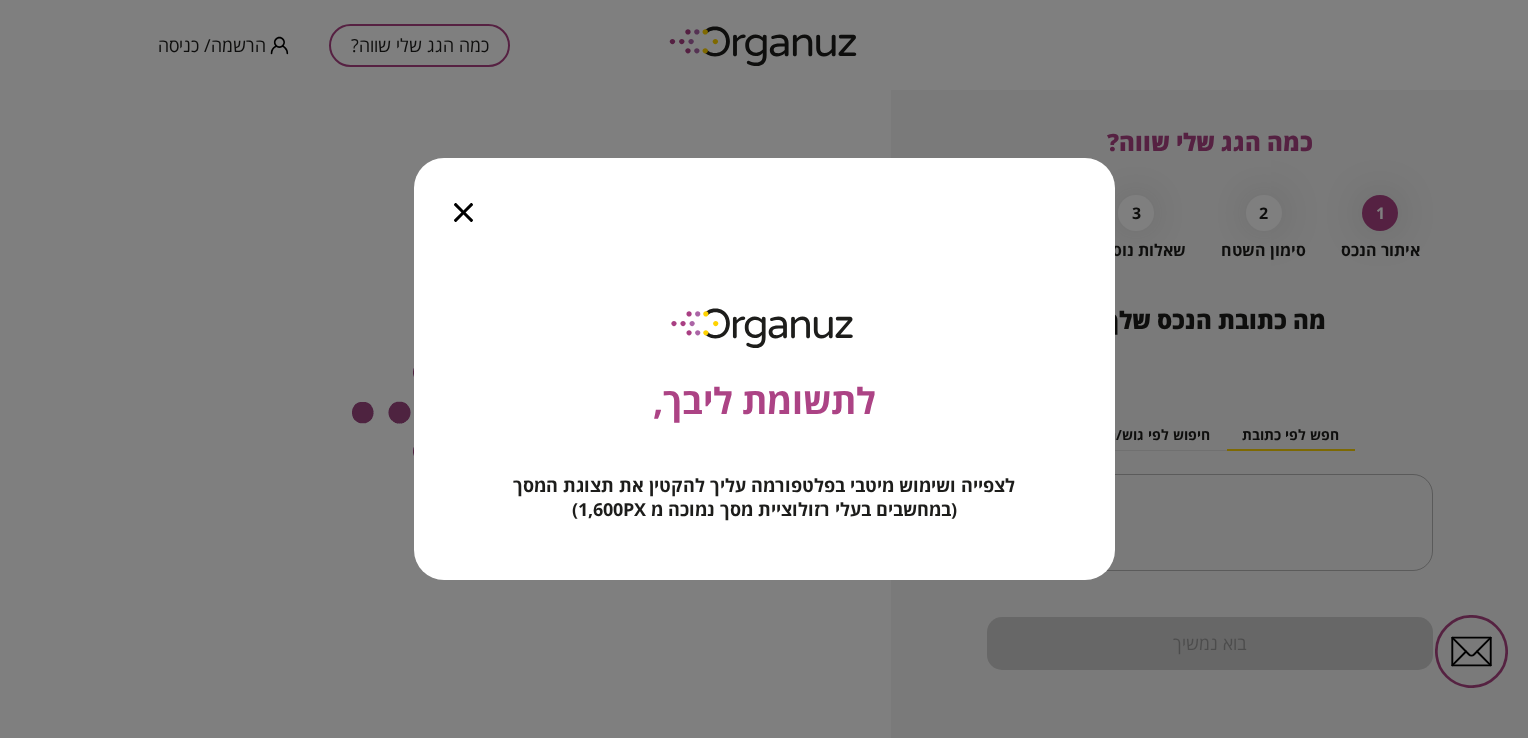 scroll, scrollTop: 0, scrollLeft: 0, axis: both 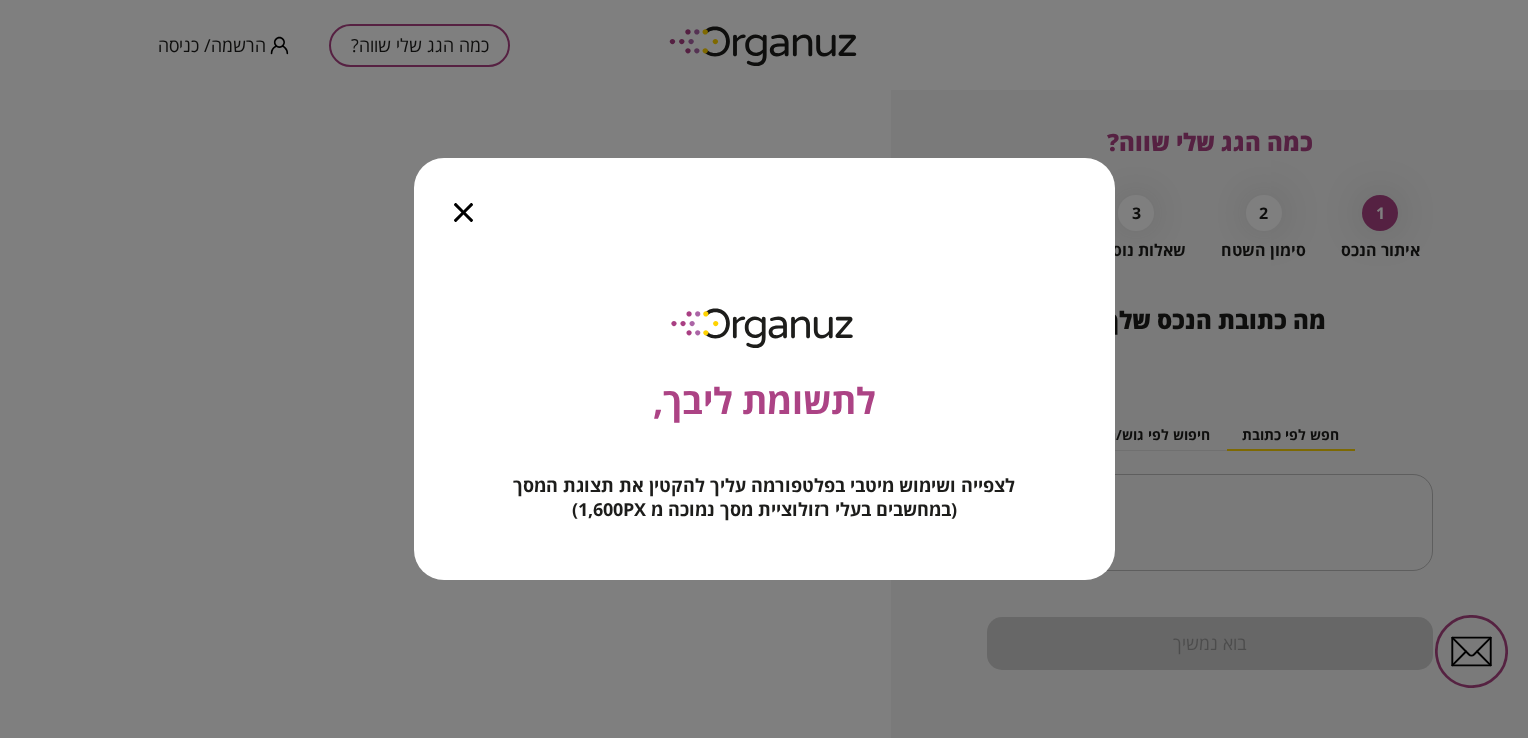 click 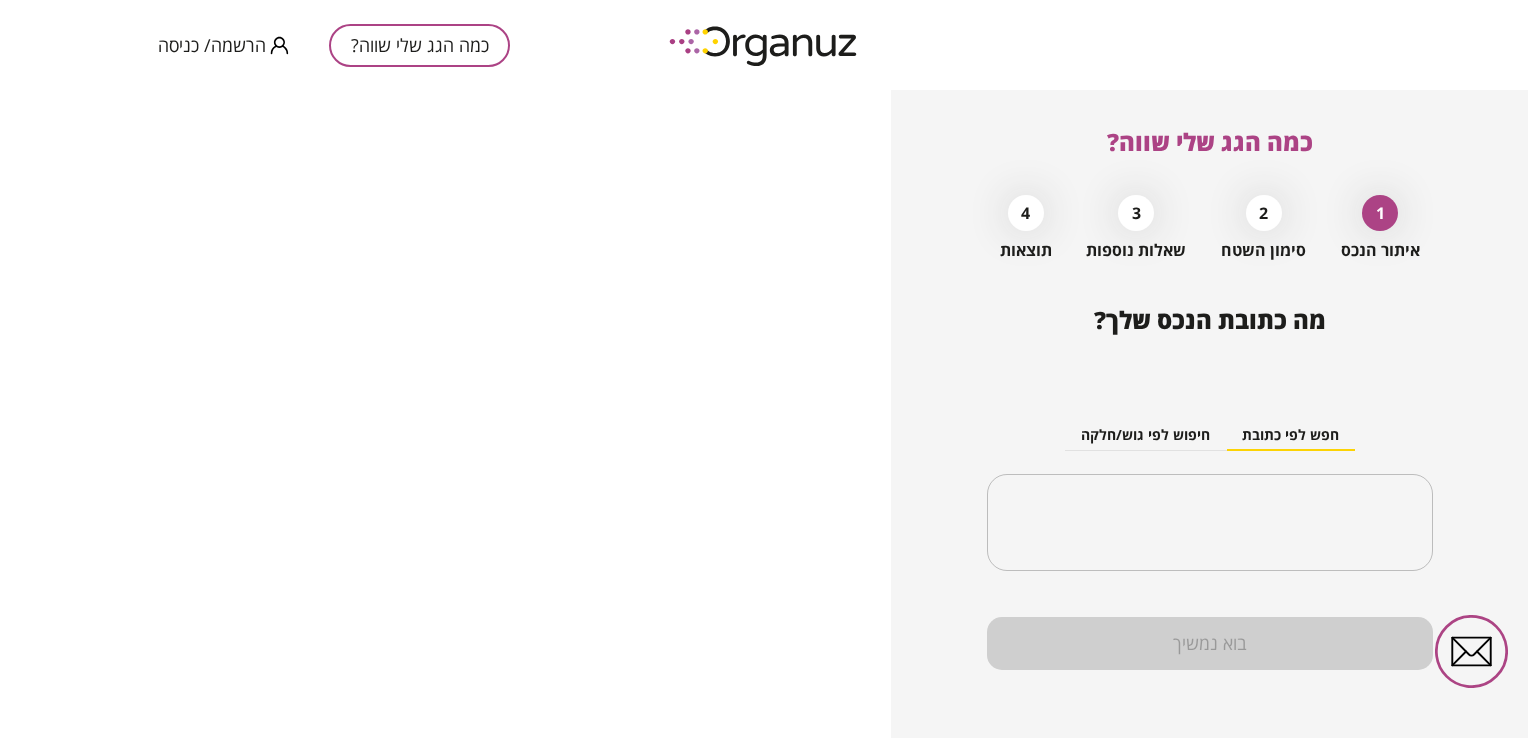 click on "הרשמה/ כניסה" at bounding box center (212, 45) 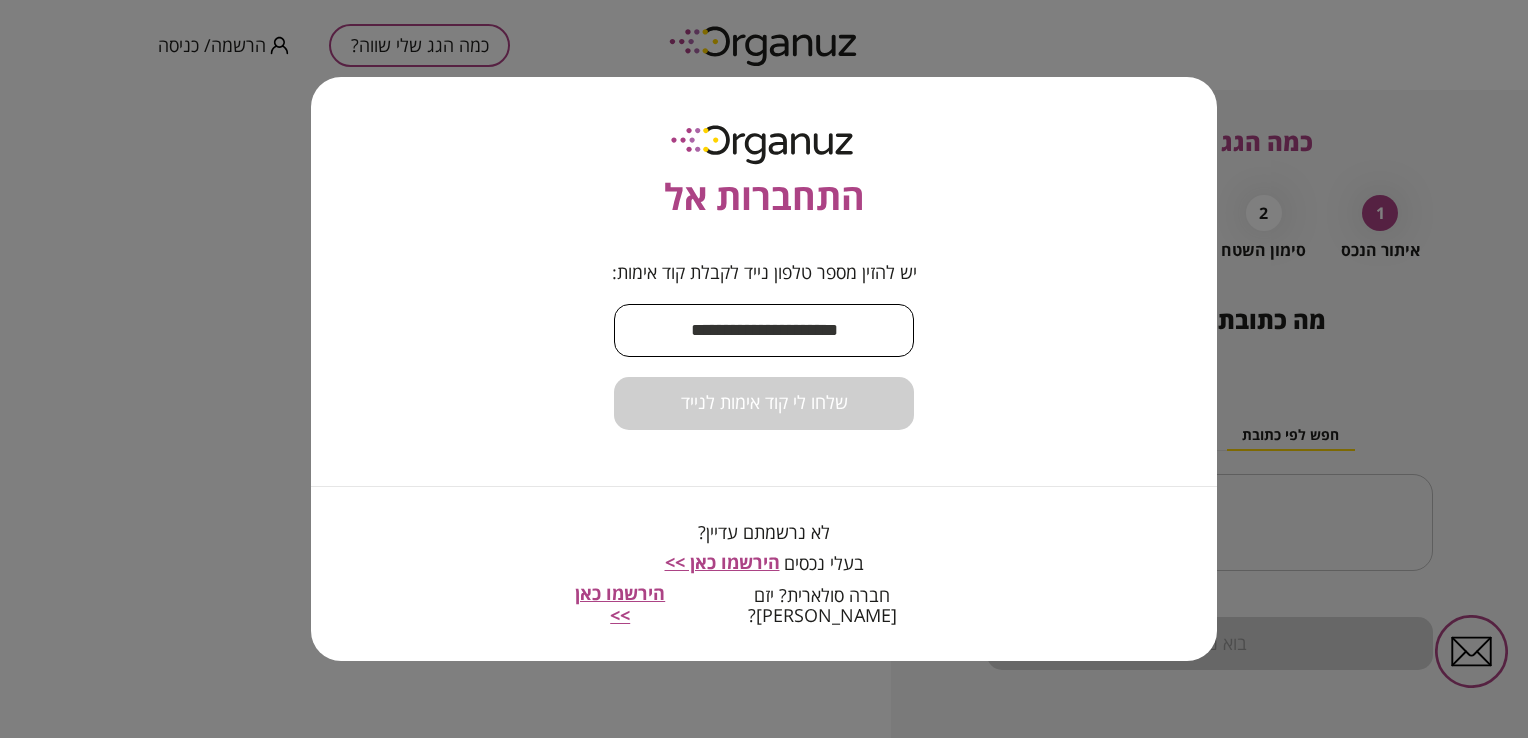 click at bounding box center (764, 330) 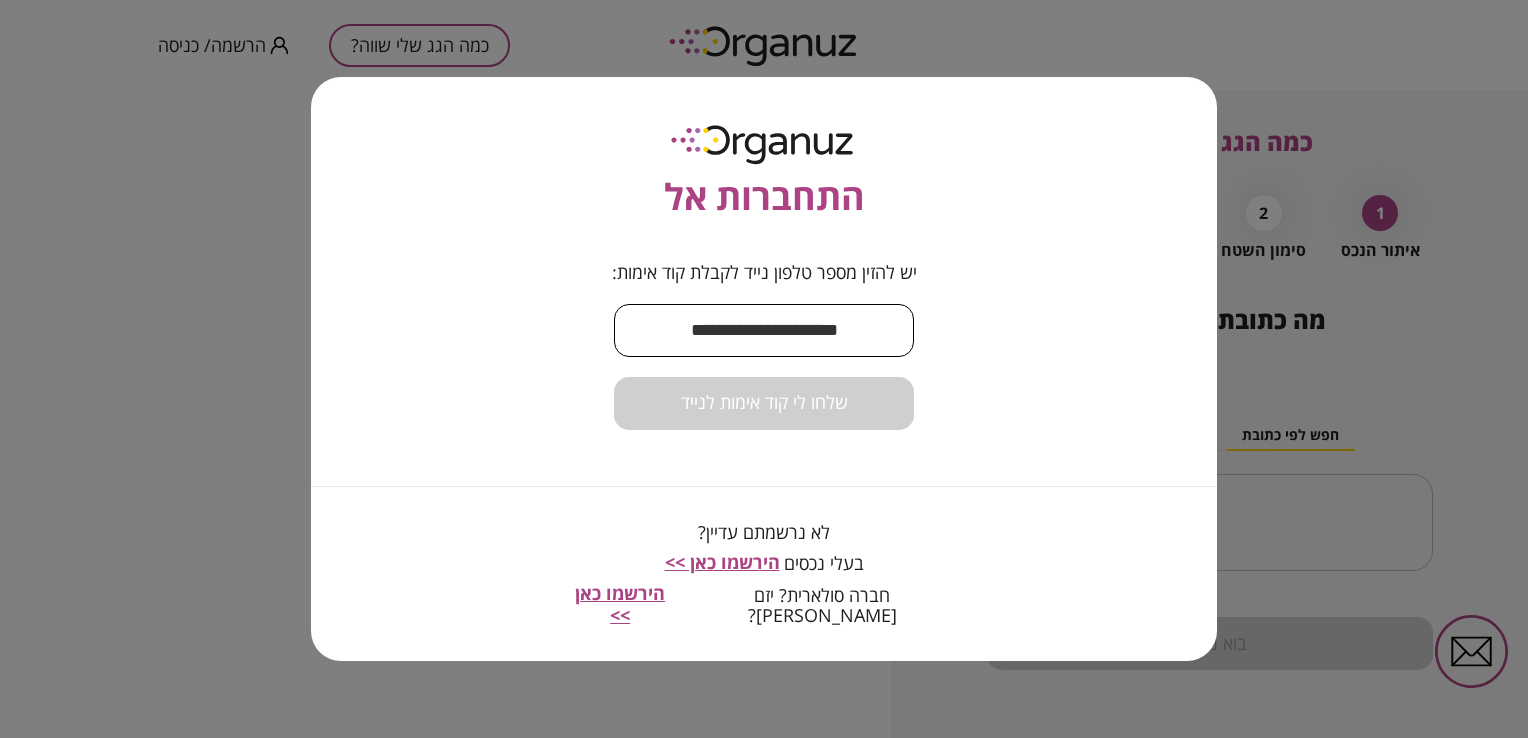 type on "**********" 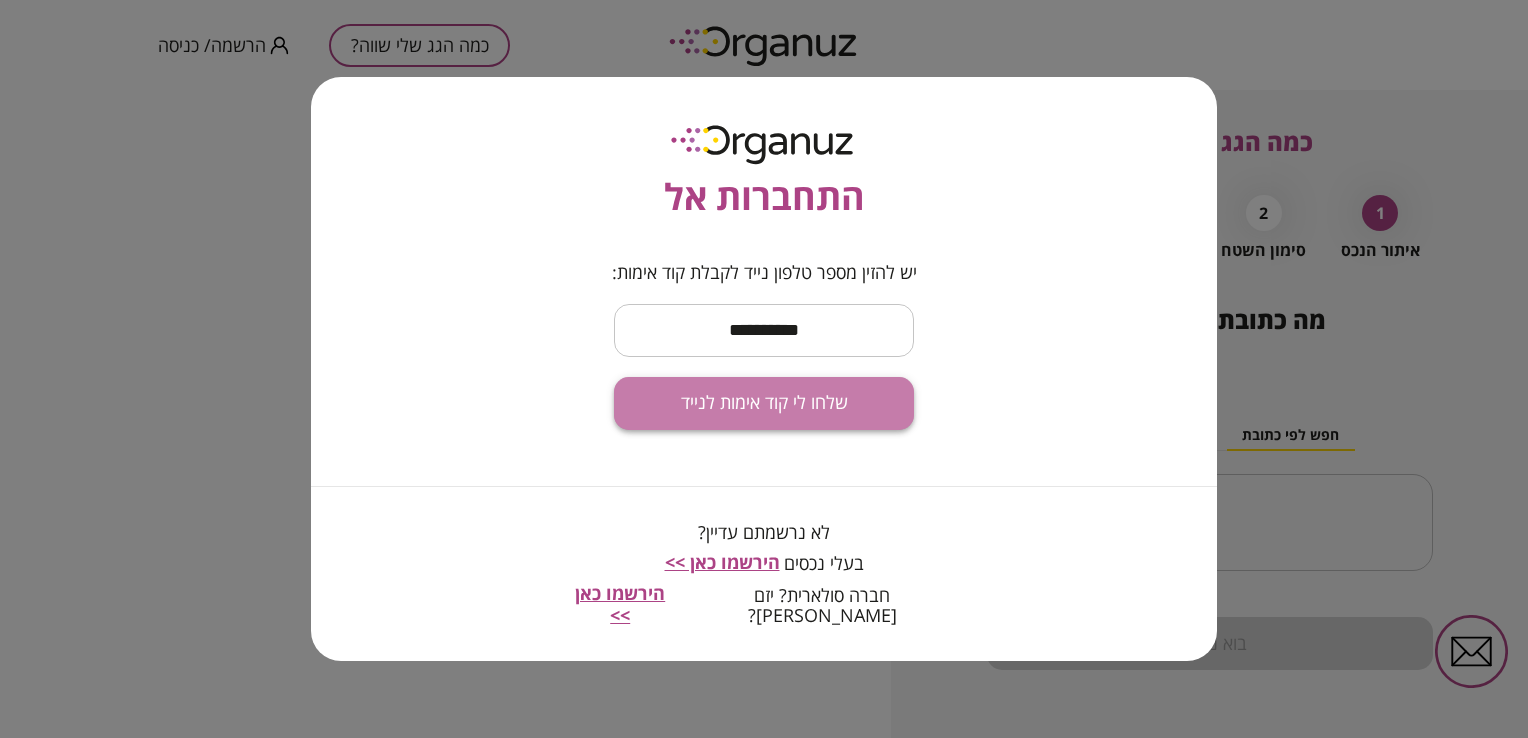 click on "שלחו לי קוד אימות לנייד" at bounding box center [764, 403] 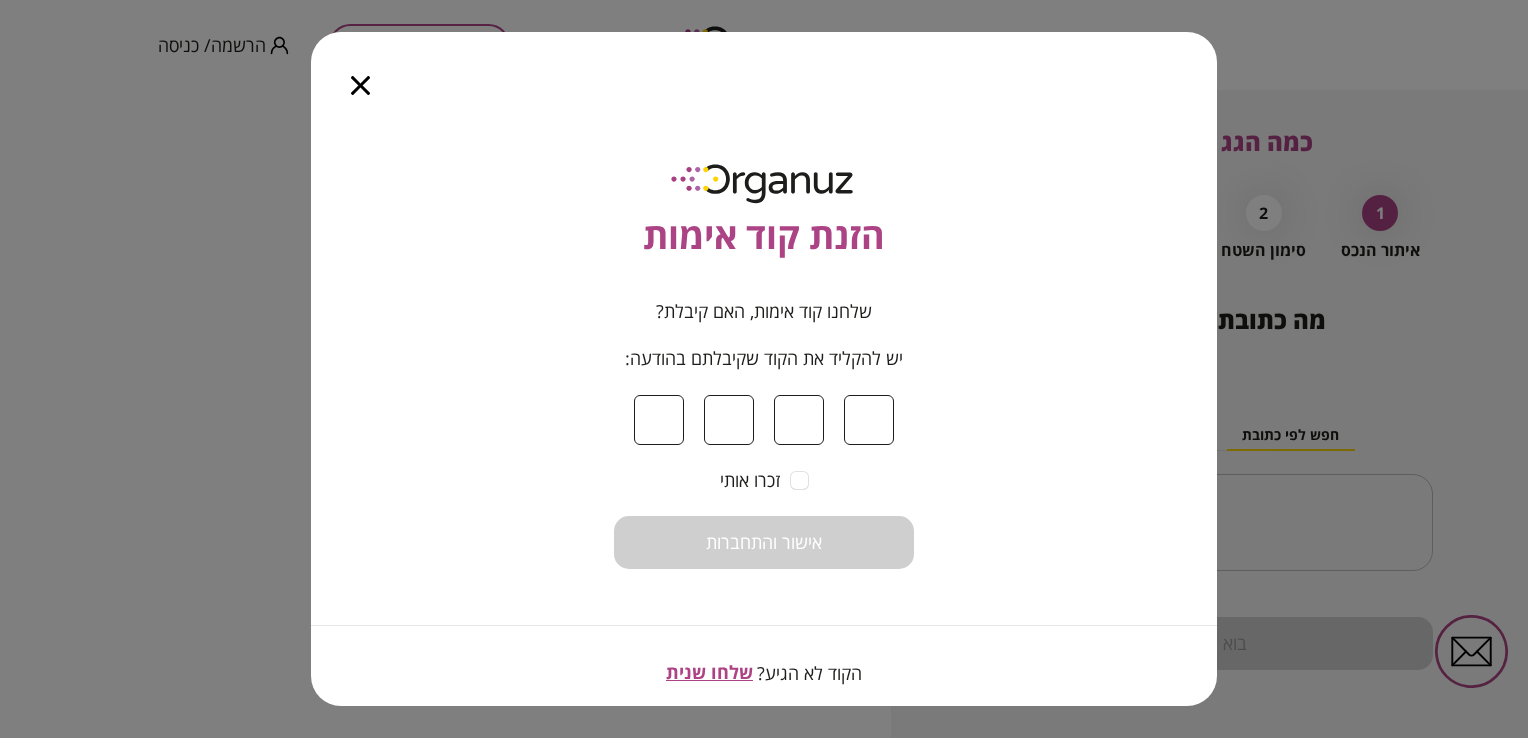 type on "*" 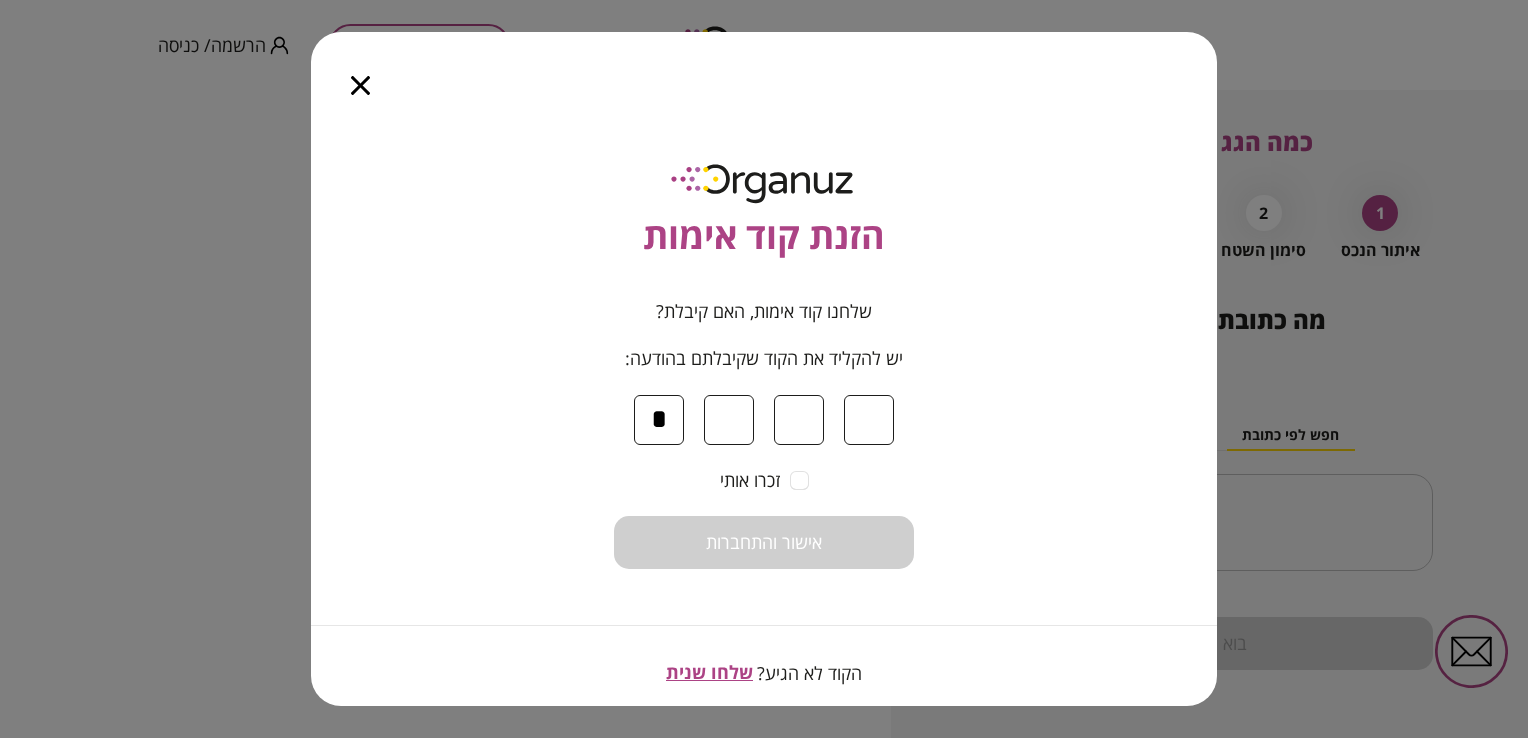type on "*" 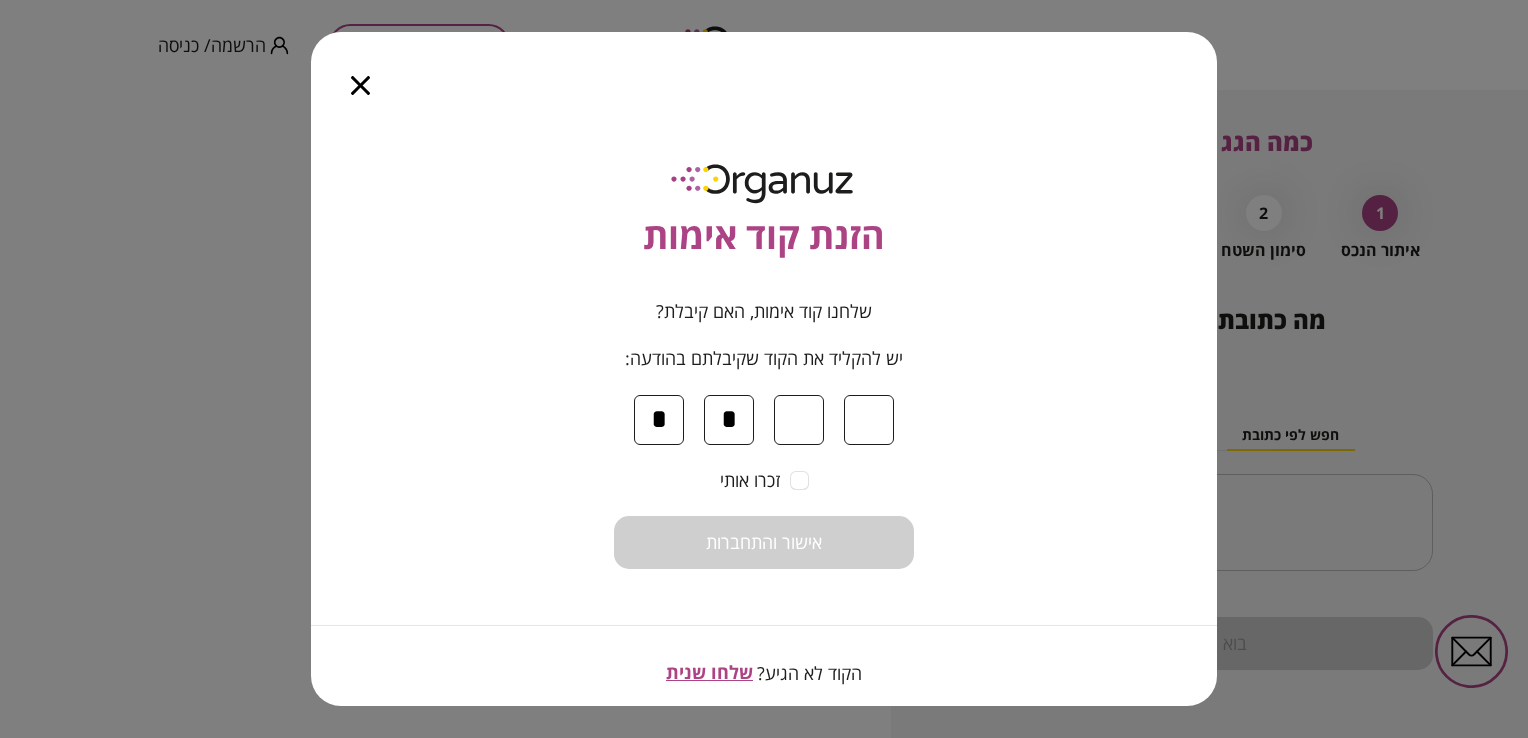 type on "*" 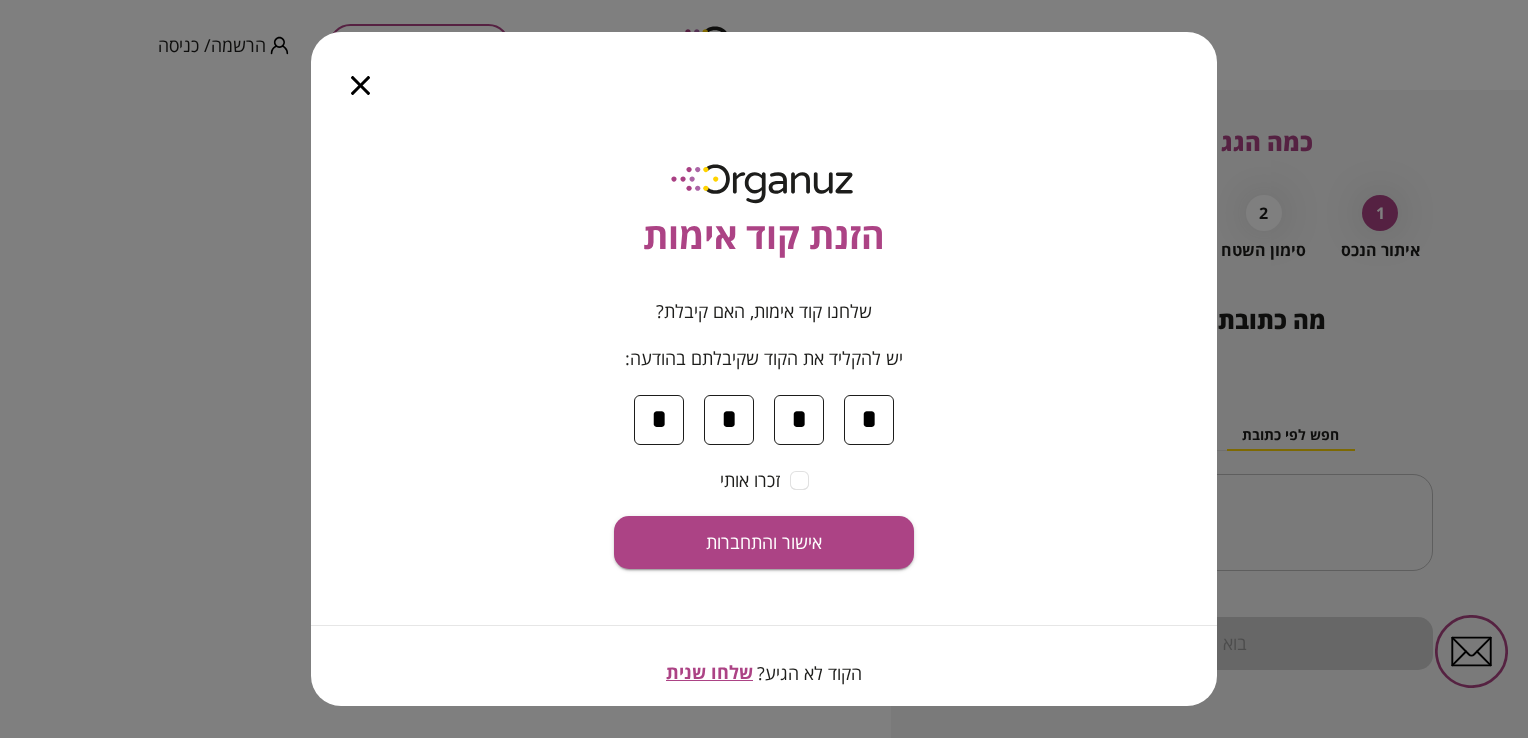 type on "*" 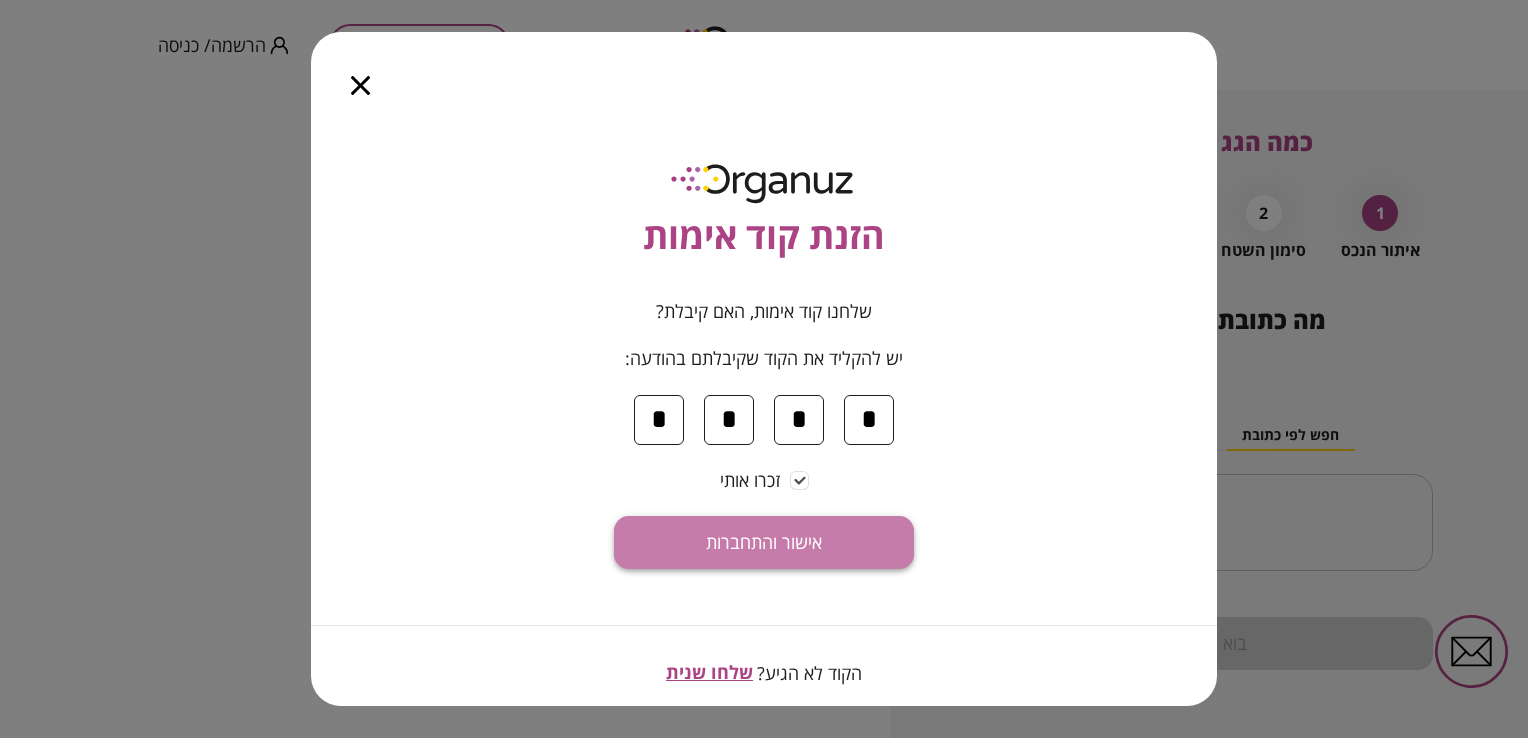 click on "אישור והתחברות" at bounding box center (764, 543) 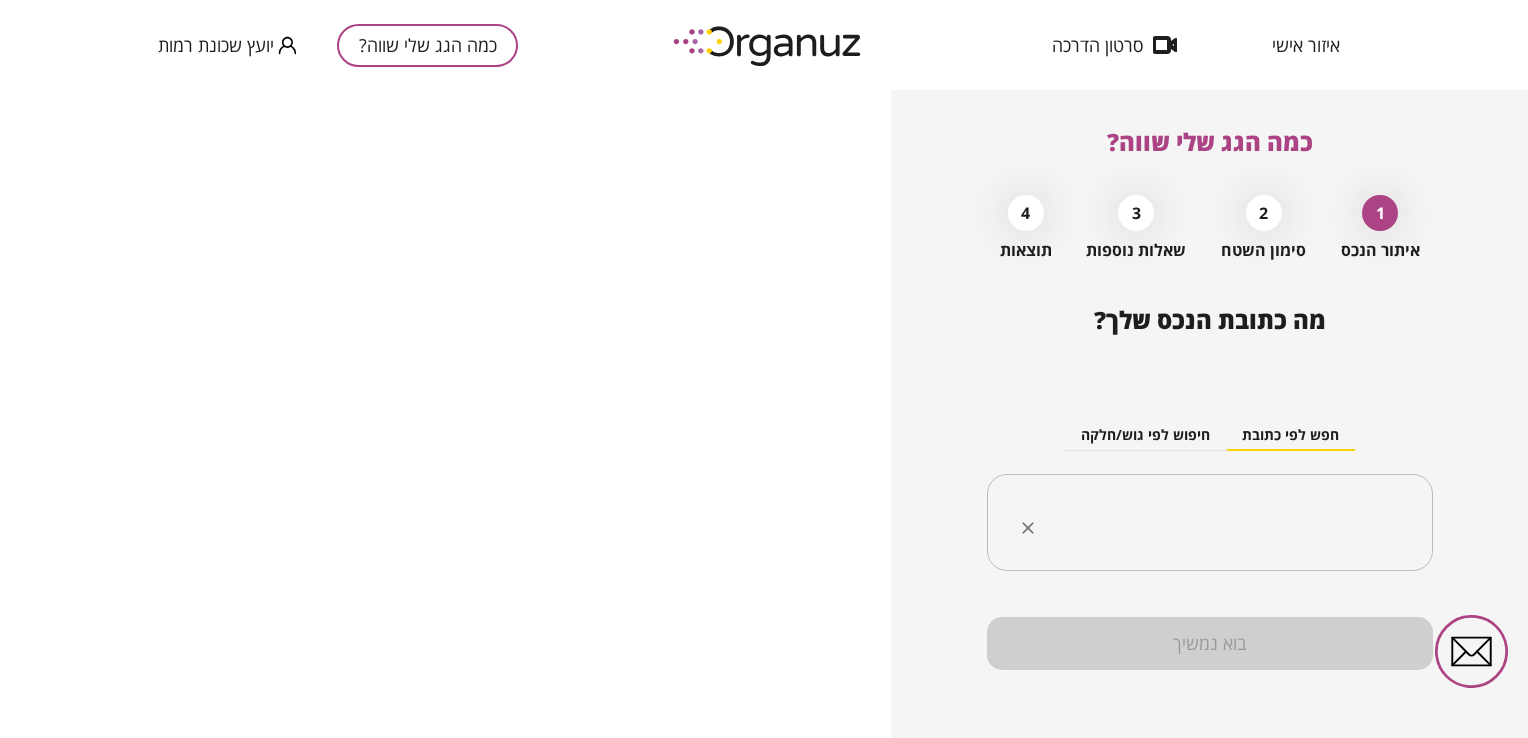 click at bounding box center (1217, 523) 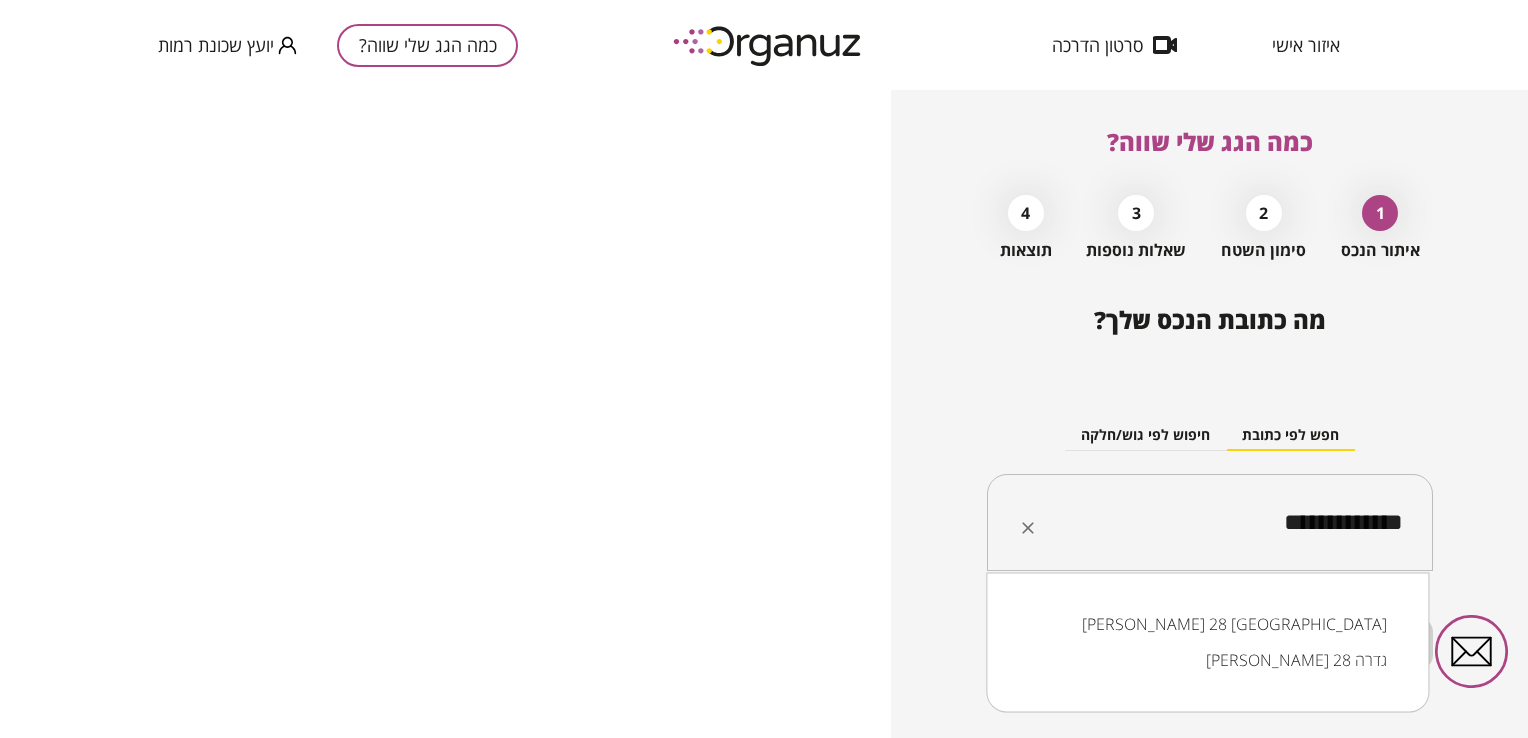 click on "[PERSON_NAME] 28 [GEOGRAPHIC_DATA]" at bounding box center (1207, 624) 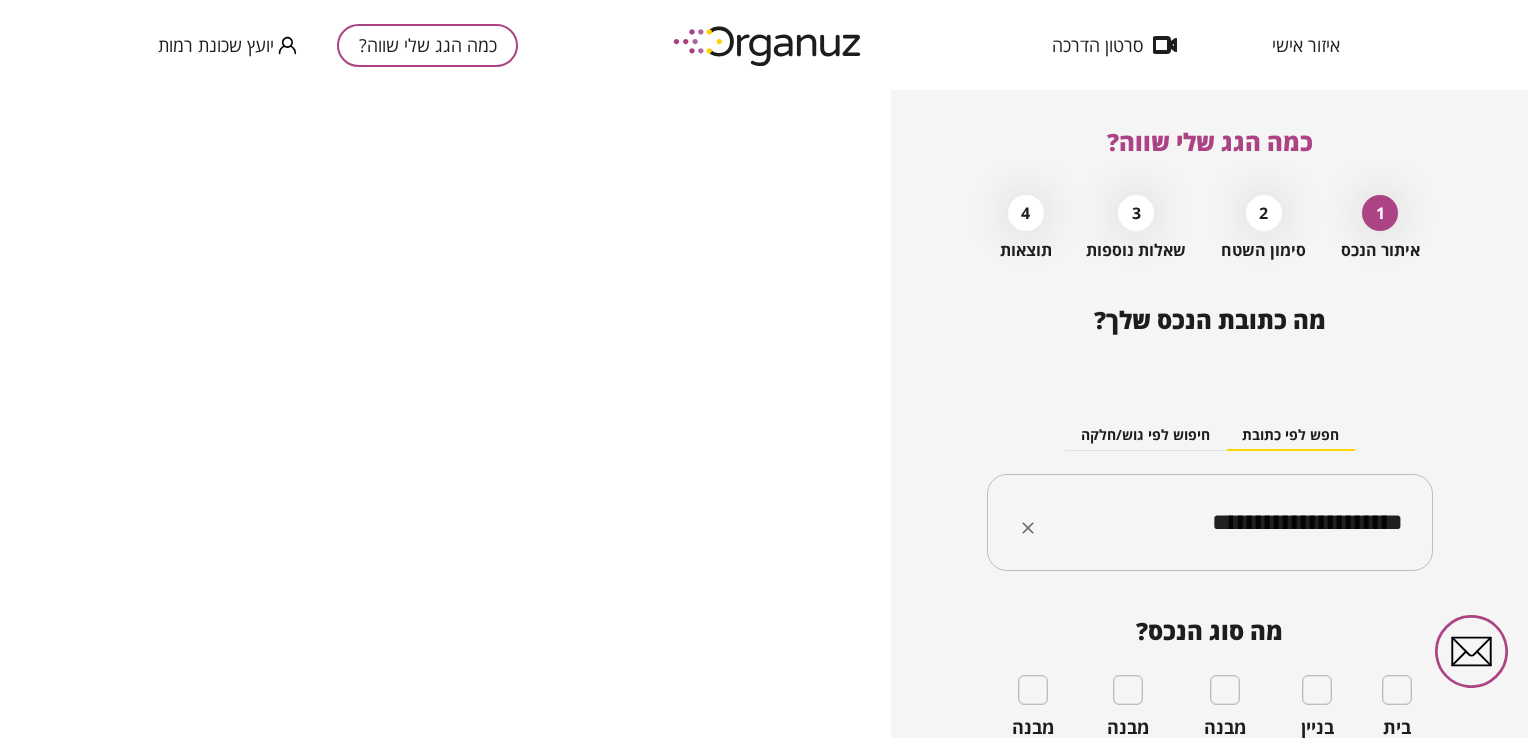 type on "**********" 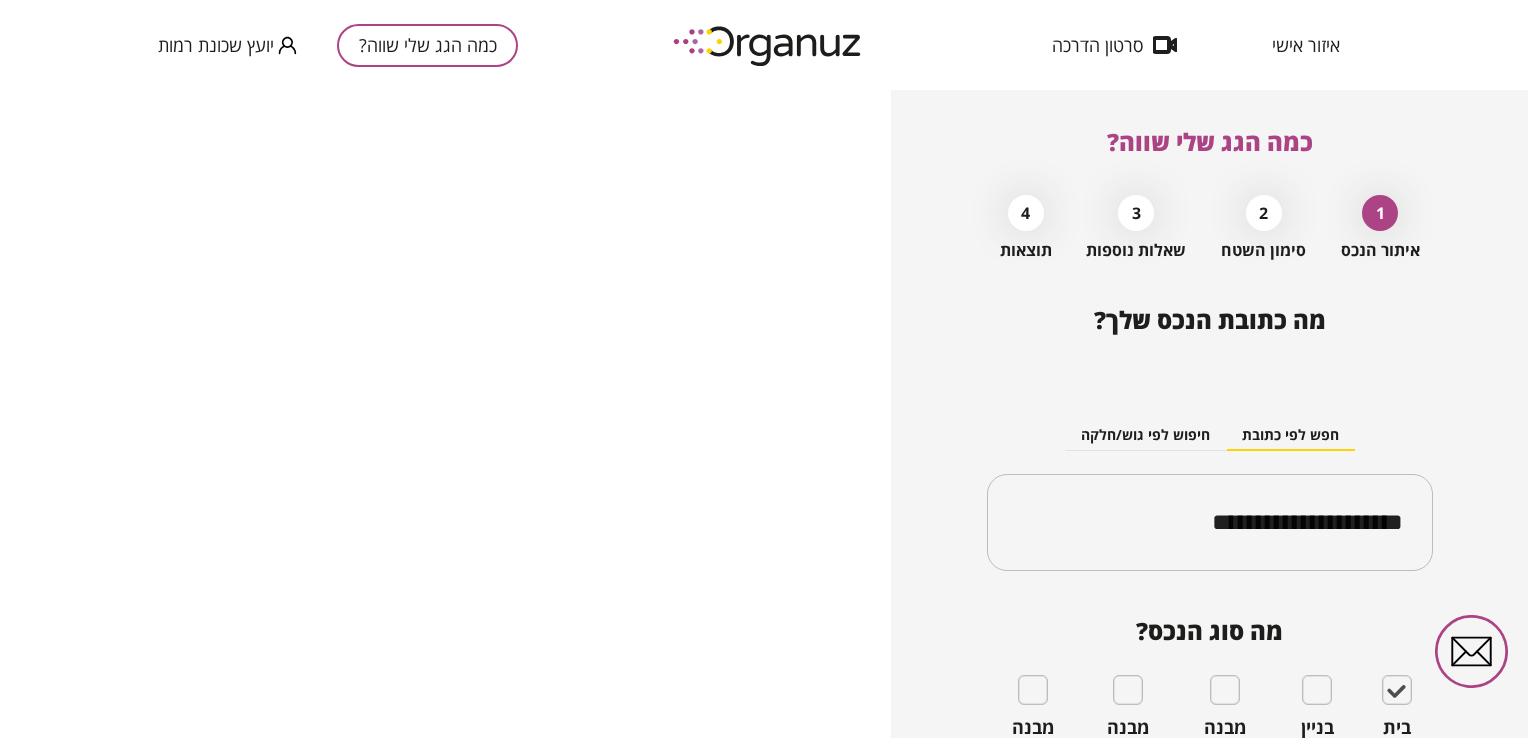 scroll, scrollTop: 157, scrollLeft: 0, axis: vertical 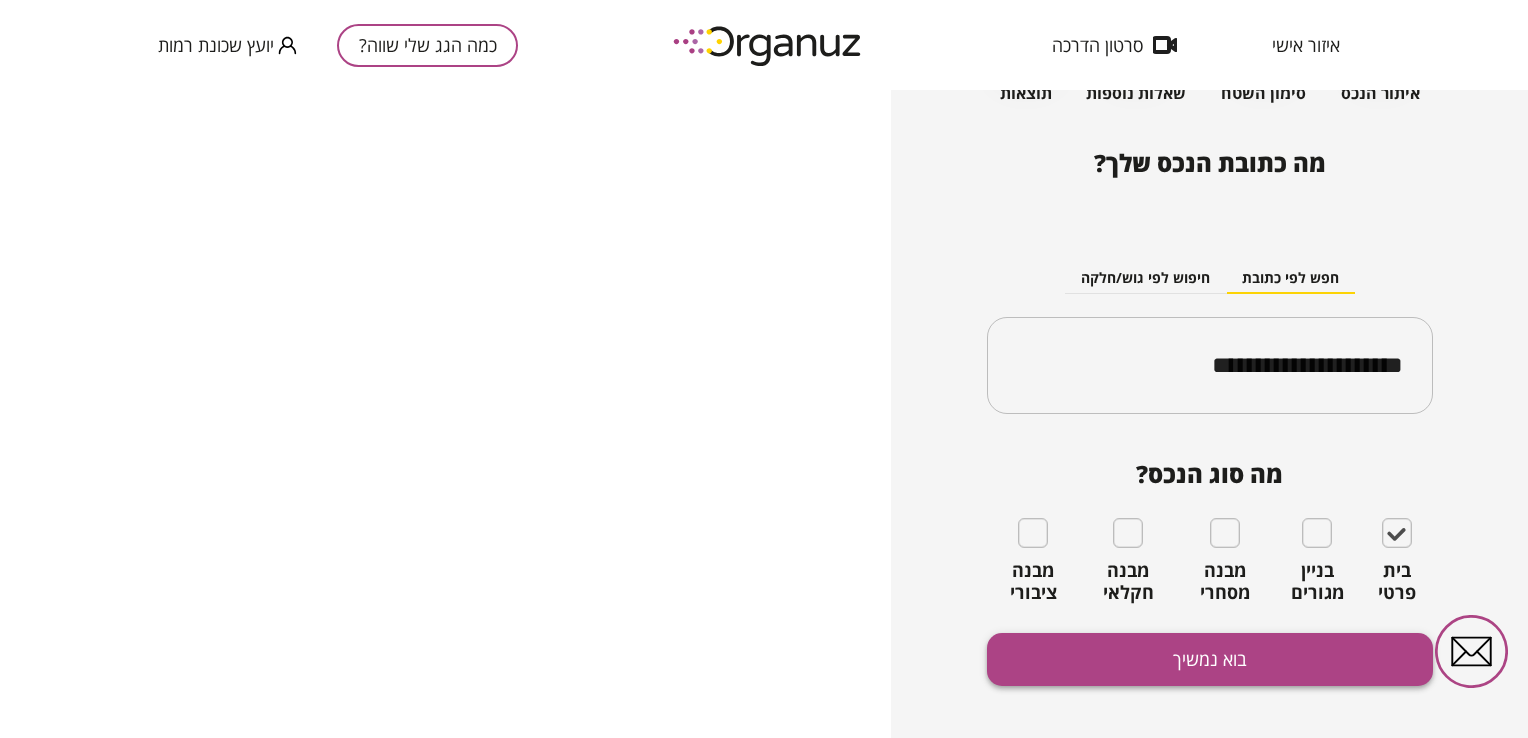 click on "בוא נמשיך" at bounding box center (1210, 659) 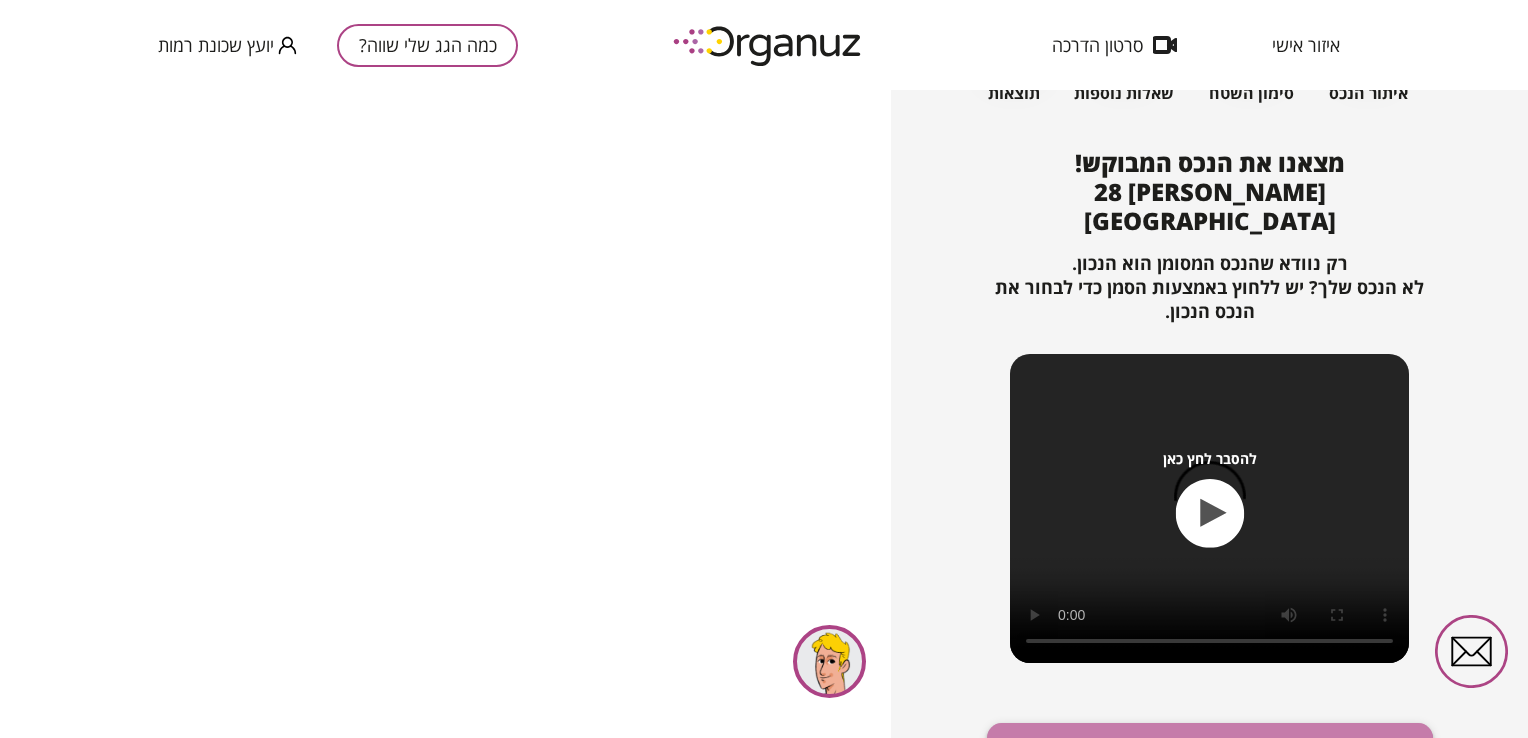 click on "זהו הנכס המבוקש, אפשר להמשיך" at bounding box center (1210, 749) 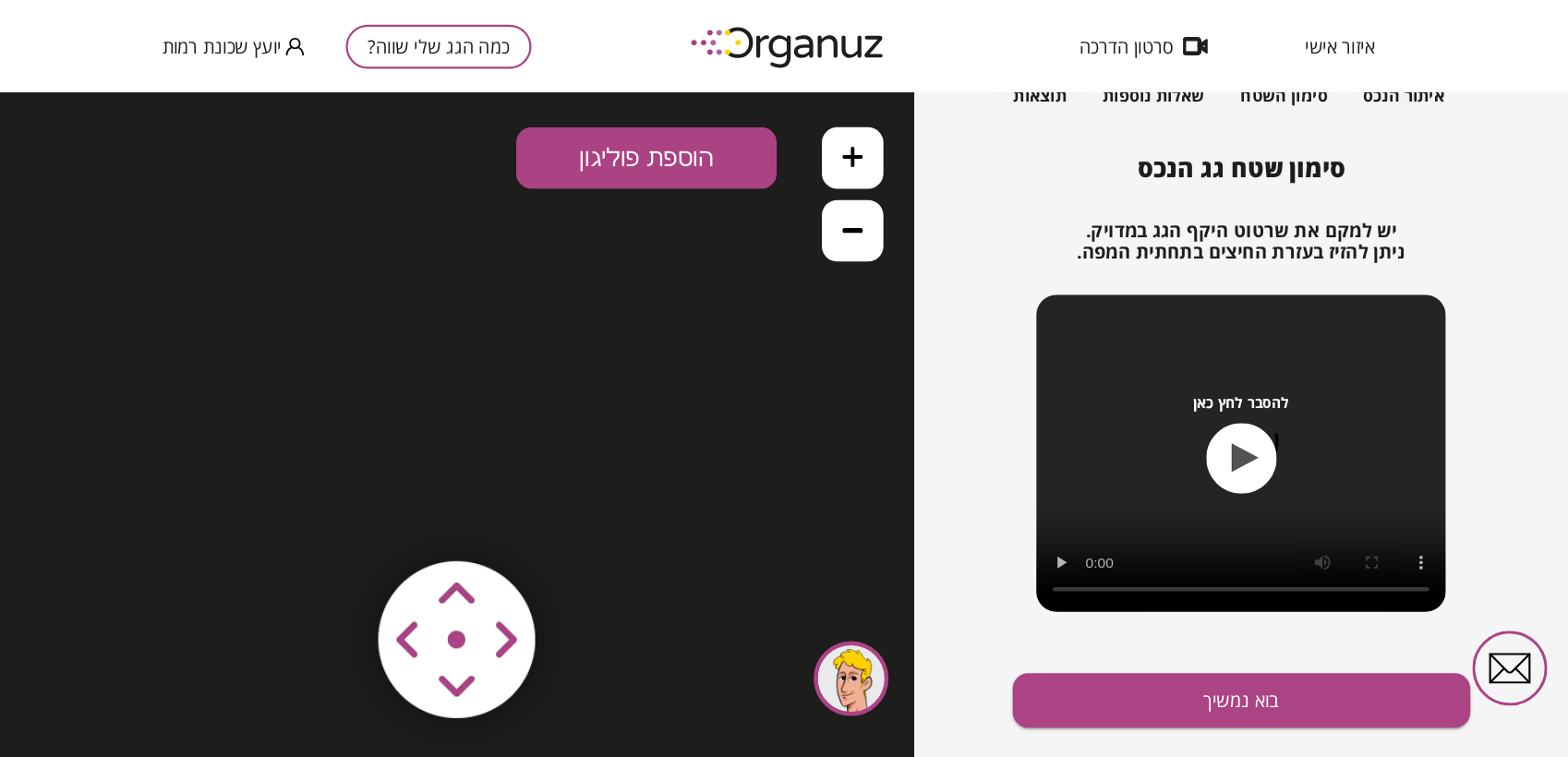scroll, scrollTop: 0, scrollLeft: 0, axis: both 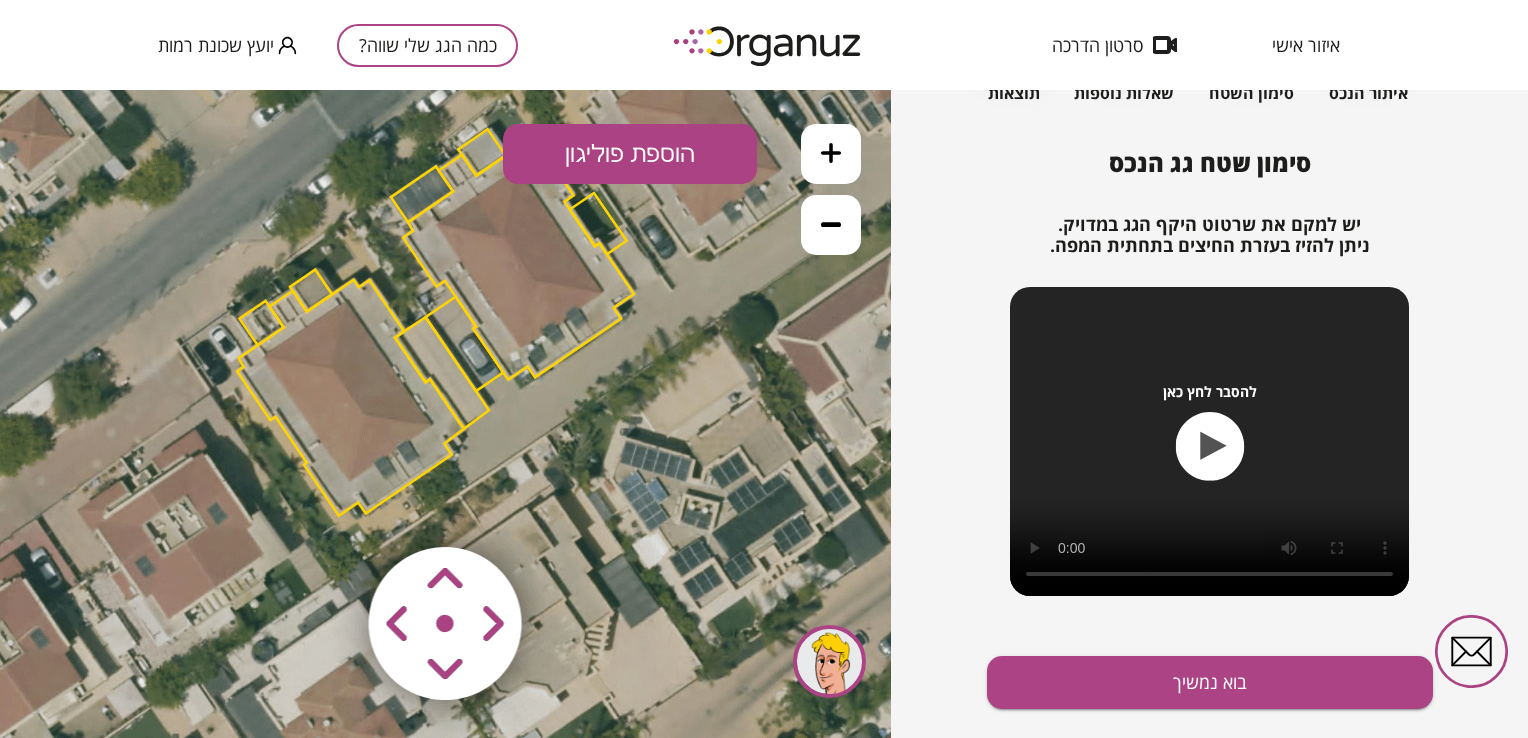 drag, startPoint x: 639, startPoint y: 633, endPoint x: 620, endPoint y: 542, distance: 92.96236 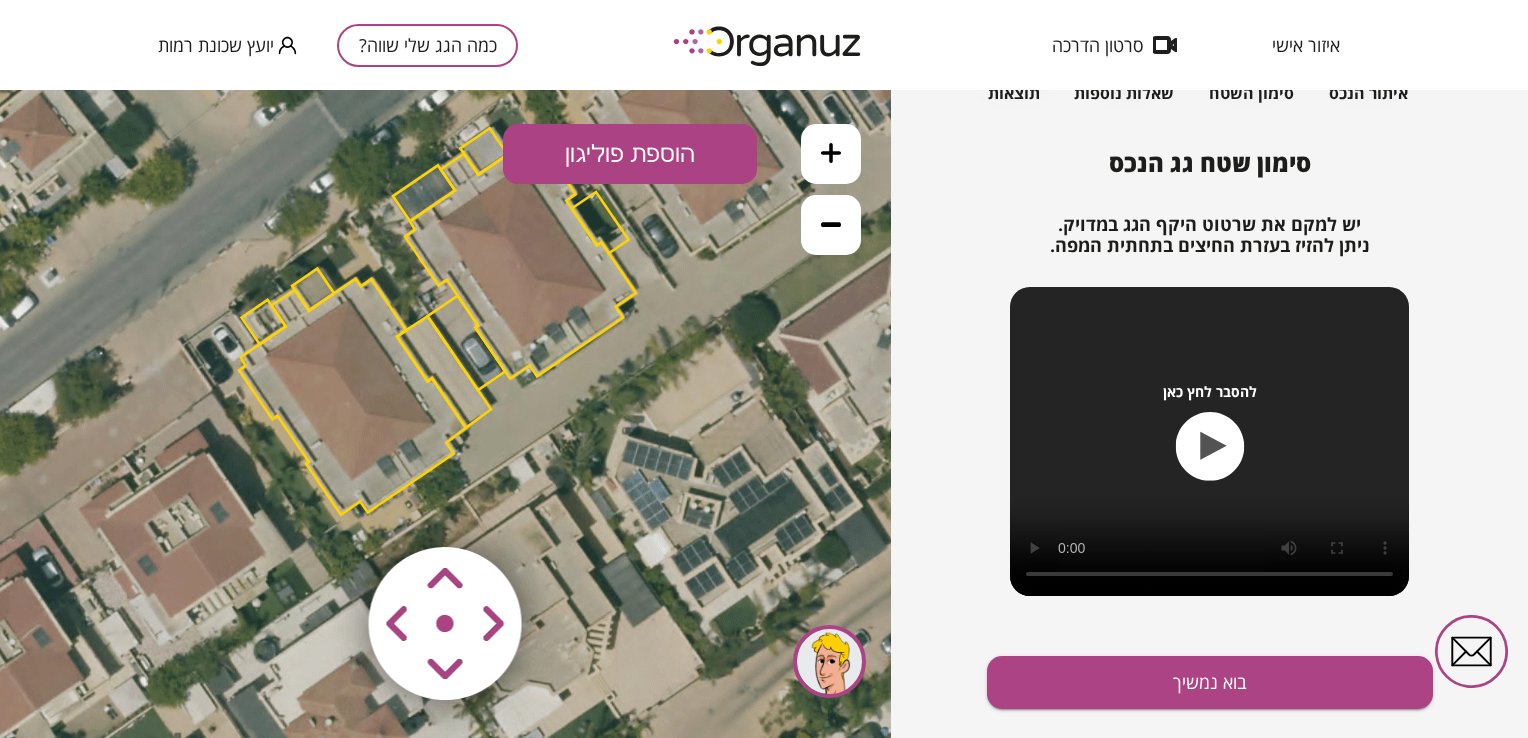 click 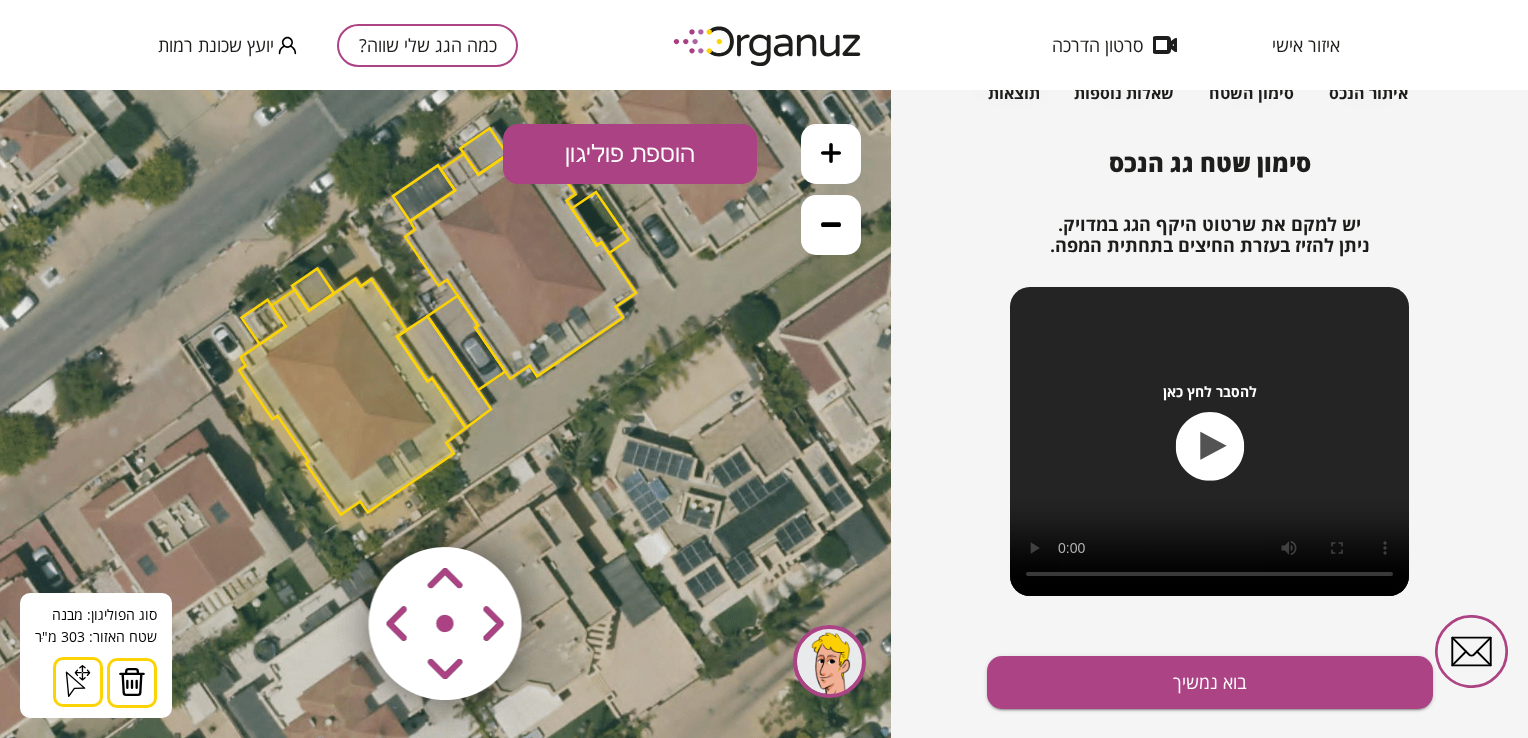 click at bounding box center (132, 682) 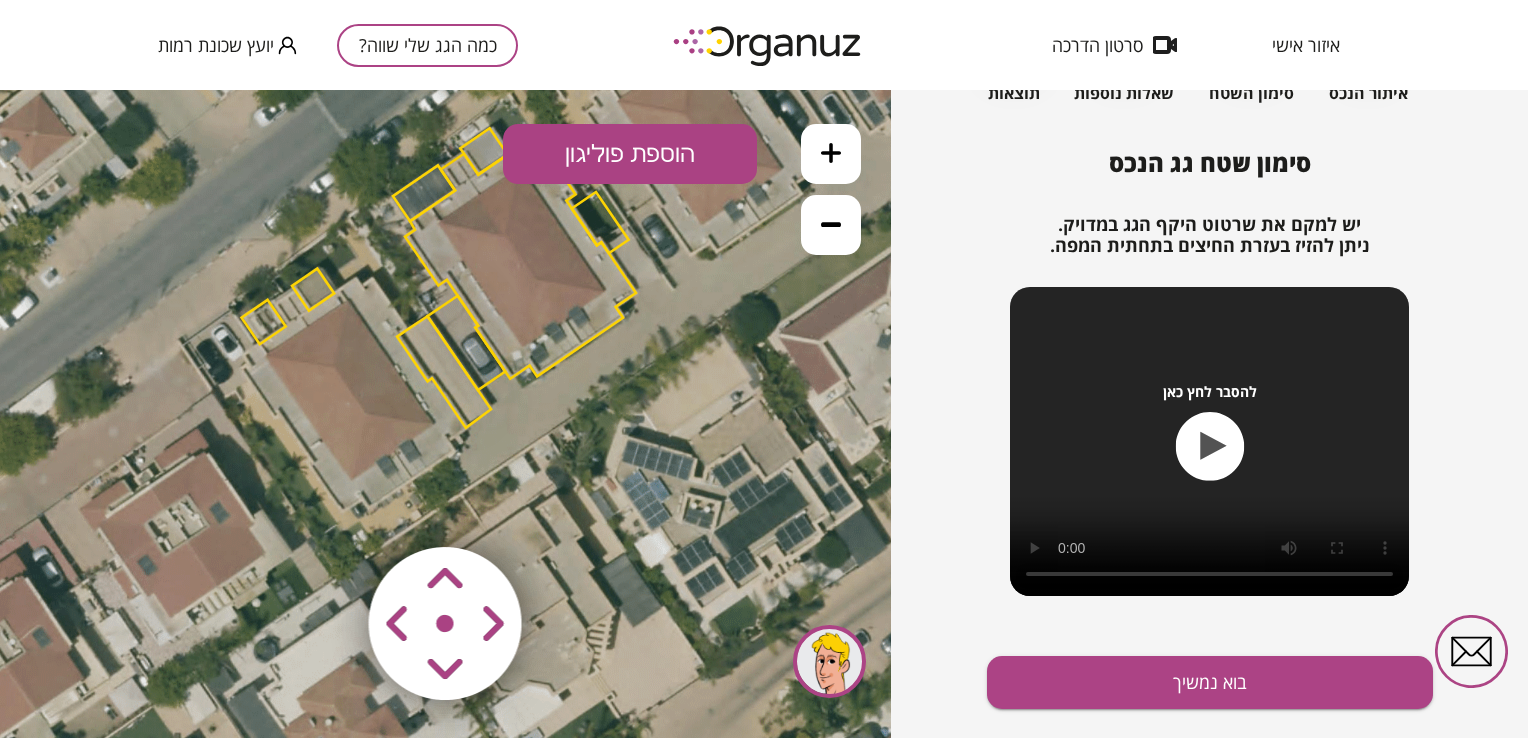 click 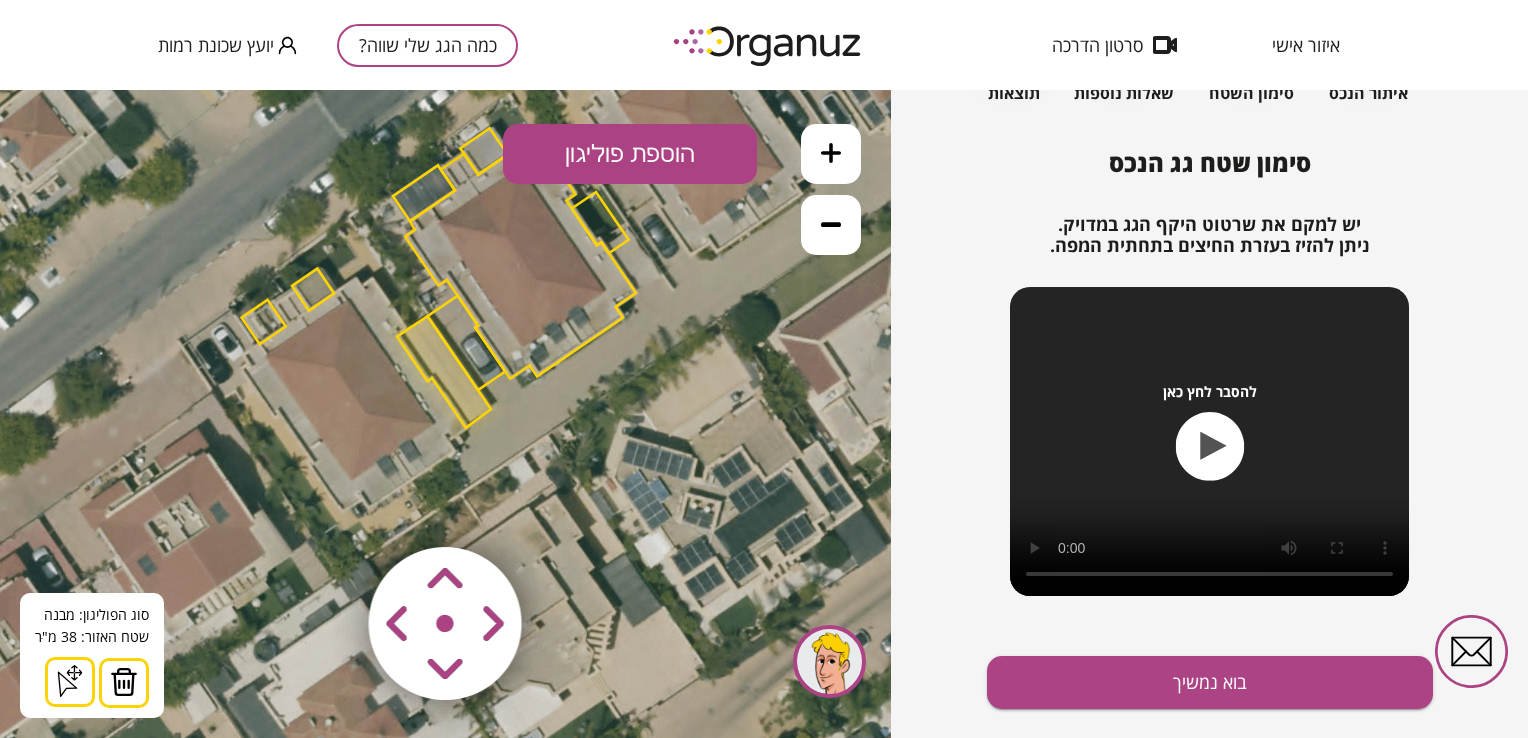 drag, startPoint x: 130, startPoint y: 686, endPoint x: 142, endPoint y: 664, distance: 25.059929 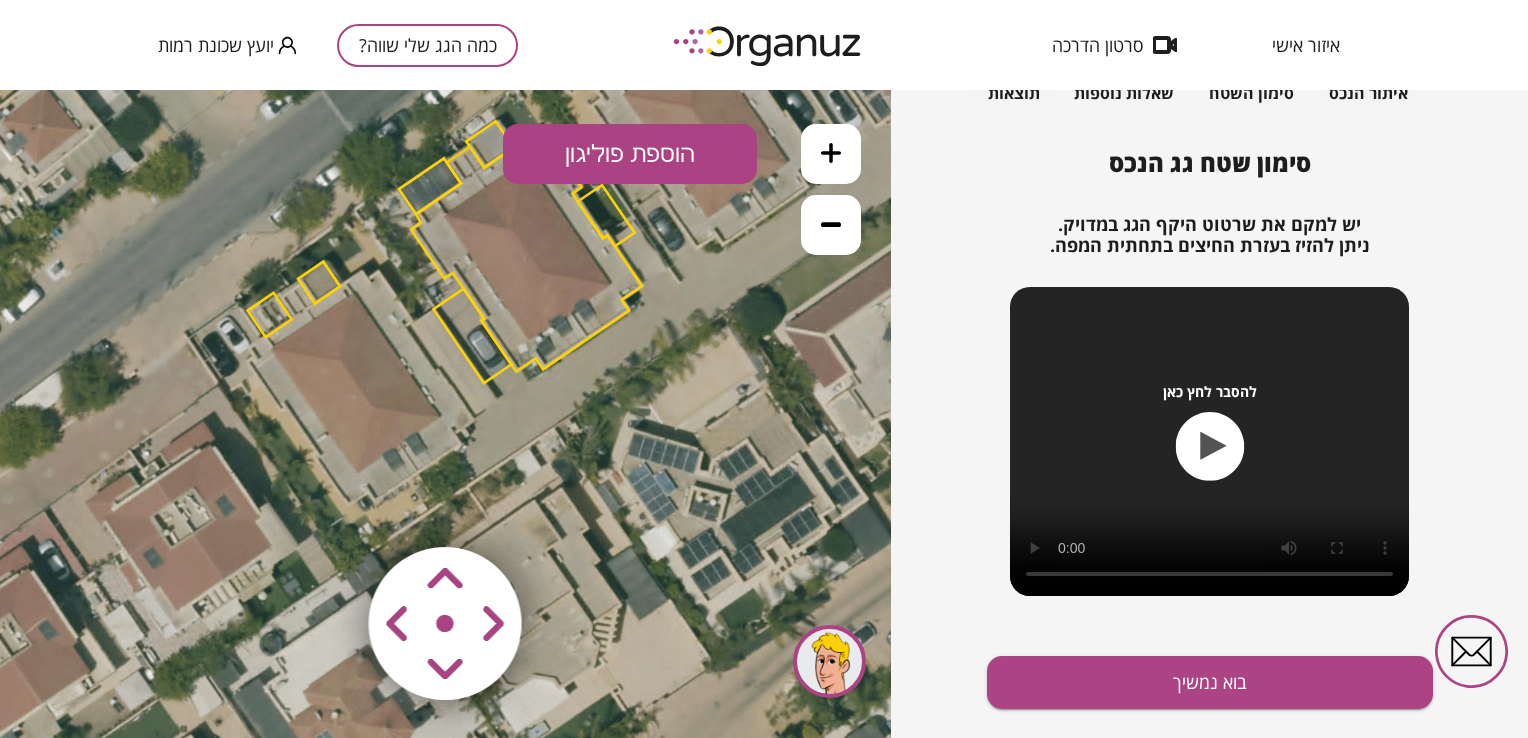 drag, startPoint x: 484, startPoint y: 342, endPoint x: 497, endPoint y: 333, distance: 15.811388 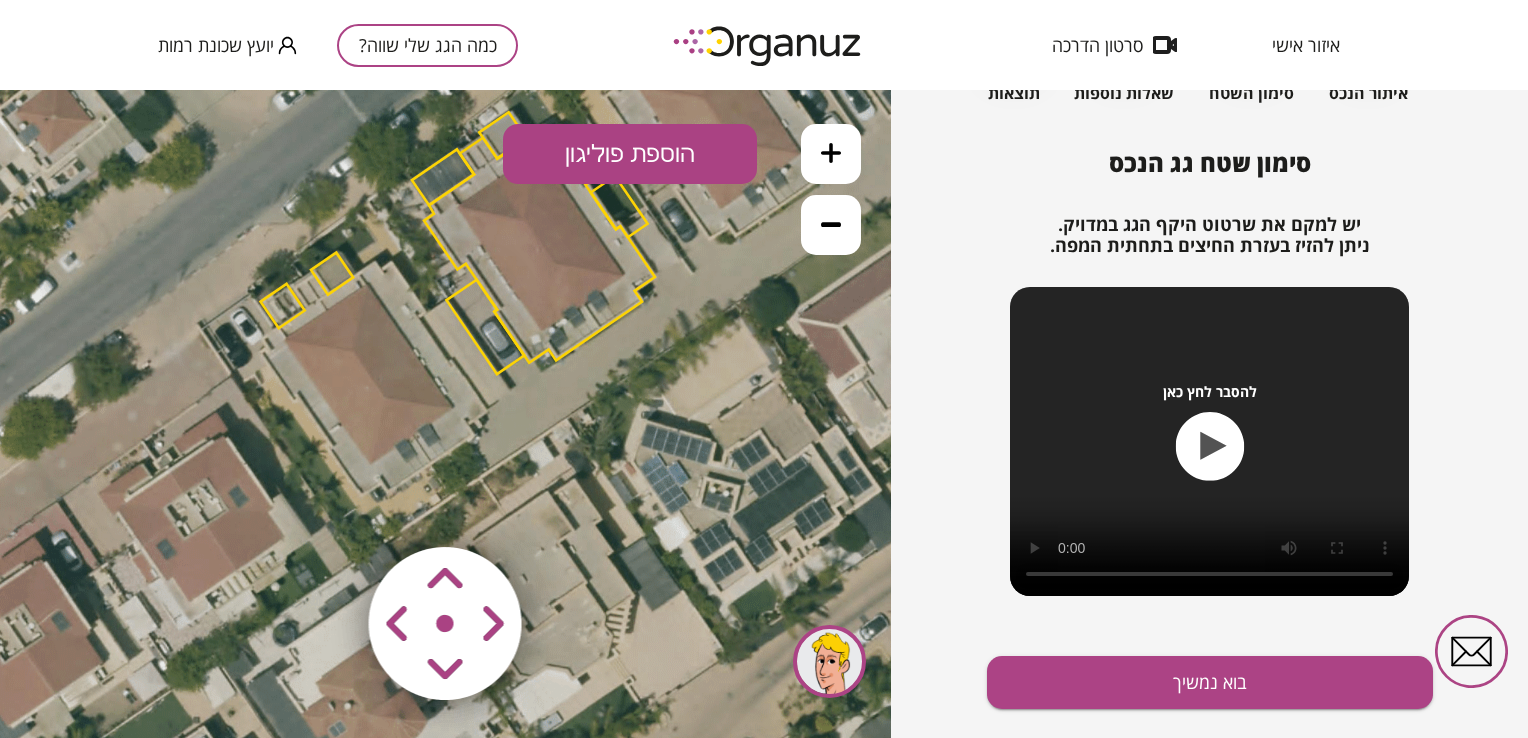 click 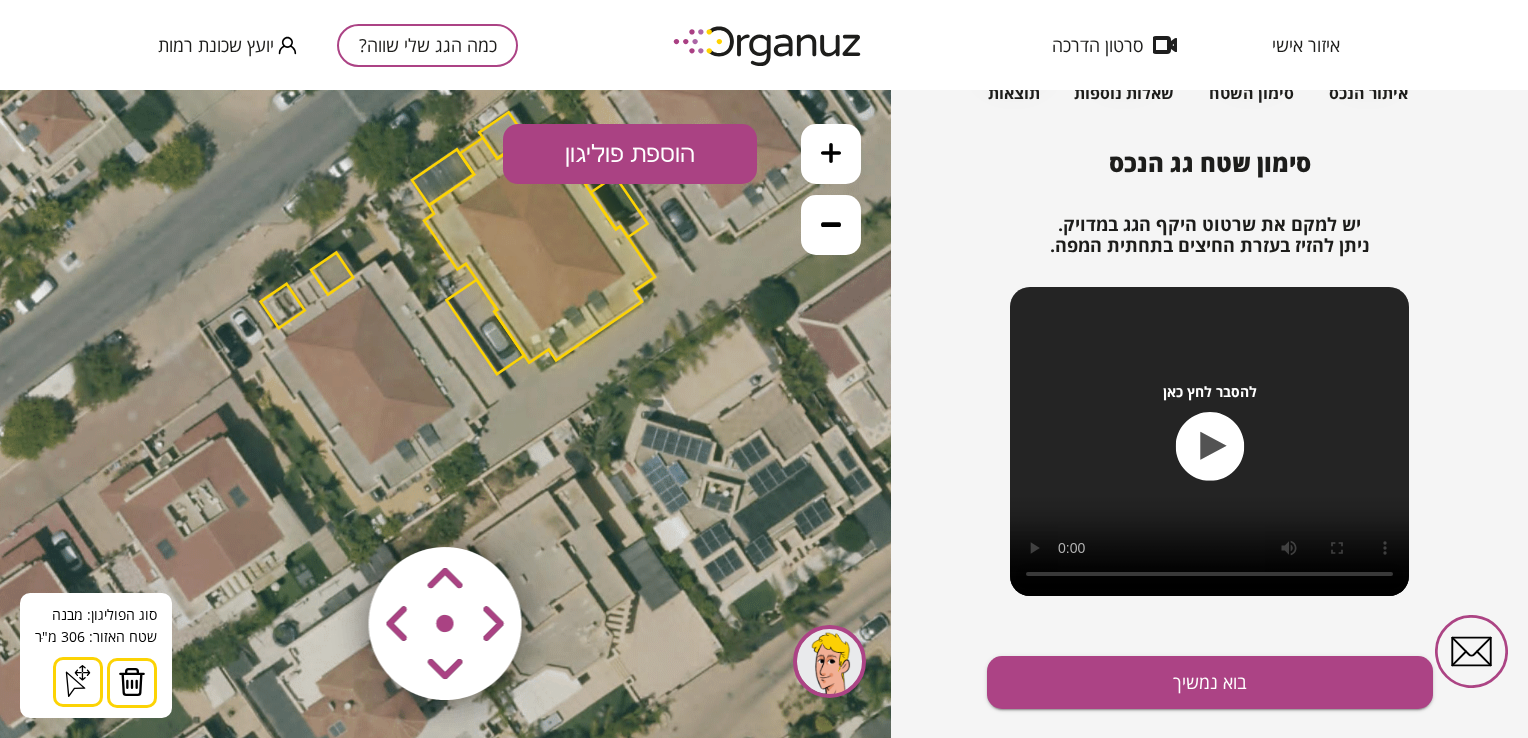 click at bounding box center (132, 682) 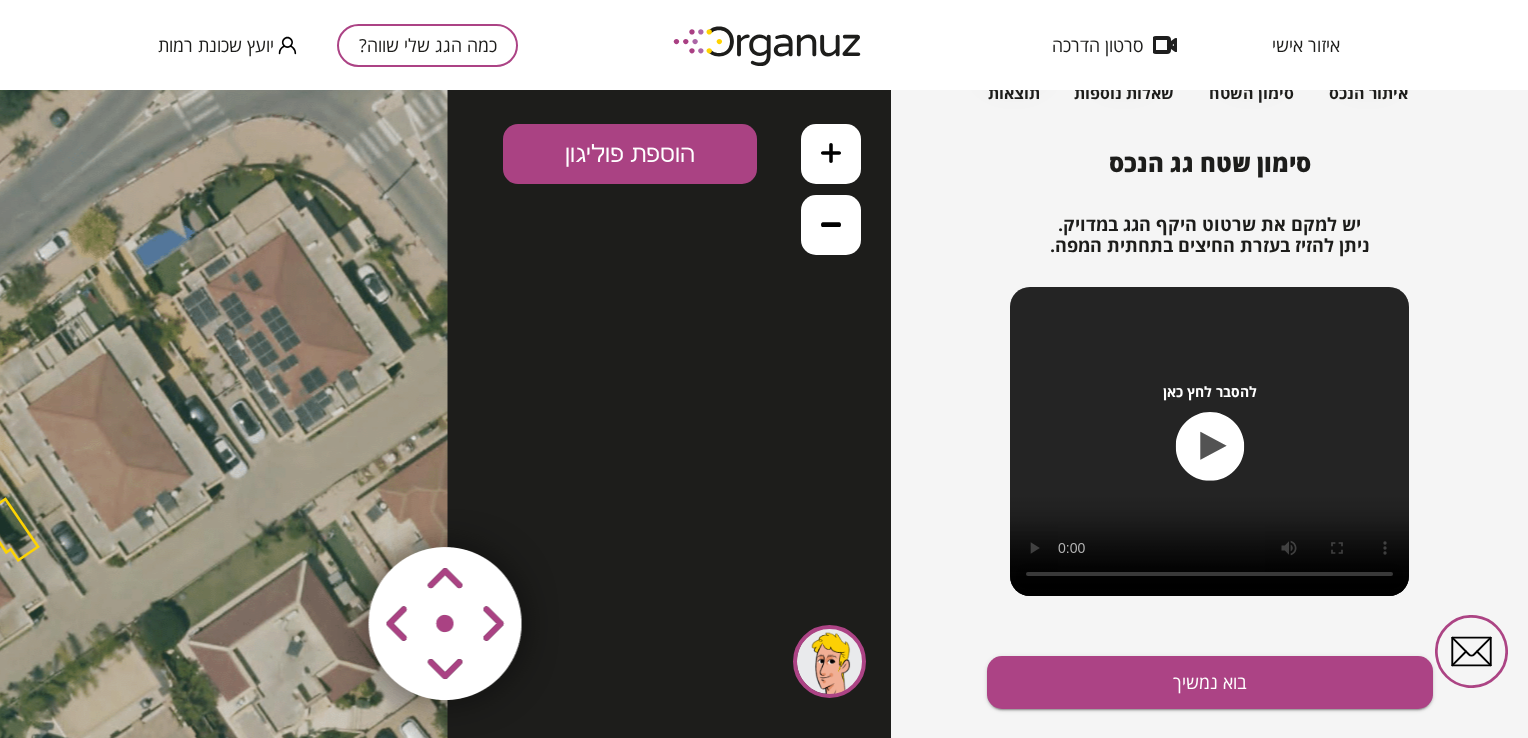 drag, startPoint x: 726, startPoint y: 297, endPoint x: 124, endPoint y: 583, distance: 666.48334 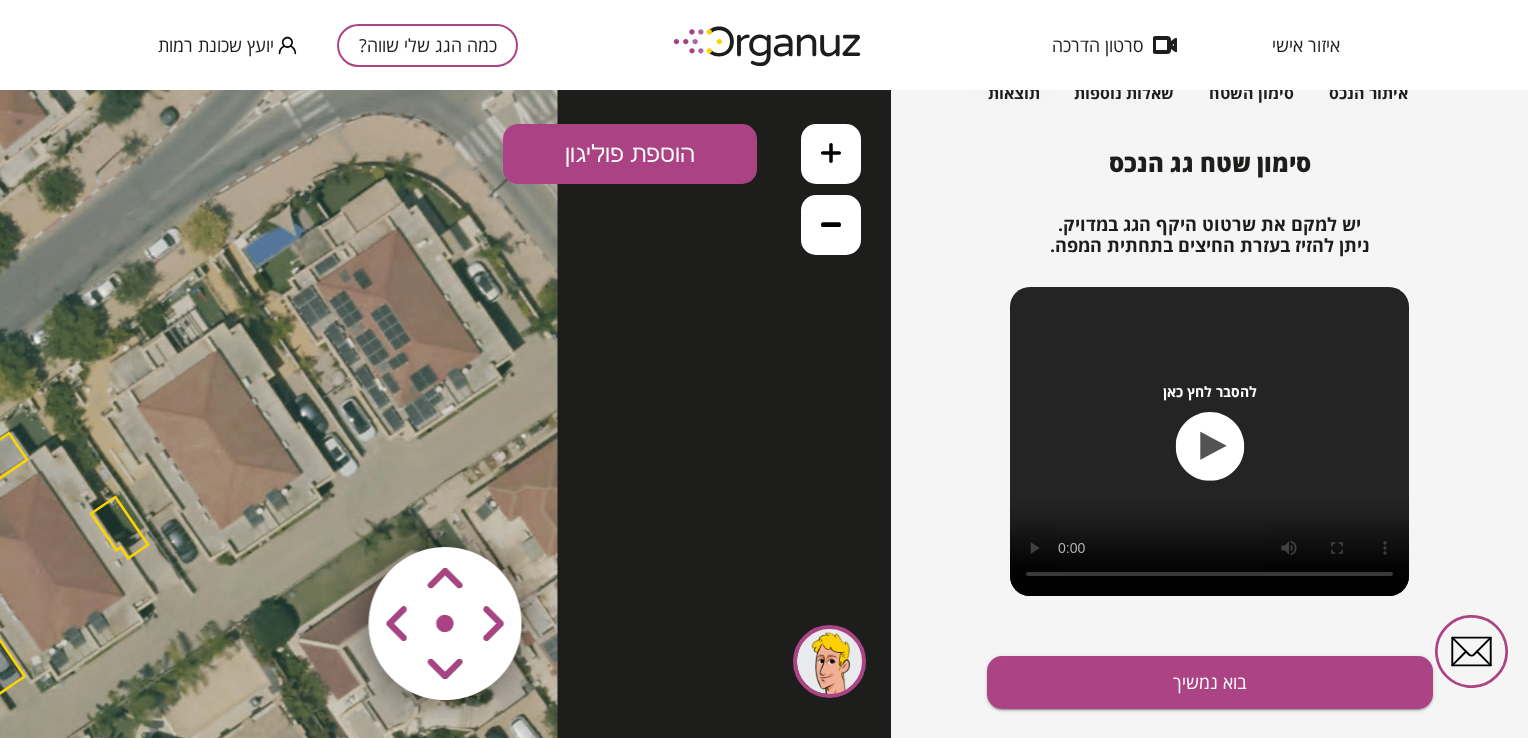 drag, startPoint x: 139, startPoint y: 531, endPoint x: 271, endPoint y: 514, distance: 133.0902 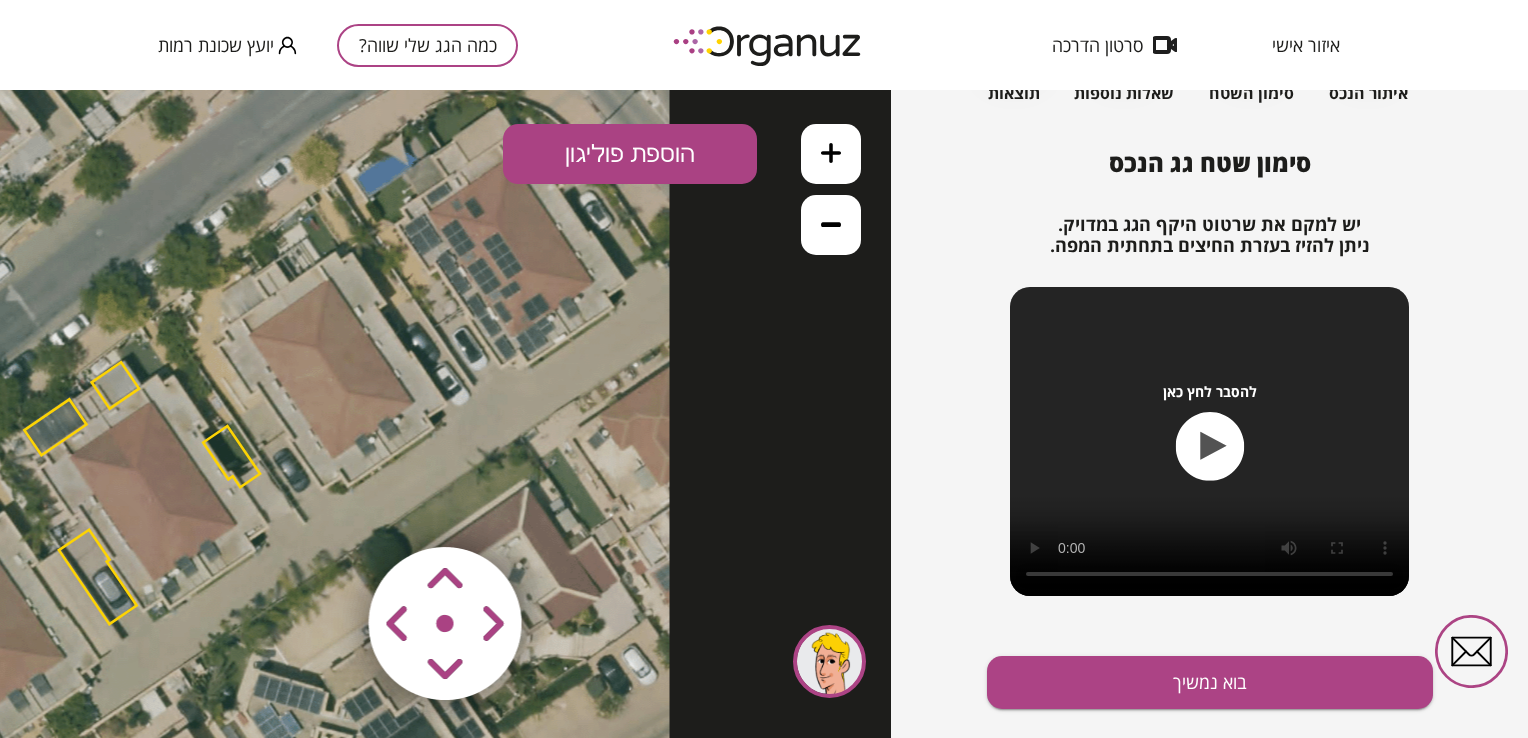 drag, startPoint x: 363, startPoint y: 394, endPoint x: 388, endPoint y: 381, distance: 28.178005 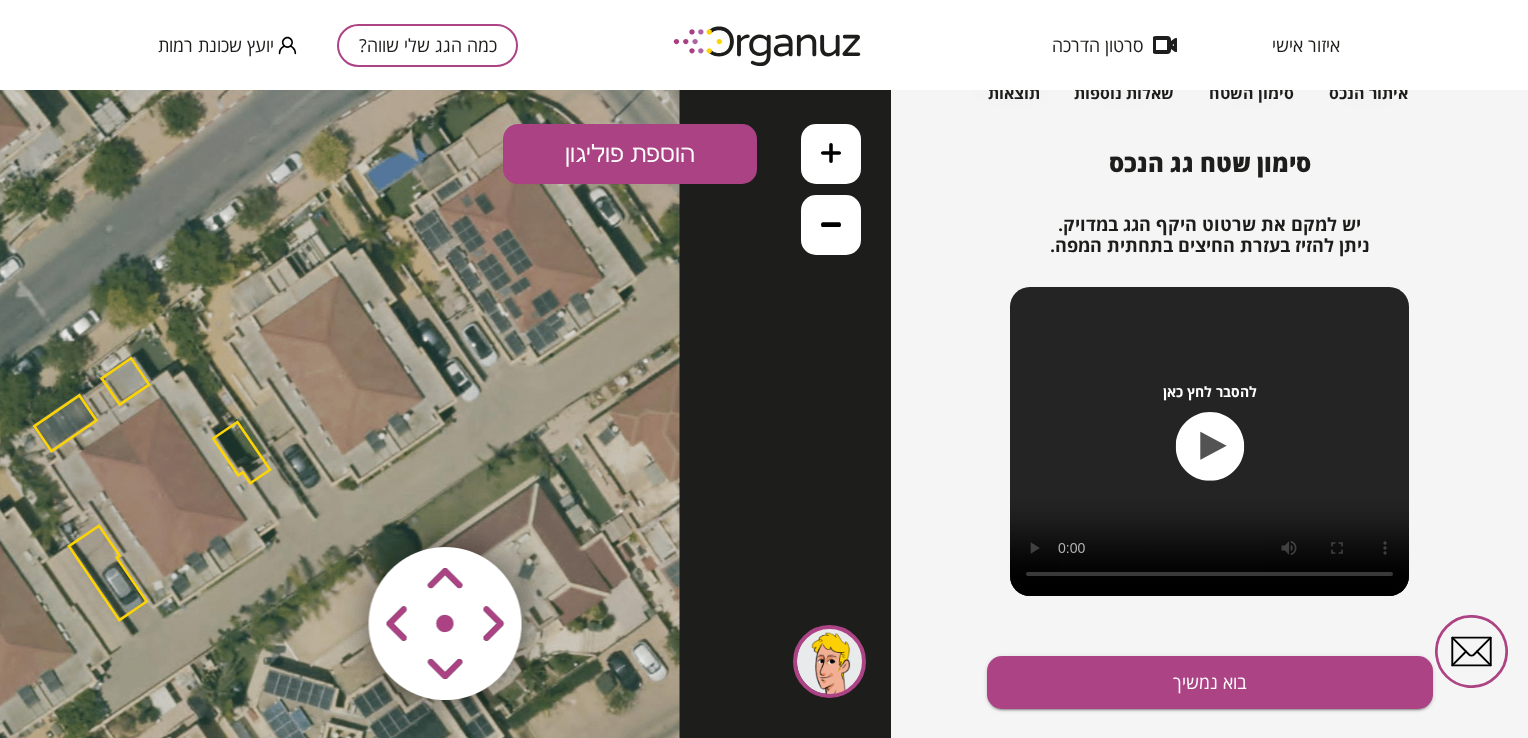 click 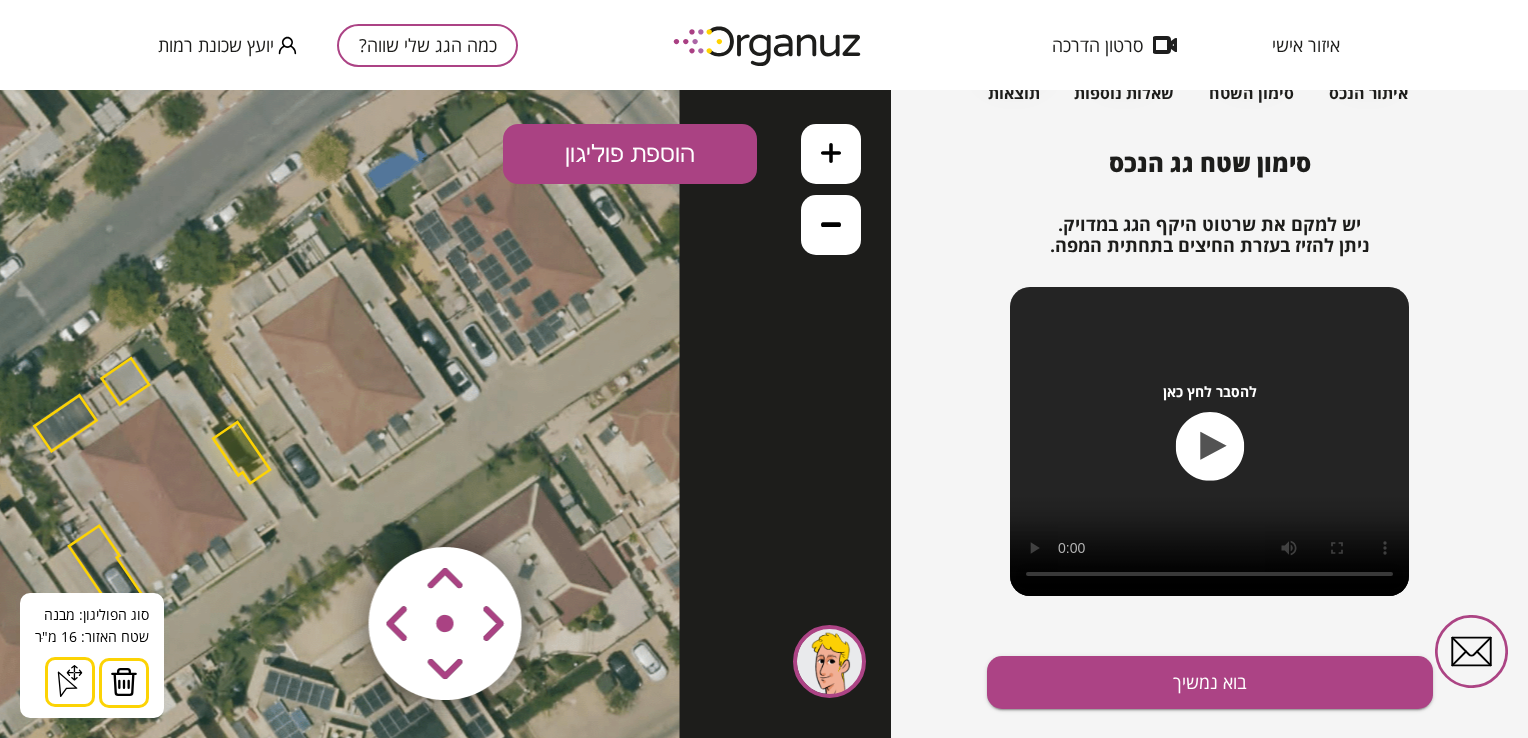 click at bounding box center [124, 682] 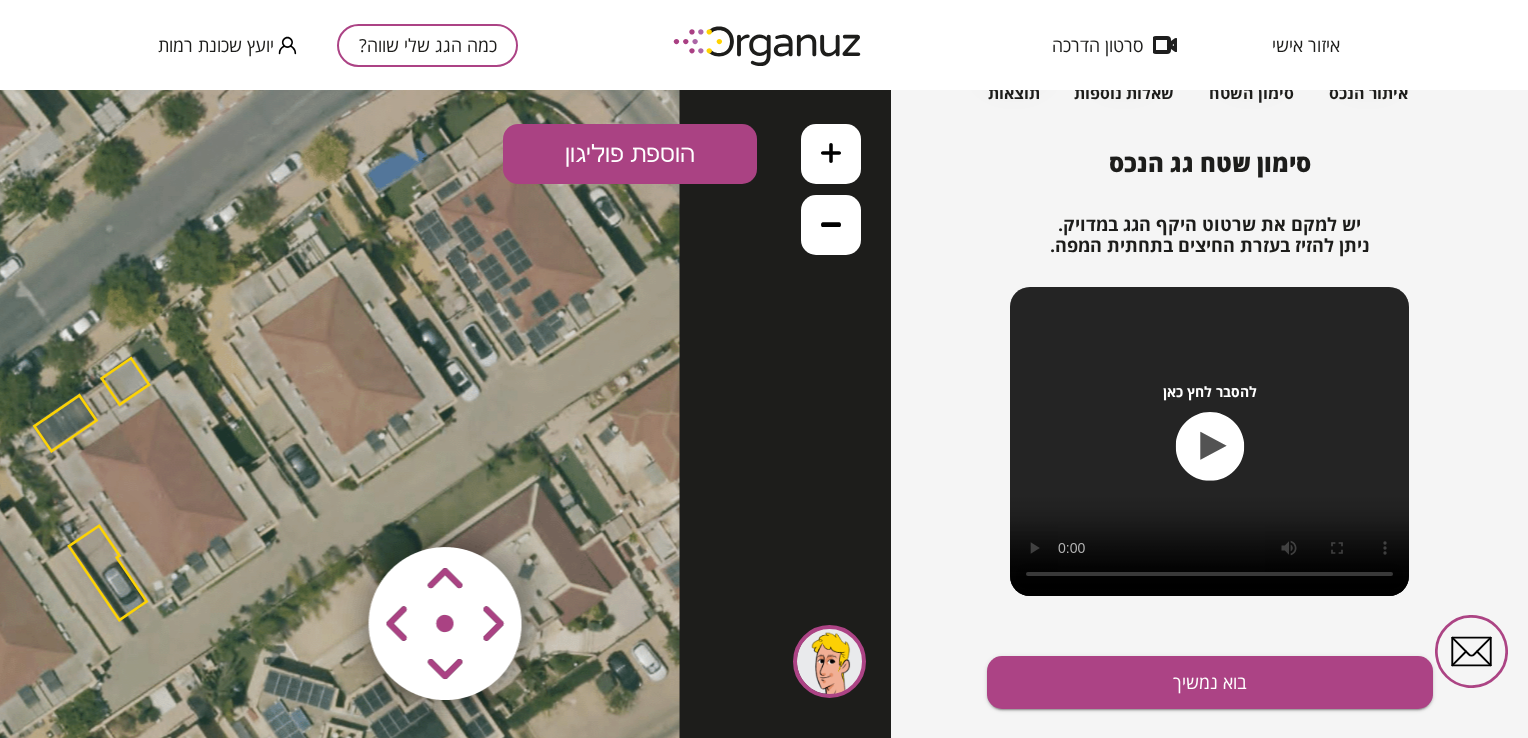 click 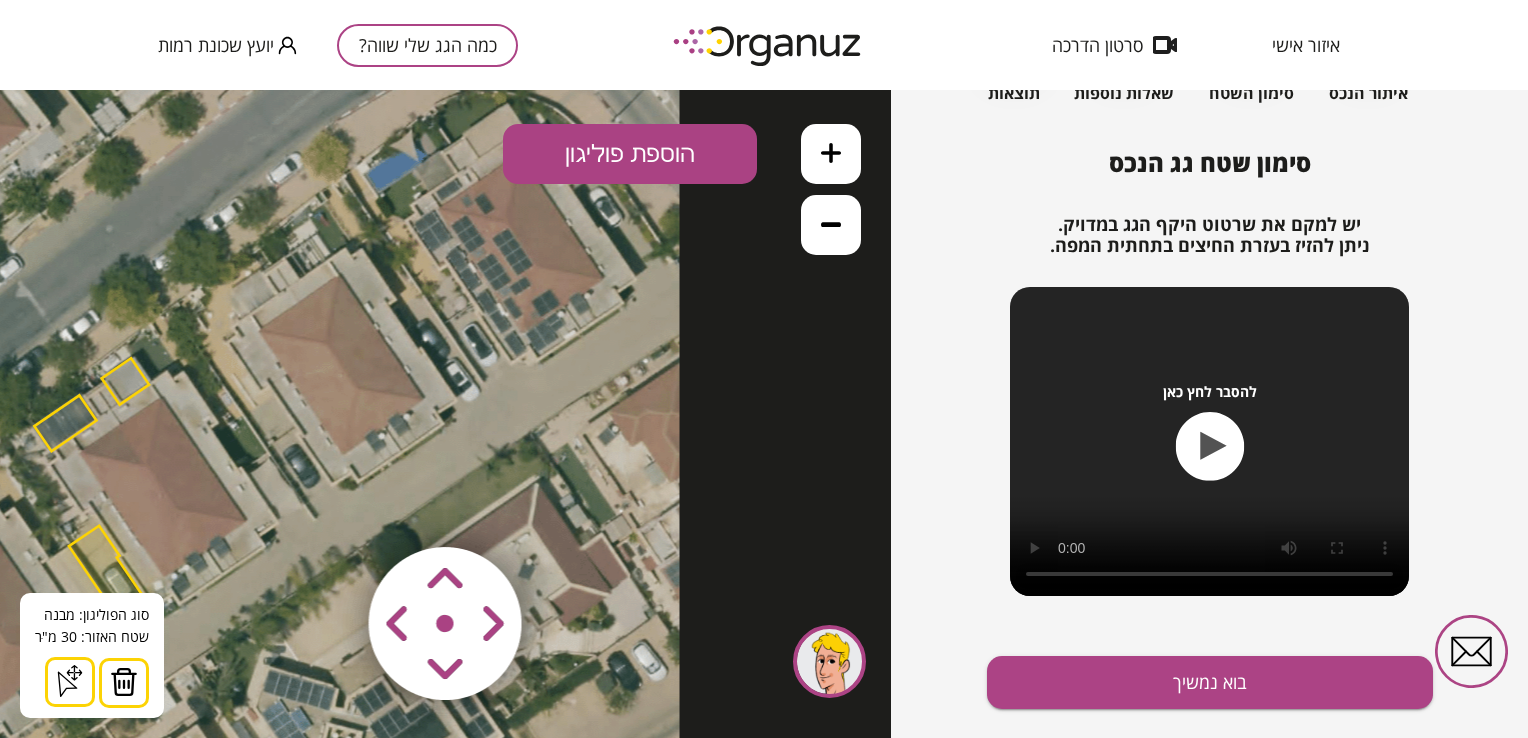 drag, startPoint x: 119, startPoint y: 671, endPoint x: 189, endPoint y: 586, distance: 110.11358 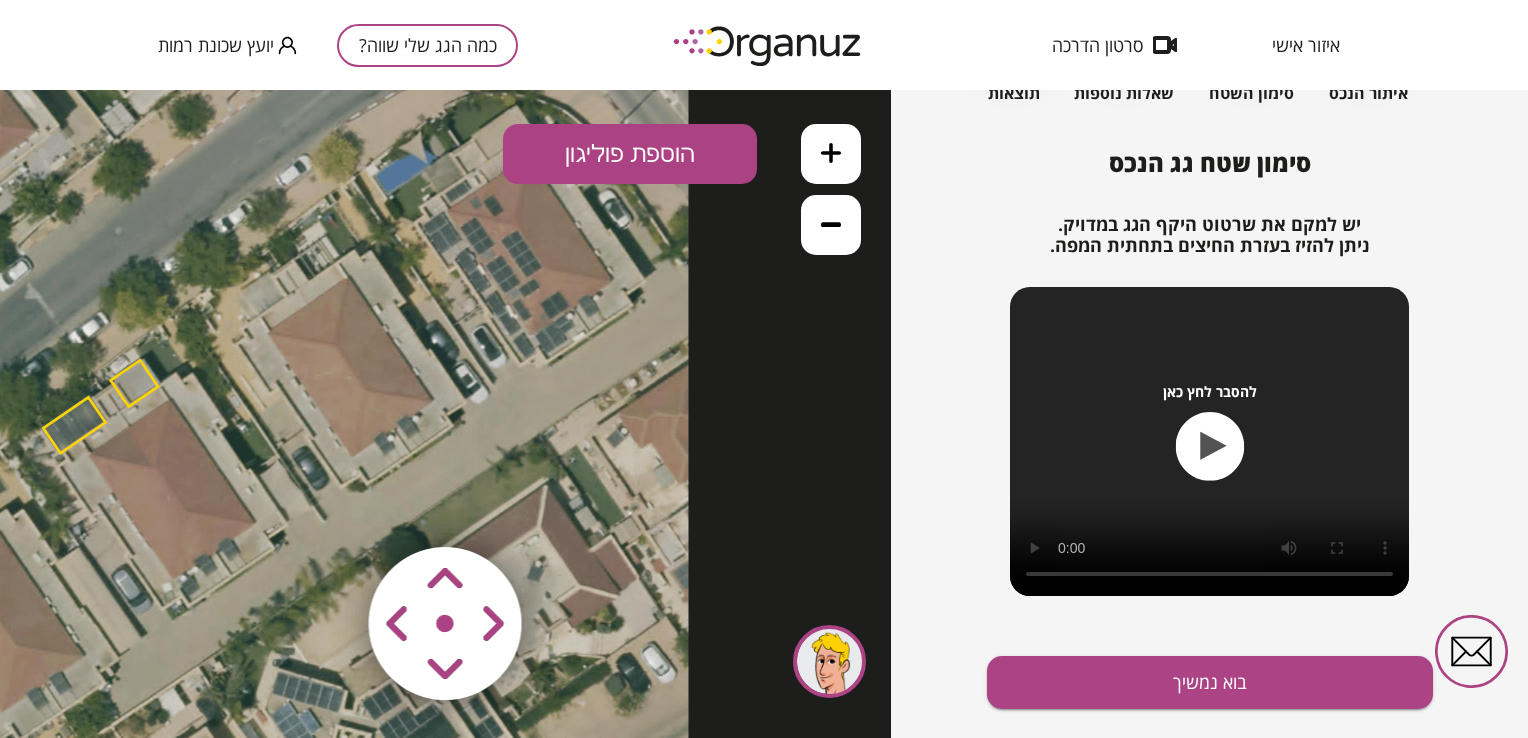 click 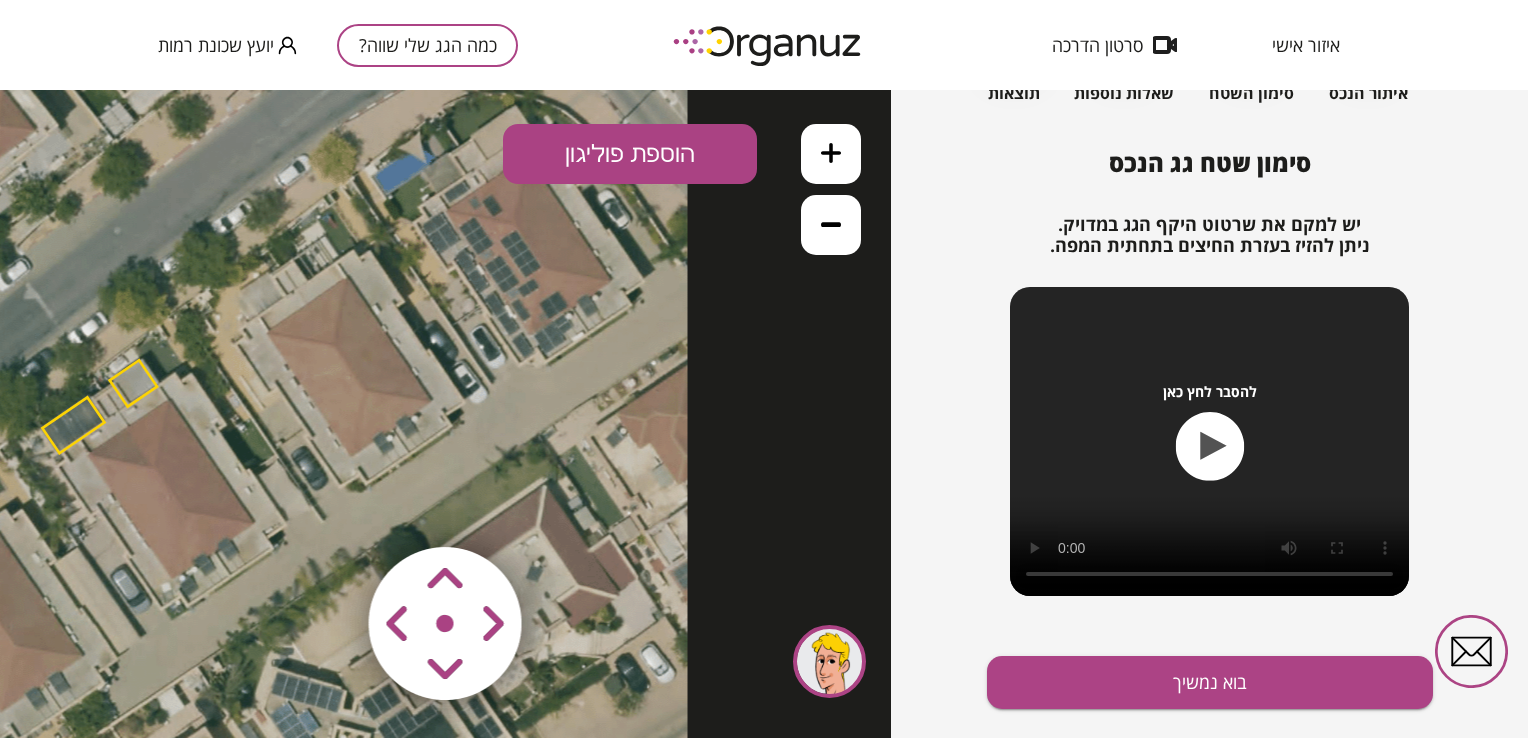 click 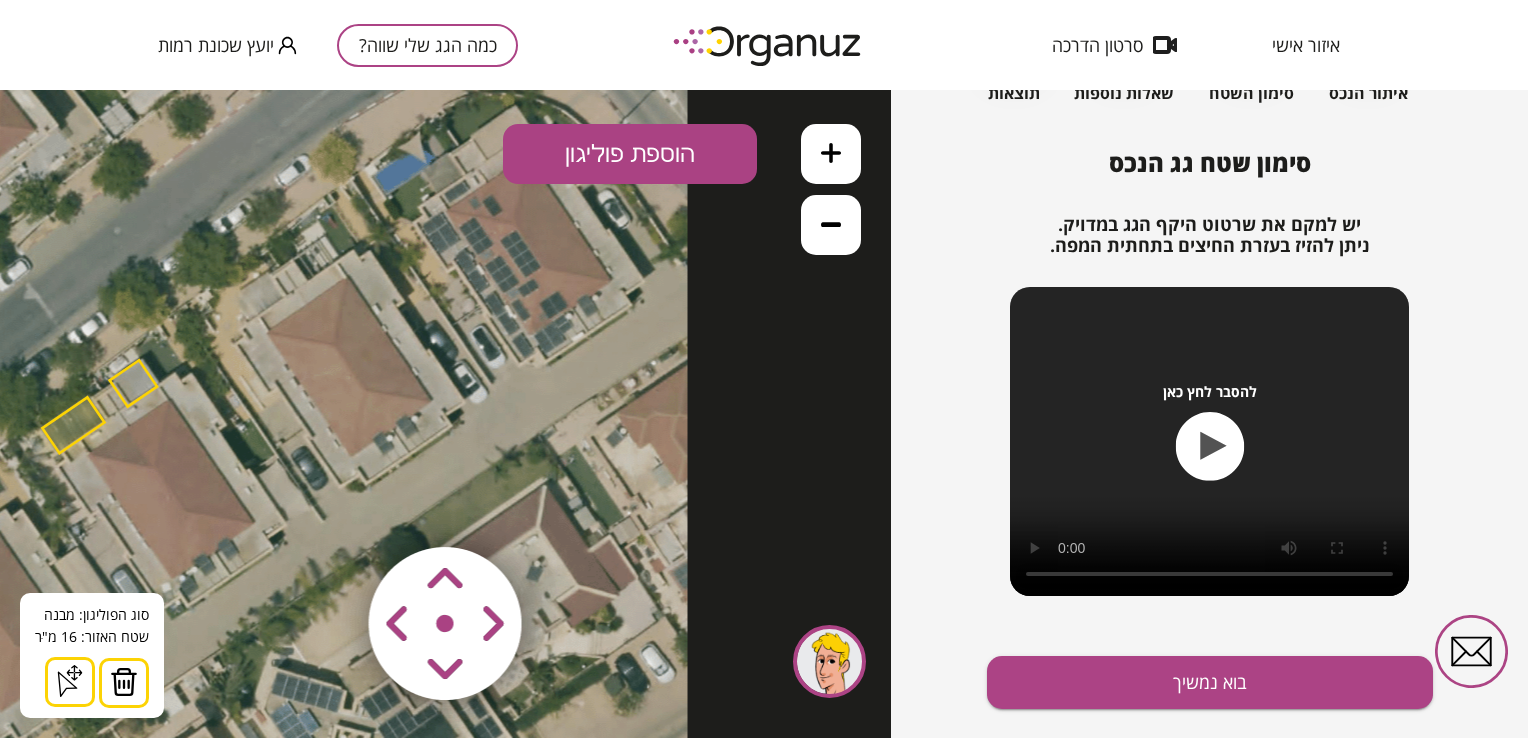 click at bounding box center (124, 682) 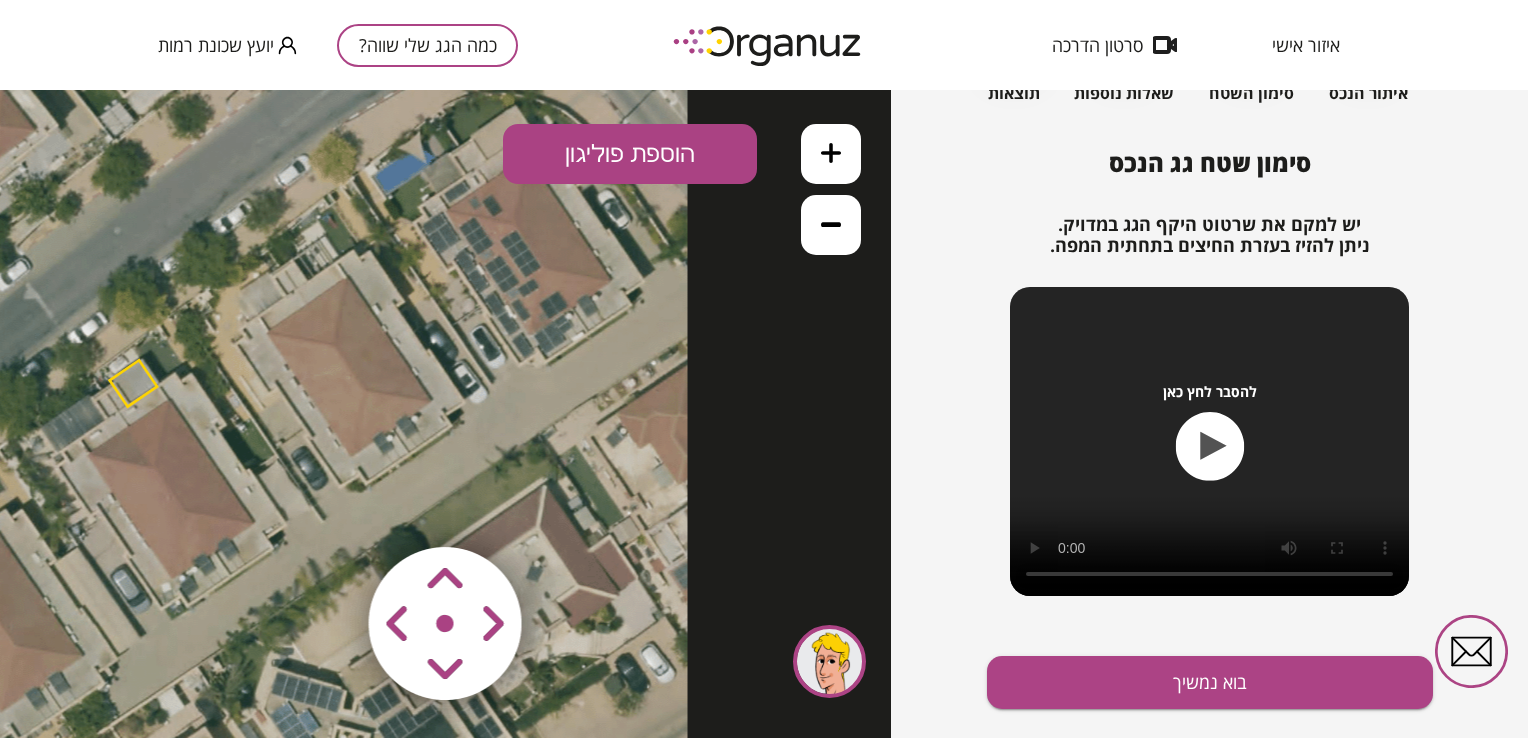 click 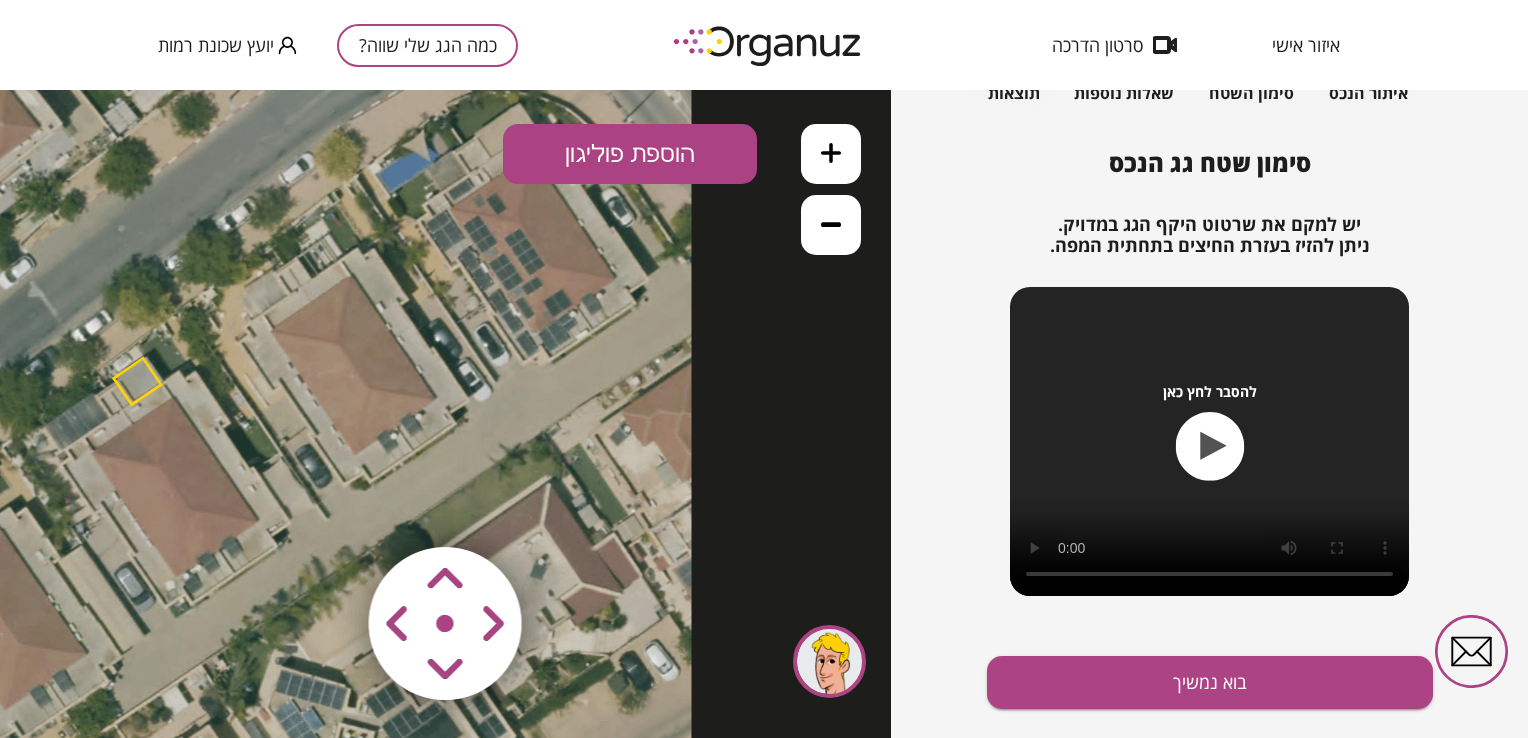 click 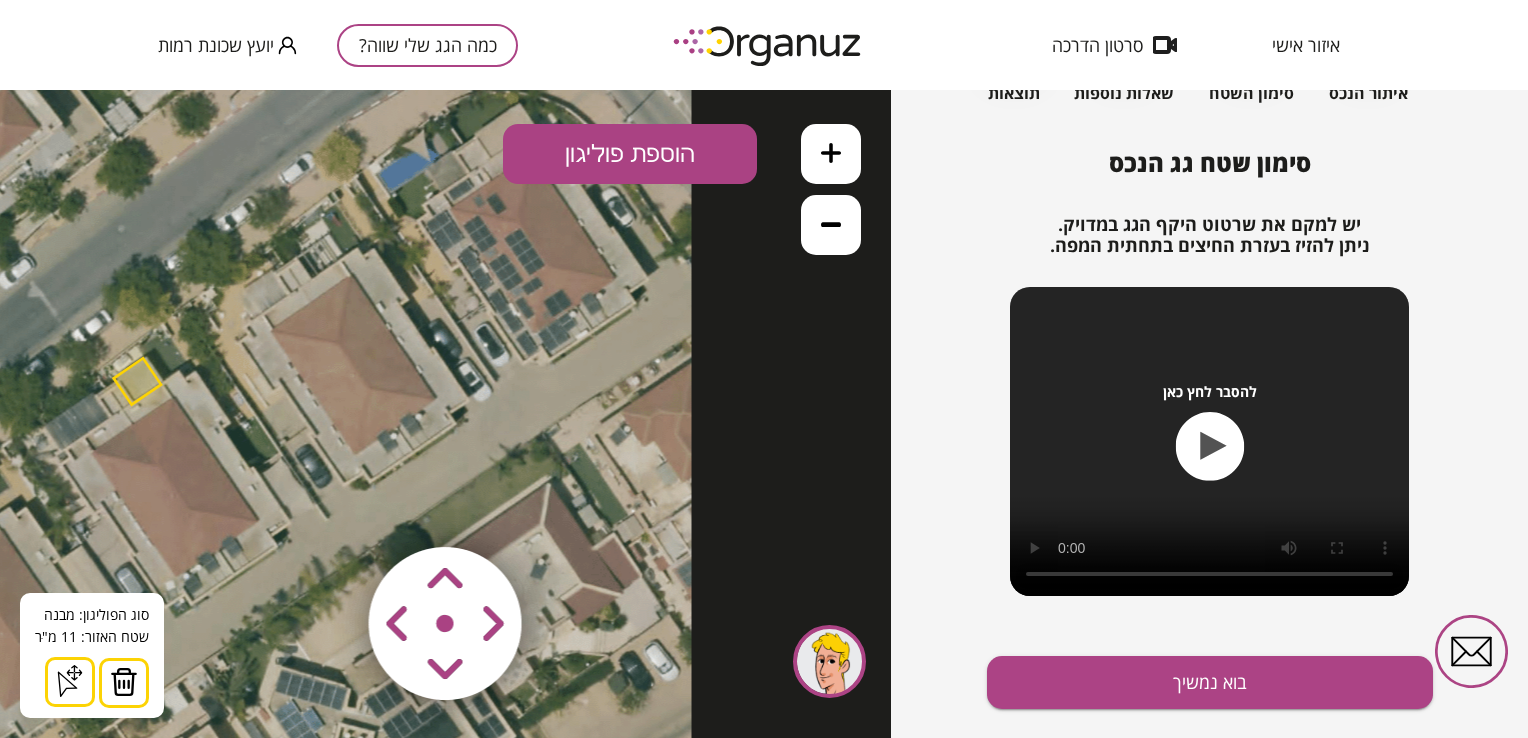 click at bounding box center (124, 682) 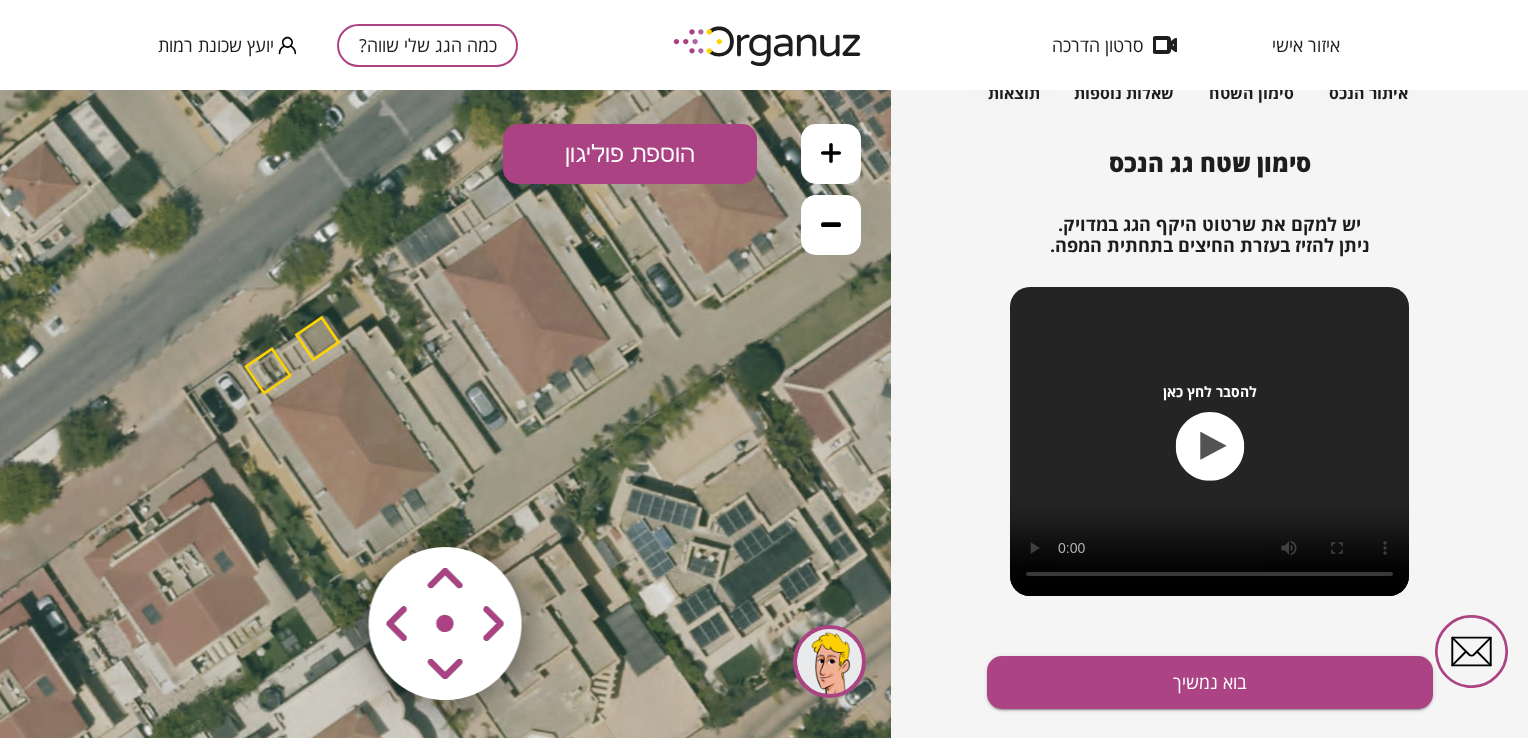 drag, startPoint x: 283, startPoint y: 494, endPoint x: 639, endPoint y: 293, distance: 408.8239 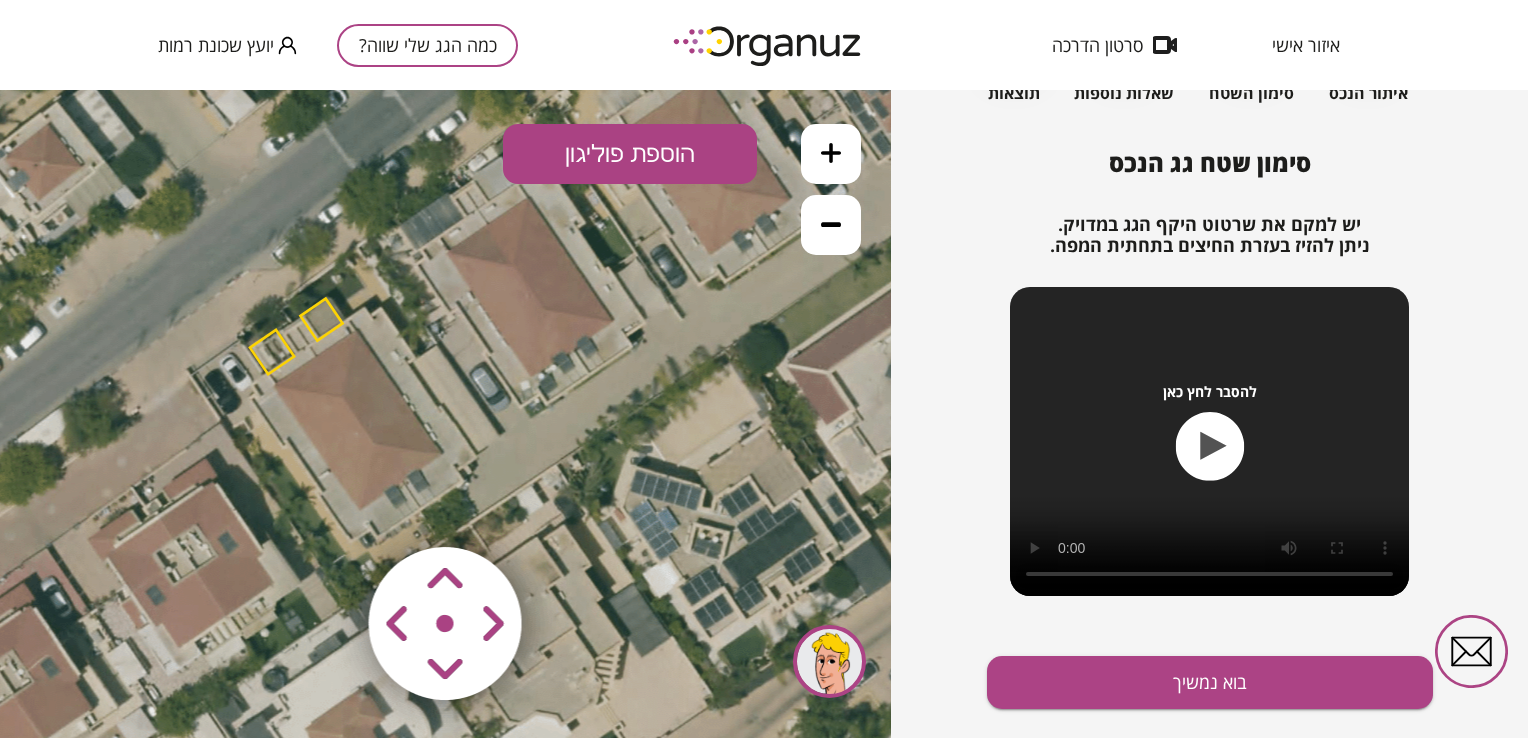 click 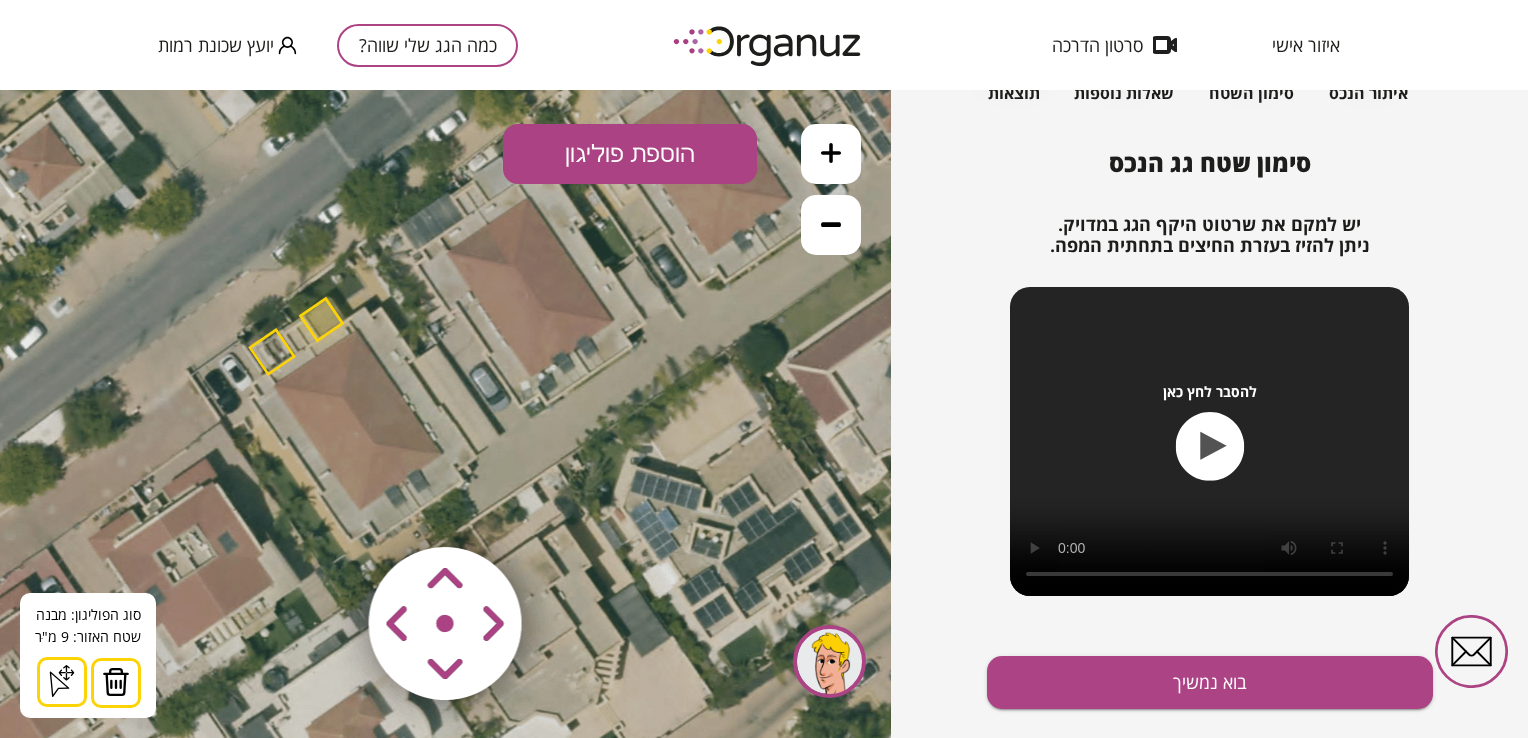 click at bounding box center [116, 683] 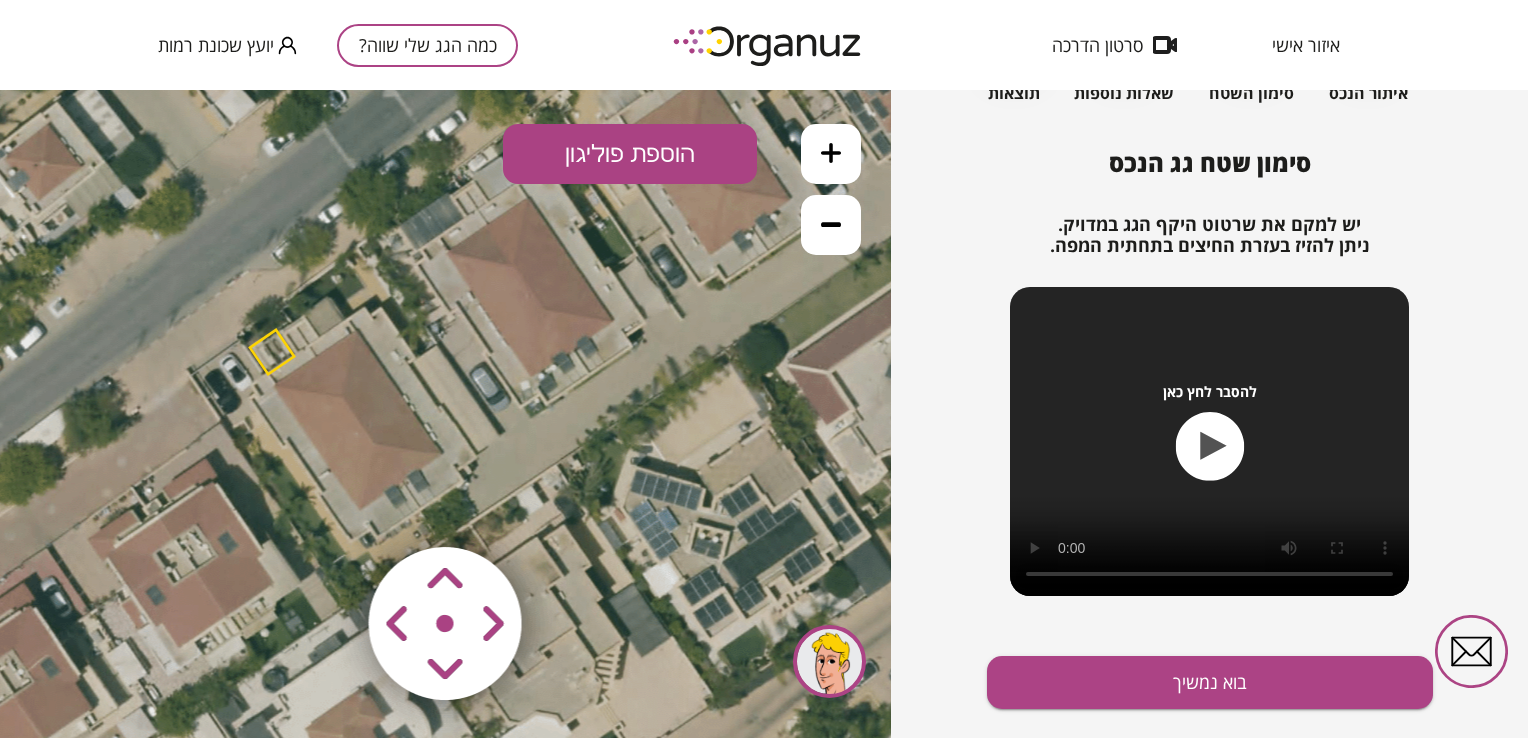 click 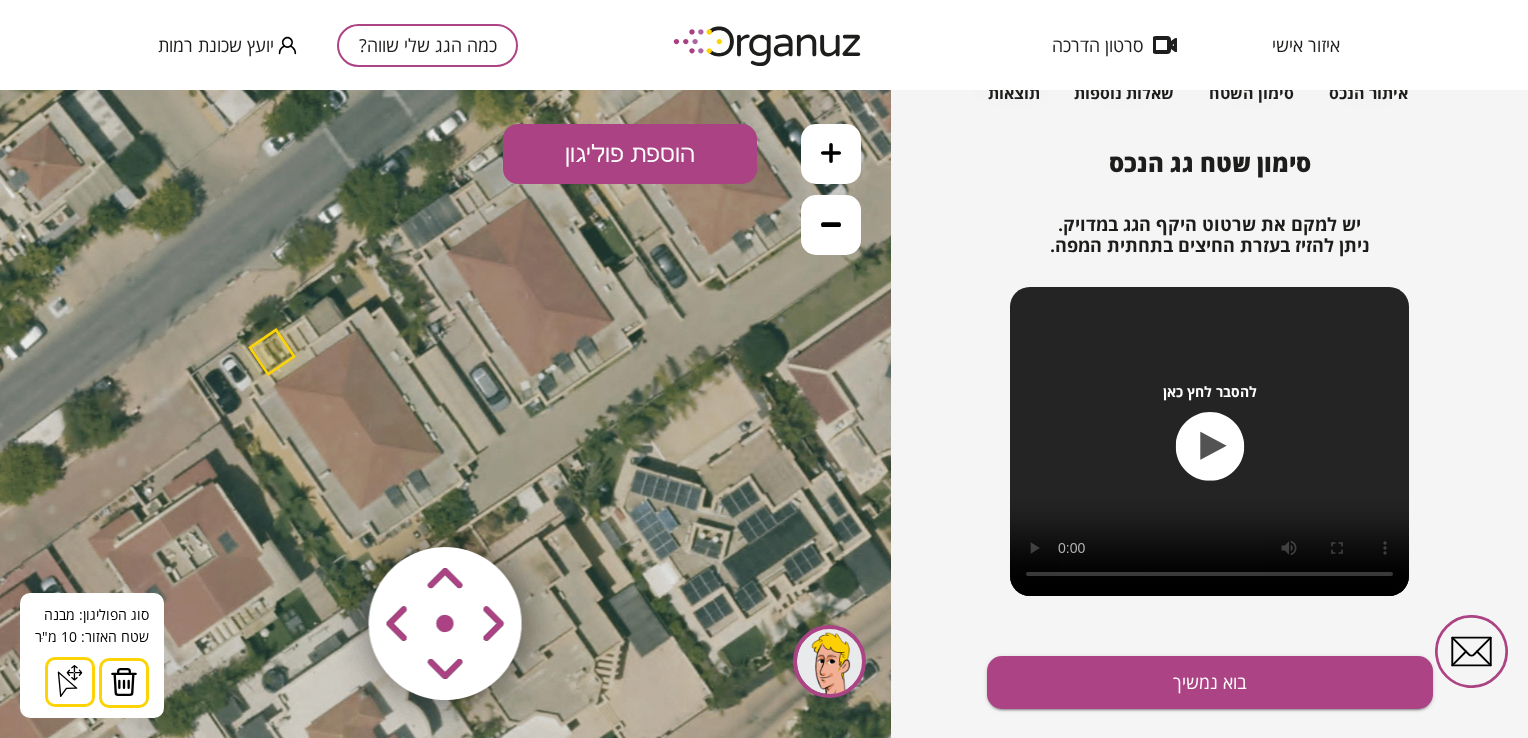 click at bounding box center [124, 682] 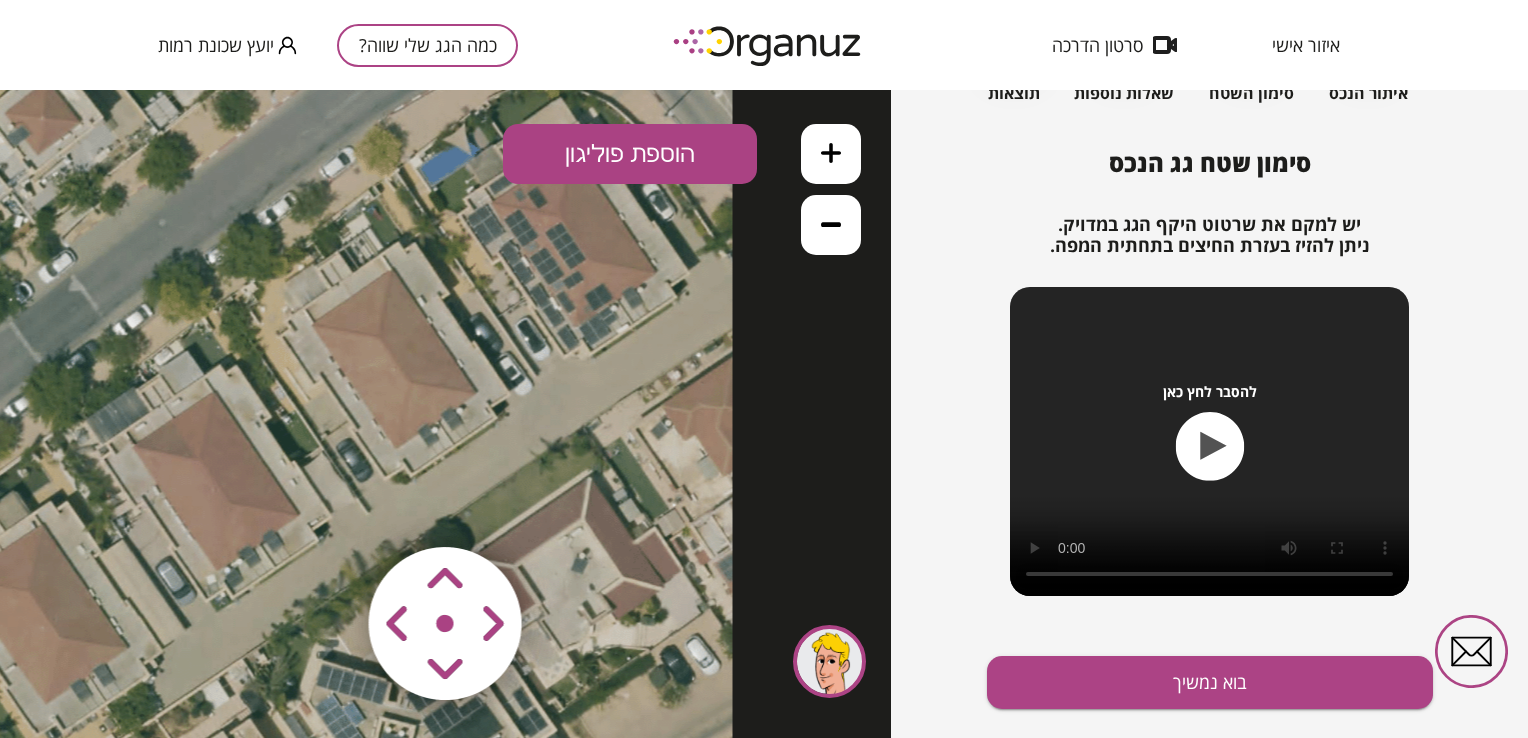 drag, startPoint x: 571, startPoint y: 414, endPoint x: 257, endPoint y: 608, distance: 369.0962 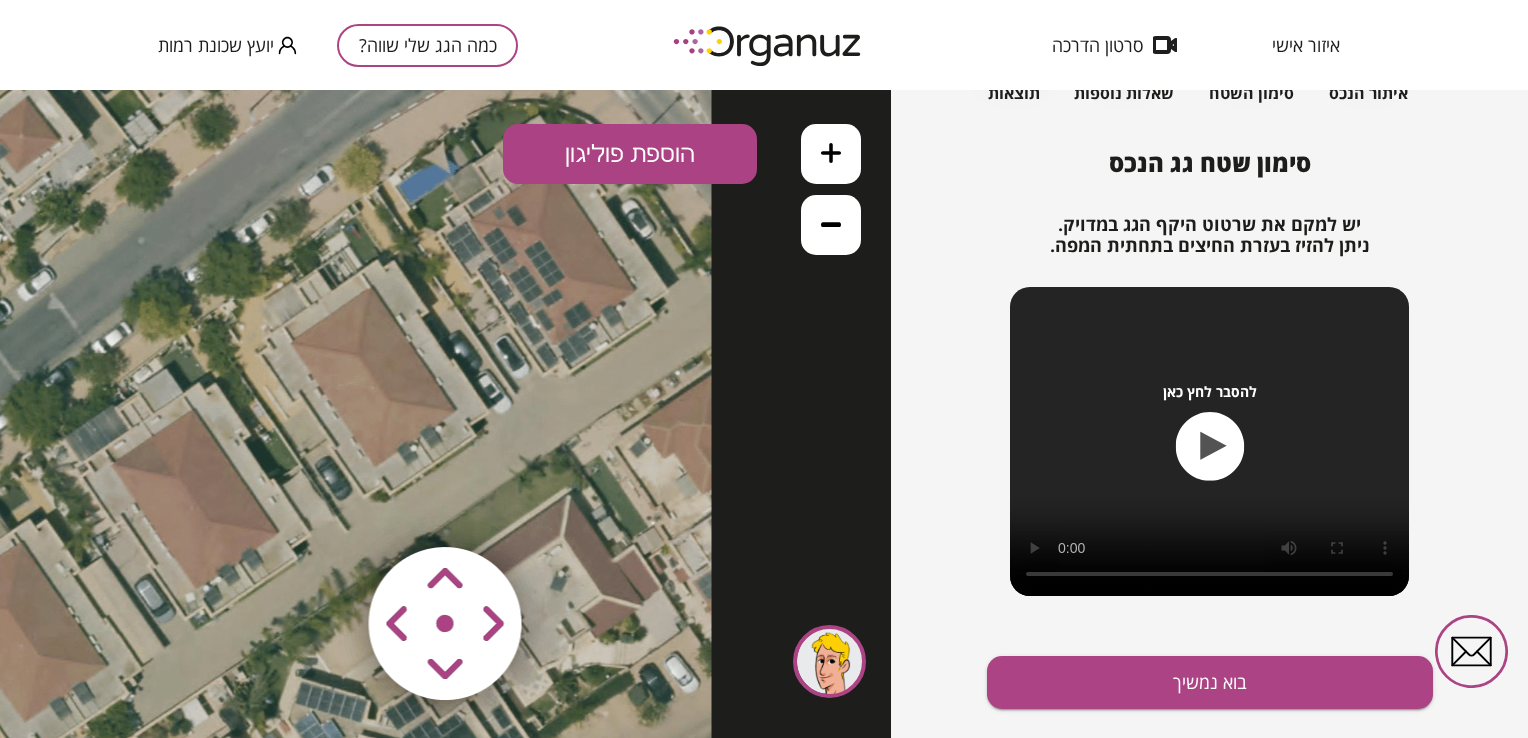 drag, startPoint x: 383, startPoint y: 462, endPoint x: 362, endPoint y: 480, distance: 27.658634 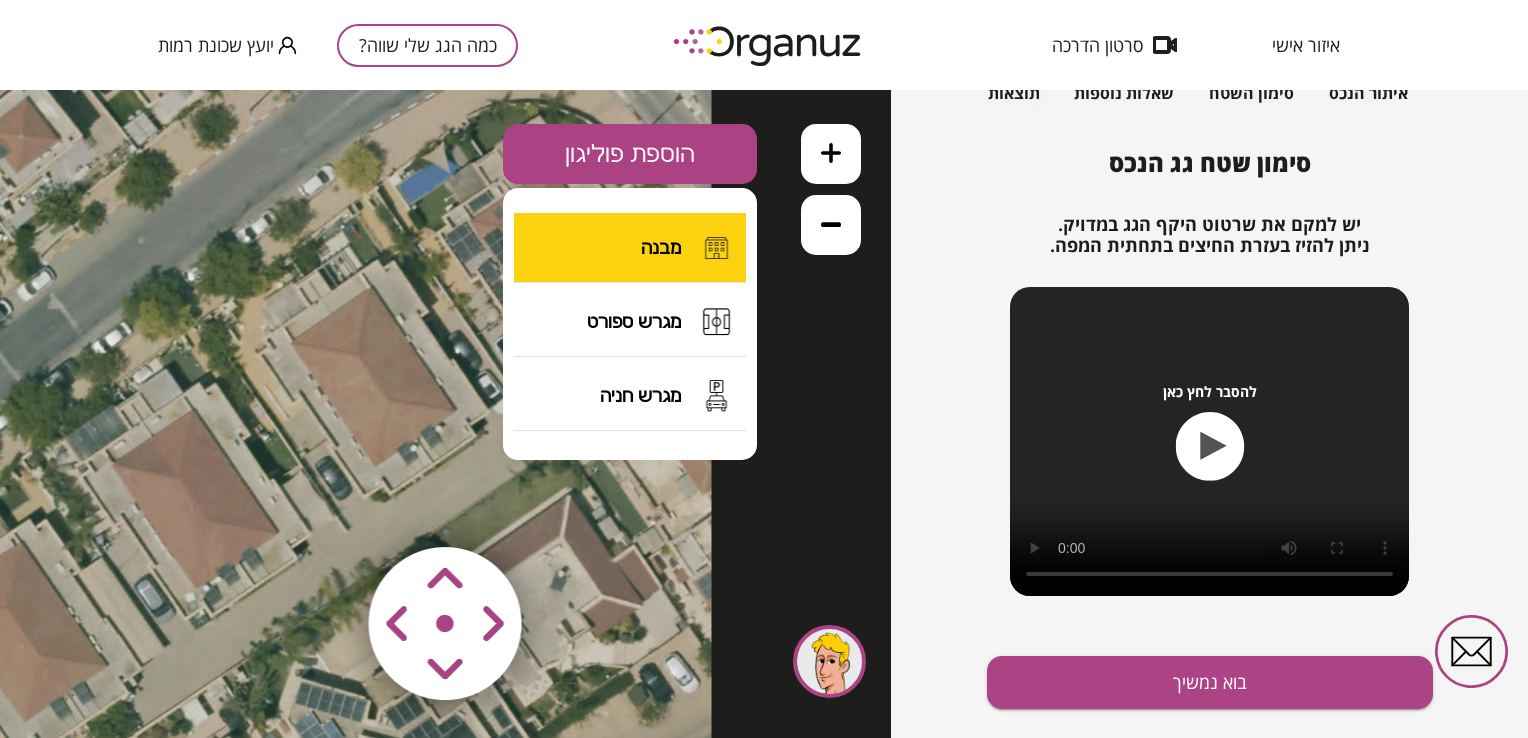click on "מבנה" at bounding box center (630, 248) 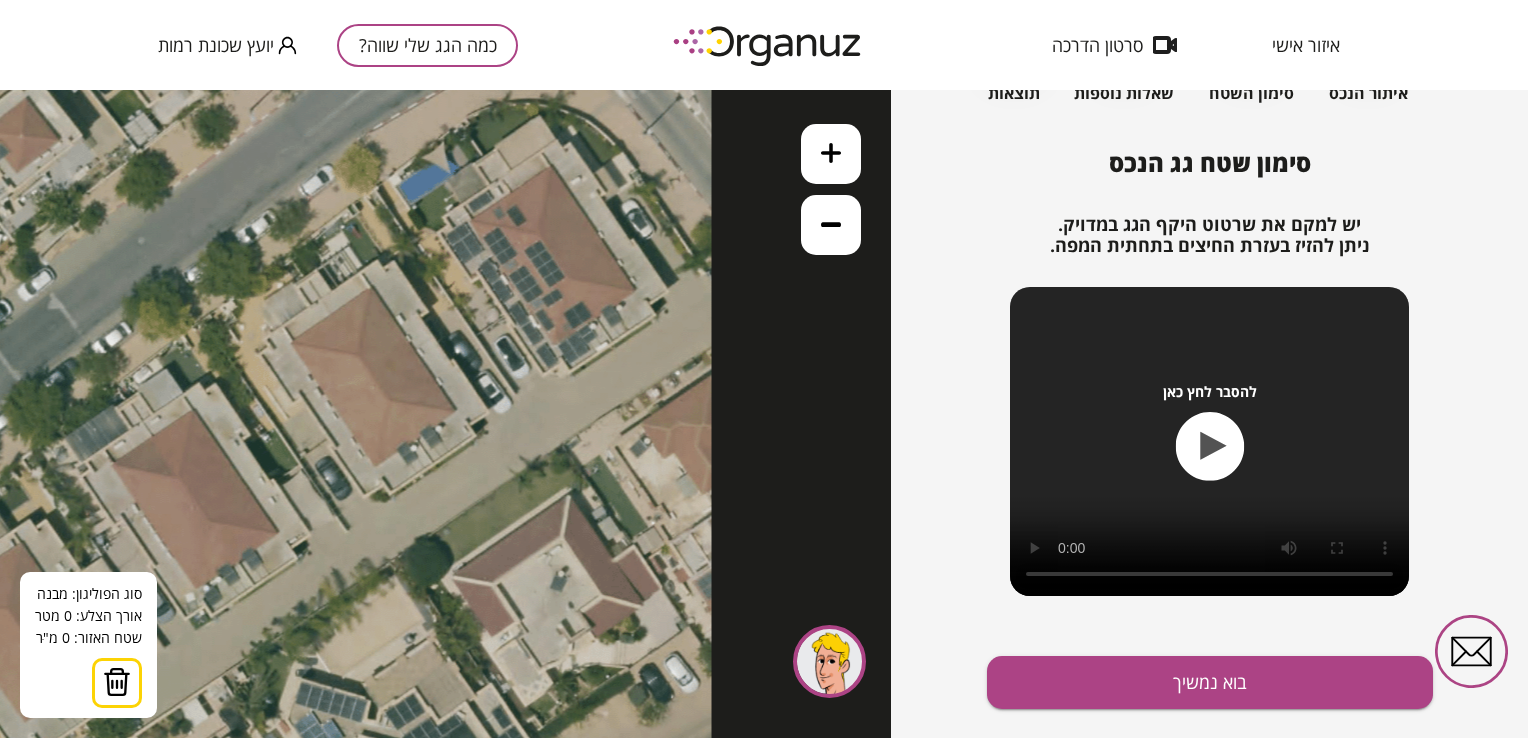 click 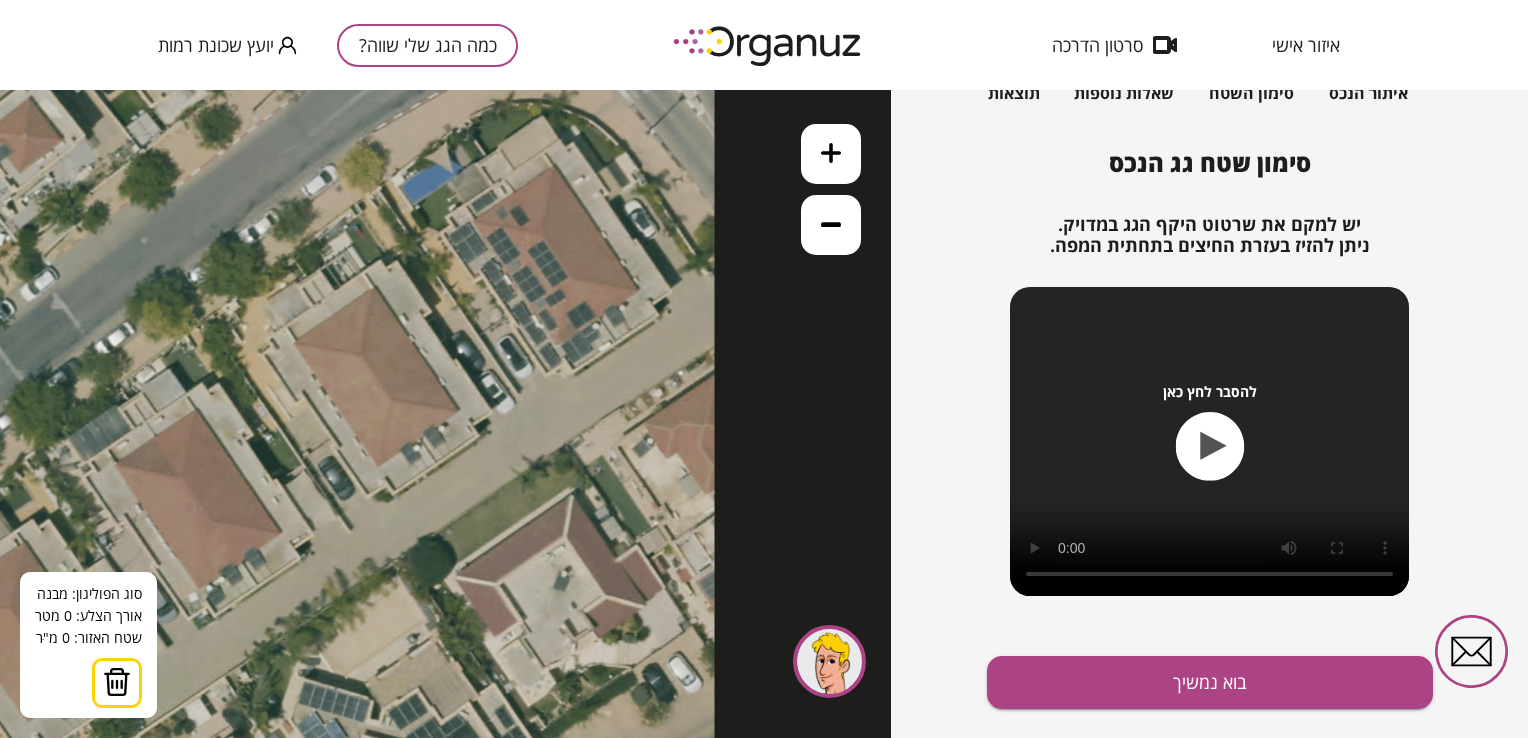 click 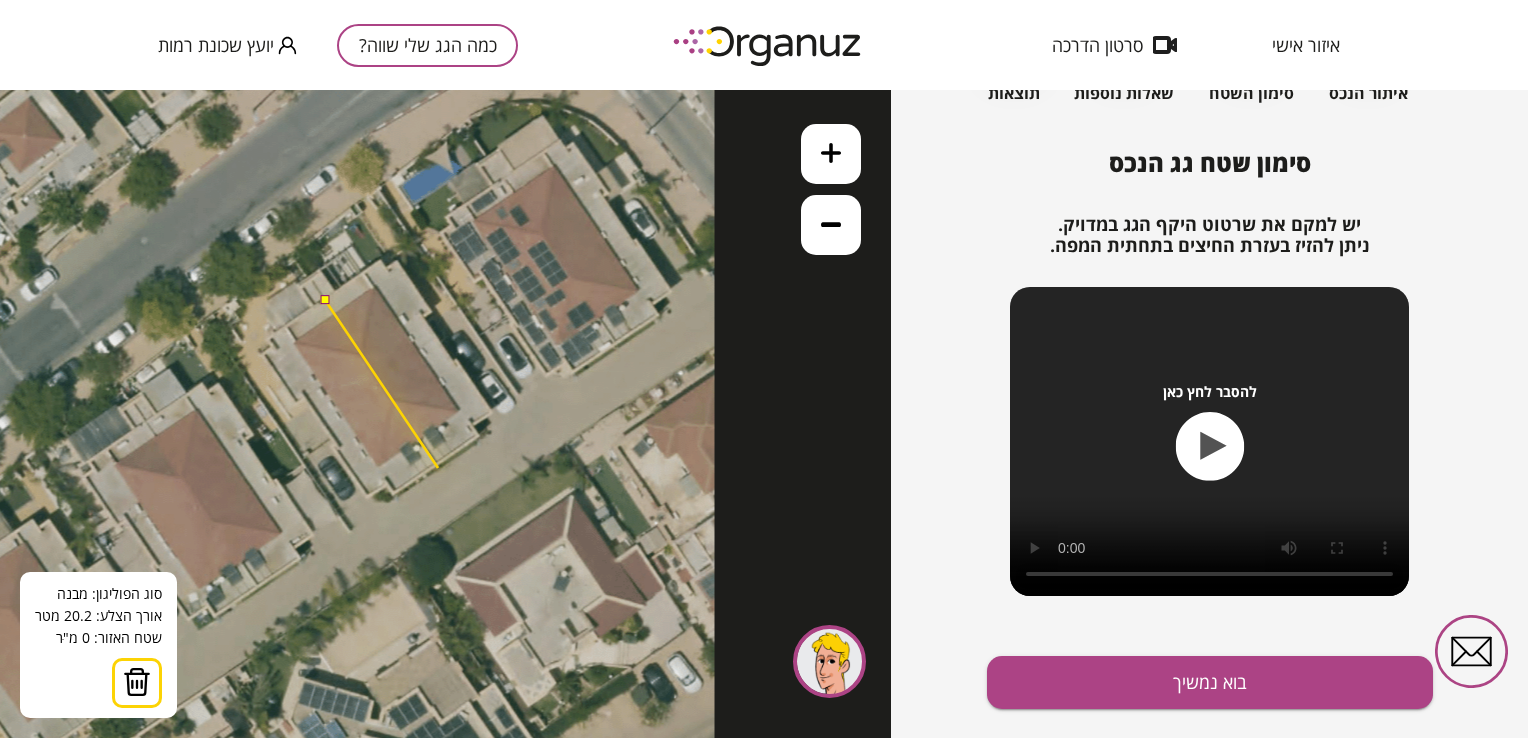 click 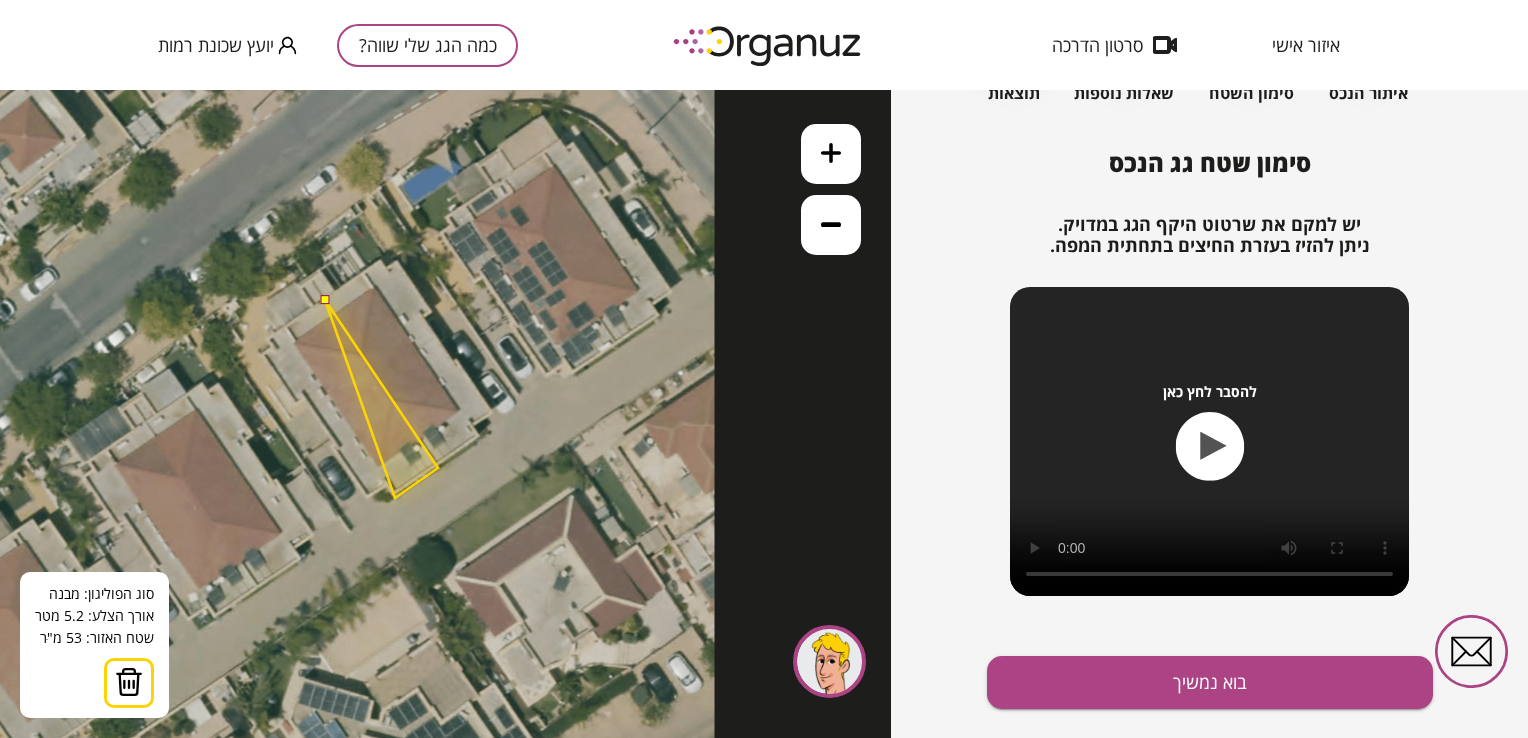 click 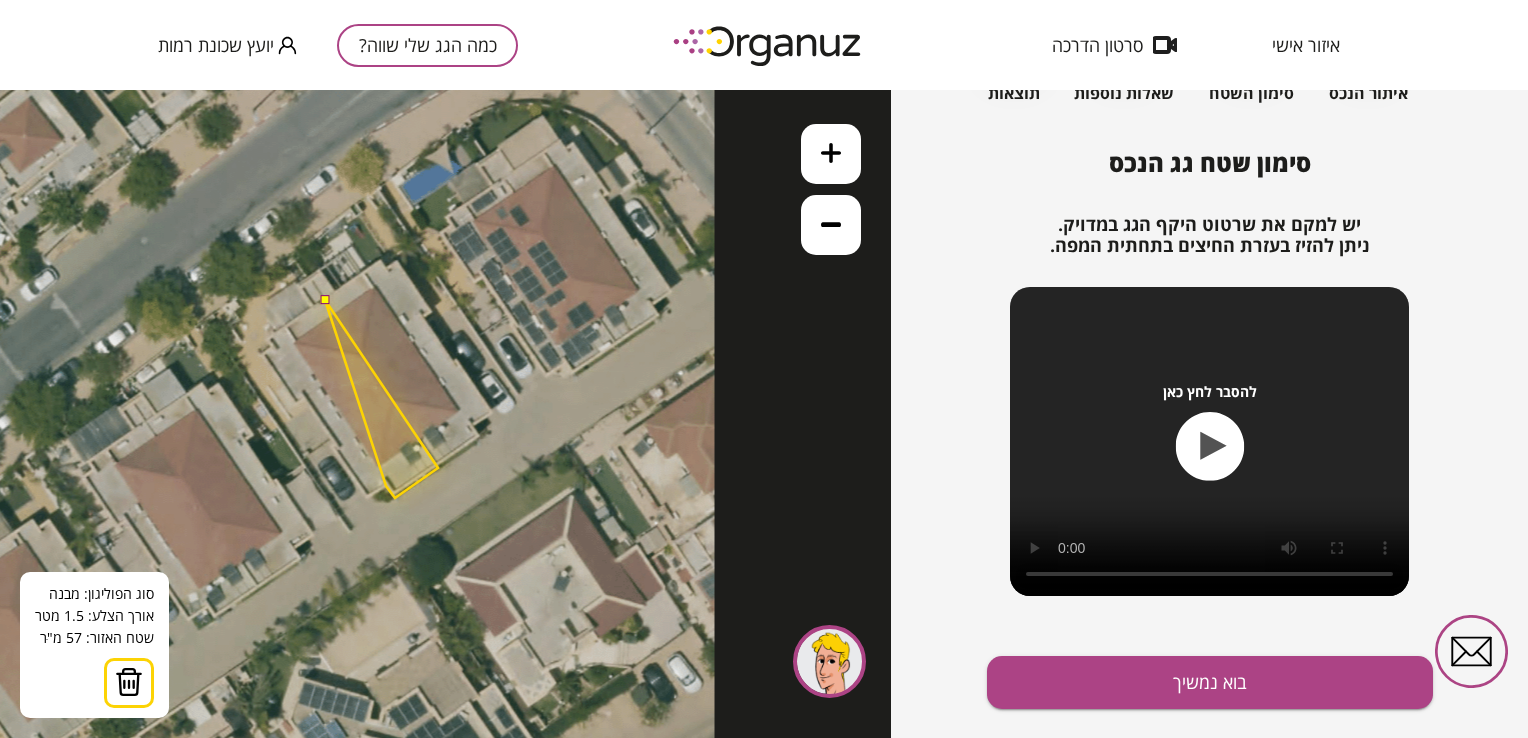 click 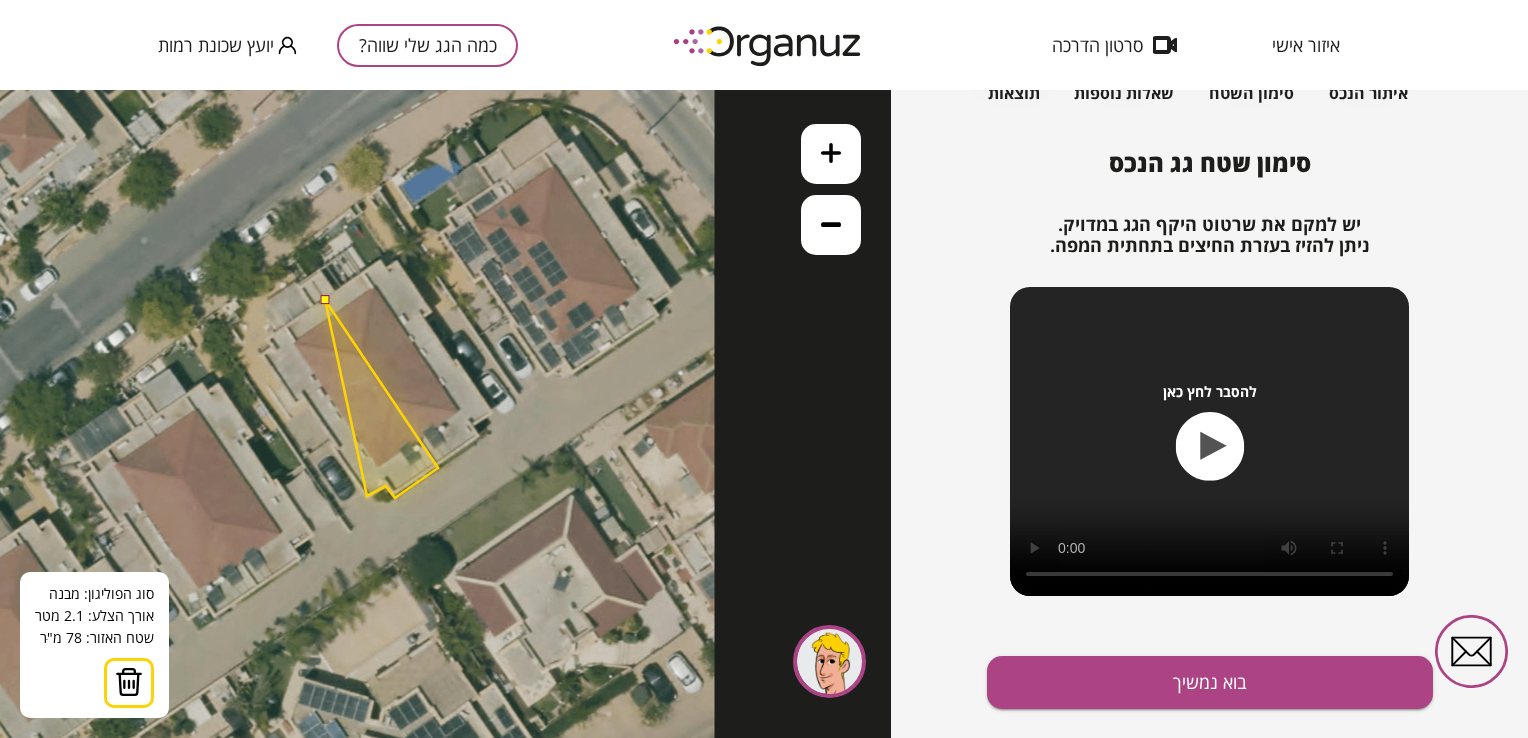 click 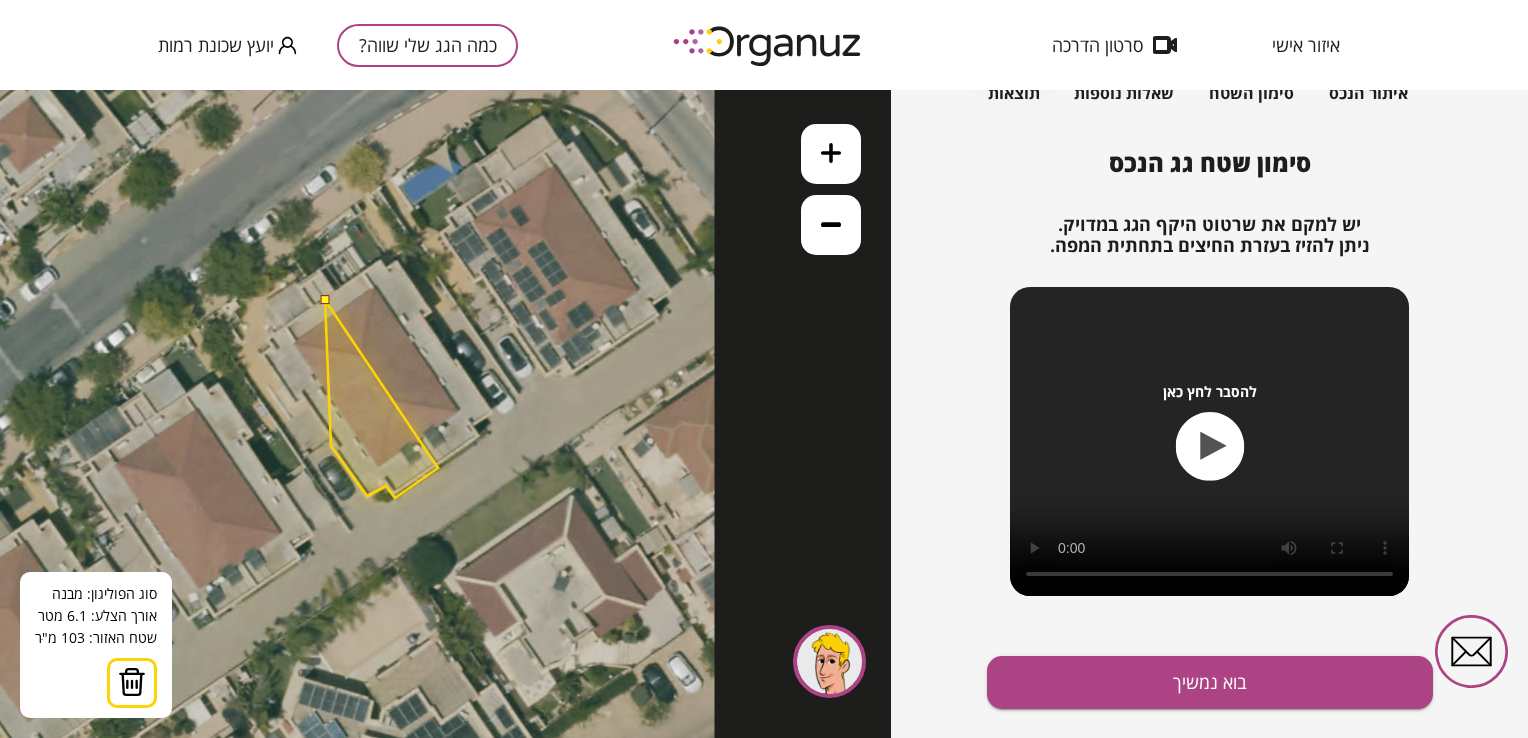 click 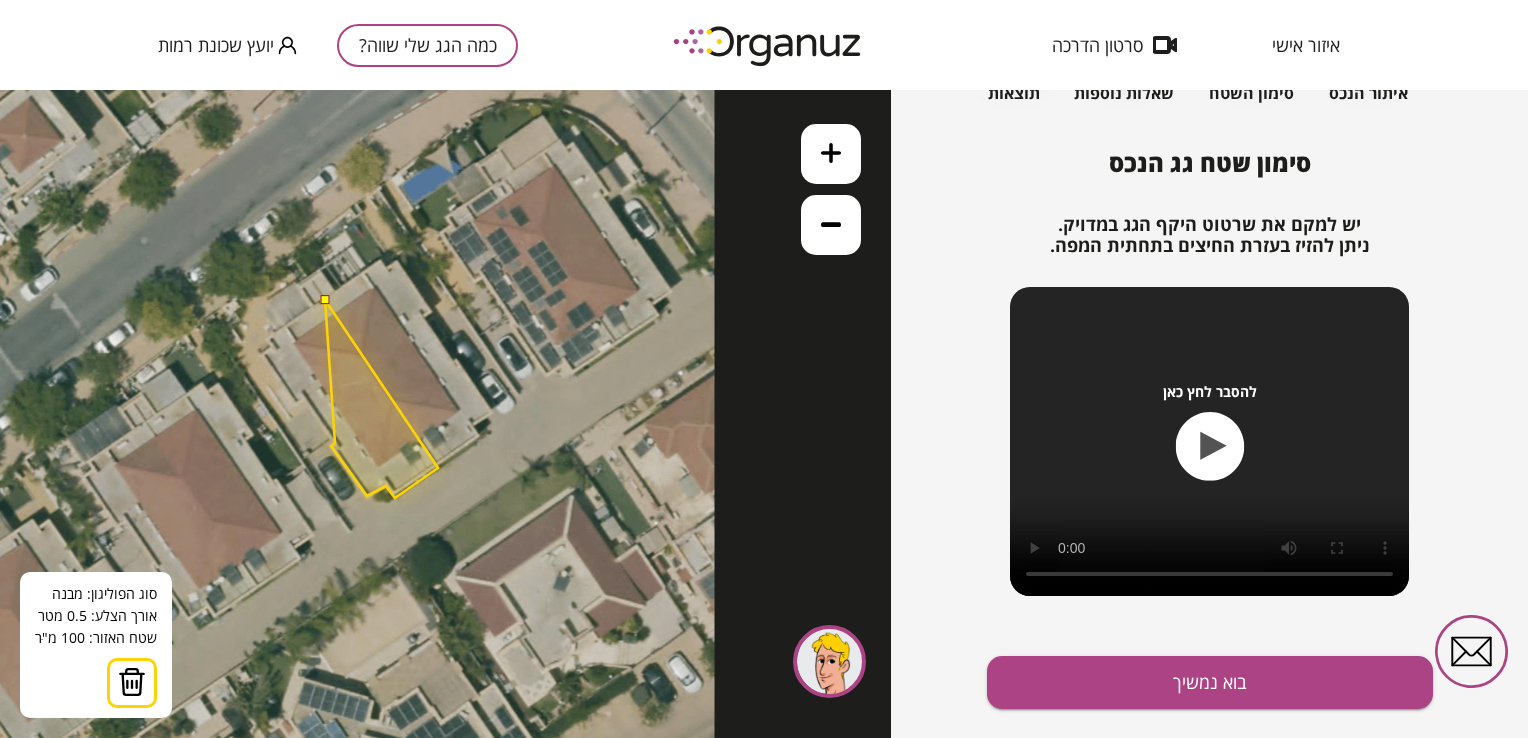 click 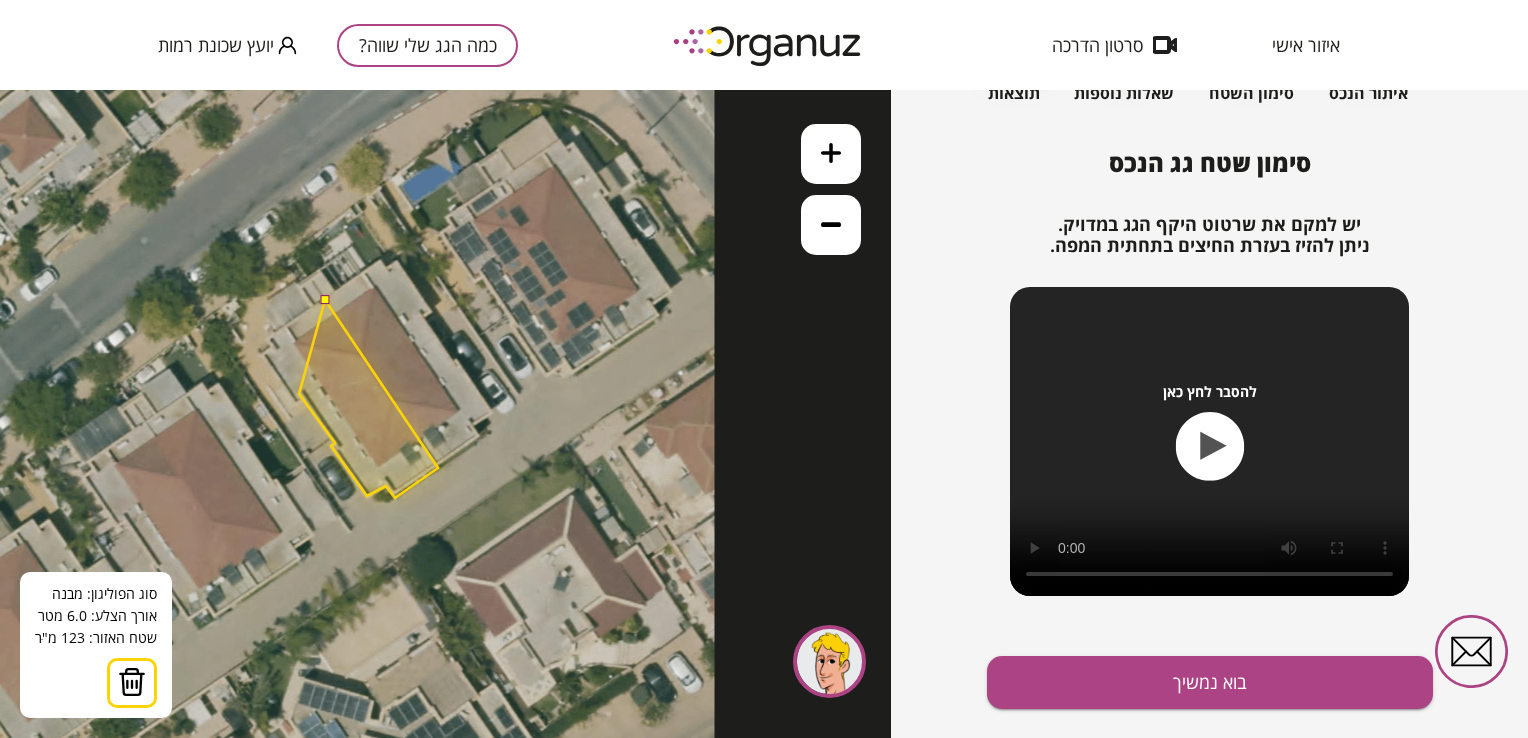 click 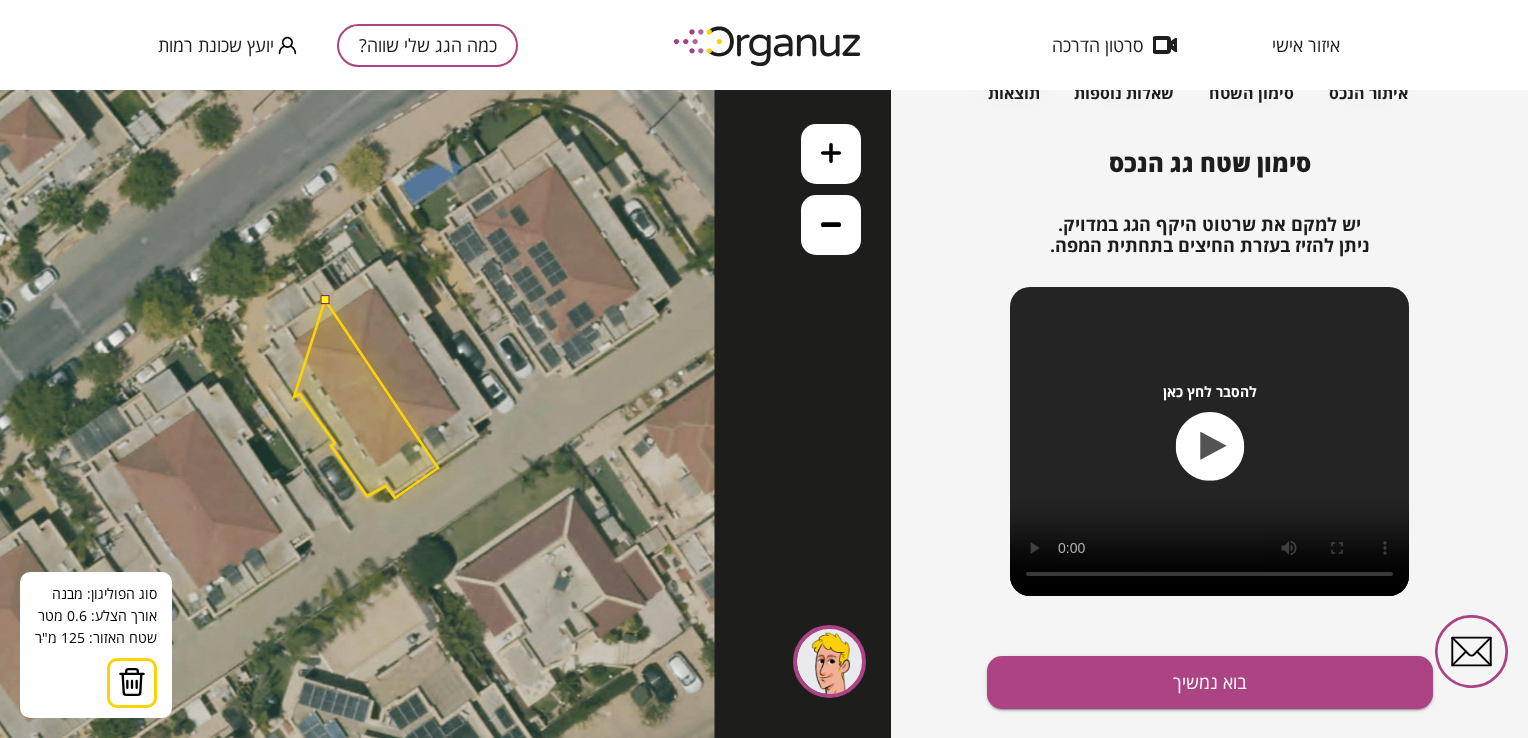 click 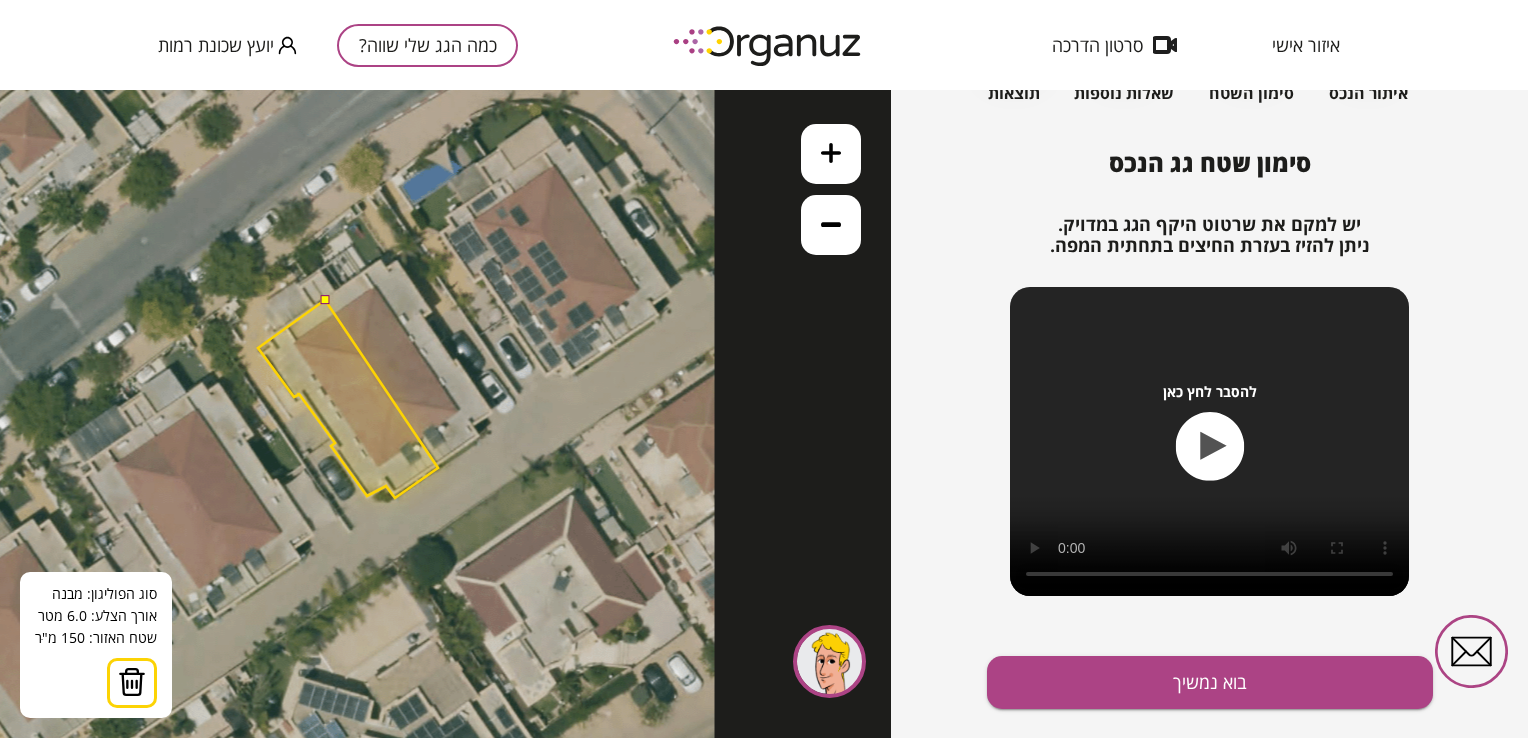 click 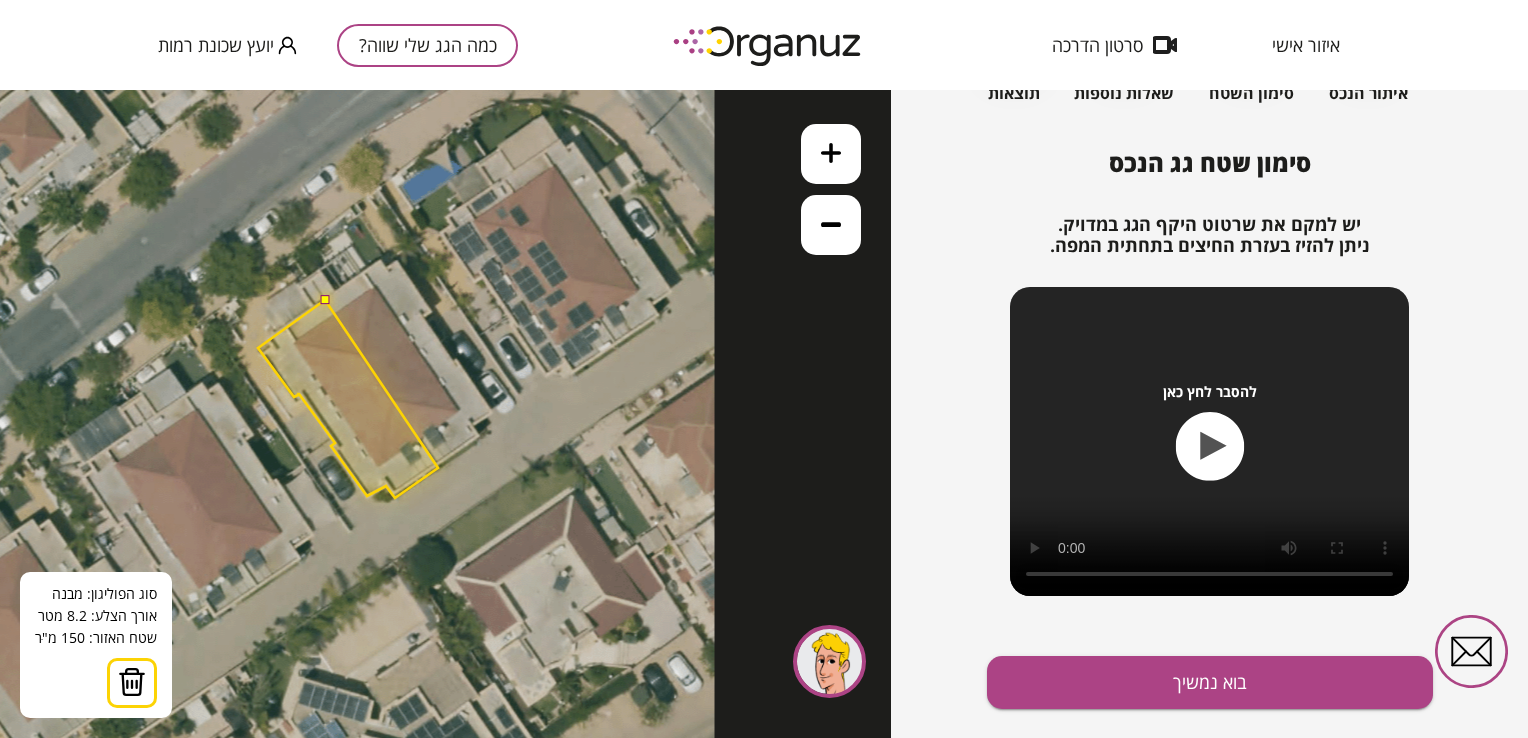 click at bounding box center (324, 299) 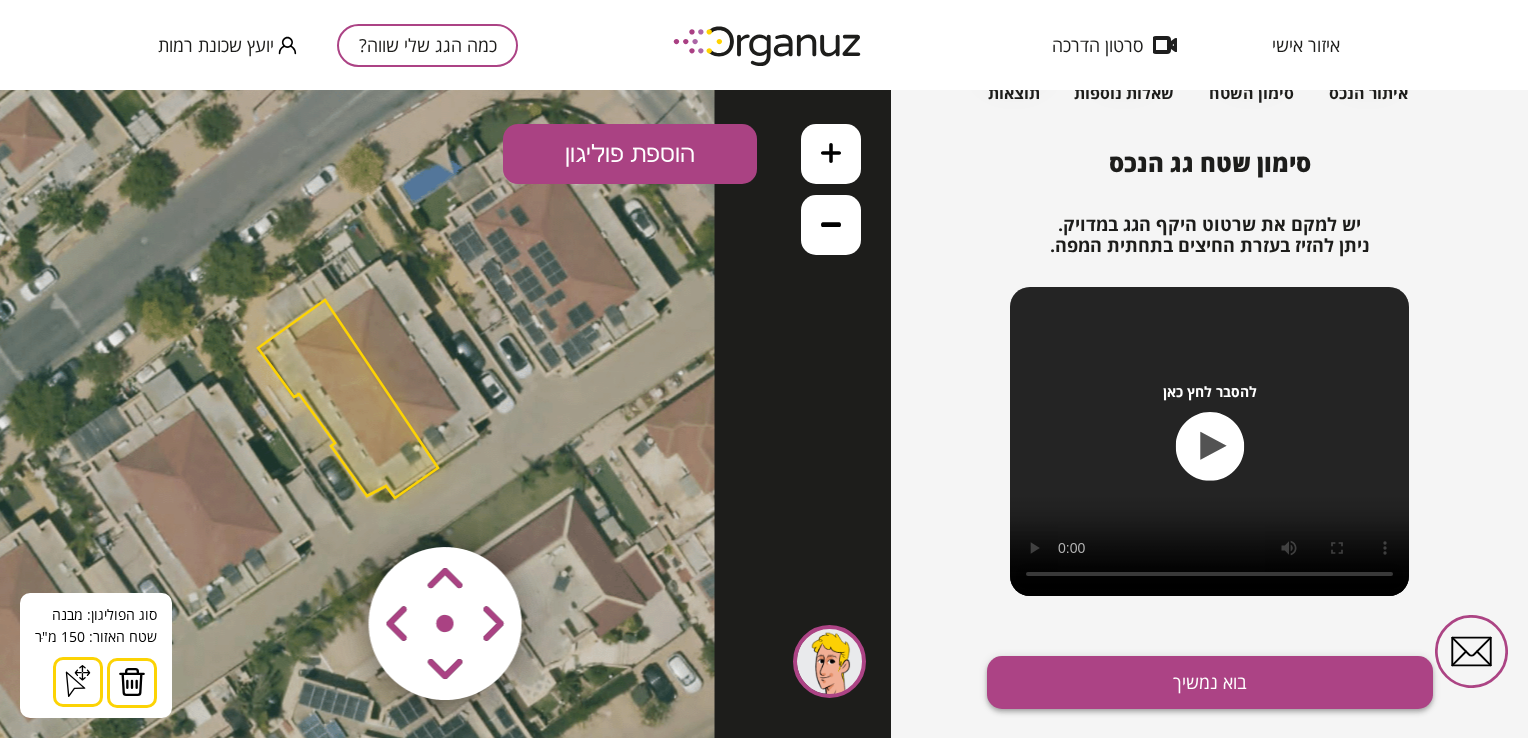 click on "בוא נמשיך" at bounding box center (1210, 682) 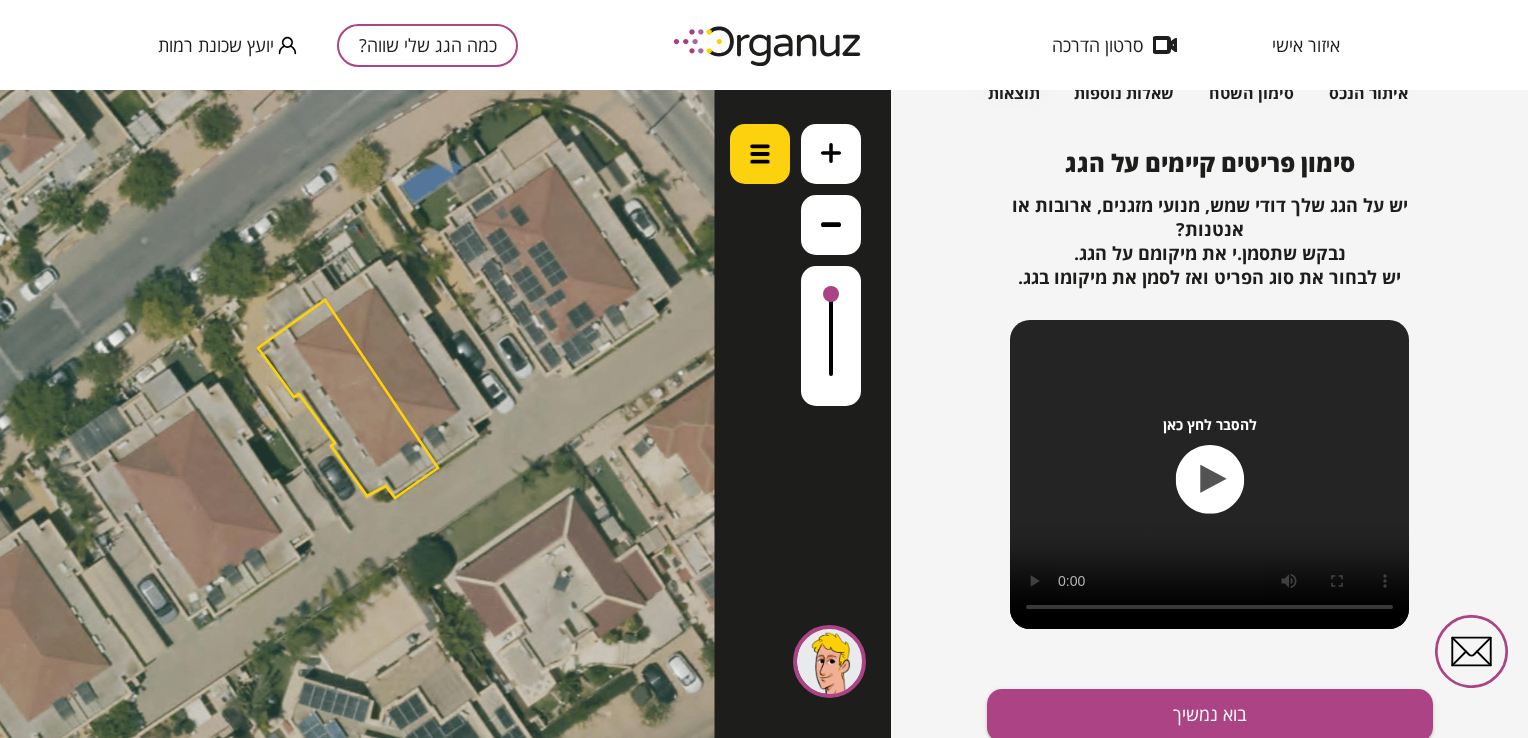 click at bounding box center (760, 154) 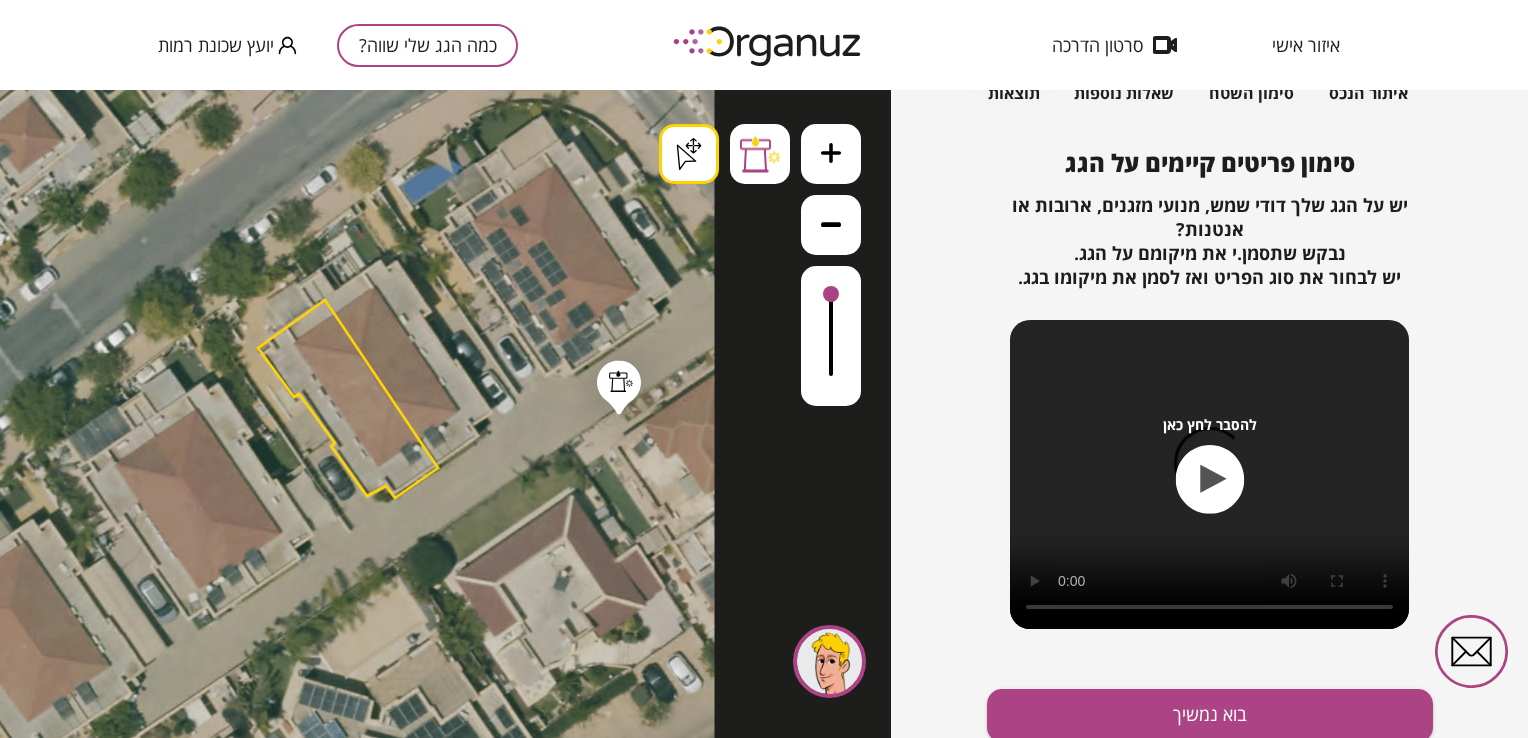drag, startPoint x: 624, startPoint y: 390, endPoint x: 529, endPoint y: 448, distance: 111.305885 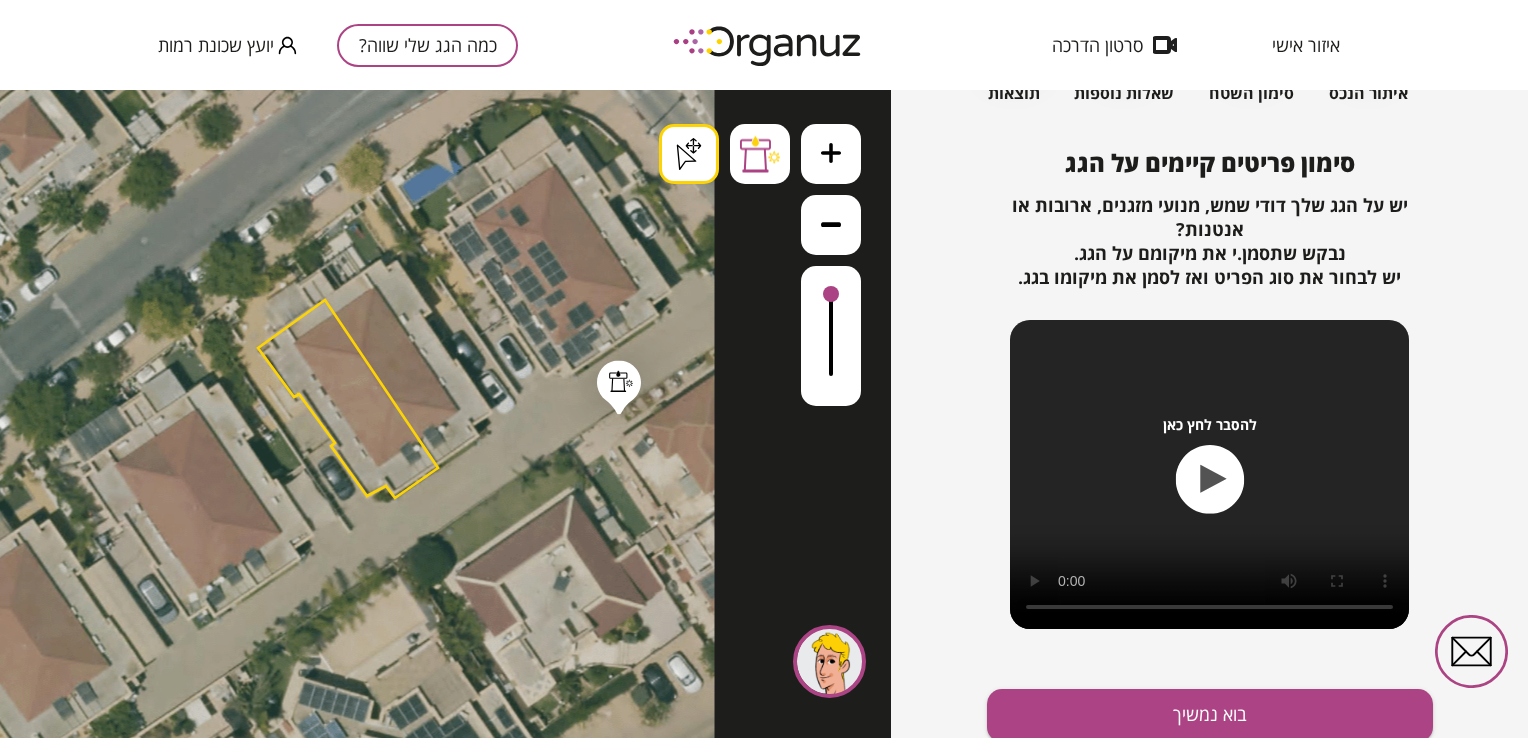 click on ".st0 {
fill: #FFFFFF;
}
.st0 {
fill: #FFFFFF;
}" at bounding box center [445, 414] 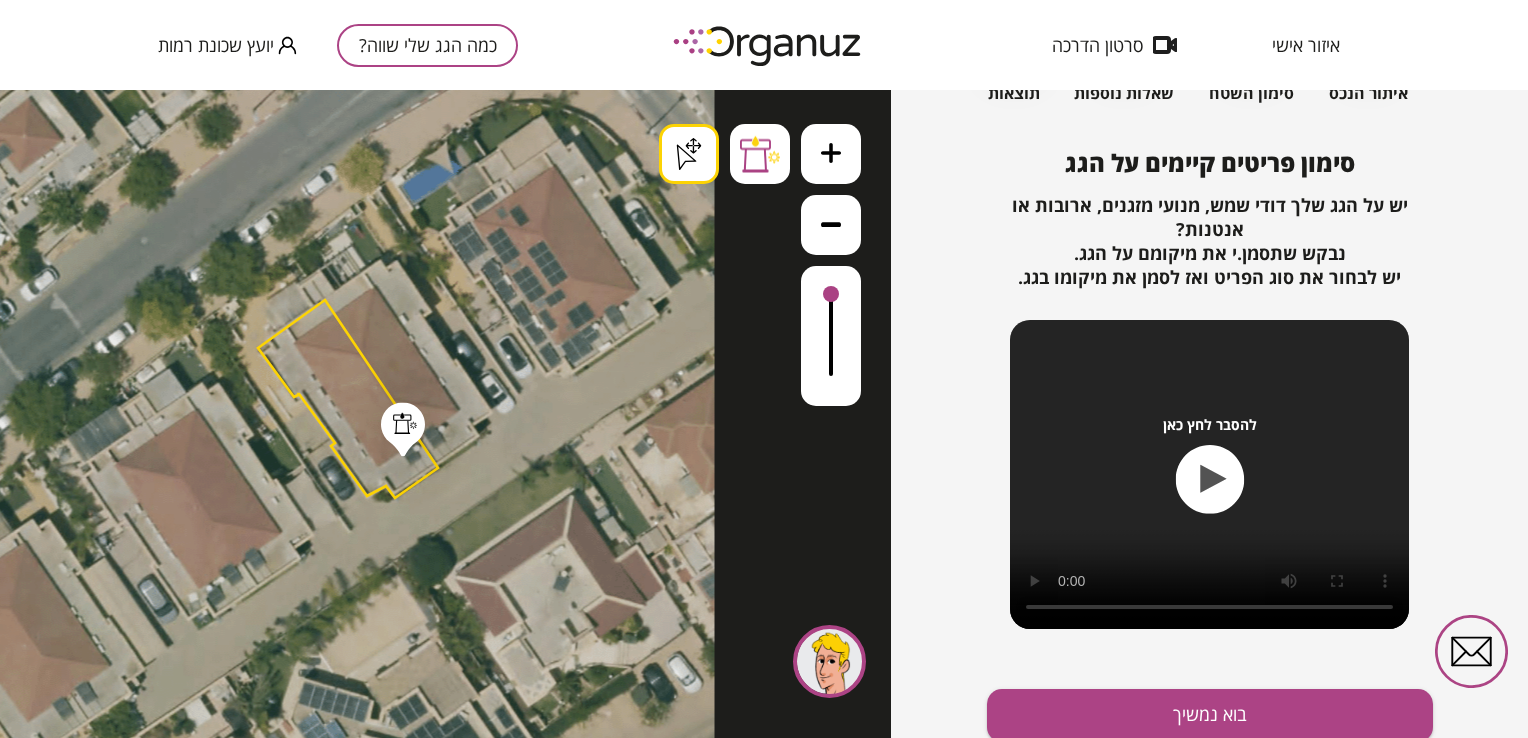 click on ".st0 {
fill: #FFFFFF;
}
.st0 {
fill: #FFFFFF;
}" at bounding box center (115, 1169) 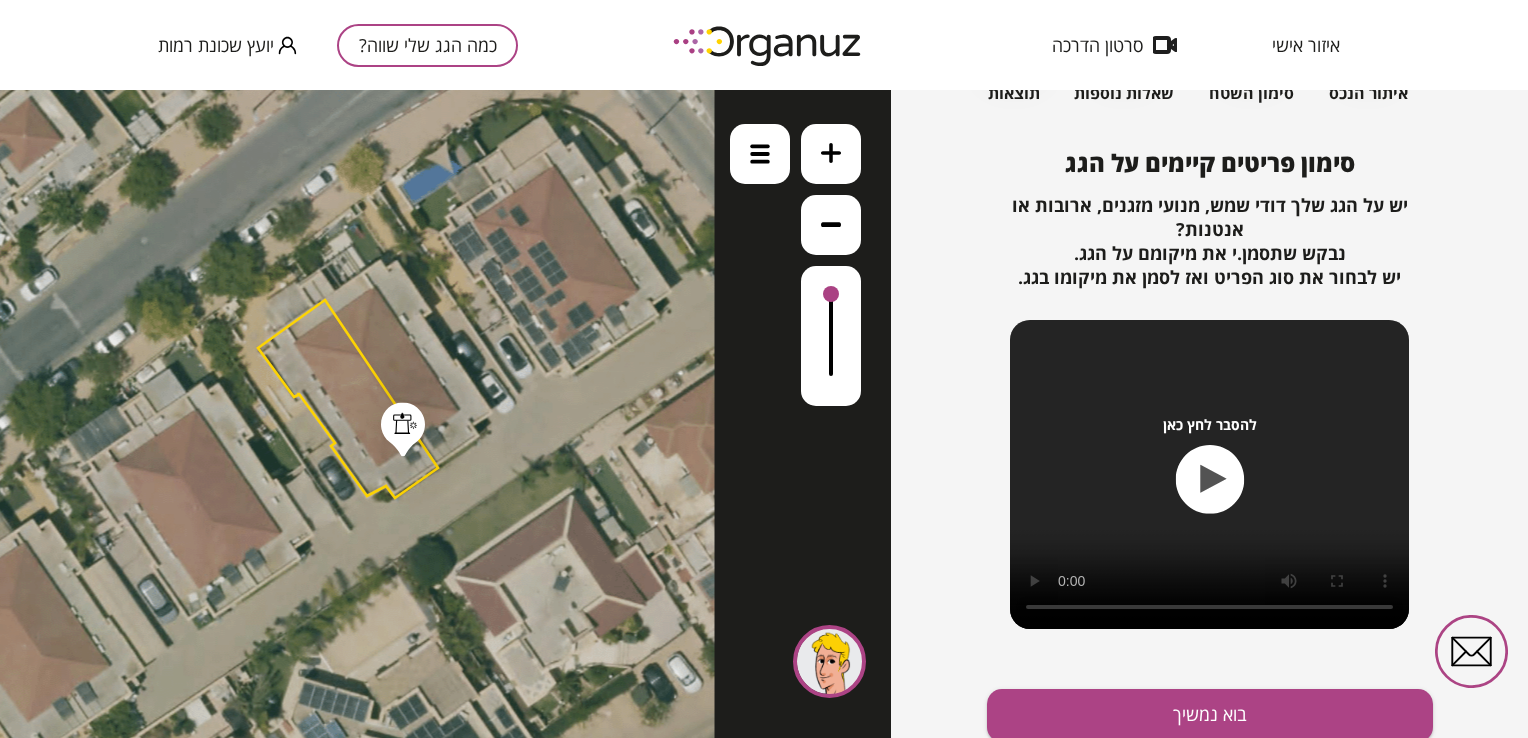 click on ".st0 {
fill: #FFFFFF;
}
.st0 {
fill: #FFFFFF;
}" at bounding box center (445, 414) 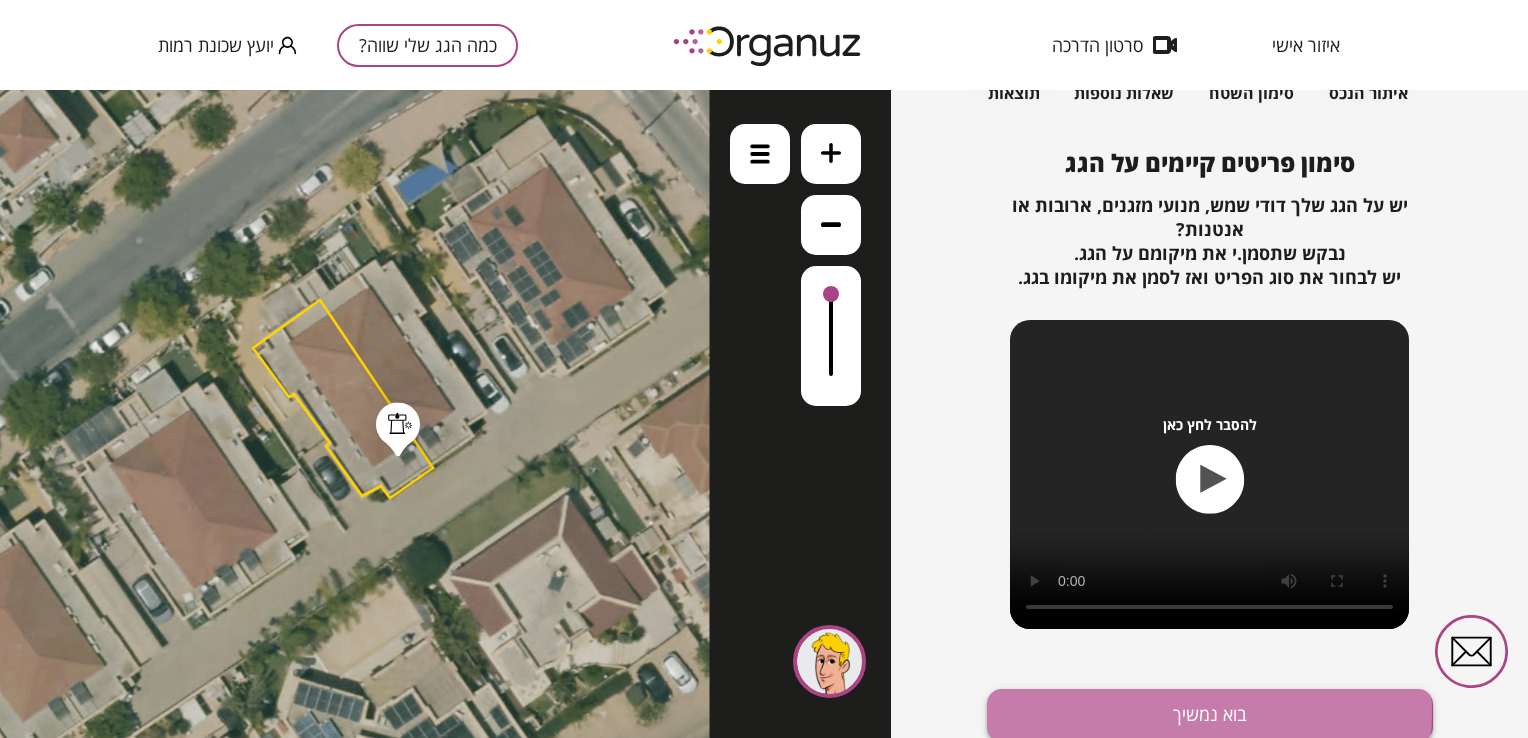 click on "בוא נמשיך" at bounding box center [1210, 715] 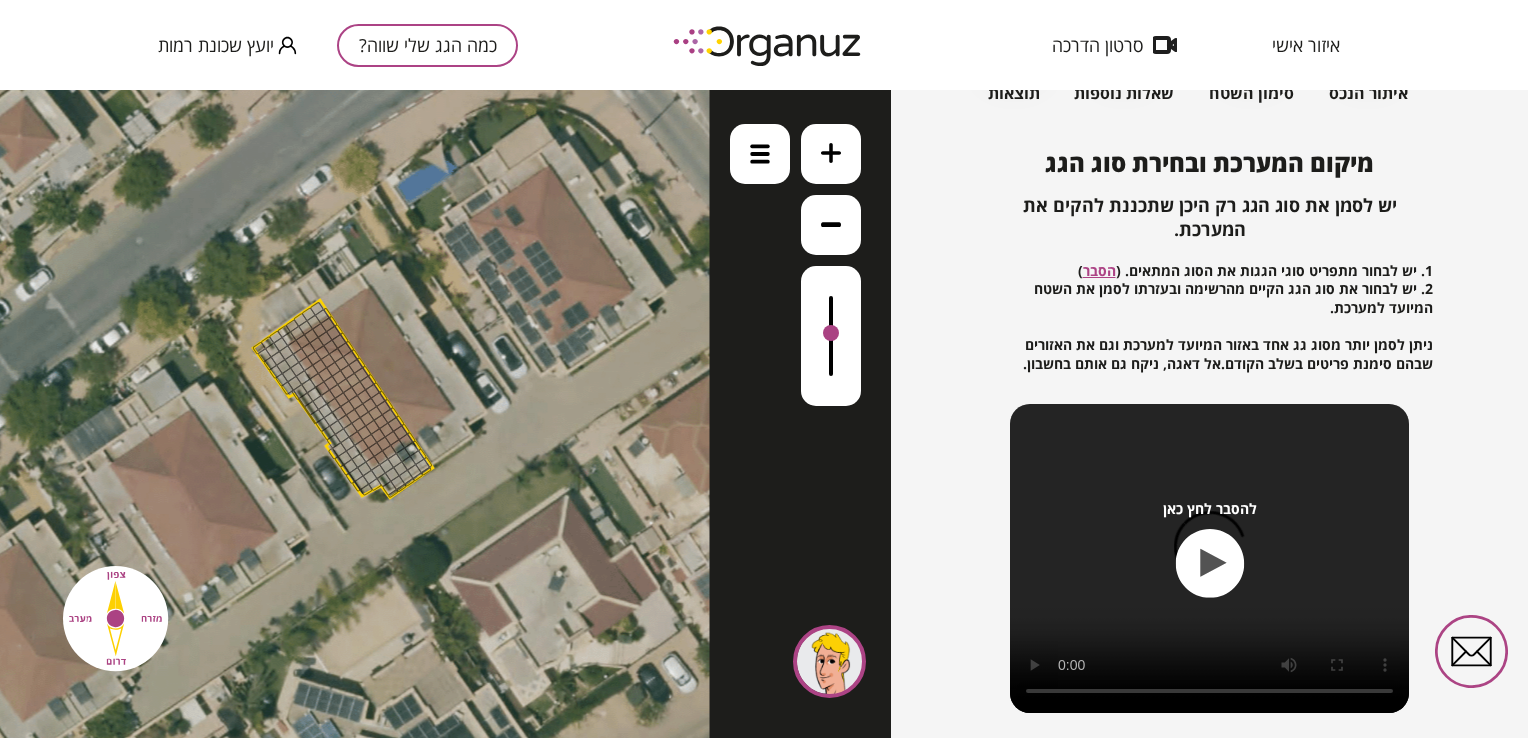 drag, startPoint x: 827, startPoint y: 286, endPoint x: 828, endPoint y: 335, distance: 49.010204 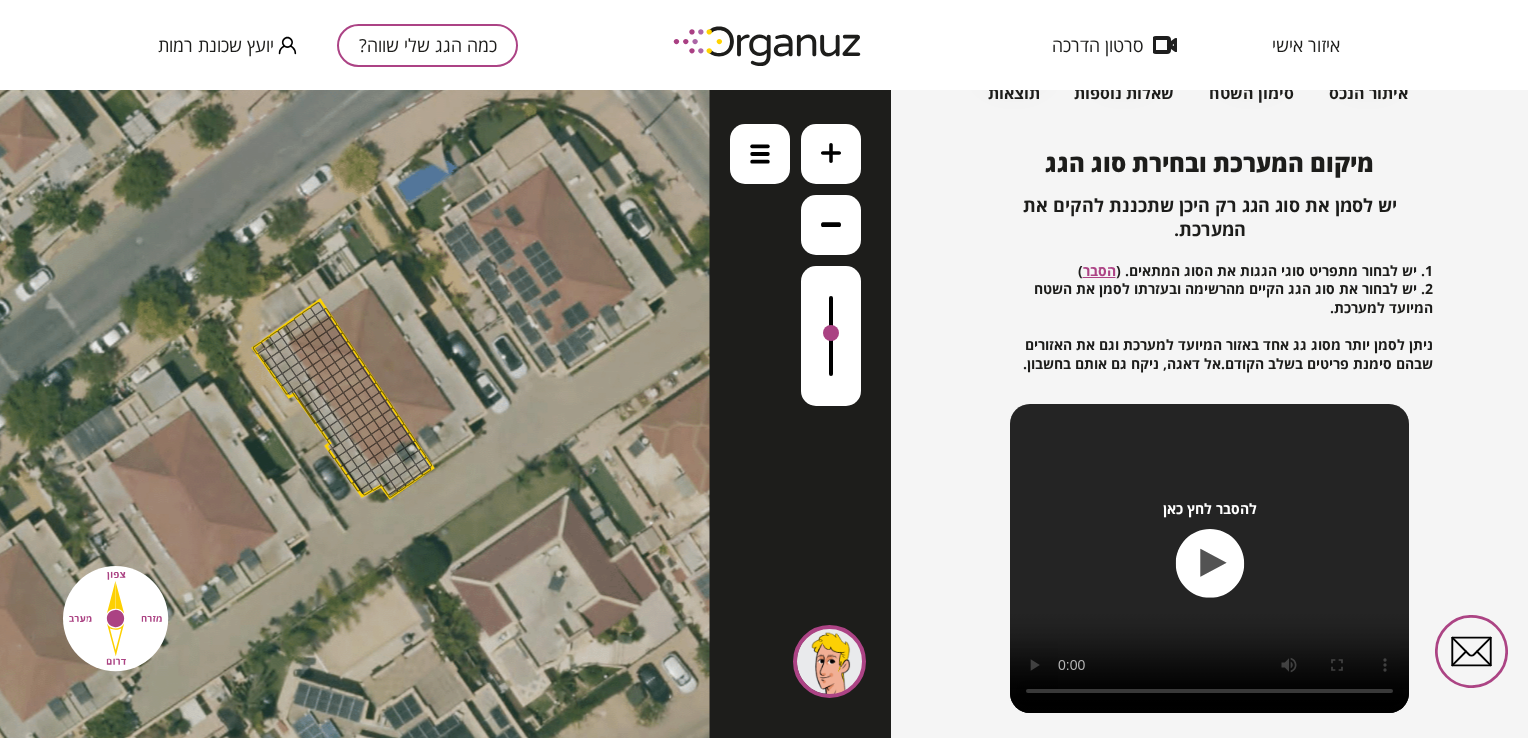 click at bounding box center (831, 333) 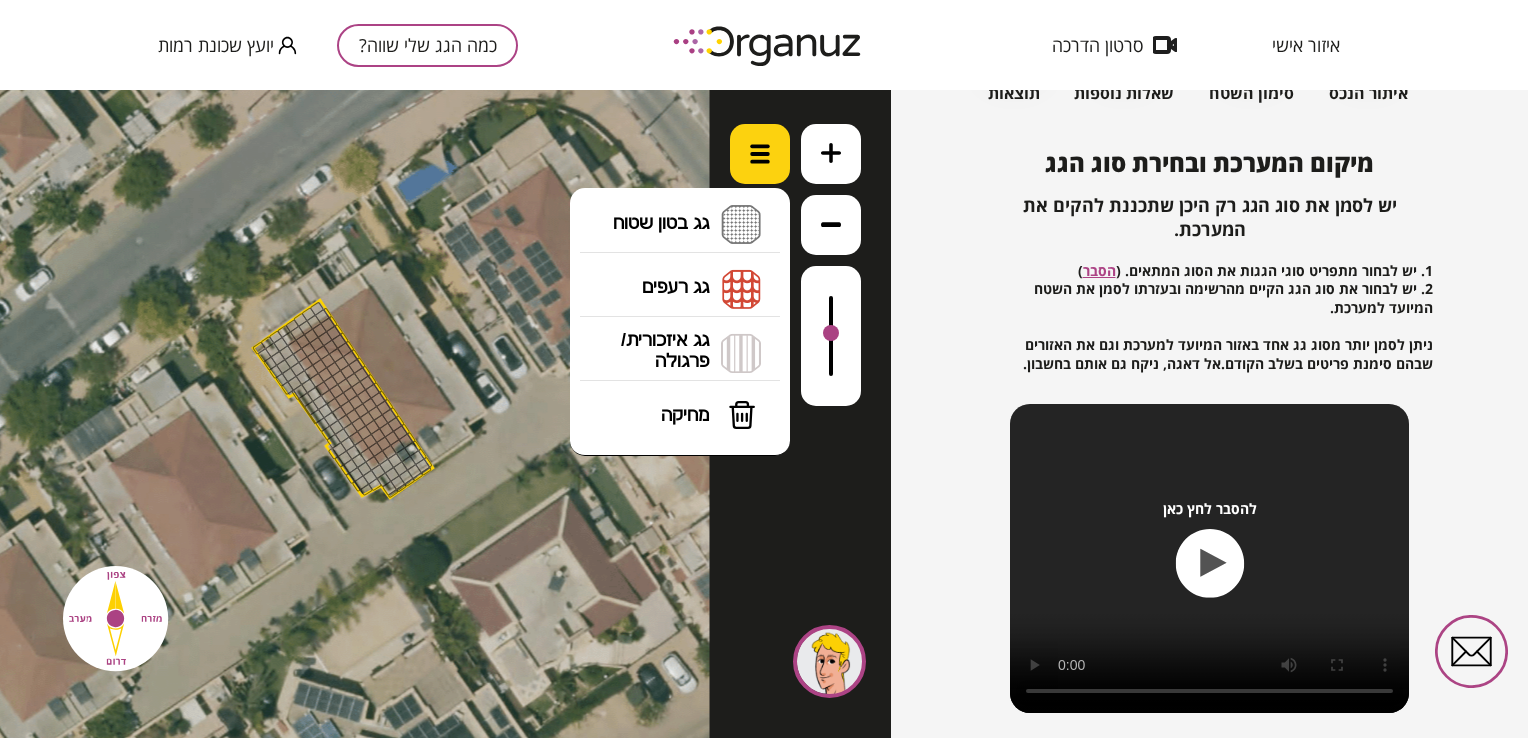 click at bounding box center (760, 154) 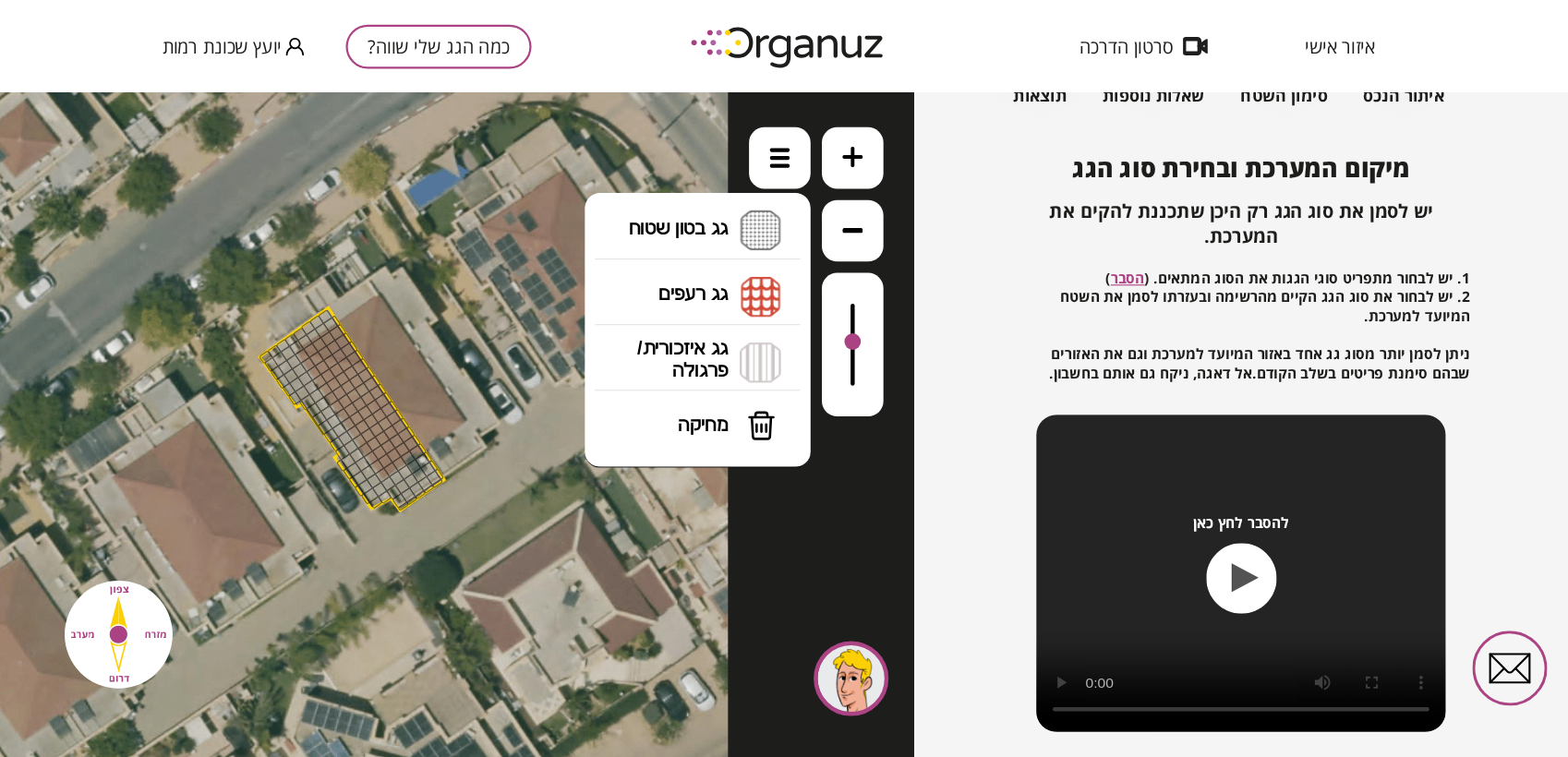 scroll, scrollTop: 145, scrollLeft: 0, axis: vertical 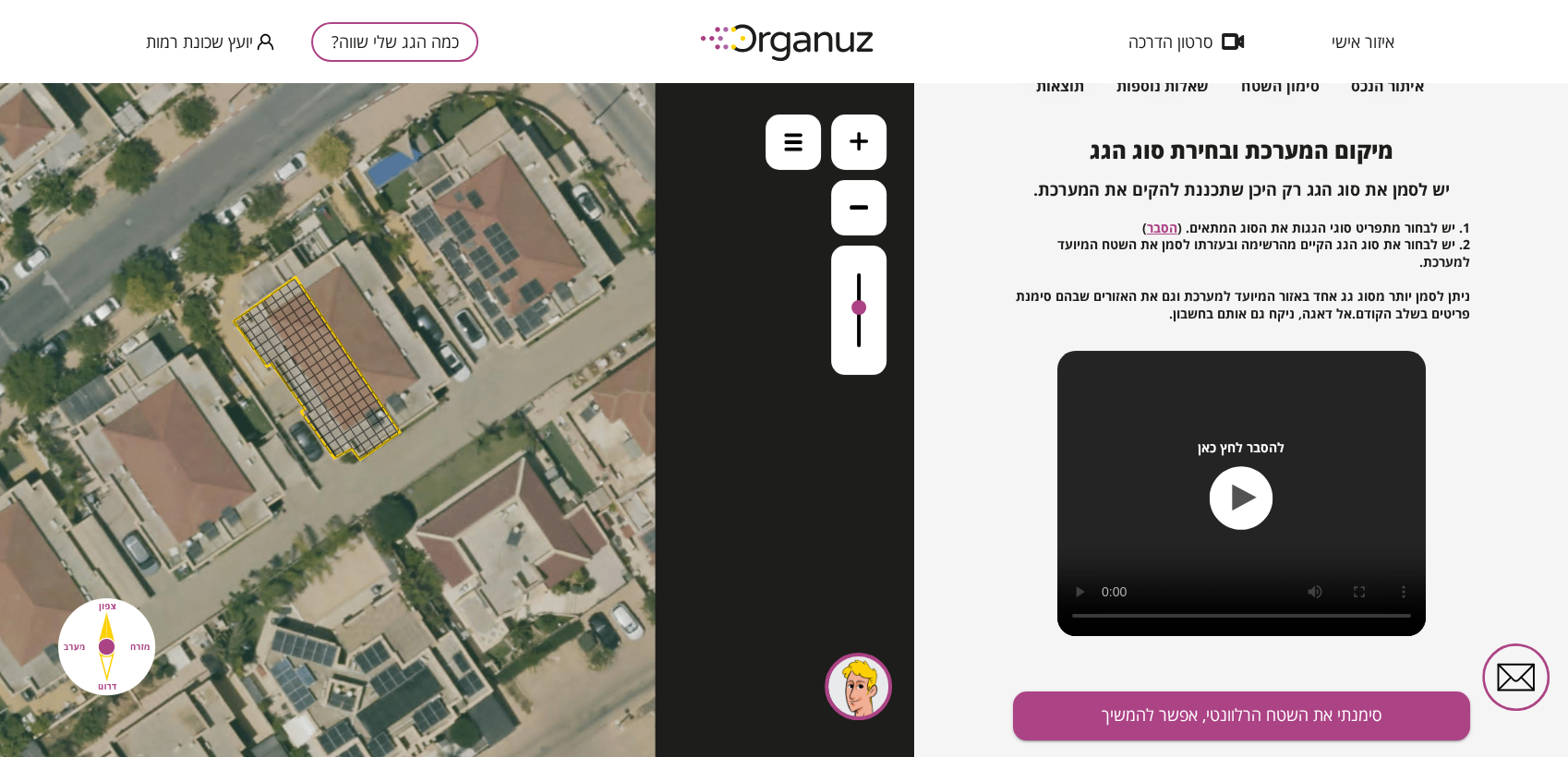 drag, startPoint x: 22, startPoint y: 2, endPoint x: 561, endPoint y: 55, distance: 541.59948 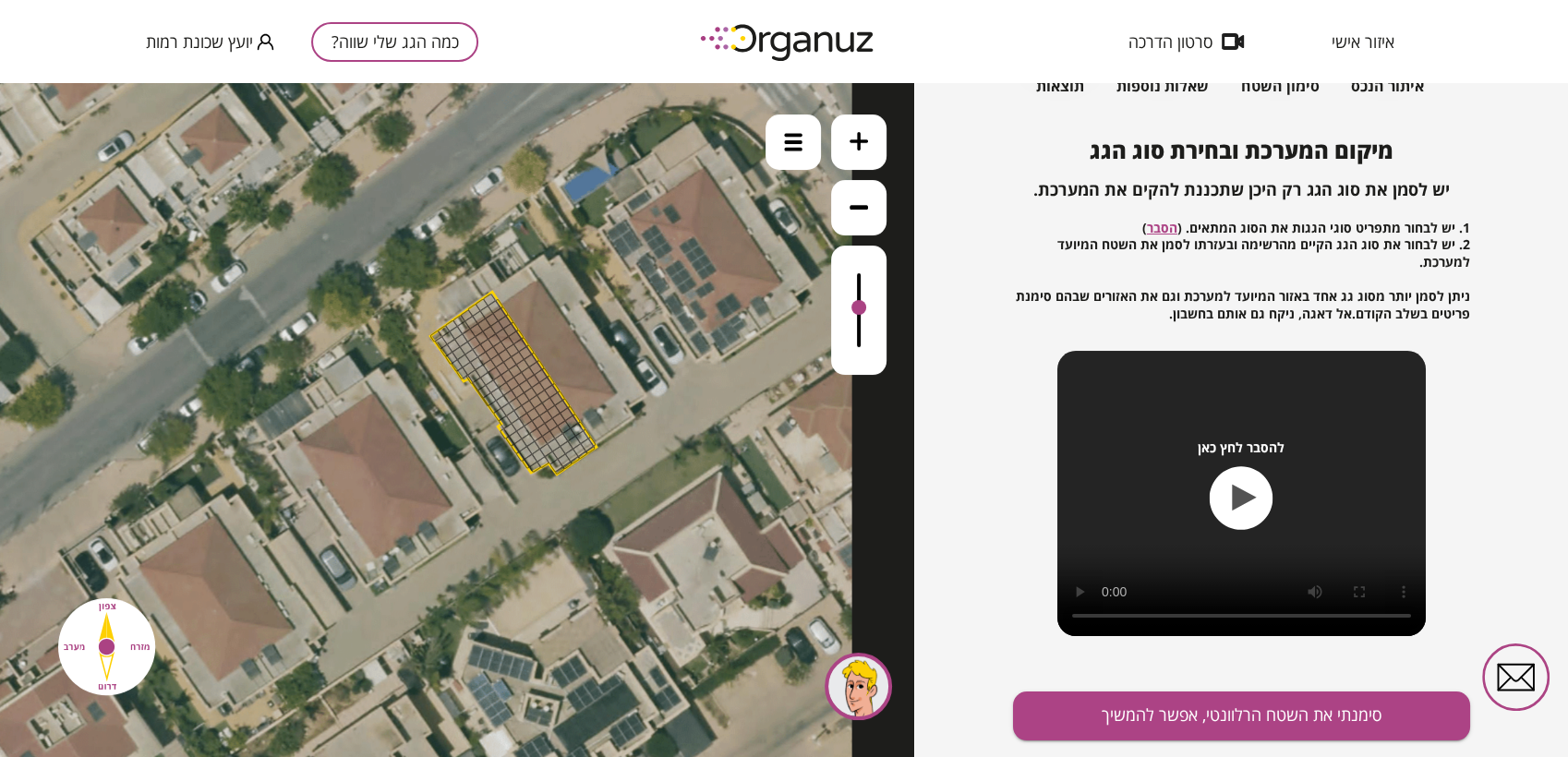 drag, startPoint x: 581, startPoint y: 211, endPoint x: 768, endPoint y: 225, distance: 187.52333 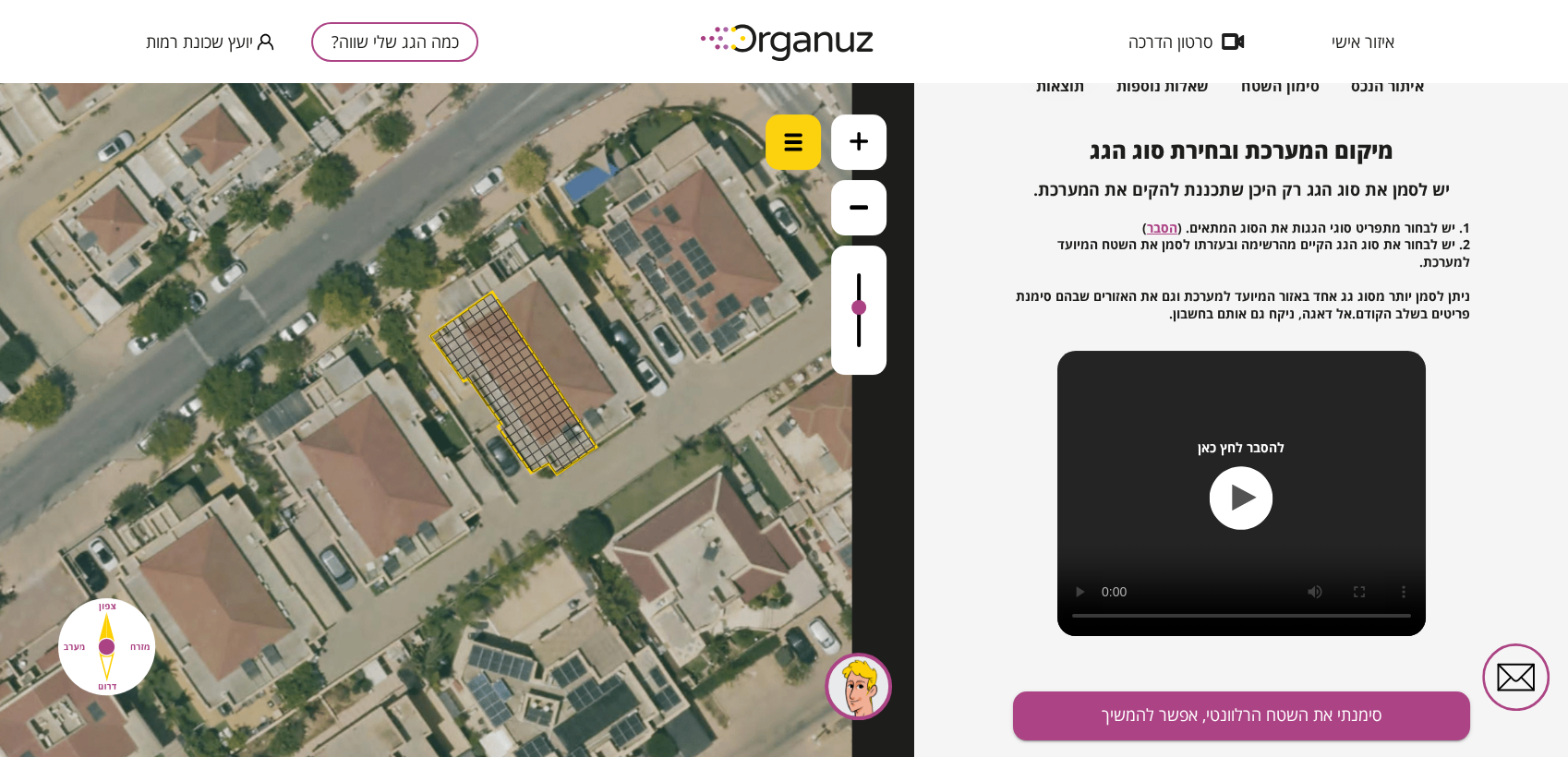 click at bounding box center (793, 142) 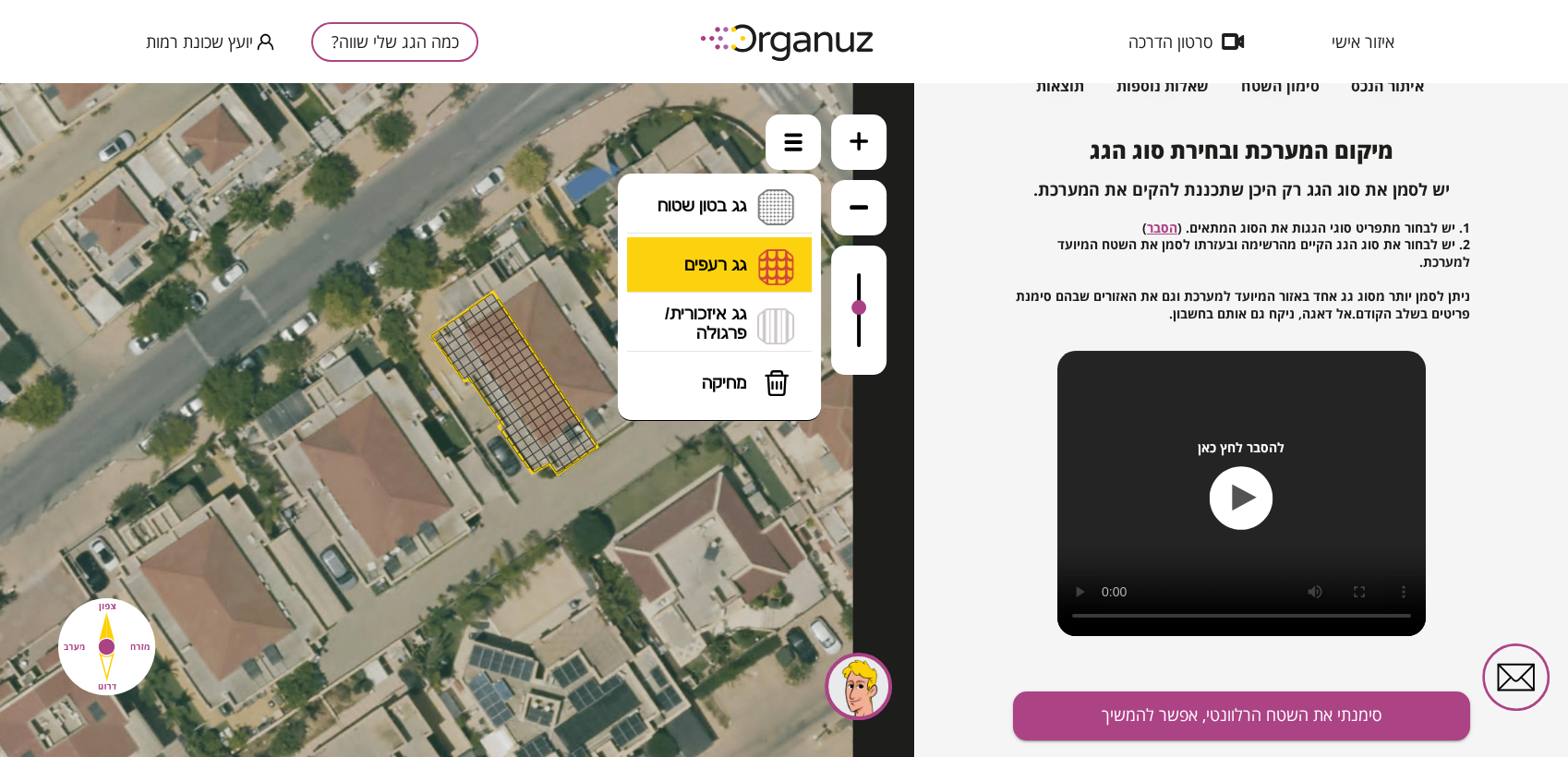 click on "גג רעפים
רעפים צפון
רעפים דרום
רעפים מערב
רעפים מזרח" at bounding box center (719, 267) 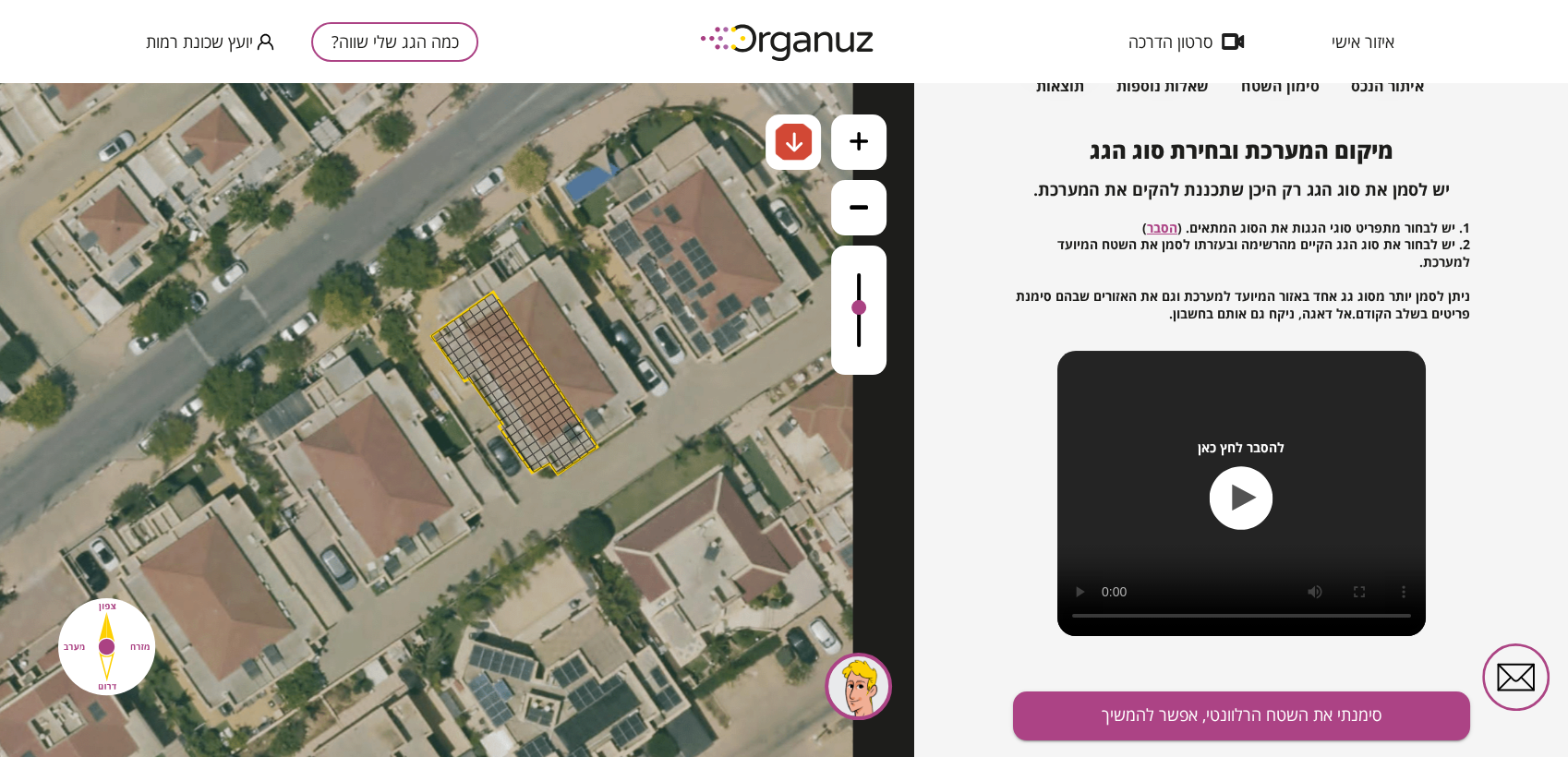 drag, startPoint x: 731, startPoint y: 279, endPoint x: 754, endPoint y: 267, distance: 25.942244 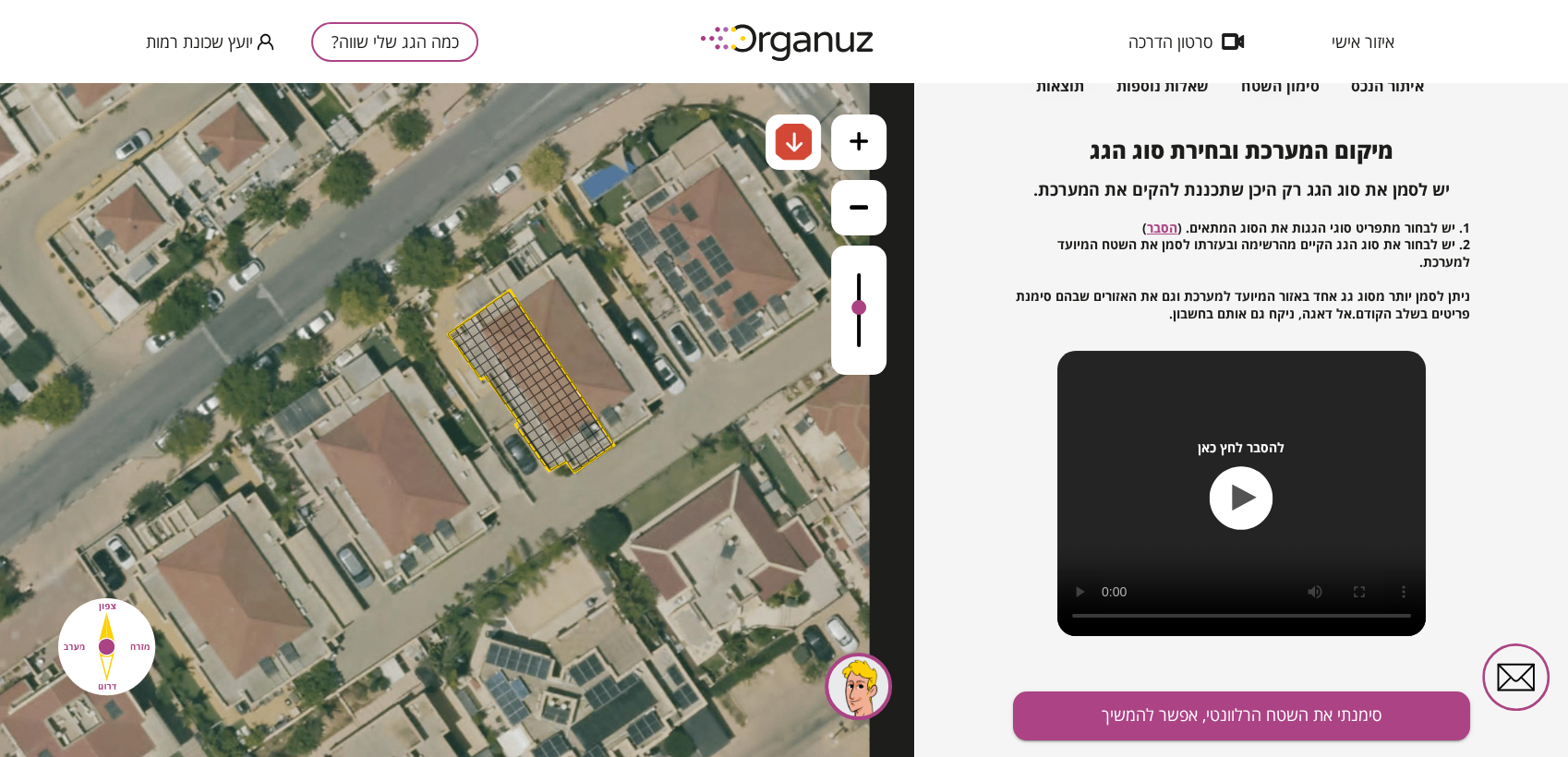 click at bounding box center [578, 393] 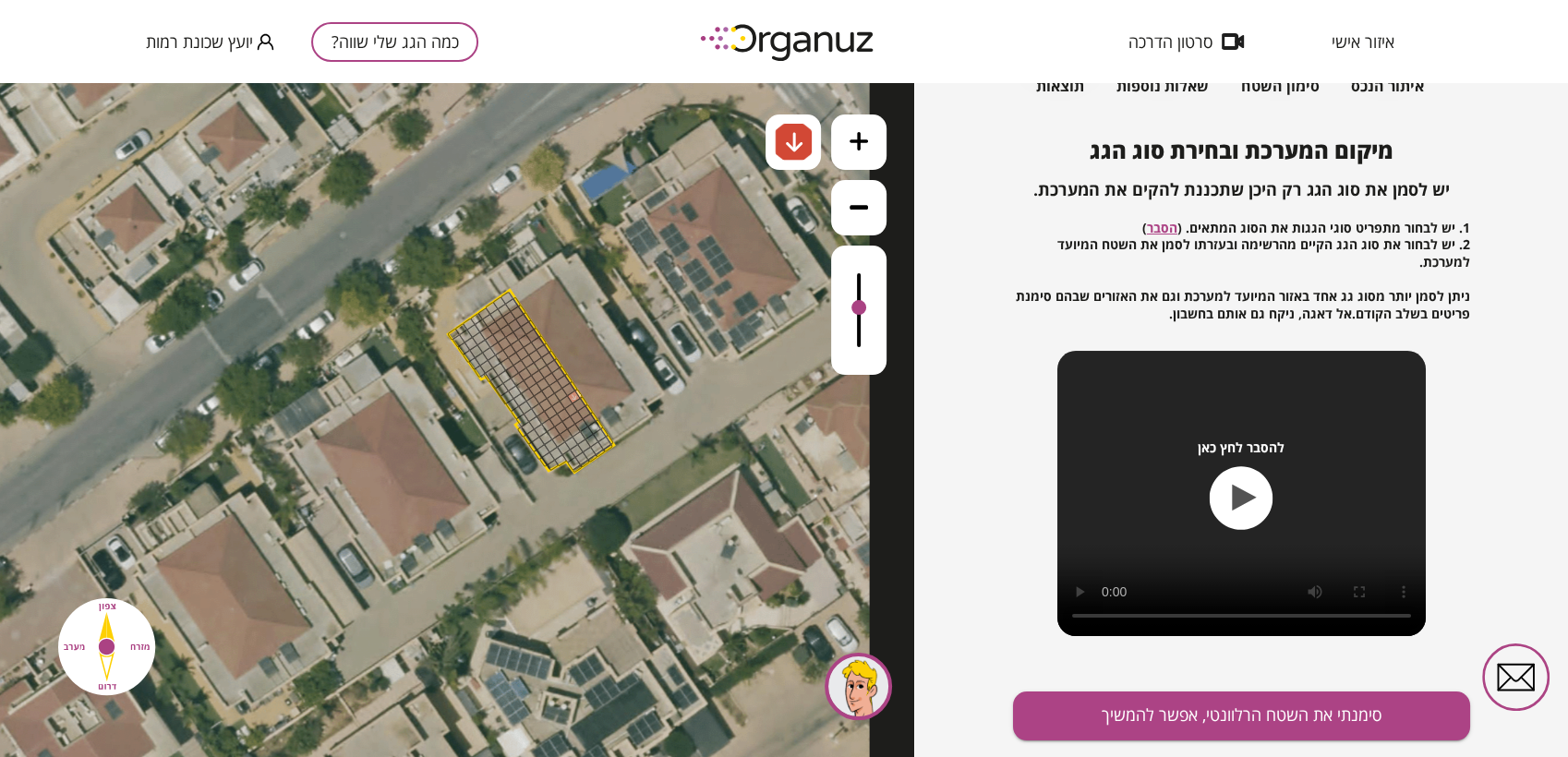 click at bounding box center (573, 396) 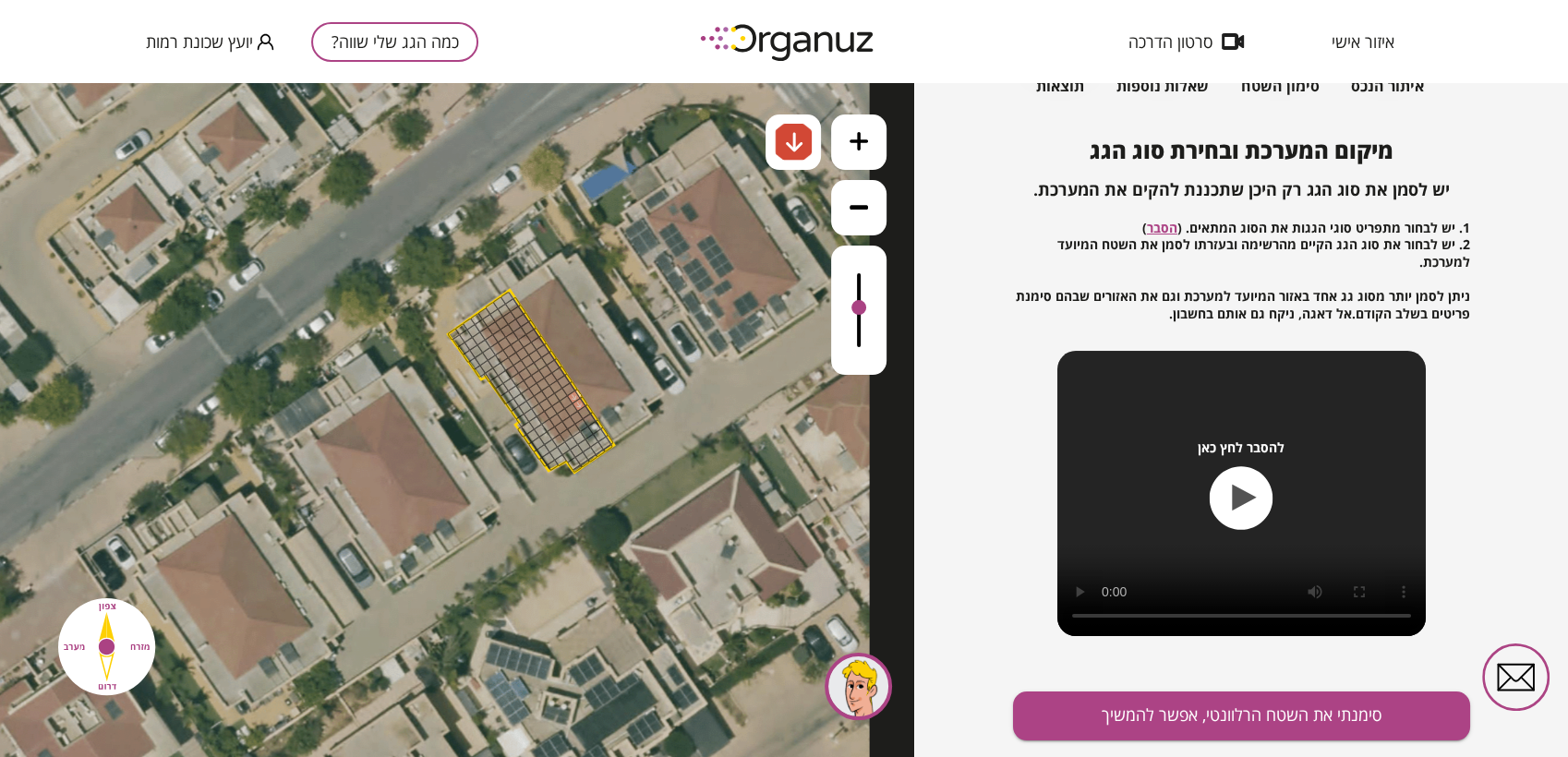 click at bounding box center [578, 404] 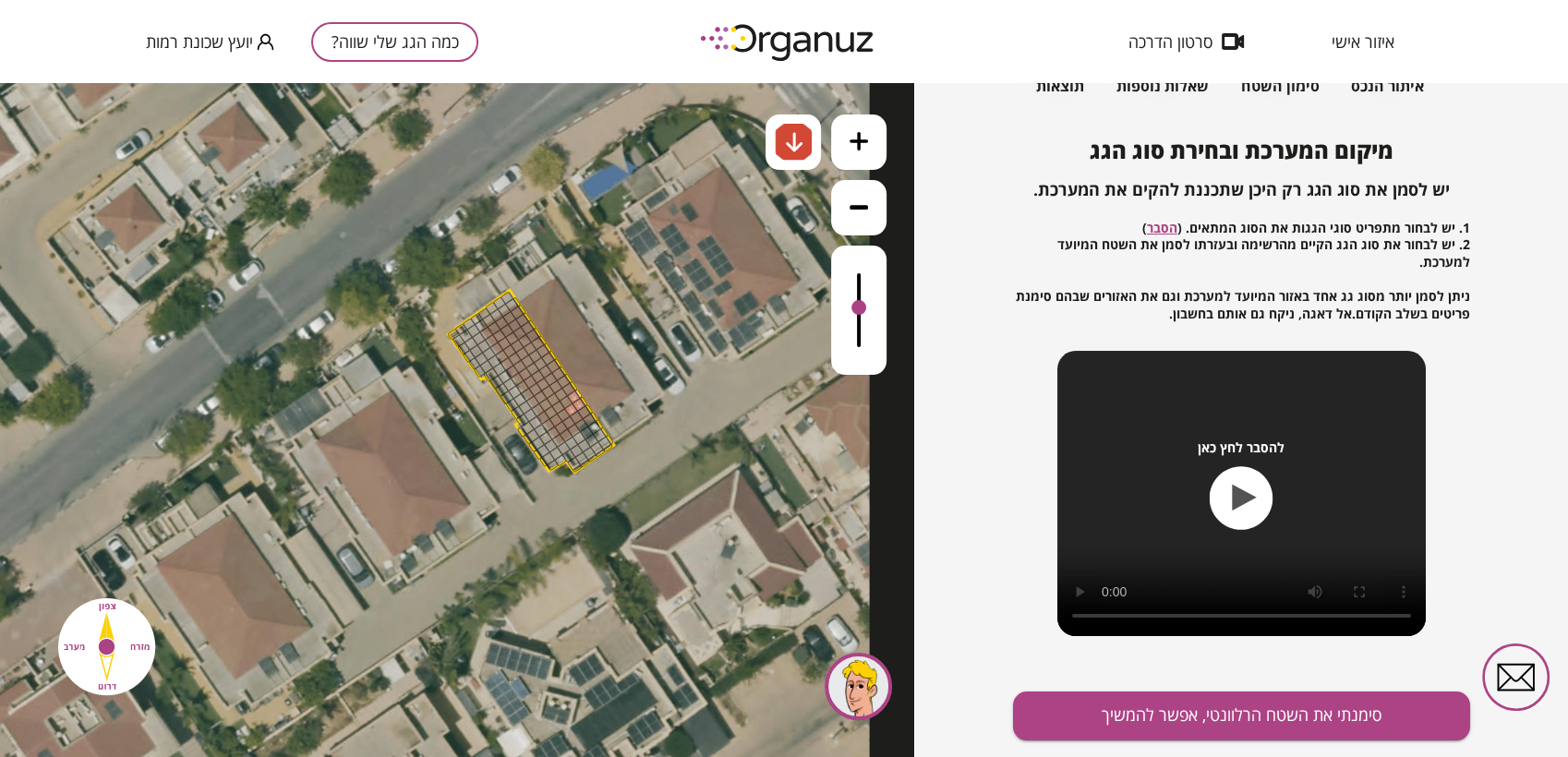 click at bounding box center (571, 409) 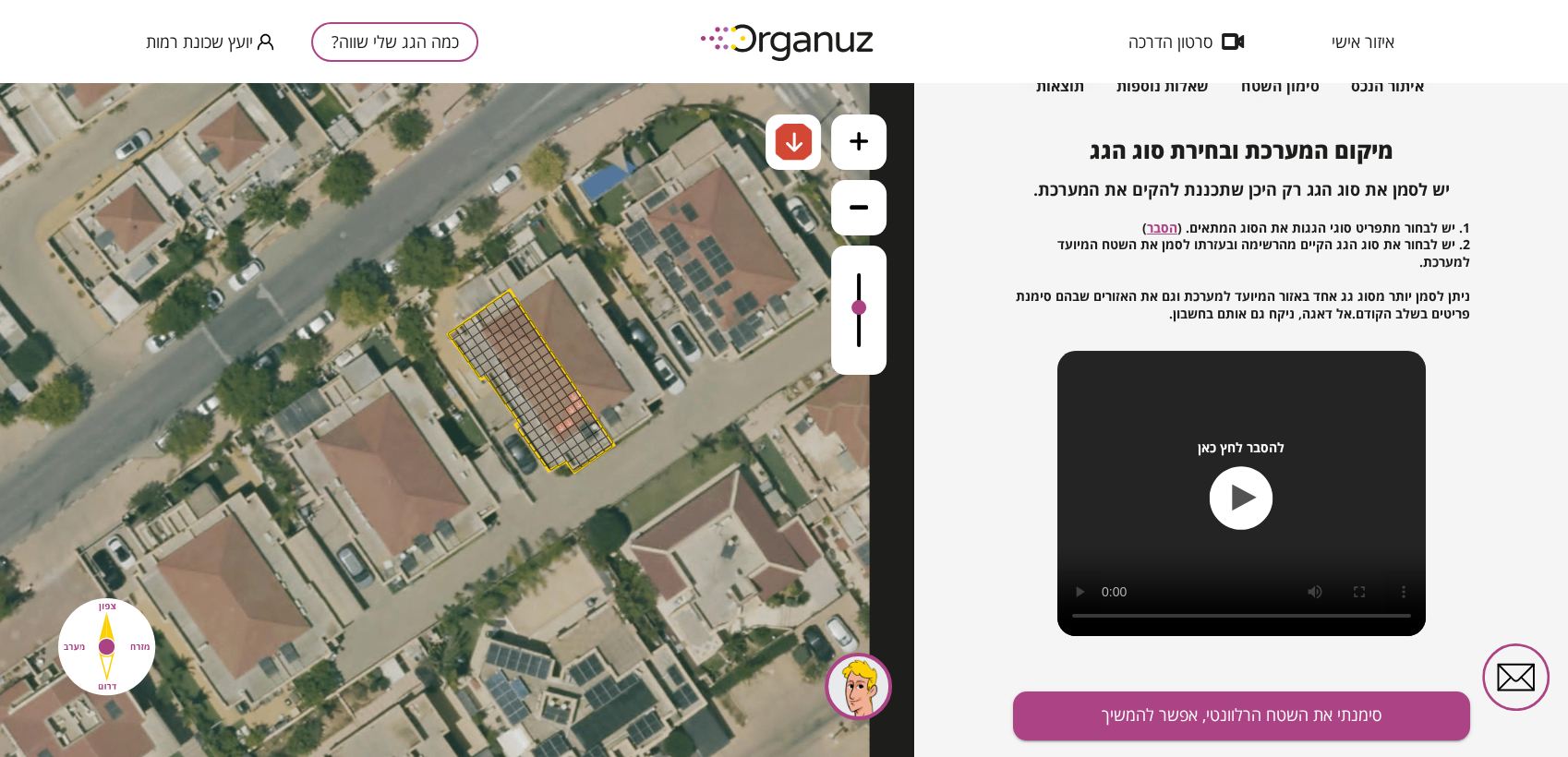 drag, startPoint x: 565, startPoint y: 420, endPoint x: 560, endPoint y: 436, distance: 16.763055 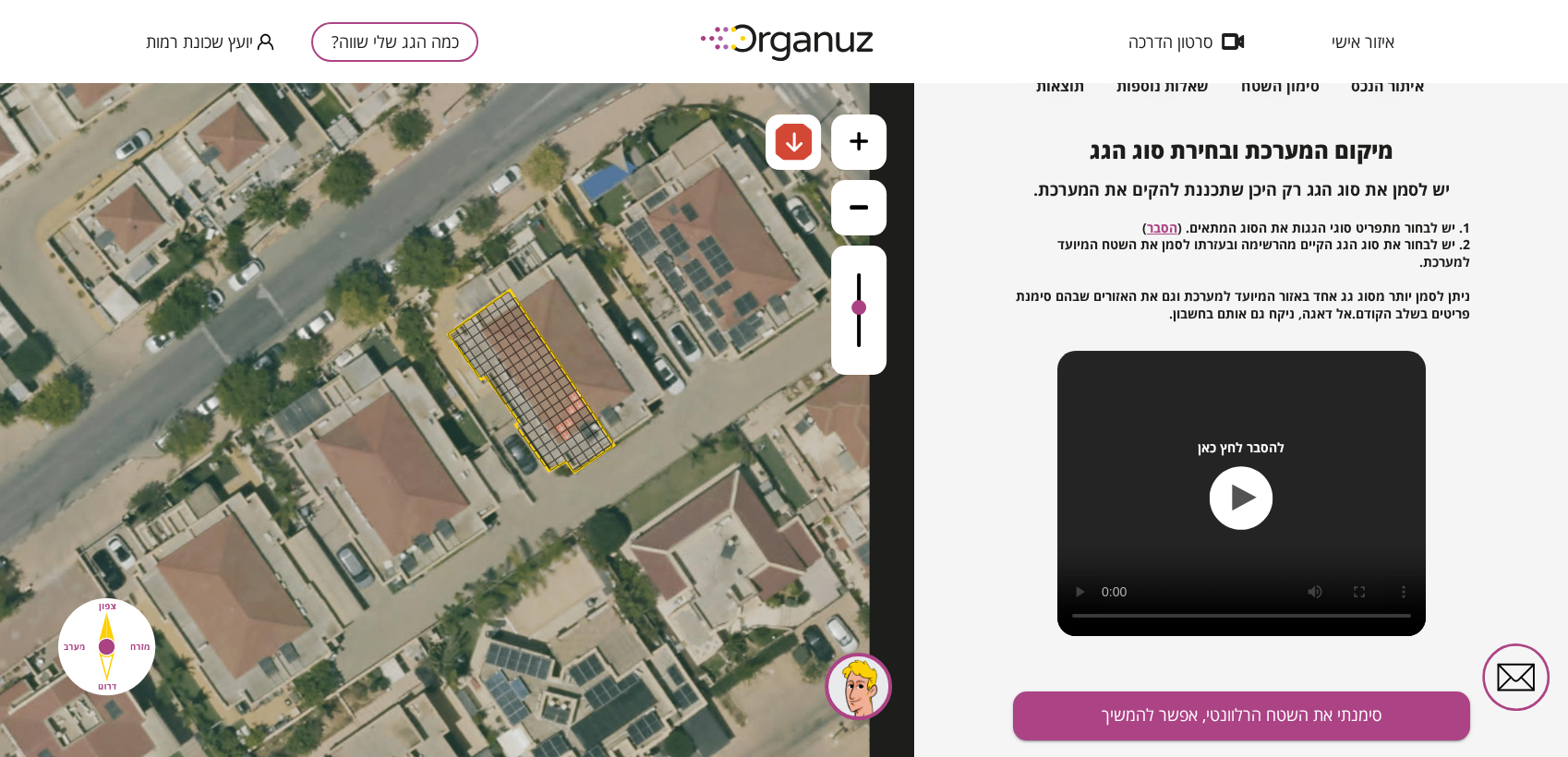 click at bounding box center [-238, -20] 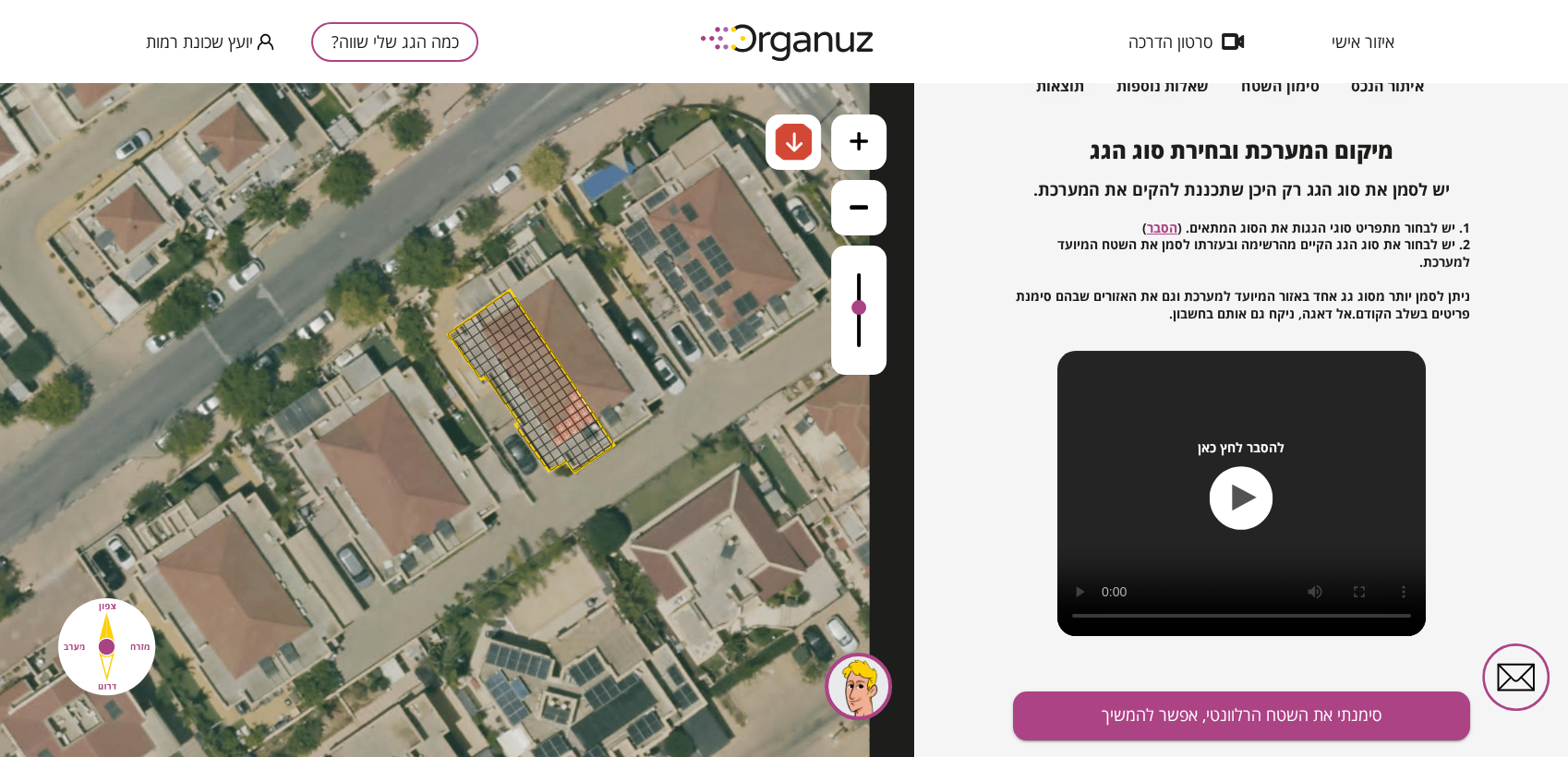 drag, startPoint x: 572, startPoint y: 426, endPoint x: 590, endPoint y: 410, distance: 24.08319 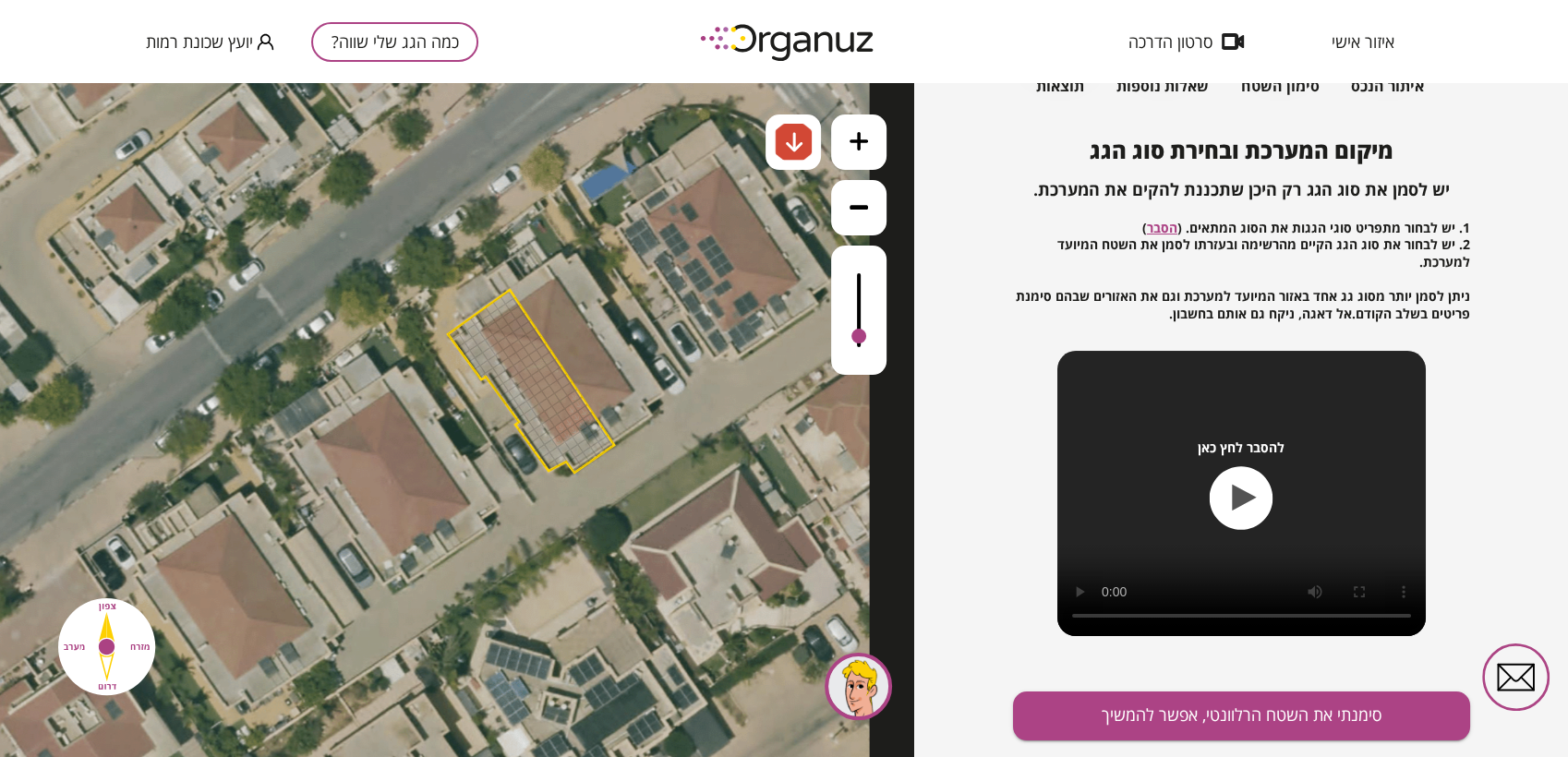 drag, startPoint x: 850, startPoint y: 308, endPoint x: 850, endPoint y: 338, distance: 30 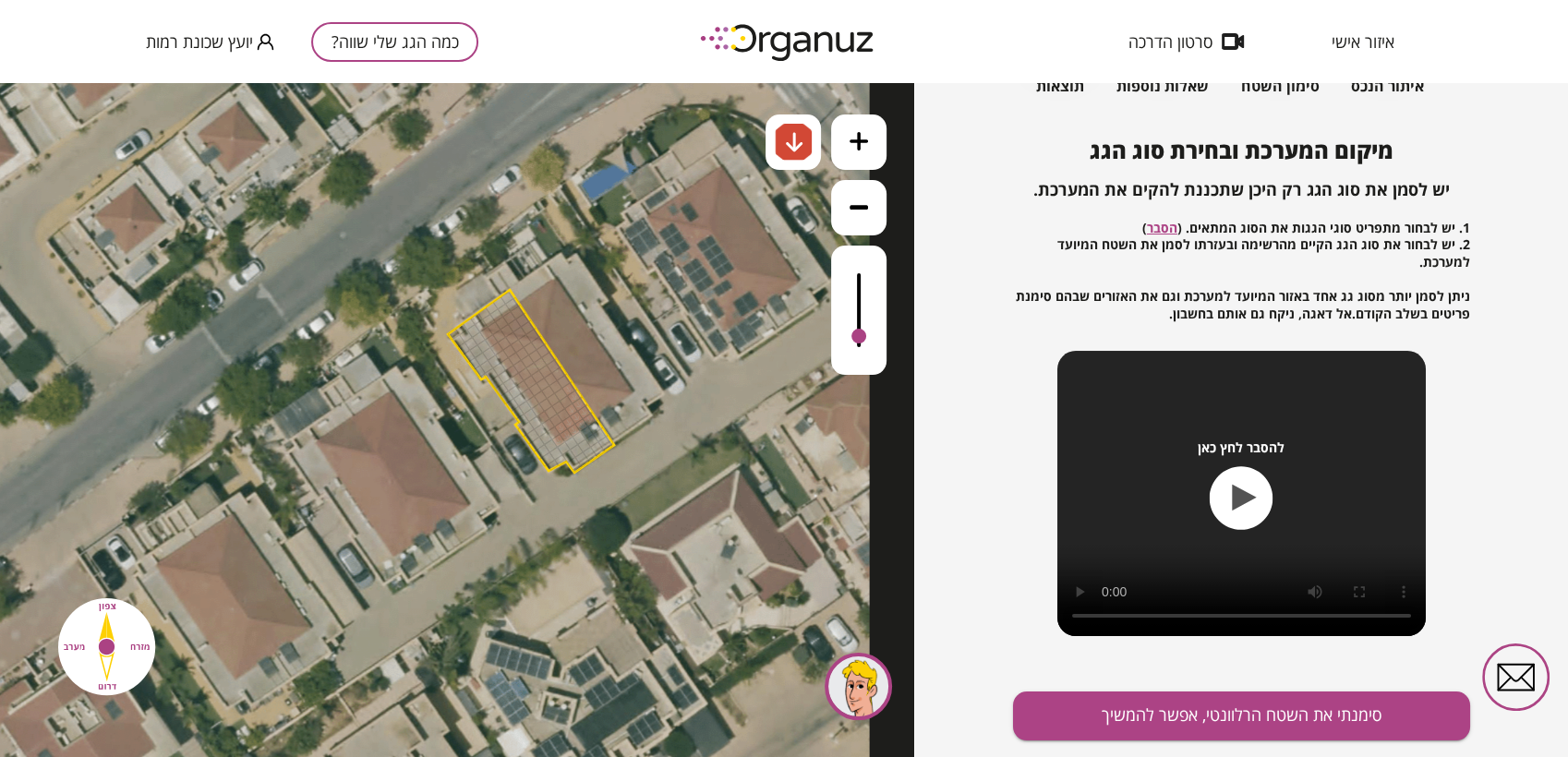 click at bounding box center [568, 389] 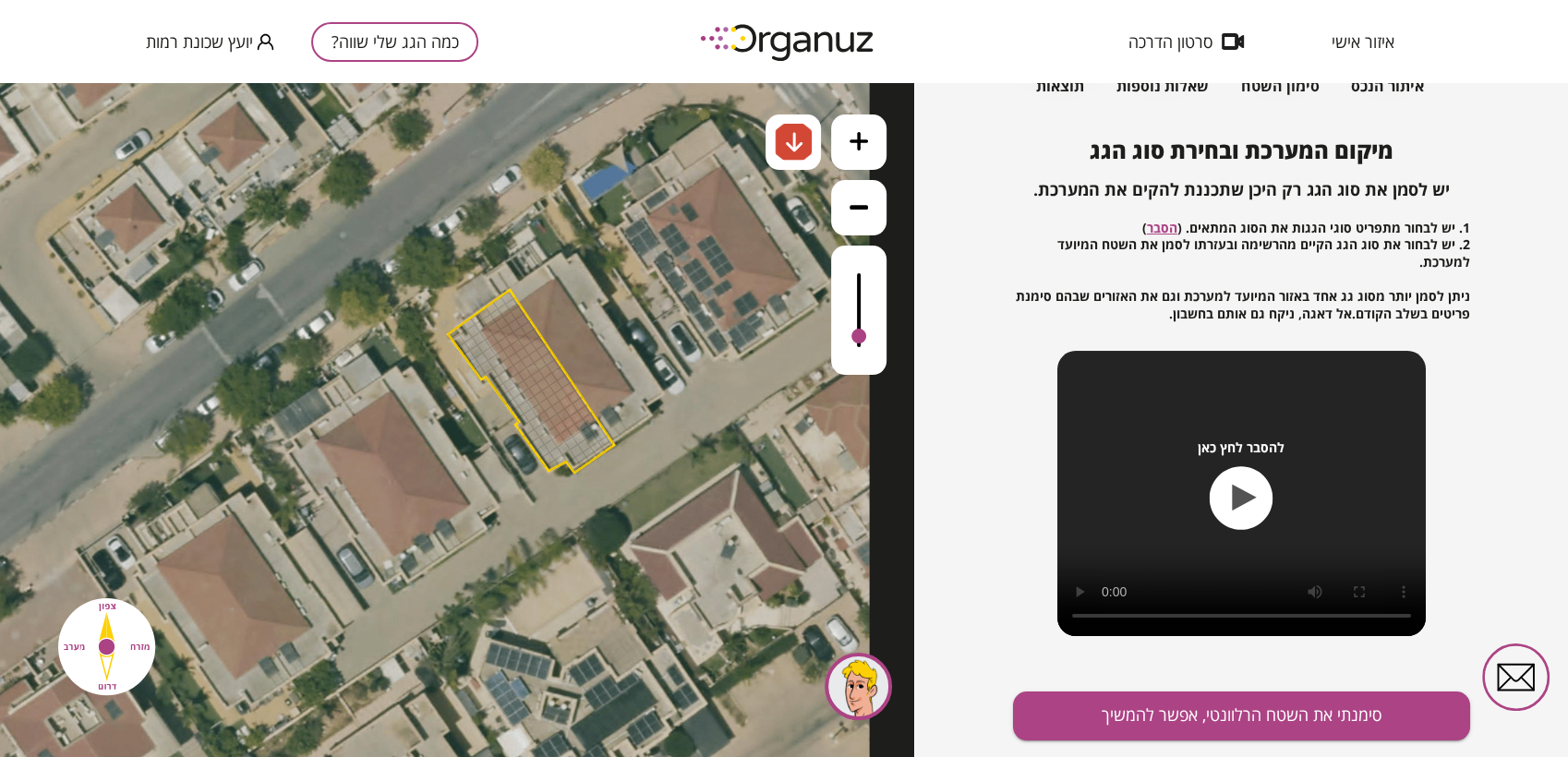 click at bounding box center [565, 402] 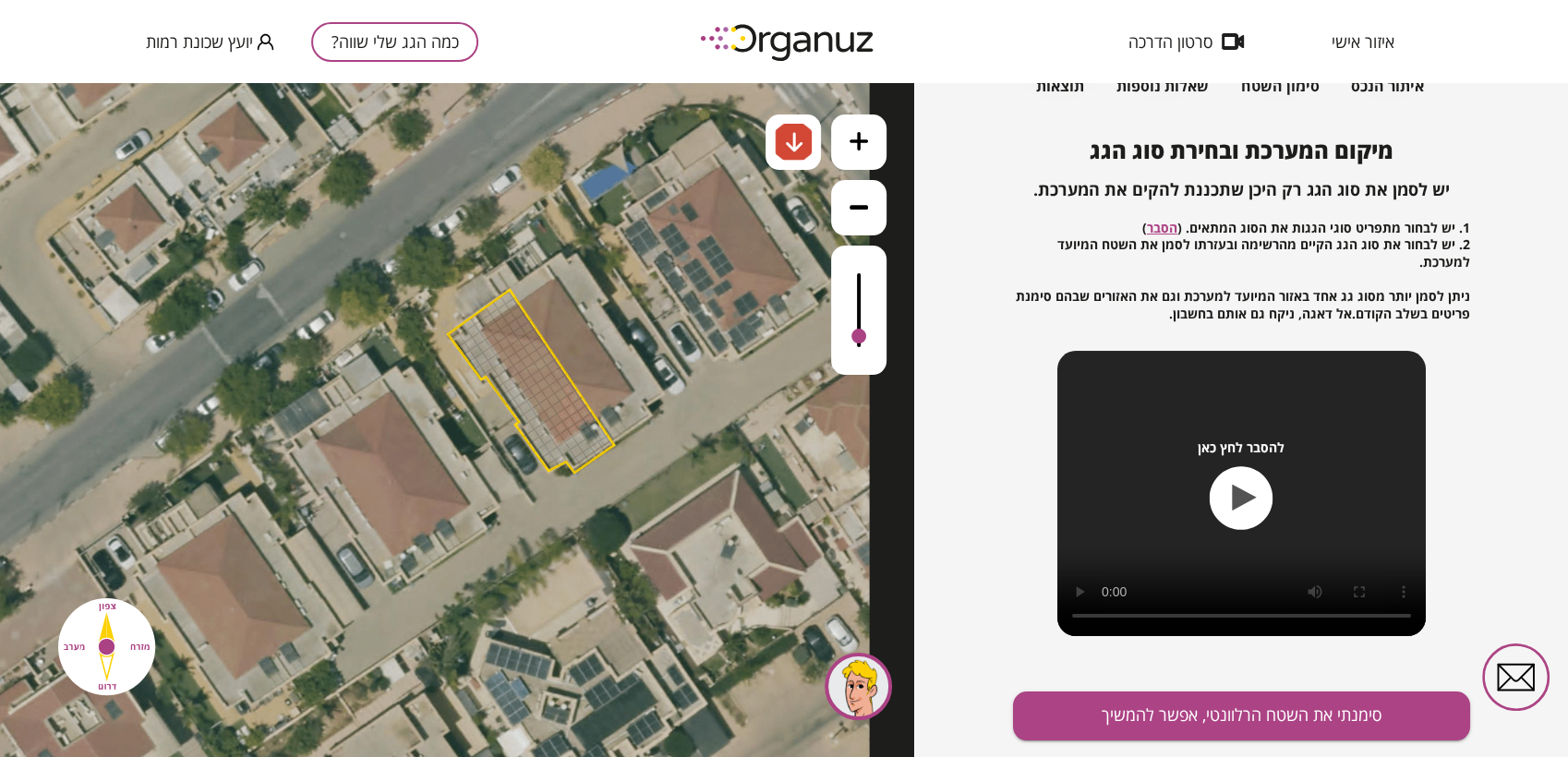 drag, startPoint x: 557, startPoint y: 436, endPoint x: 556, endPoint y: 445, distance: 9.055385 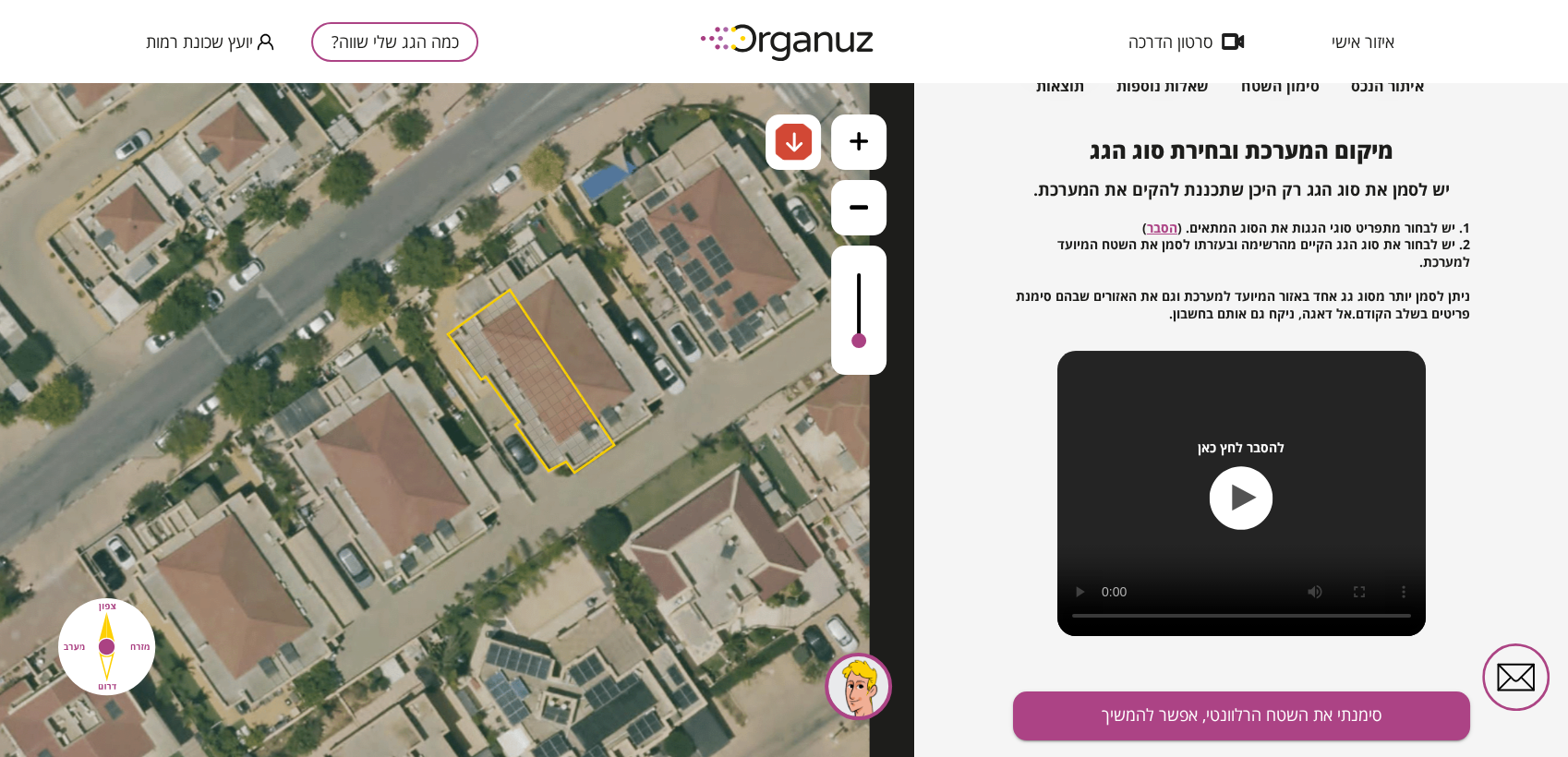 drag, startPoint x: 857, startPoint y: 336, endPoint x: 847, endPoint y: 342, distance: 11.661904 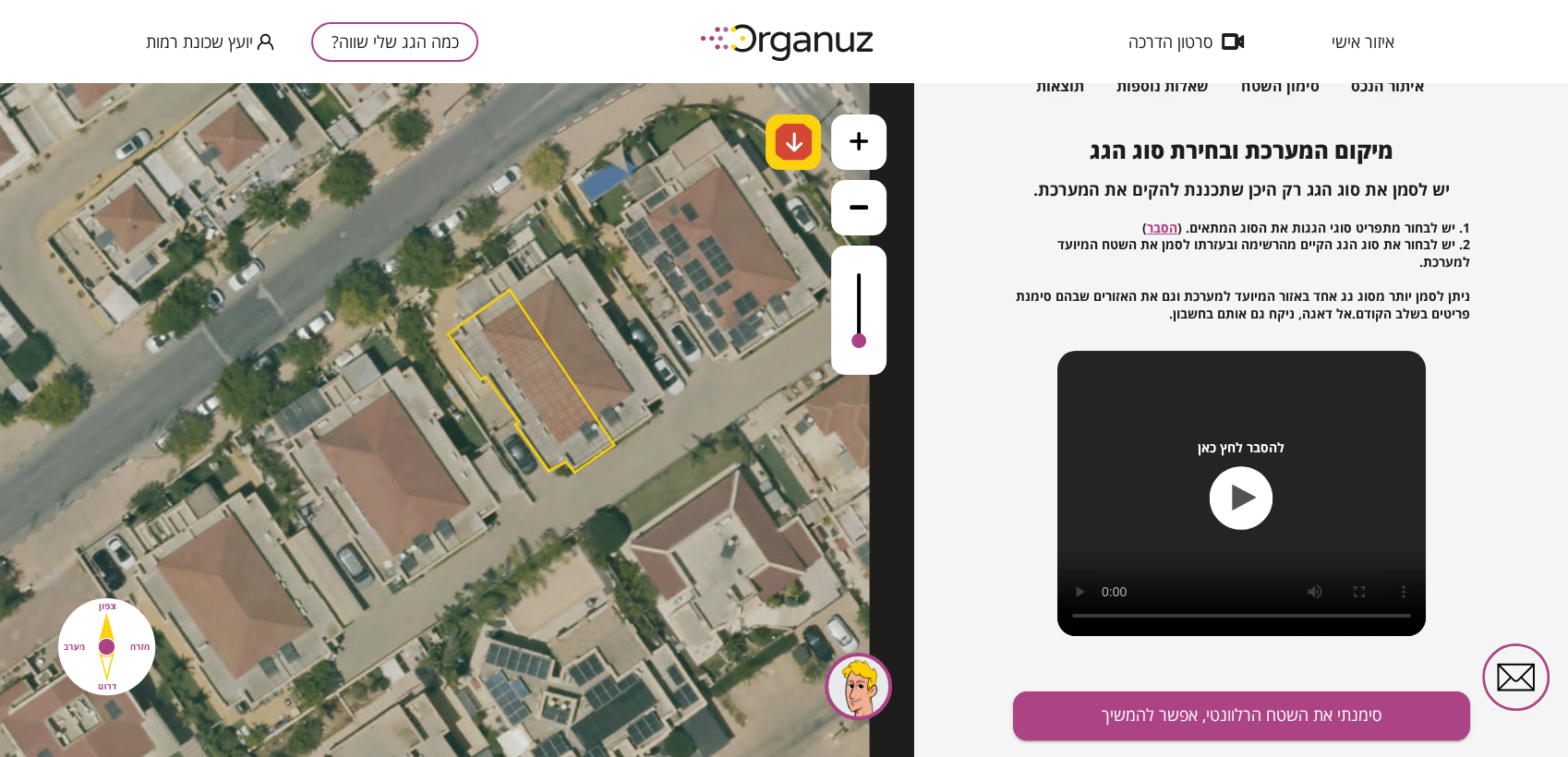 click at bounding box center [794, 142] 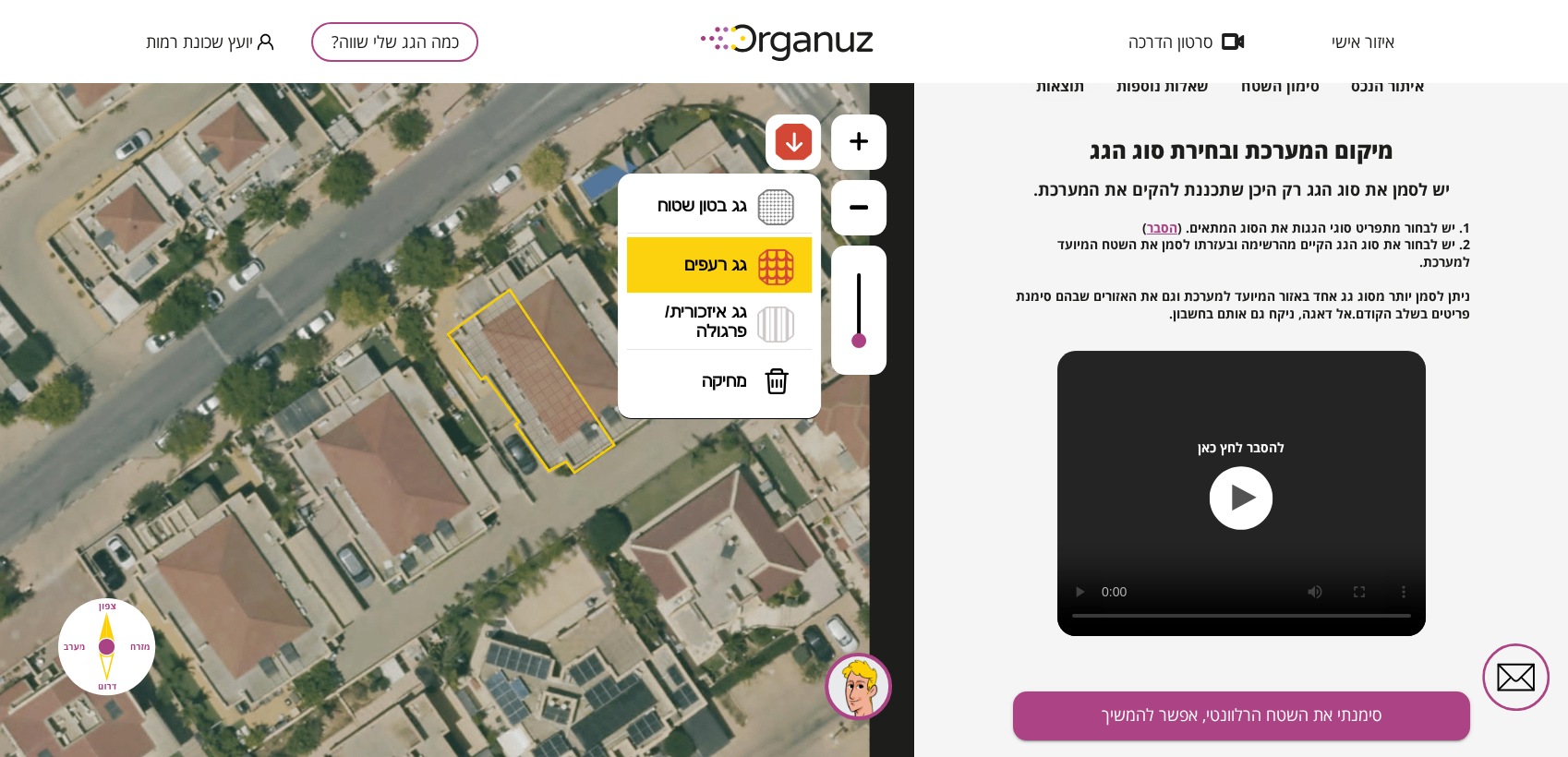 click on "גג רעפים
רעפים צפון
רעפים דרום
רעפים מערב
רעפים מזרח" at bounding box center [719, 266] 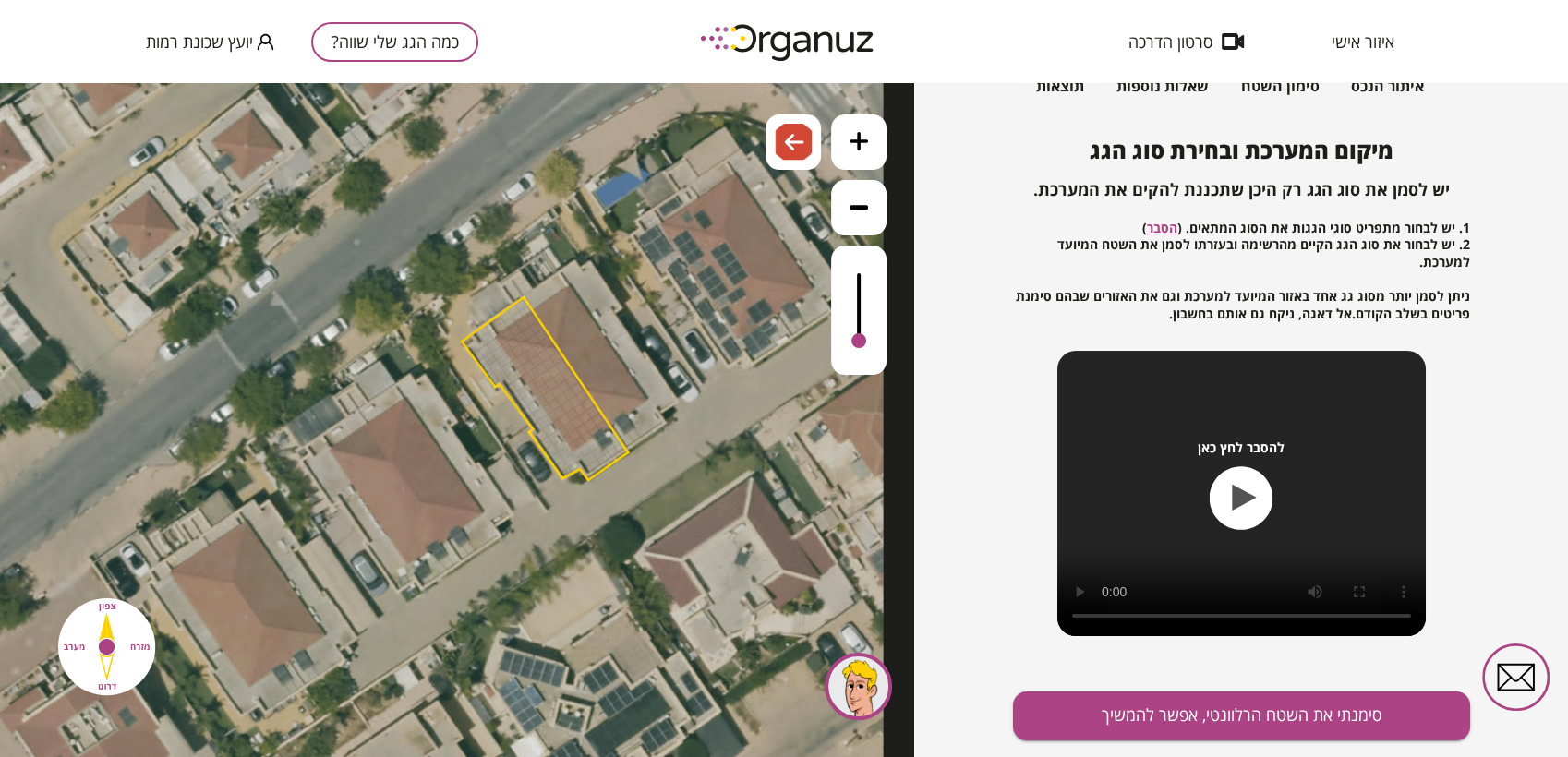 drag, startPoint x: 738, startPoint y: 359, endPoint x: 770, endPoint y: 394, distance: 47.423623 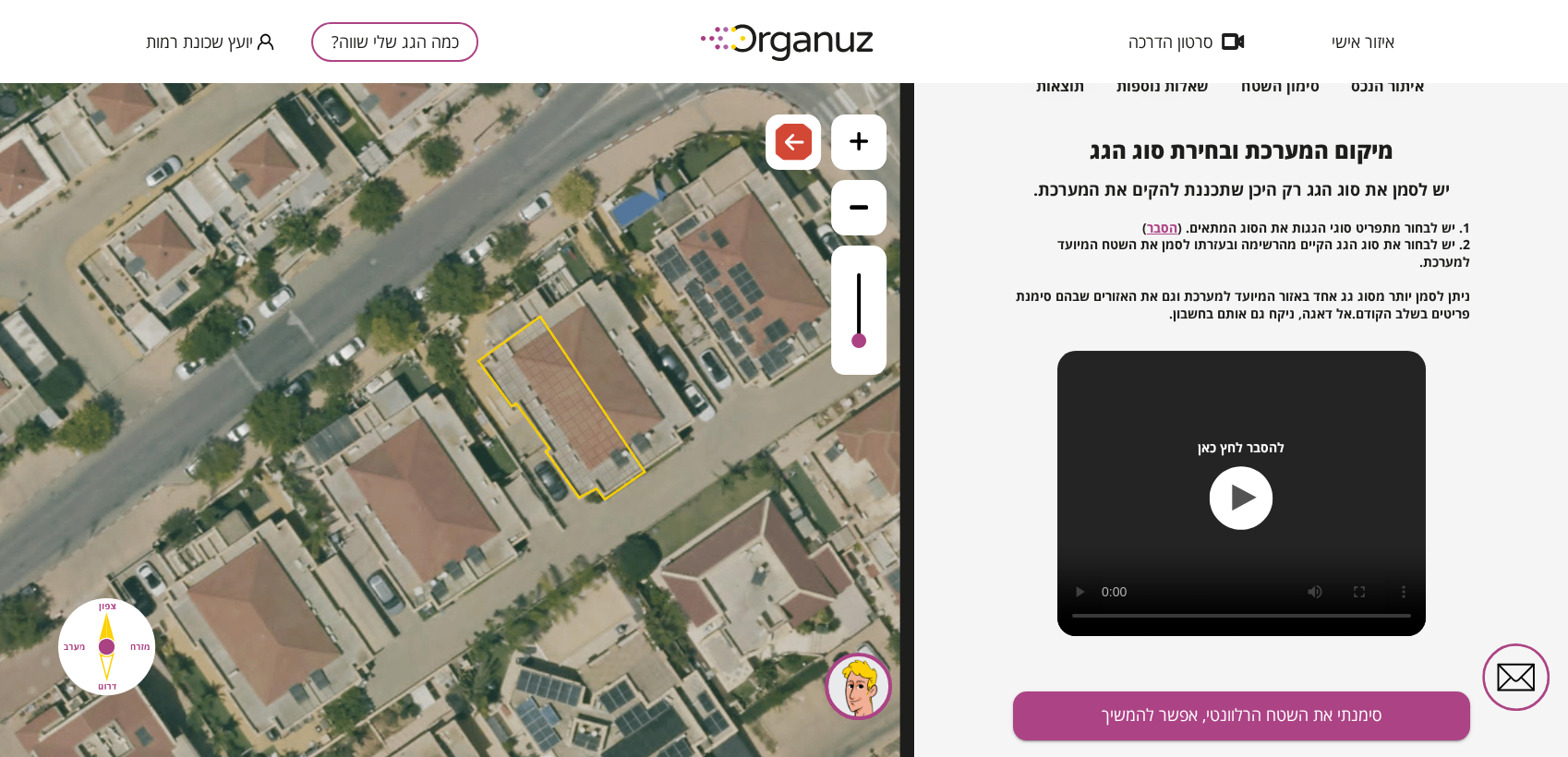 click at bounding box center [593, 408] 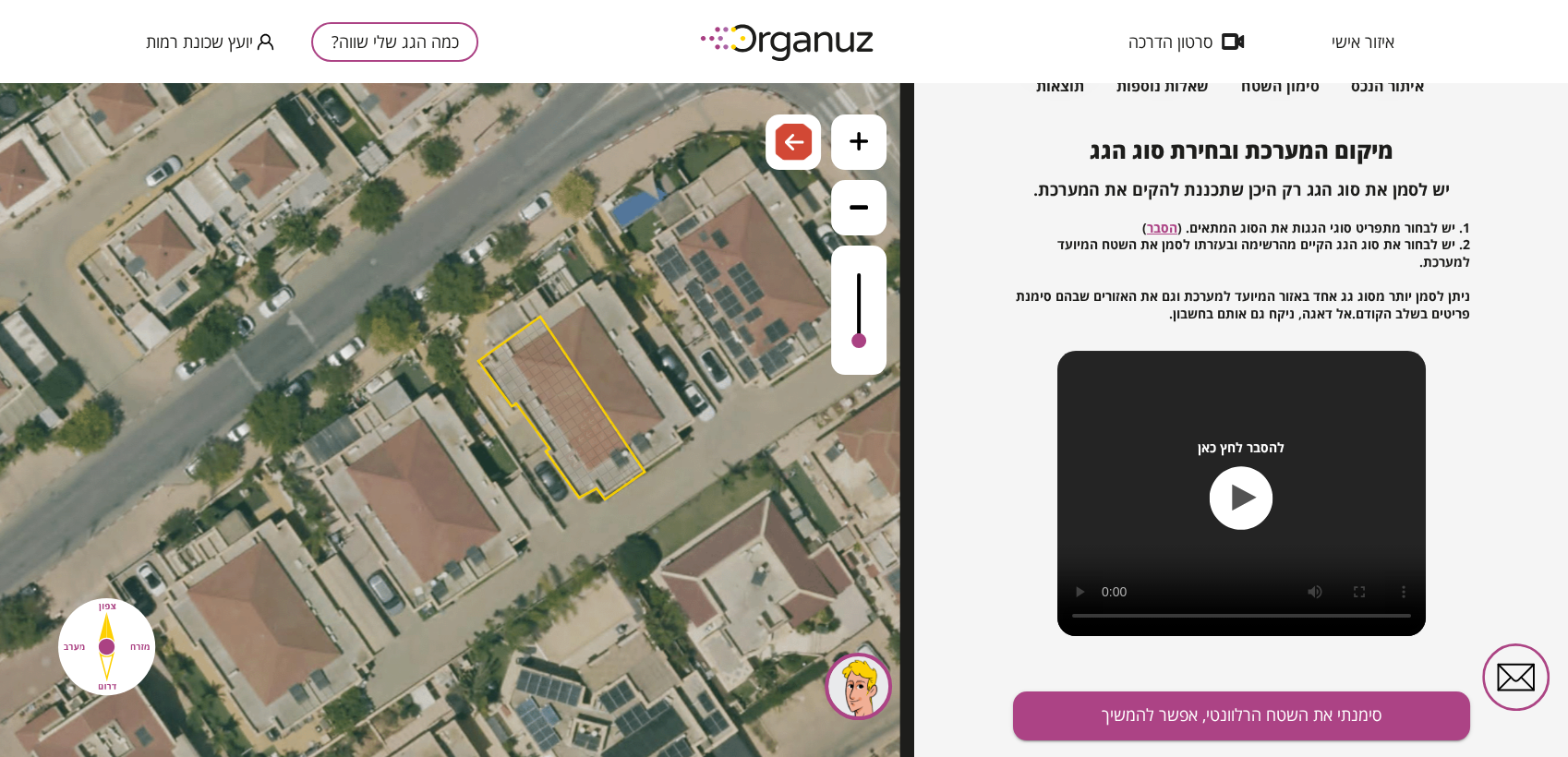 drag, startPoint x: 586, startPoint y: 411, endPoint x: 574, endPoint y: 463, distance: 53.36666 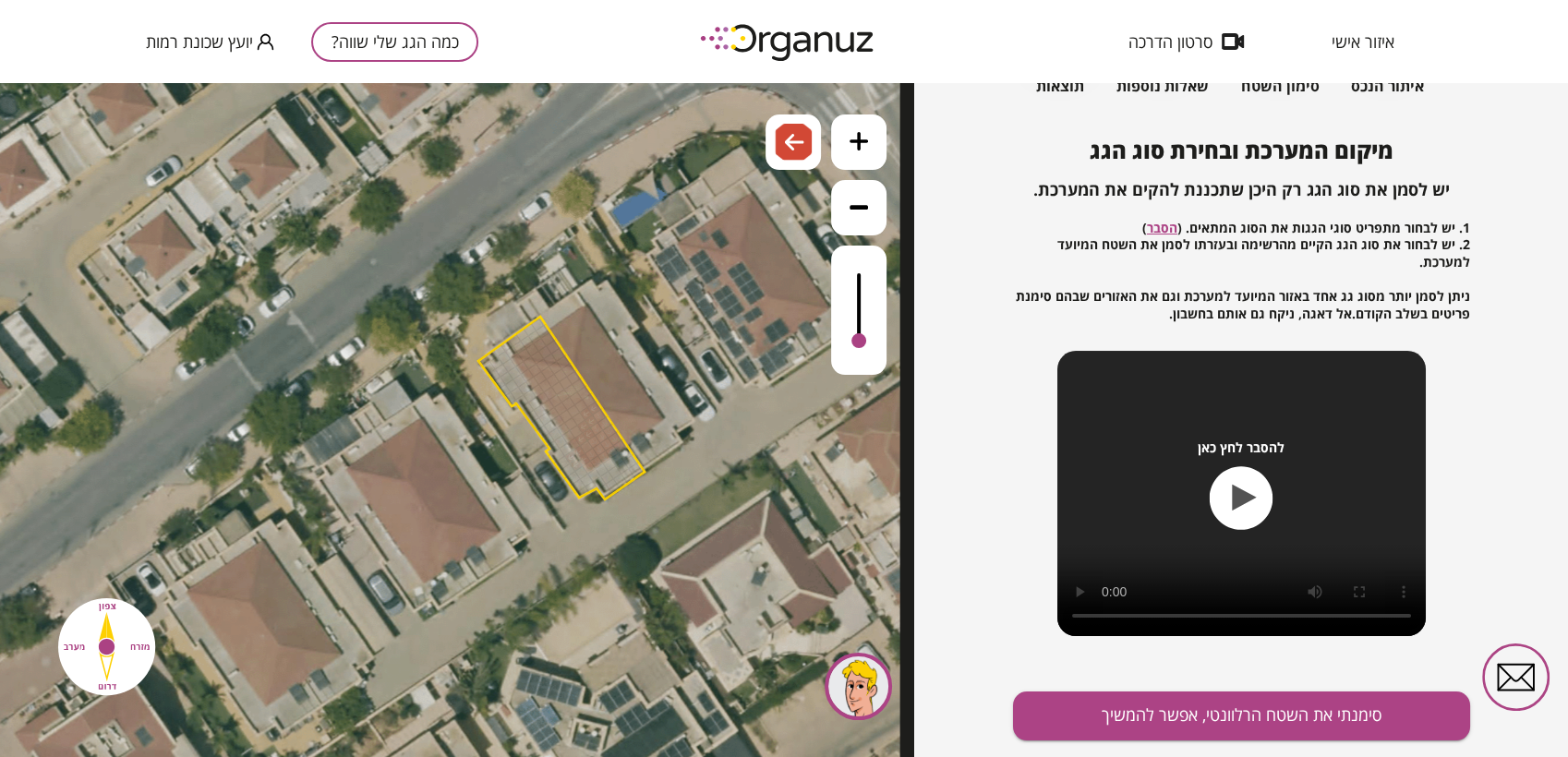 click at bounding box center [584, 459] 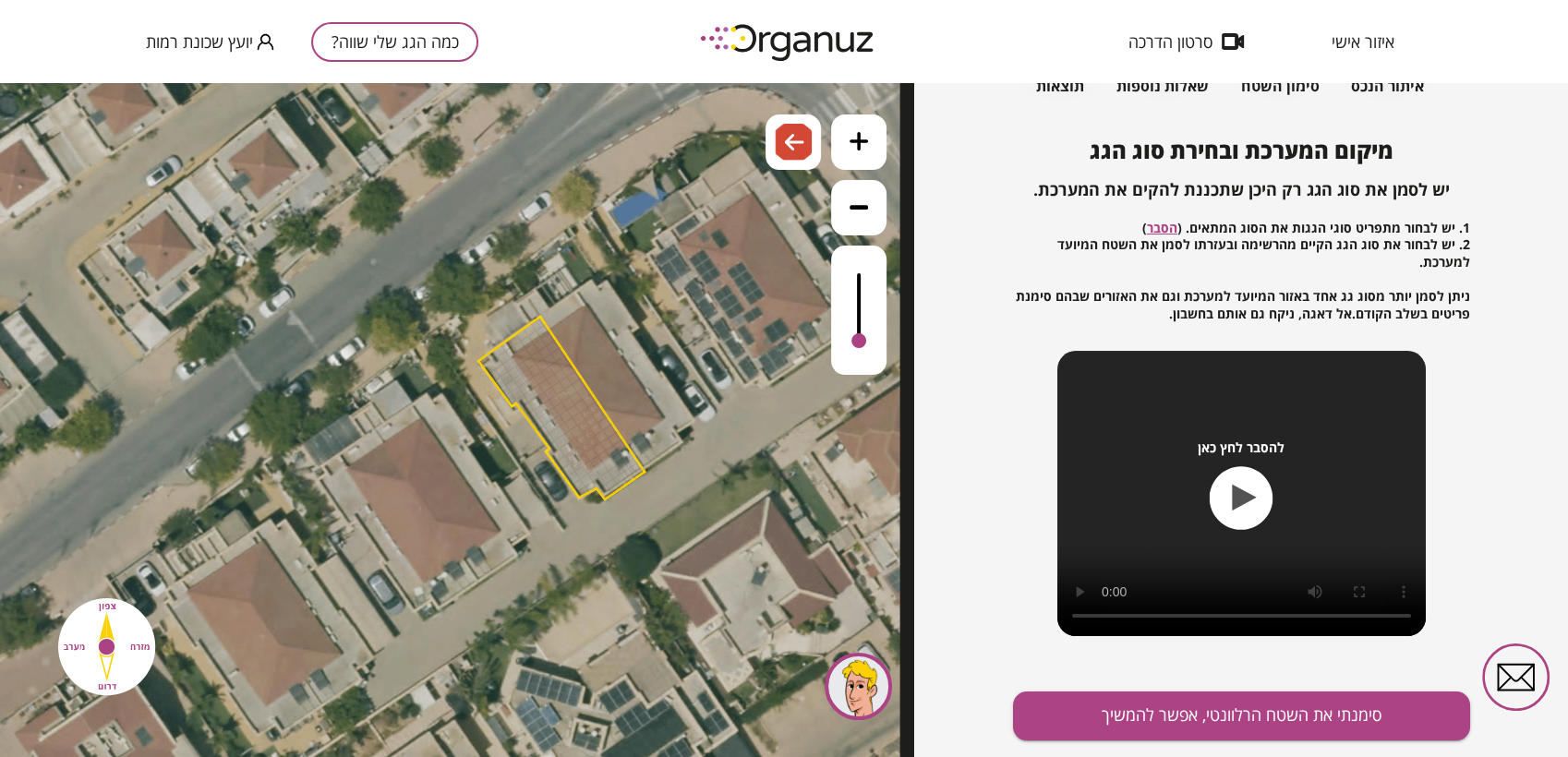 click at bounding box center [594, 441] 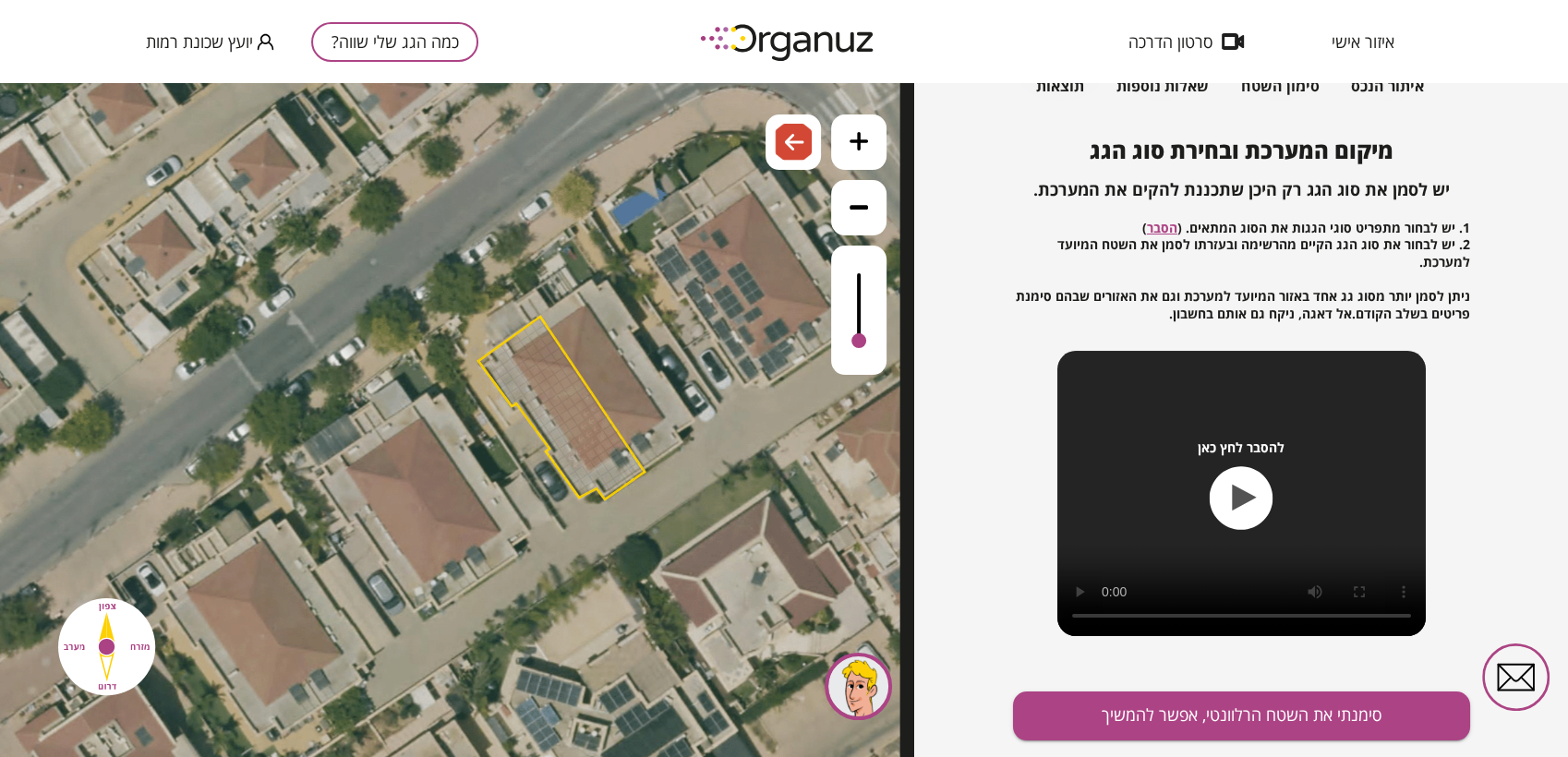click at bounding box center (596, 428) 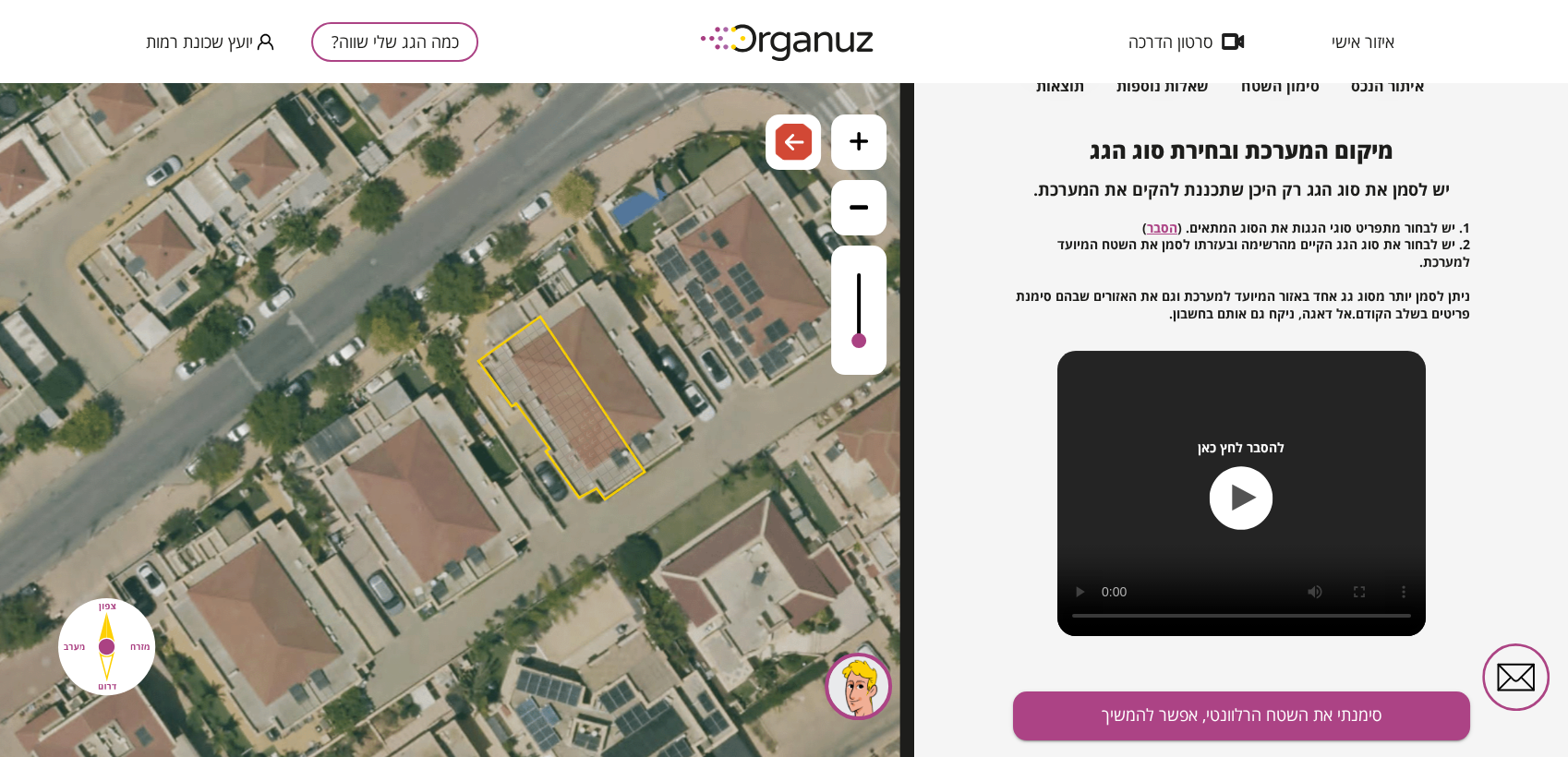 click at bounding box center (591, 454) 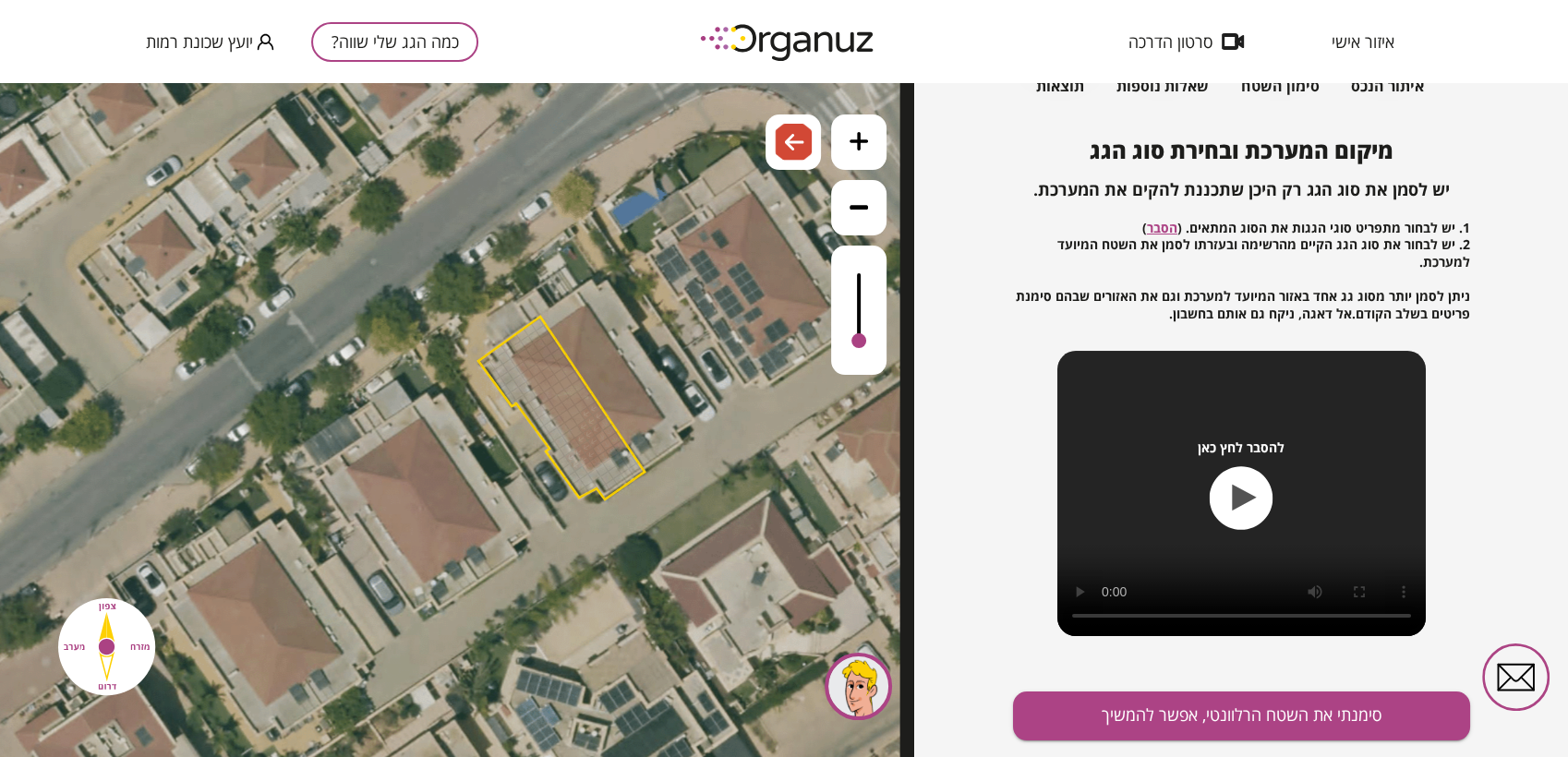 click at bounding box center (598, 415) 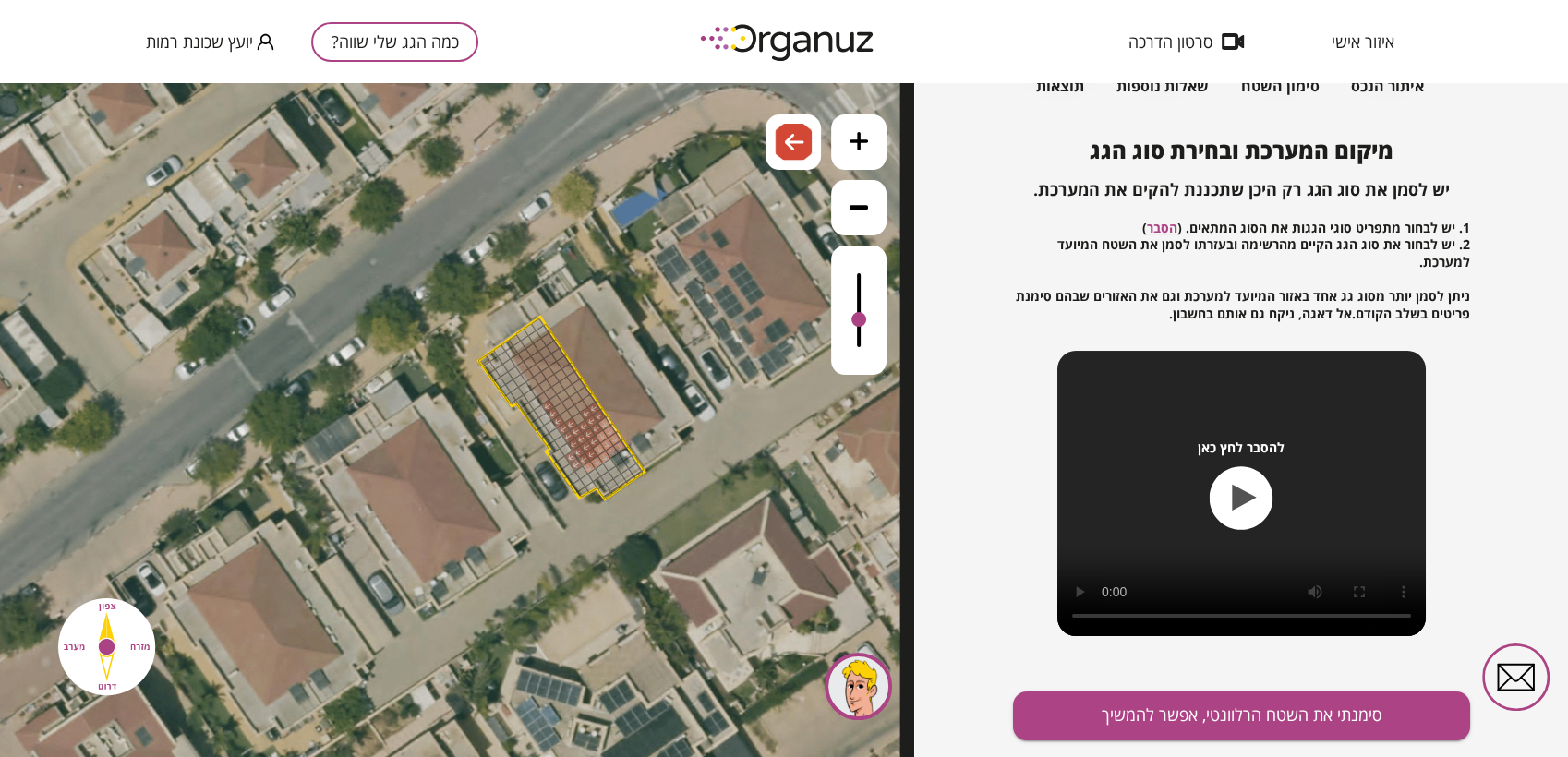 drag, startPoint x: 575, startPoint y: 444, endPoint x: 549, endPoint y: 408, distance: 44.407207 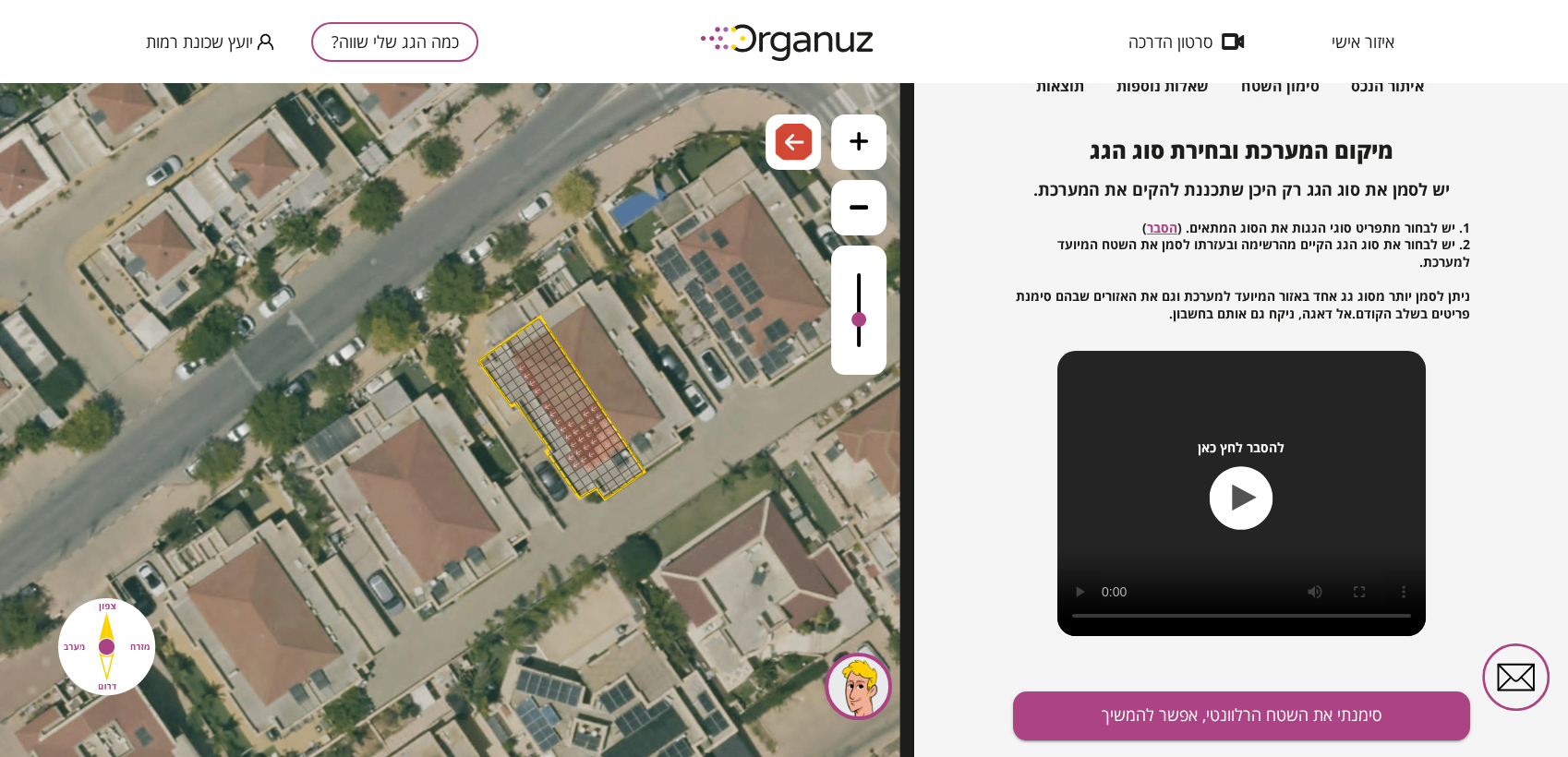 drag, startPoint x: 538, startPoint y: 391, endPoint x: 519, endPoint y: 364, distance: 33.015148 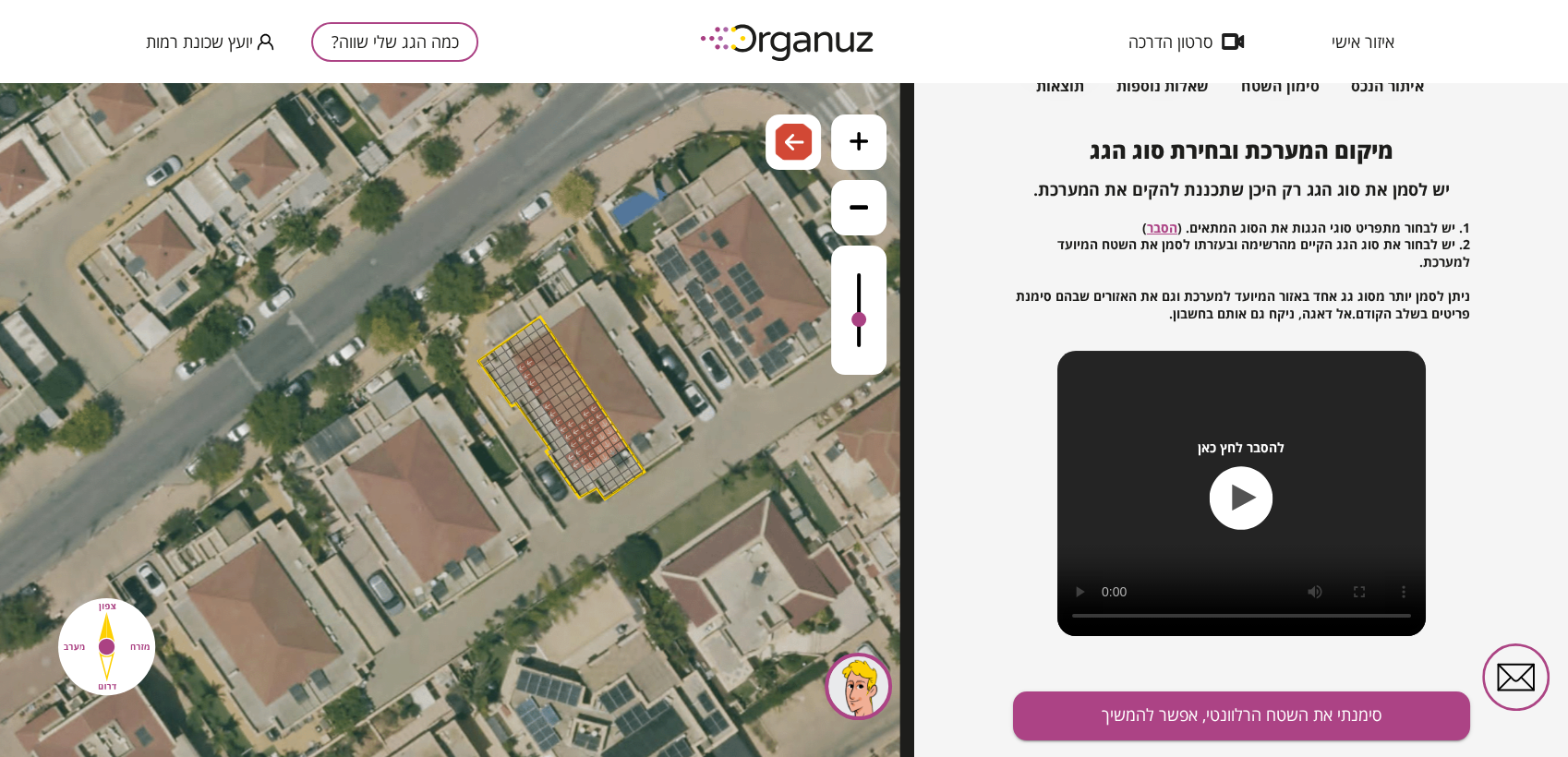click at bounding box center (516, 360) 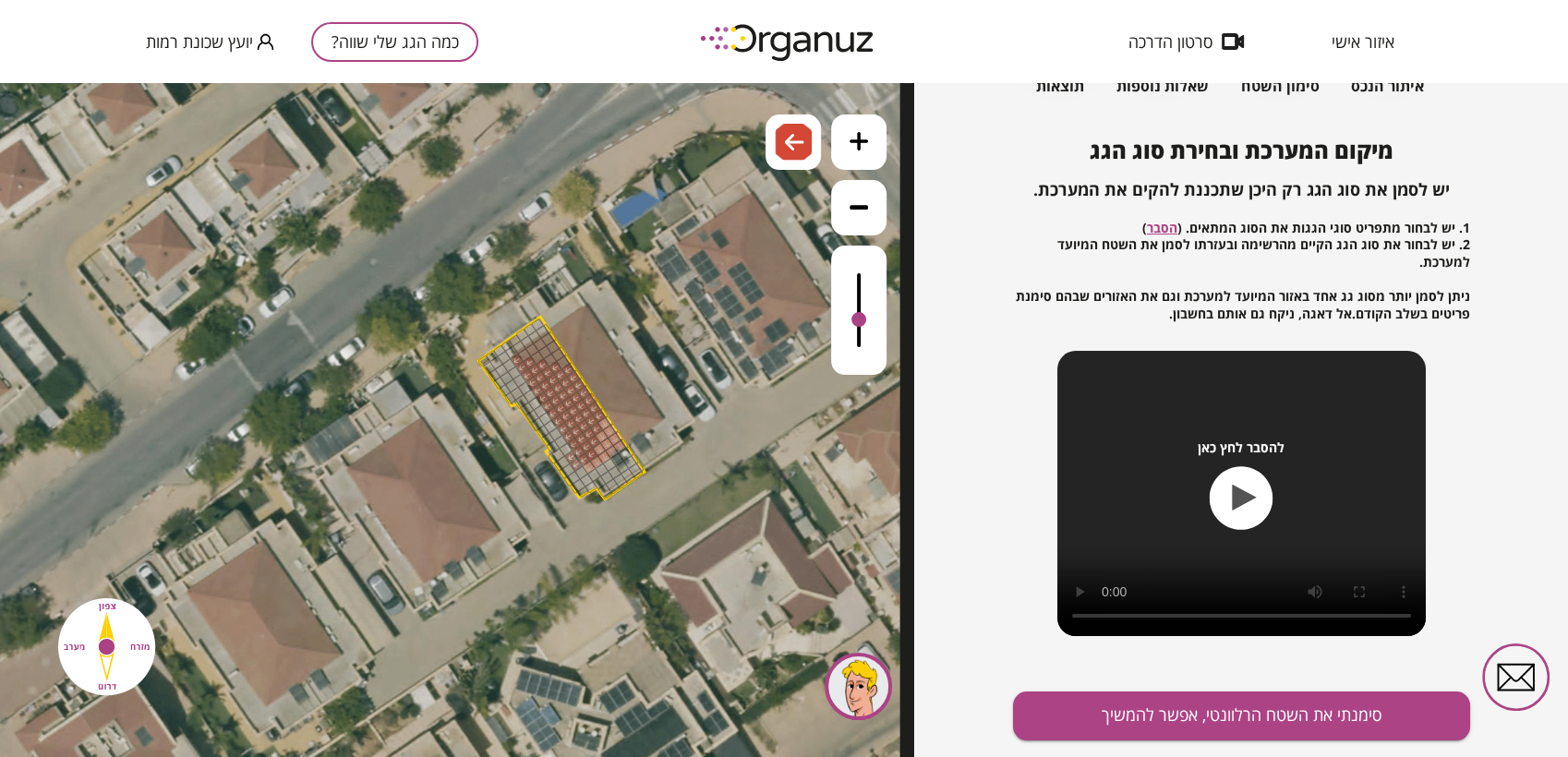 drag, startPoint x: 537, startPoint y: 368, endPoint x: 538, endPoint y: 378, distance: 10.049876 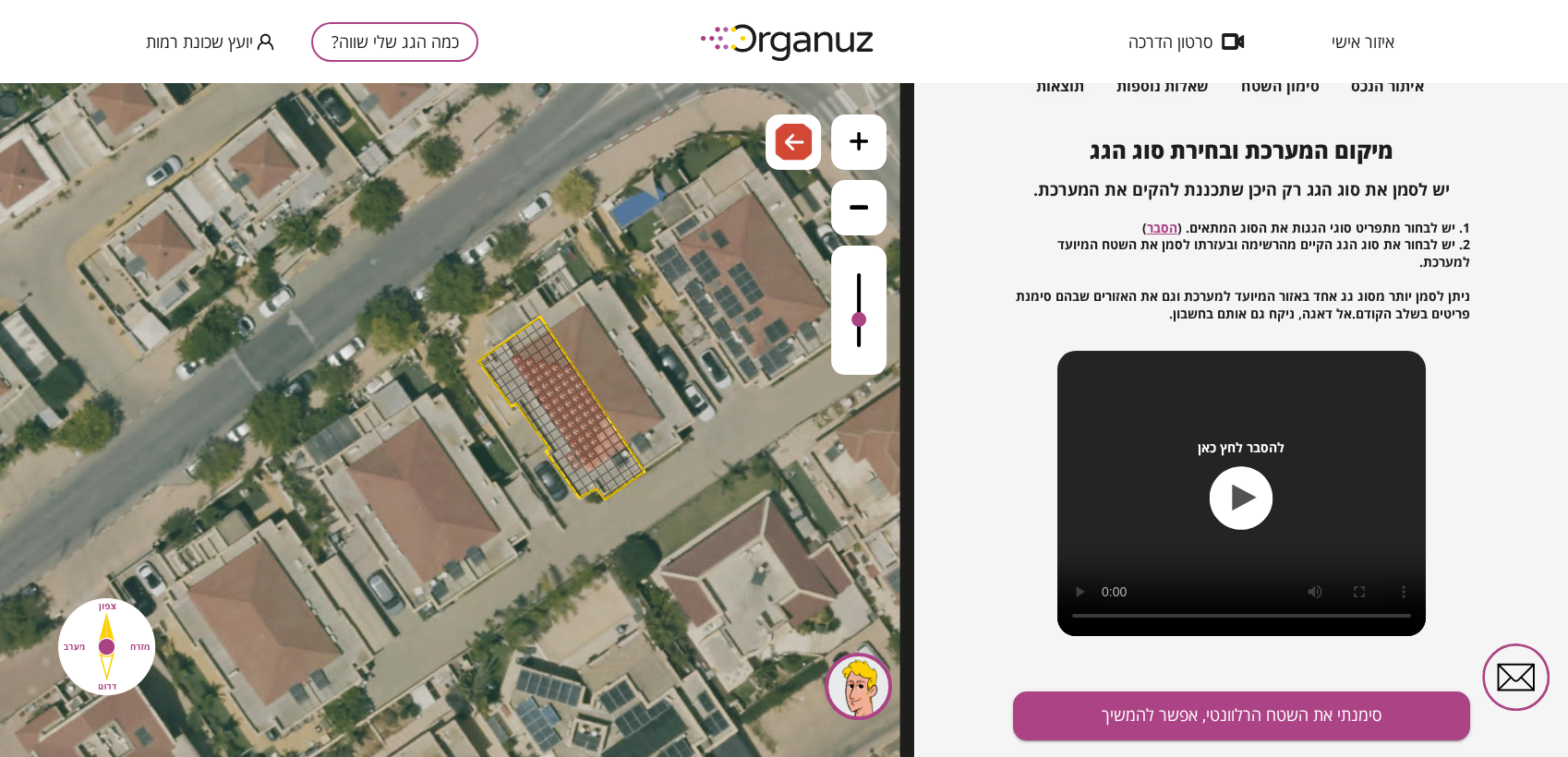 drag, startPoint x: 604, startPoint y: 414, endPoint x: 575, endPoint y: 368, distance: 54.378304 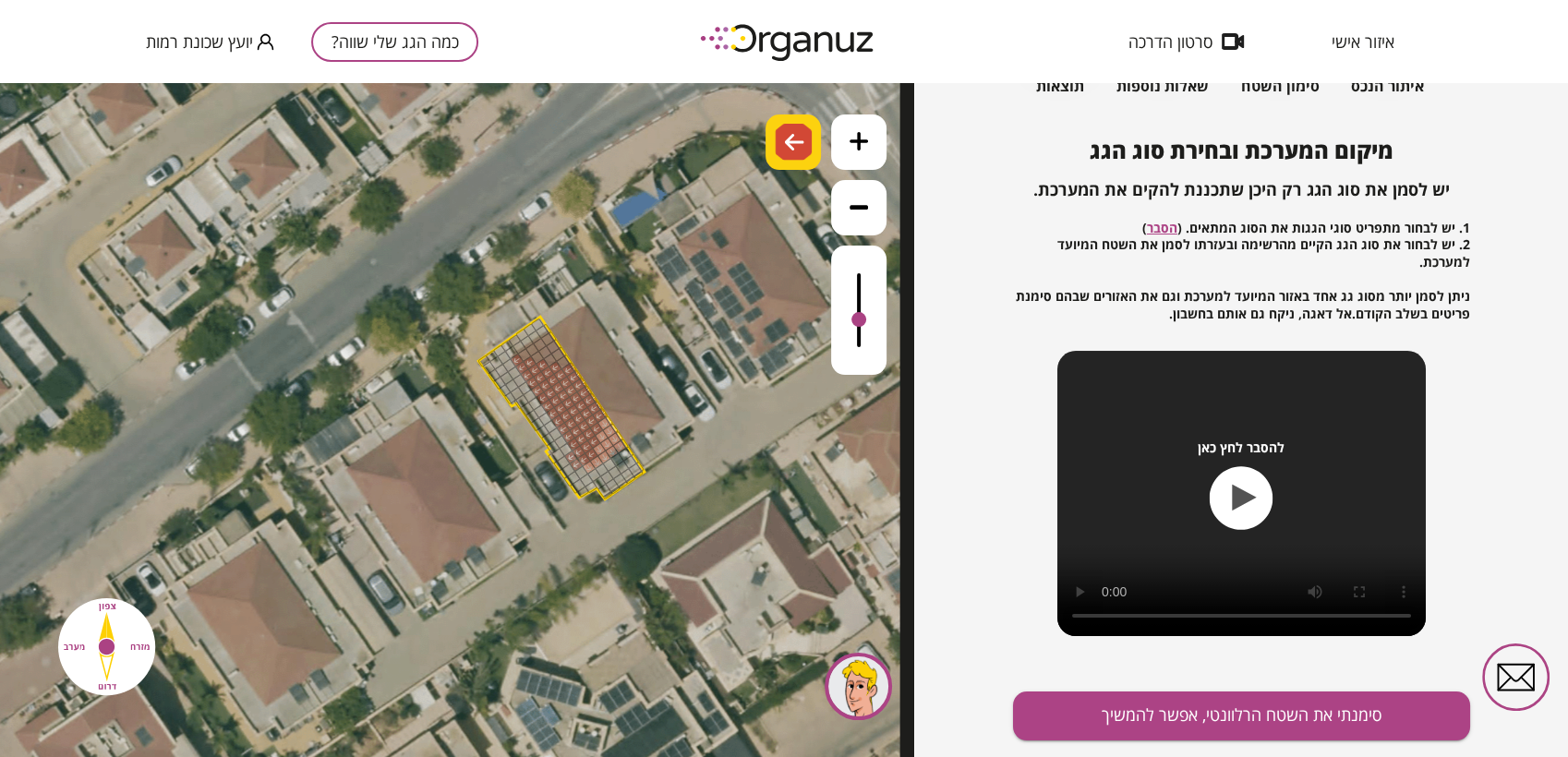 click at bounding box center [794, 142] 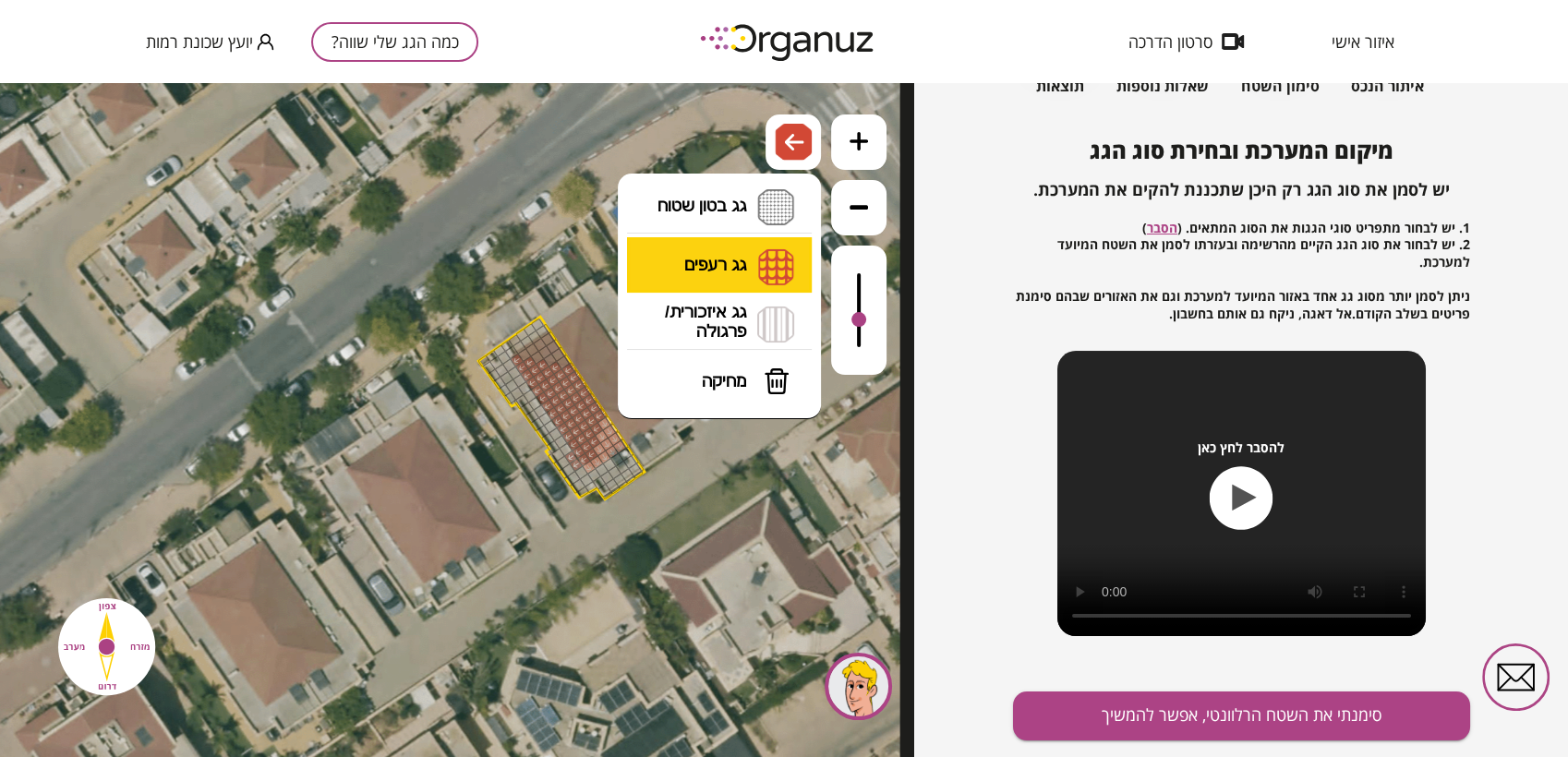 click on "גג רעפים
רעפים צפון
רעפים דרום
רעפים מערב
רעפים מזרח" at bounding box center (719, 266) 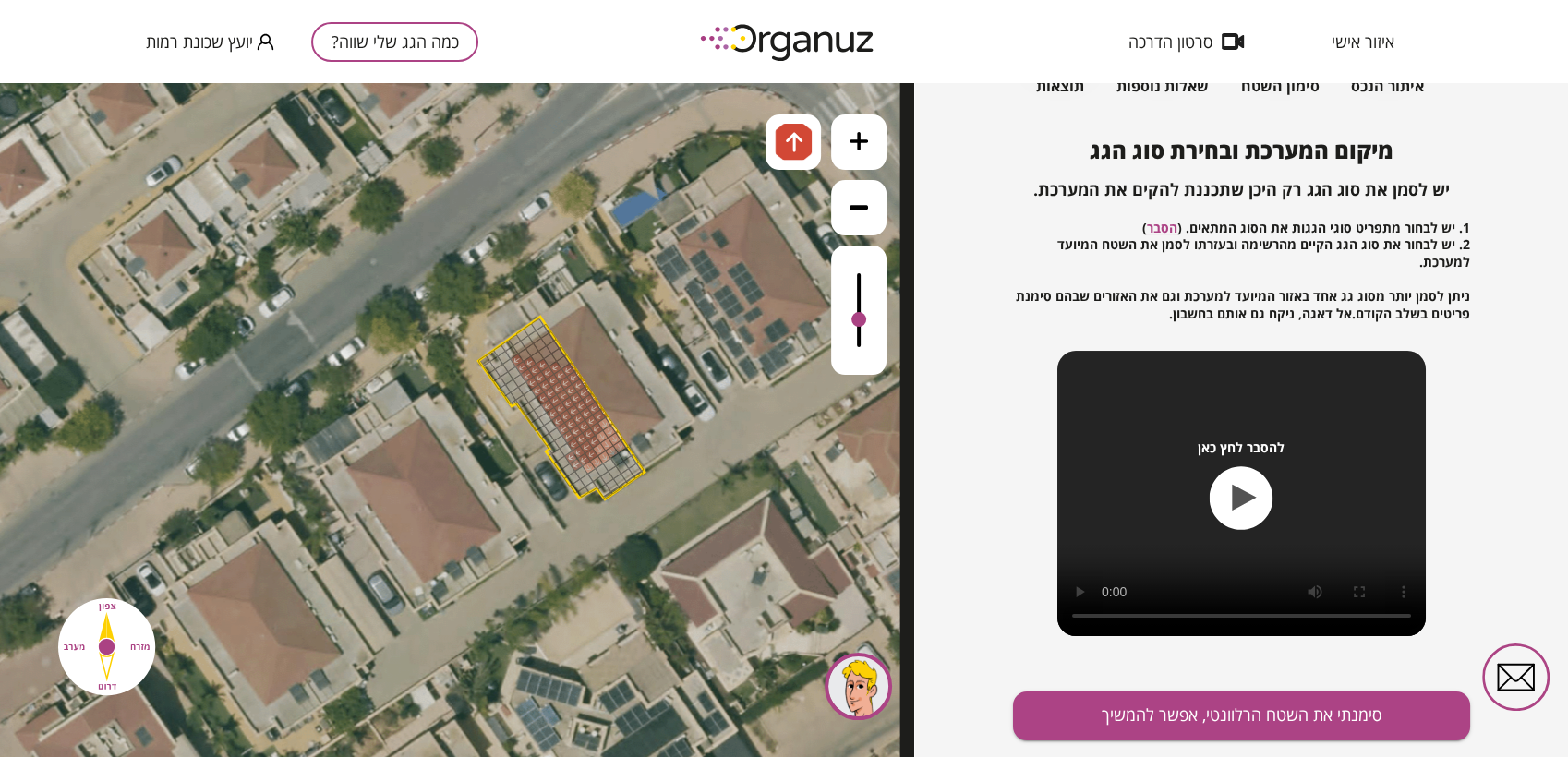 click on ".st0 {
fill: #FFFFFF;
}
.st0 {
fill: #FFFFFF;
}" at bounding box center (457, 420) 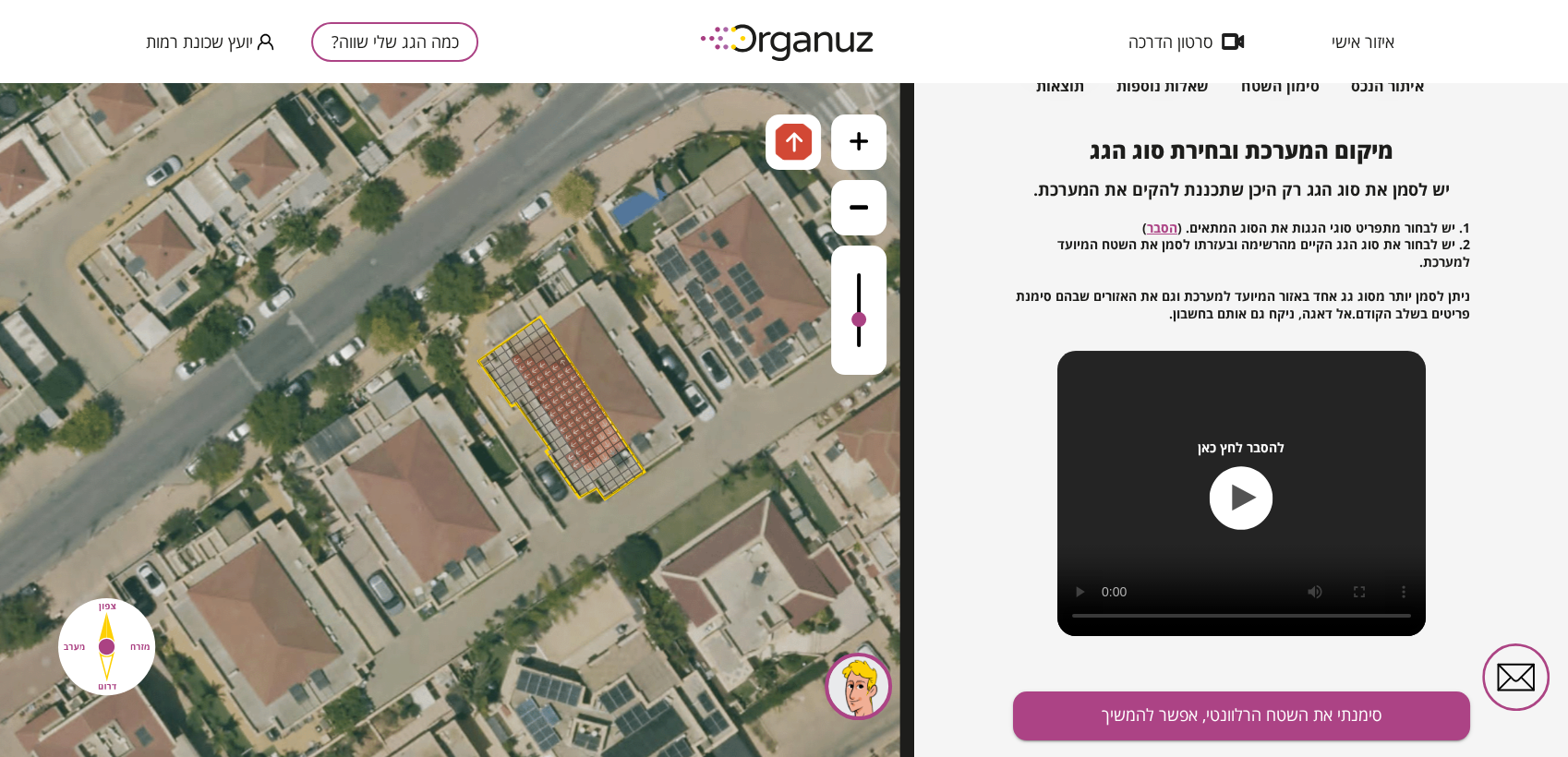 click at bounding box center (562, 362) 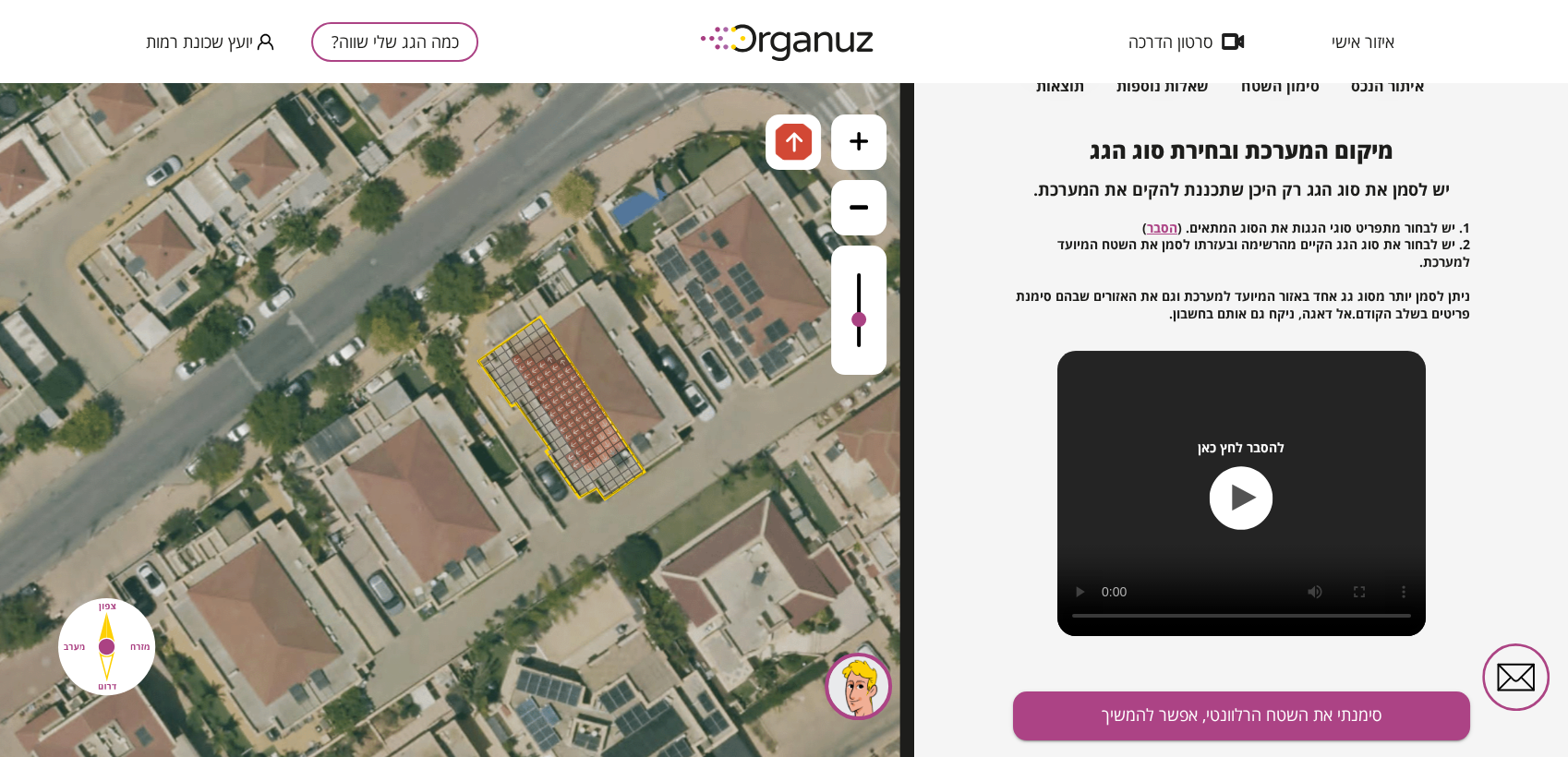 click at bounding box center (549, 359) 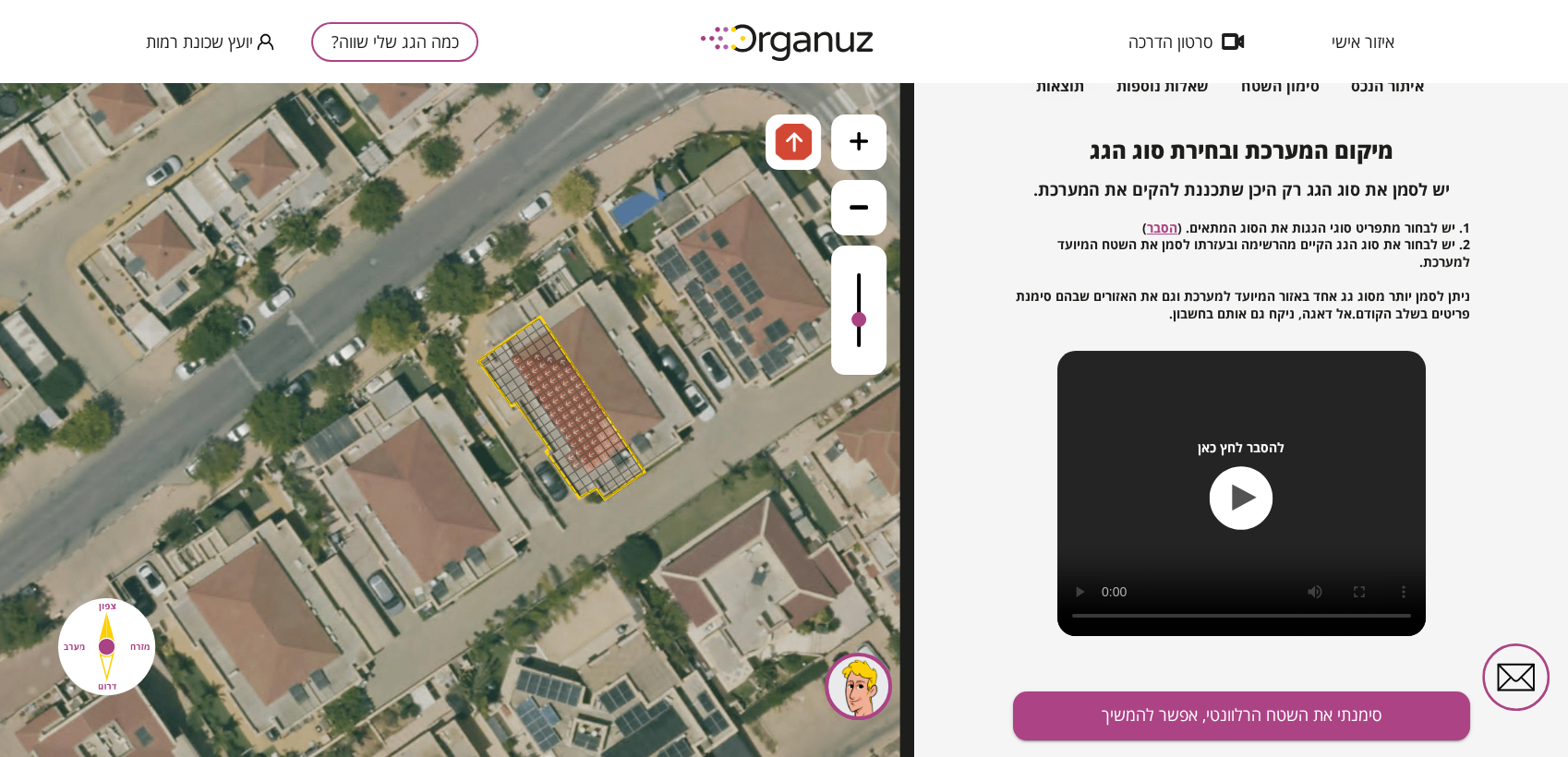 click at bounding box center [524, 354] 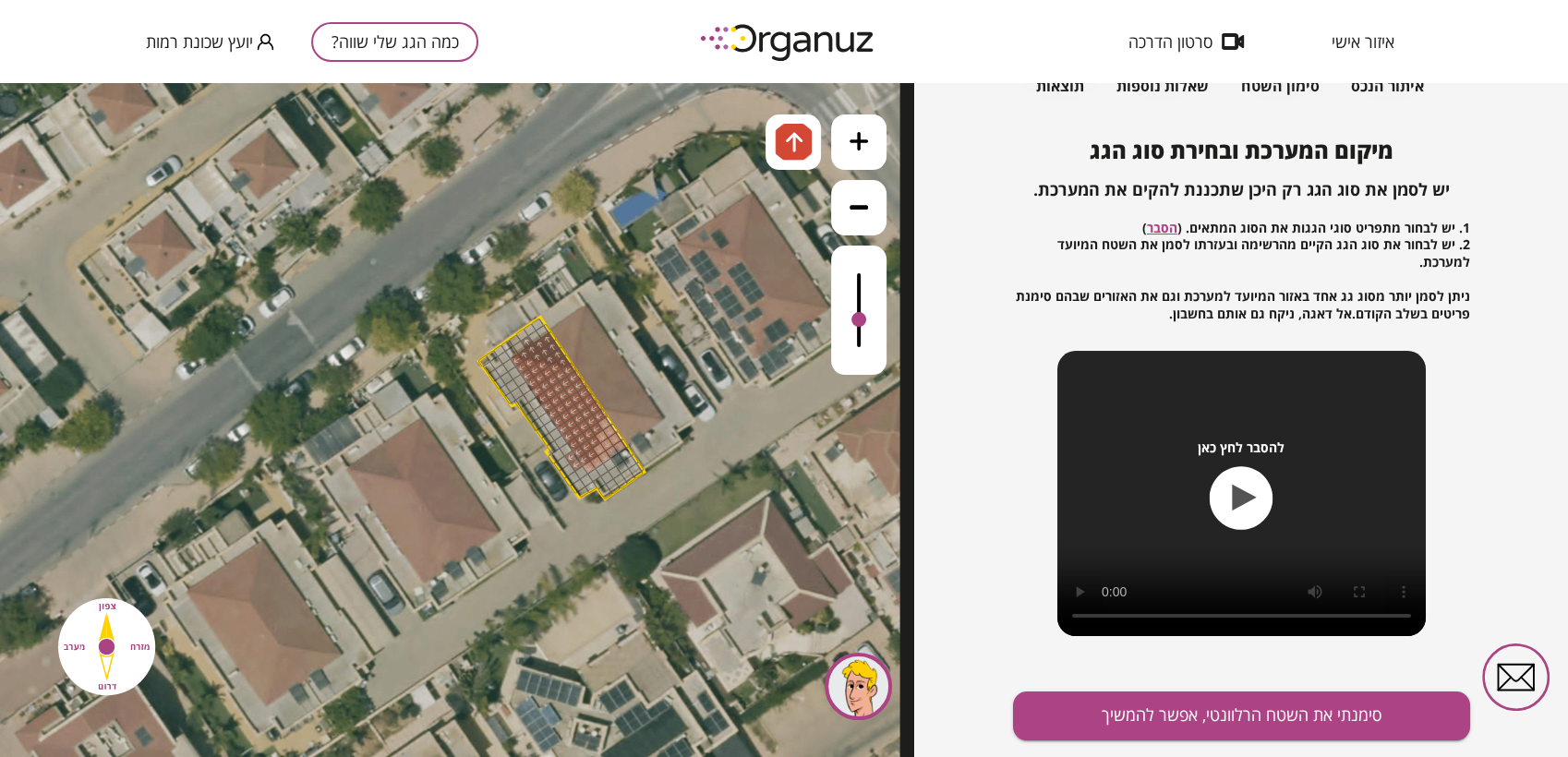 drag, startPoint x: 527, startPoint y: 345, endPoint x: 545, endPoint y: 350, distance: 18.681542 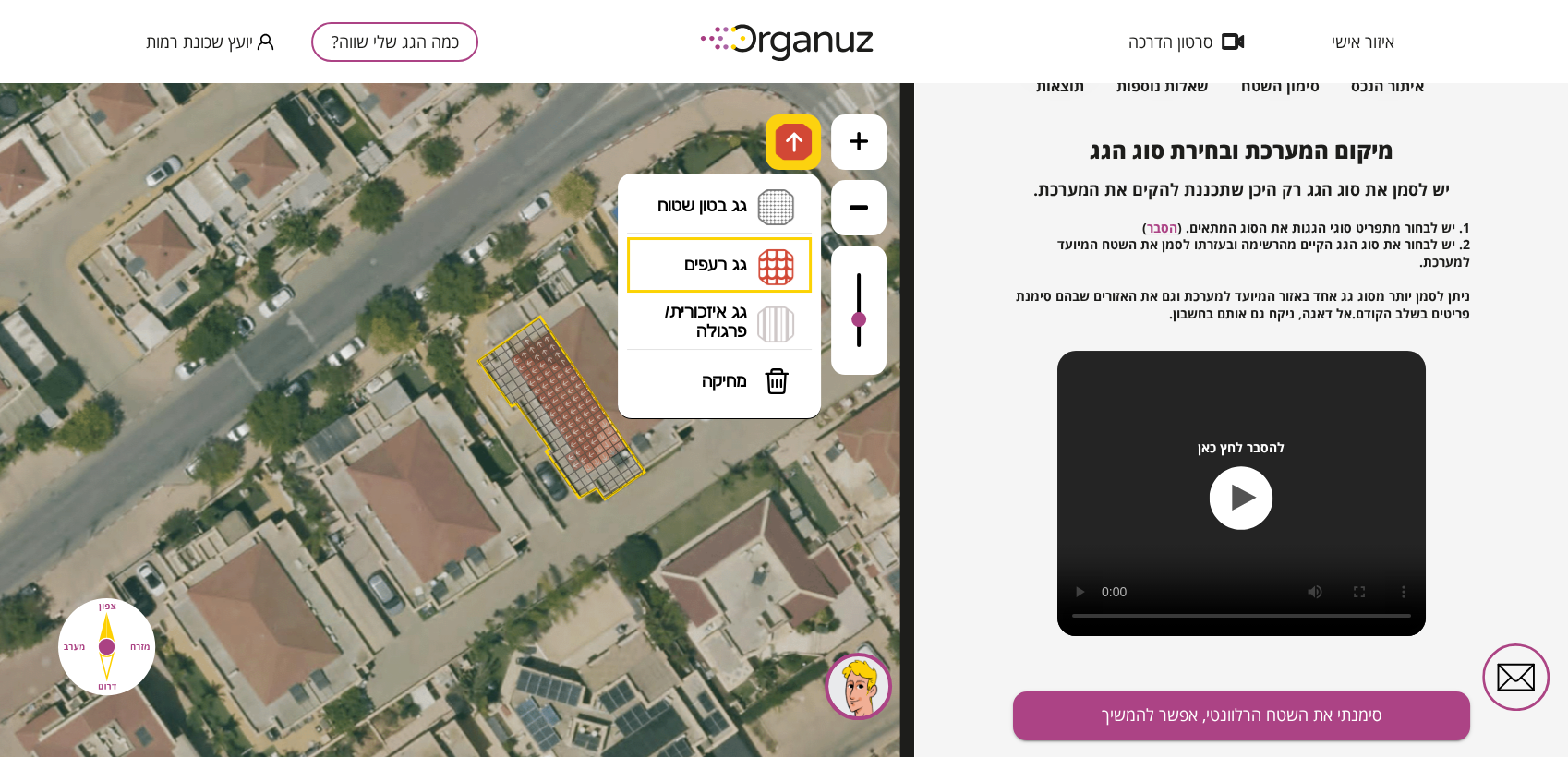 click at bounding box center [793, 142] 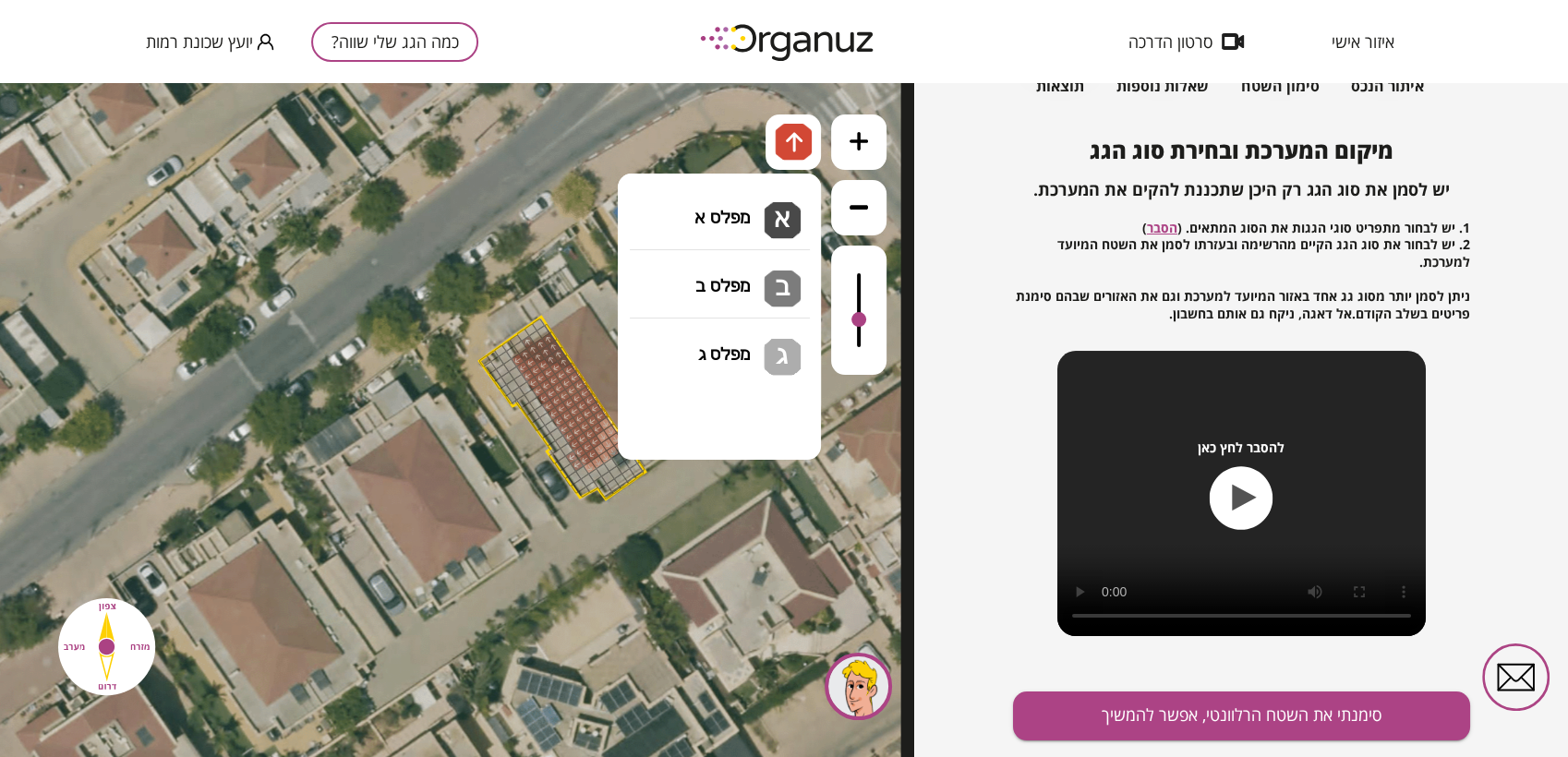 click on "גג בטון שטוח
מפלס א
א
מפלס ב
ב
מפלס ג
ג" at bounding box center (719, 208) 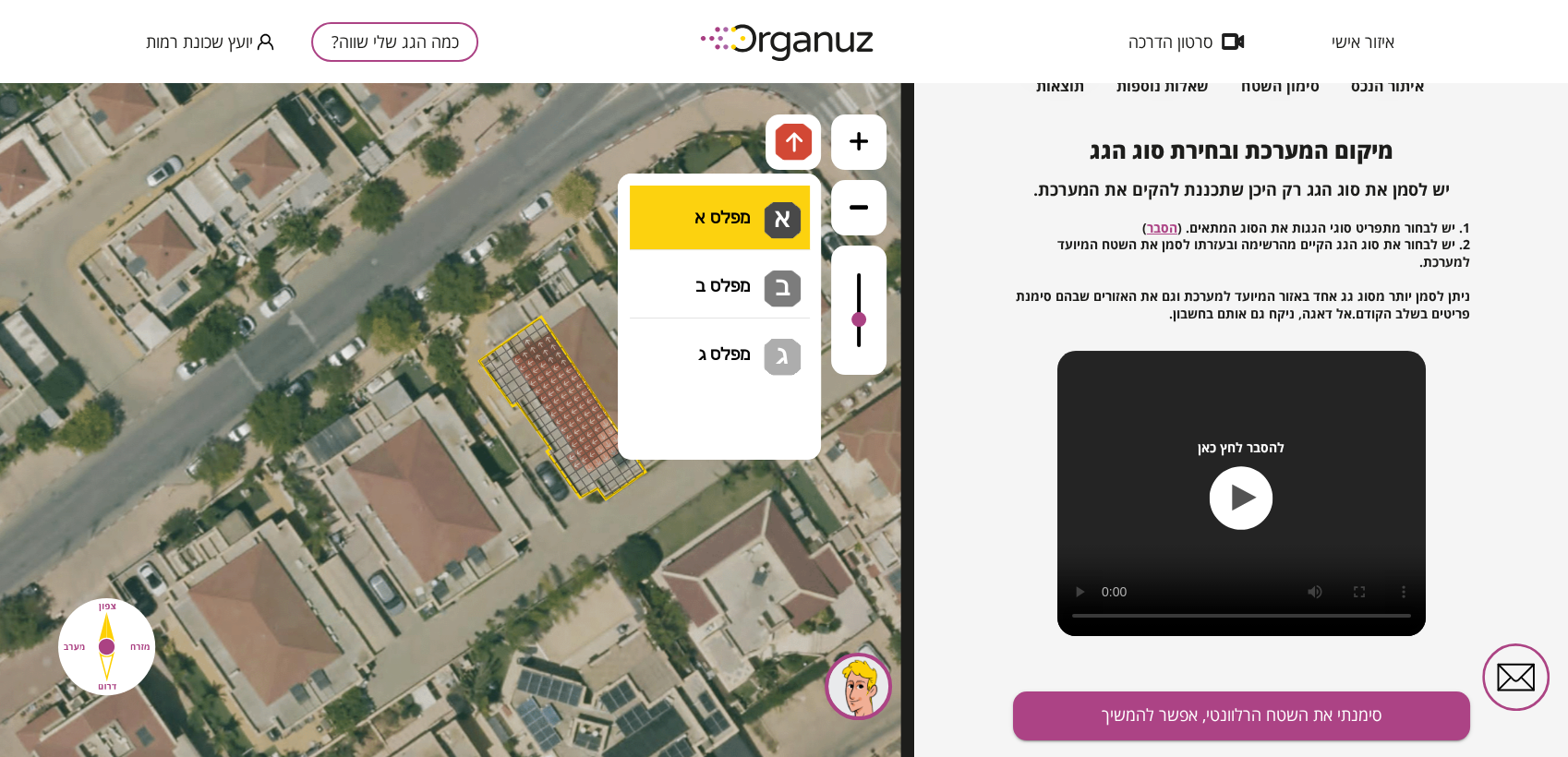 click on ".st0 {
fill: #FFFFFF;
}
.st0 {
fill: #FFFFFF;
}" at bounding box center (457, 420) 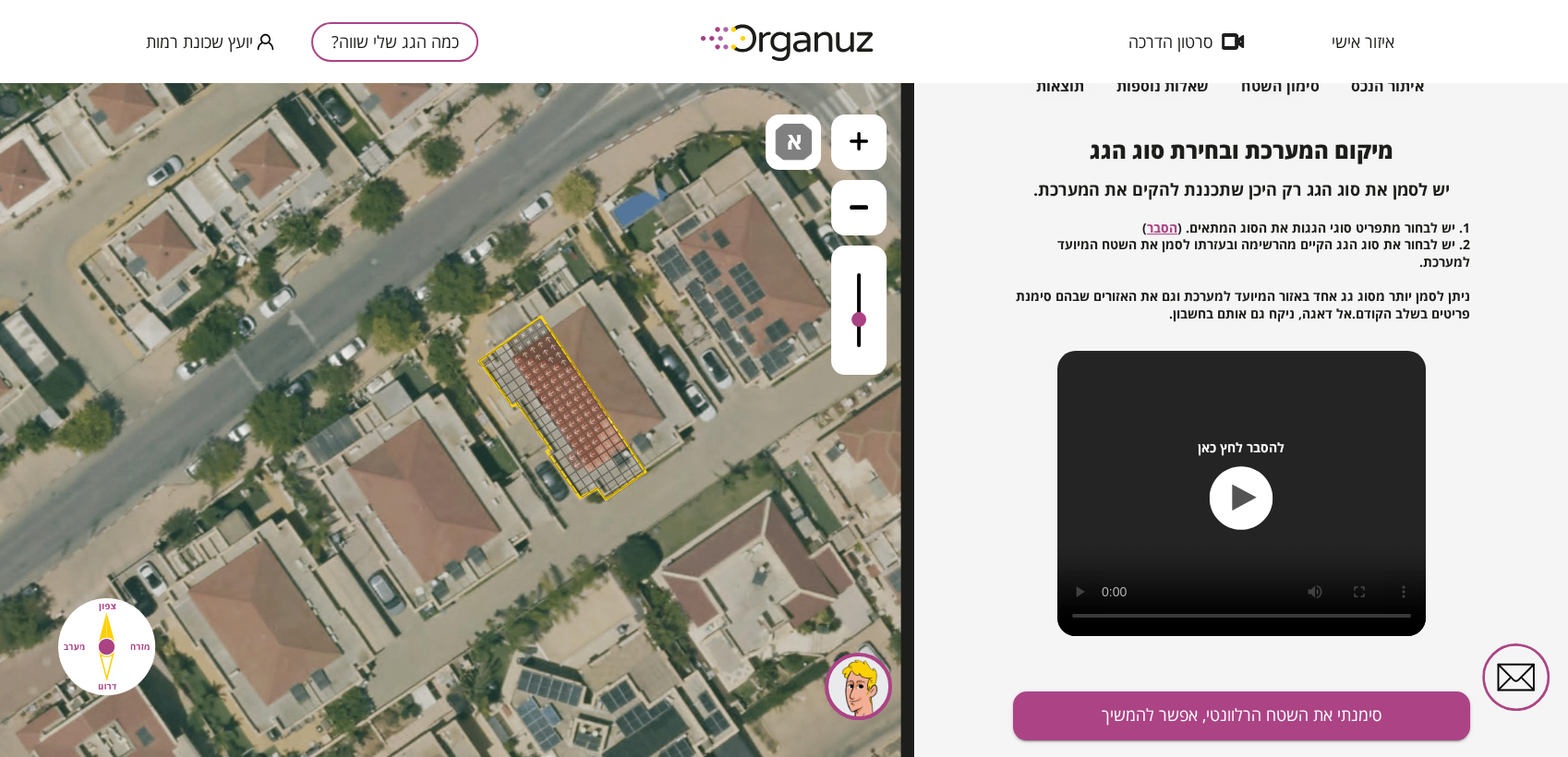 drag, startPoint x: 544, startPoint y: 330, endPoint x: 536, endPoint y: 323, distance: 10.6301458 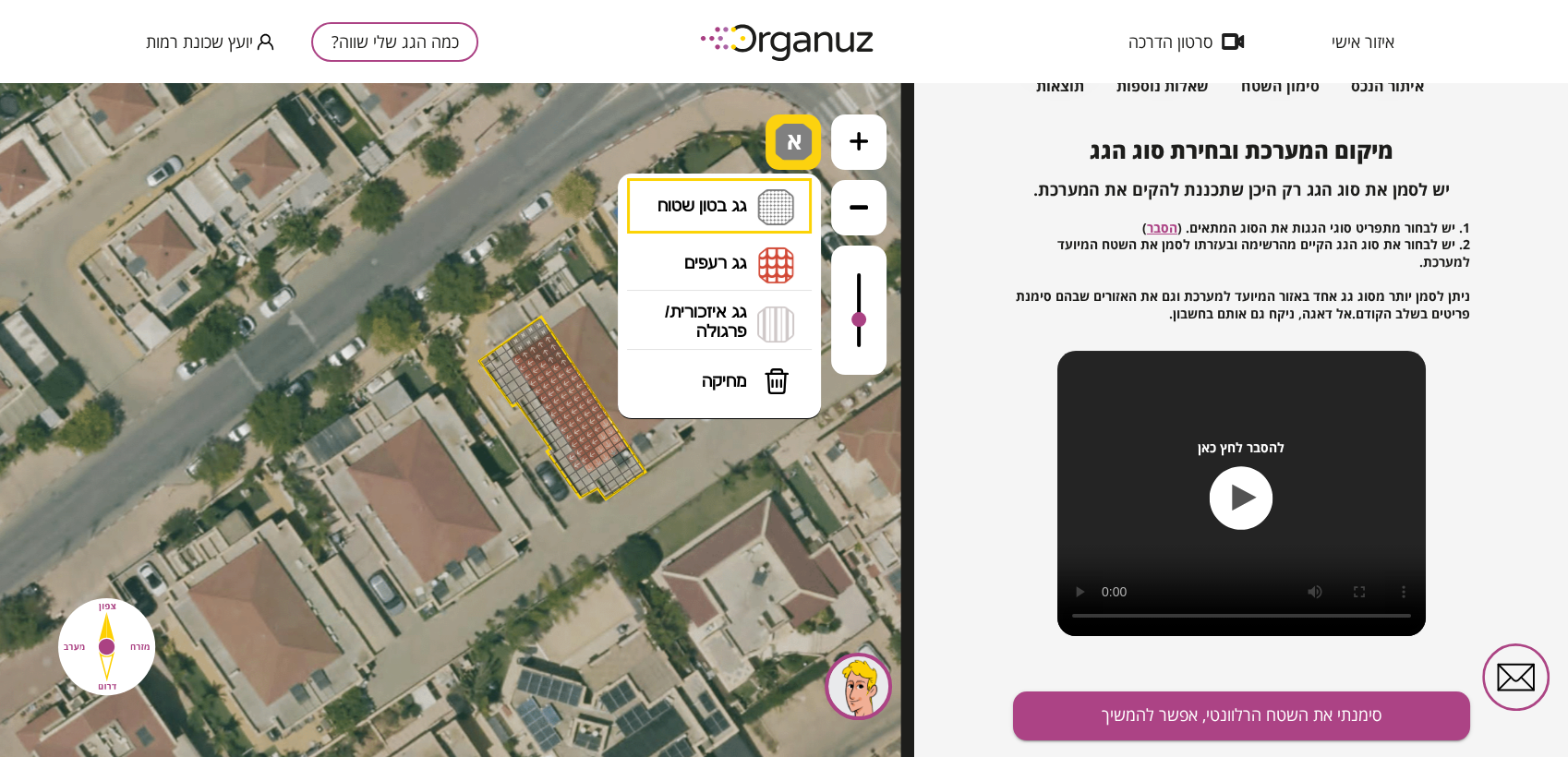 click on "א" at bounding box center [796, 135] 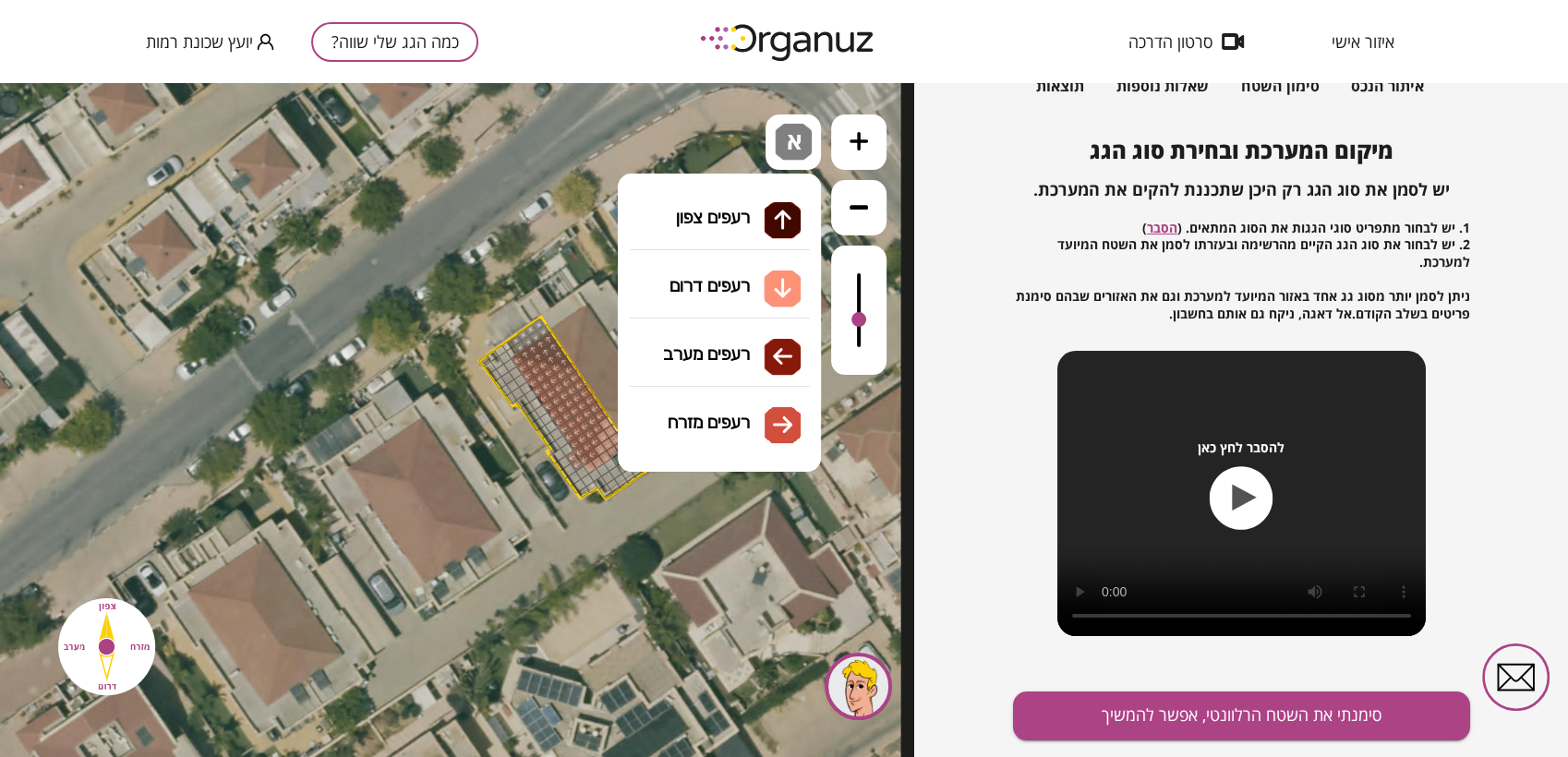 click on "גג רעפים
רעפים צפון
רעפים דרום
רעפים מערב
רעפים מזרח" at bounding box center [719, 265] 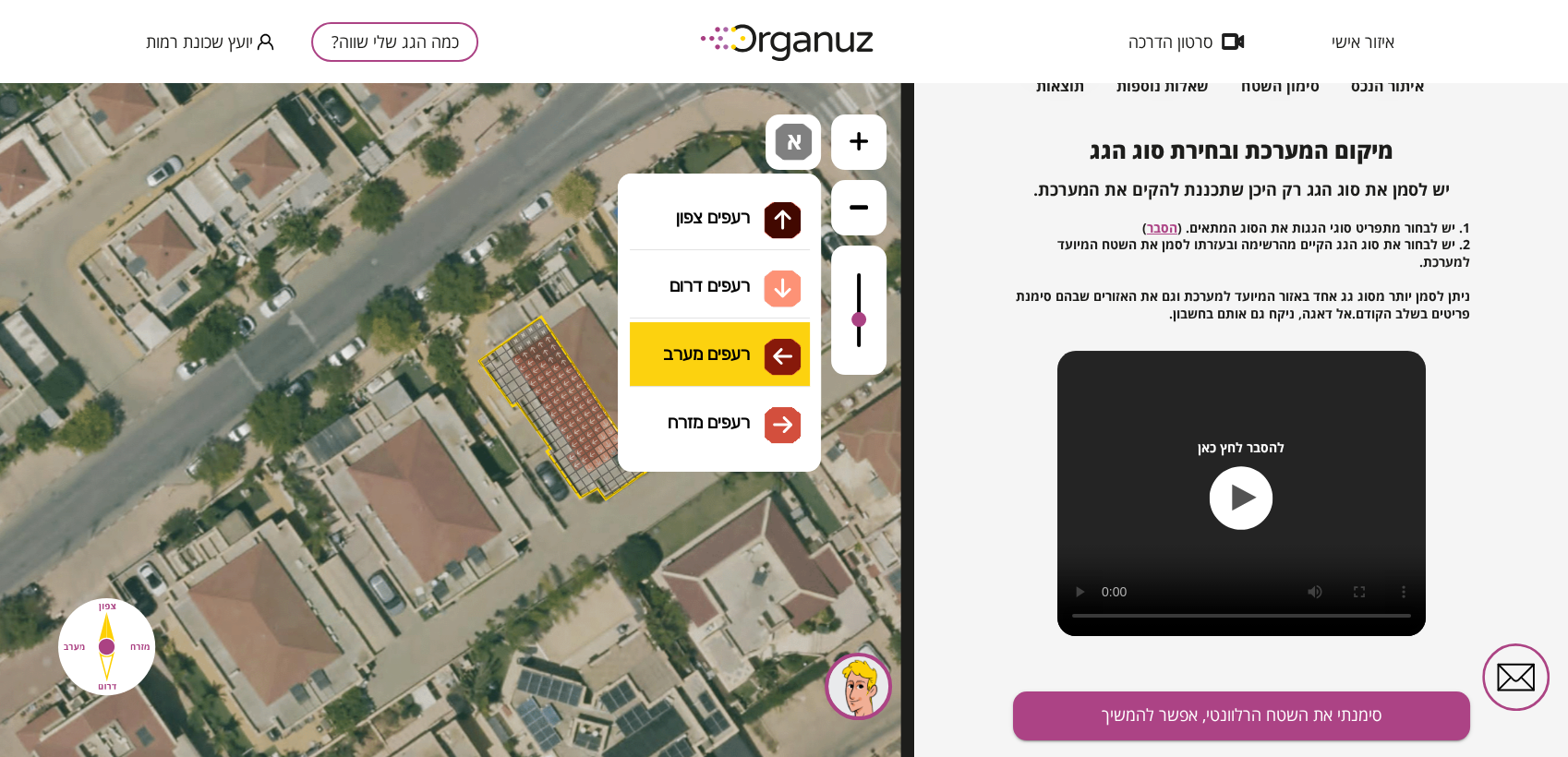 click on ".st0 {
fill: #FFFFFF;
}
.st0 {
fill: #FFFFFF;
}" at bounding box center [457, 420] 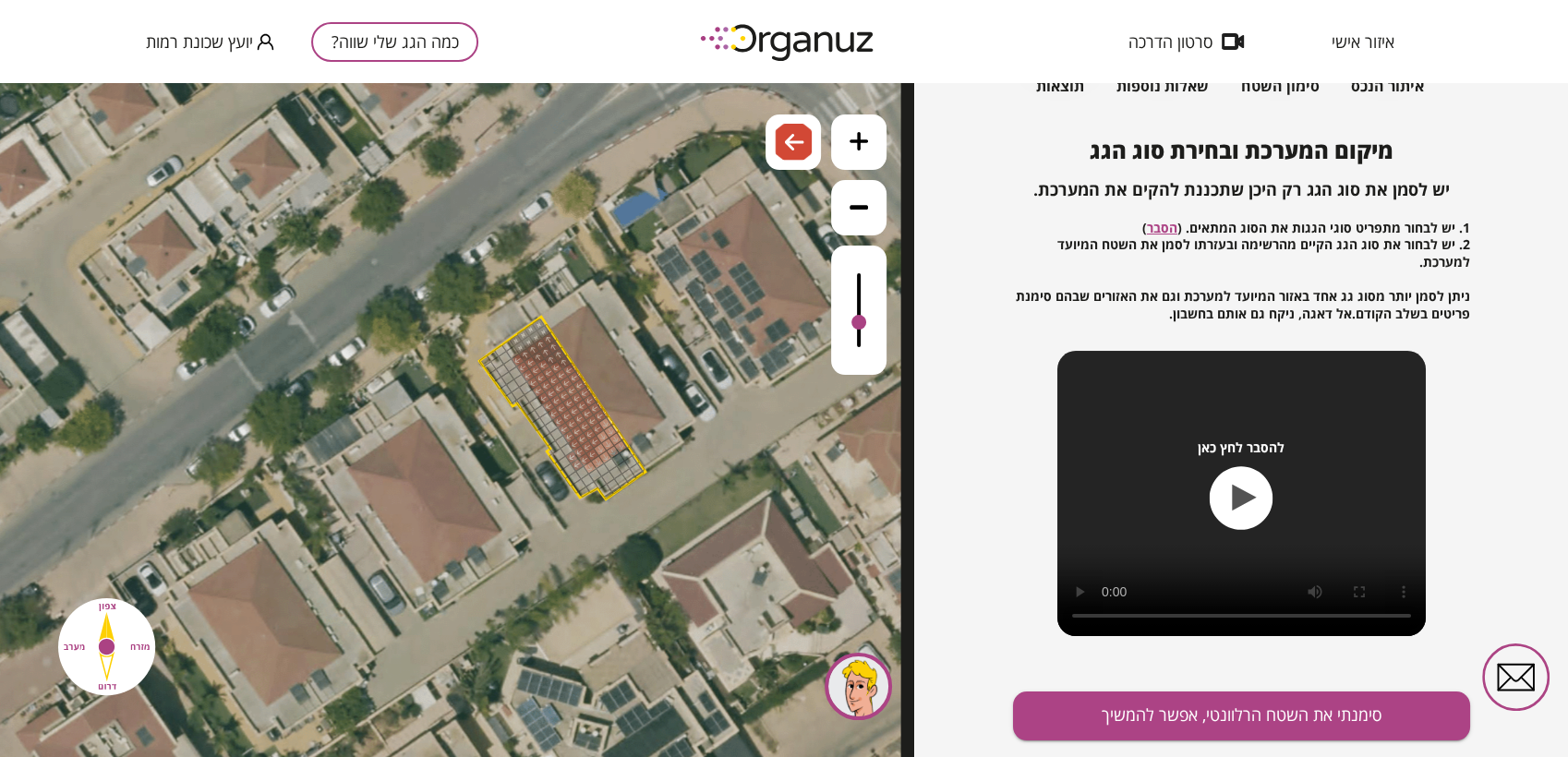 click at bounding box center (859, 310) 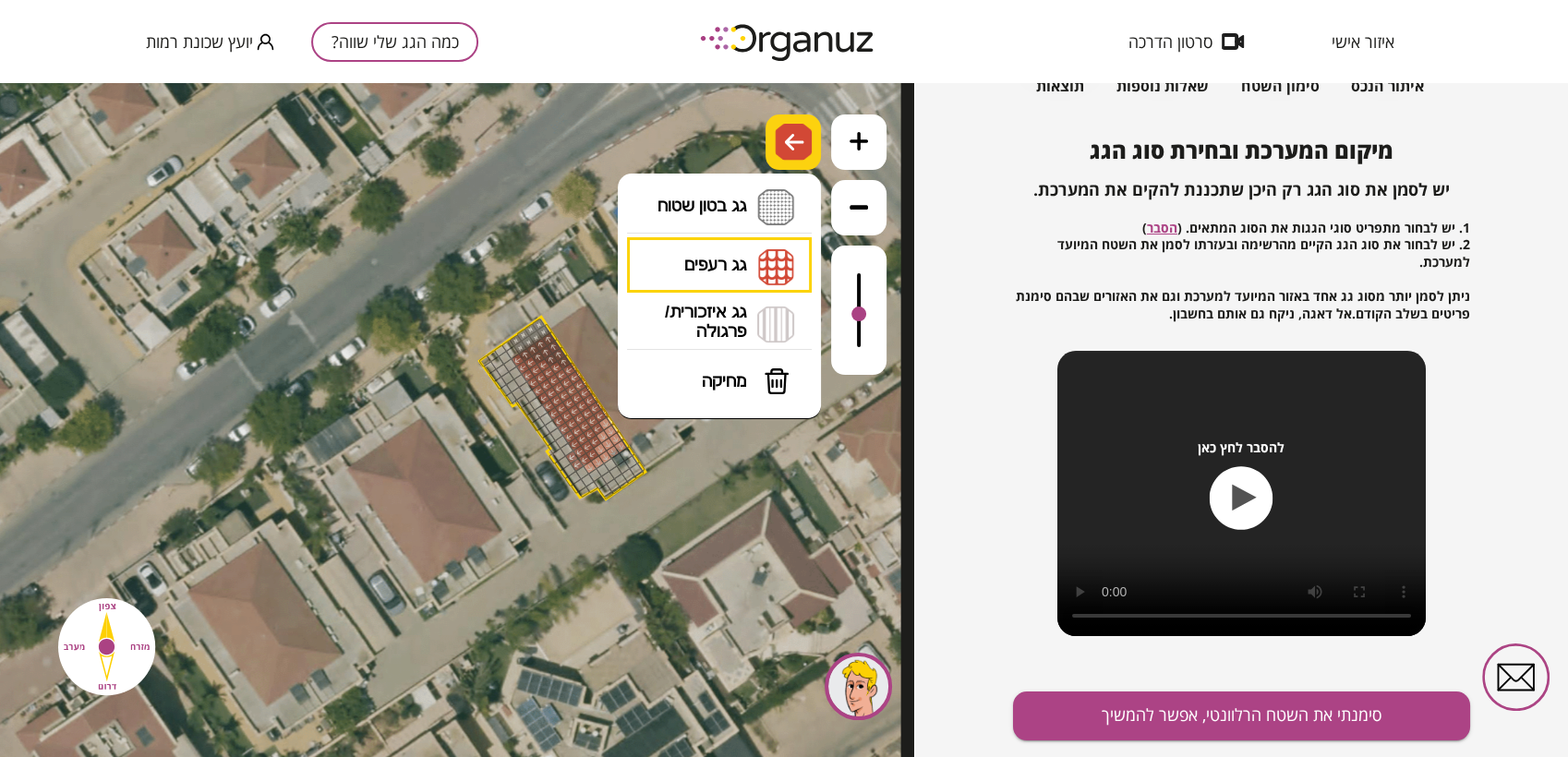 click at bounding box center [793, 142] 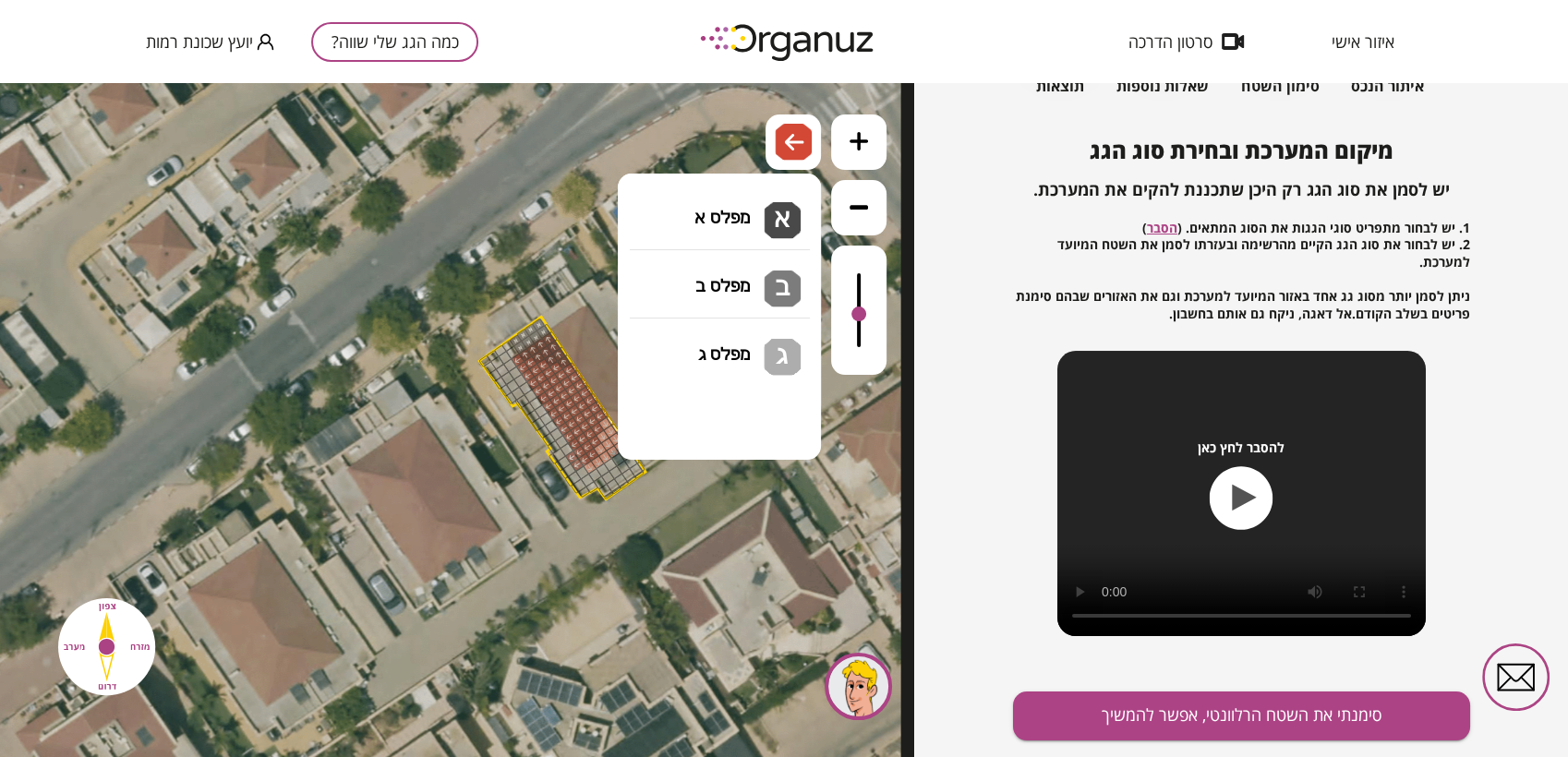 click on "גג בטון שטוח
מפלס א
א
מפלס ב
ב
מפלס ג
ג" at bounding box center [719, 208] 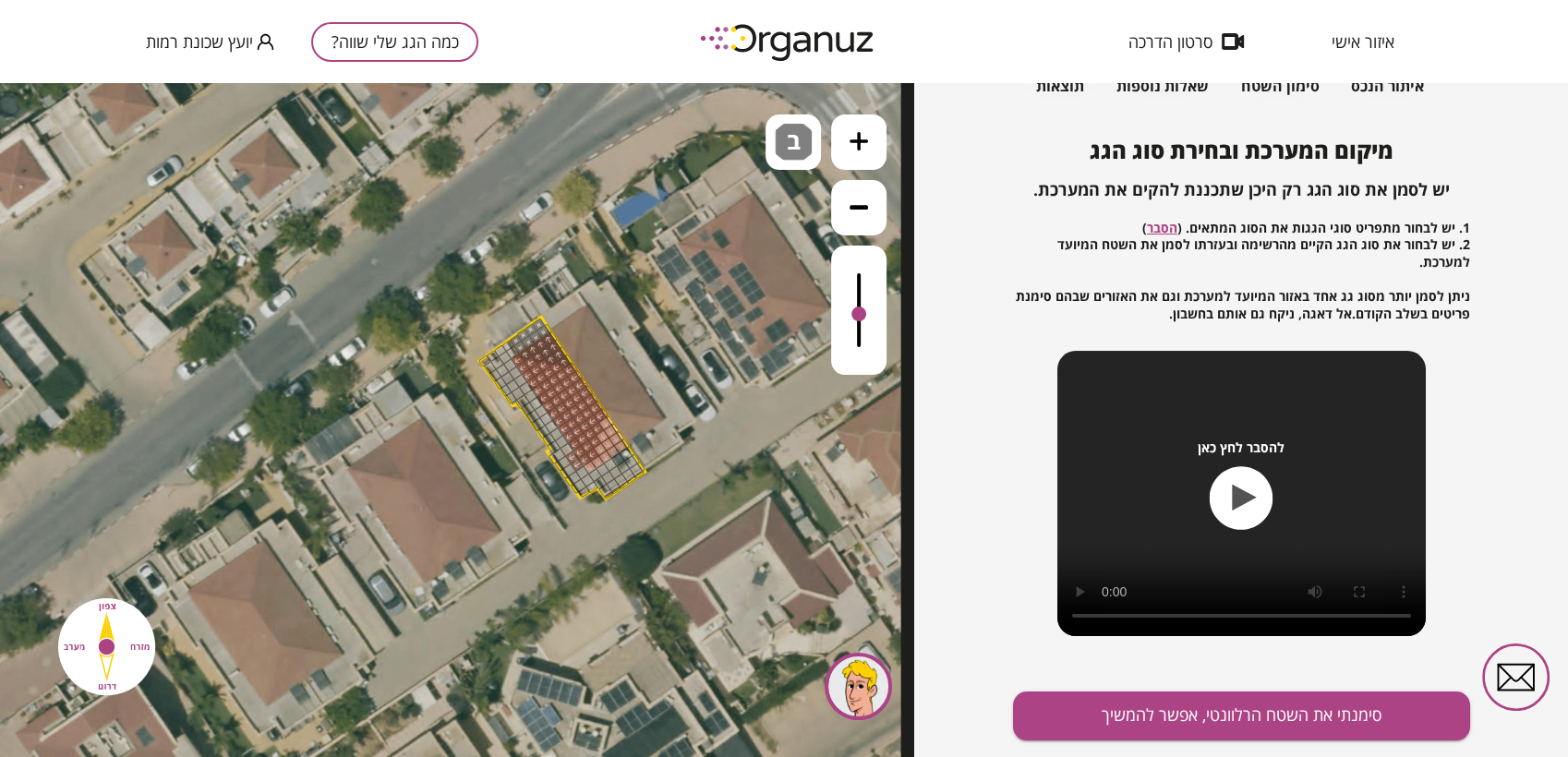 click on ".st0 {
fill: #FFFFFF;
}
.st0 {
fill: #FFFFFF;
}" at bounding box center [457, 420] 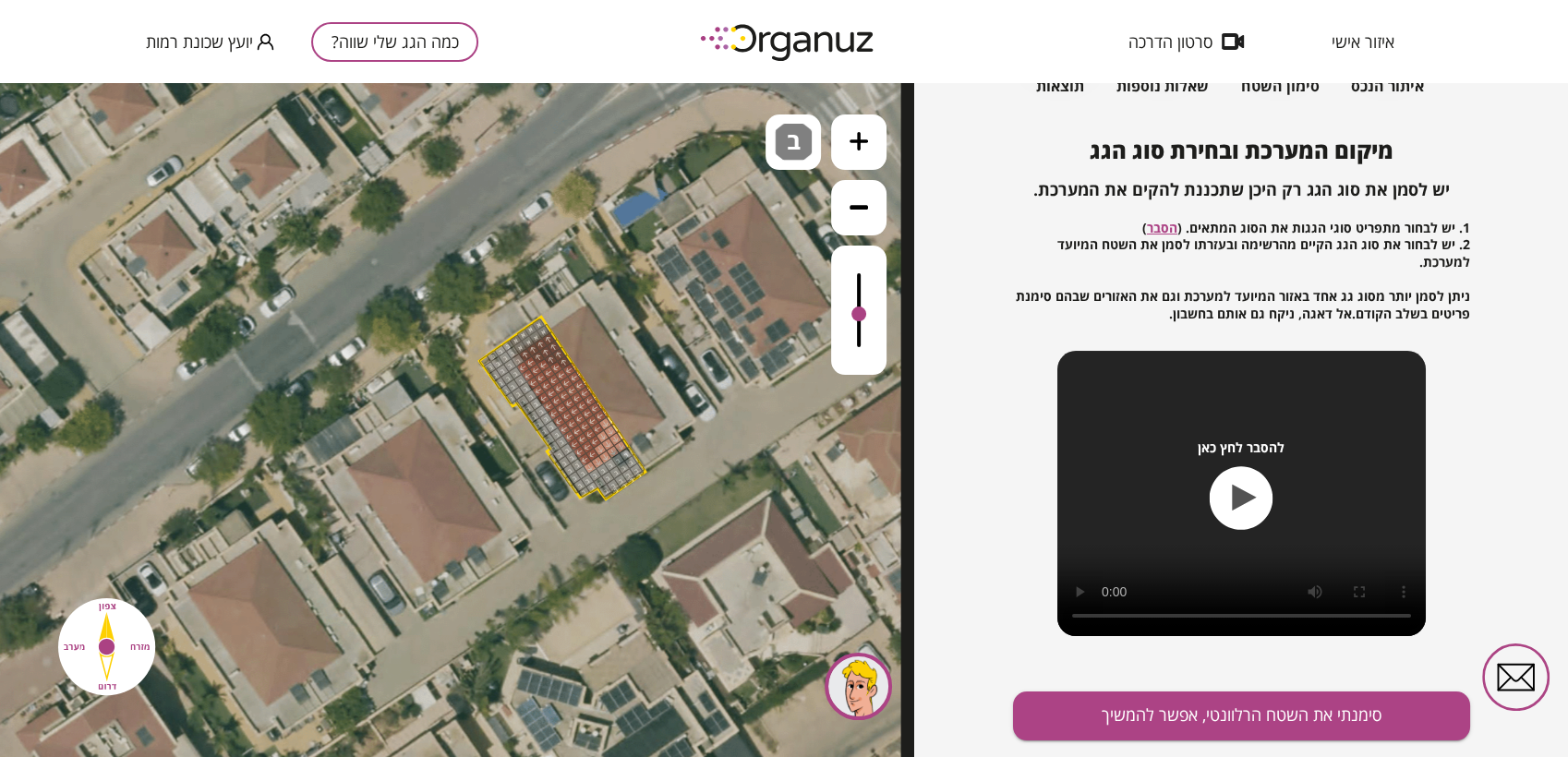 drag, startPoint x: 508, startPoint y: 343, endPoint x: 643, endPoint y: 425, distance: 157.95252 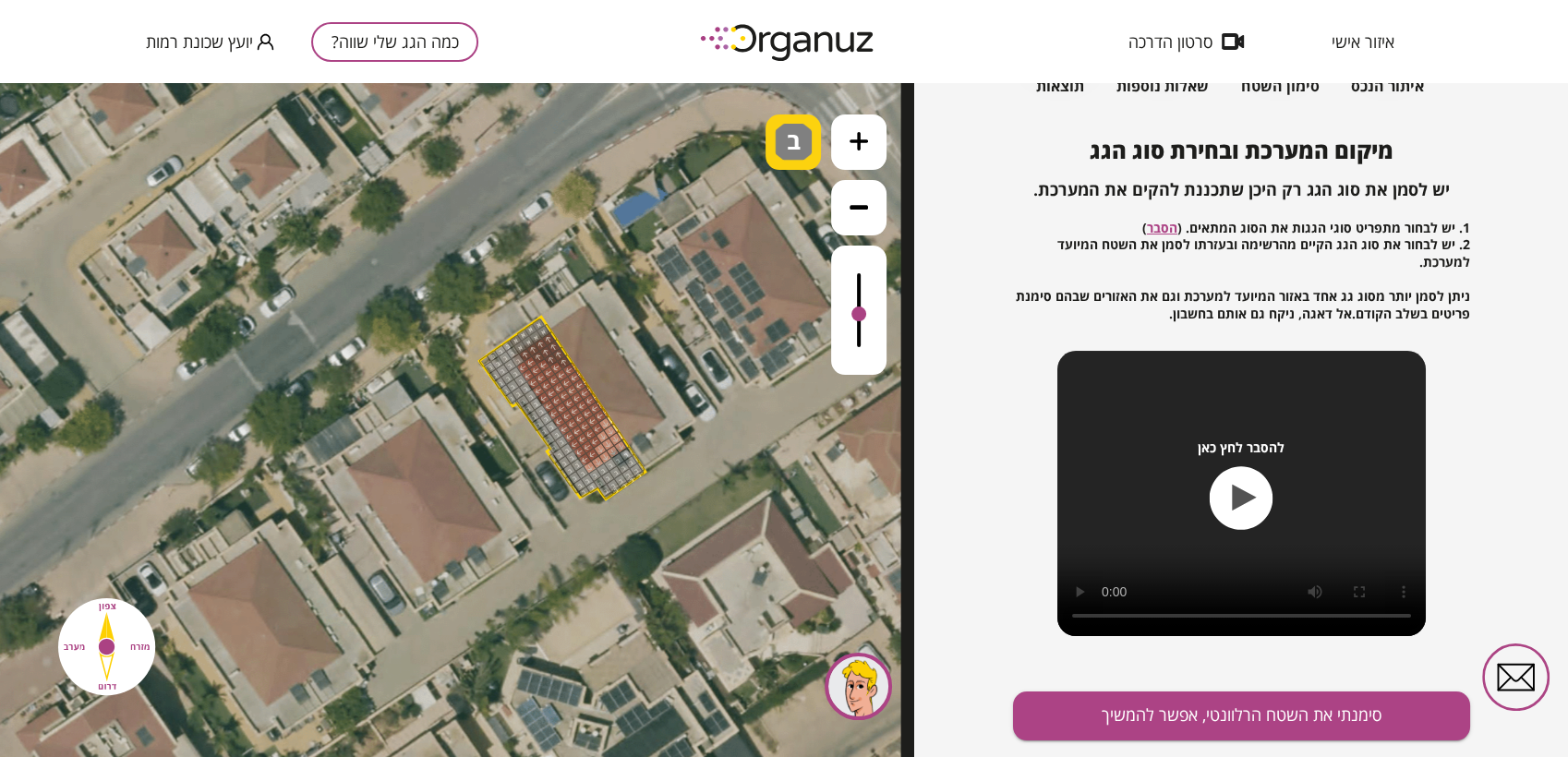 click on "ב" at bounding box center (793, 142) 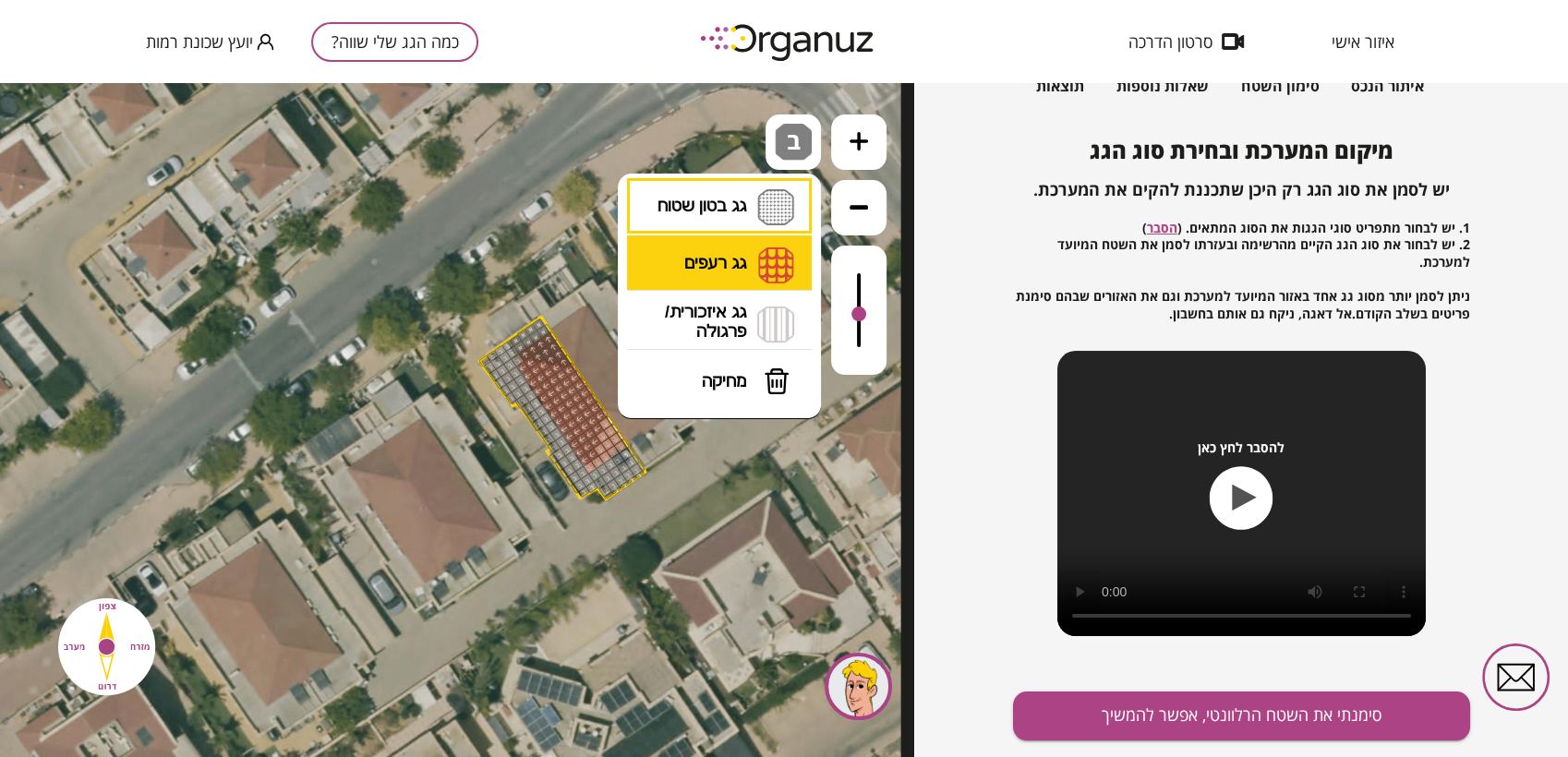 click on "גג רעפים
רעפים צפון
רעפים דרום
רעפים מערב
רעפים מזרח" at bounding box center [719, 265] 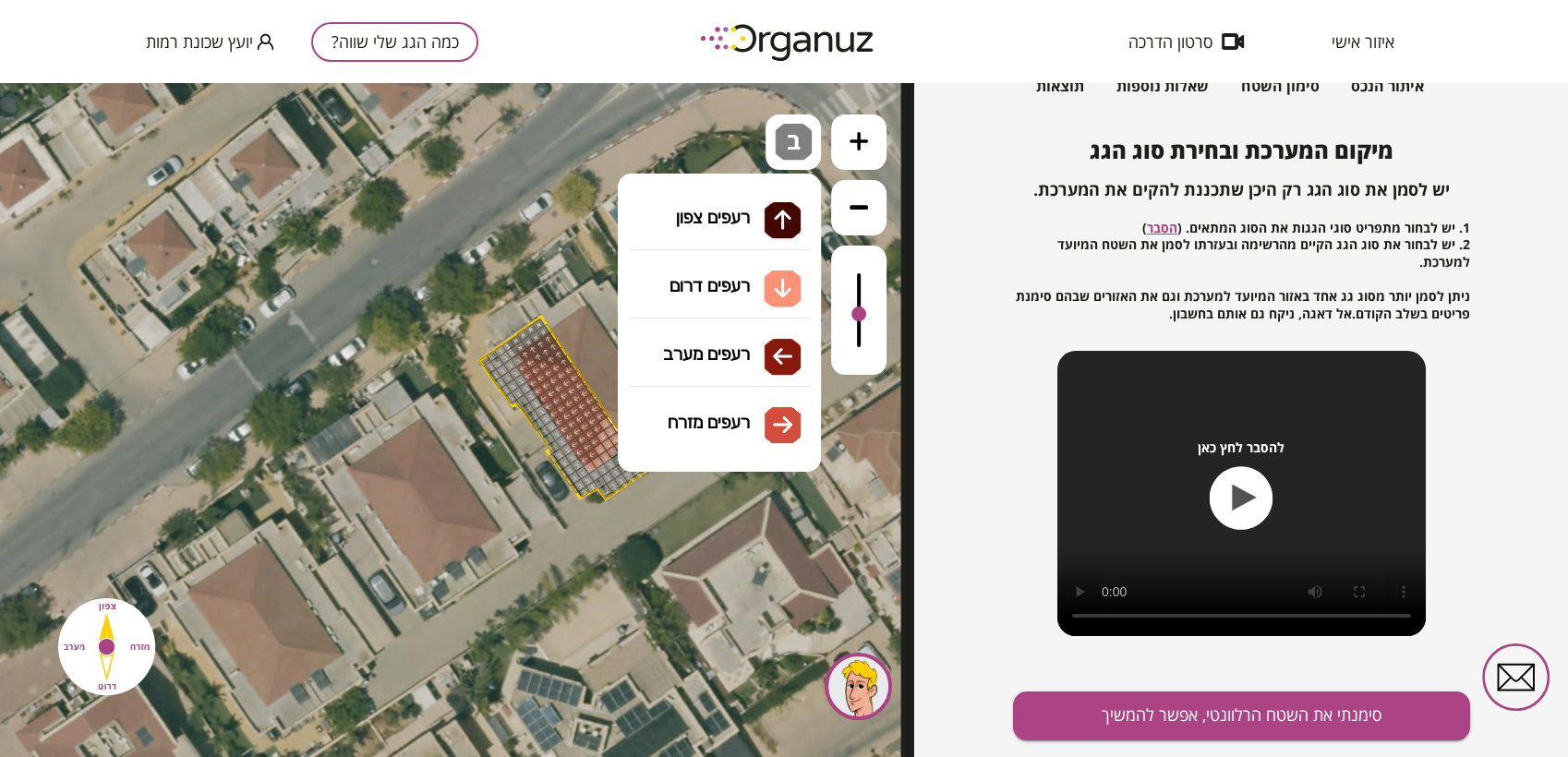 drag, startPoint x: 723, startPoint y: 351, endPoint x: 706, endPoint y: 354, distance: 17.262677 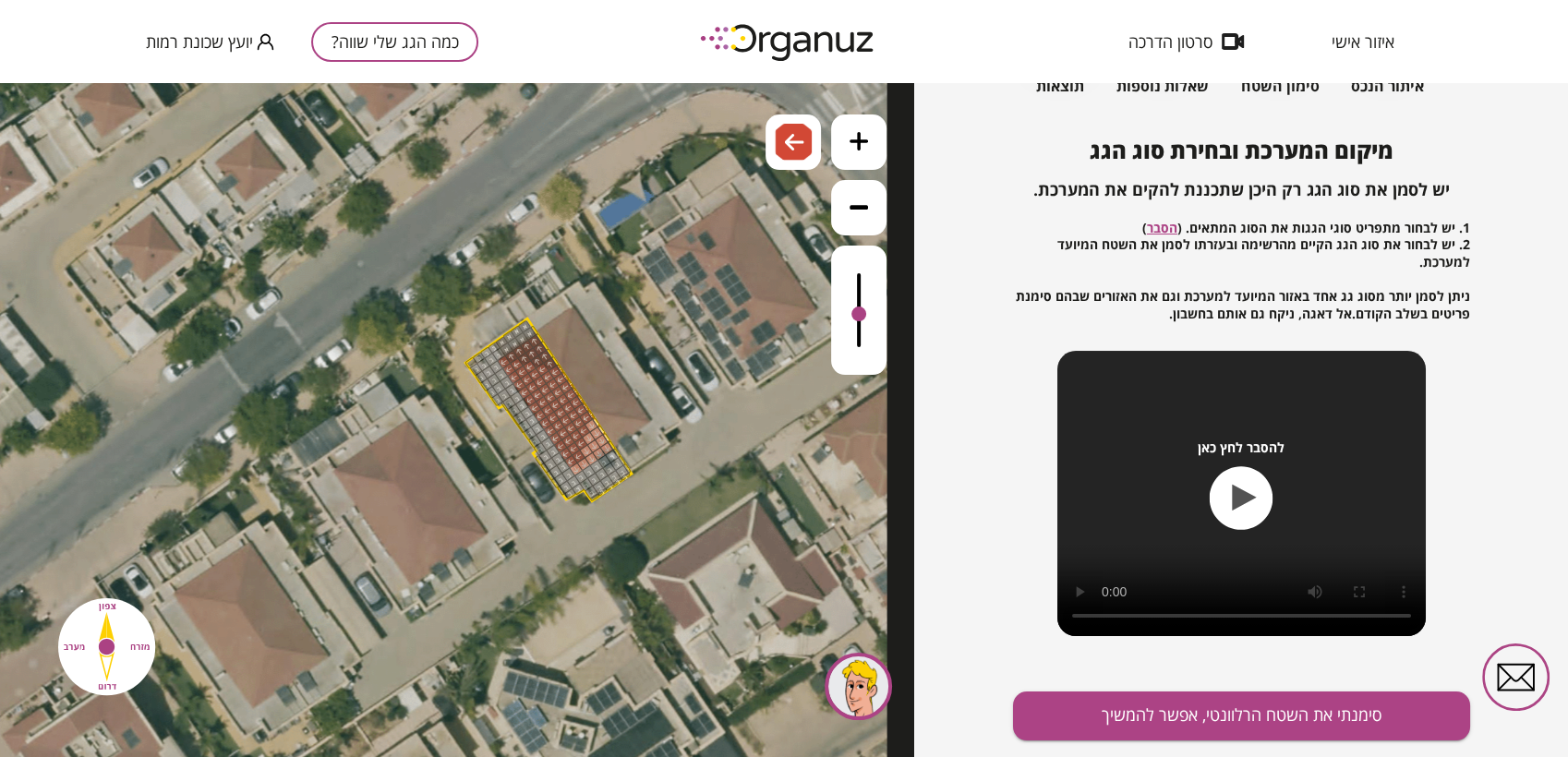click at bounding box center [503, 362] 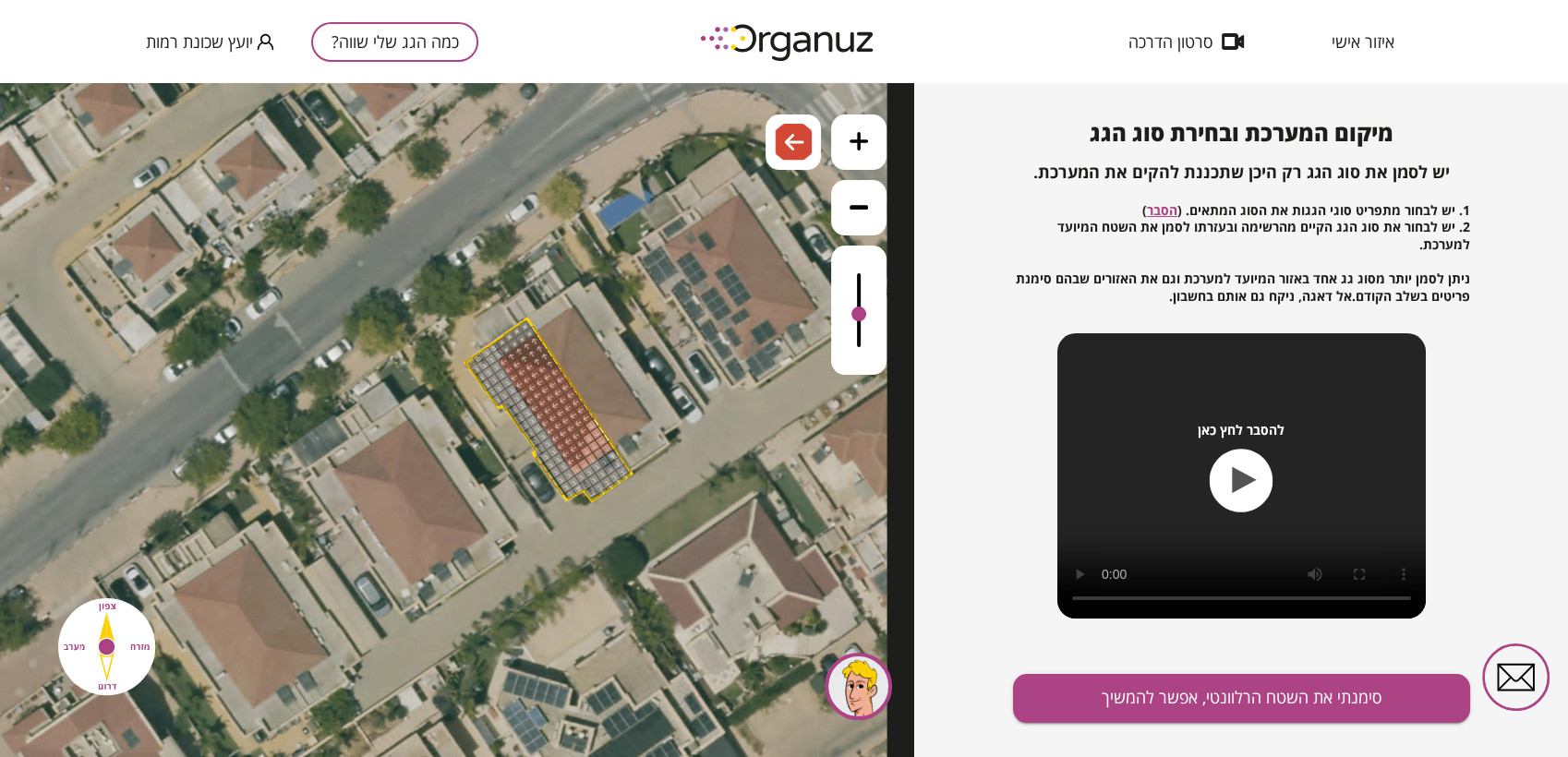 scroll, scrollTop: 198, scrollLeft: 0, axis: vertical 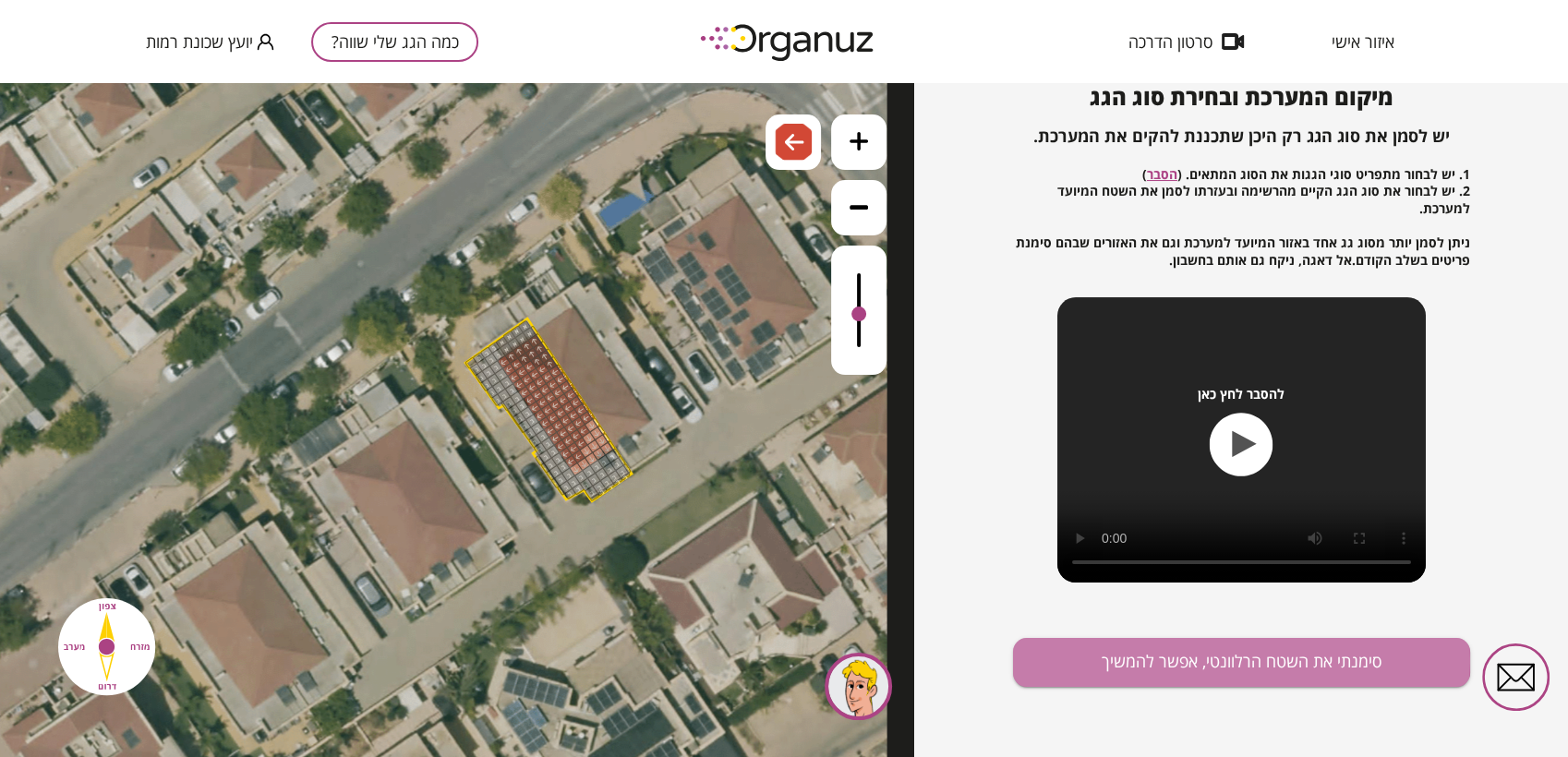 drag, startPoint x: 1215, startPoint y: 661, endPoint x: 1226, endPoint y: 632, distance: 31.01612 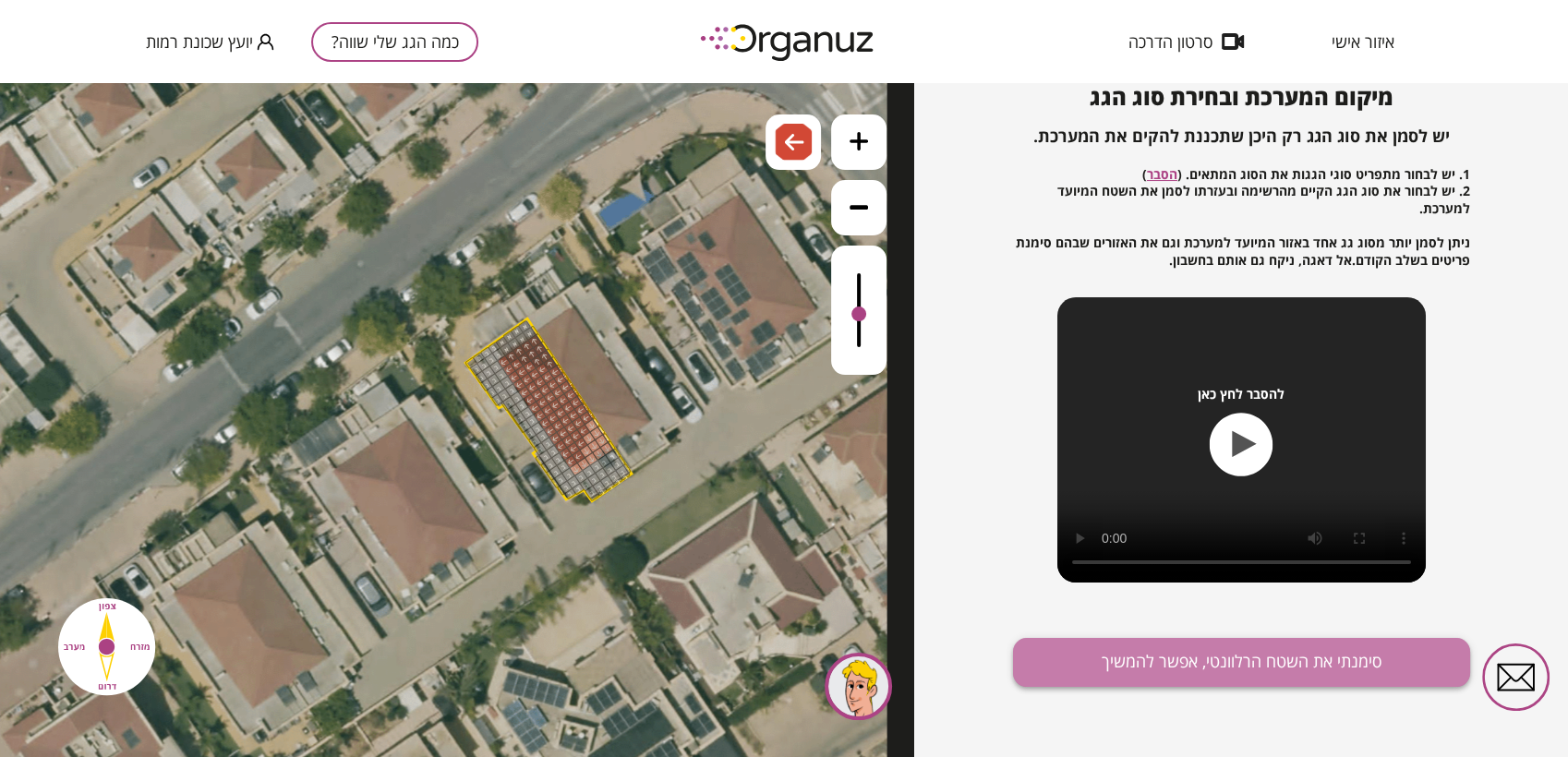 click on "סימנתי את השטח הרלוונטי, אפשר להמשיך" at bounding box center (1241, 662) 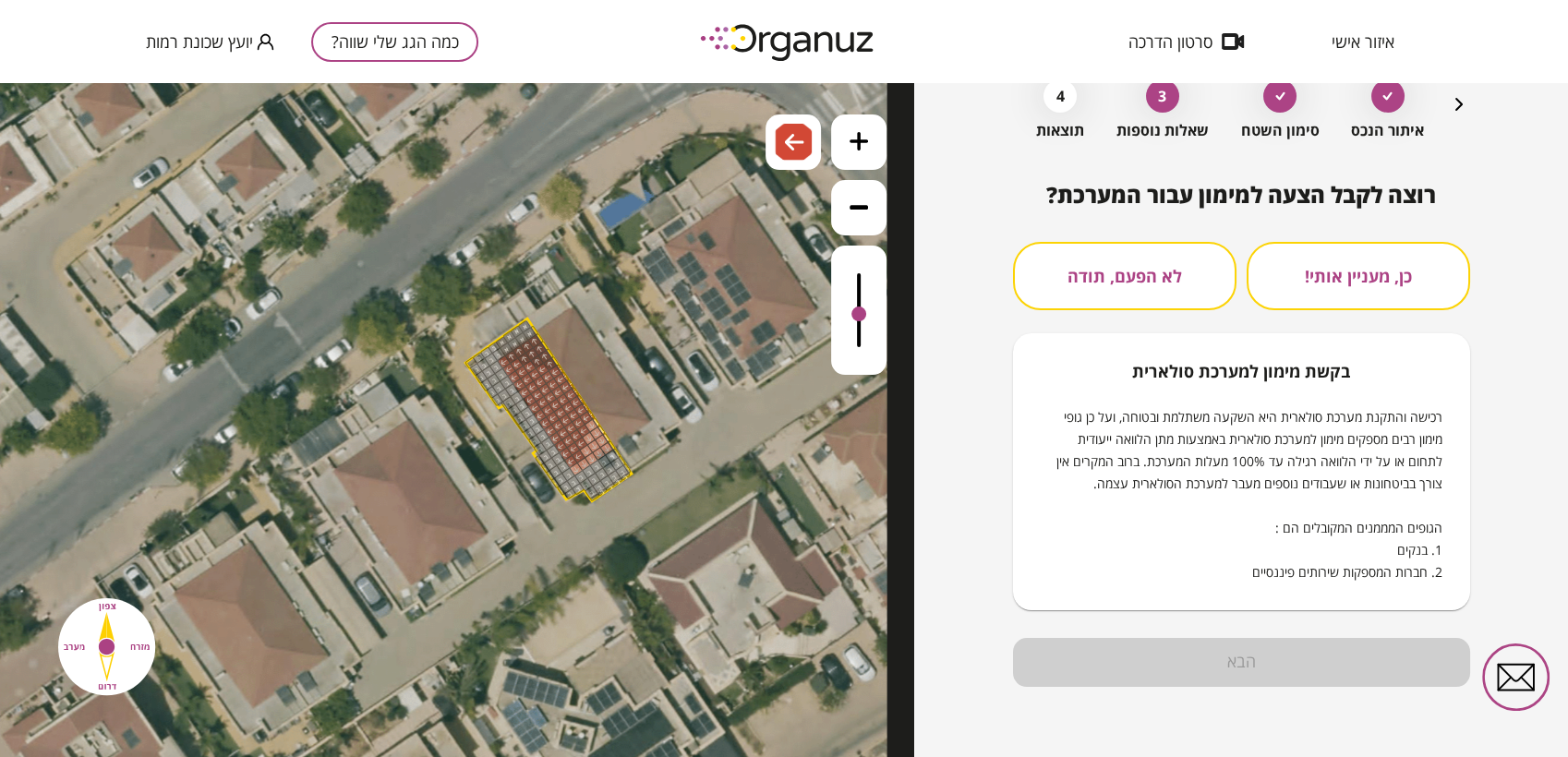 scroll, scrollTop: 100, scrollLeft: 0, axis: vertical 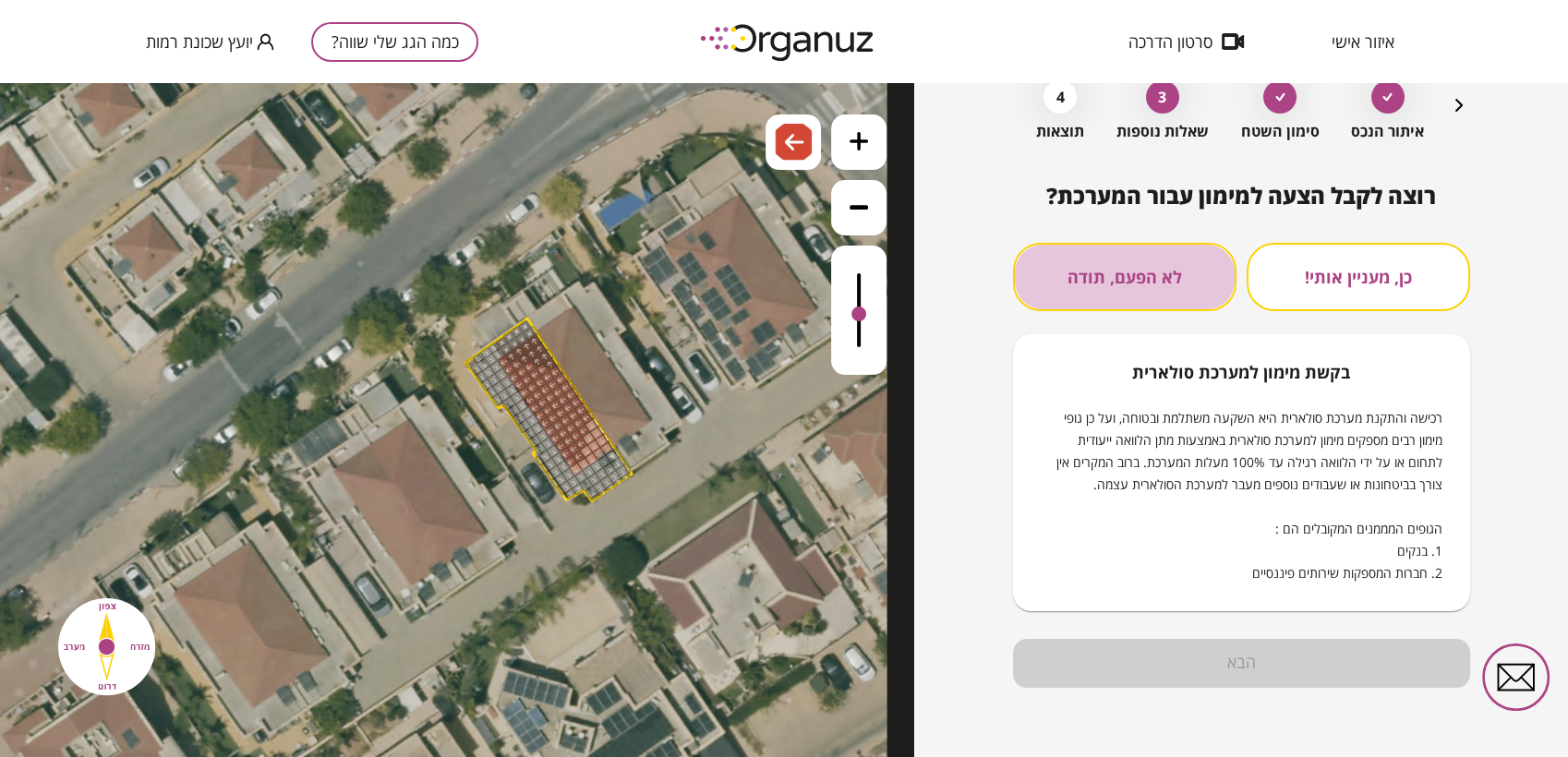 click on "לא הפעם, תודה" at bounding box center (1125, 277) 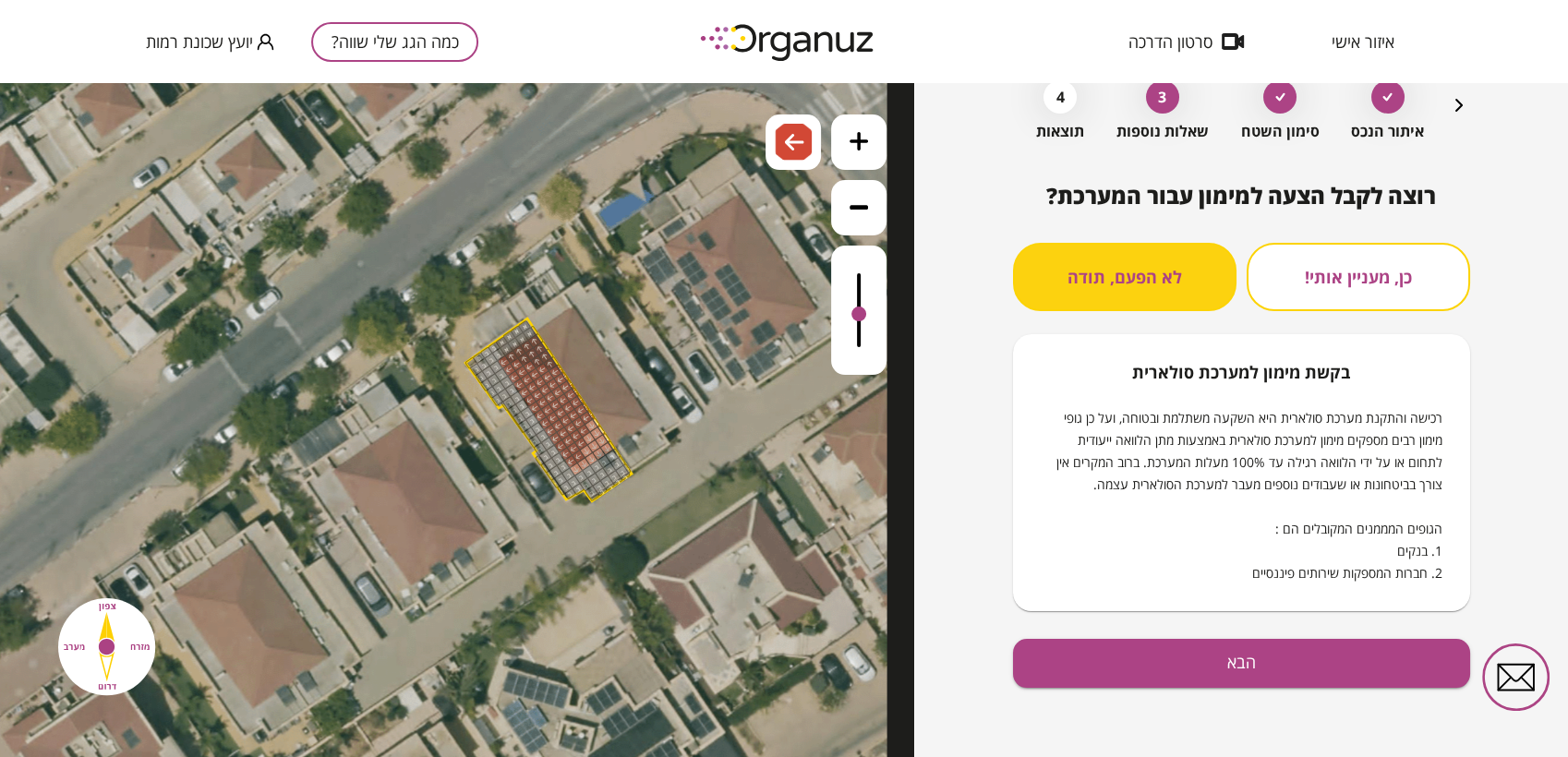 click on "רוצה לקבל הצעה למימון עבור המערכת? כן, מעניין אותי! לא הפעם, תודה בקשת [PERSON_NAME] למערכת סולארית רכישה והתקנת מערכת סולארית היא השקעה משתלמת ובטוחה, ועל כן גופי [PERSON_NAME] רבים מספקים [PERSON_NAME] למערכת סולארית באמצעות מתן הלוואה ייעודית לתחום או על ידי הלוואה רגילה עד 100% מעלות המערכת. ברוב המקרים אין צורך בביטחונות או שעבודים נוספים מעבר למערכת הסולארית עצמה.
הגופים המממנים המקובלים הם :
1. בנקים
2. חברות המספקות שירותים פיננסיים הבא" at bounding box center [1241, 470] 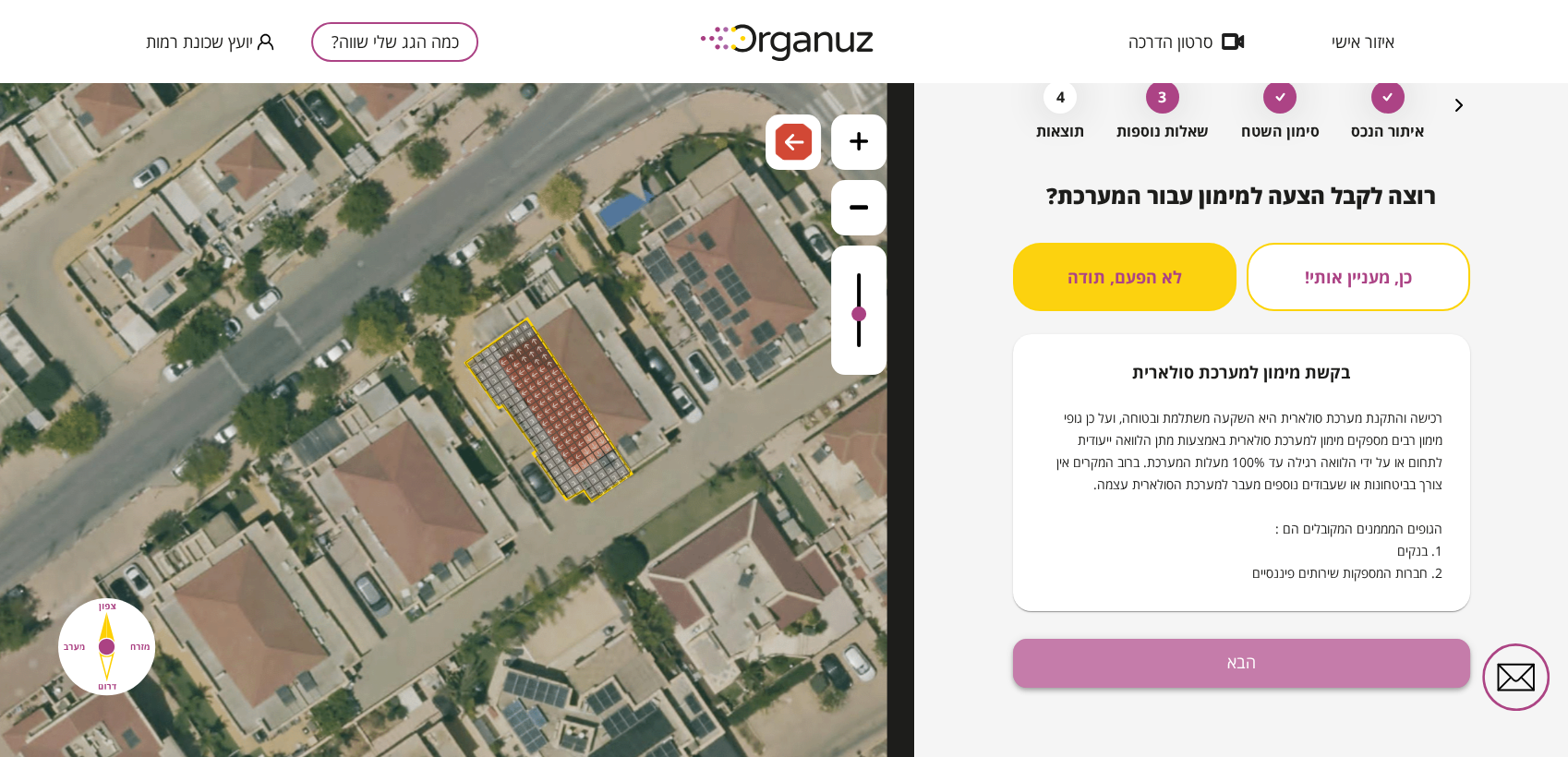 click on "הבא" at bounding box center (1241, 663) 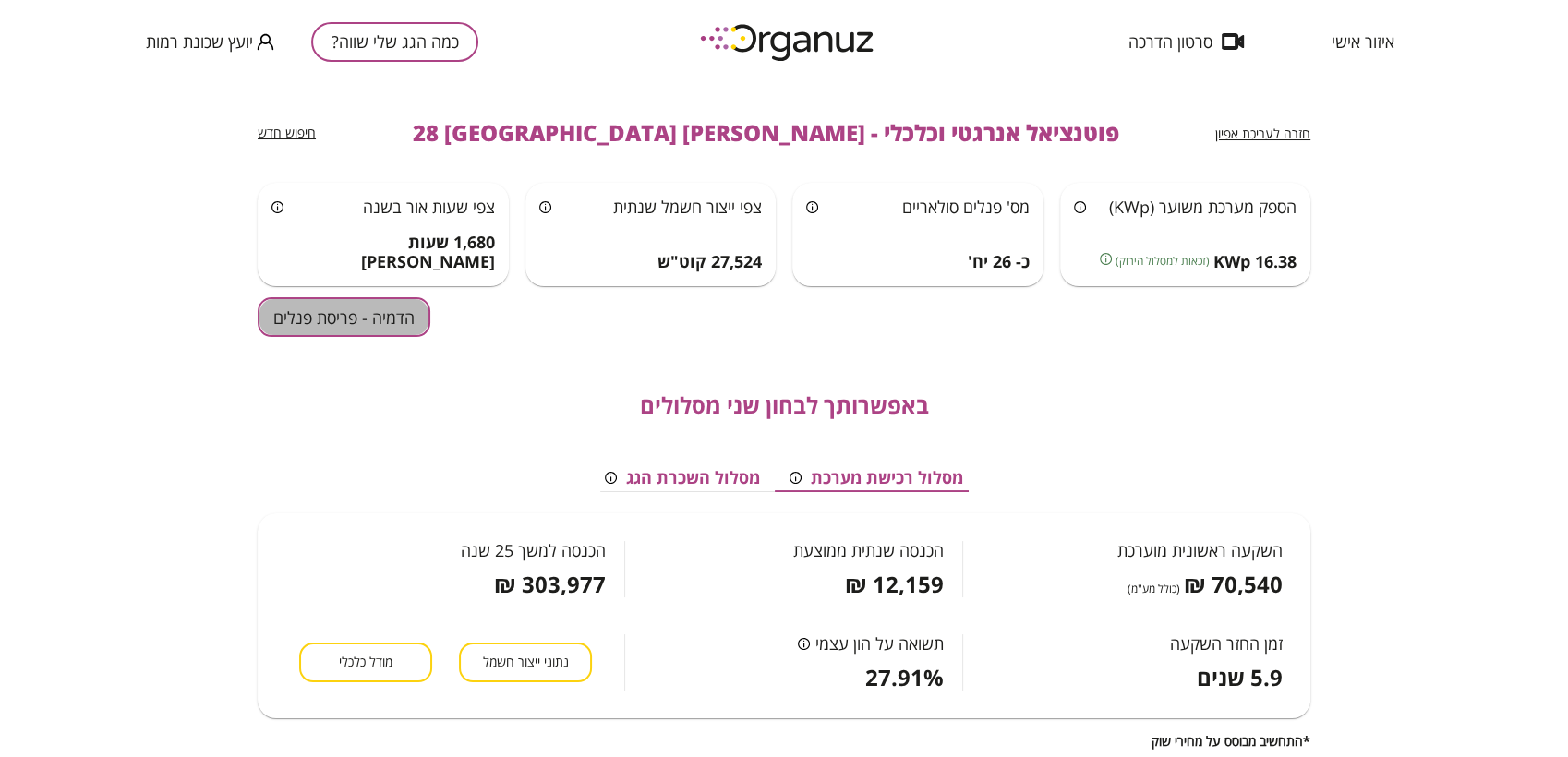 click on "הדמיה - פריסת פנלים" at bounding box center [344, 317] 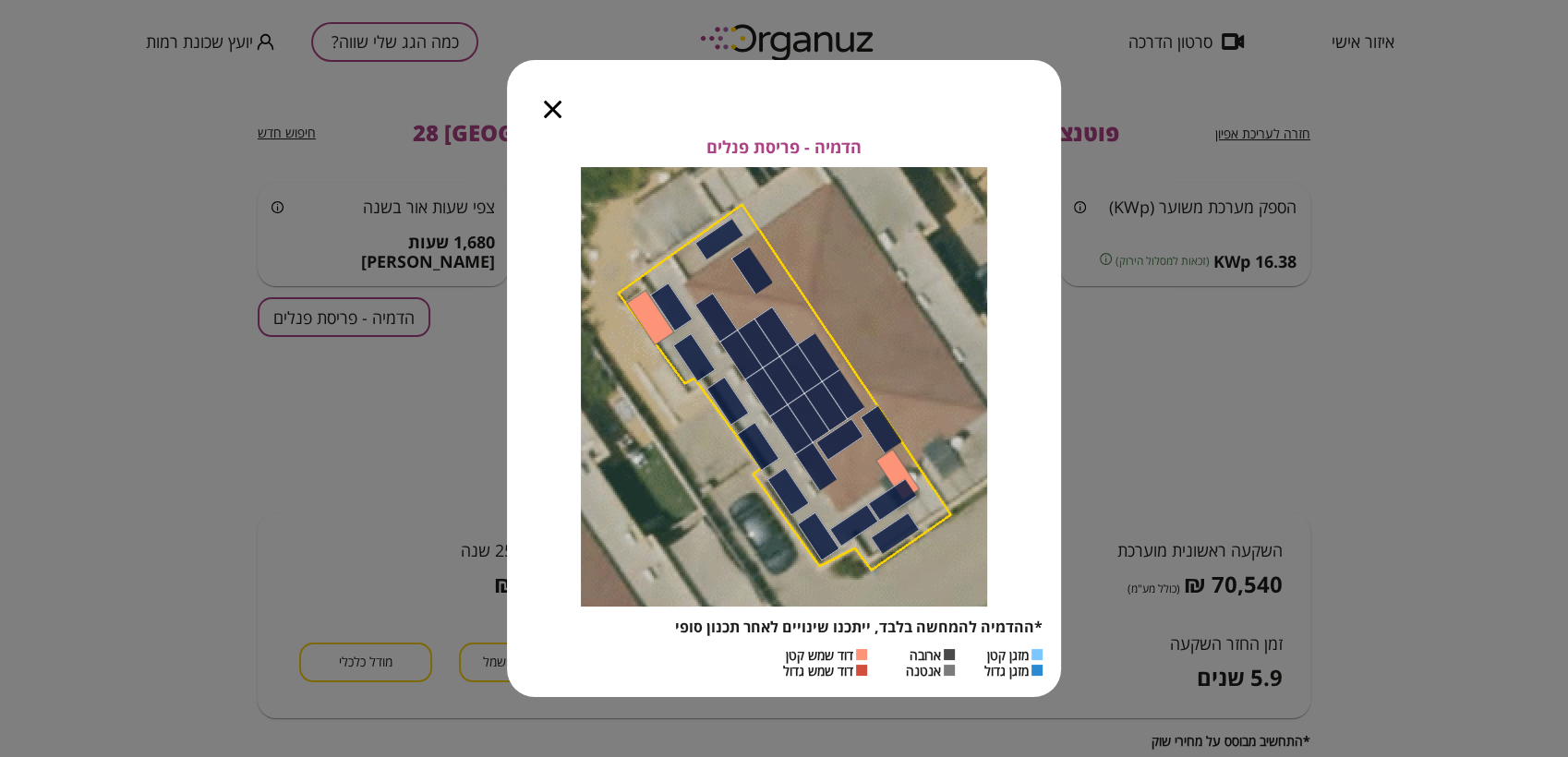 click 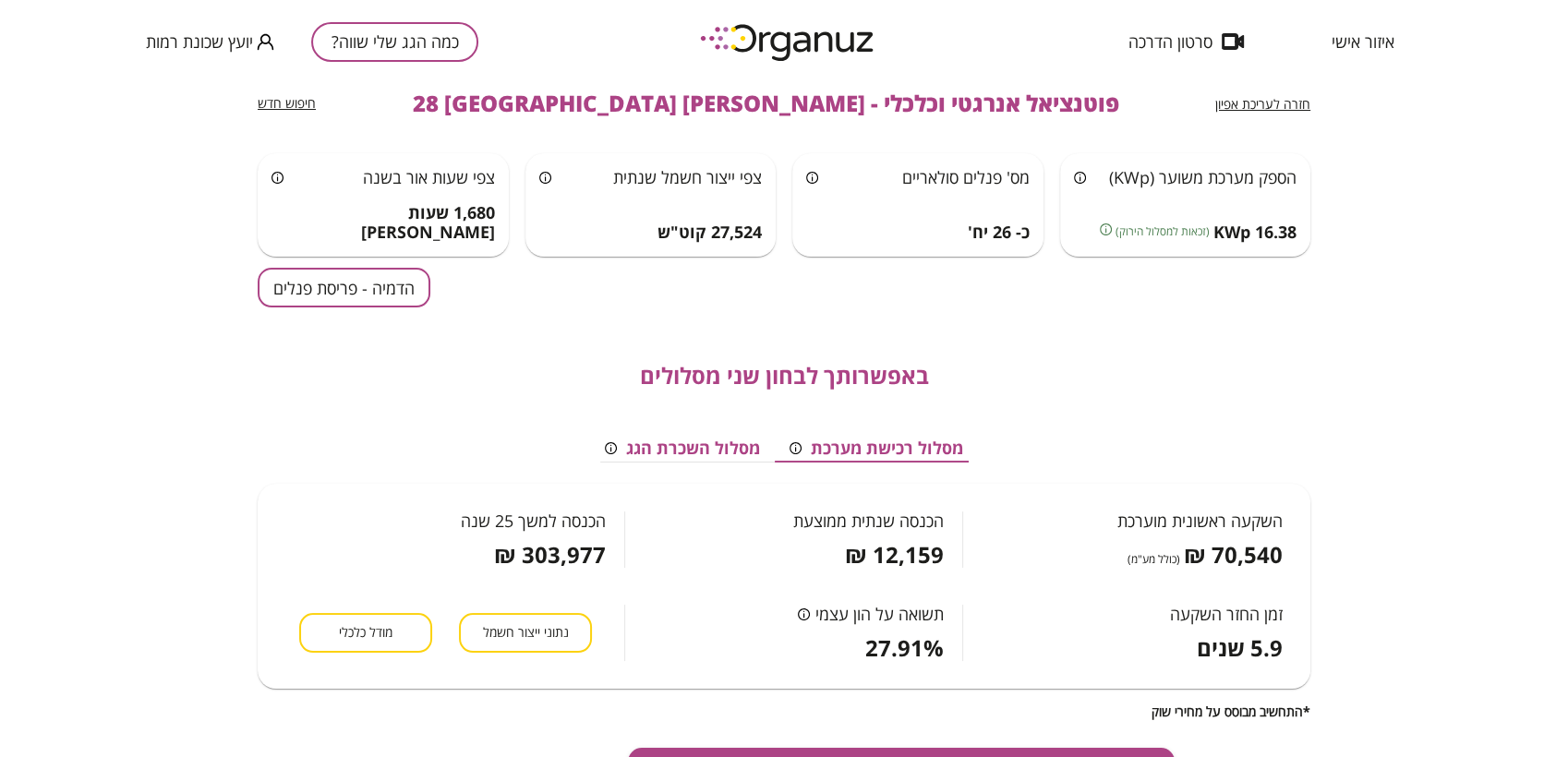 scroll, scrollTop: 0, scrollLeft: 0, axis: both 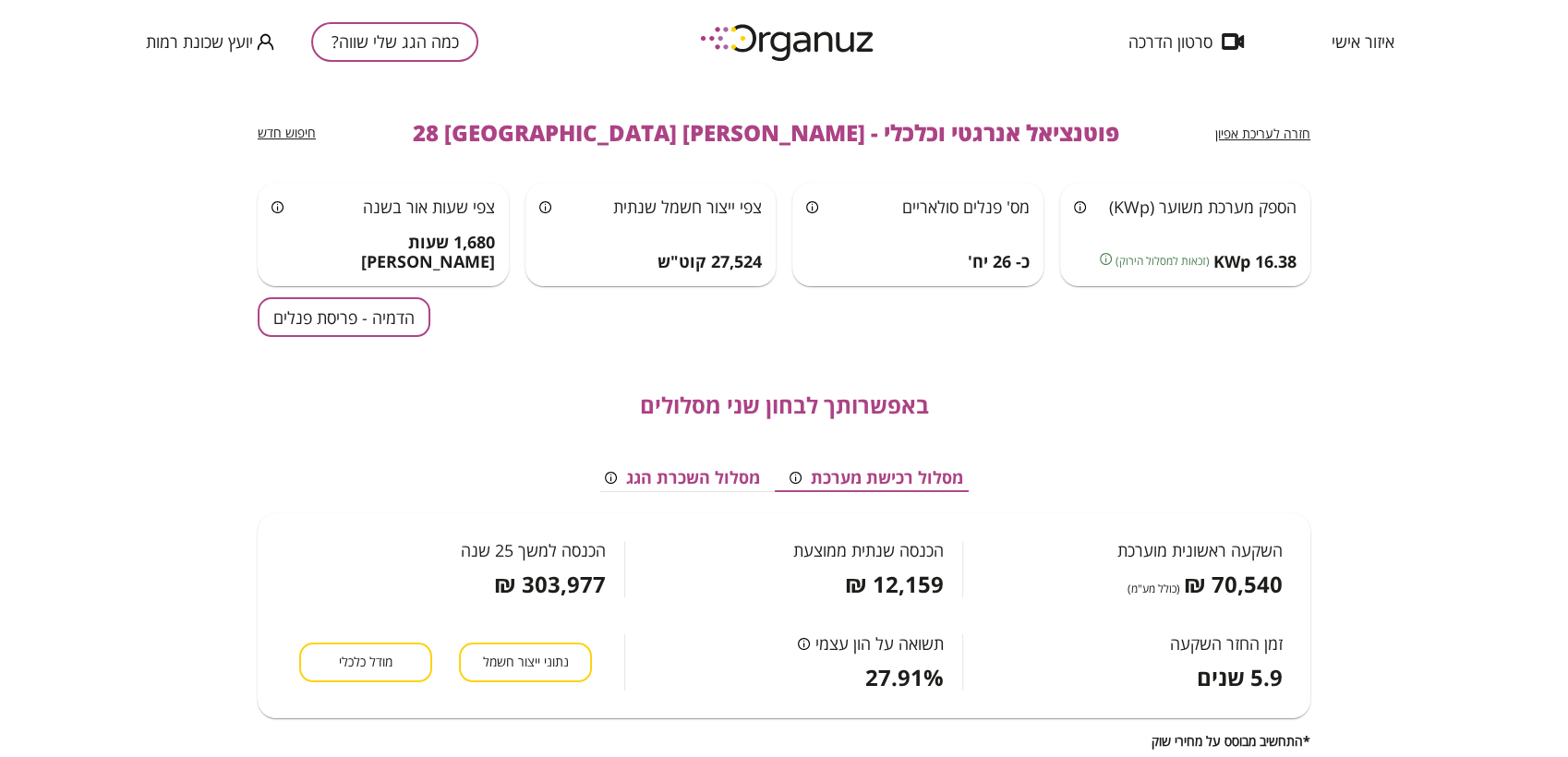 click on "חזרה לעריכת אפיון" at bounding box center (1262, 133) 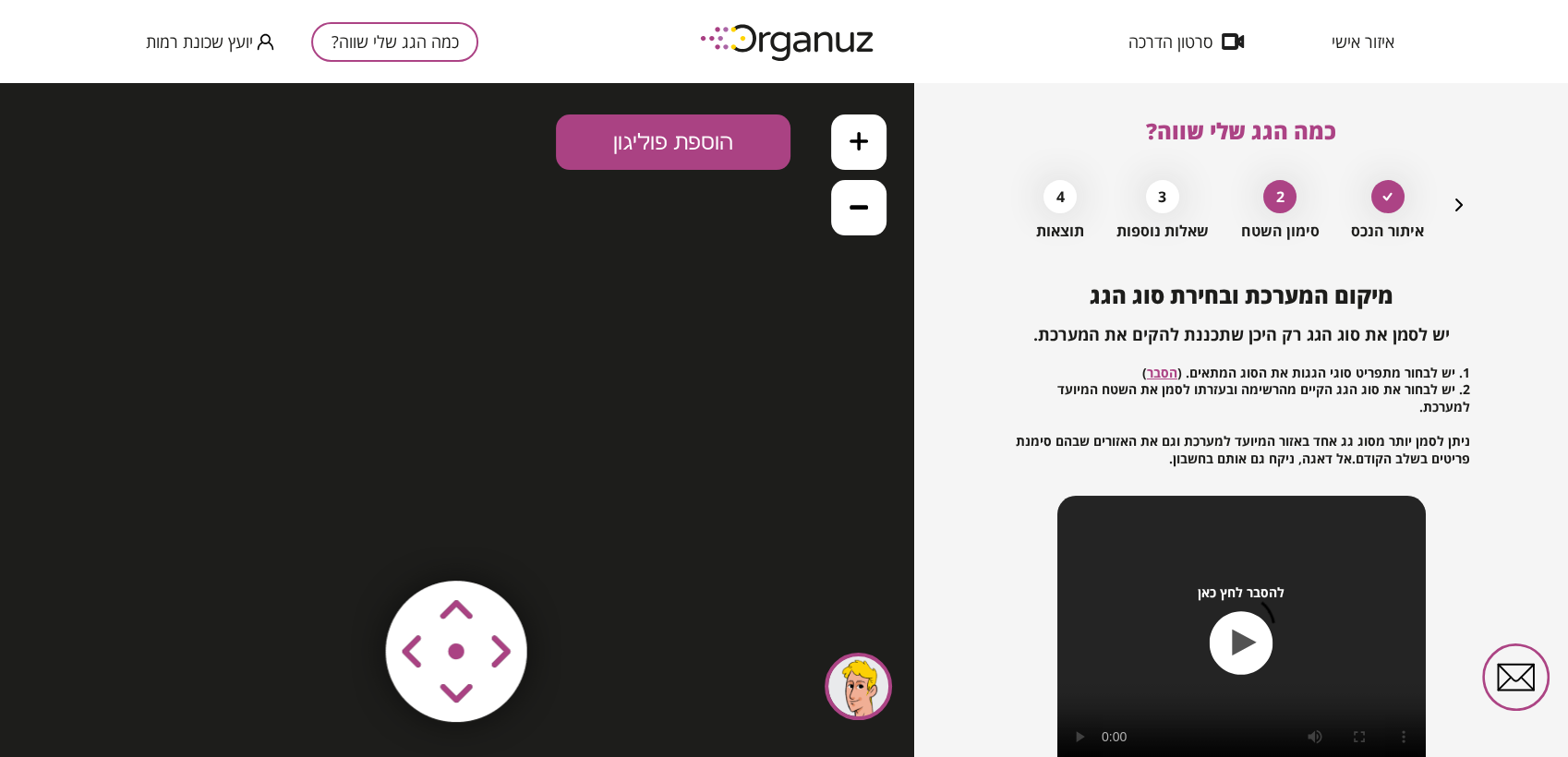 scroll, scrollTop: 0, scrollLeft: 0, axis: both 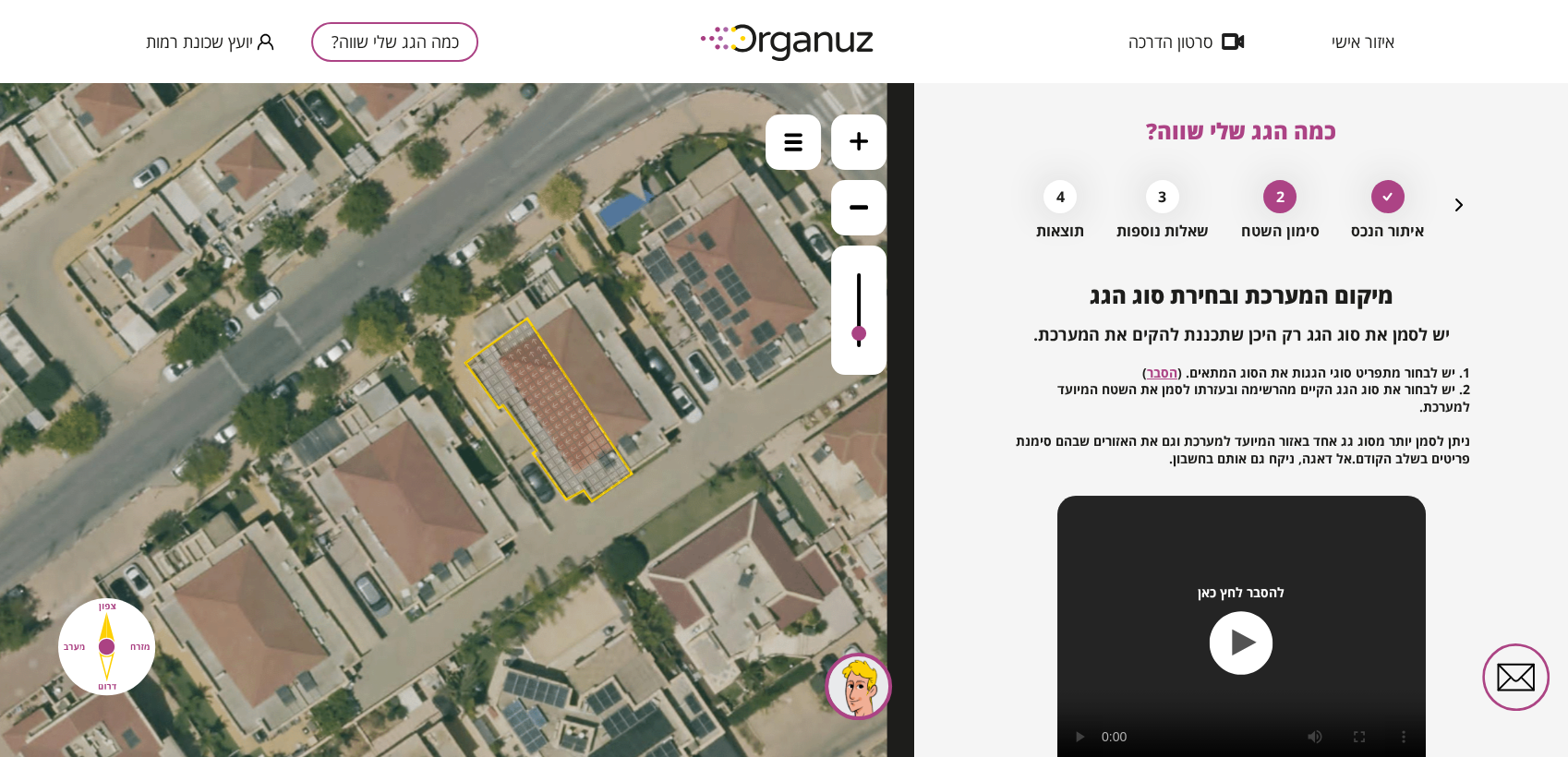 drag, startPoint x: 861, startPoint y: 277, endPoint x: 854, endPoint y: 335, distance: 58.420887 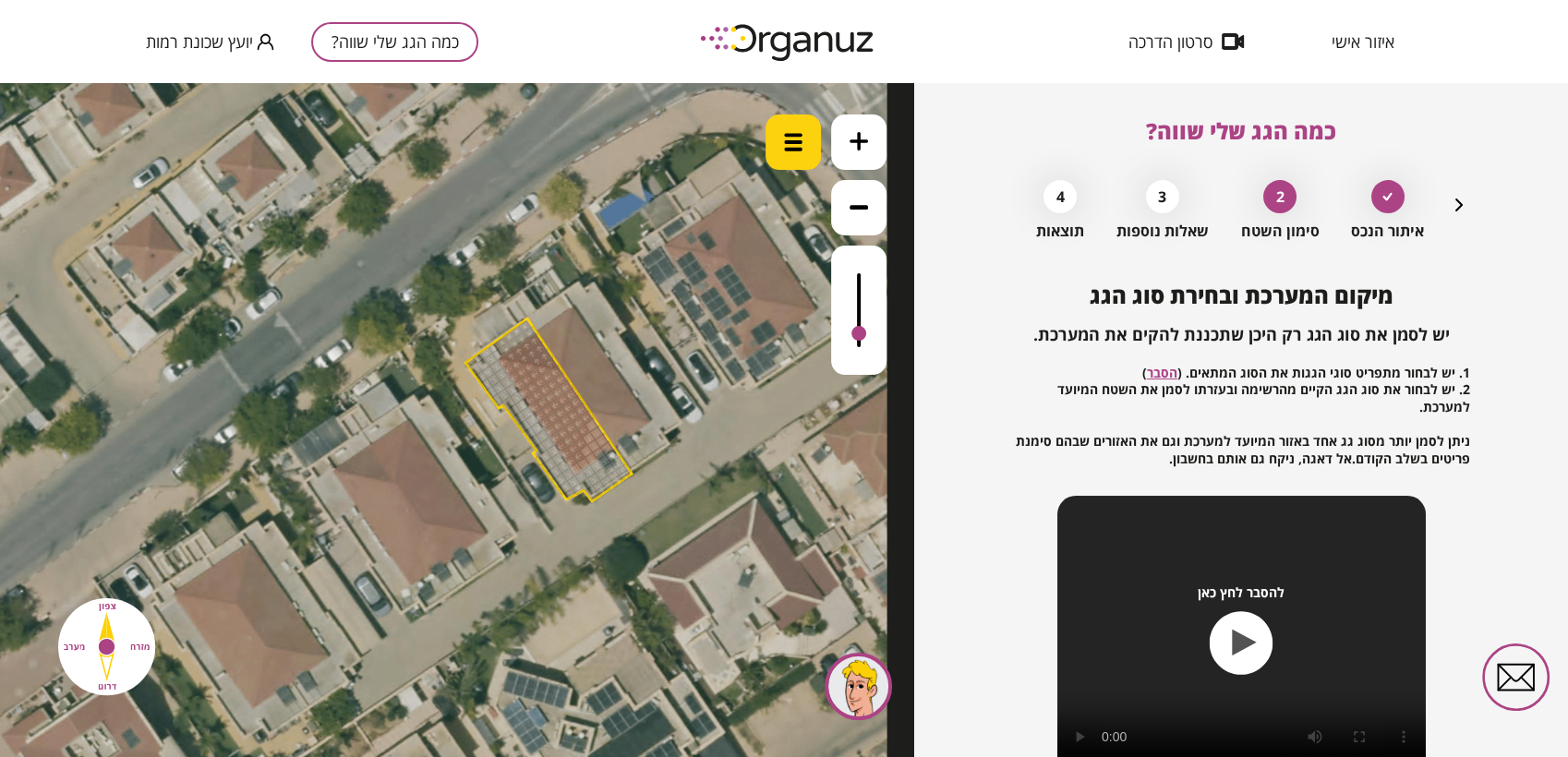 click at bounding box center (793, 142) 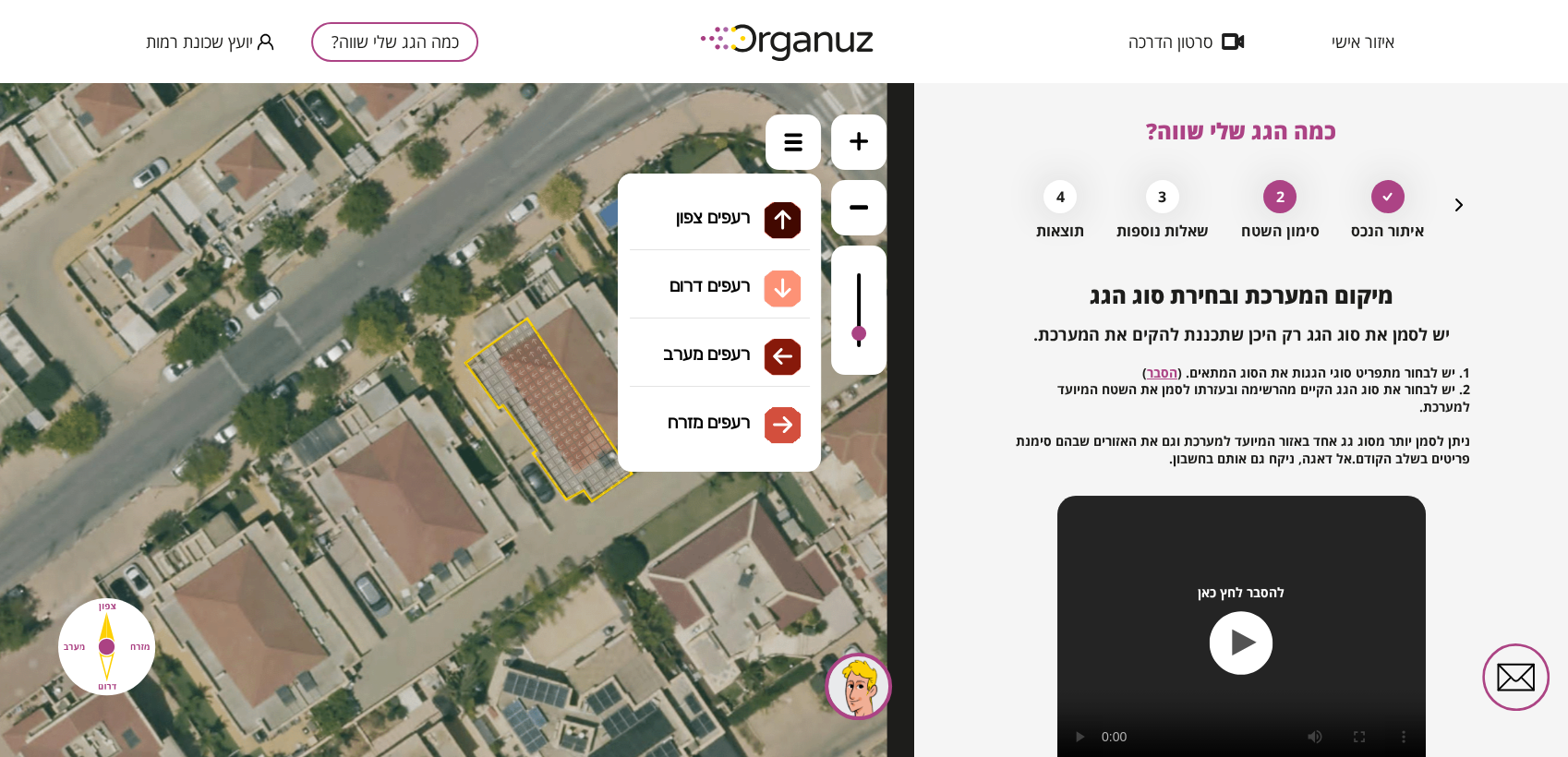 click on "גג רעפים
רעפים צפון
רעפים דרום
רעפים מערב
רעפים מזרח" at bounding box center [719, 267] 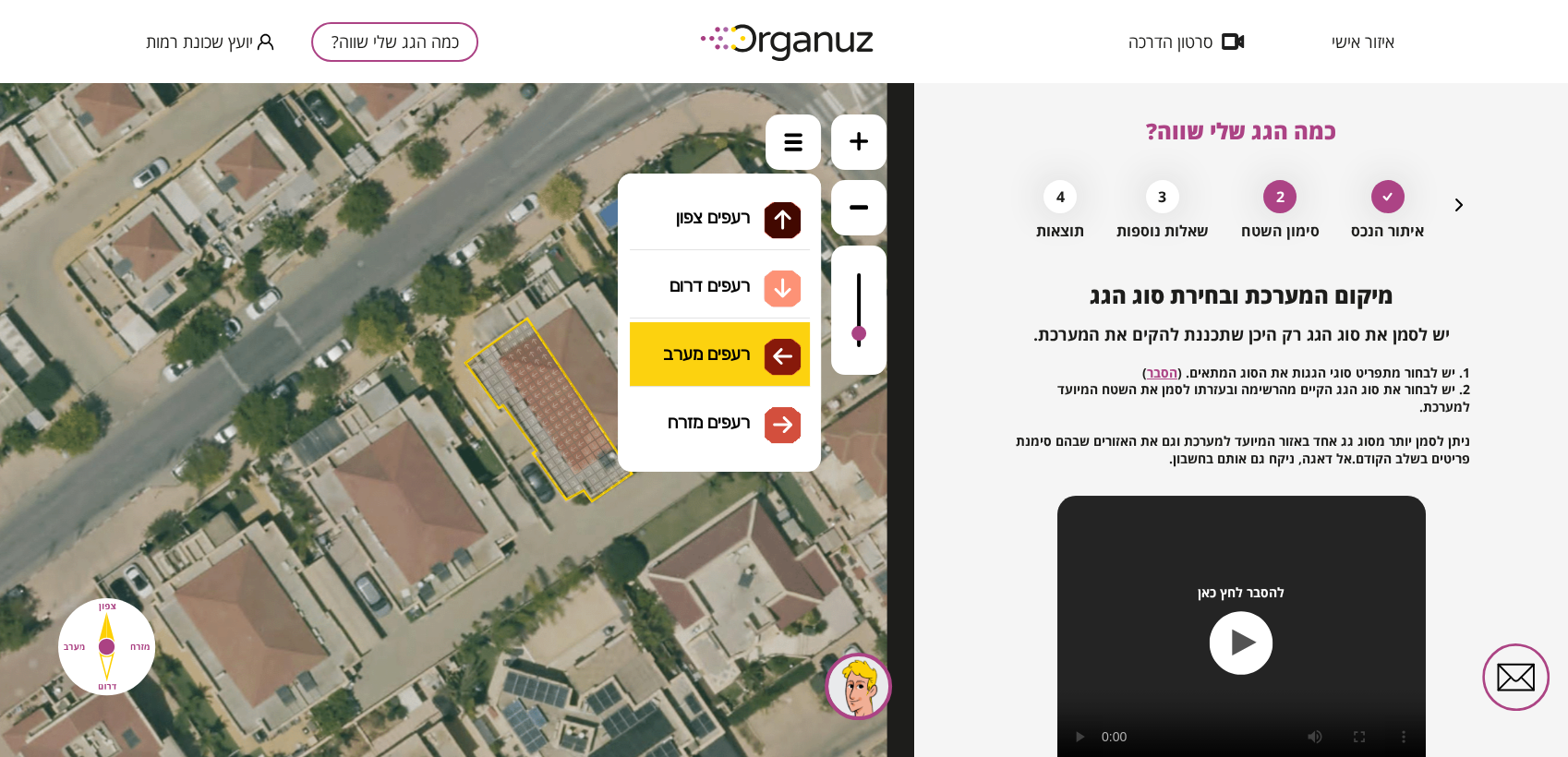 click on ".st0 {
fill: #FFFFFF;
}
.st0 {
fill: #FFFFFF;
}" at bounding box center [457, 420] 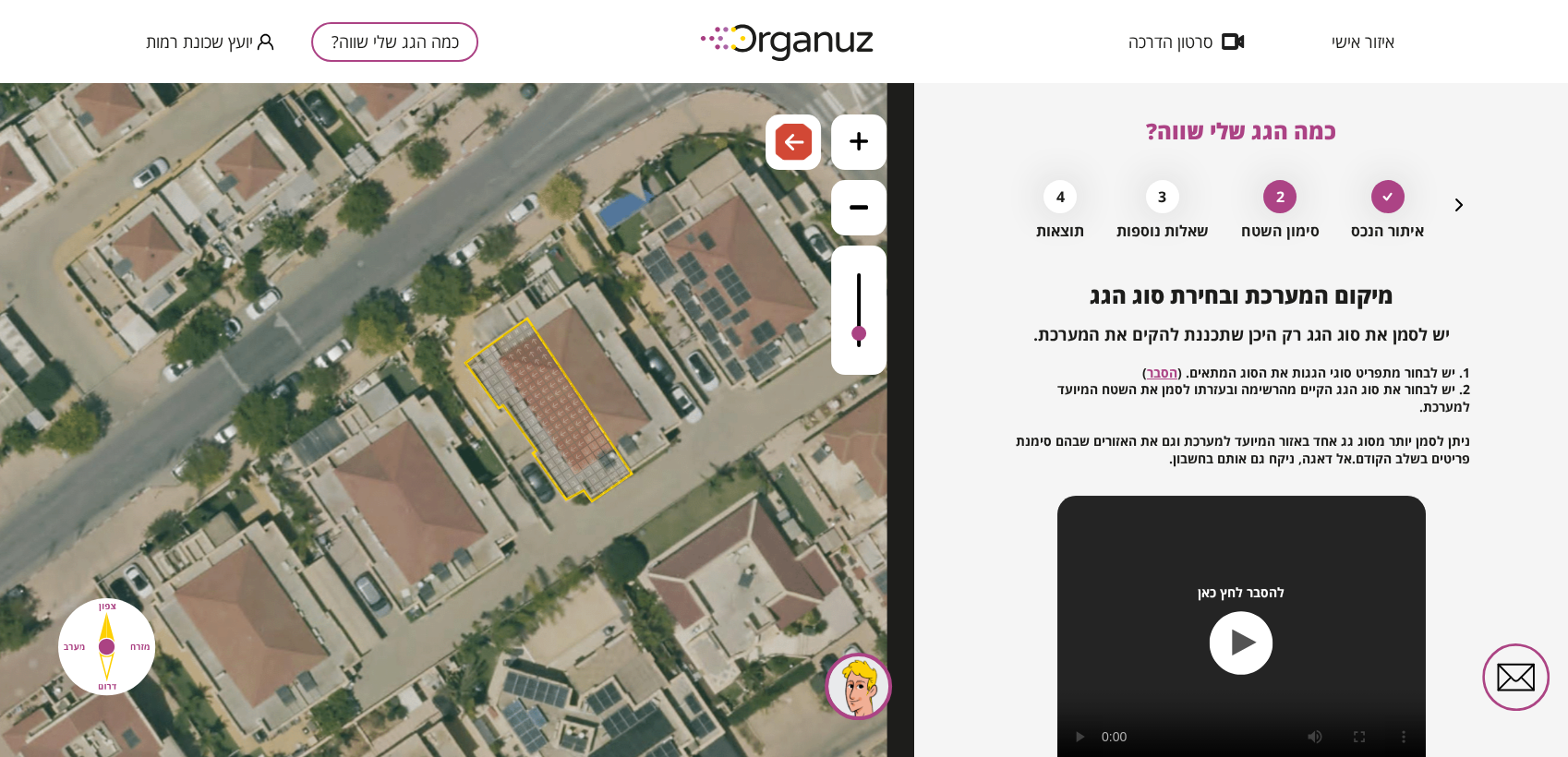 drag, startPoint x: 592, startPoint y: 419, endPoint x: 597, endPoint y: 427, distance: 9.433981 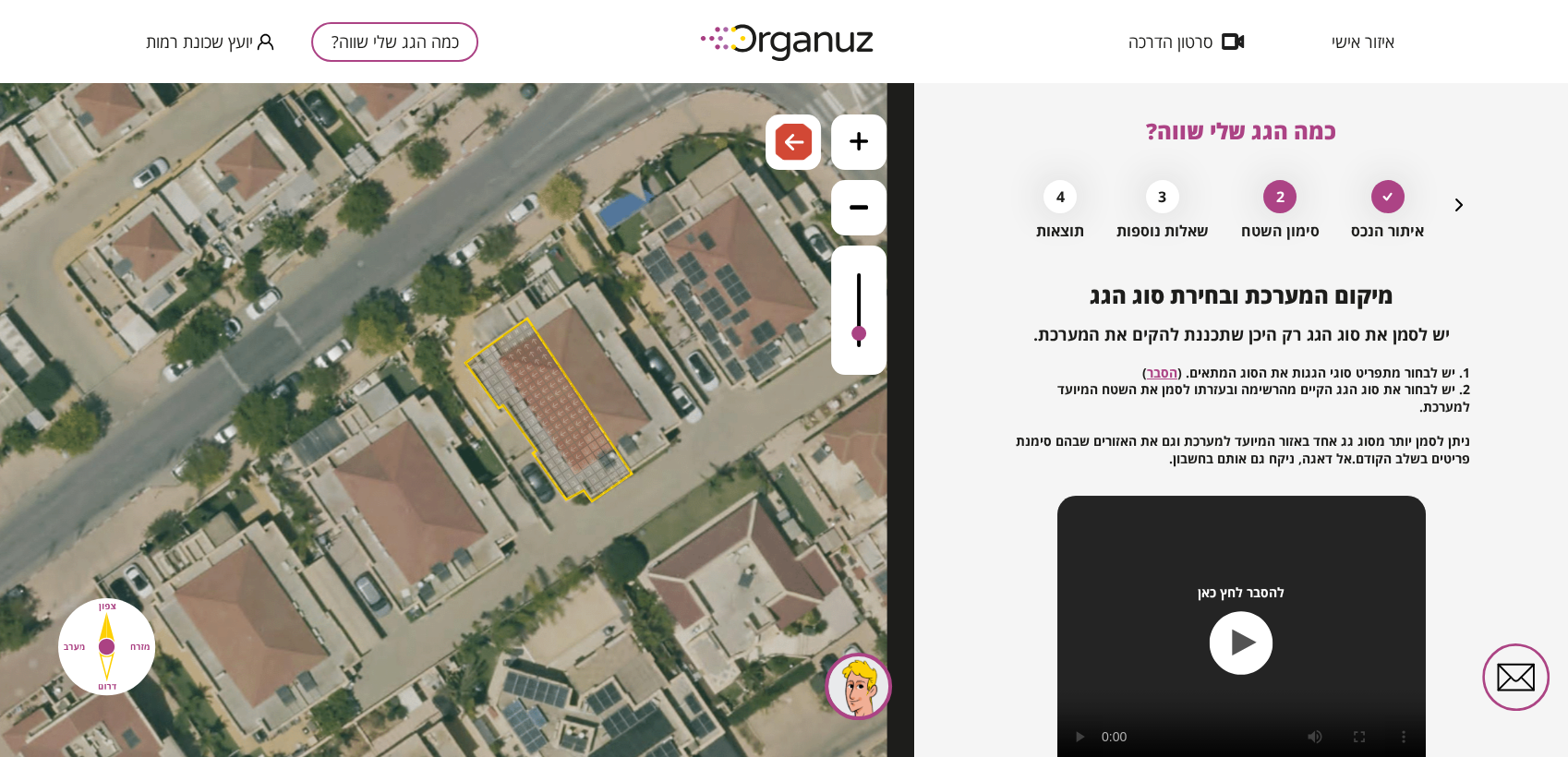 click at bounding box center (591, 425) 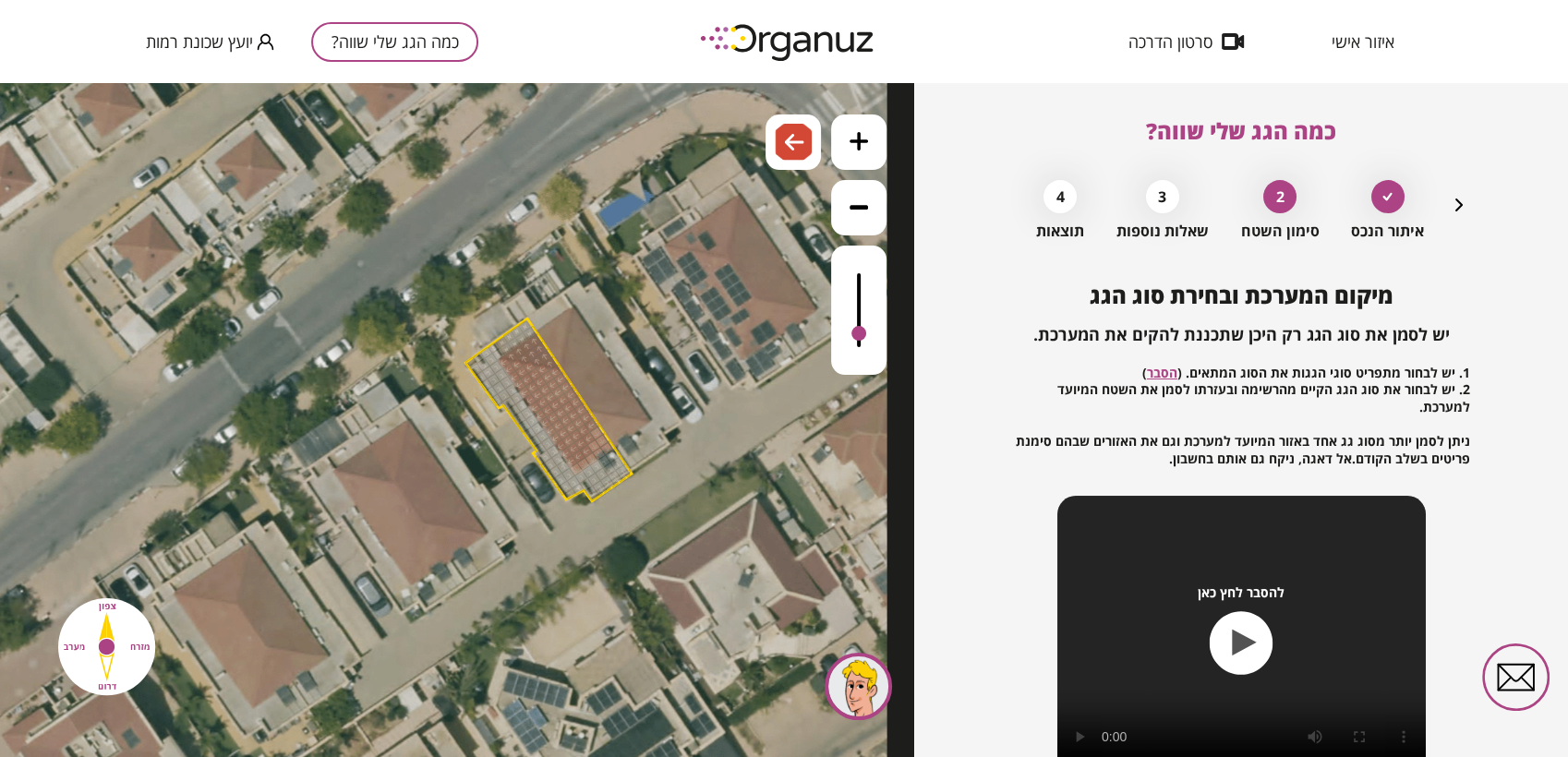 click at bounding box center [585, 451] 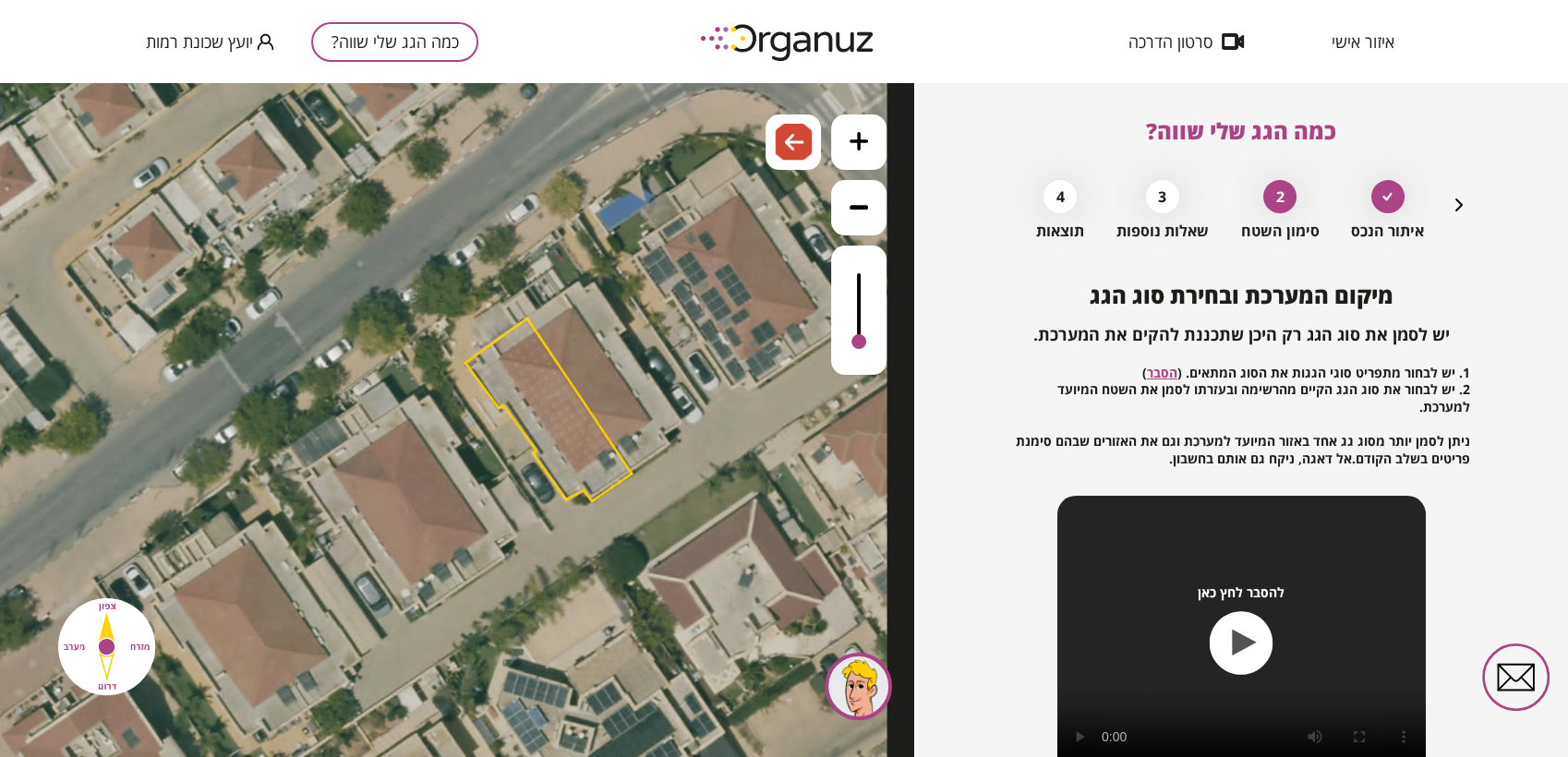 drag, startPoint x: 852, startPoint y: 329, endPoint x: 843, endPoint y: 343, distance: 16.643317 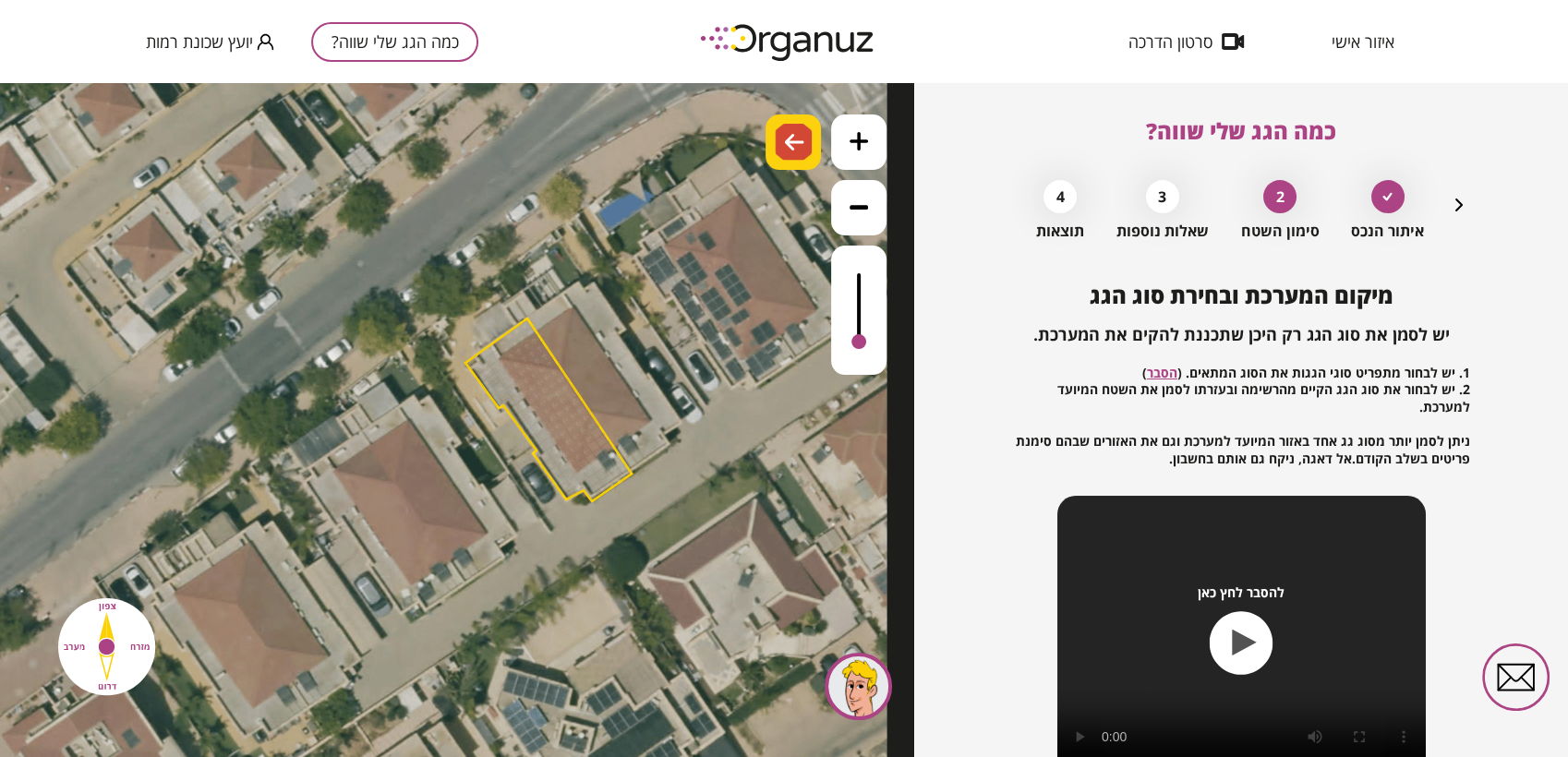 click at bounding box center [793, 142] 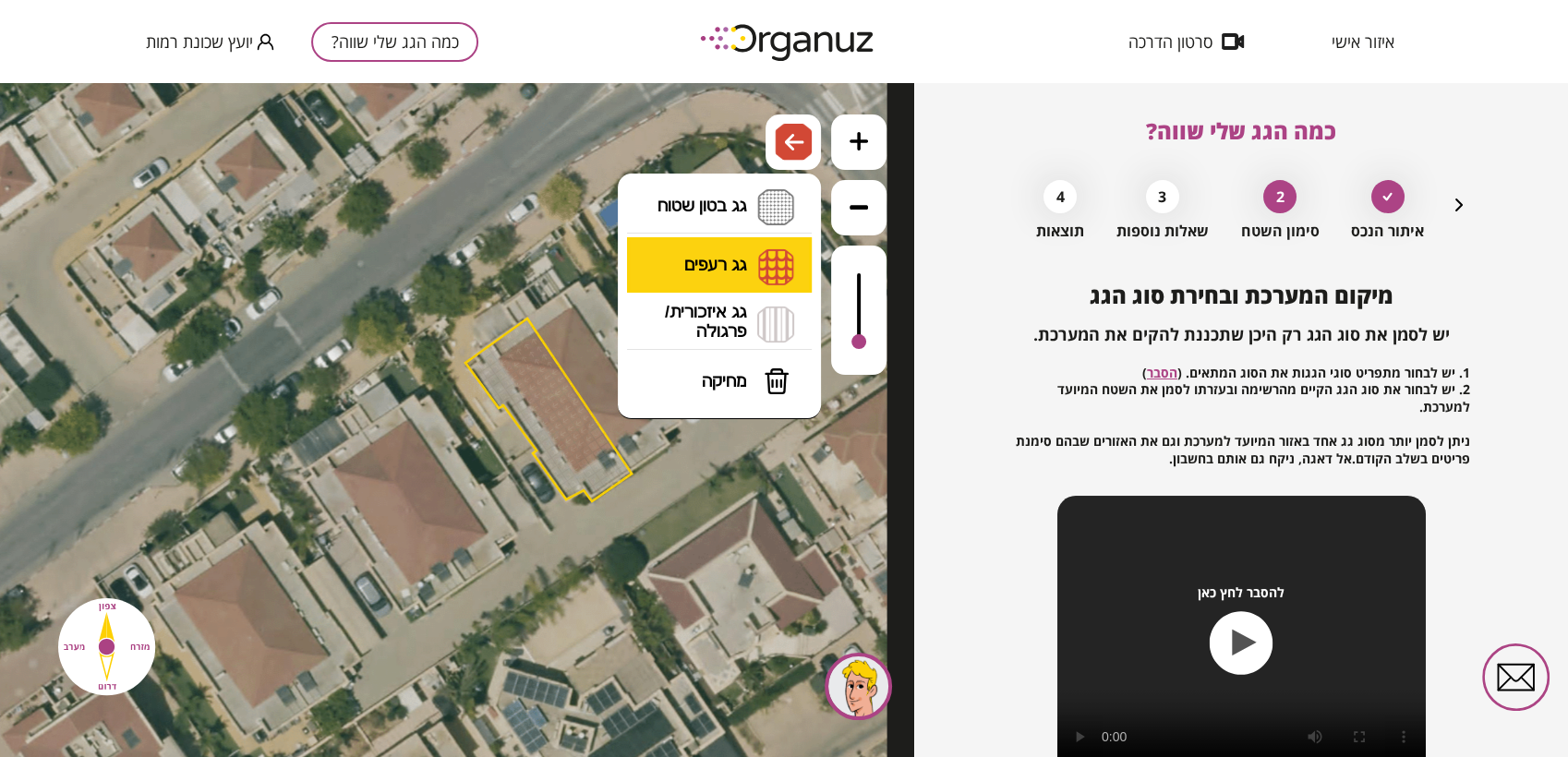 click on "גג רעפים
רעפים צפון
רעפים דרום
רעפים מערב
רעפים מזרח" at bounding box center (719, 266) 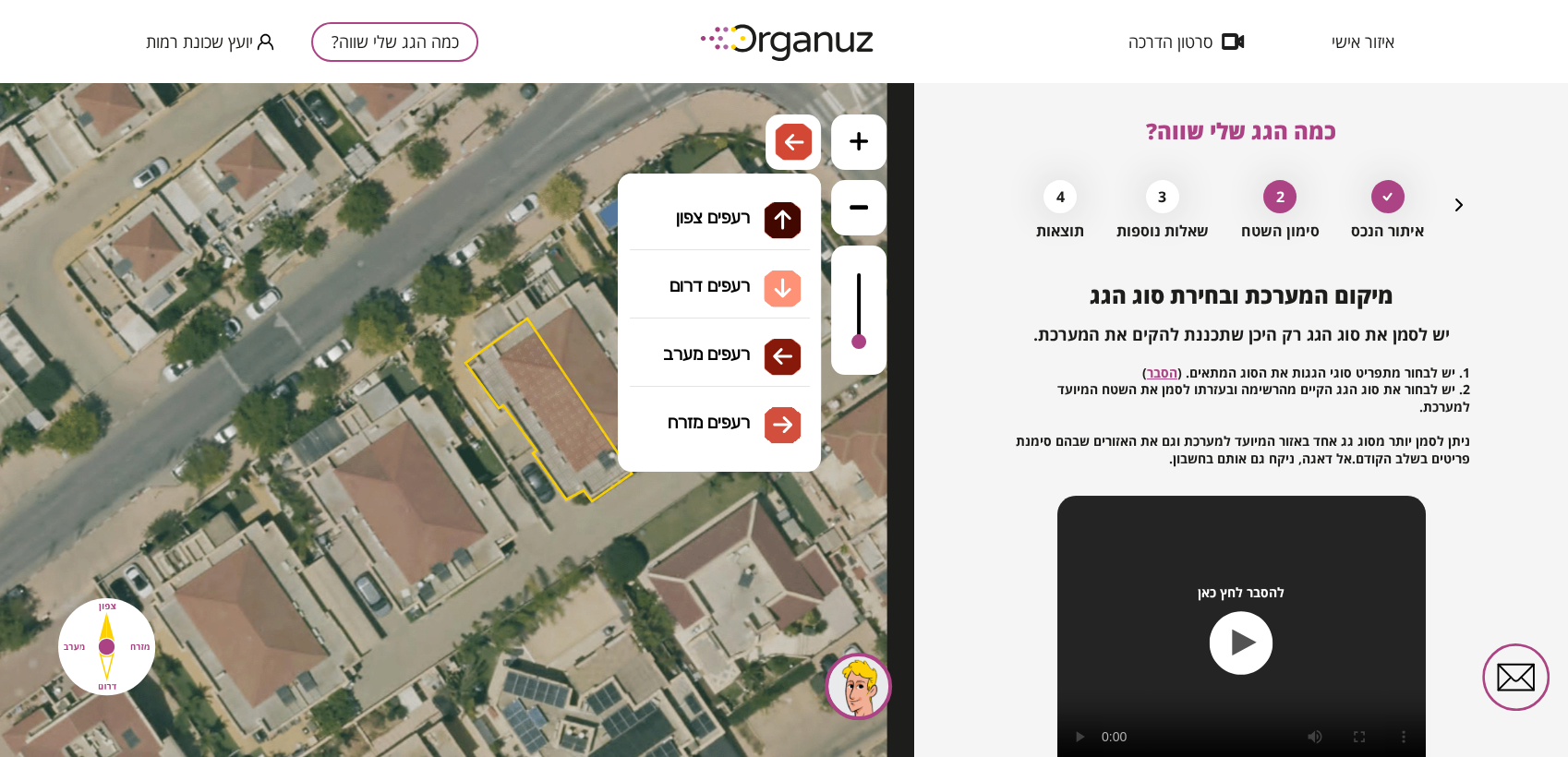 drag, startPoint x: 746, startPoint y: 294, endPoint x: 720, endPoint y: 321, distance: 37.48333 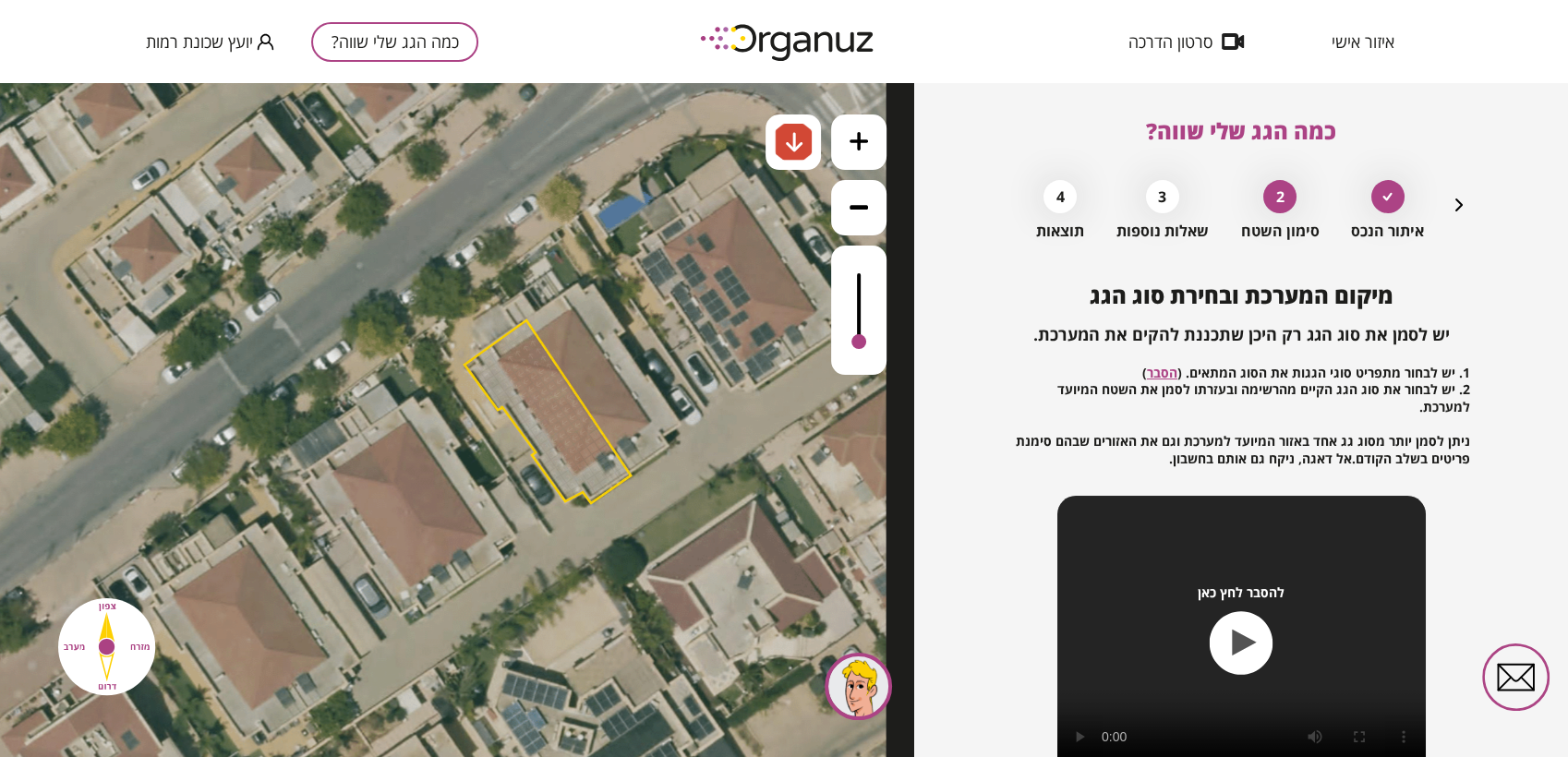 click at bounding box center (585, 452) 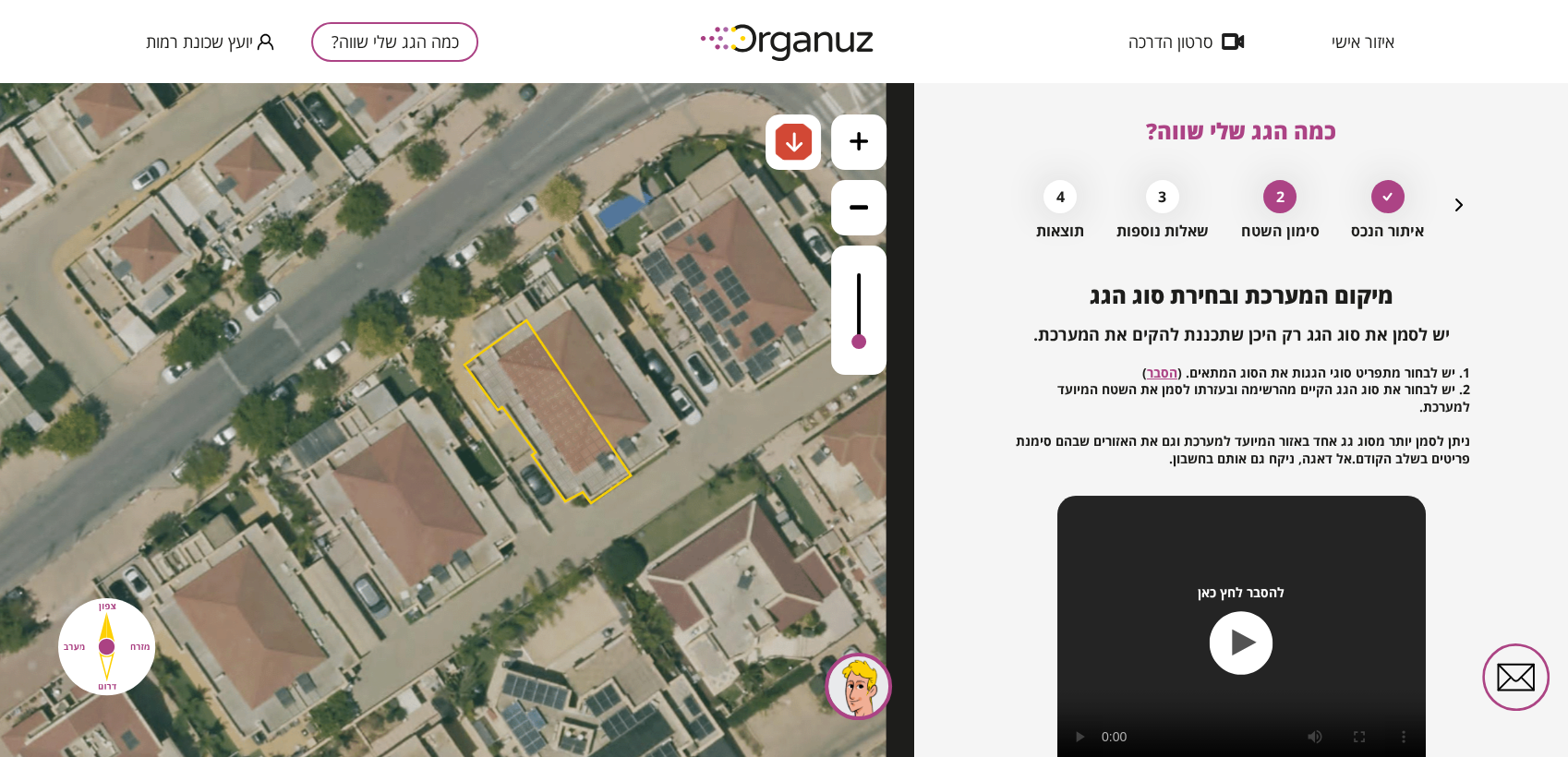 click at bounding box center [574, 471] 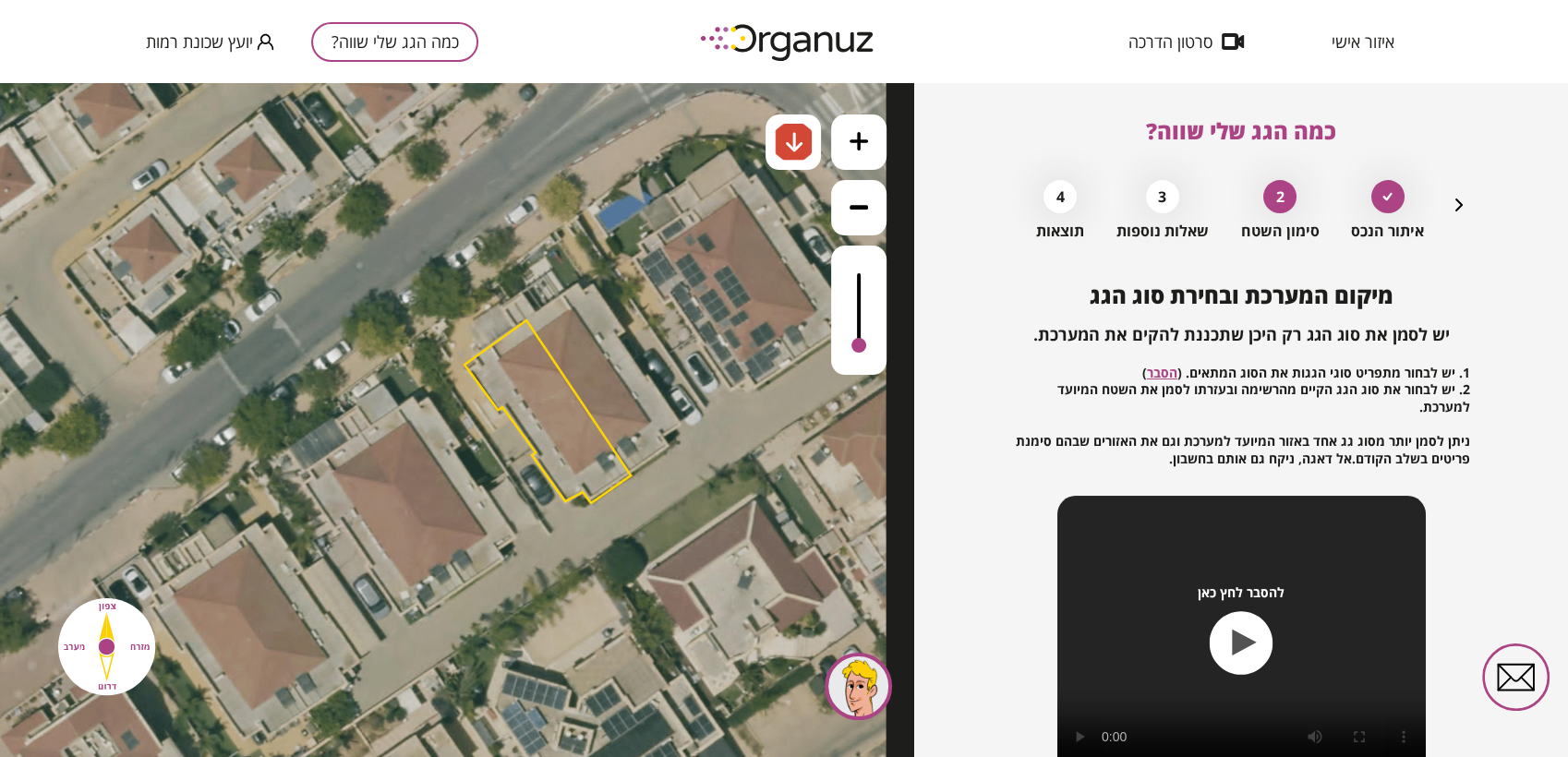 drag, startPoint x: 856, startPoint y: 333, endPoint x: 824, endPoint y: 326, distance: 32.756679 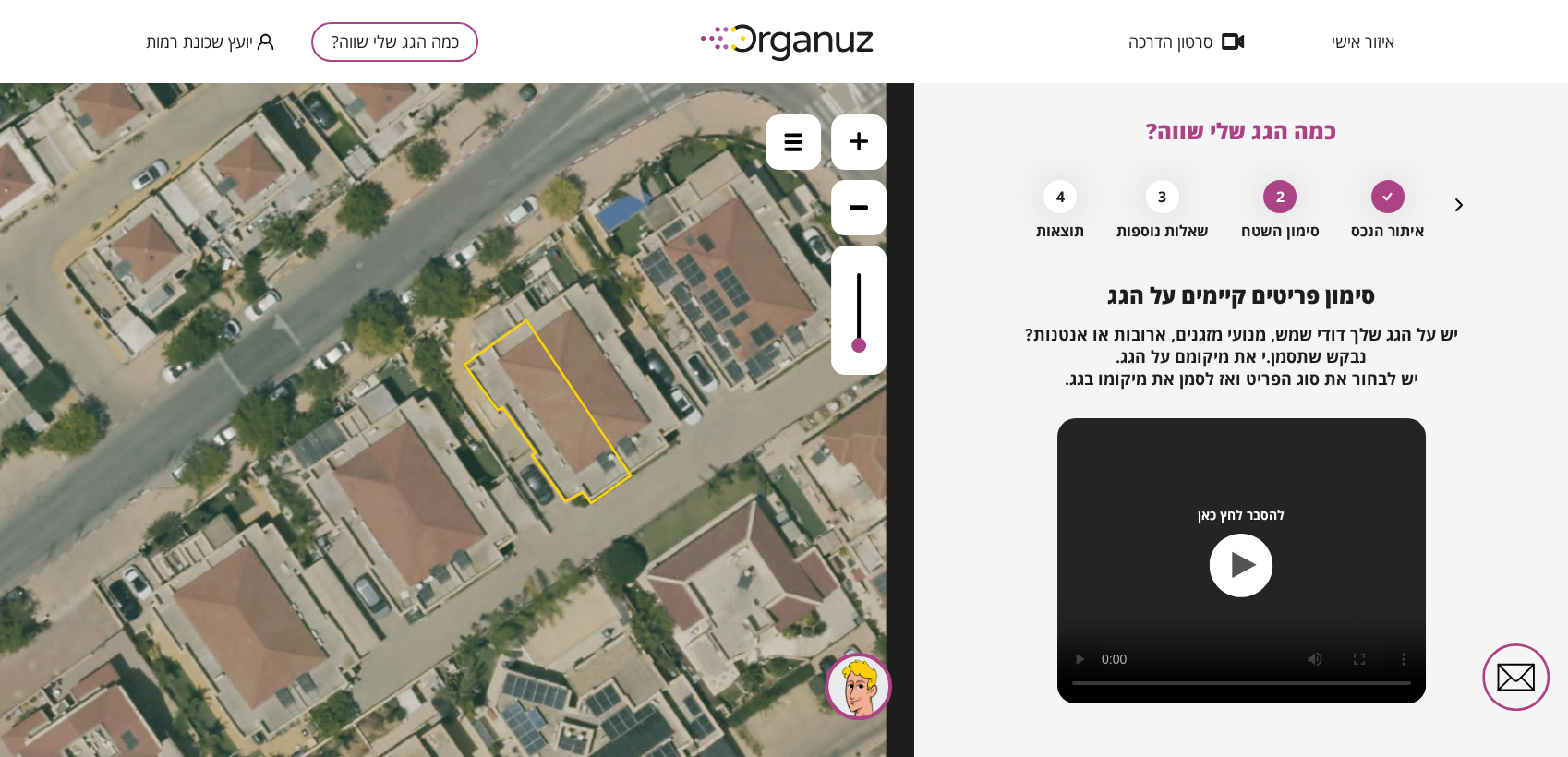 click 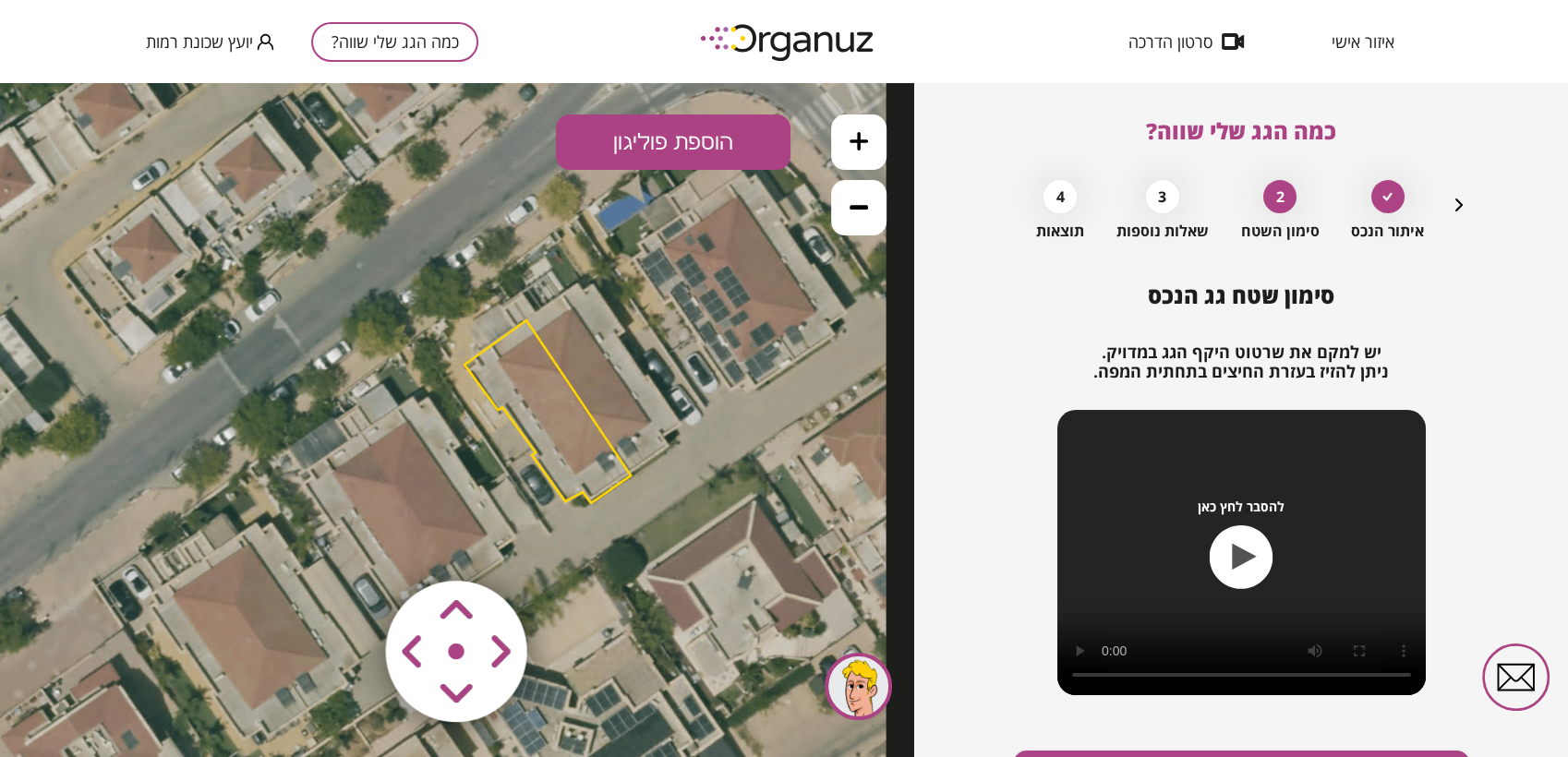 click 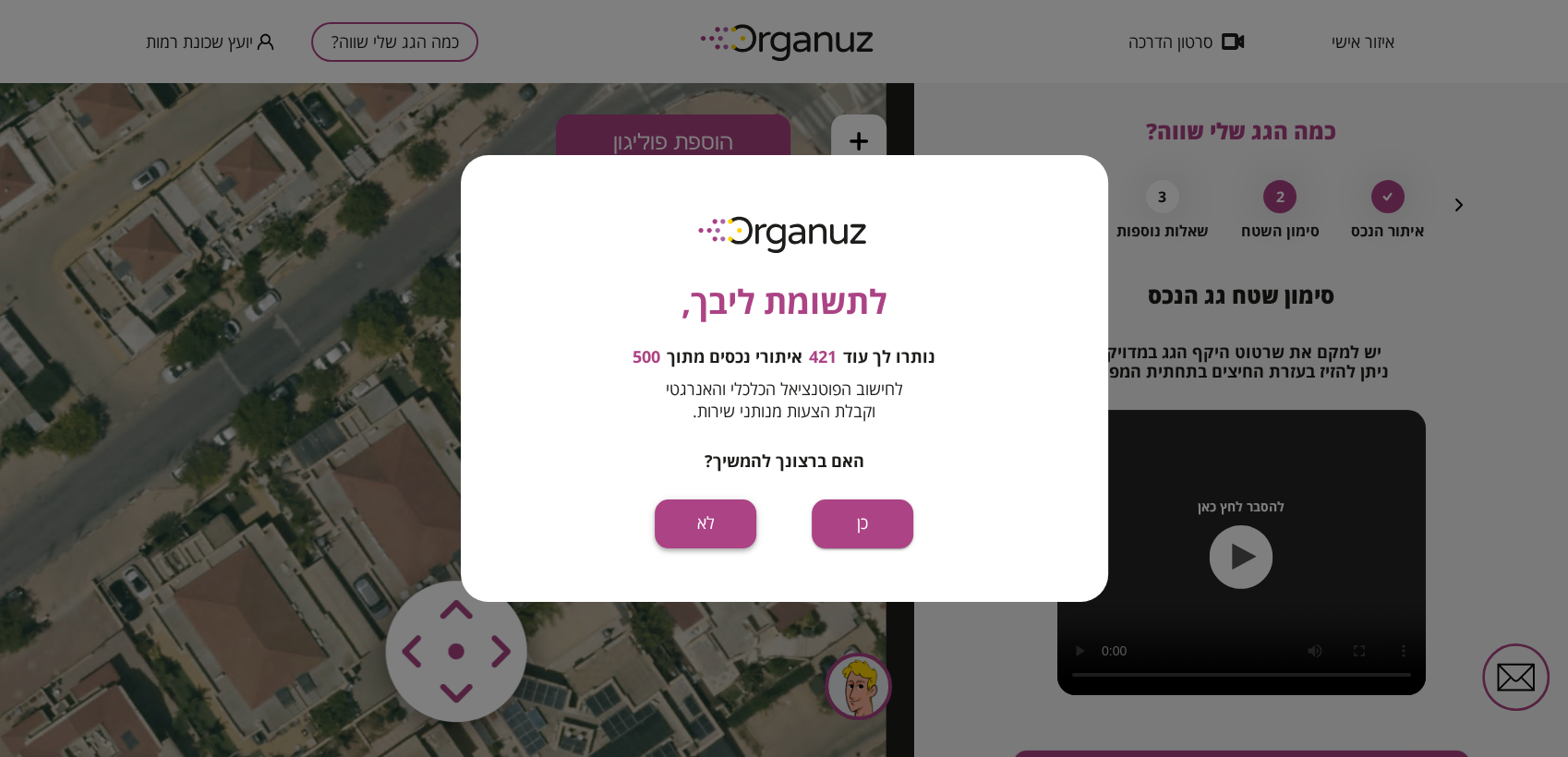 click on "לא" at bounding box center [706, 523] 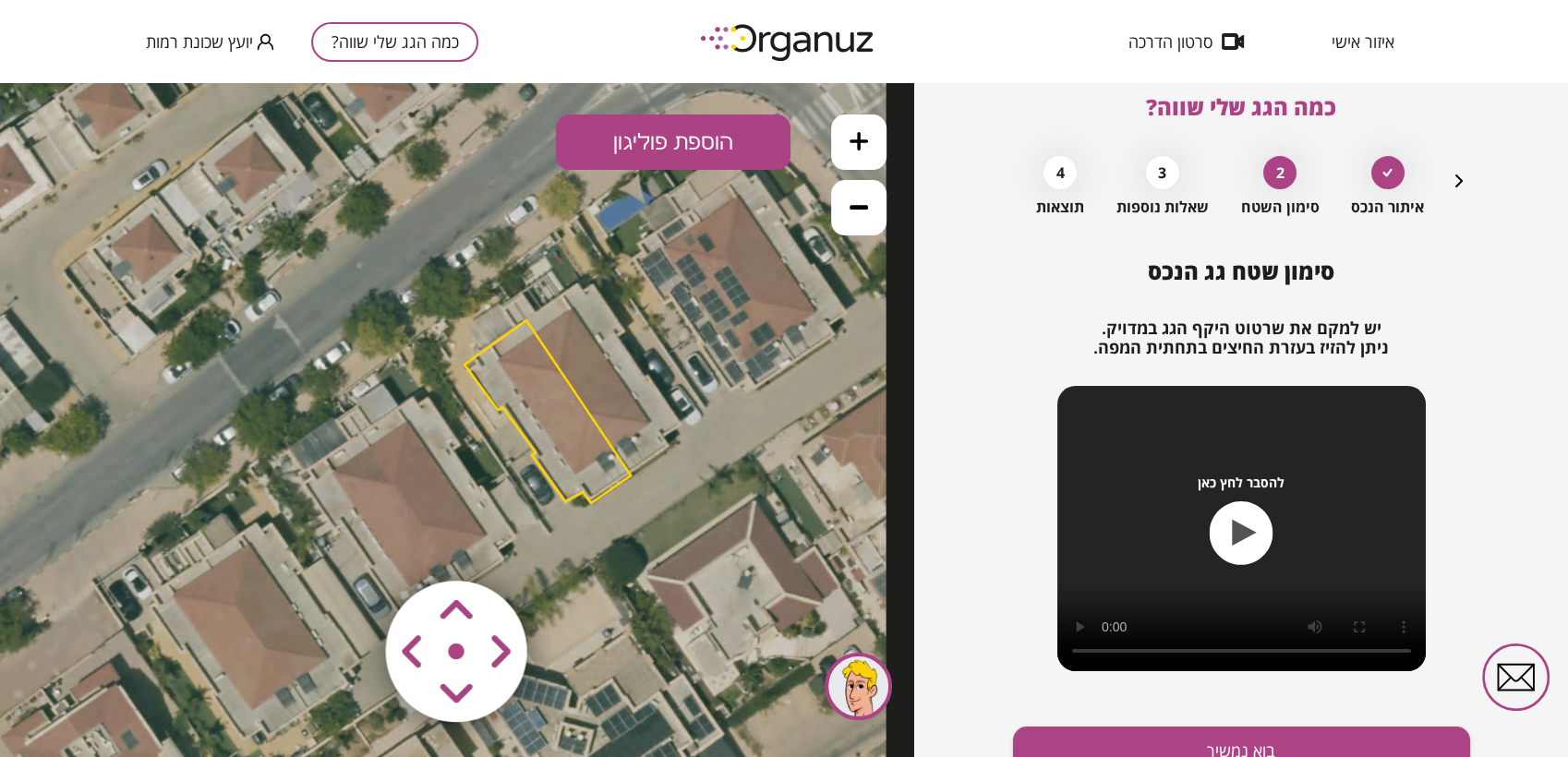 scroll, scrollTop: 112, scrollLeft: 0, axis: vertical 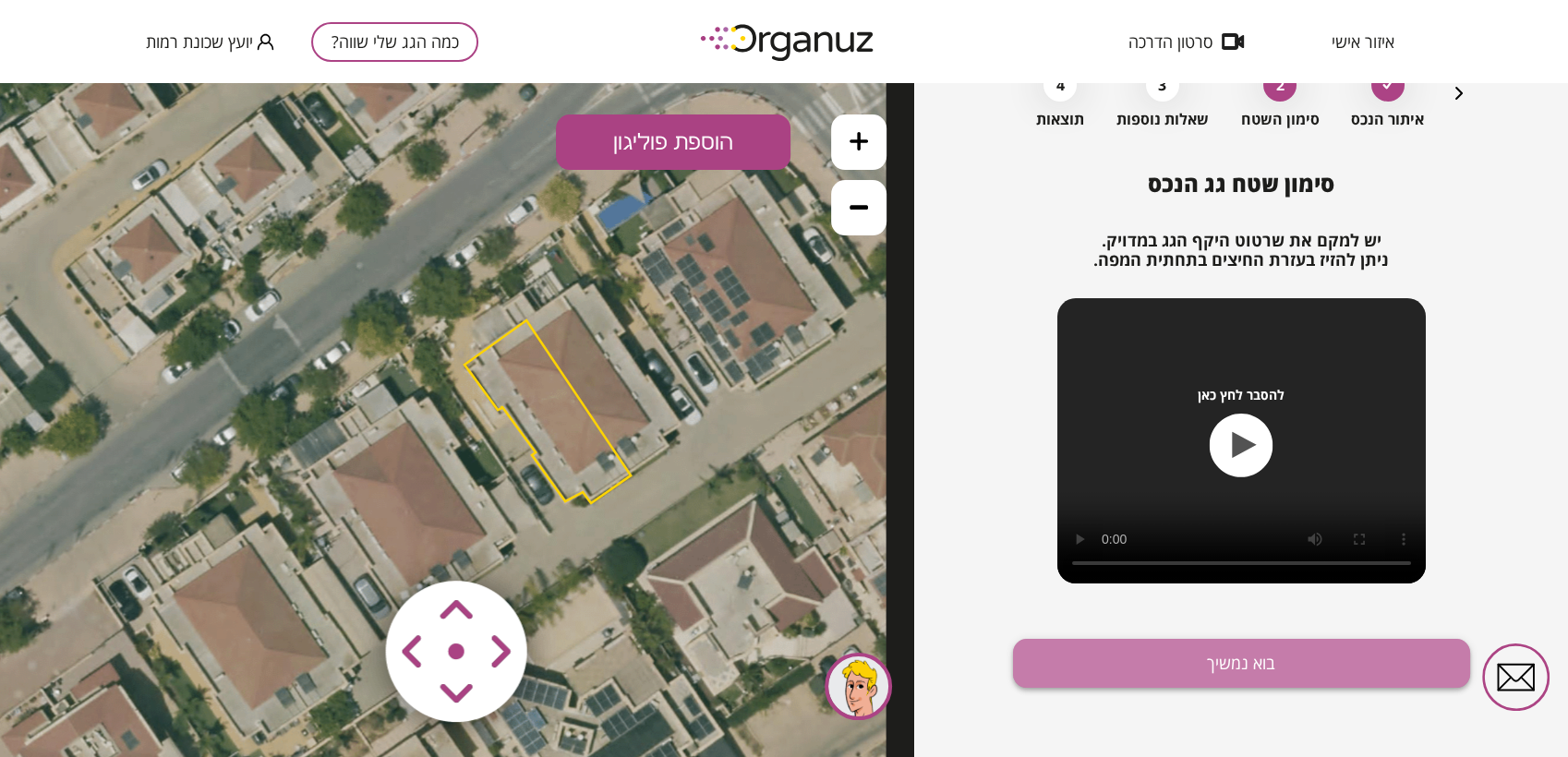 click on "בוא נמשיך" at bounding box center (1241, 663) 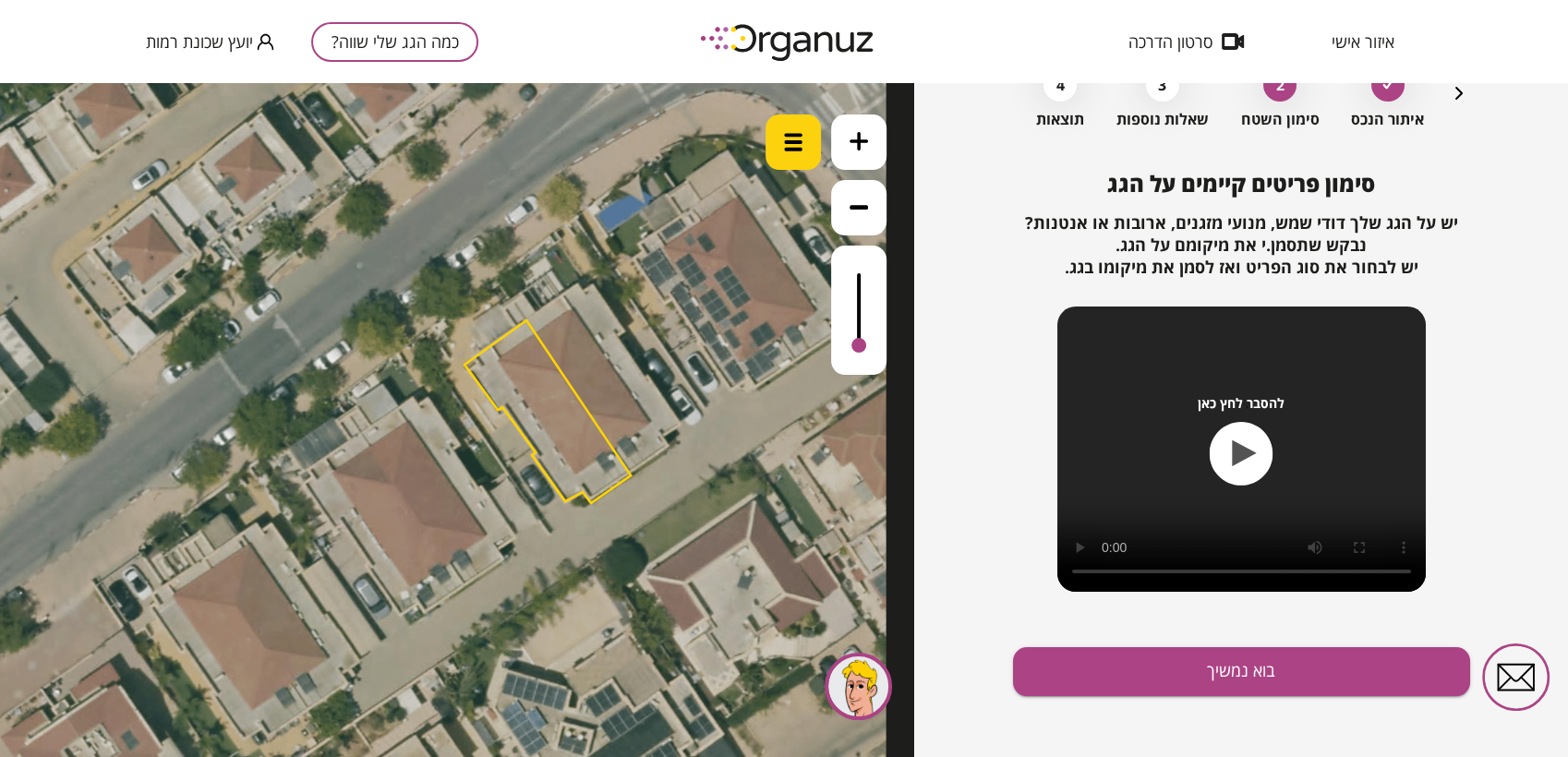 click at bounding box center (793, 142) 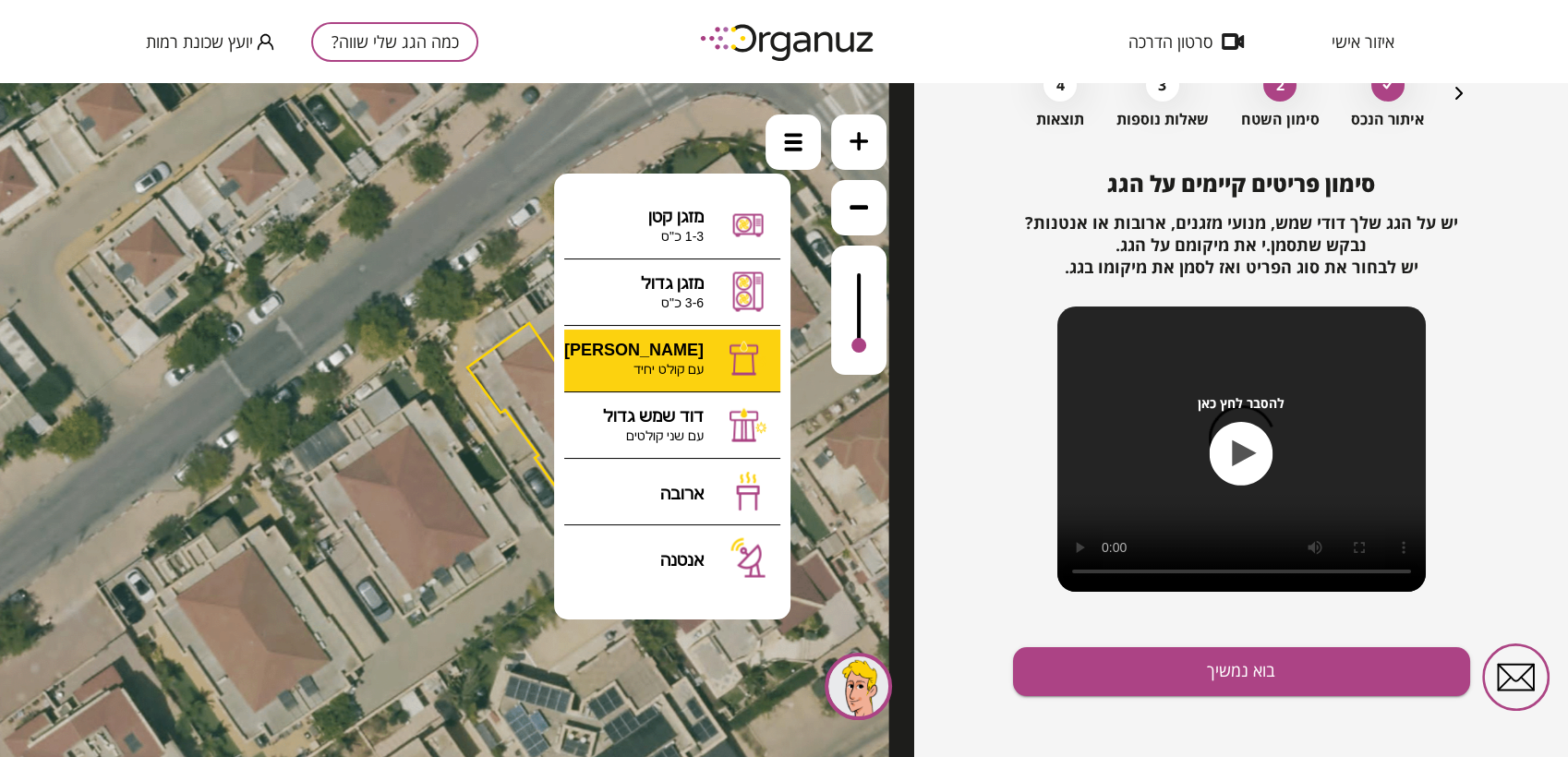 click on ".st0 {
fill: #FFFFFF;
}
.st0 {
fill: #FFFFFF;
}" at bounding box center (457, 420) 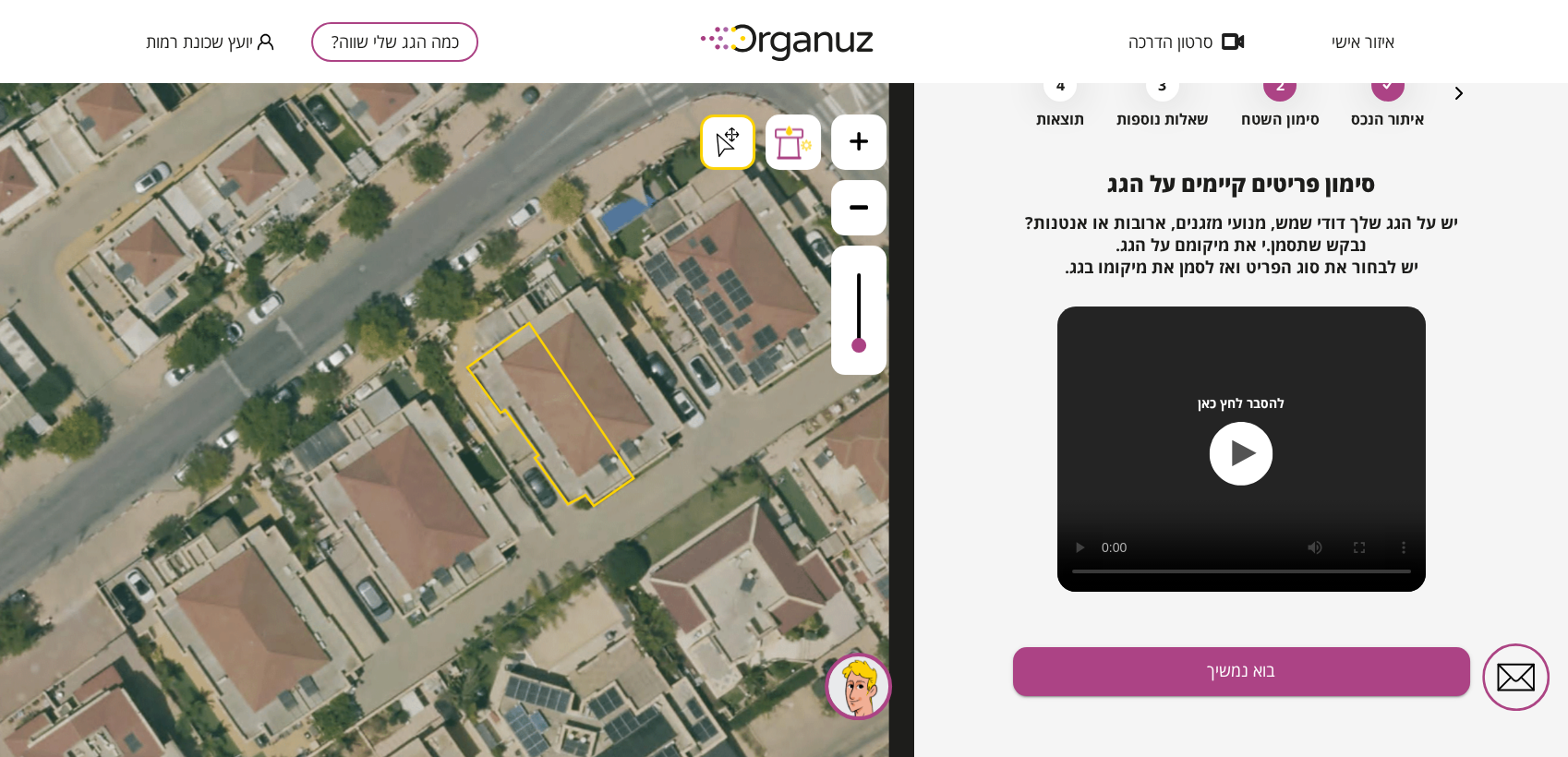 click on ".st0 {
fill: #FFFFFF;
}
.st0 {
fill: #FFFFFF;
}" at bounding box center [457, 420] 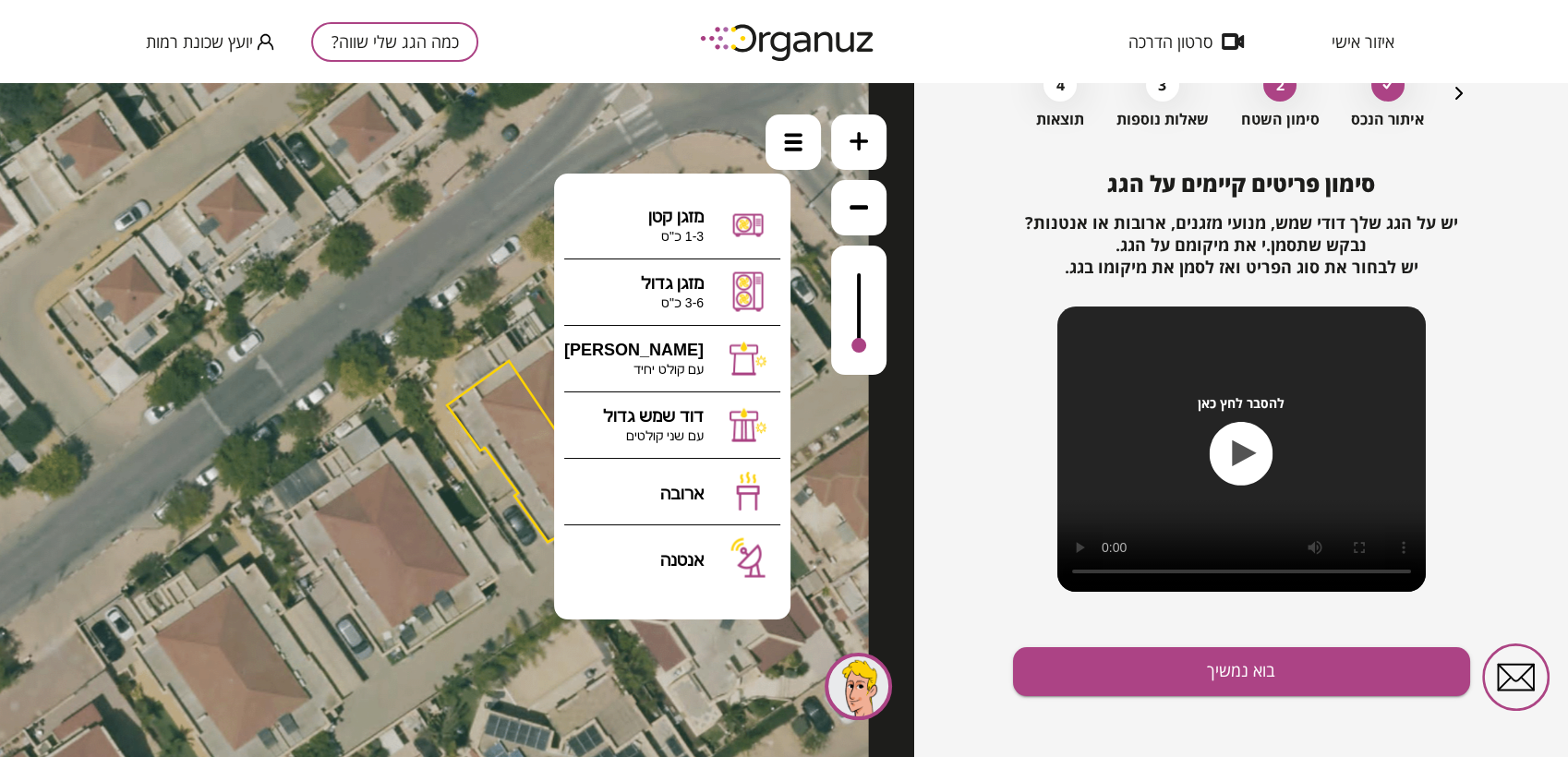 drag, startPoint x: 767, startPoint y: 138, endPoint x: 747, endPoint y: 175, distance: 42.05948 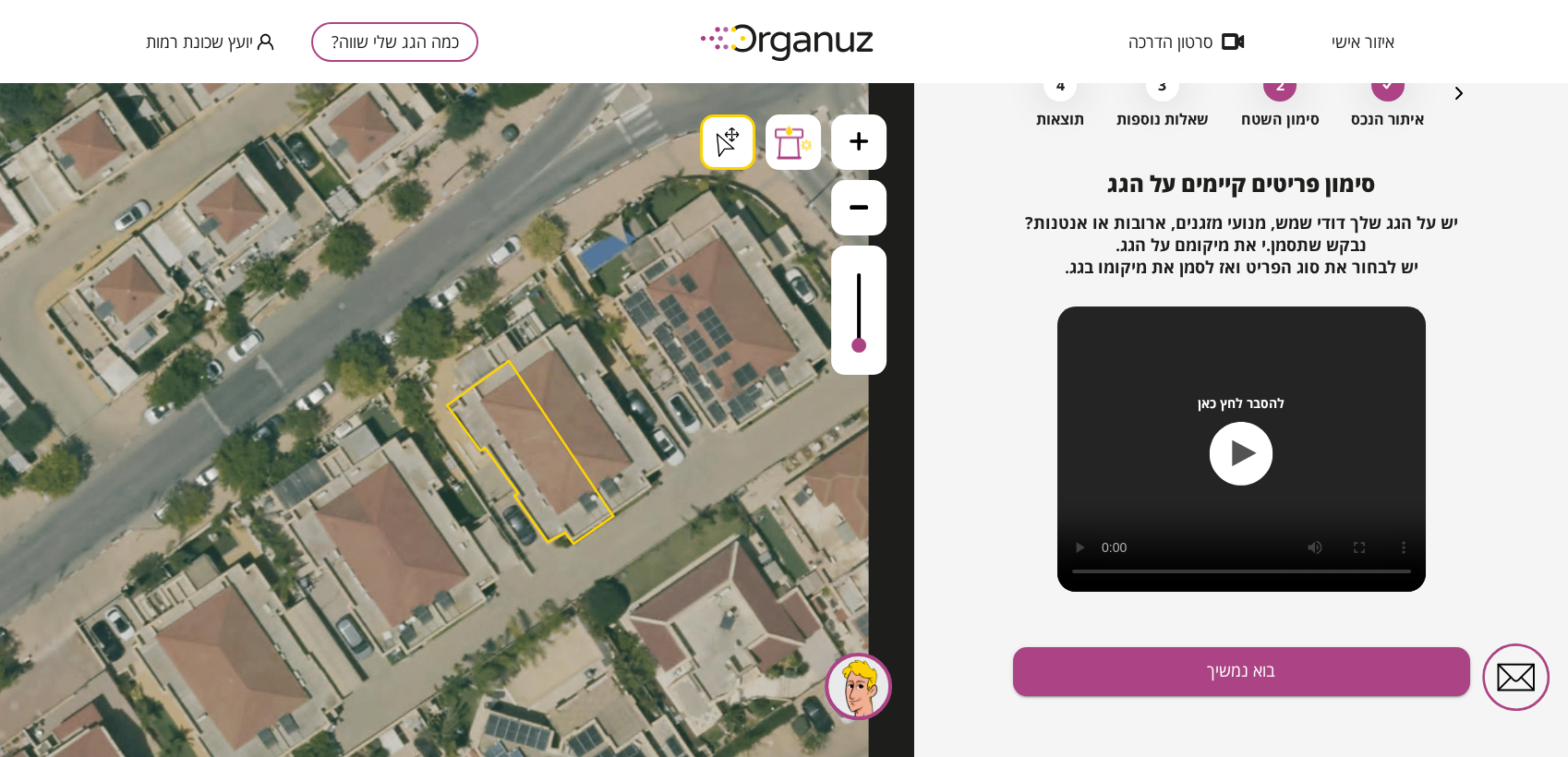 drag, startPoint x: 686, startPoint y: 380, endPoint x: 627, endPoint y: 413, distance: 67.60178 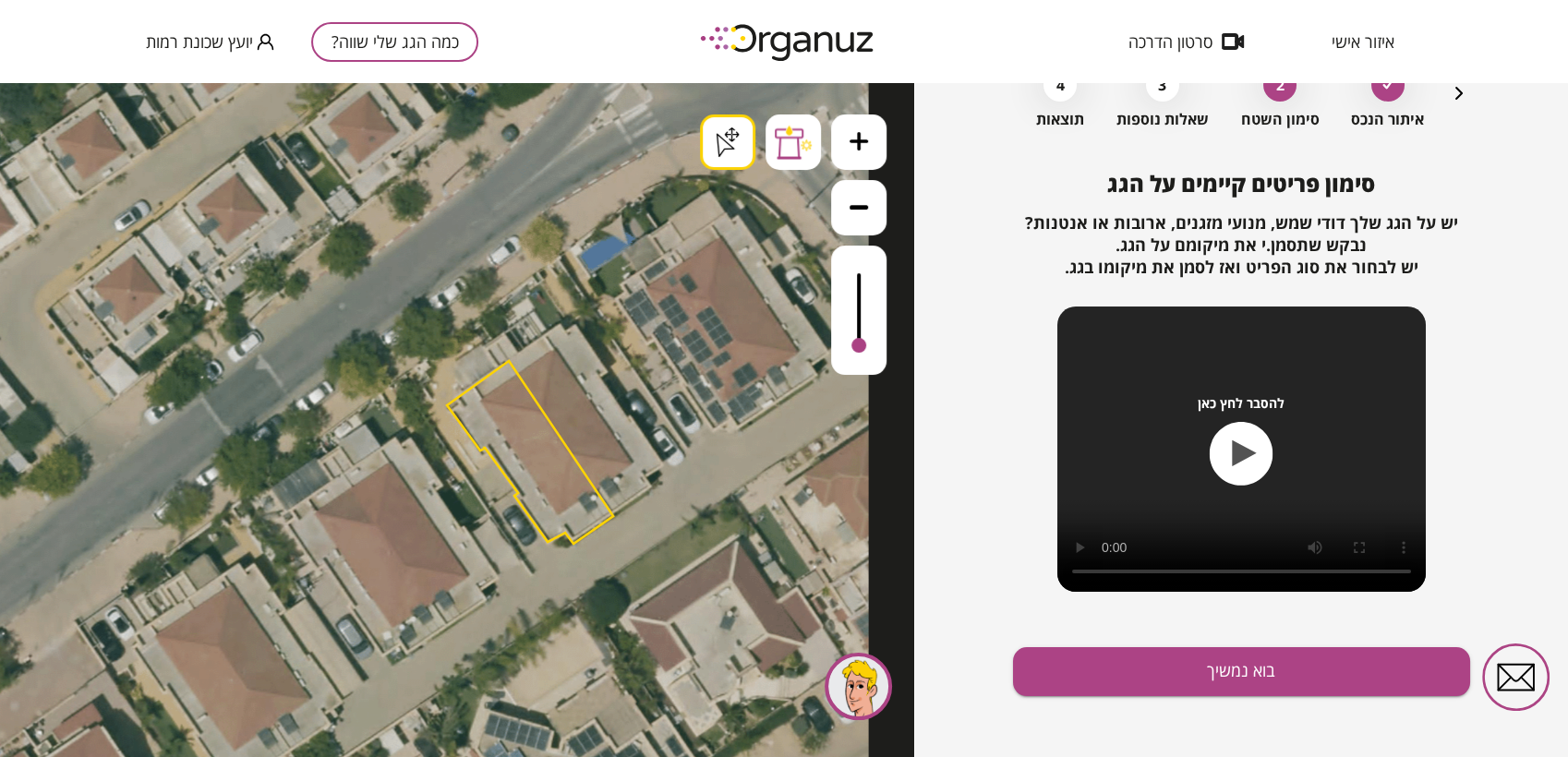 click on ".st0 {
fill: #FFFFFF;
}
.st0 {
fill: #FFFFFF;
}
.st0 {
fill: #FFFFFF;
}" at bounding box center (315, 1163) 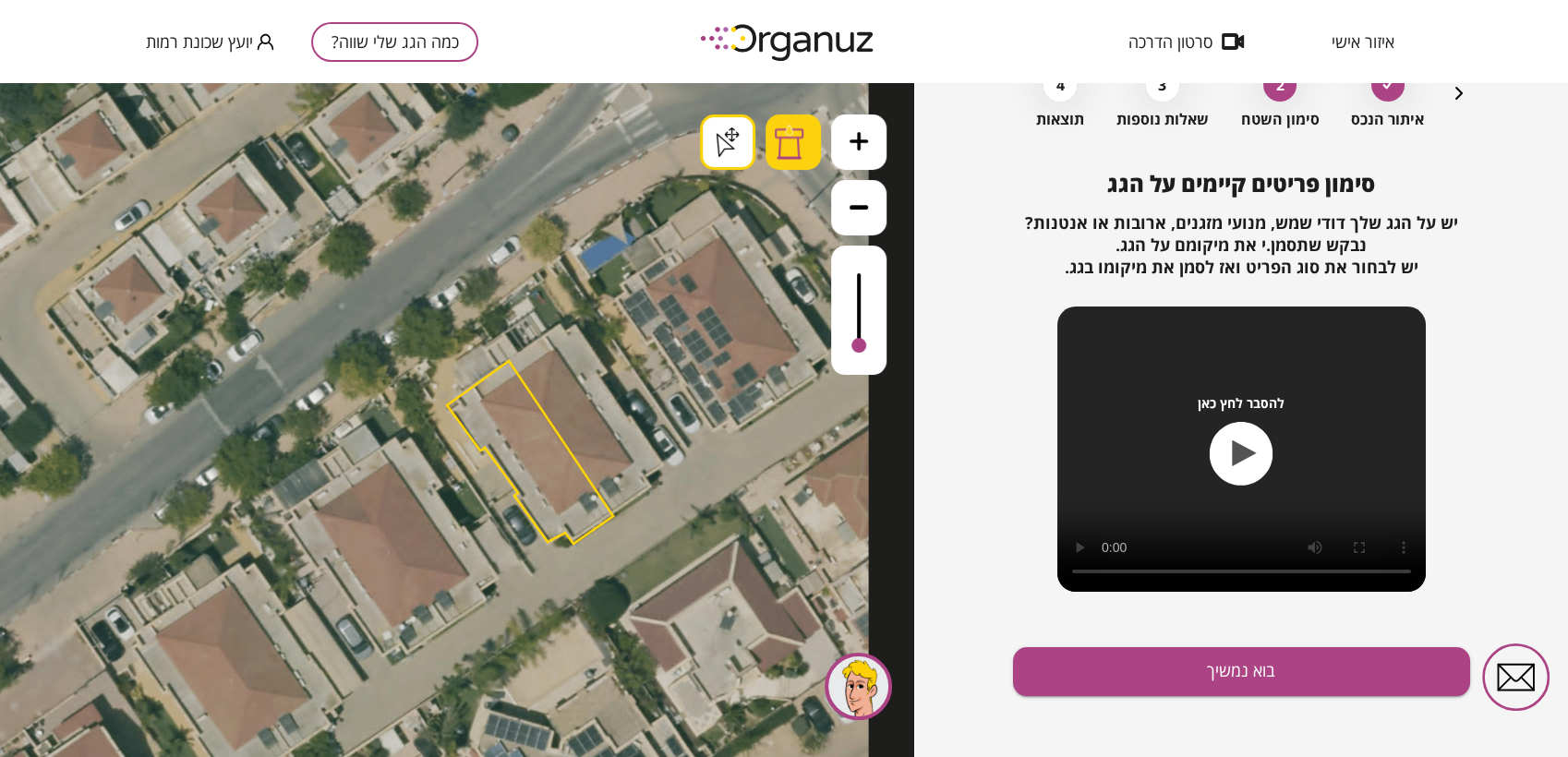 click at bounding box center (793, 142) 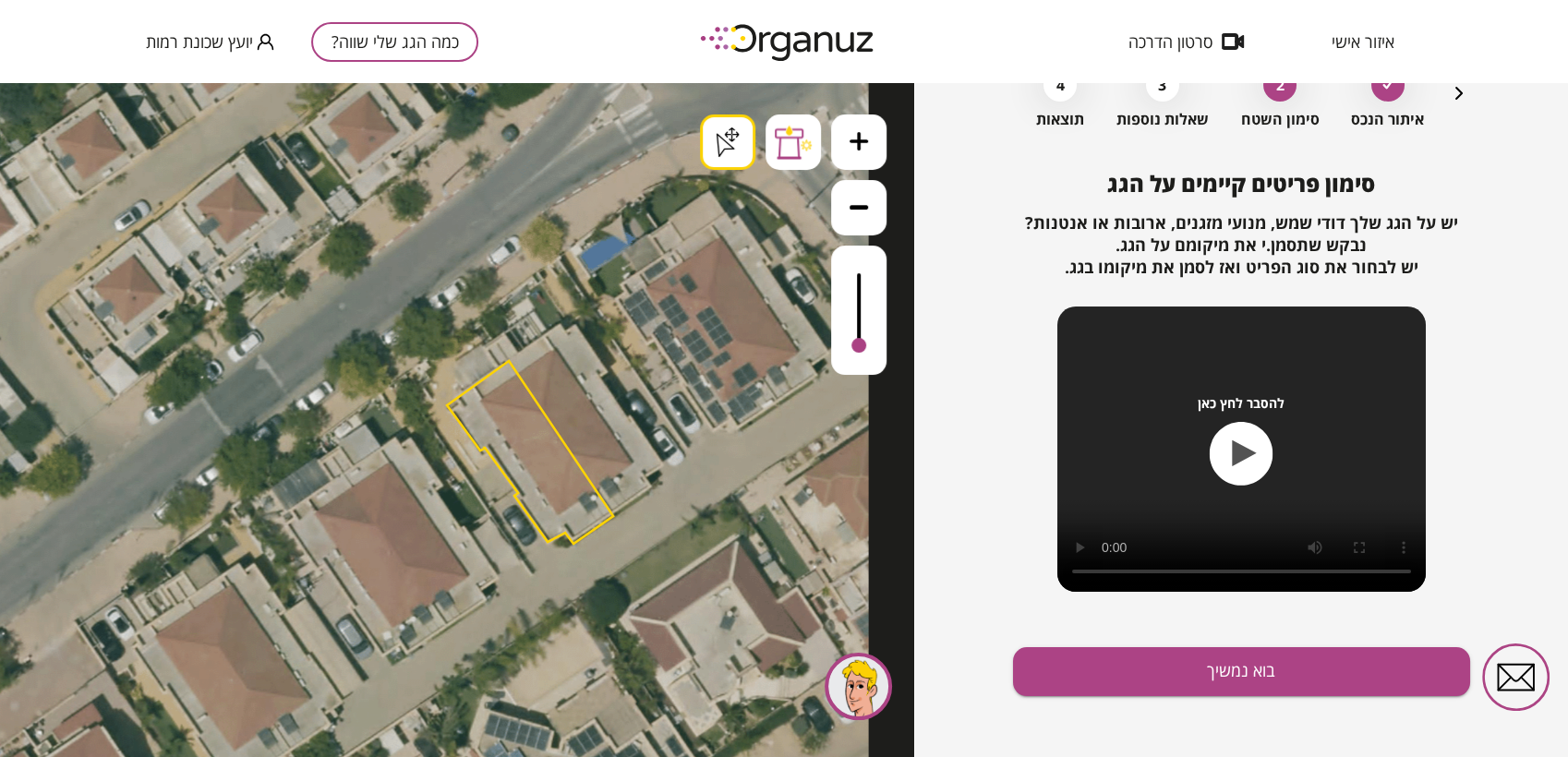 click on ".st0 {
fill: #FFFFFF;
}
.st0 {
fill: #FFFFFF;
}" at bounding box center (457, 420) 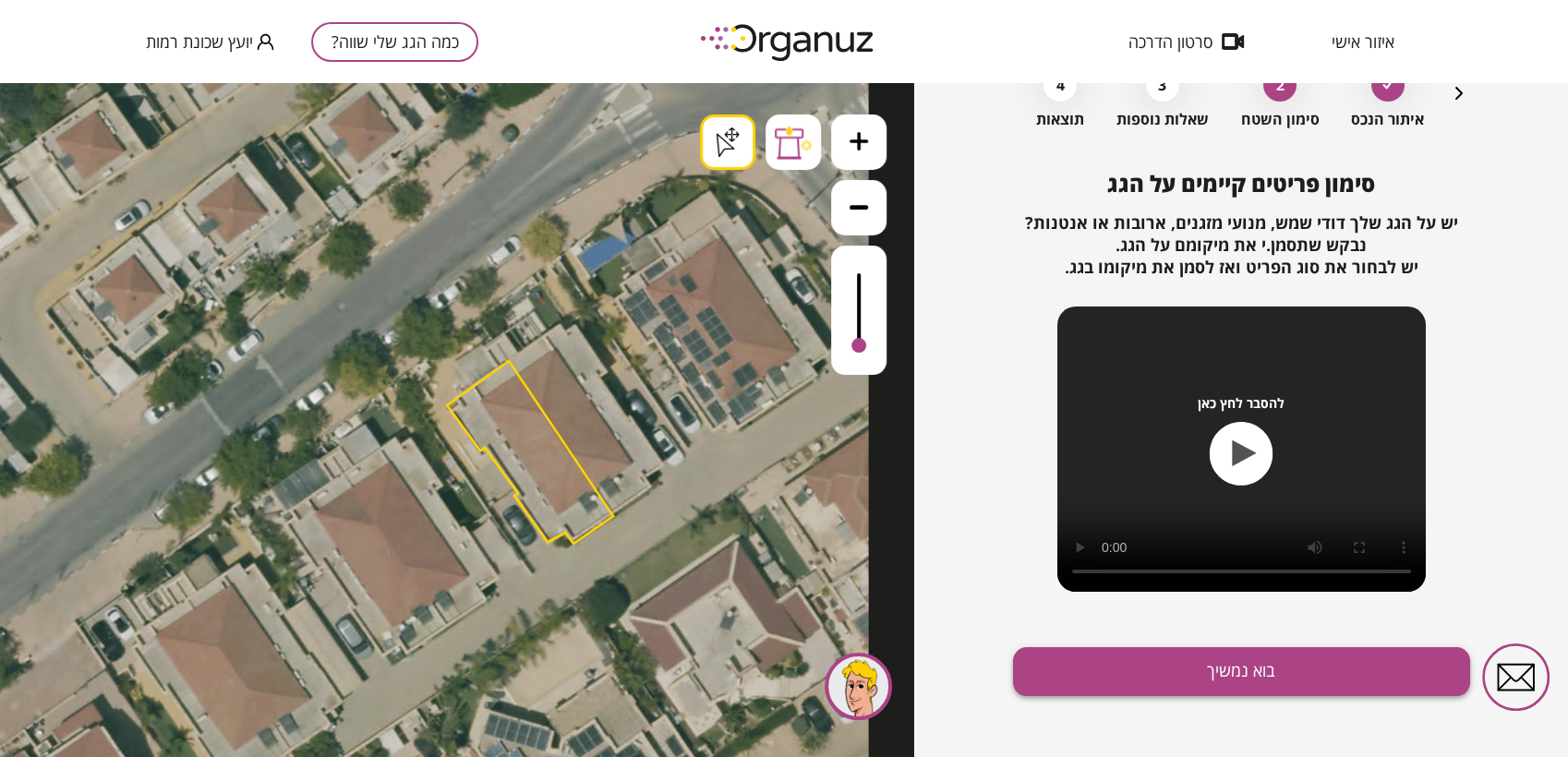 click on "בוא נמשיך" at bounding box center [1241, 671] 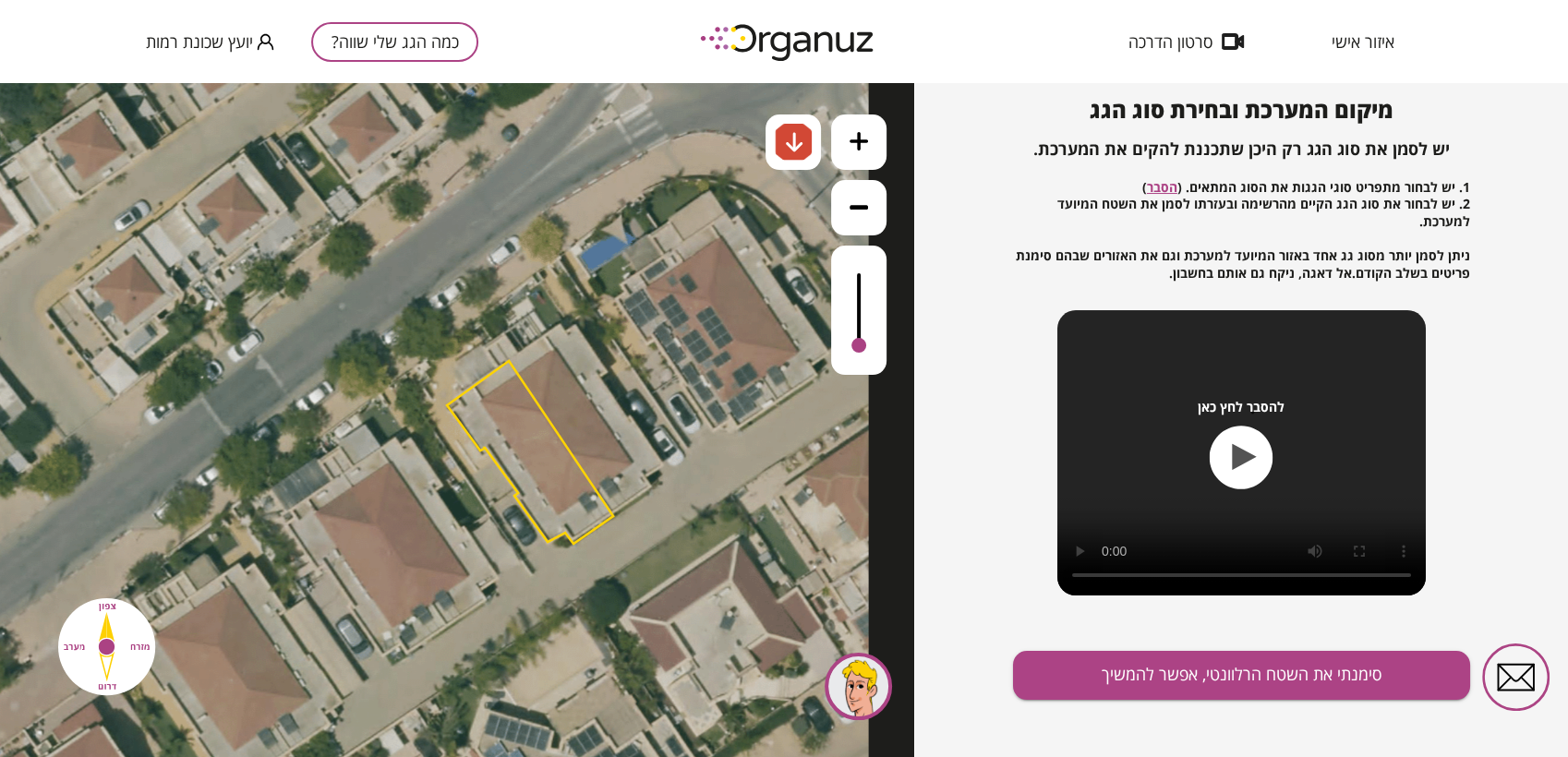 scroll, scrollTop: 198, scrollLeft: 0, axis: vertical 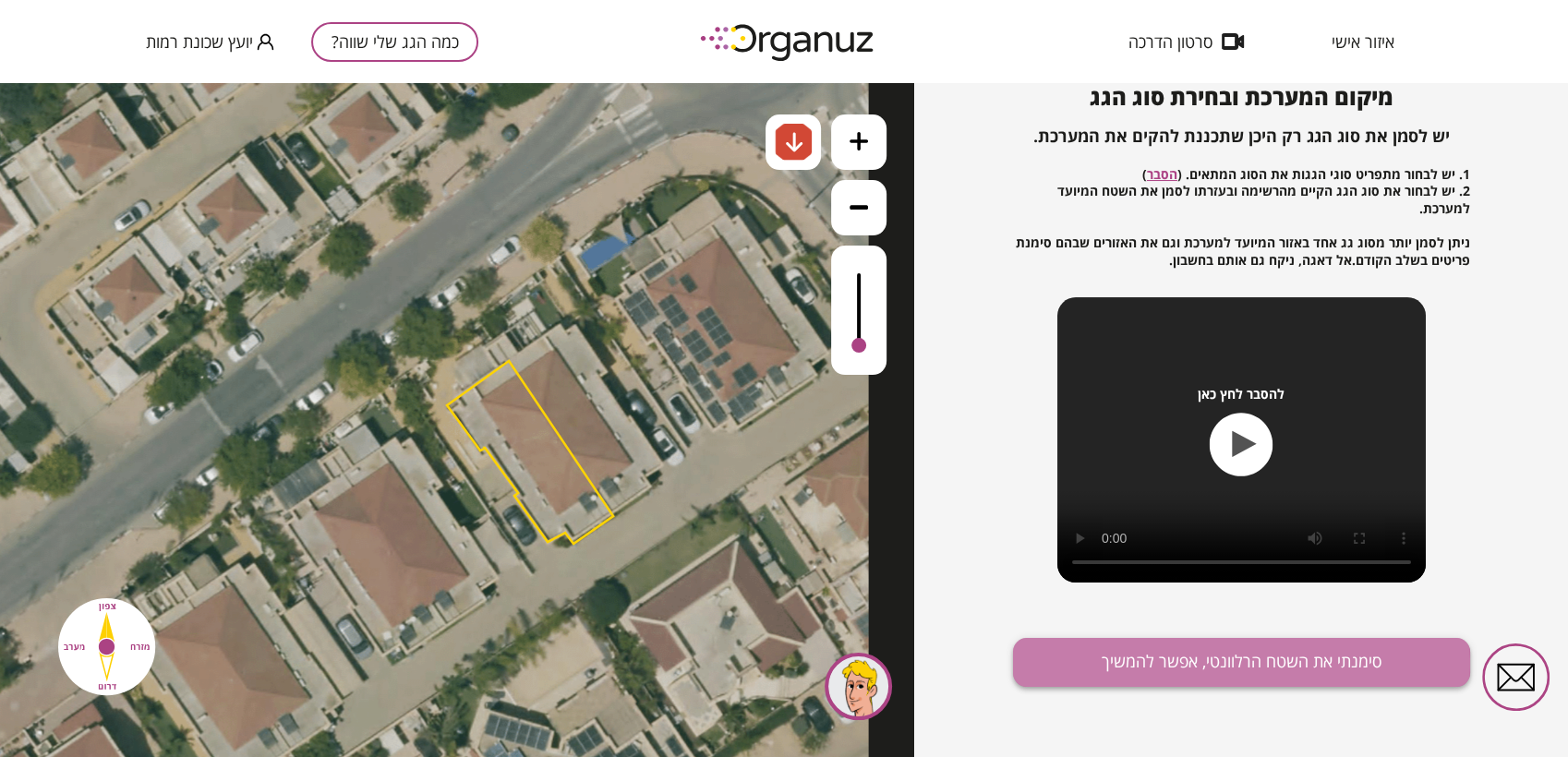 click on "סימנתי את השטח הרלוונטי, אפשר להמשיך" at bounding box center [1241, 662] 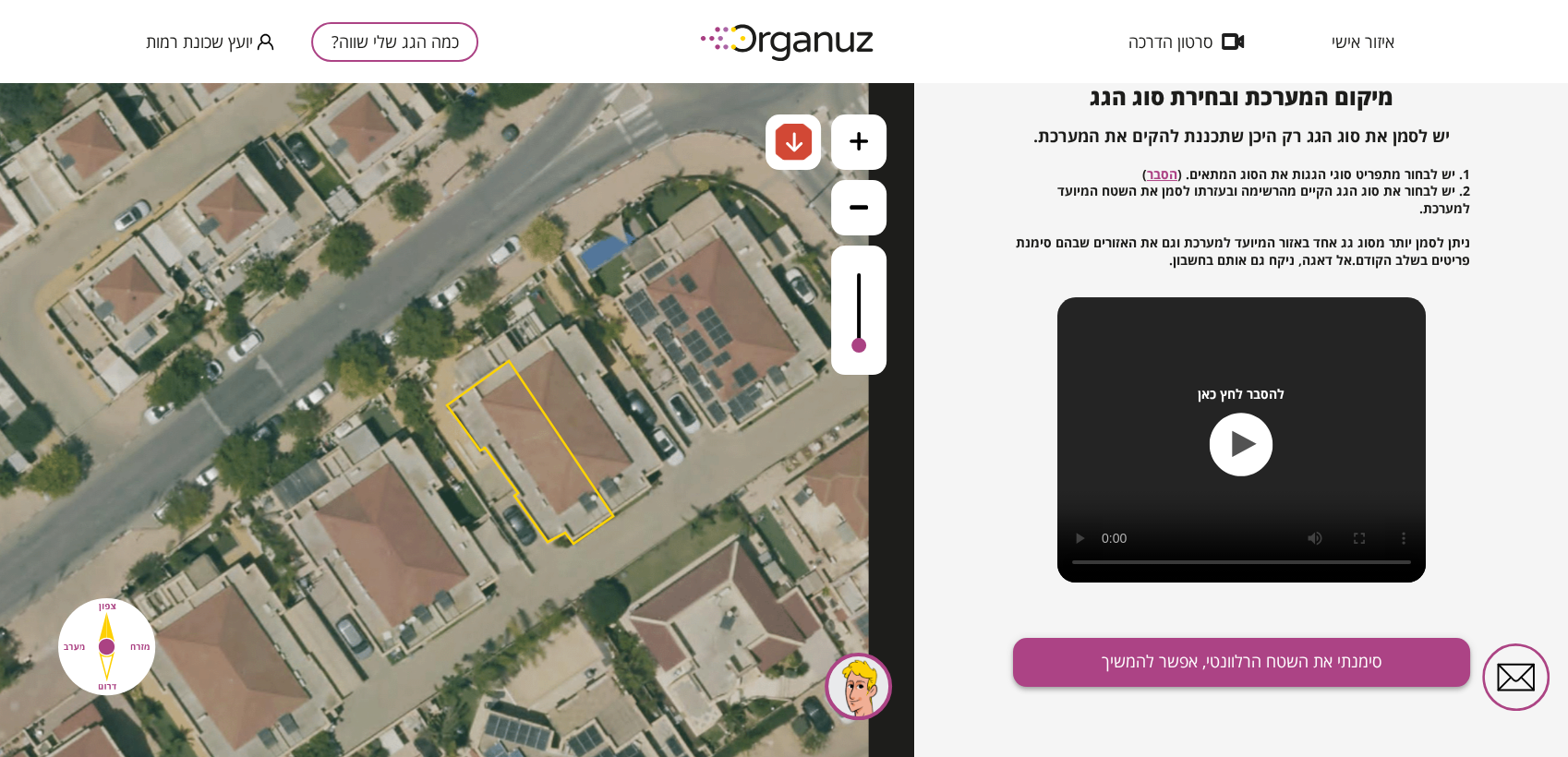 scroll, scrollTop: 100, scrollLeft: 0, axis: vertical 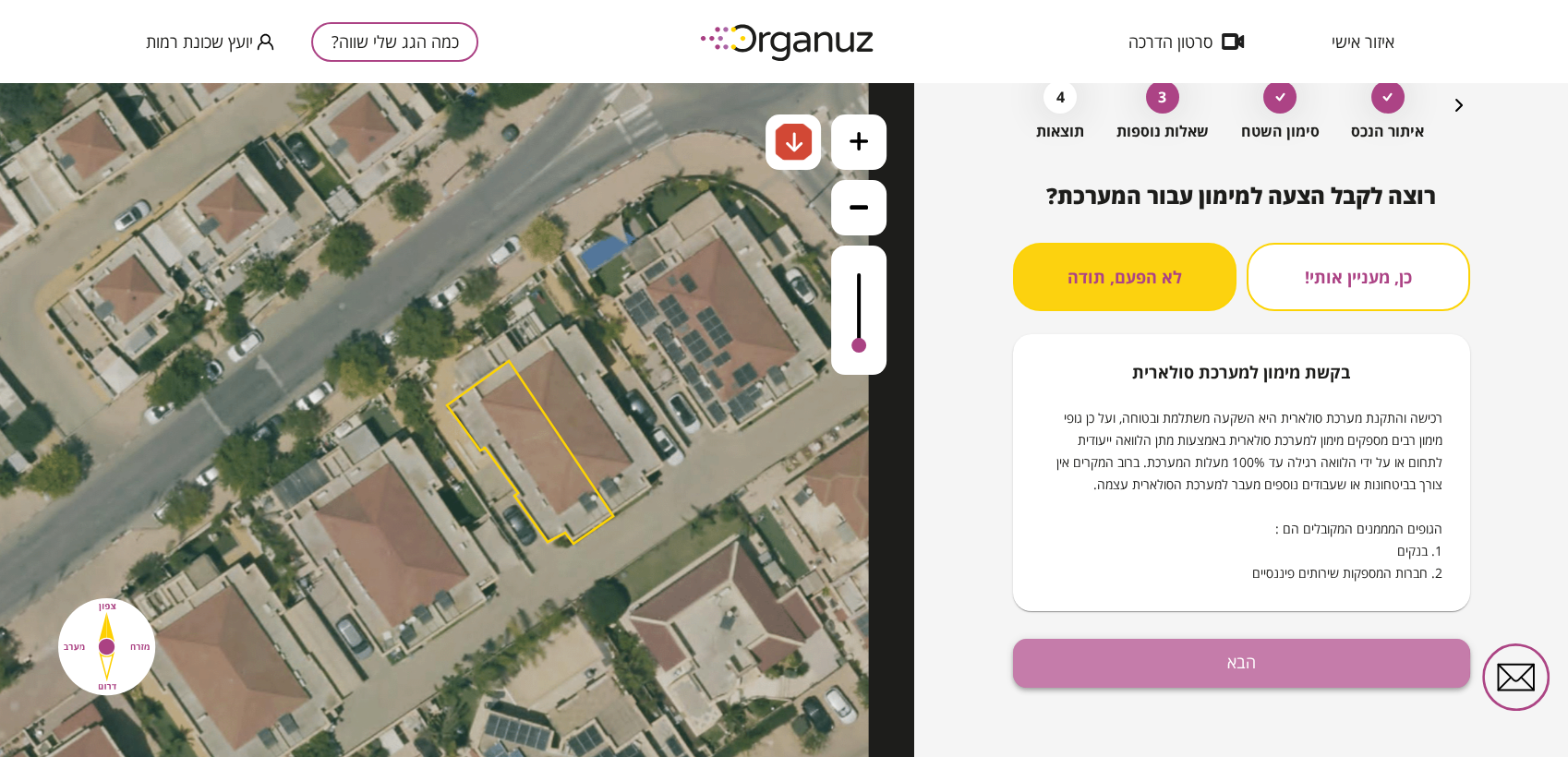 click on "הבא" at bounding box center [1241, 663] 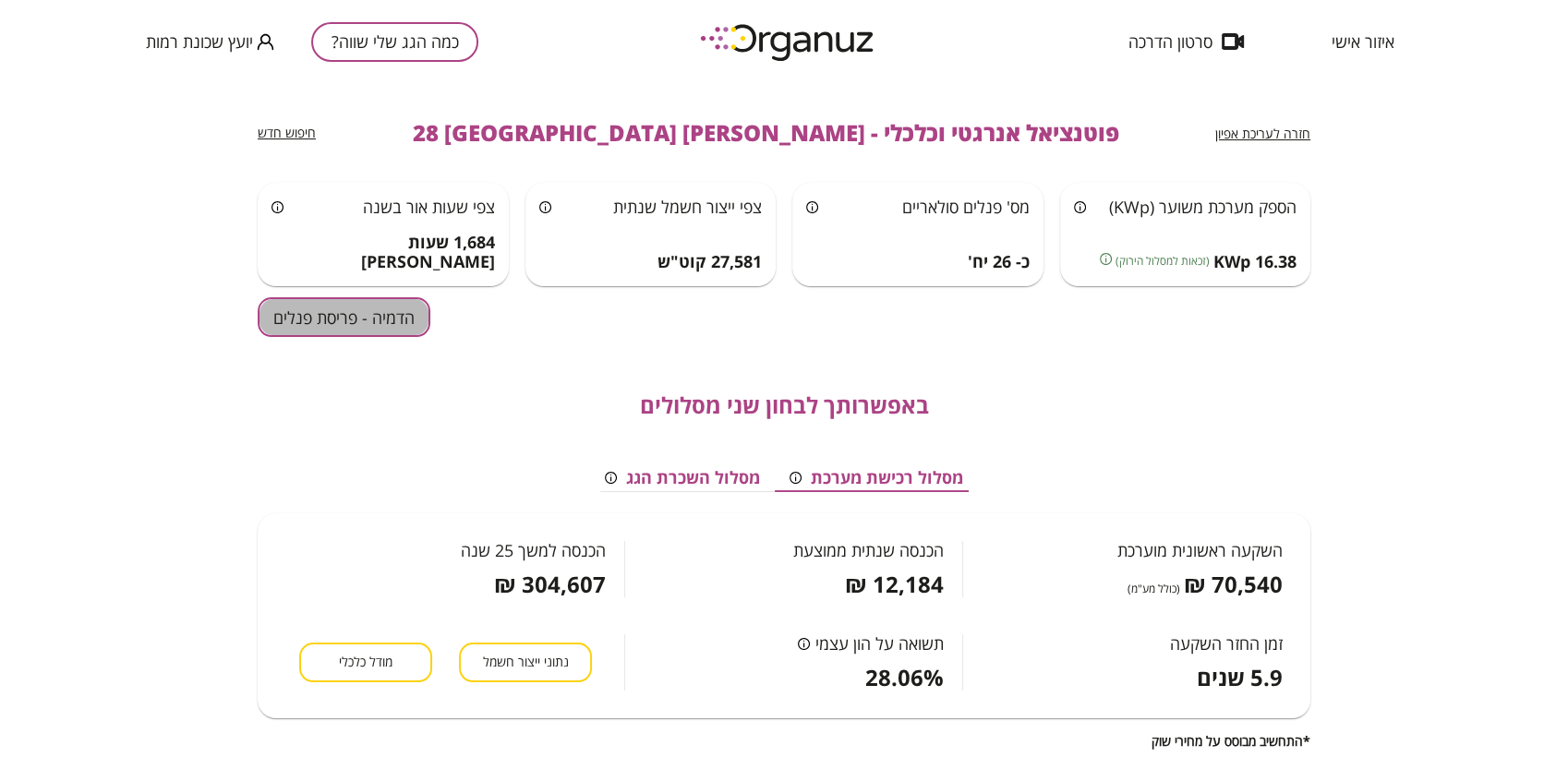 click on "הדמיה - פריסת פנלים" at bounding box center [344, 317] 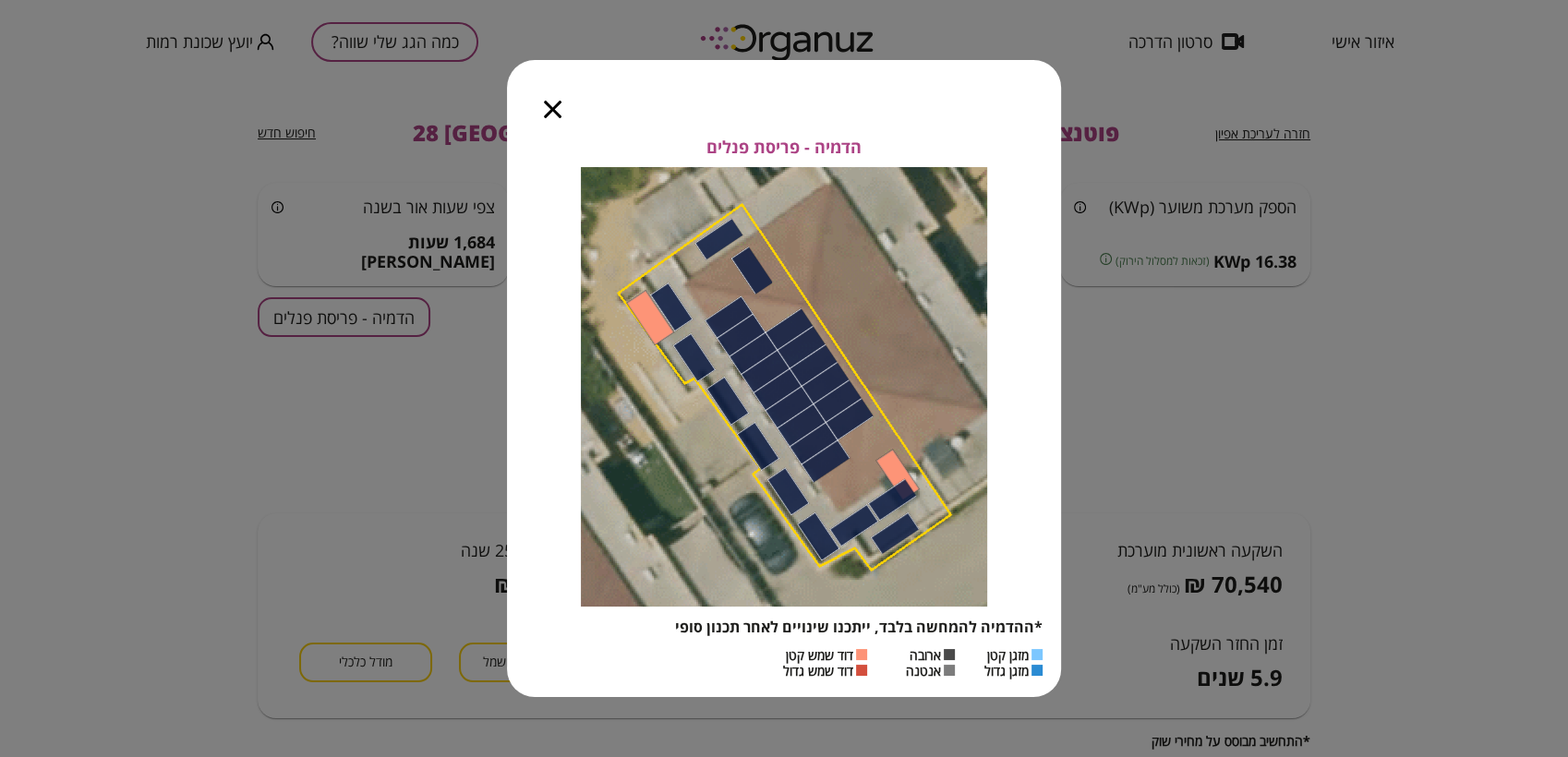 click at bounding box center (552, 99) 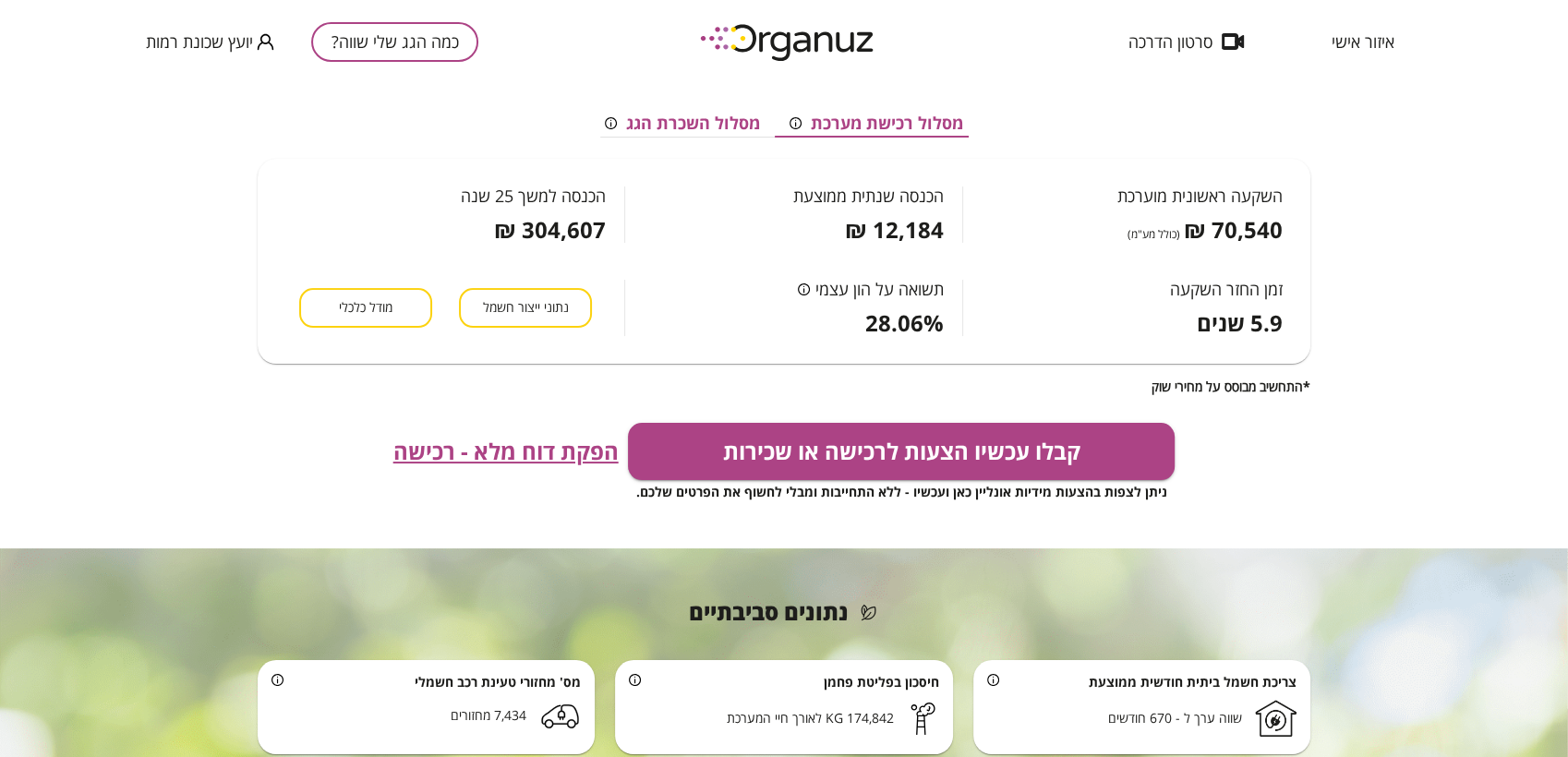 scroll, scrollTop: 359, scrollLeft: 0, axis: vertical 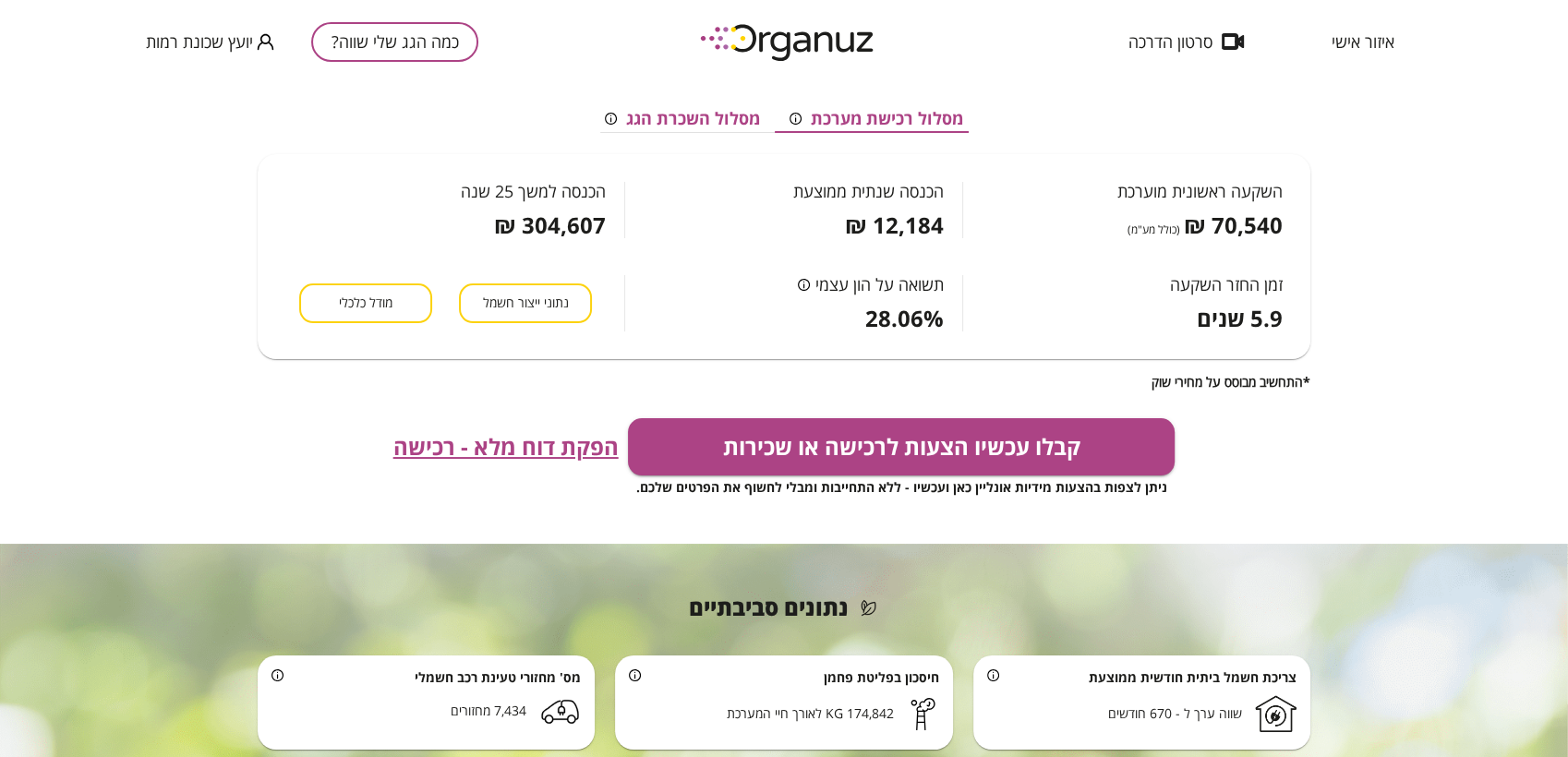 click on "הפקת דוח מלא - רכישה" at bounding box center (506, 447) 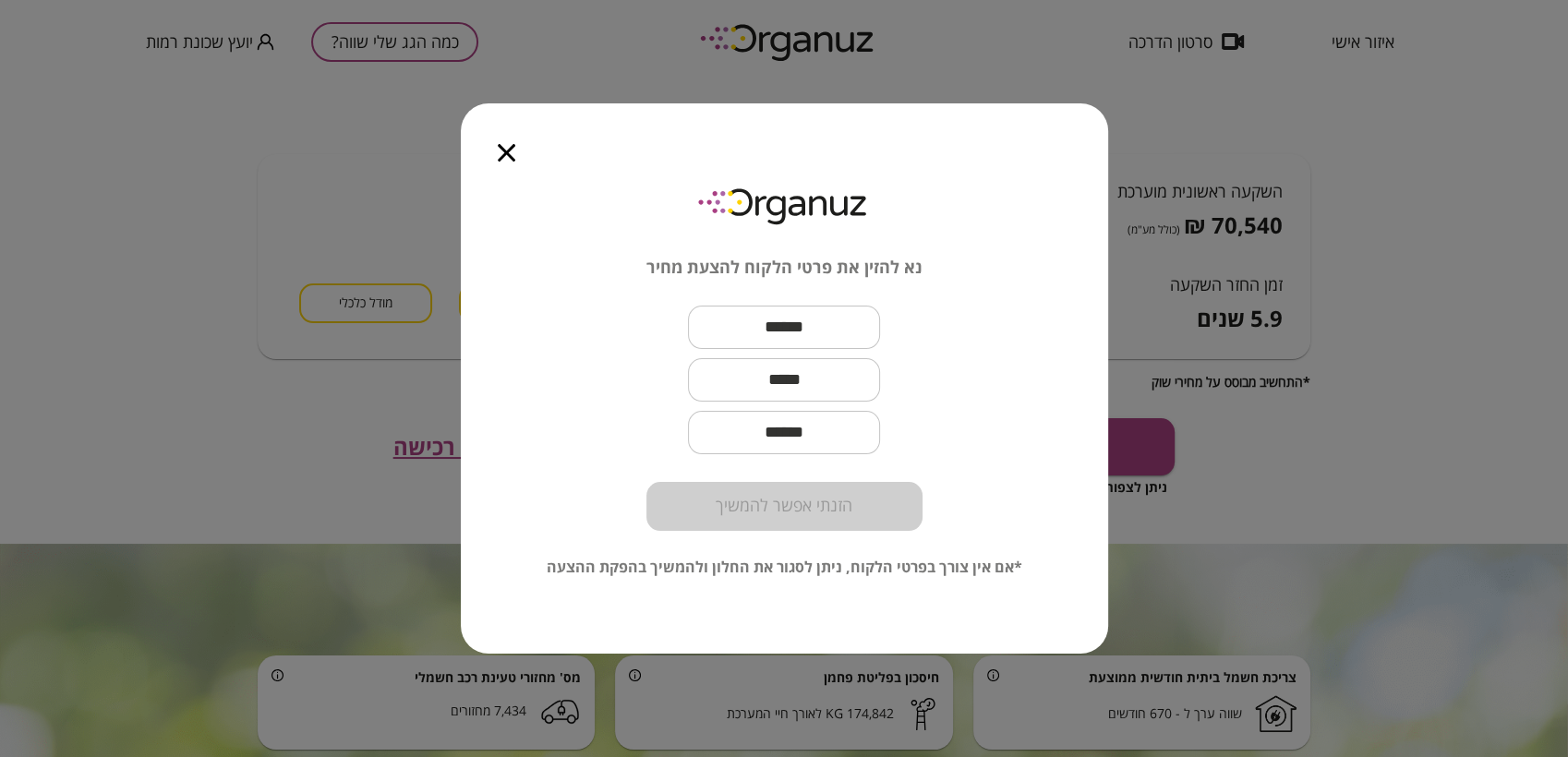 click 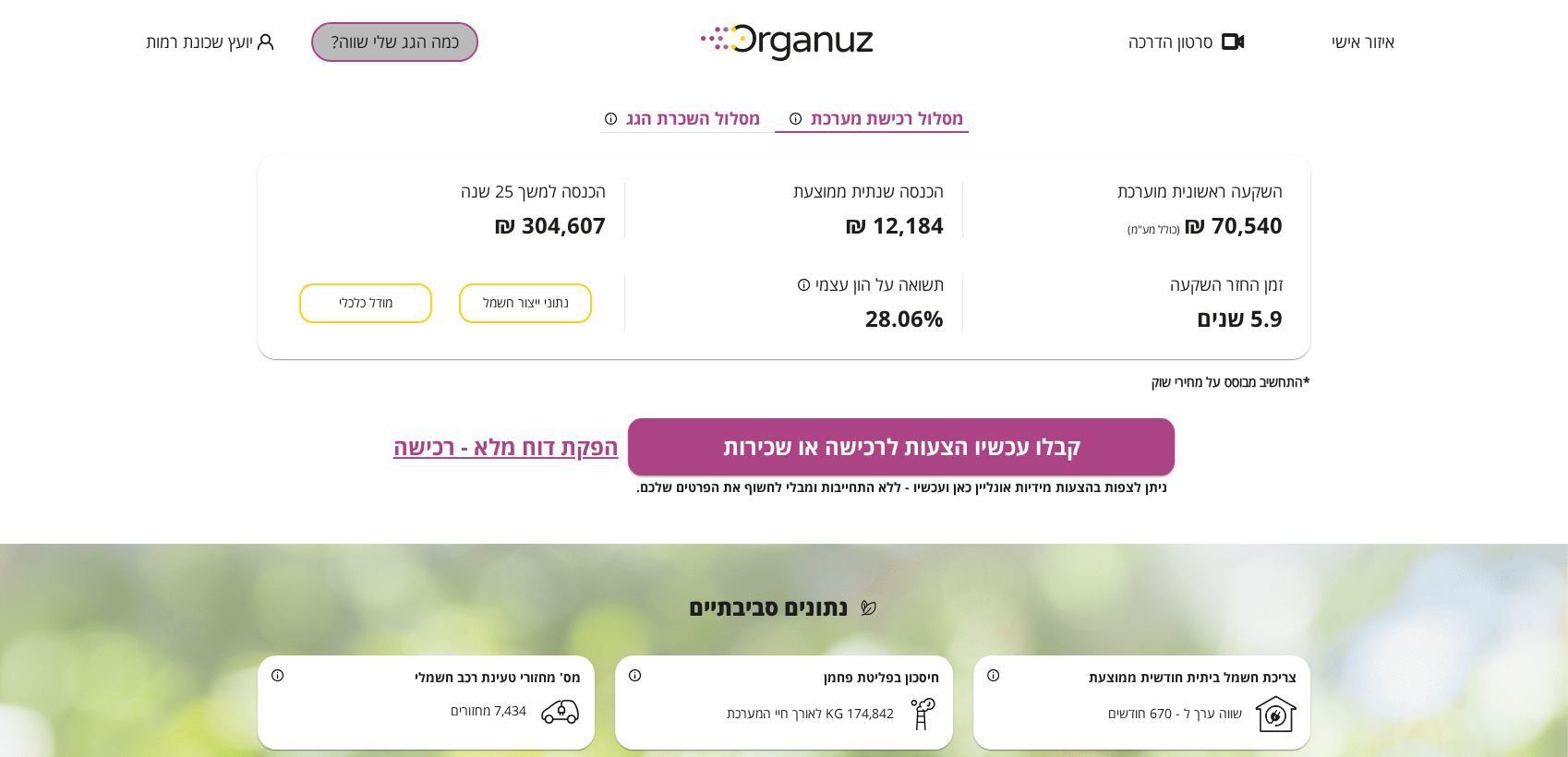 click on "כמה הגג שלי שווה?" at bounding box center [394, 42] 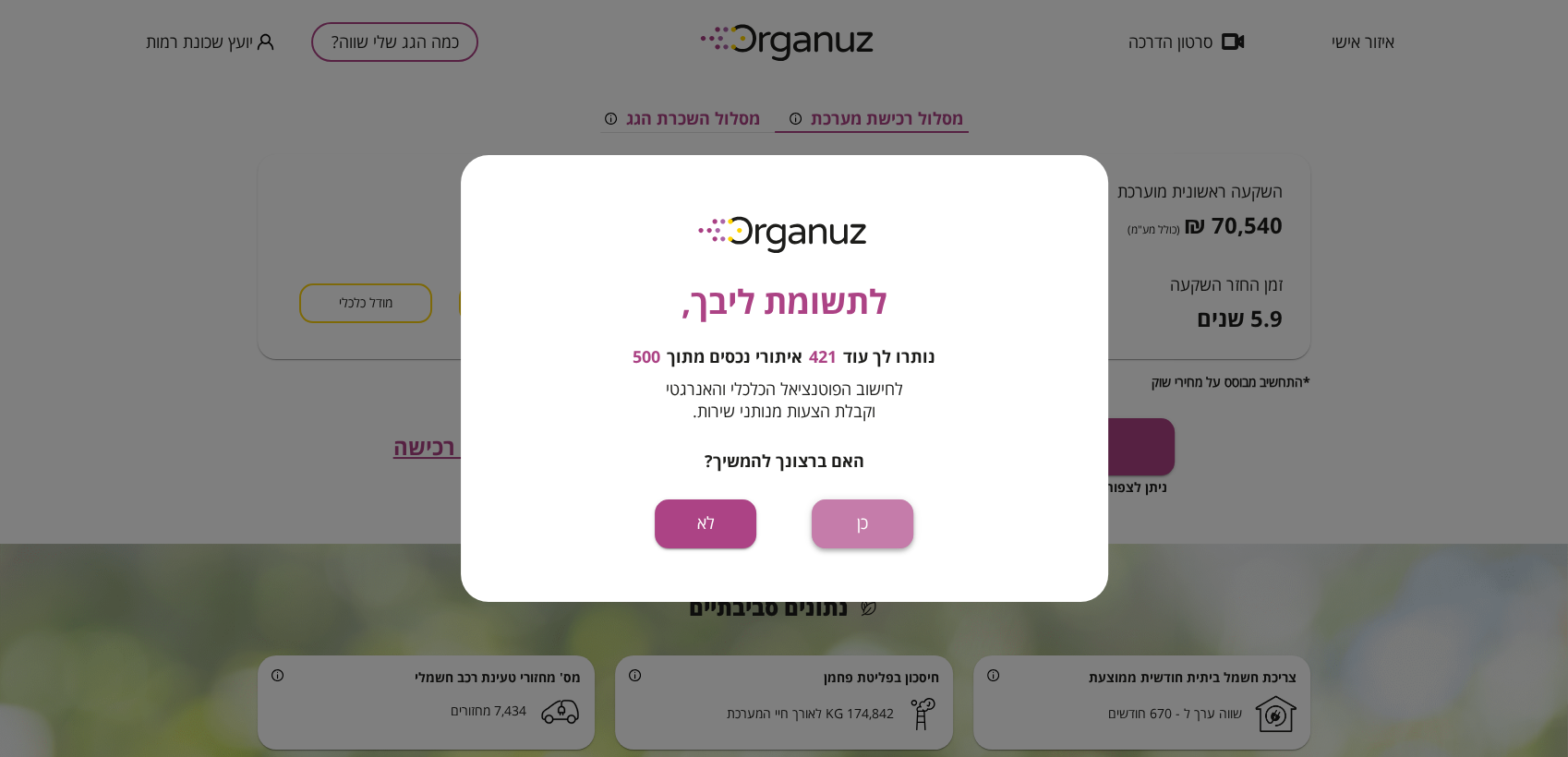 click on "כן" at bounding box center [862, 523] 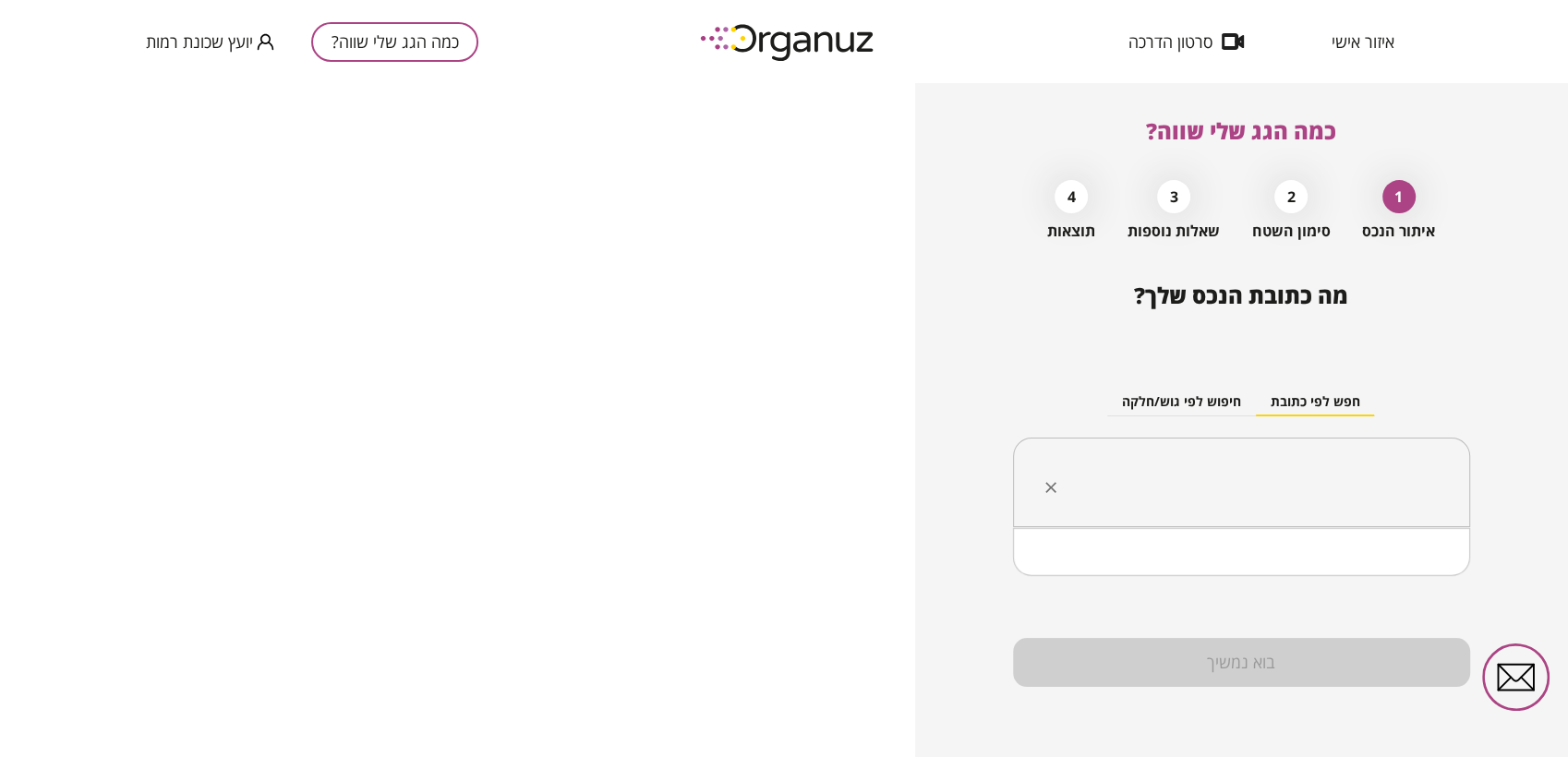 click at bounding box center [1248, 483] 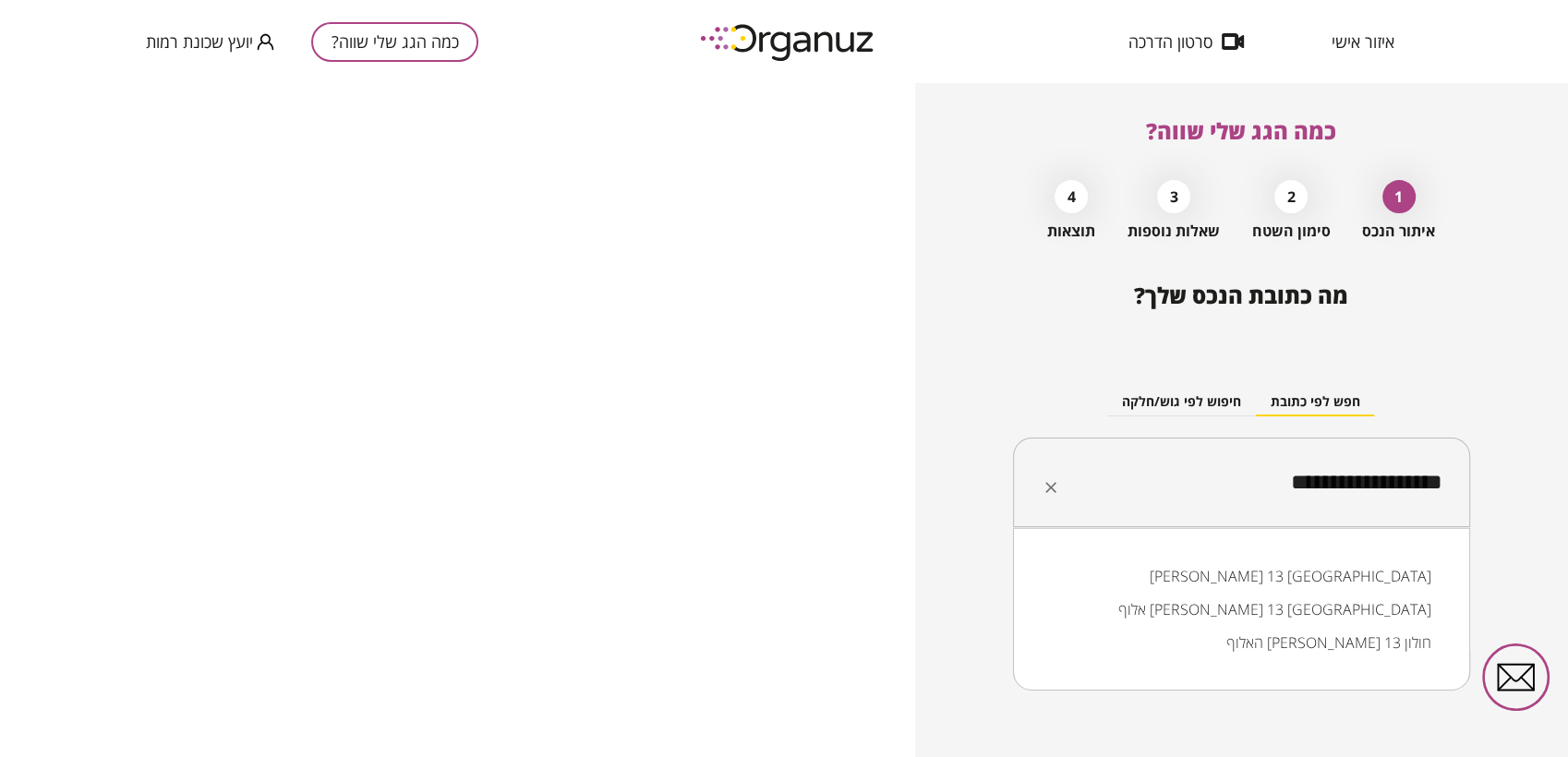 click on "אלוף [PERSON_NAME] 13 [GEOGRAPHIC_DATA]" at bounding box center [1241, 609] 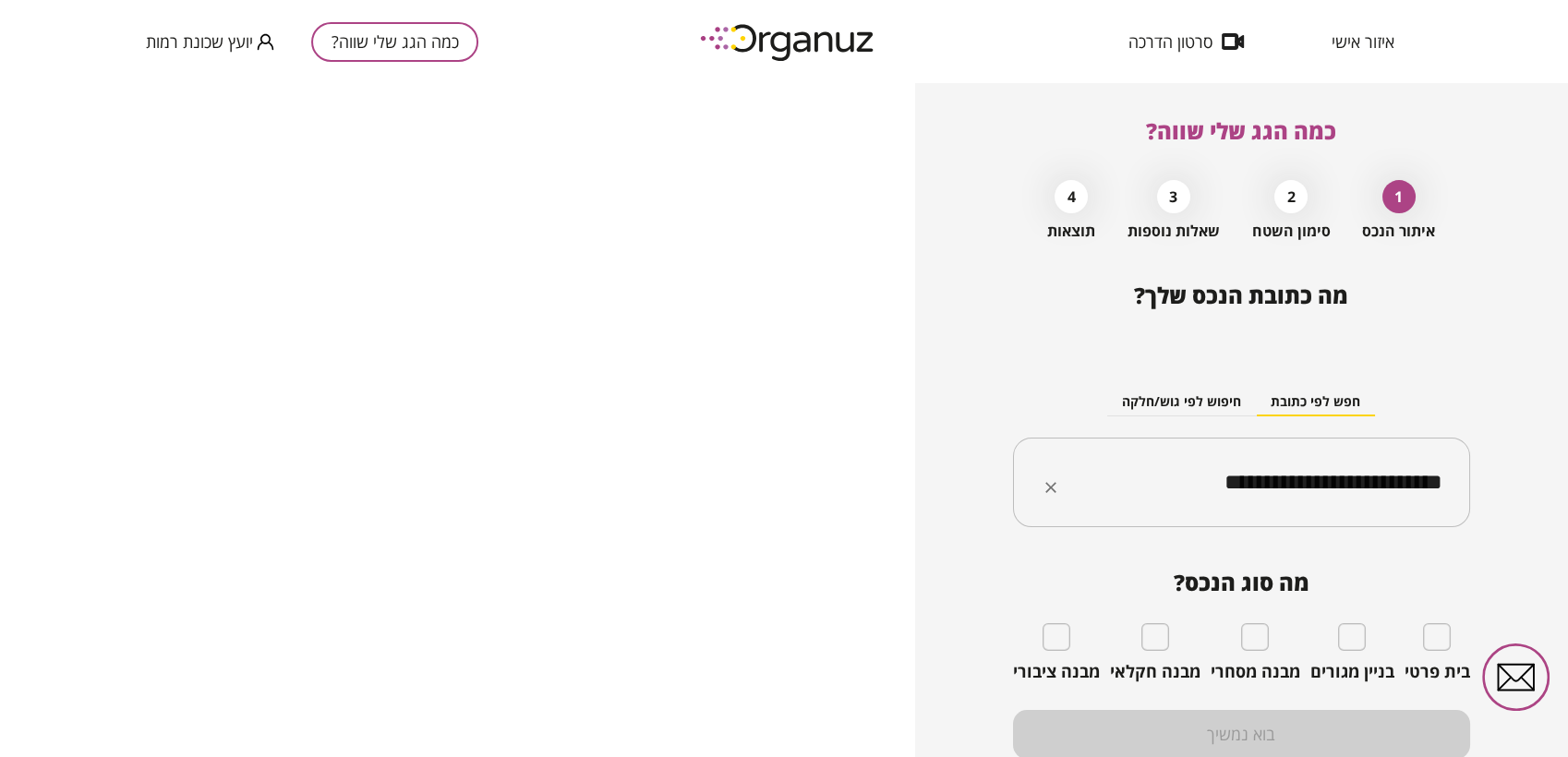type on "**********" 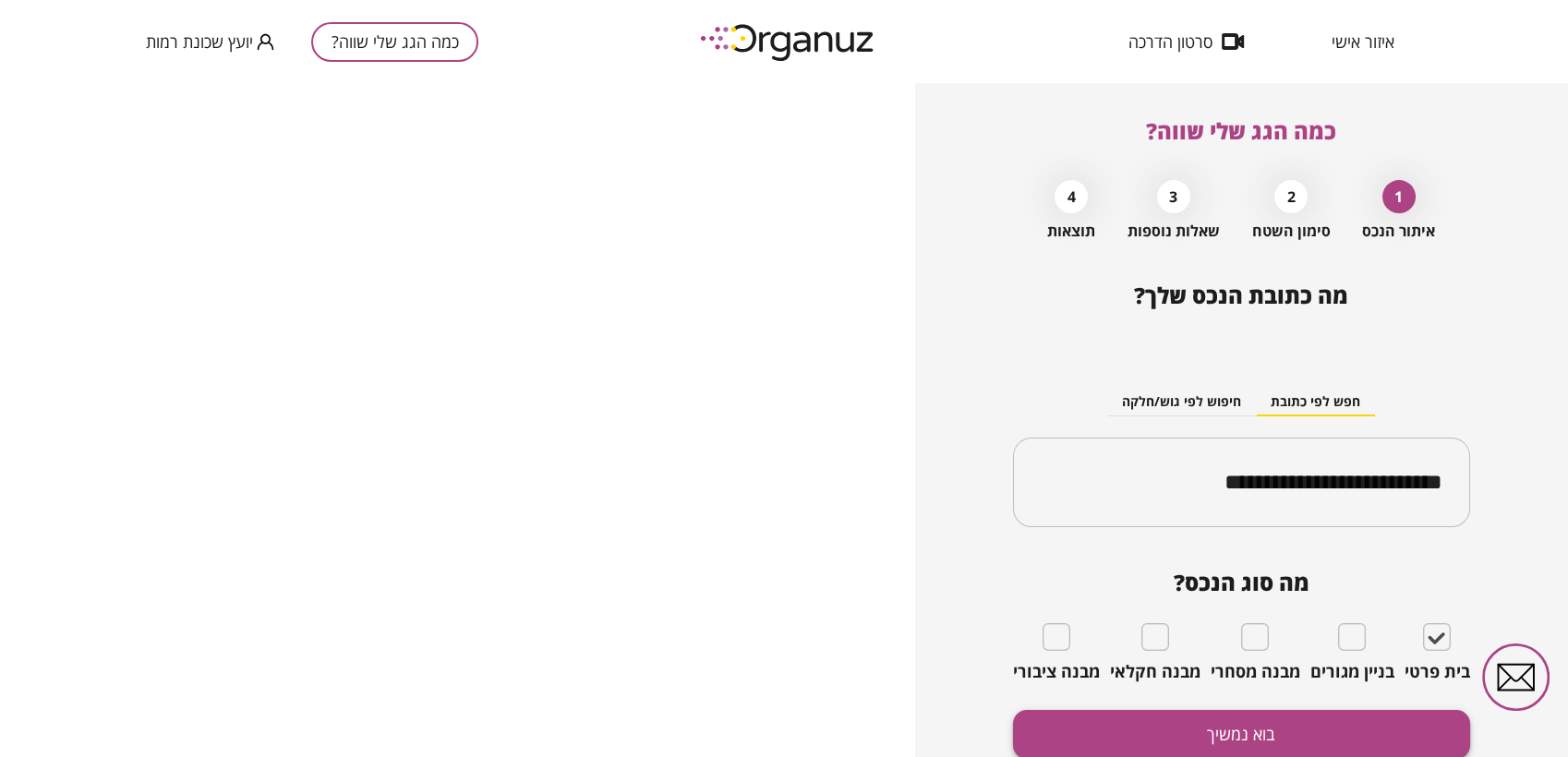 click on "בוא נמשיך" at bounding box center (1241, 734) 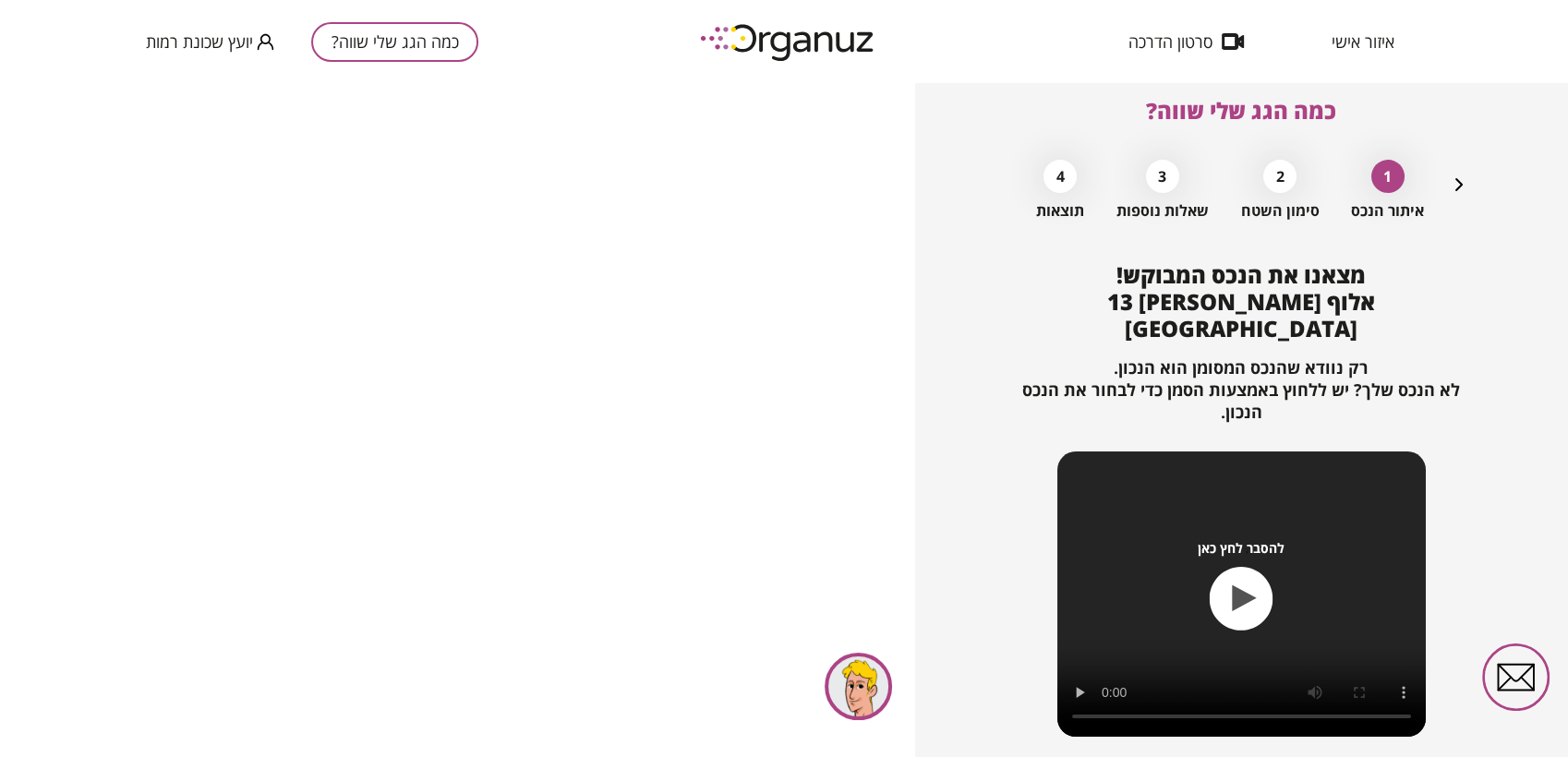 scroll, scrollTop: 148, scrollLeft: 0, axis: vertical 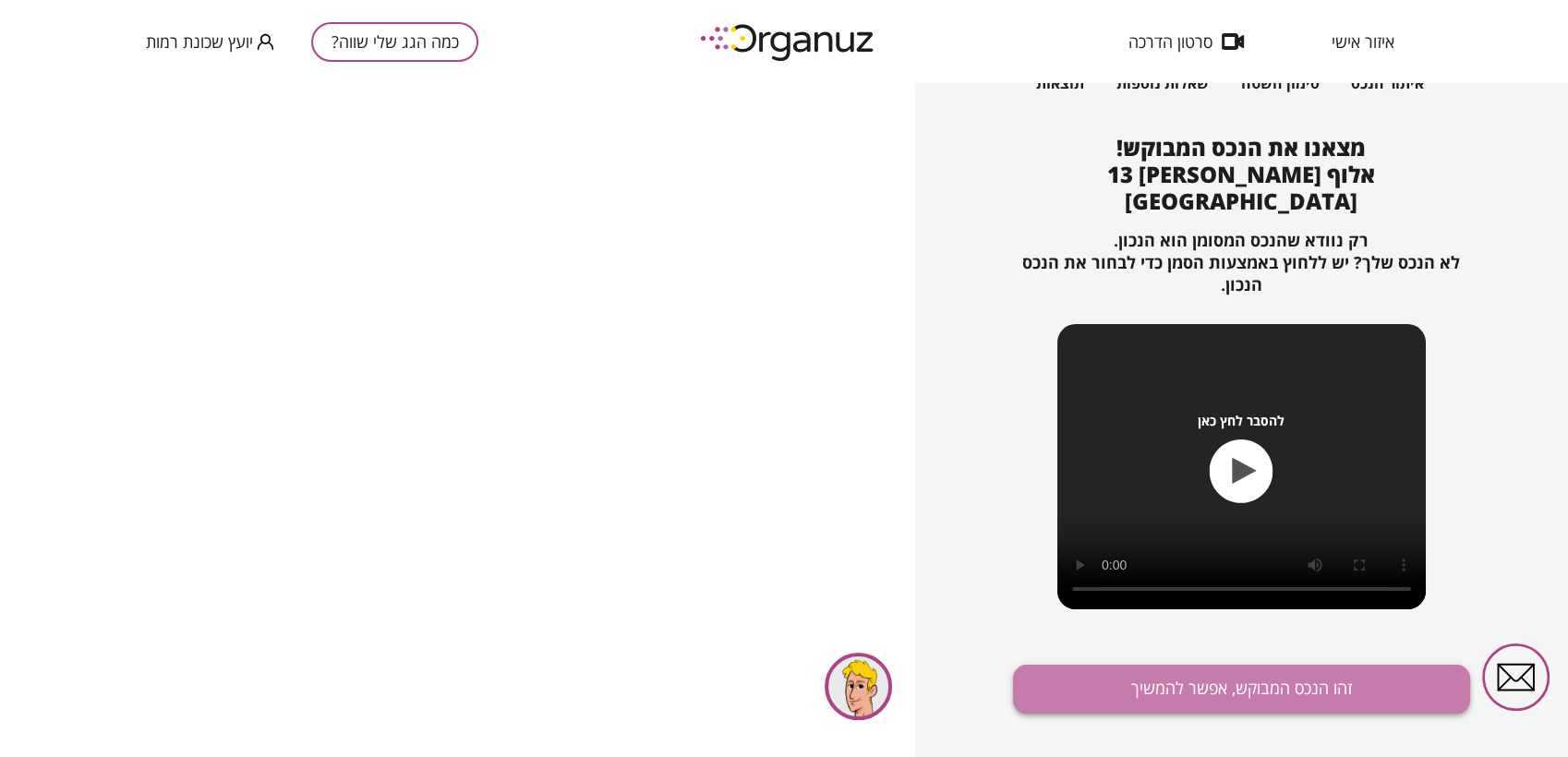 click on "זהו הנכס המבוקש, אפשר להמשיך" at bounding box center (1241, 689) 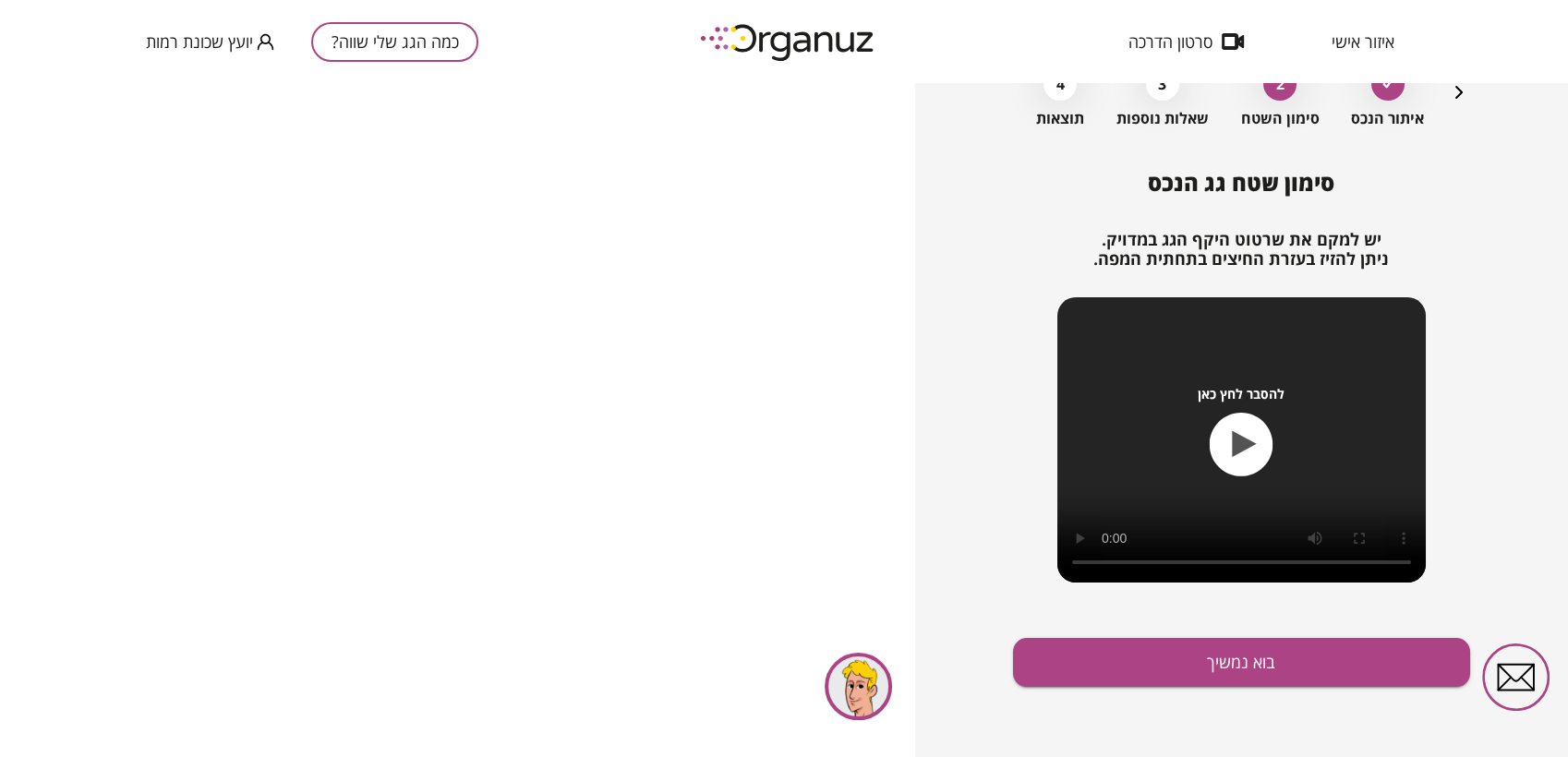 scroll, scrollTop: 112, scrollLeft: 0, axis: vertical 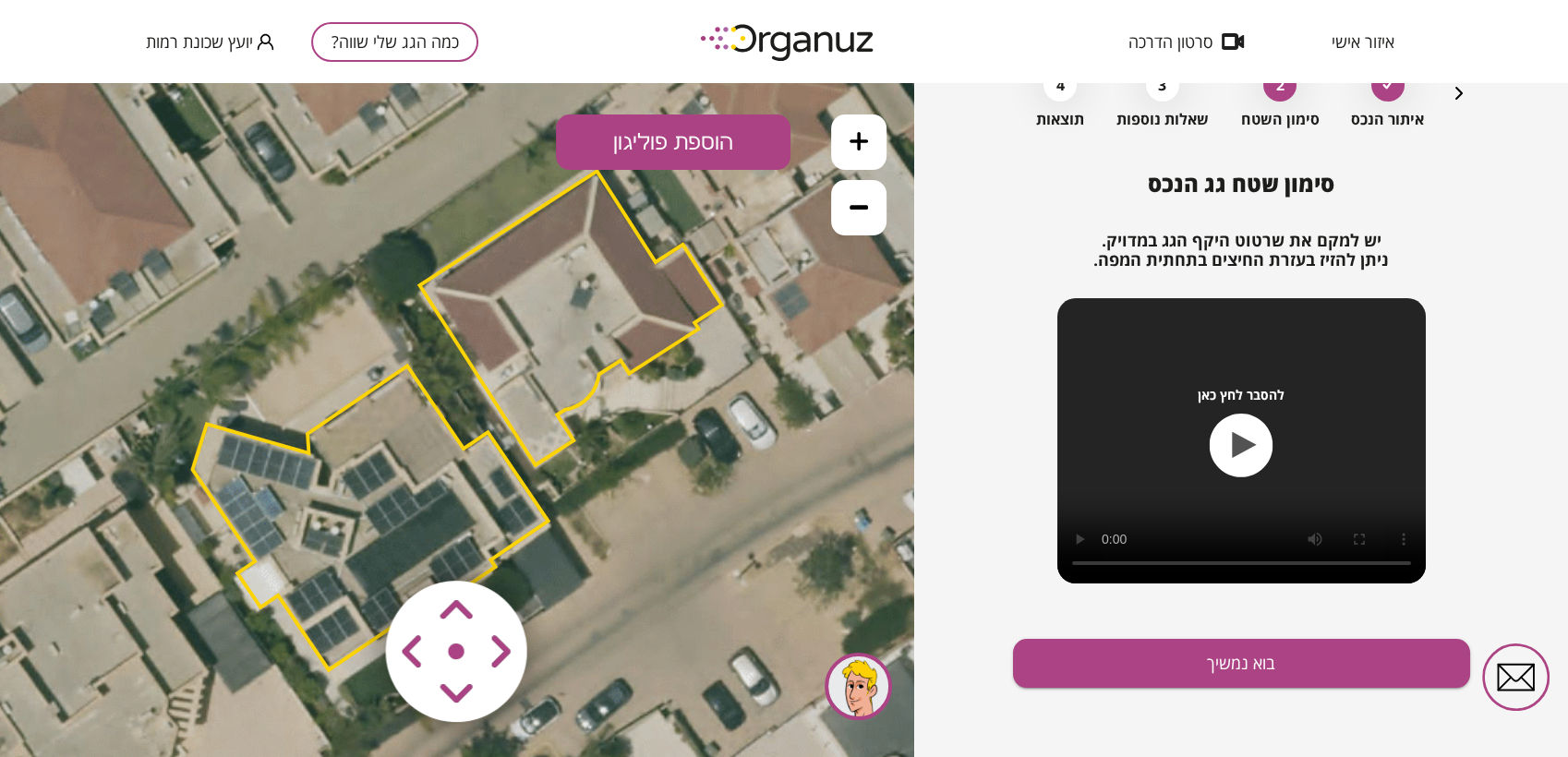 click 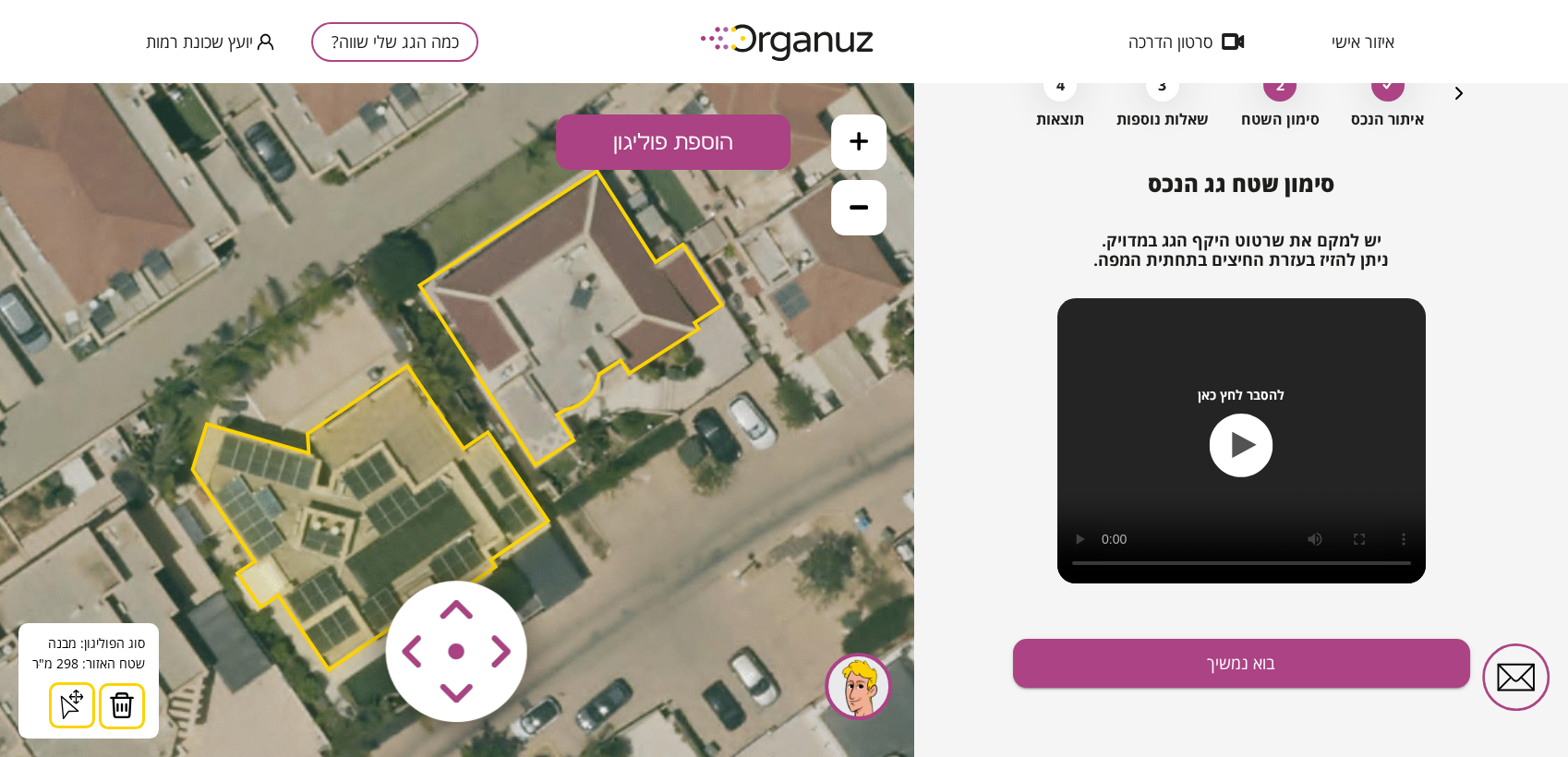 click at bounding box center (122, 705) 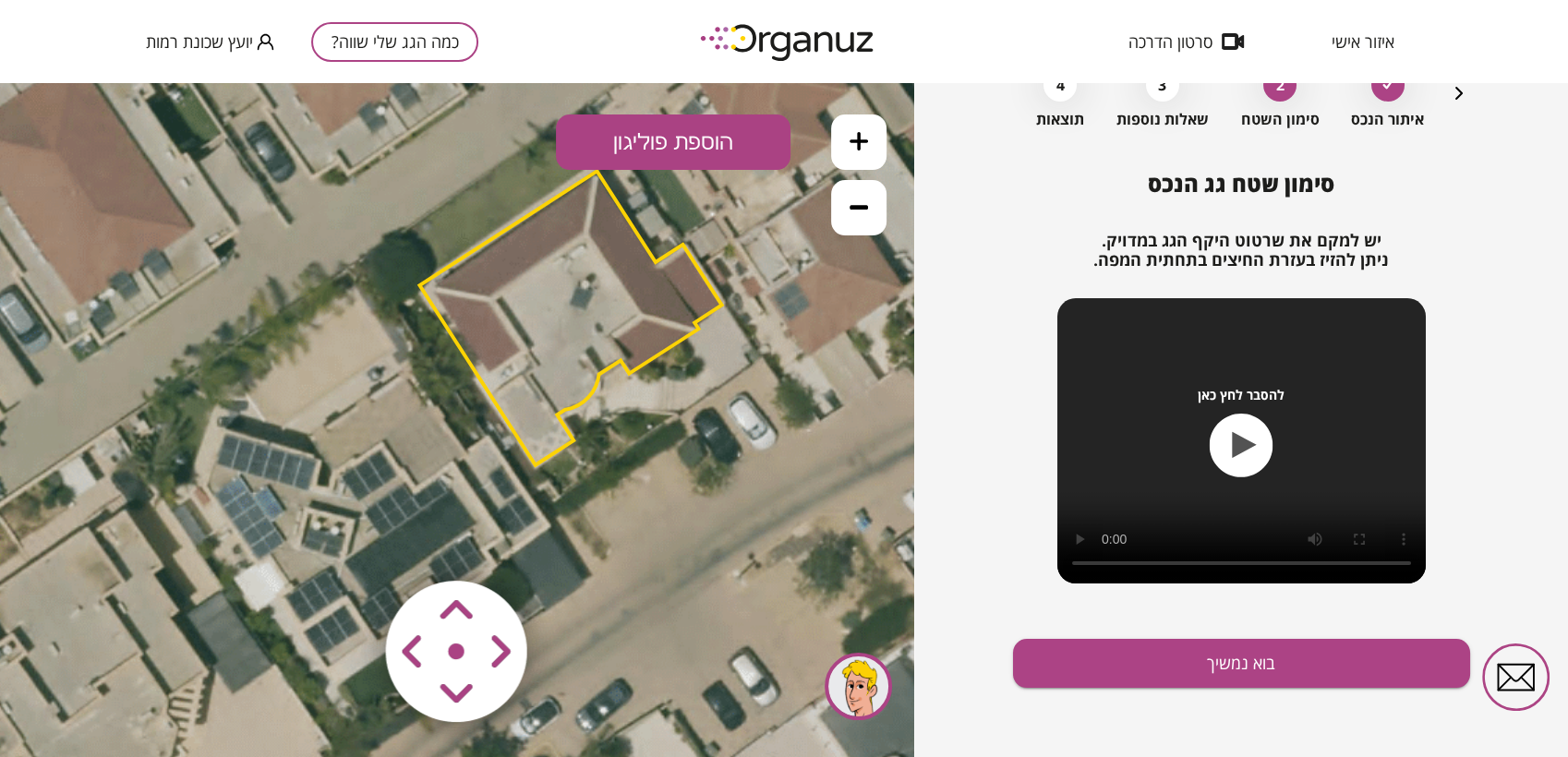 click 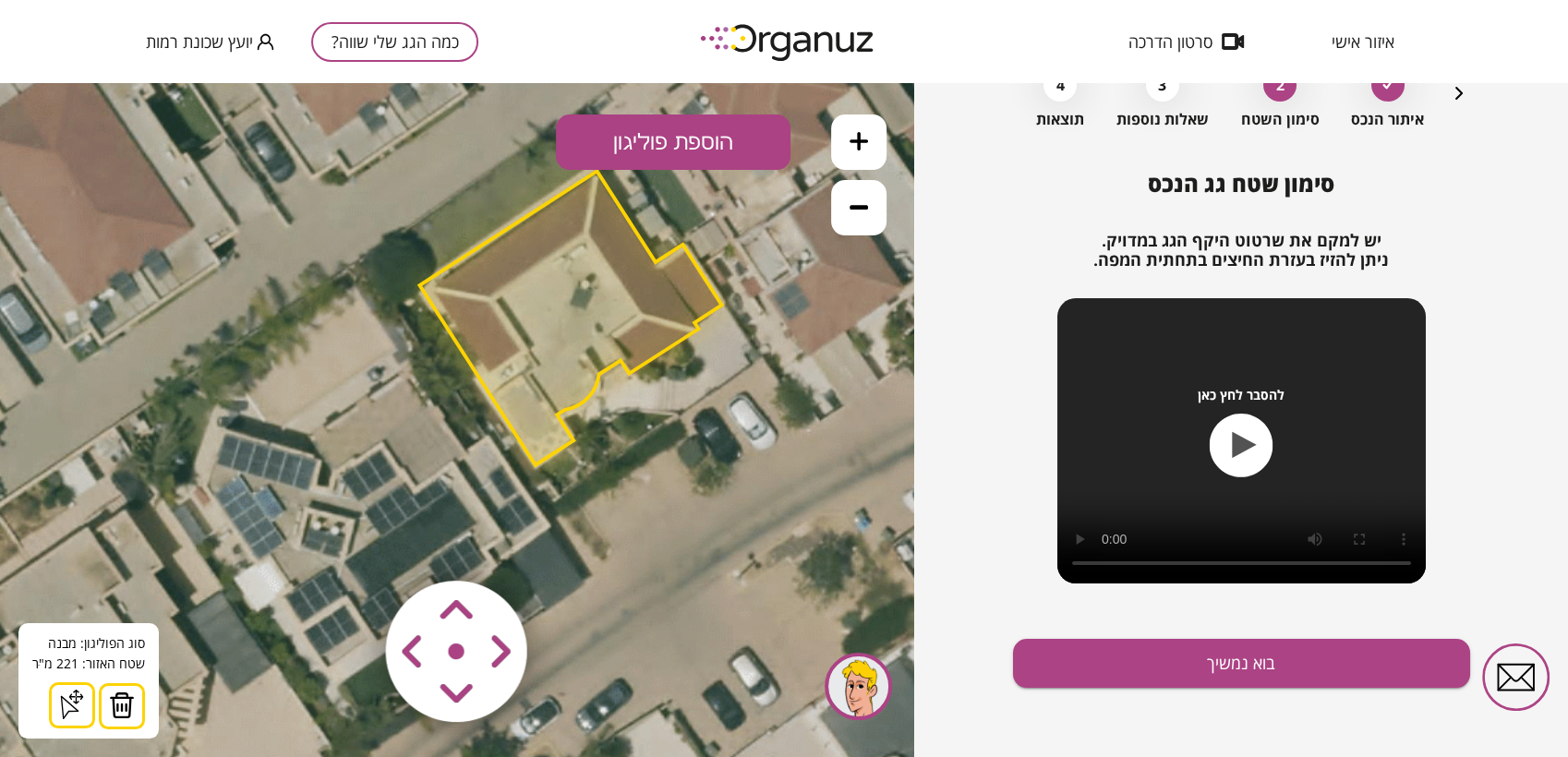 drag, startPoint x: 834, startPoint y: 203, endPoint x: 862, endPoint y: 218, distance: 31.76476 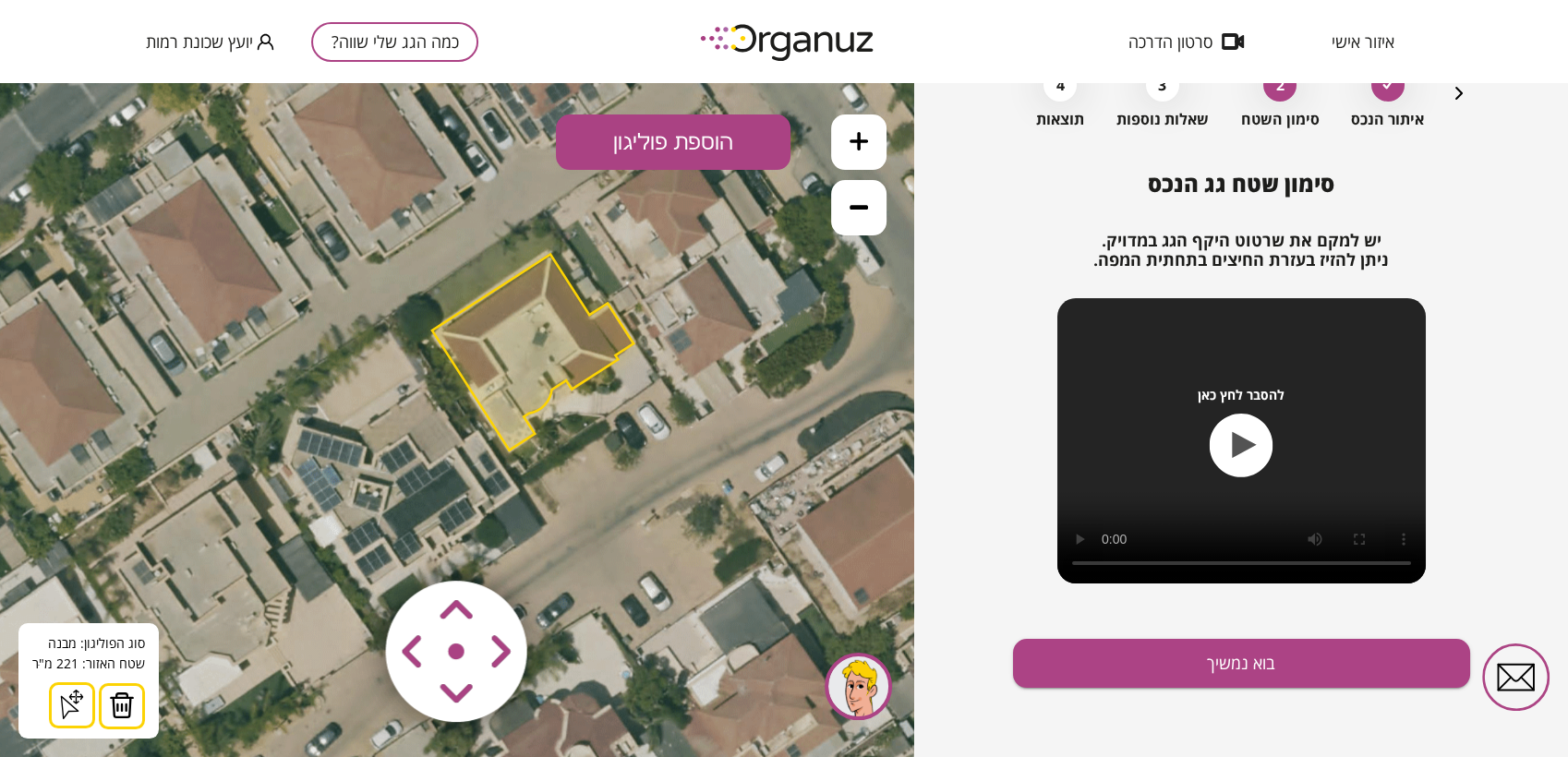 click 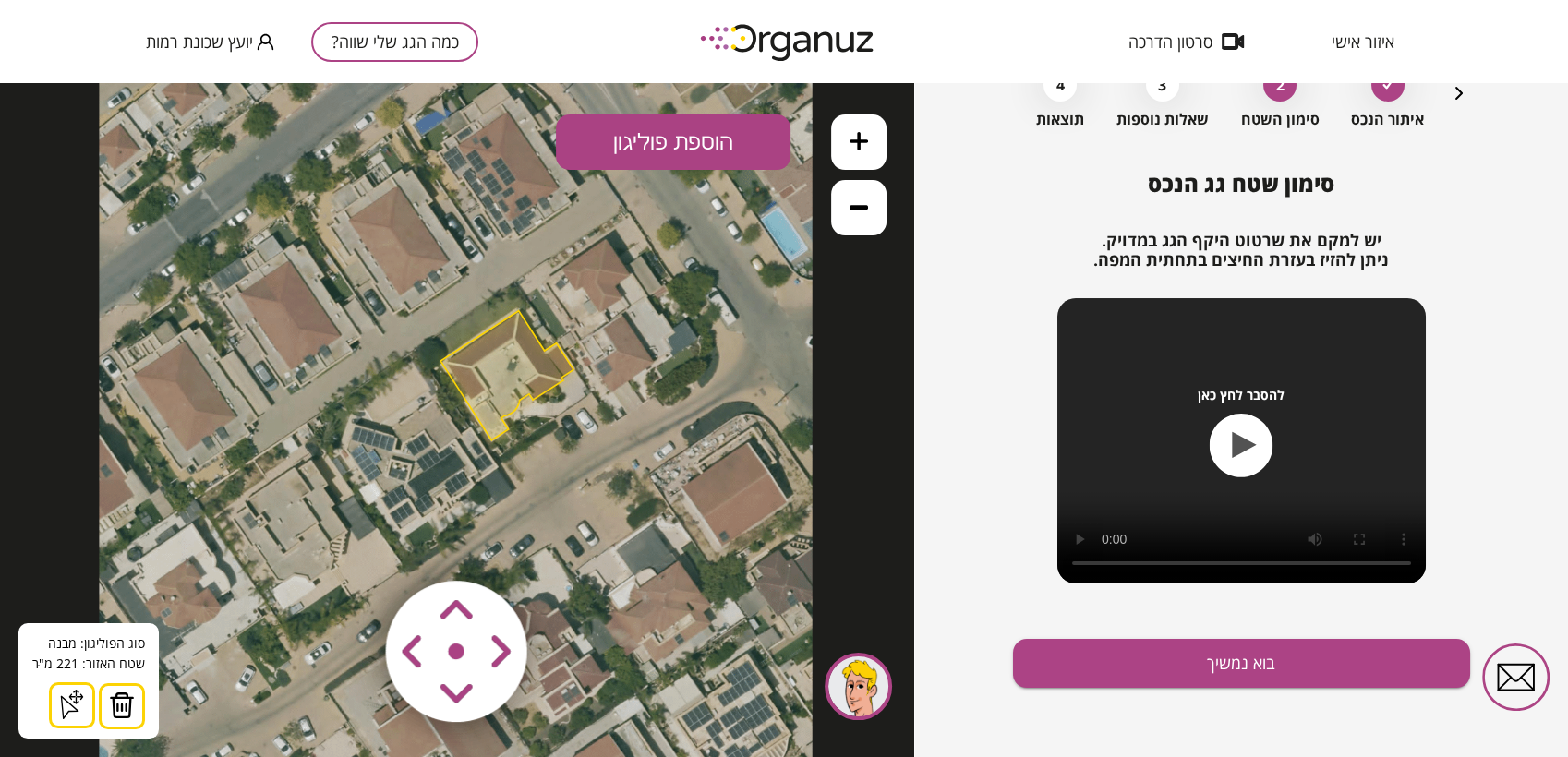 click at bounding box center [859, 142] 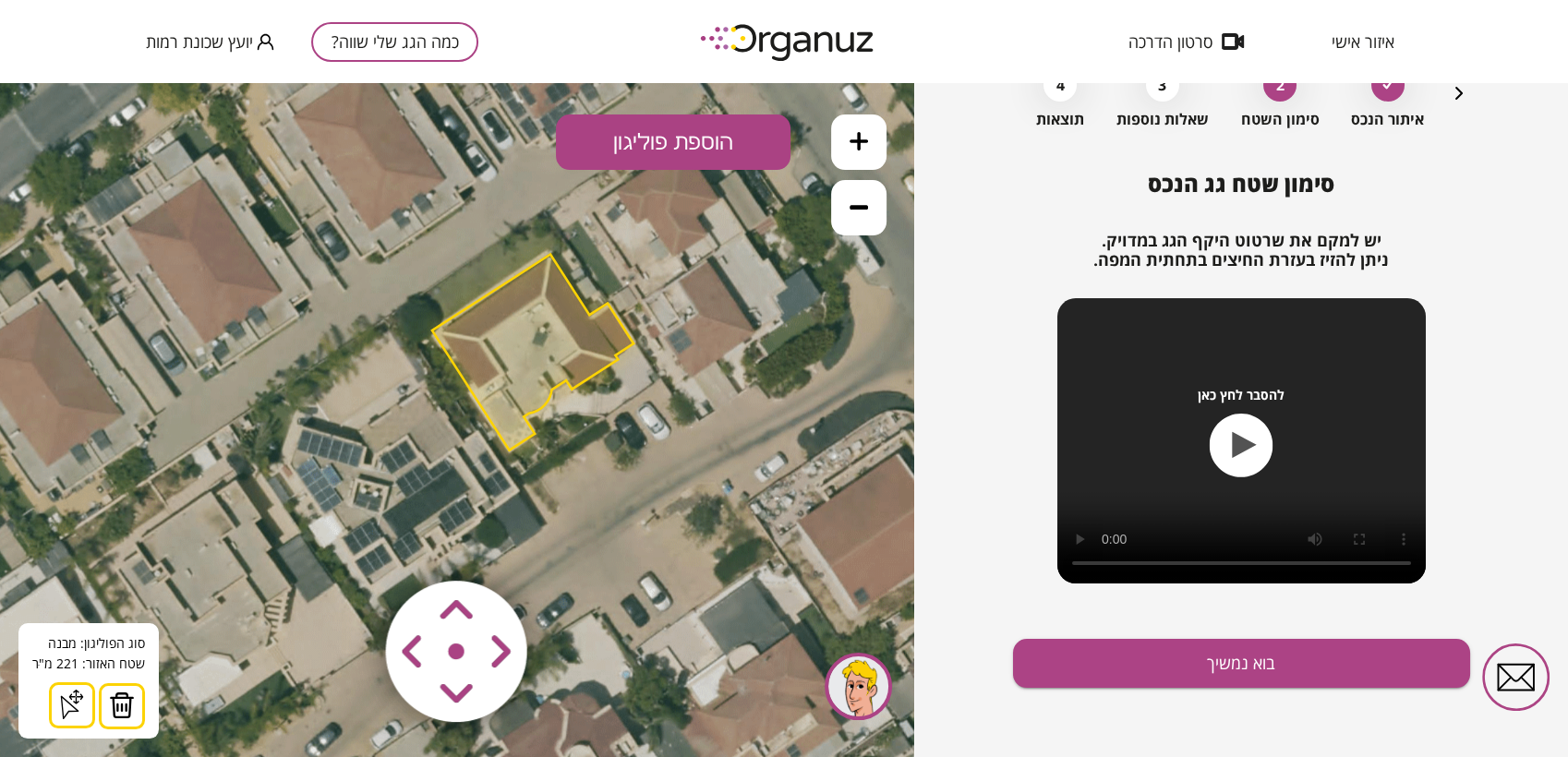 click 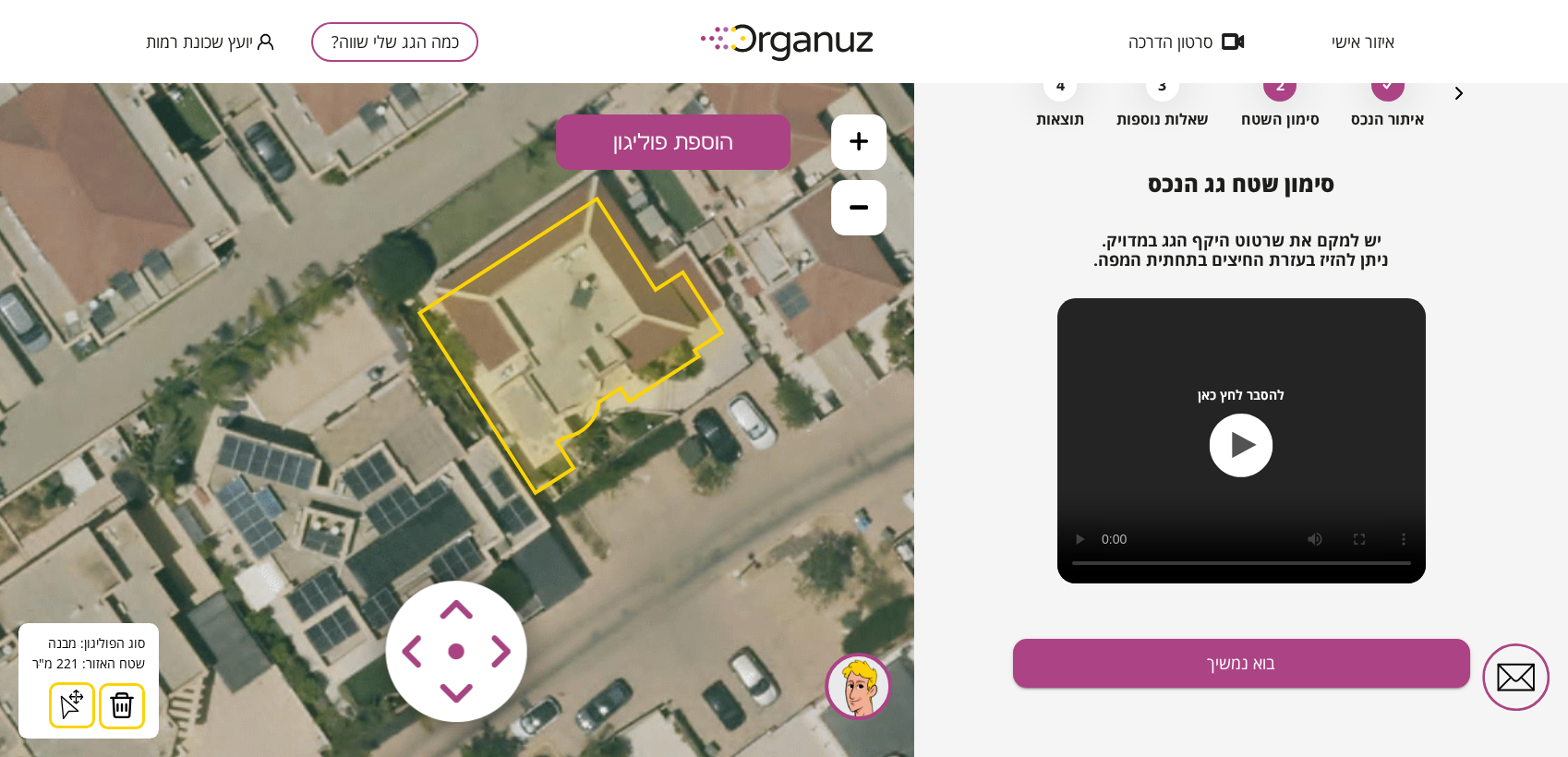 click at bounding box center (347, 542) 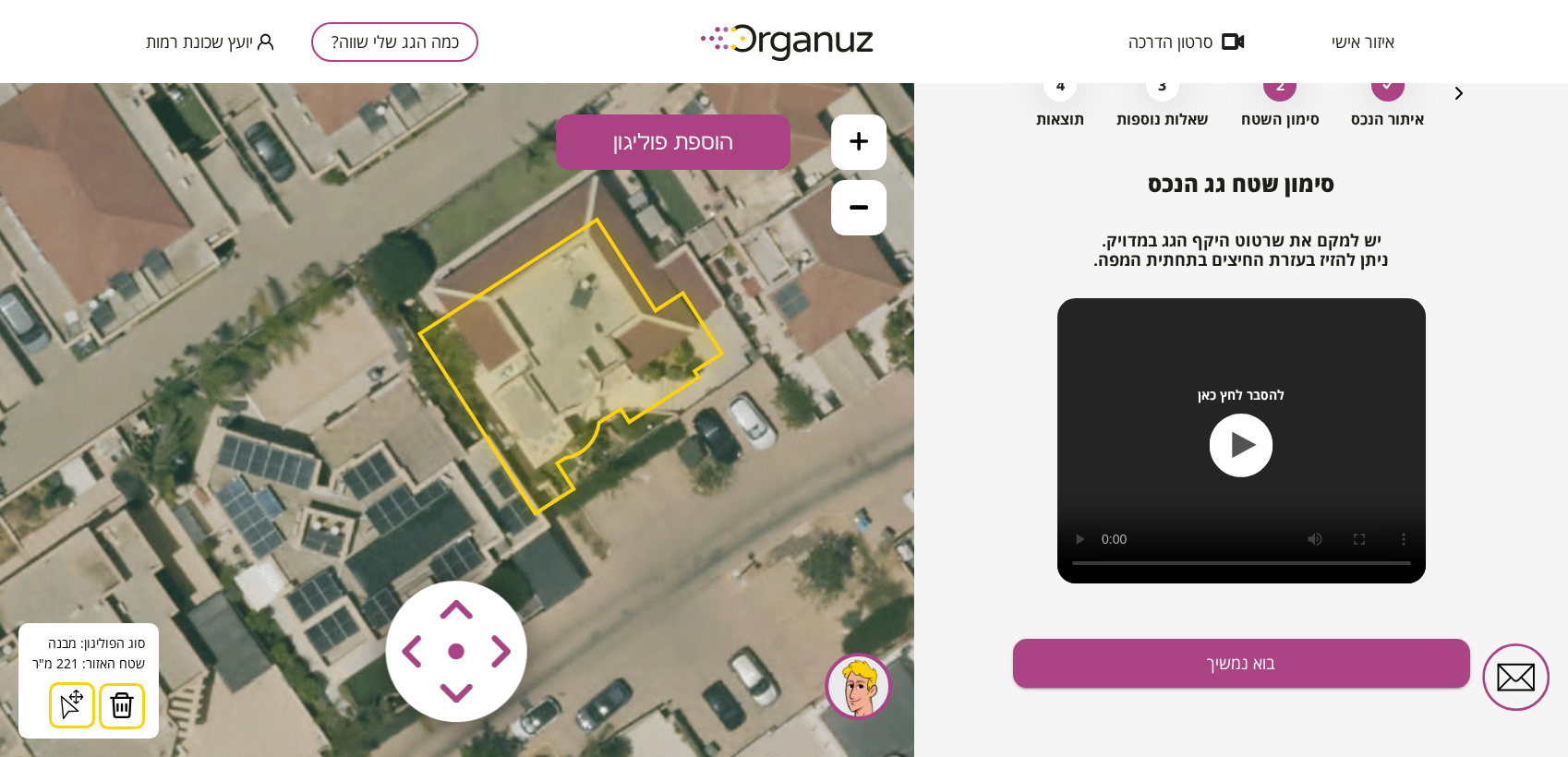 click at bounding box center [347, 542] 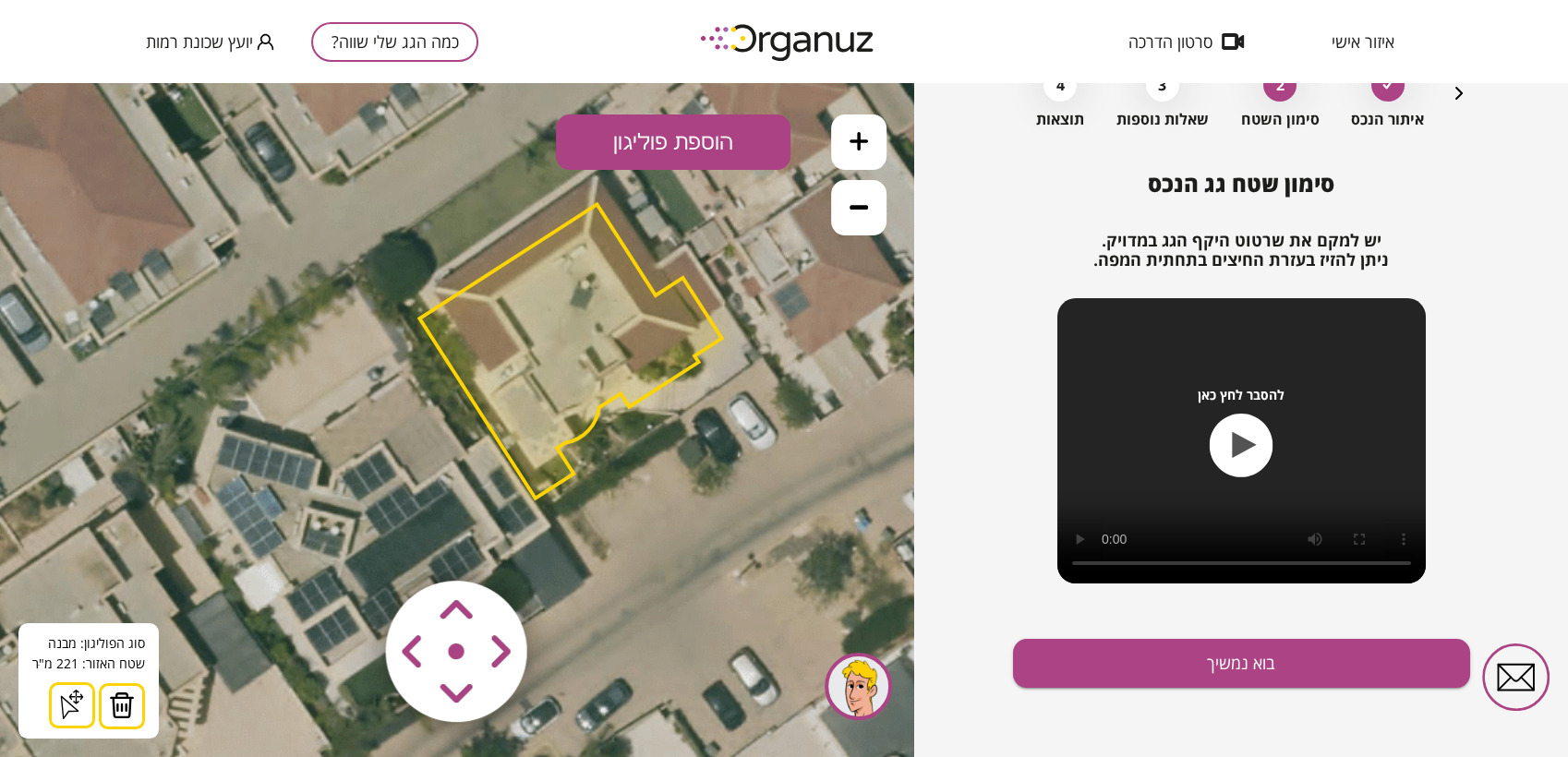 drag, startPoint x: 444, startPoint y: 587, endPoint x: 445, endPoint y: 571, distance: 16.03122 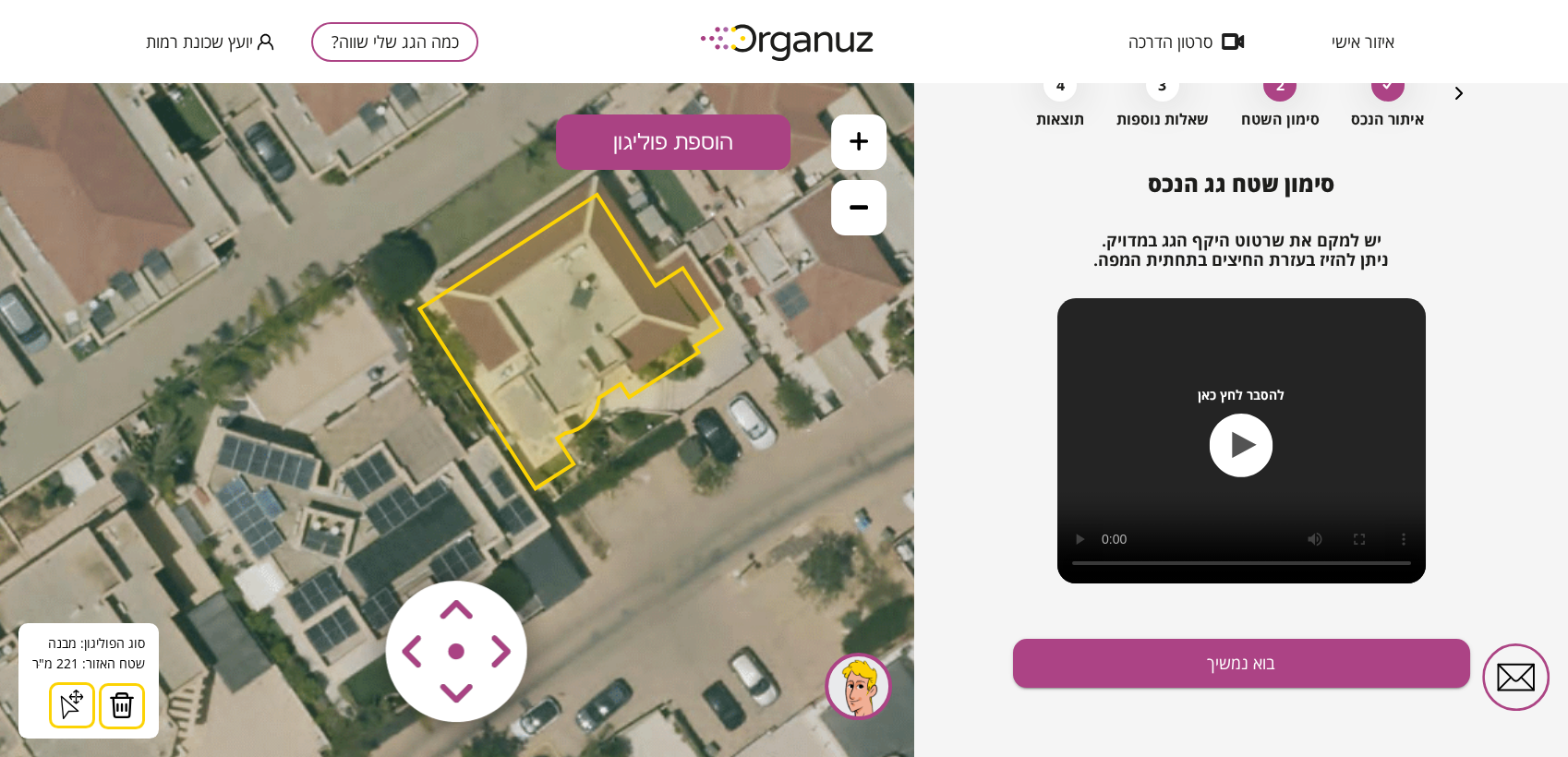 click at bounding box center (347, 542) 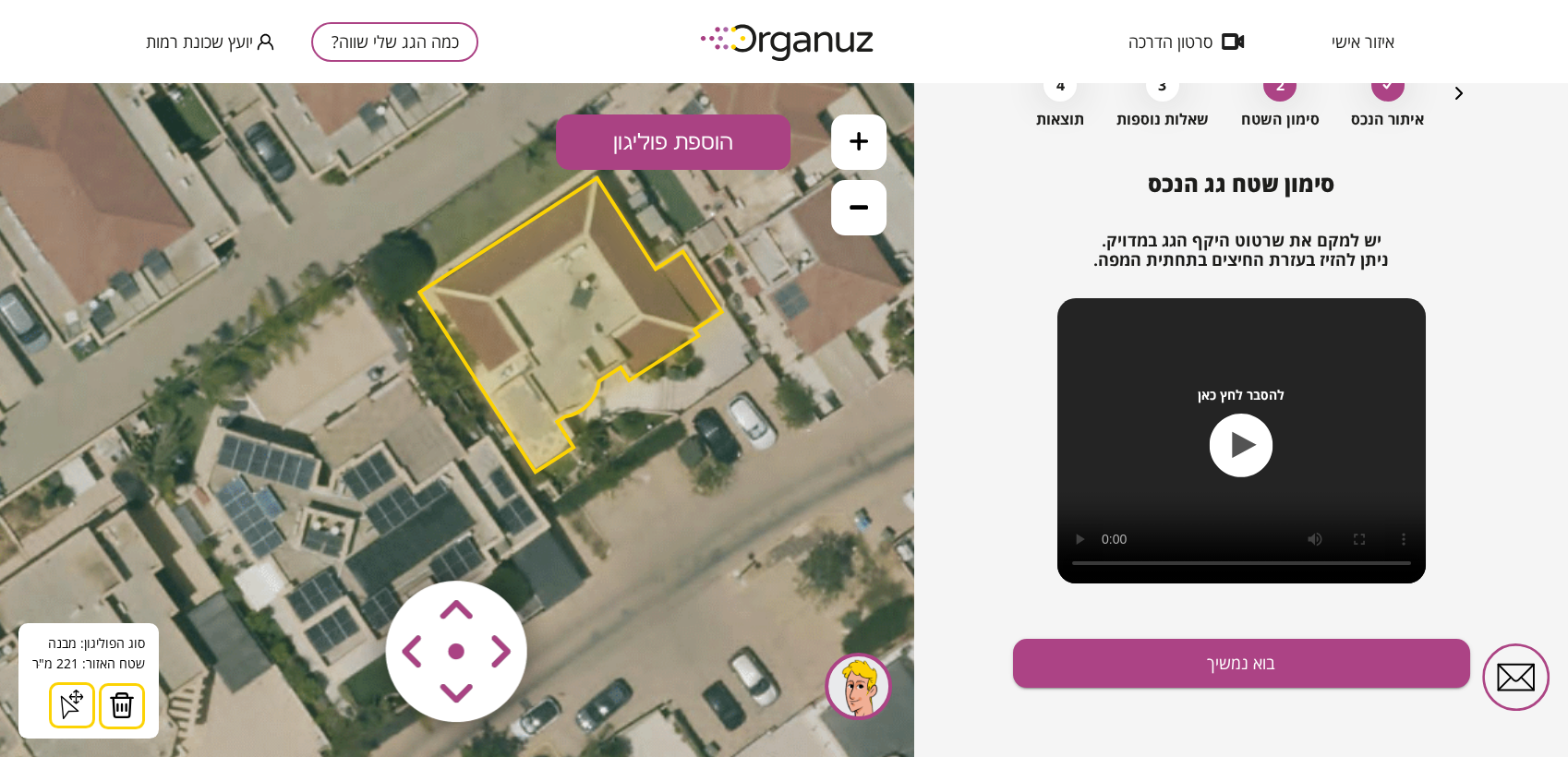 click at bounding box center (347, 542) 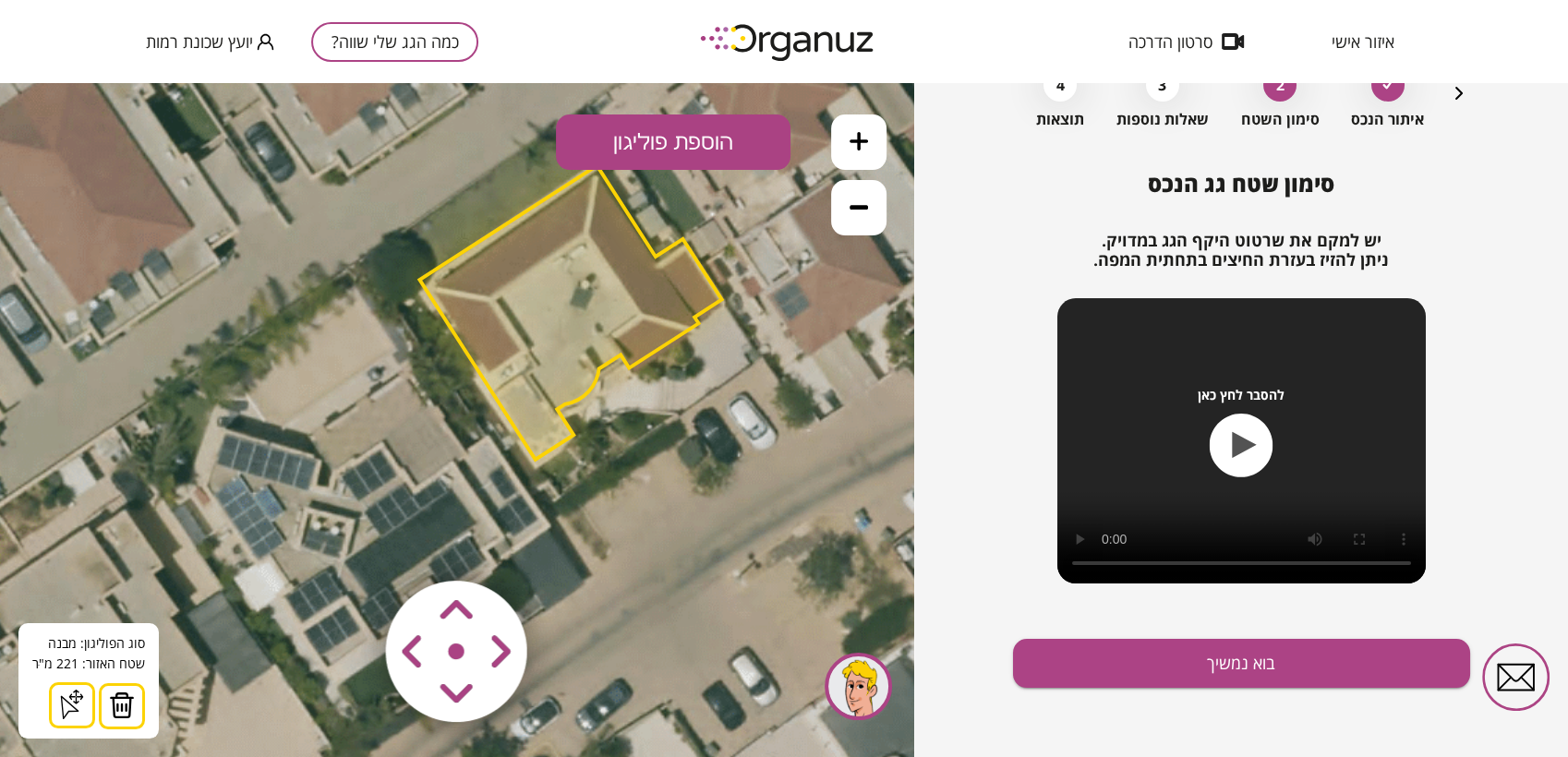 click at bounding box center (347, 542) 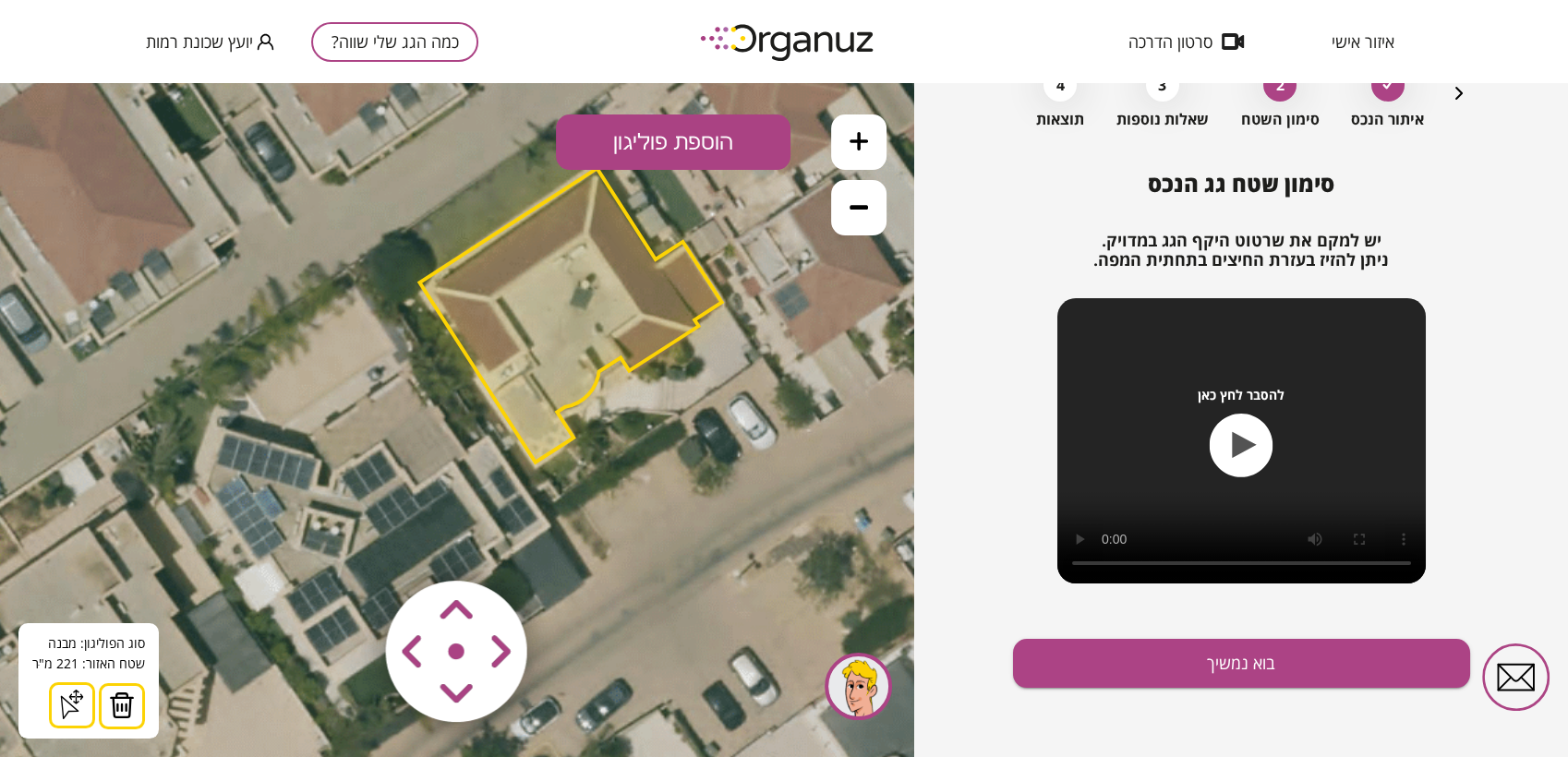 click at bounding box center [347, 542] 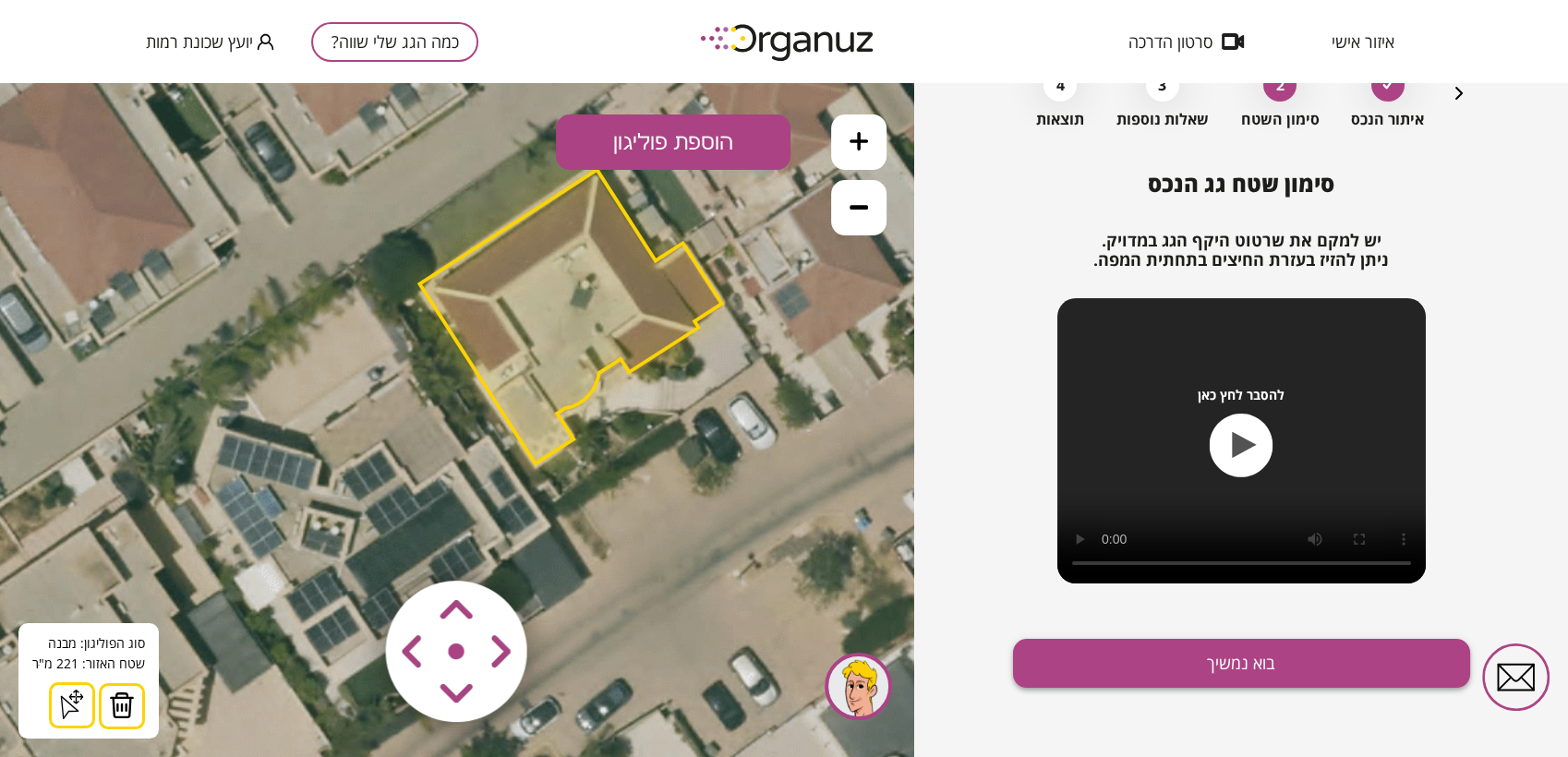 click on "בוא נמשיך" at bounding box center (1241, 663) 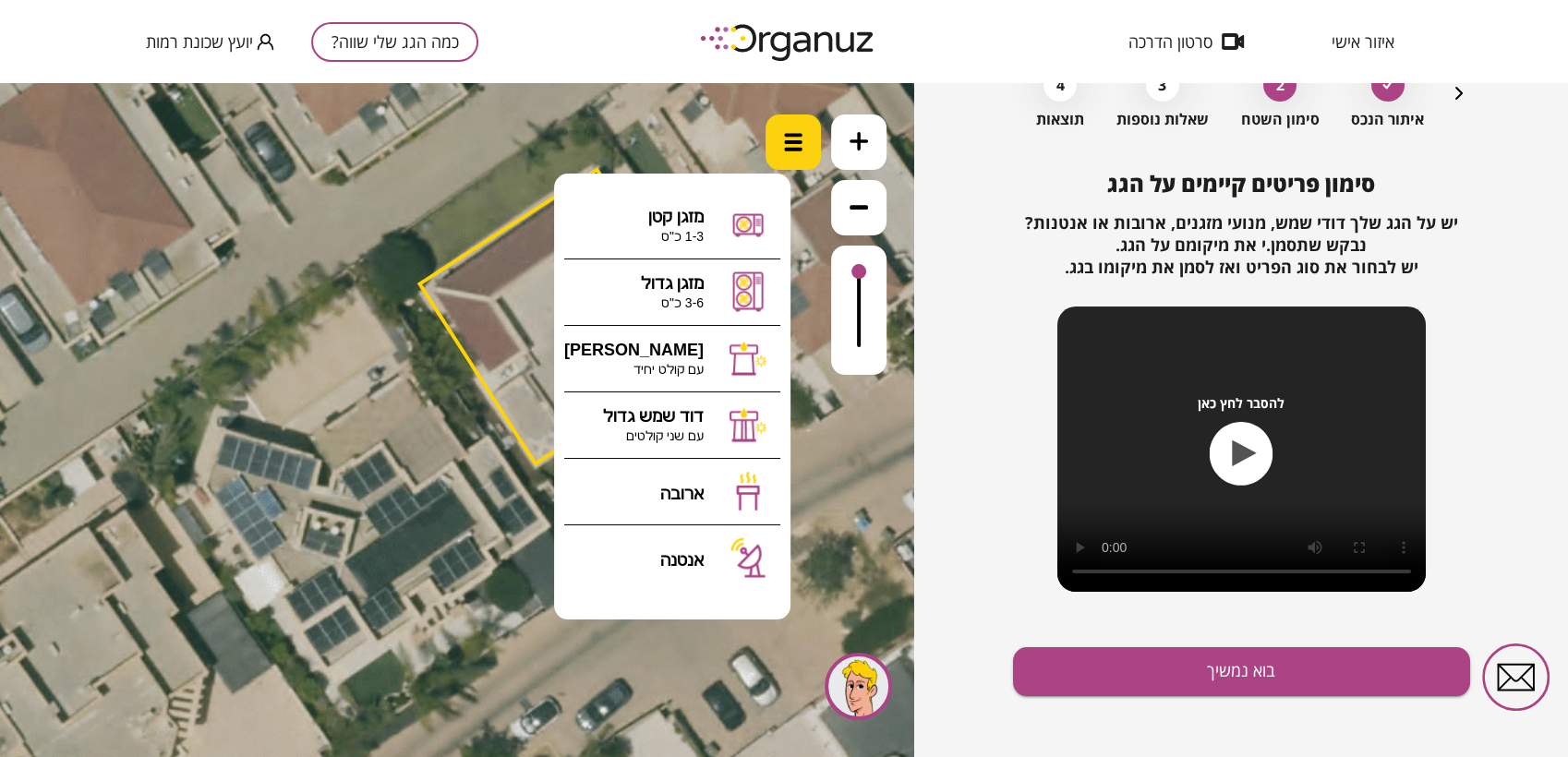 click at bounding box center (793, 142) 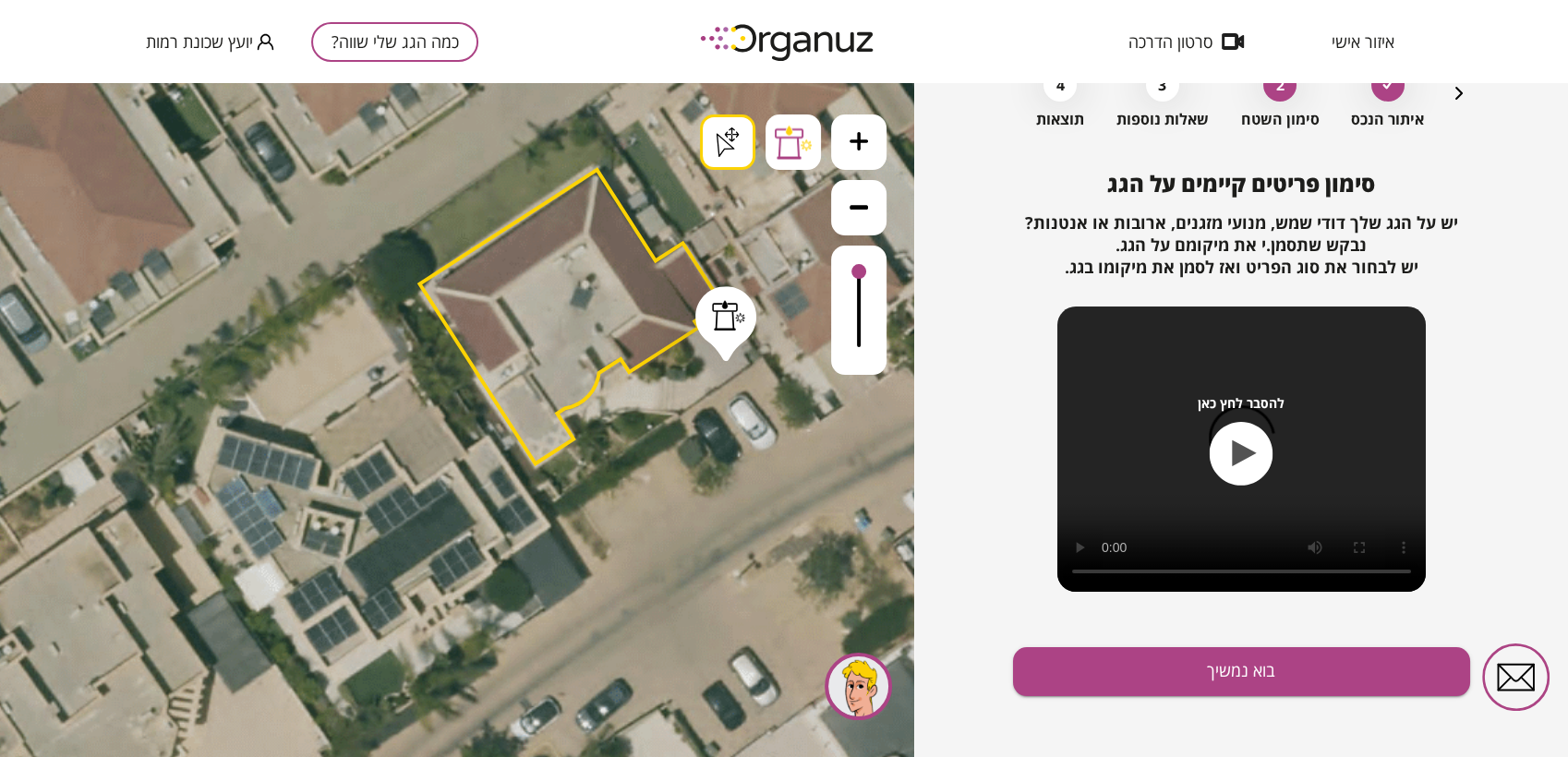 click on ".st0 {
fill: #FFFFFF;
}
.st0 {
fill: #FFFFFF;
}" at bounding box center (457, 420) 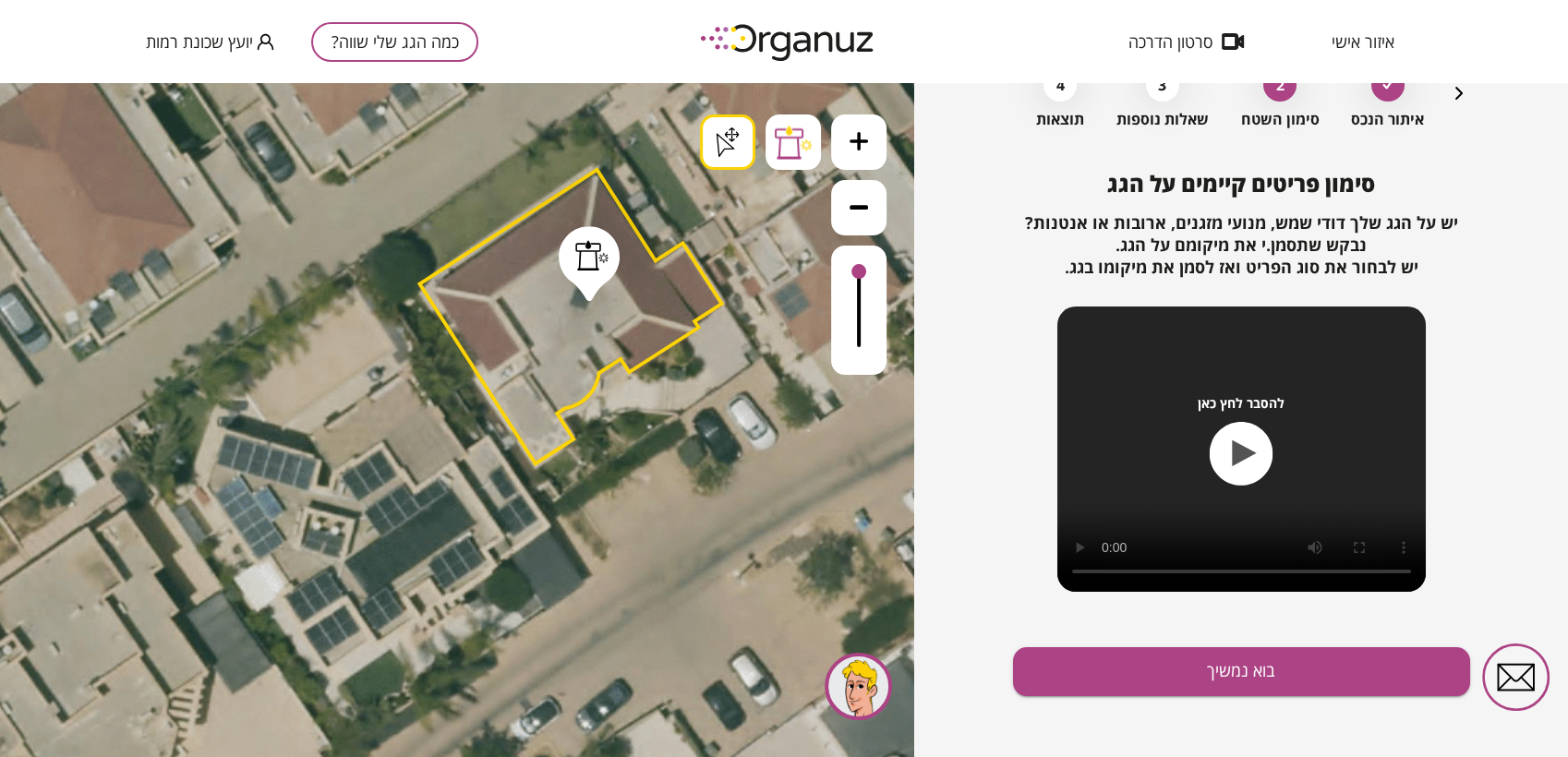click on ".st0 {
fill: #FFFFFF;
}
.st0 {
fill: #FFFFFF;
}" at bounding box center [453, 1241] 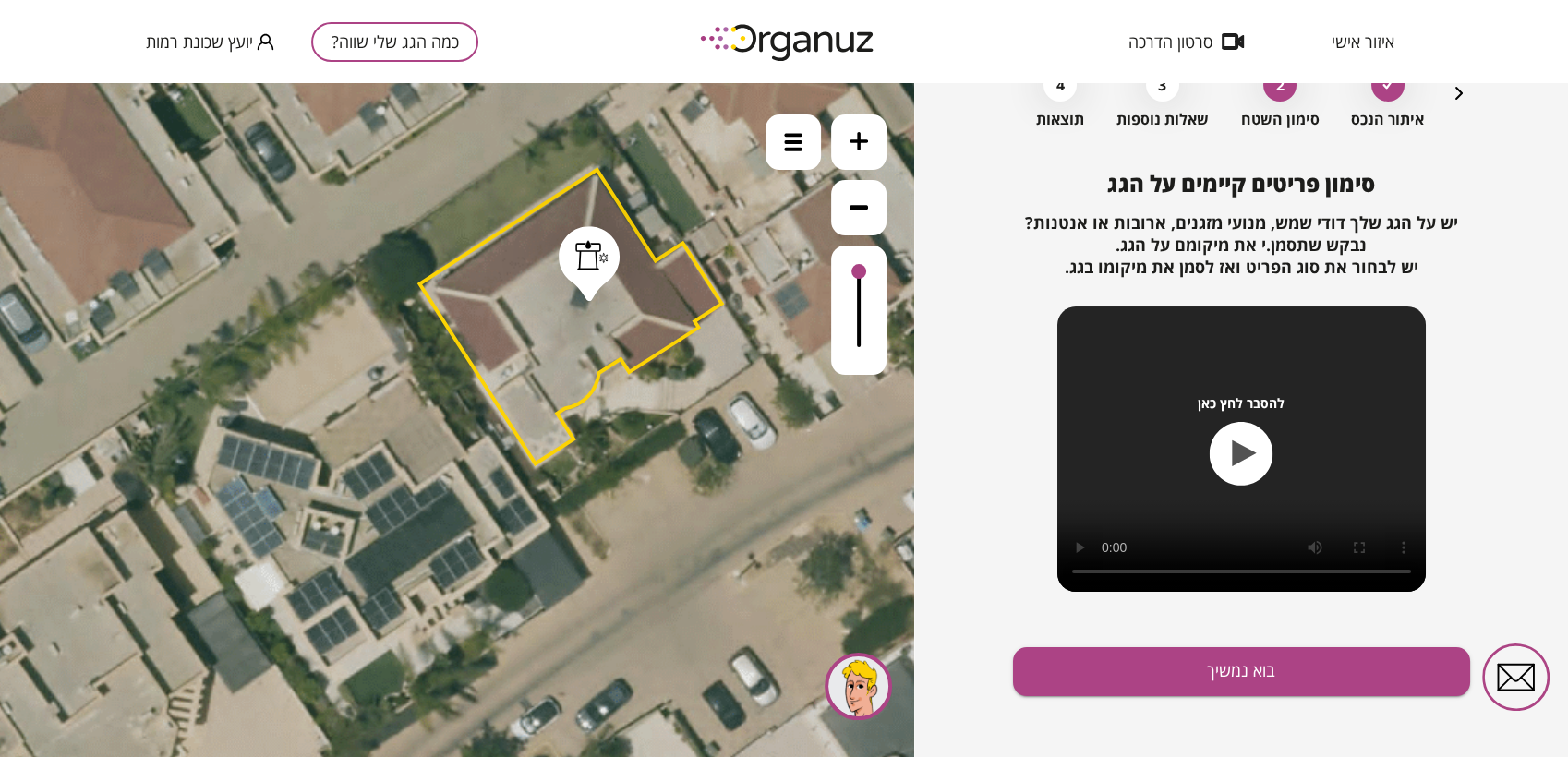 click on ".st0 {
fill: #FFFFFF;
}
.st0 {
fill: #FFFFFF;
}" at bounding box center (457, 420) 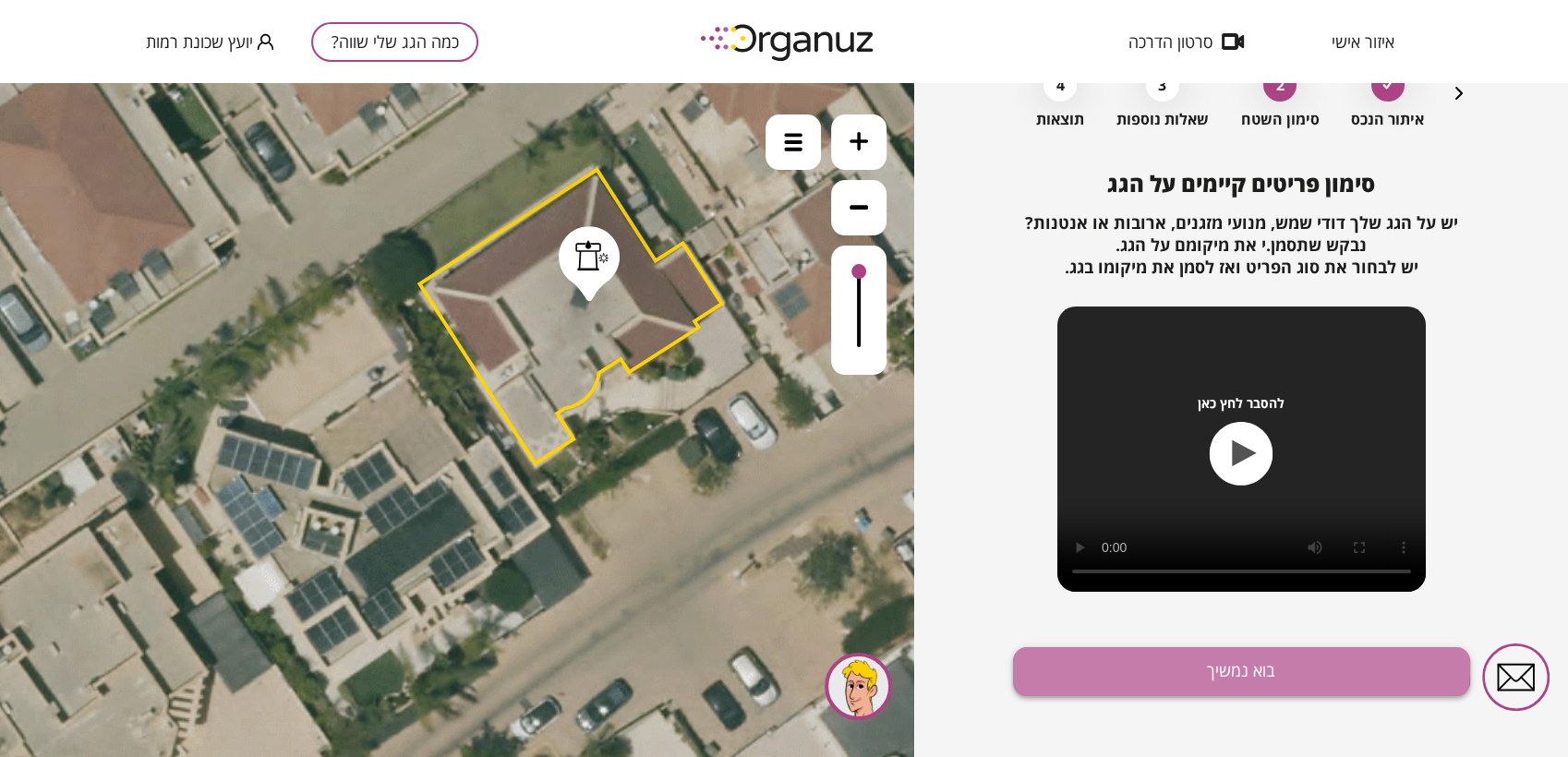click on "בוא נמשיך" at bounding box center (1241, 671) 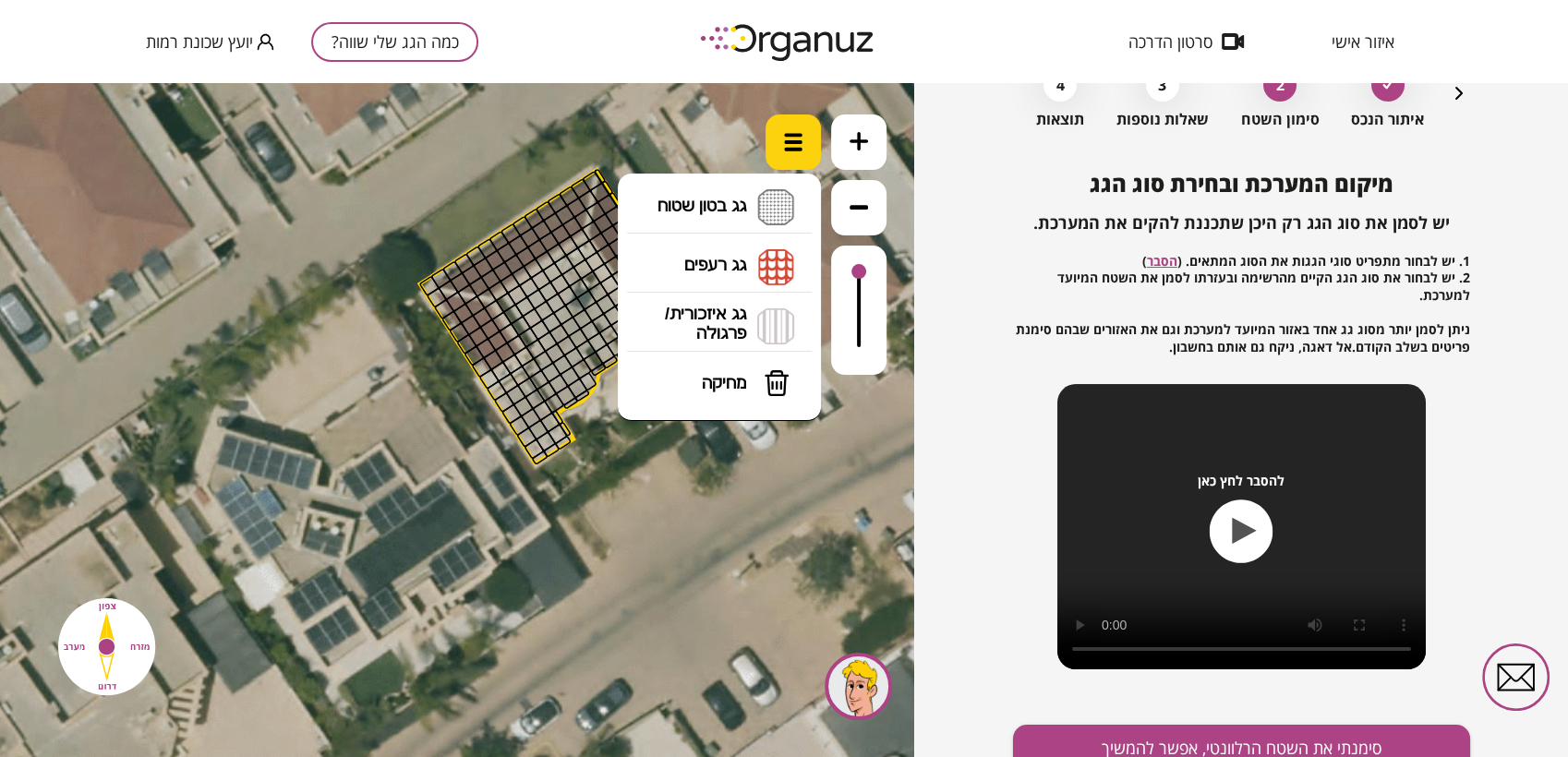 click at bounding box center (793, 142) 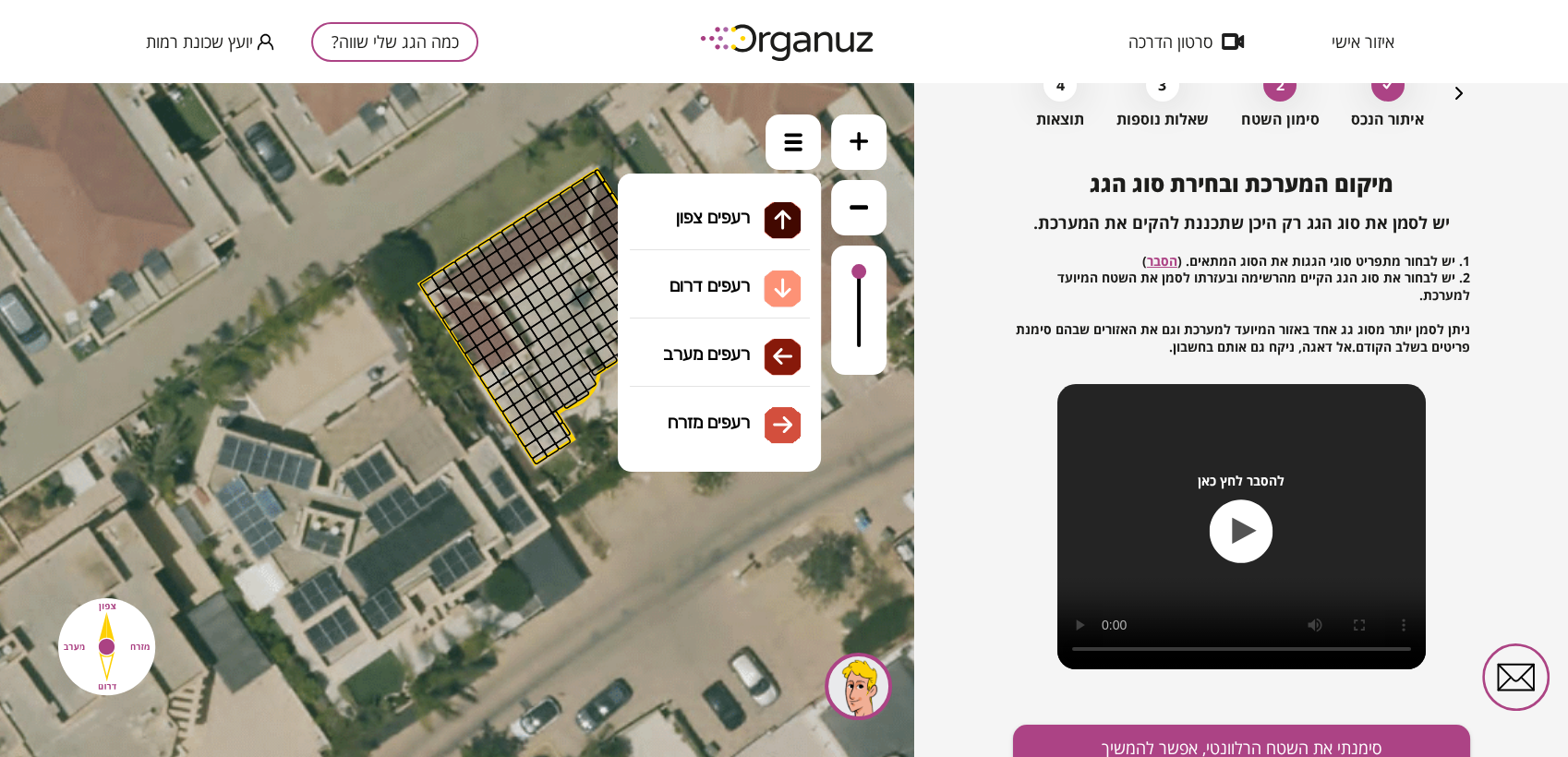 click on "גג רעפים
רעפים צפון
רעפים דרום
רעפים מערב
רעפים מזרח" at bounding box center (719, 267) 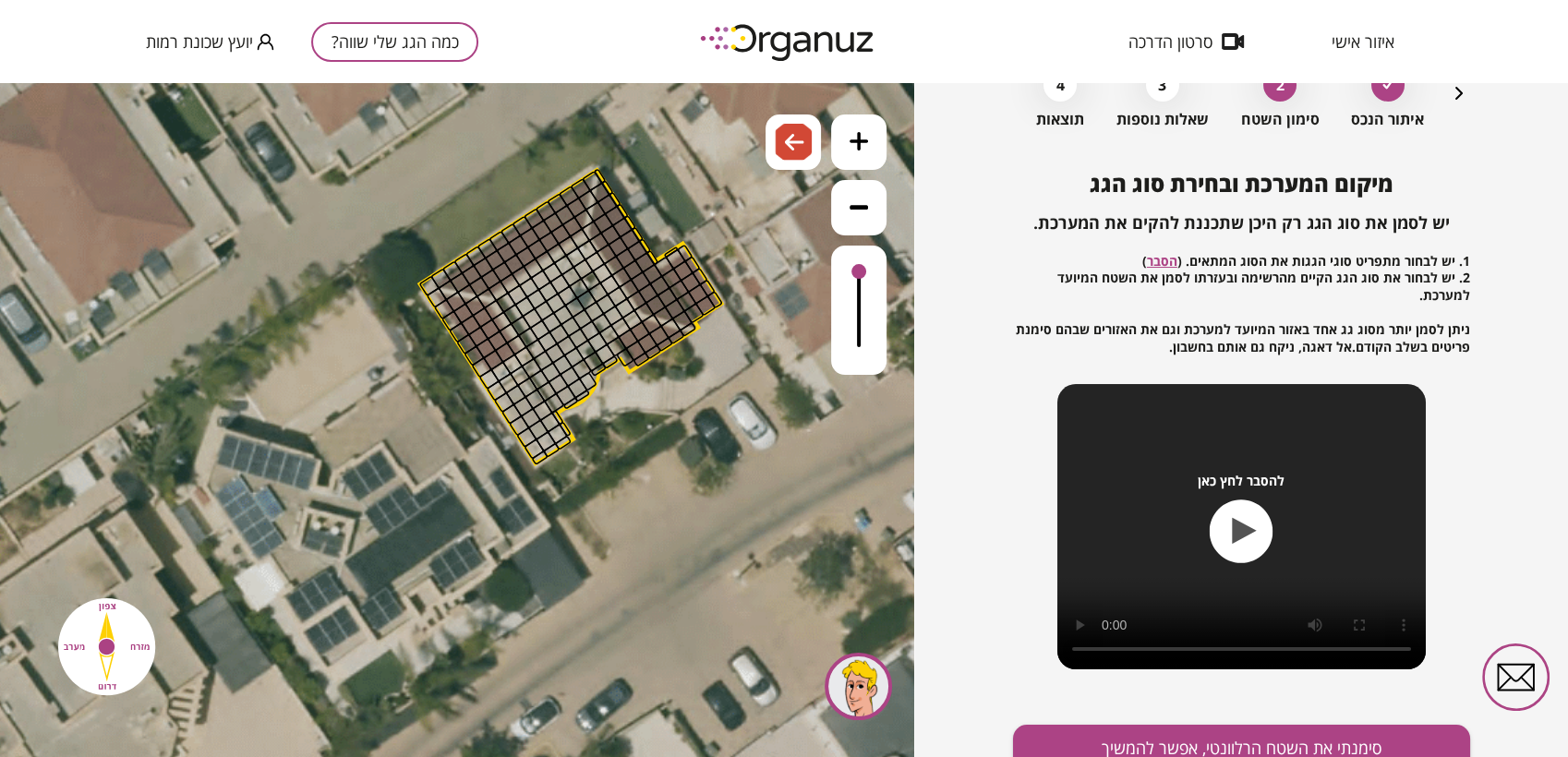click on ".st0 {
fill: #FFFFFF;
}
.st0 {
fill: #FFFFFF;
}" at bounding box center (457, 420) 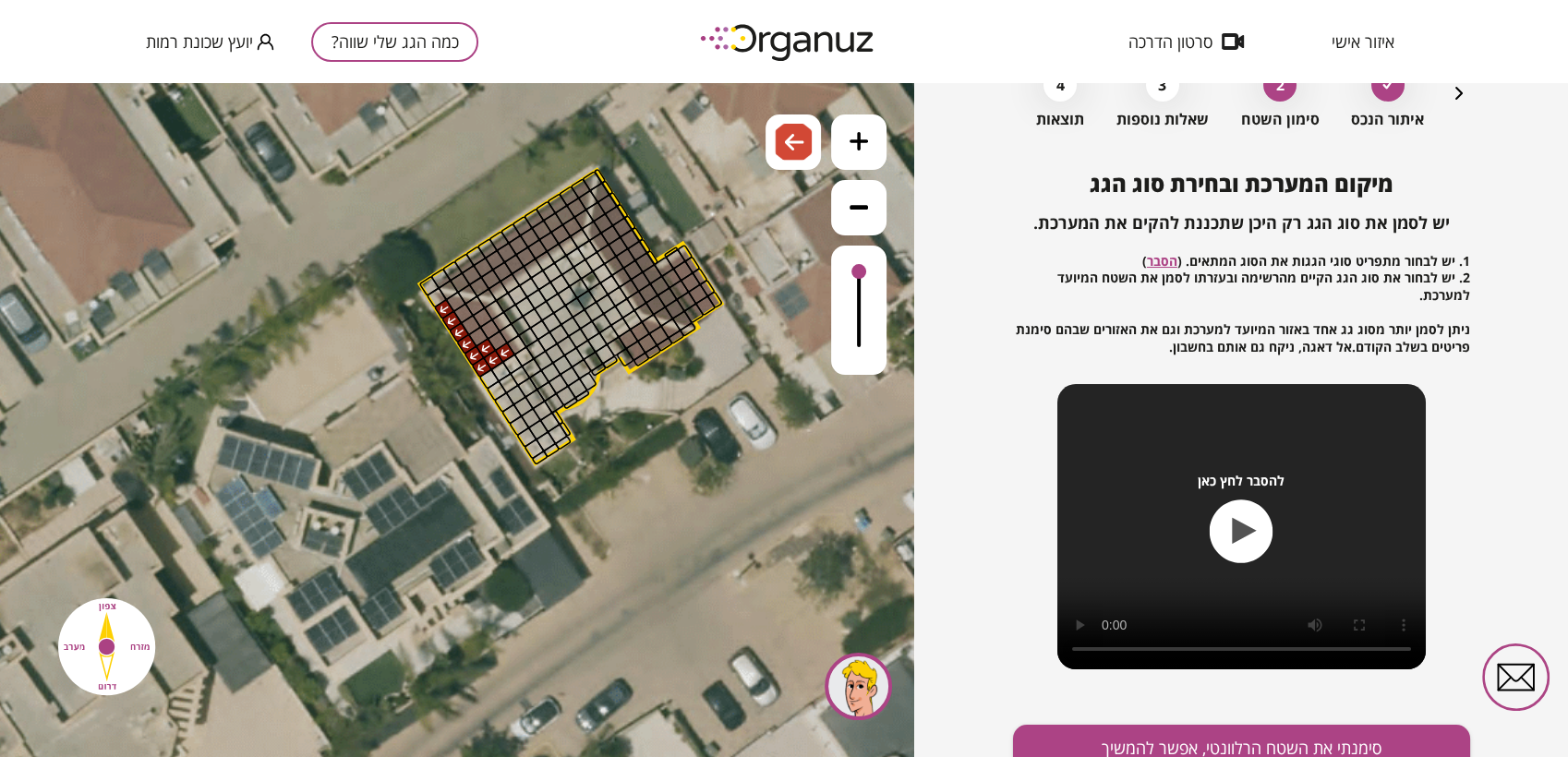 drag, startPoint x: 505, startPoint y: 345, endPoint x: 436, endPoint y: 306, distance: 79.25907 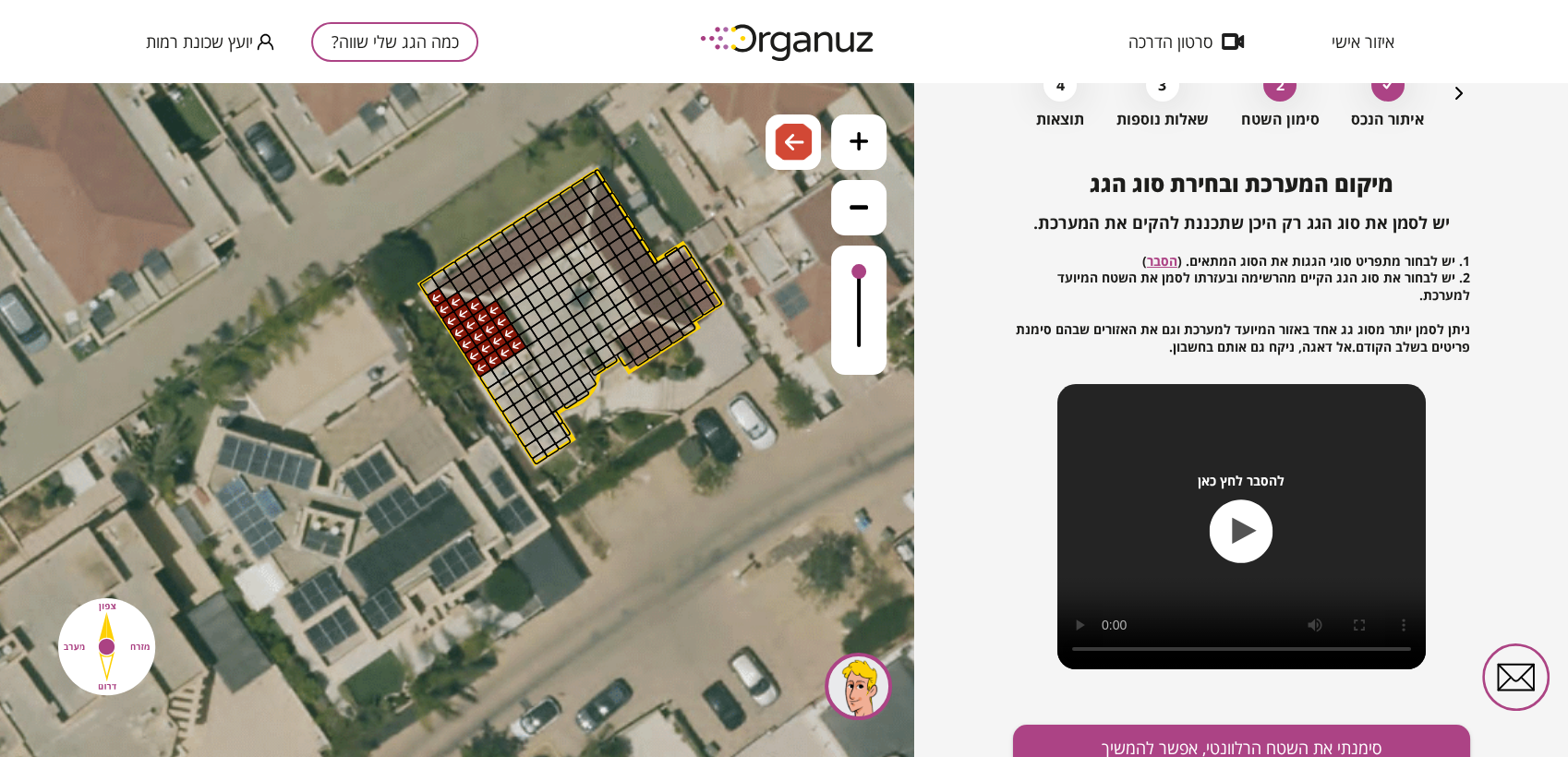 drag, startPoint x: 452, startPoint y: 302, endPoint x: 494, endPoint y: 336, distance: 54.037024 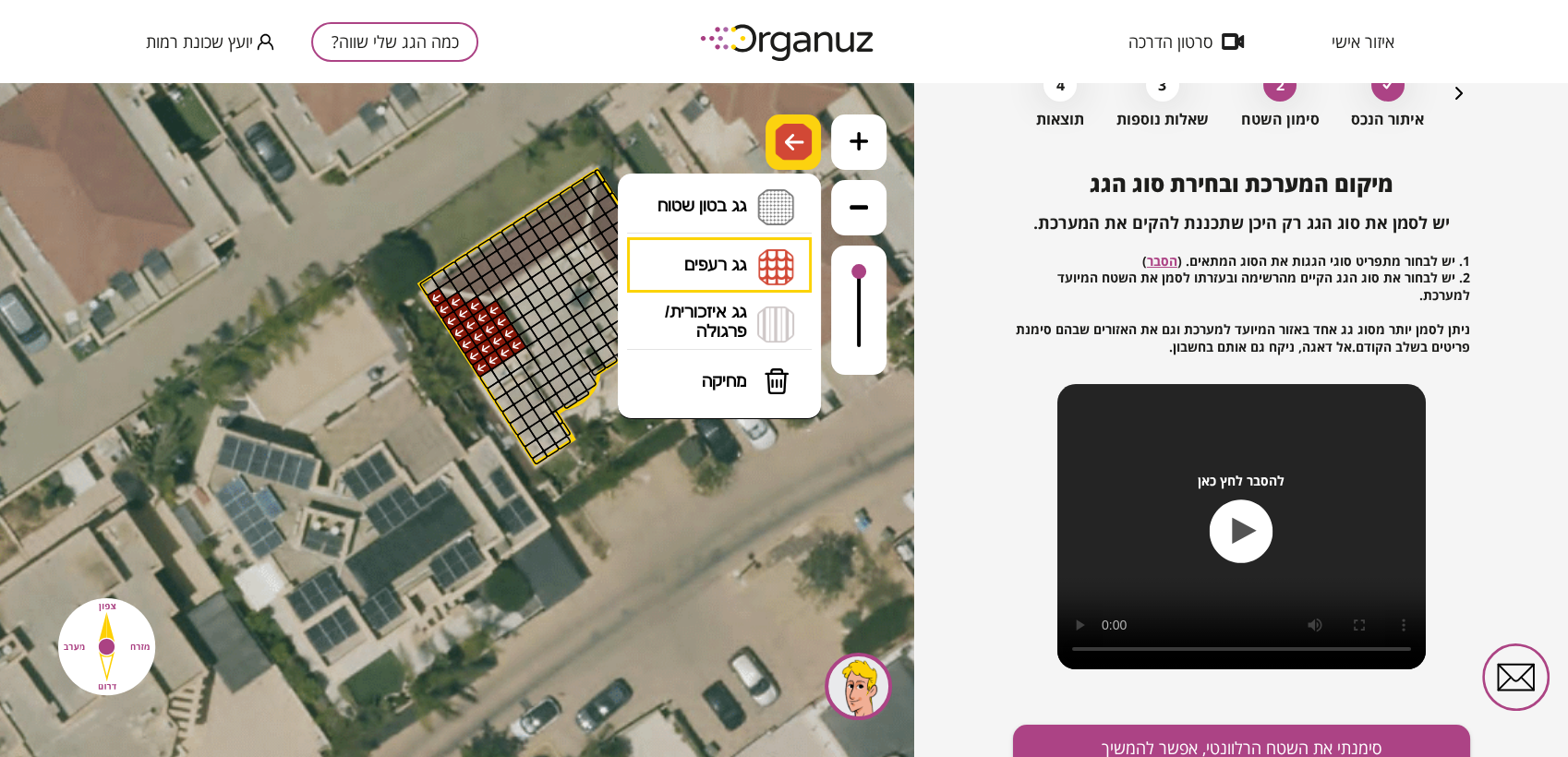 click at bounding box center (793, 142) 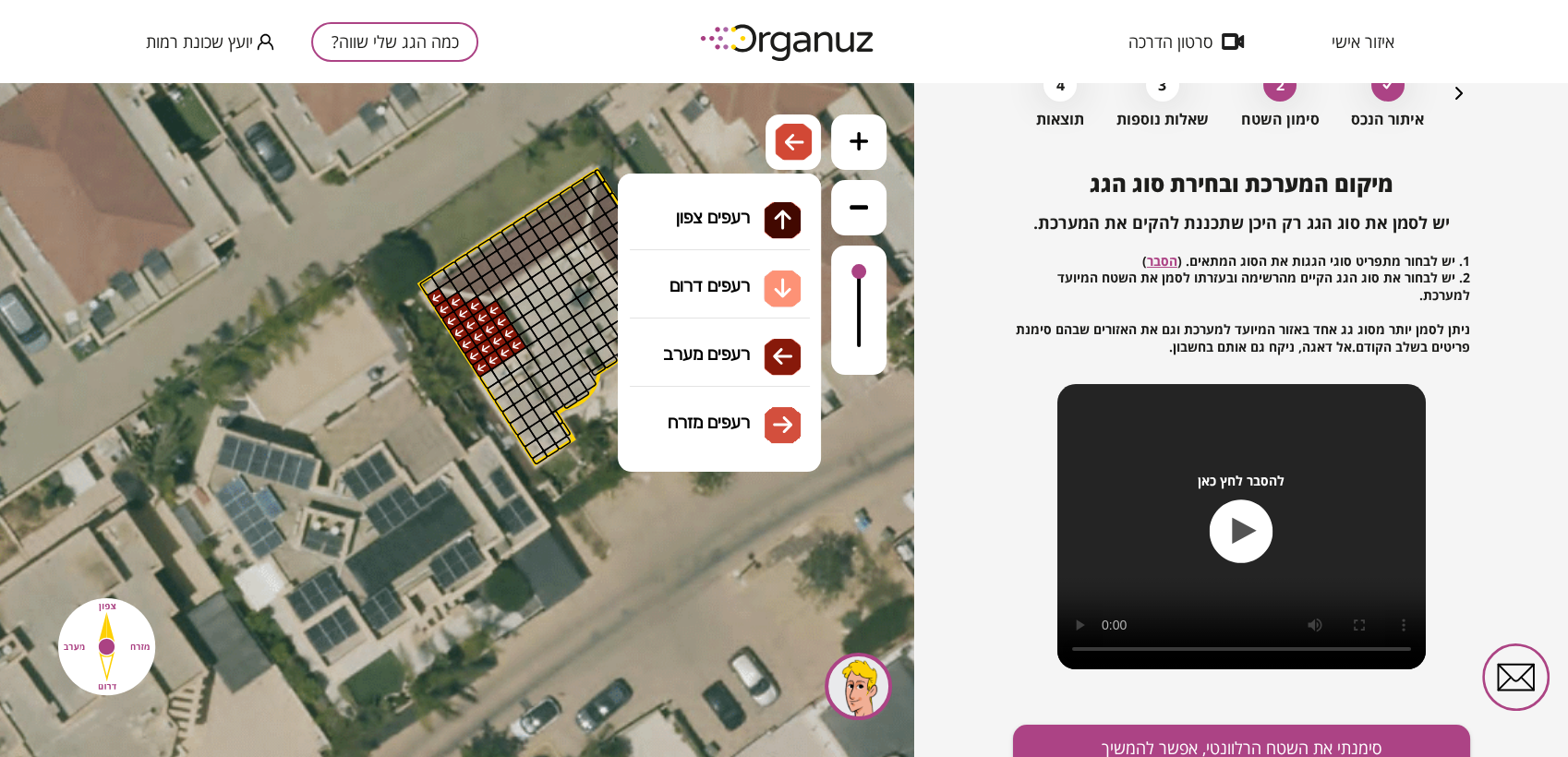 click on "גג רעפים
רעפים צפון
רעפים דרום
רעפים מערב
רעפים מזרח" at bounding box center (719, 266) 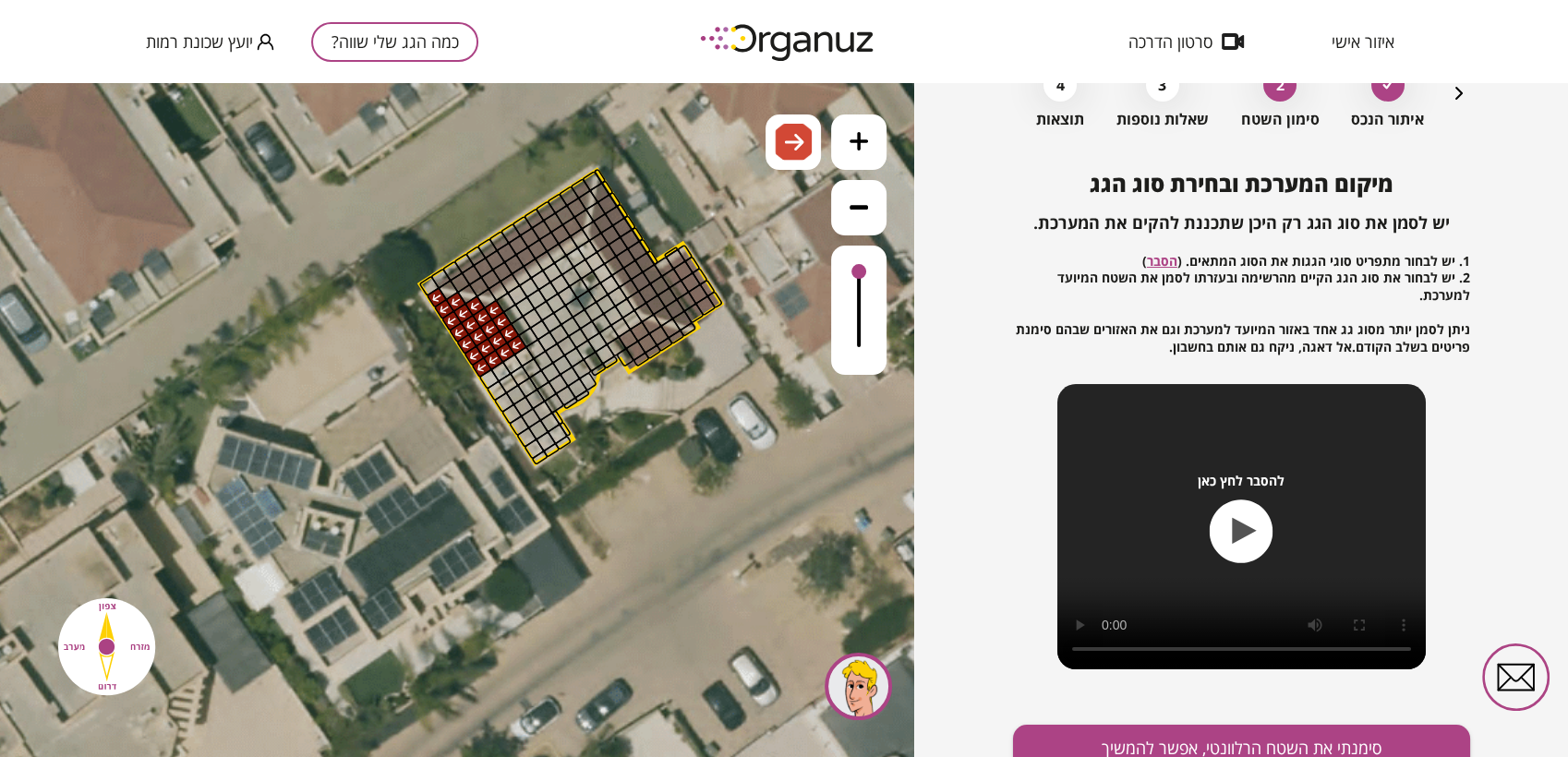 click on ".st0 {
fill: #FFFFFF;
}
.st0 {
fill: #FFFFFF;
}" at bounding box center [457, 420] 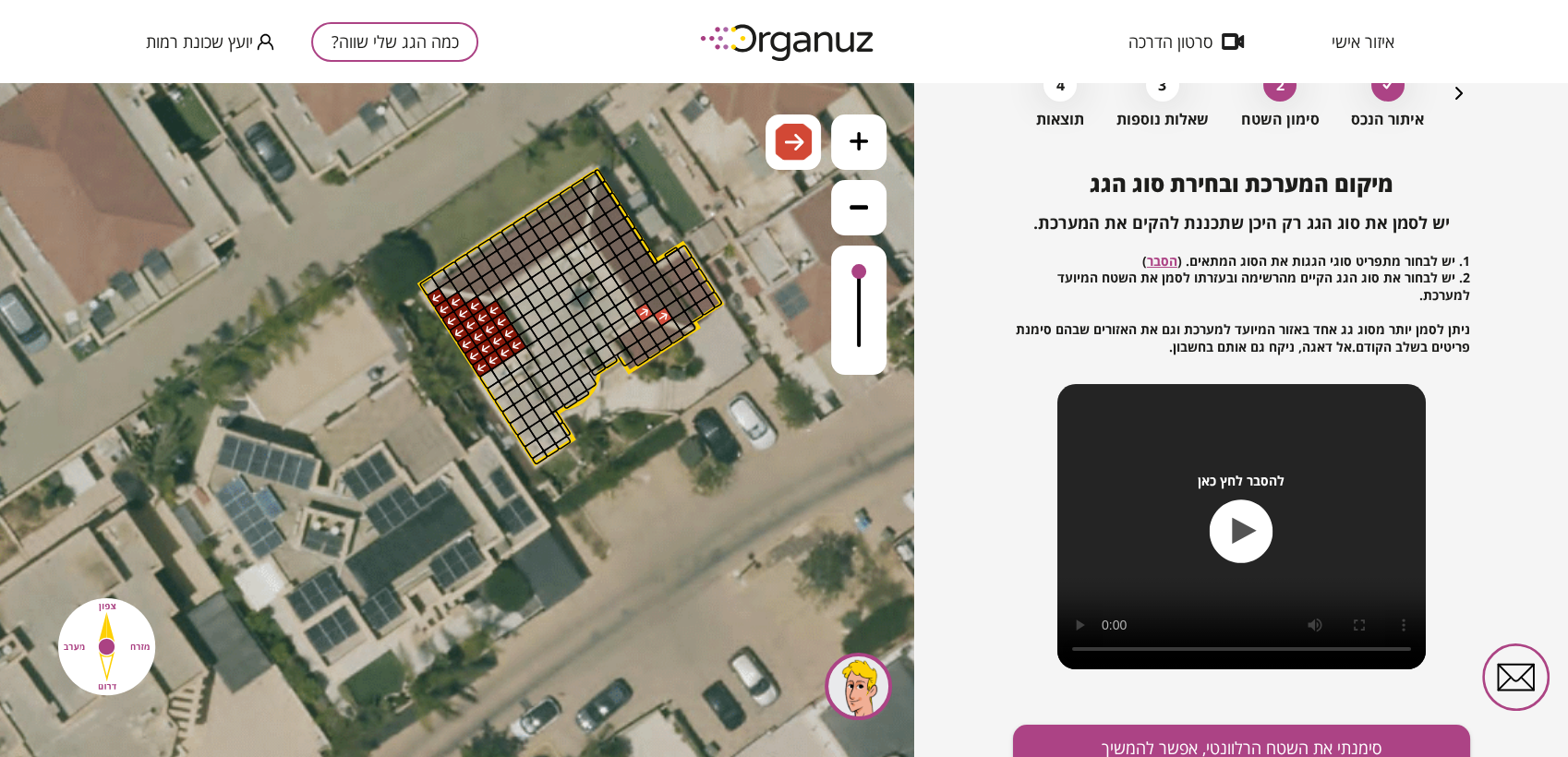 click at bounding box center (663, 317) 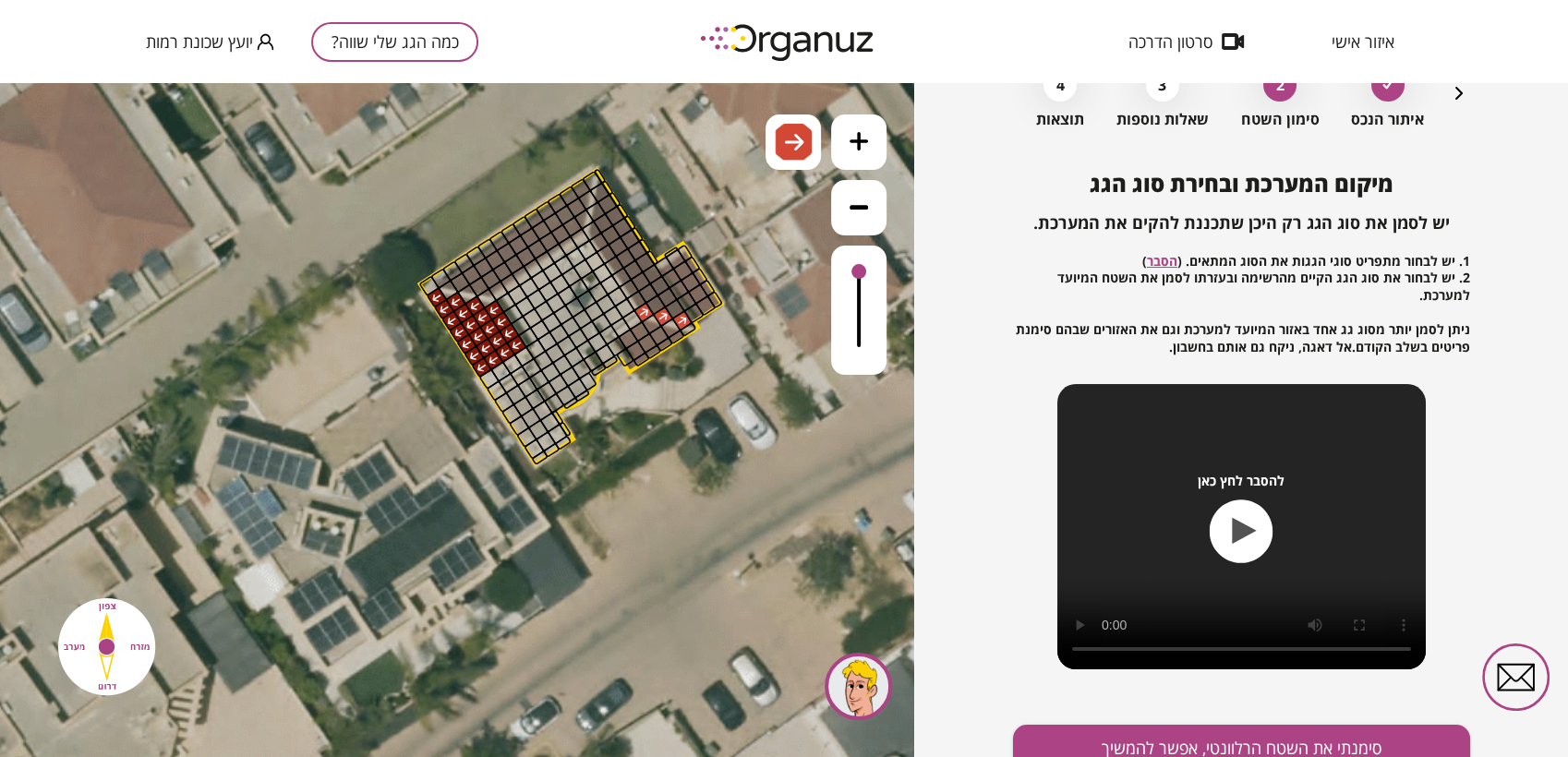 click at bounding box center (681, 320) 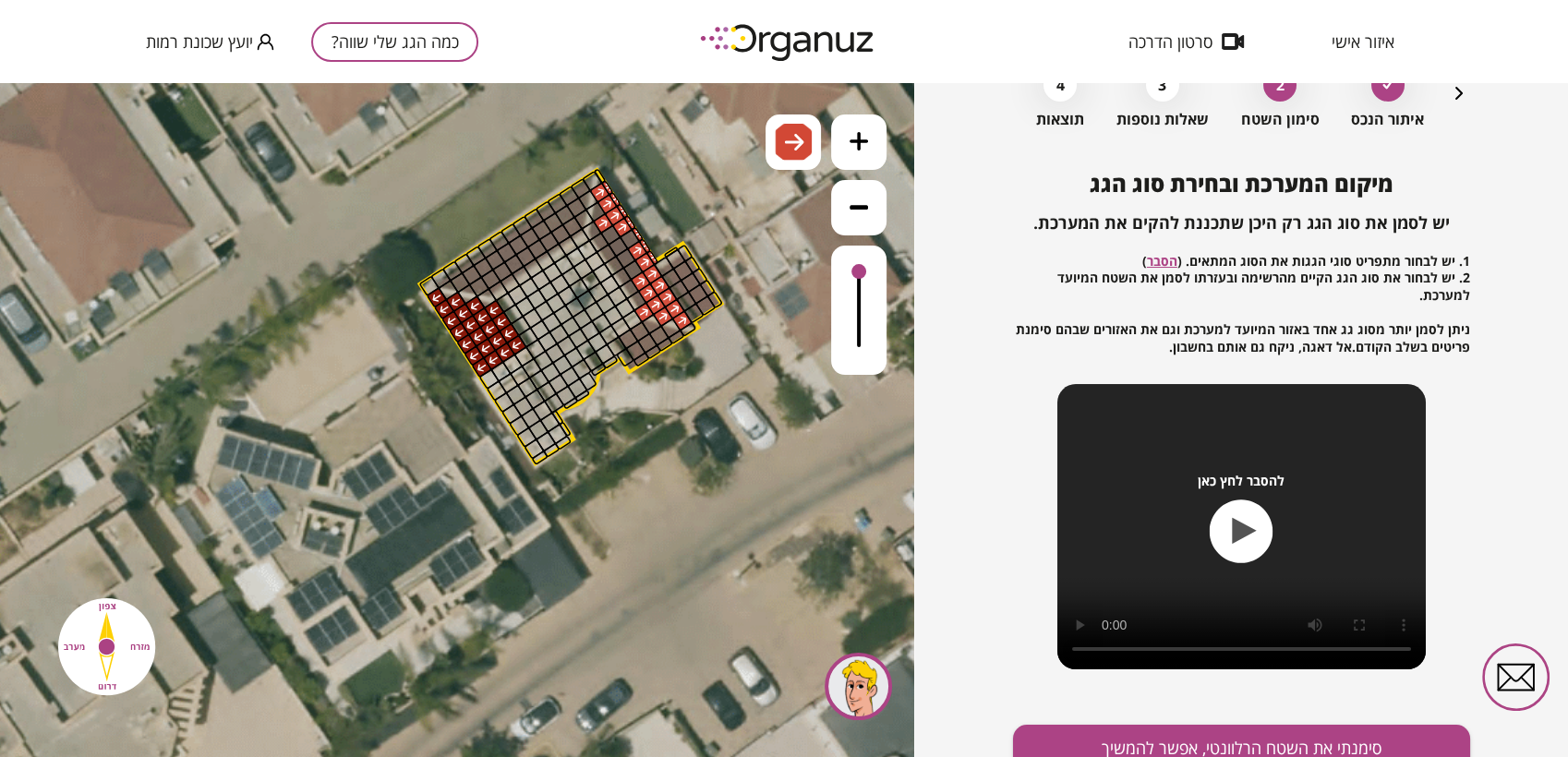 drag, startPoint x: 671, startPoint y: 313, endPoint x: 604, endPoint y: 176, distance: 152.50574 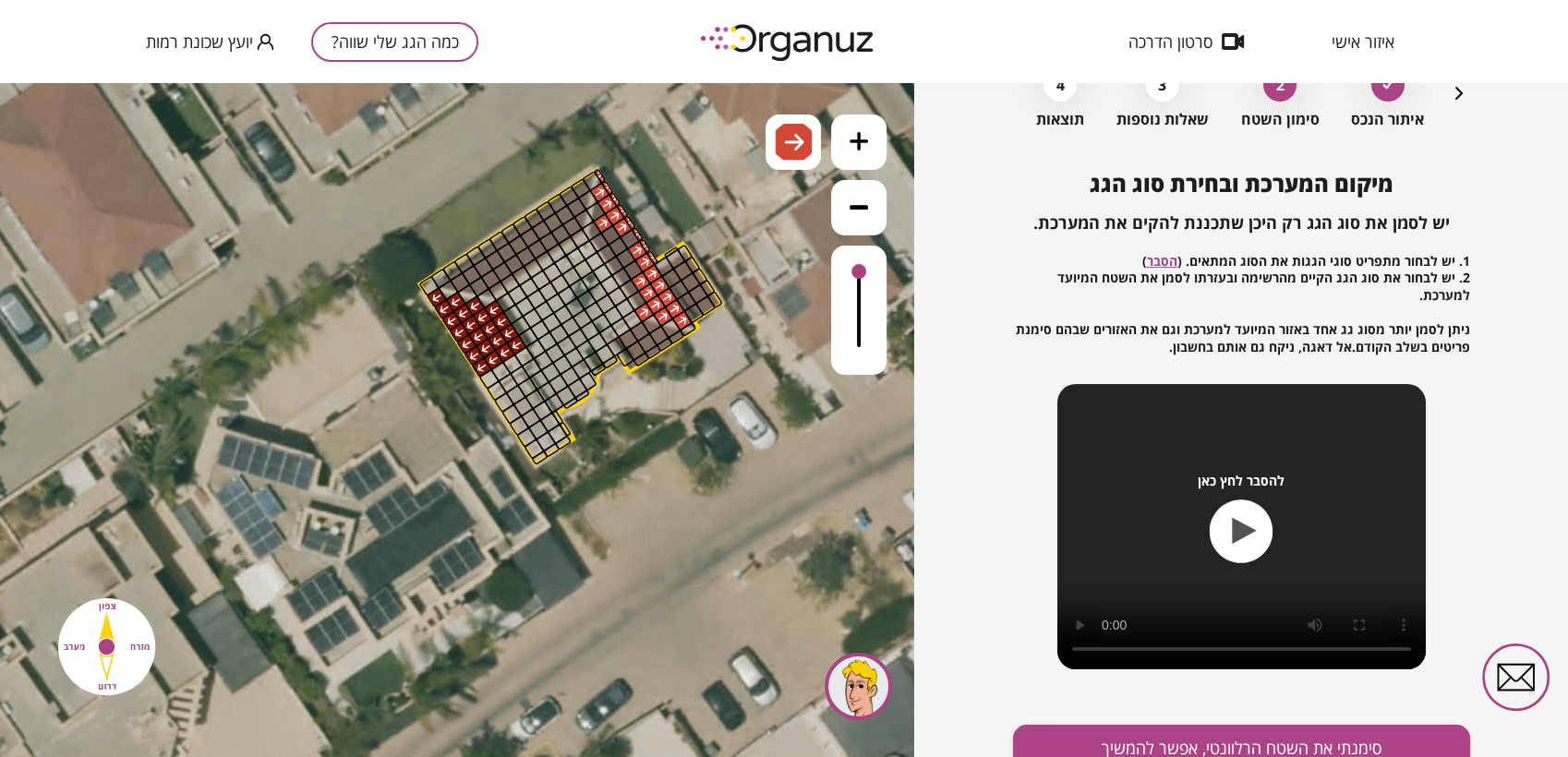 click at bounding box center (596, 211) 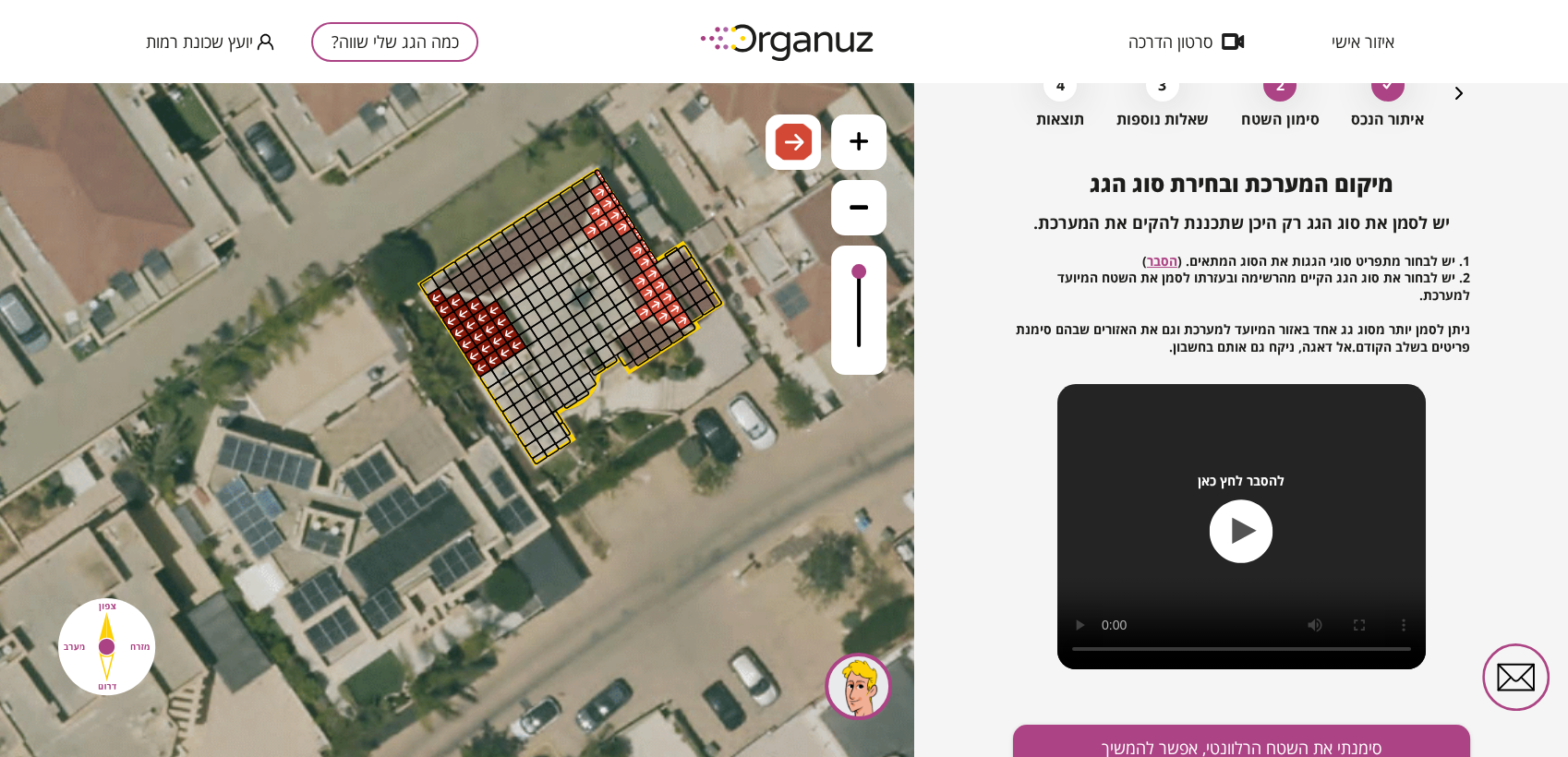 click at bounding box center (591, 231) 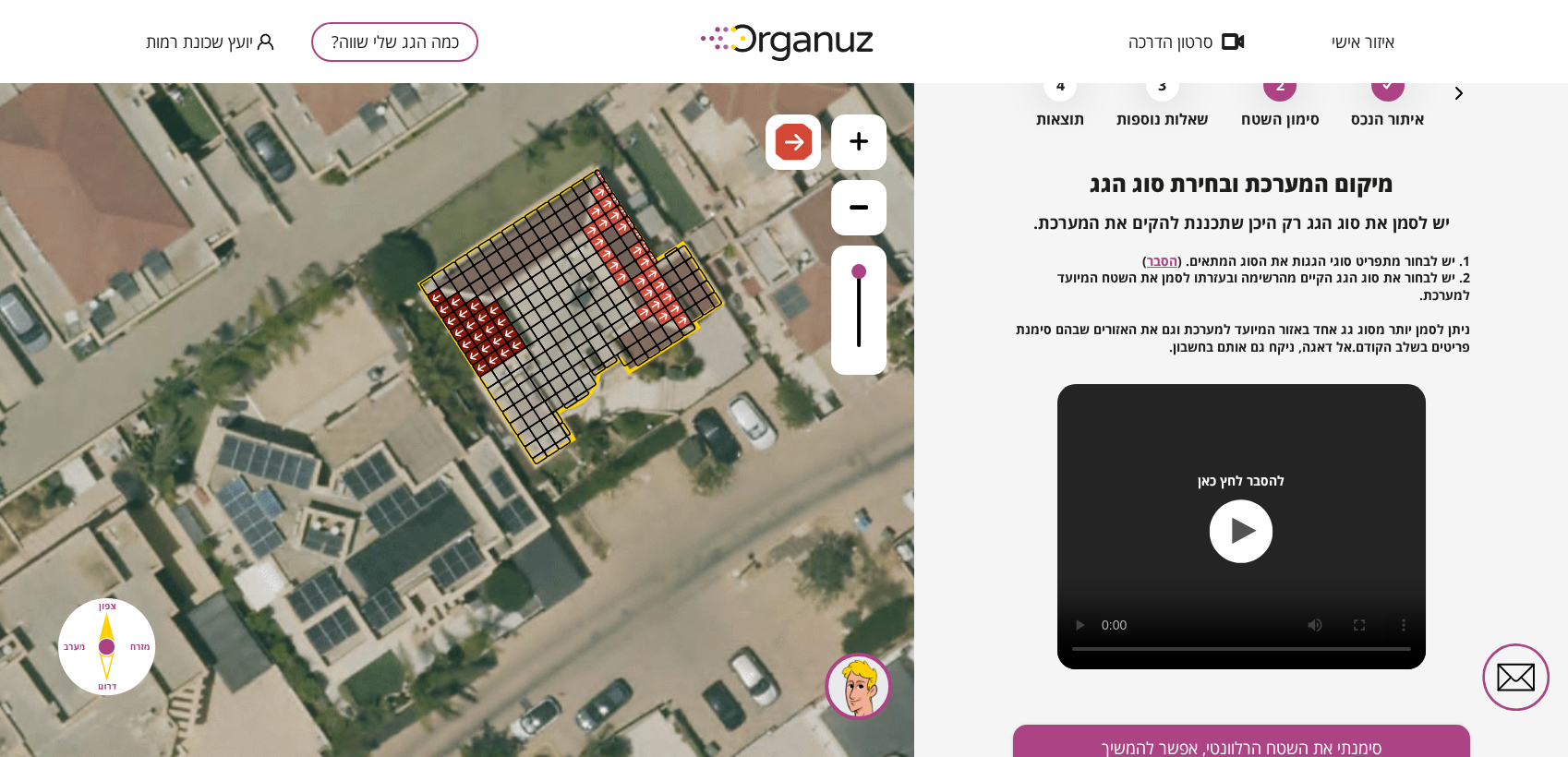 drag, startPoint x: 594, startPoint y: 232, endPoint x: 627, endPoint y: 282, distance: 59.908263 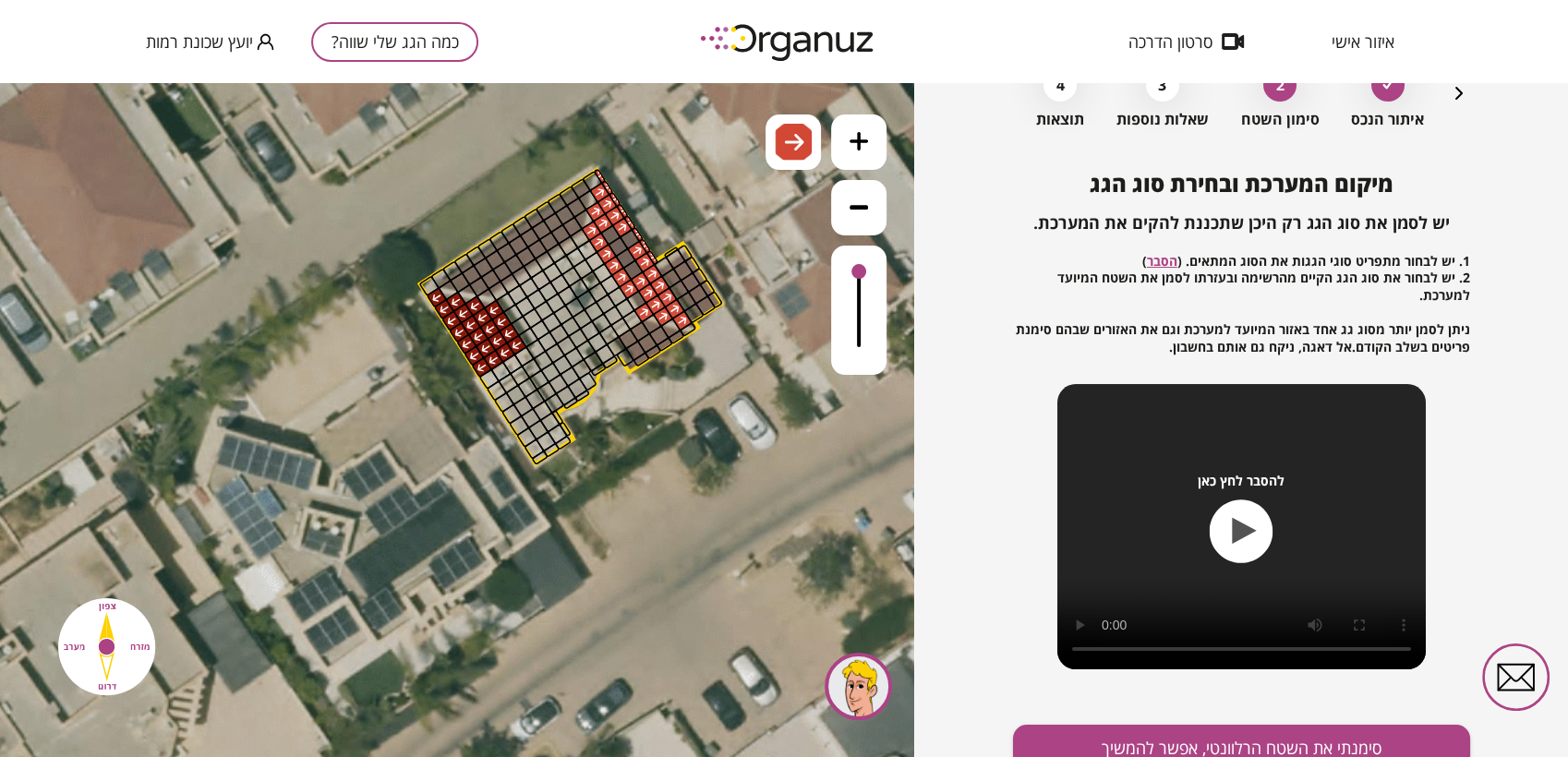 click at bounding box center [636, 300] 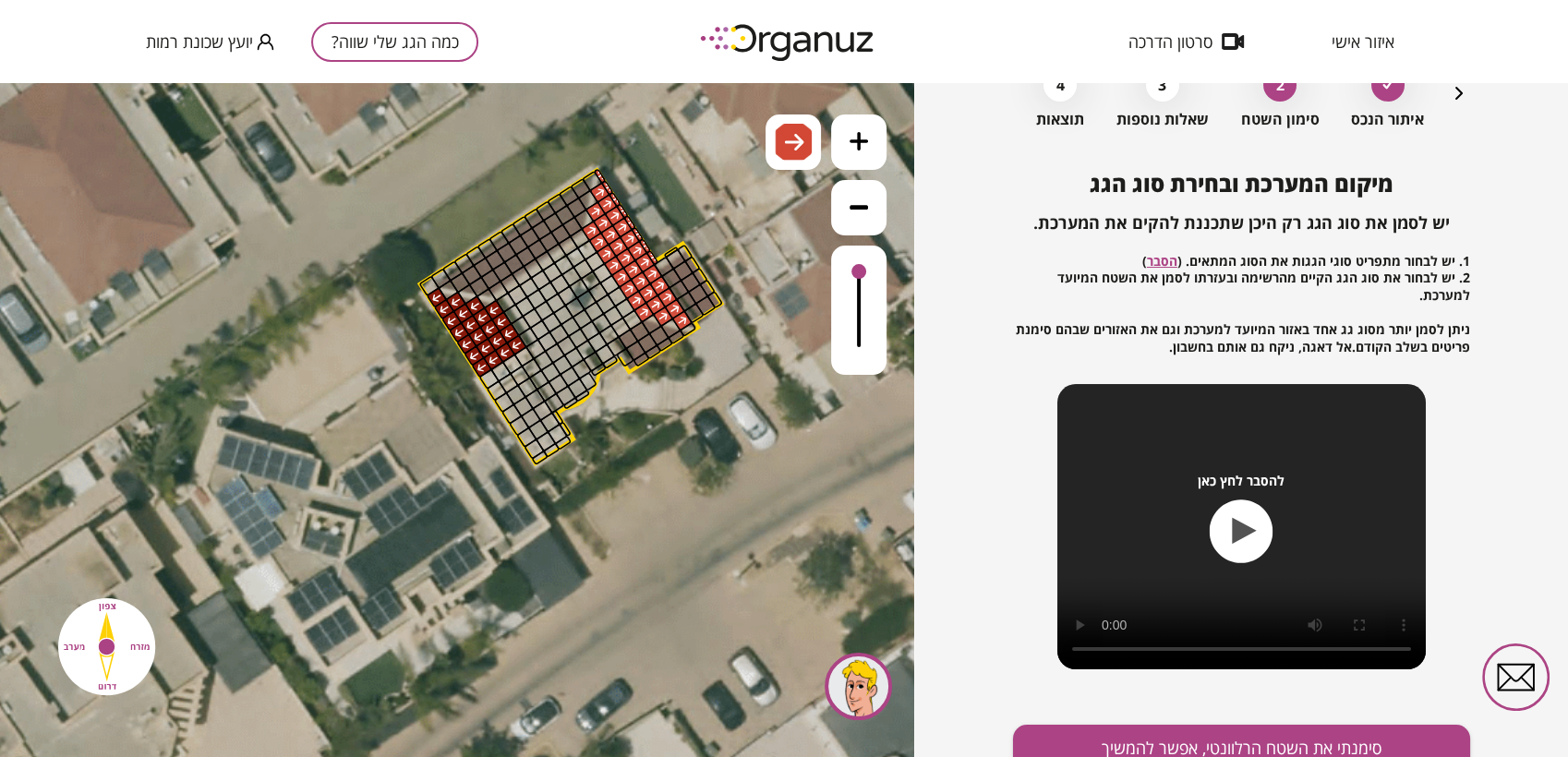 drag, startPoint x: 633, startPoint y: 270, endPoint x: 632, endPoint y: 241, distance: 29.017236 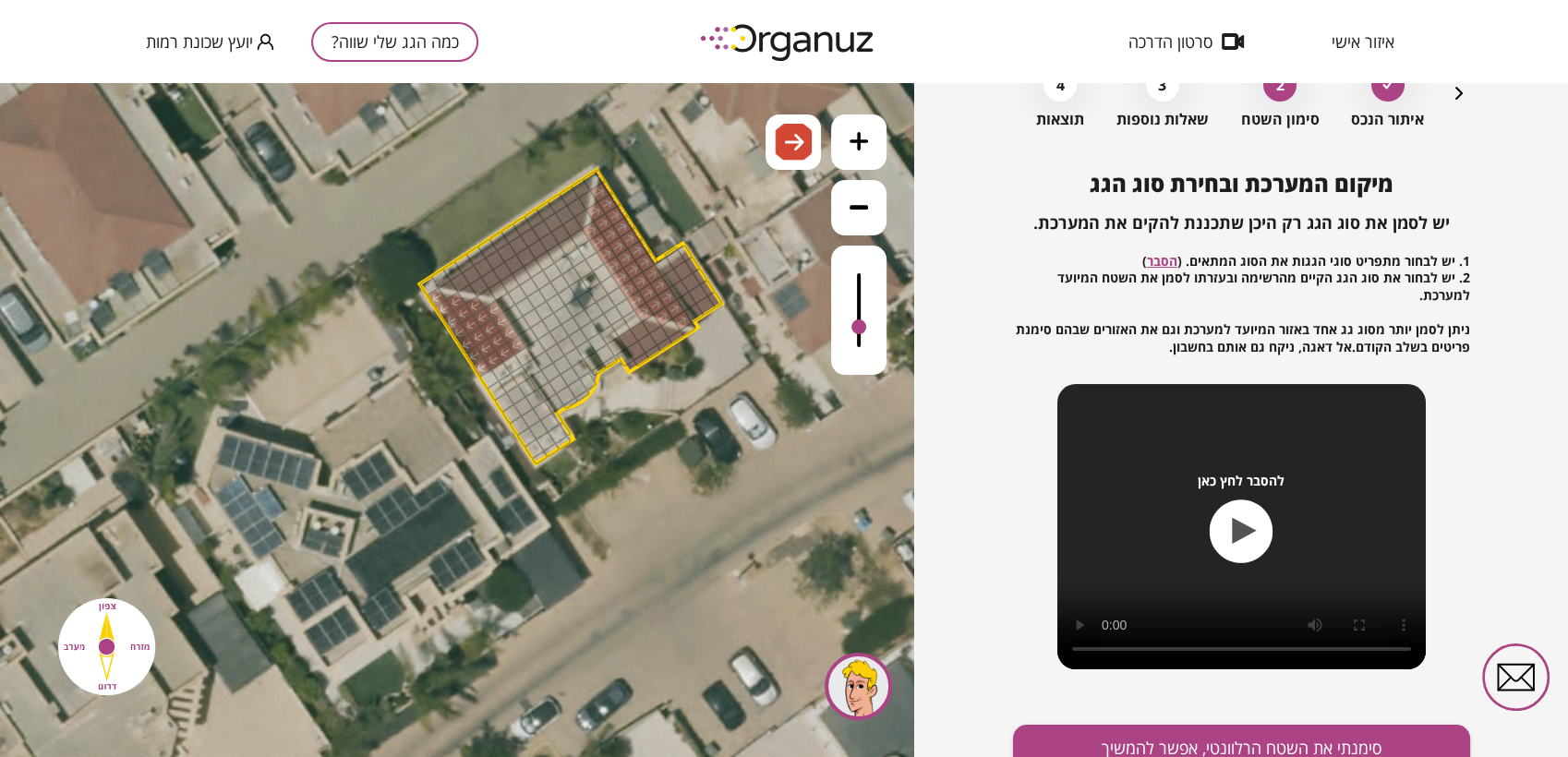 drag, startPoint x: 862, startPoint y: 281, endPoint x: 854, endPoint y: 328, distance: 47.67599 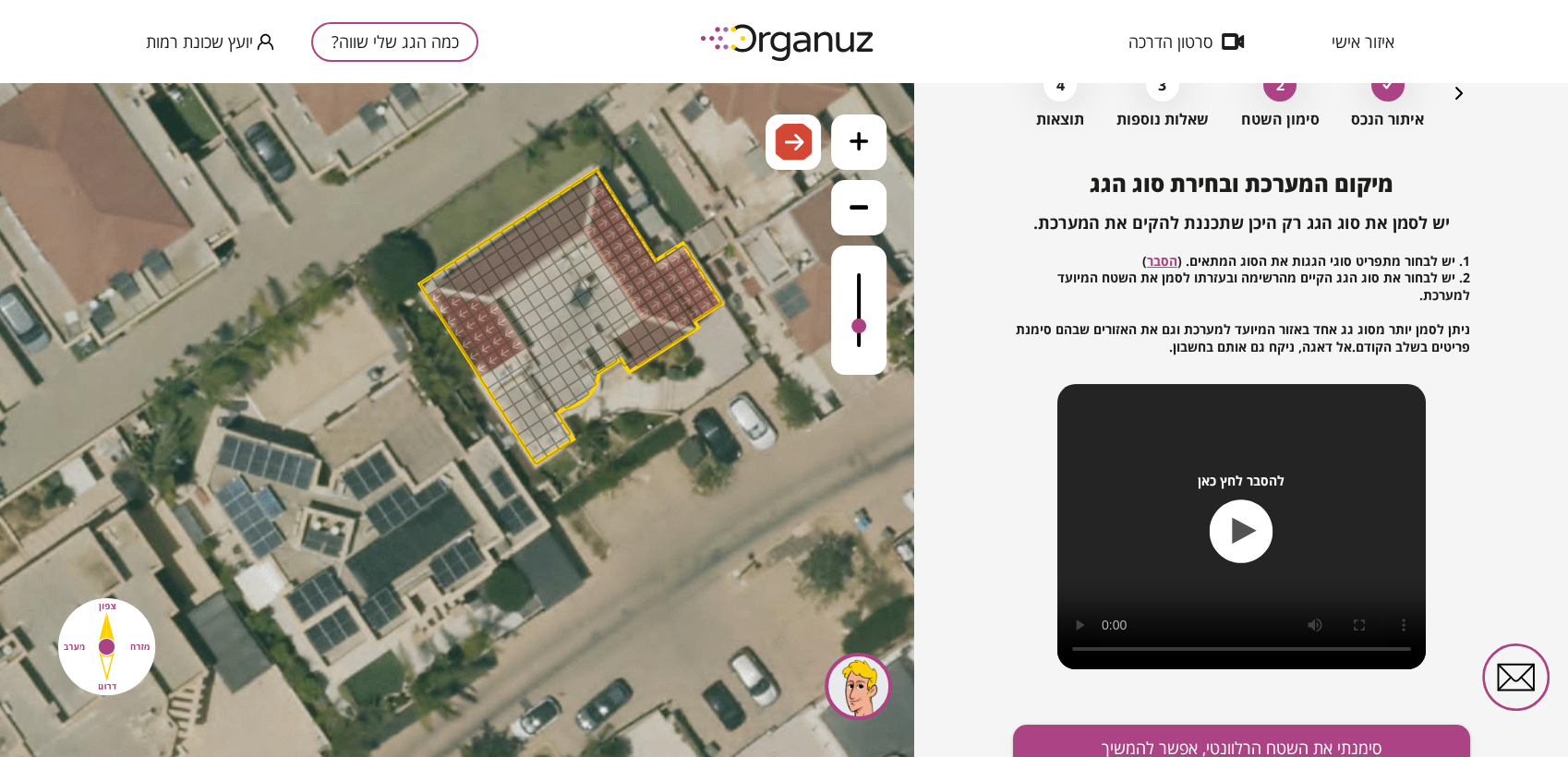 drag, startPoint x: 667, startPoint y: 262, endPoint x: 677, endPoint y: 246, distance: 18.867962 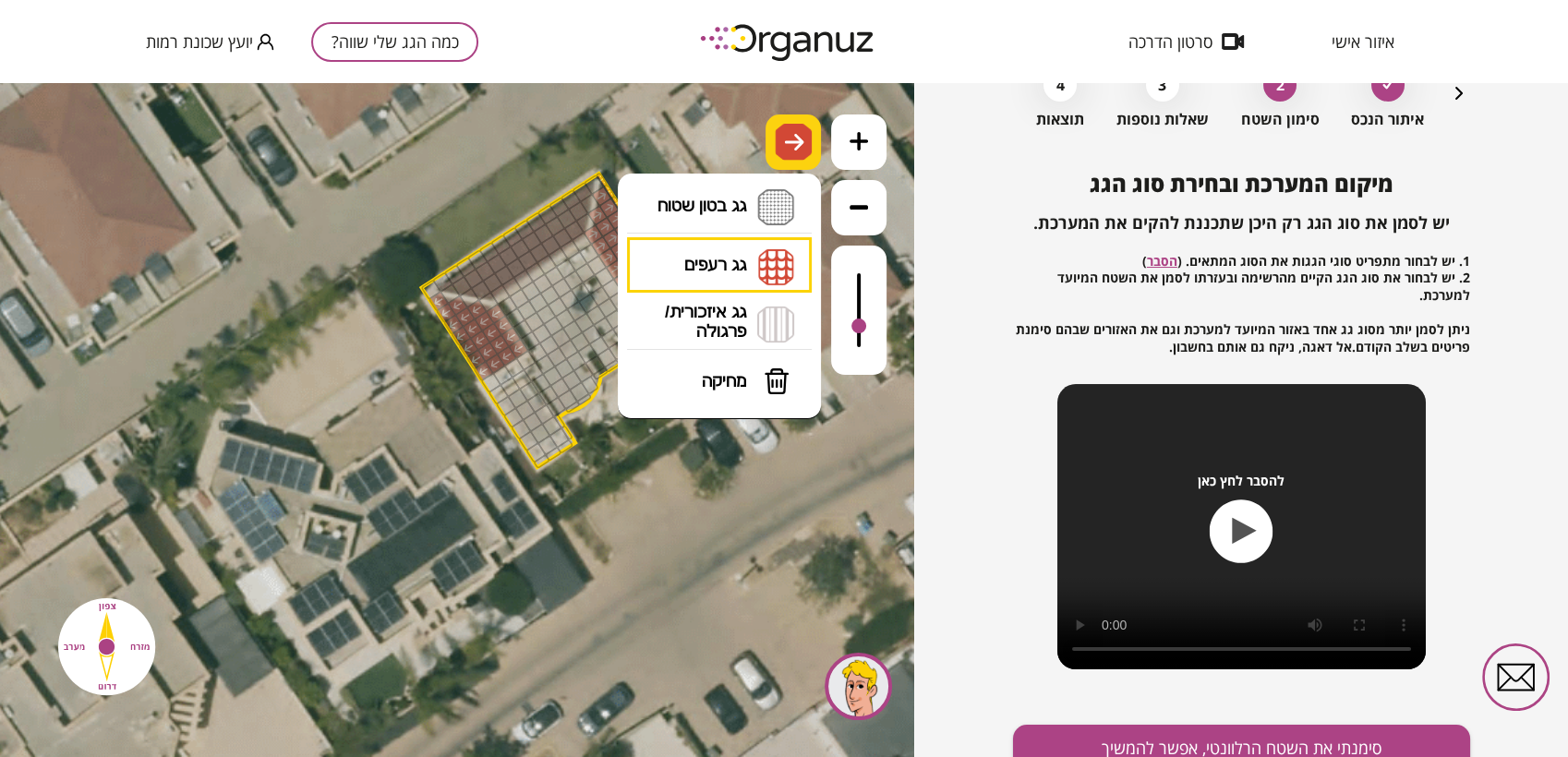 click at bounding box center (793, 142) 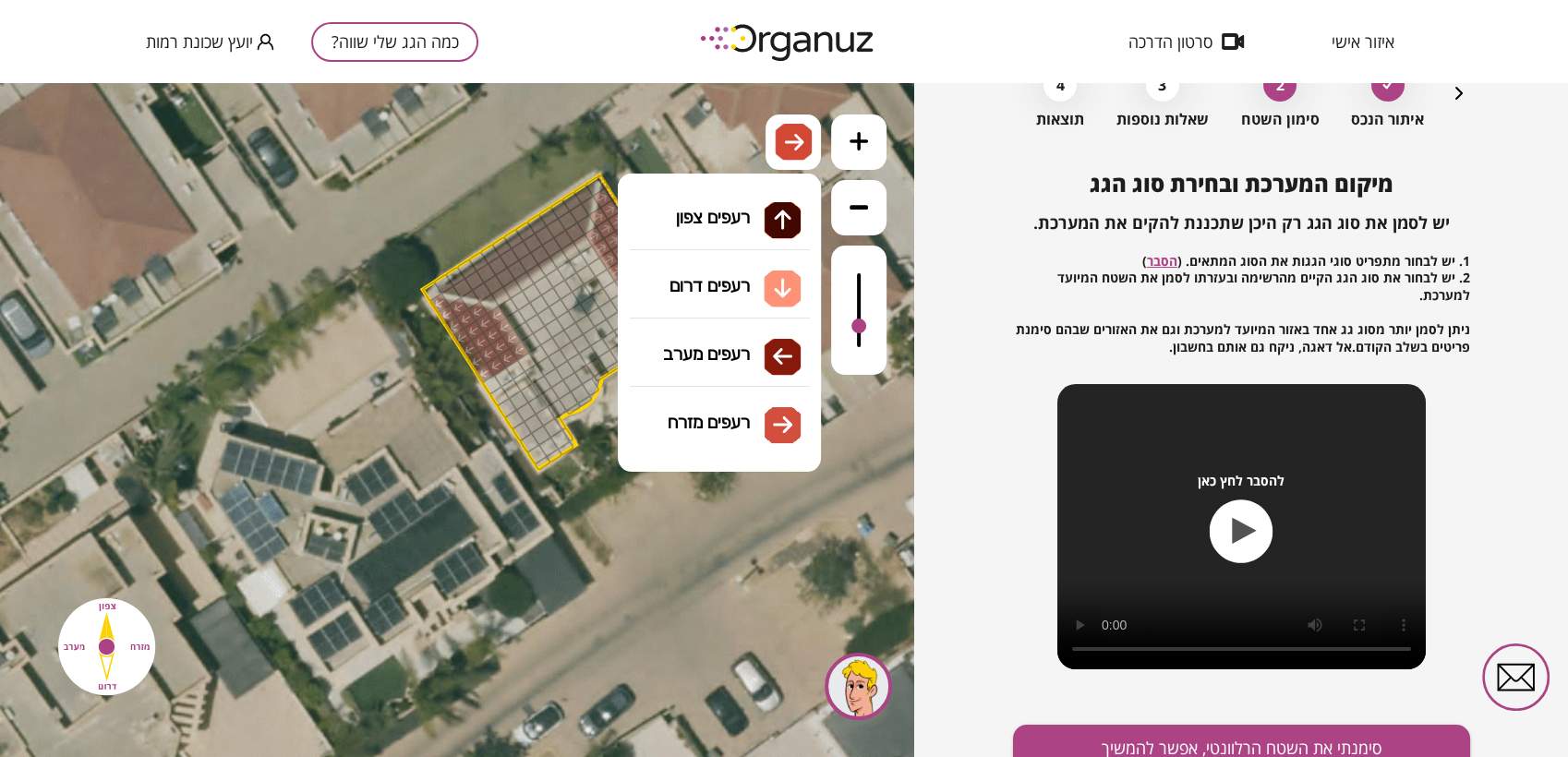 click on "גג רעפים
רעפים צפון
רעפים דרום
רעפים מערב
רעפים מזרח" at bounding box center [719, 266] 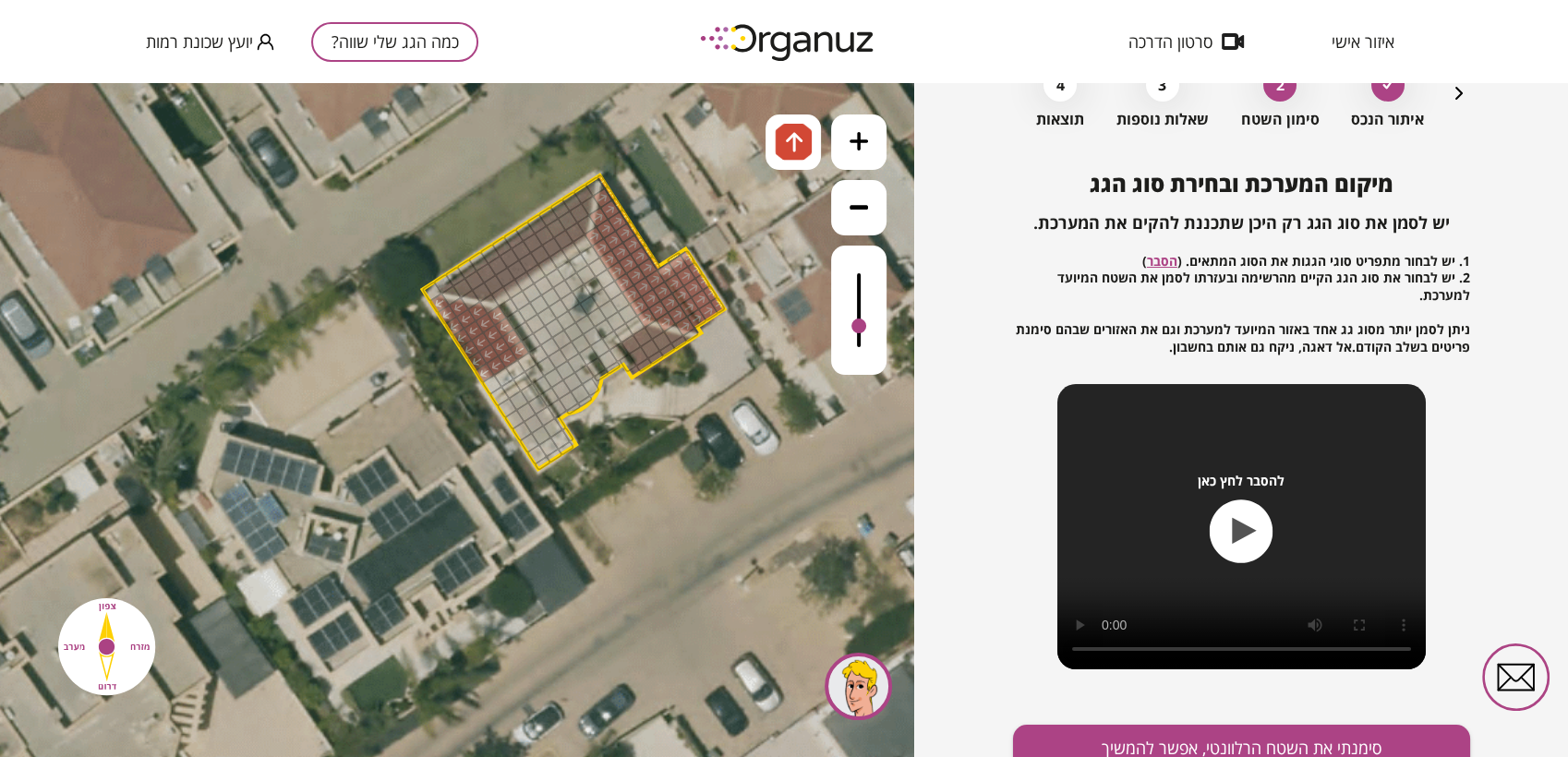 click on ".st0 {
fill: #FFFFFF;
}
.st0 {
fill: #FFFFFF;
}" at bounding box center [457, 420] 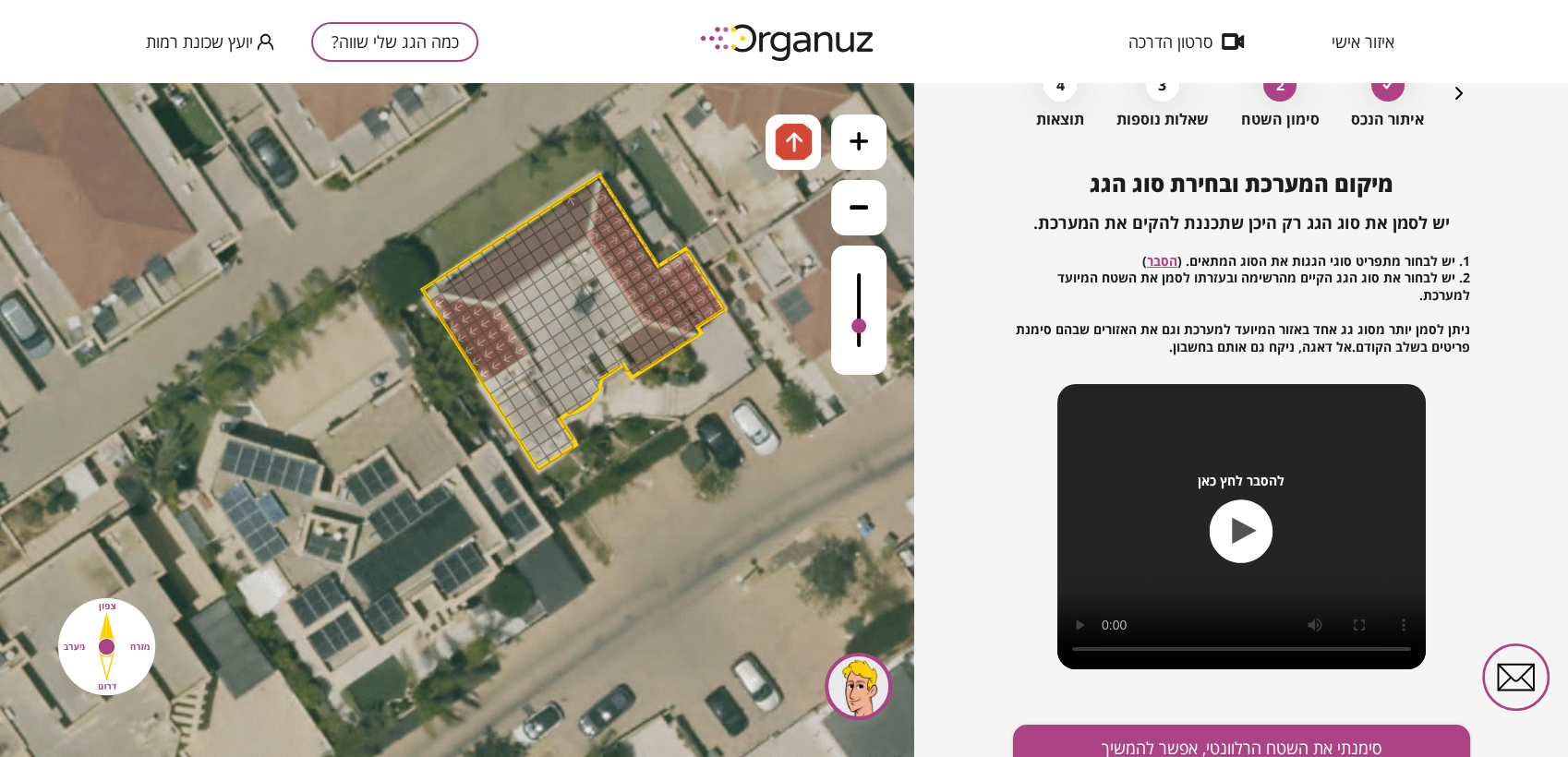 click at bounding box center (572, 201) 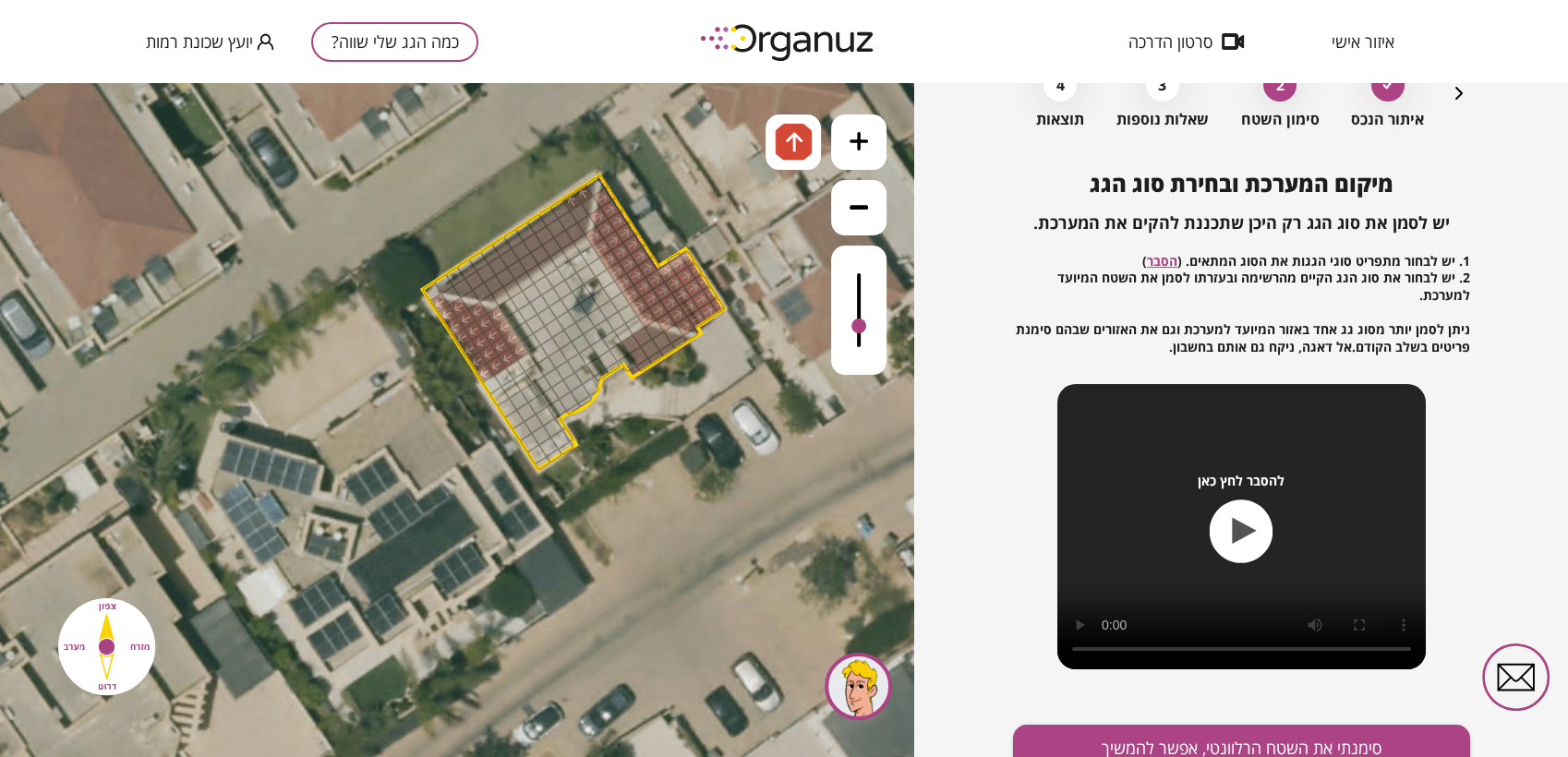 click at bounding box center (595, 186) 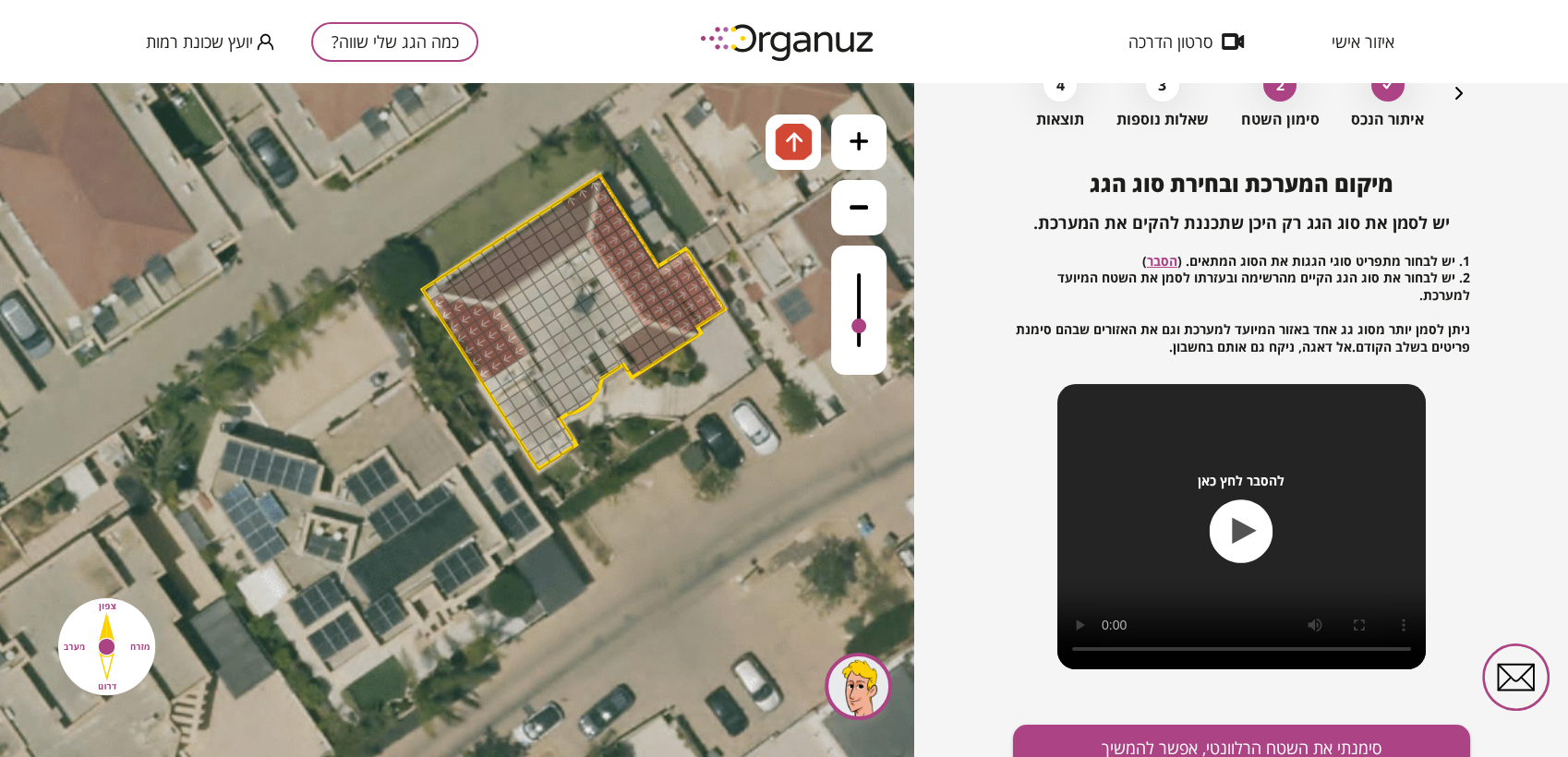 click at bounding box center [590, 205] 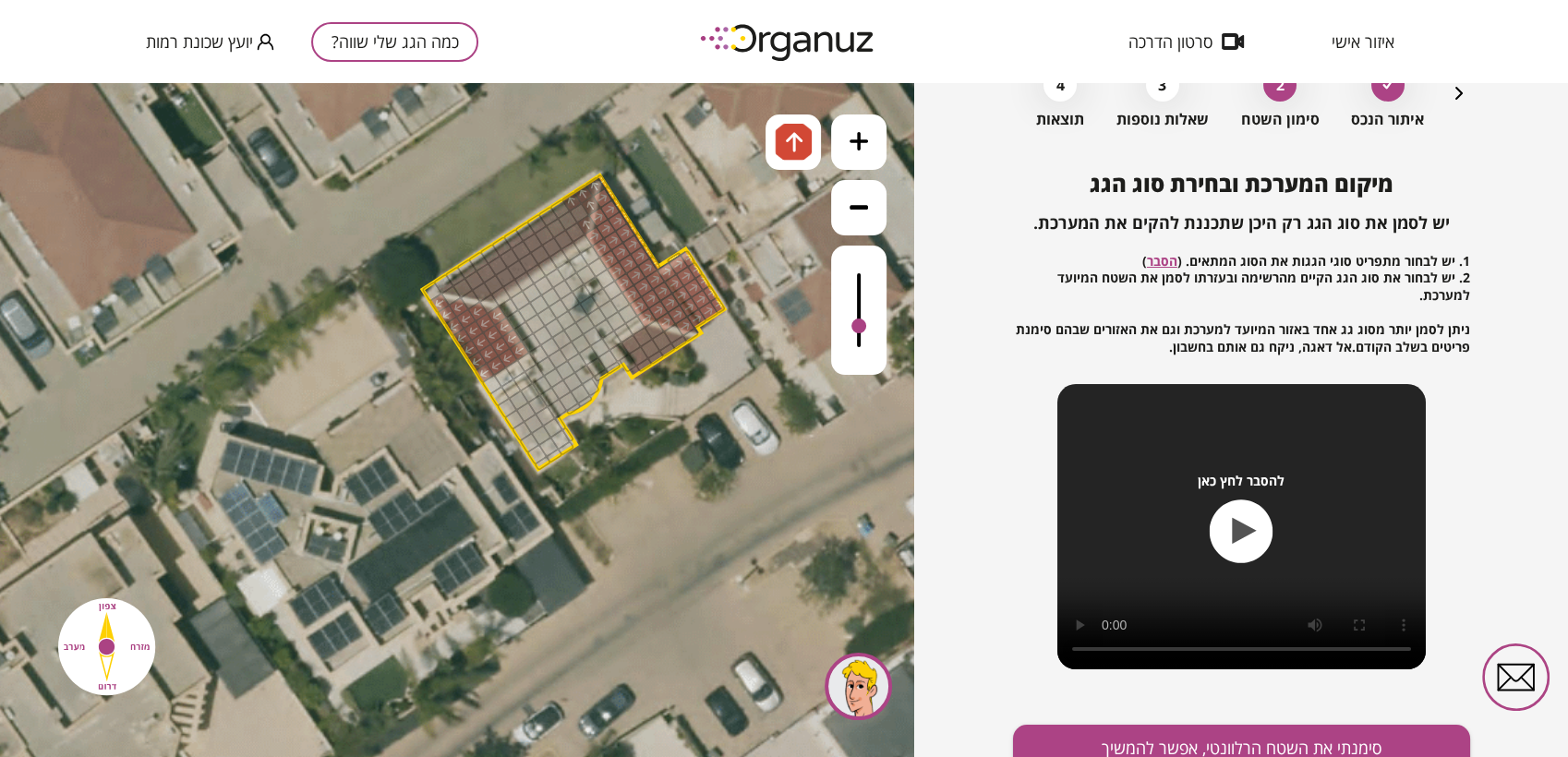 click at bounding box center [586, 224] 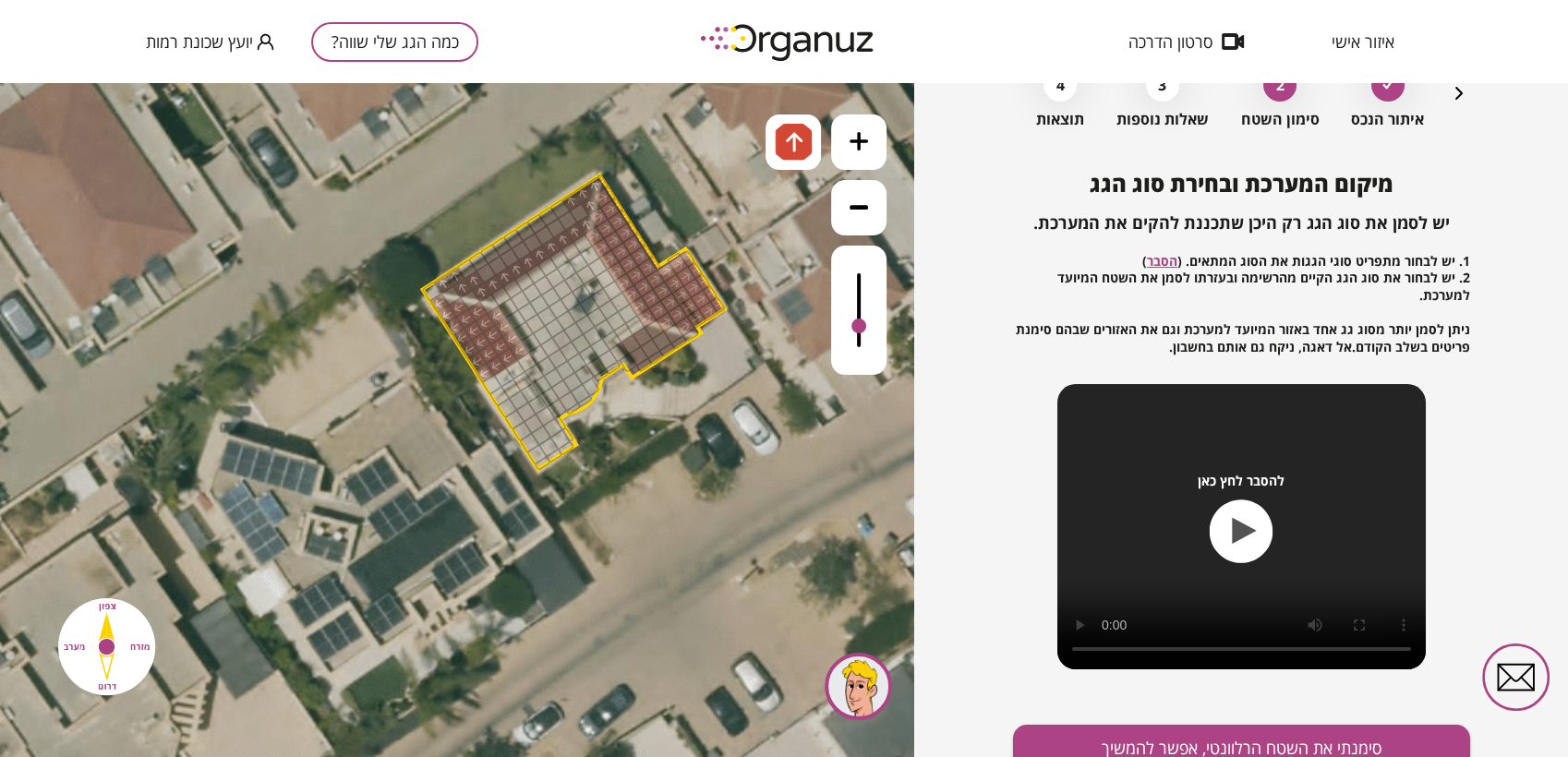 drag, startPoint x: 573, startPoint y: 231, endPoint x: 432, endPoint y: 275, distance: 147.70579 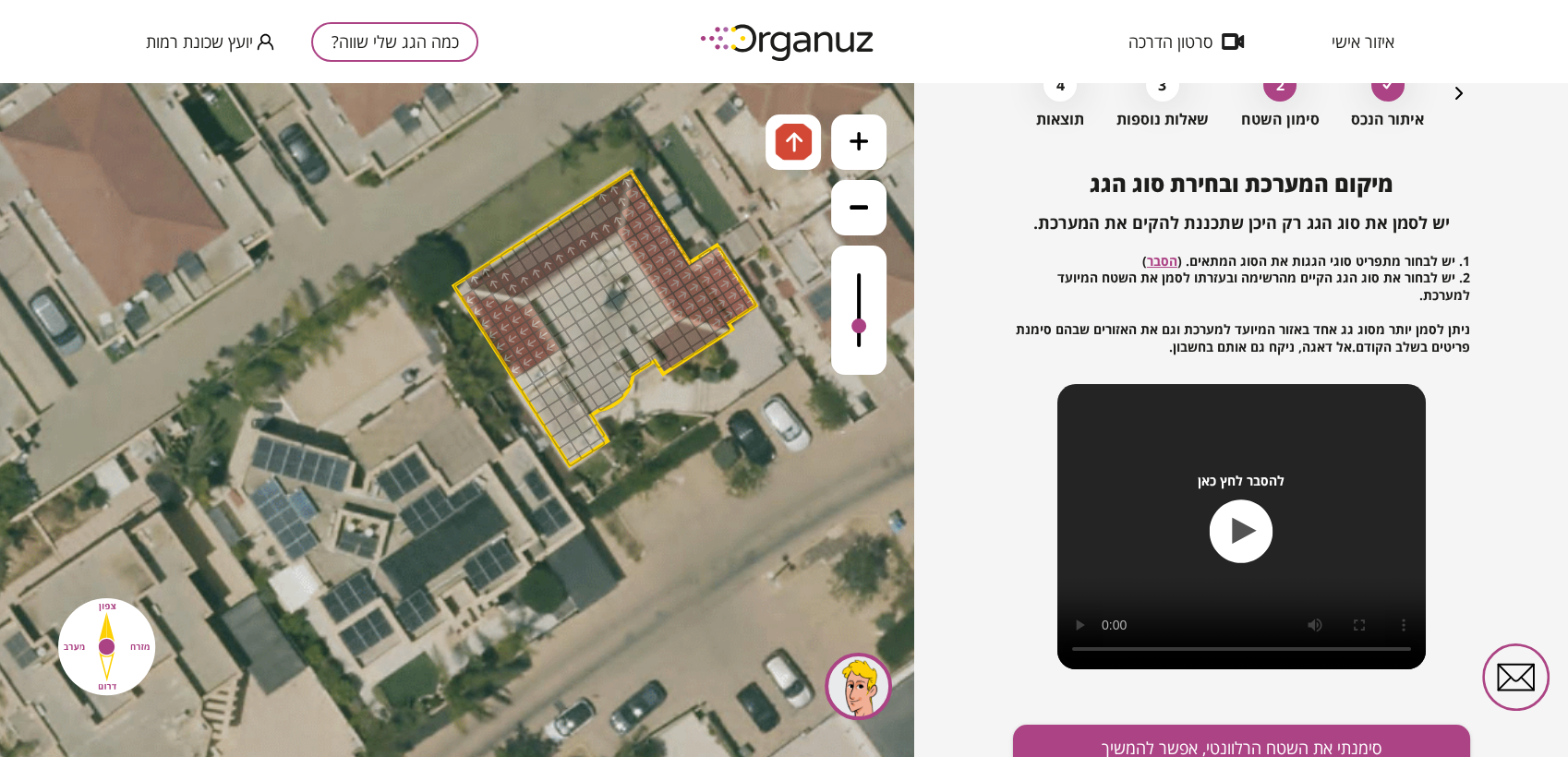 drag, startPoint x: 464, startPoint y: 259, endPoint x: 495, endPoint y: 256, distance: 31.144823 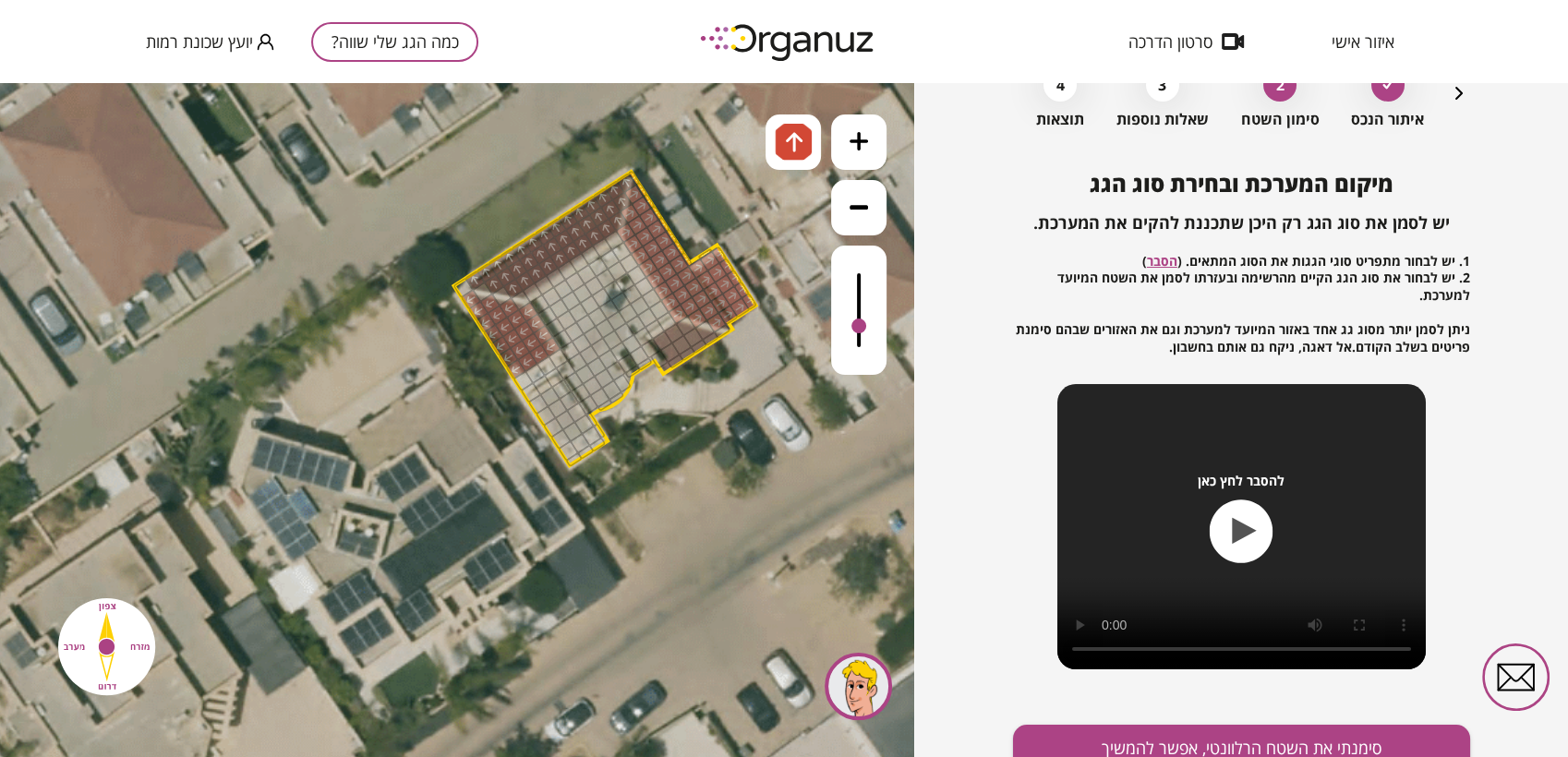 drag, startPoint x: 604, startPoint y: 209, endPoint x: 591, endPoint y: 199, distance: 16.40122 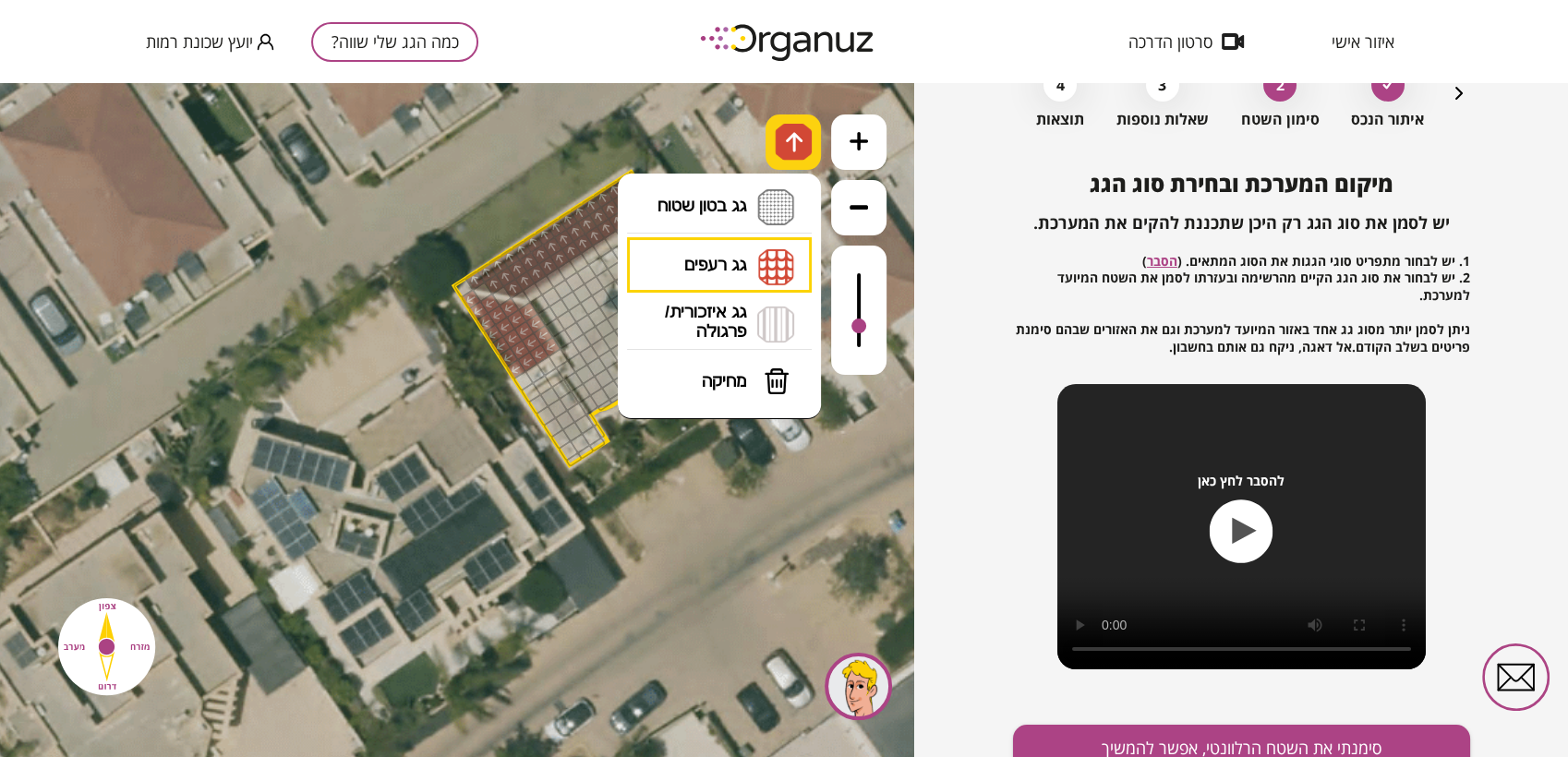 click at bounding box center (794, 142) 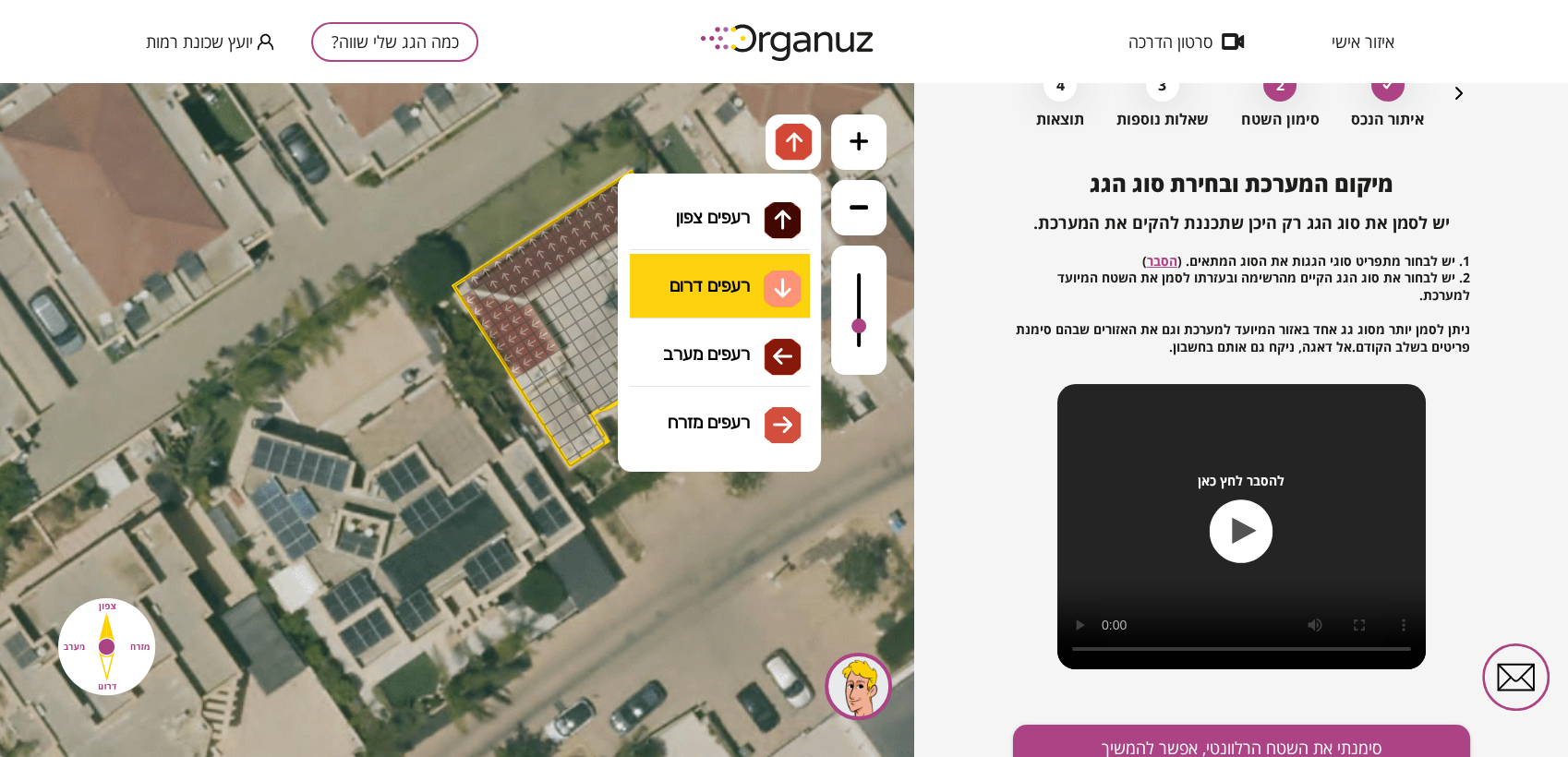drag, startPoint x: 758, startPoint y: 257, endPoint x: 747, endPoint y: 263, distance: 12.529964 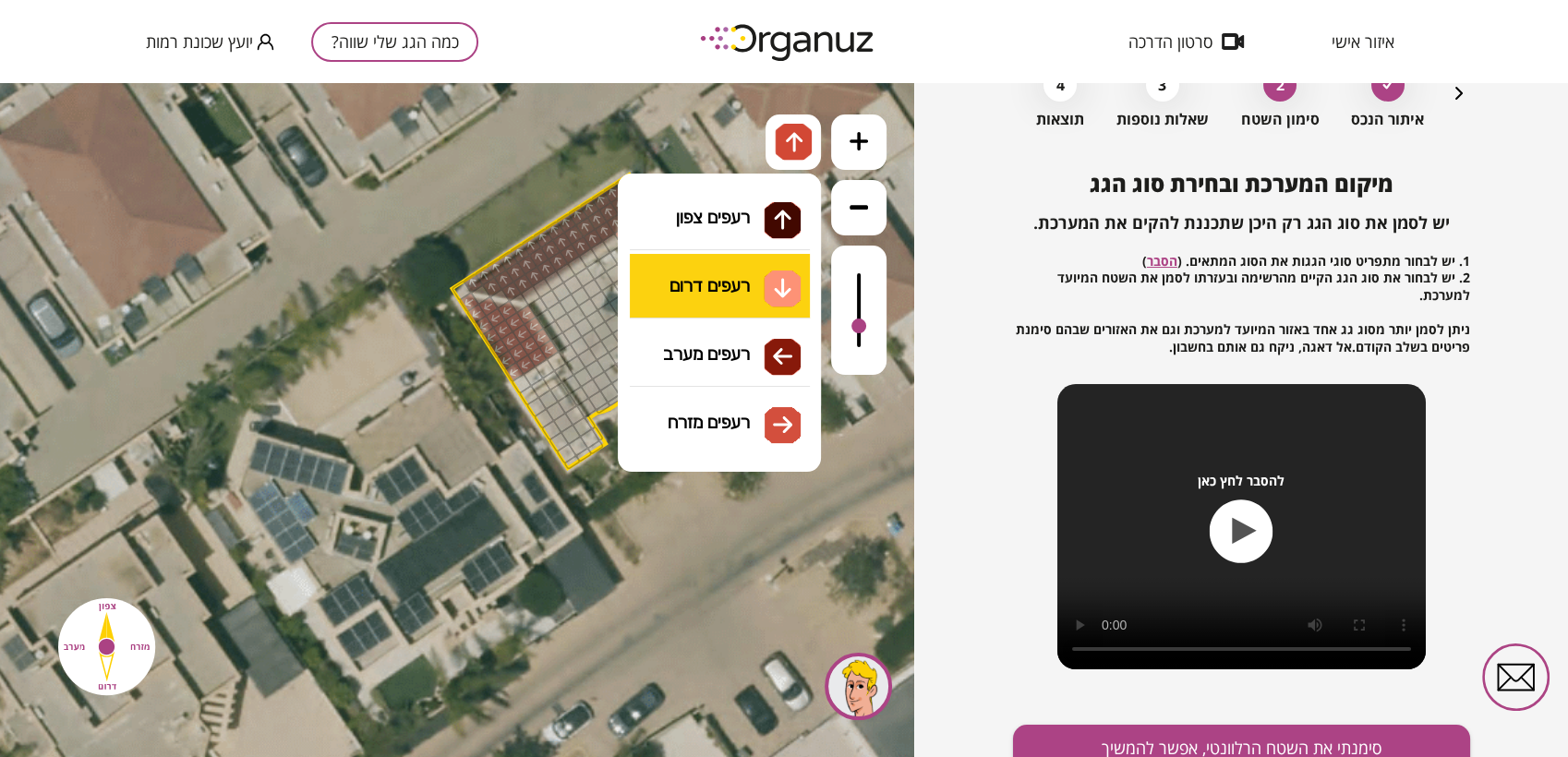 click on ".st0 {
fill: #FFFFFF;
}
.st0 {
fill: #FFFFFF;
}" at bounding box center (457, 420) 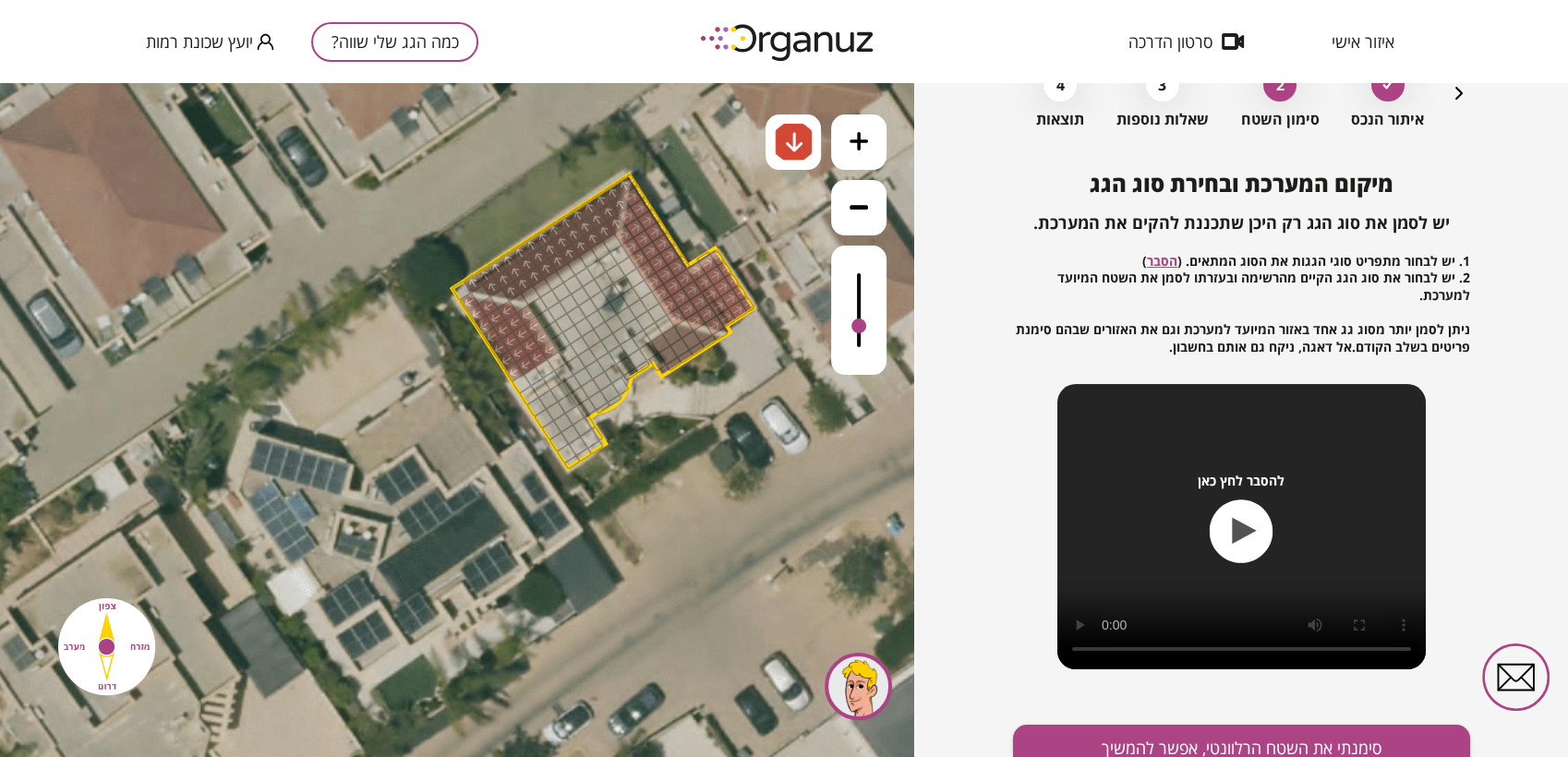 click at bounding box center (660, 343) 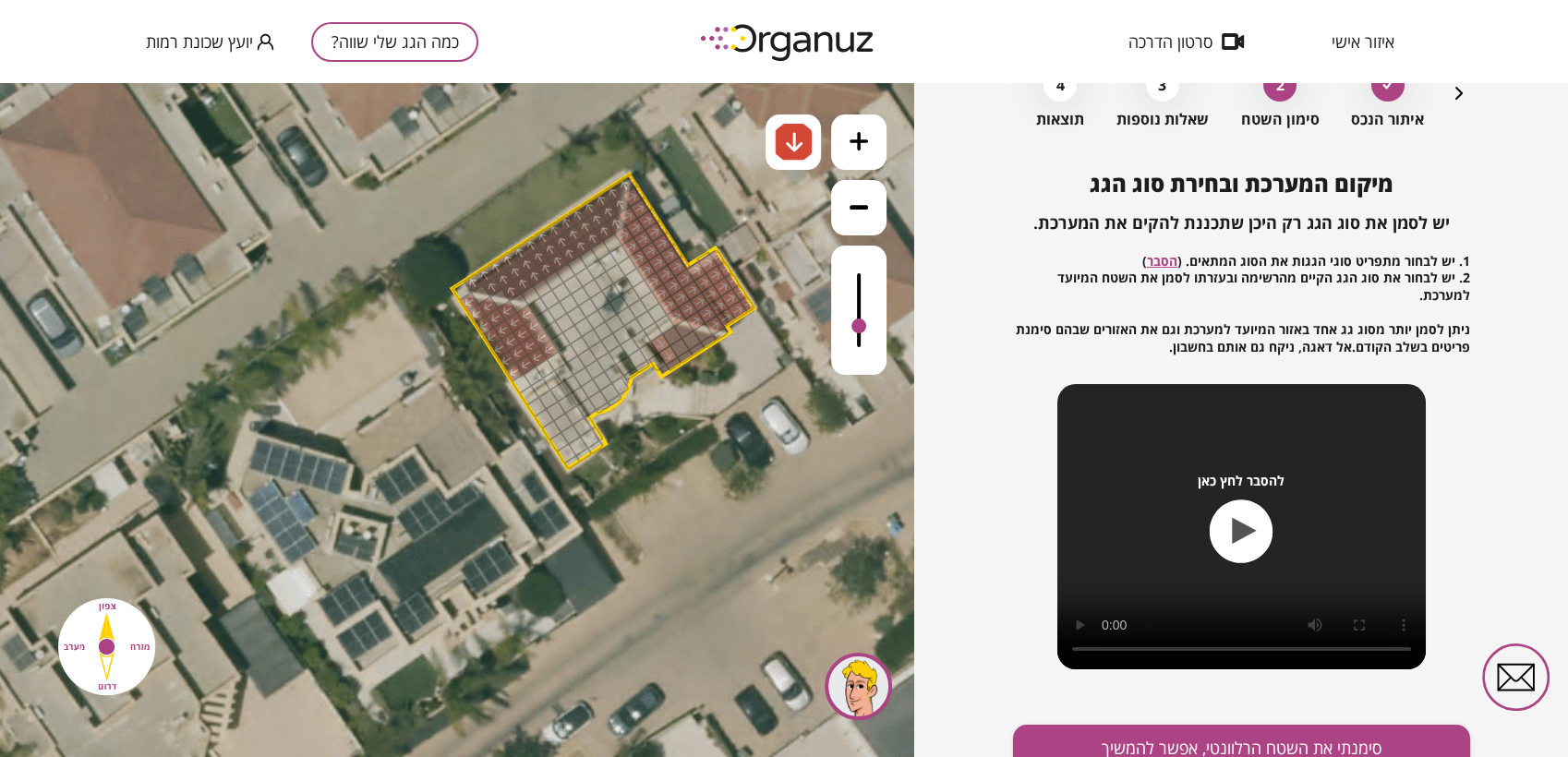 drag, startPoint x: 667, startPoint y: 354, endPoint x: 669, endPoint y: 363, distance: 9.219544 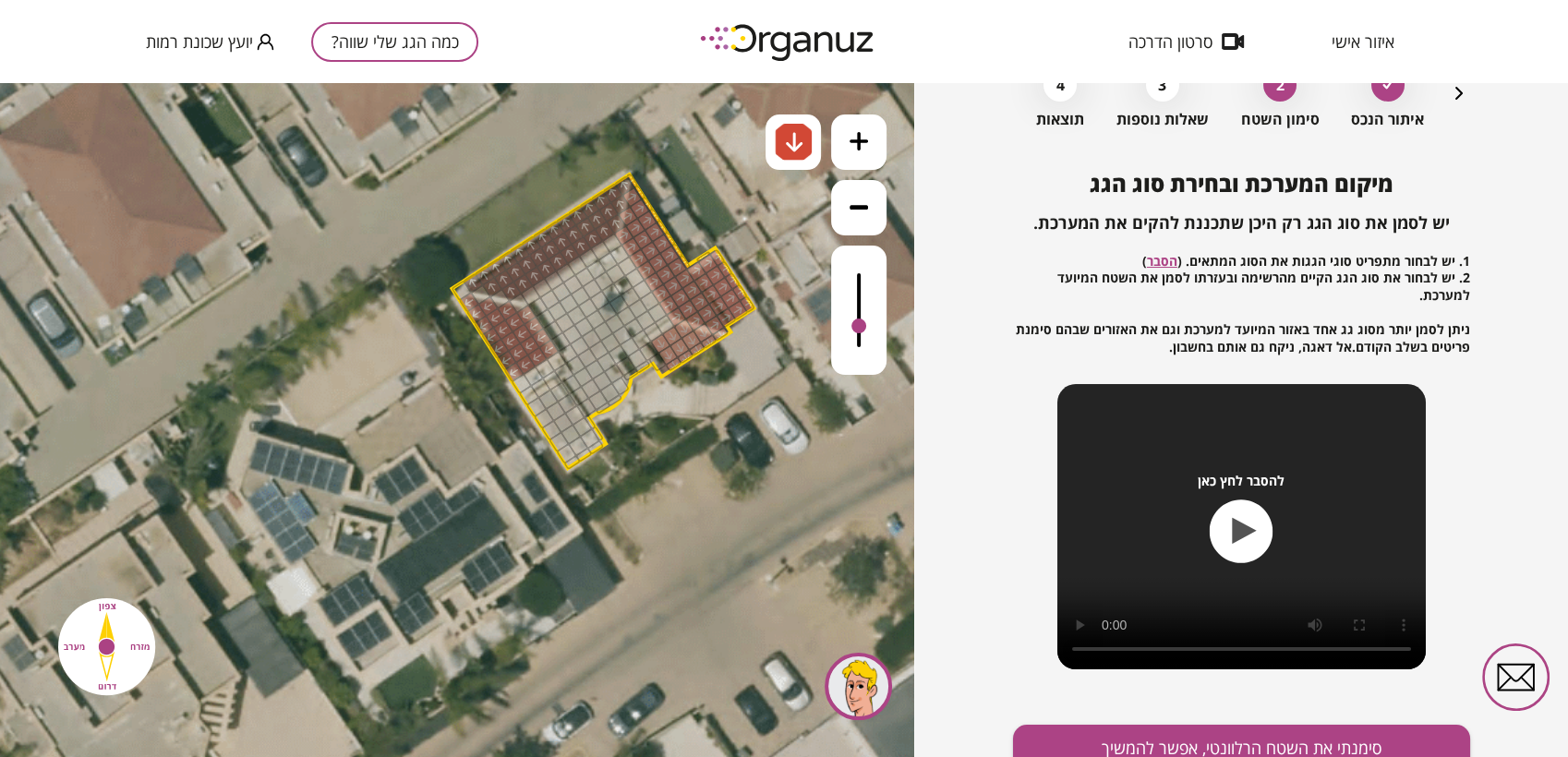 drag, startPoint x: 684, startPoint y: 358, endPoint x: 677, endPoint y: 343, distance: 16.552945 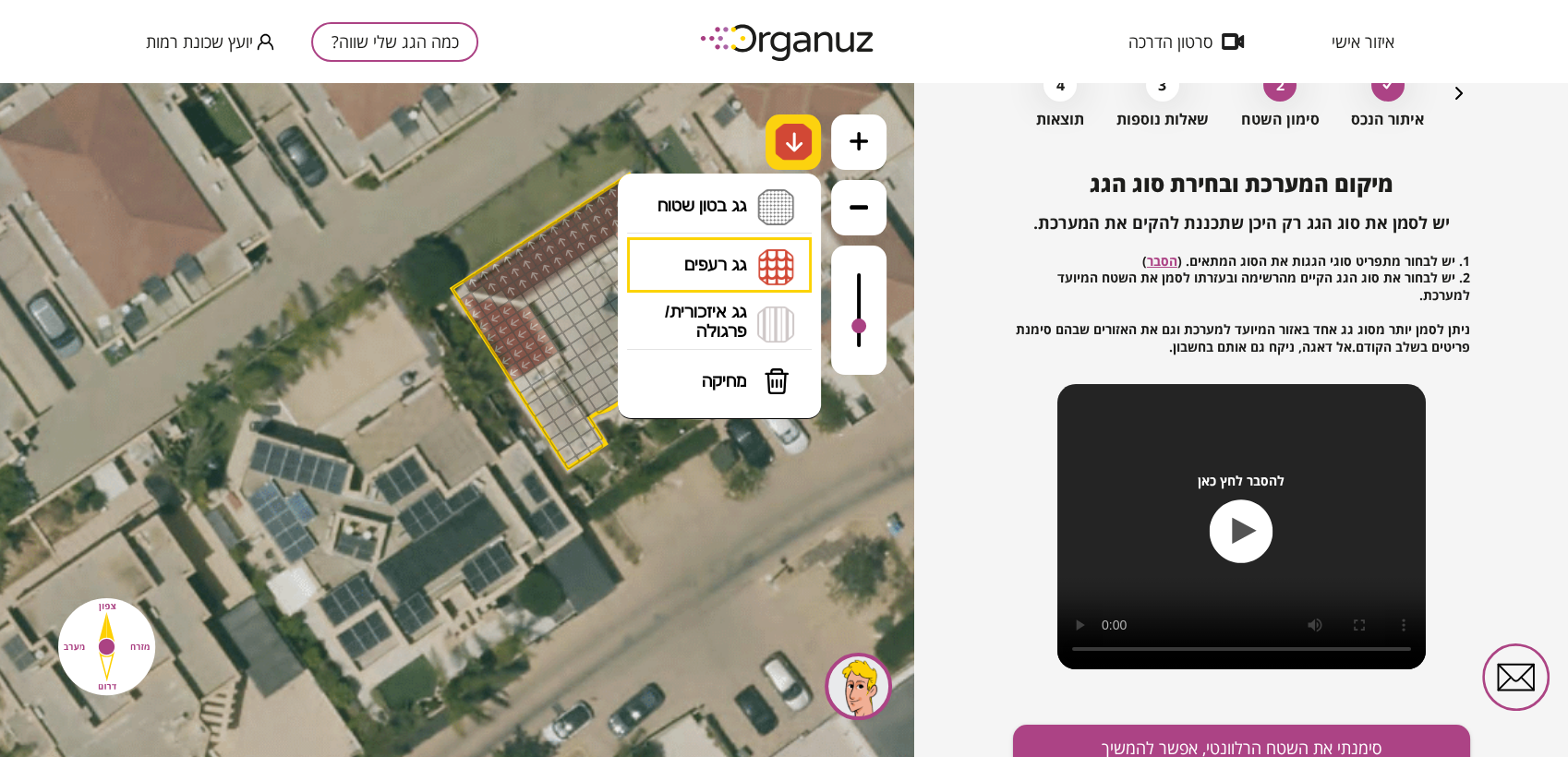 click at bounding box center (794, 142) 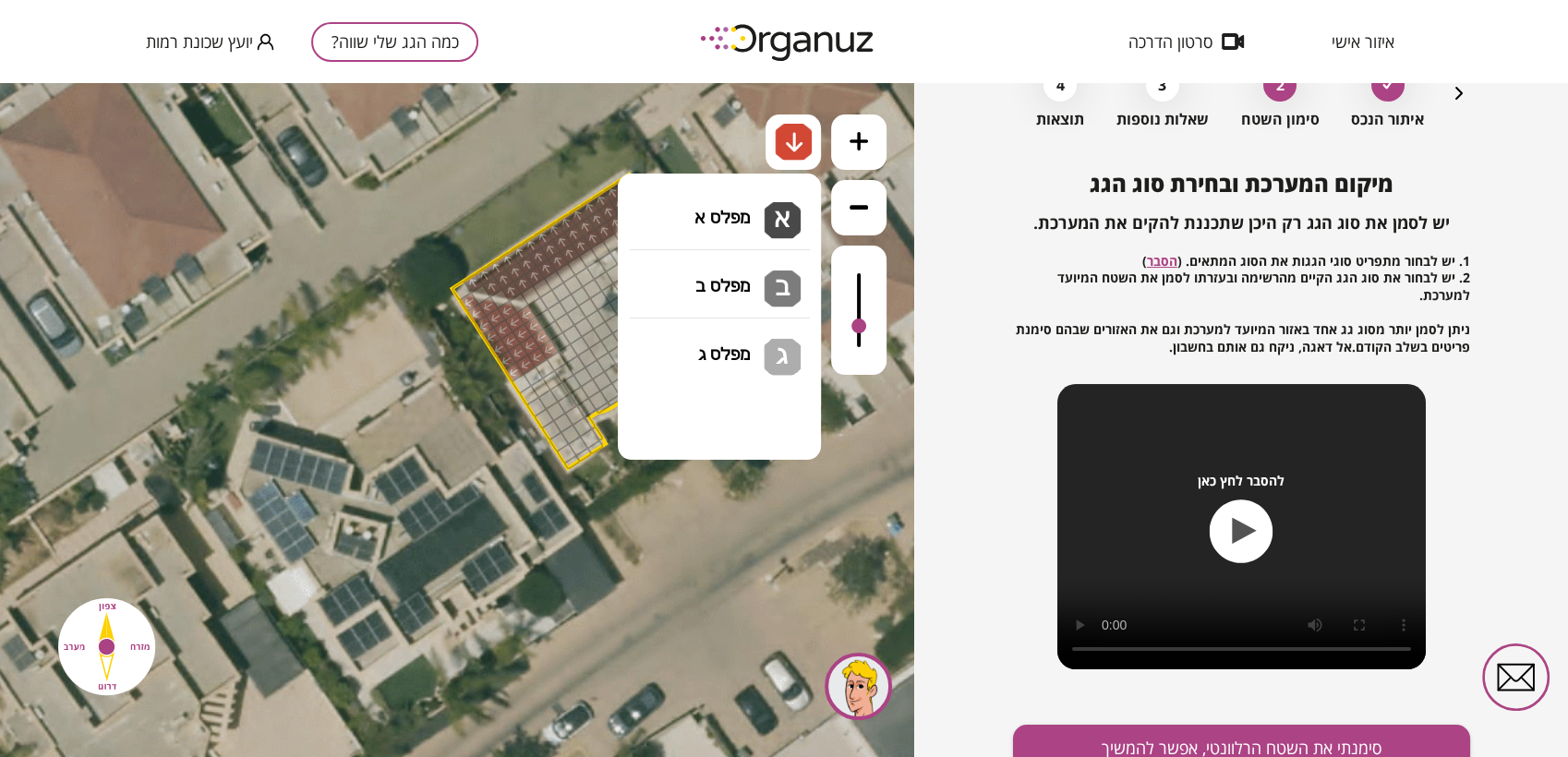 click on "גג בטון שטוח
מפלס א
א
מפלס ב
ב
מפלס ג
ג" at bounding box center (719, 208) 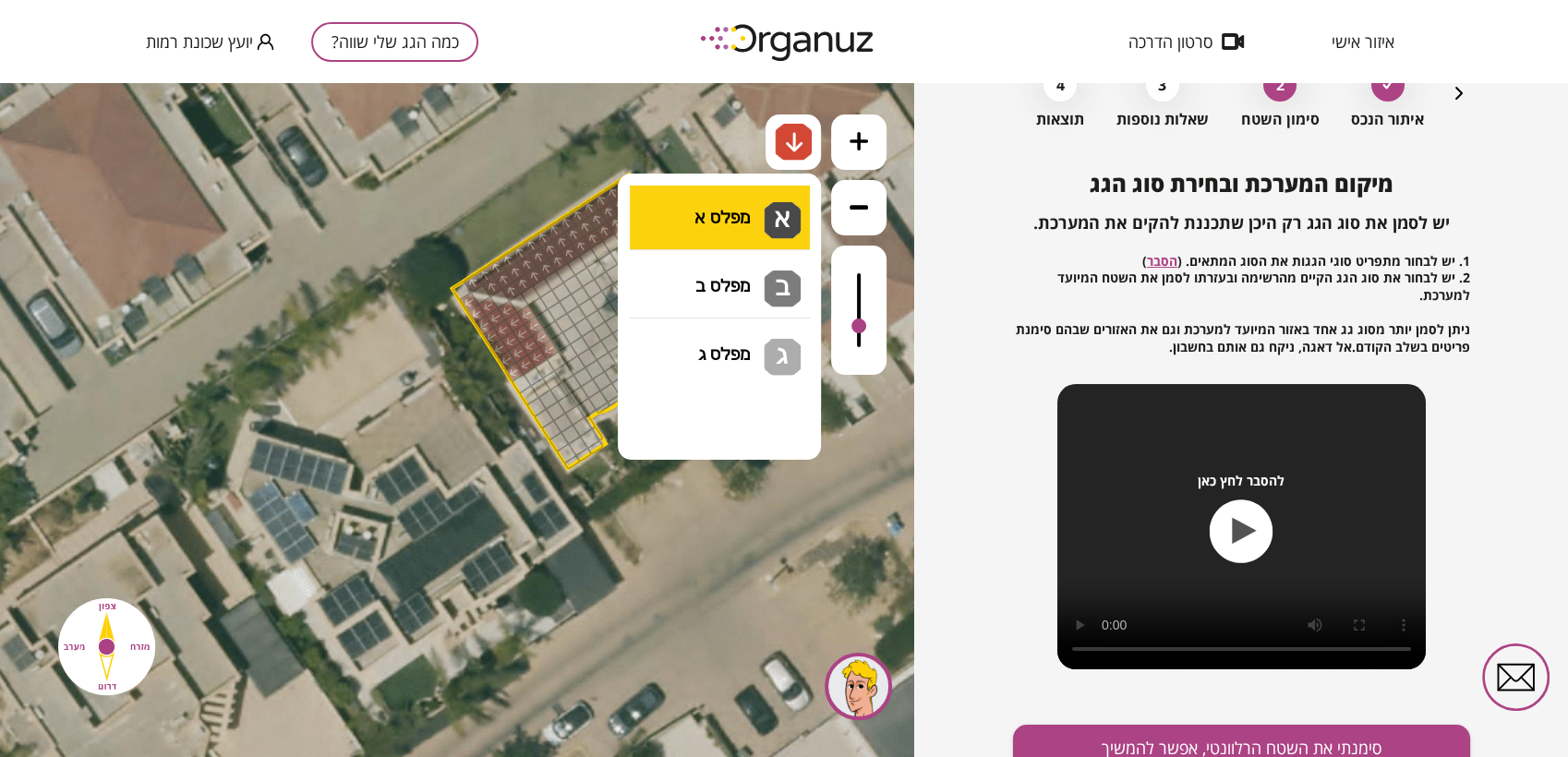 click on ".st0 {
fill: #FFFFFF;
}
.st0 {
fill: #FFFFFF;
}" at bounding box center (457, 420) 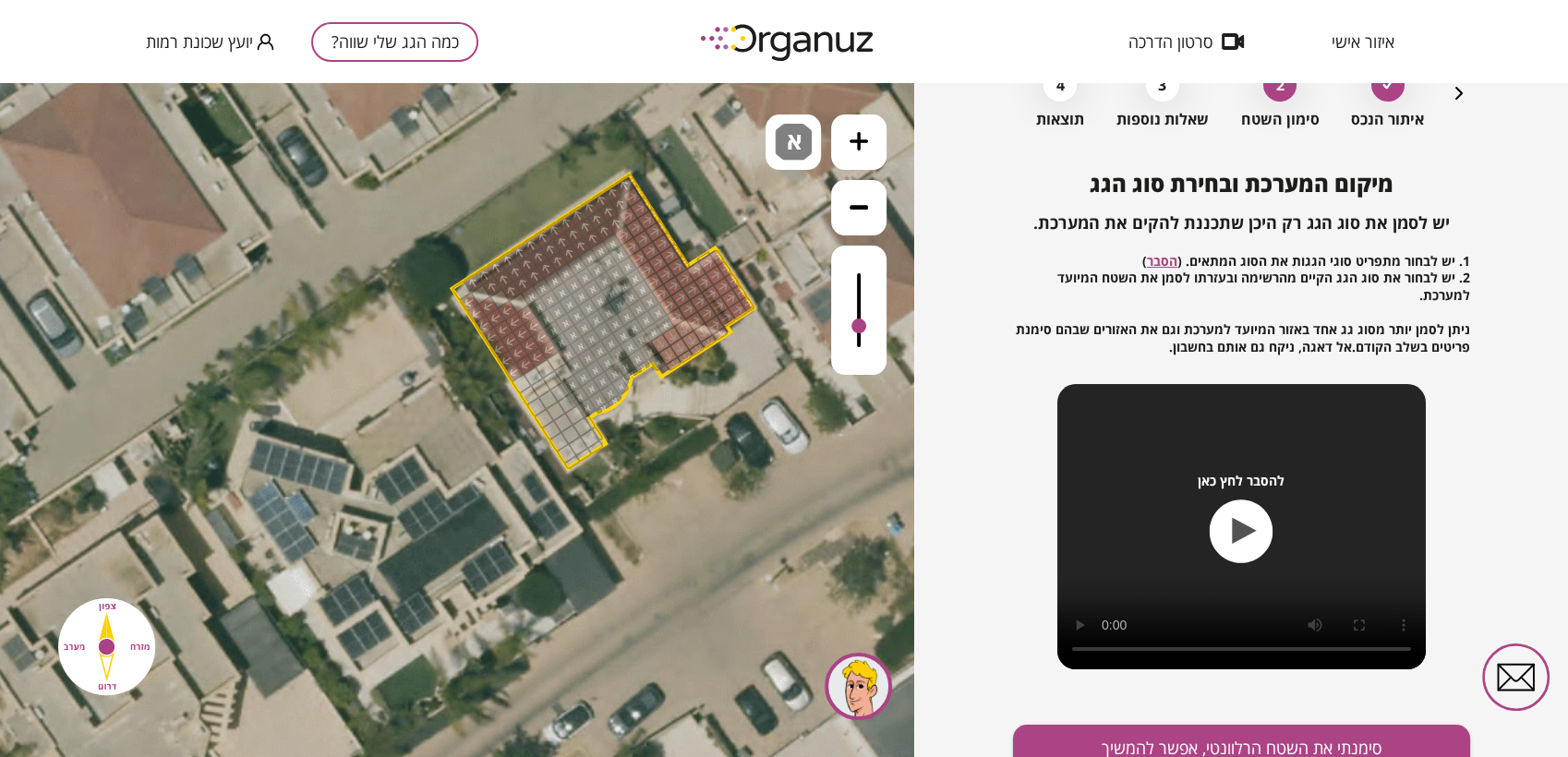 drag, startPoint x: 612, startPoint y: 240, endPoint x: 585, endPoint y: 307, distance: 72.23573 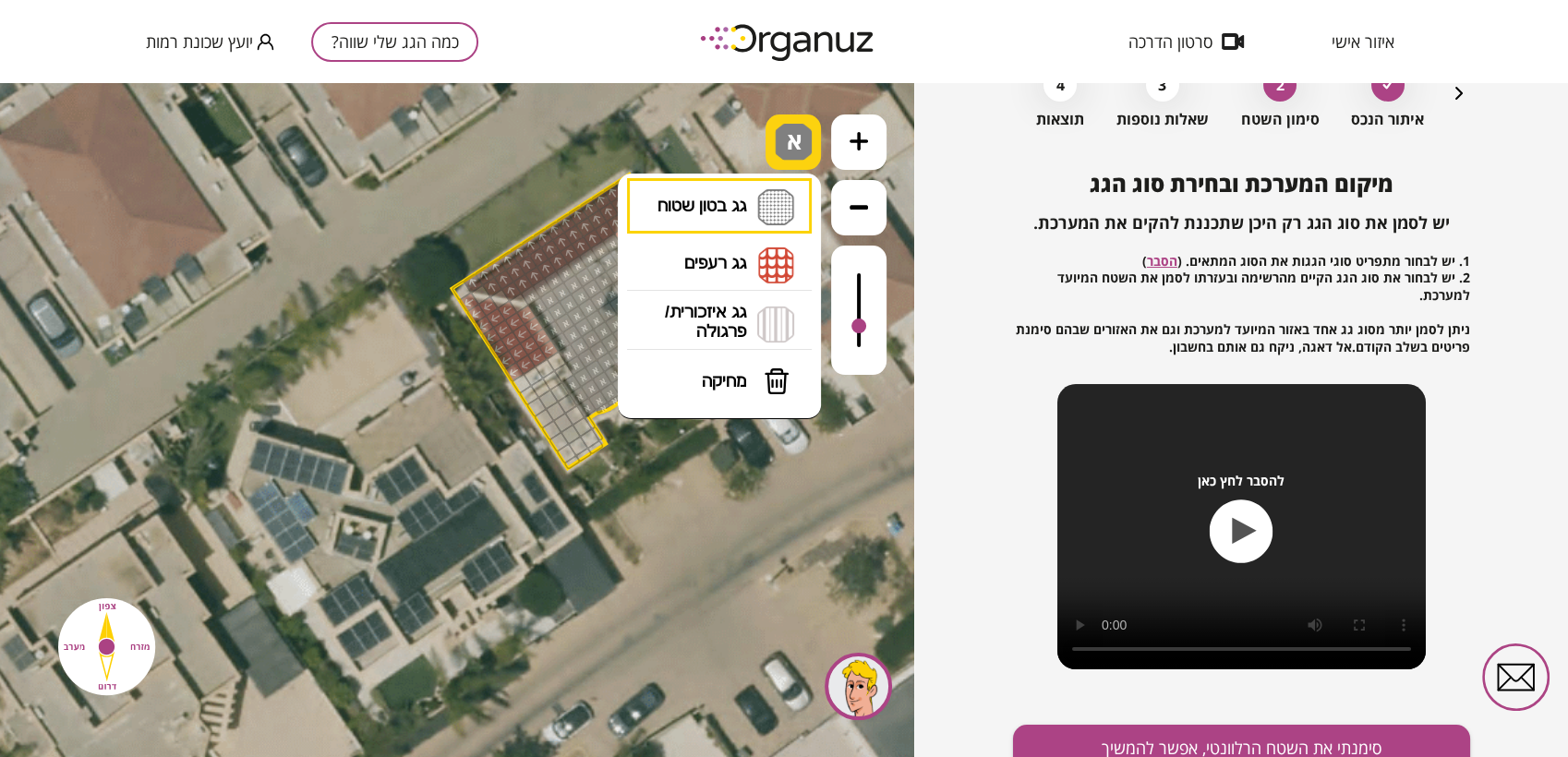 click at bounding box center [793, 142] 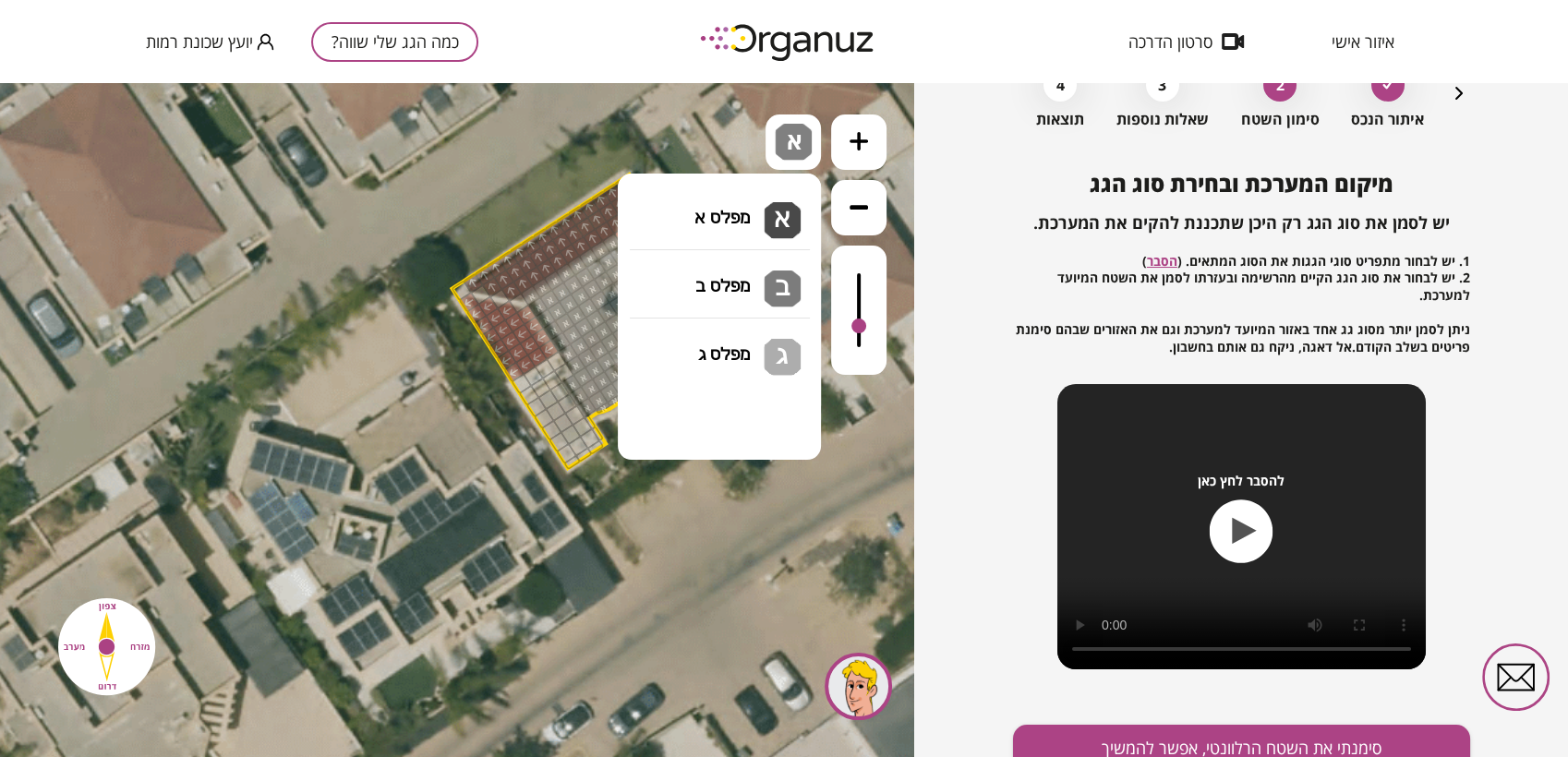 click on "גג בטון שטוח
מפלס א
א
מפלס ב
ב
מפלס ג
ג" at bounding box center [719, 207] 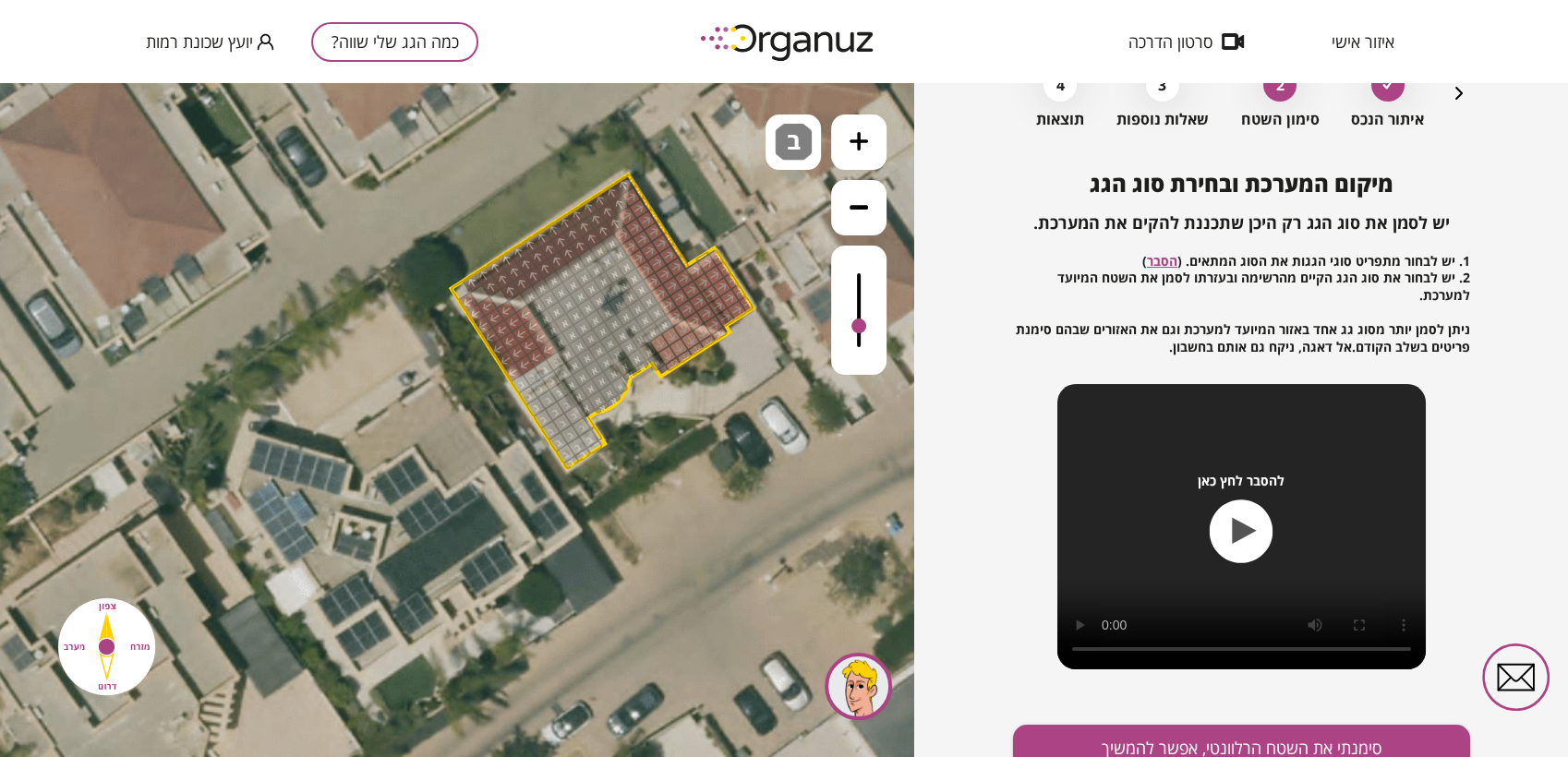 drag, startPoint x: 552, startPoint y: 358, endPoint x: 602, endPoint y: 447, distance: 102.083299 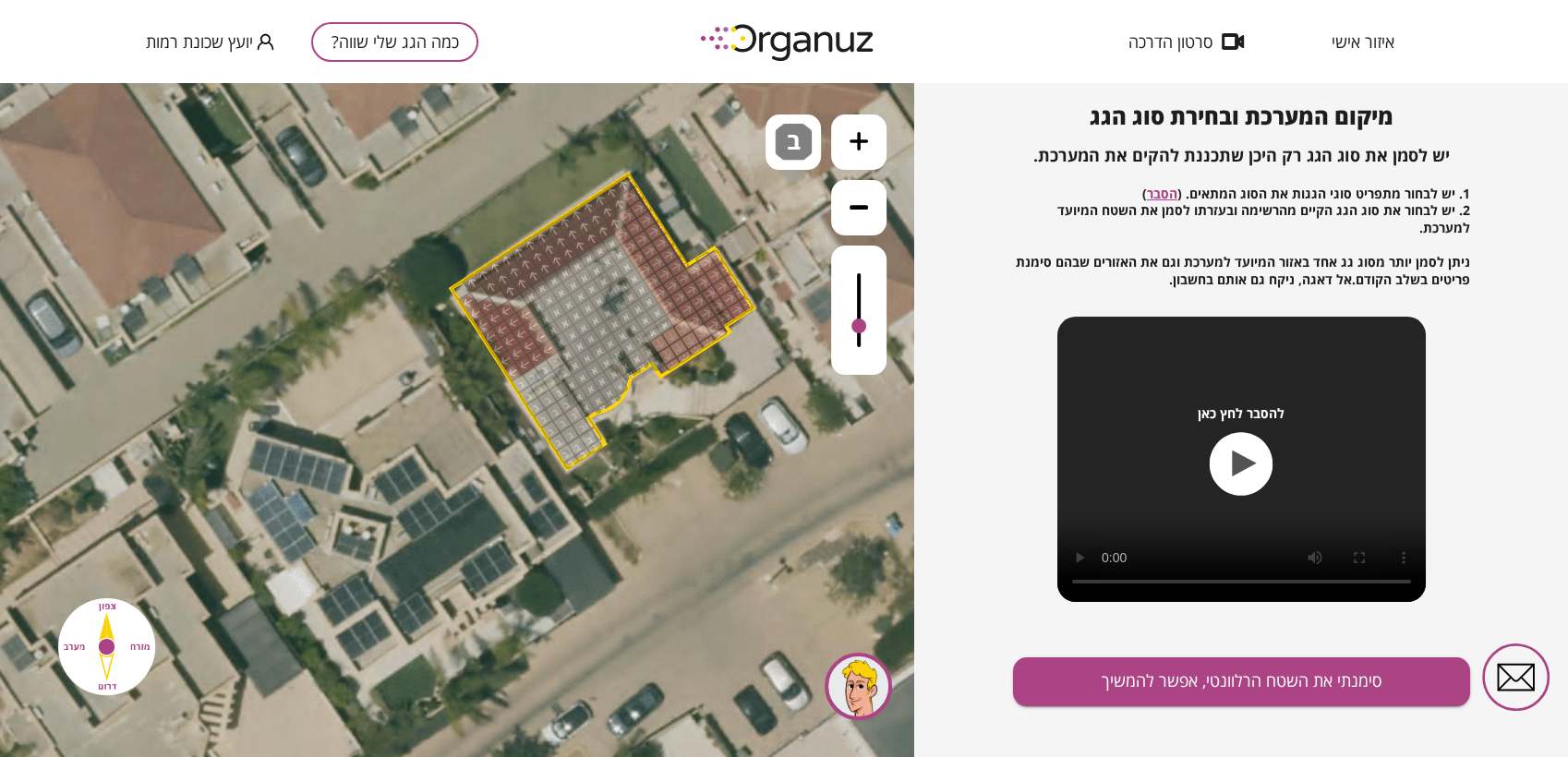 scroll, scrollTop: 198, scrollLeft: 0, axis: vertical 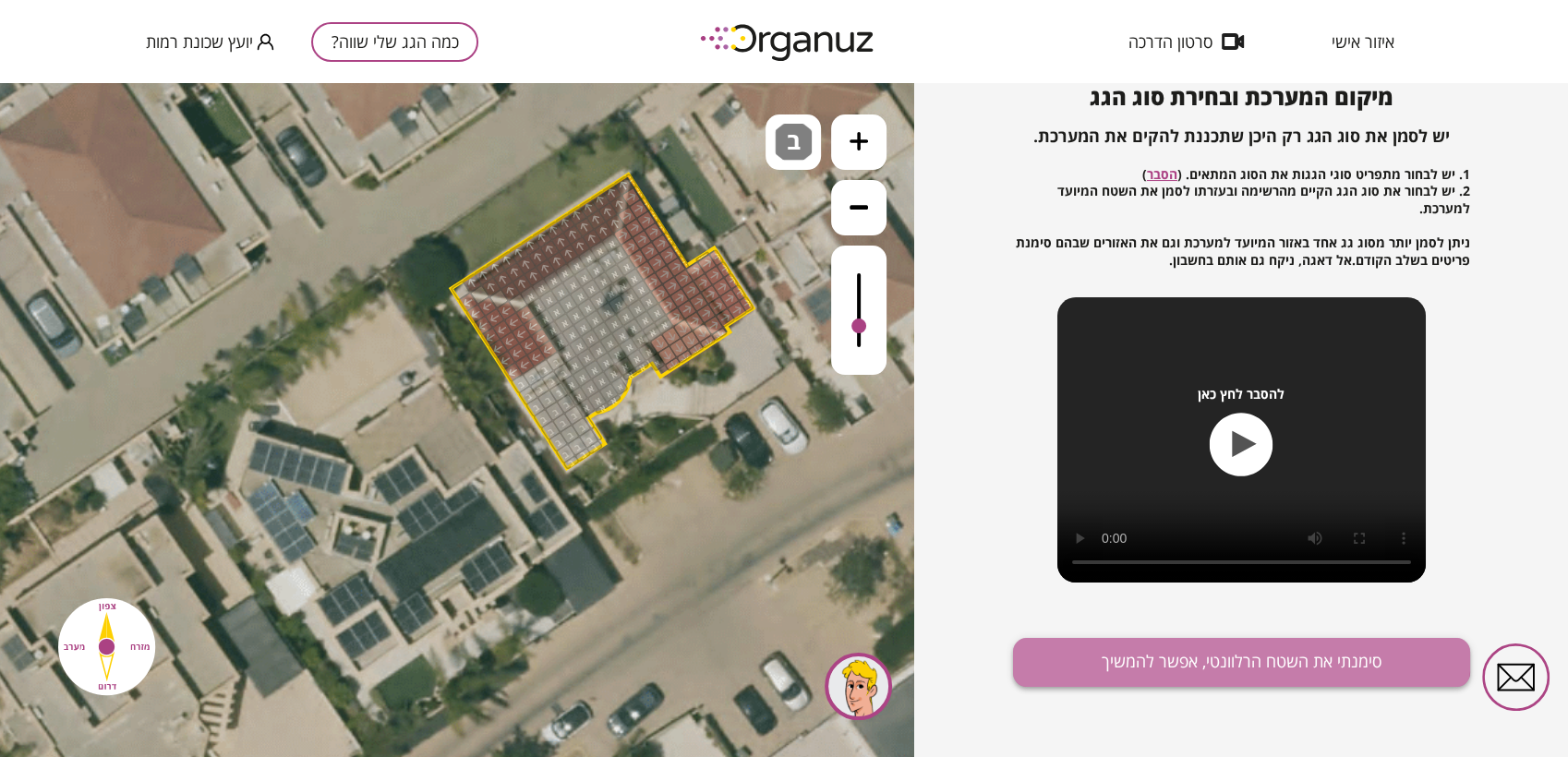 click on "סימנתי את השטח הרלוונטי, אפשר להמשיך" at bounding box center [1241, 662] 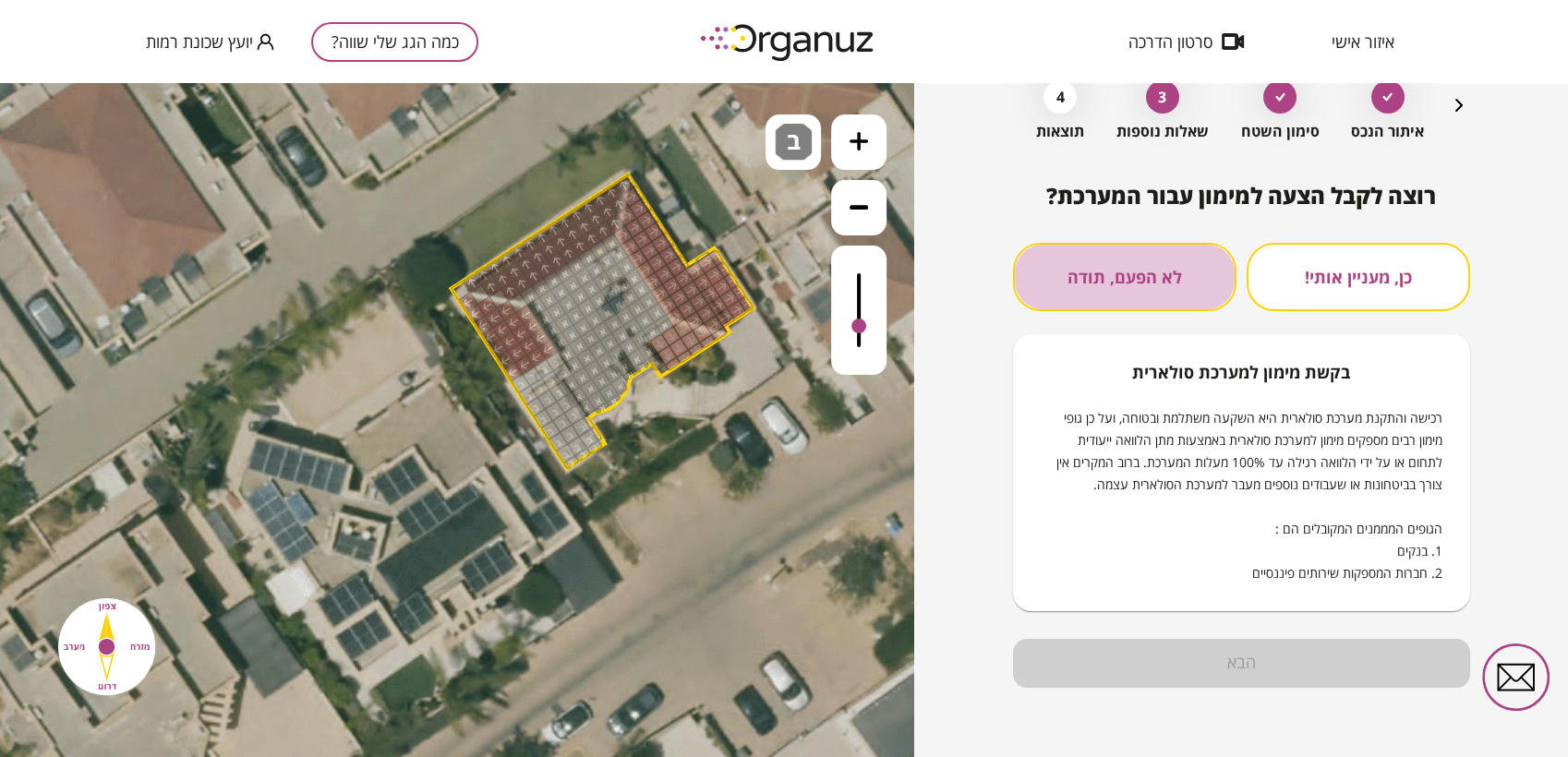 click on "לא הפעם, תודה" at bounding box center (1125, 277) 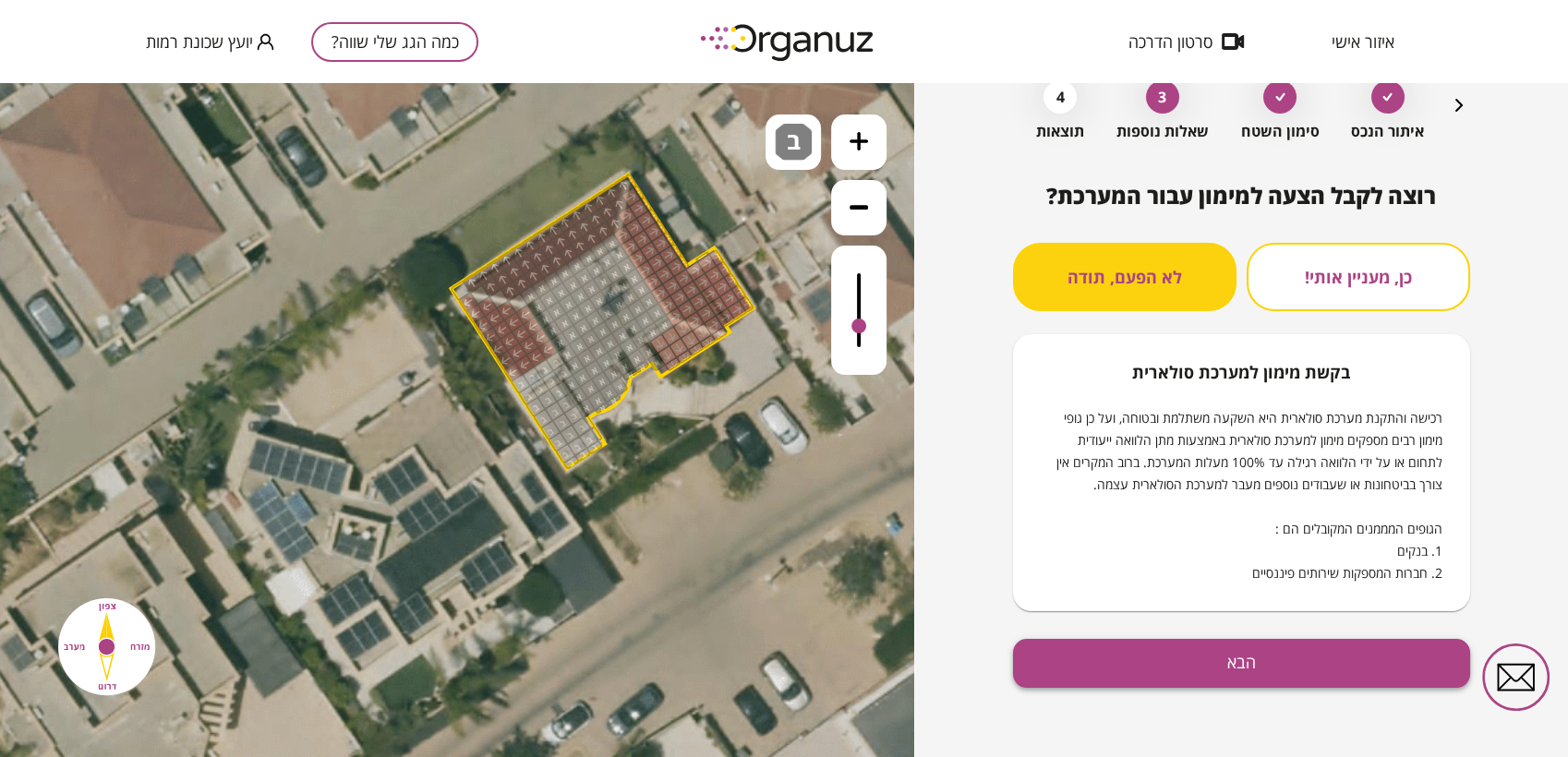 click on "הבא" at bounding box center (1241, 663) 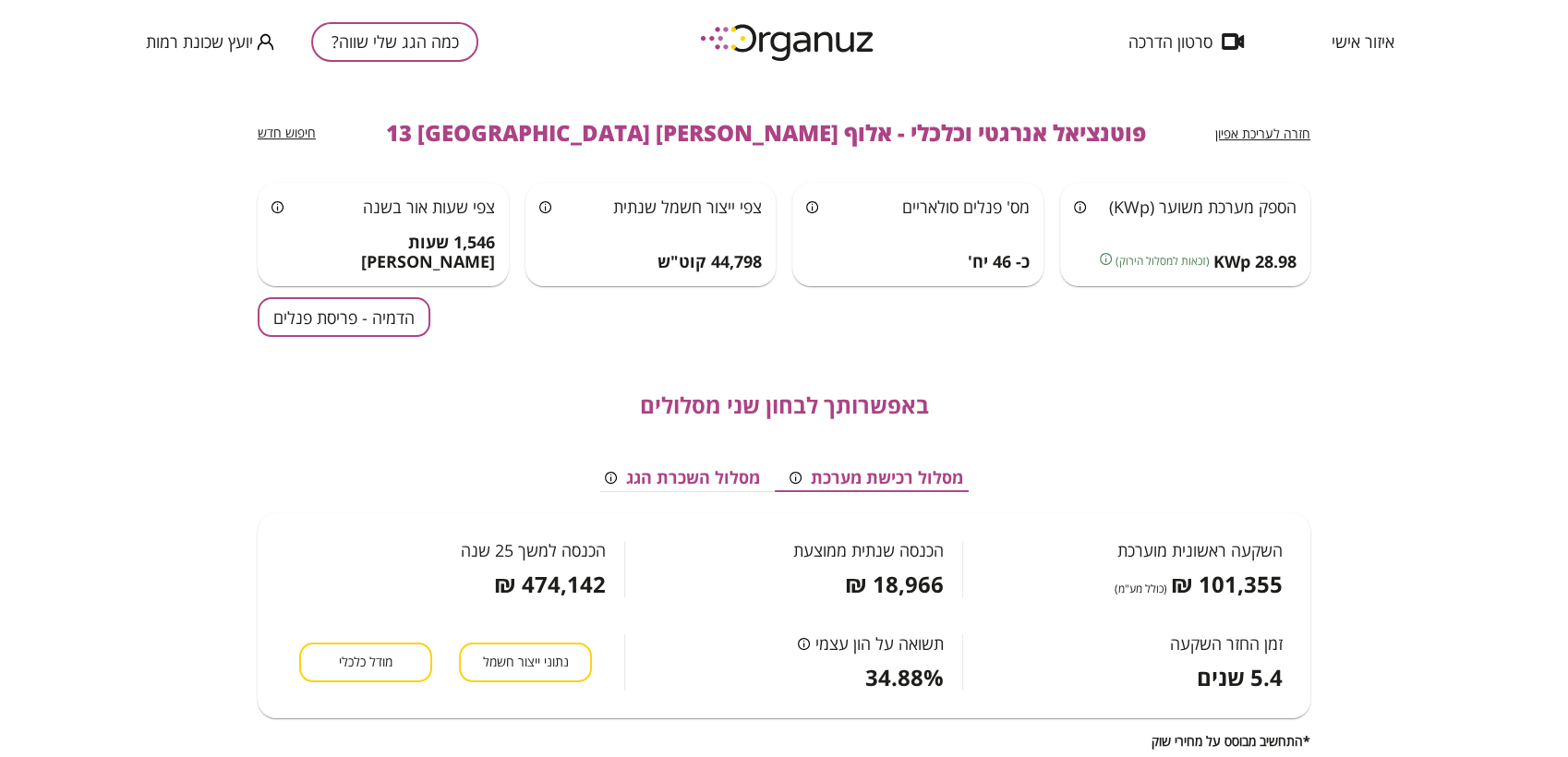click on "הדמיה - פריסת פנלים" at bounding box center (344, 317) 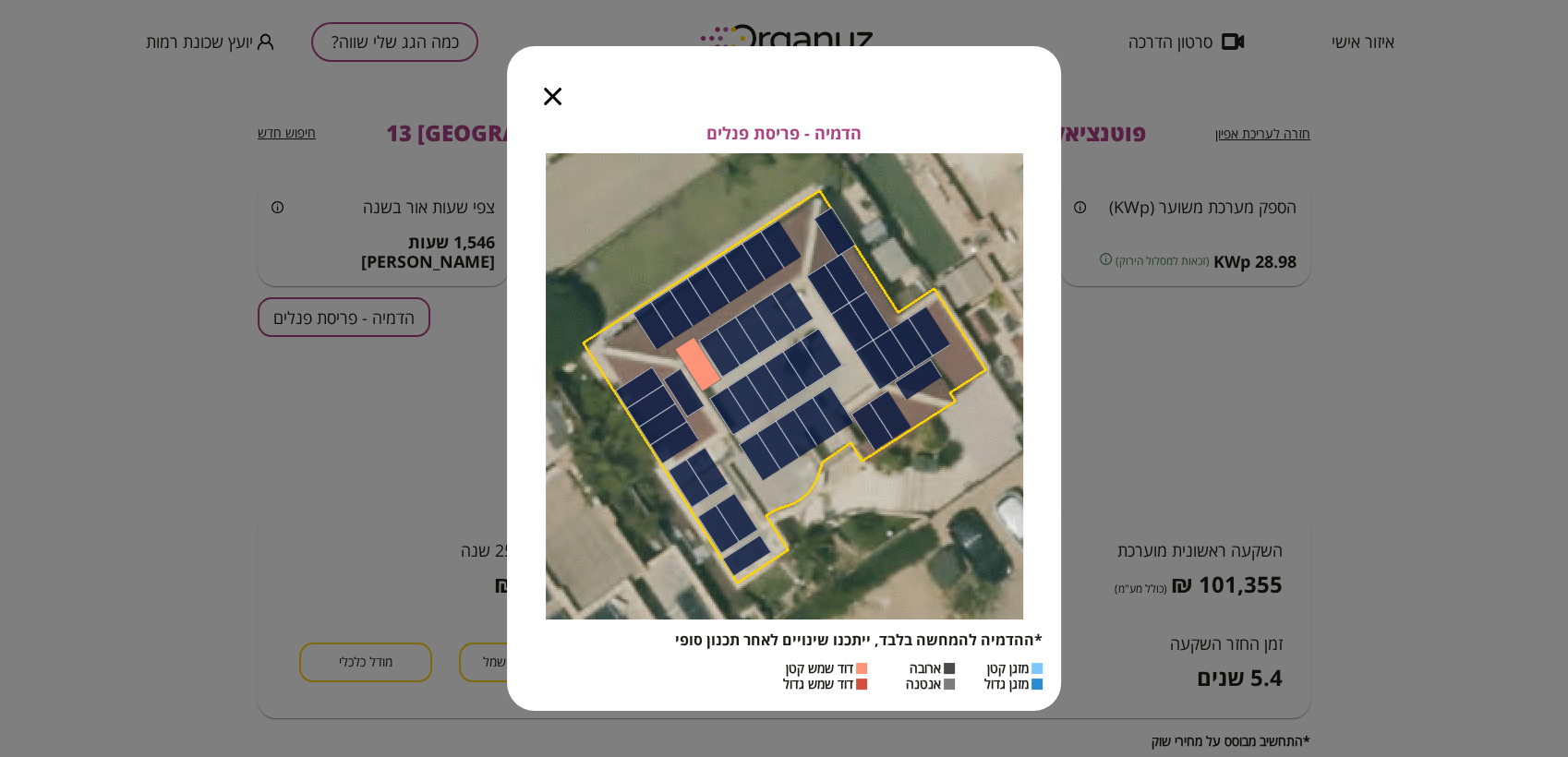 click 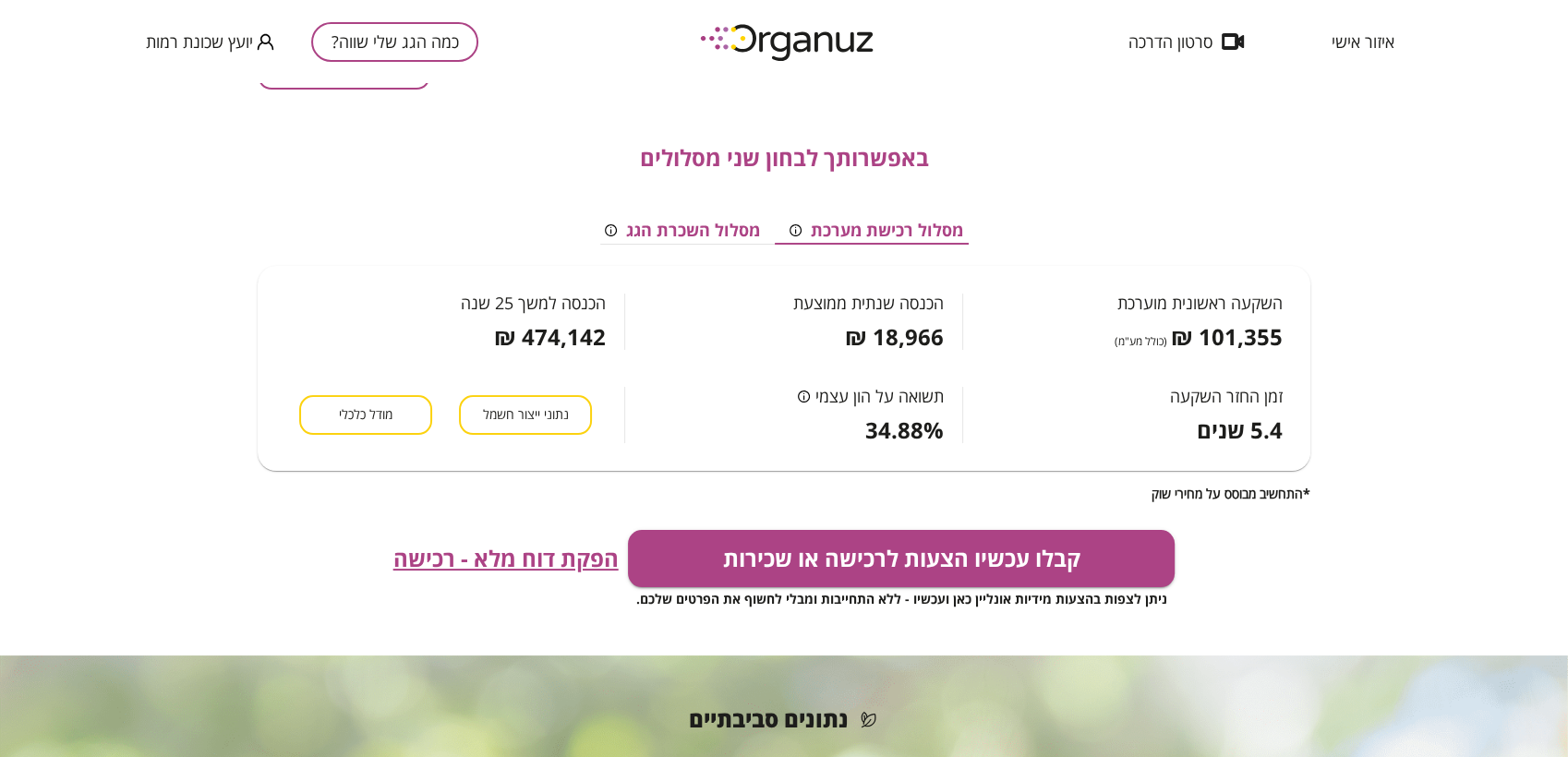 scroll, scrollTop: 257, scrollLeft: 0, axis: vertical 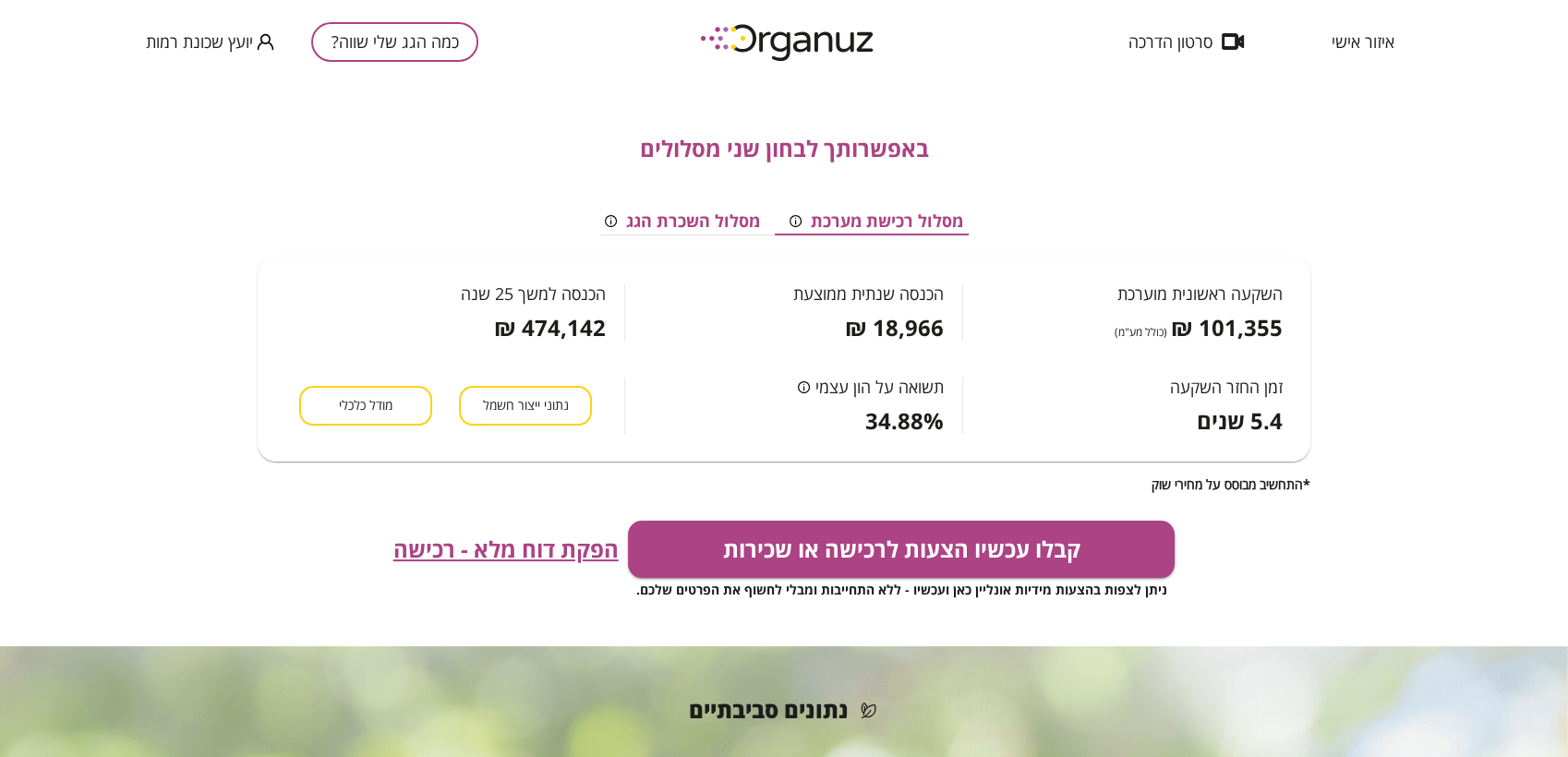 click on "הפקת דוח מלא - רכישה" at bounding box center (506, 549) 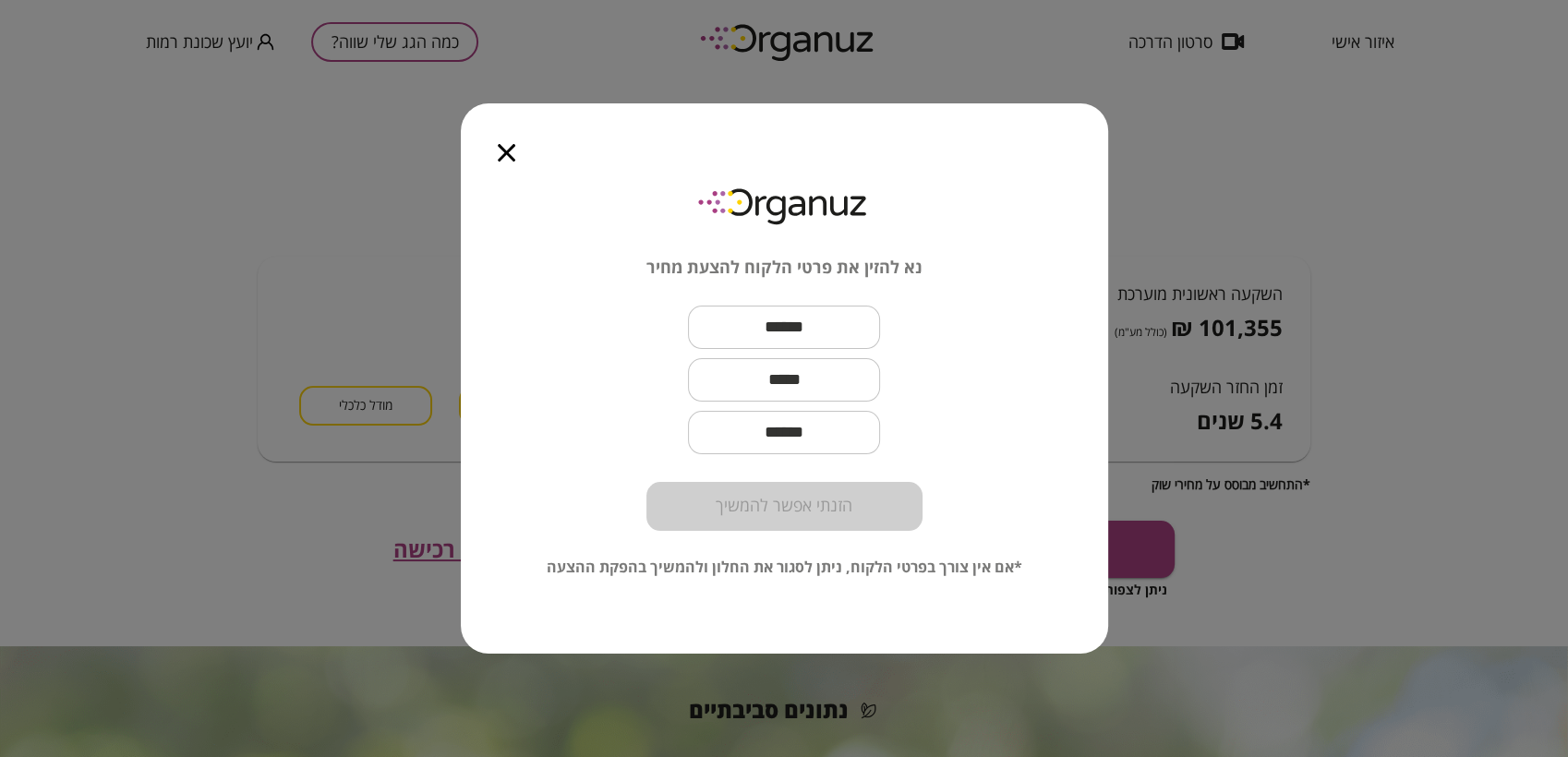 click 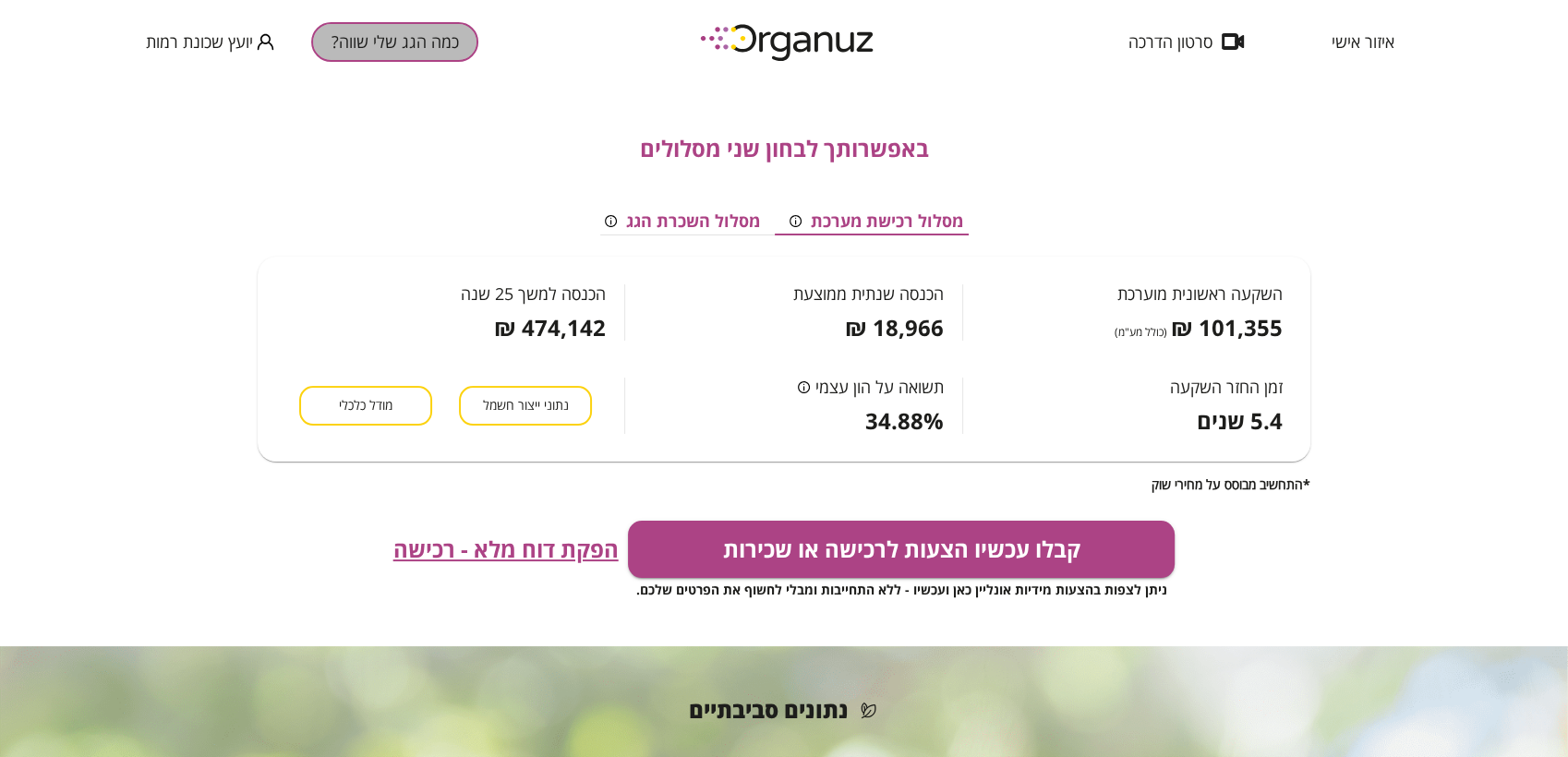 click on "כמה הגג שלי שווה?" at bounding box center [394, 42] 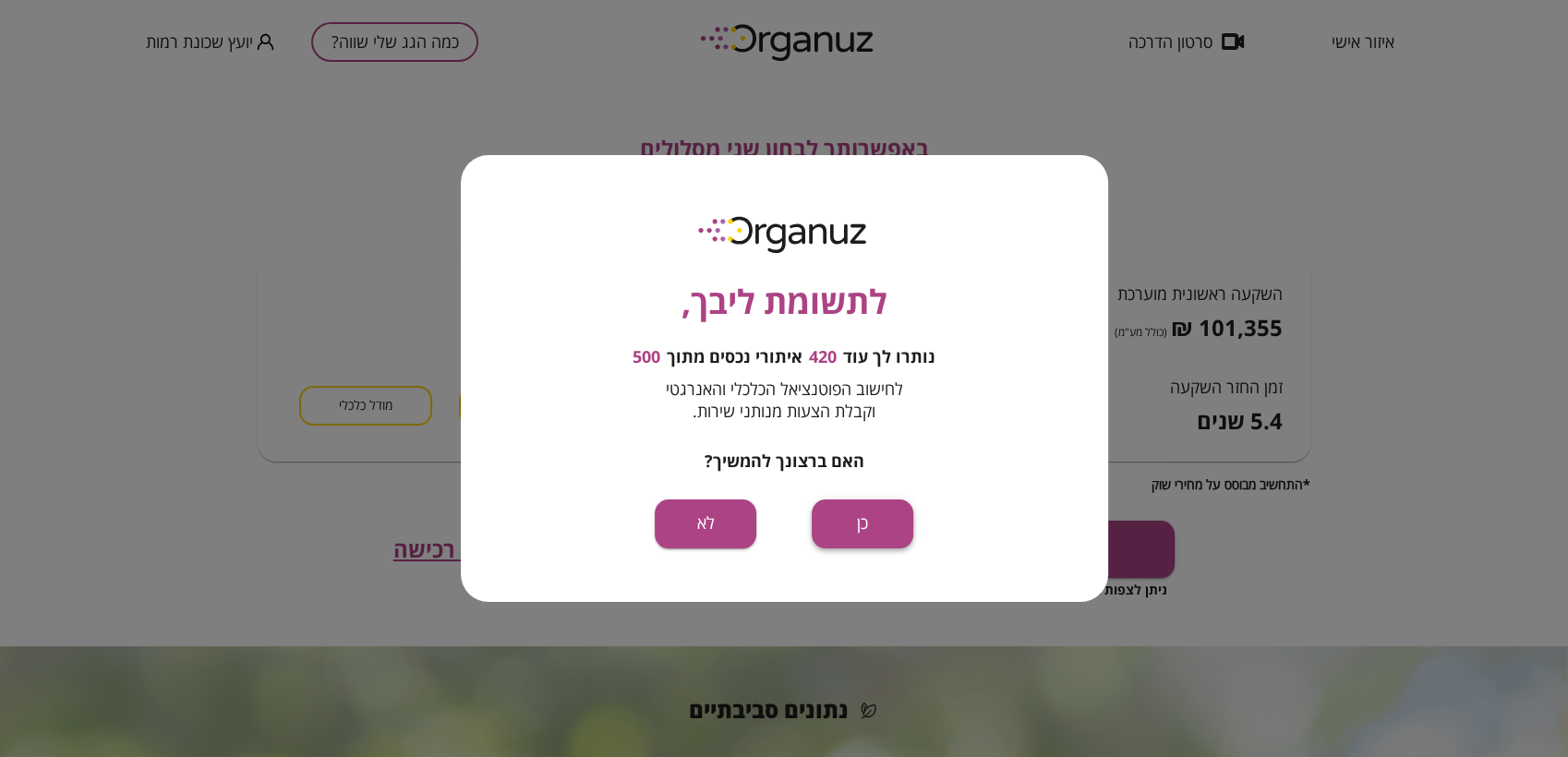 click on "כן" at bounding box center [862, 523] 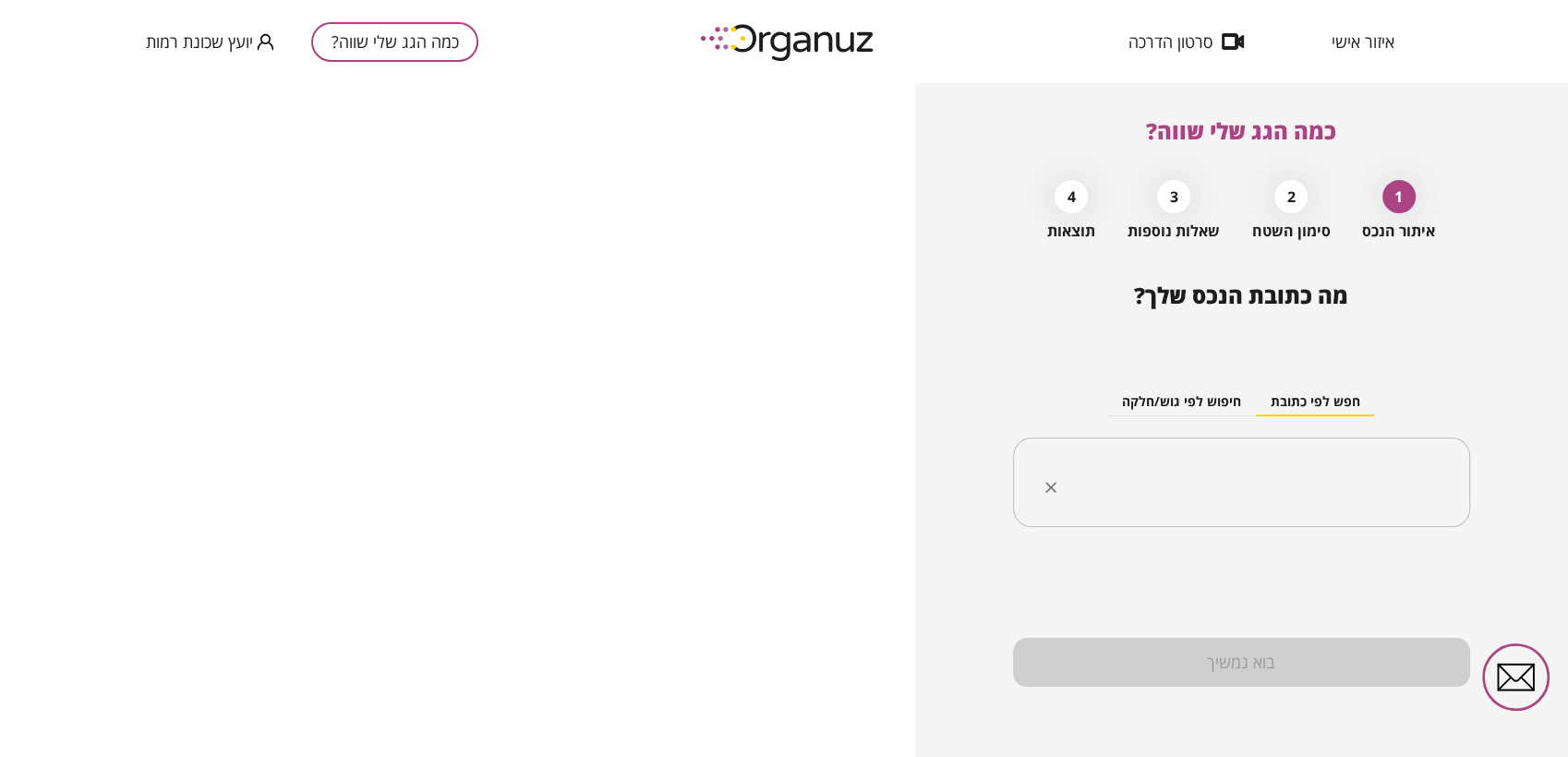 click at bounding box center (1248, 483) 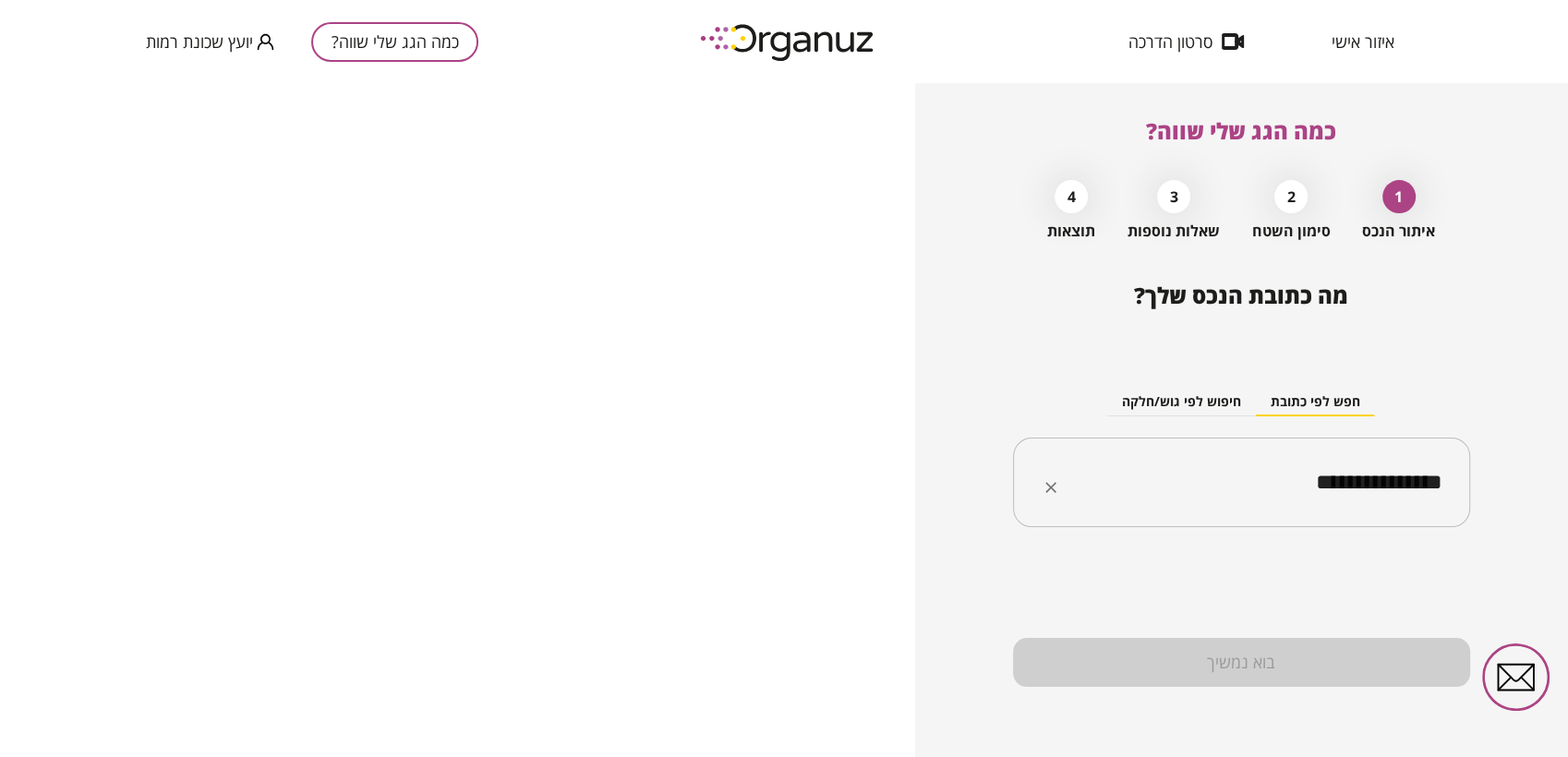 click on "**********" at bounding box center [1248, 483] 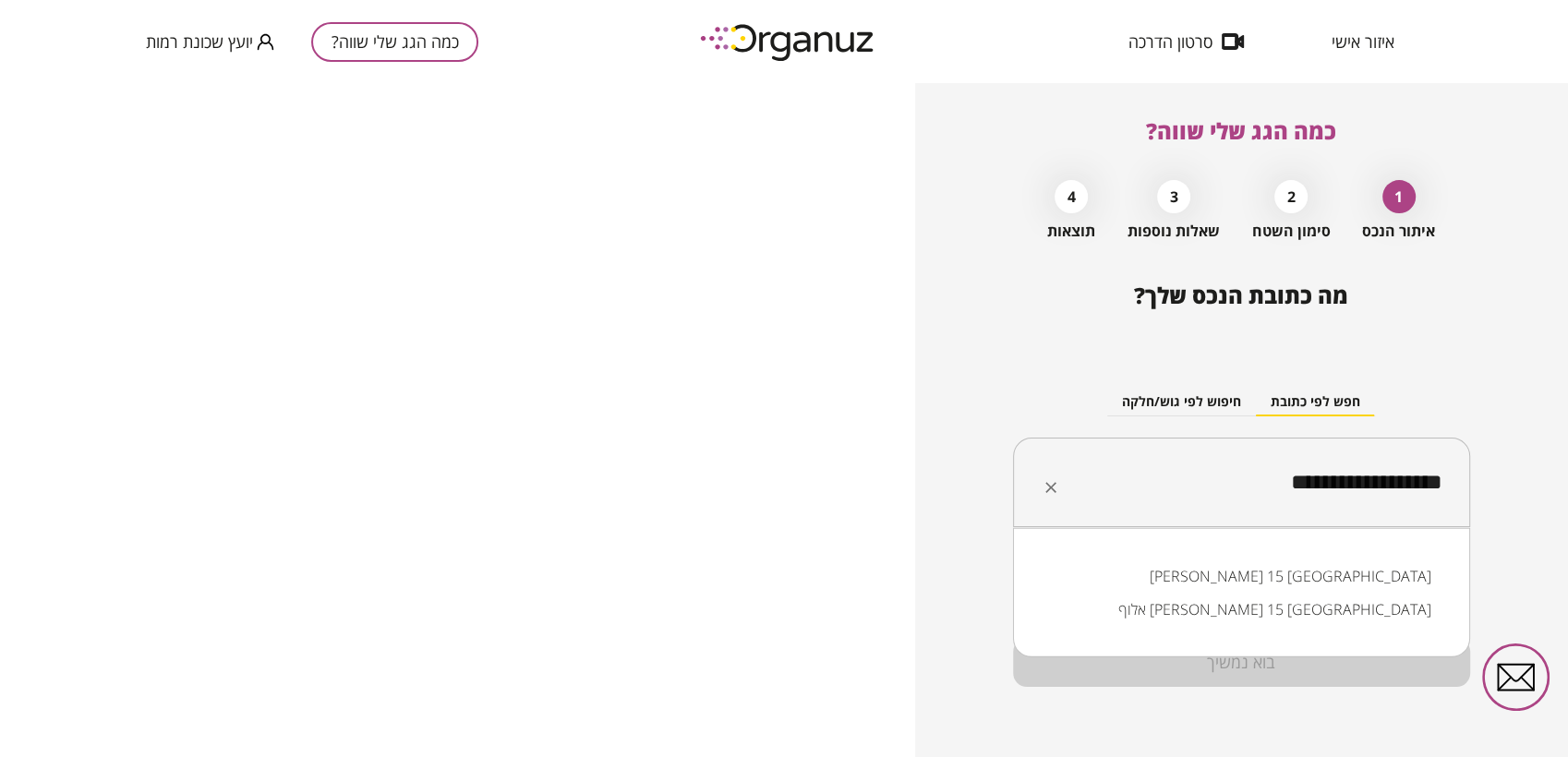 click on "אלוף [PERSON_NAME] 15 [GEOGRAPHIC_DATA]" at bounding box center [1241, 609] 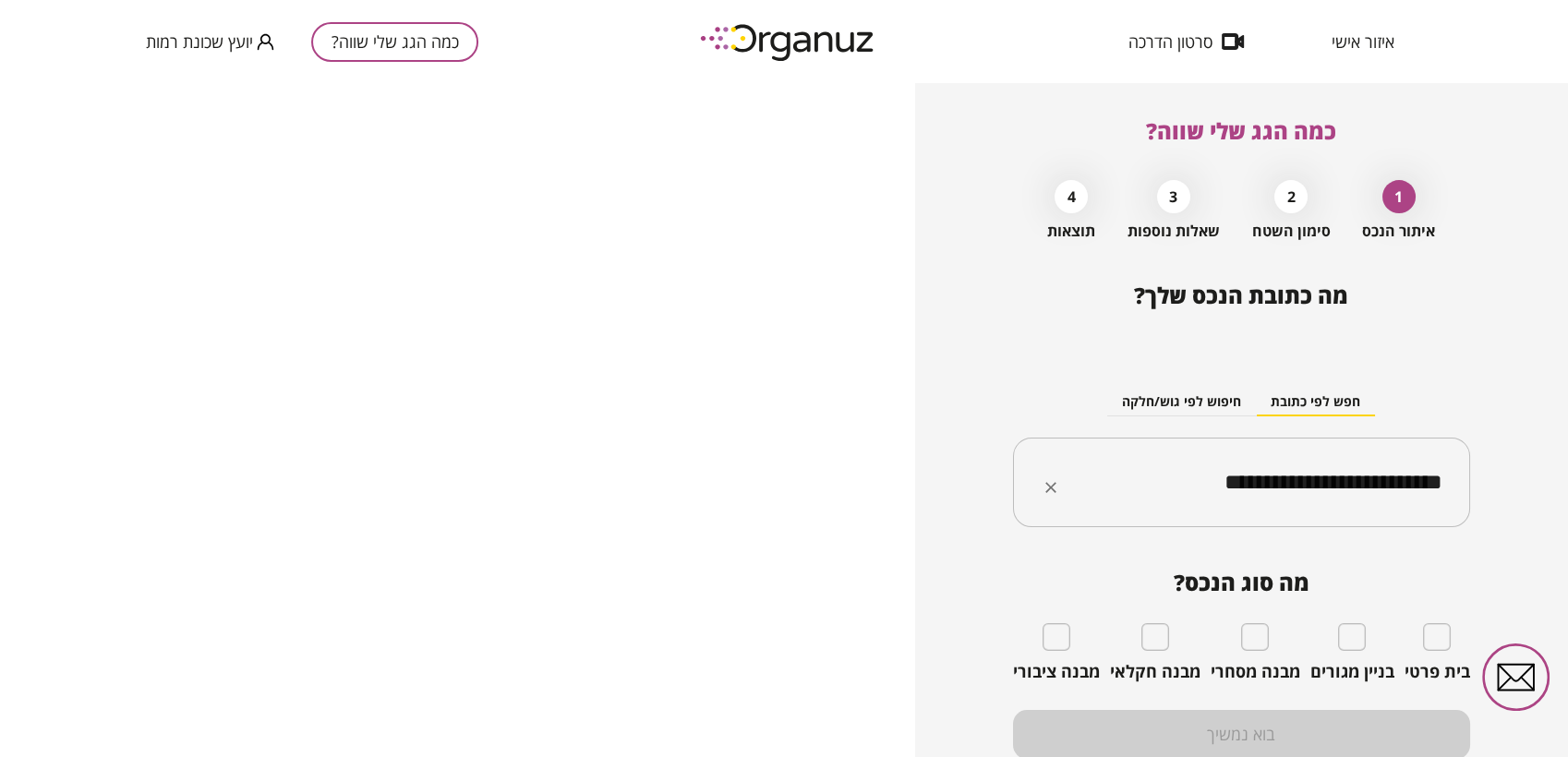 type on "**********" 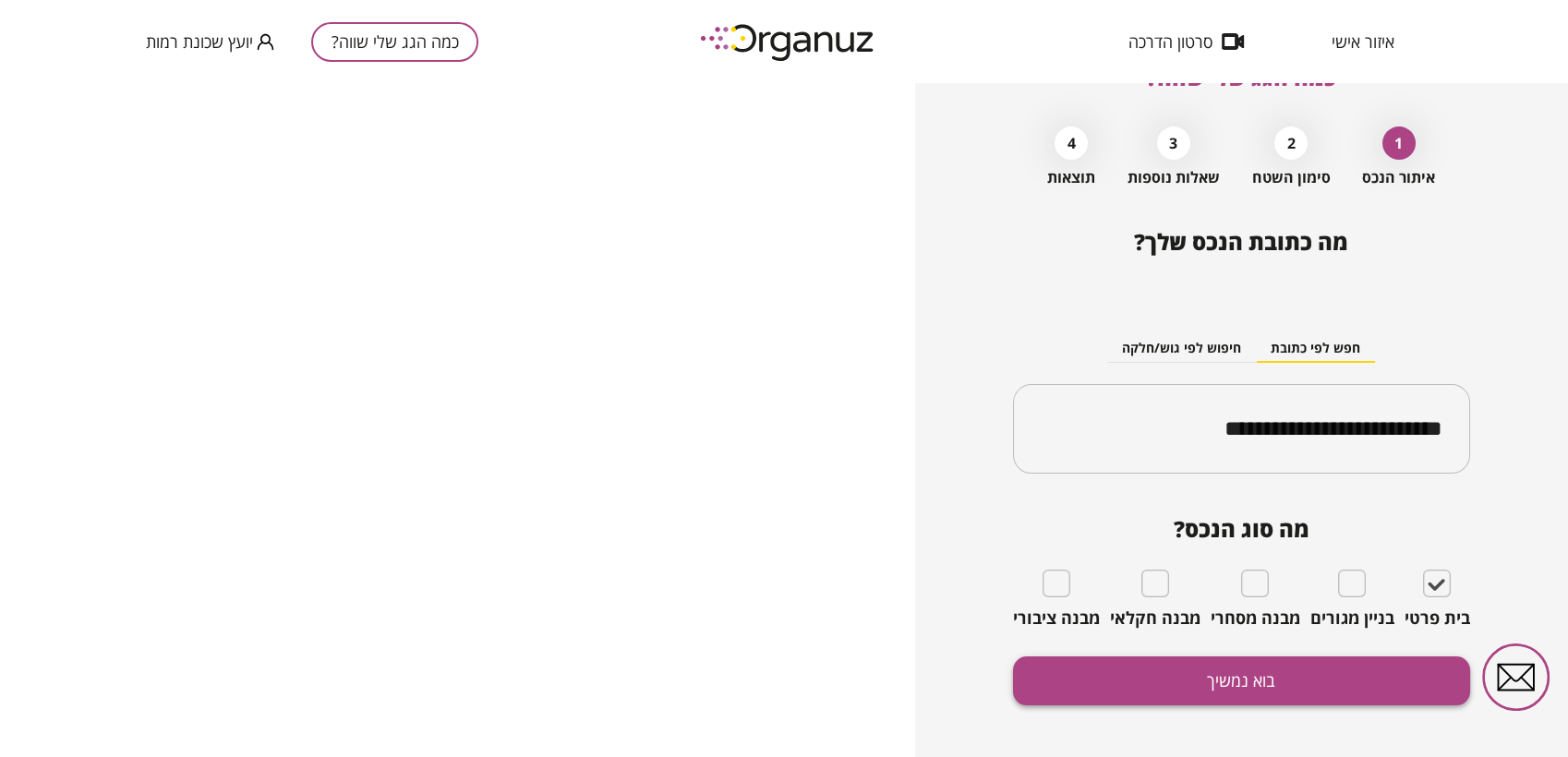 scroll, scrollTop: 71, scrollLeft: 0, axis: vertical 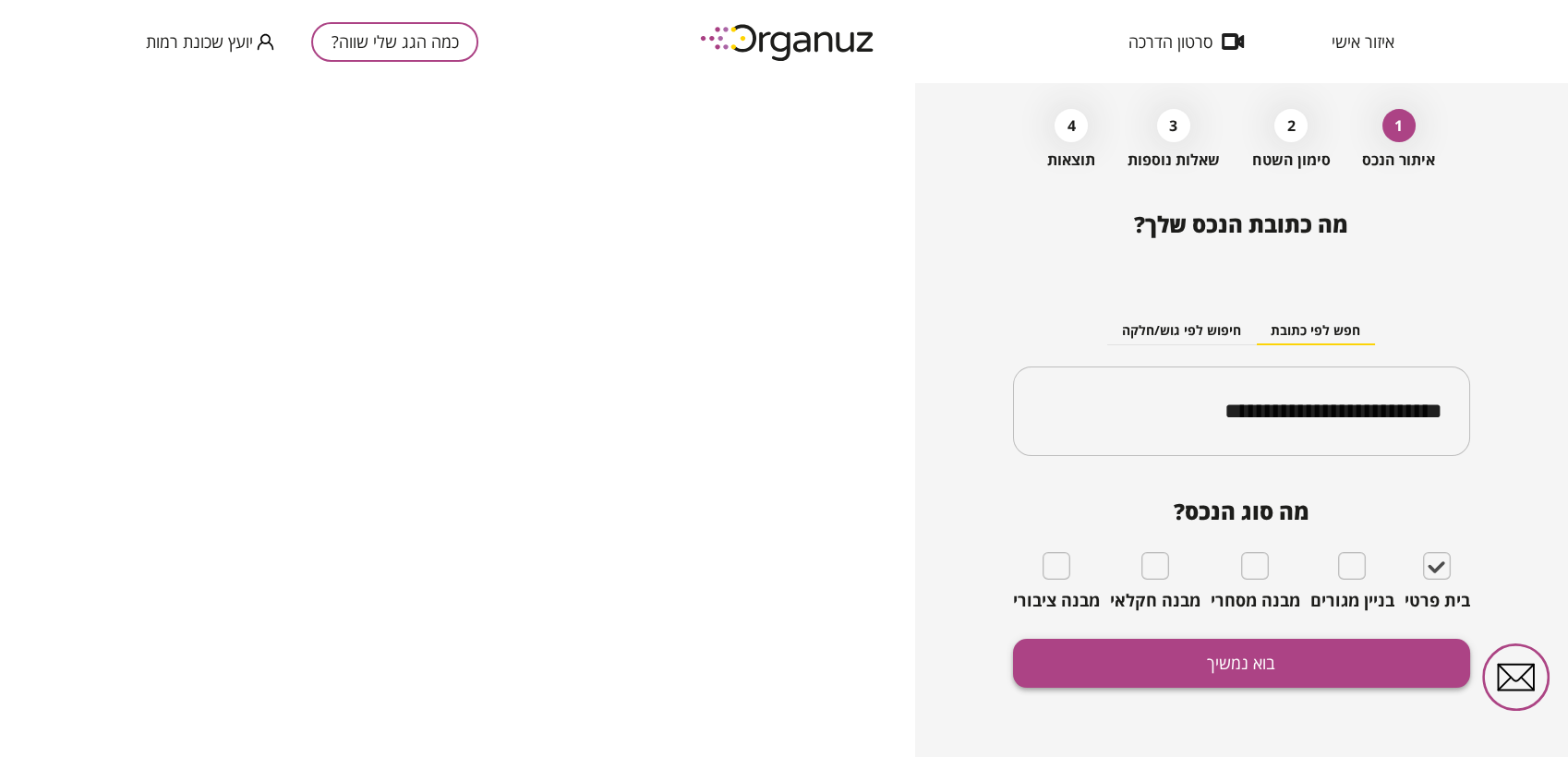 click on "בוא נמשיך" at bounding box center [1241, 663] 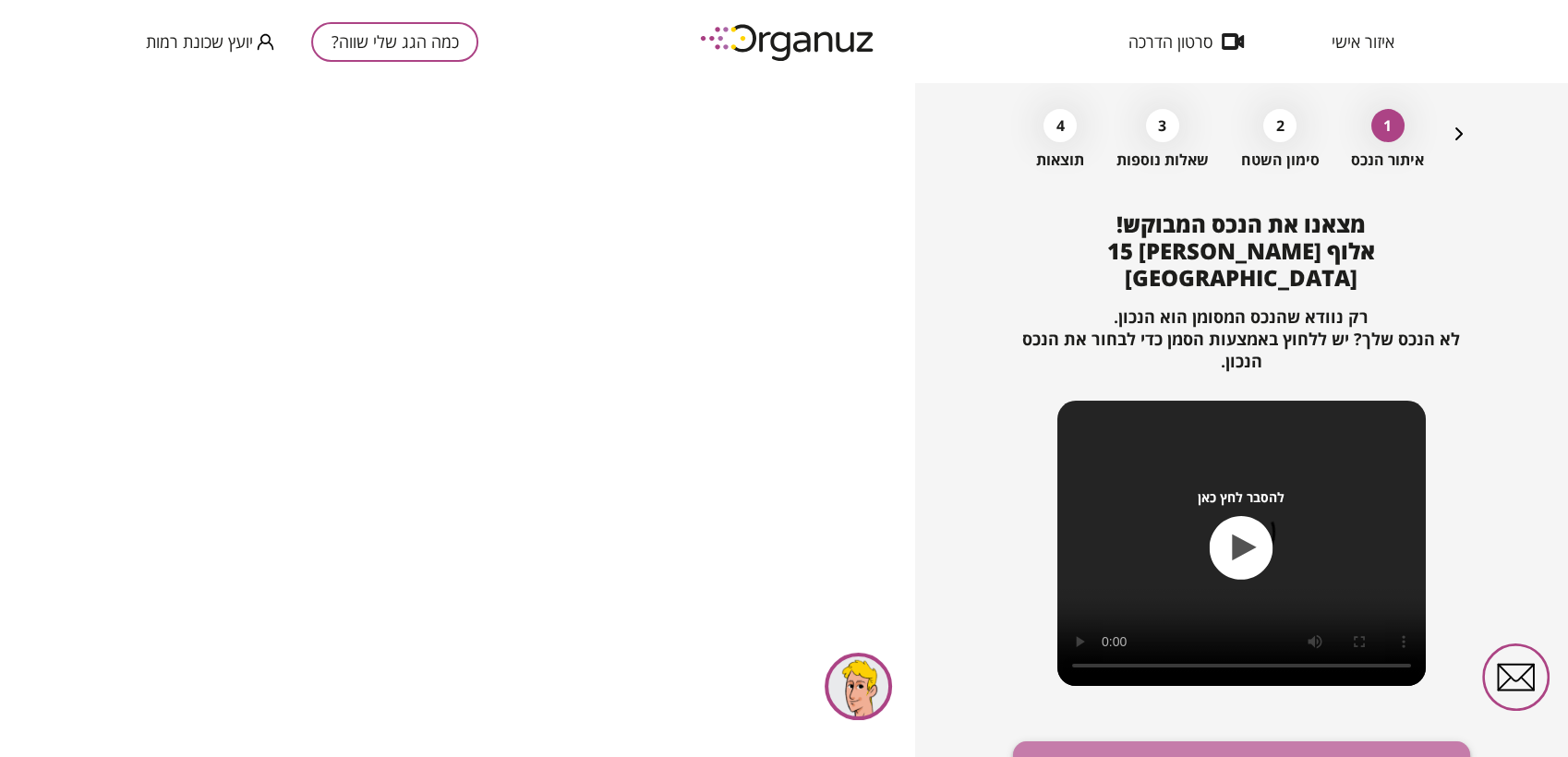 click on "זהו הנכס המבוקש, אפשר להמשיך" at bounding box center (1241, 765) 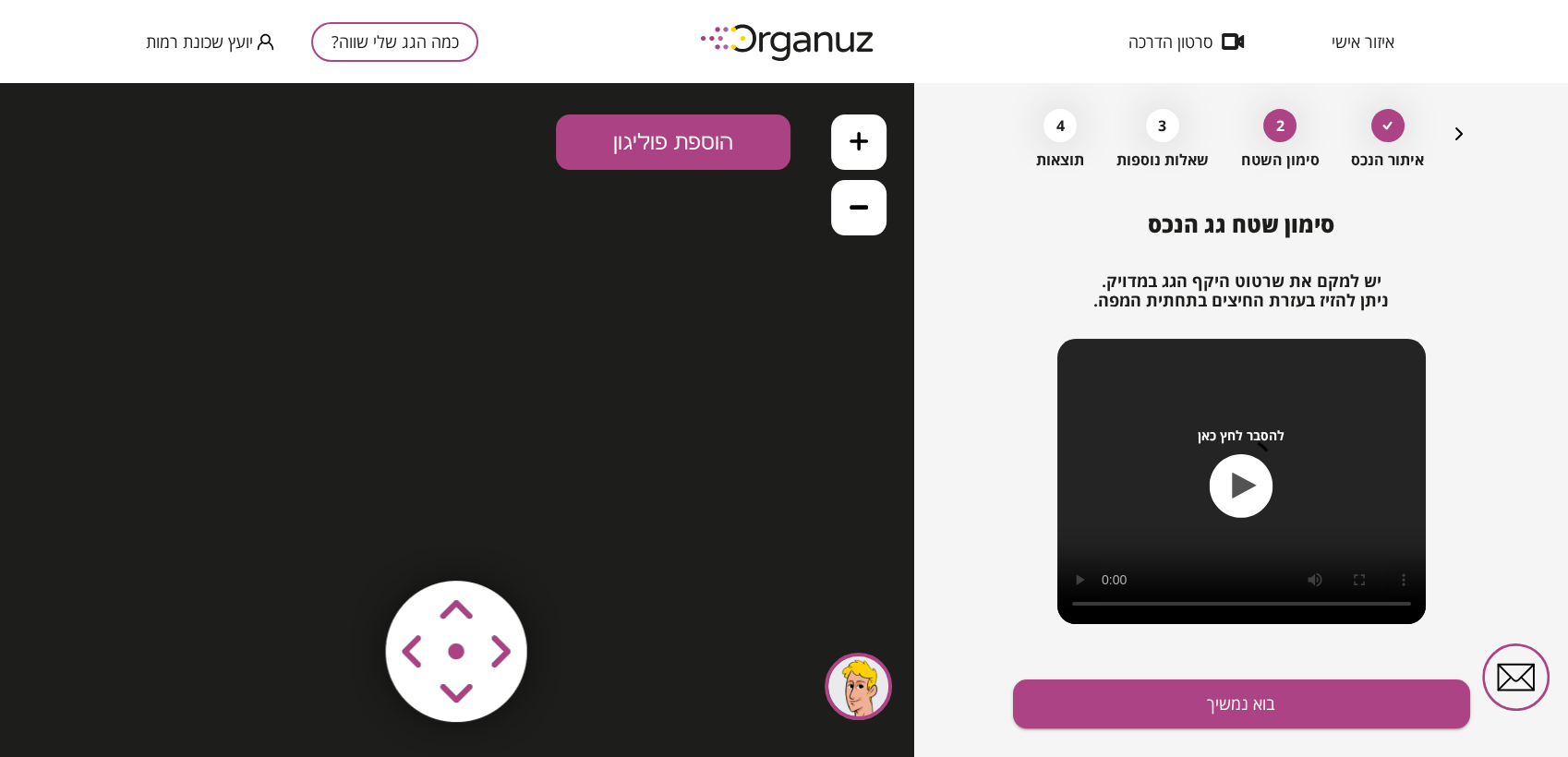 scroll, scrollTop: 0, scrollLeft: 0, axis: both 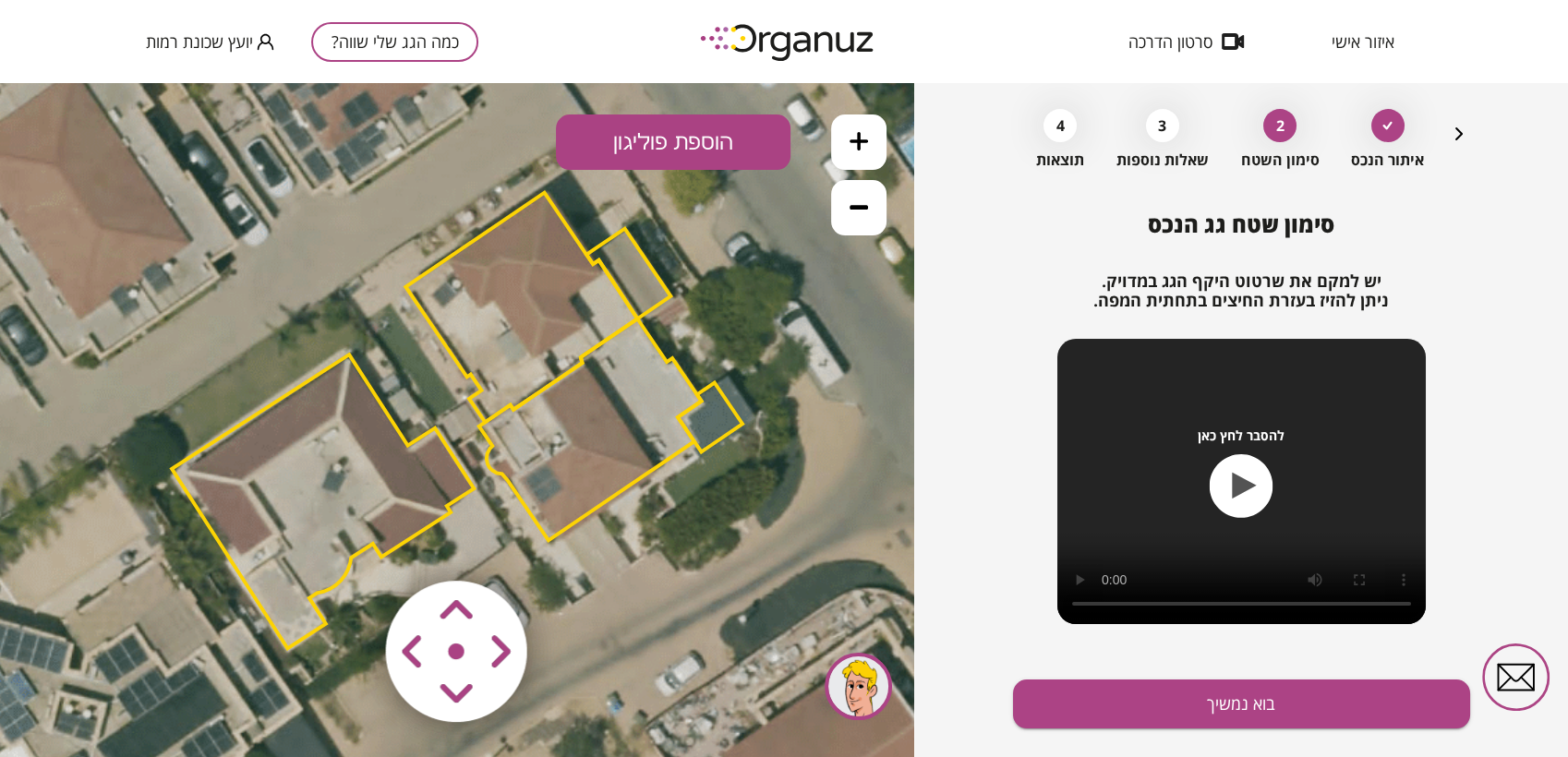 click 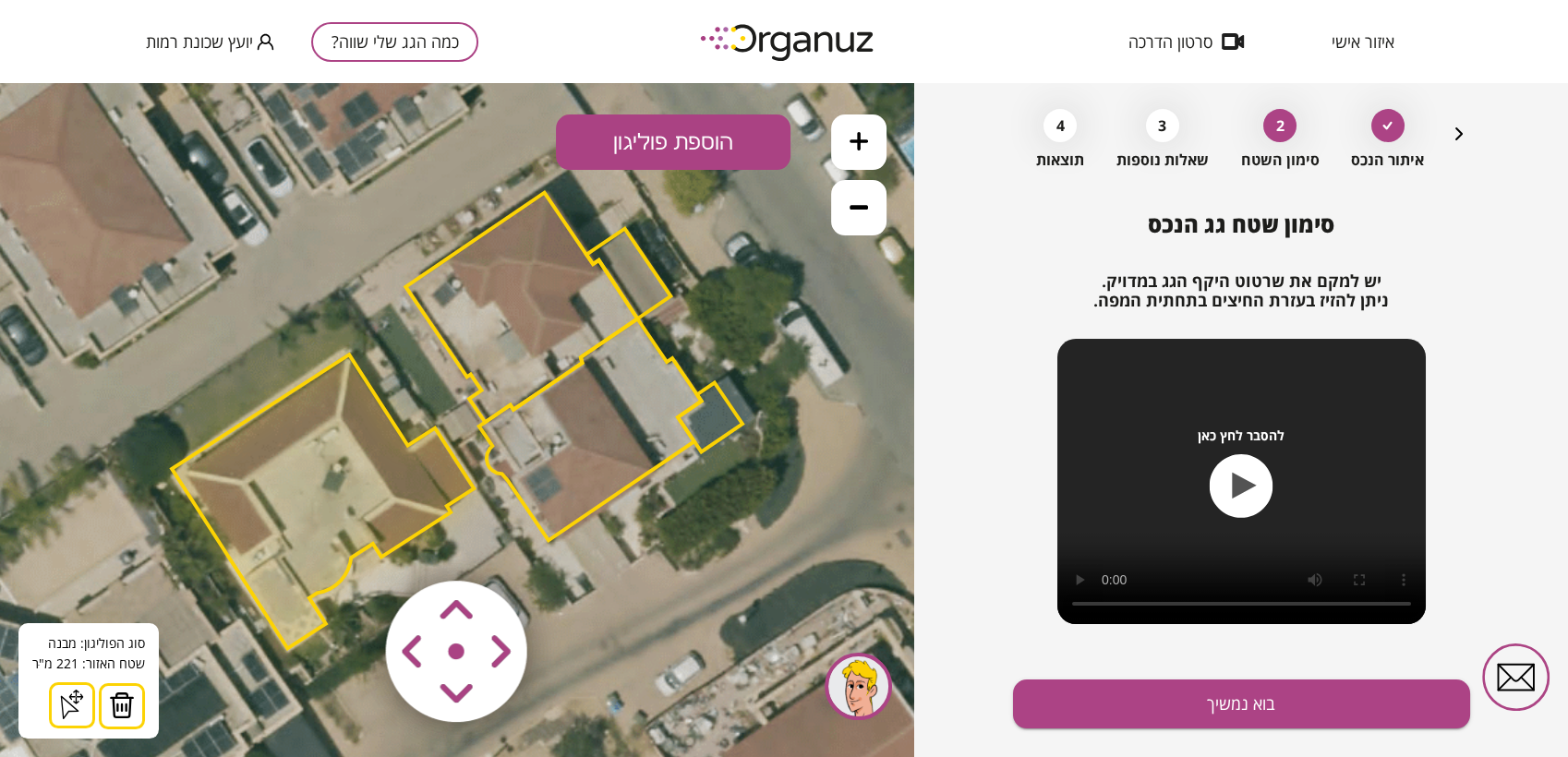 click at bounding box center (122, 705) 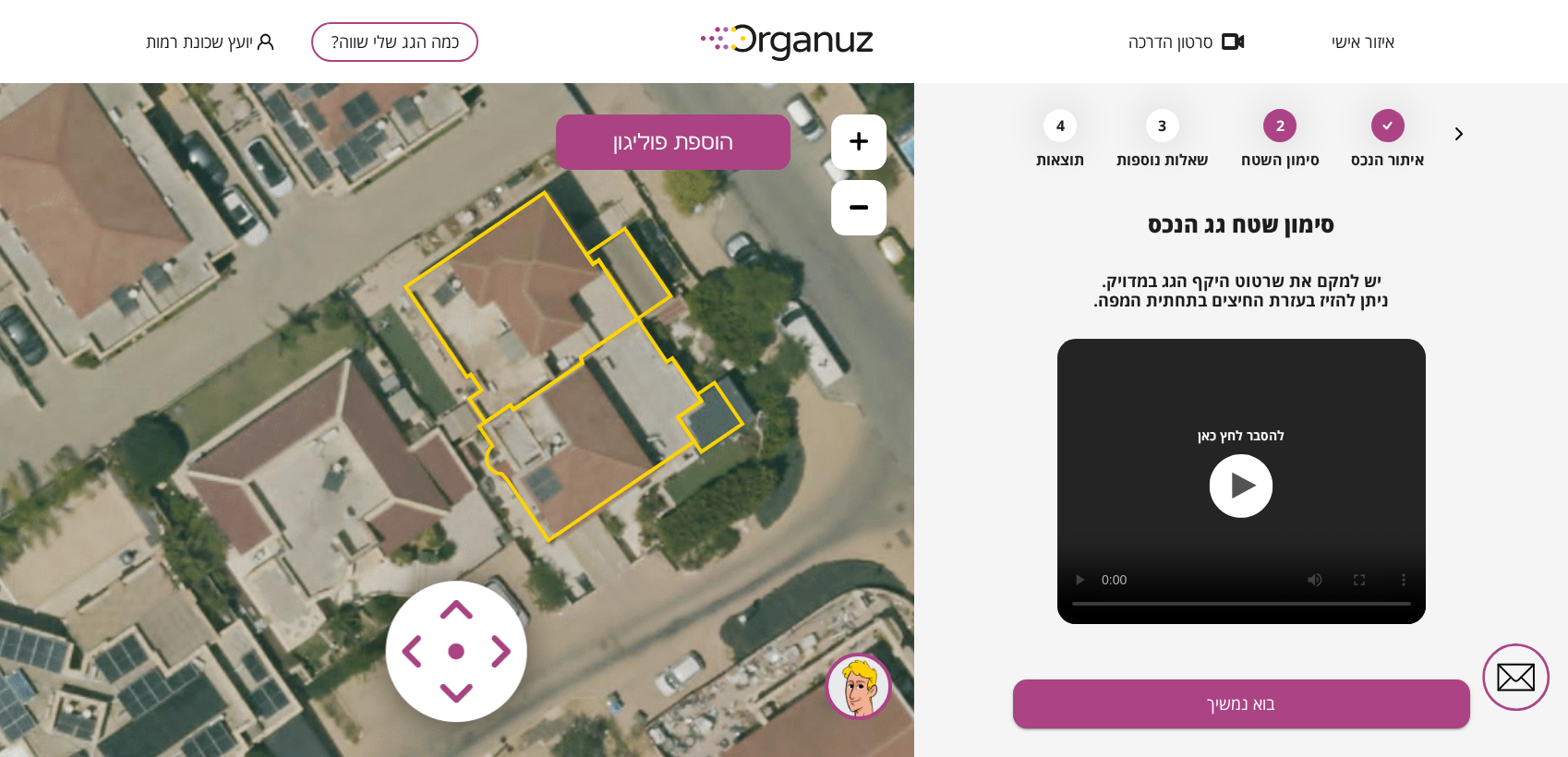click 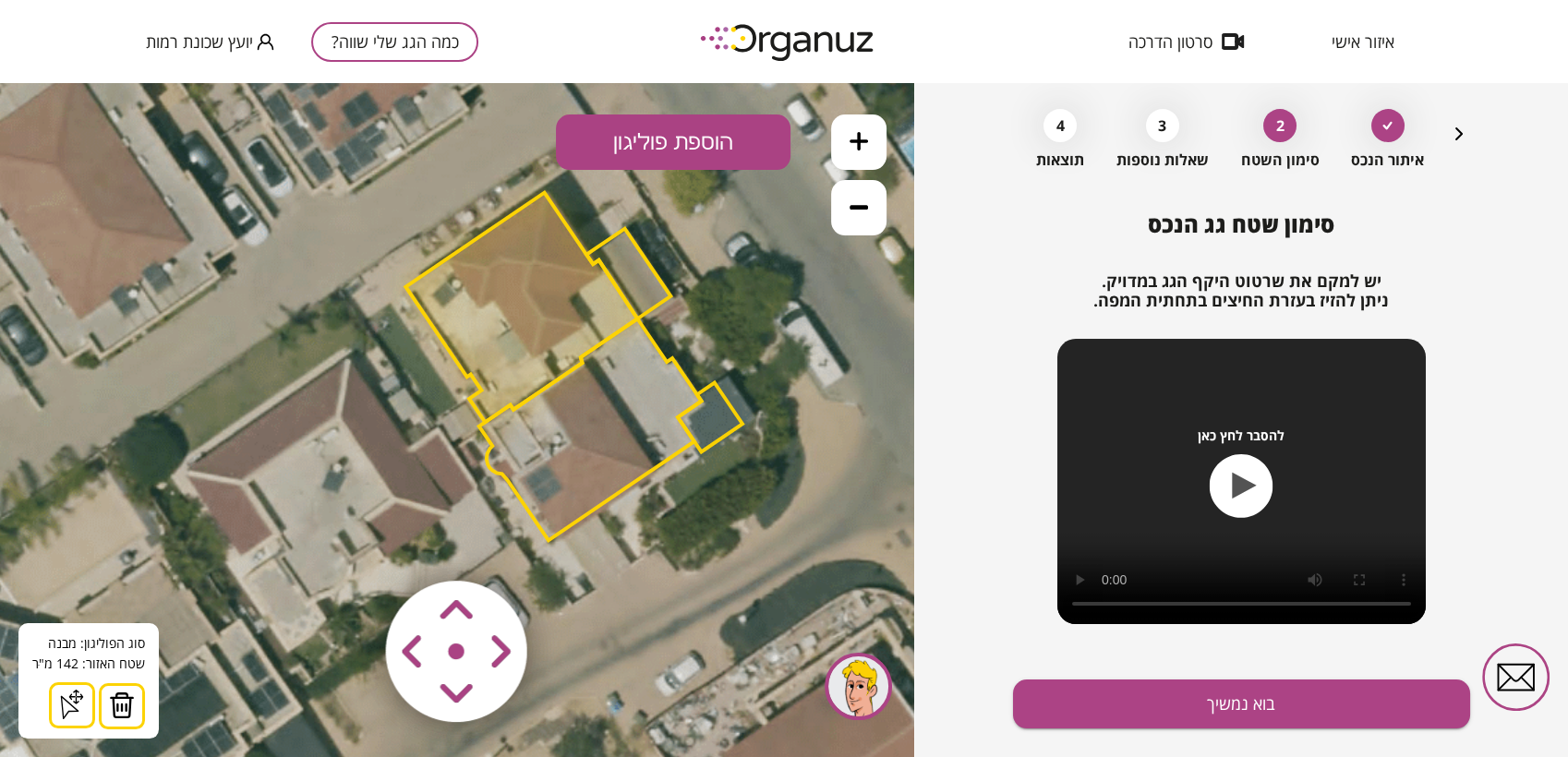 click at bounding box center [122, 705] 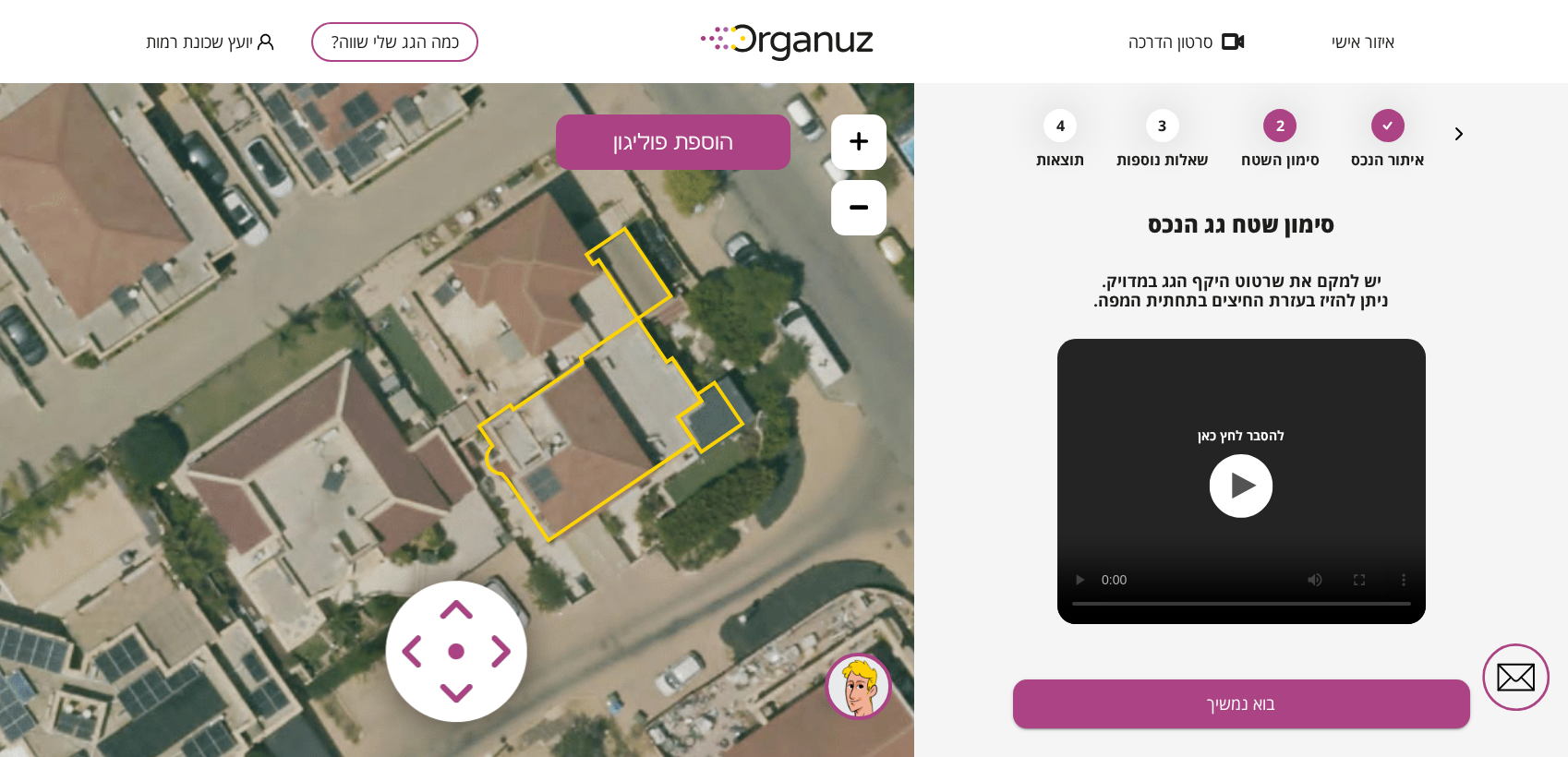 click 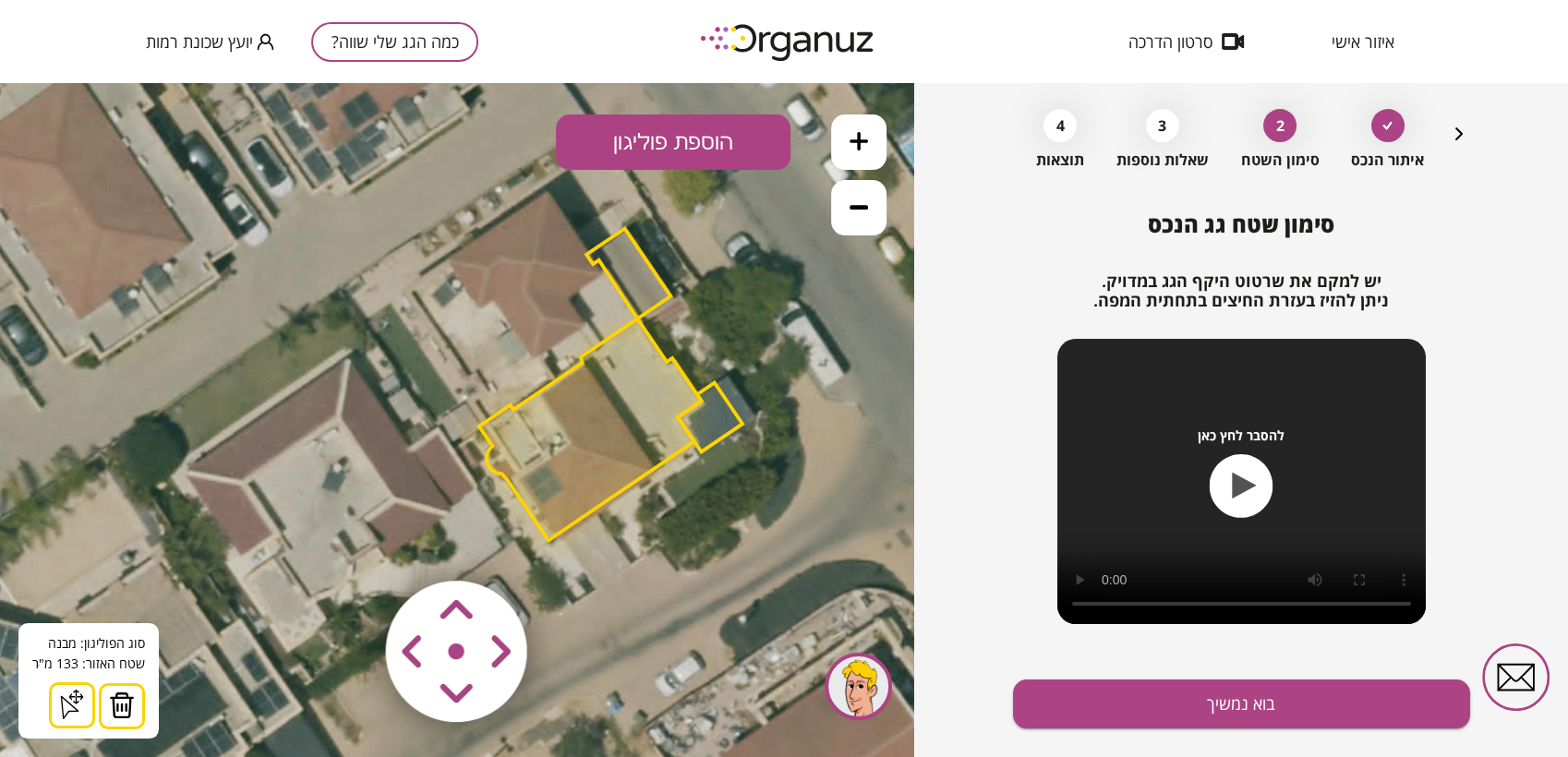 drag, startPoint x: 123, startPoint y: 701, endPoint x: 252, endPoint y: 689, distance: 129.55694 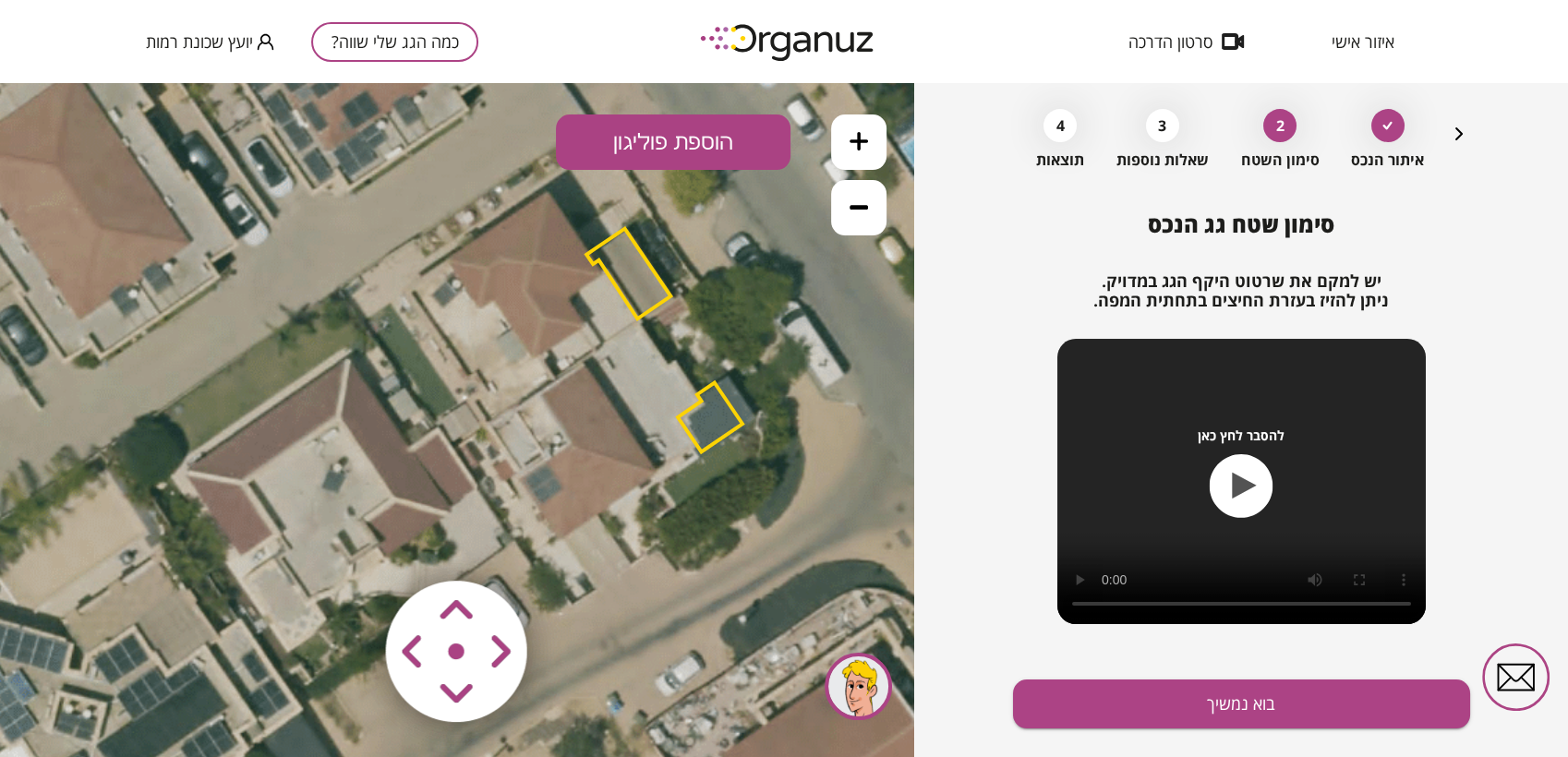click 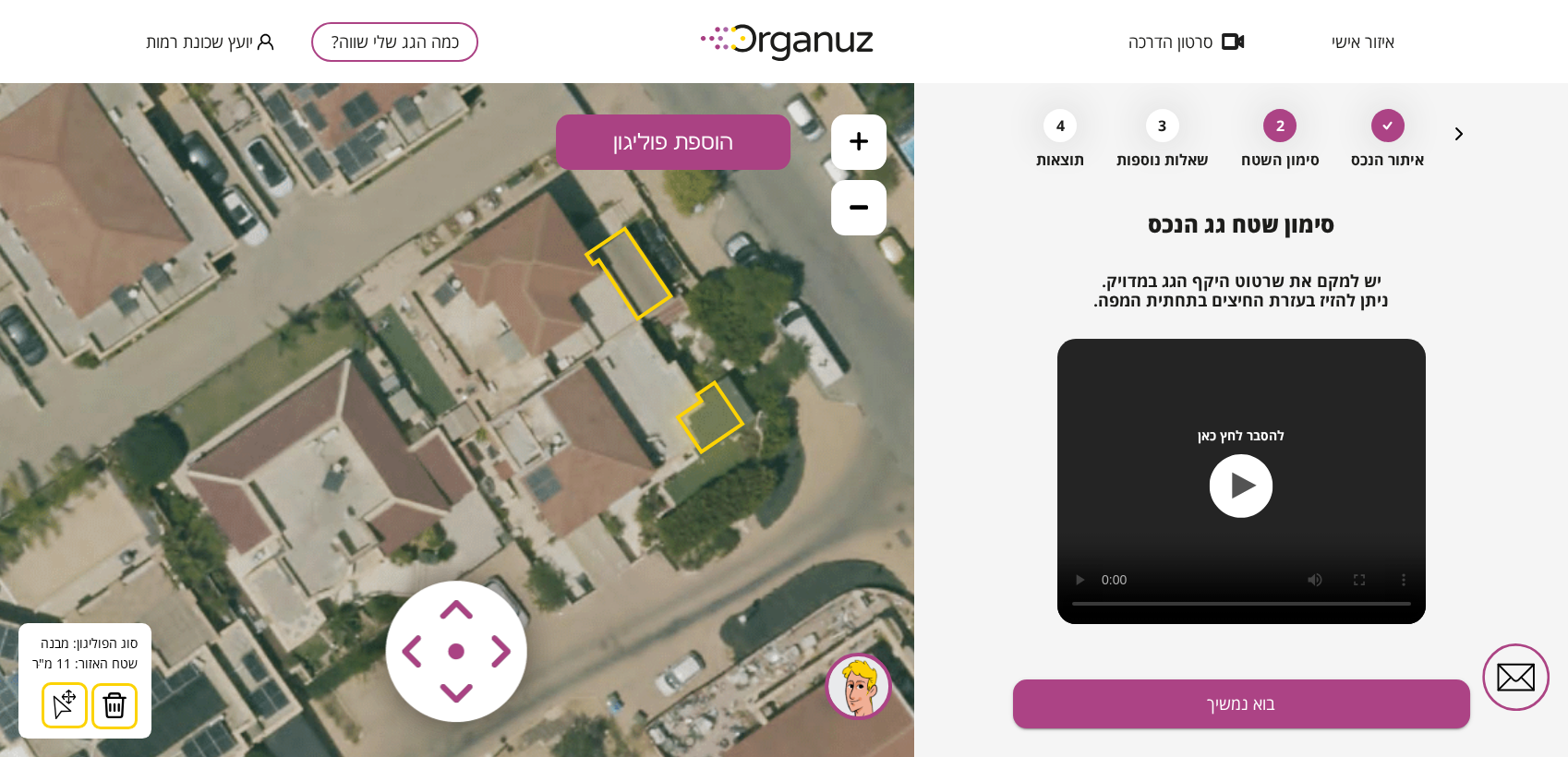 click at bounding box center (115, 705) 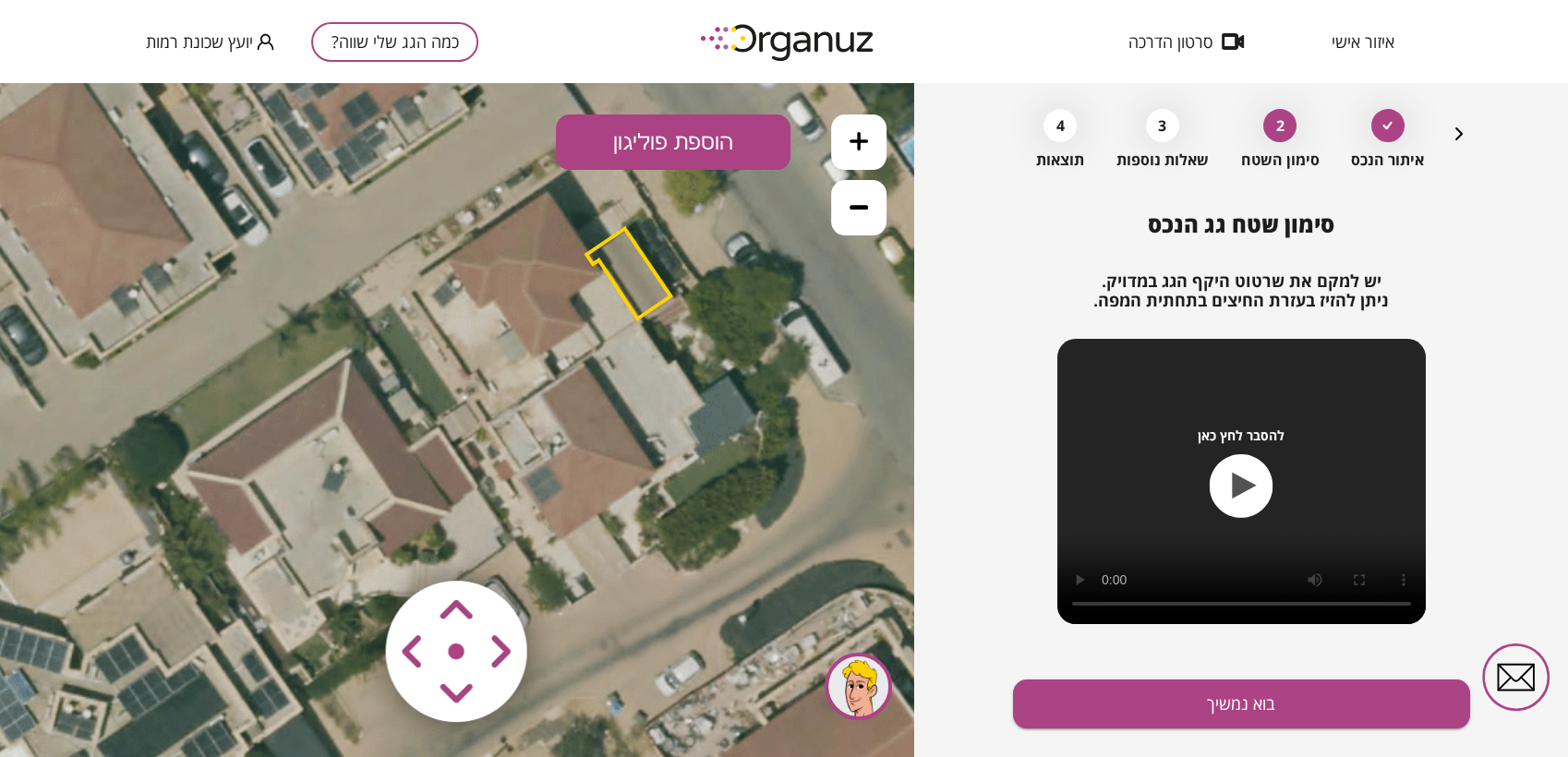 click 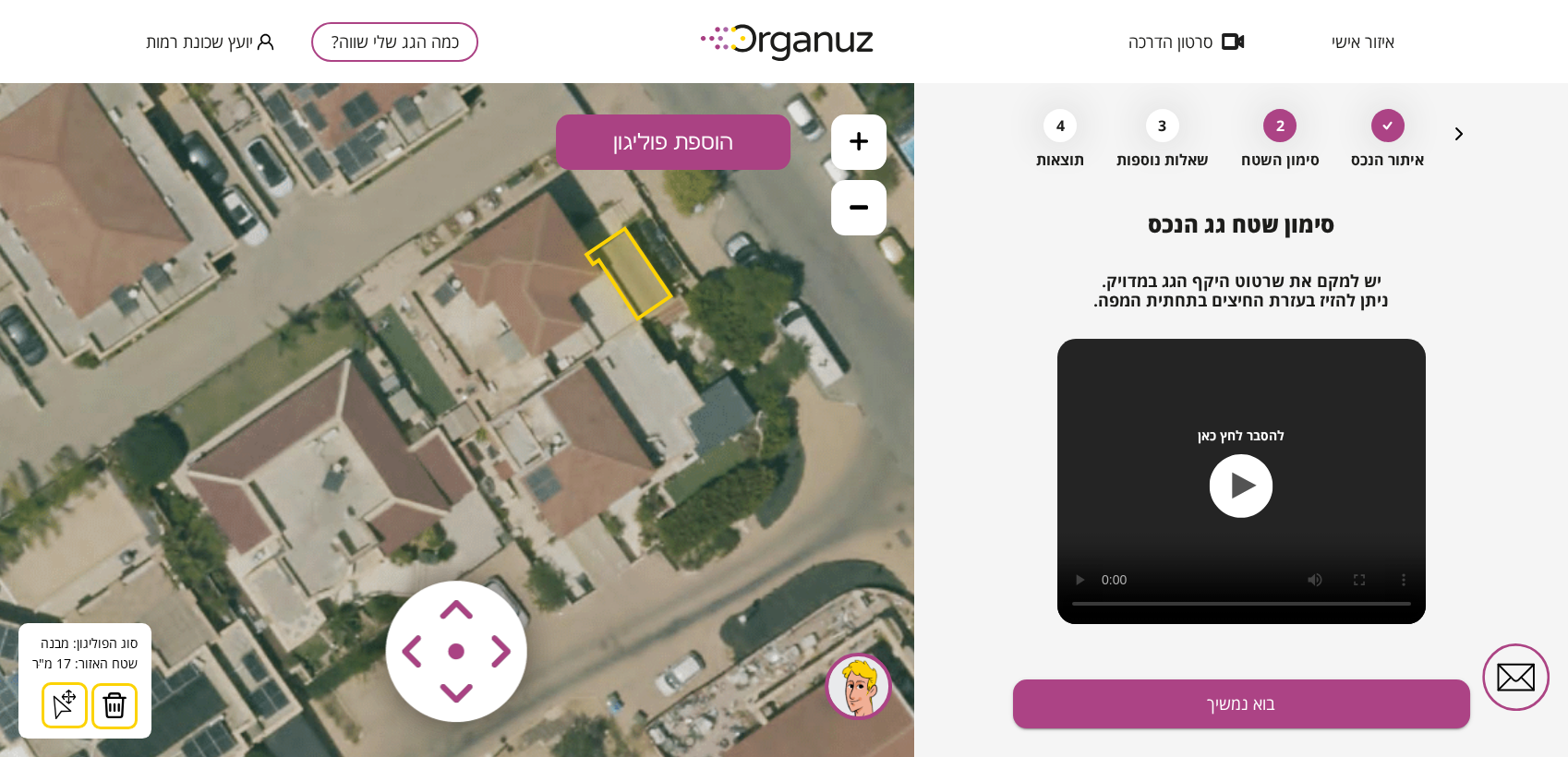 drag, startPoint x: 113, startPoint y: 703, endPoint x: 115, endPoint y: 687, distance: 16.124515 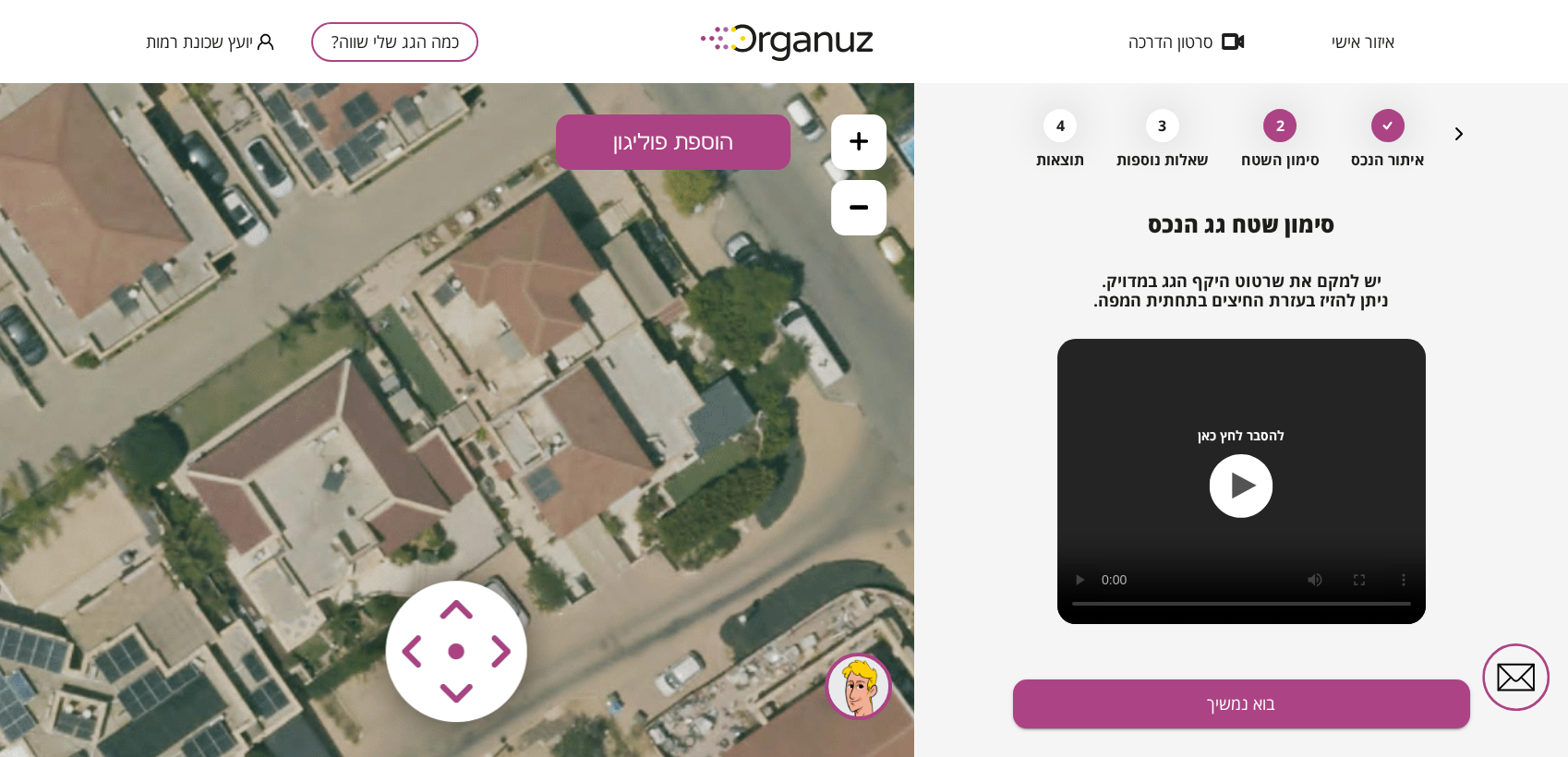 click on "הוספת פוליגון" at bounding box center [673, 142] 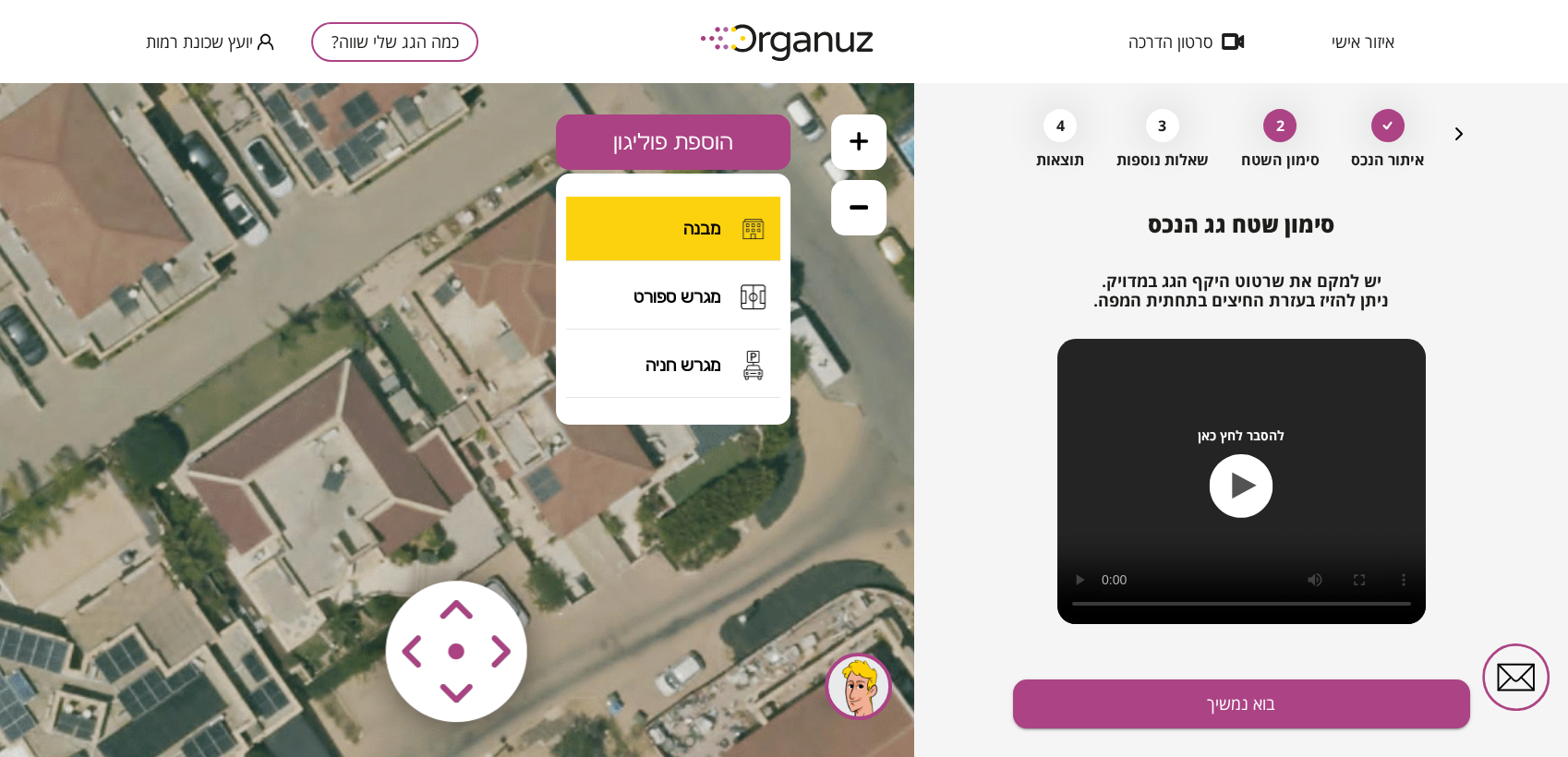 click on "מבנה" at bounding box center [702, 228] 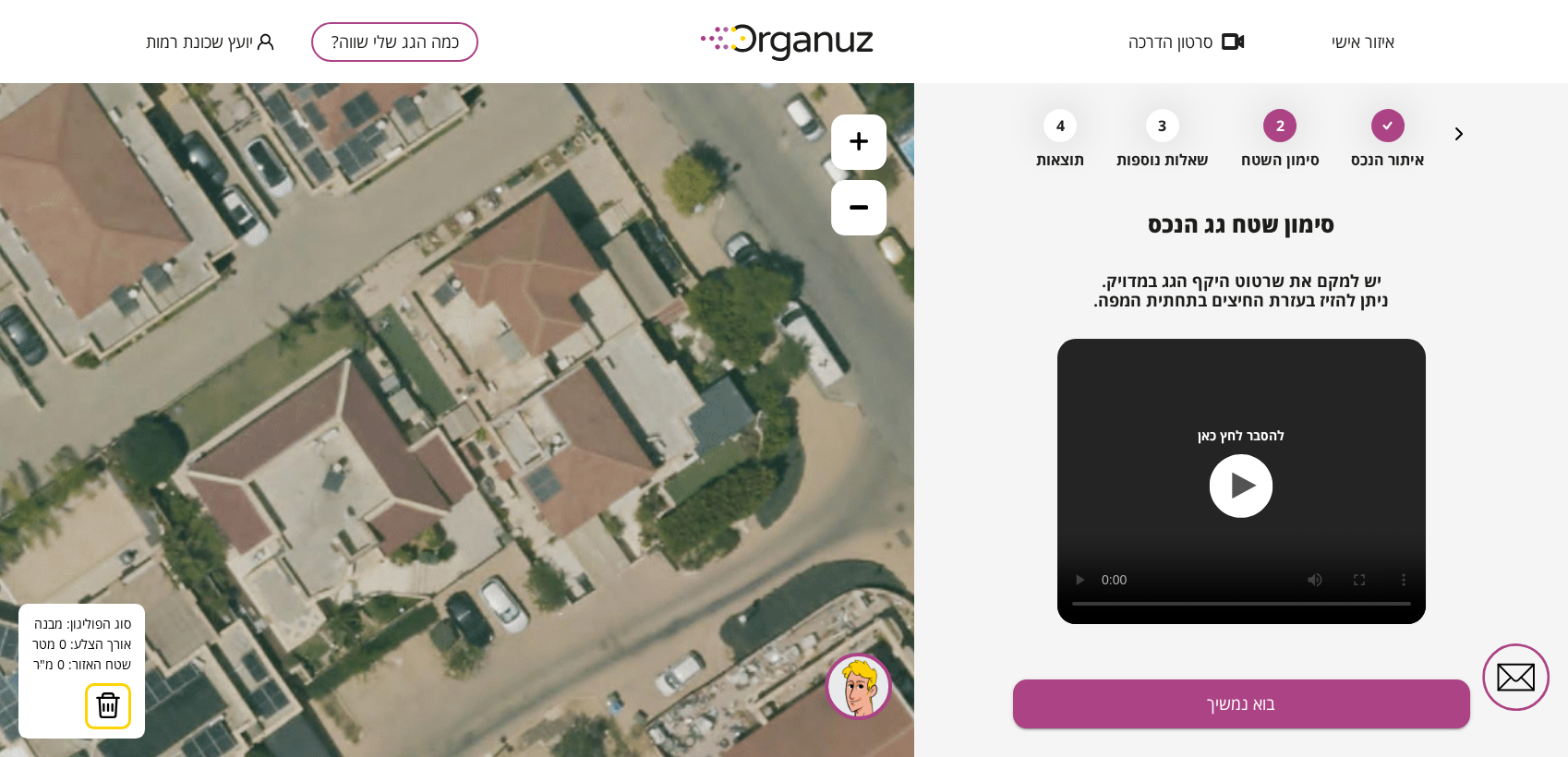 click 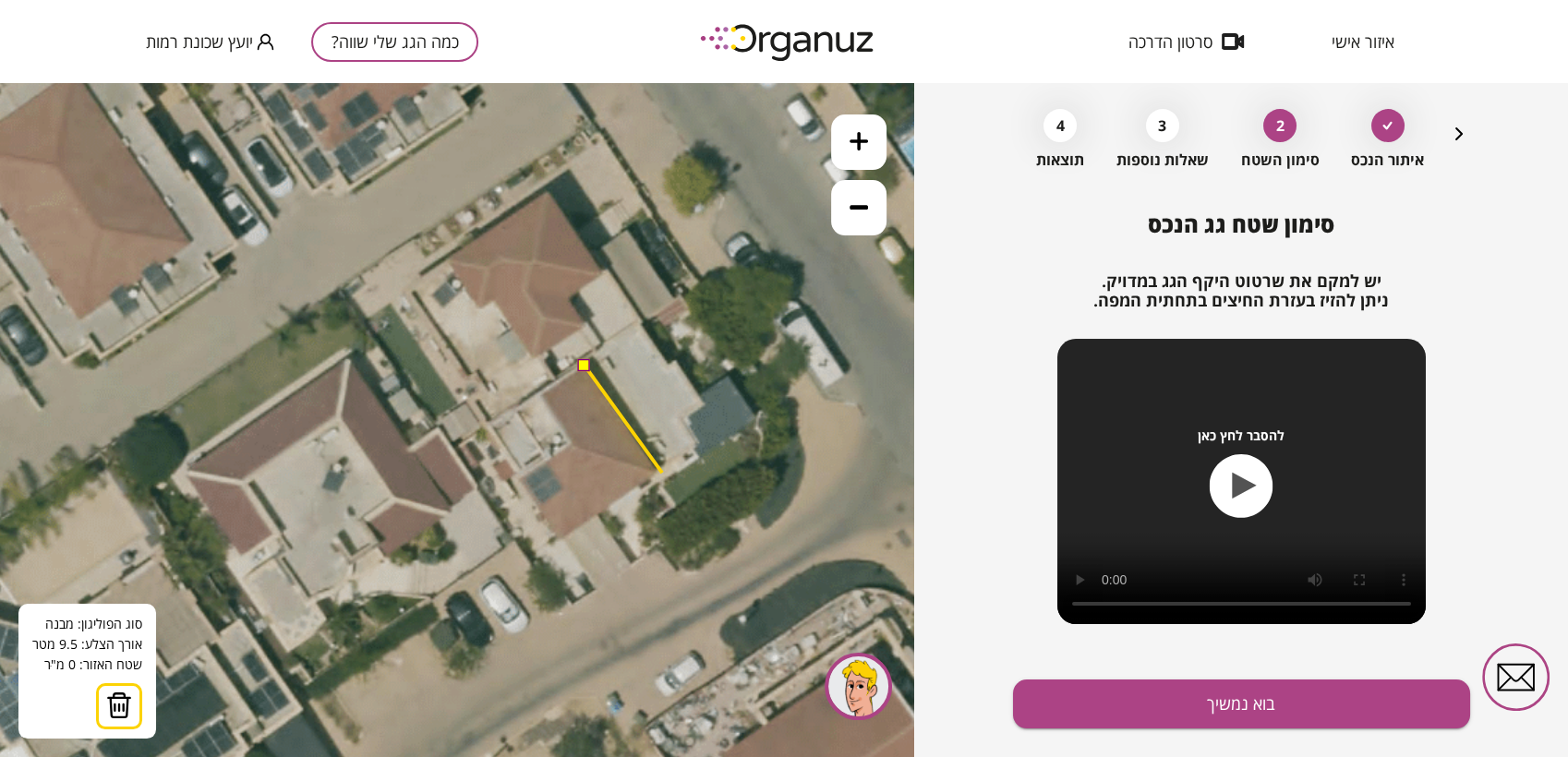 click 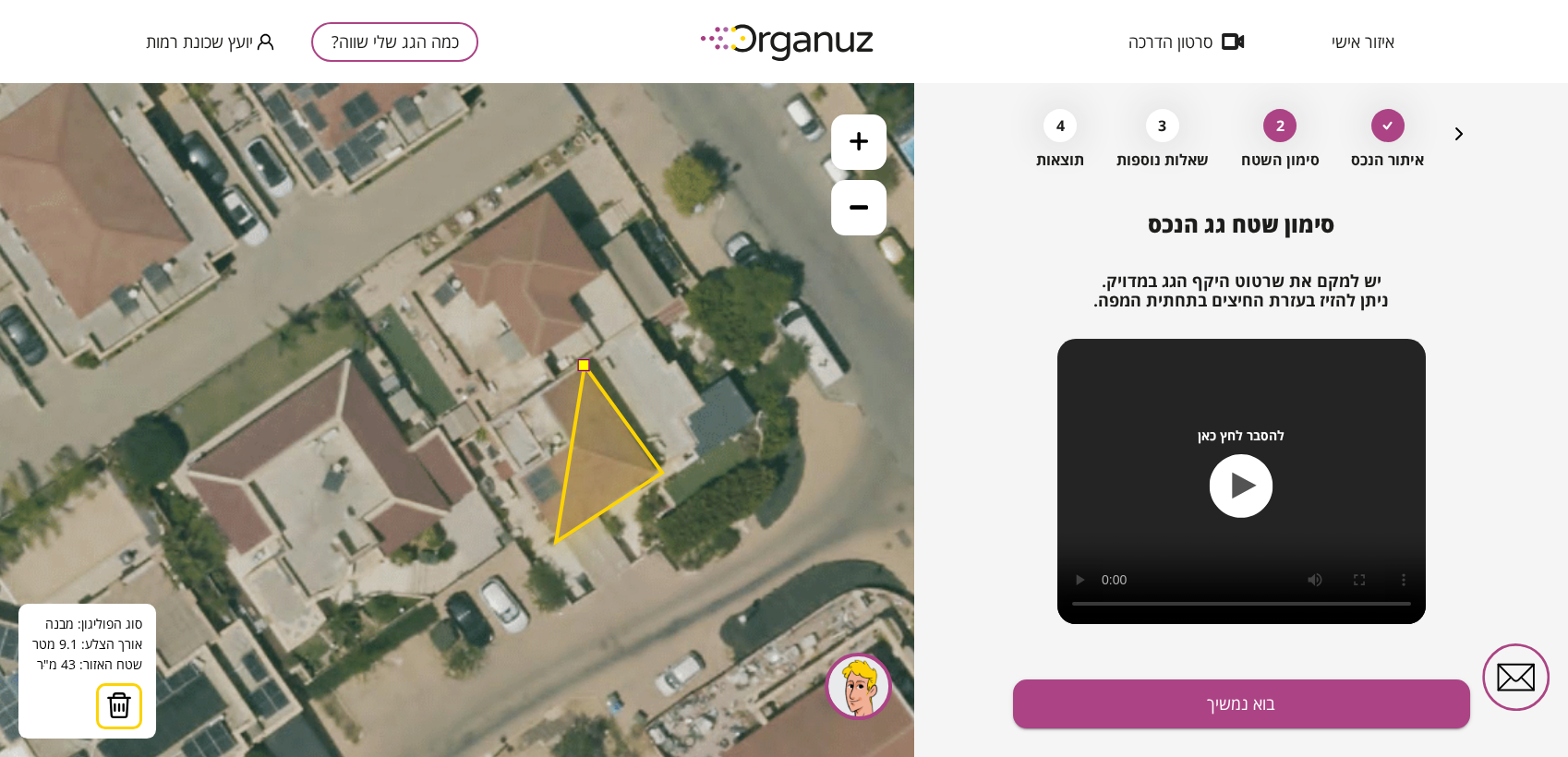 drag, startPoint x: 556, startPoint y: 542, endPoint x: 531, endPoint y: 514, distance: 37.53665 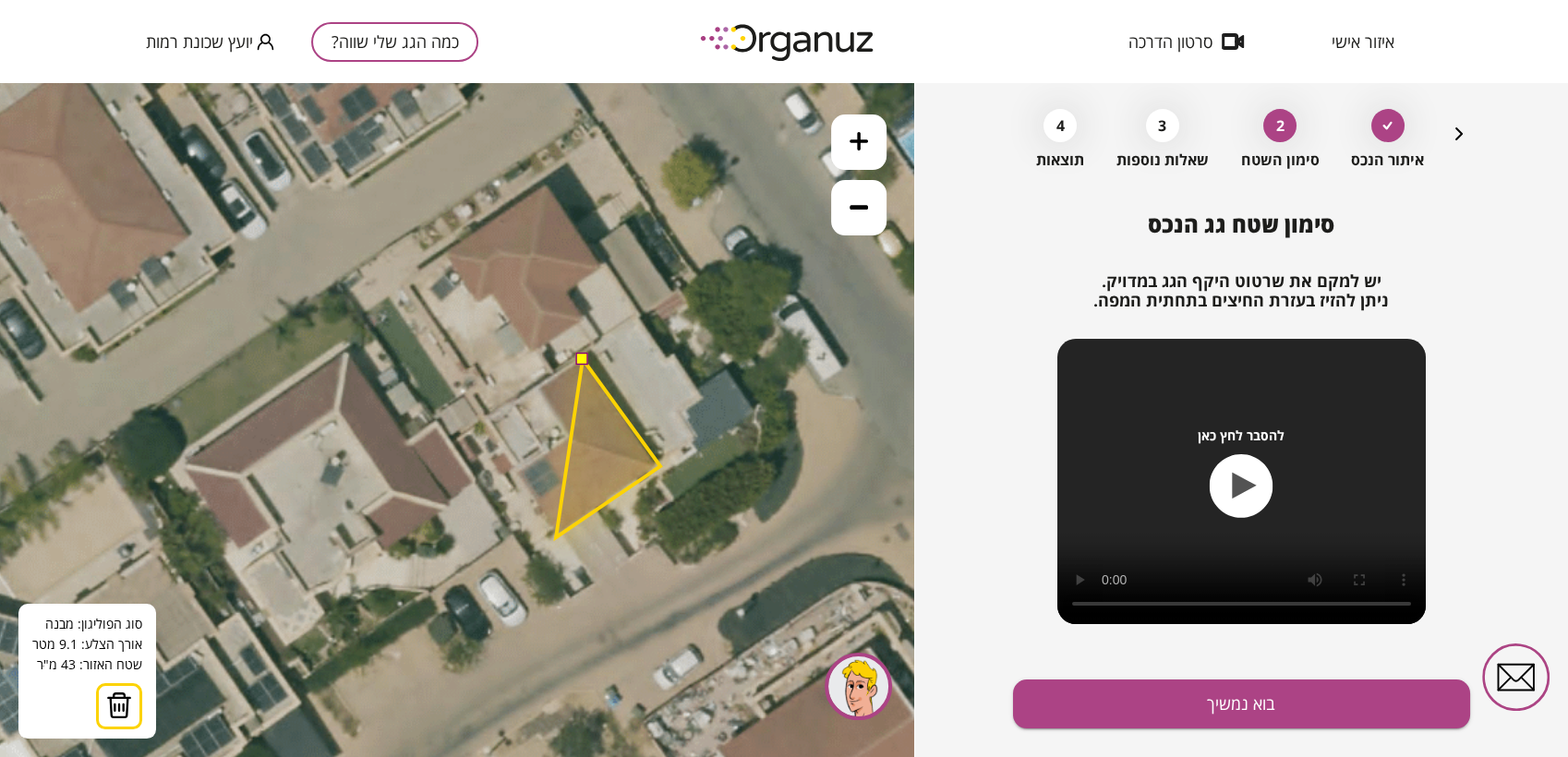 click 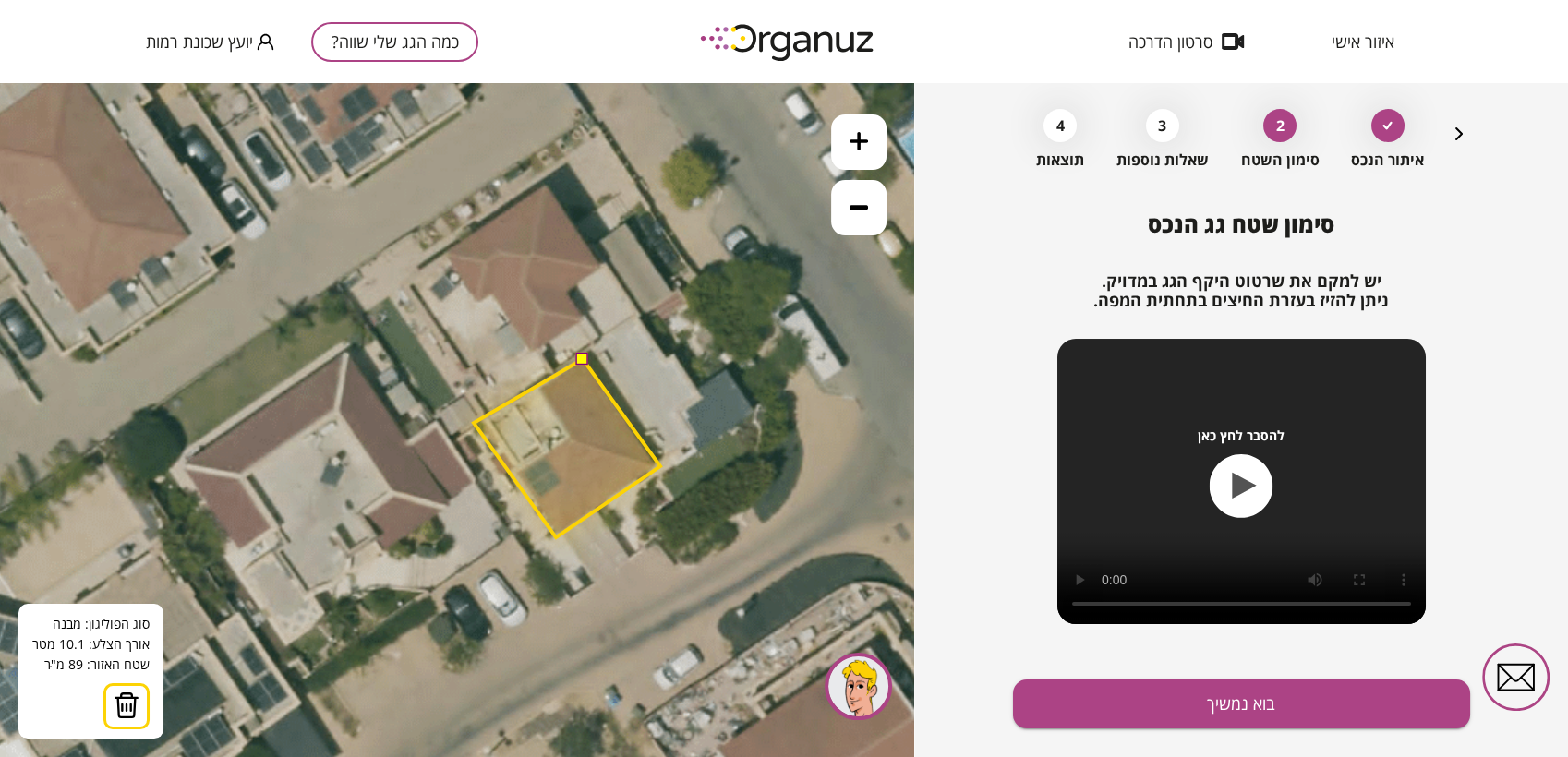click 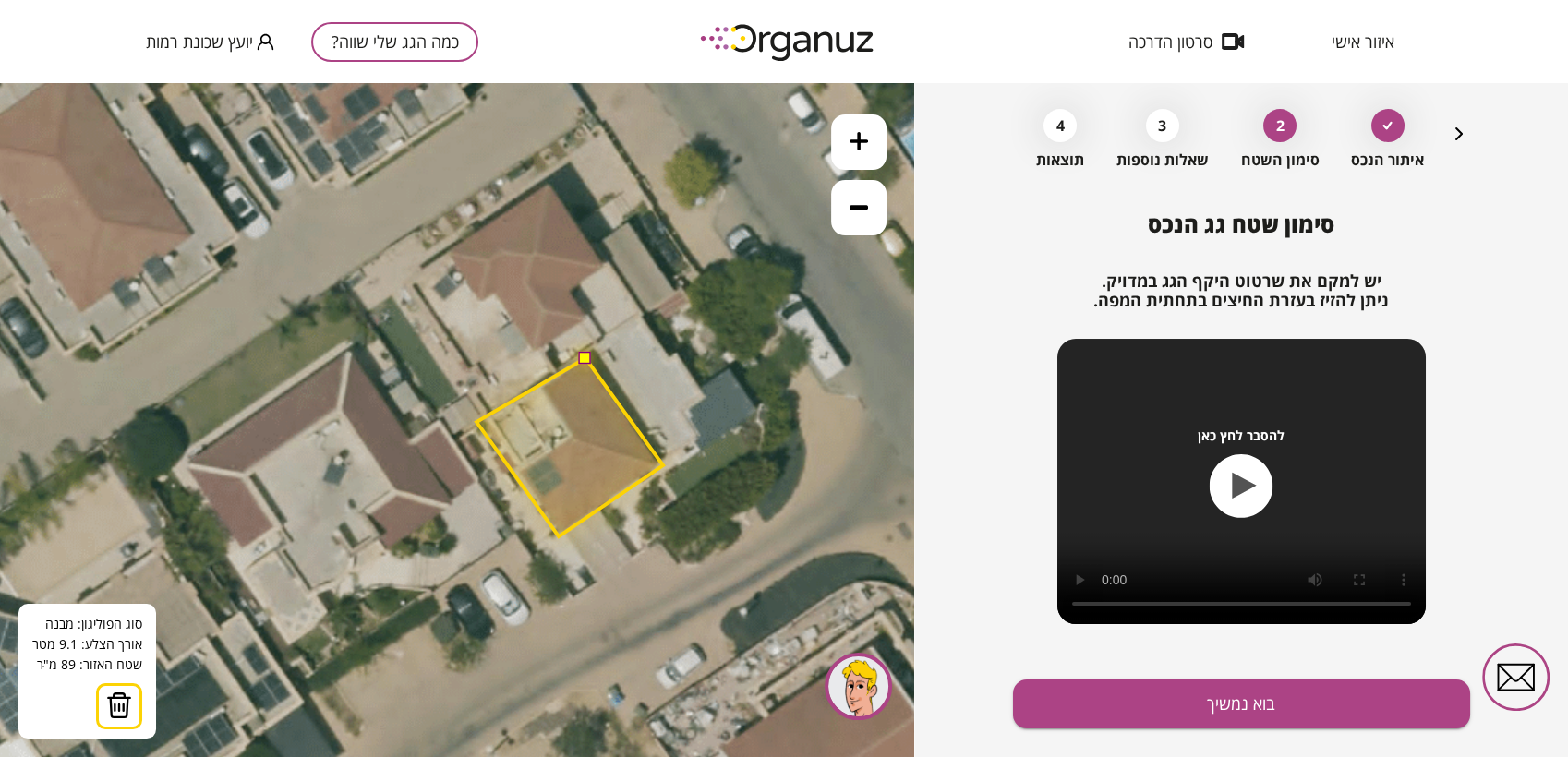 click at bounding box center (585, 357) 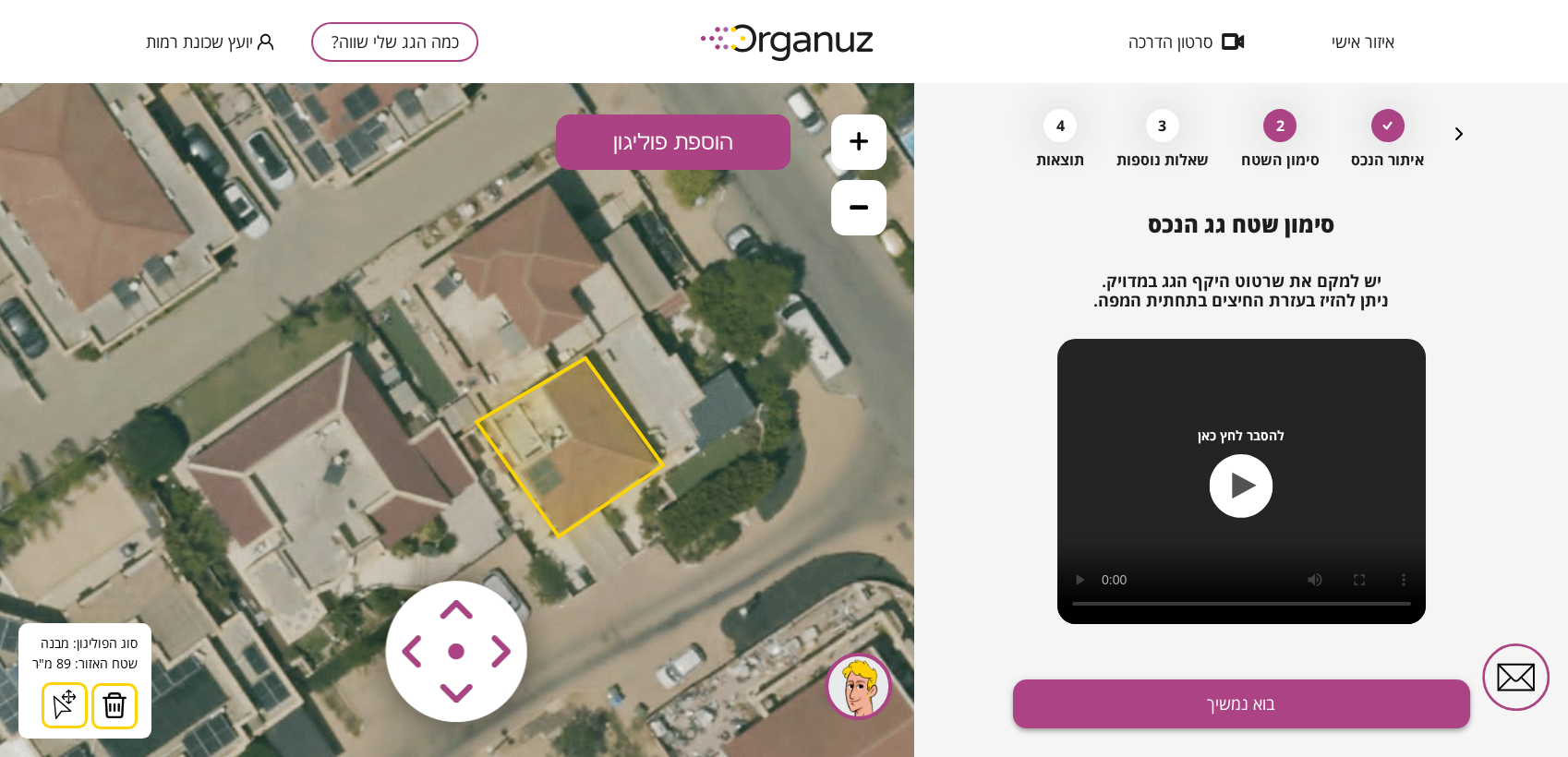 click on "בוא נמשיך" at bounding box center (1241, 703) 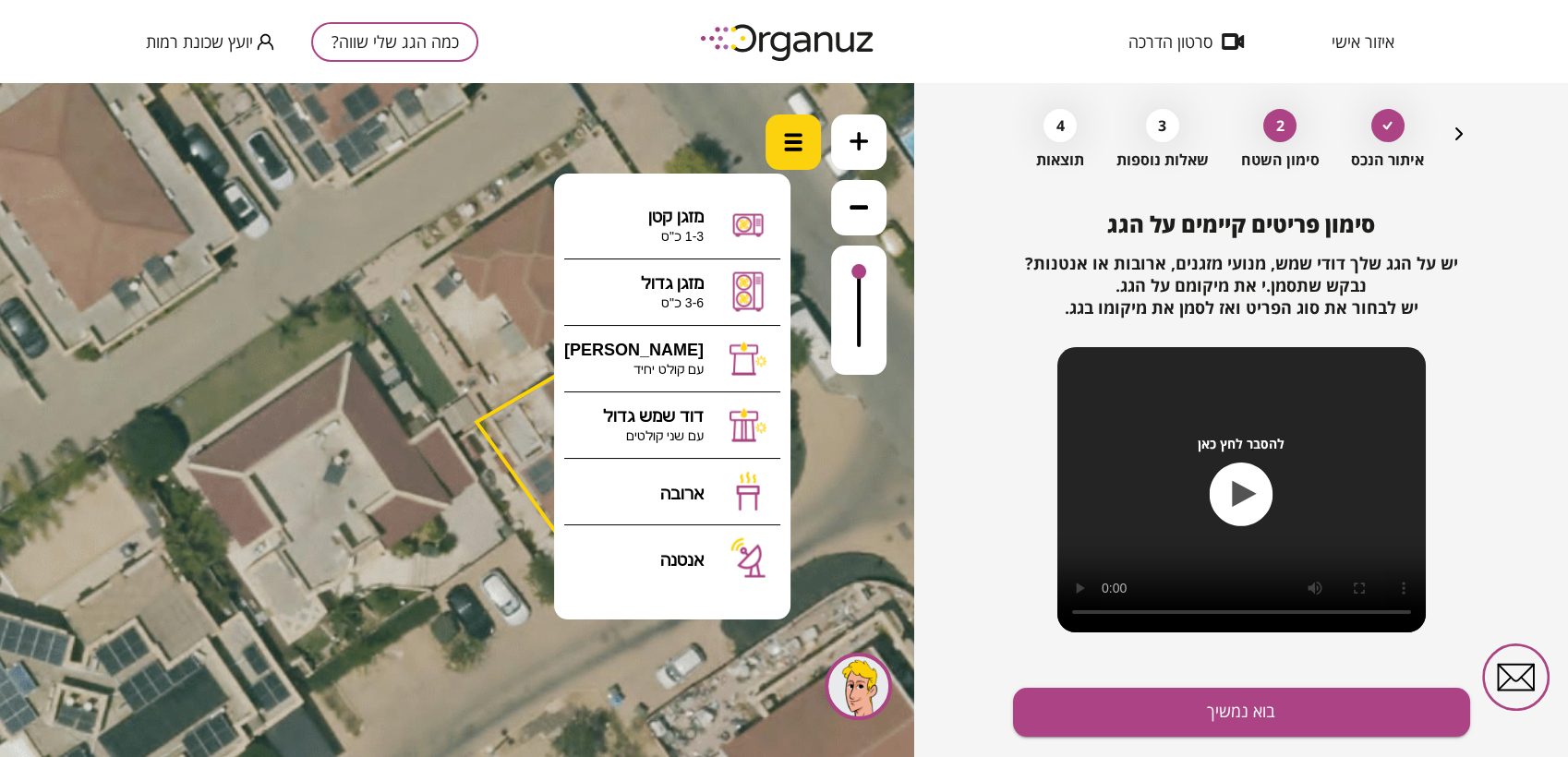 click at bounding box center (793, 142) 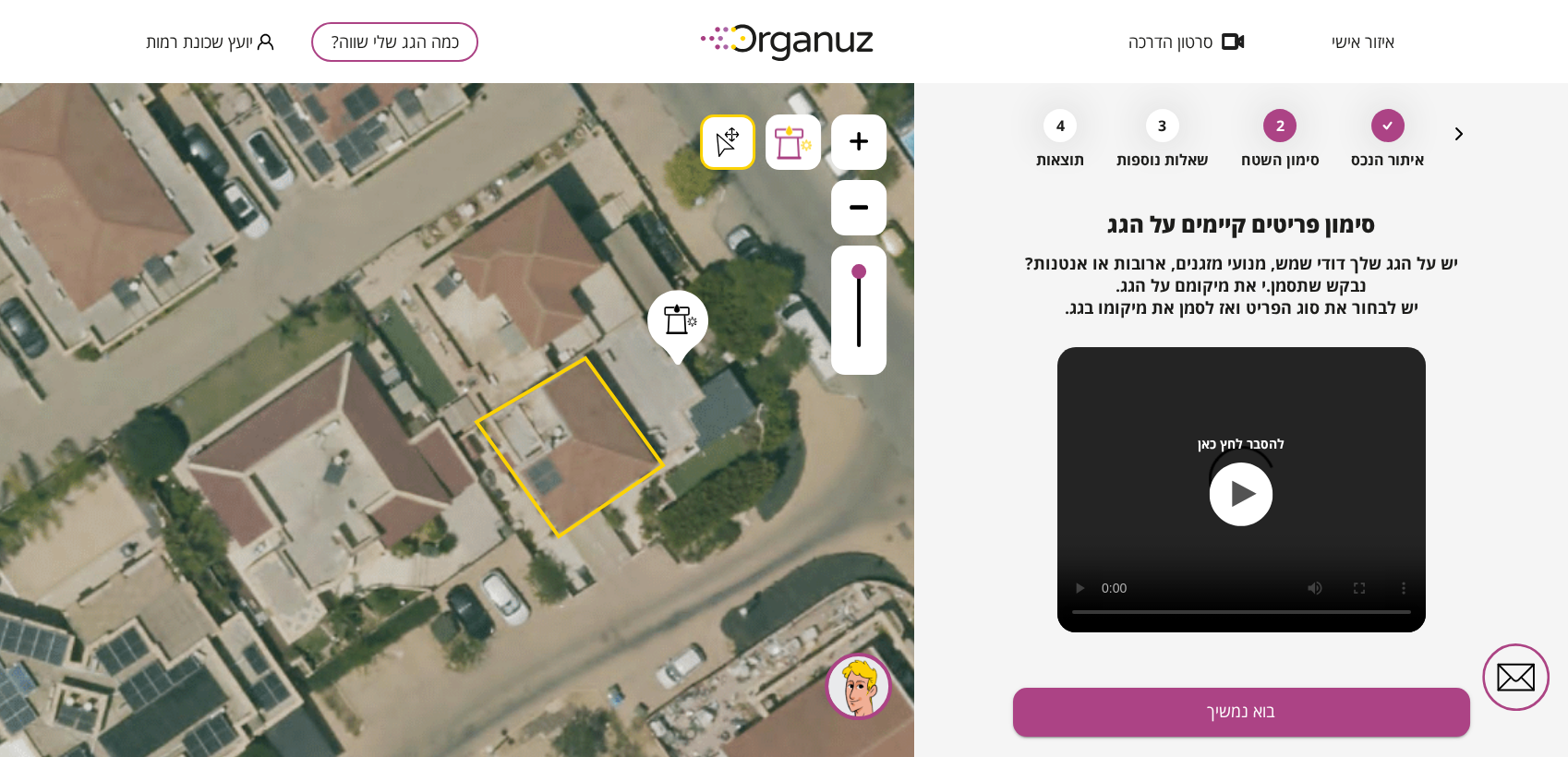 click on ".st0 {
fill: #FFFFFF;
}
.st0 {
fill: #FFFFFF;
}" at bounding box center [457, 420] 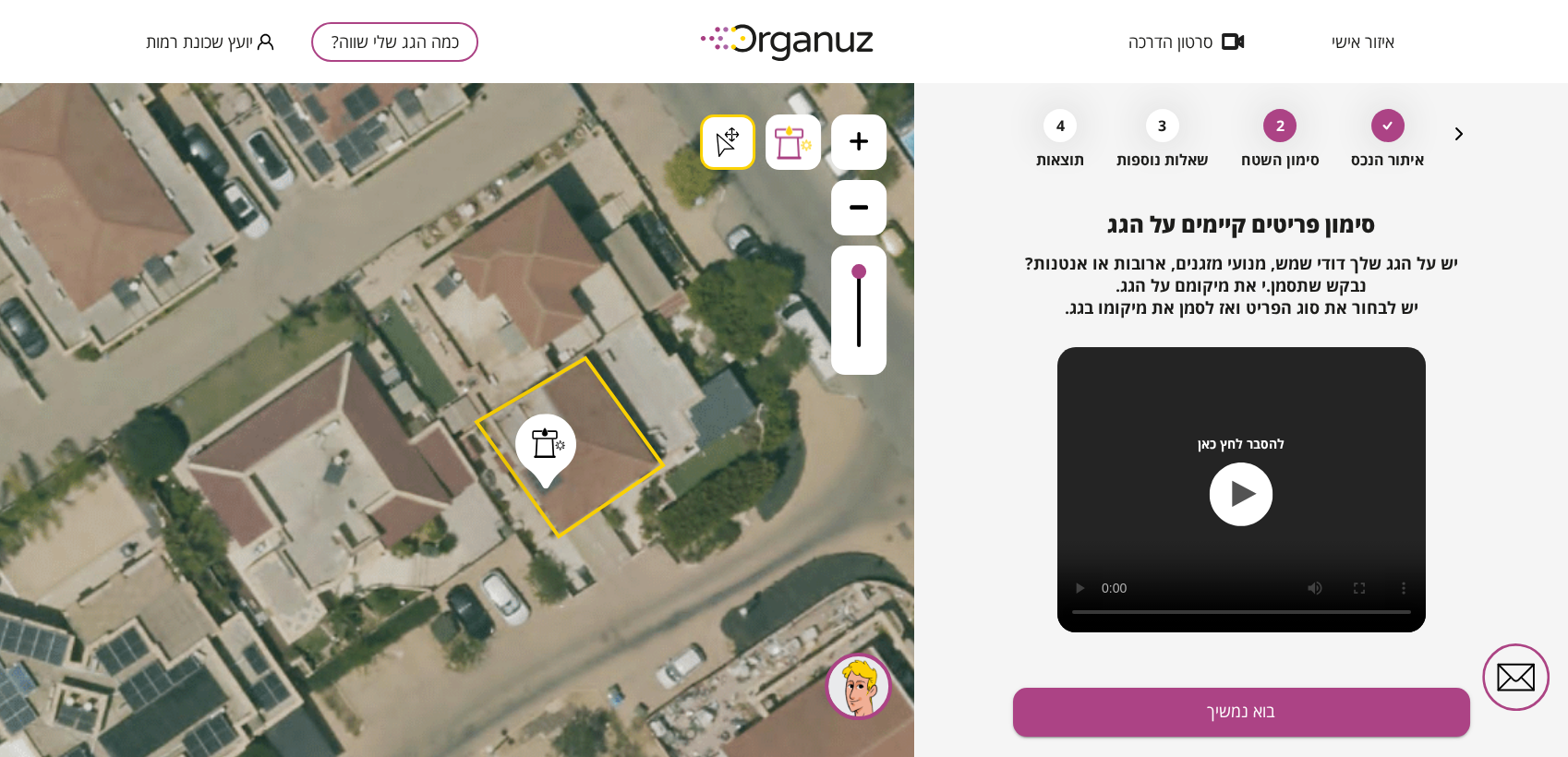 click on ".st0 {
fill: #FFFFFF;
}
.st0 {
fill: #FFFFFF;
}" at bounding box center [464, 1292] 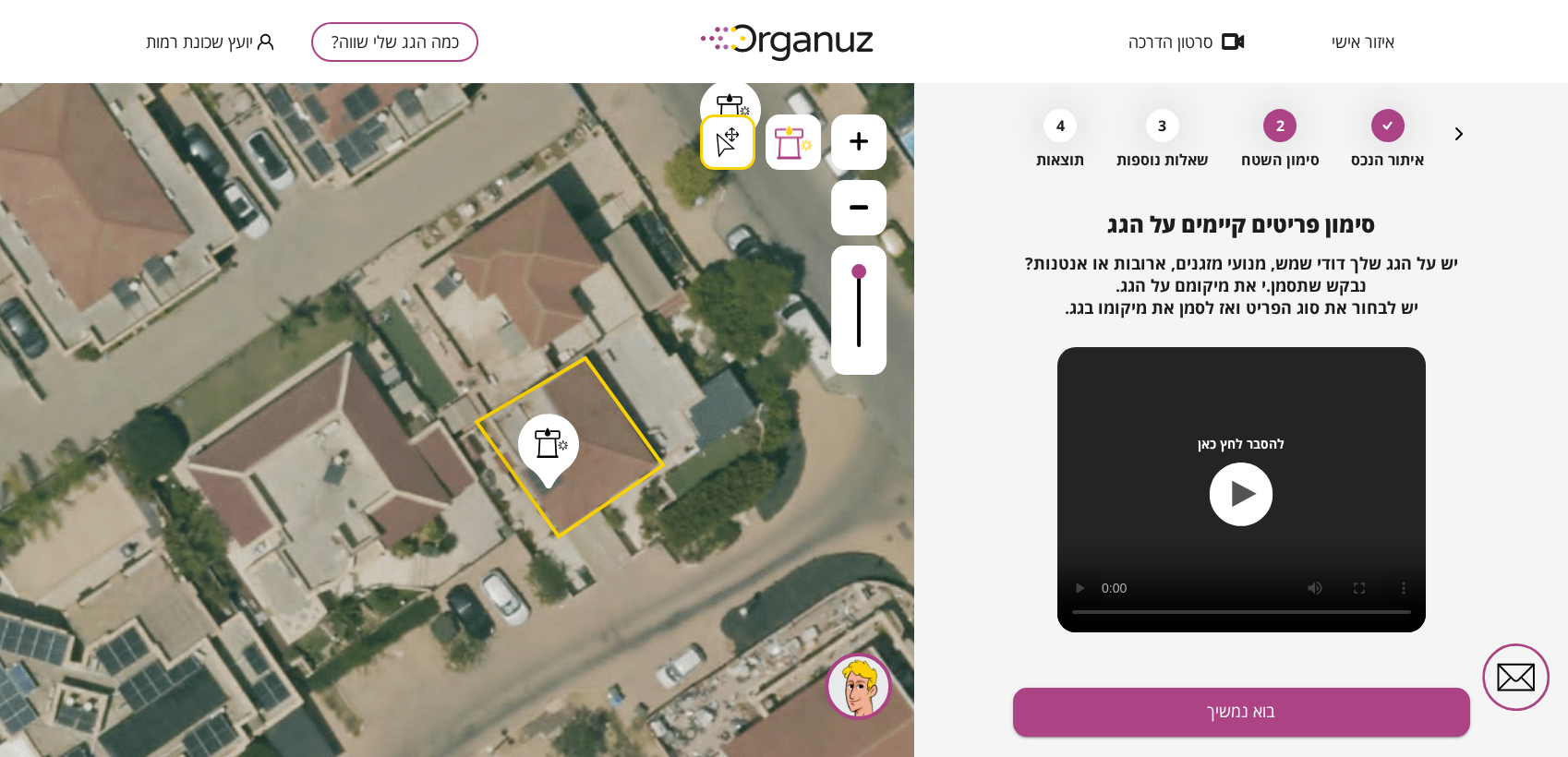 click on ".st0 {
fill: #FFFFFF;
}
.st0 {
fill: #FFFFFF;
}" at bounding box center (457, 420) 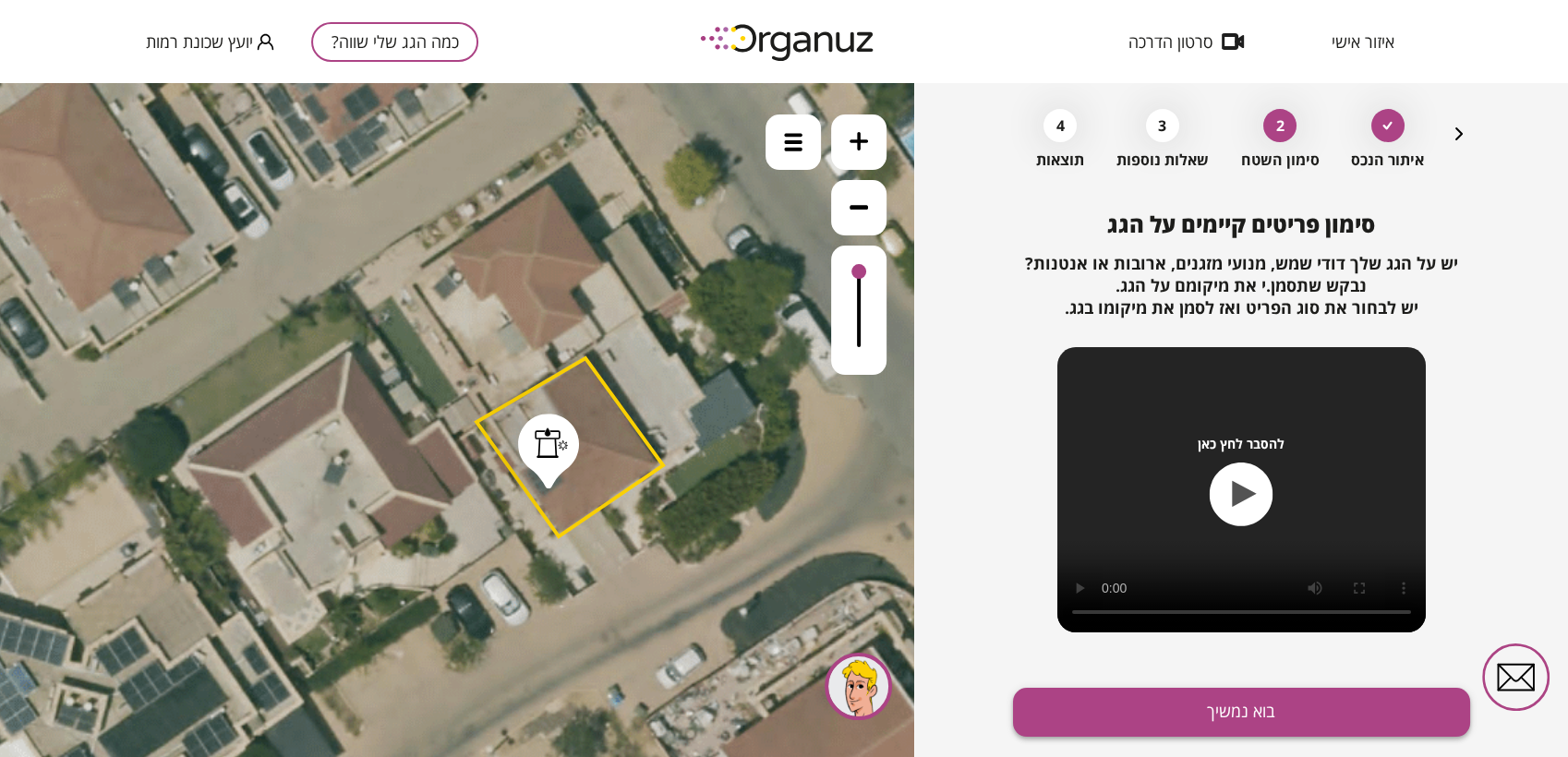 click on "בוא נמשיך" at bounding box center [1241, 712] 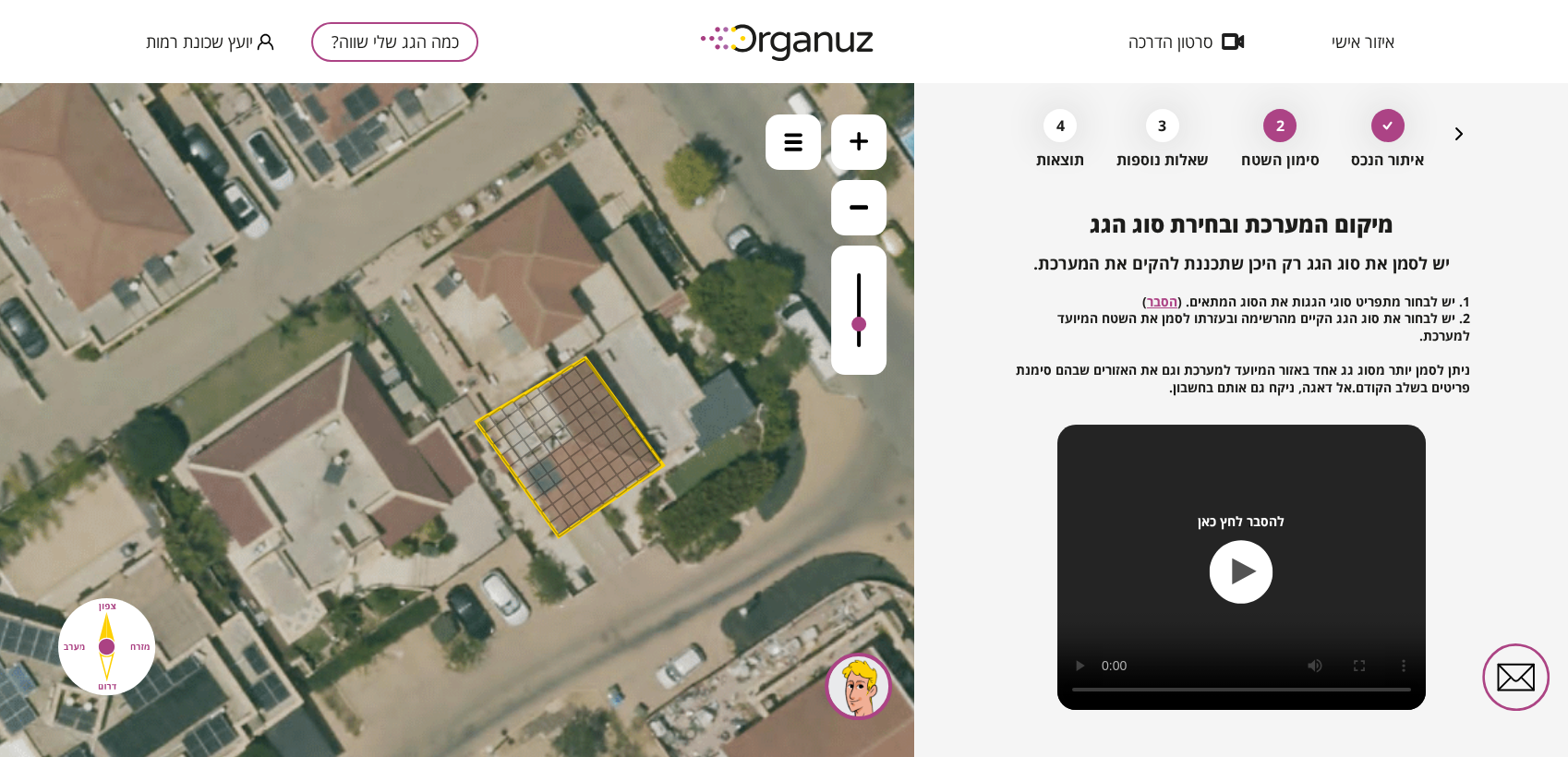 drag, startPoint x: 856, startPoint y: 309, endPoint x: 861, endPoint y: 326, distance: 17.720045 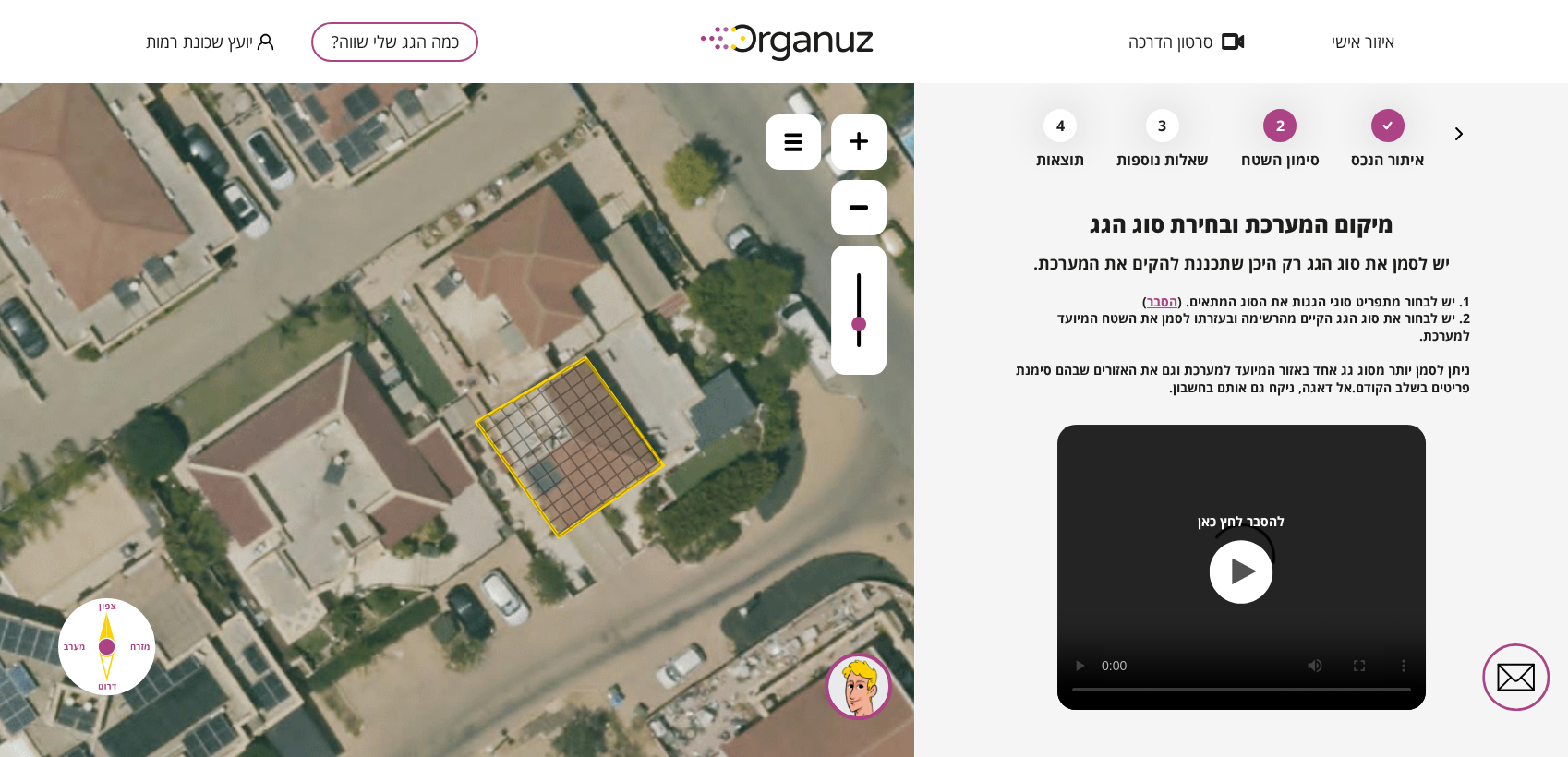 click at bounding box center [859, 310] 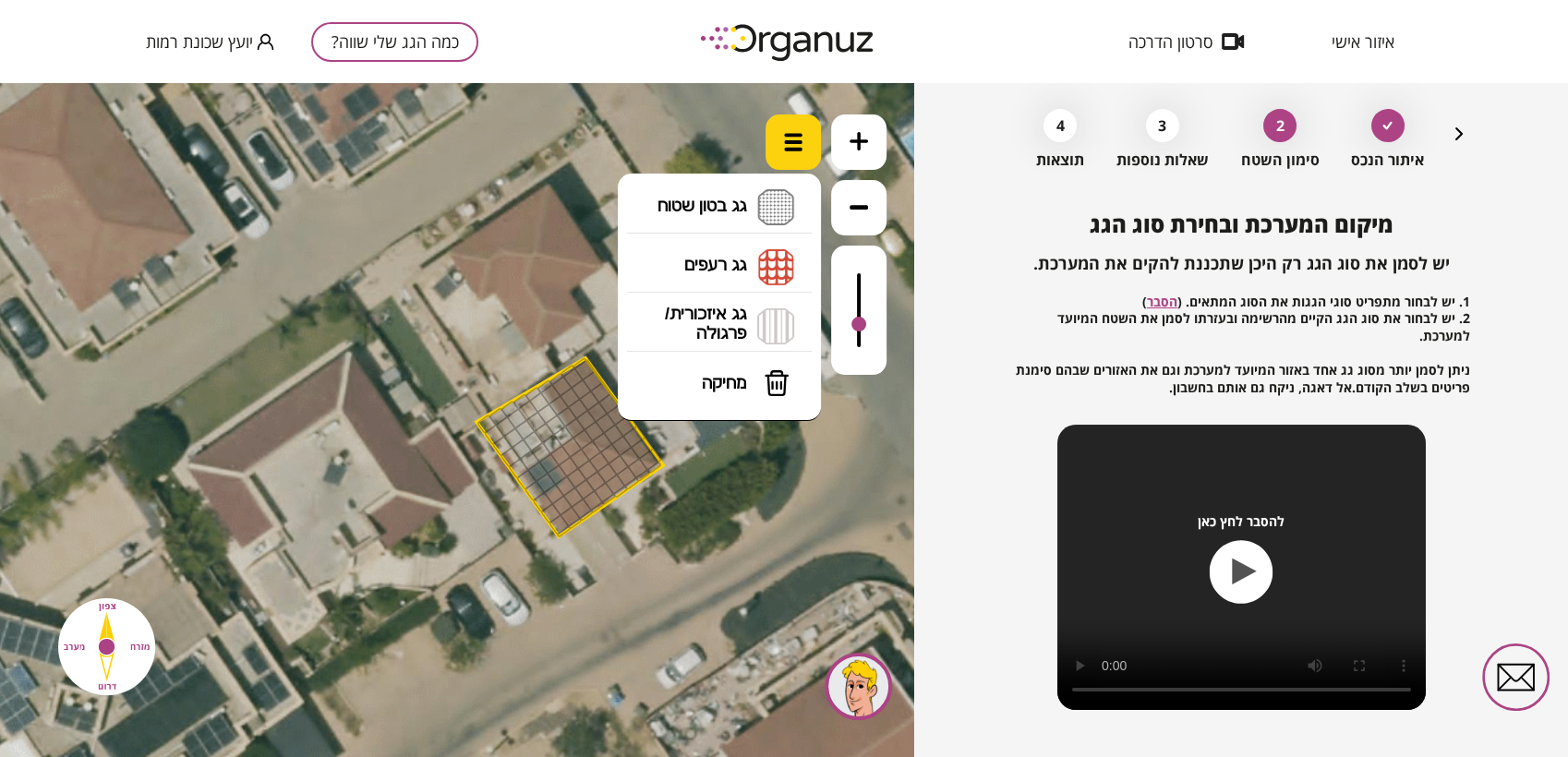 click at bounding box center [793, 142] 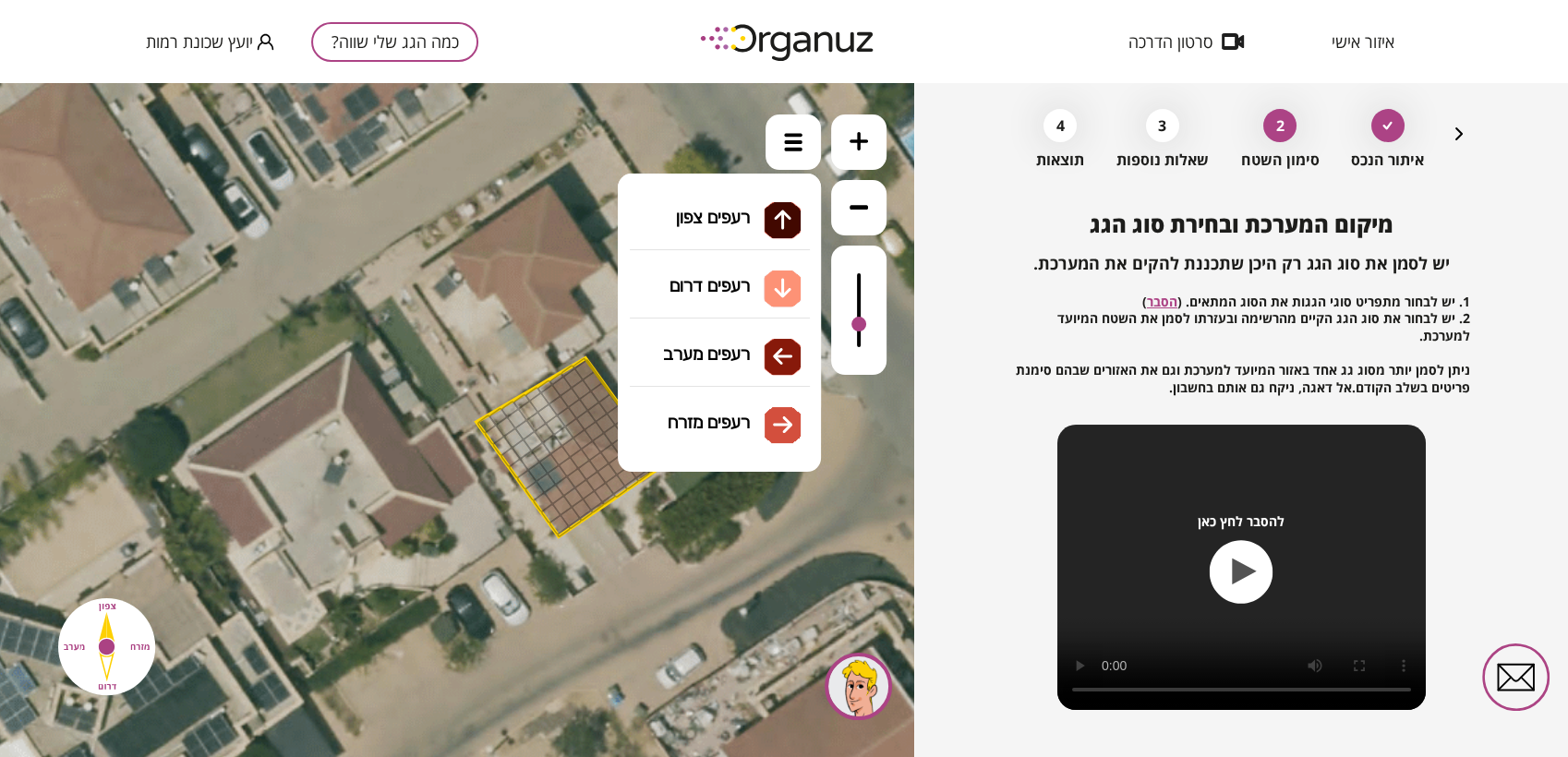click on "גג רעפים
רעפים צפון
רעפים דרום
רעפים מערב
רעפים מזרח" at bounding box center (719, 267) 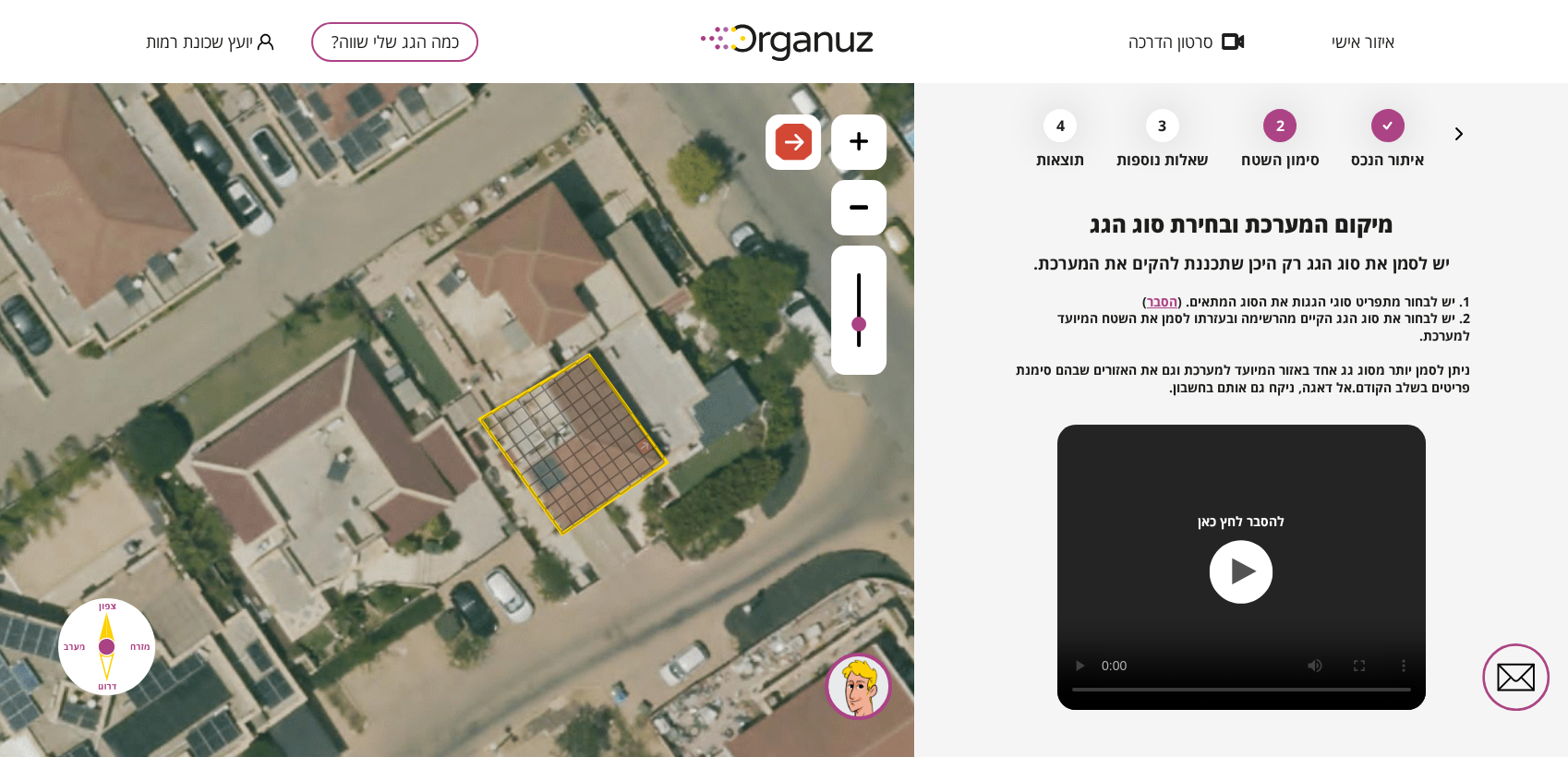 click at bounding box center (644, 446) 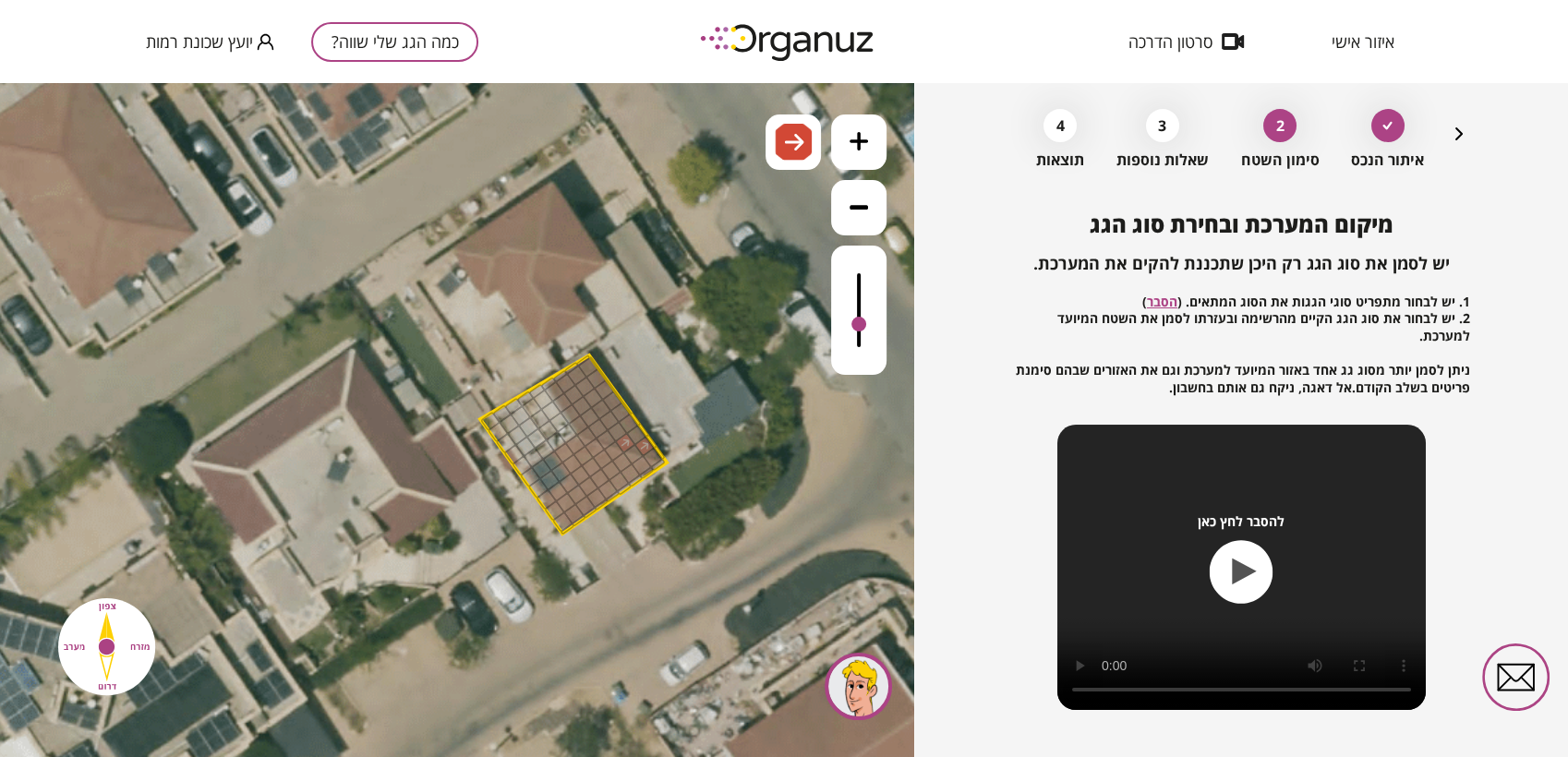 click at bounding box center (606, 439) 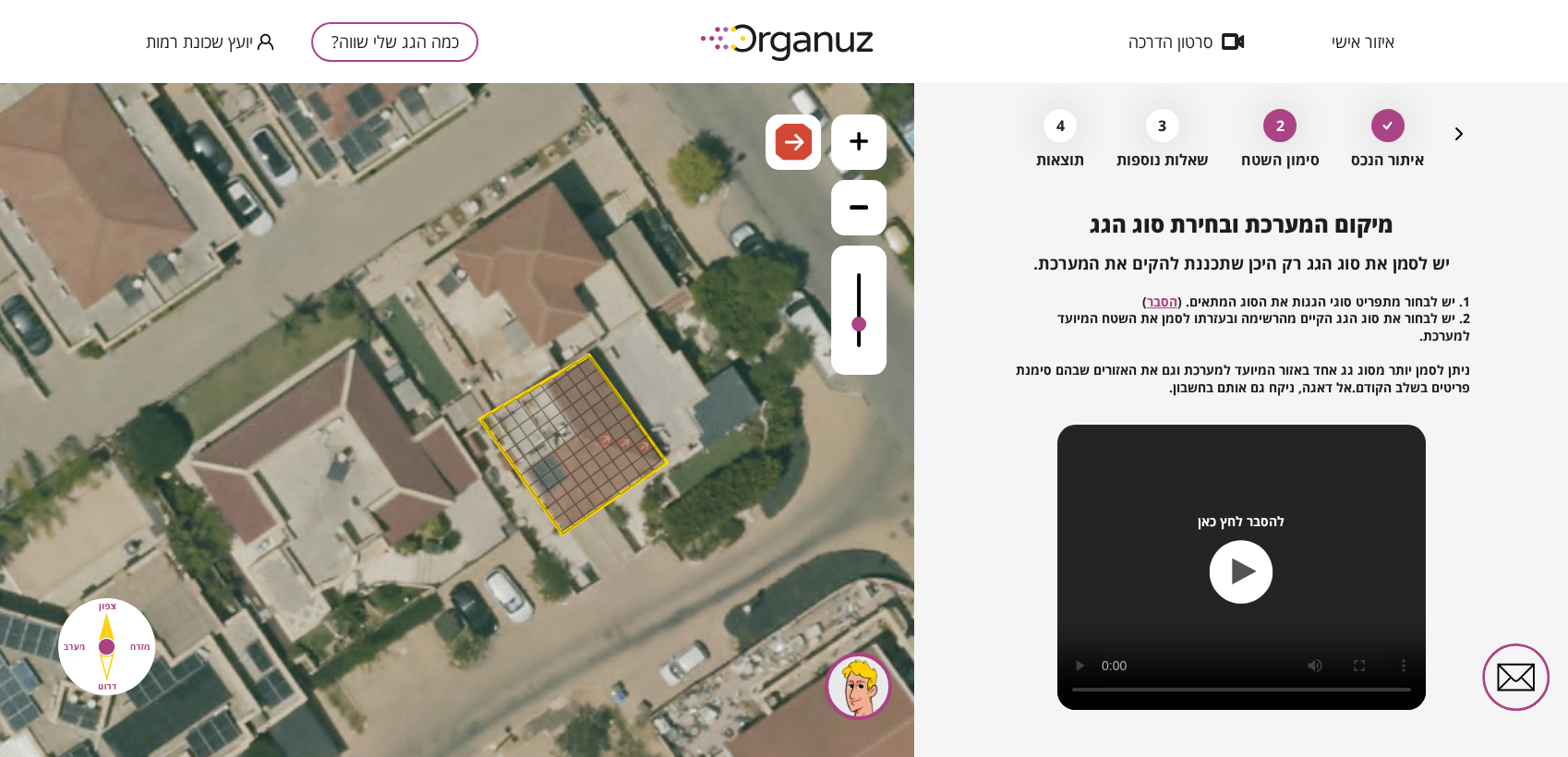 click at bounding box center [586, 436] 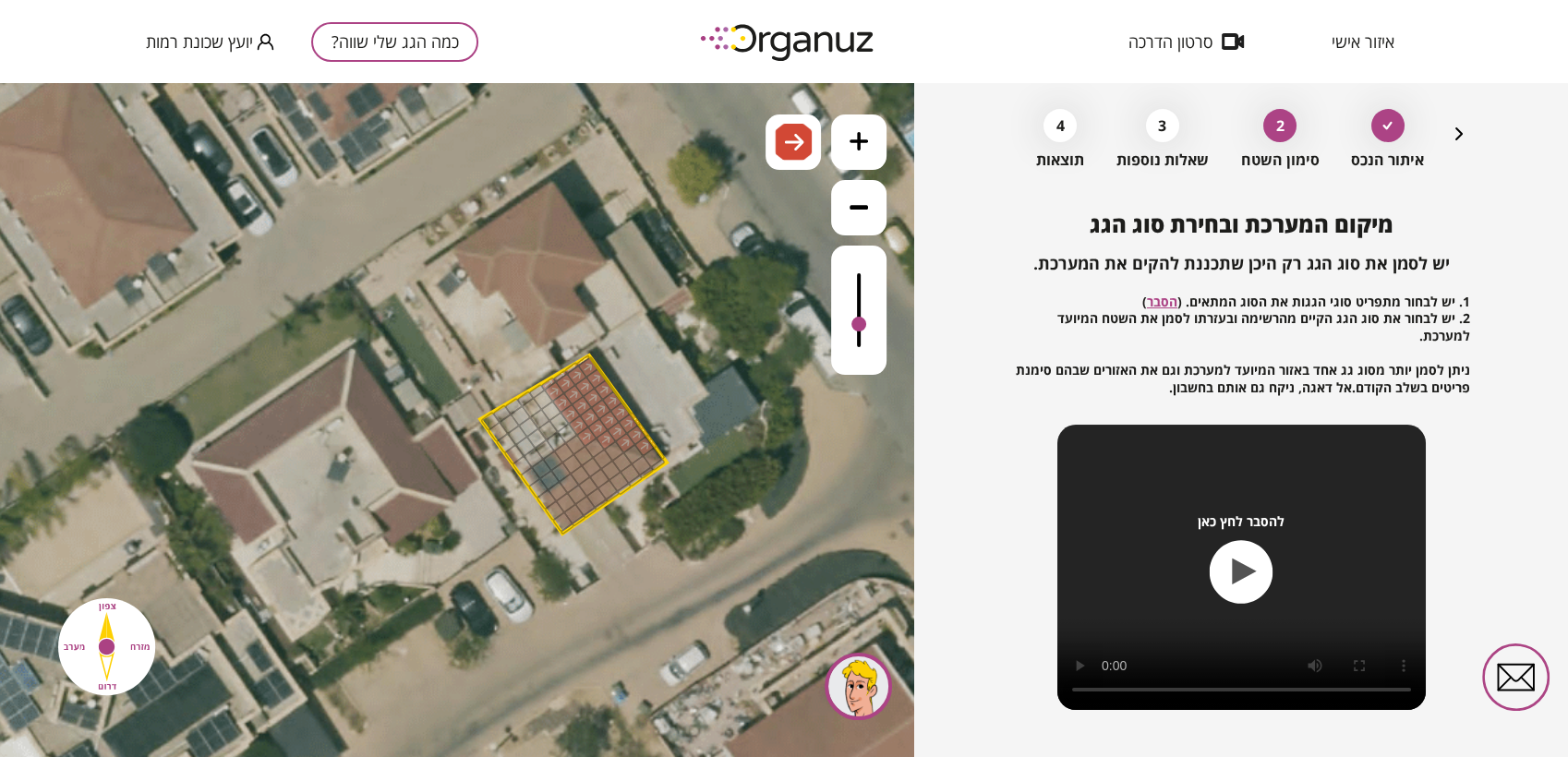 drag, startPoint x: 575, startPoint y: 427, endPoint x: 585, endPoint y: 384, distance: 44.14748 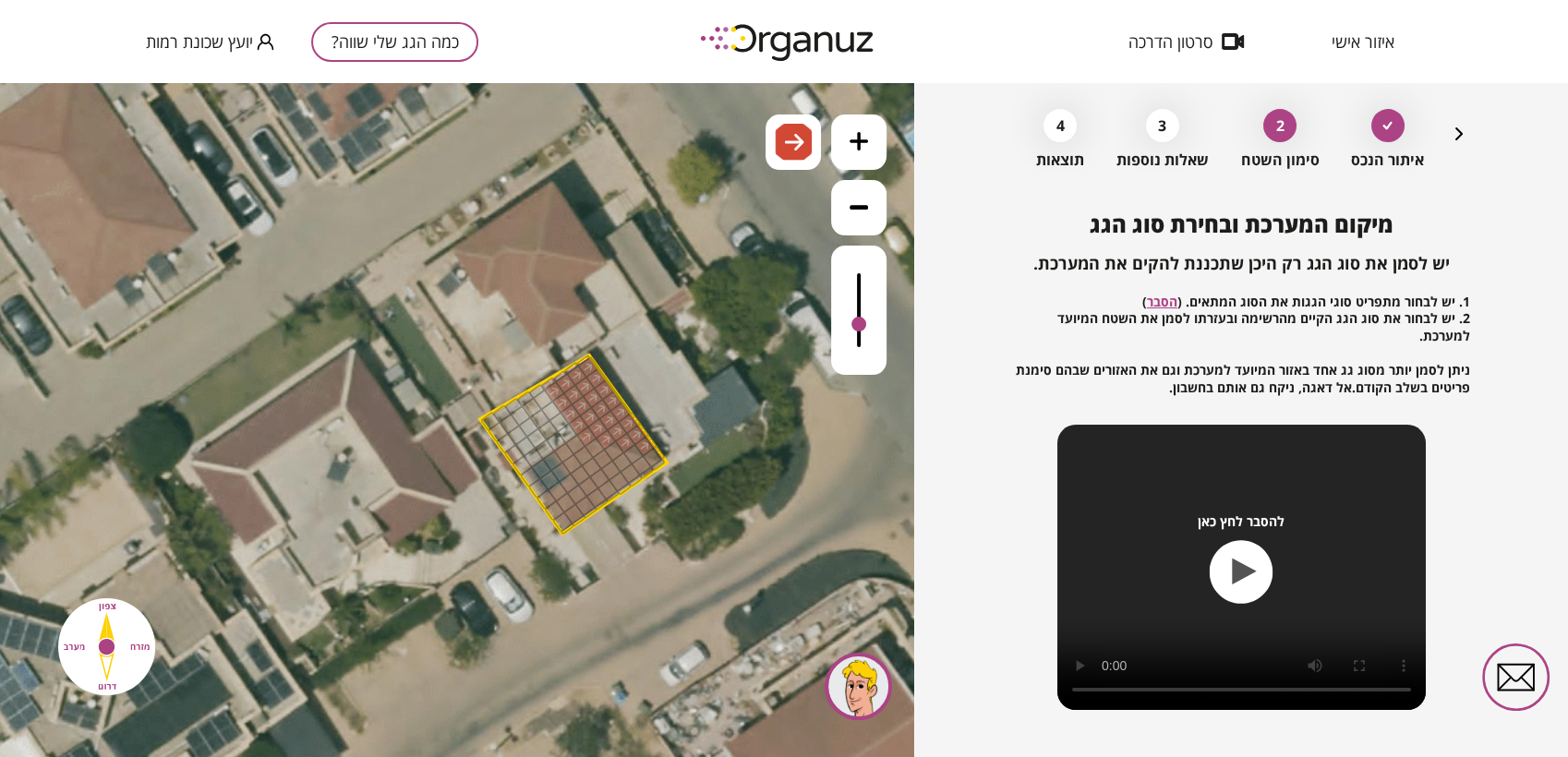 click at bounding box center [658, 452] 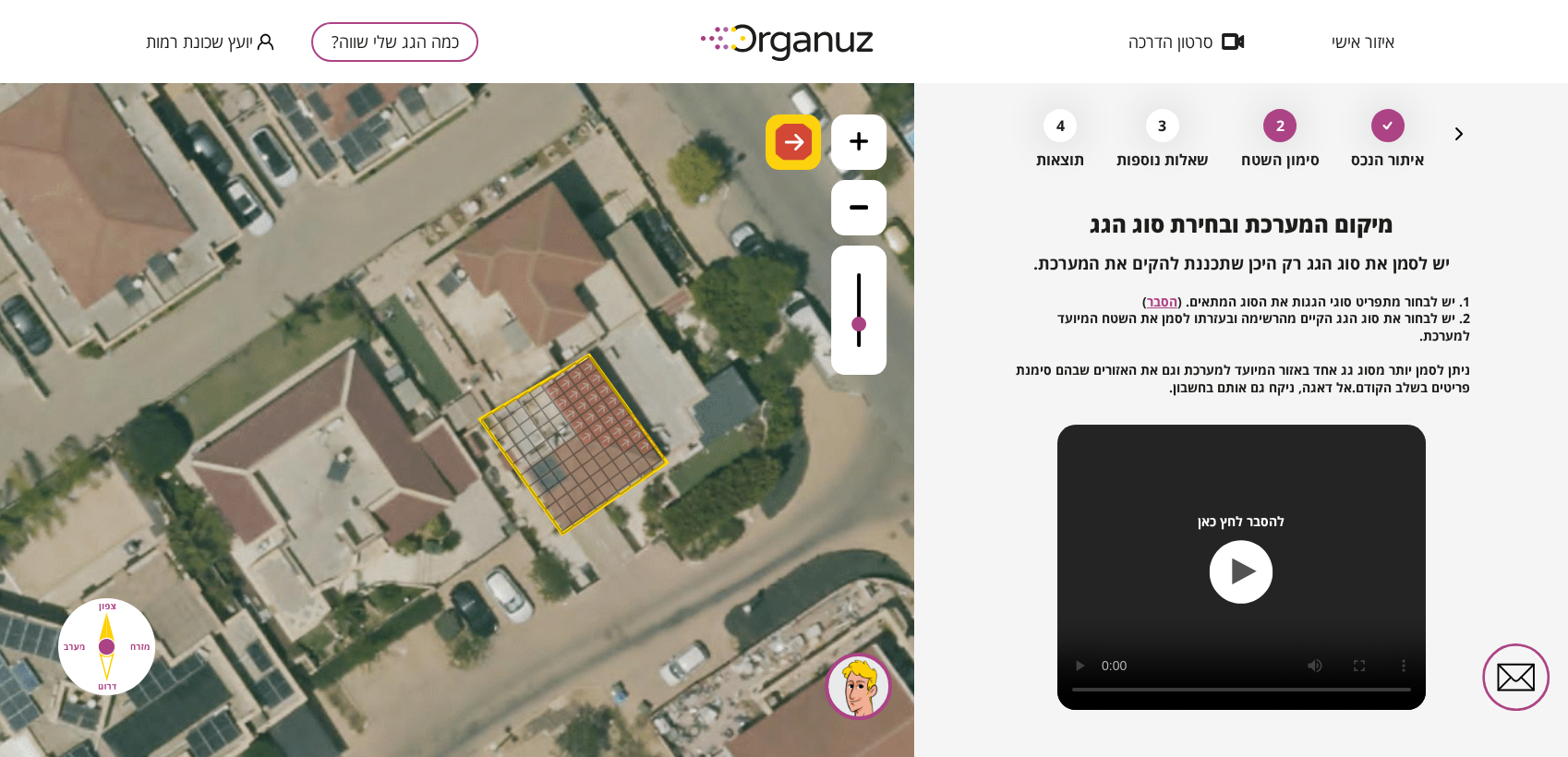 click at bounding box center (793, 142) 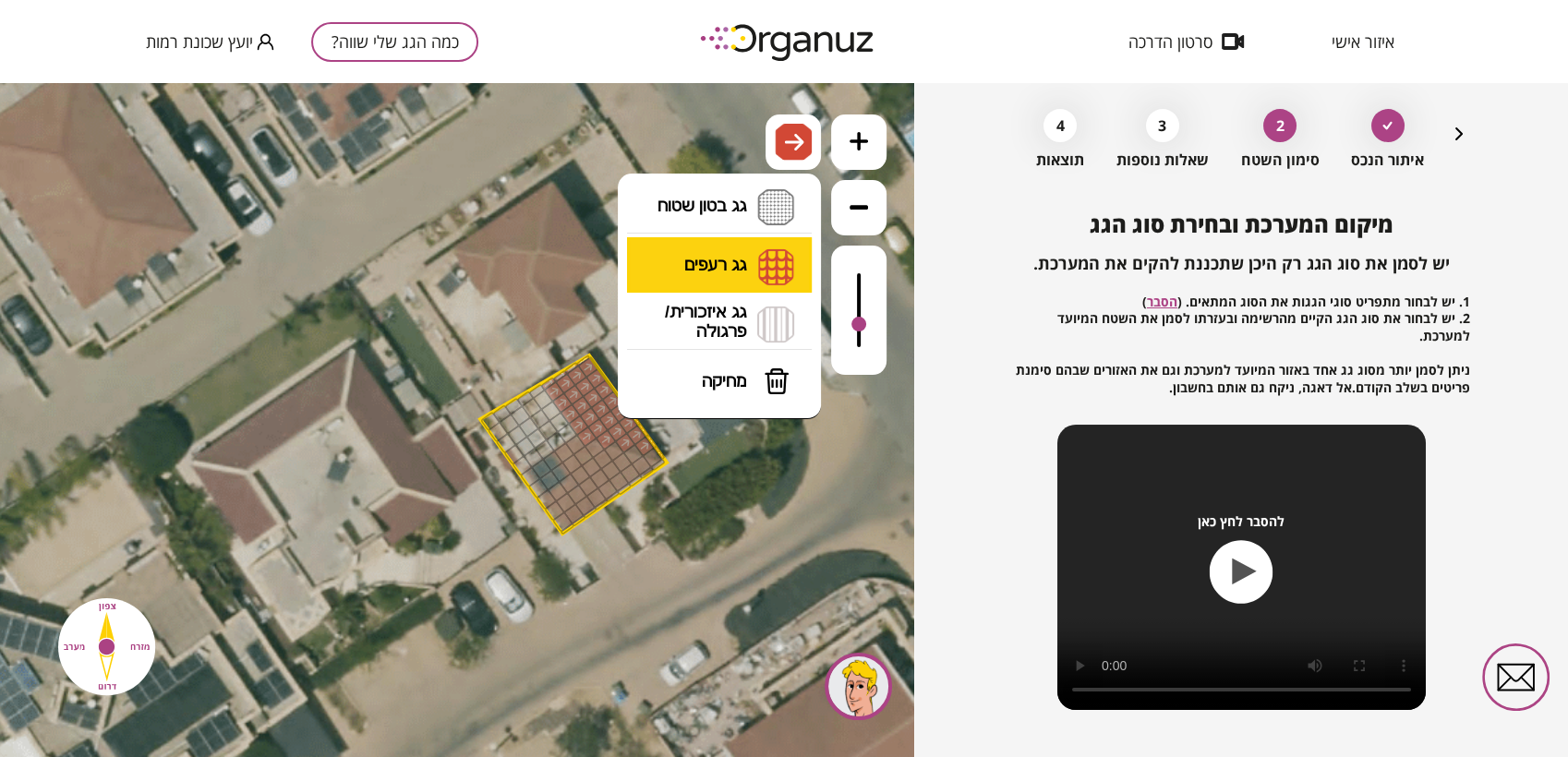 click on "גג רעפים
רעפים צפון
רעפים דרום
רעפים מערב
רעפים מזרח" at bounding box center (719, 266) 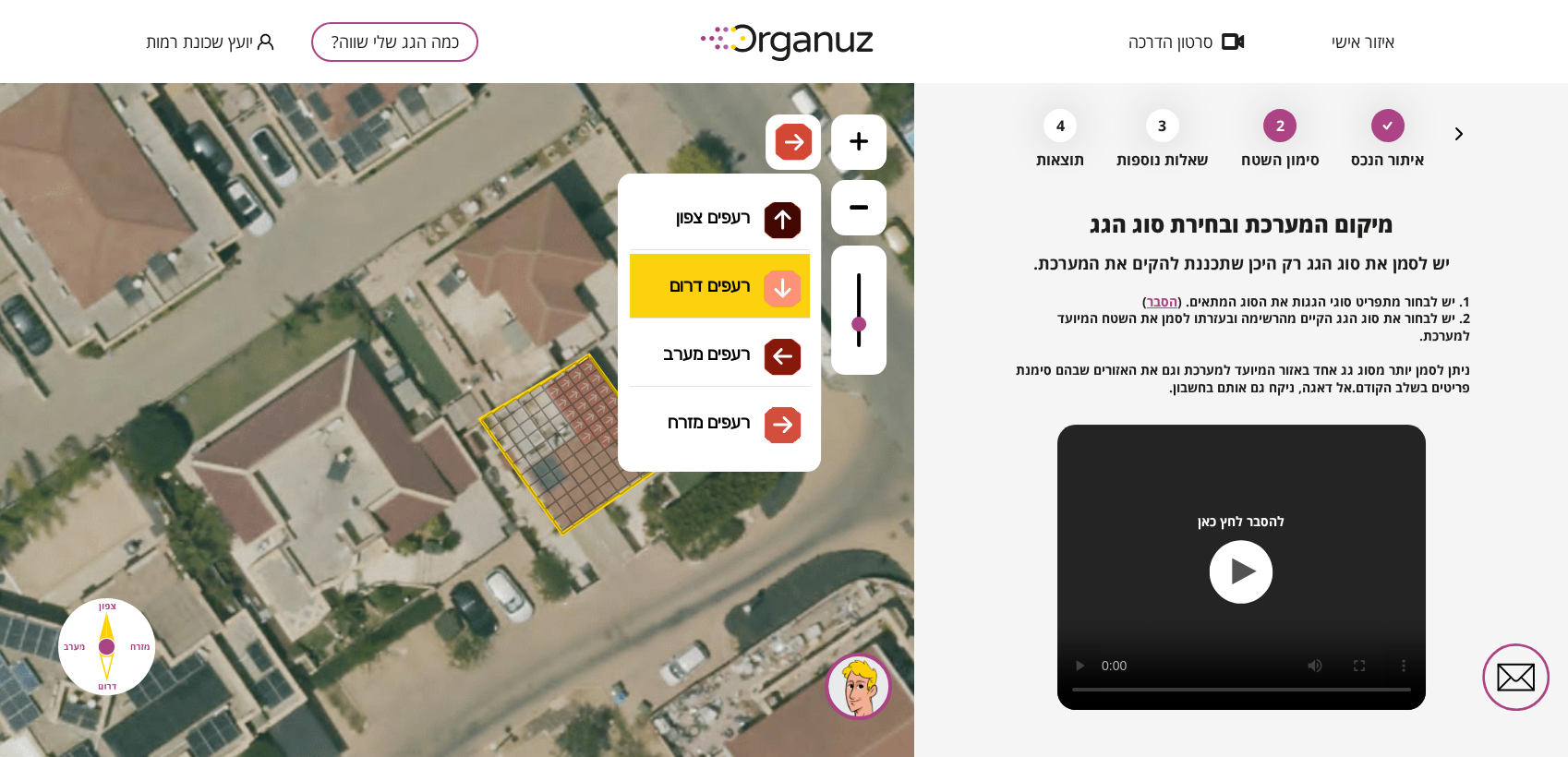 click on ".st0 {
fill: #FFFFFF;
}
.st0 {
fill: #FFFFFF;
}" at bounding box center (457, 420) 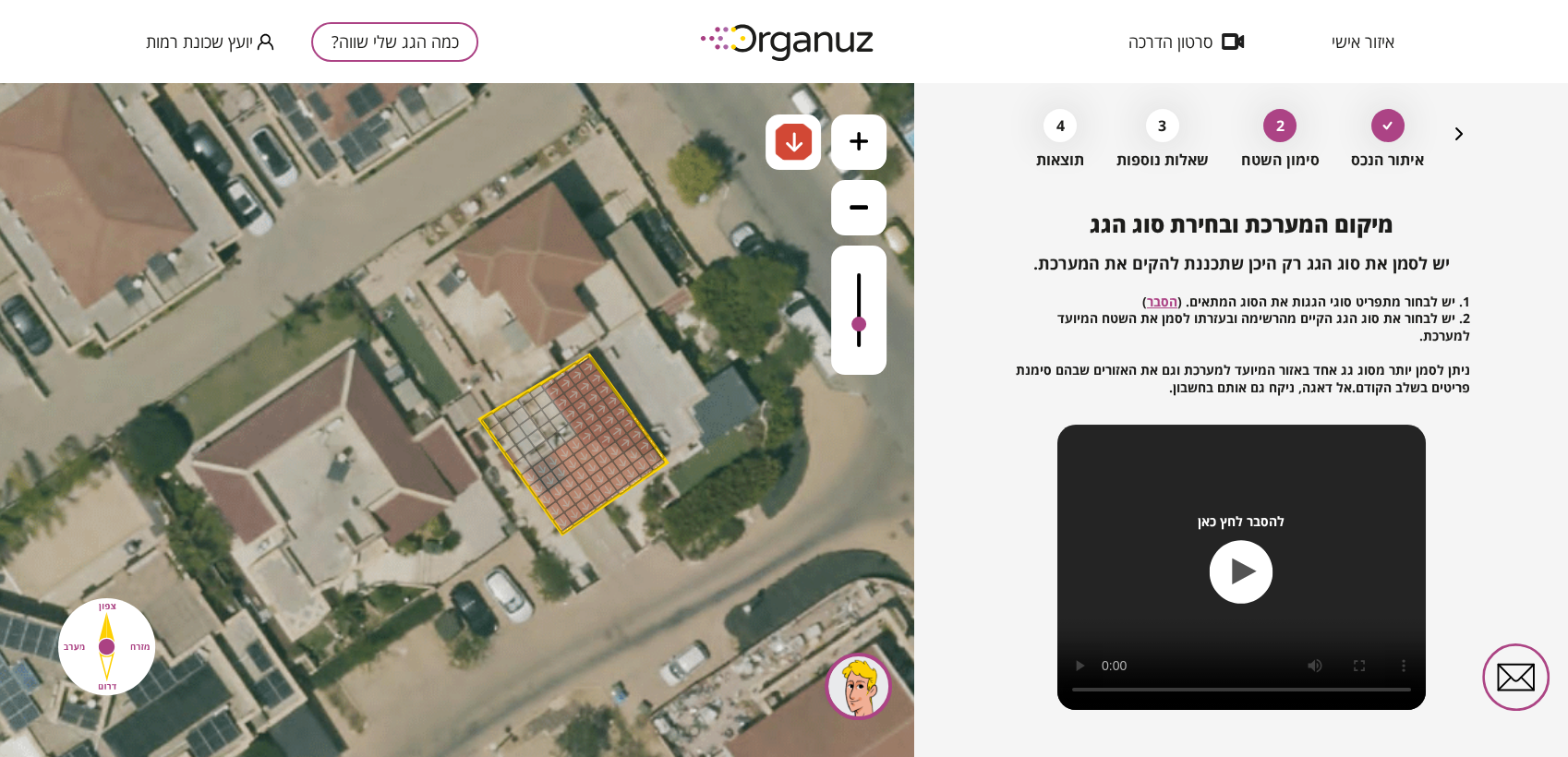 drag, startPoint x: 575, startPoint y: 445, endPoint x: 561, endPoint y: 472, distance: 30.41381 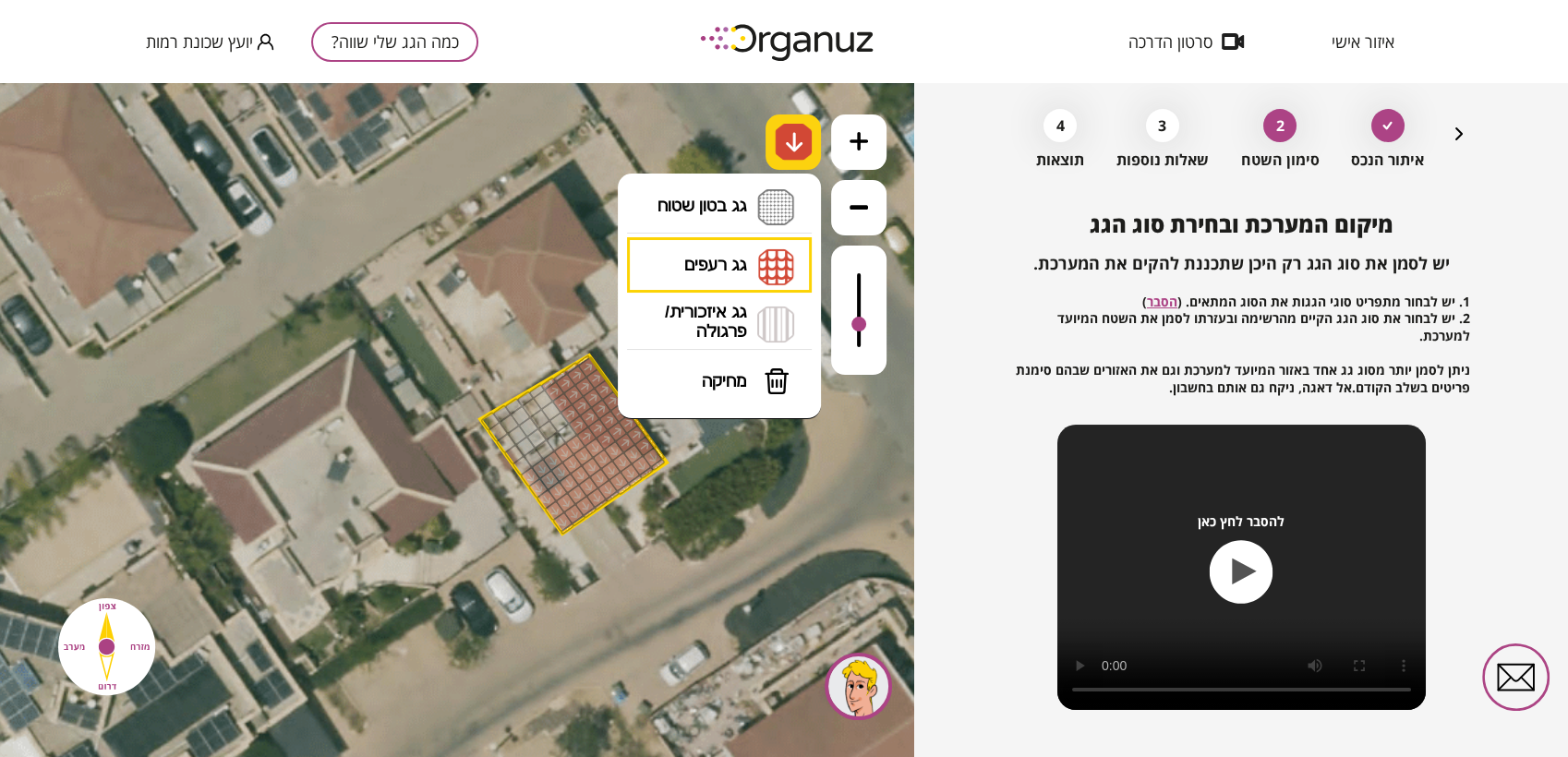 click at bounding box center [794, 142] 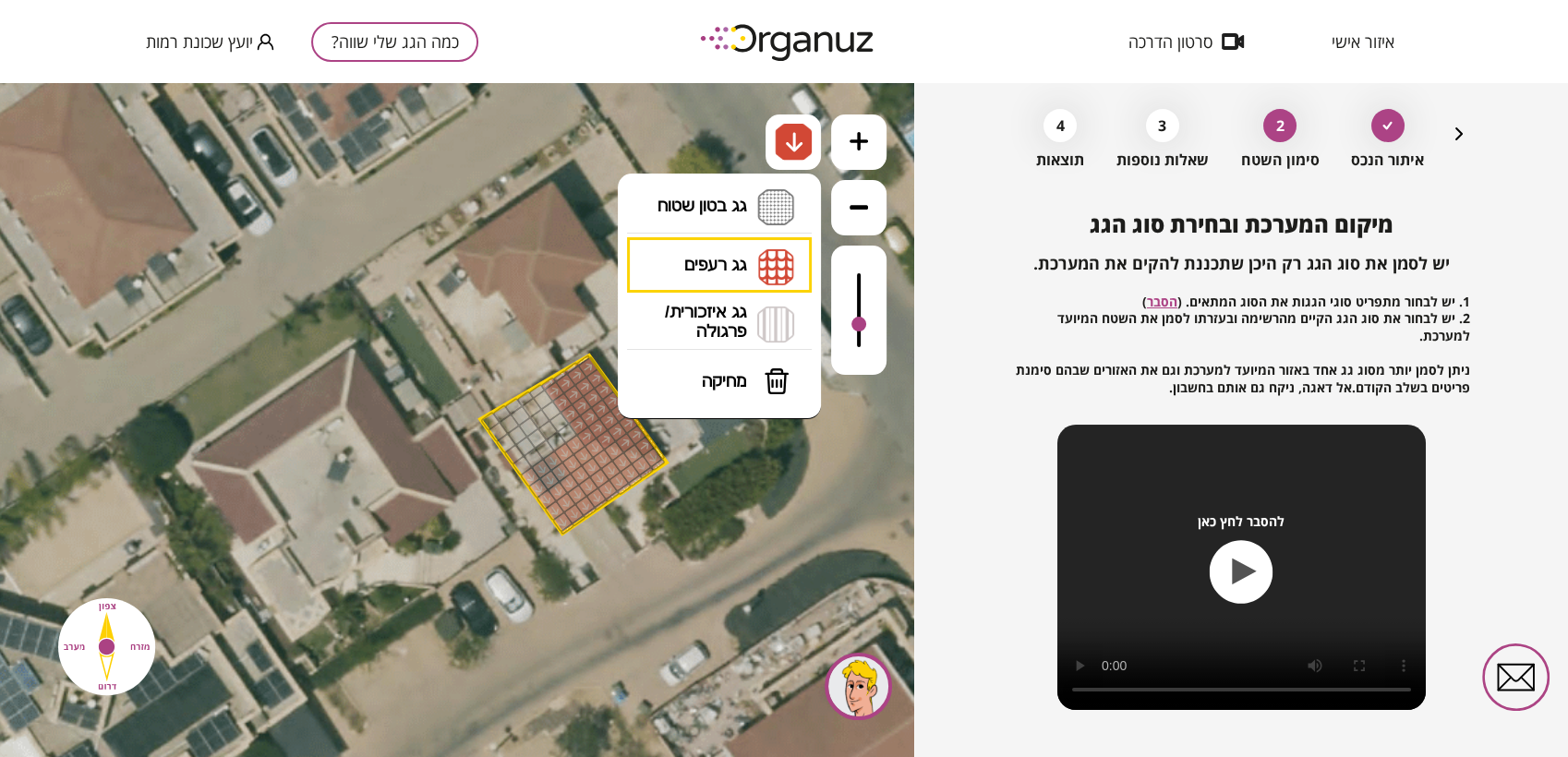 click on "גג בטון שטוח
מפלס א
א
מפלס ב
ב
מפלס ג
ג" at bounding box center [719, 208] 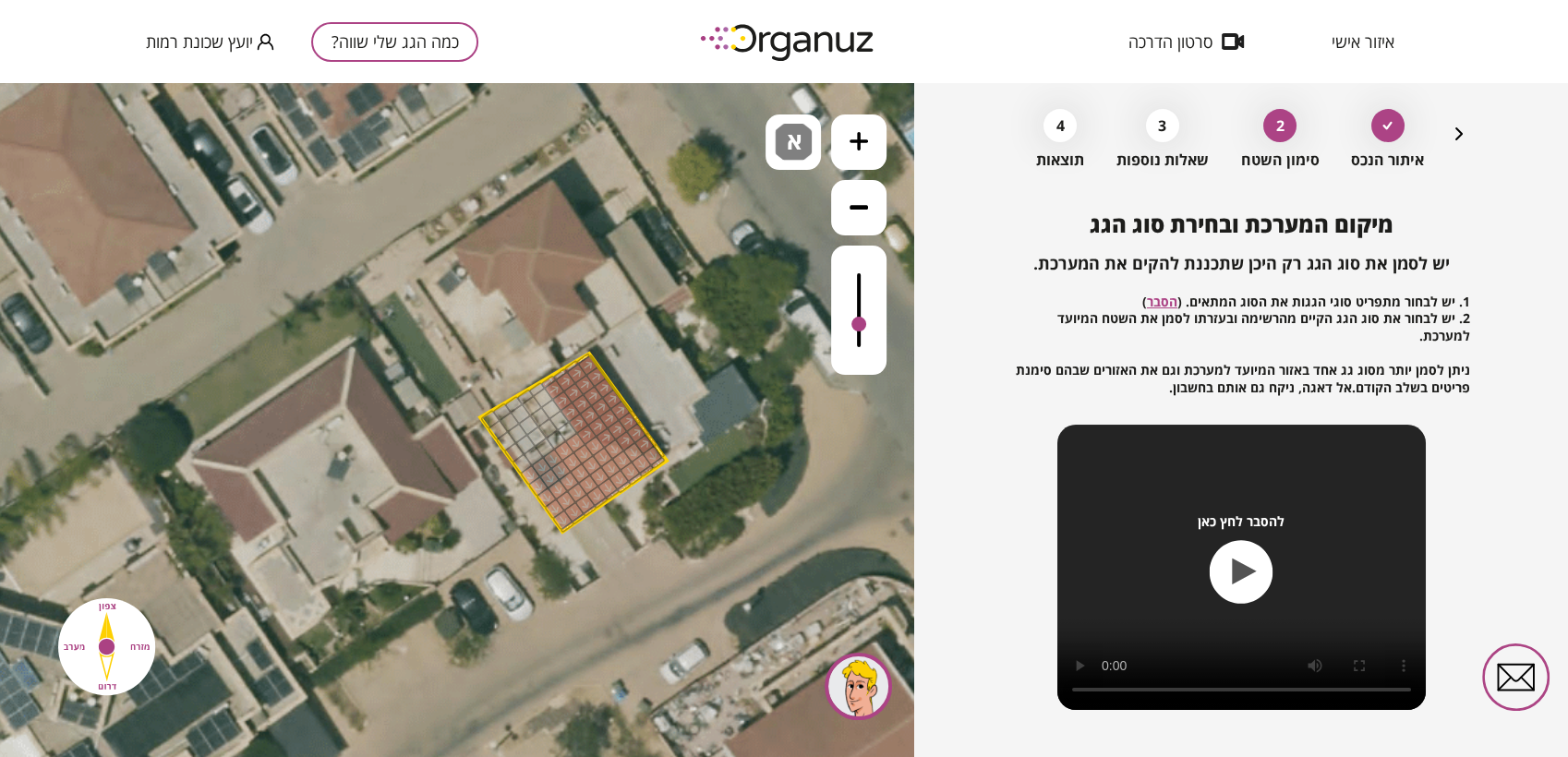 click on ".st0 {
fill: #FFFFFF;
}
.st0 {
fill: #FFFFFF;
}" at bounding box center [457, 420] 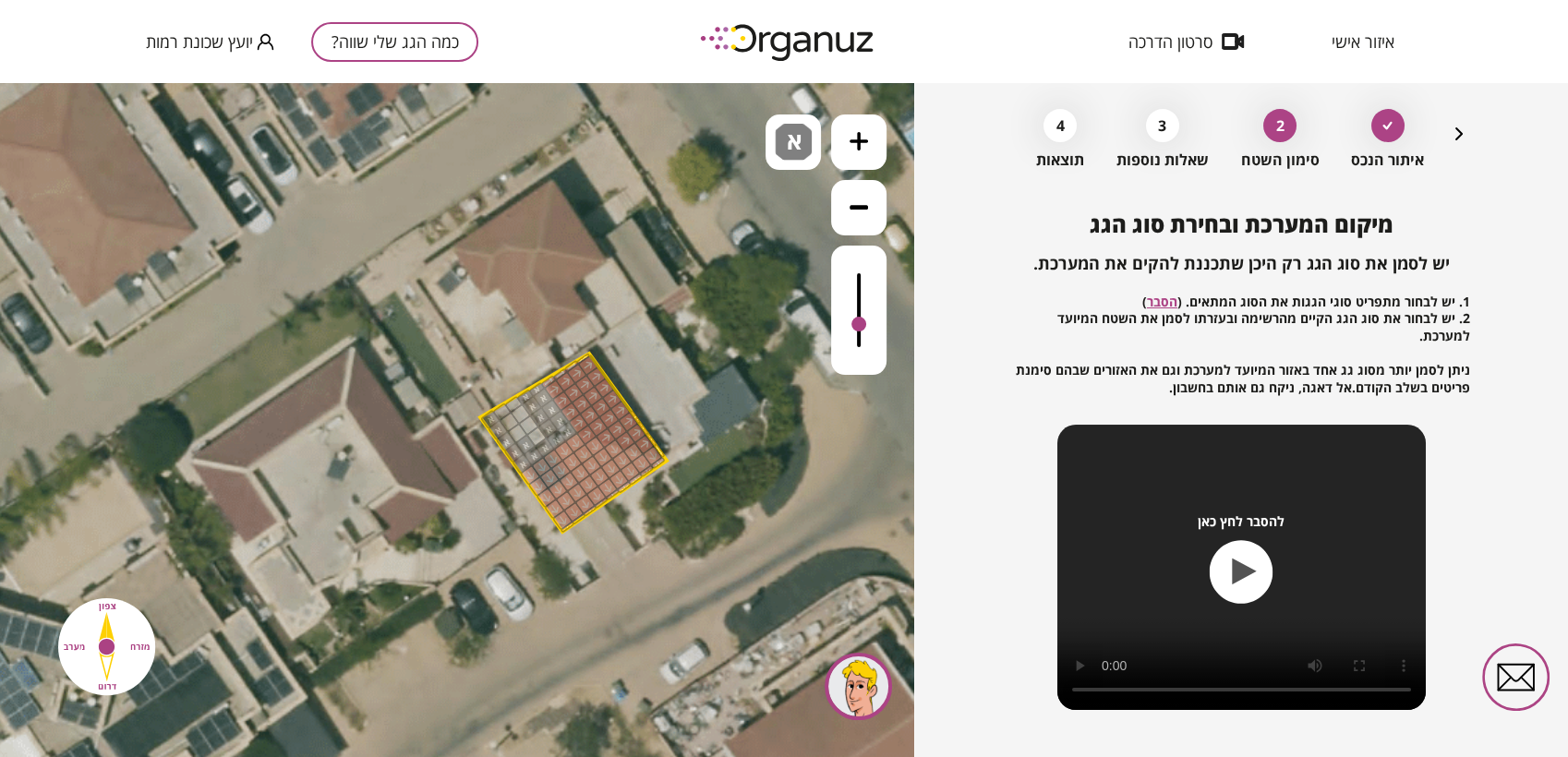 drag, startPoint x: 528, startPoint y: 392, endPoint x: 484, endPoint y: 413, distance: 48.754487 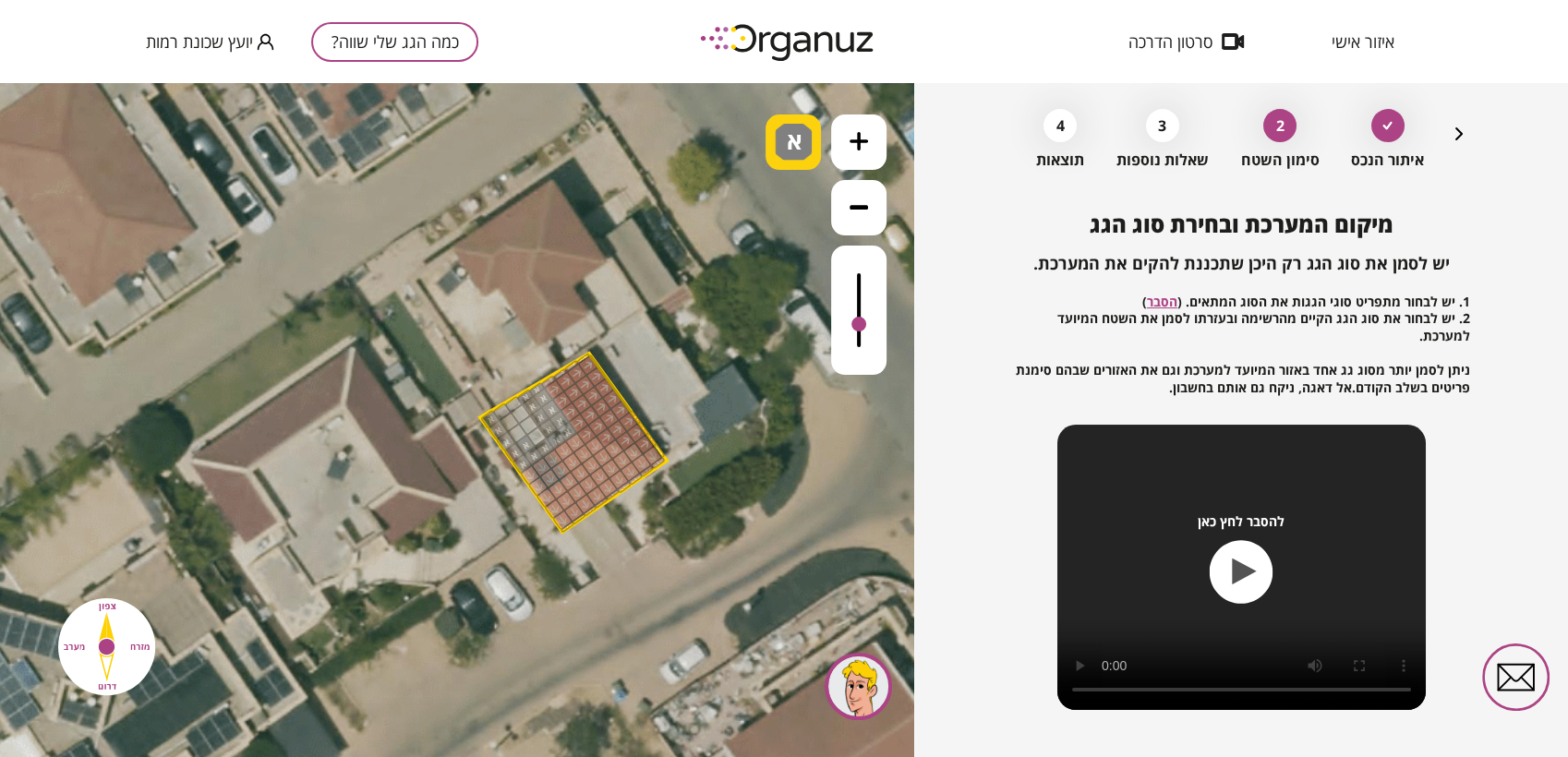 click at bounding box center [793, 142] 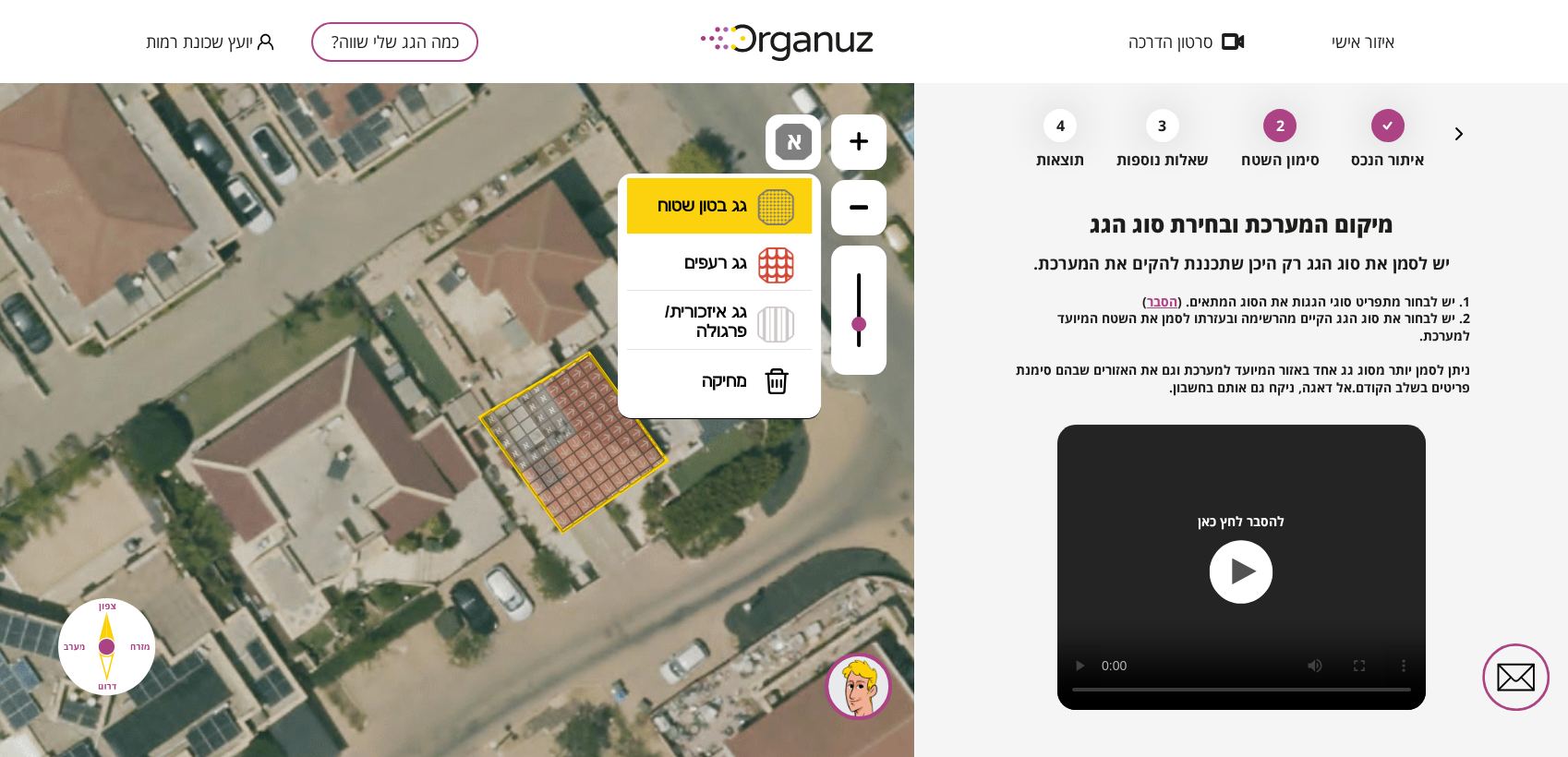 click on "גג בטון שטוח
מפלס א
א
מפלס ב
ב
מפלס ג
ג" at bounding box center (719, 207) 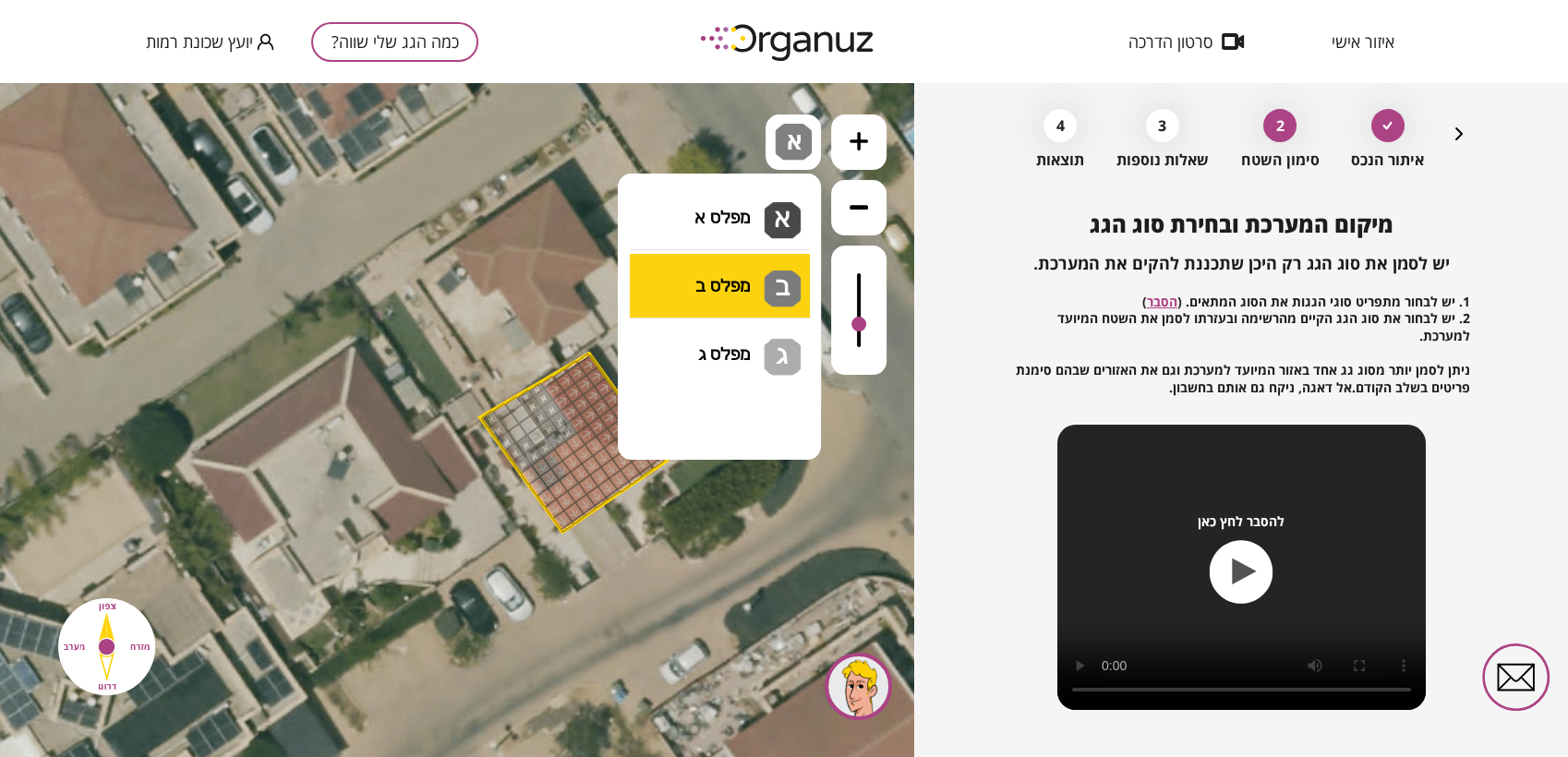 click on ".st0 {
fill: #FFFFFF;
}
.st0 {
fill: #FFFFFF;
}" at bounding box center (457, 420) 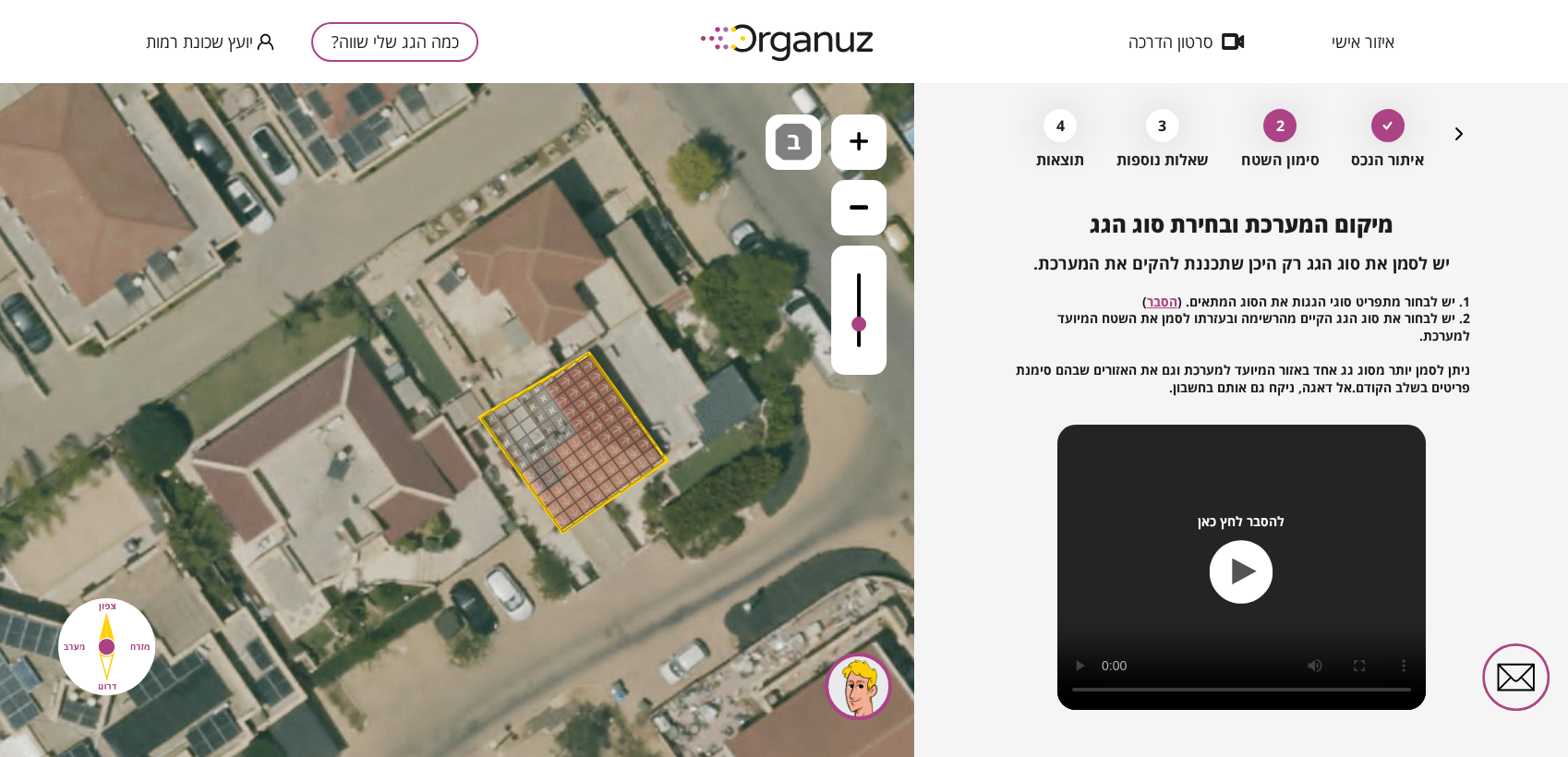 click at bounding box center (525, 397) 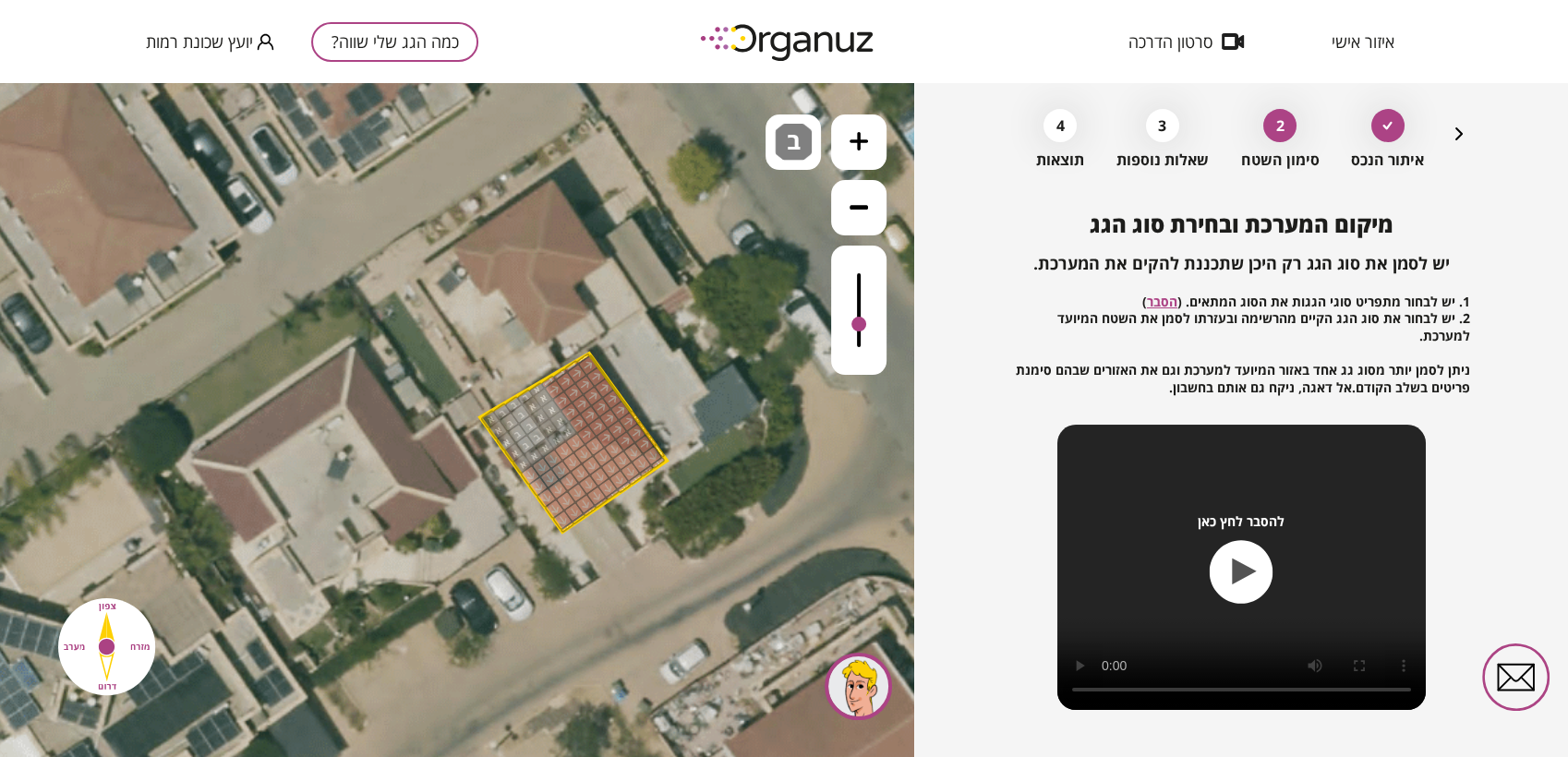 drag, startPoint x: 521, startPoint y: 412, endPoint x: 503, endPoint y: 404, distance: 19.697716 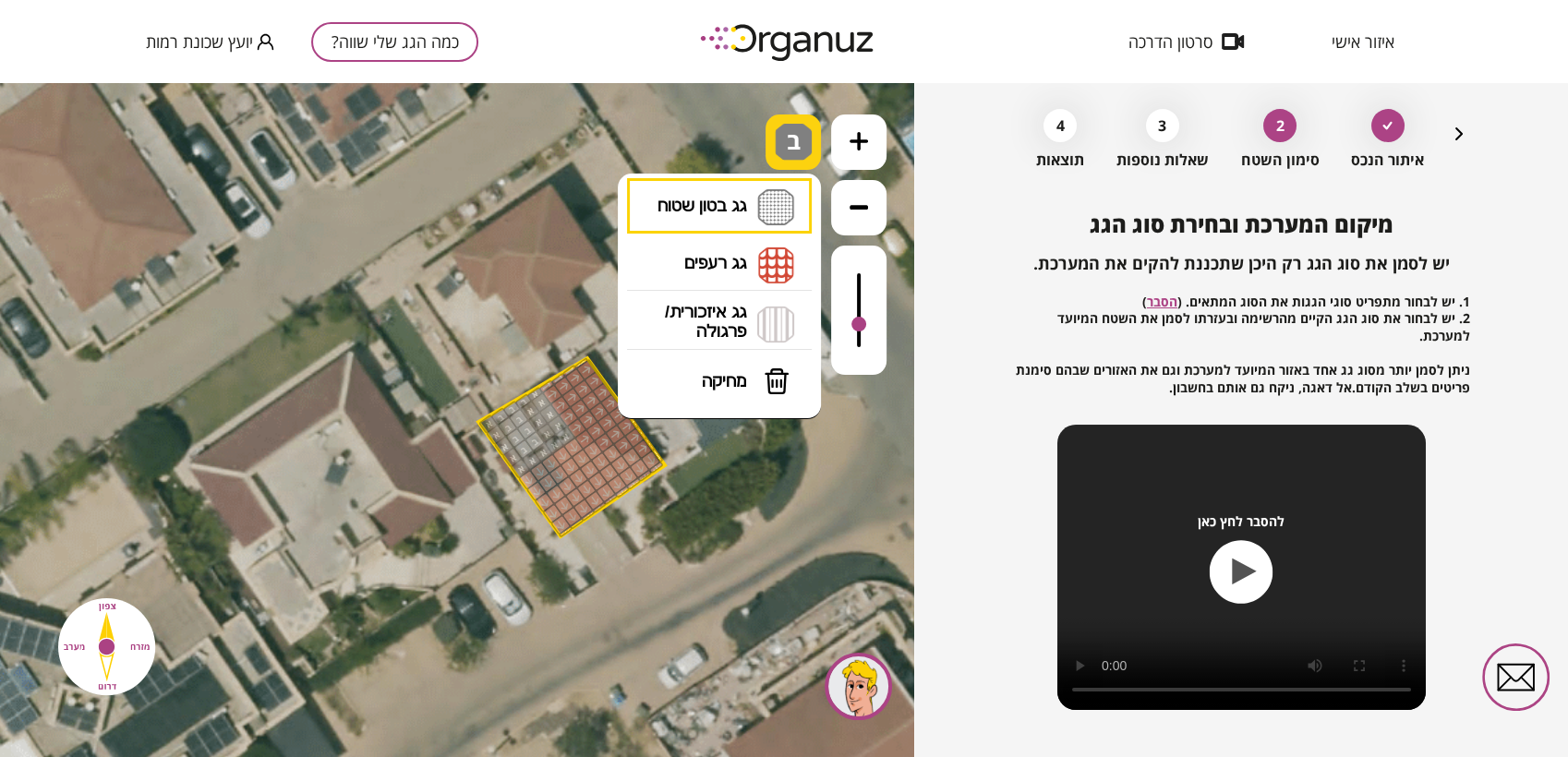 drag, startPoint x: 801, startPoint y: 117, endPoint x: 793, endPoint y: 129, distance: 14.422205 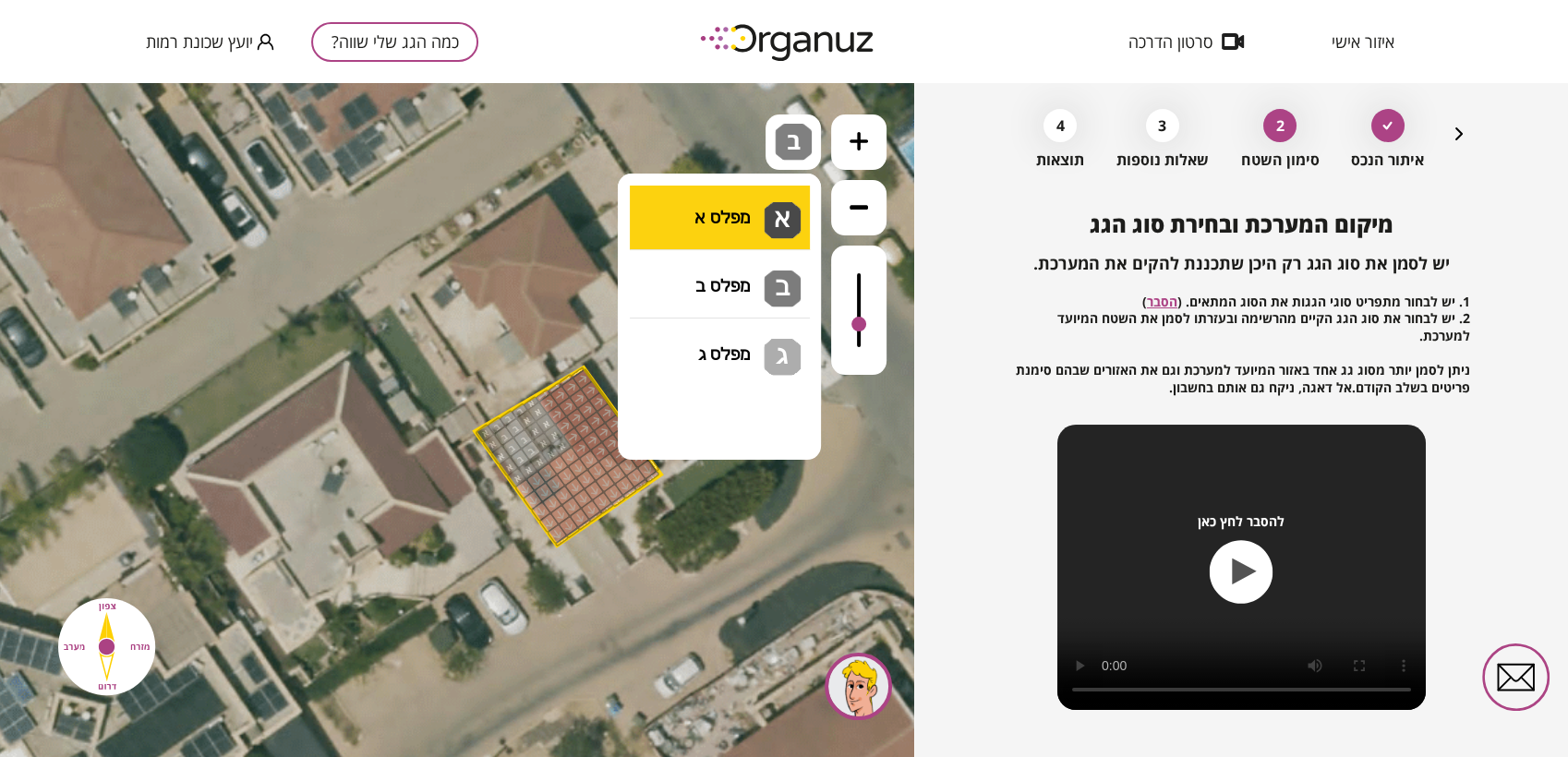 drag, startPoint x: 793, startPoint y: 129, endPoint x: 765, endPoint y: 207, distance: 82.873397 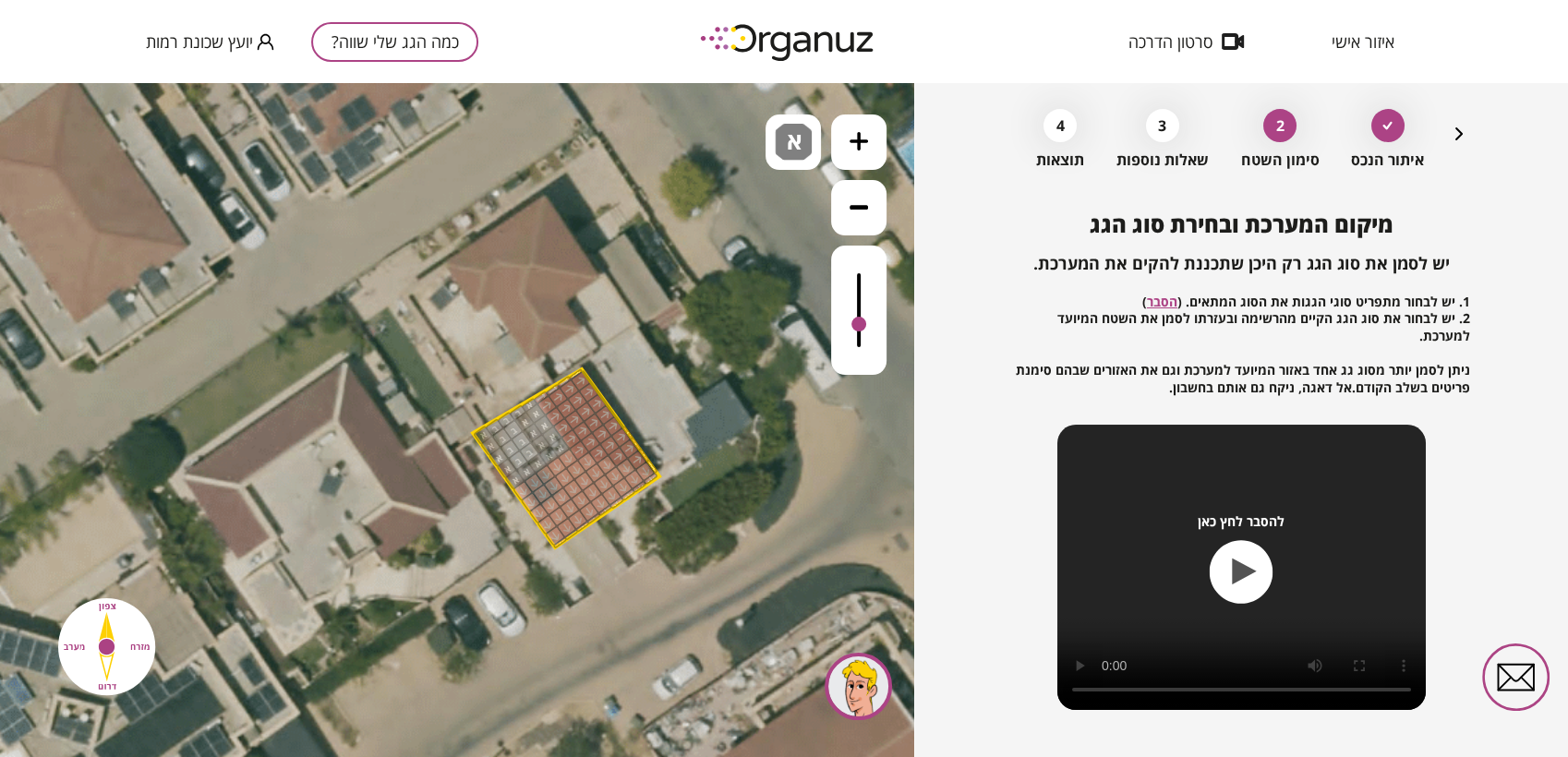 click on ".st0 {
fill: #FFFFFF;
}
.st0 {
fill: #FFFFFF;
}" at bounding box center [457, 420] 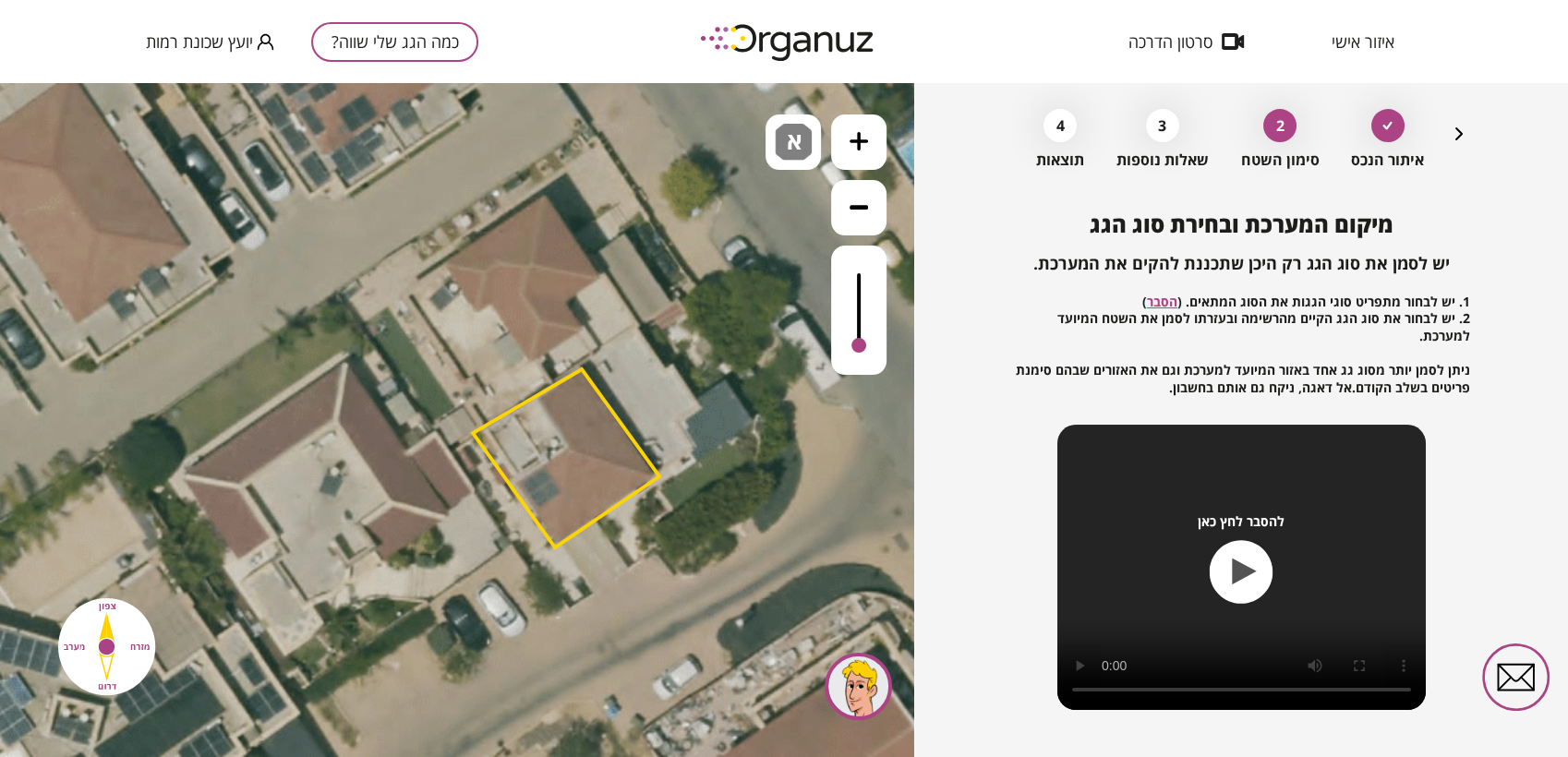 drag, startPoint x: 853, startPoint y: 322, endPoint x: 846, endPoint y: 379, distance: 57.428 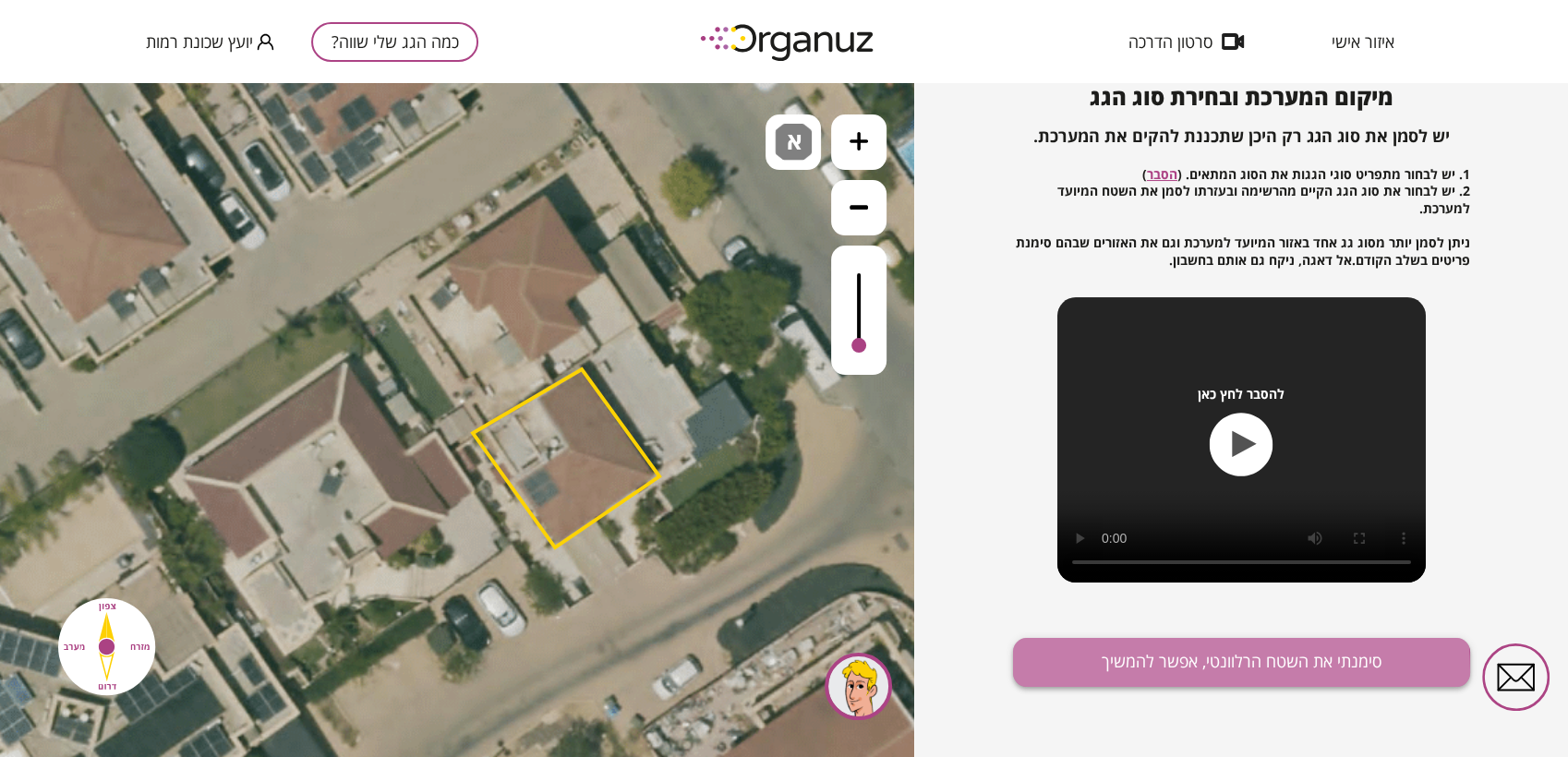 click on "סימנתי את השטח הרלוונטי, אפשר להמשיך" at bounding box center [1241, 662] 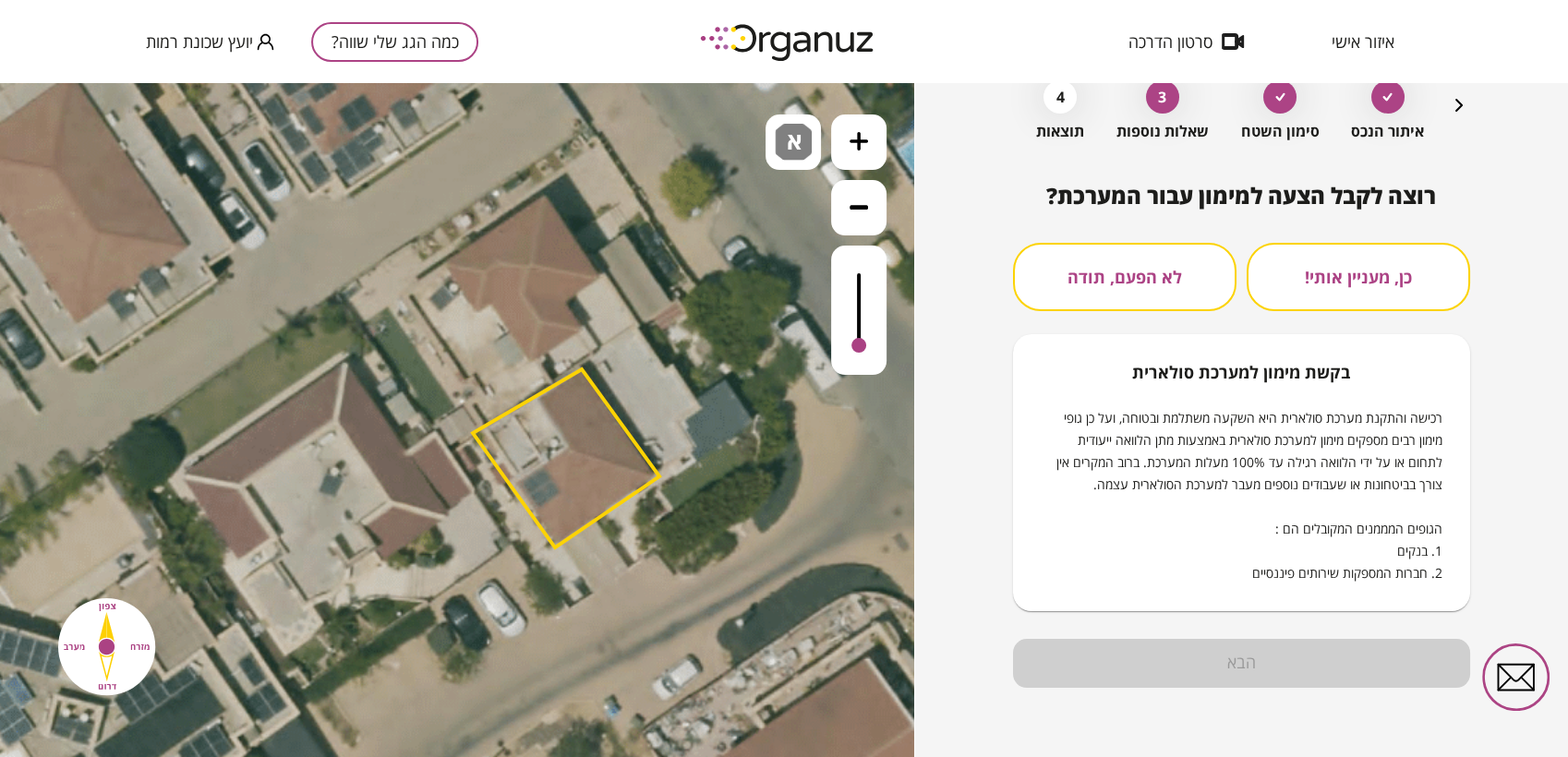 click on "לא הפעם, תודה" at bounding box center (1125, 277) 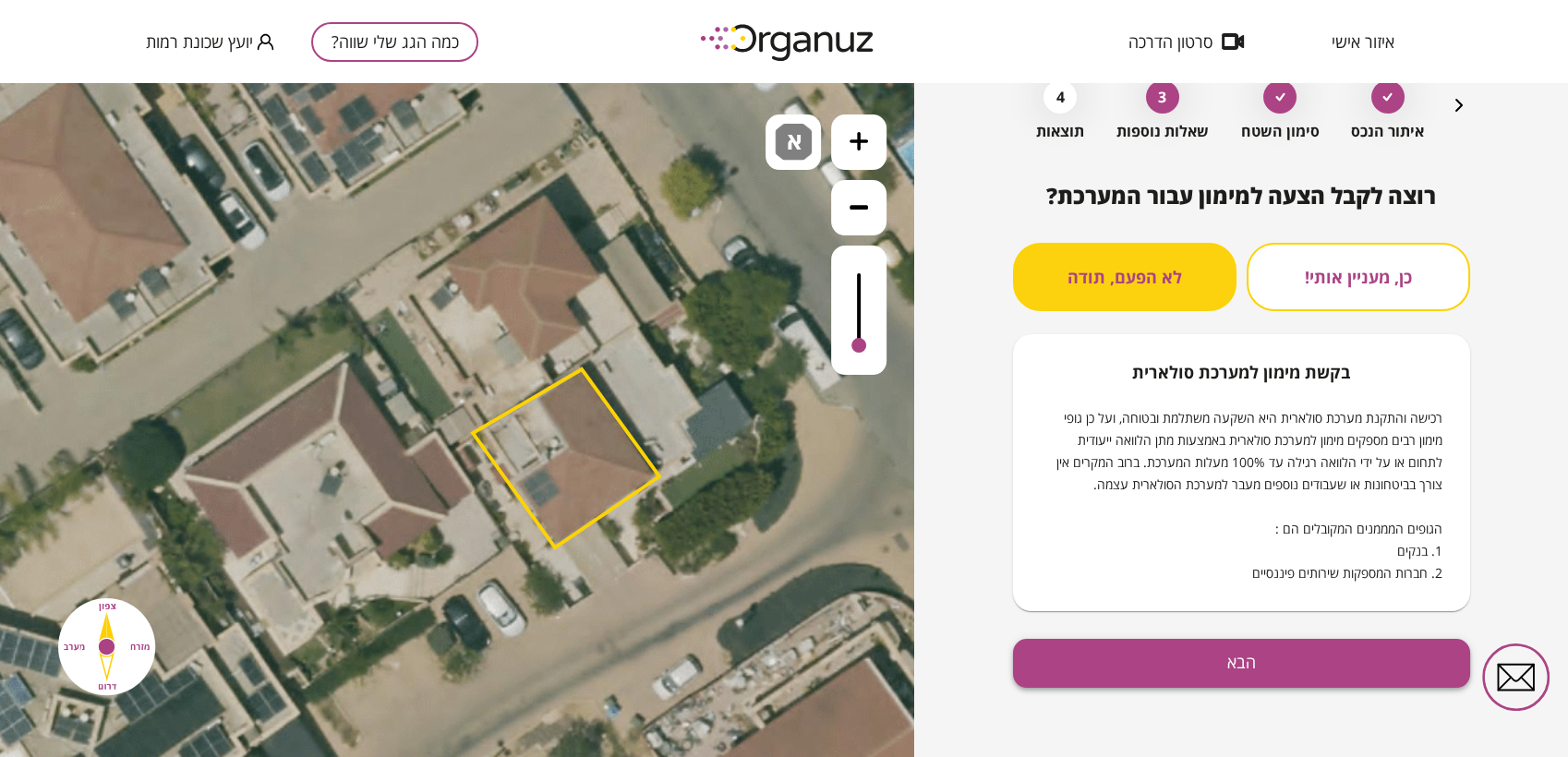 click on "הבא" at bounding box center (1241, 663) 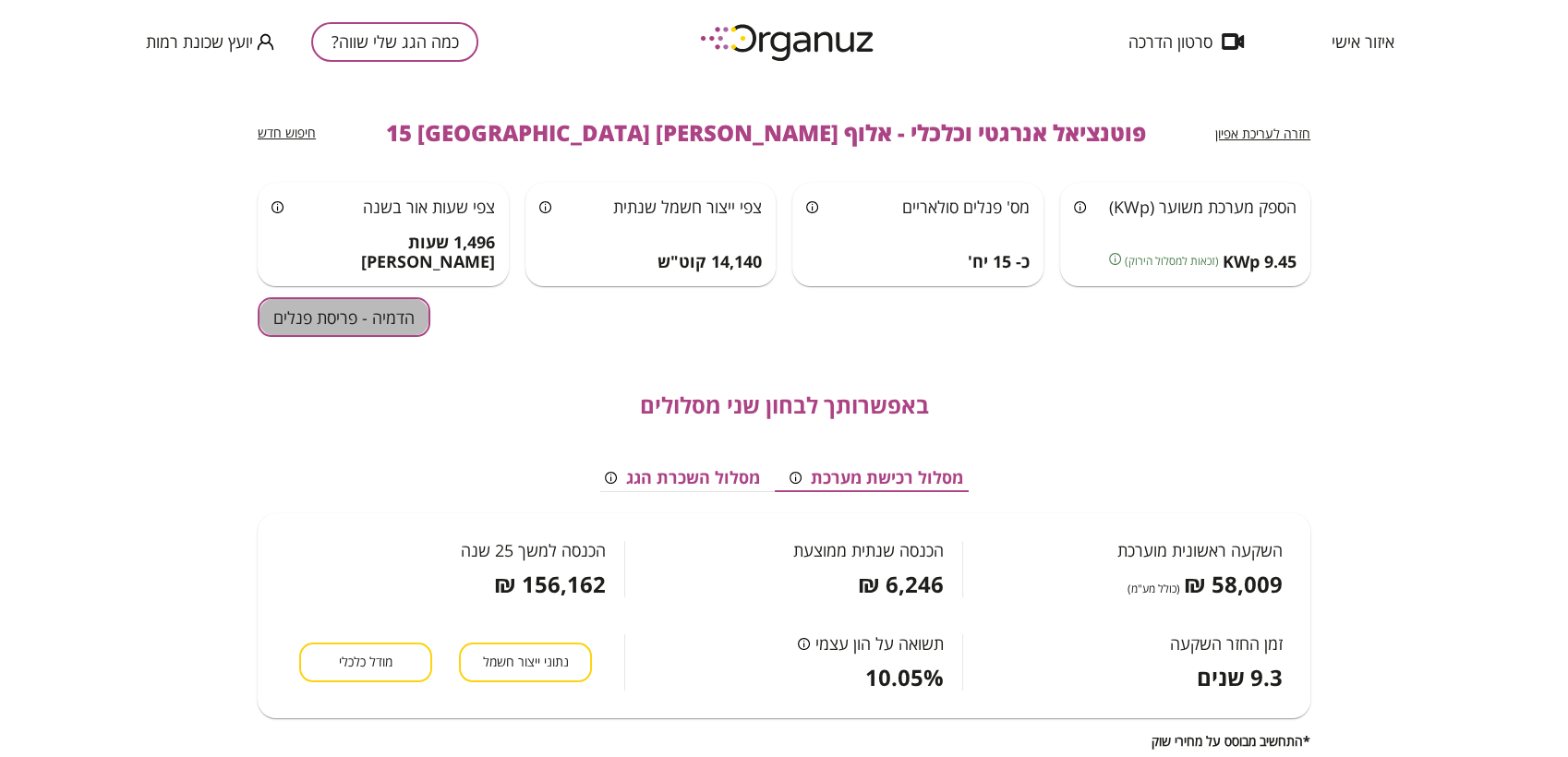 click on "הדמיה - פריסת פנלים" at bounding box center [344, 317] 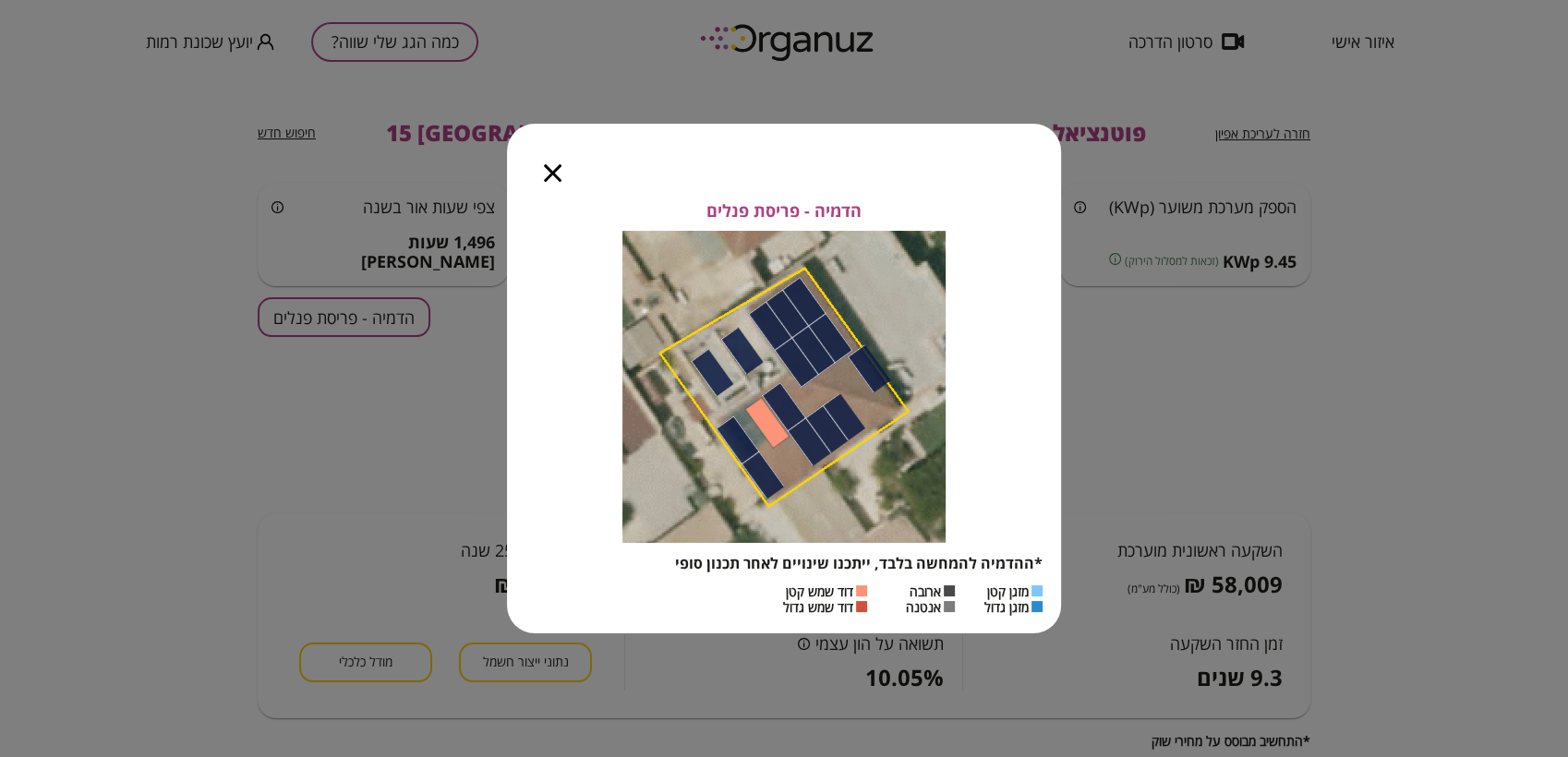click 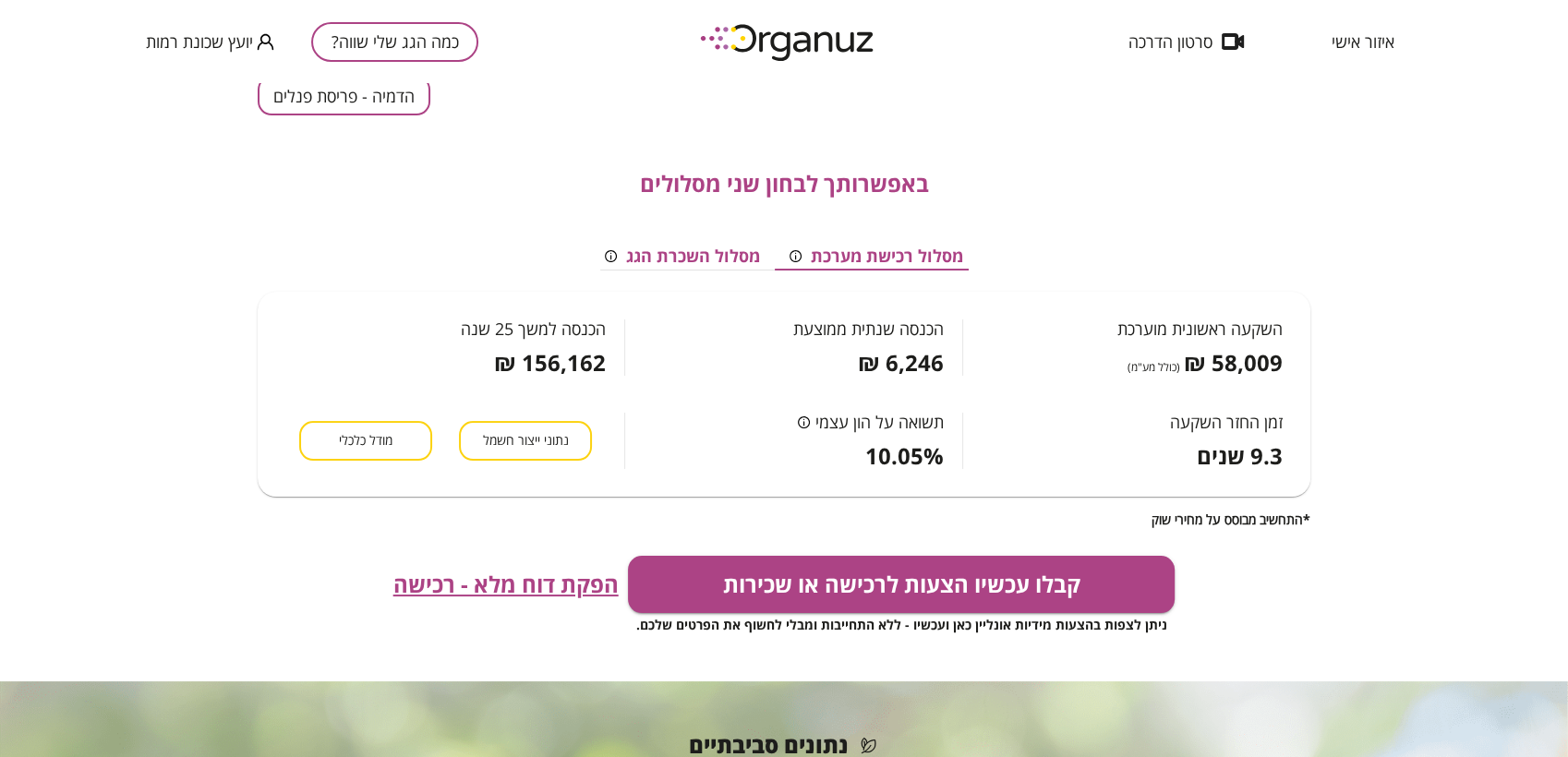 scroll, scrollTop: 257, scrollLeft: 0, axis: vertical 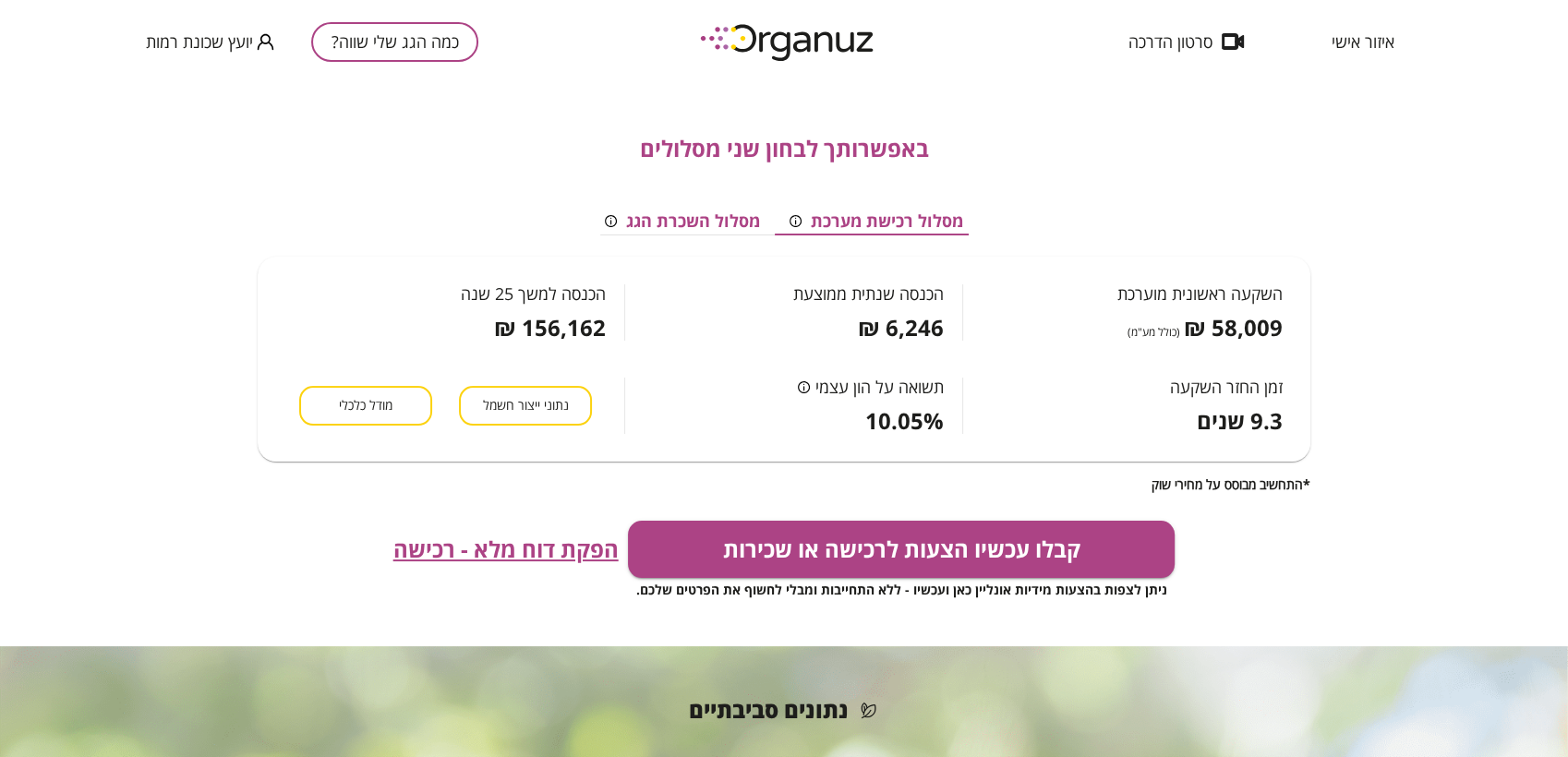 click on "הפקת דוח מלא - רכישה" at bounding box center (506, 549) 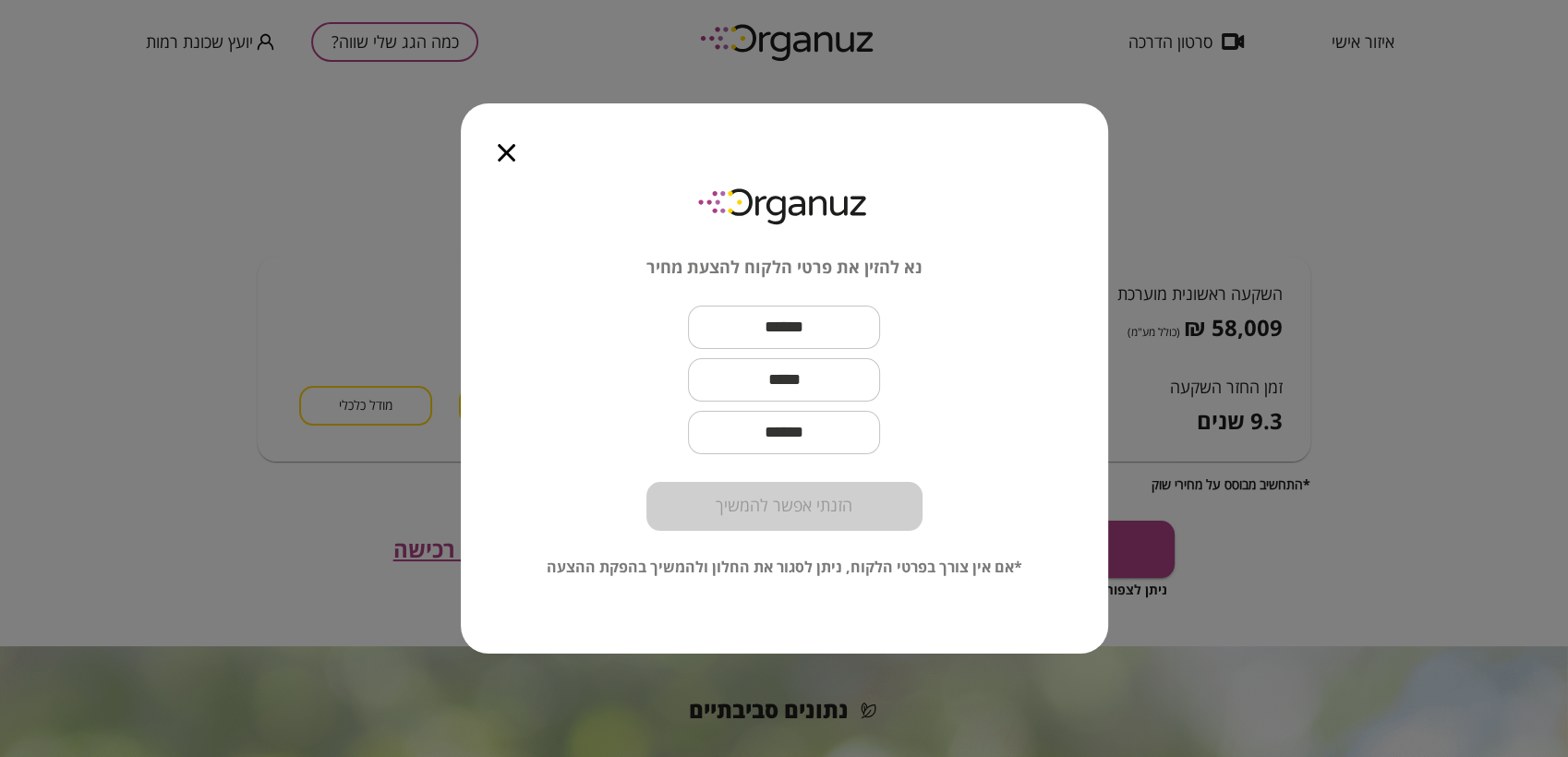 click 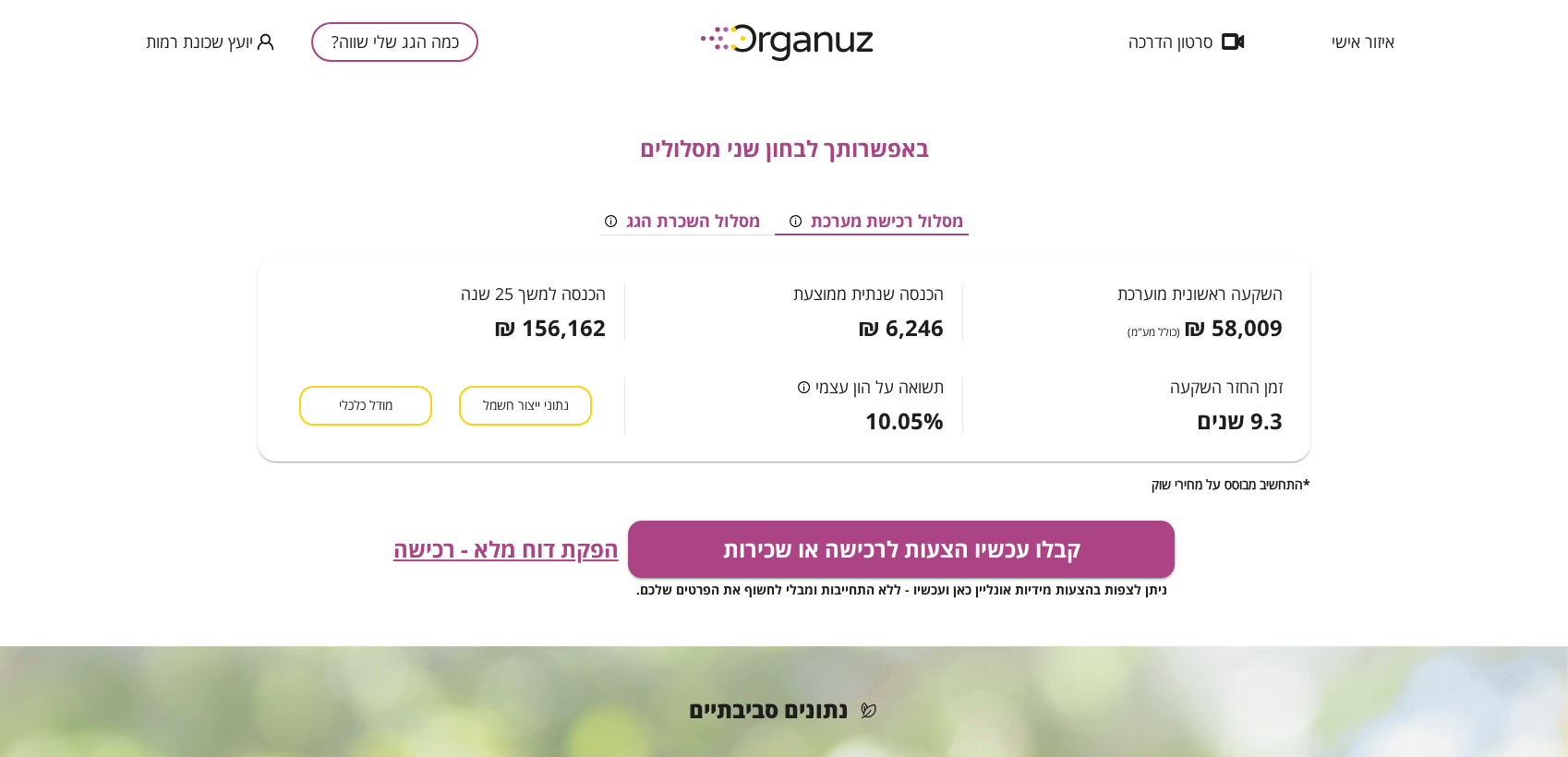 click on "הפקת דוח מלא - רכישה" at bounding box center [506, 549] 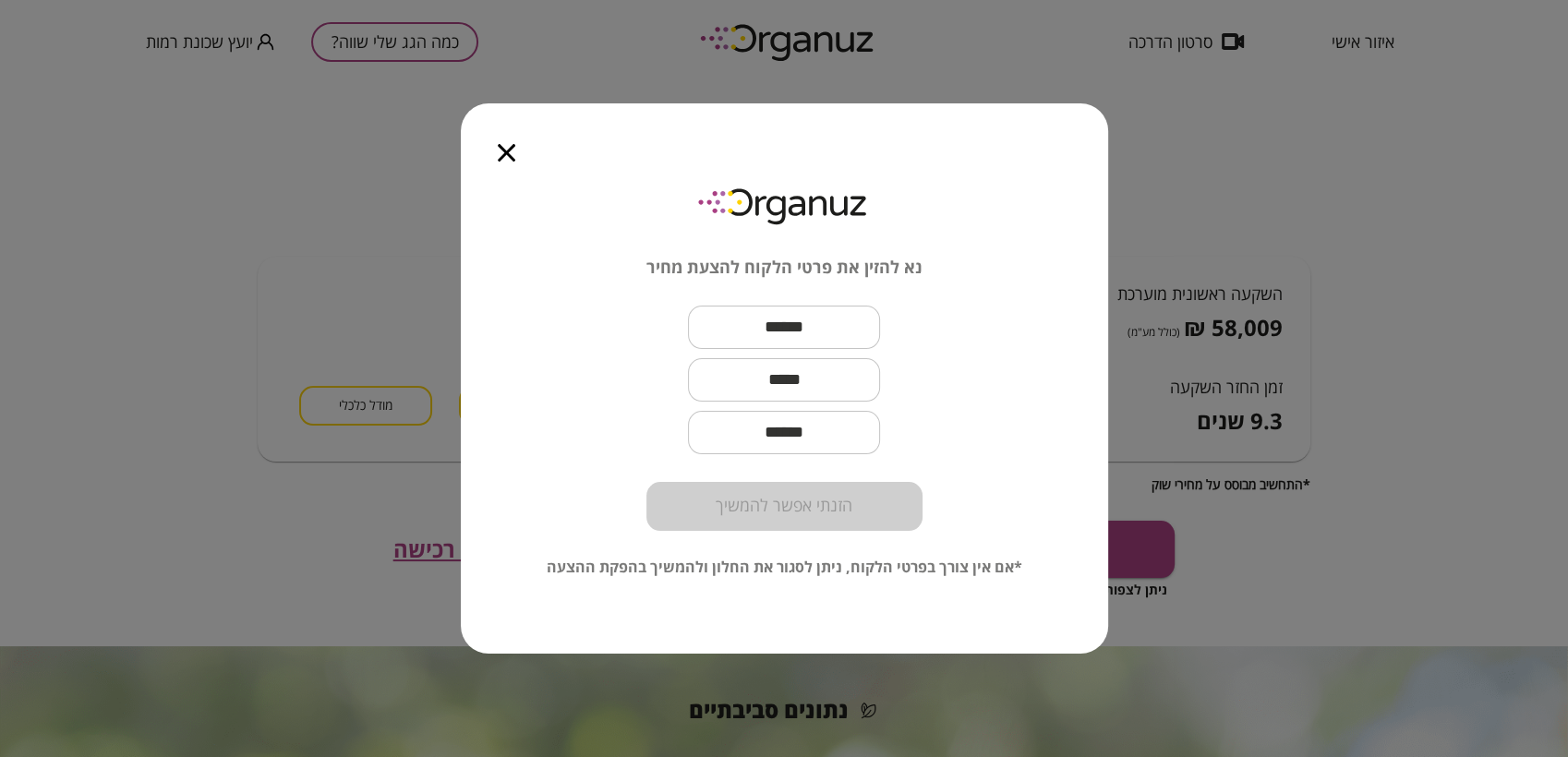 click 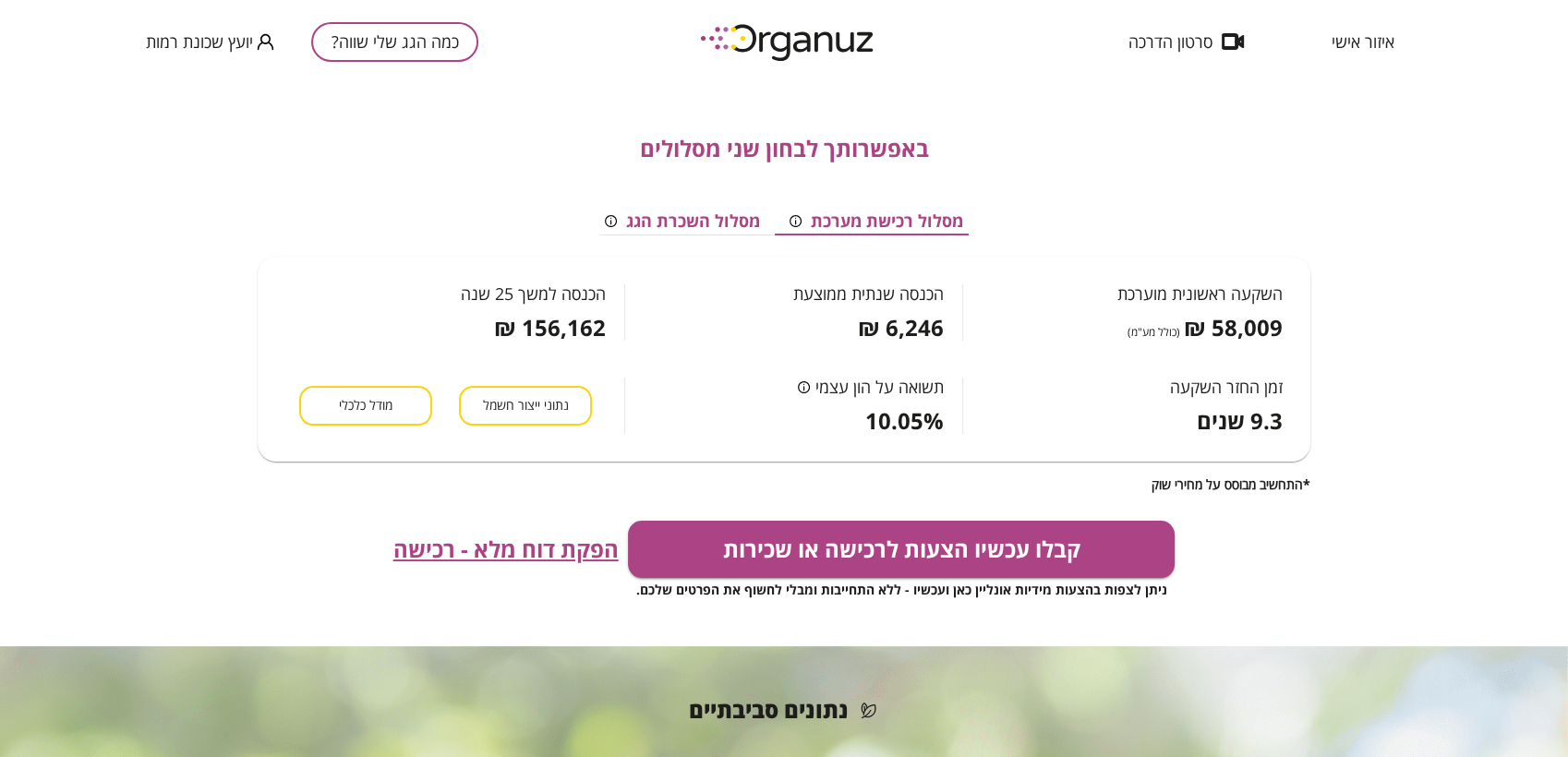 click on "כמה הגג שלי שווה?" at bounding box center (394, 42) 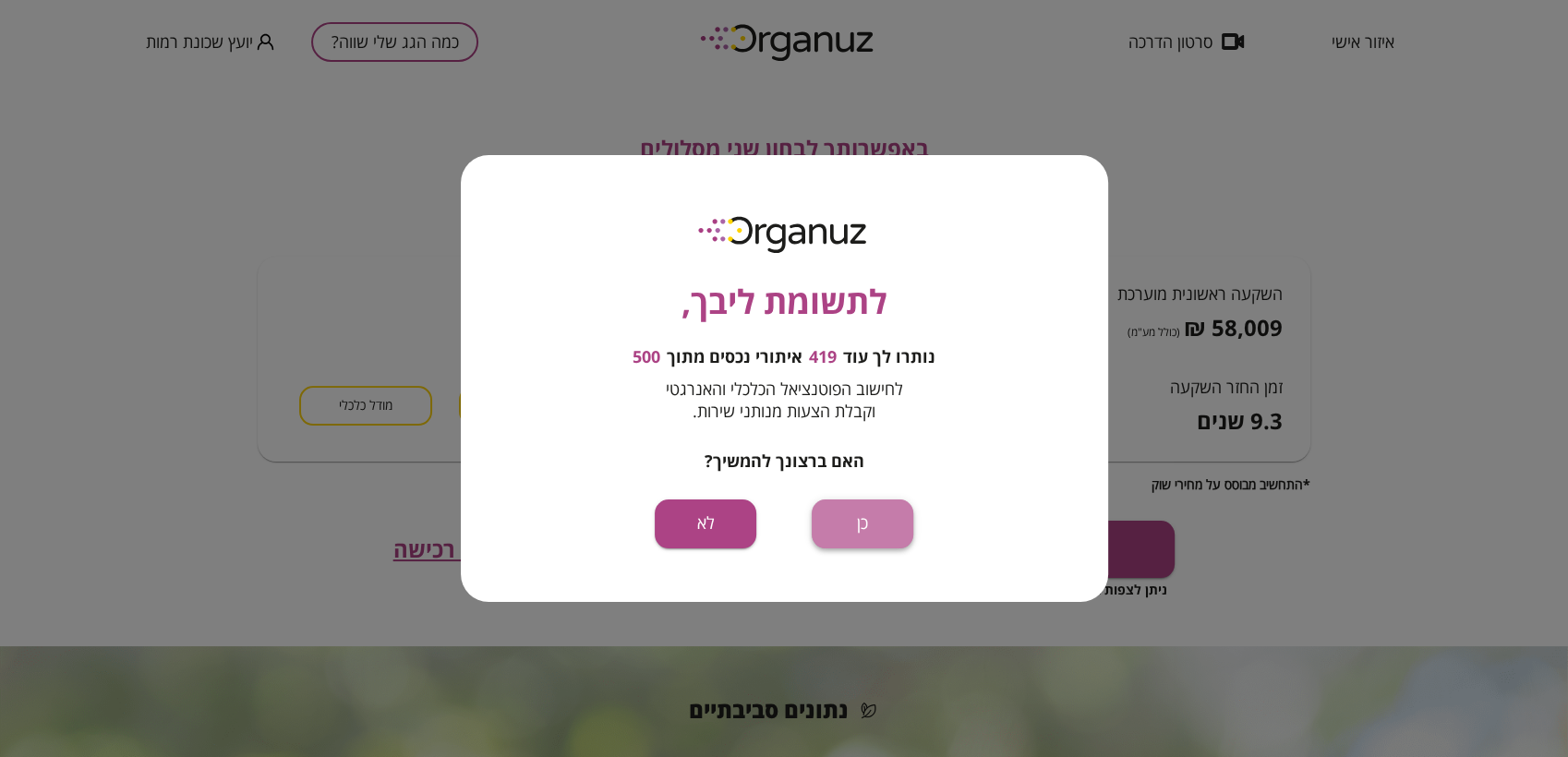 click on "כן" at bounding box center (862, 523) 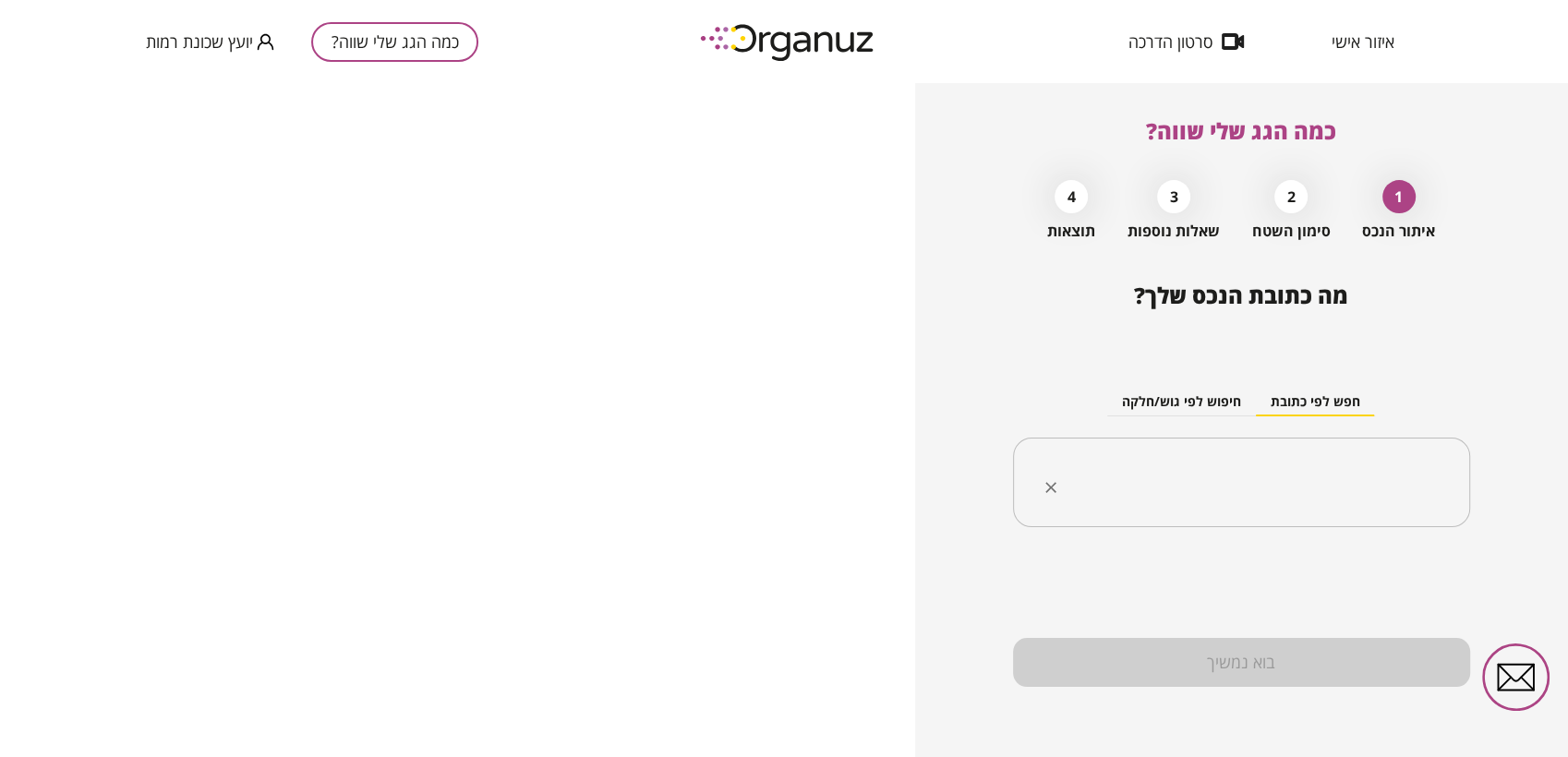 click at bounding box center [1248, 483] 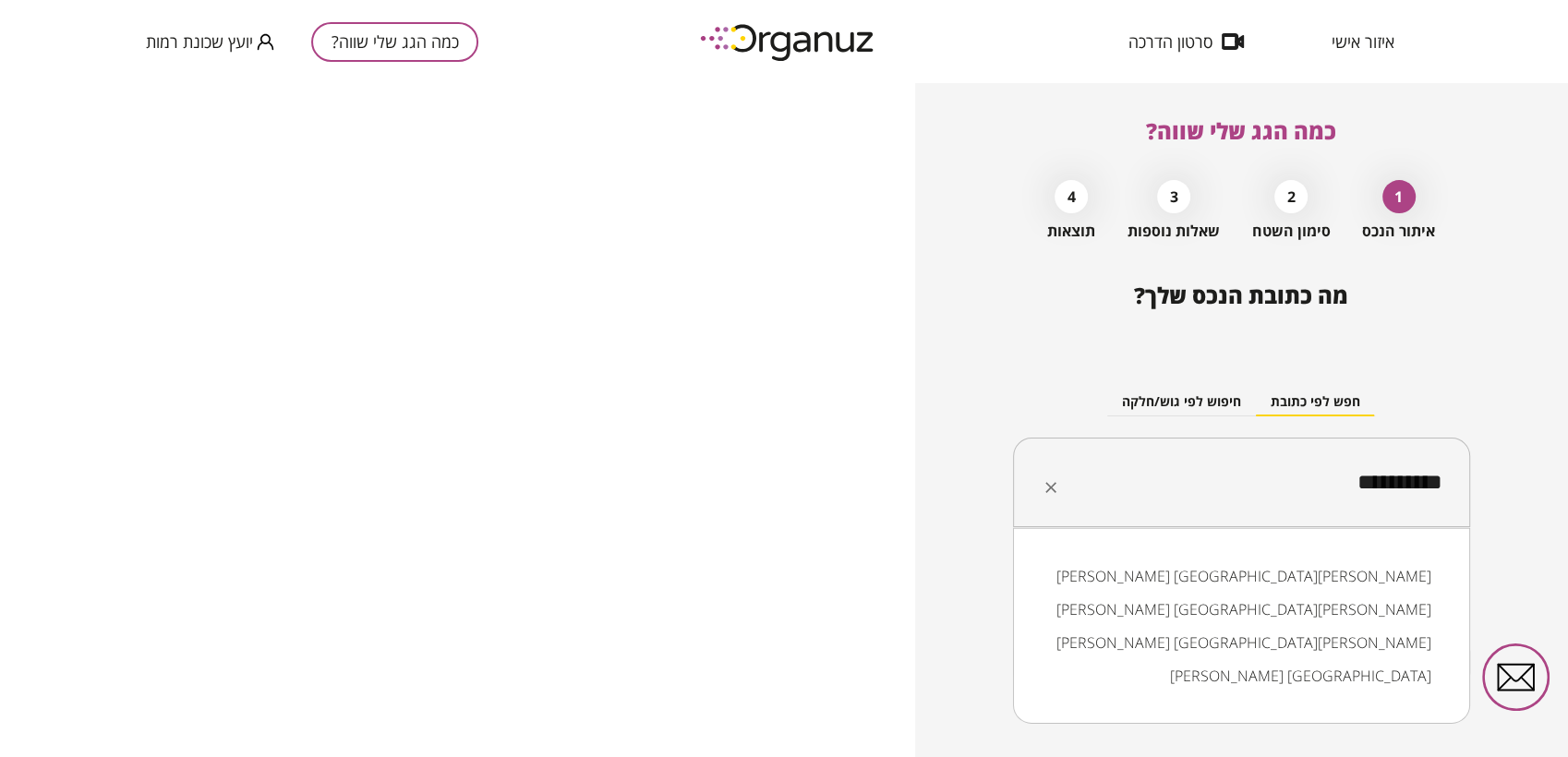 click on "**********" at bounding box center (1248, 483) 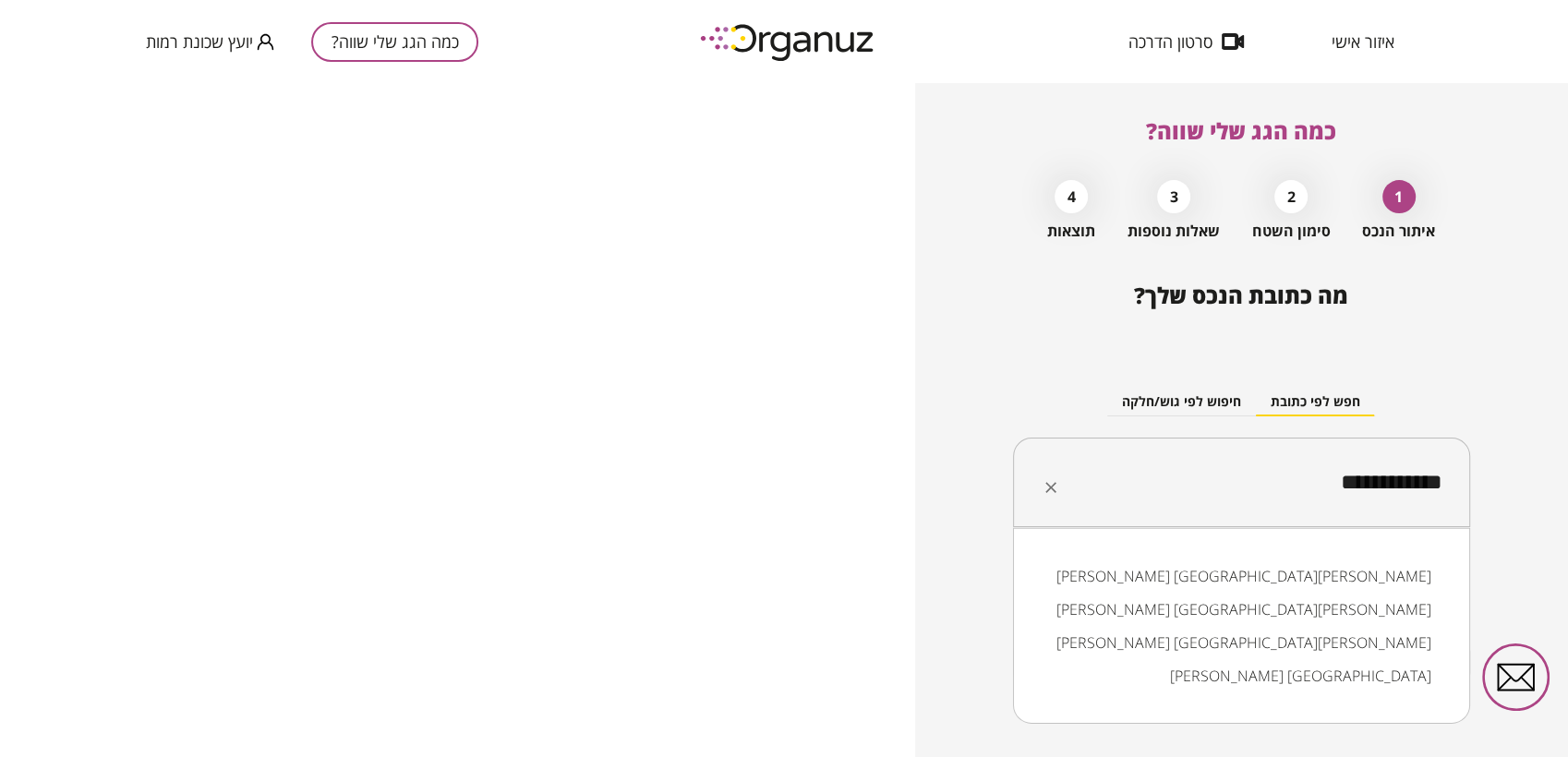 type on "**********" 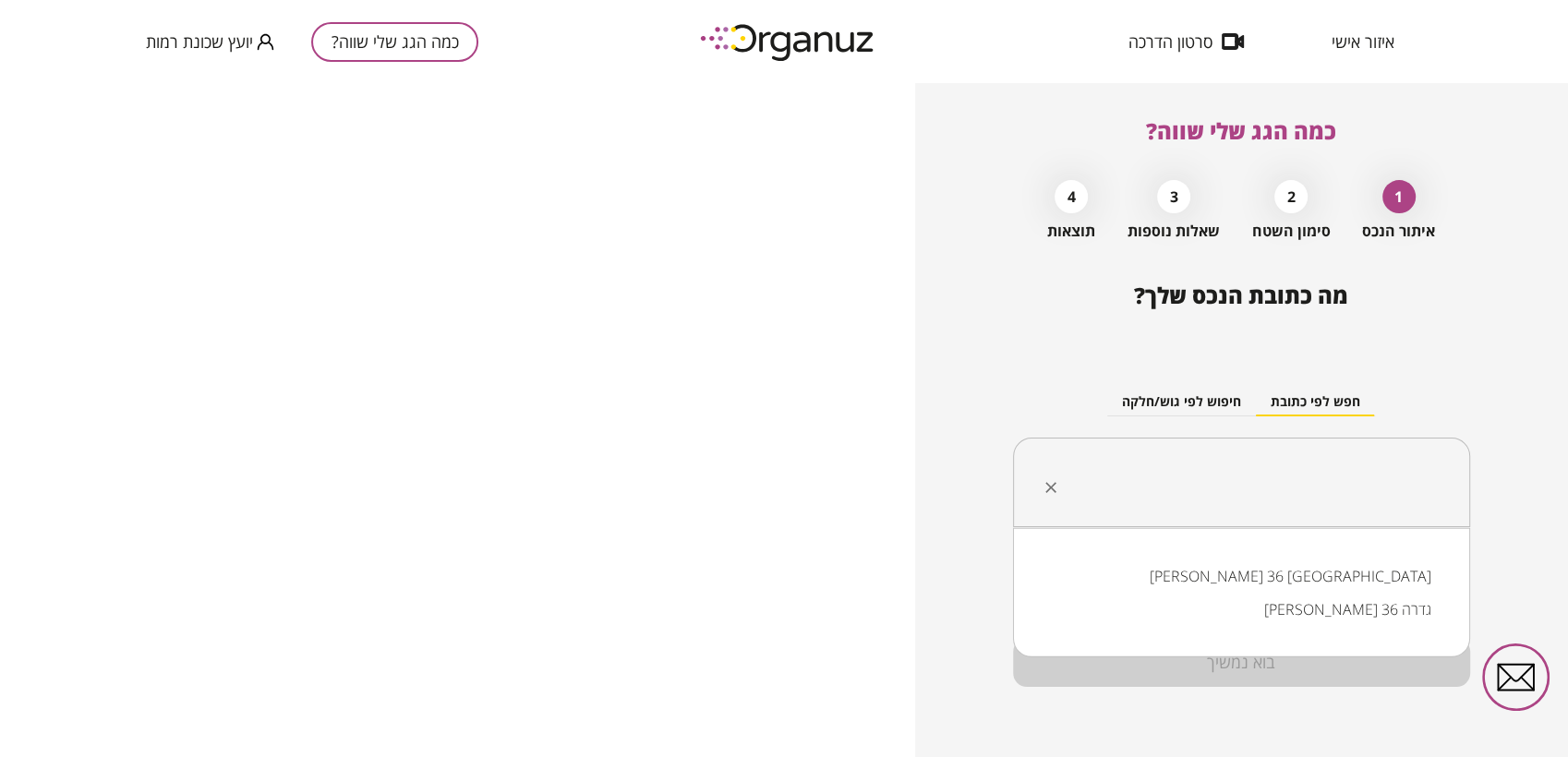 click at bounding box center [1248, 483] 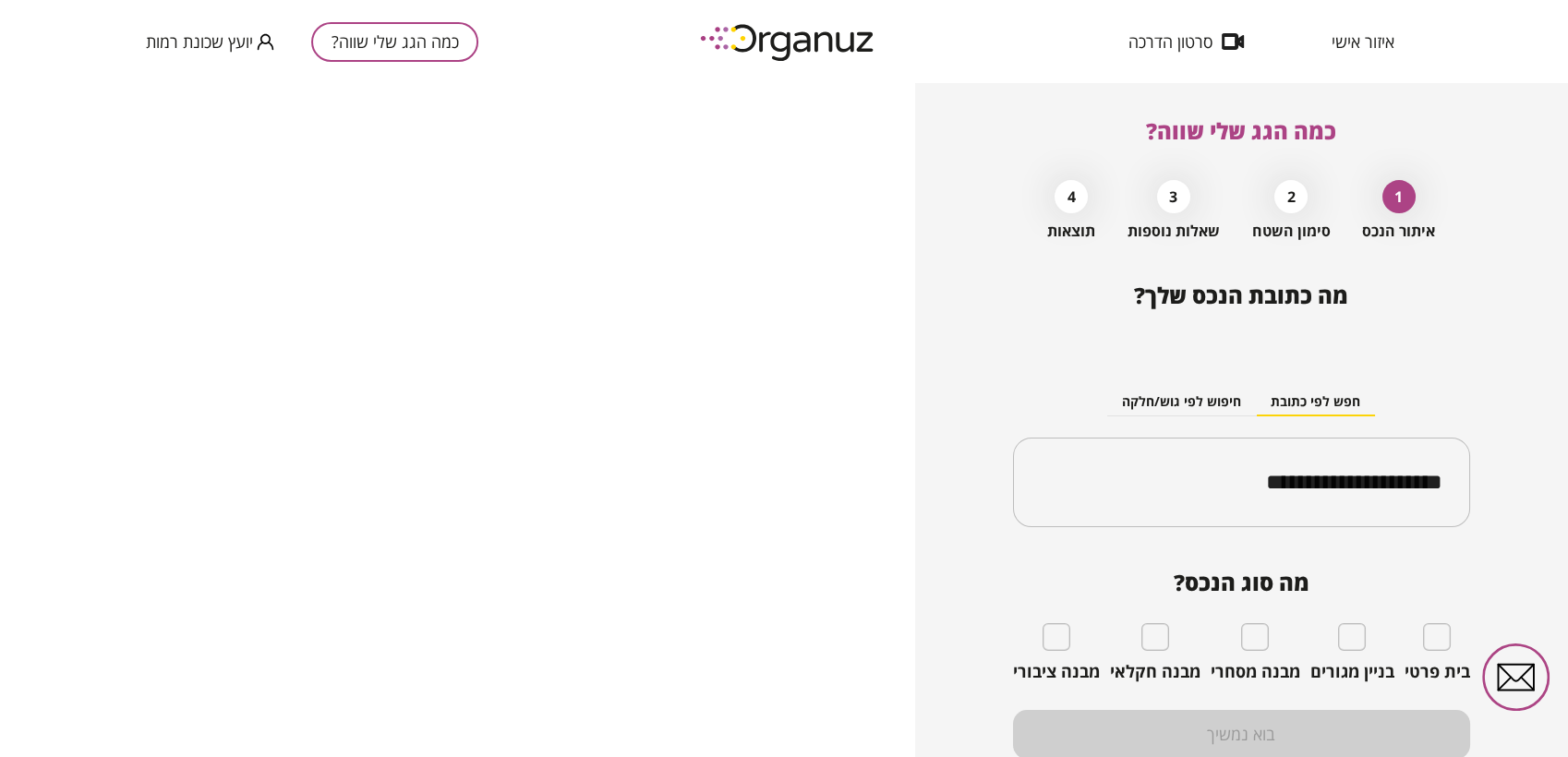 click on "בית פרטי" at bounding box center [1437, 653] 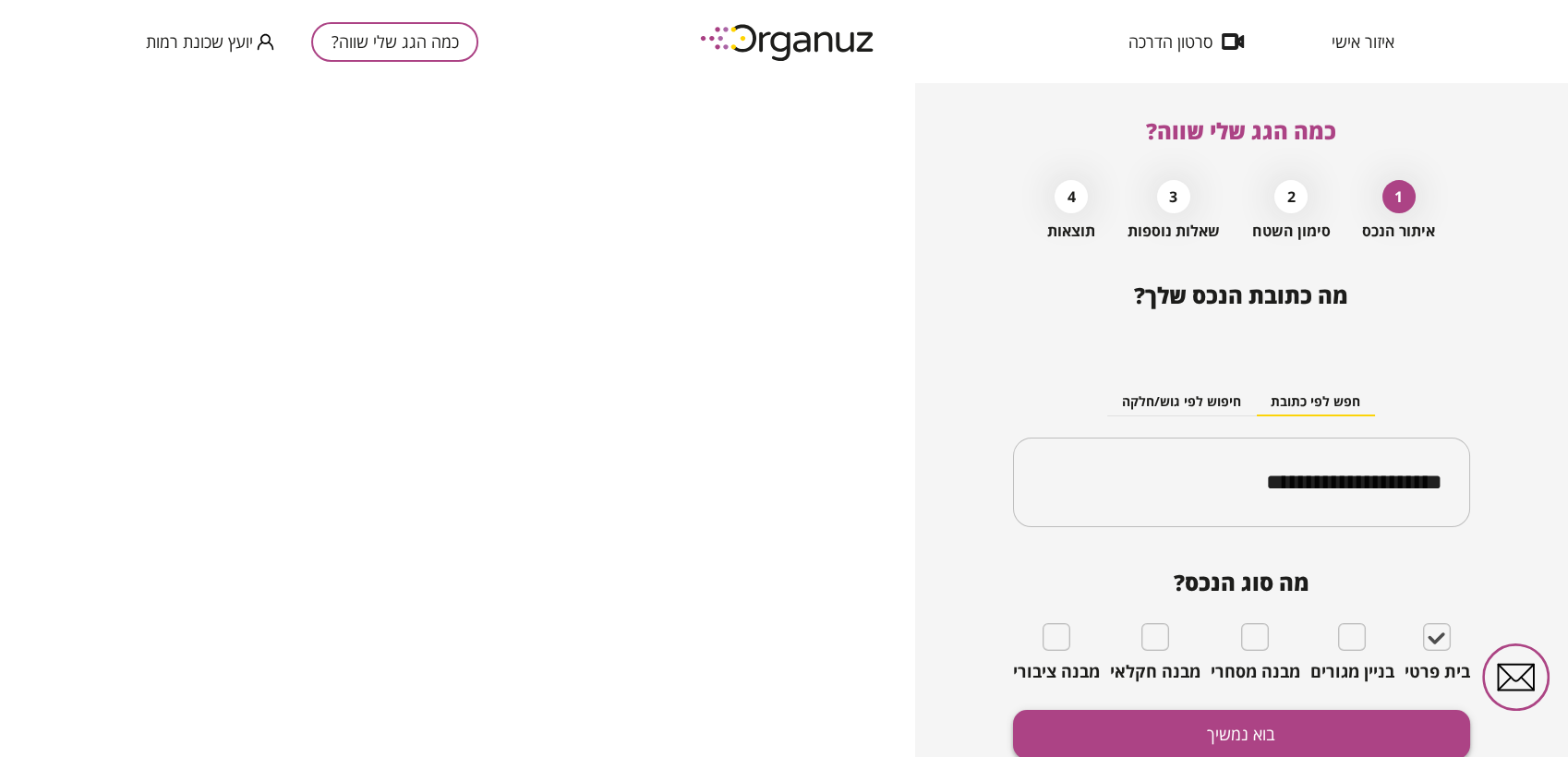 click on "בוא נמשיך" at bounding box center [1241, 734] 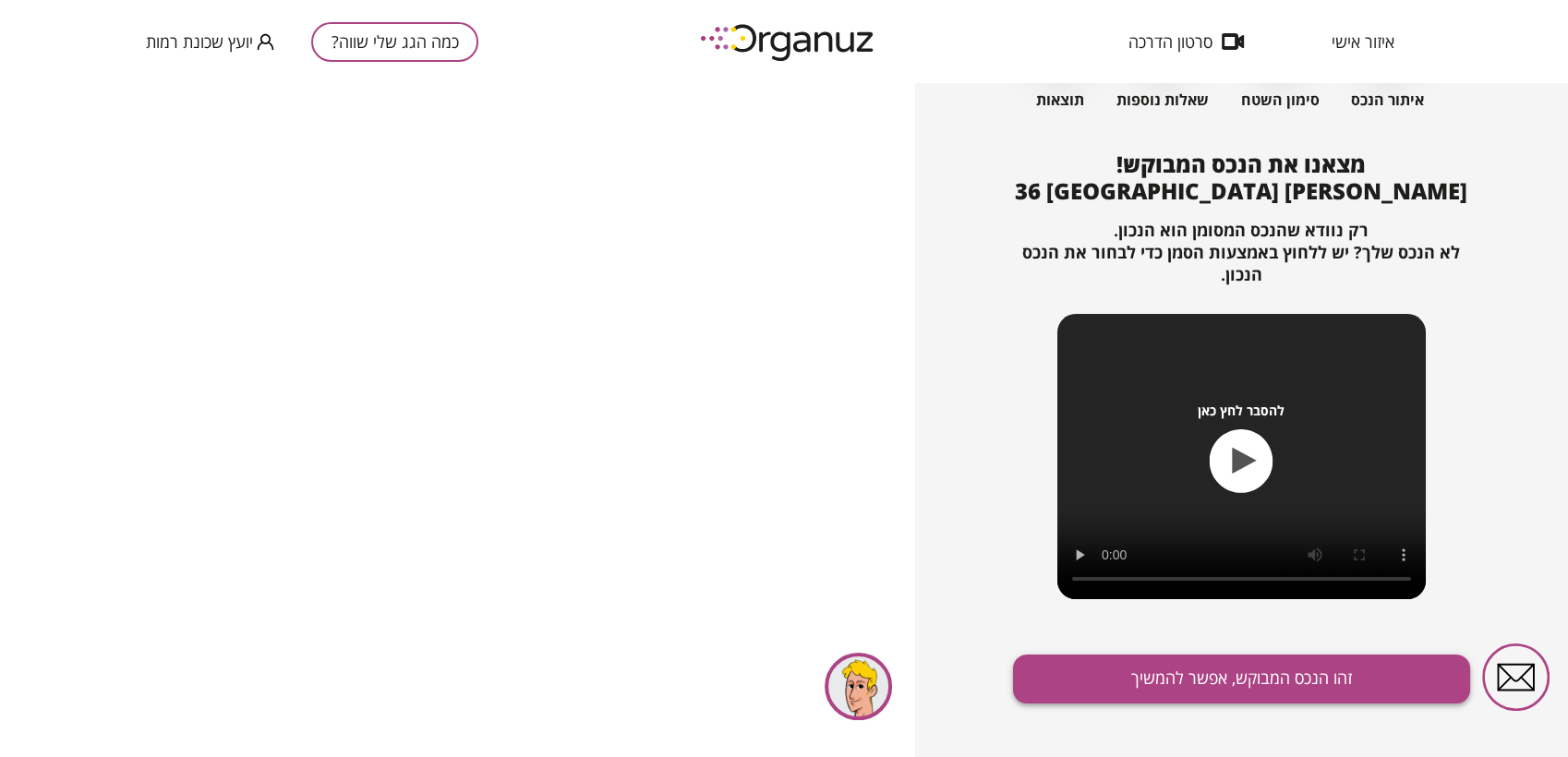 scroll, scrollTop: 148, scrollLeft: 0, axis: vertical 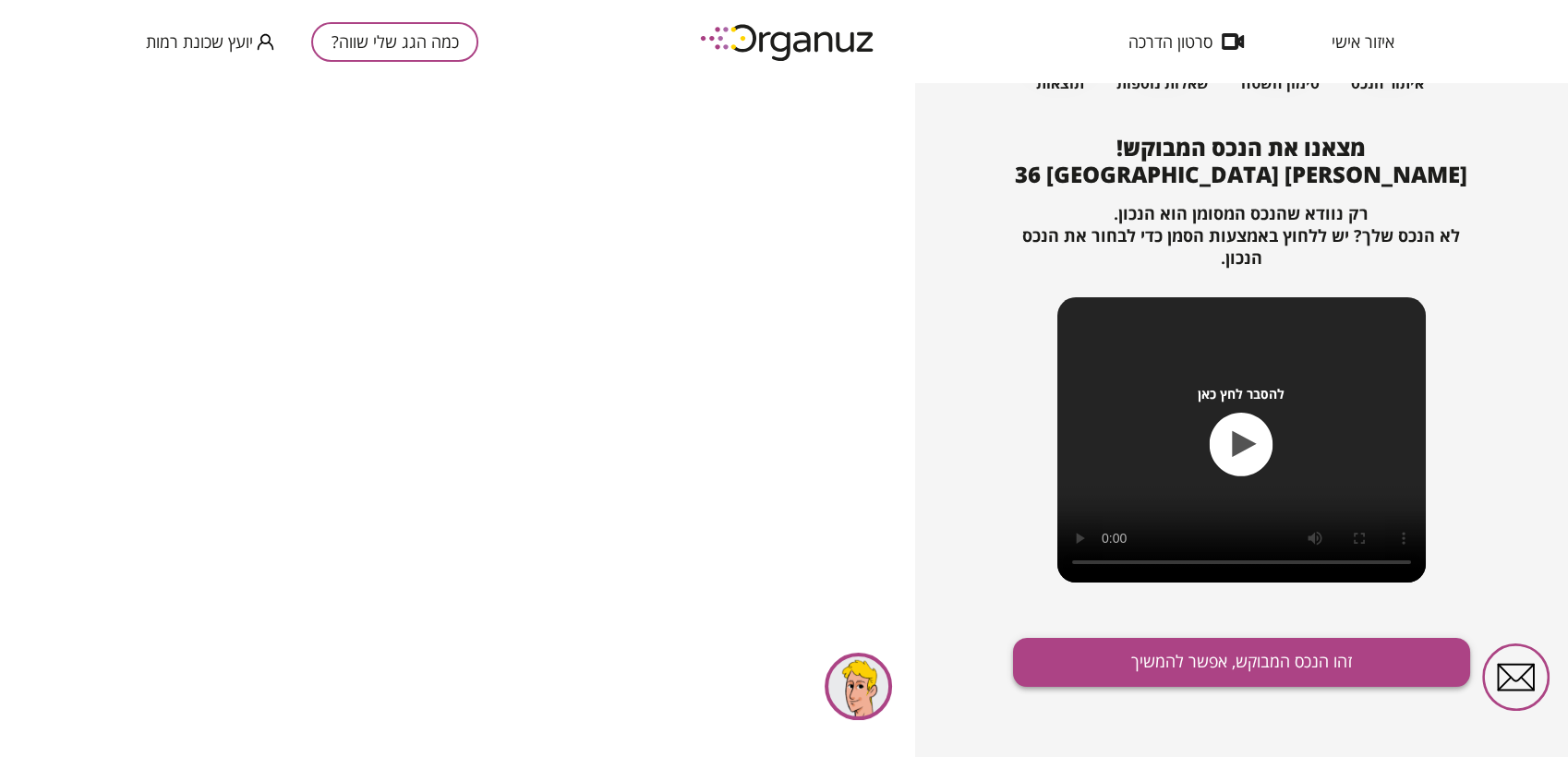 click on "זהו הנכס המבוקש, אפשר להמשיך" at bounding box center [1241, 662] 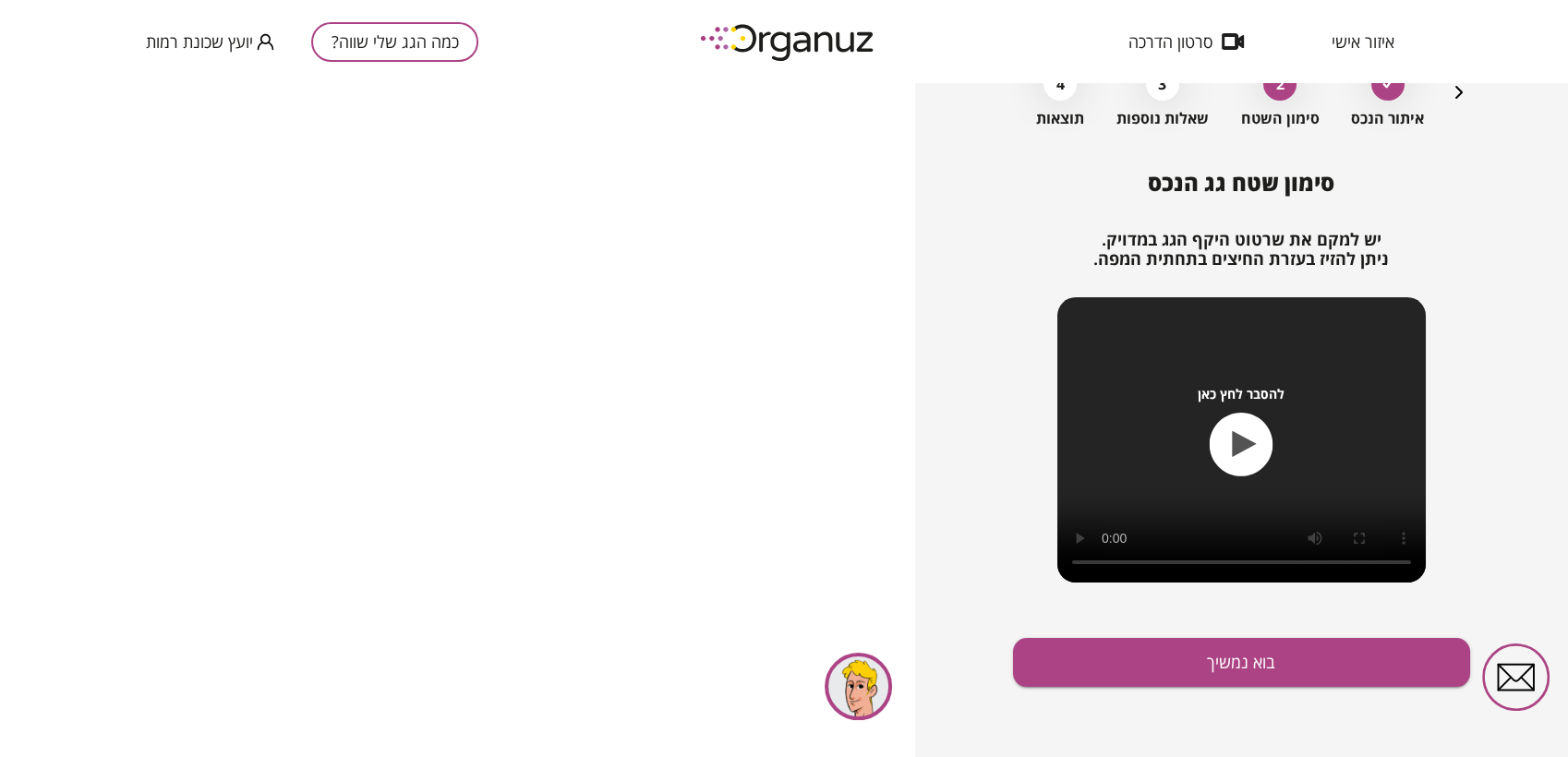 scroll, scrollTop: 112, scrollLeft: 0, axis: vertical 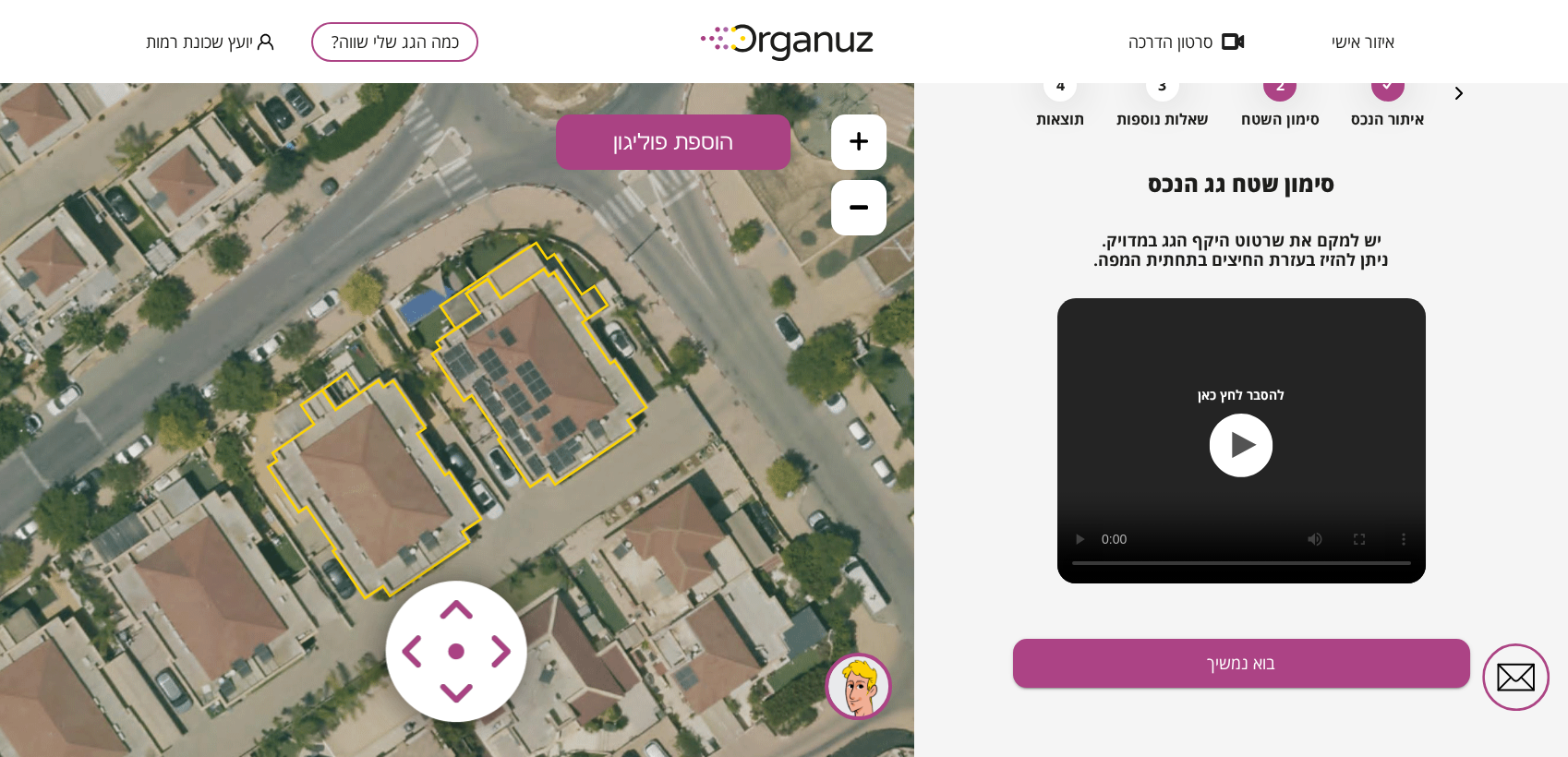 click 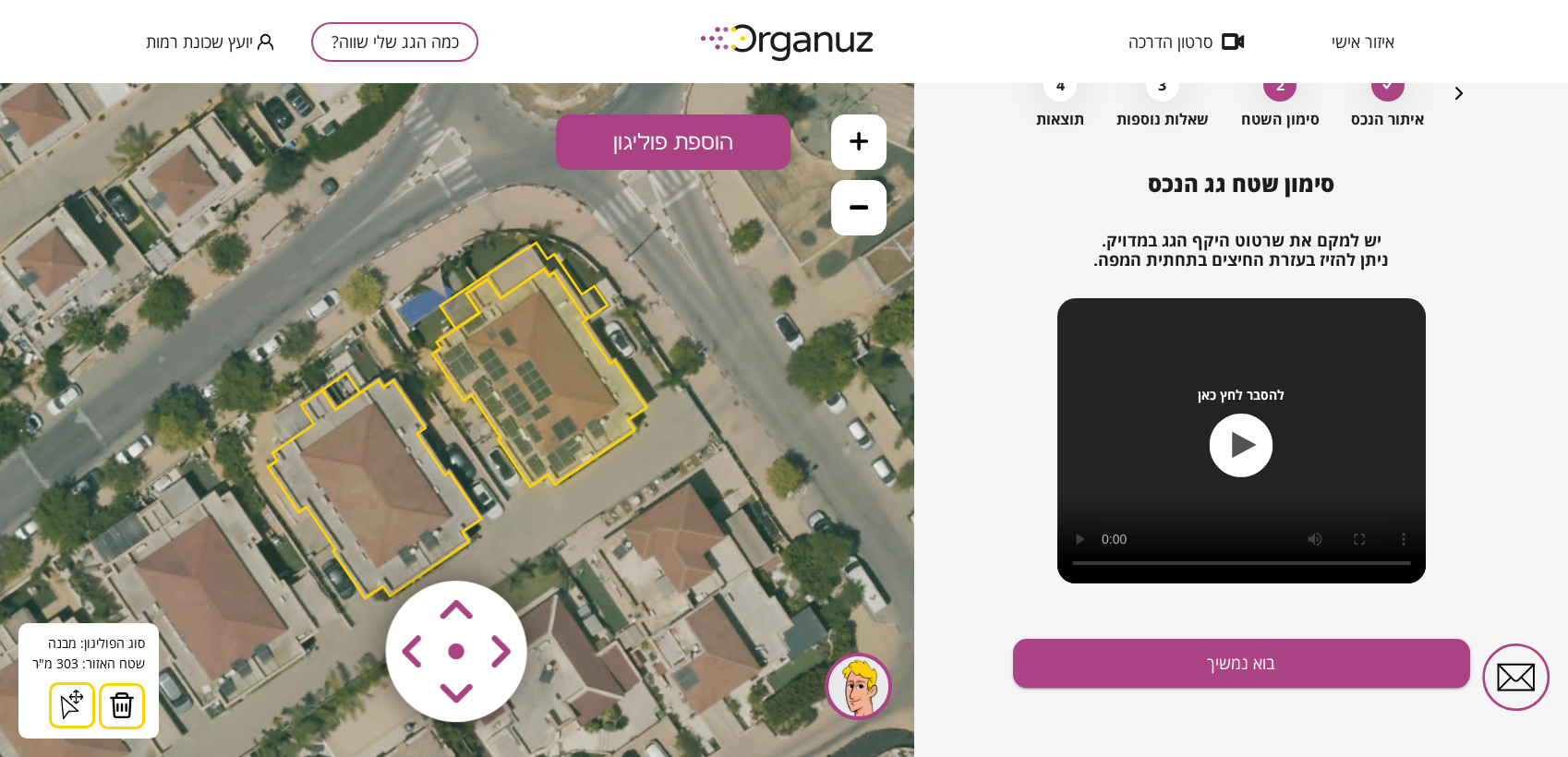 click at bounding box center (122, 705) 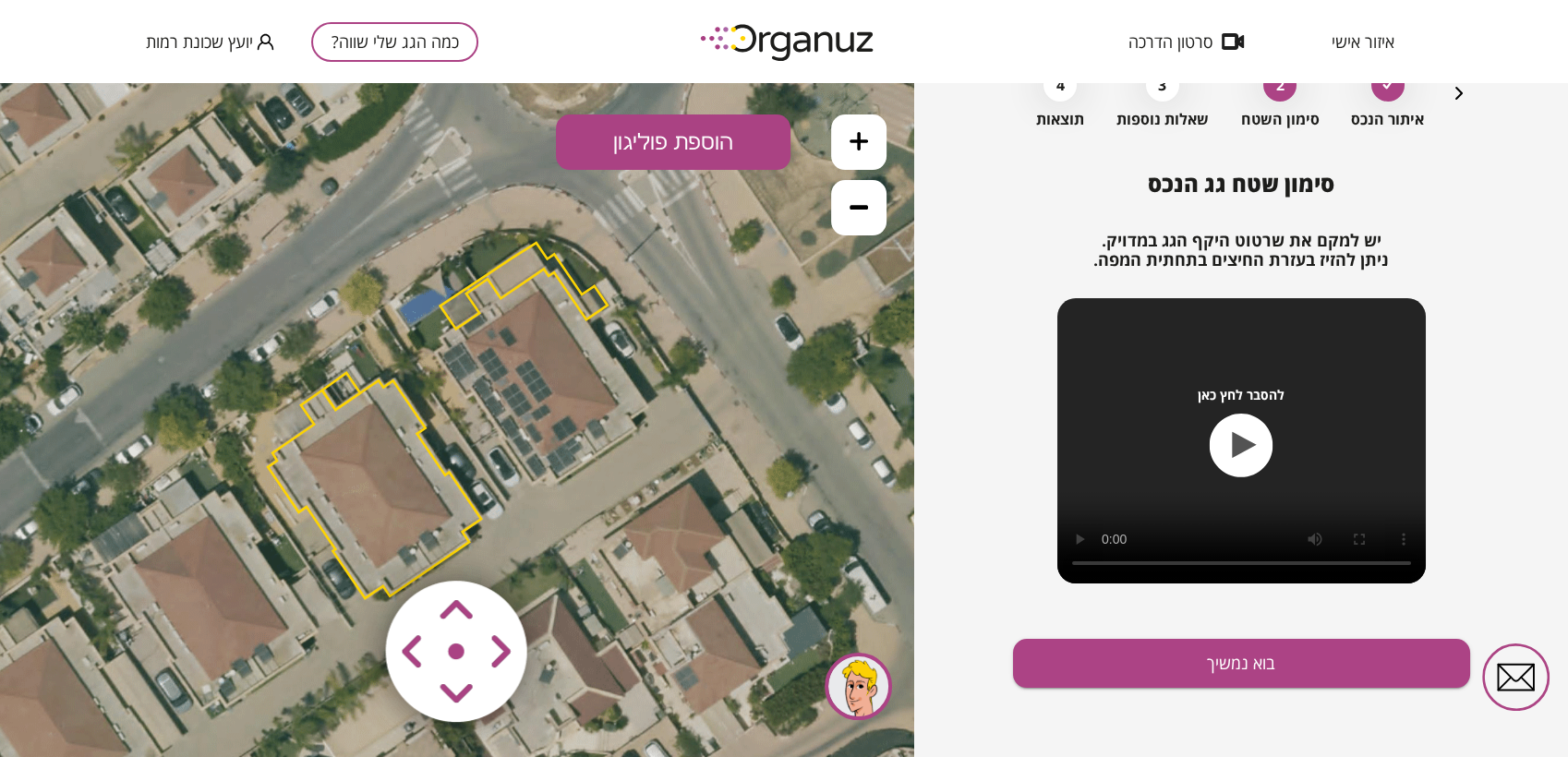 click 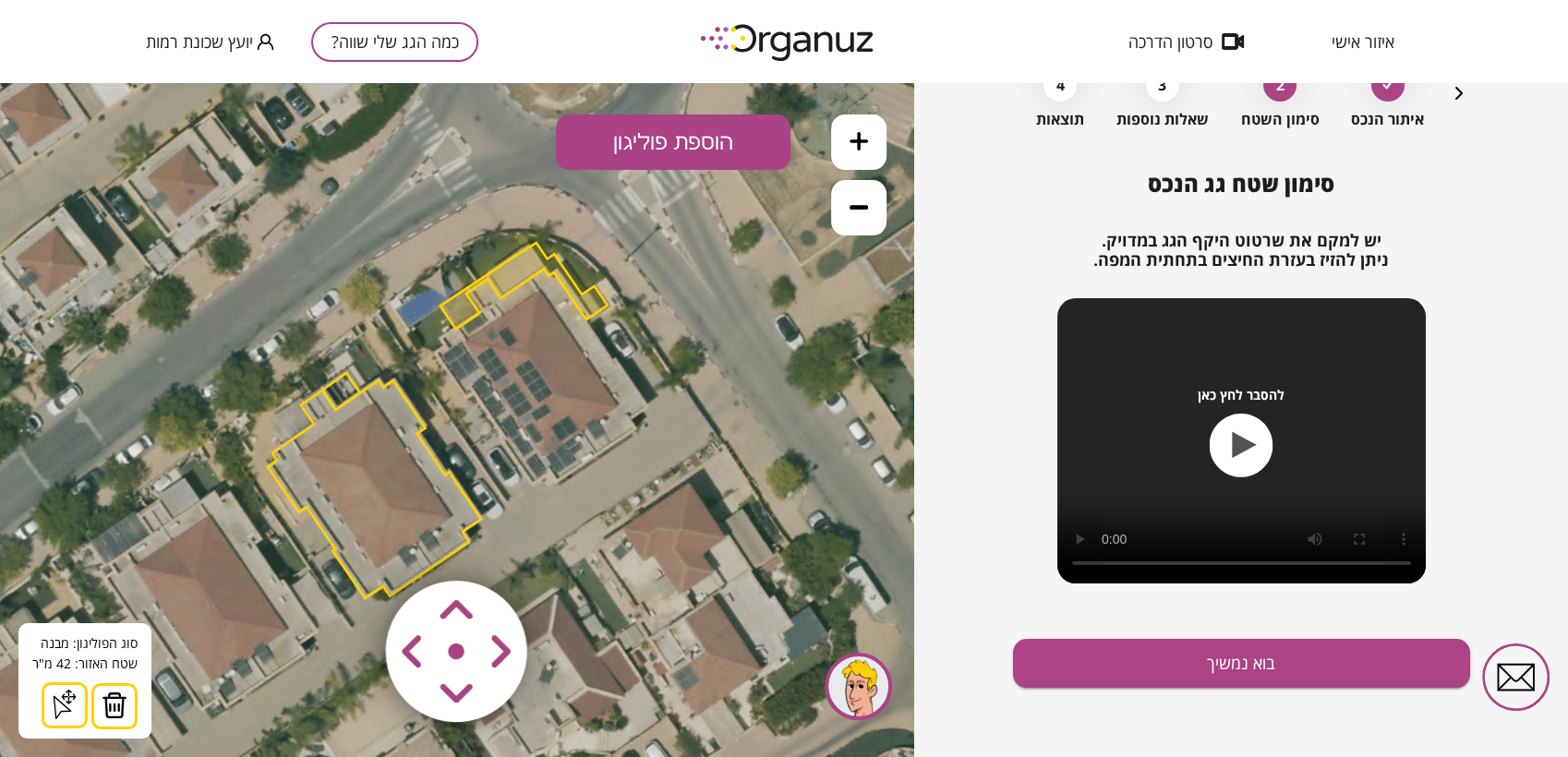 drag, startPoint x: 115, startPoint y: 713, endPoint x: 192, endPoint y: 646, distance: 102.068604 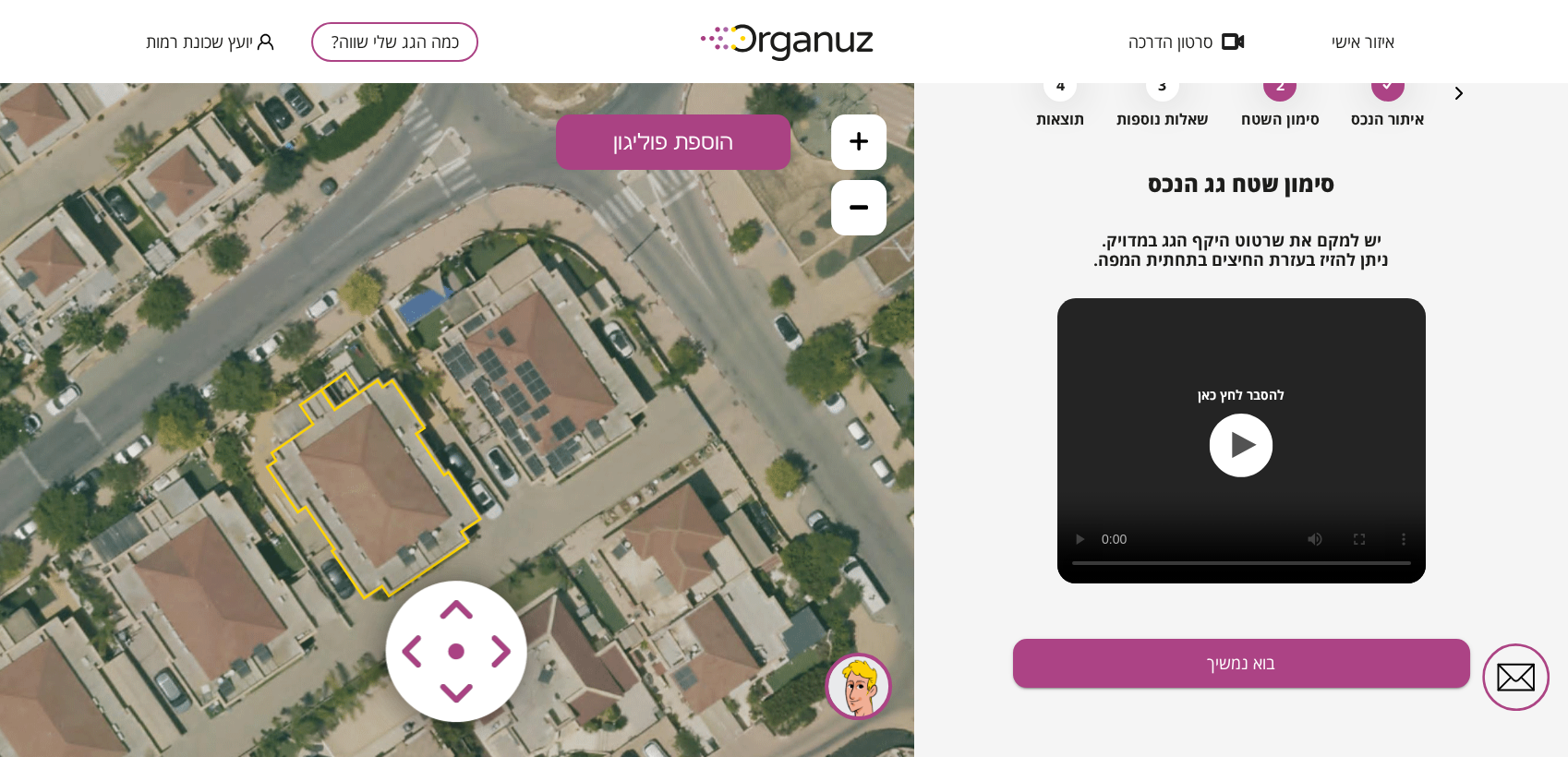 click 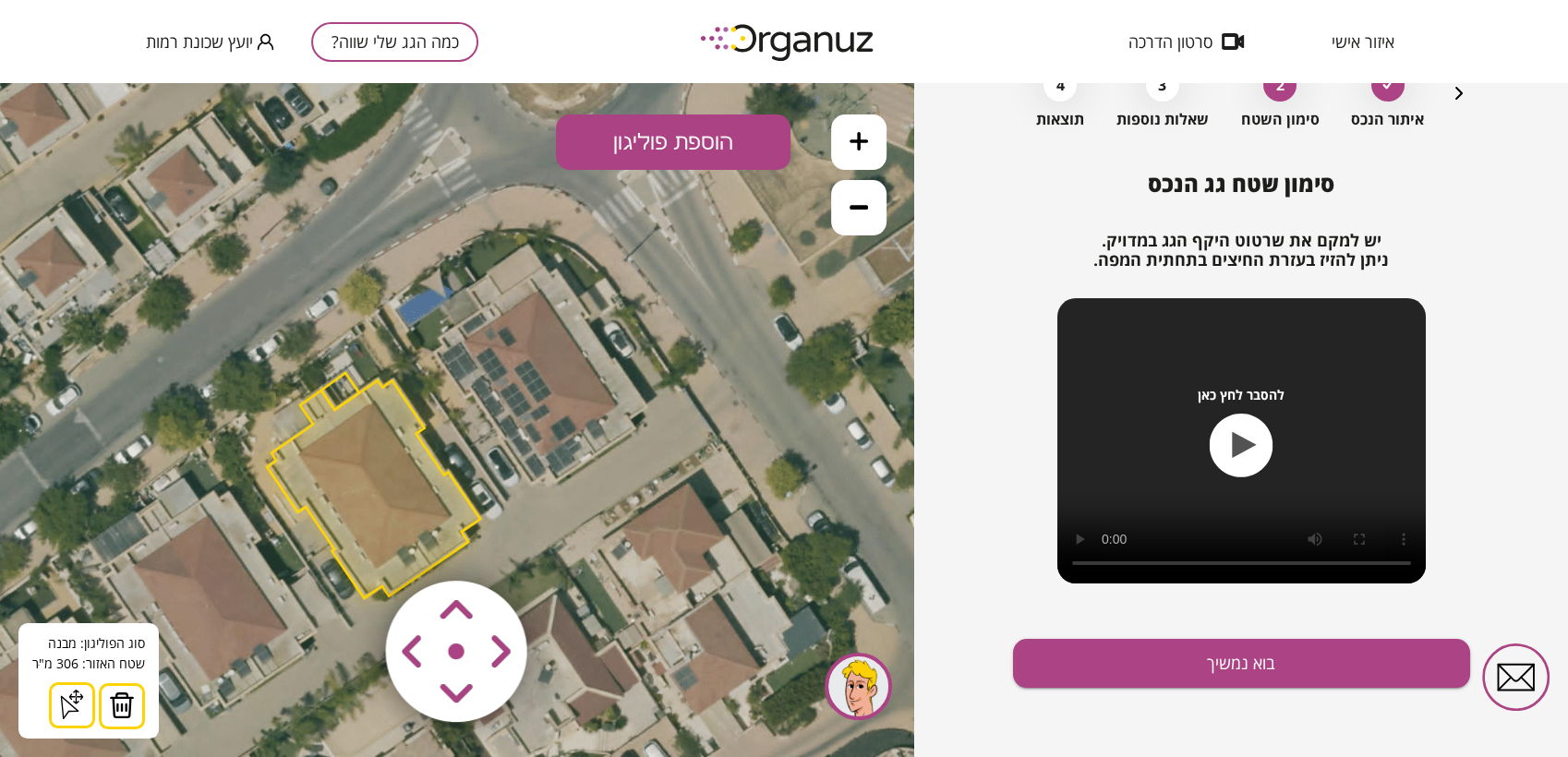 click at bounding box center [122, 706] 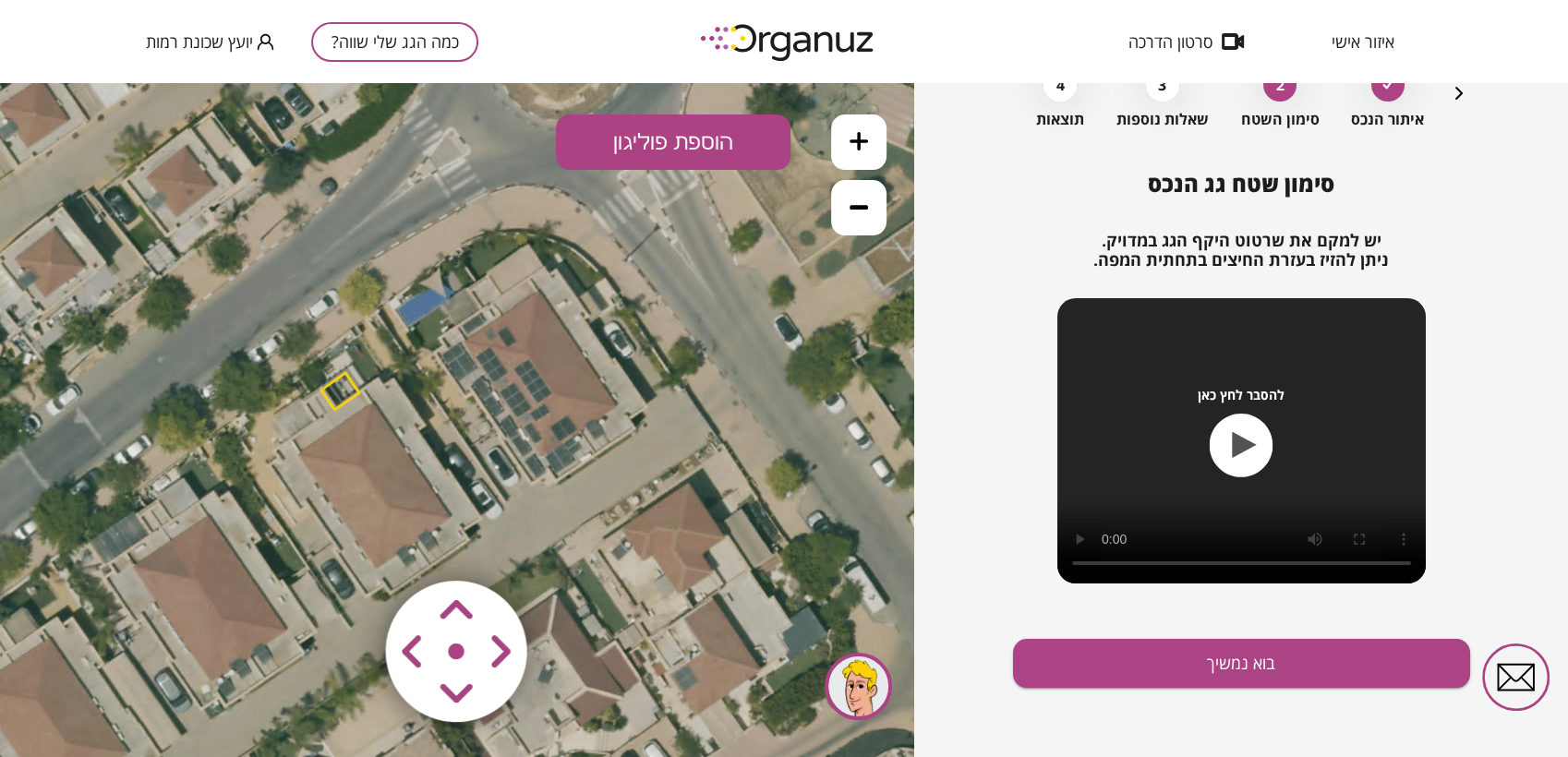 click 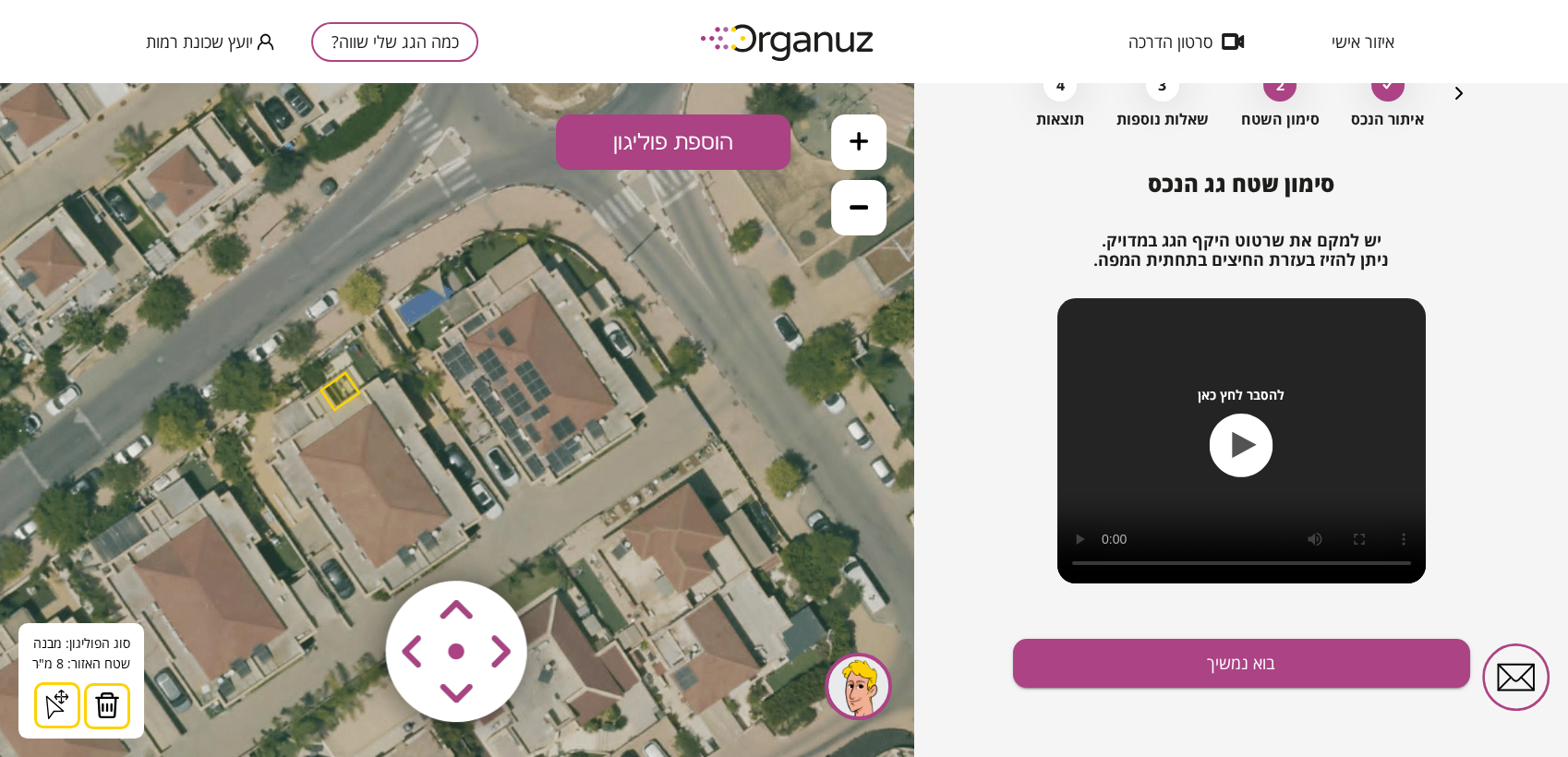 click at bounding box center [107, 706] 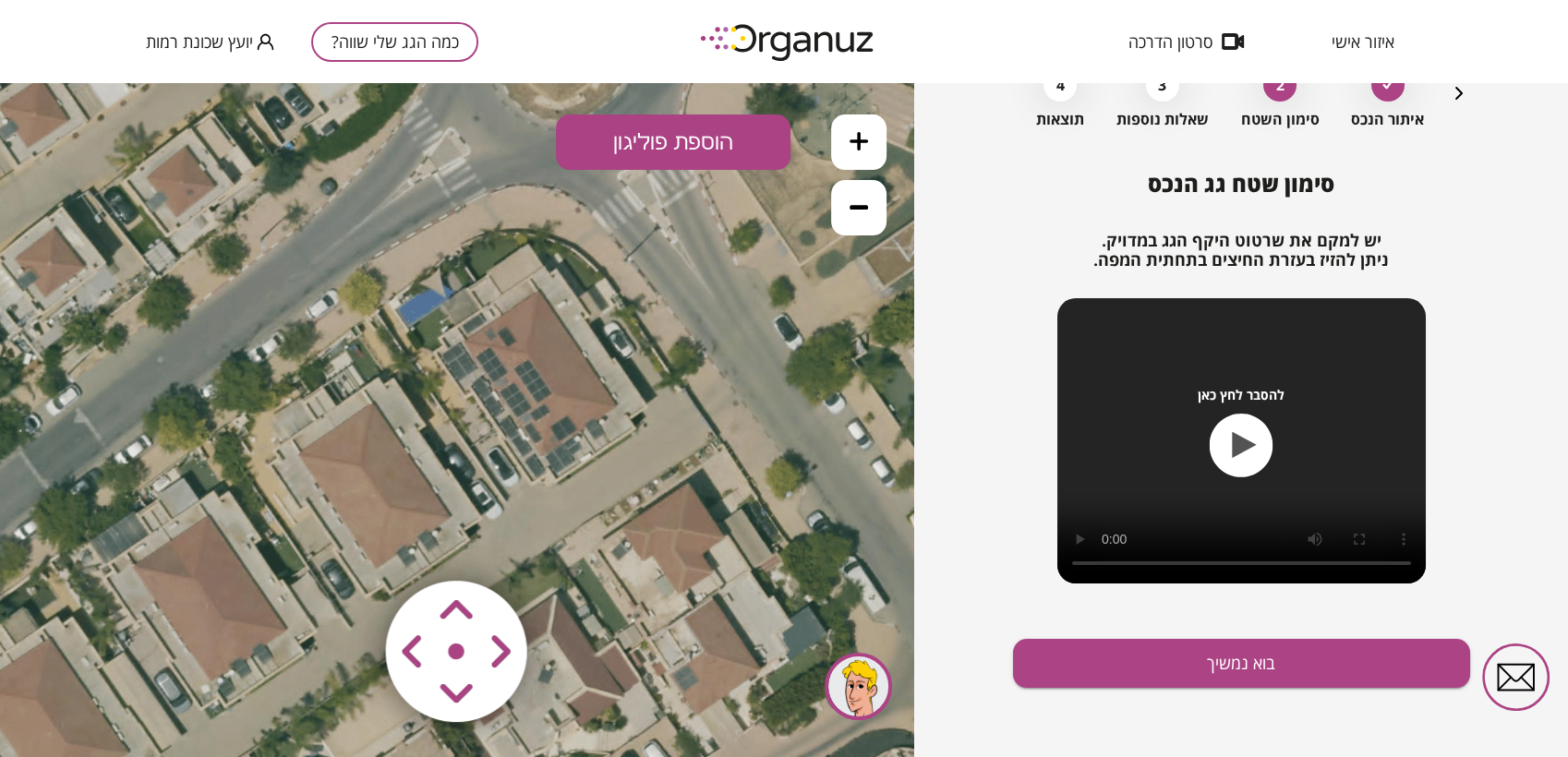 click 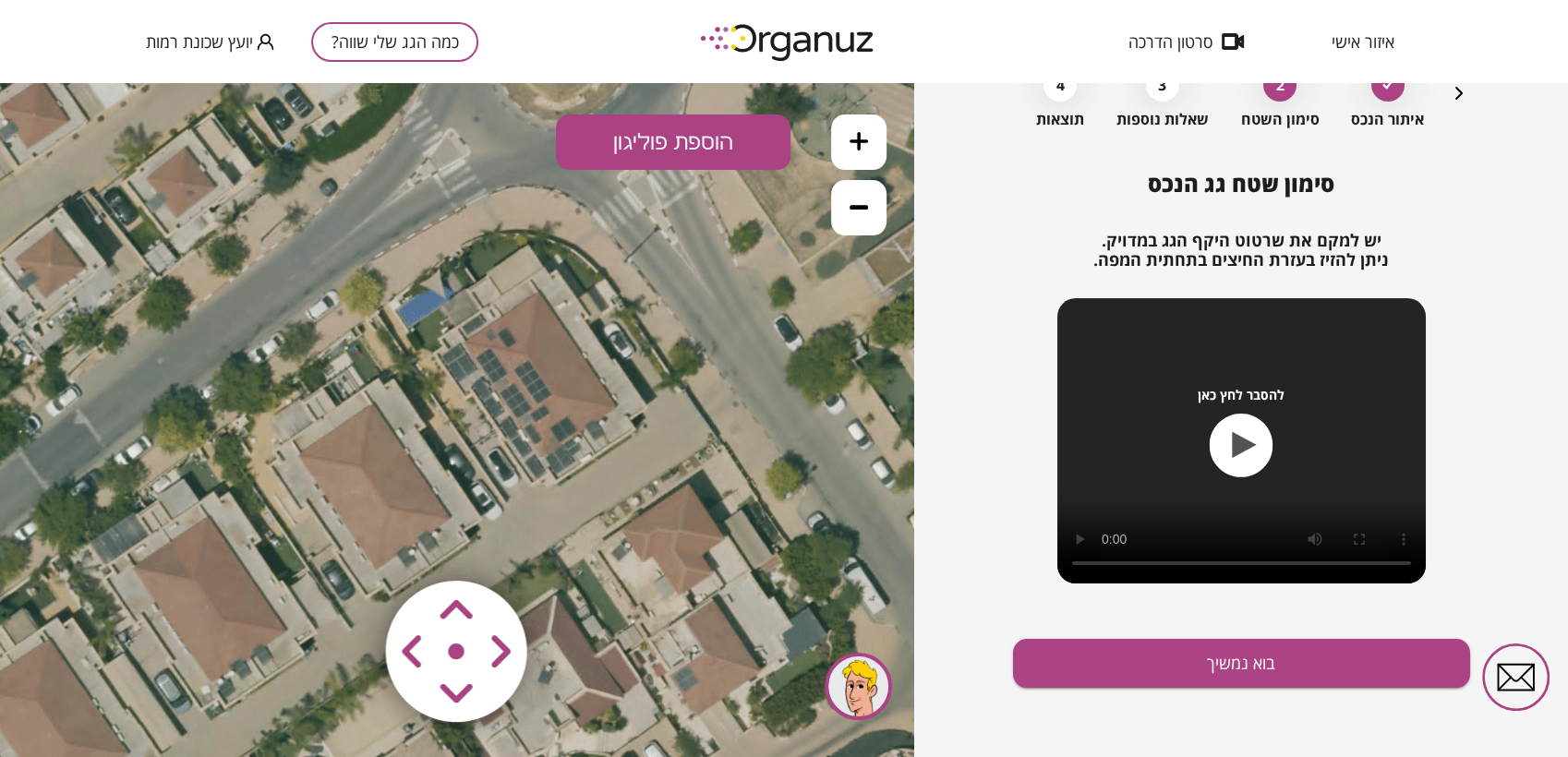 click on "הוספת פוליגון" at bounding box center (673, 142) 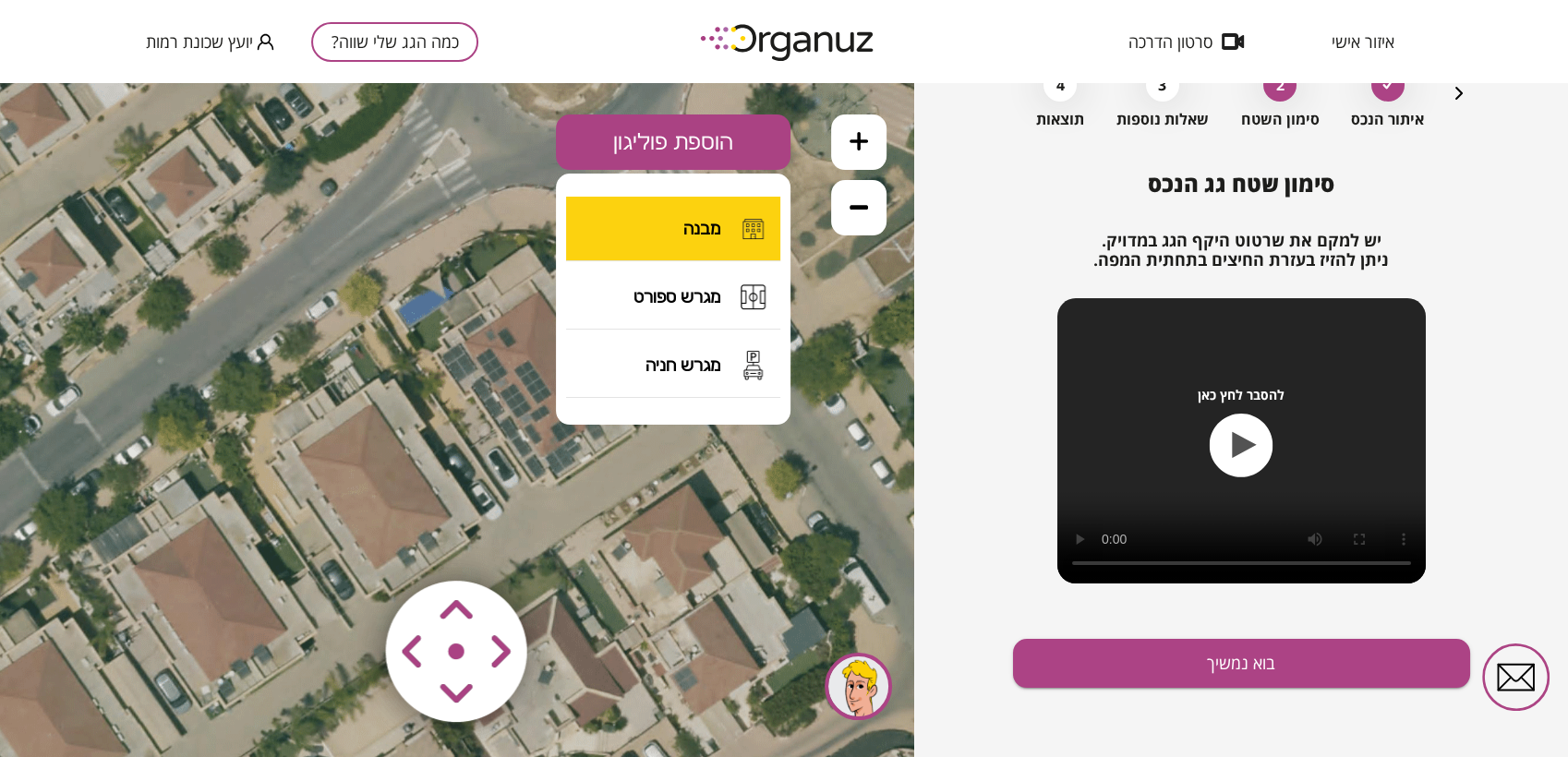 click on "מבנה" at bounding box center [673, 229] 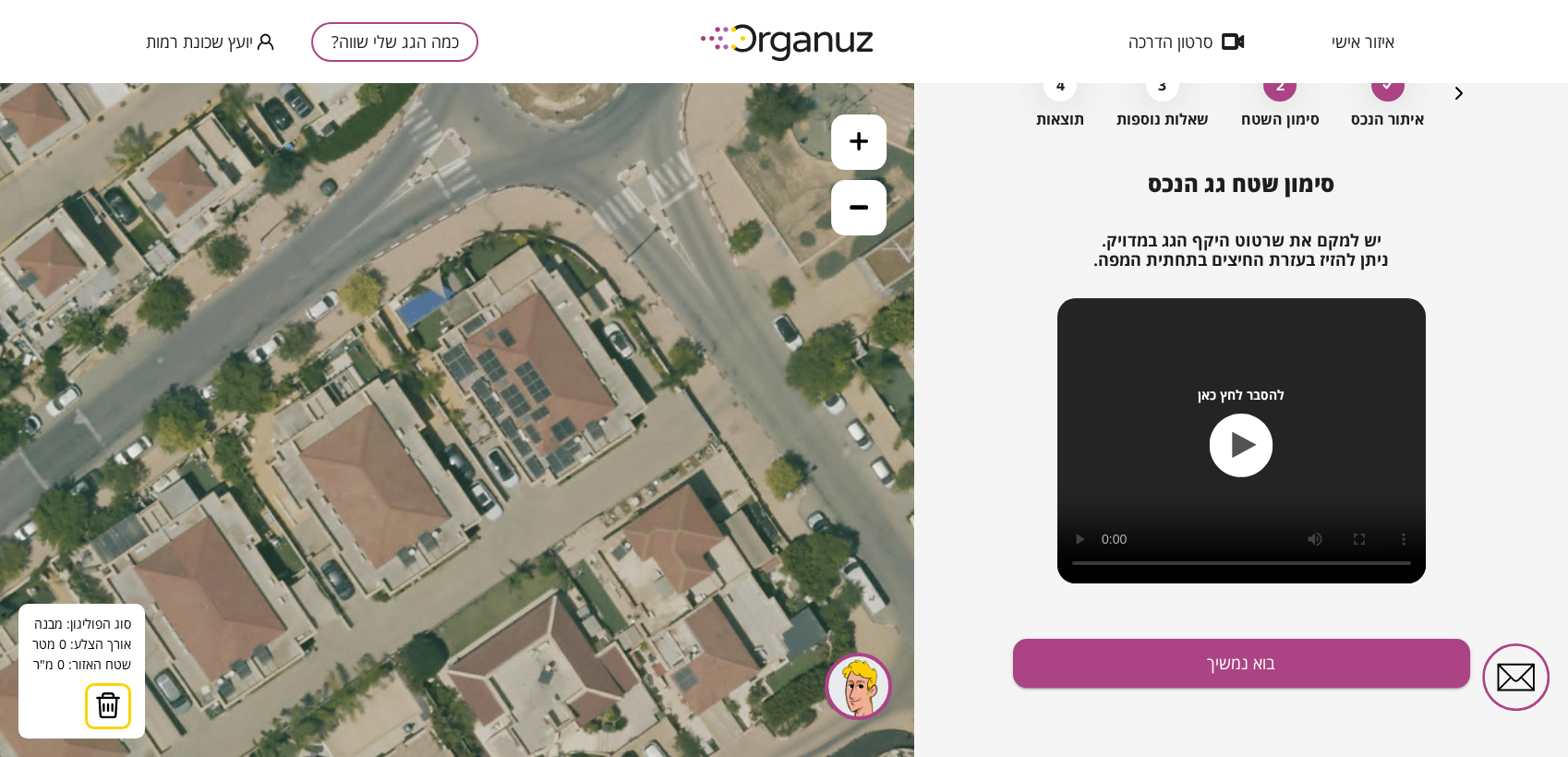 click 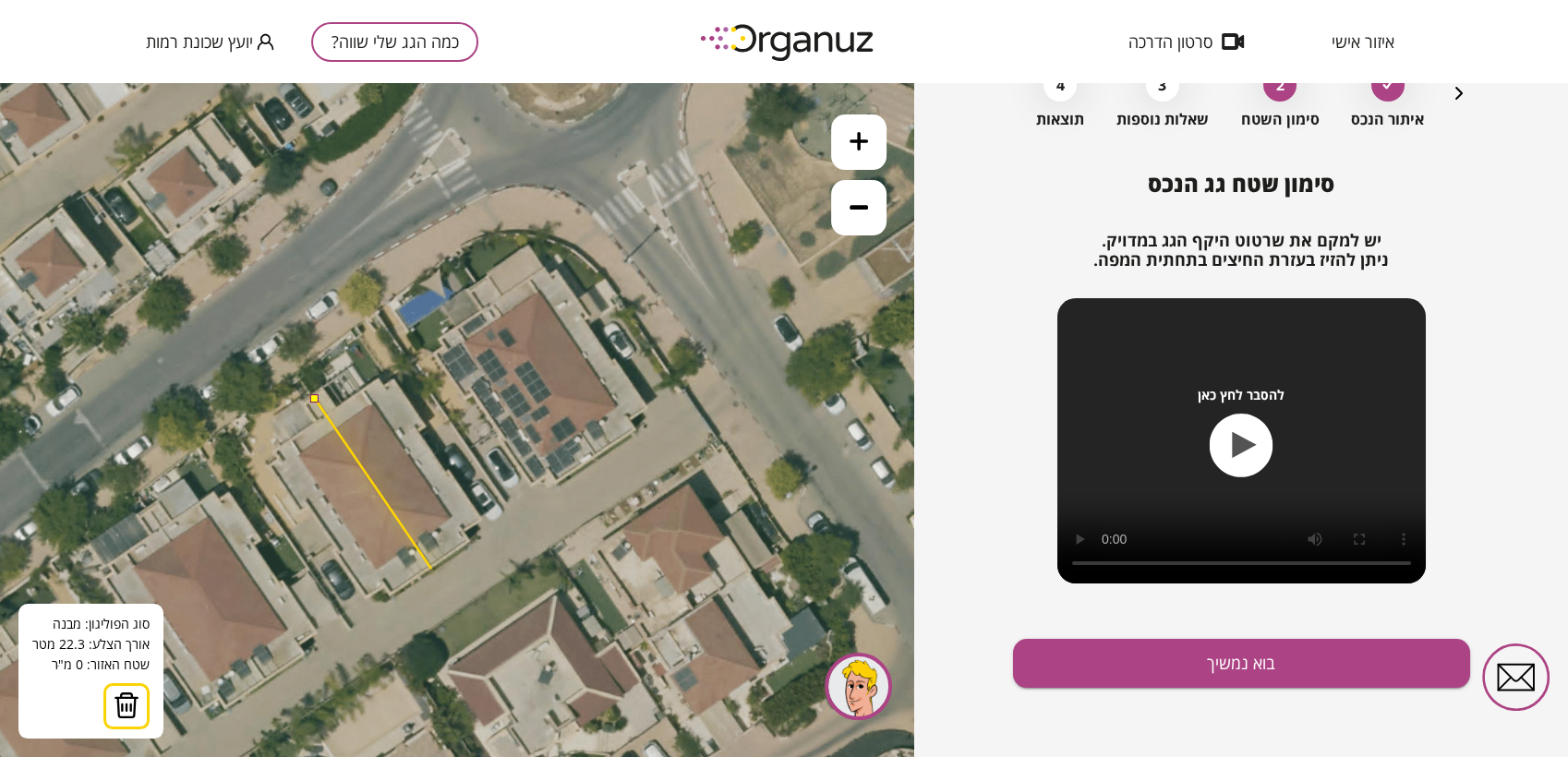 click 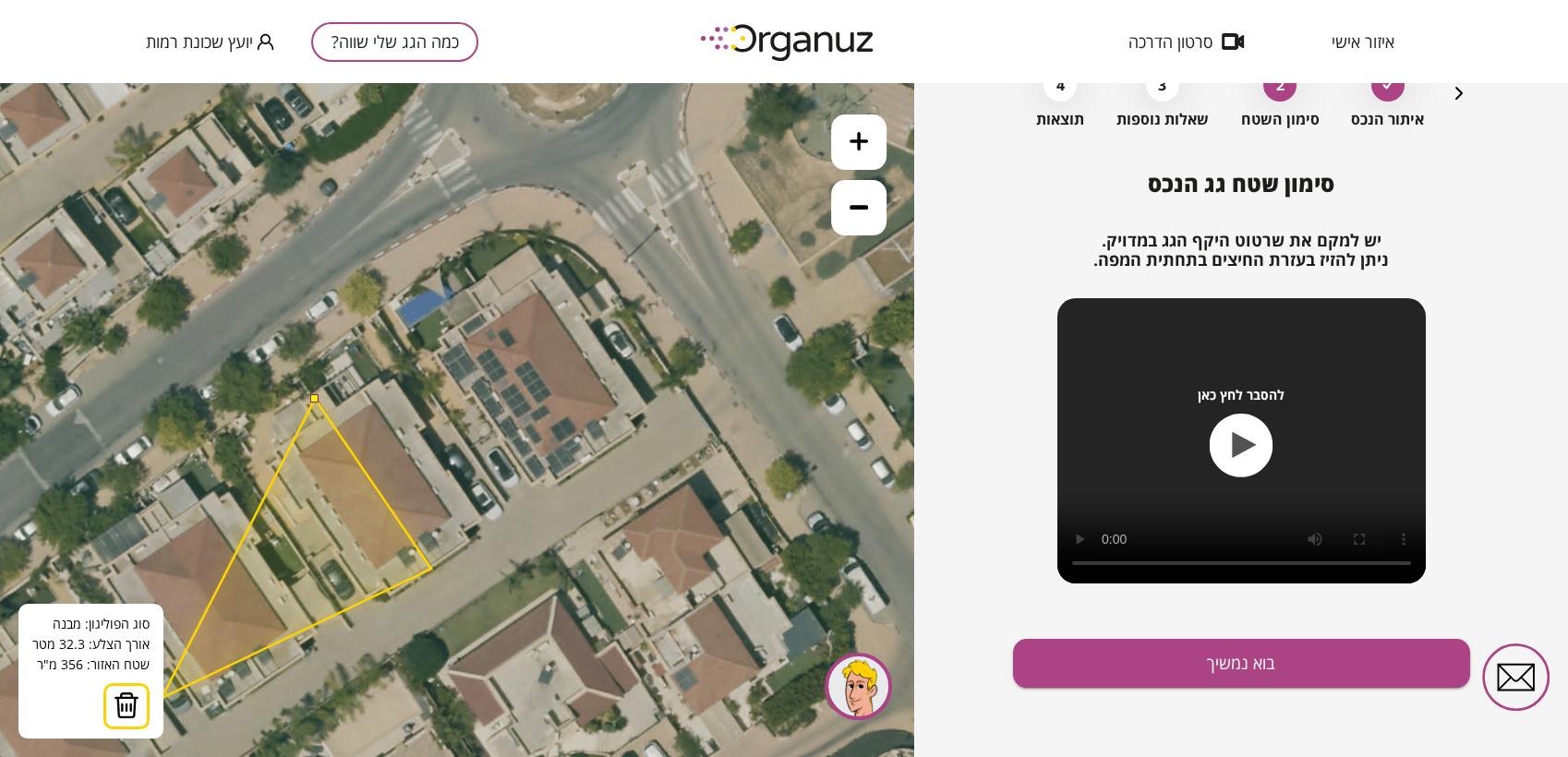 click at bounding box center [127, 705] 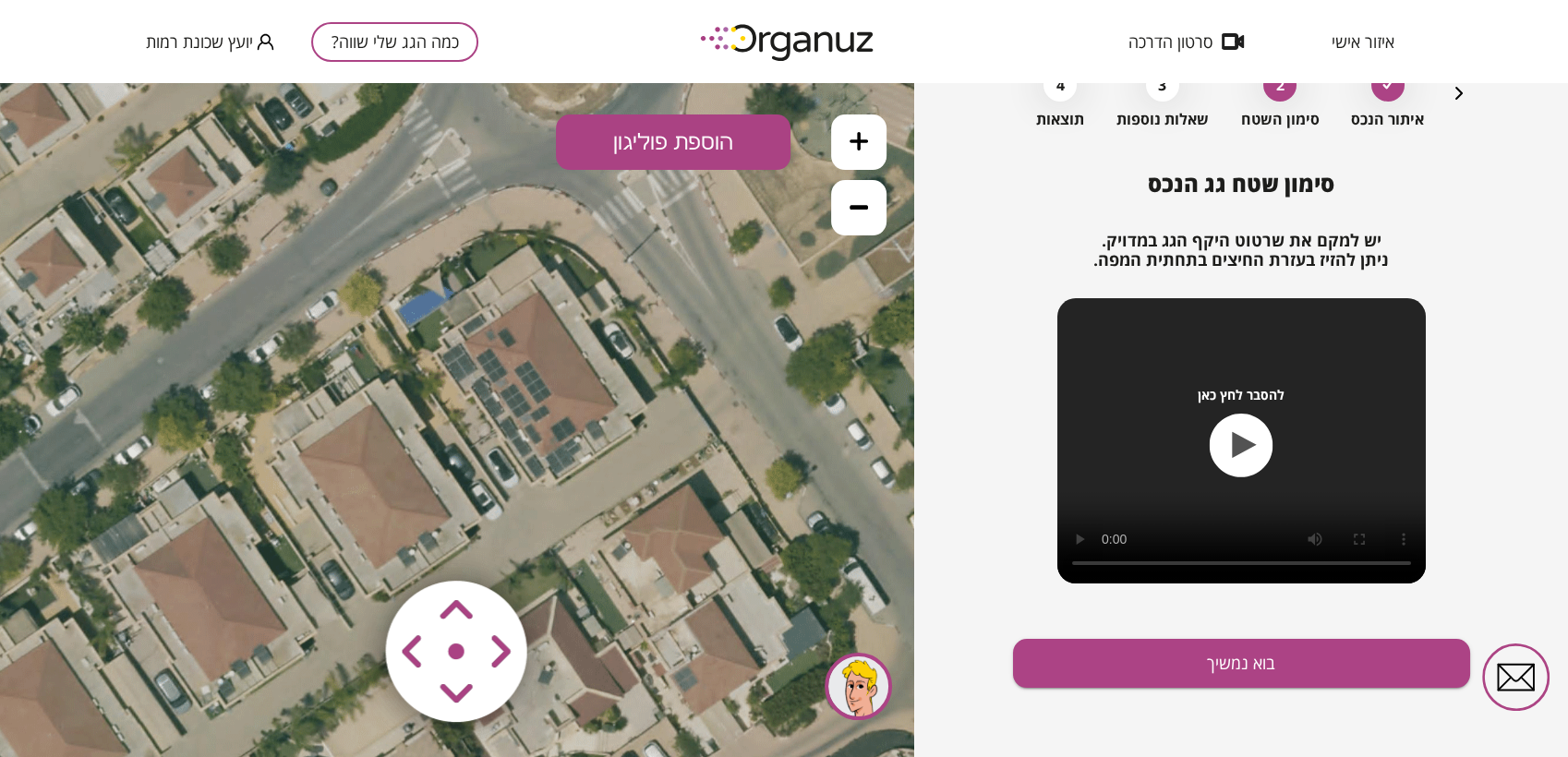 click on "הוספת פוליגון" at bounding box center [673, 142] 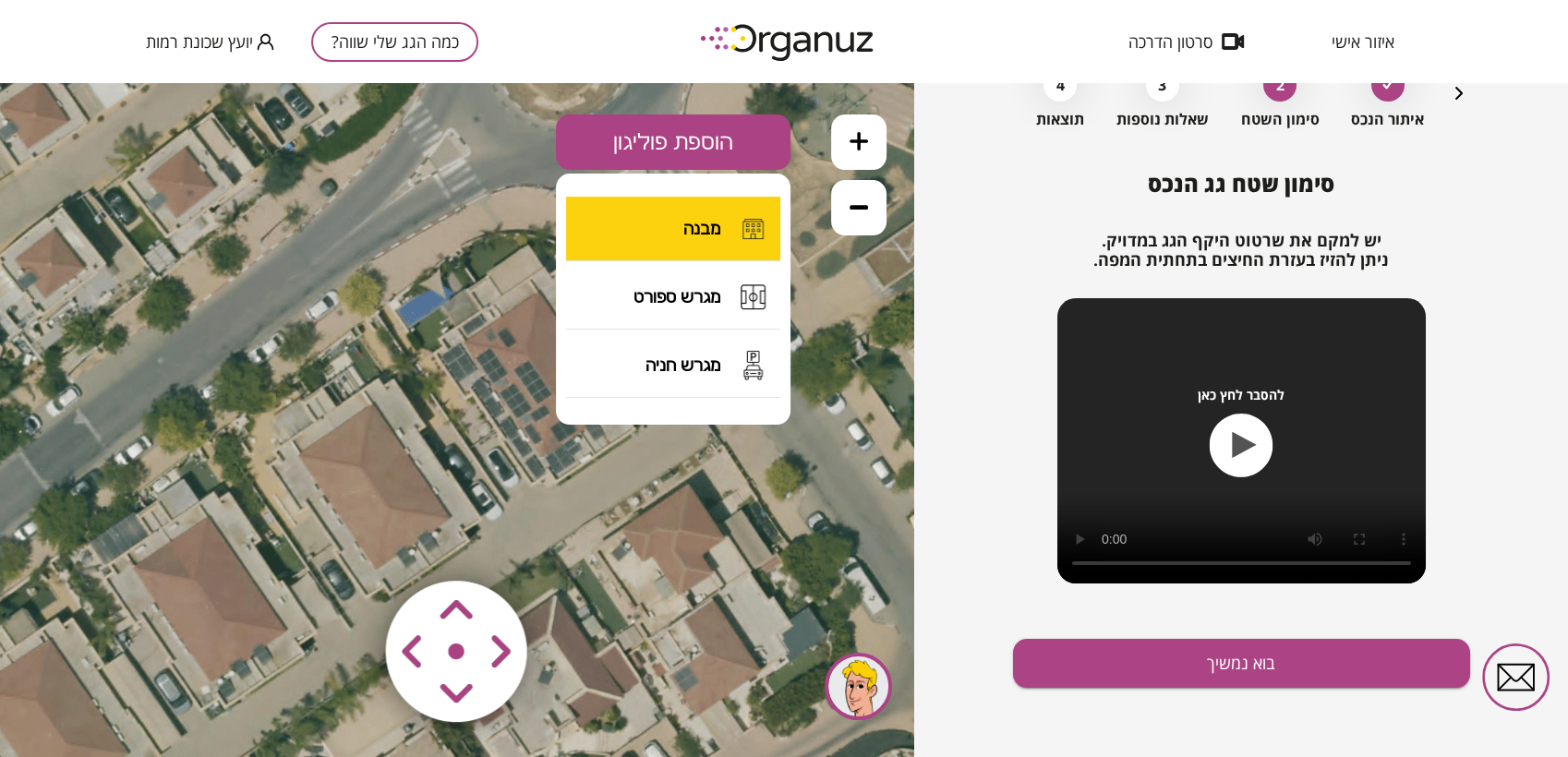 click on "מבנה" at bounding box center [673, 229] 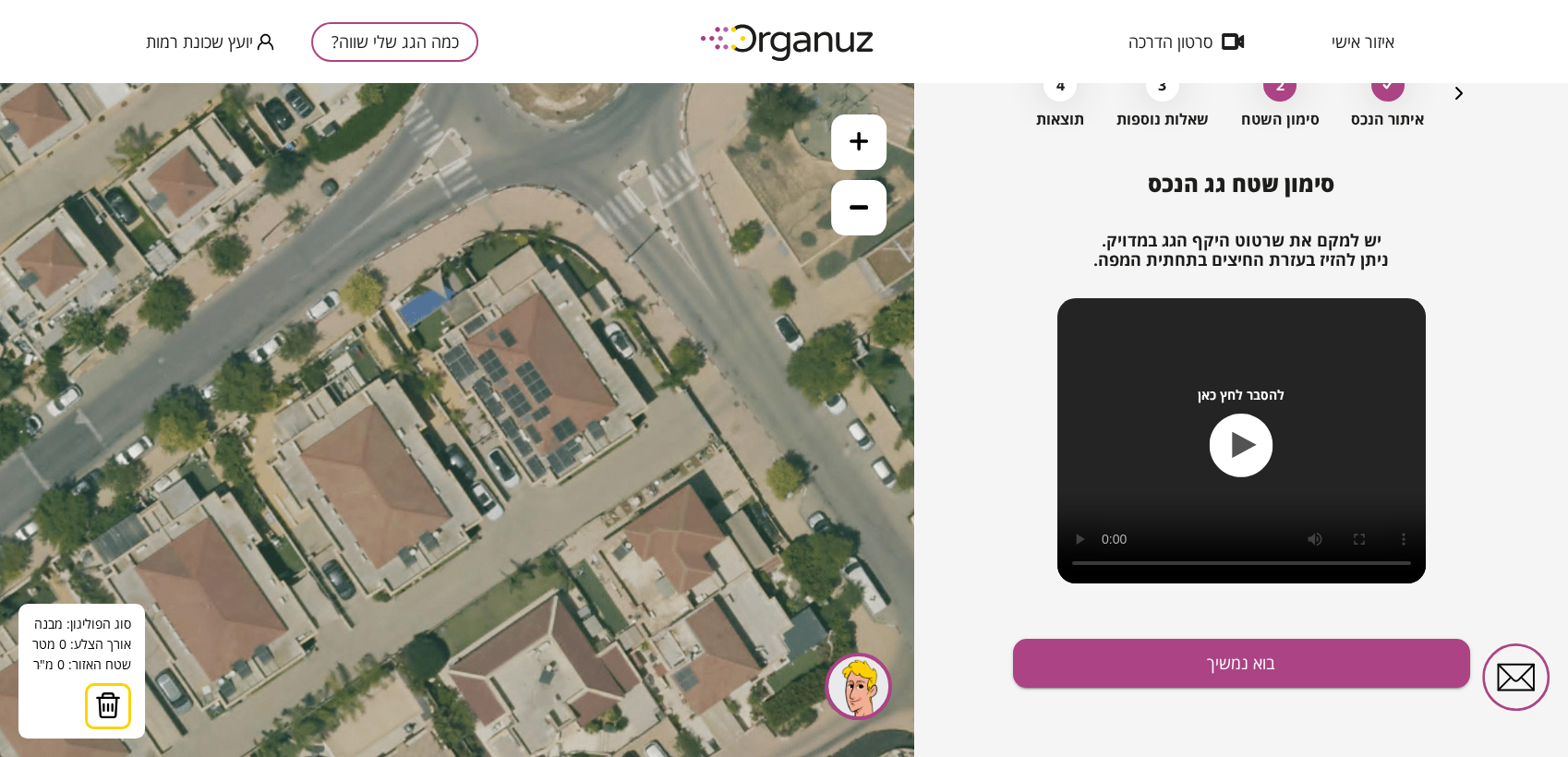 click 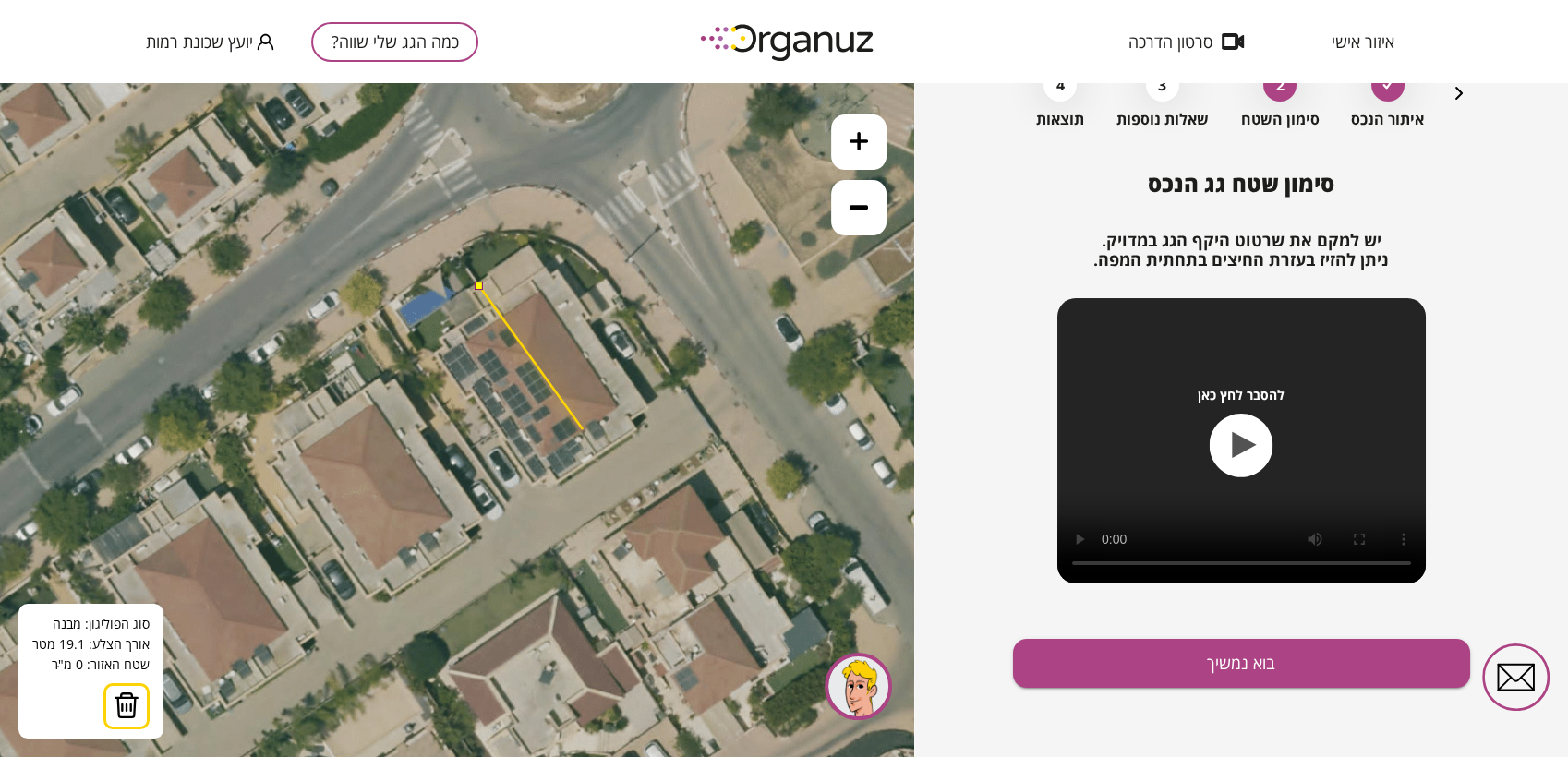 click 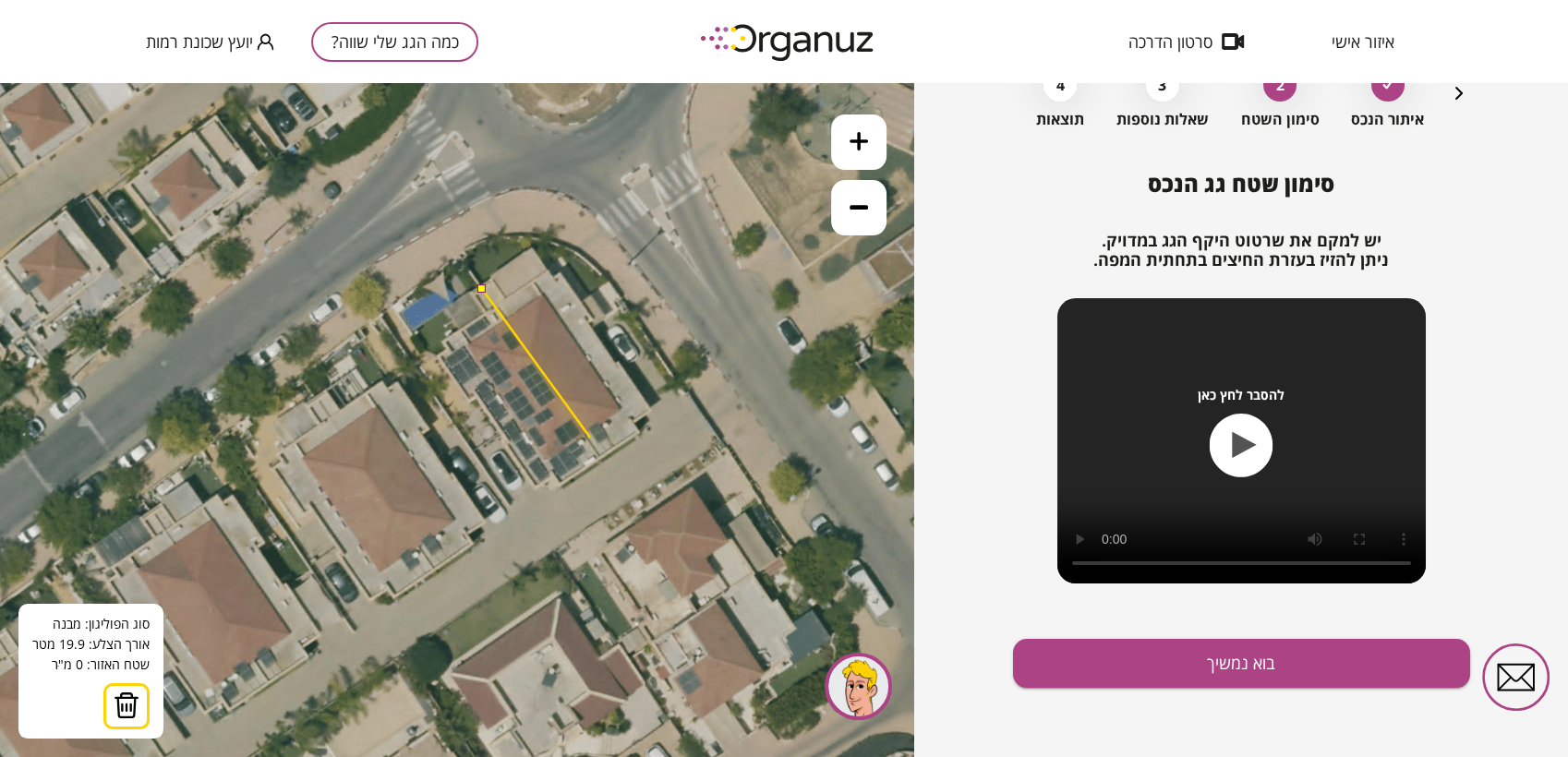 click 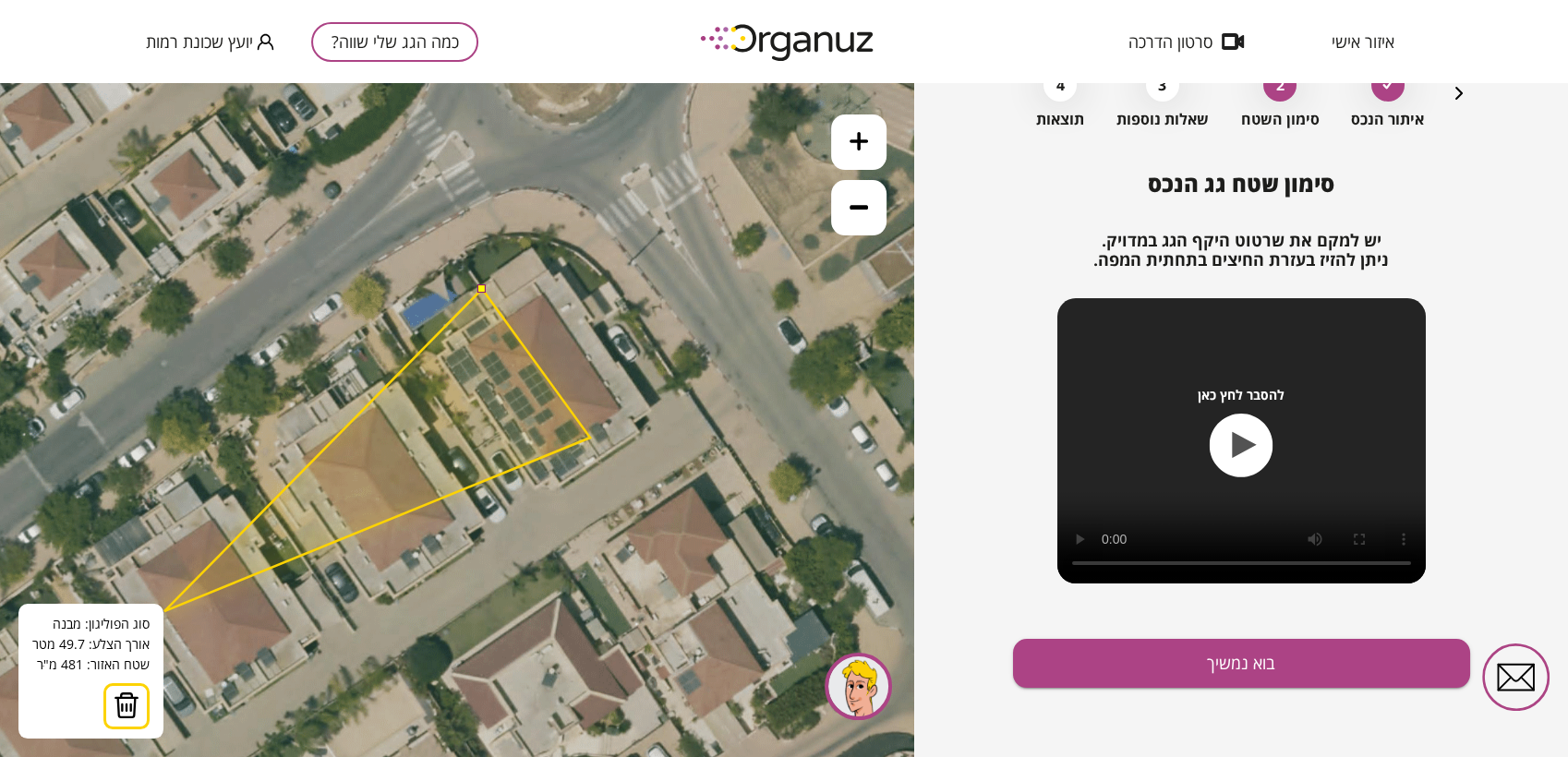 drag, startPoint x: 125, startPoint y: 703, endPoint x: 142, endPoint y: 691, distance: 20.808652 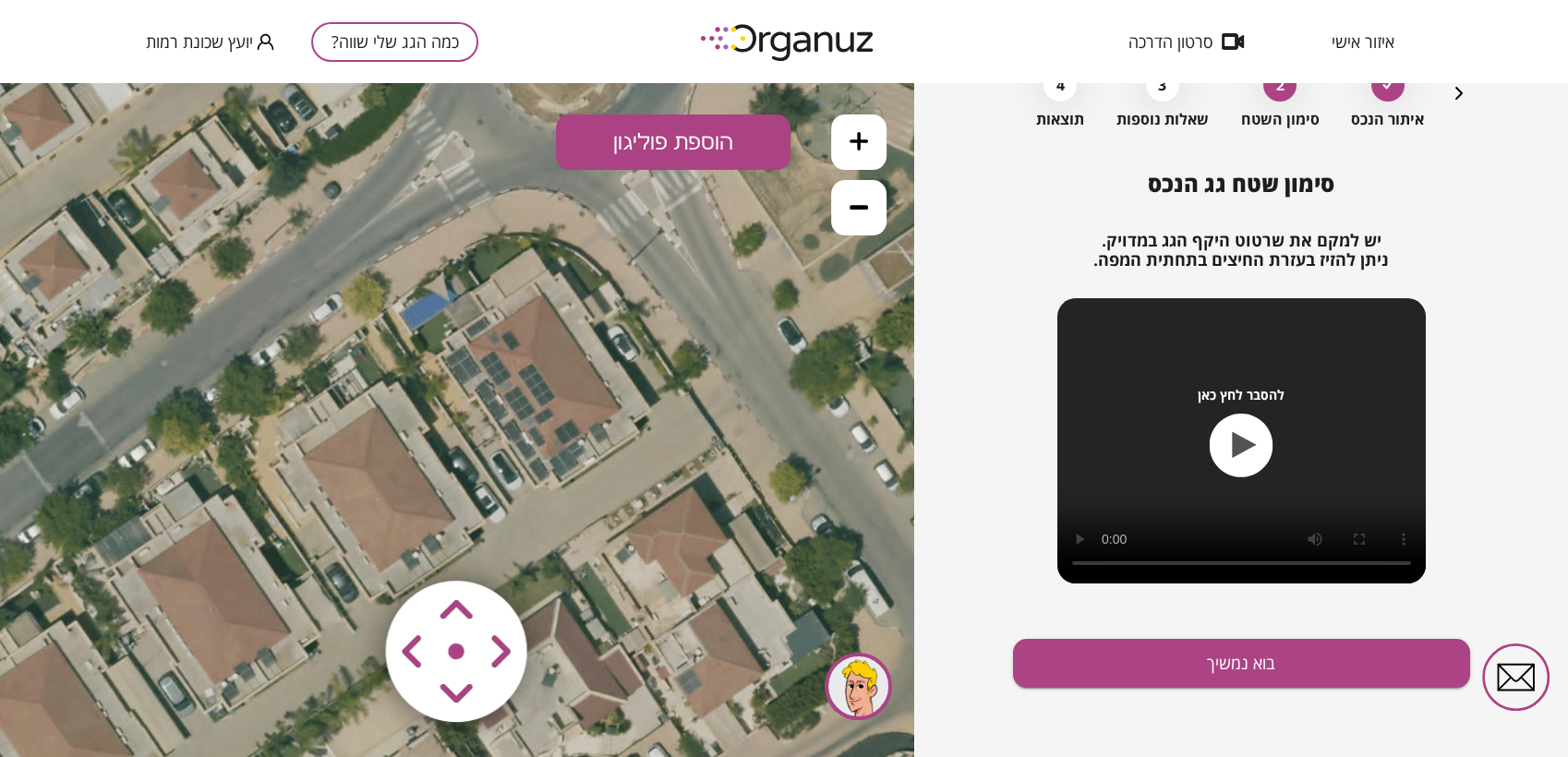 click on "הוספת פוליגון" at bounding box center [673, 142] 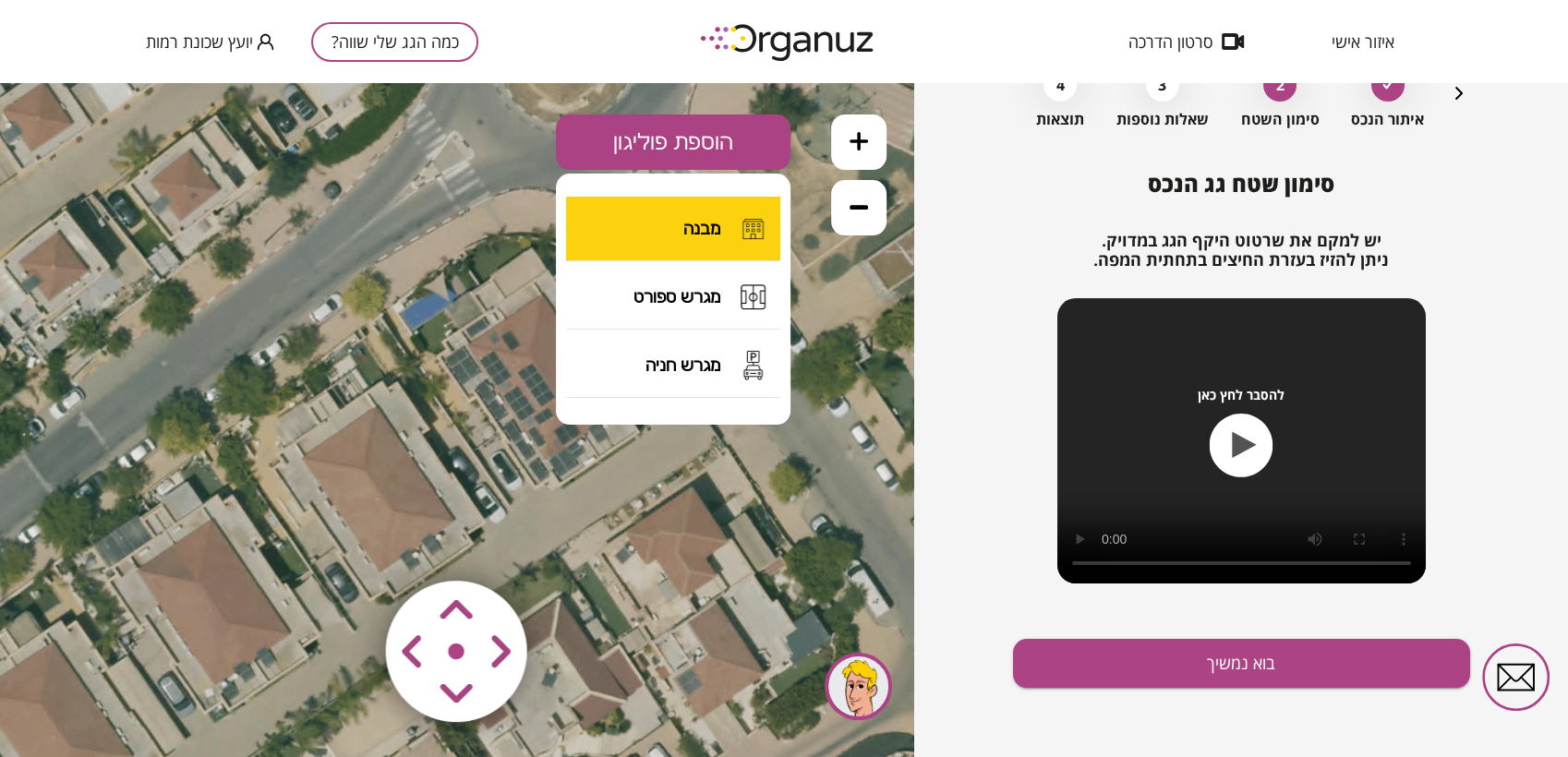 click on "מבנה" at bounding box center (673, 229) 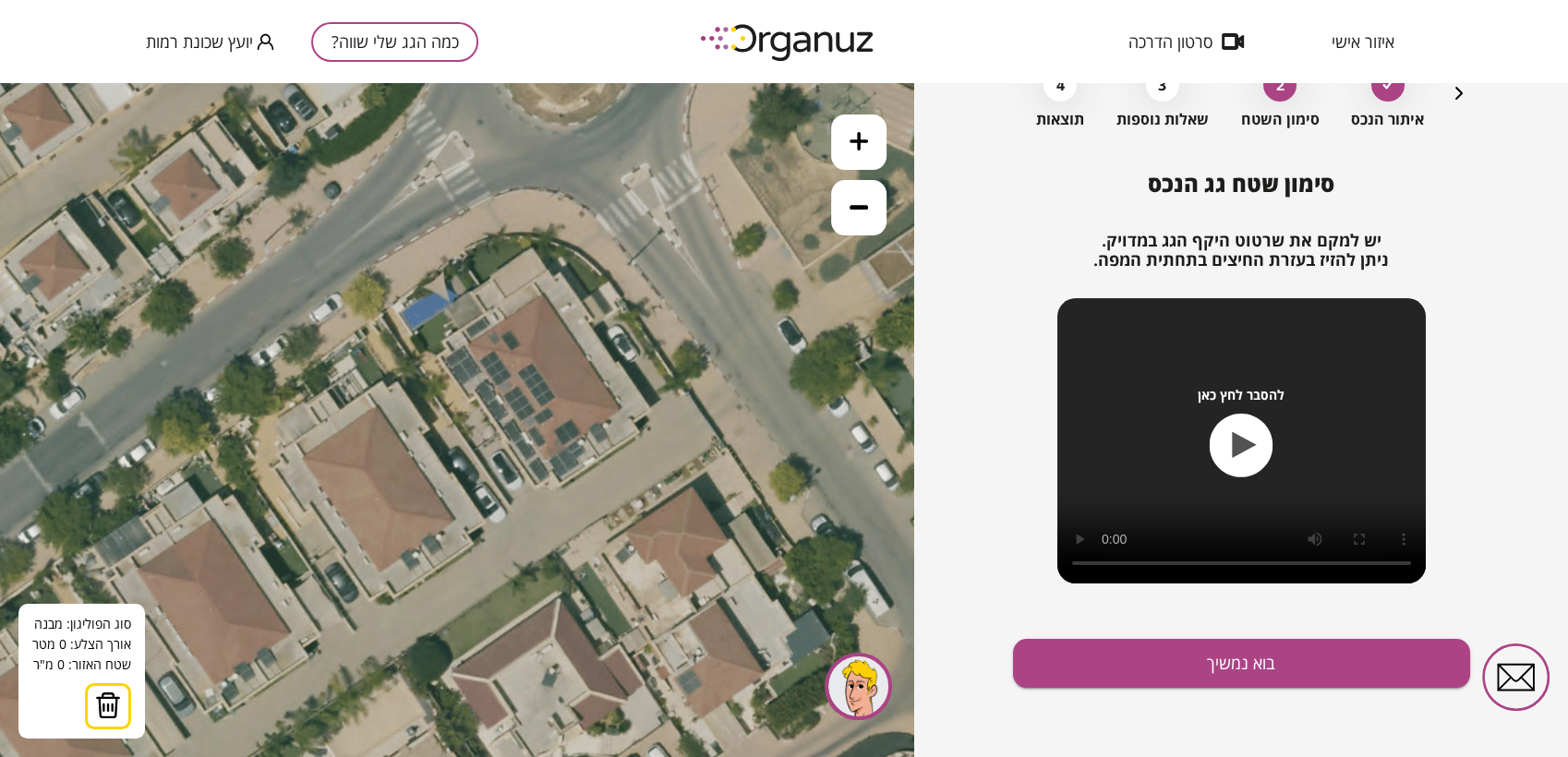 drag, startPoint x: 505, startPoint y: 319, endPoint x: 519, endPoint y: 334, distance: 20.518285 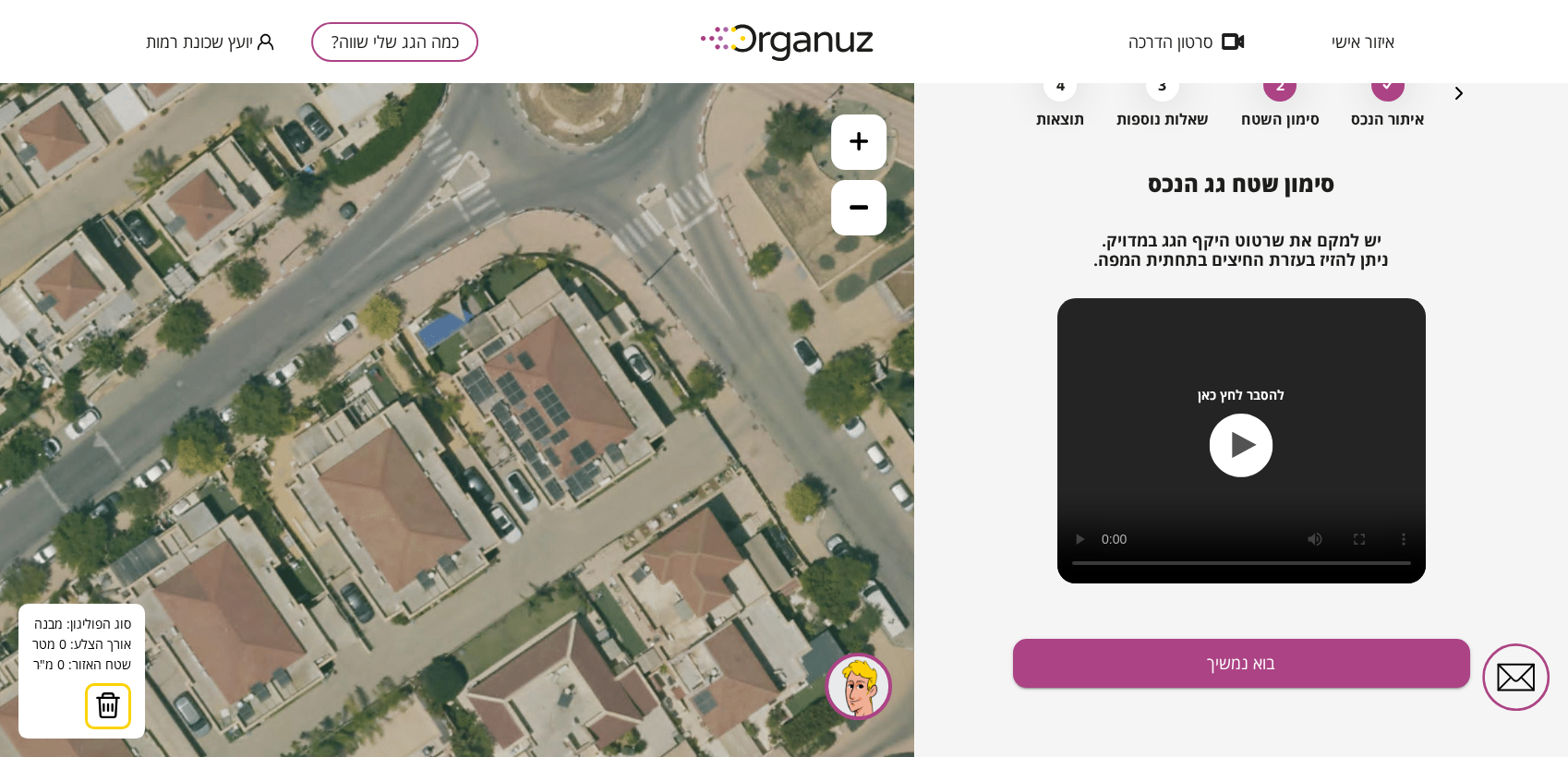 drag, startPoint x: 519, startPoint y: 334, endPoint x: 527, endPoint y: 354, distance: 21.540659 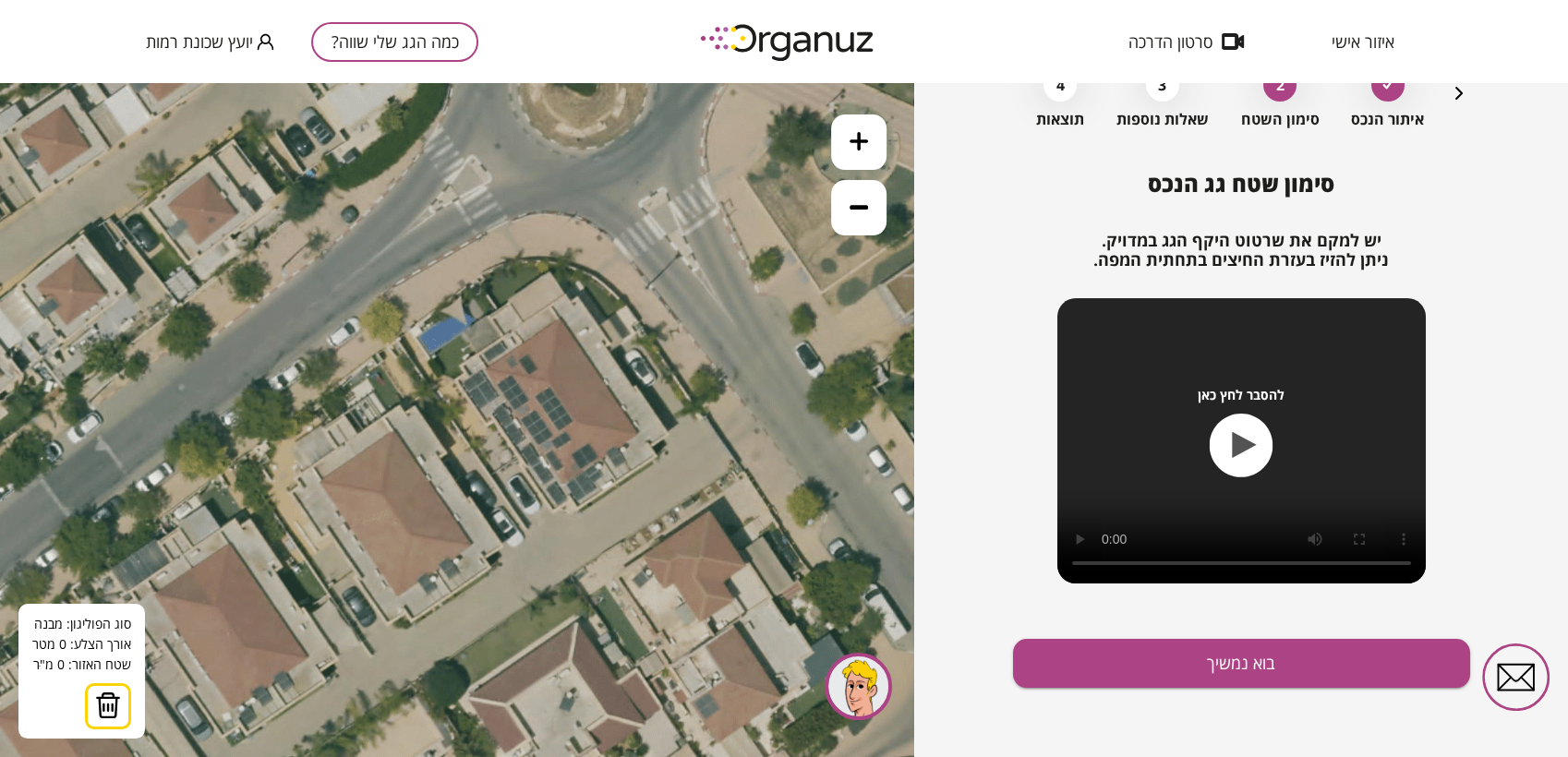 click 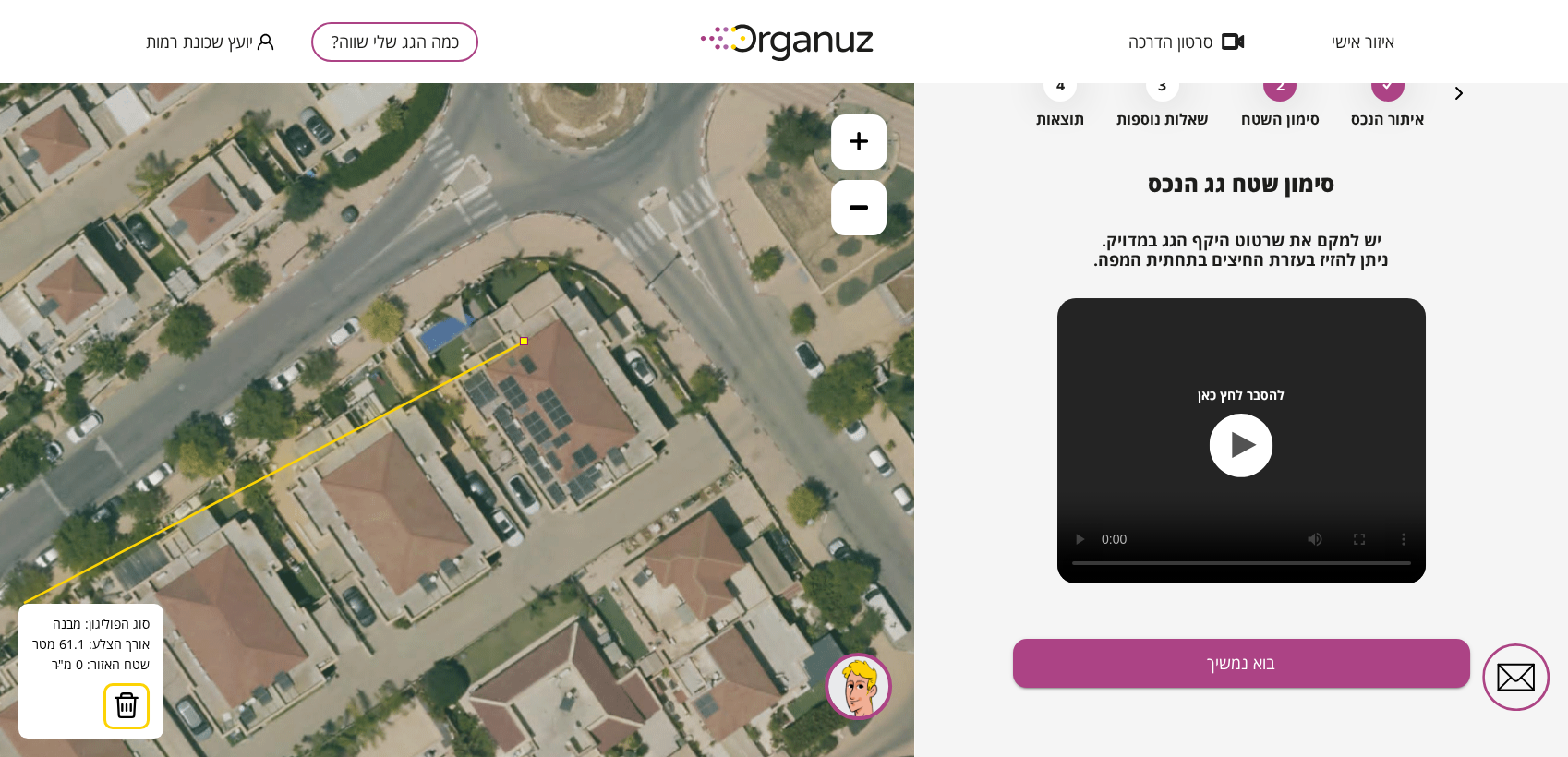 click at bounding box center [127, 705] 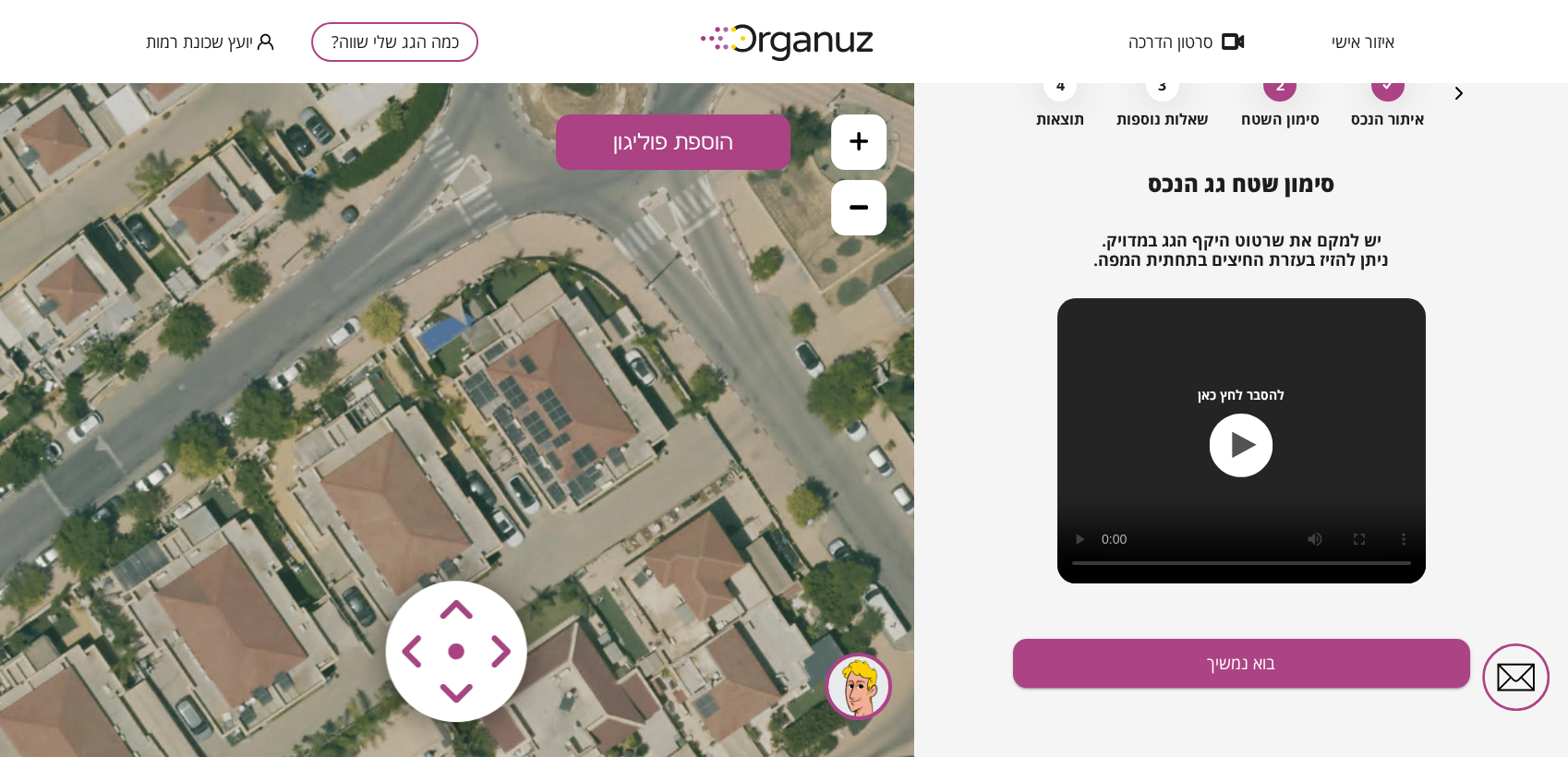 click on "הוספת פוליגון" at bounding box center [673, 142] 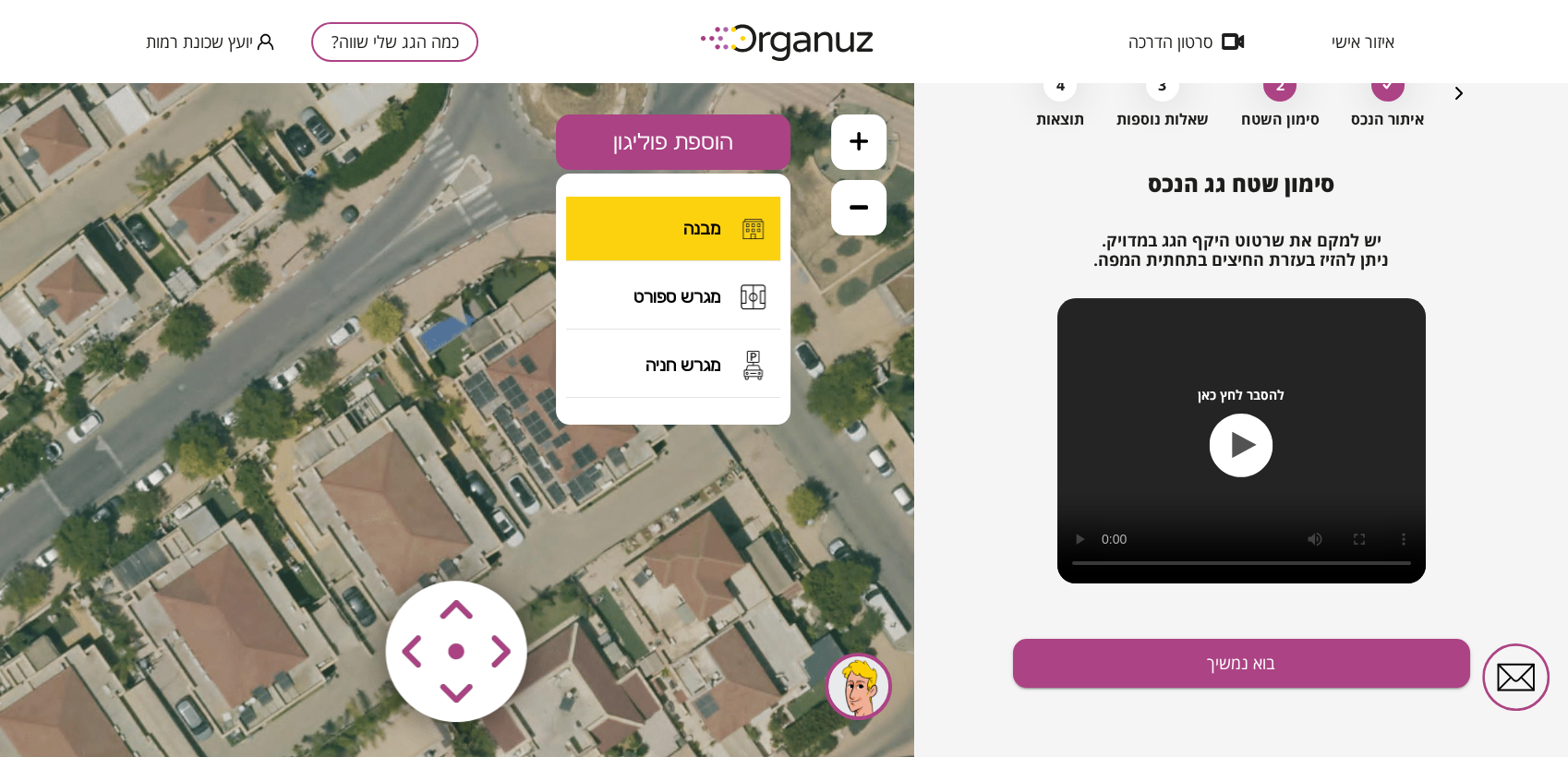 click on "מבנה" at bounding box center (702, 228) 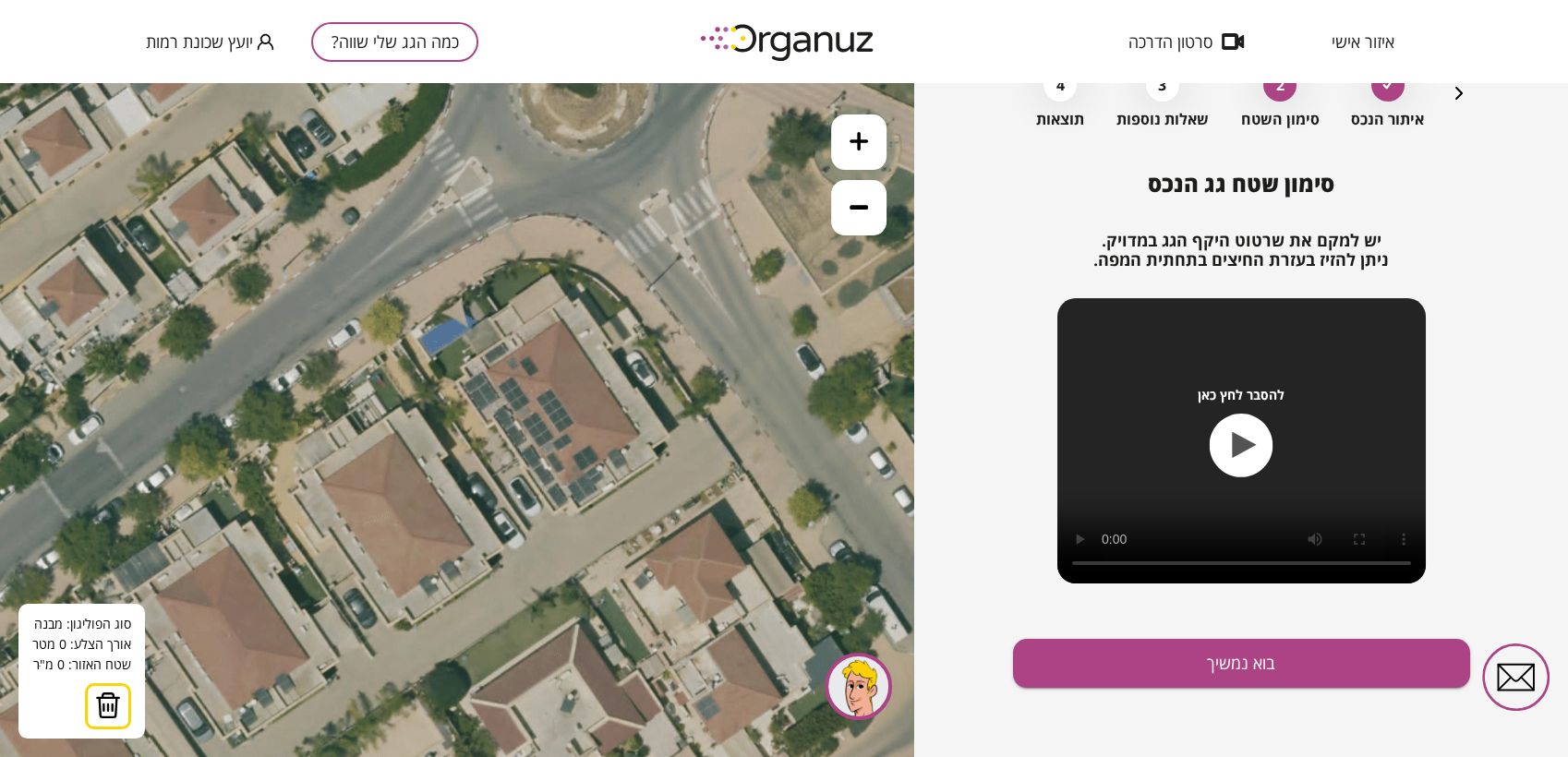 click 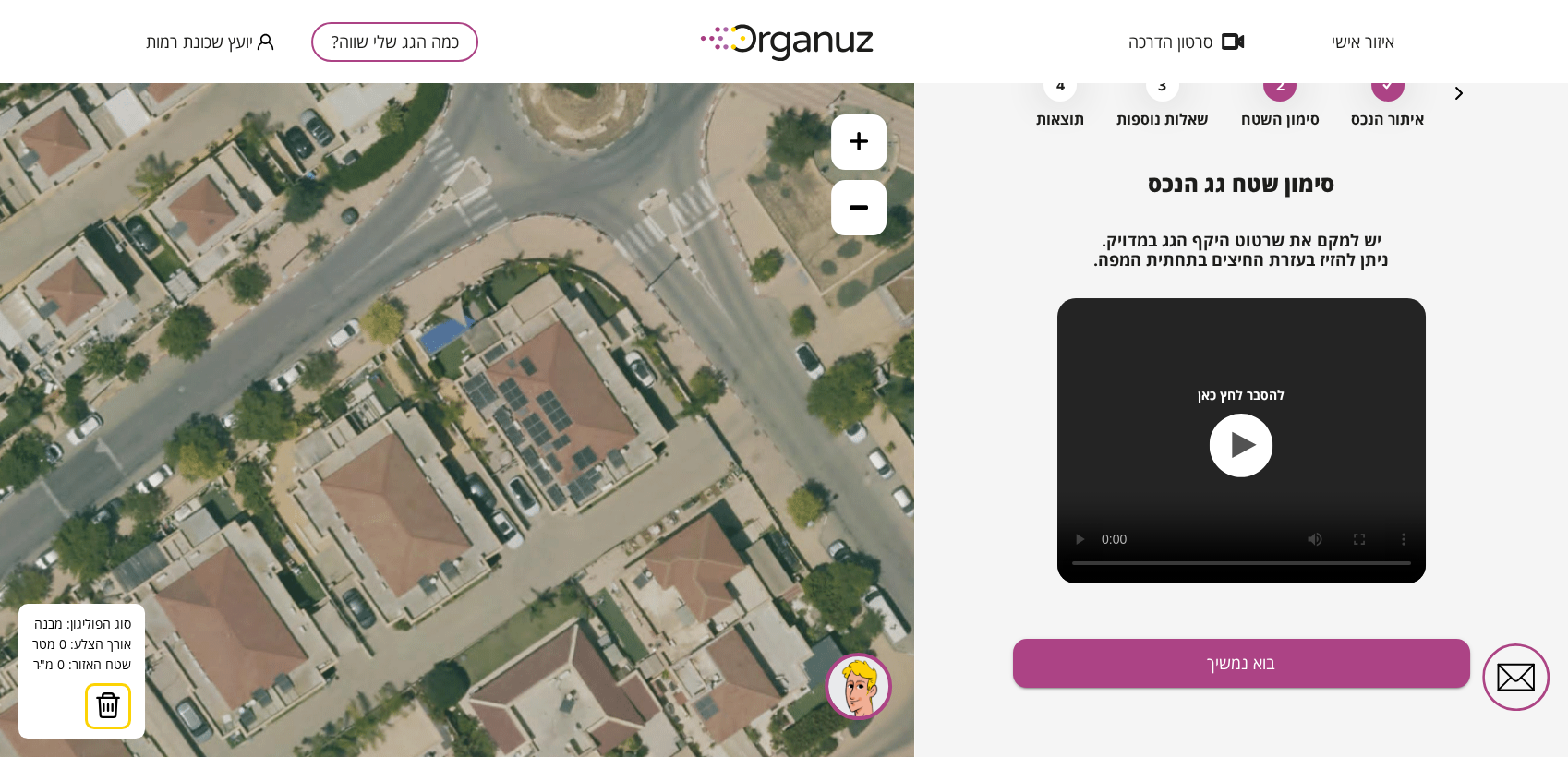 click 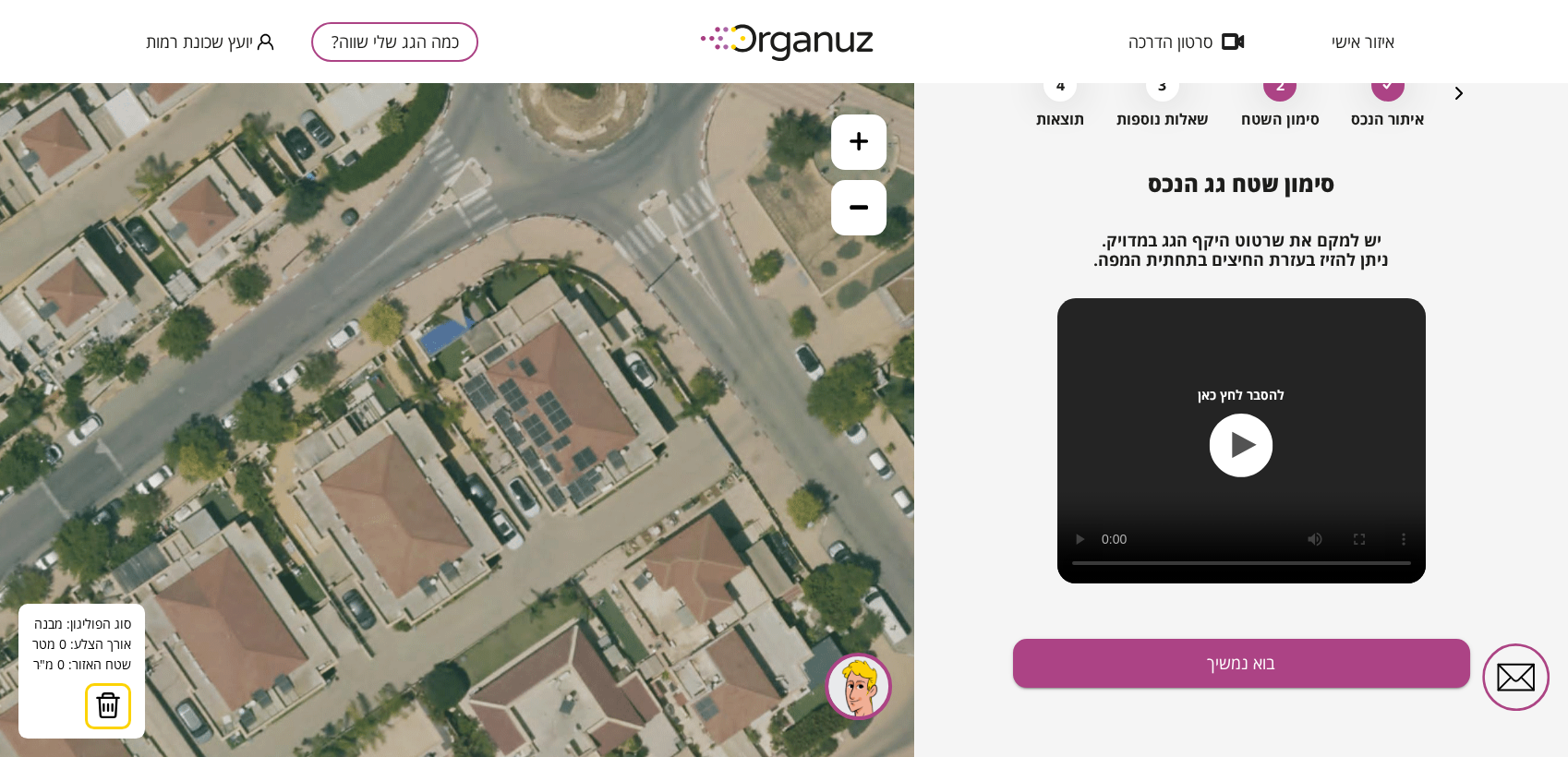 click 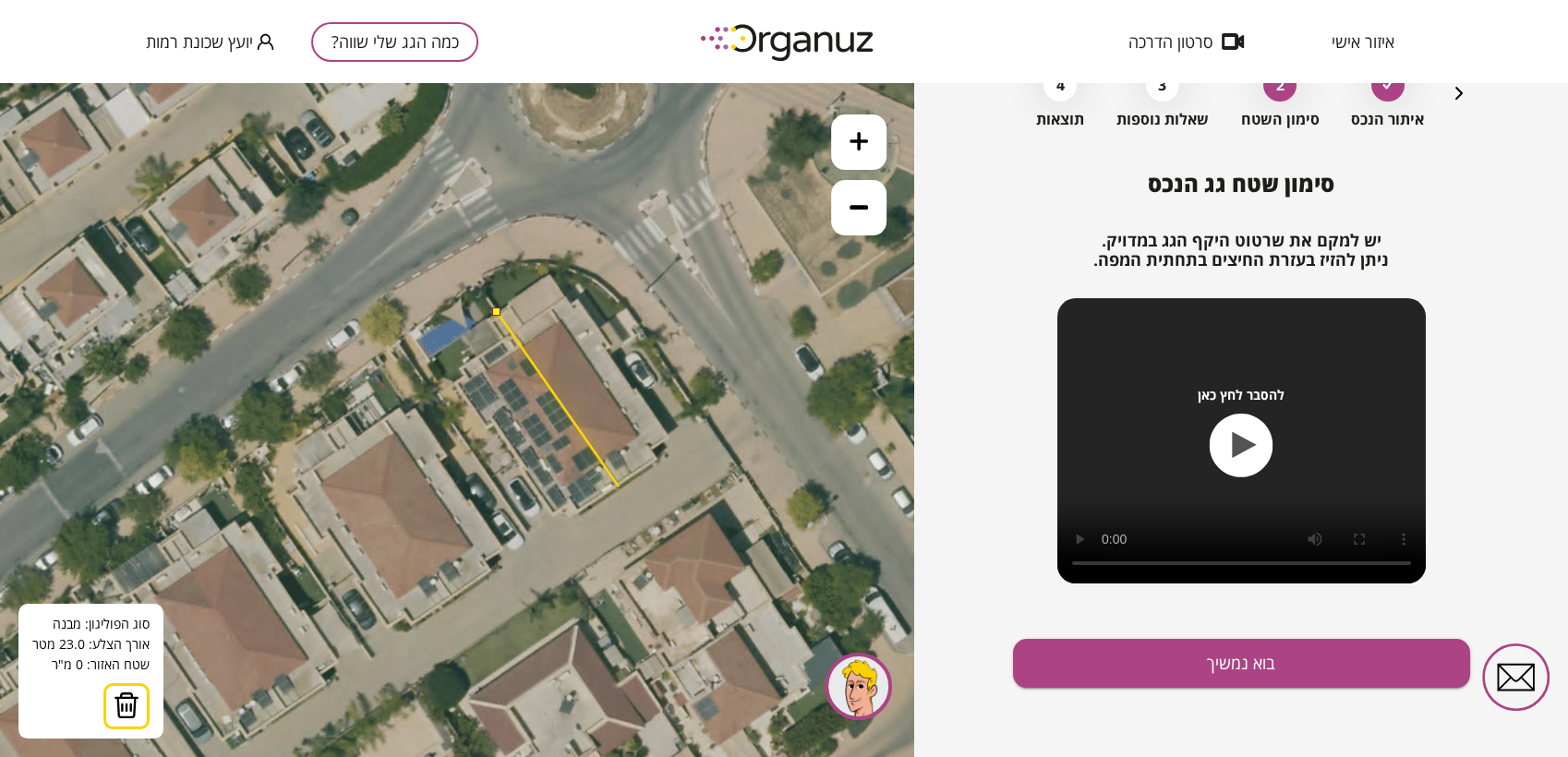 click 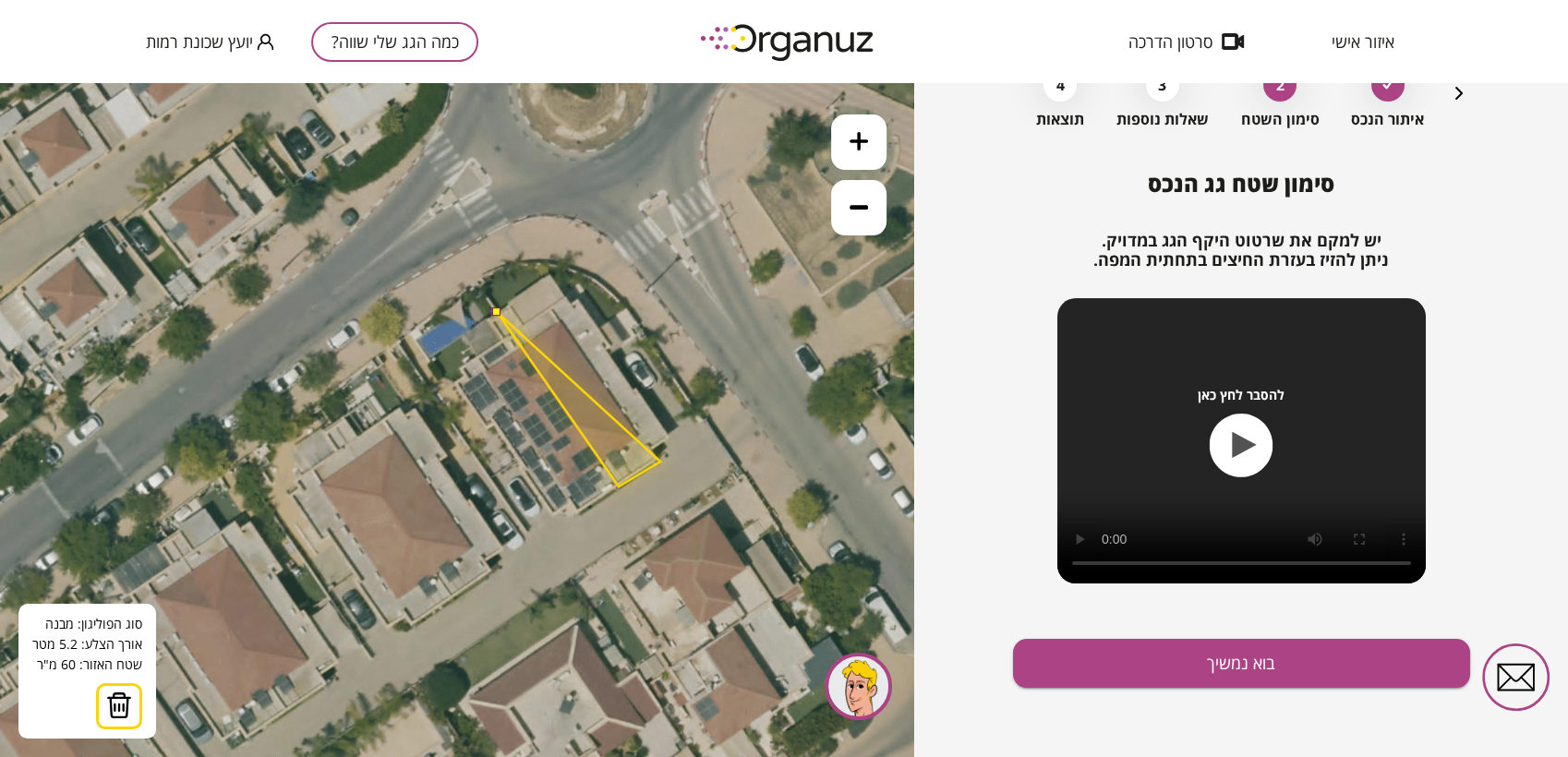 click 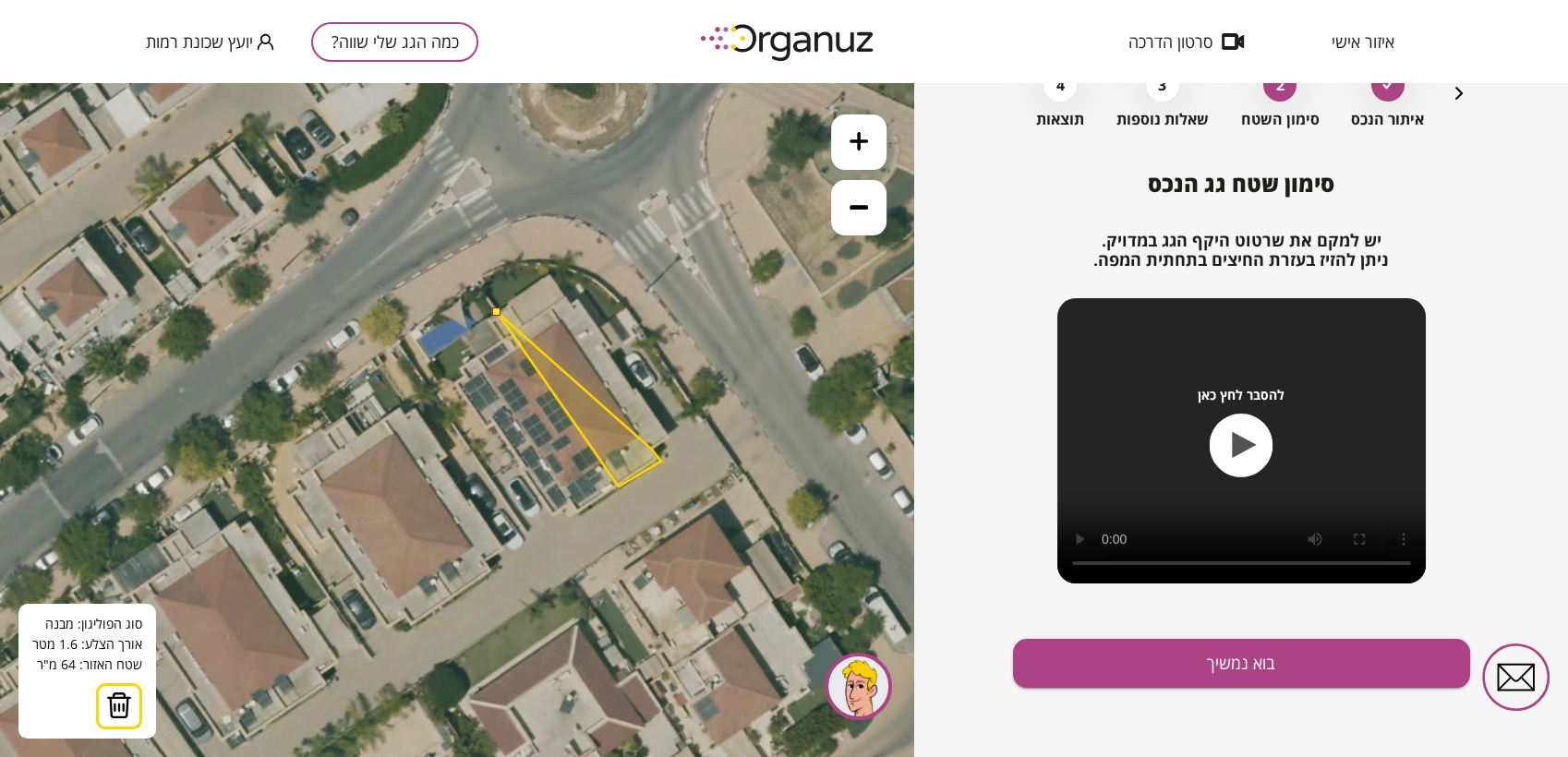 click 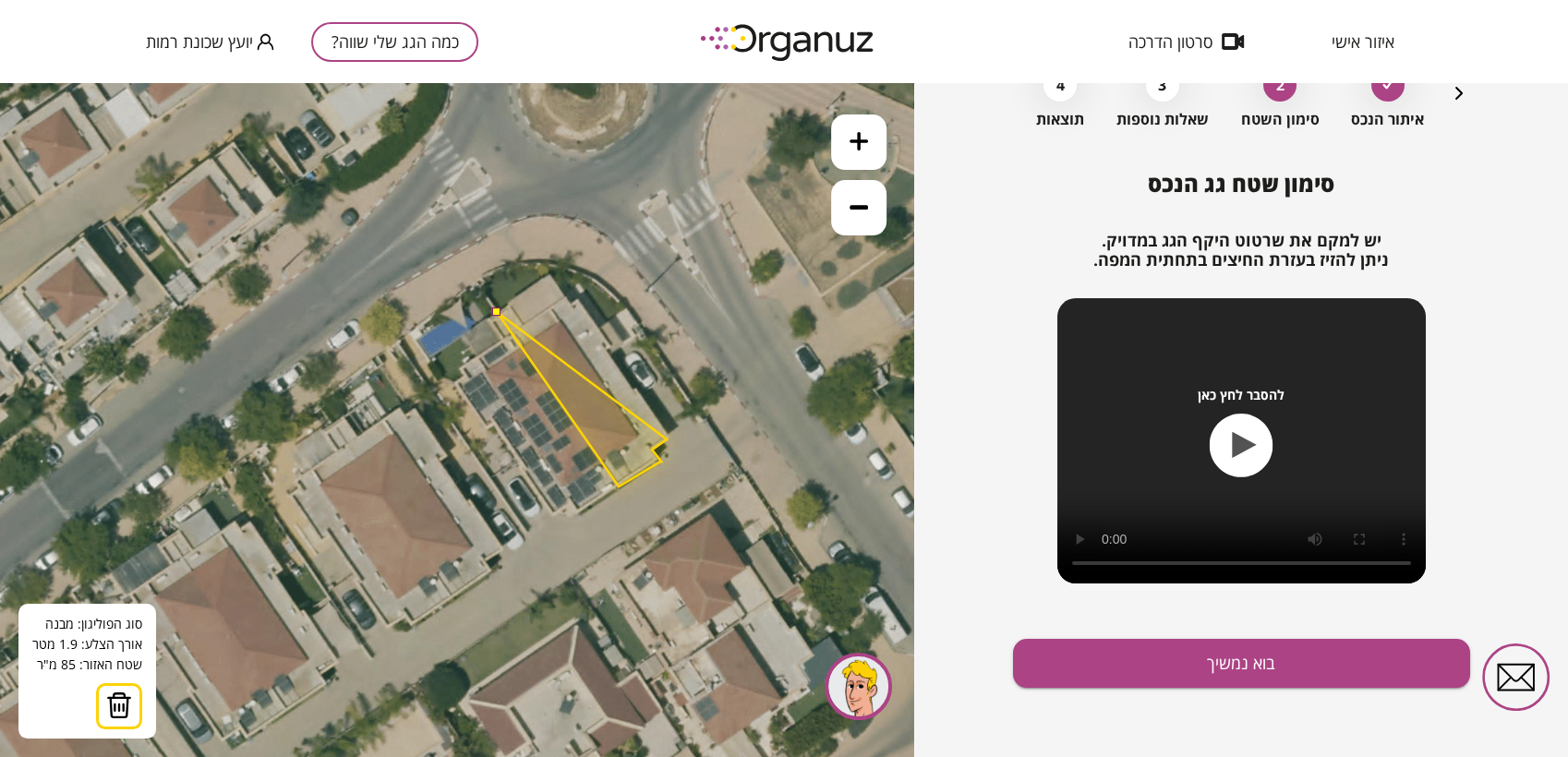 click 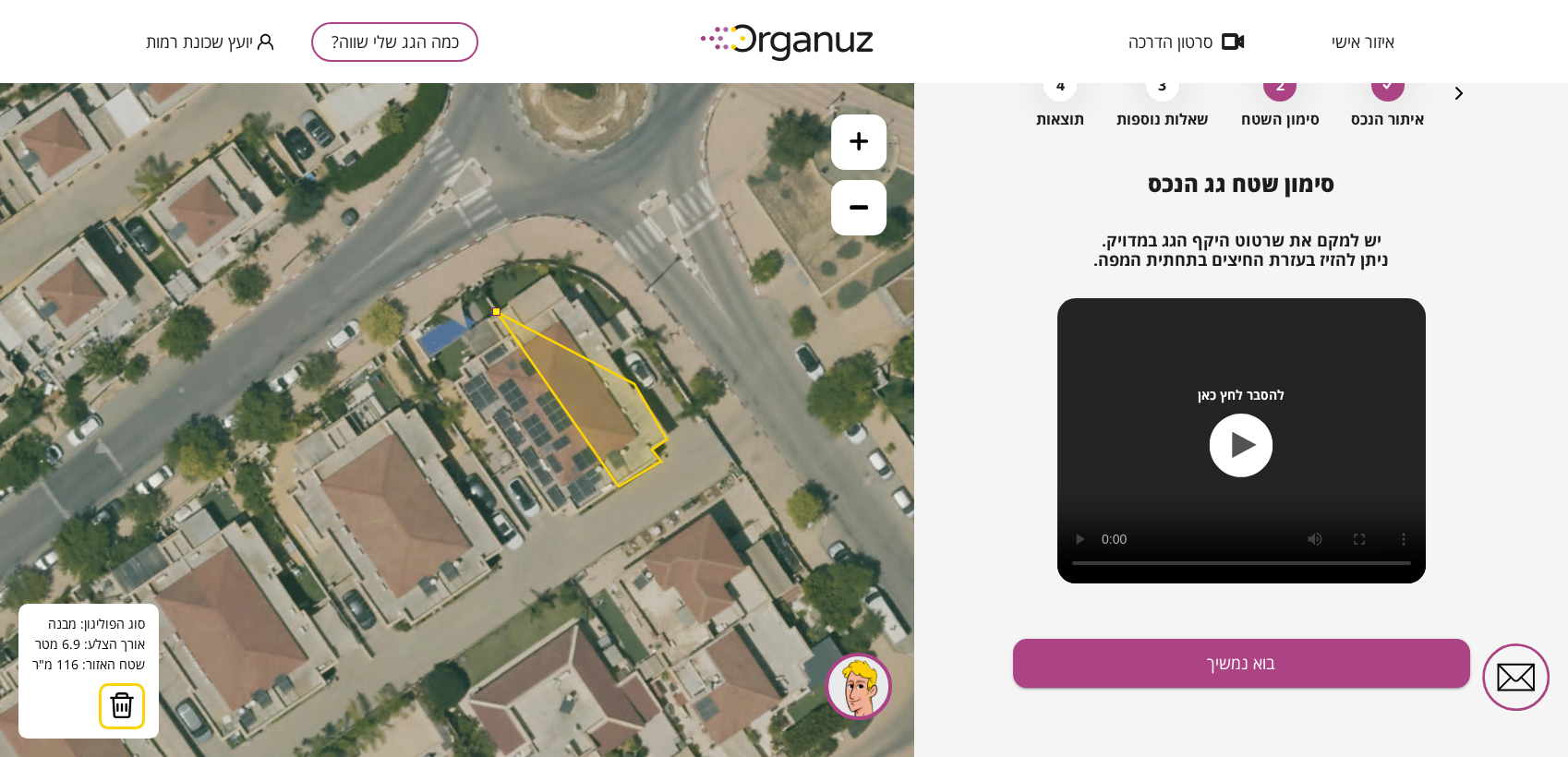 click 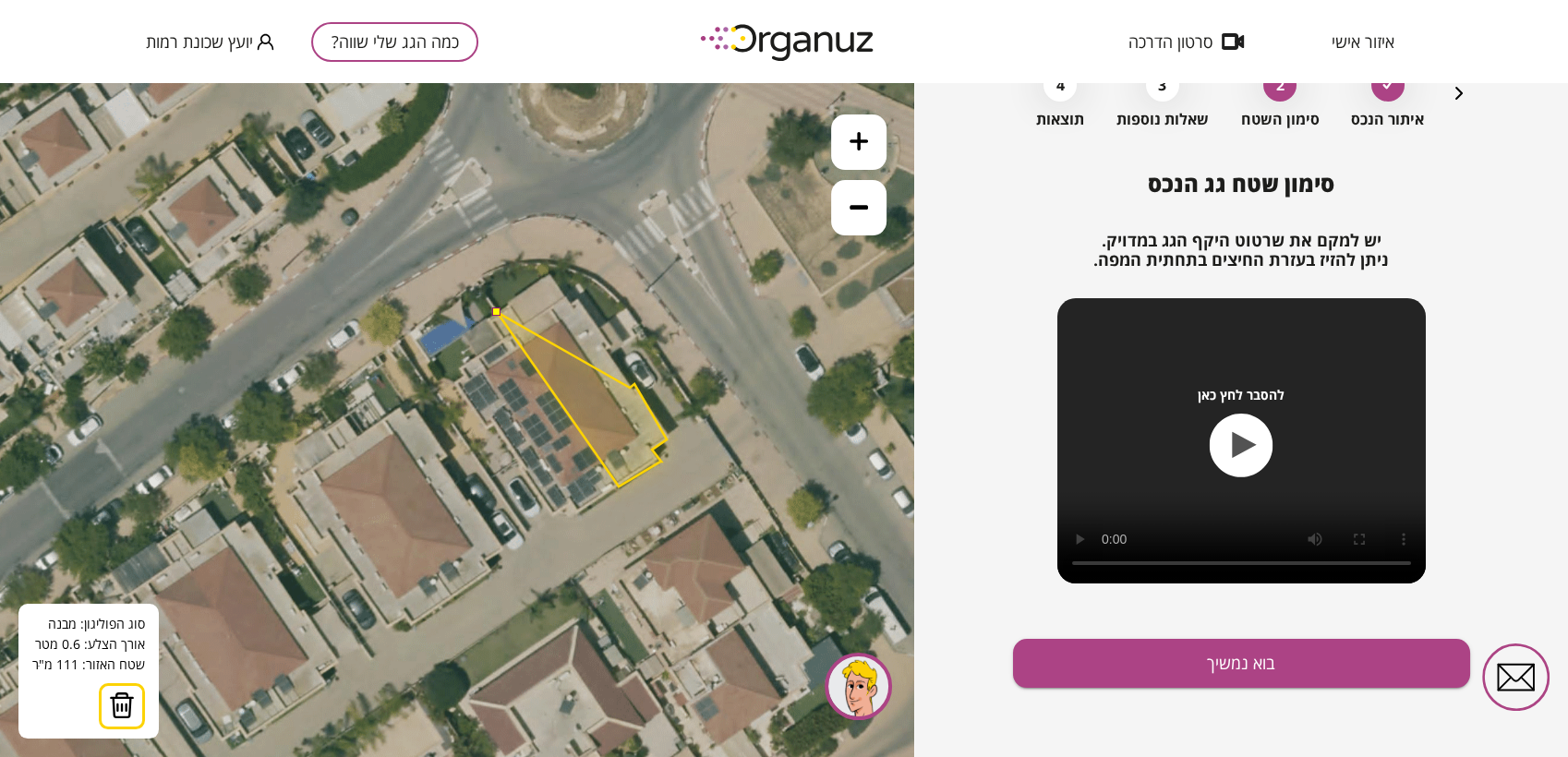 click 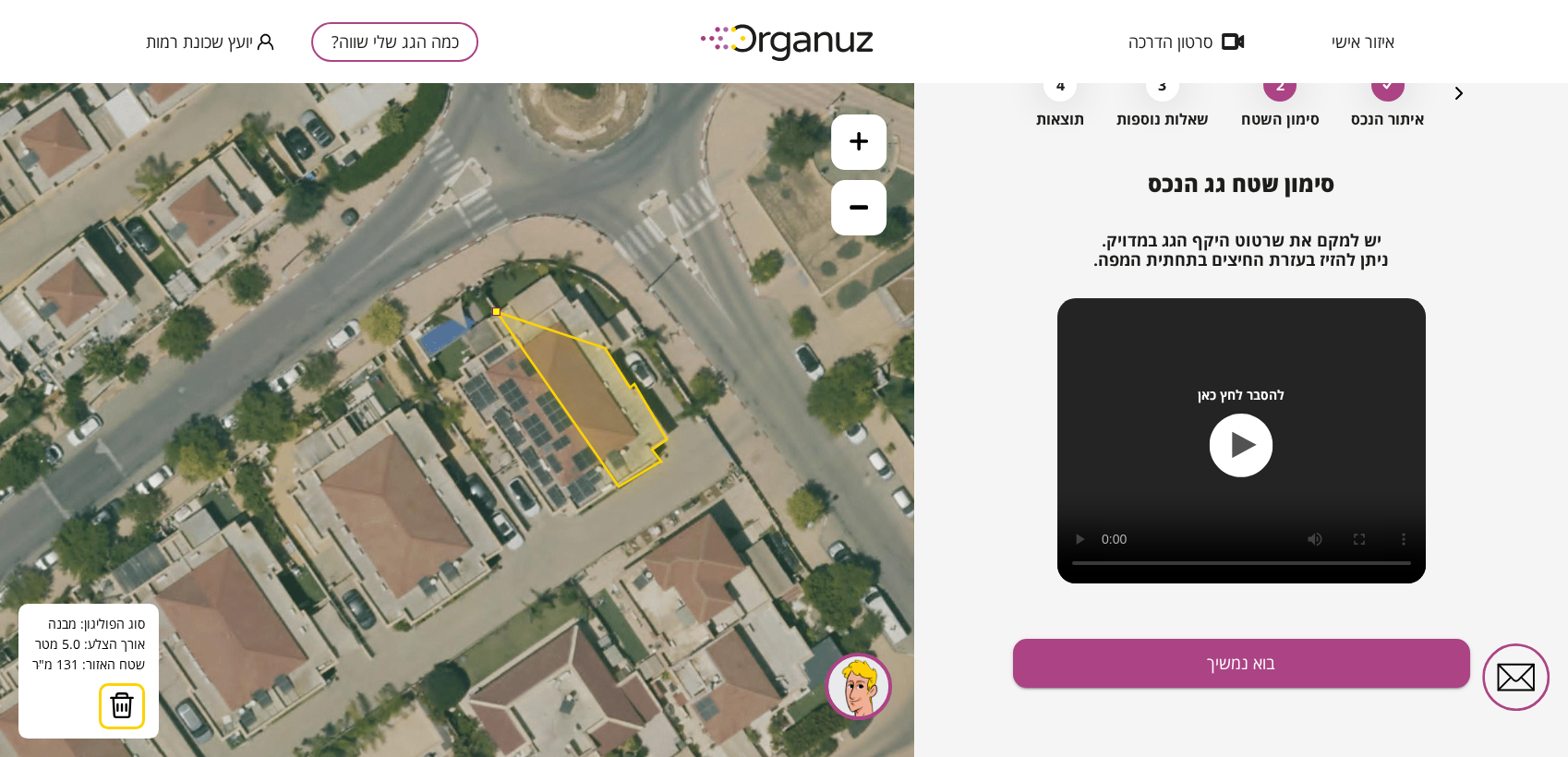 click 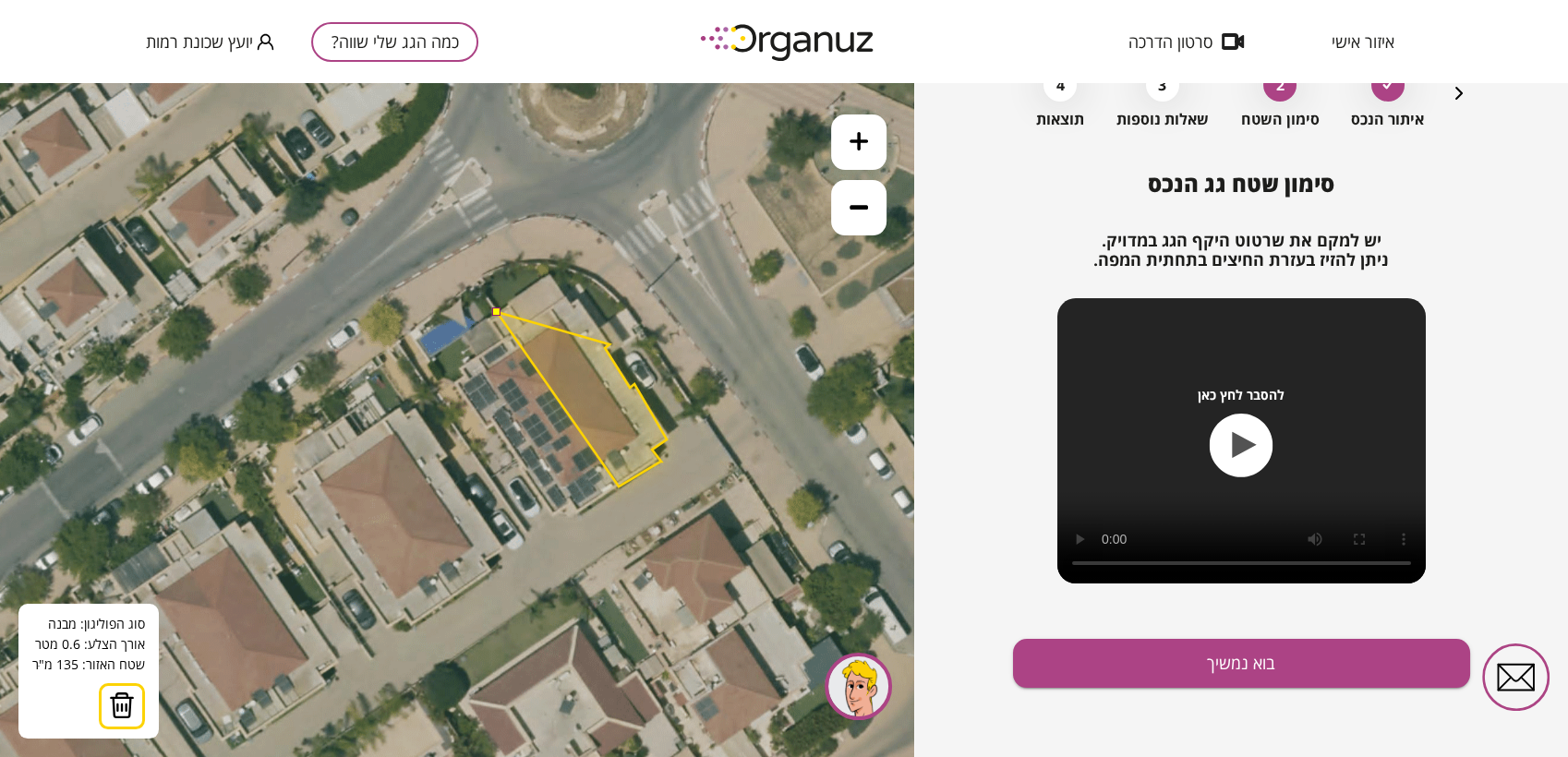 click 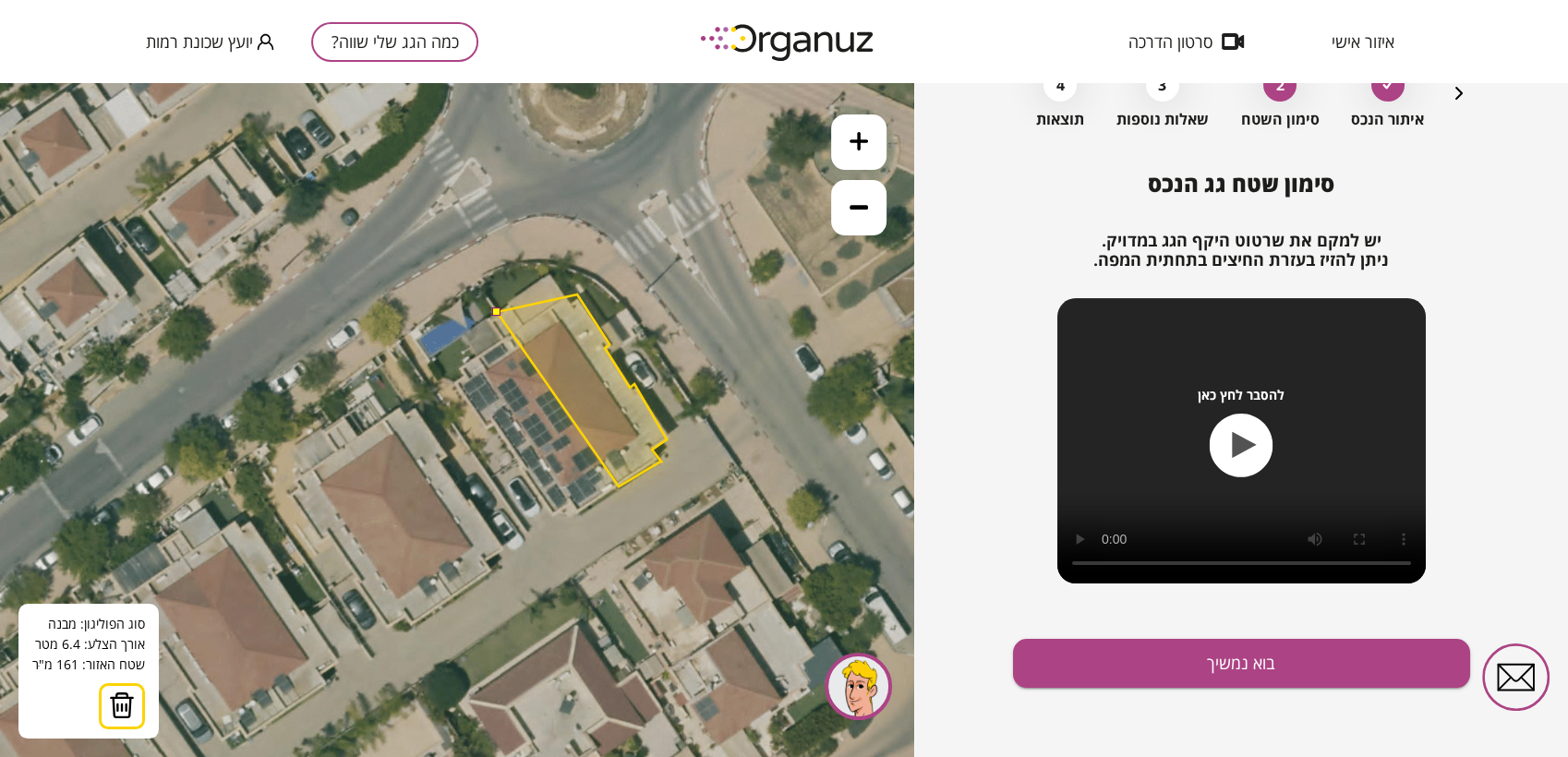 click 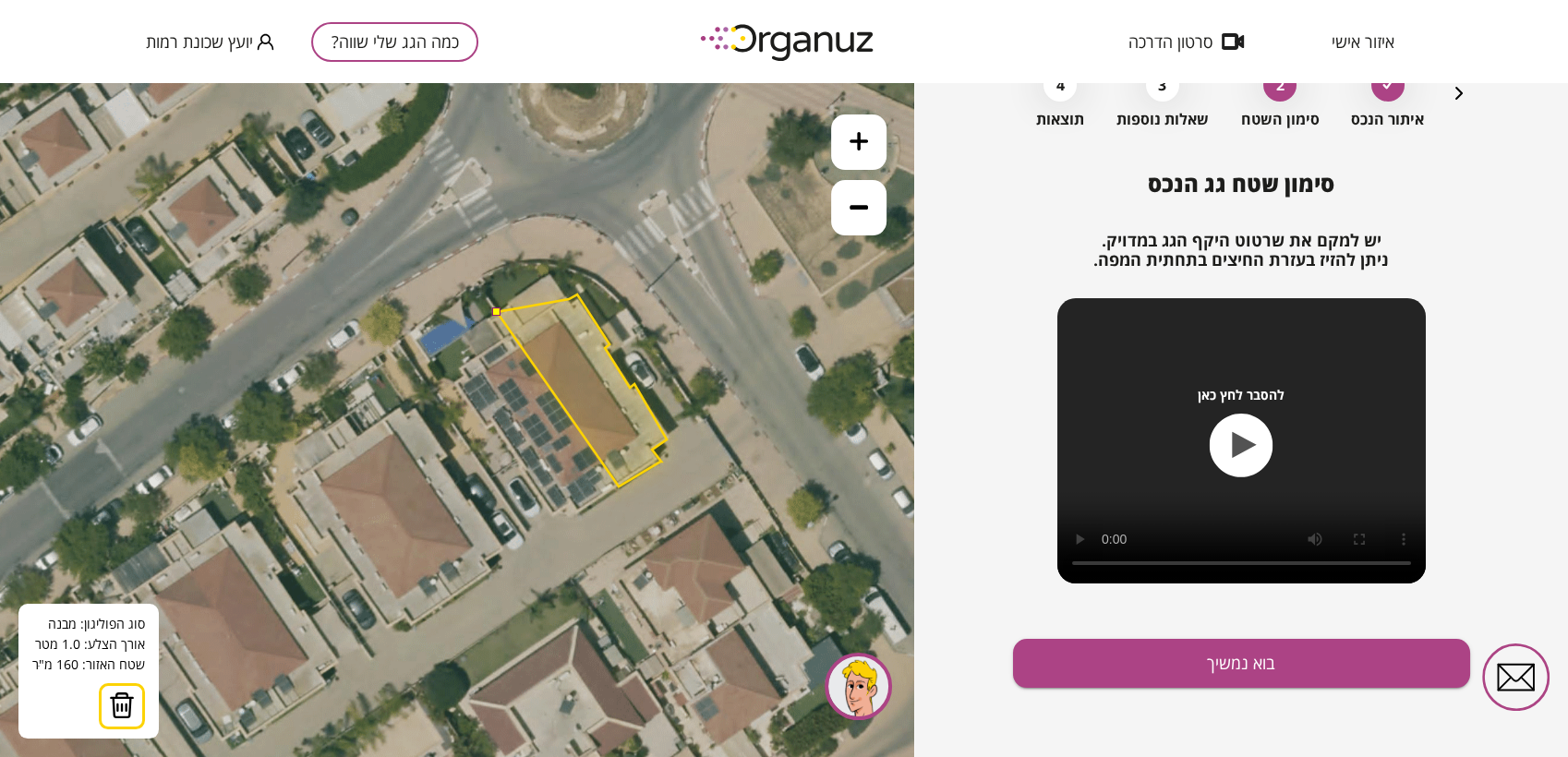 click 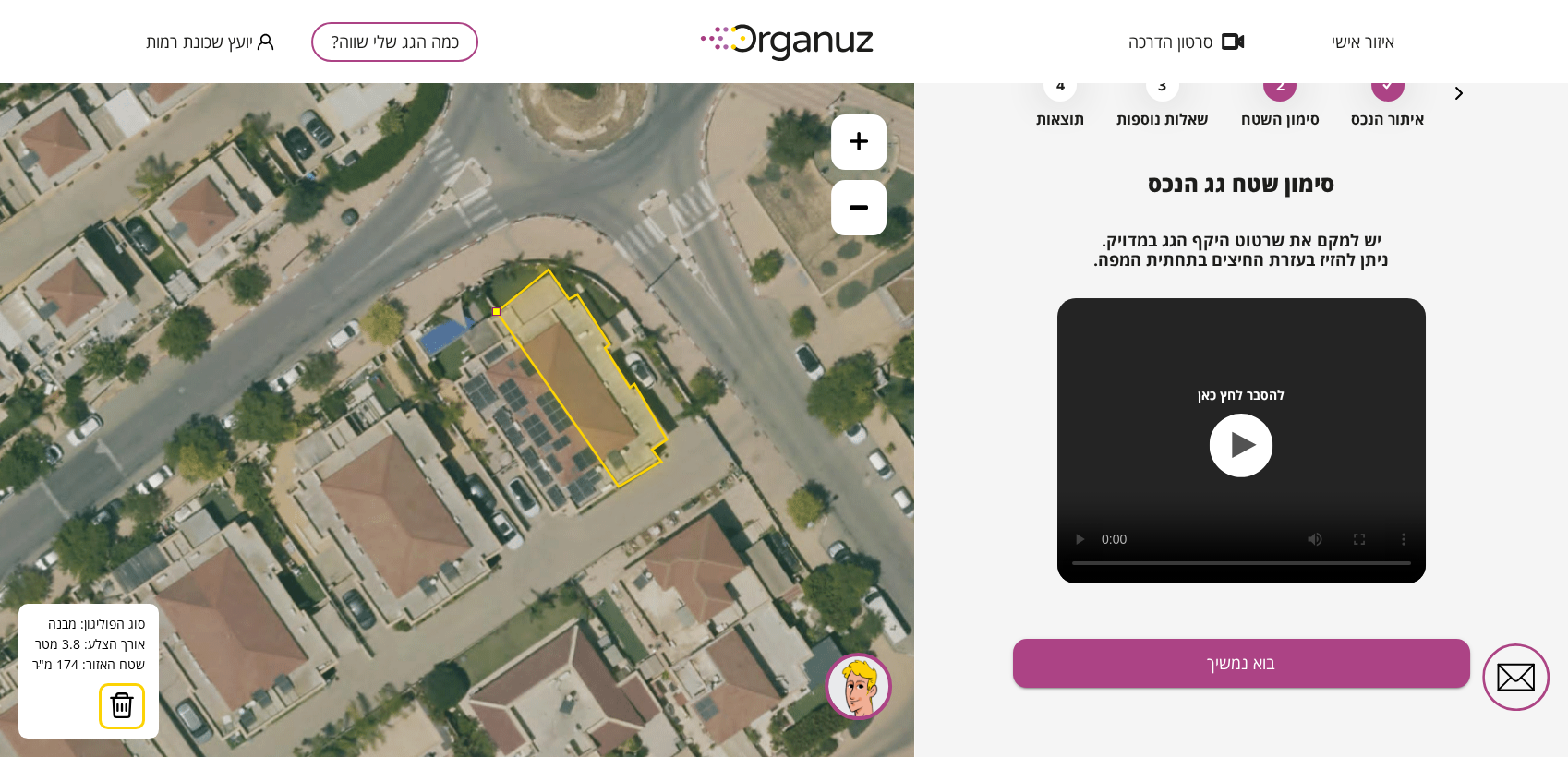 click 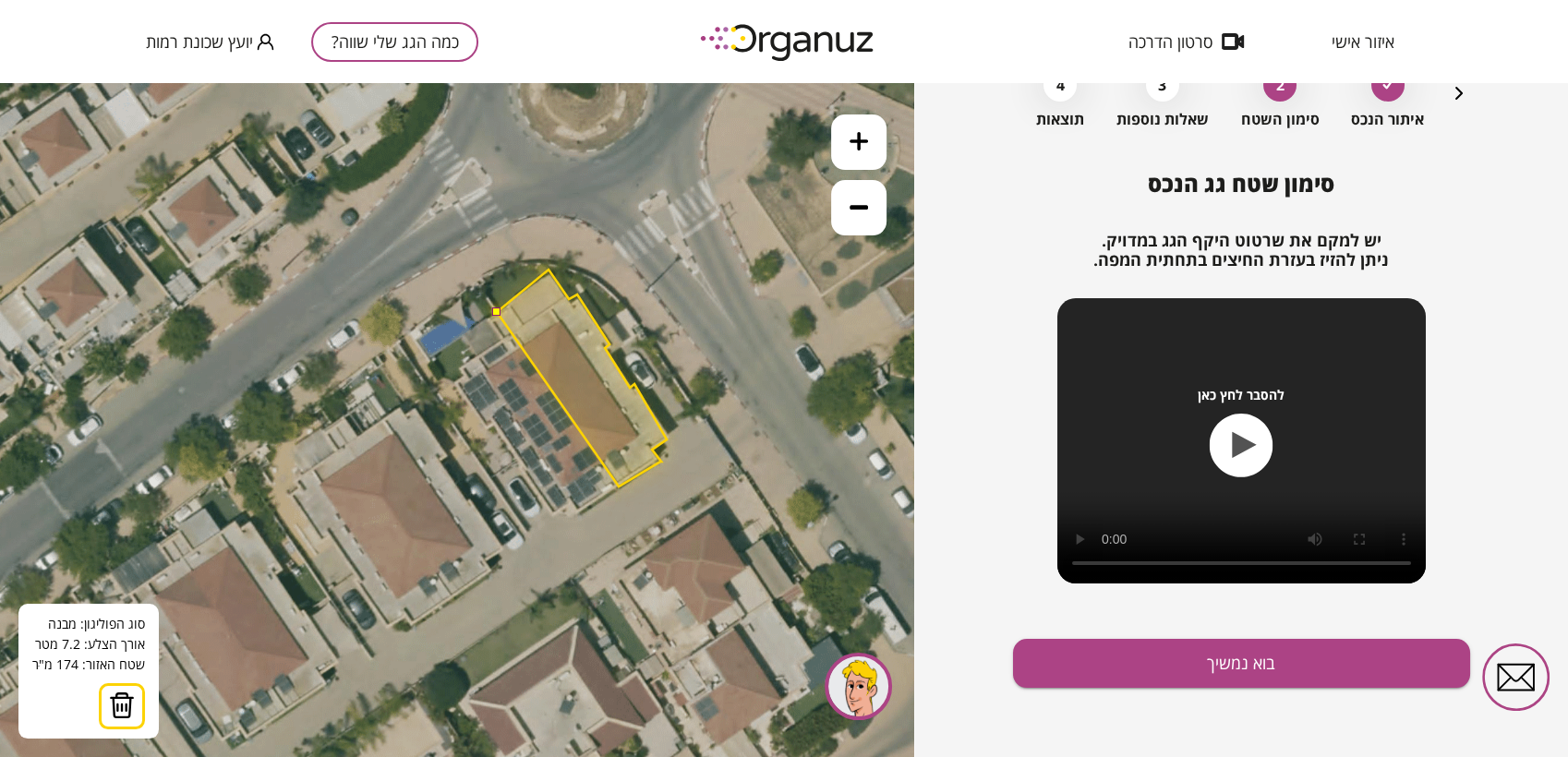 click at bounding box center (496, 311) 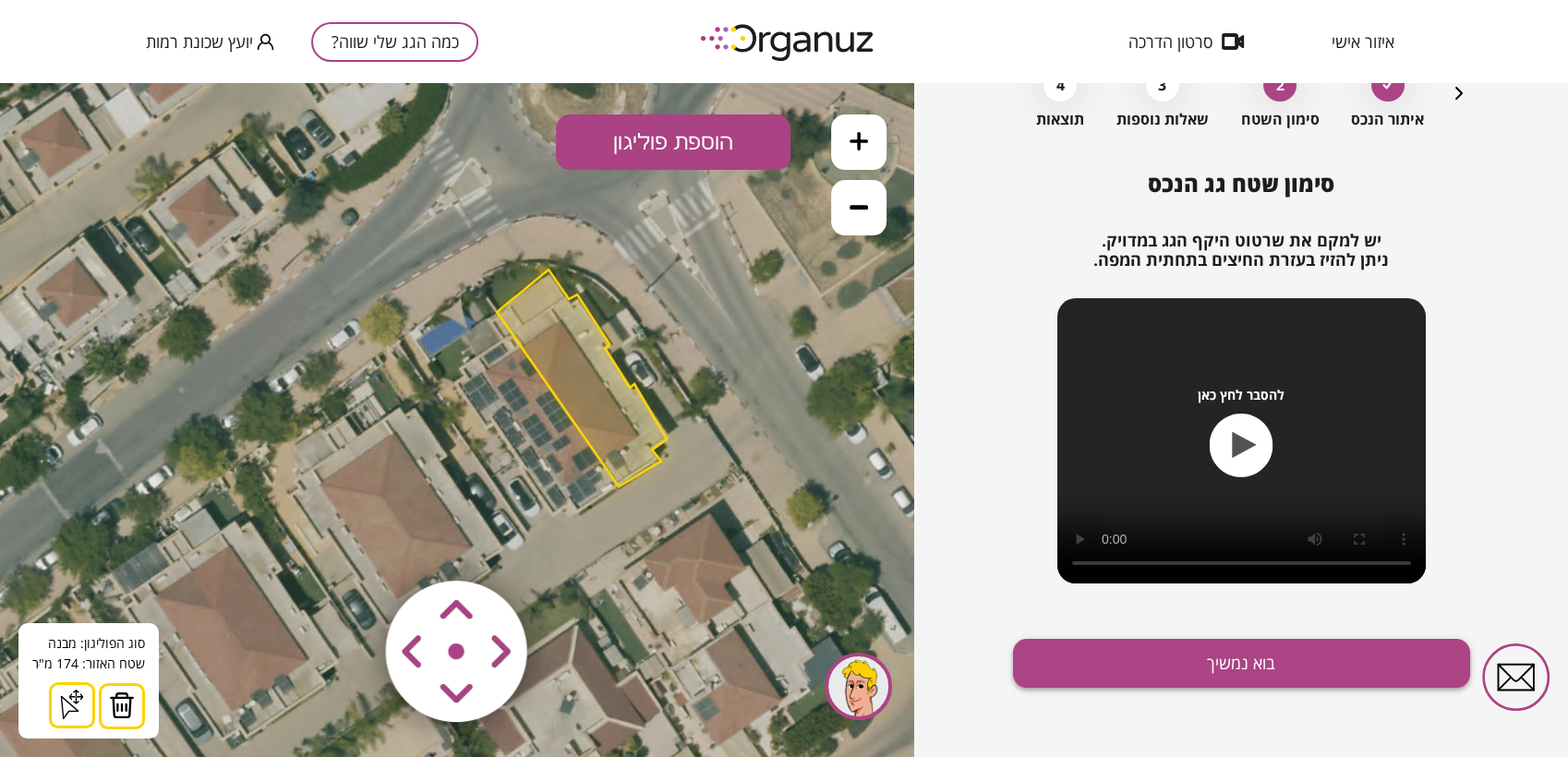 click on "בוא נמשיך" at bounding box center [1241, 663] 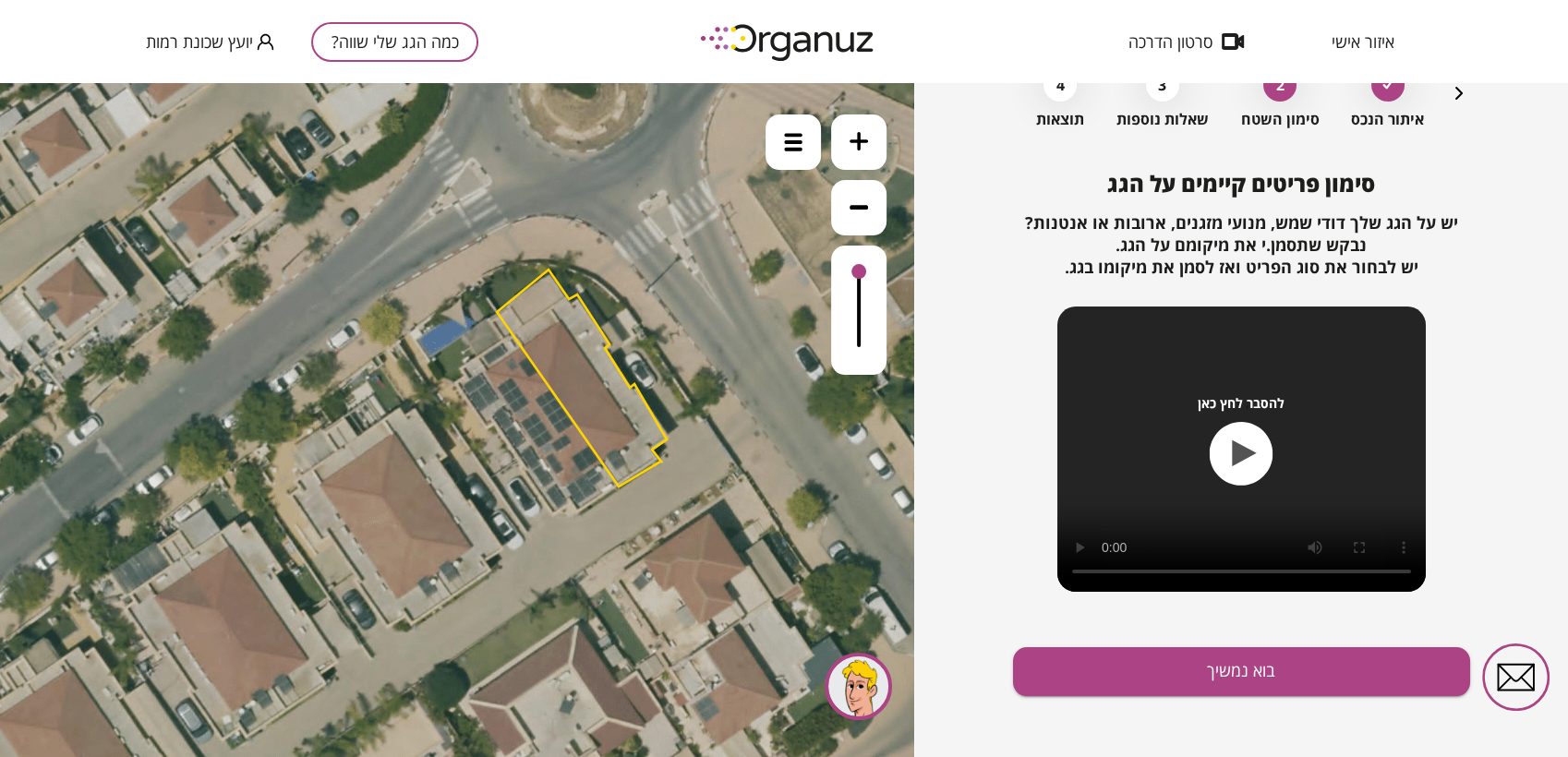 drag, startPoint x: 789, startPoint y: 144, endPoint x: 828, endPoint y: 142, distance: 39.051248 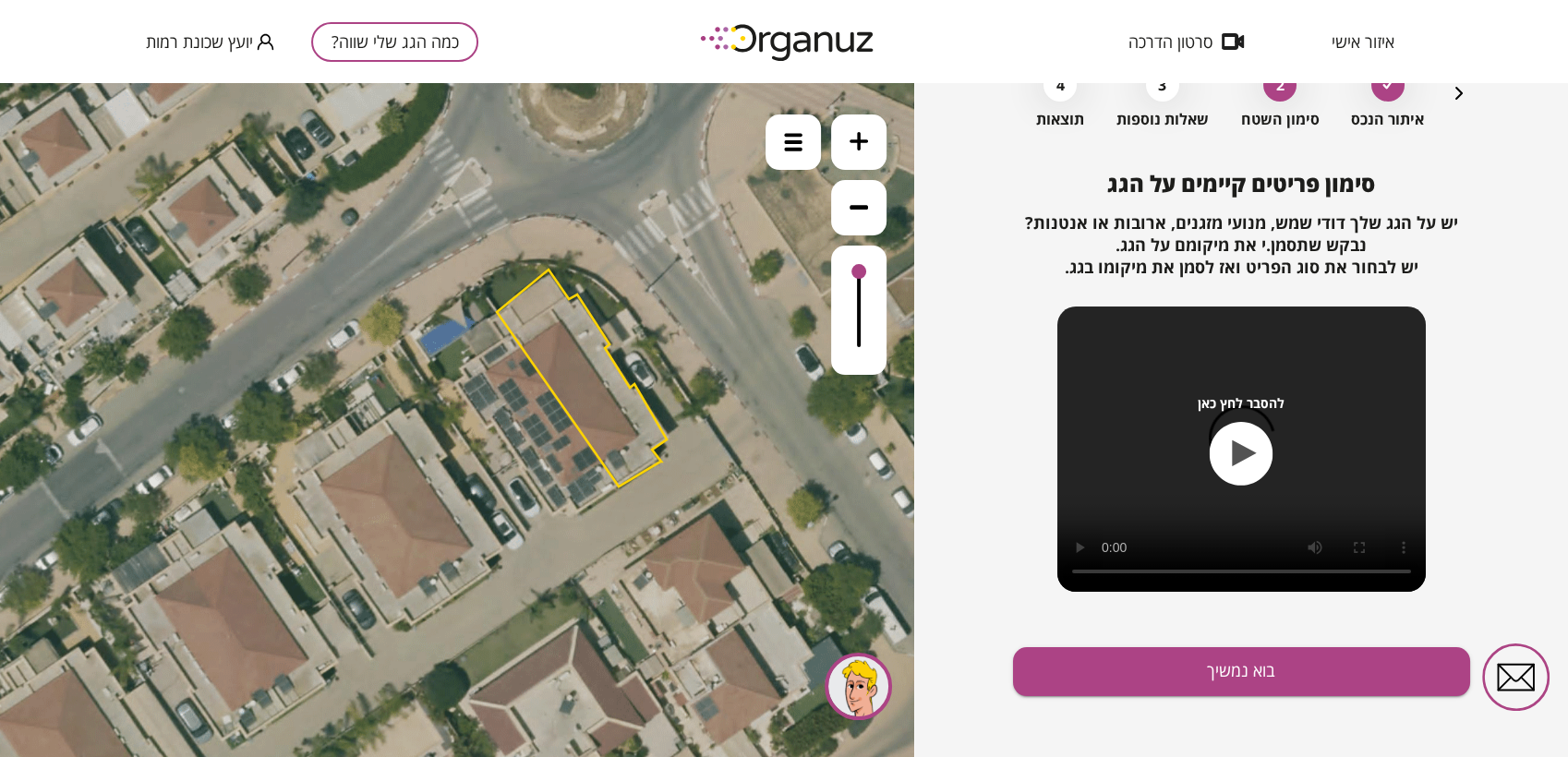click at bounding box center (793, 142) 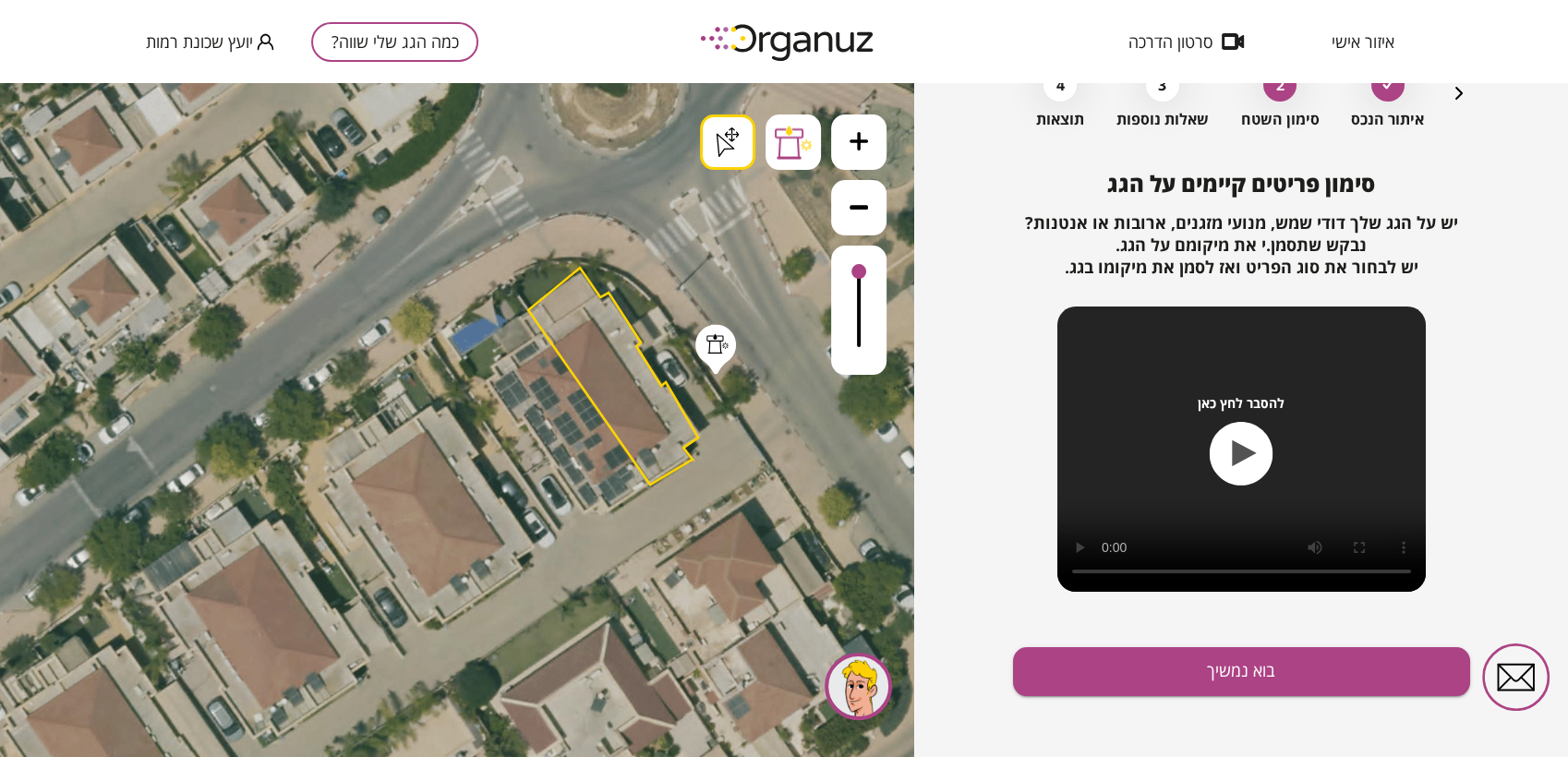 click on ".st0 {
fill: #FFFFFF;
}
.st0 {
fill: #FFFFFF;
}" at bounding box center (457, 420) 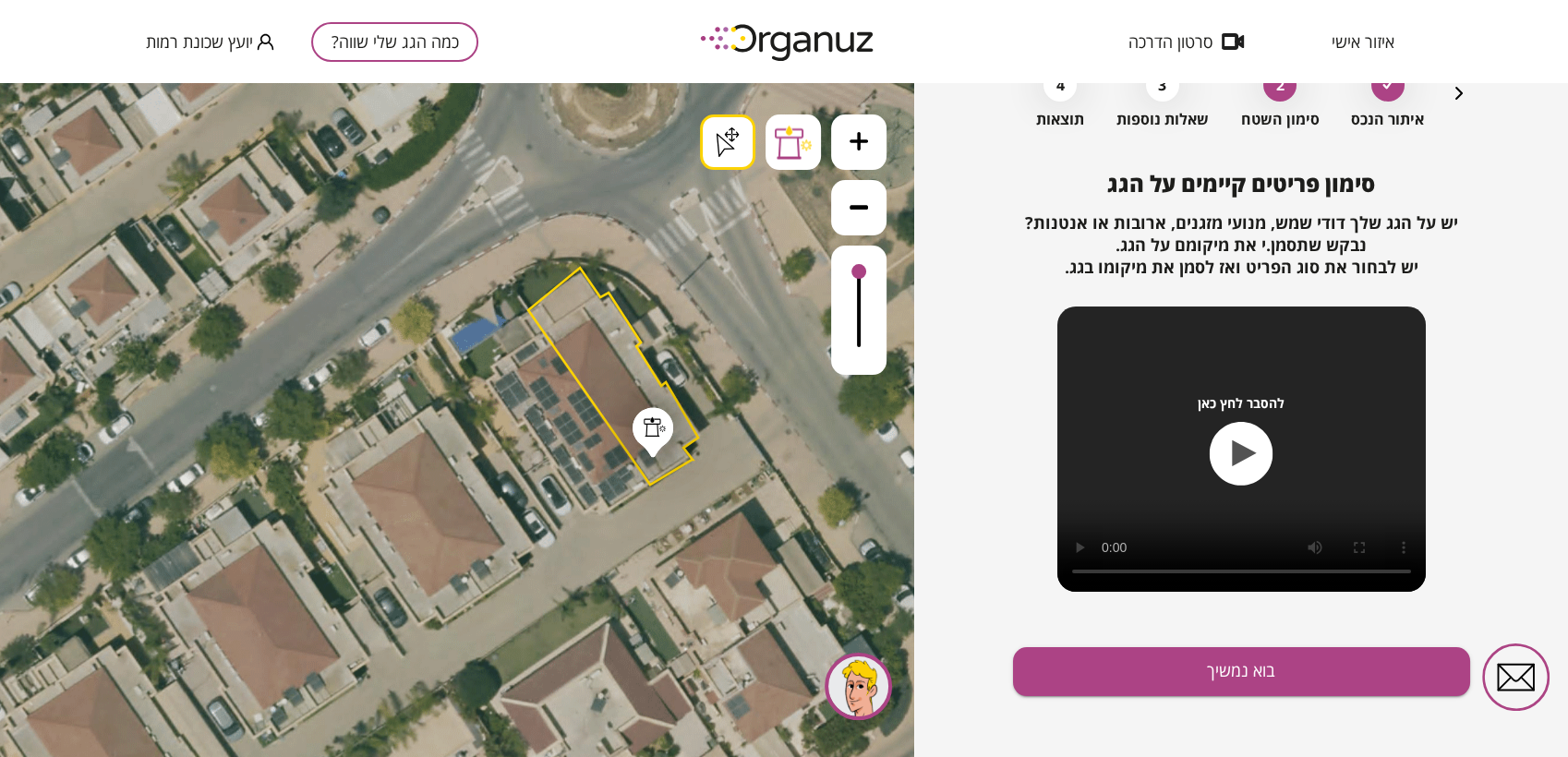 click on ".st0 {
fill: #FFFFFF;
}
.st0 {
fill: #FFFFFF;
}
.st0 {
fill: #FFFFFF;
}" at bounding box center [509, 1033] 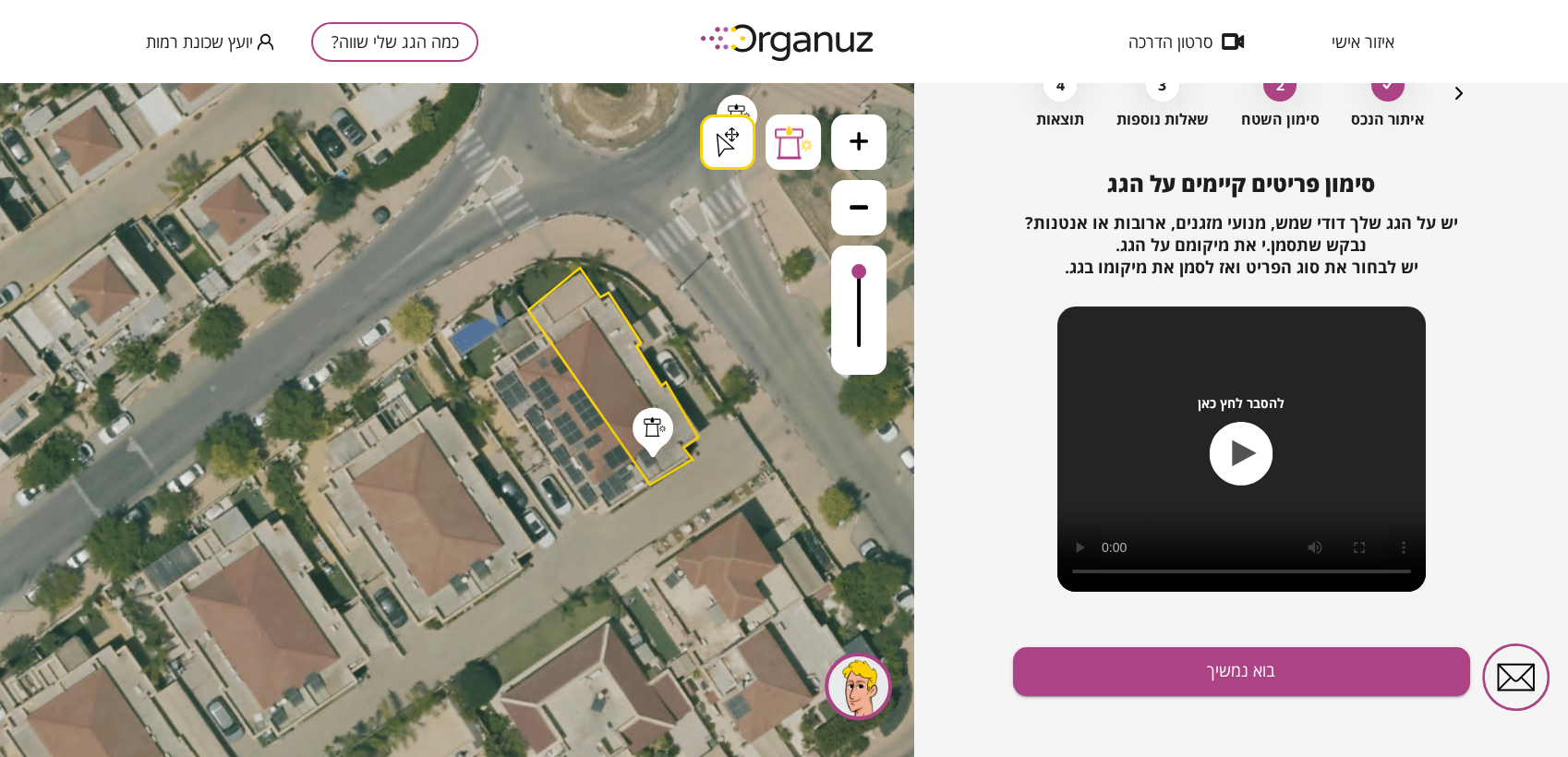 click on ".st0 {
fill: #FFFFFF;
}
.st0 {
fill: #FFFFFF;
}" at bounding box center [457, 420] 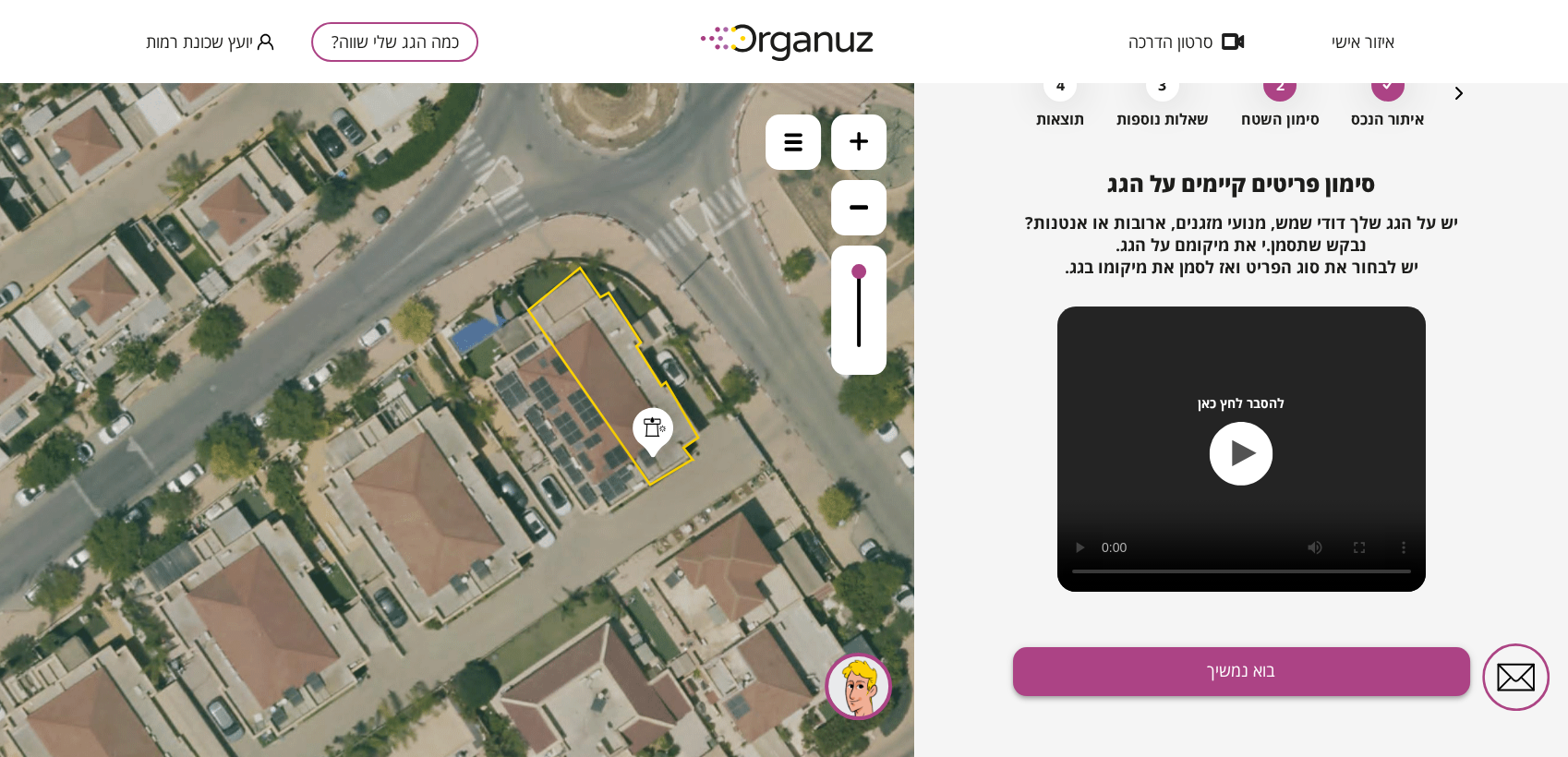 click on "בוא נמשיך" at bounding box center (1241, 671) 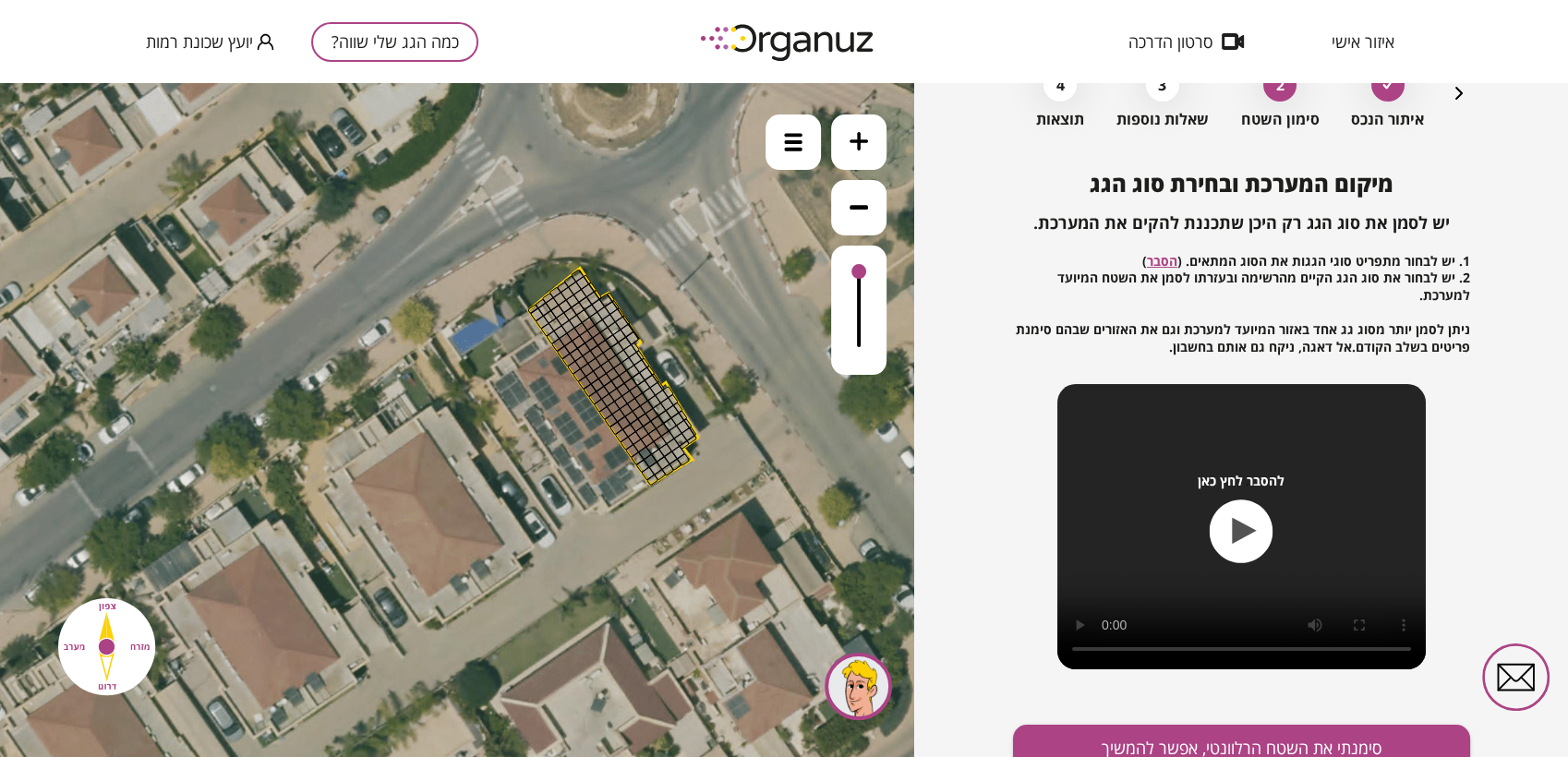 click at bounding box center [859, 310] 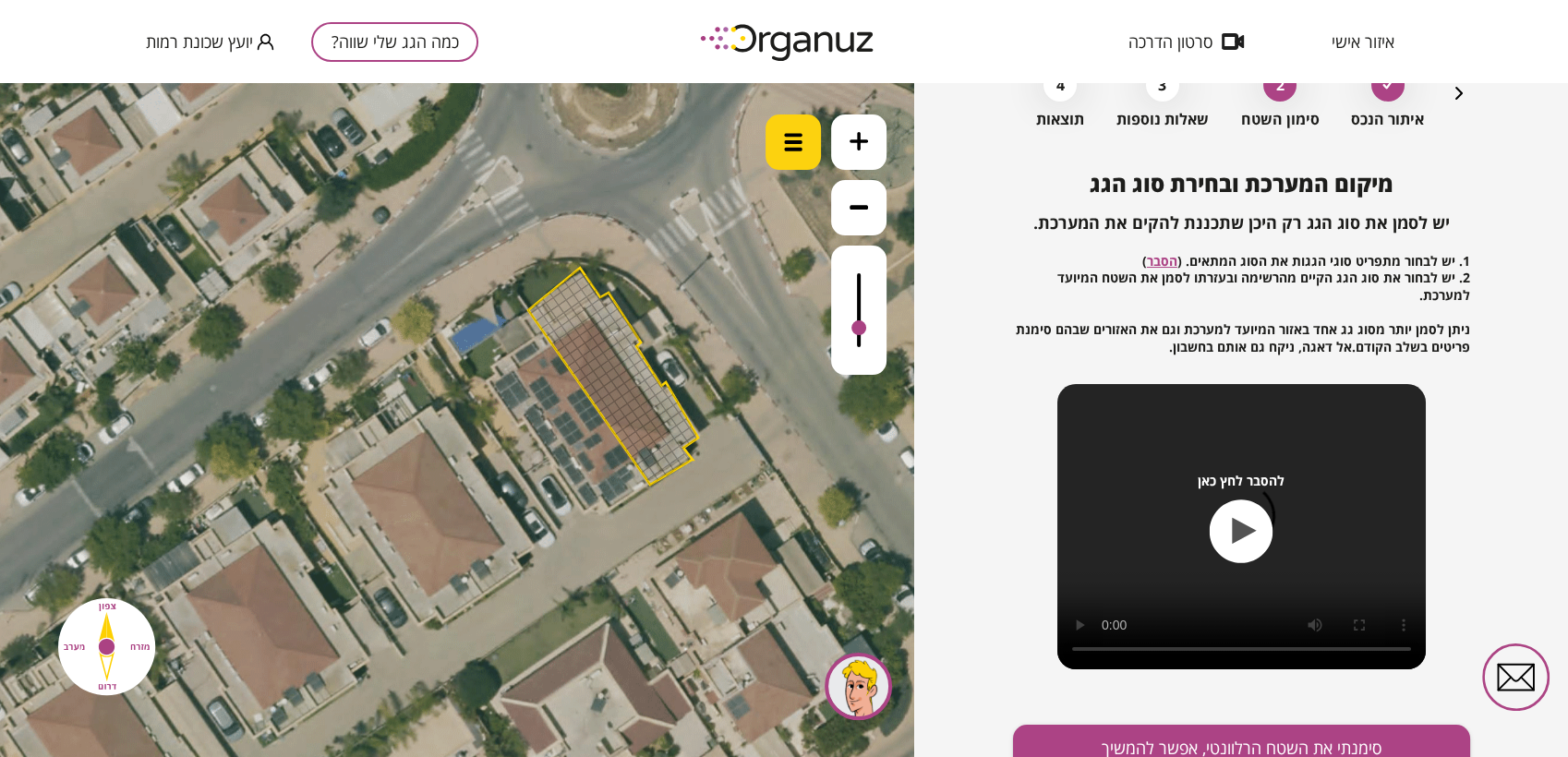 click at bounding box center [793, 142] 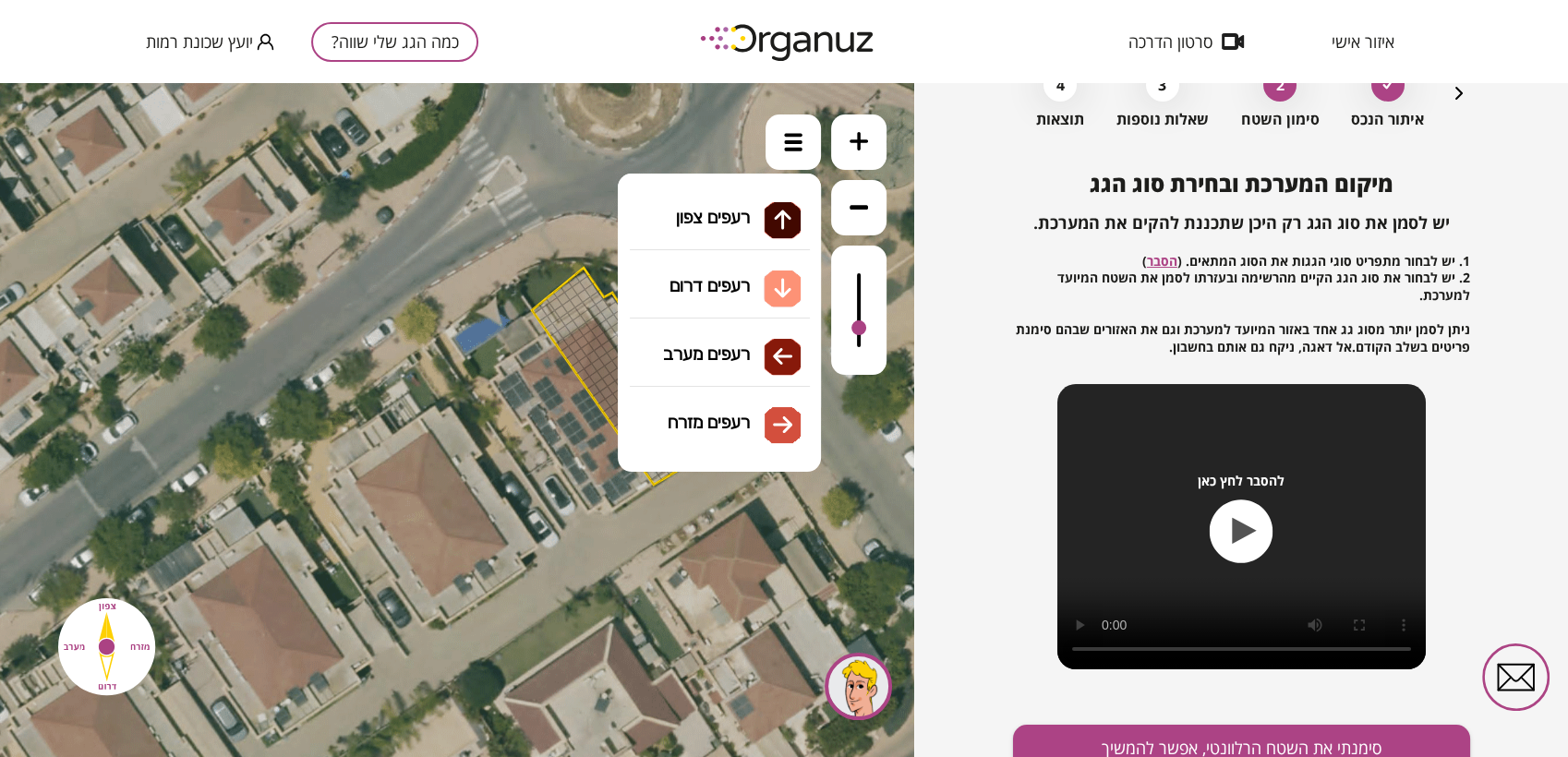 click on "גג רעפים
רעפים צפון
רעפים דרום
רעפים מערב
רעפים מזרח" at bounding box center [719, 267] 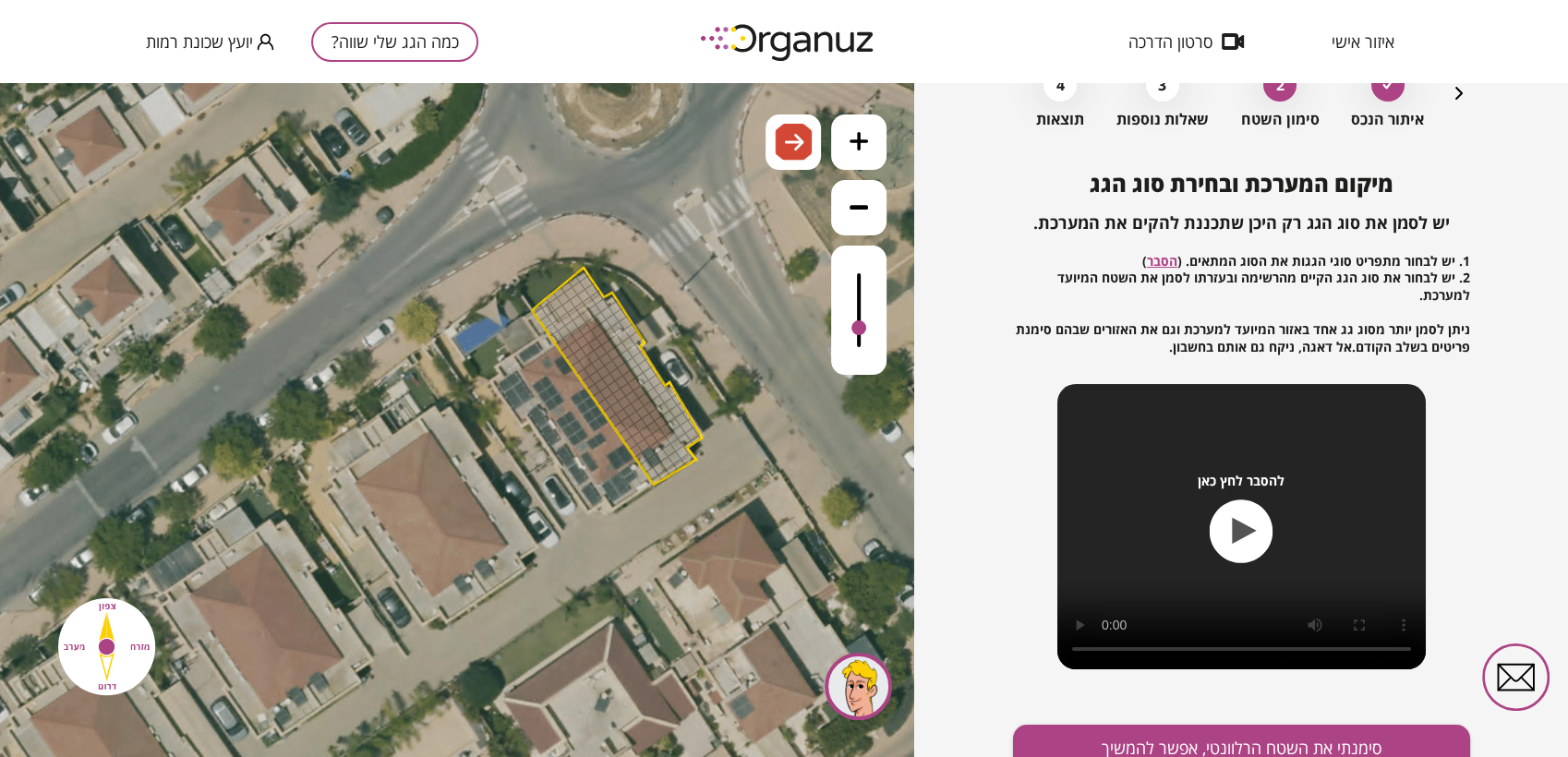 click on ".st0 {
fill: #FFFFFF;
}
.st0 {
fill: #FFFFFF;
}" at bounding box center [457, 420] 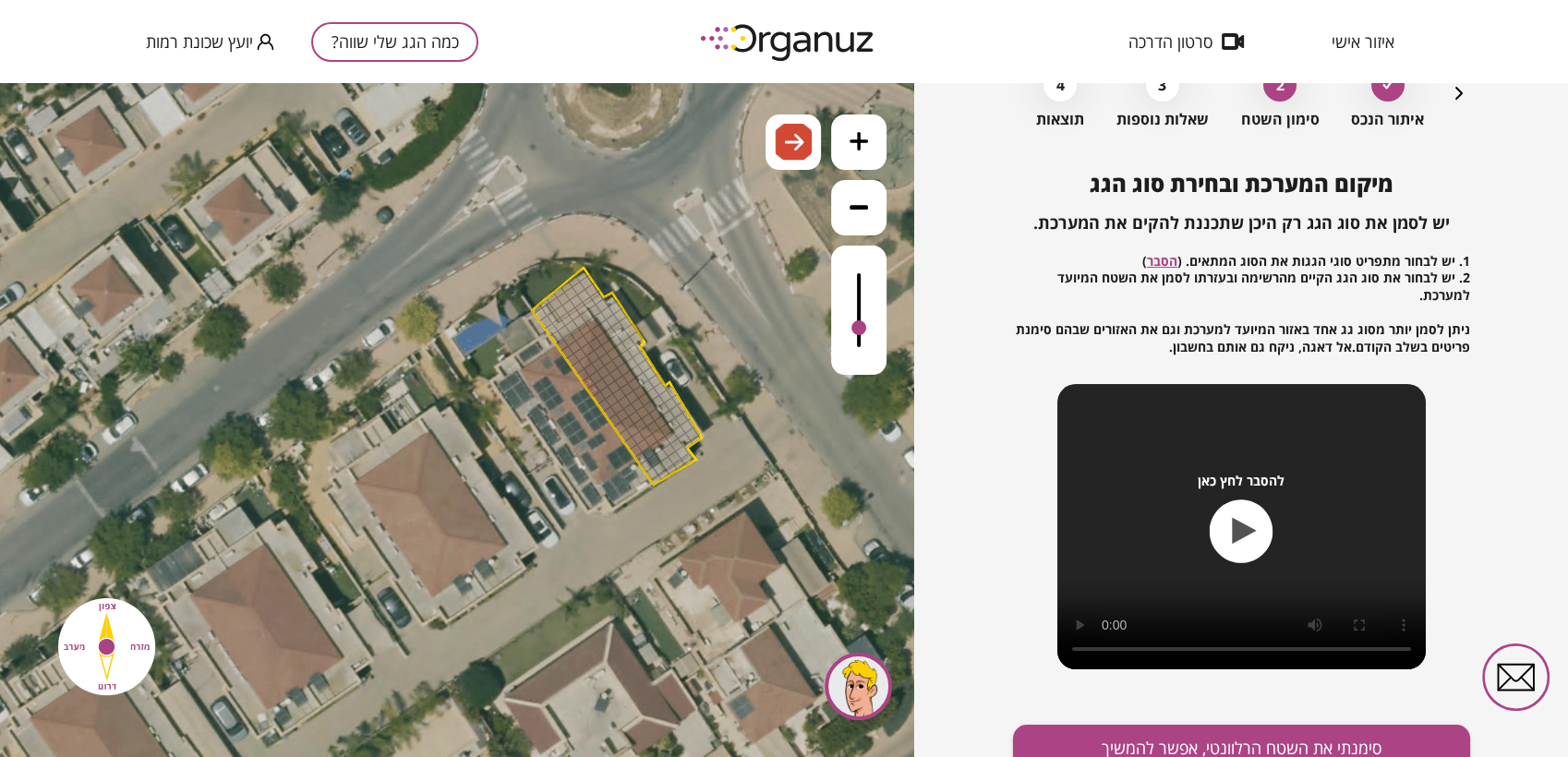 drag, startPoint x: 588, startPoint y: 380, endPoint x: 596, endPoint y: 398, distance: 19.697716 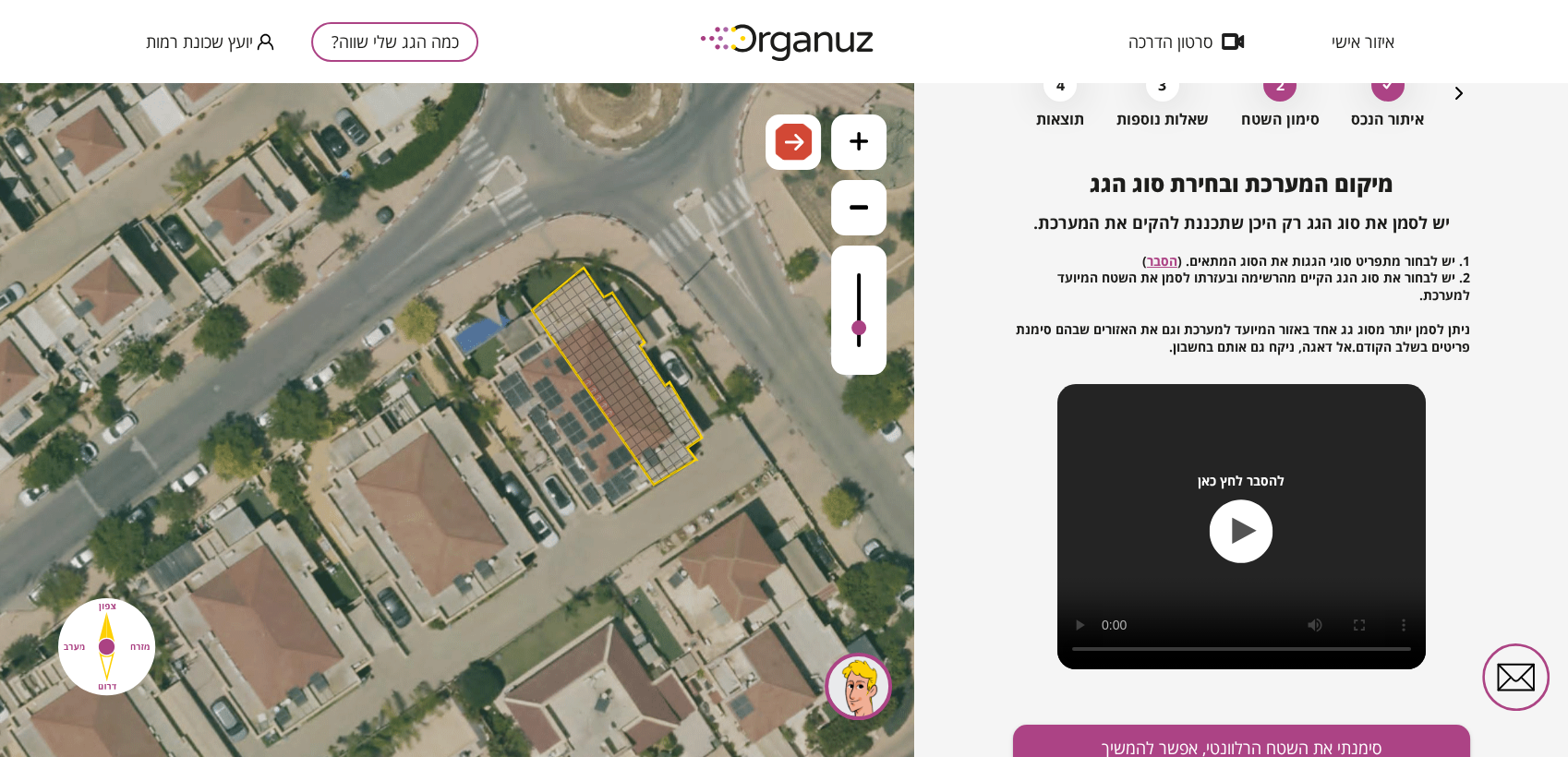 drag, startPoint x: 596, startPoint y: 398, endPoint x: 603, endPoint y: 410, distance: 13.892444 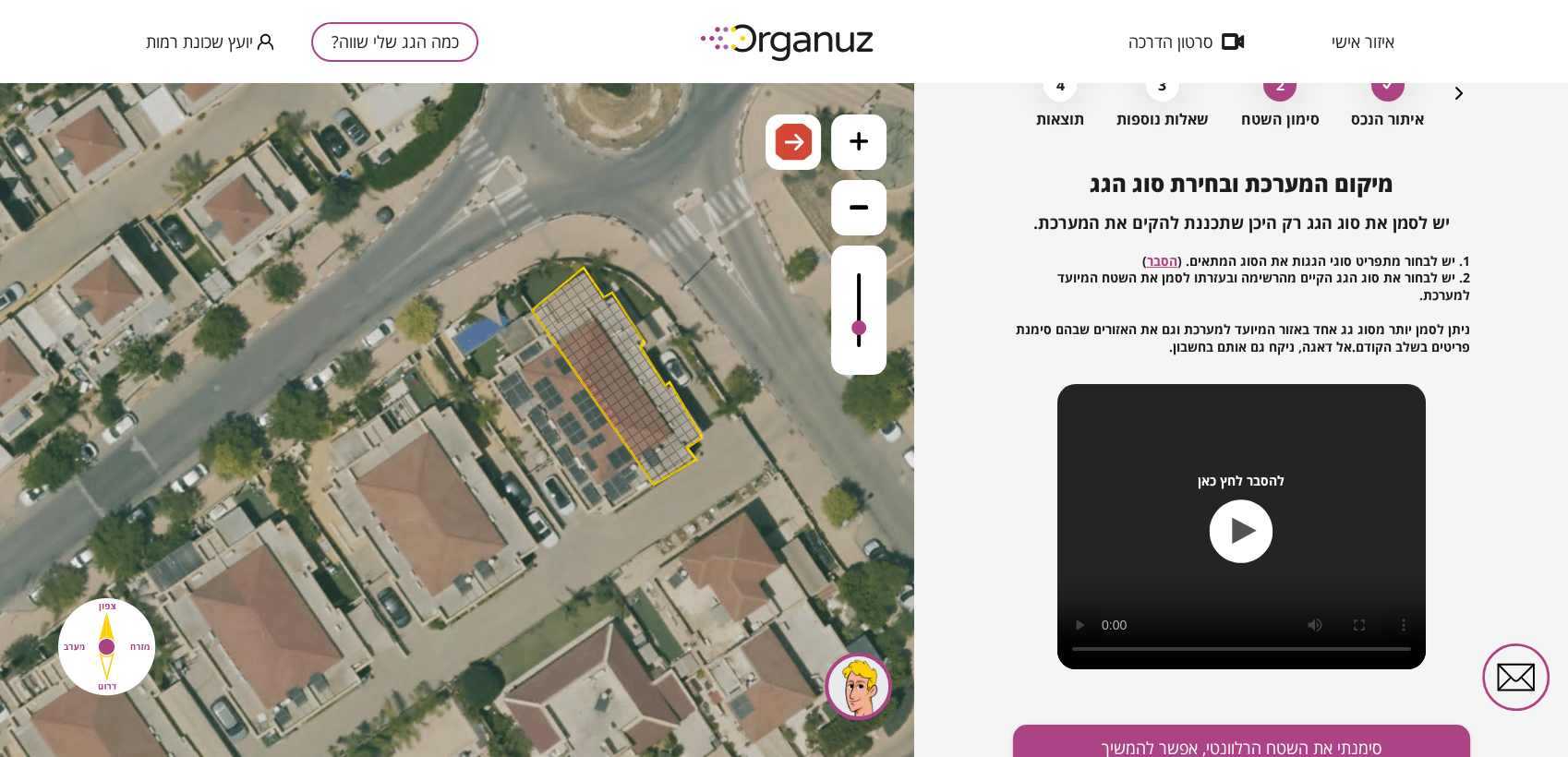 click at bounding box center (614, 420) 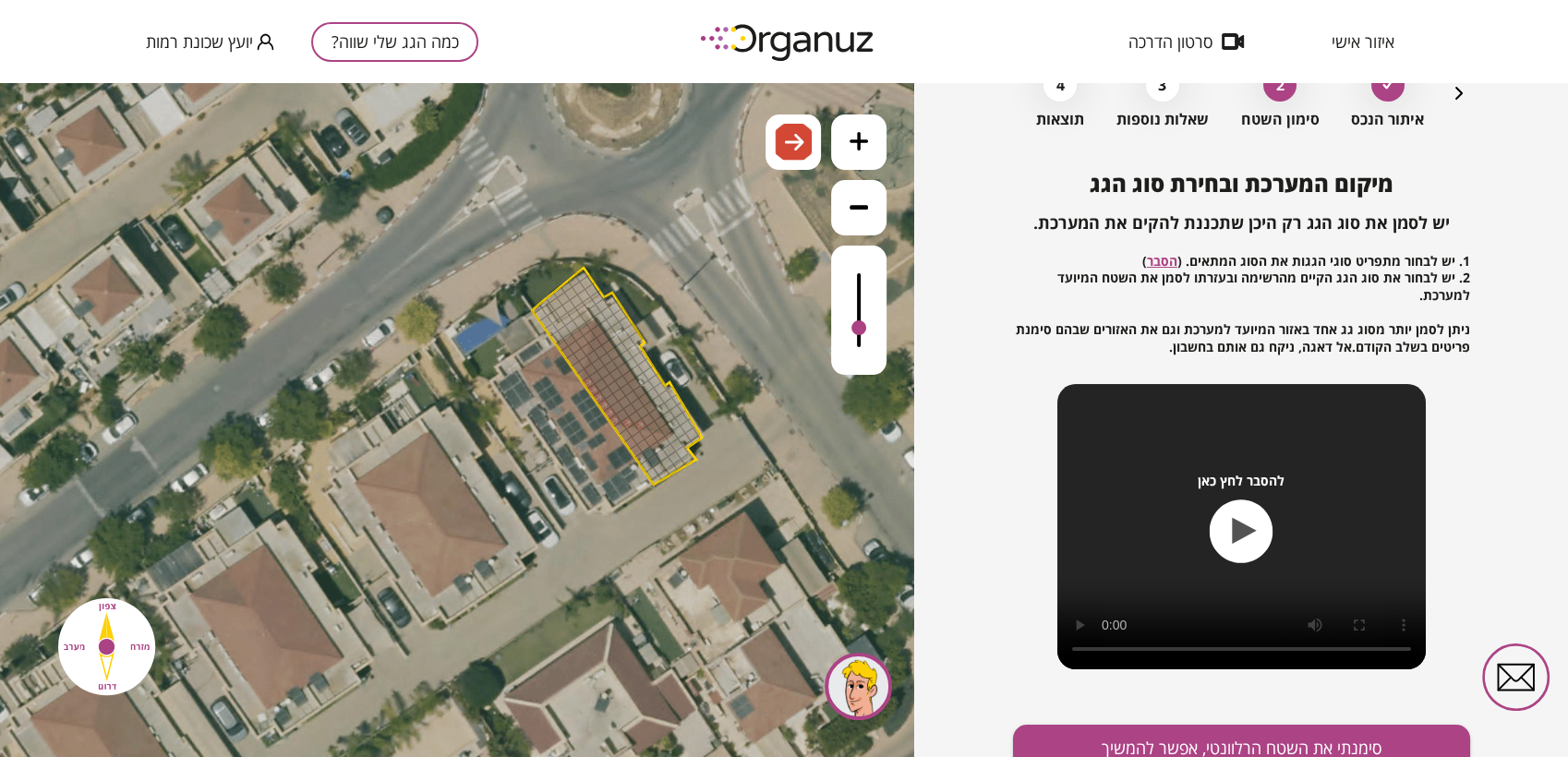 click at bounding box center [640, 425] 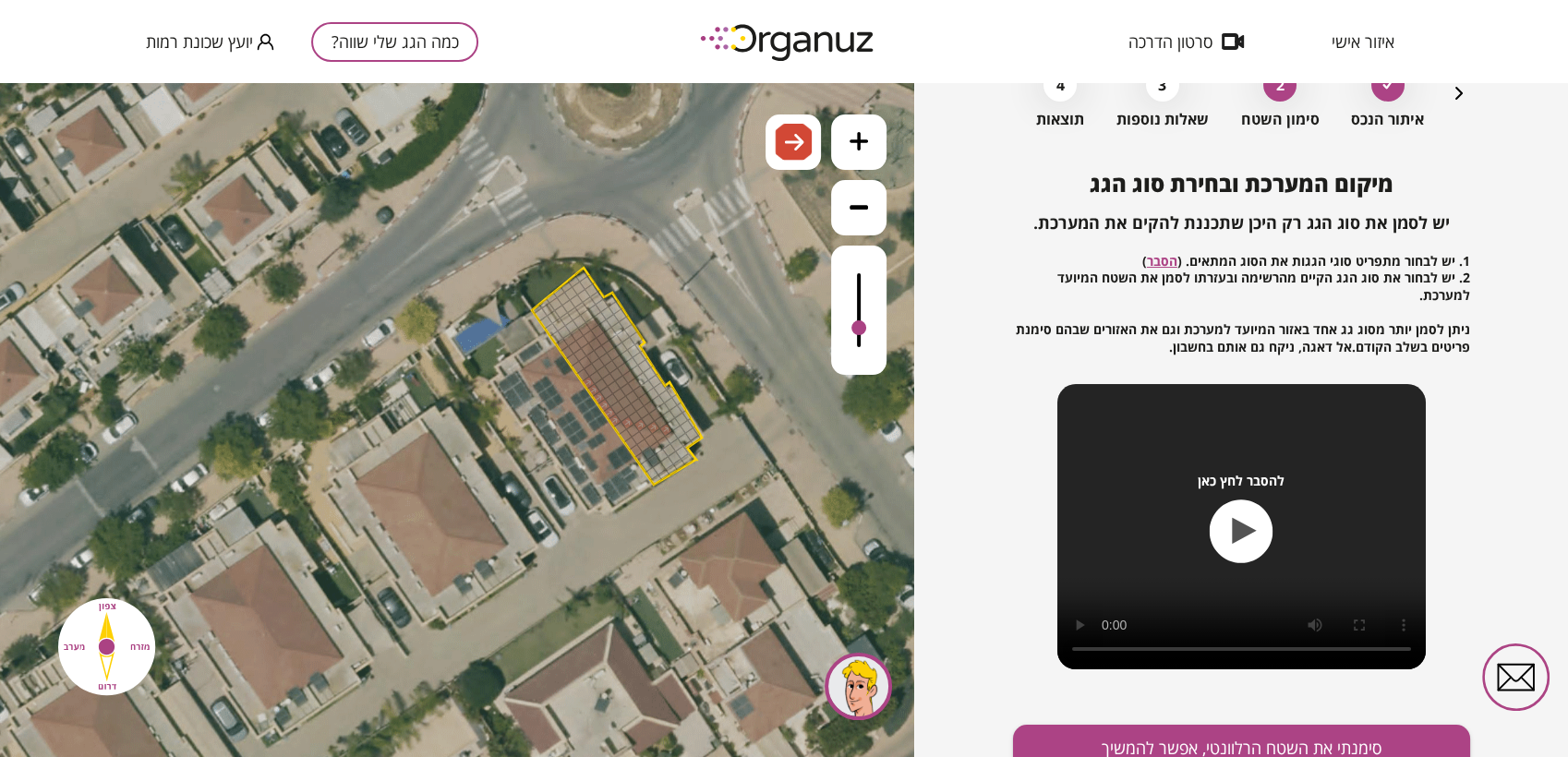 click at bounding box center (666, 429) 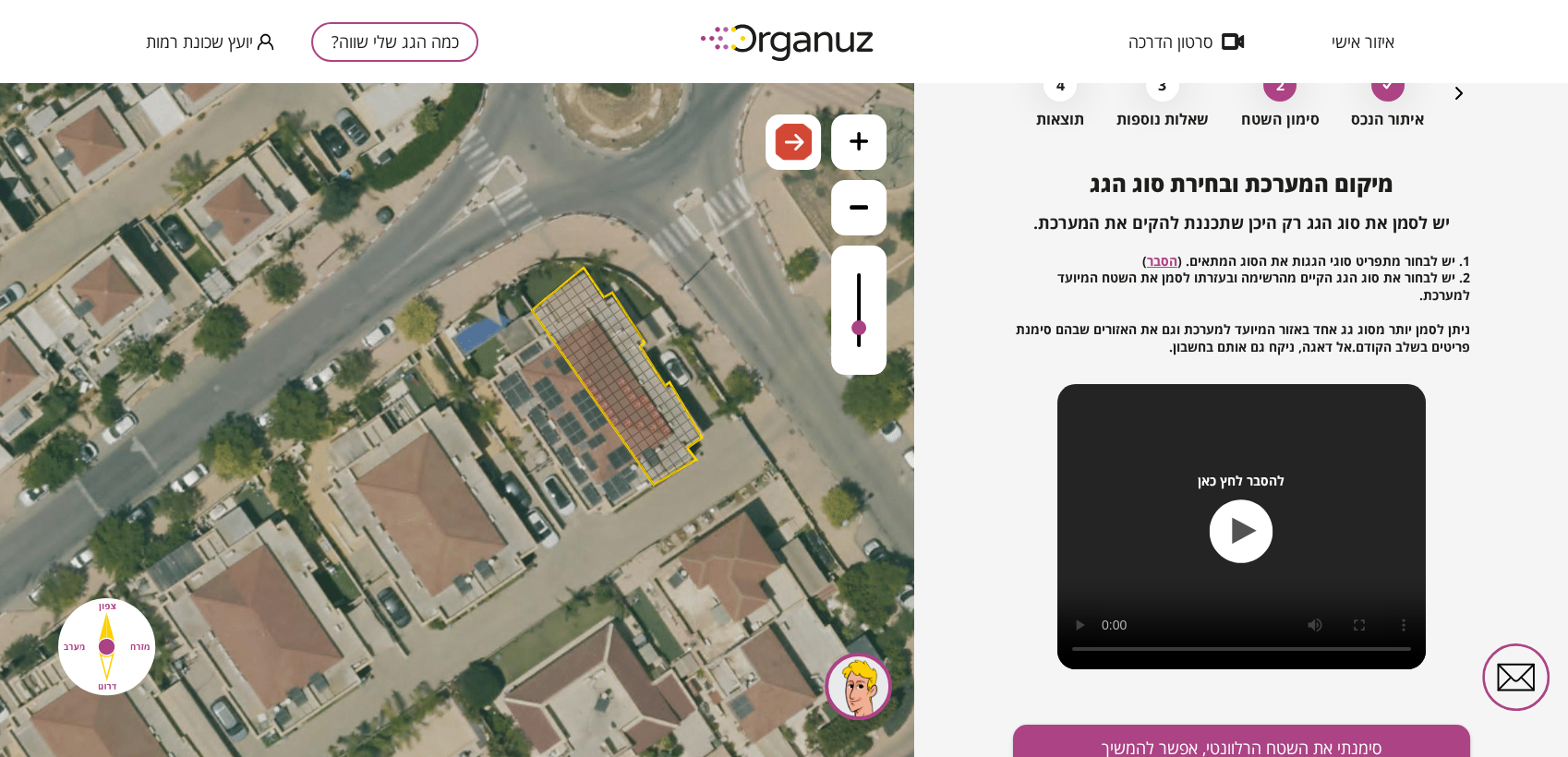 drag, startPoint x: 665, startPoint y: 425, endPoint x: 629, endPoint y: 395, distance: 46.861498 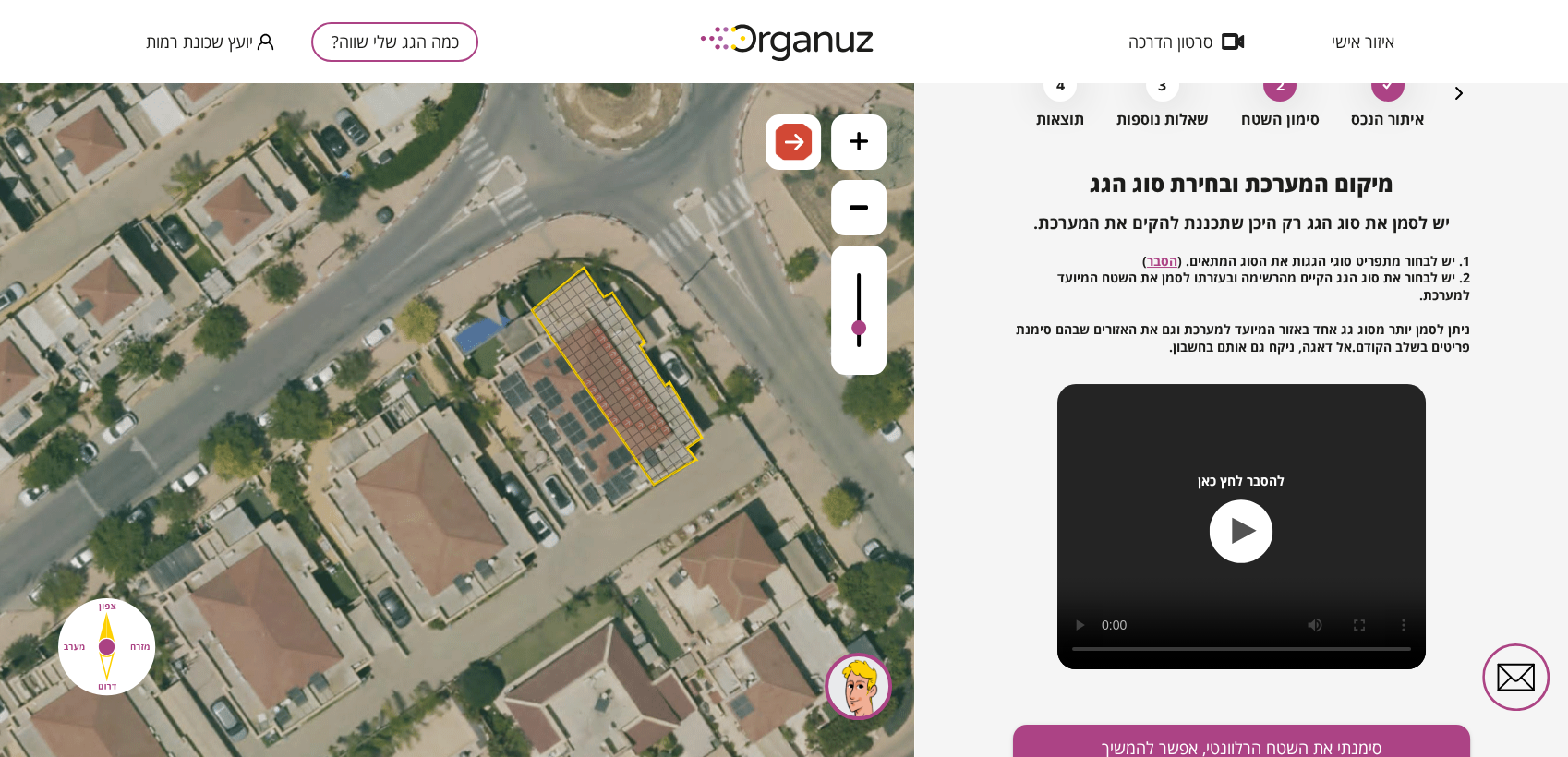 drag, startPoint x: 631, startPoint y: 392, endPoint x: 595, endPoint y: 331, distance: 70.83078 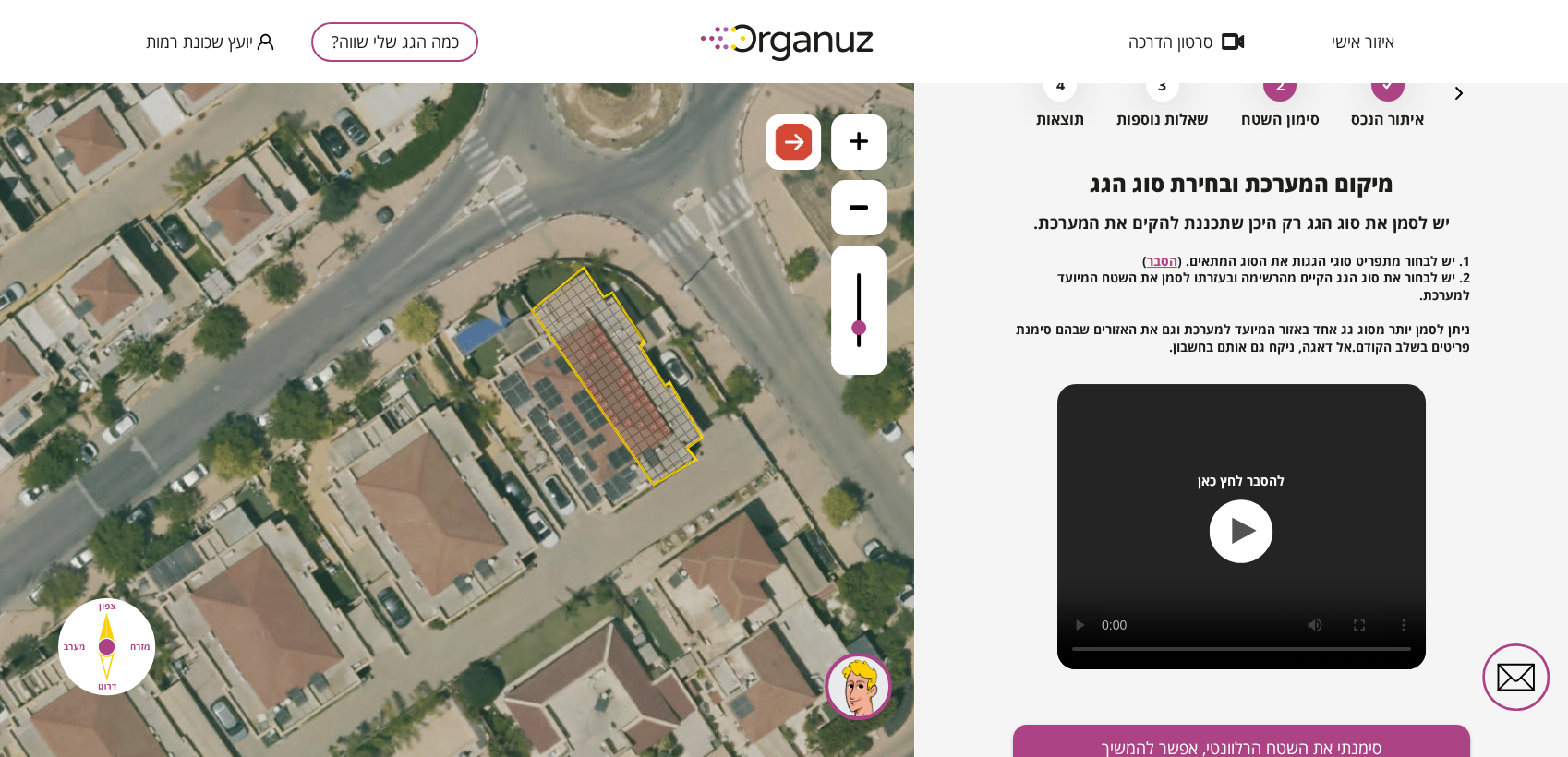 click at bounding box center (592, 356) 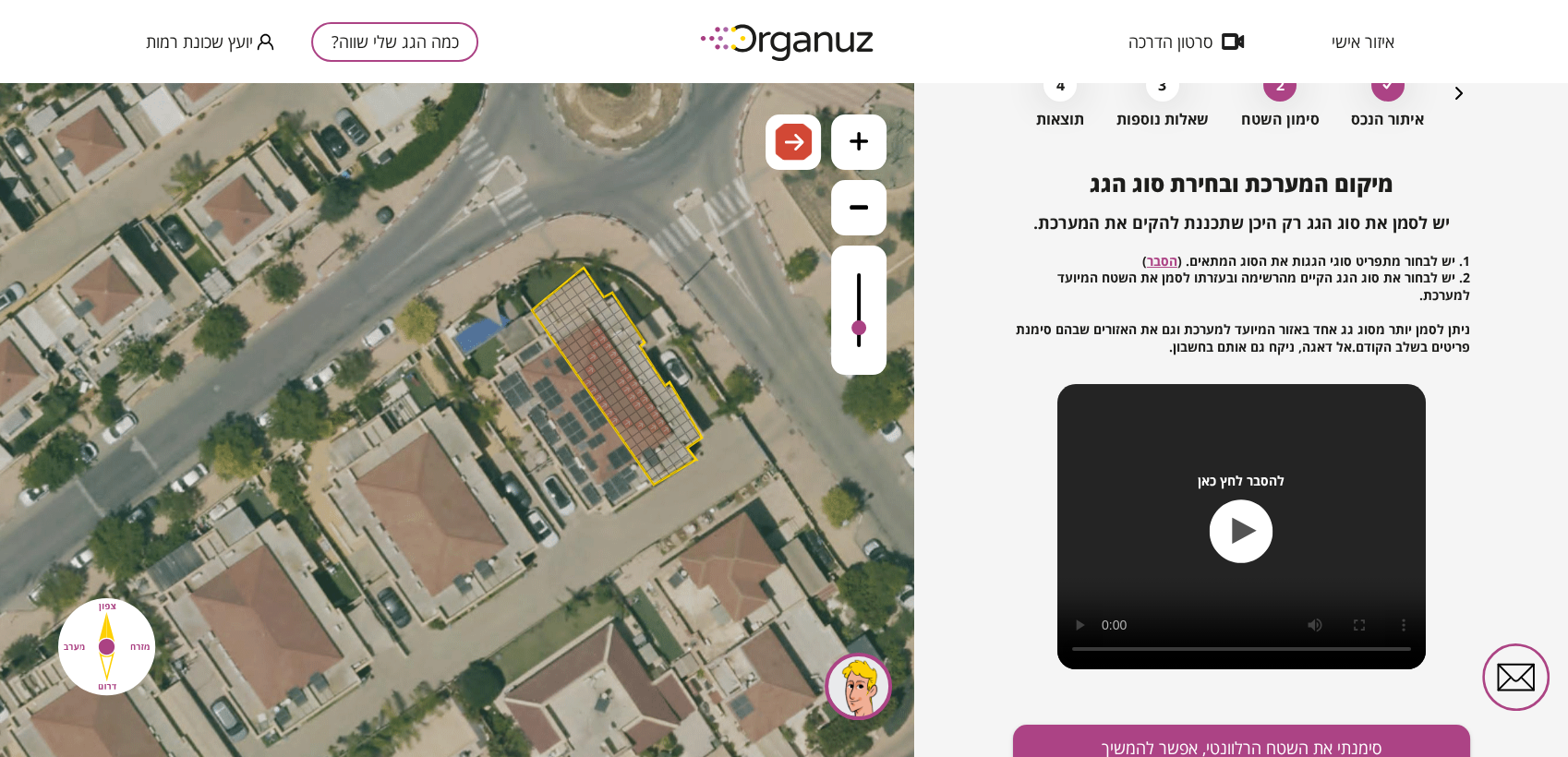 click at bounding box center [590, 369] 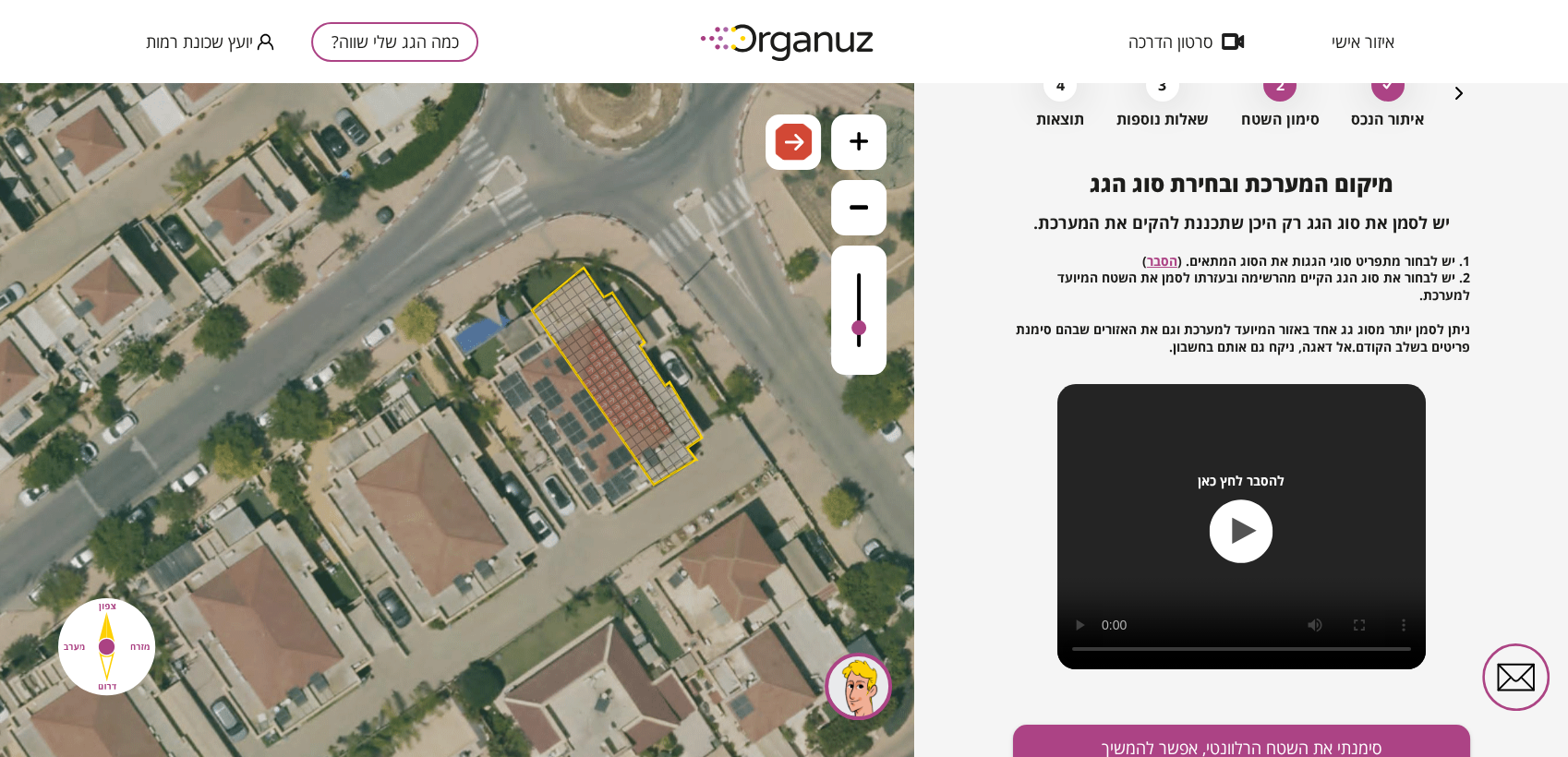 drag, startPoint x: 593, startPoint y: 381, endPoint x: 614, endPoint y: 380, distance: 21.023796 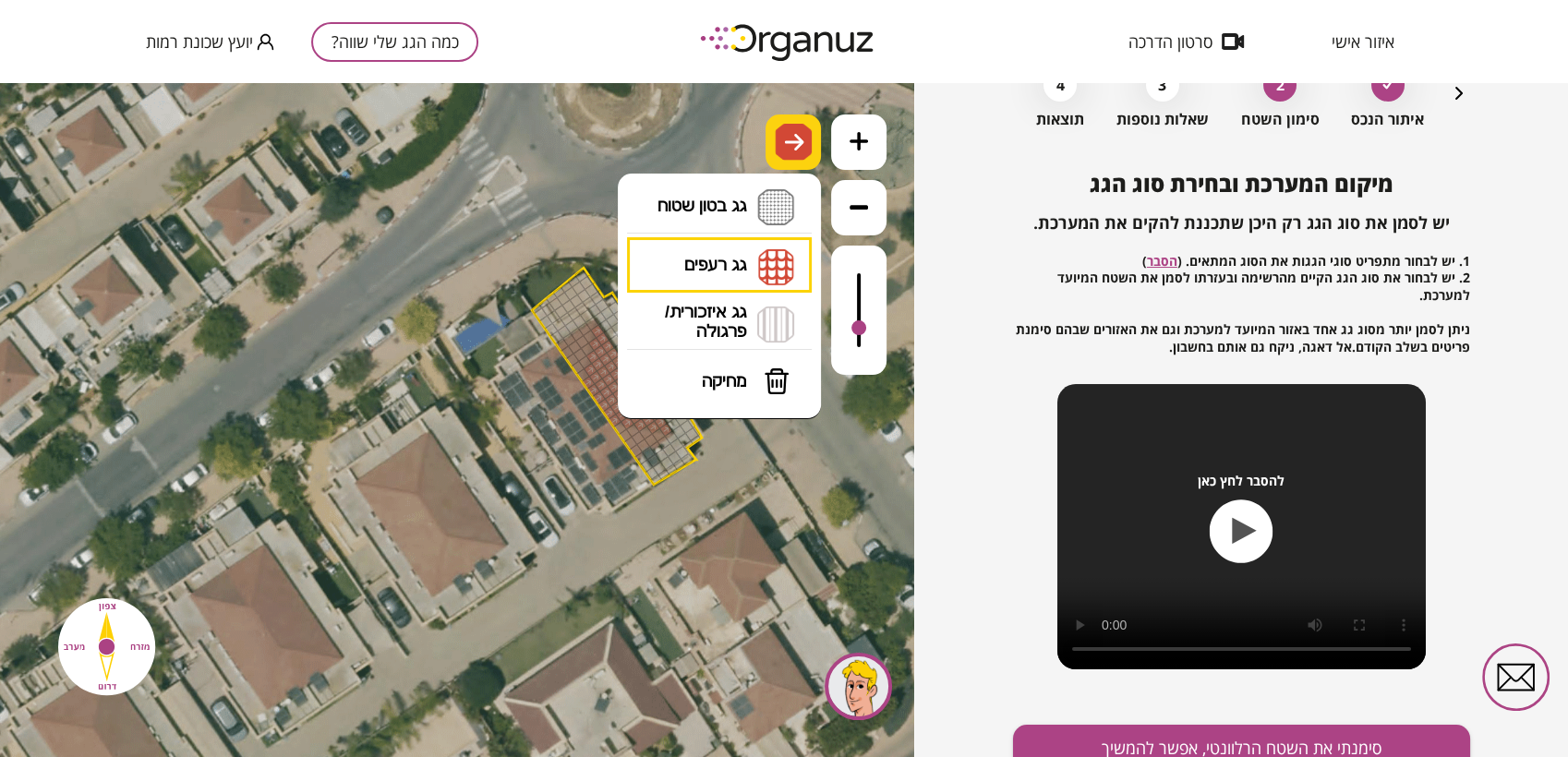 click at bounding box center (793, 142) 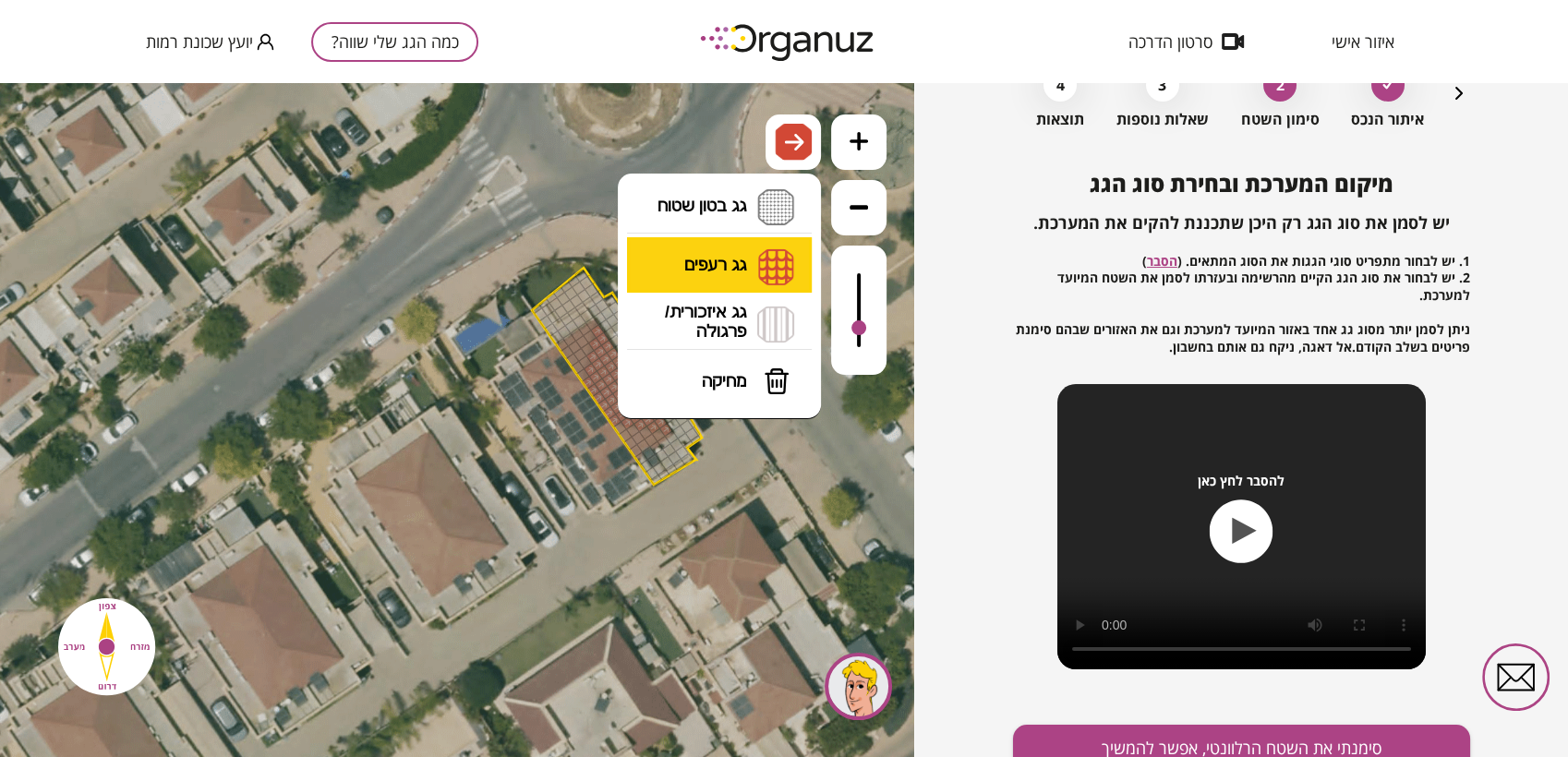 click on "גג רעפים
רעפים צפון
רעפים דרום
רעפים מערב
רעפים מזרח" at bounding box center (719, 266) 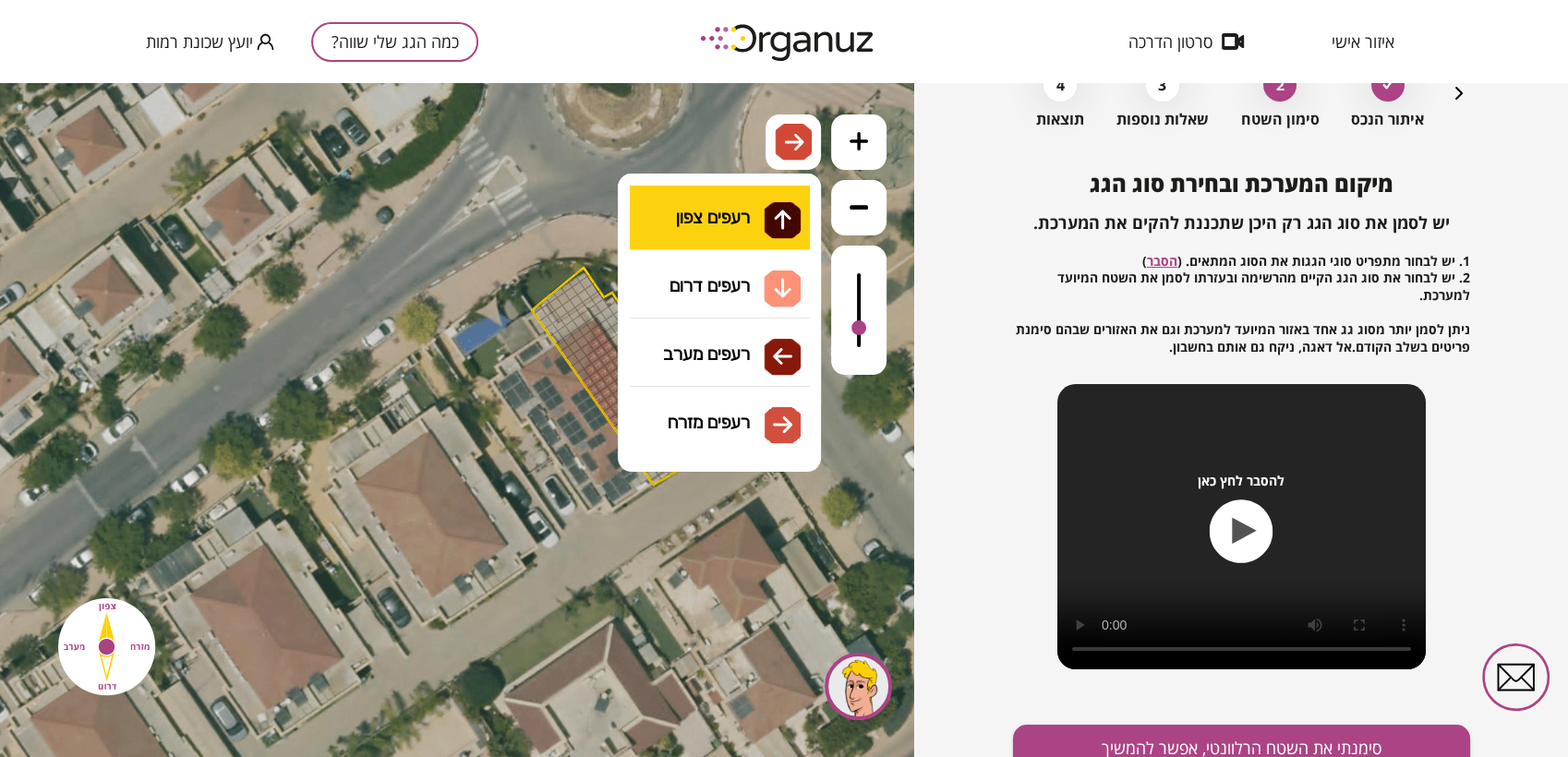 click on ".st0 {
fill: #FFFFFF;
}
.st0 {
fill: #FFFFFF;
}" at bounding box center [457, 420] 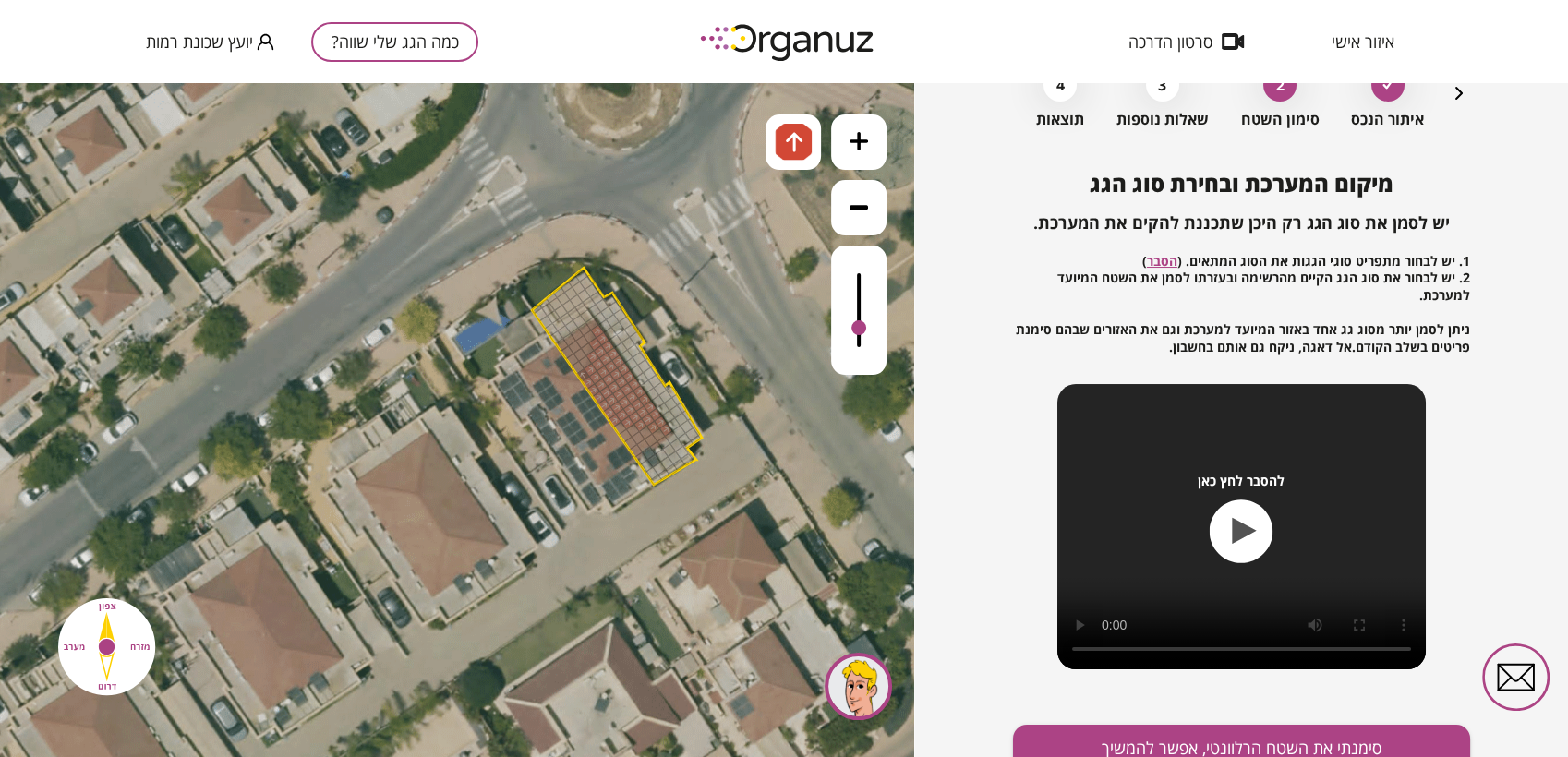 click at bounding box center (583, 375) 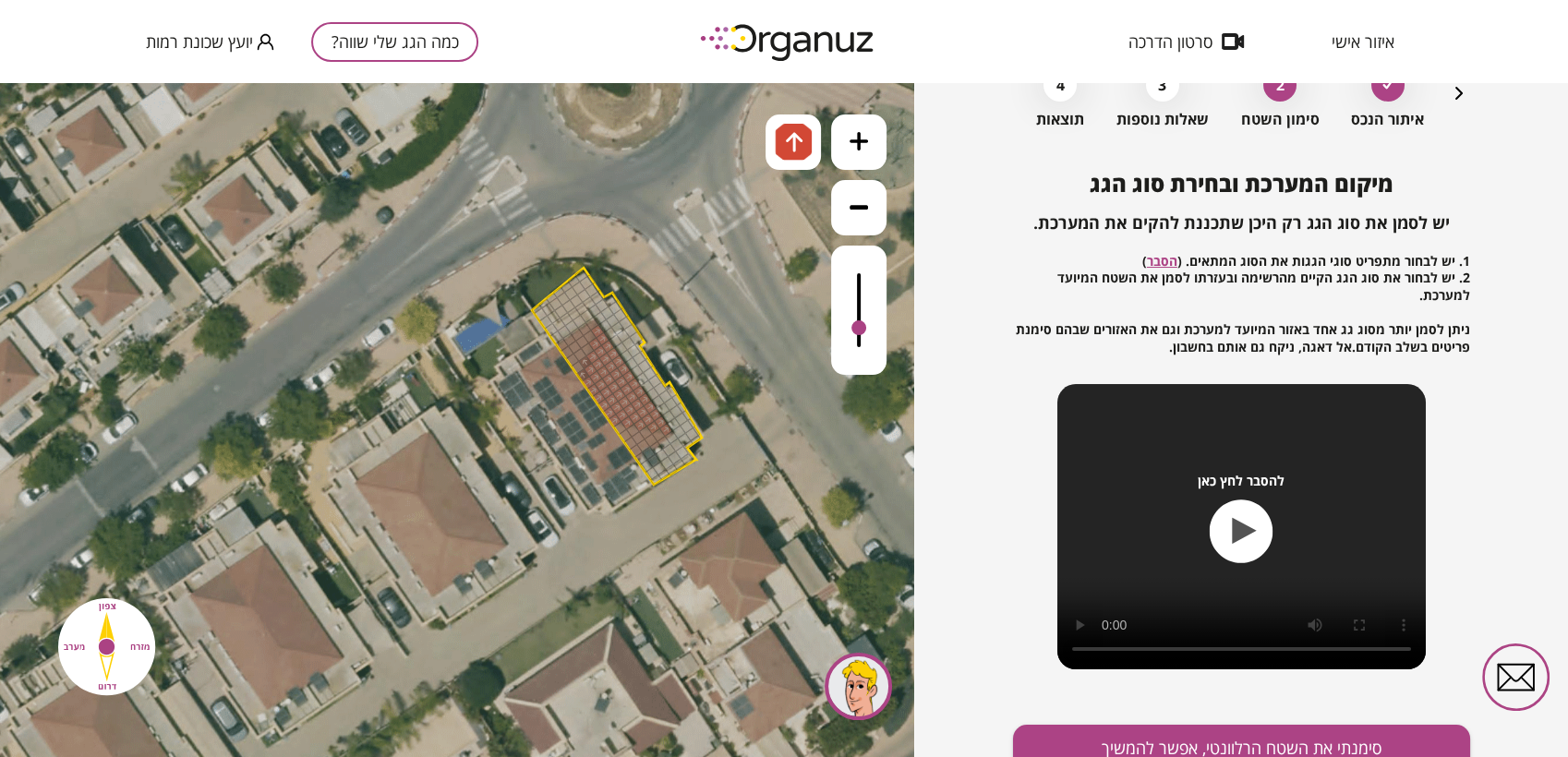 click at bounding box center [585, 362] 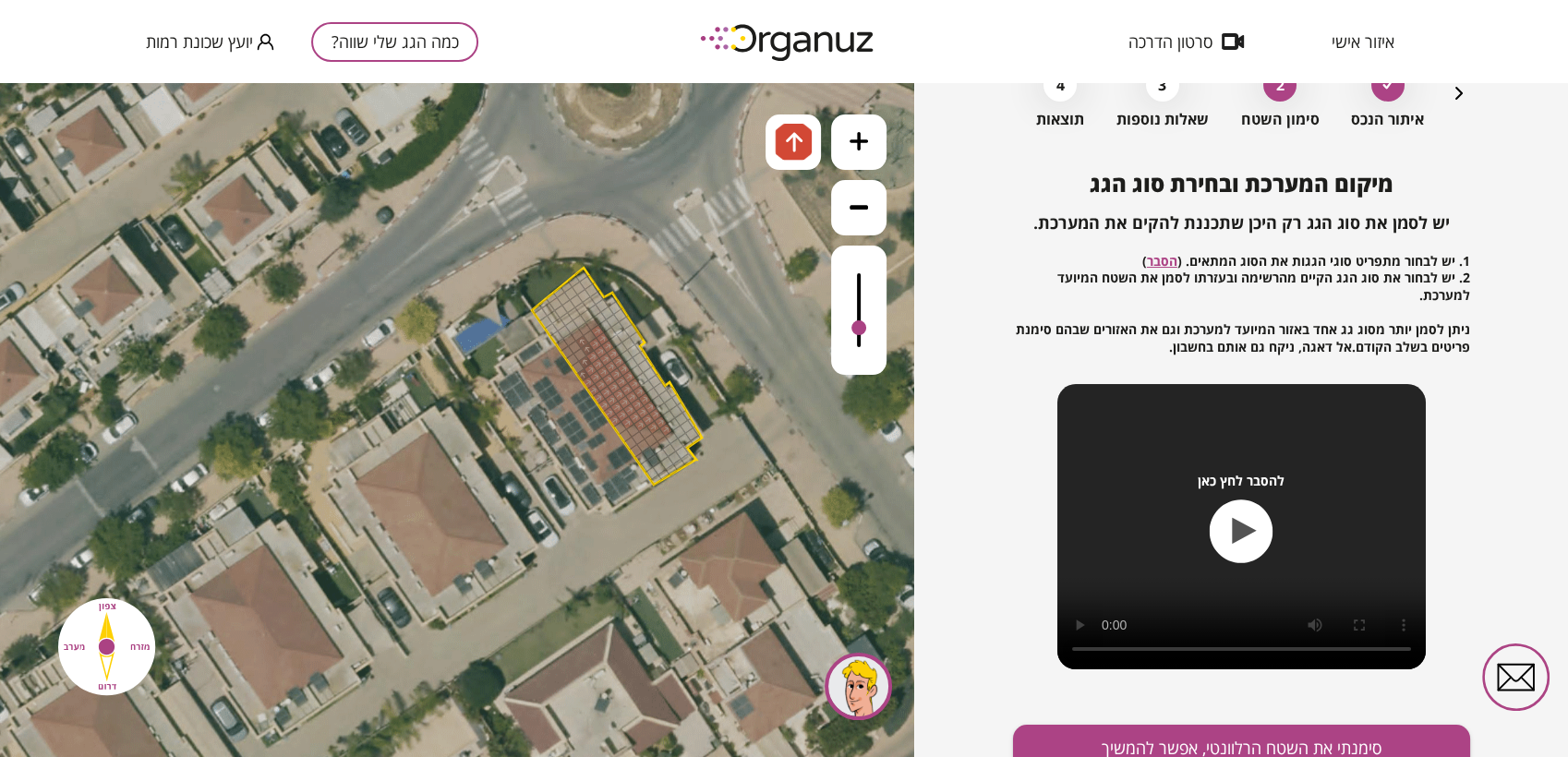 click at bounding box center (587, 349) 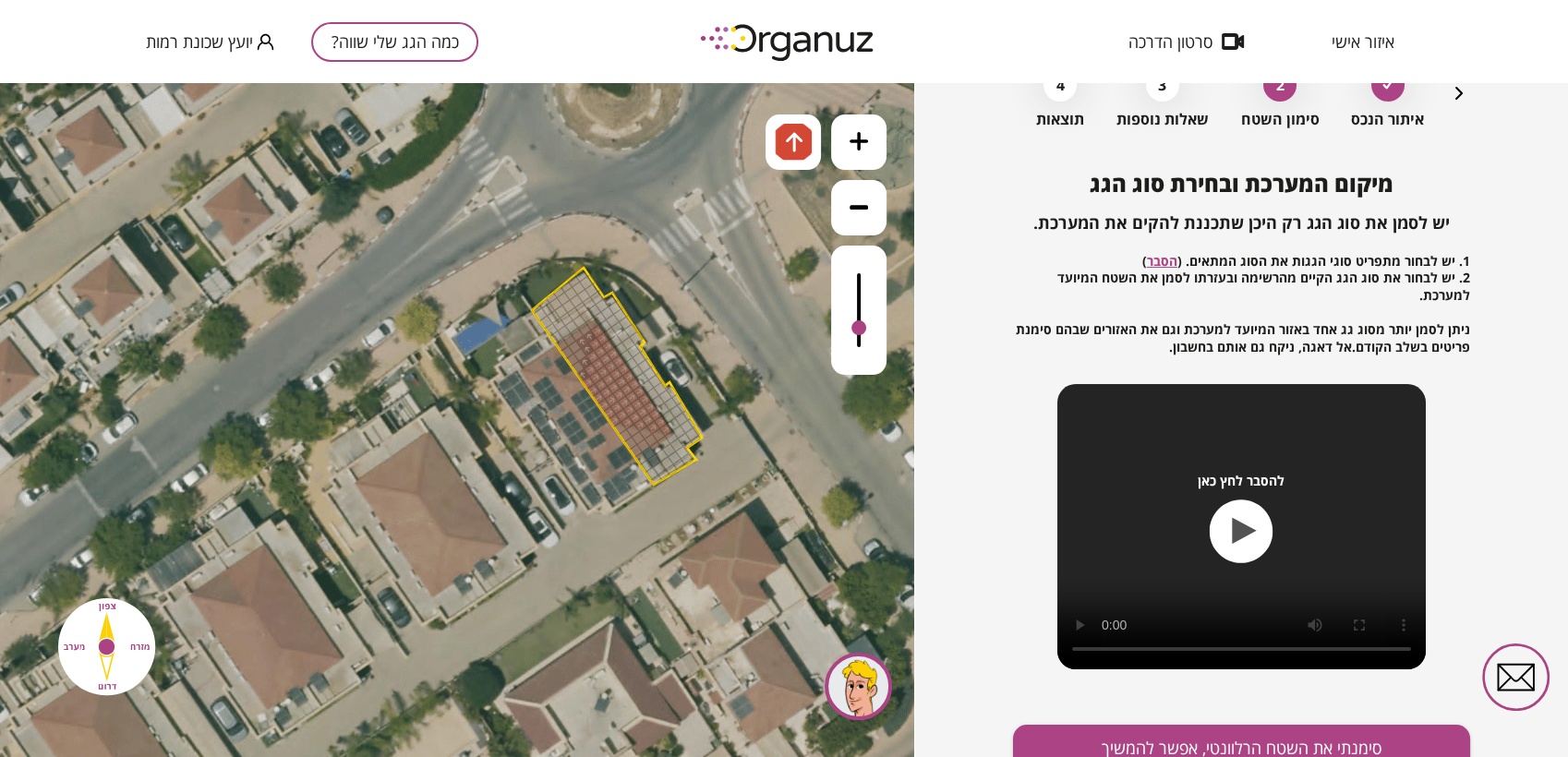 click at bounding box center [589, 336] 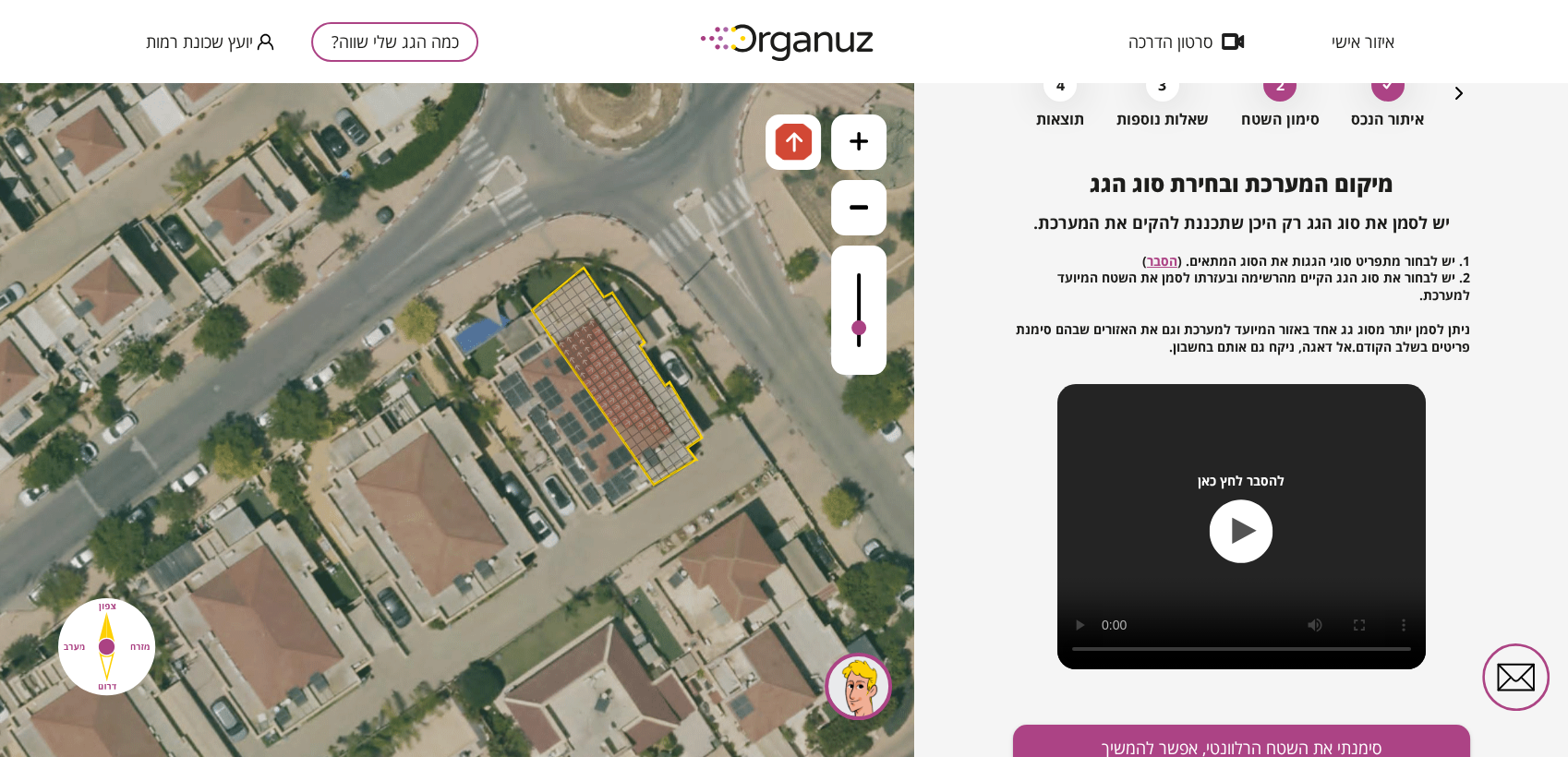 drag, startPoint x: 583, startPoint y: 327, endPoint x: 573, endPoint y: 352, distance: 26.92582 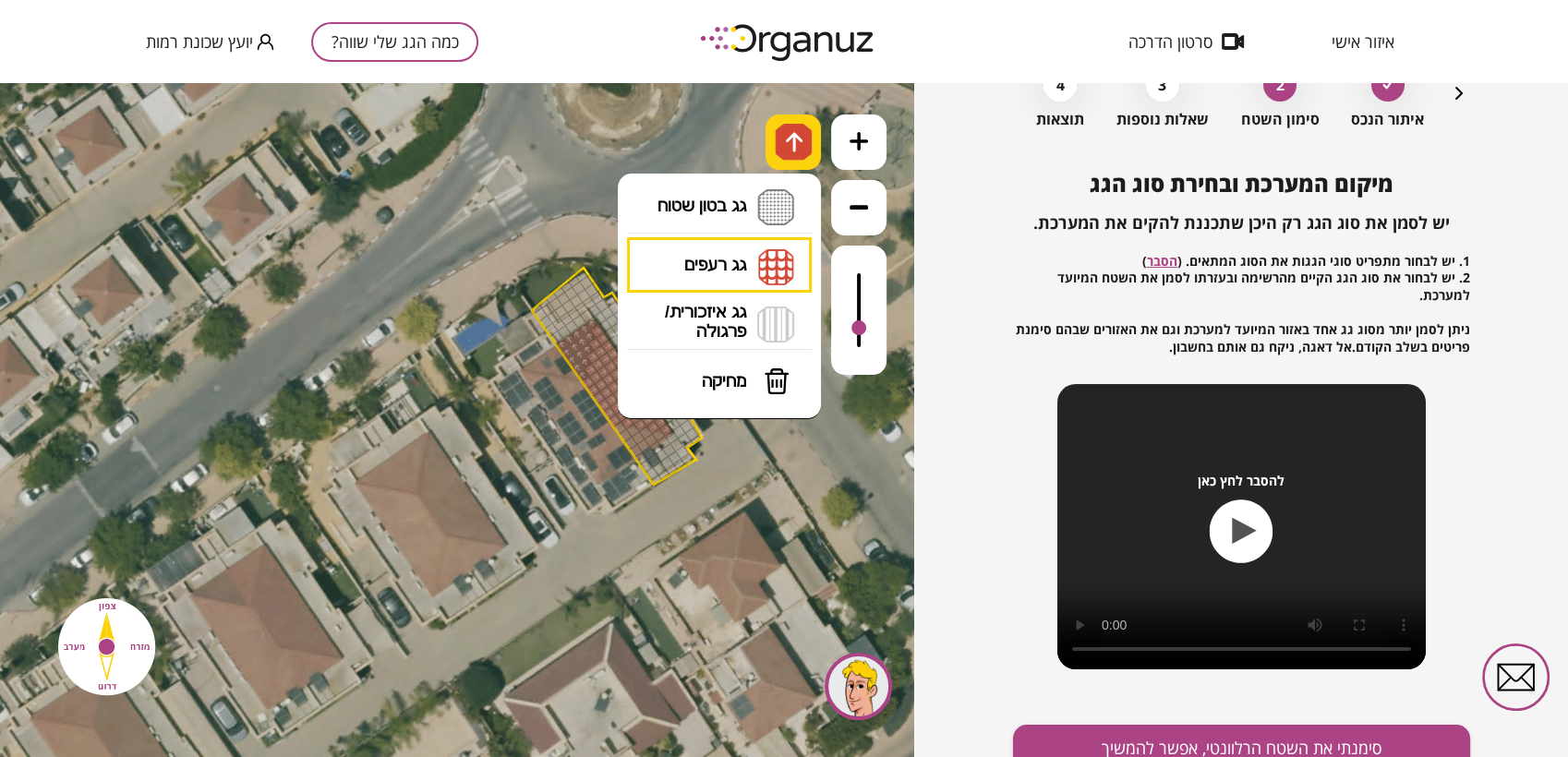 click at bounding box center [793, 142] 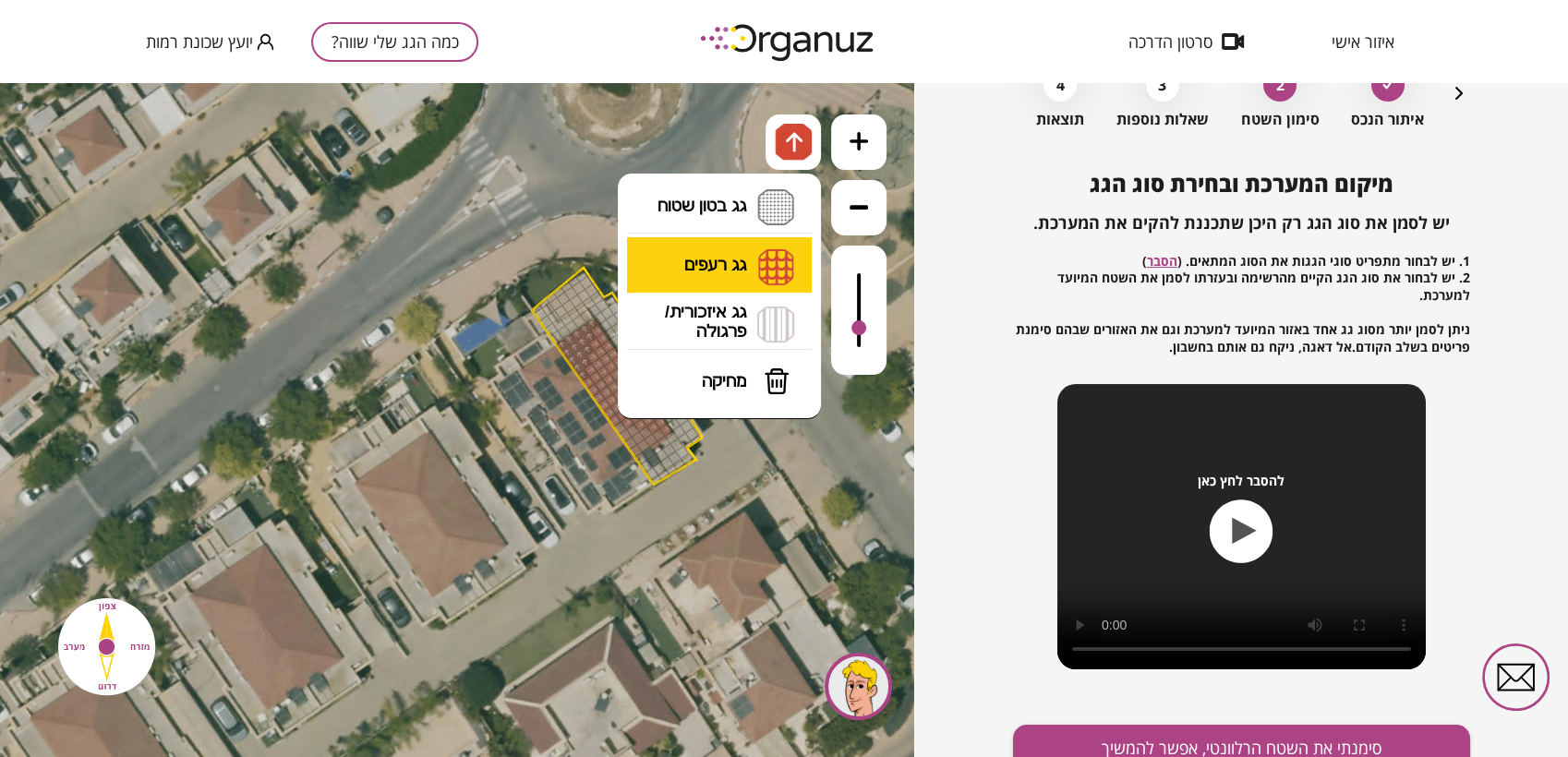 click on "גג רעפים
רעפים צפון
רעפים דרום
רעפים מערב
רעפים מזרח" at bounding box center (719, 266) 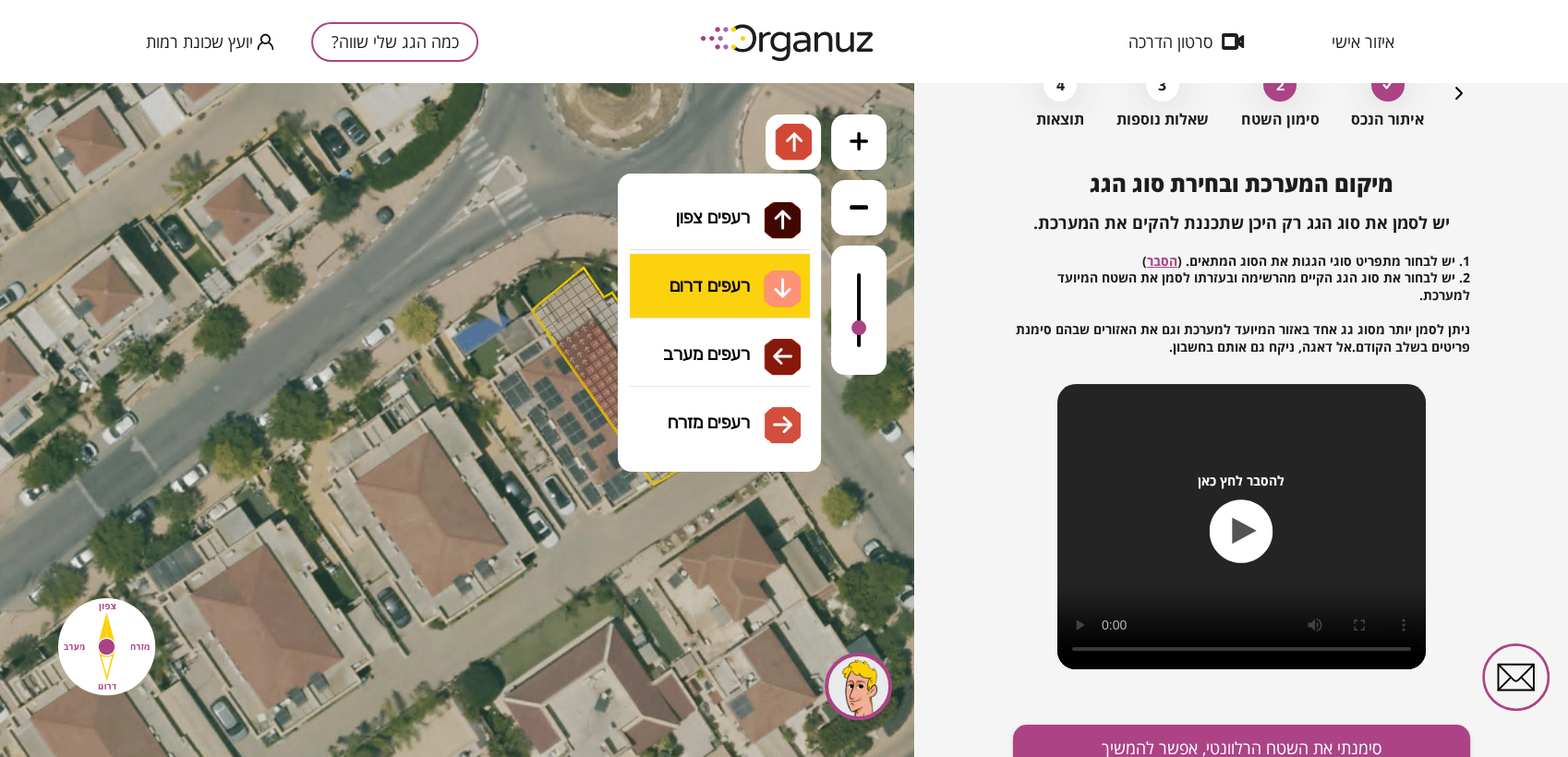 click on ".st0 {
fill: #FFFFFF;
}
.st0 {
fill: #FFFFFF;
}" at bounding box center [457, 420] 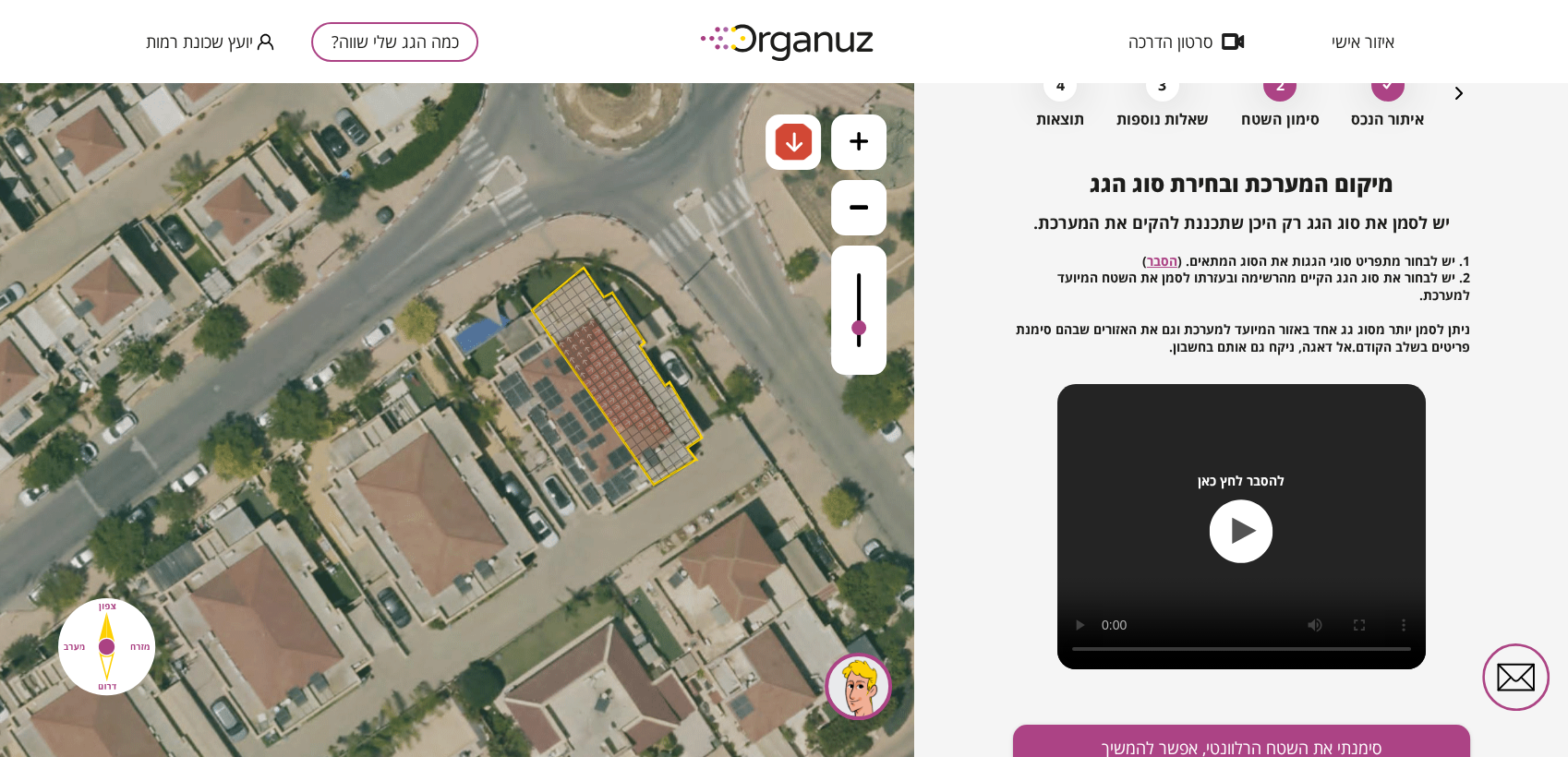 click at bounding box center (620, 427) 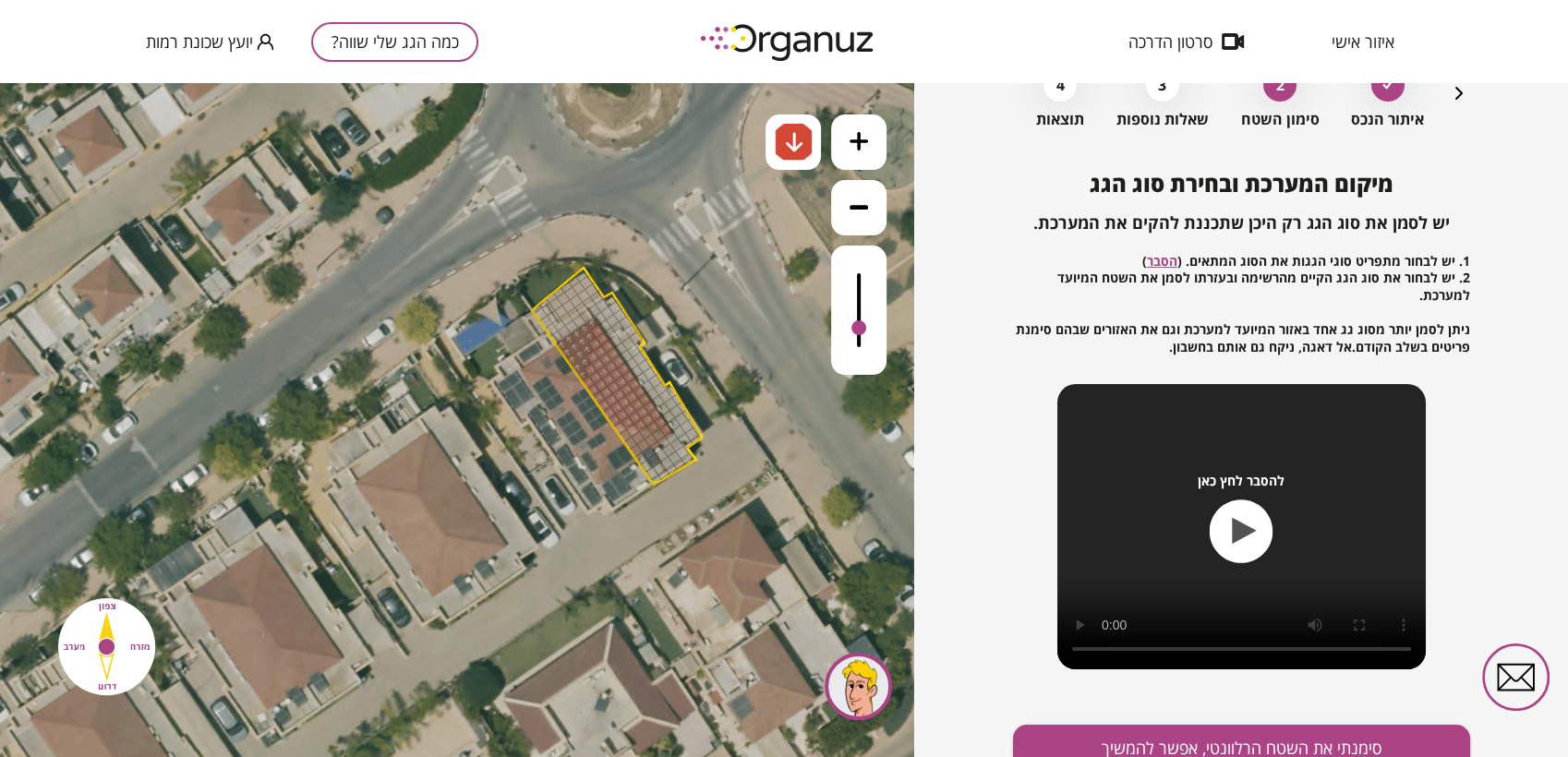 click at bounding box center [-69, -135] 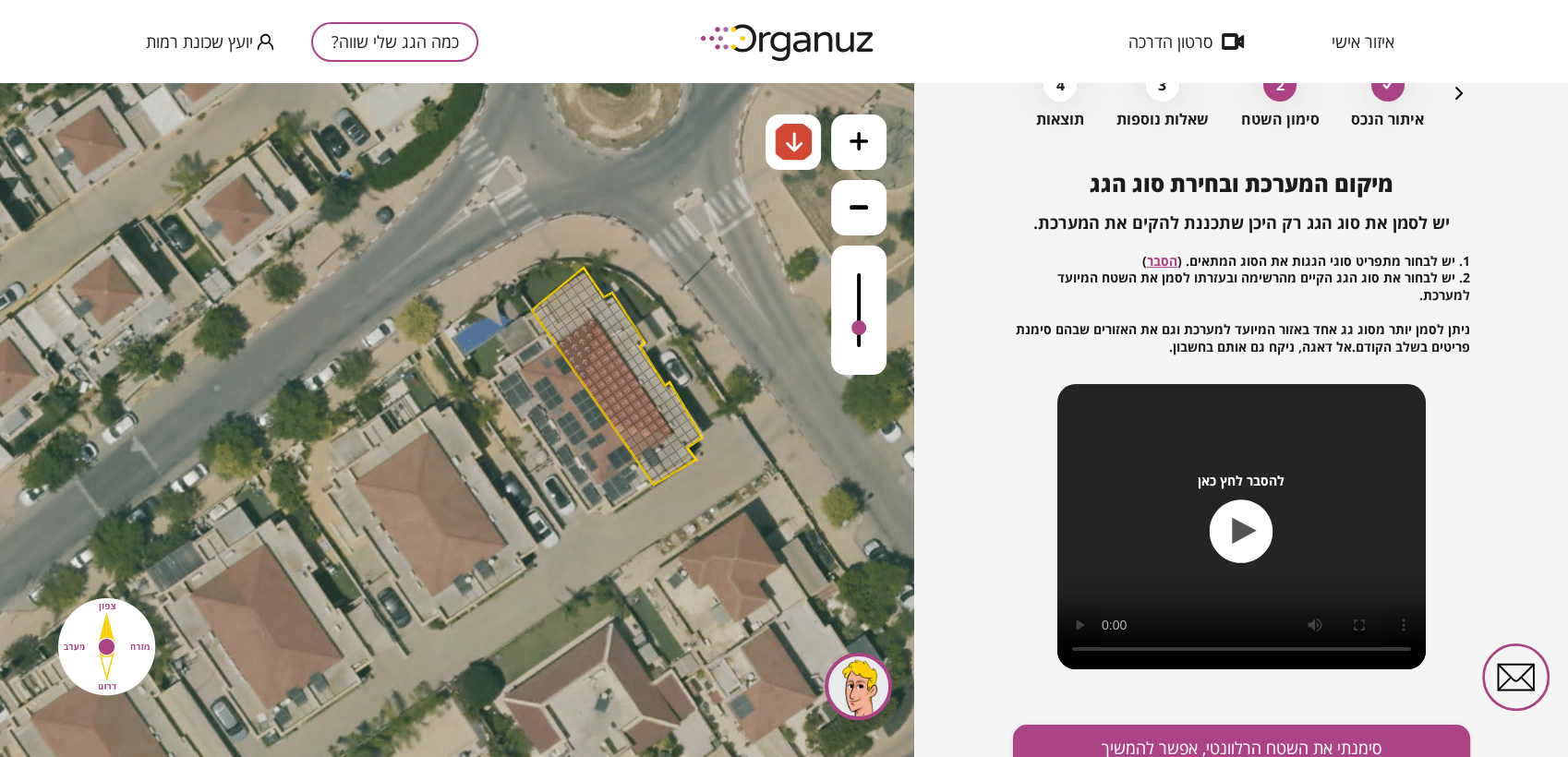 click at bounding box center (645, 432) 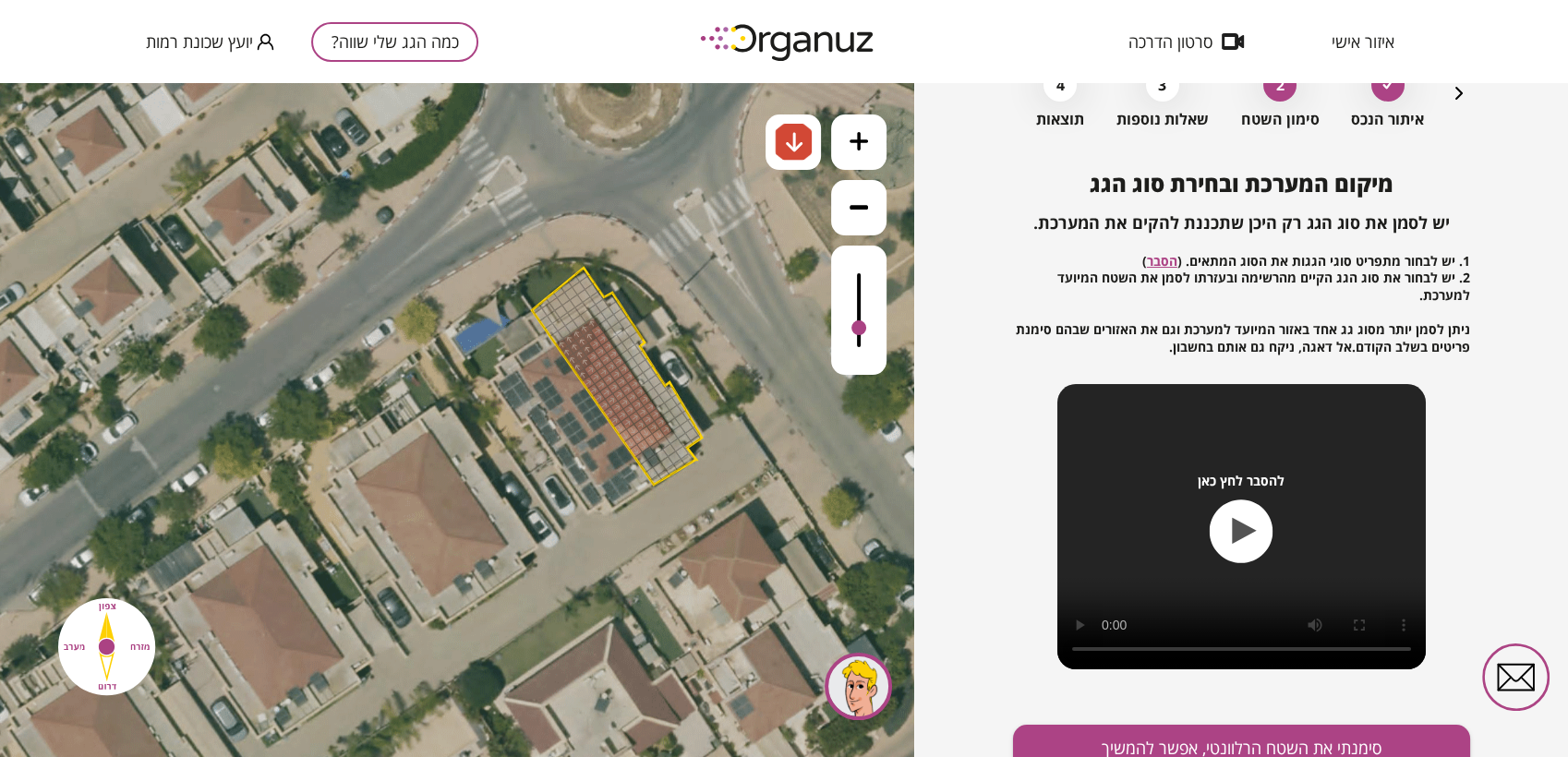 drag, startPoint x: 657, startPoint y: 435, endPoint x: 637, endPoint y: 441, distance: 20.880613 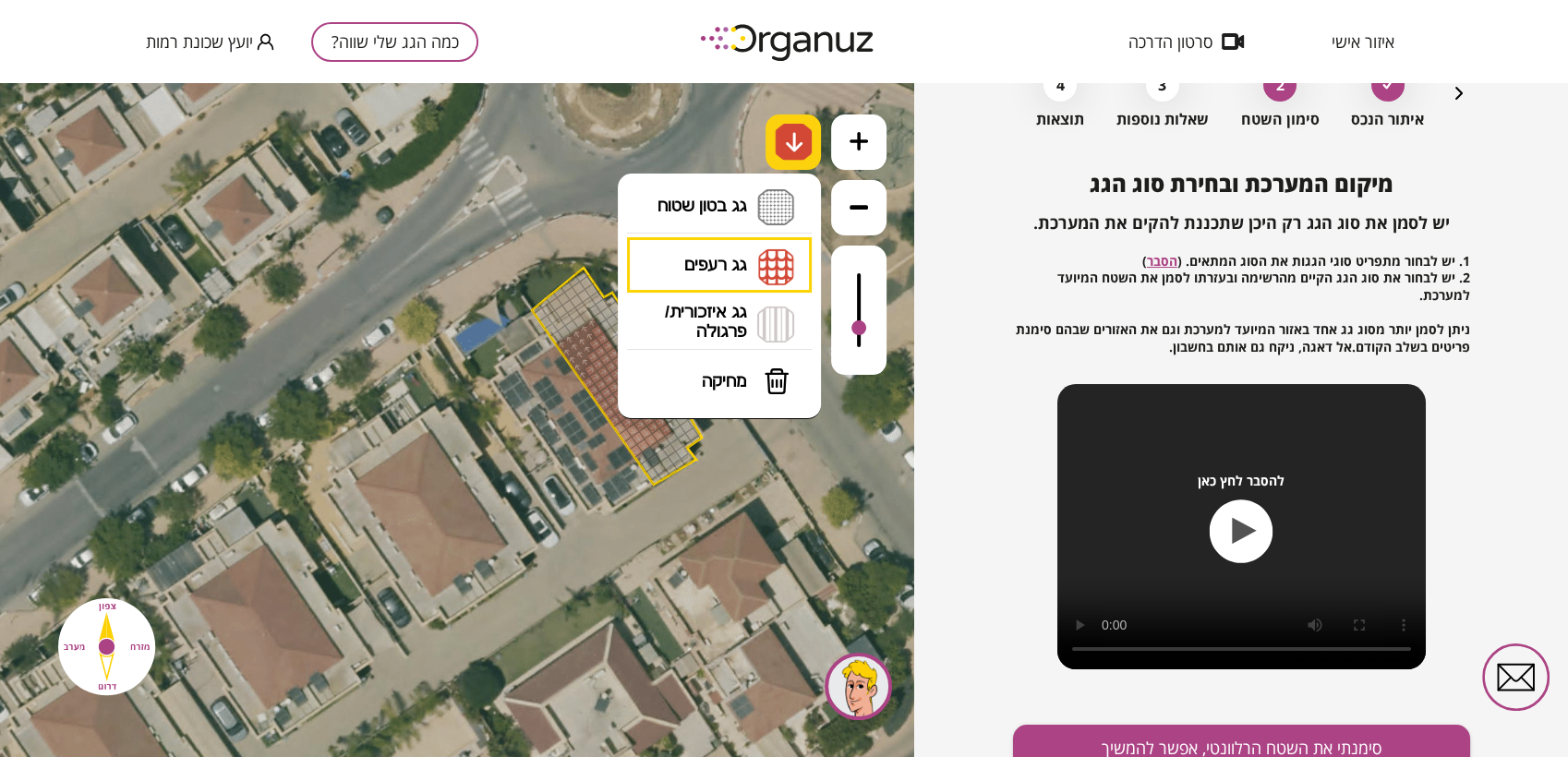 click at bounding box center (793, 142) 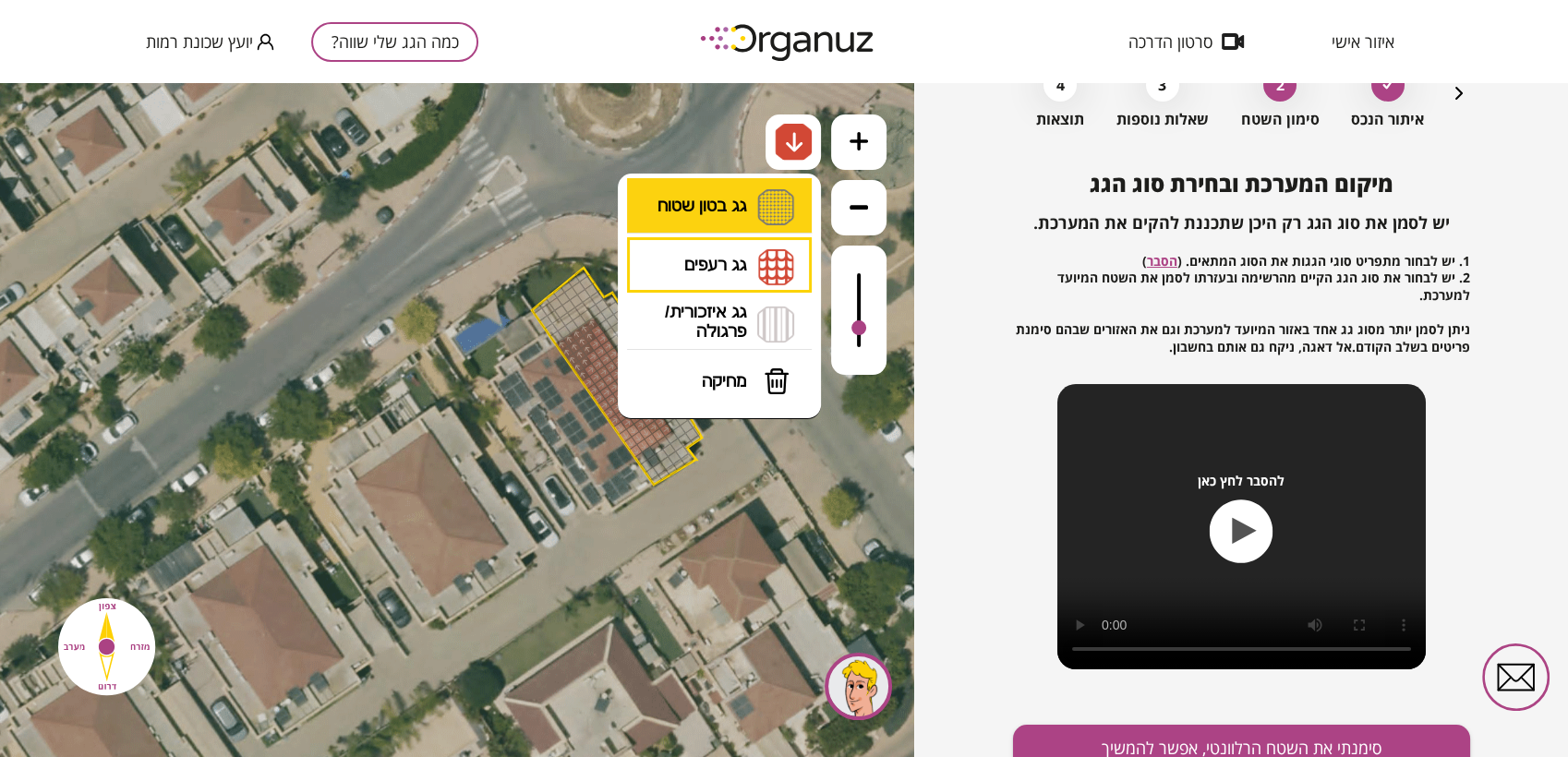 click on "גג בטון שטוח
מפלס א
א
מפלס ב
ב
מפלס ג
ג" at bounding box center (719, 208) 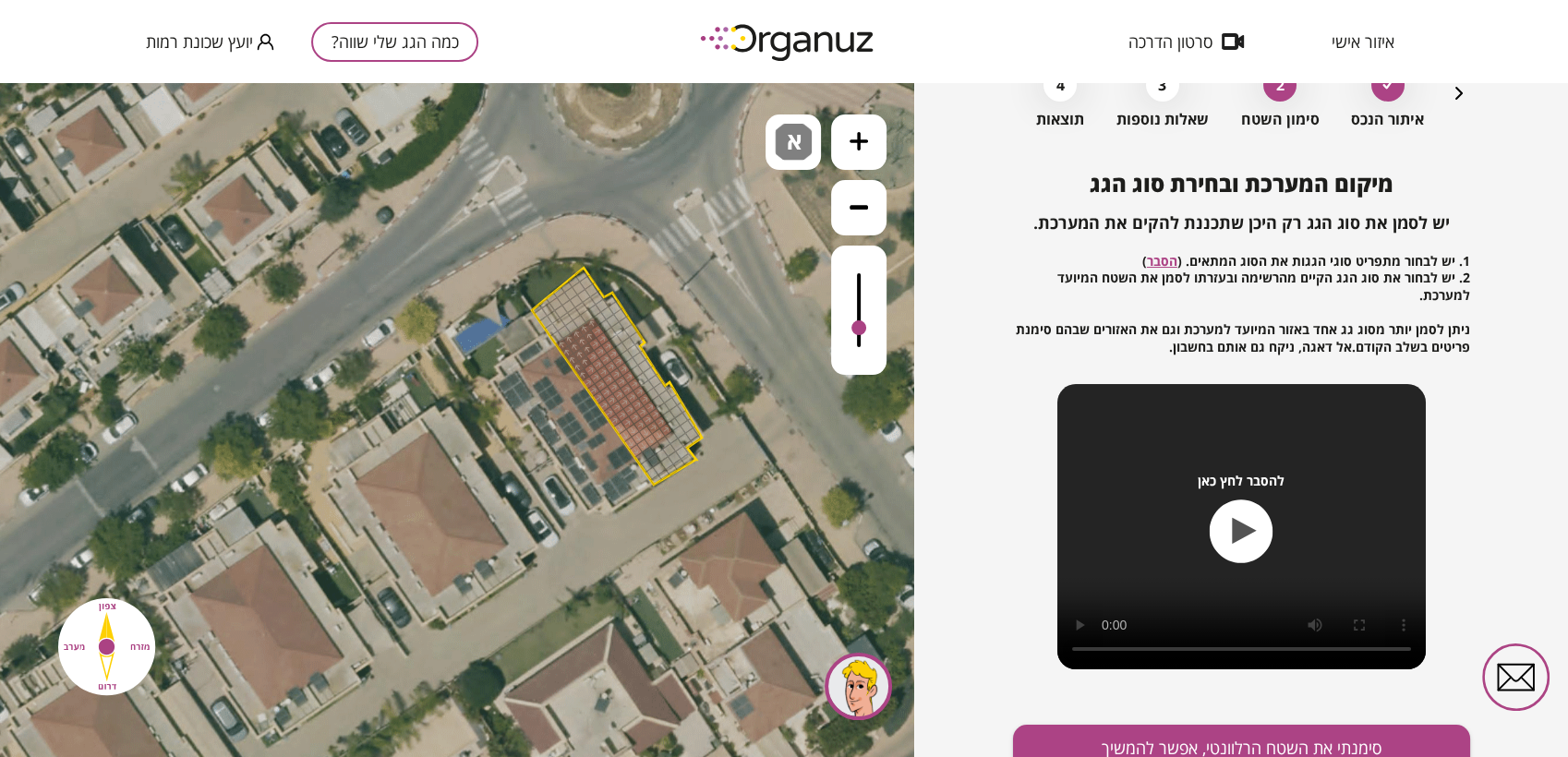 click on ".st0 {
fill: #FFFFFF;
}
.st0 {
fill: #FFFFFF;
}" at bounding box center [457, 420] 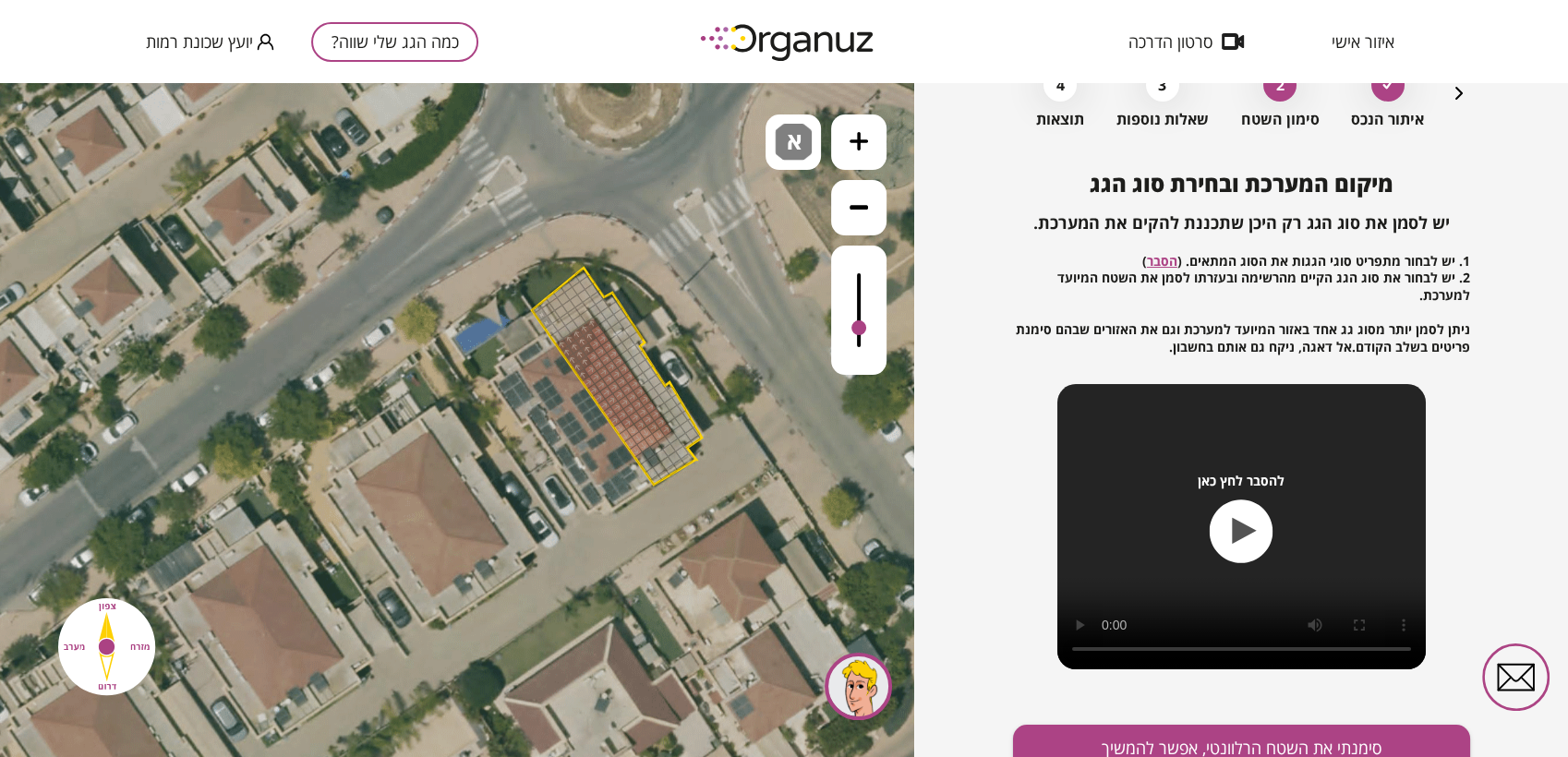 click at bounding box center [-69, -135] 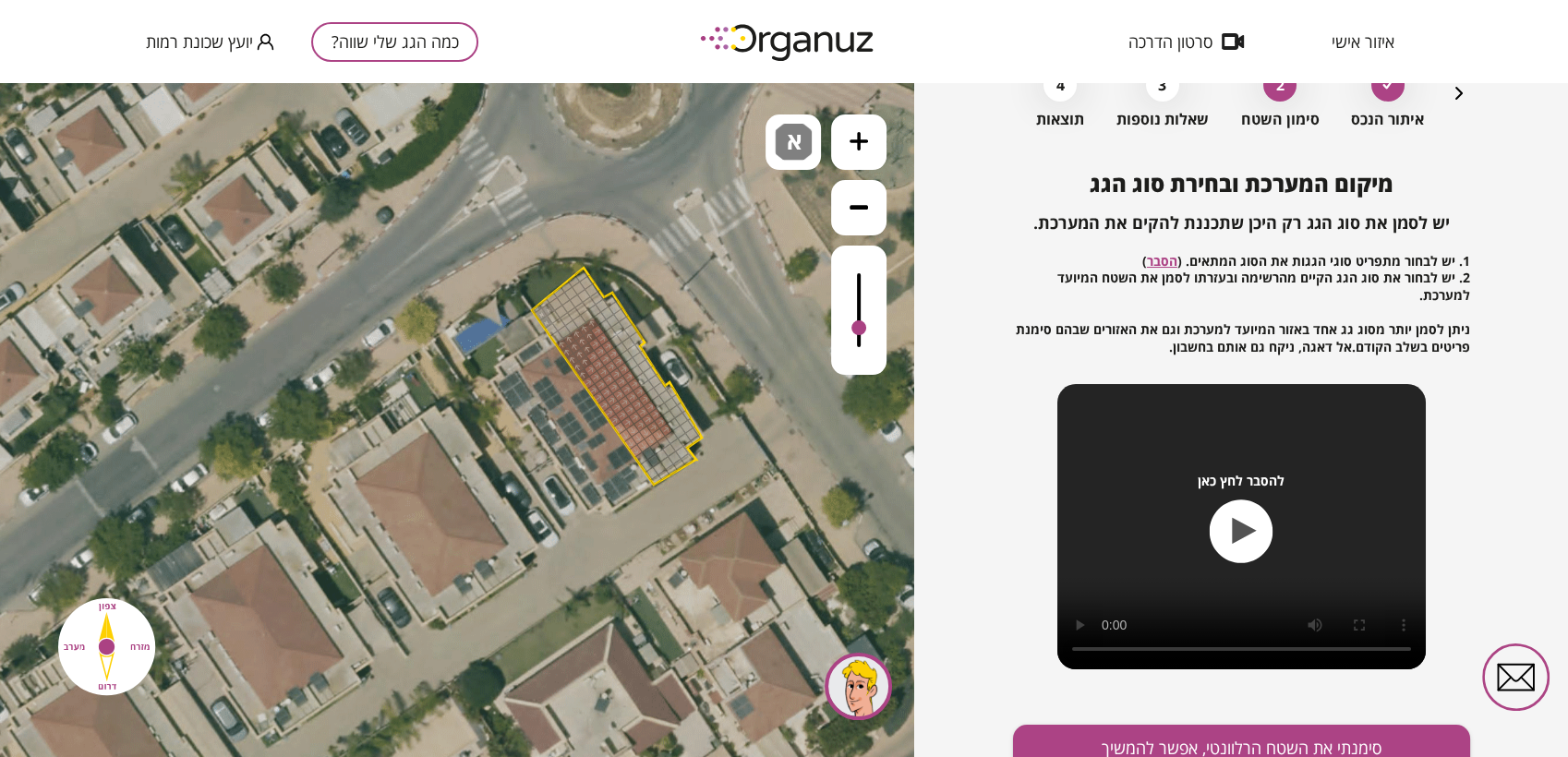 click at bounding box center [548, 308] 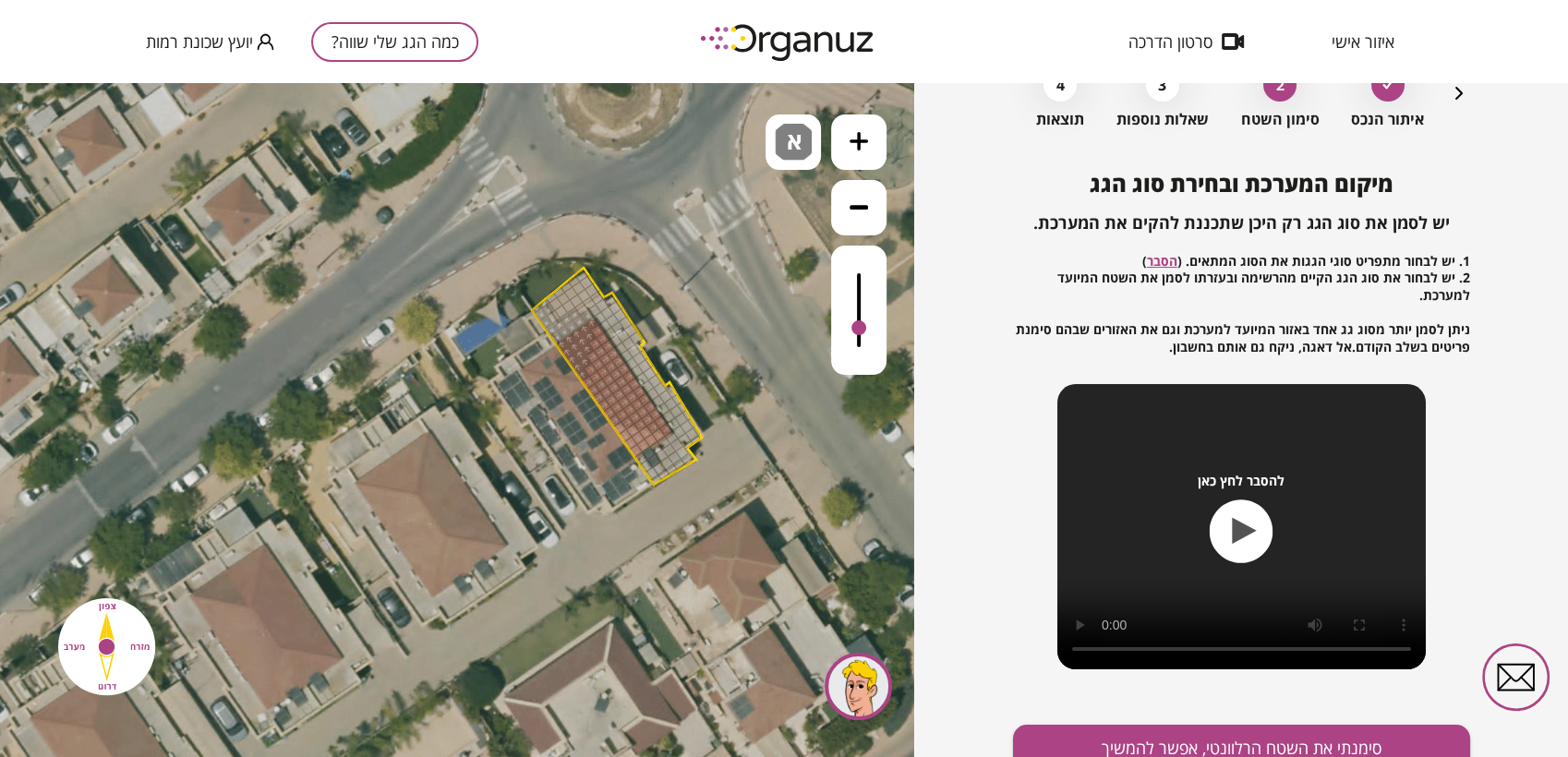 drag, startPoint x: 542, startPoint y: 302, endPoint x: 583, endPoint y: 314, distance: 42.72002 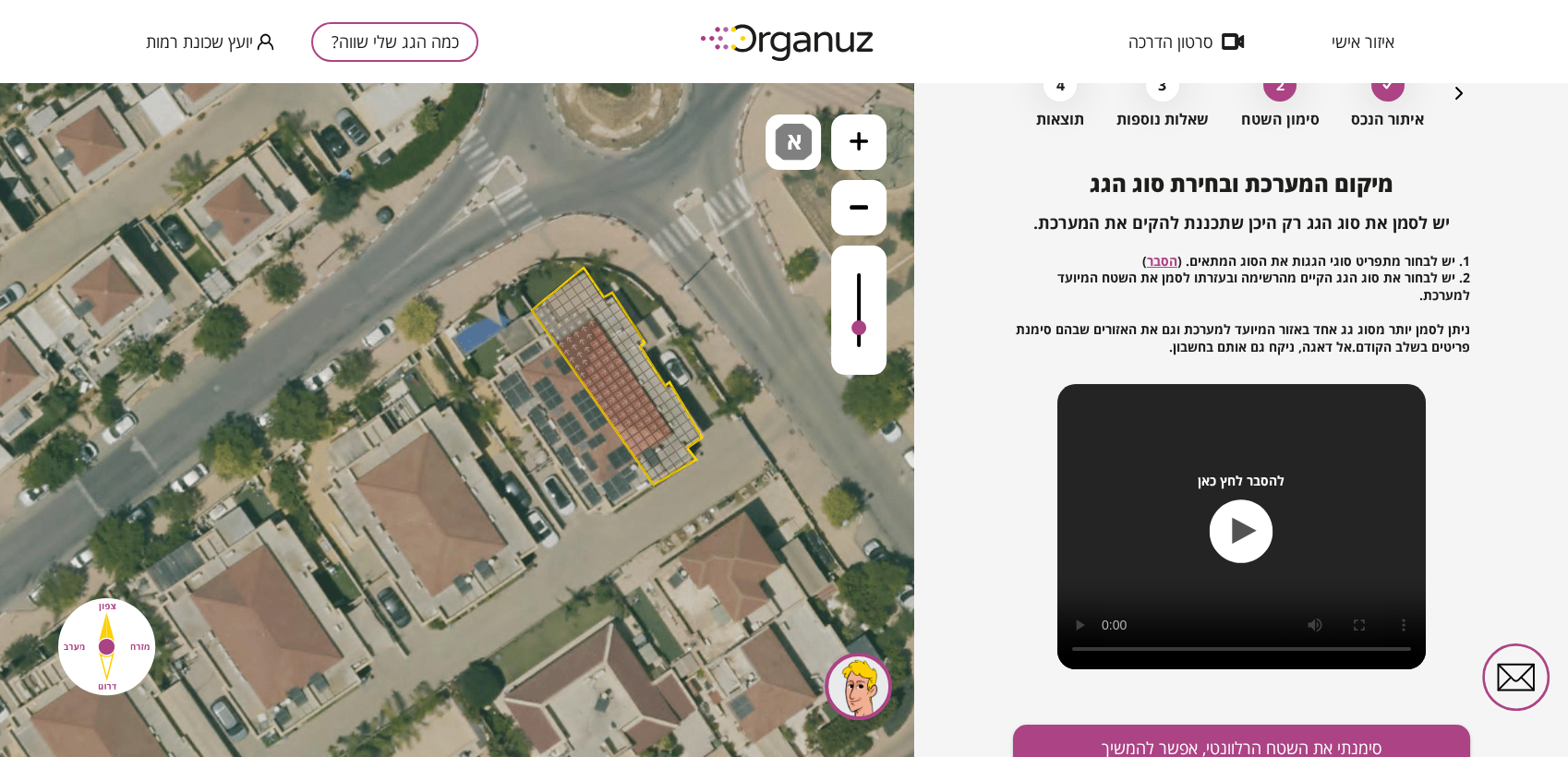 click at bounding box center (553, 317) 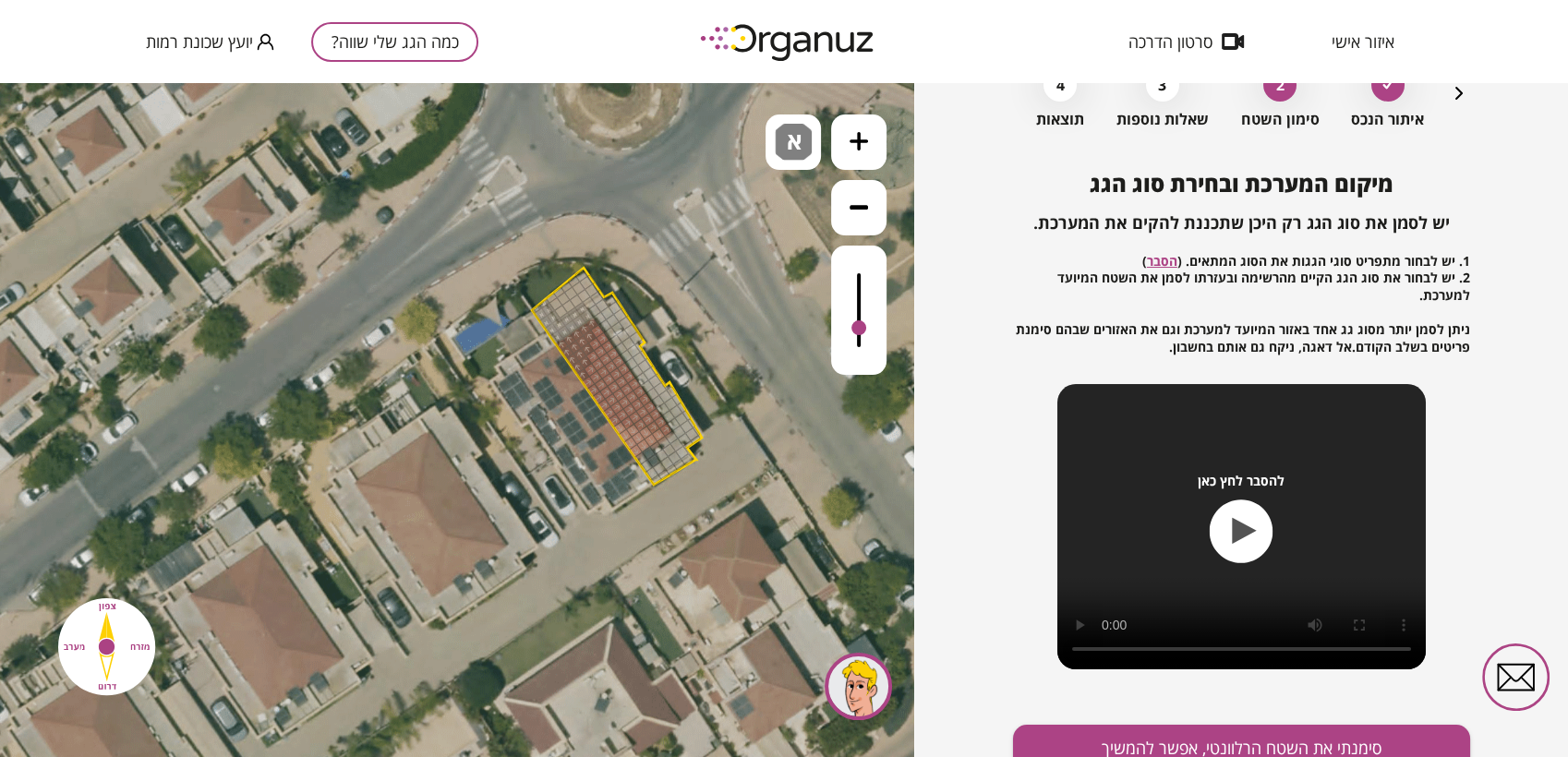 click at bounding box center [581, 308] 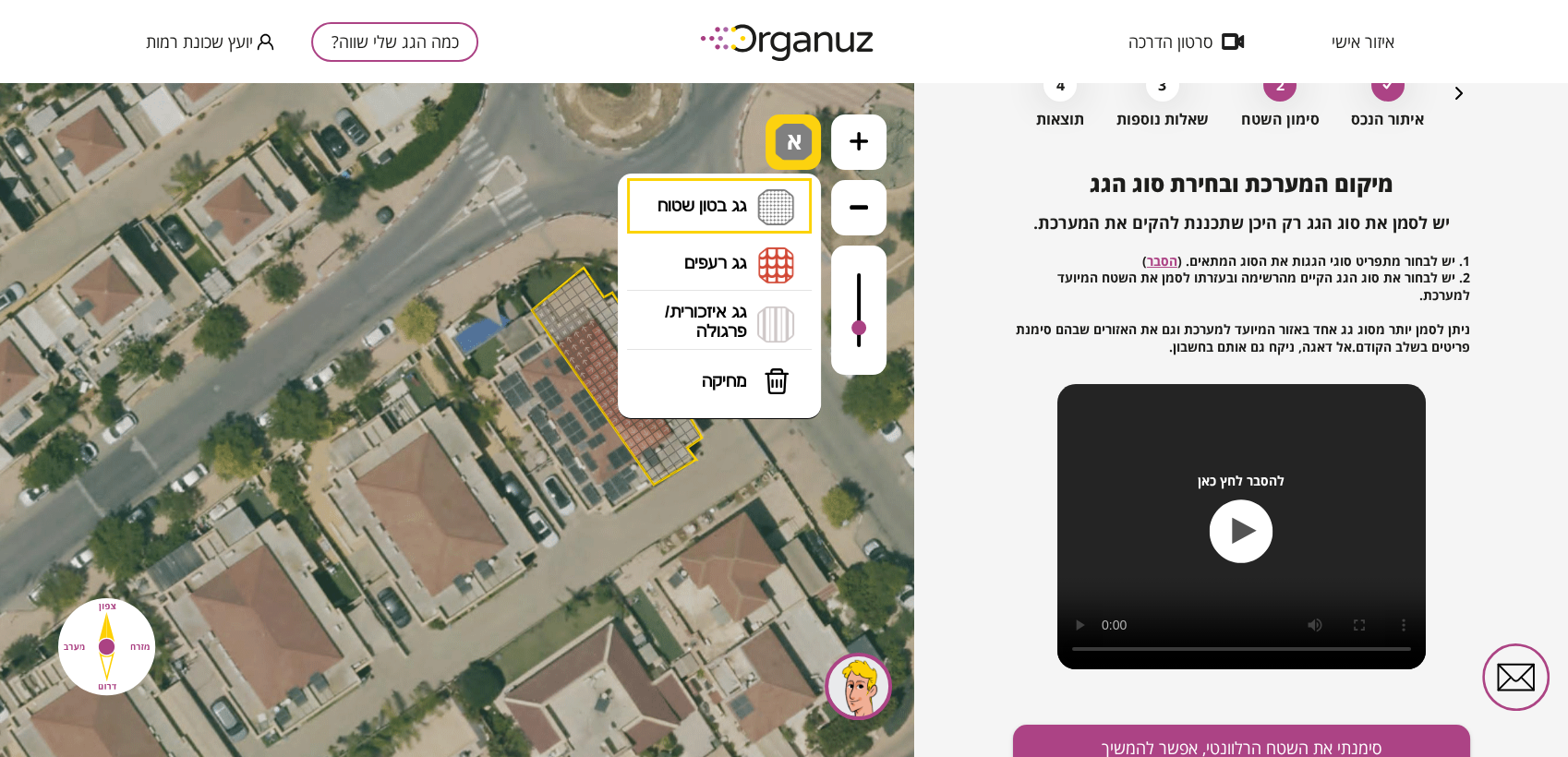 click at bounding box center (793, 142) 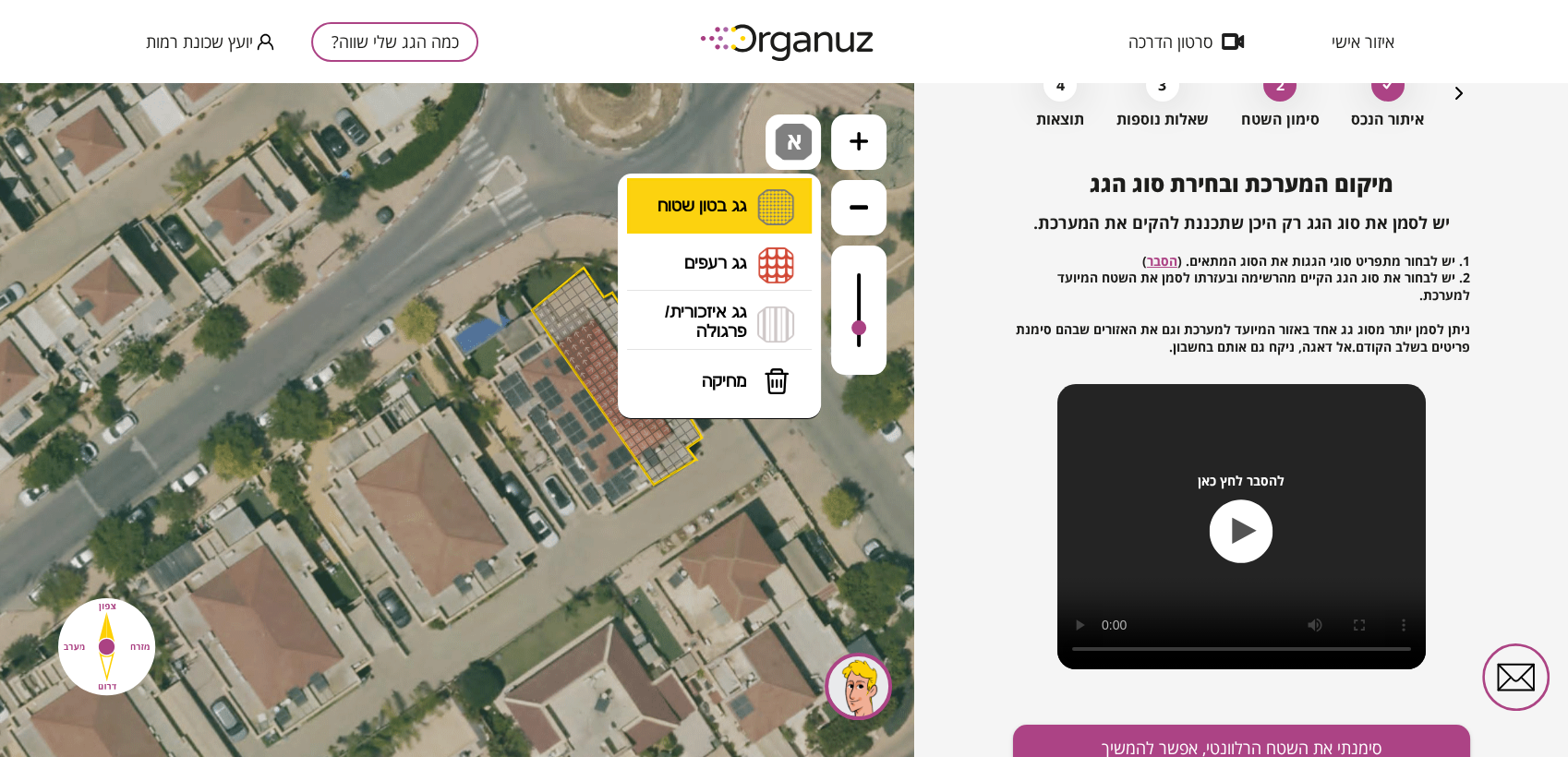 click on "גג בטון שטוח
מפלס א
א
מפלס ב
ב
מפלס ג
ג" at bounding box center [719, 207] 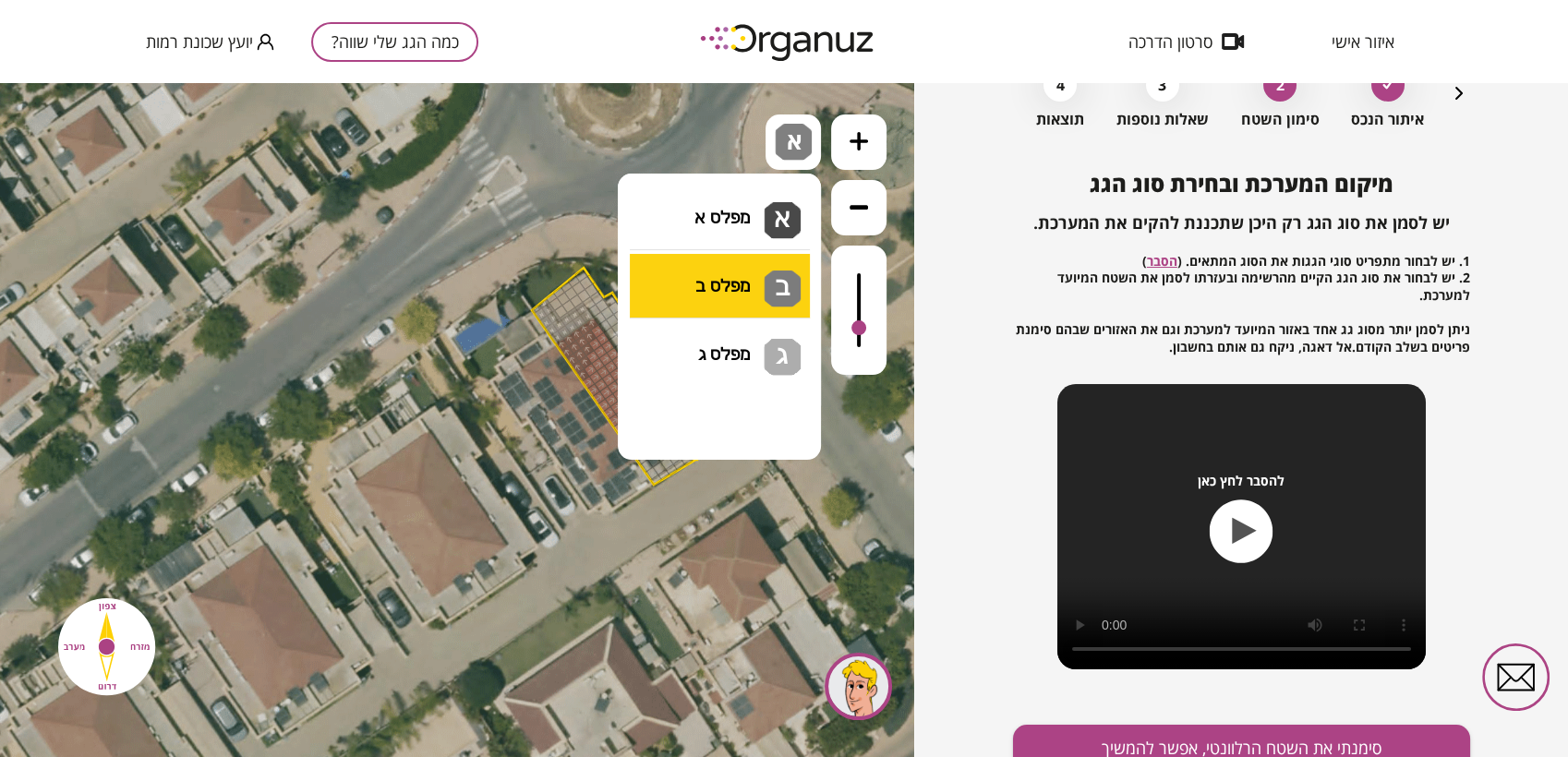 click on ".st0 {
fill: #FFFFFF;
}
.st0 {
fill: #FFFFFF;
}" at bounding box center [457, 420] 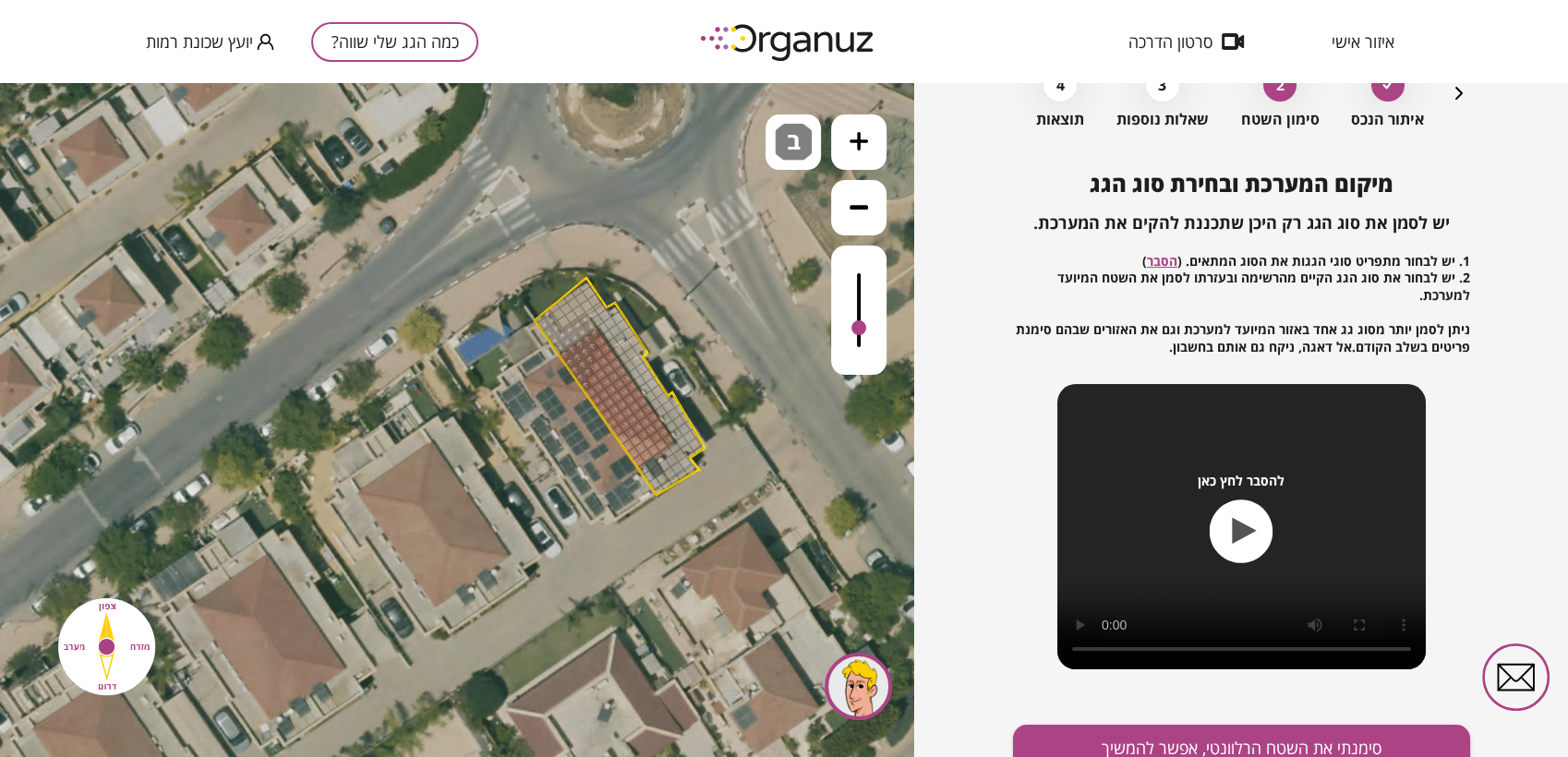 drag, startPoint x: 549, startPoint y: 292, endPoint x: 554, endPoint y: 309, distance: 17.720045 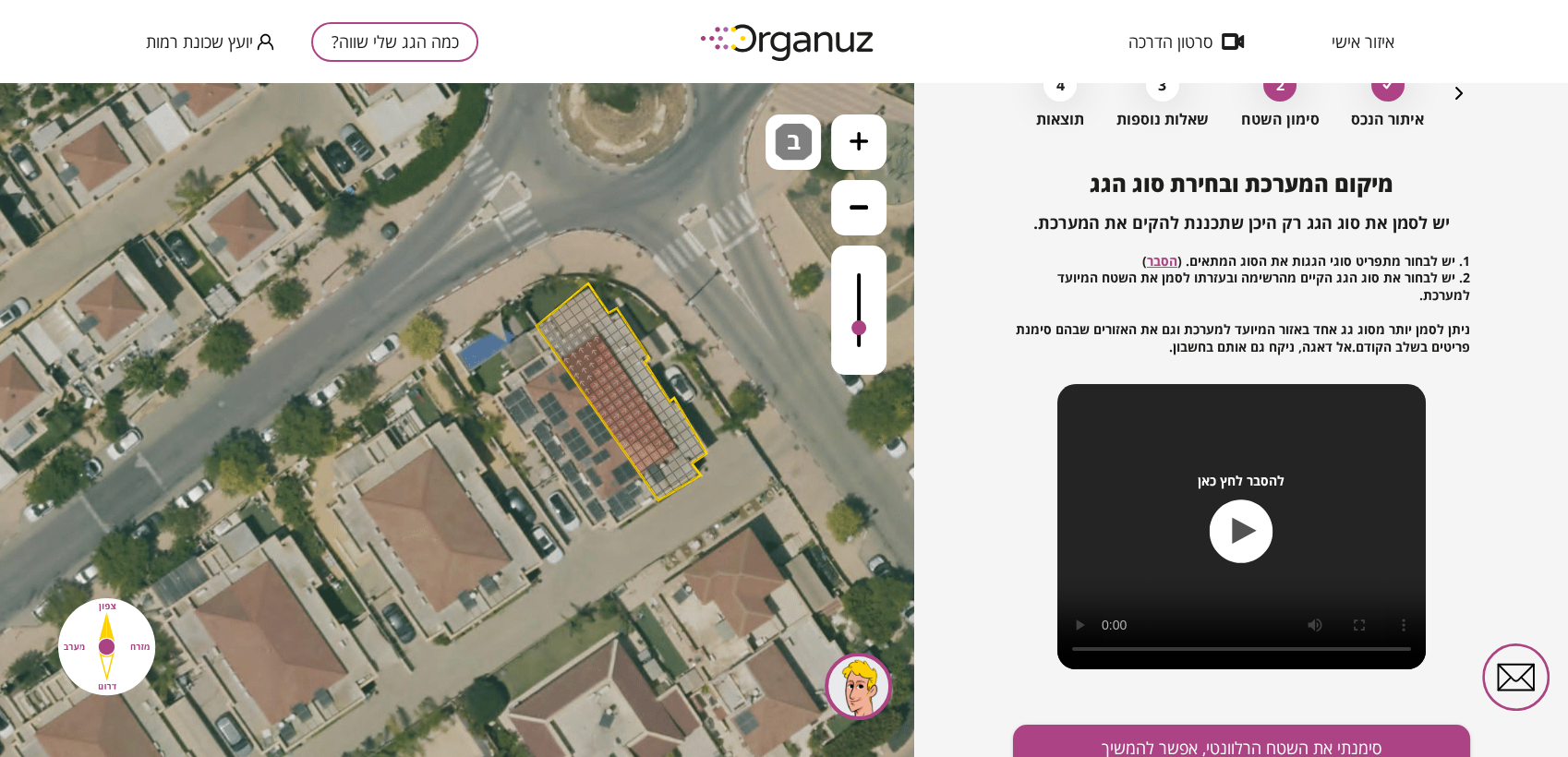 click at bounding box center (560, 319) 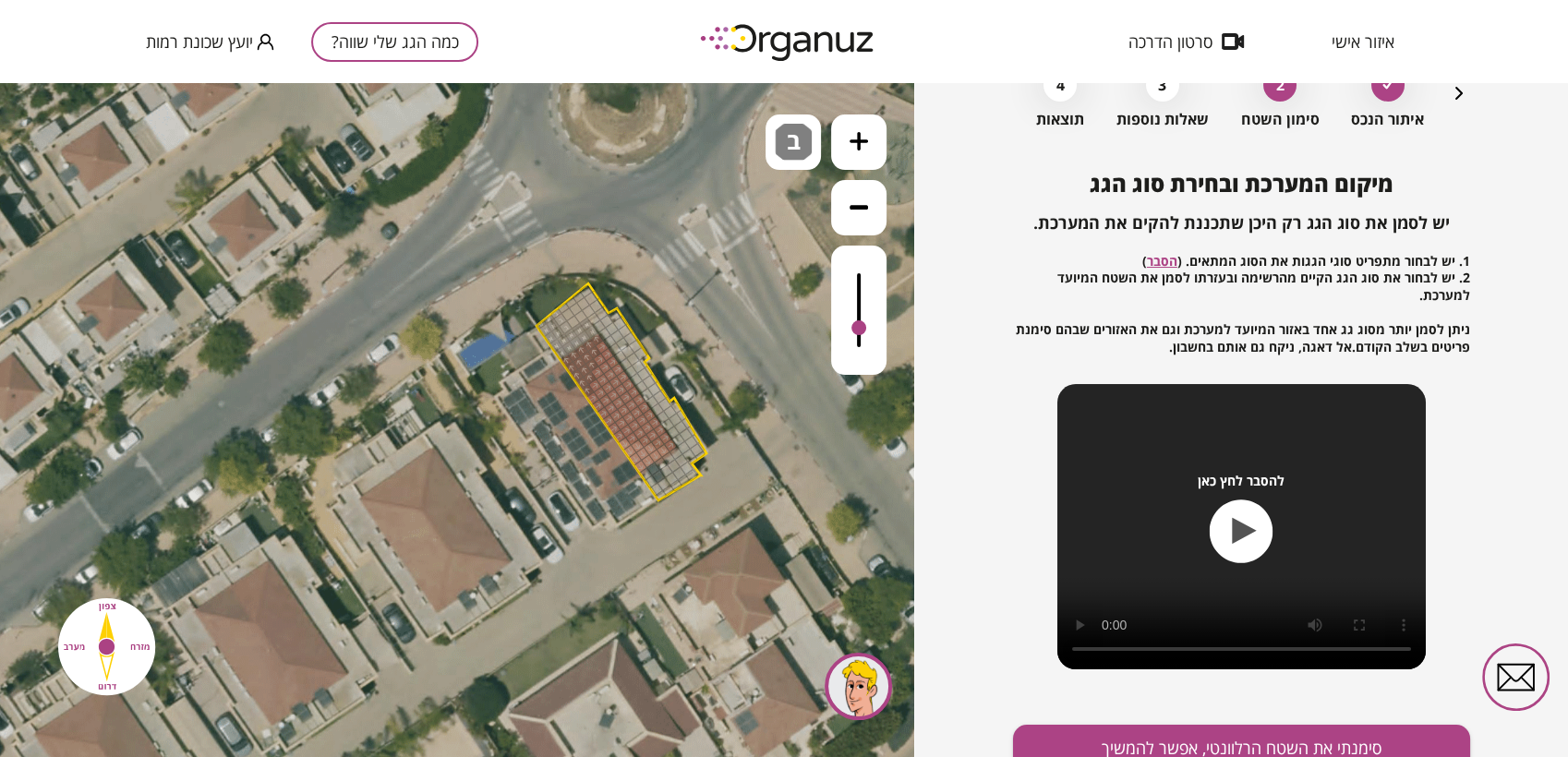 drag, startPoint x: 557, startPoint y: 314, endPoint x: 564, endPoint y: 325, distance: 13.038405 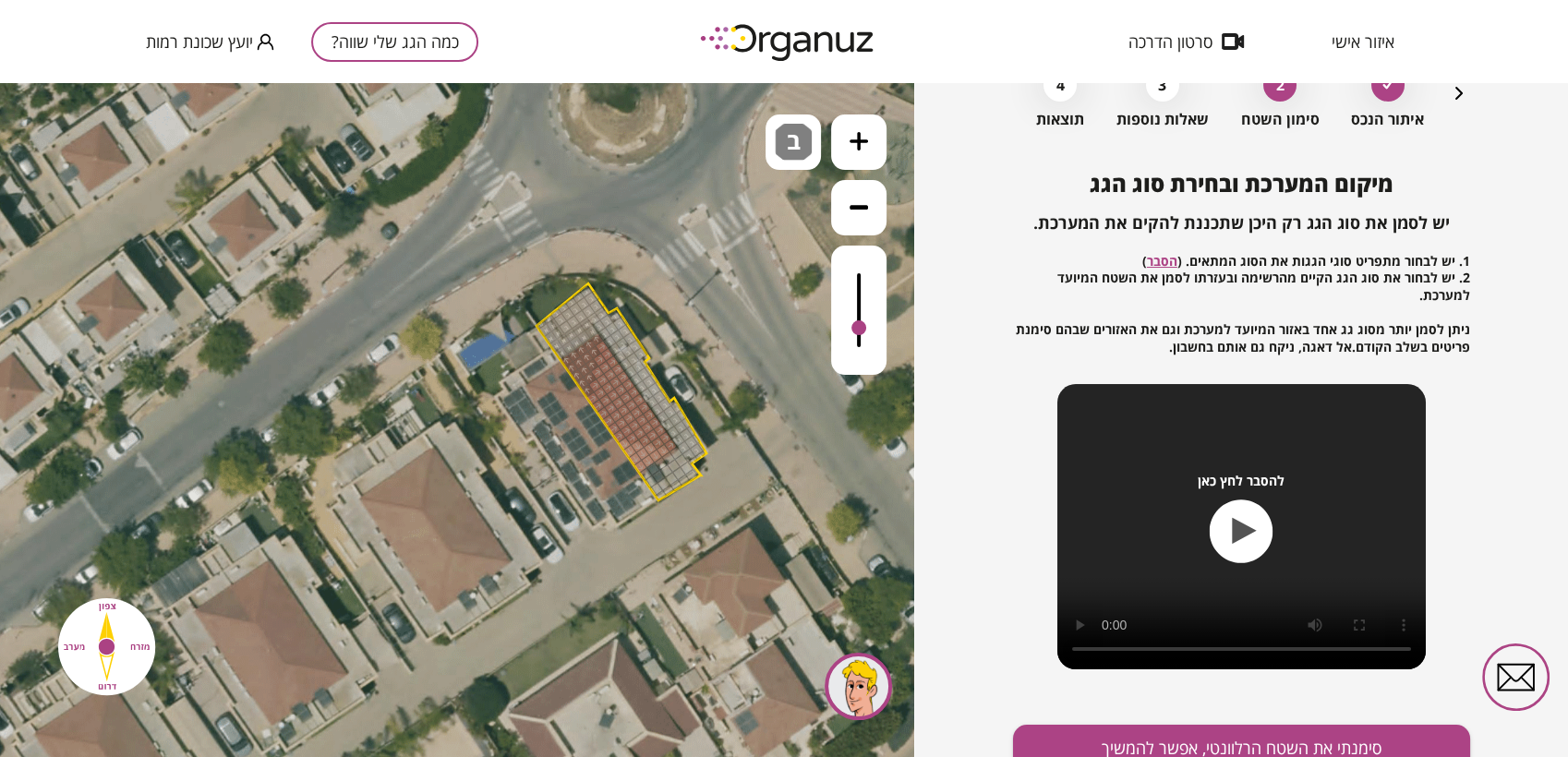 drag, startPoint x: 568, startPoint y: 319, endPoint x: 660, endPoint y: 401, distance: 123.2396 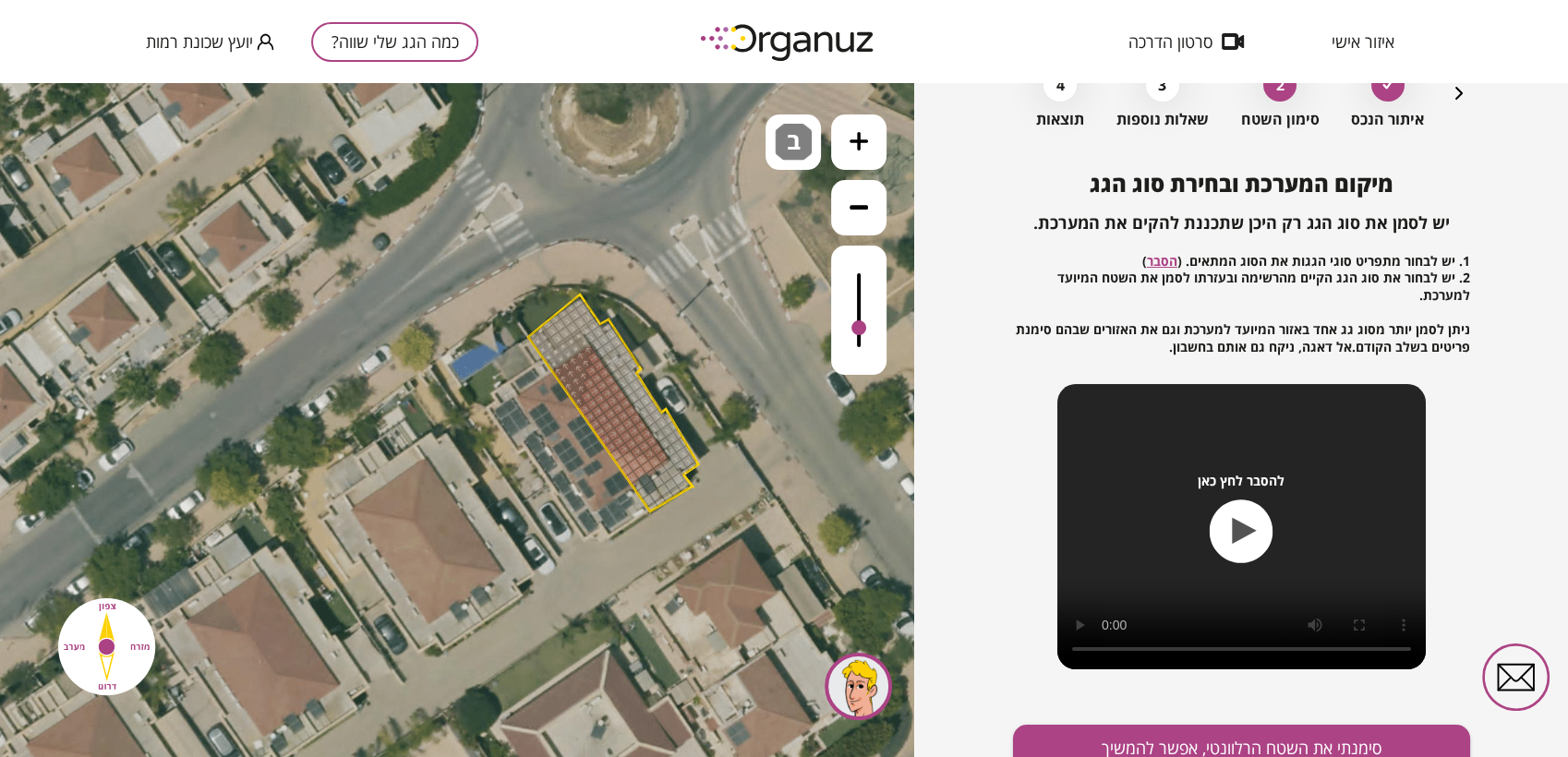 drag, startPoint x: 698, startPoint y: 463, endPoint x: 686, endPoint y: 477, distance: 18.439089 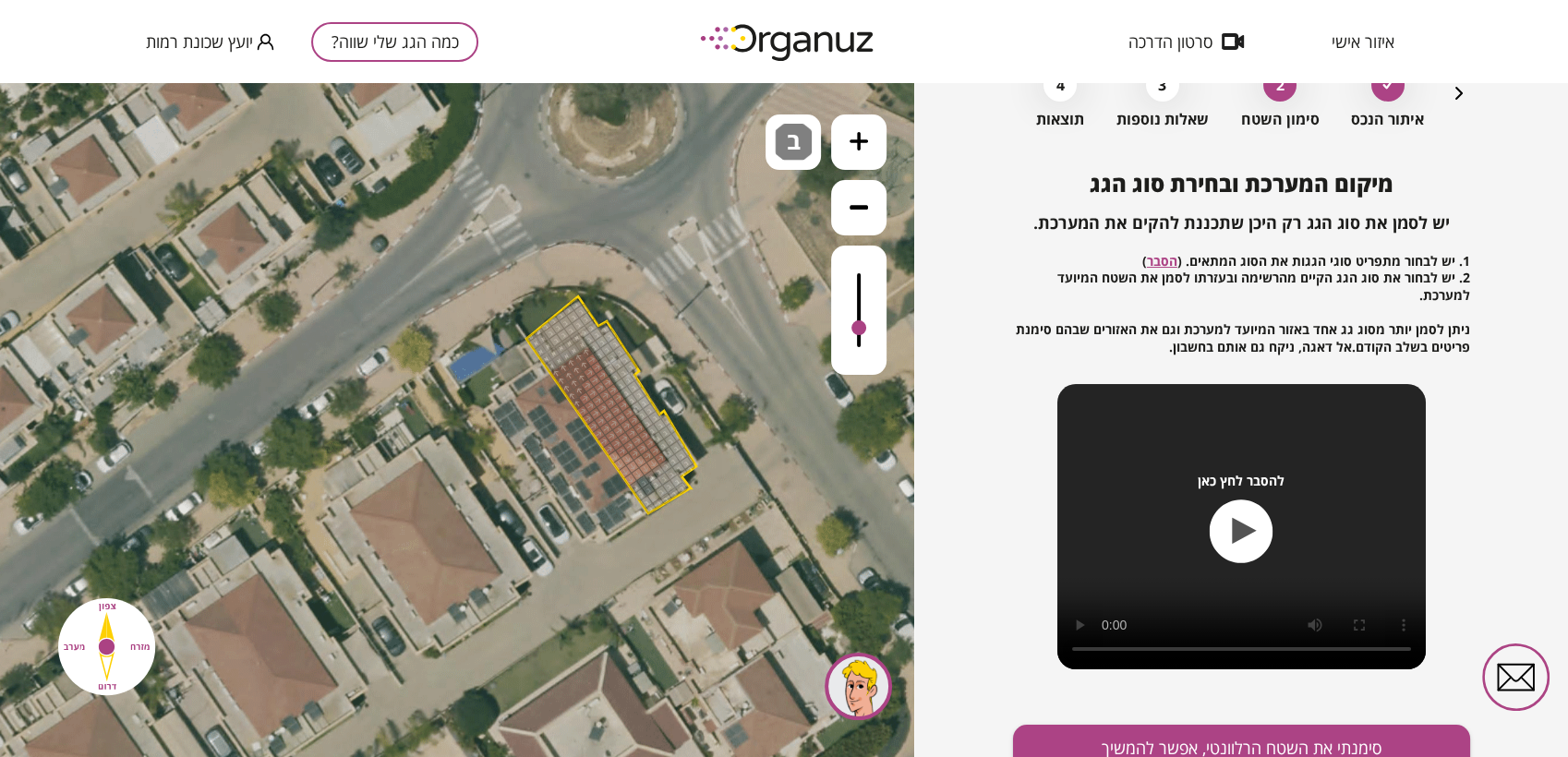 drag, startPoint x: 679, startPoint y: 487, endPoint x: 671, endPoint y: 467, distance: 21.540659 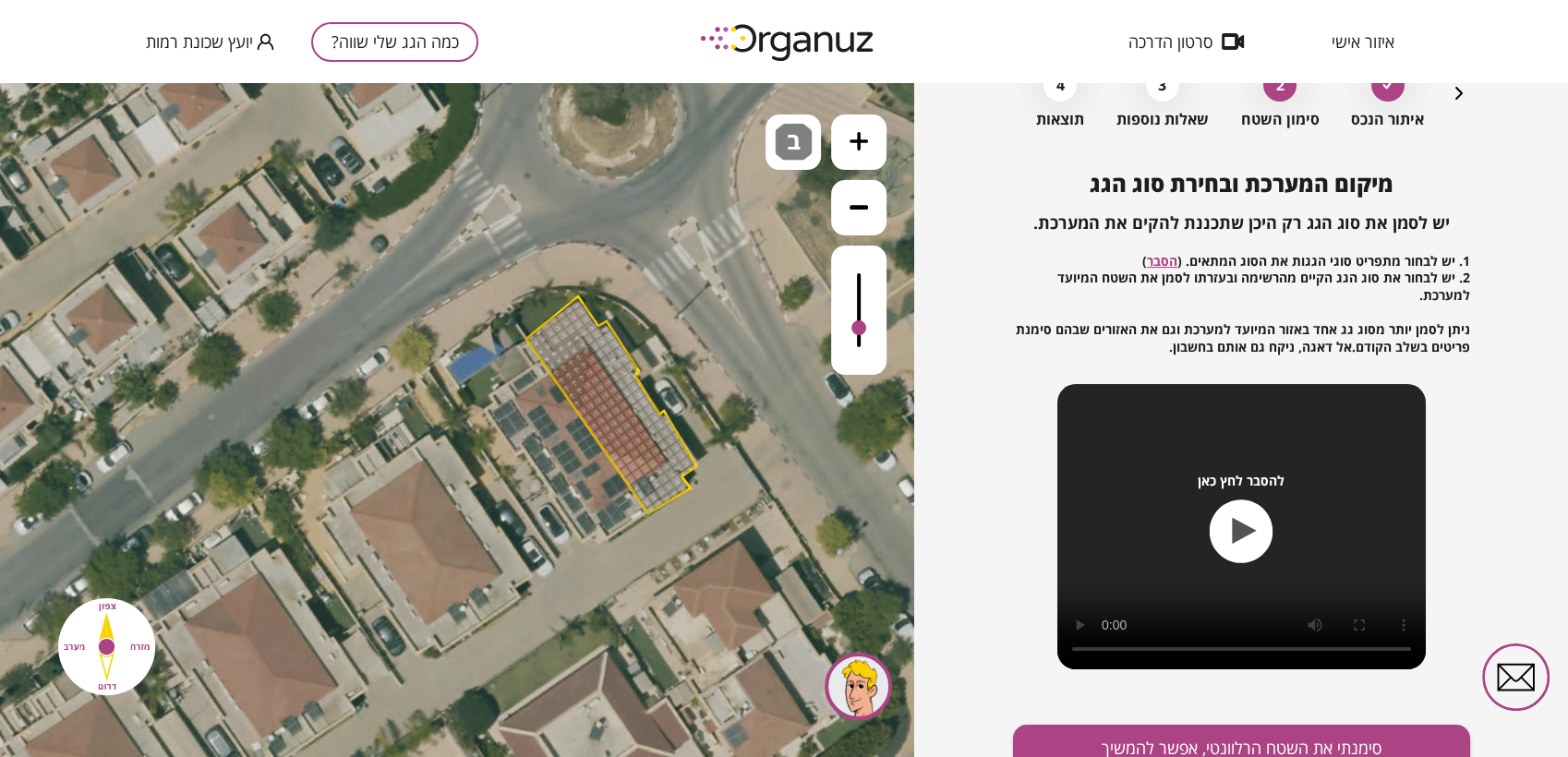 drag, startPoint x: 658, startPoint y: 489, endPoint x: 651, endPoint y: 504, distance: 16.552945 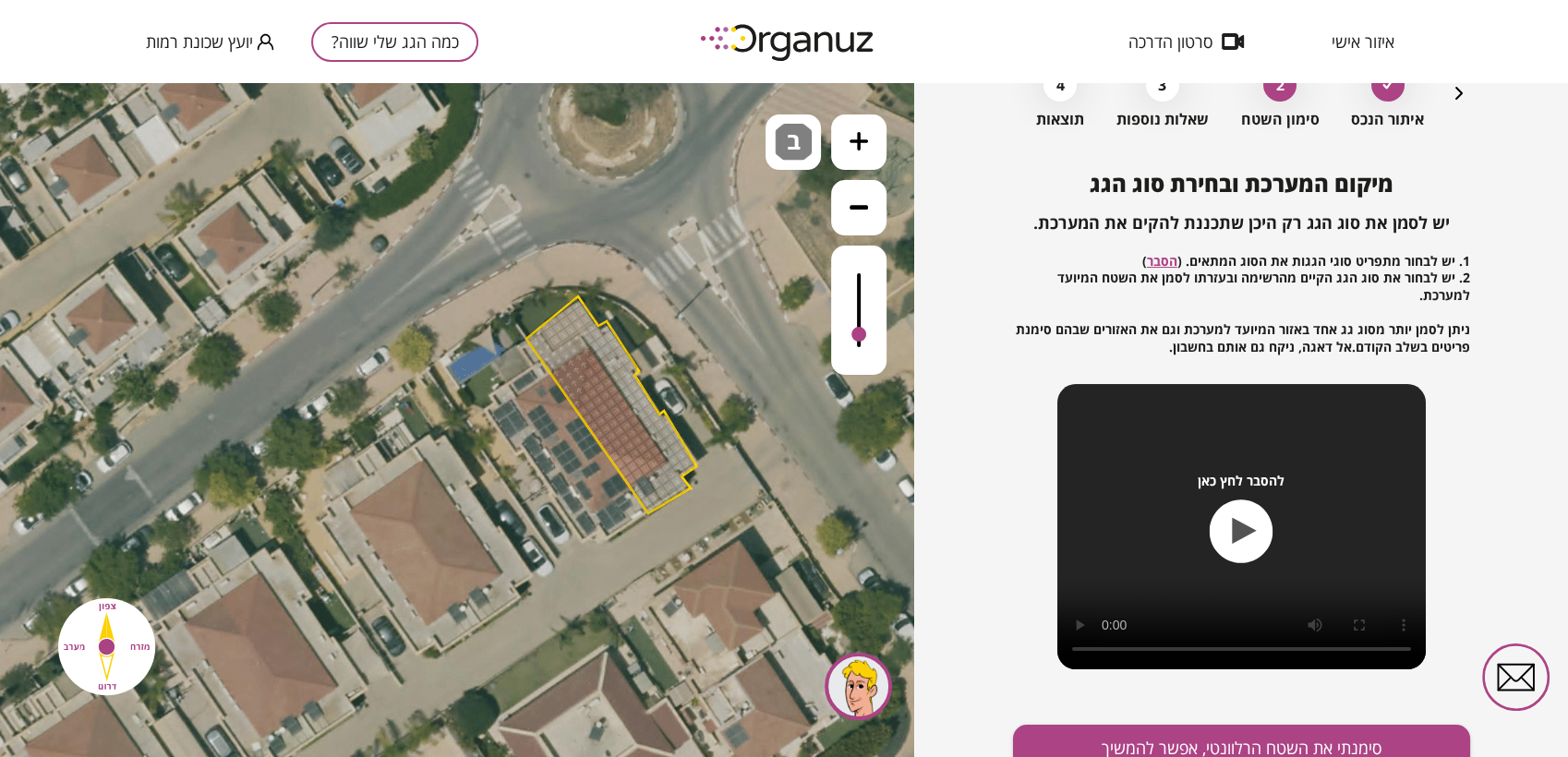 drag, startPoint x: 857, startPoint y: 324, endPoint x: 849, endPoint y: 336, distance: 14.422205 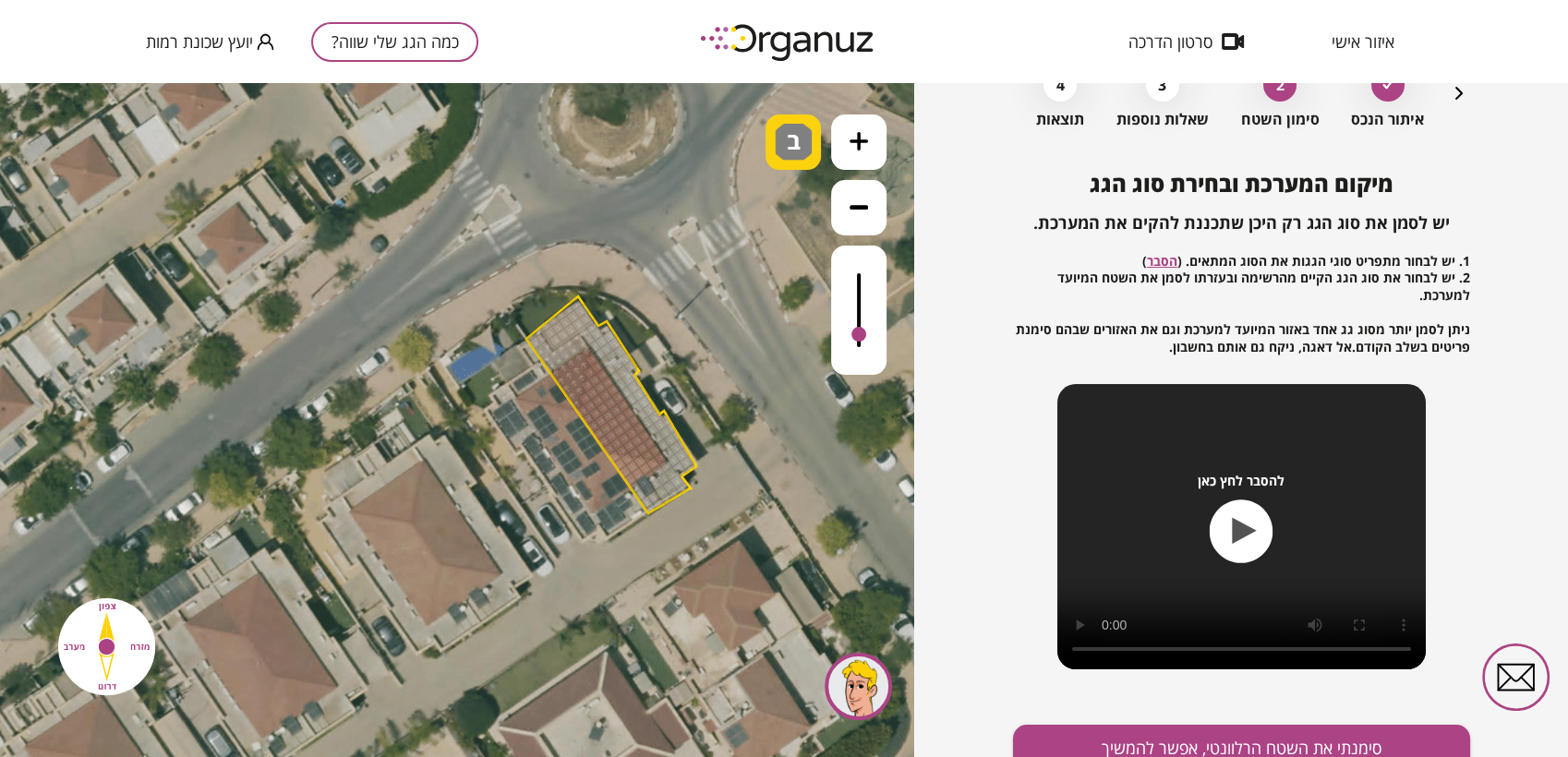 click at bounding box center (793, 142) 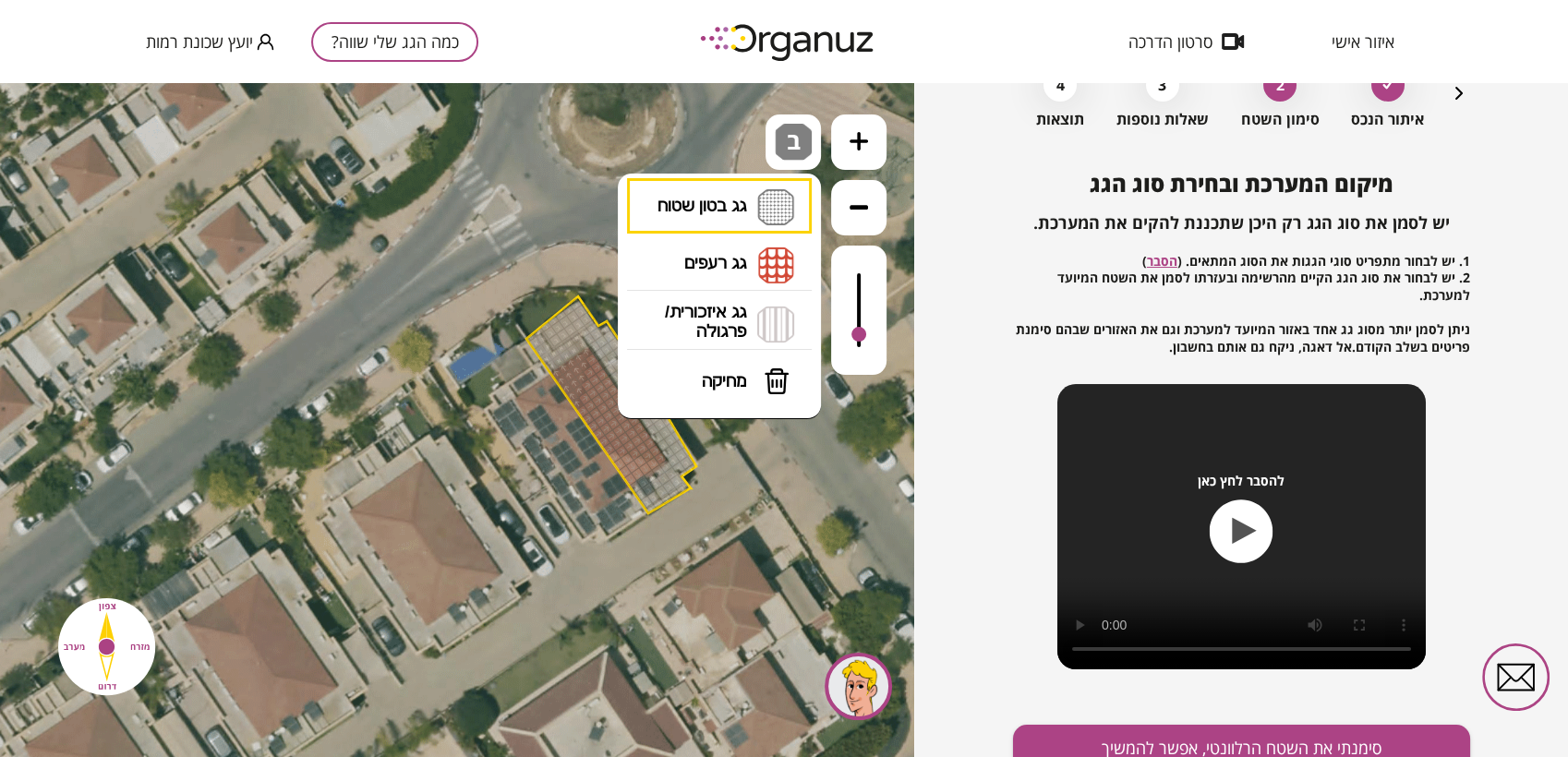 drag, startPoint x: 743, startPoint y: 211, endPoint x: 747, endPoint y: 227, distance: 16.492423 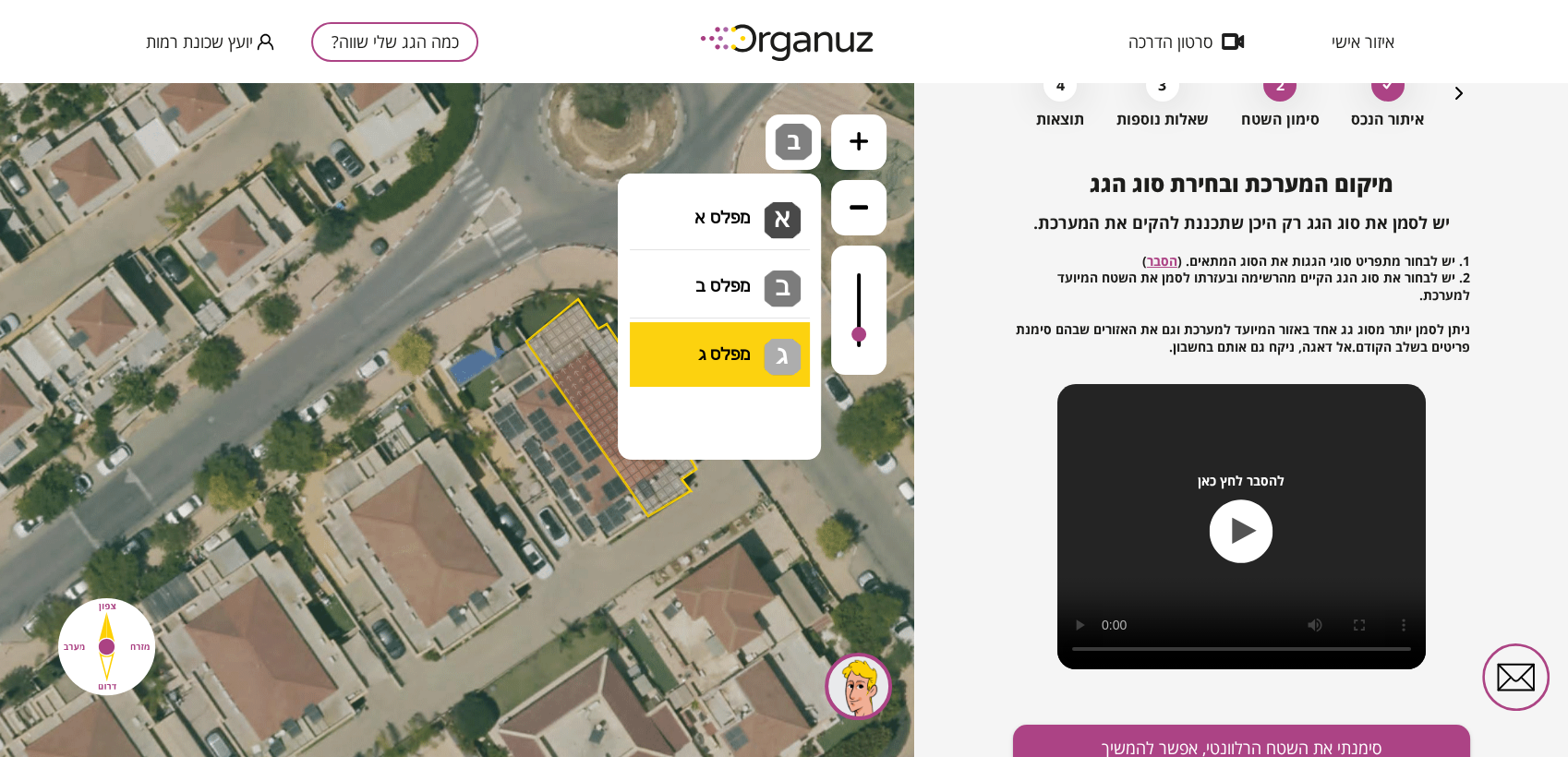 click on ".st0 {
fill: #FFFFFF;
}
.st0 {
fill: #FFFFFF;
}" at bounding box center (457, 420) 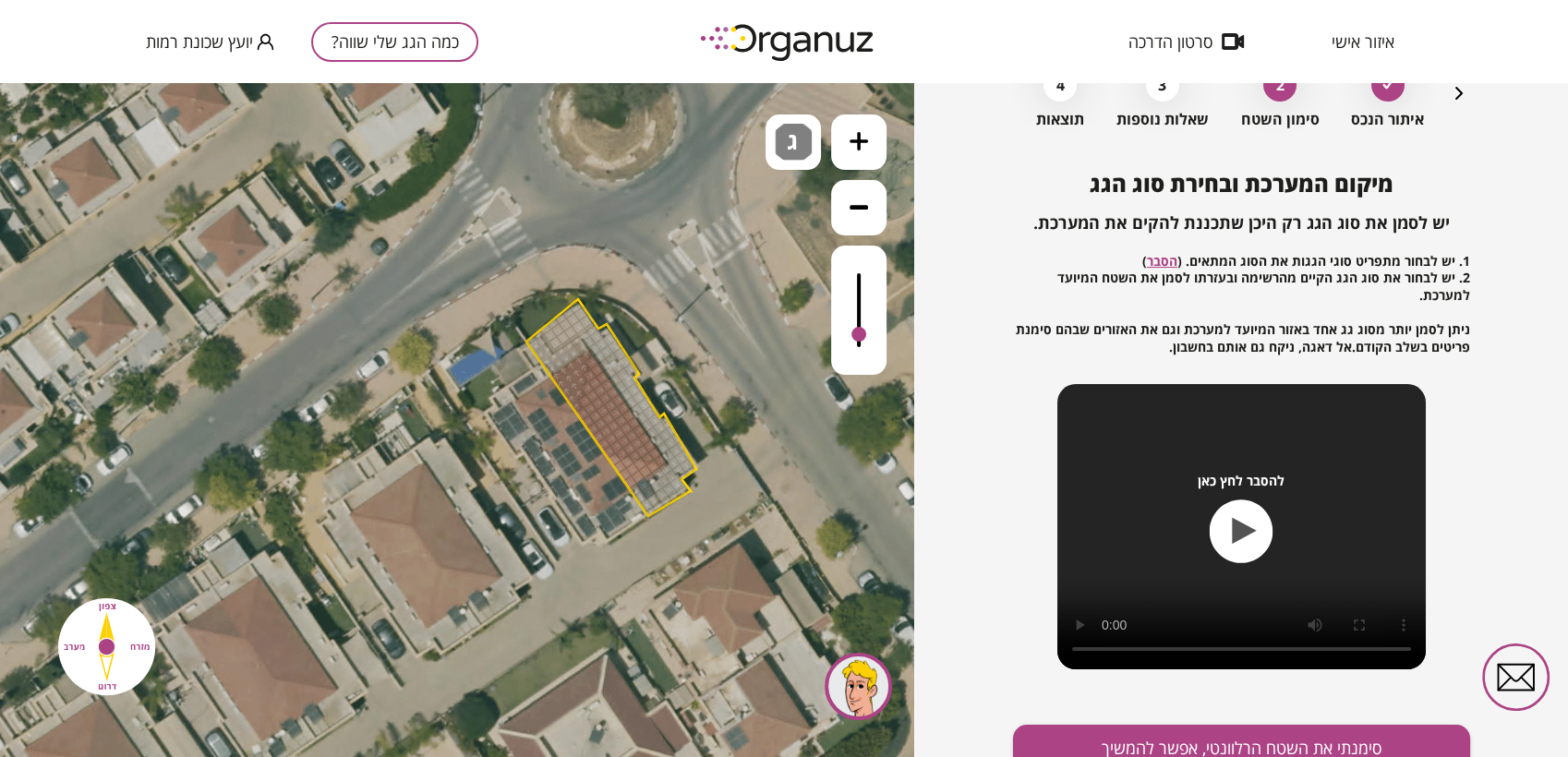 drag, startPoint x: 584, startPoint y: 319, endPoint x: 568, endPoint y: 302, distance: 23.345235 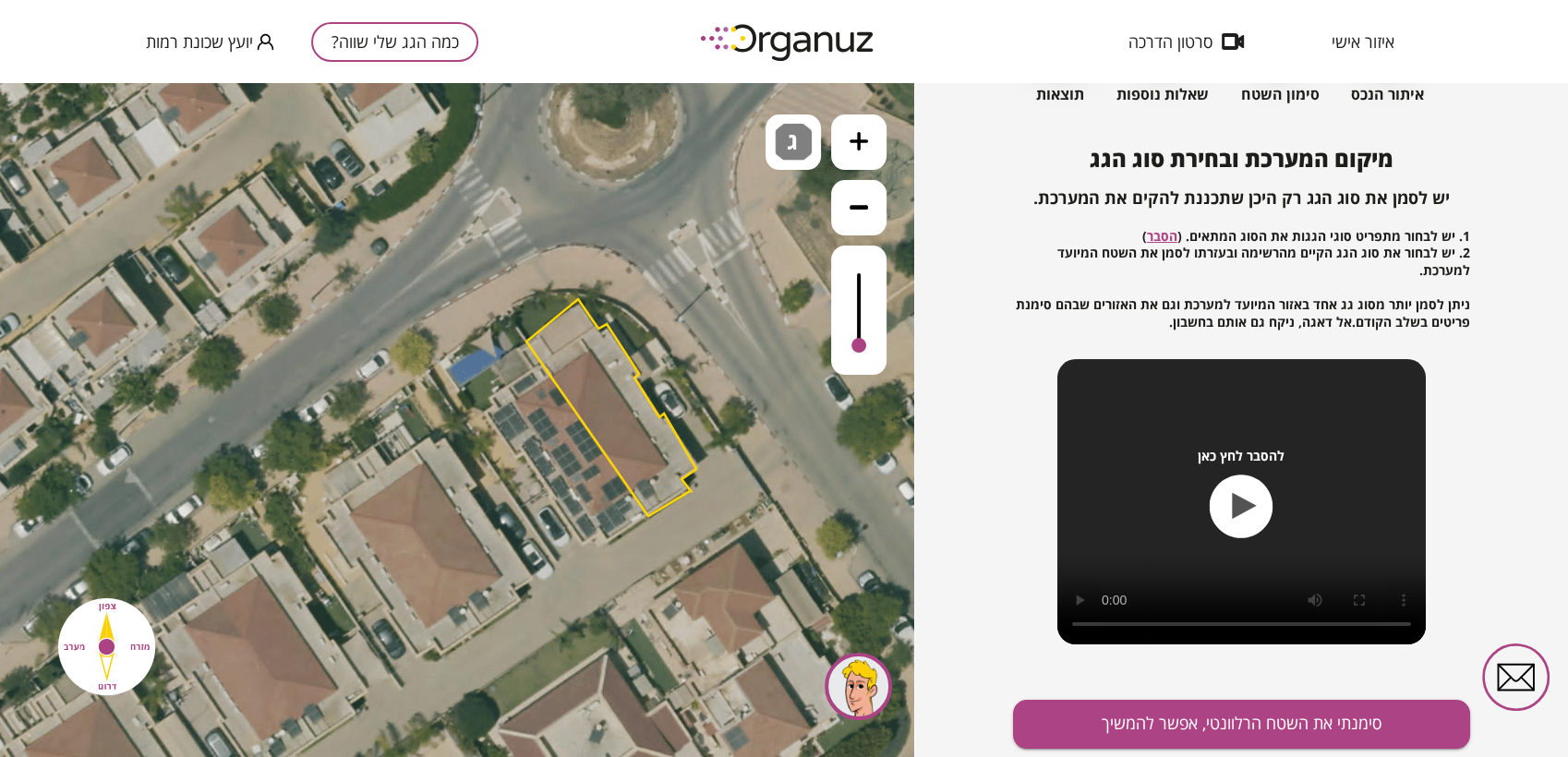 scroll, scrollTop: 198, scrollLeft: 0, axis: vertical 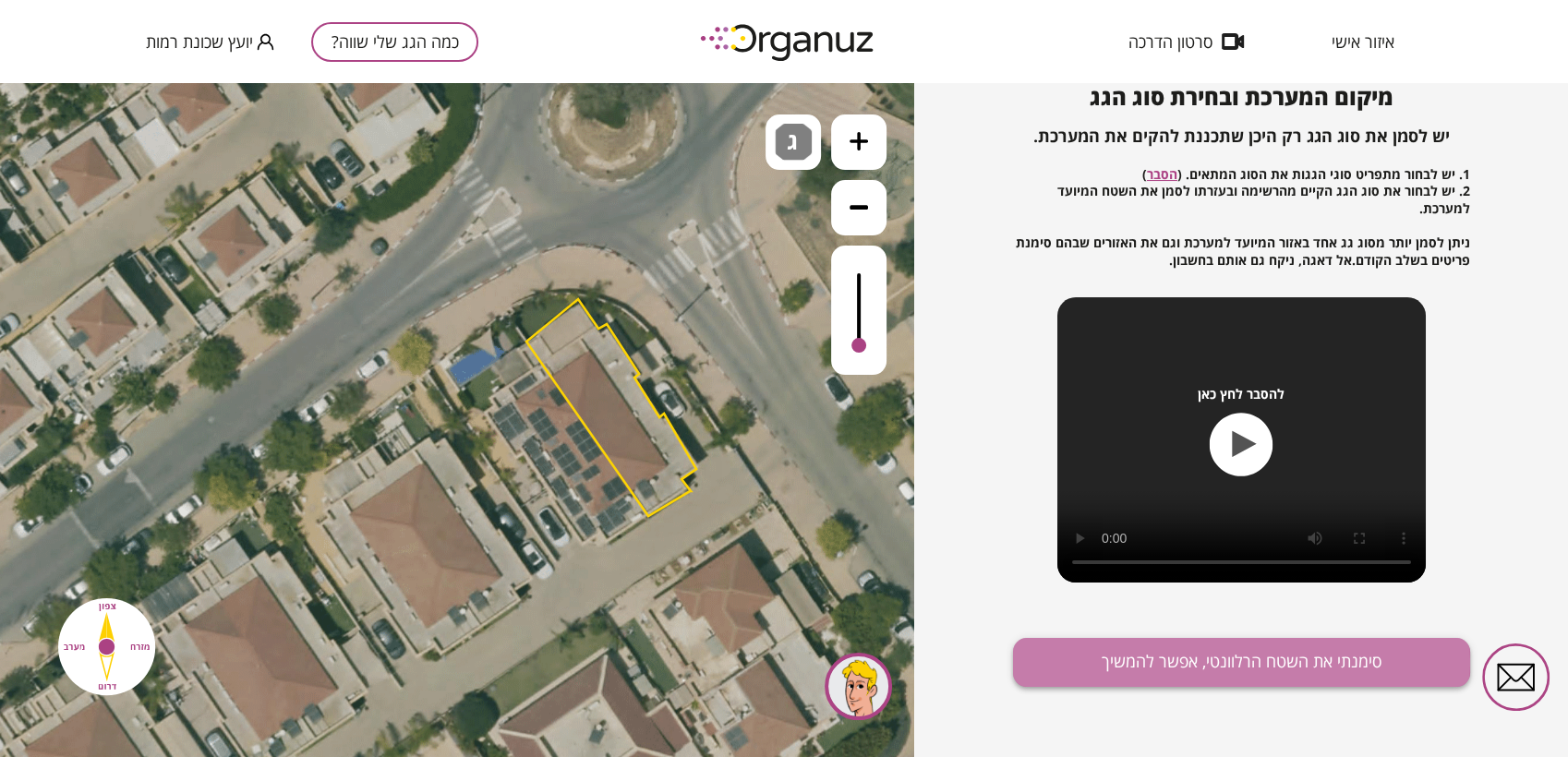 click on "סימנתי את השטח הרלוונטי, אפשר להמשיך" at bounding box center (1241, 662) 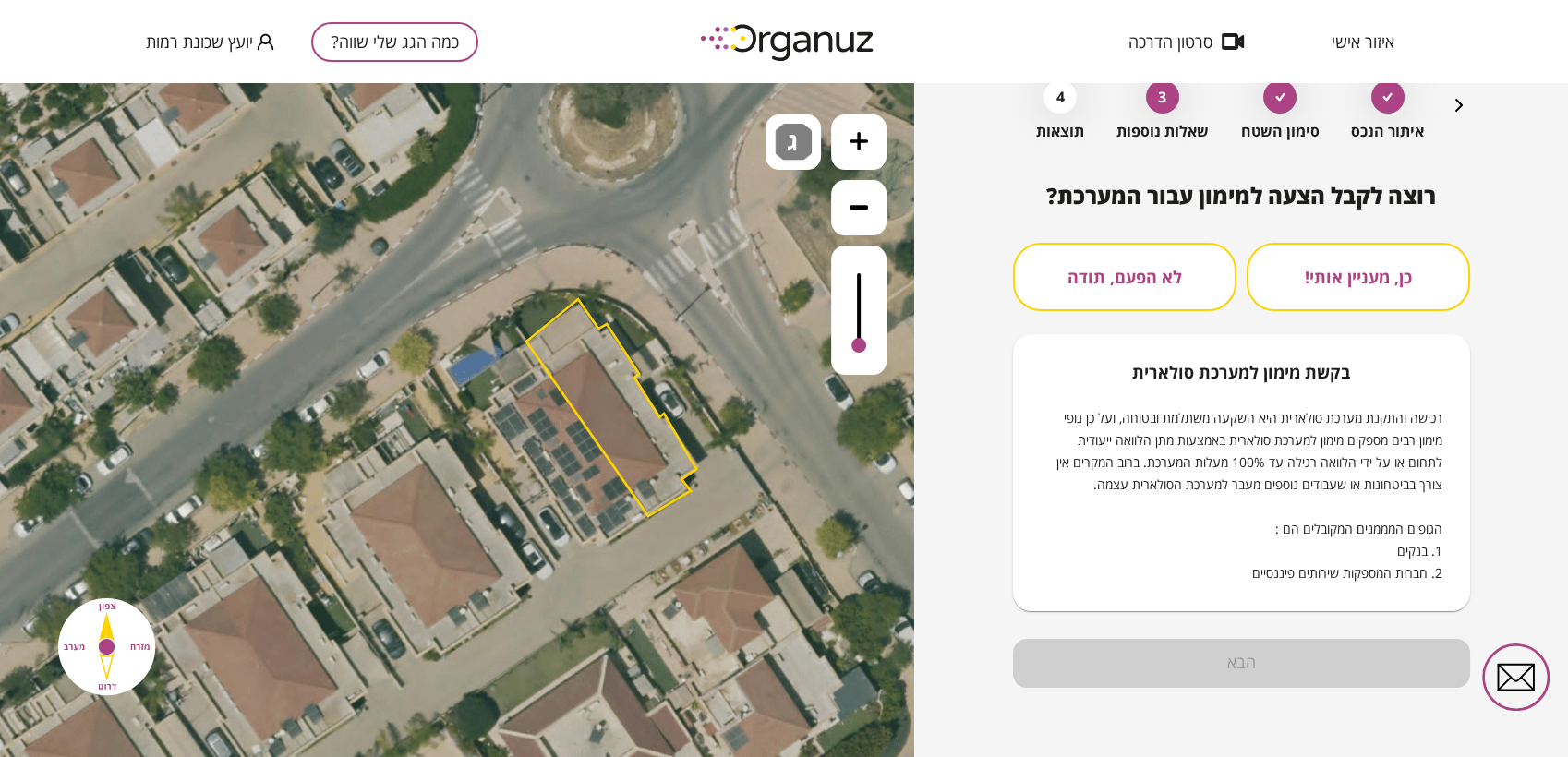 drag, startPoint x: 1097, startPoint y: 269, endPoint x: 1114, endPoint y: 287, distance: 24.758837 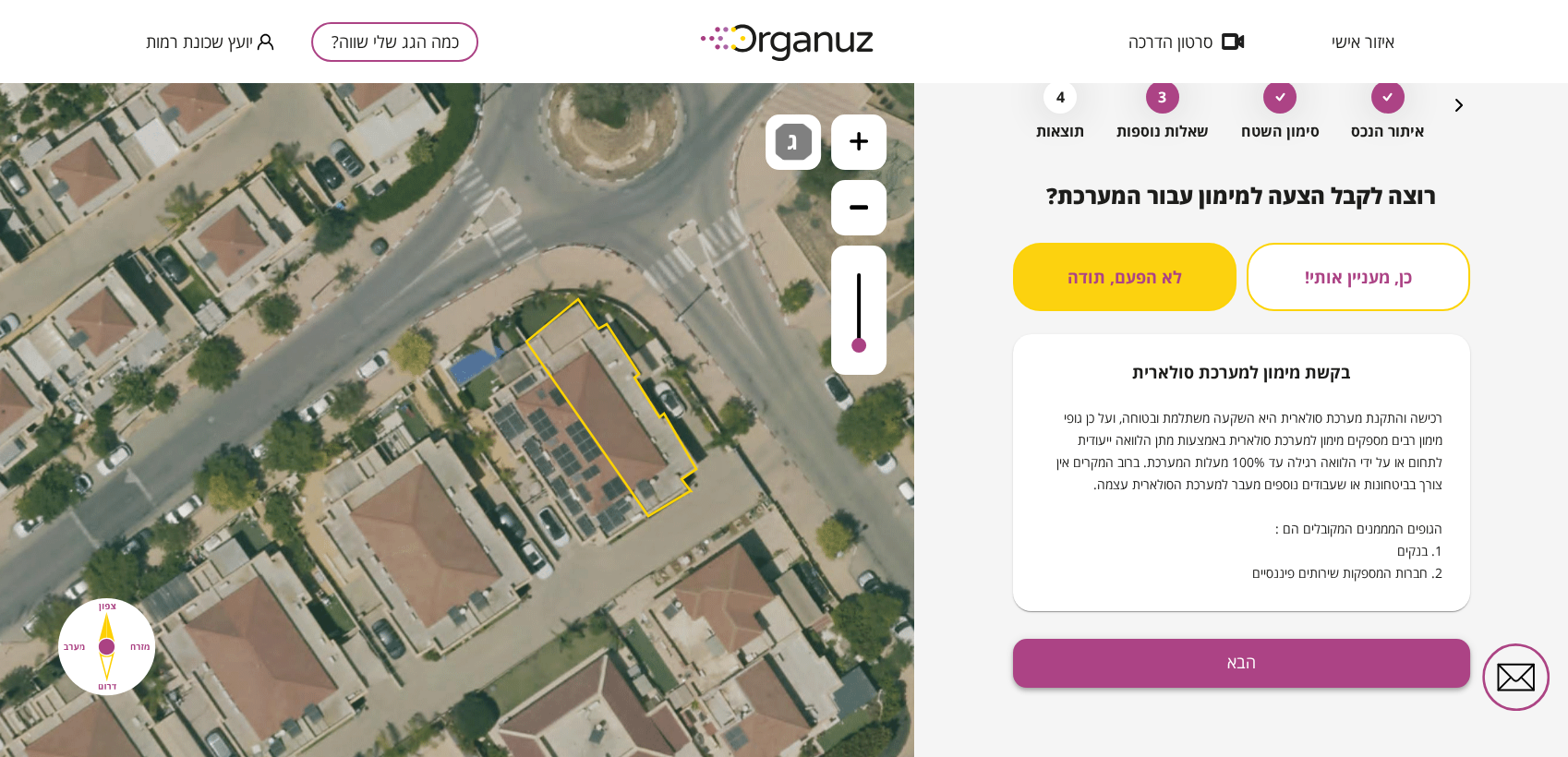 click on "הבא" at bounding box center [1241, 663] 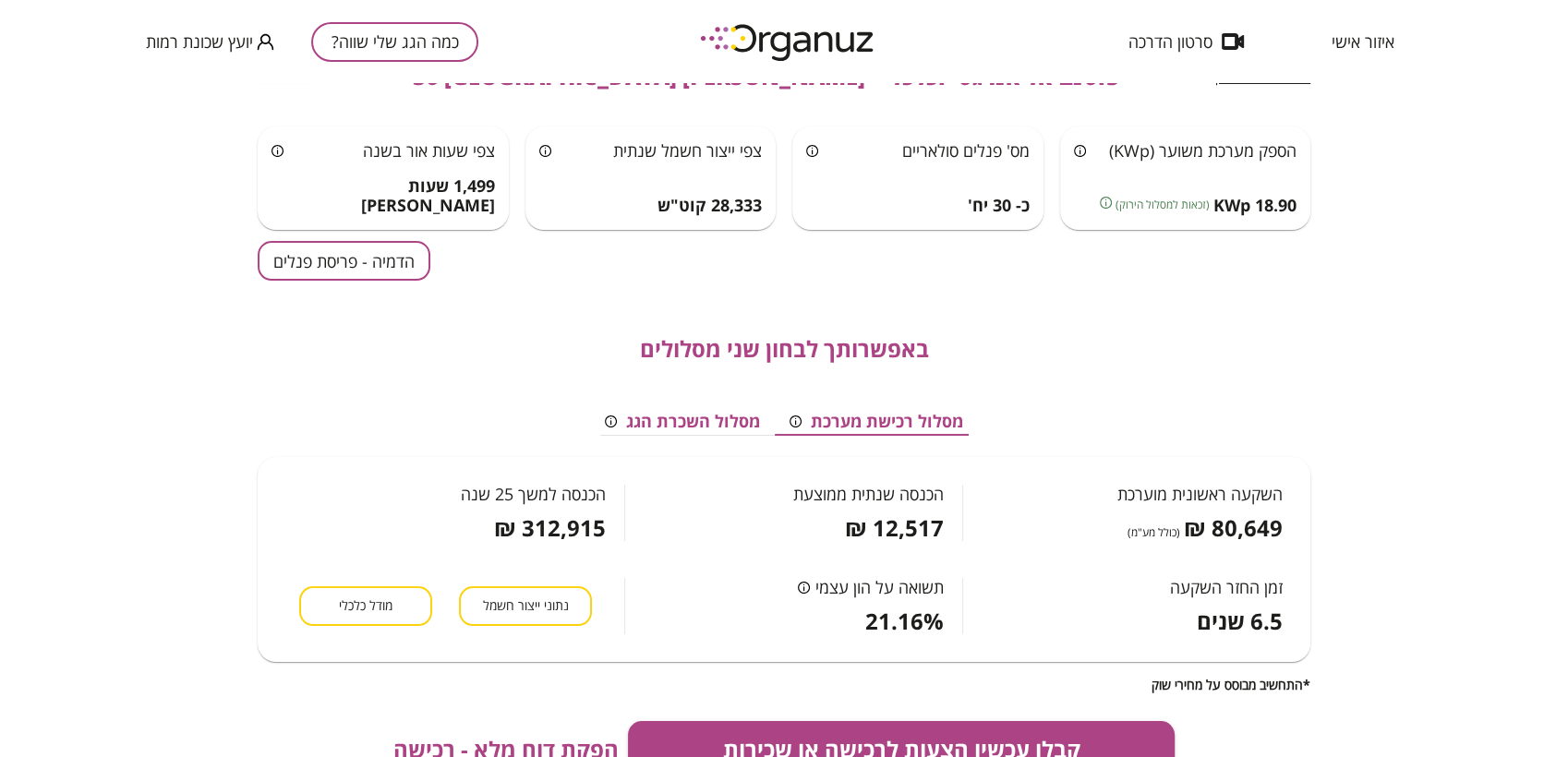 scroll, scrollTop: 332, scrollLeft: 0, axis: vertical 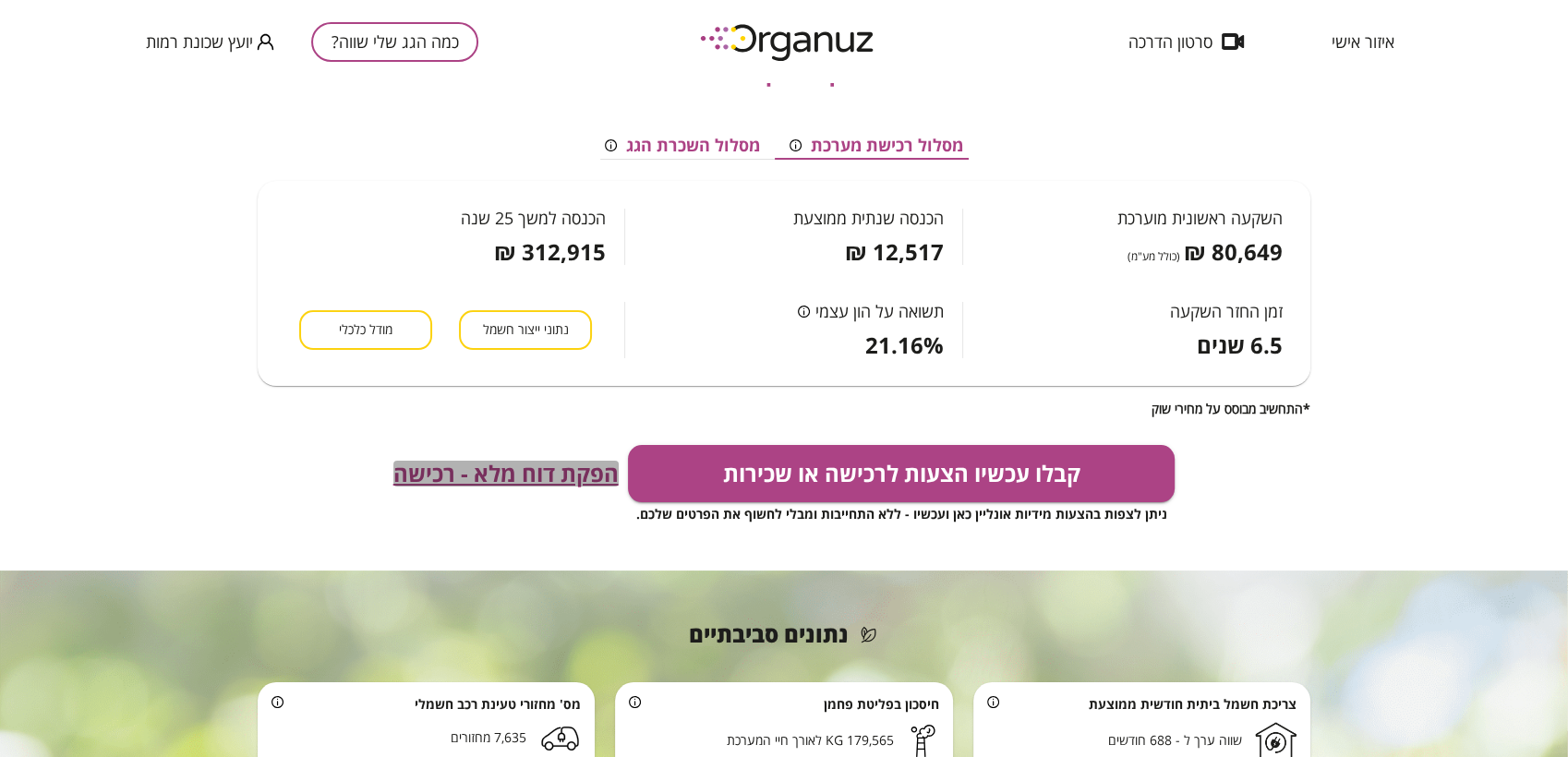 click on "הפקת דוח מלא - רכישה" at bounding box center (506, 474) 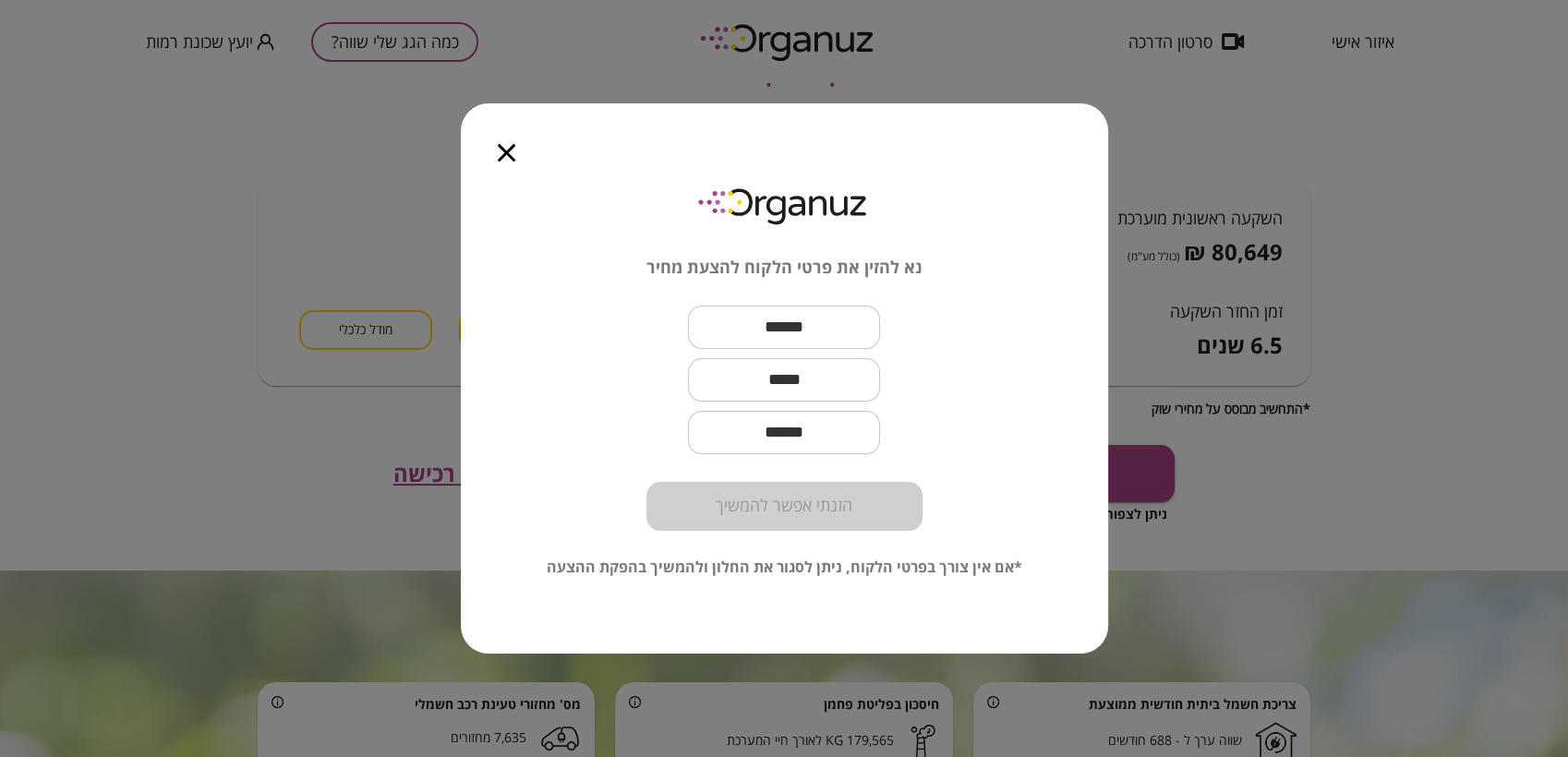 click 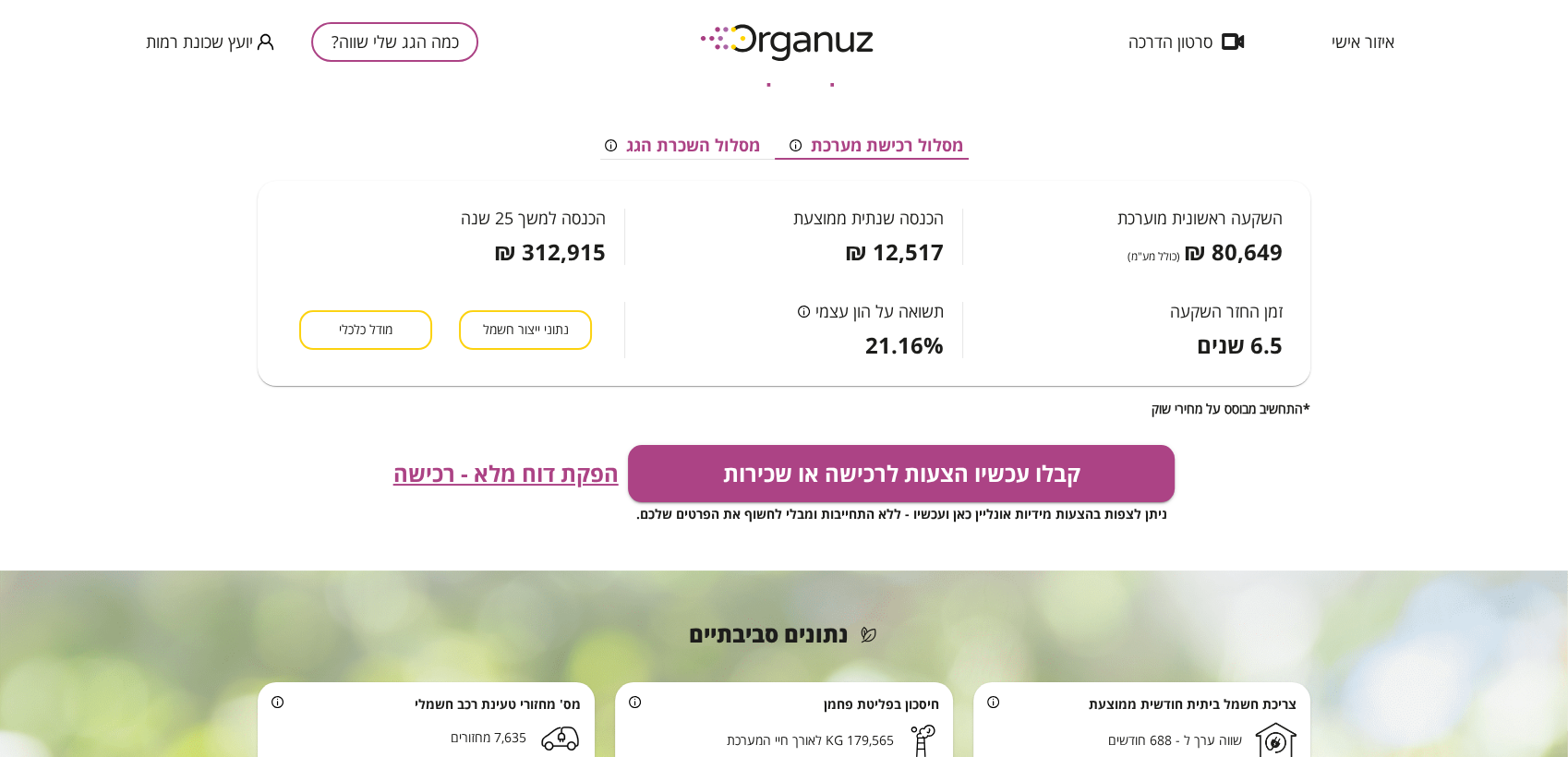click on "כמה הגג שלי שווה?" at bounding box center (394, 42) 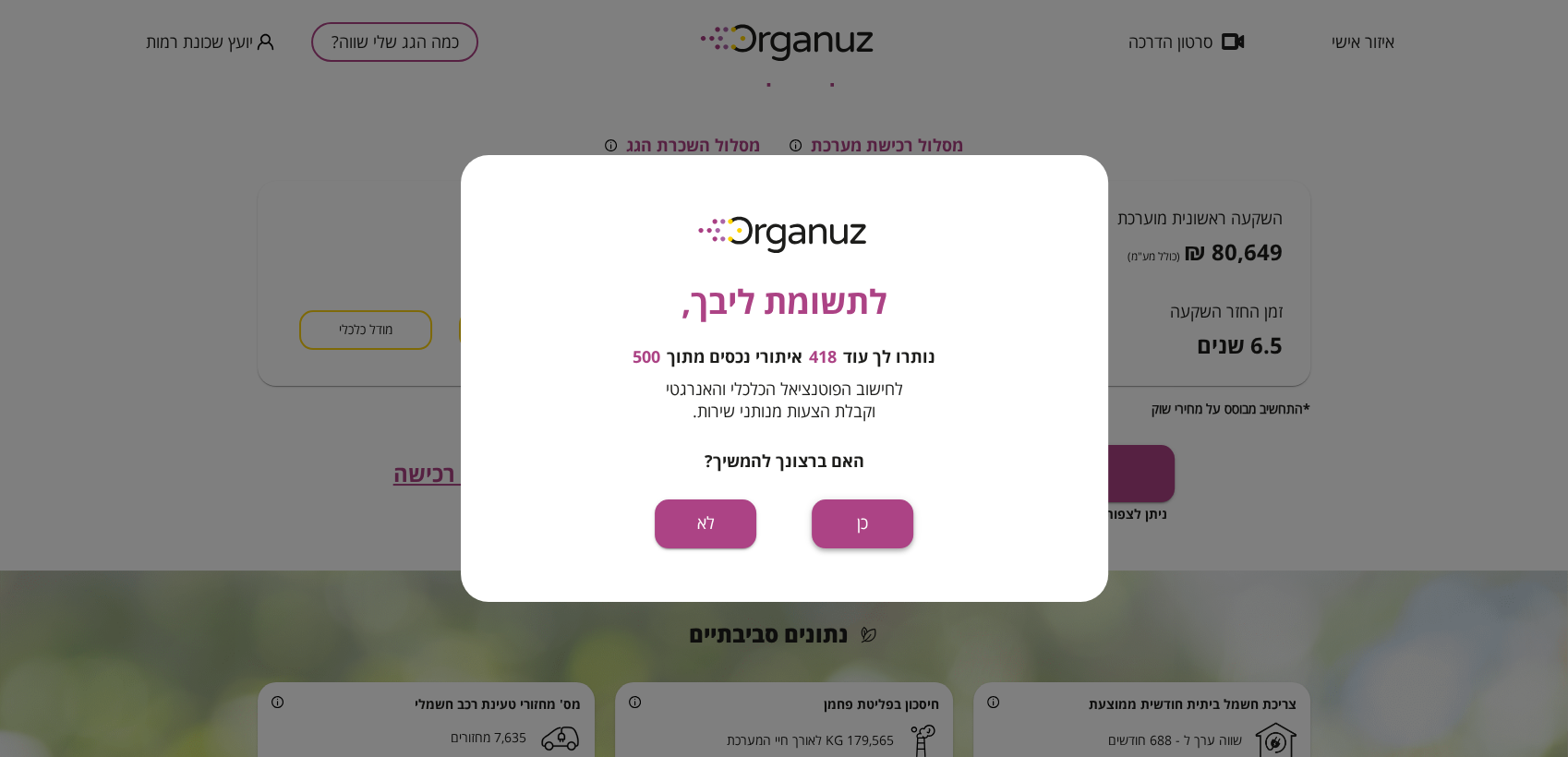 click on "כן" at bounding box center [862, 523] 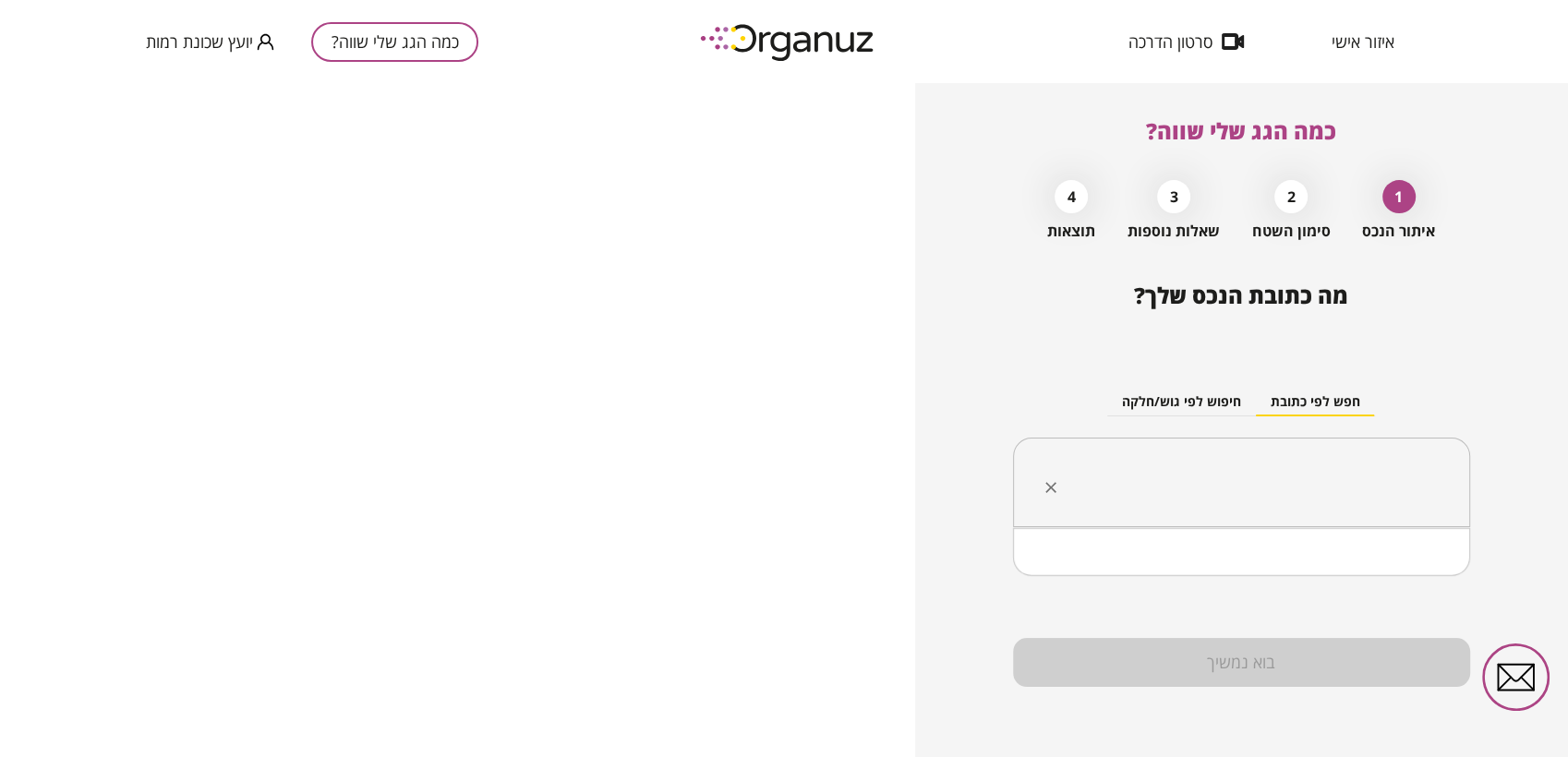 drag, startPoint x: 1207, startPoint y: 475, endPoint x: 1205, endPoint y: 462, distance: 13.152946 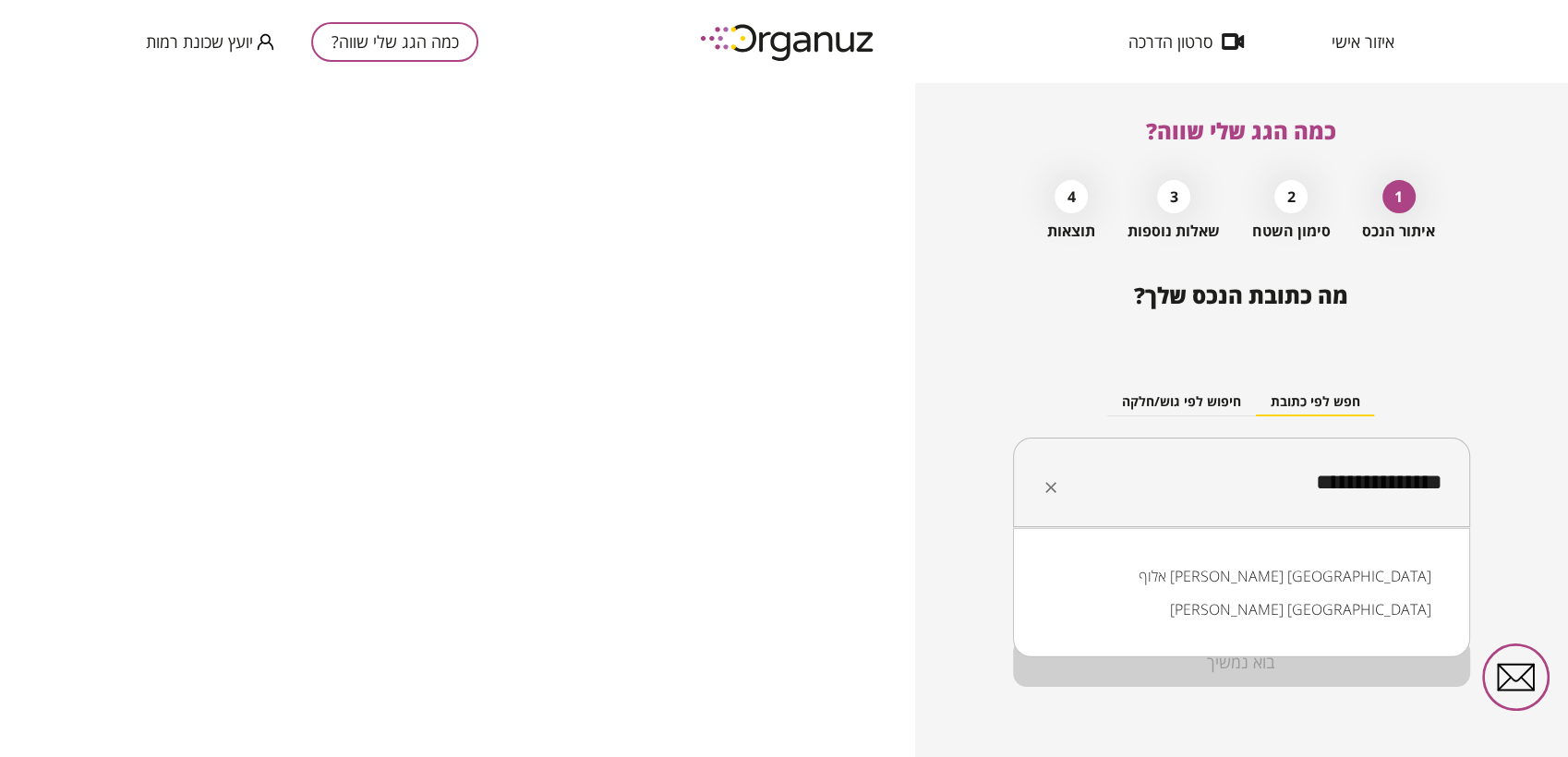 click on "אלוף [PERSON_NAME] [GEOGRAPHIC_DATA]" at bounding box center [1241, 576] 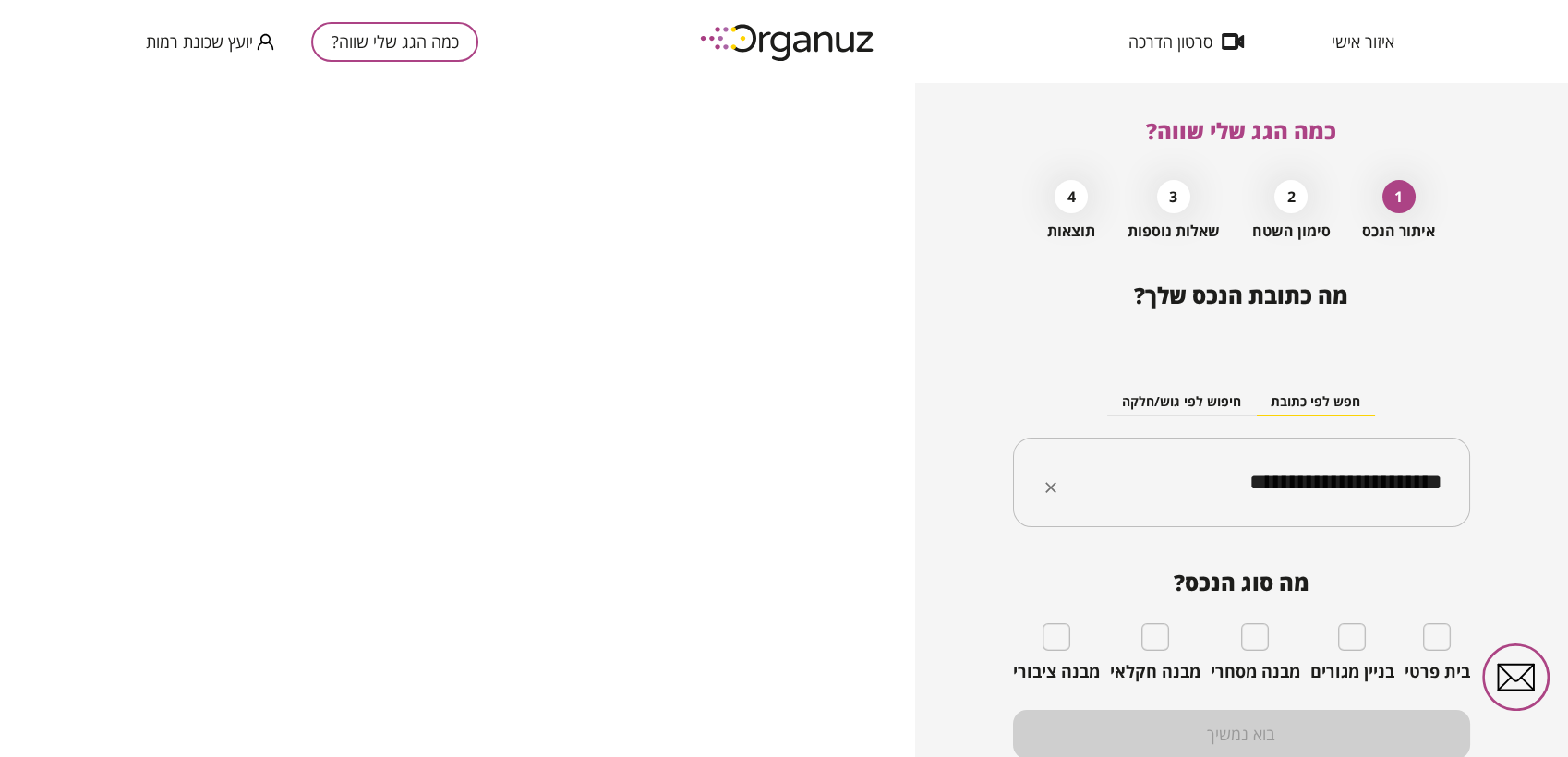 click on "**********" at bounding box center (1248, 483) 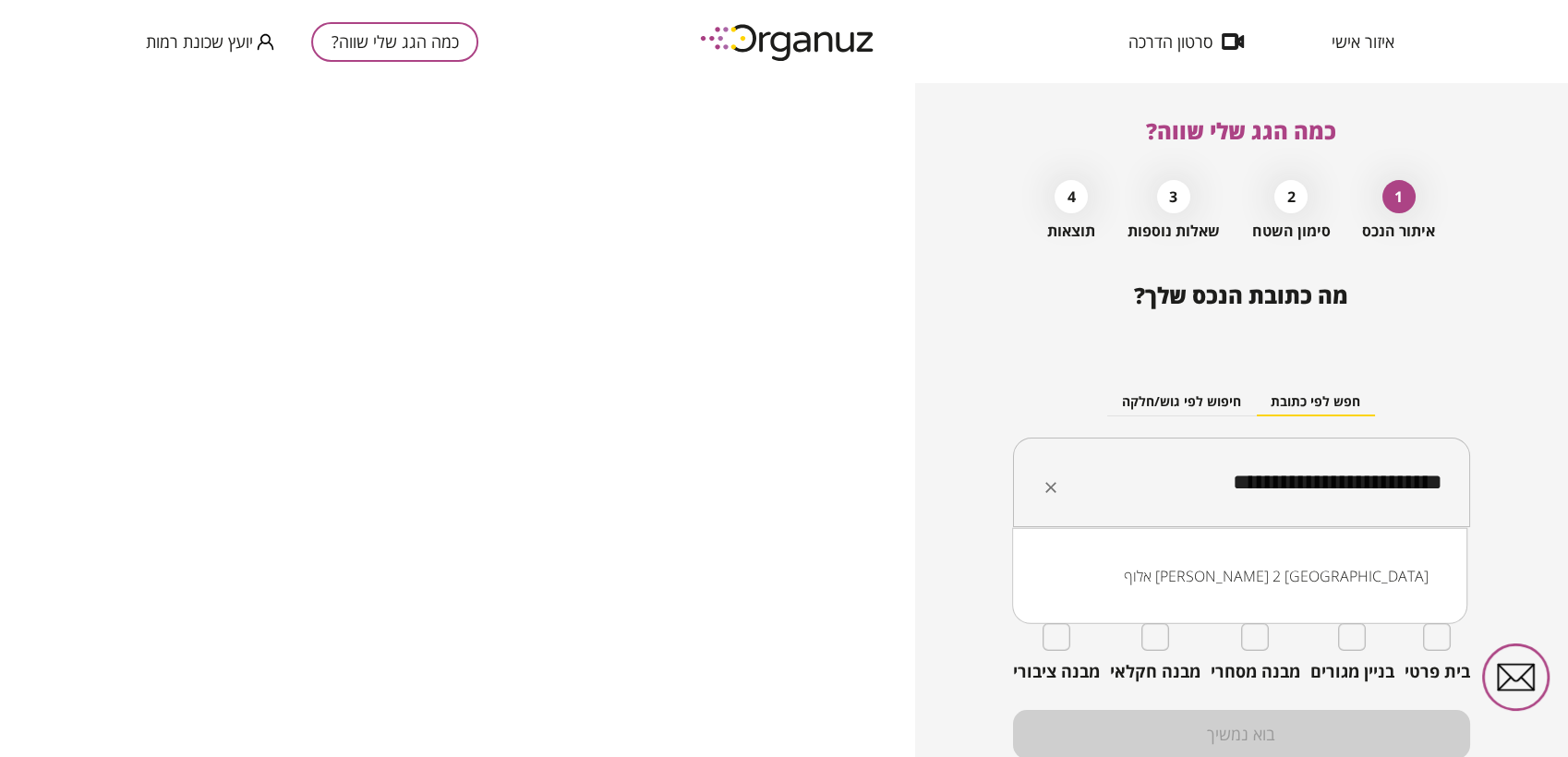 click on "אלוף [PERSON_NAME] 2 [GEOGRAPHIC_DATA]" at bounding box center [1239, 576] 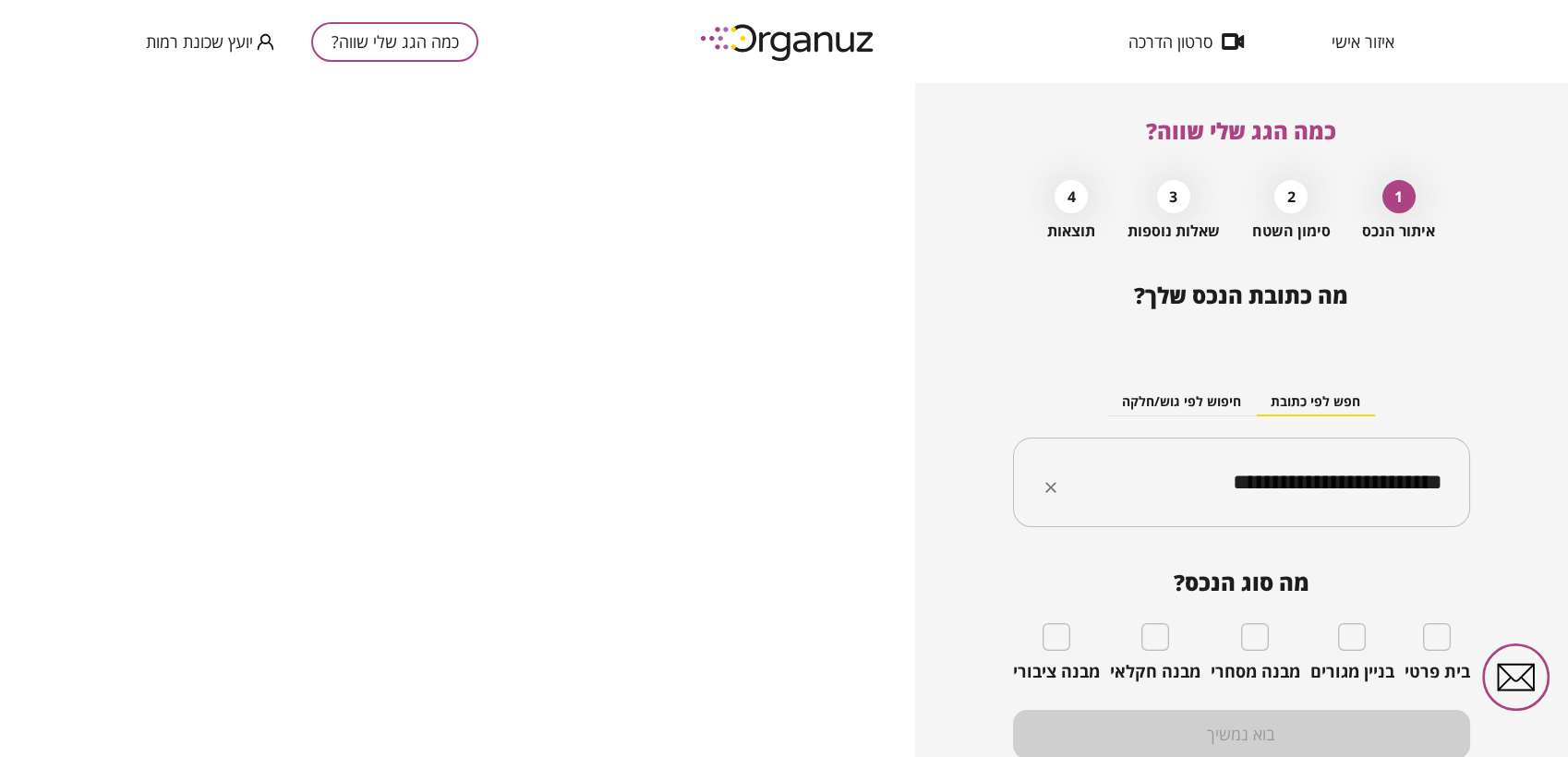 type on "**********" 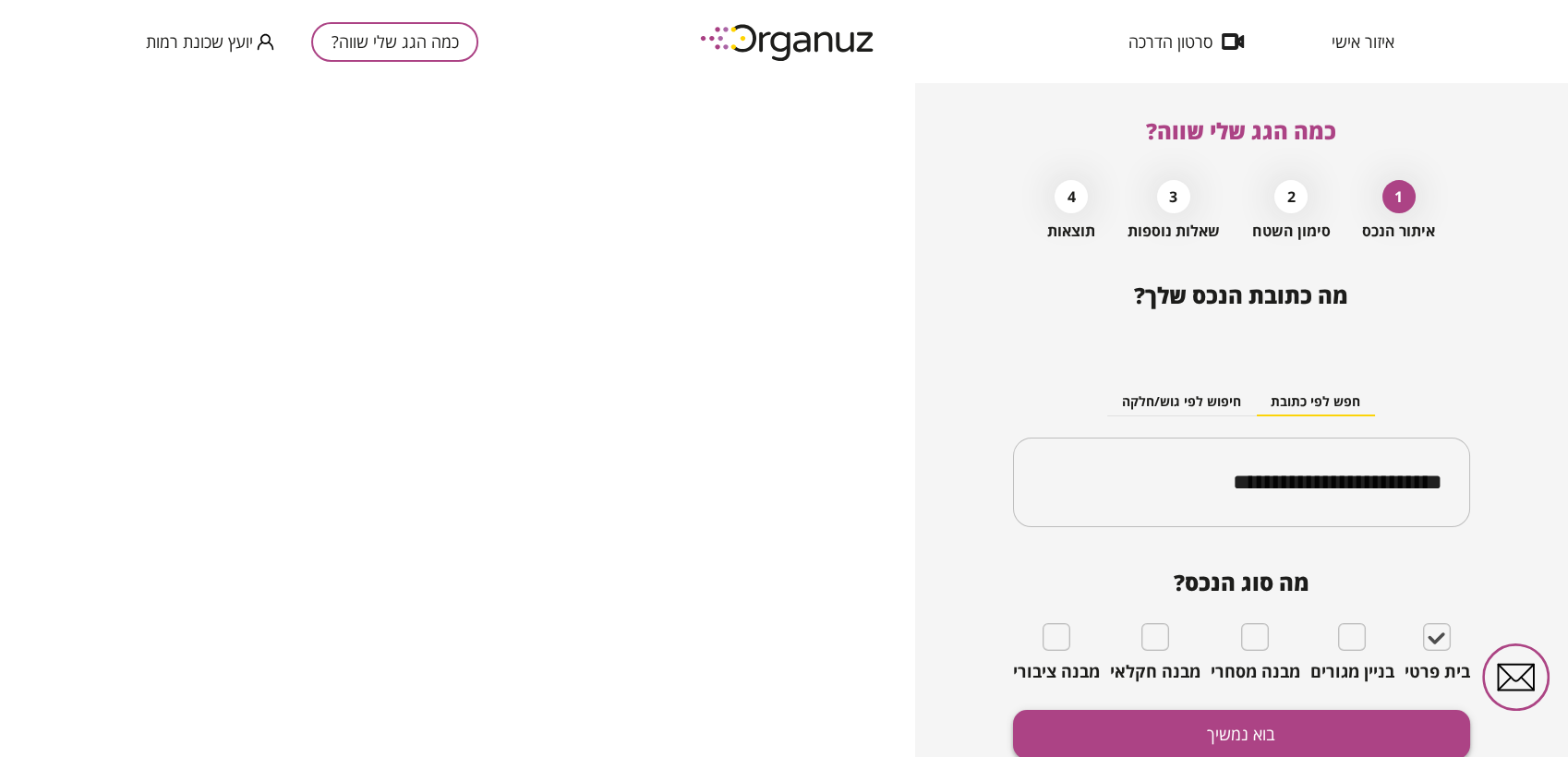 click on "בוא נמשיך" at bounding box center [1241, 734] 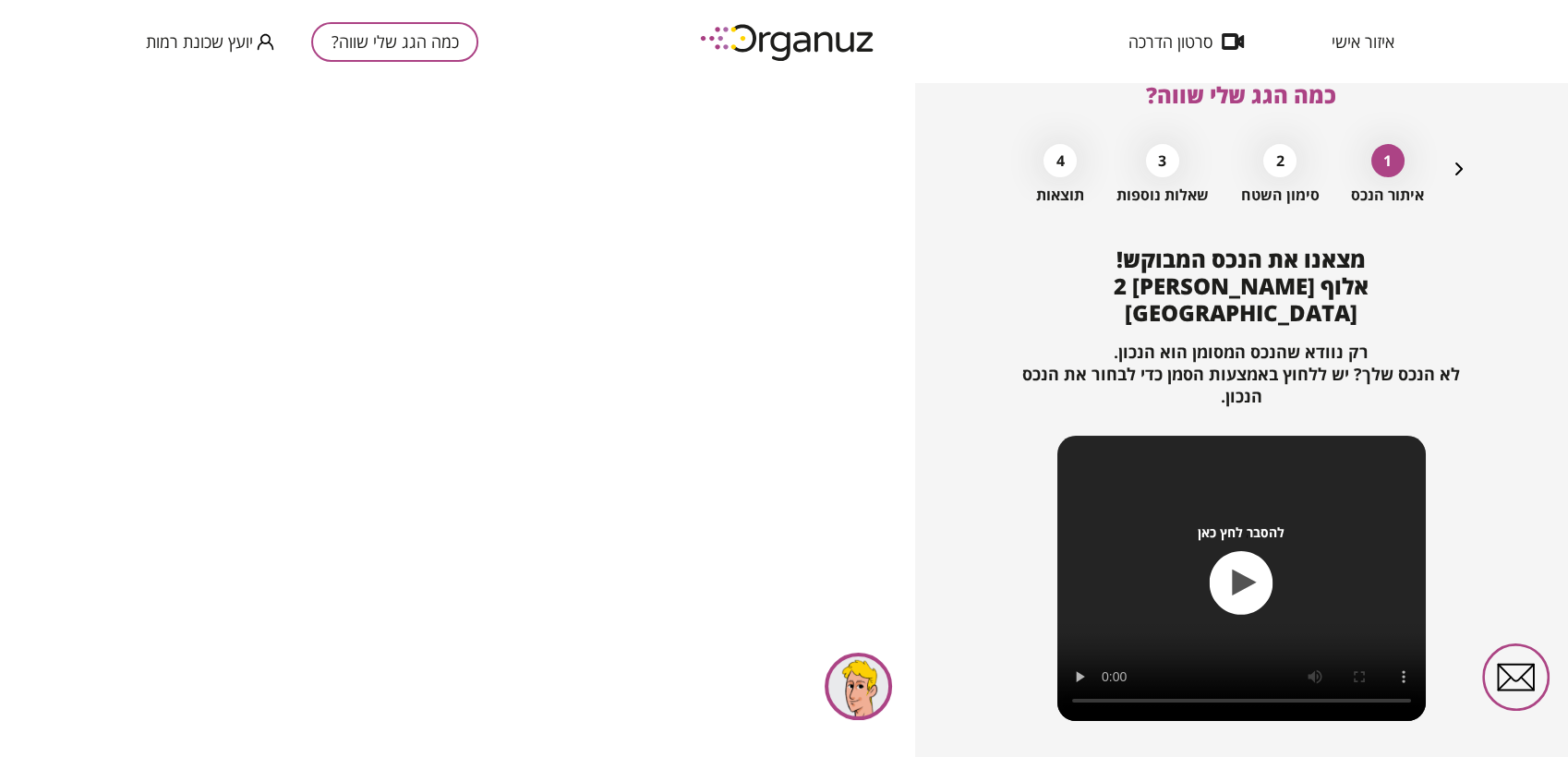 scroll, scrollTop: 148, scrollLeft: 0, axis: vertical 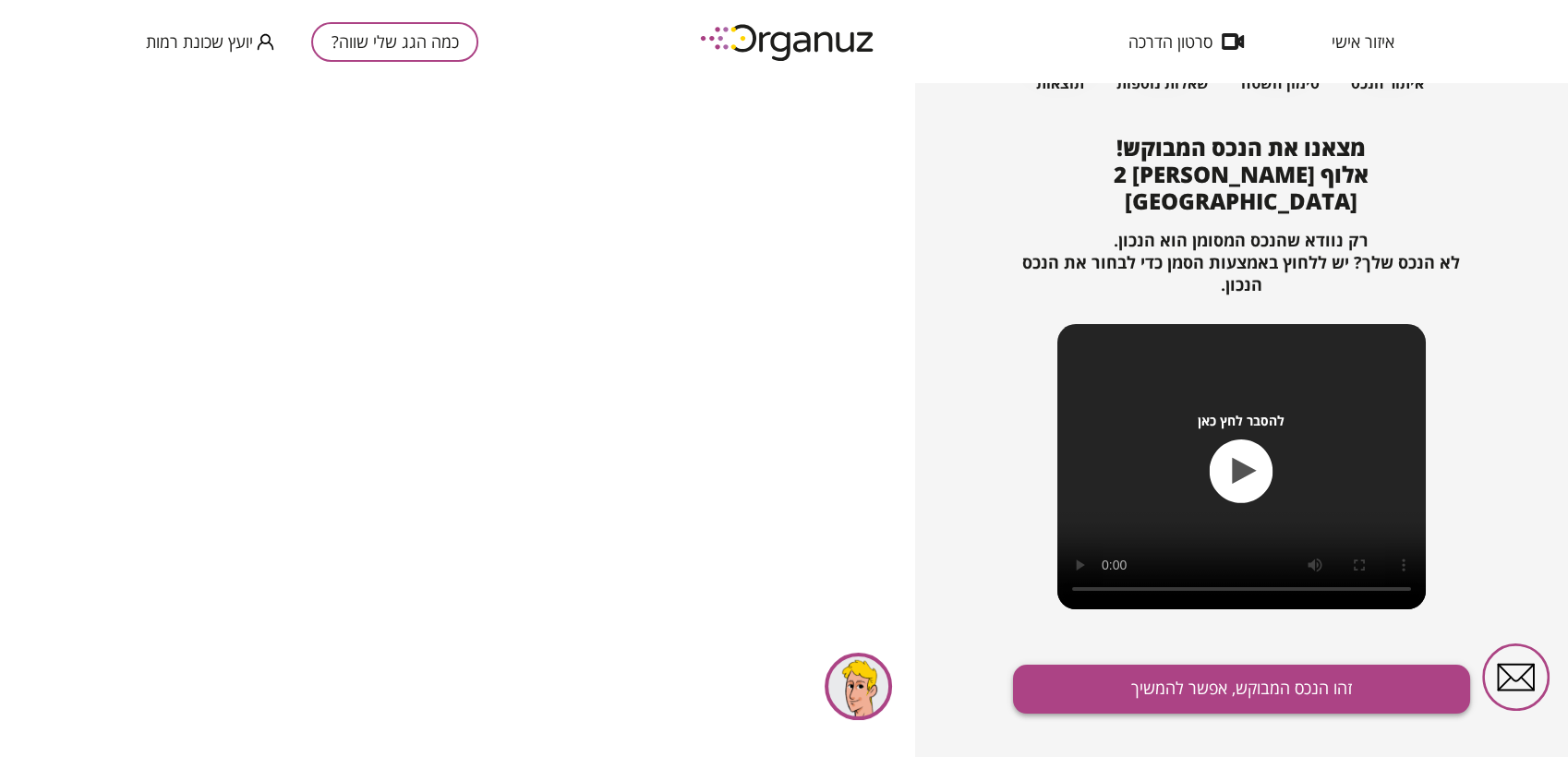 click on "זהו הנכס המבוקש, אפשר להמשיך" at bounding box center [1241, 689] 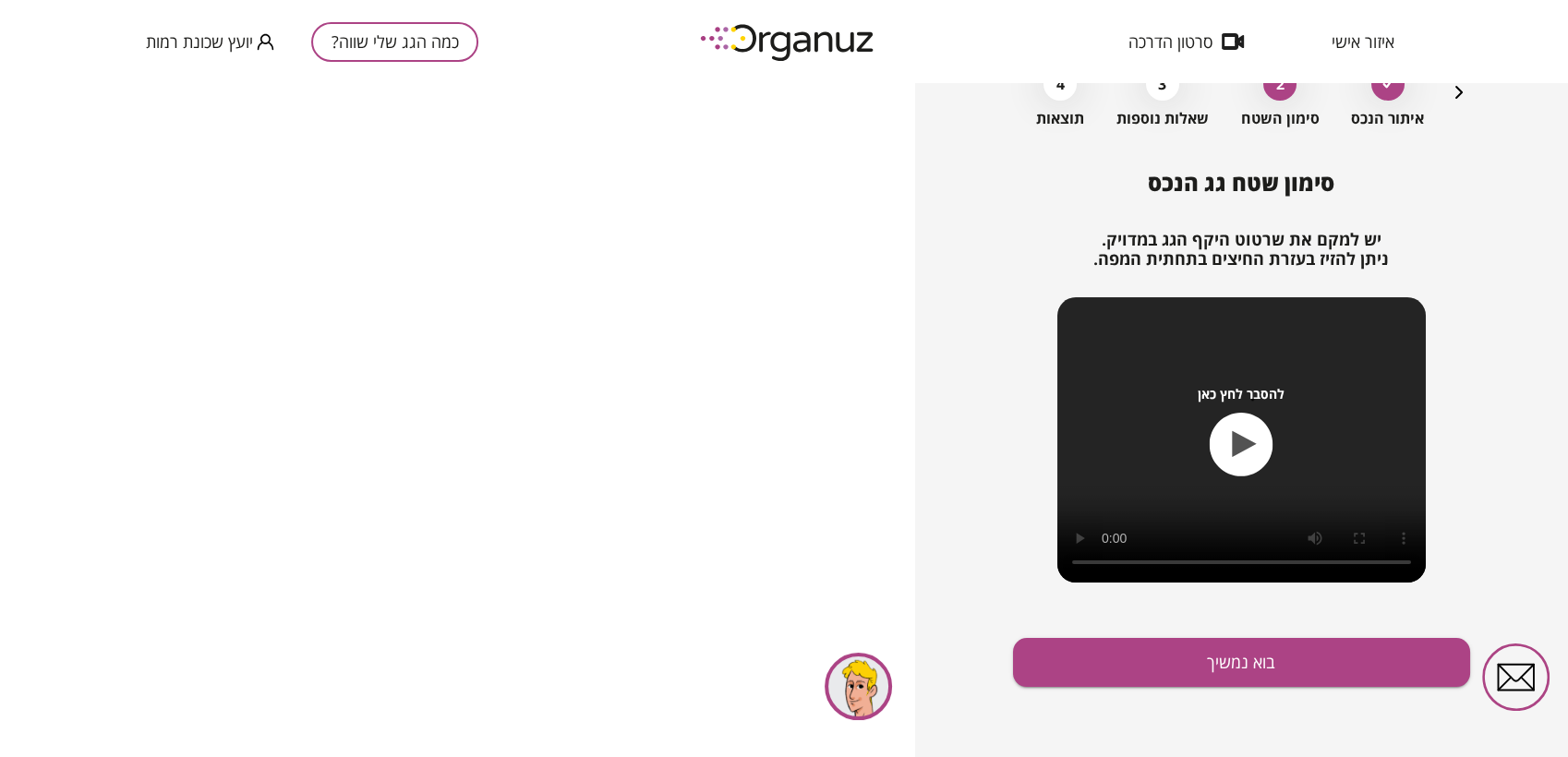 scroll, scrollTop: 112, scrollLeft: 0, axis: vertical 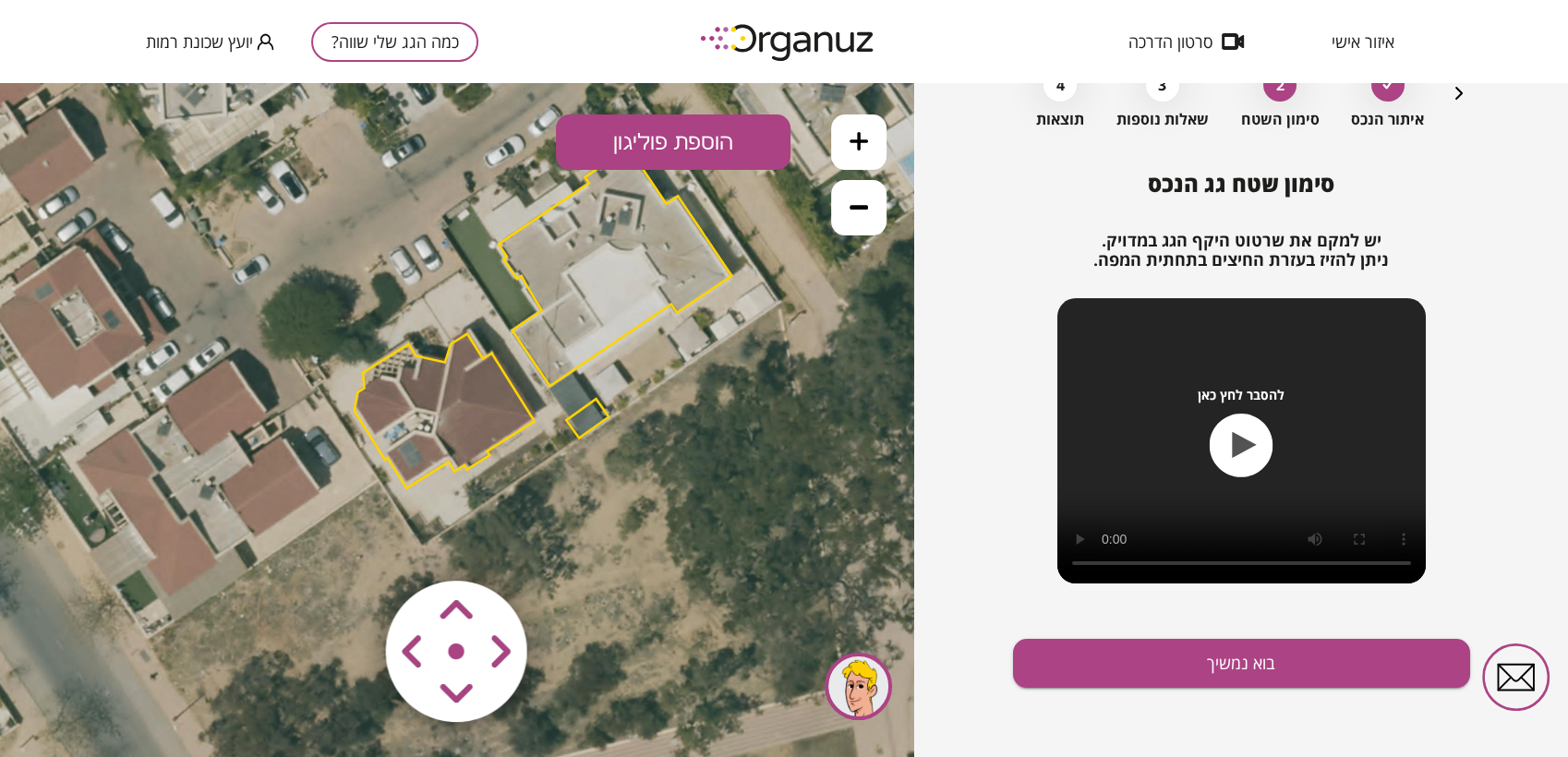 drag, startPoint x: 692, startPoint y: 602, endPoint x: 848, endPoint y: 458, distance: 212.30167 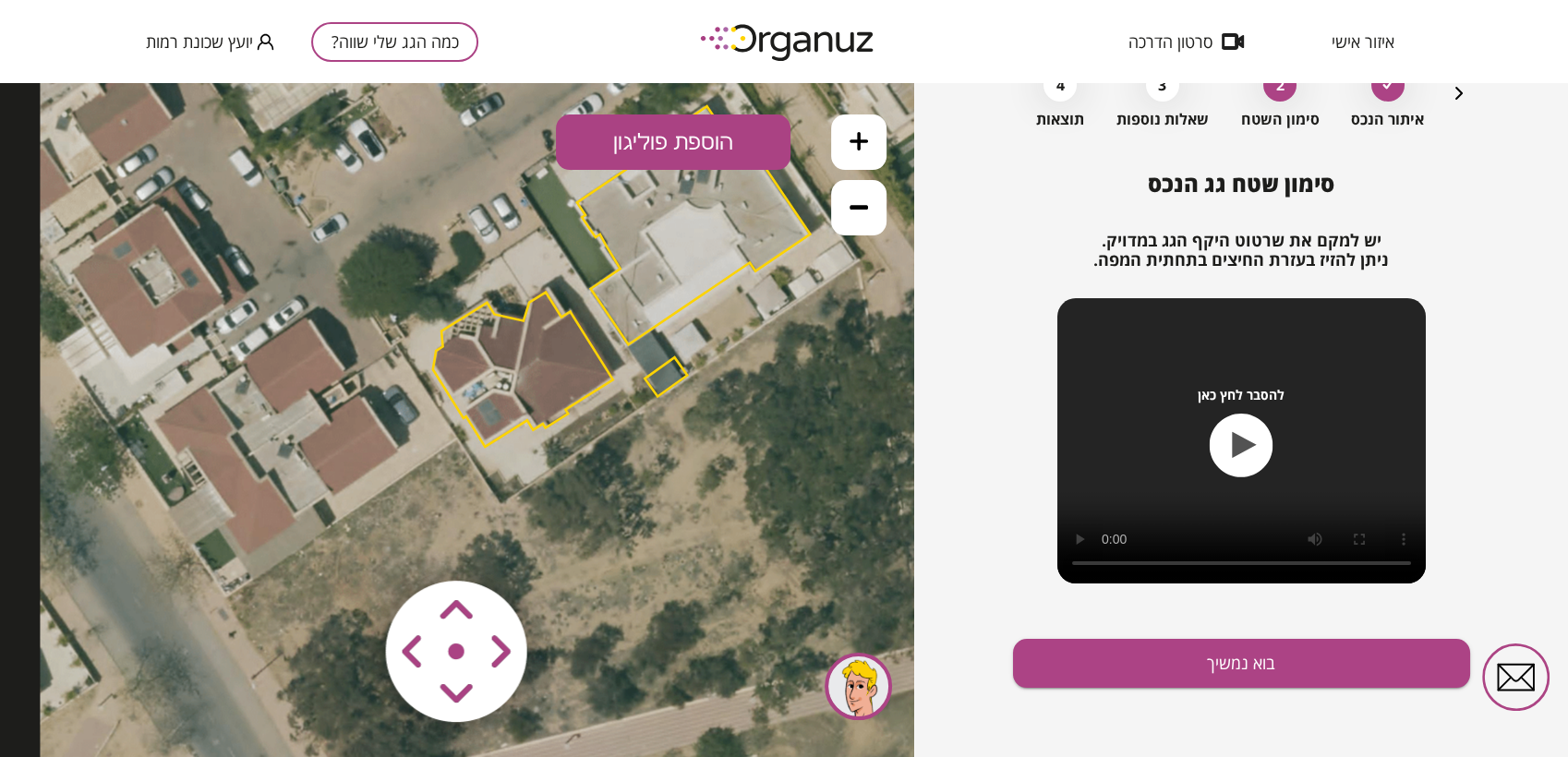click 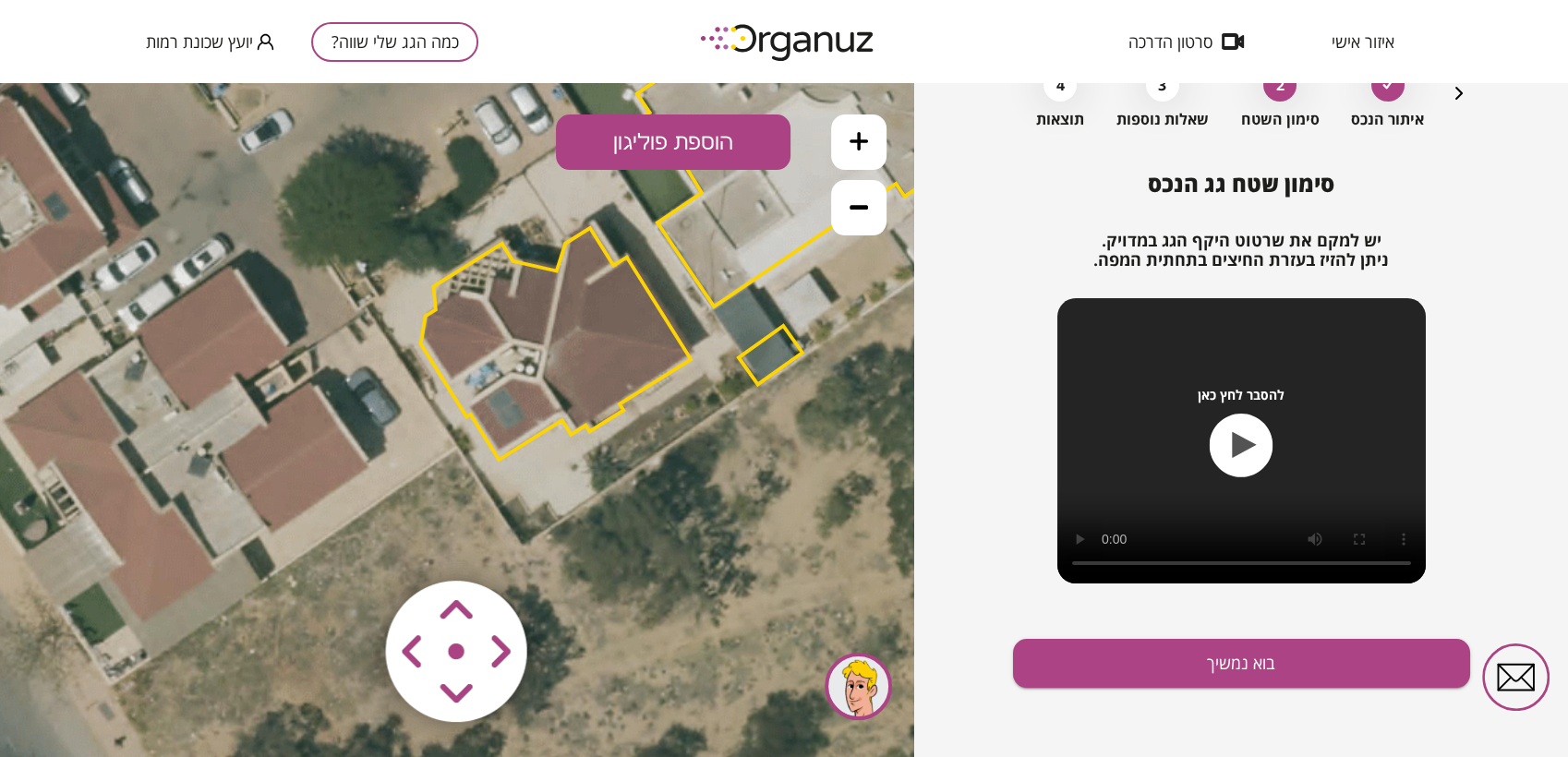 click 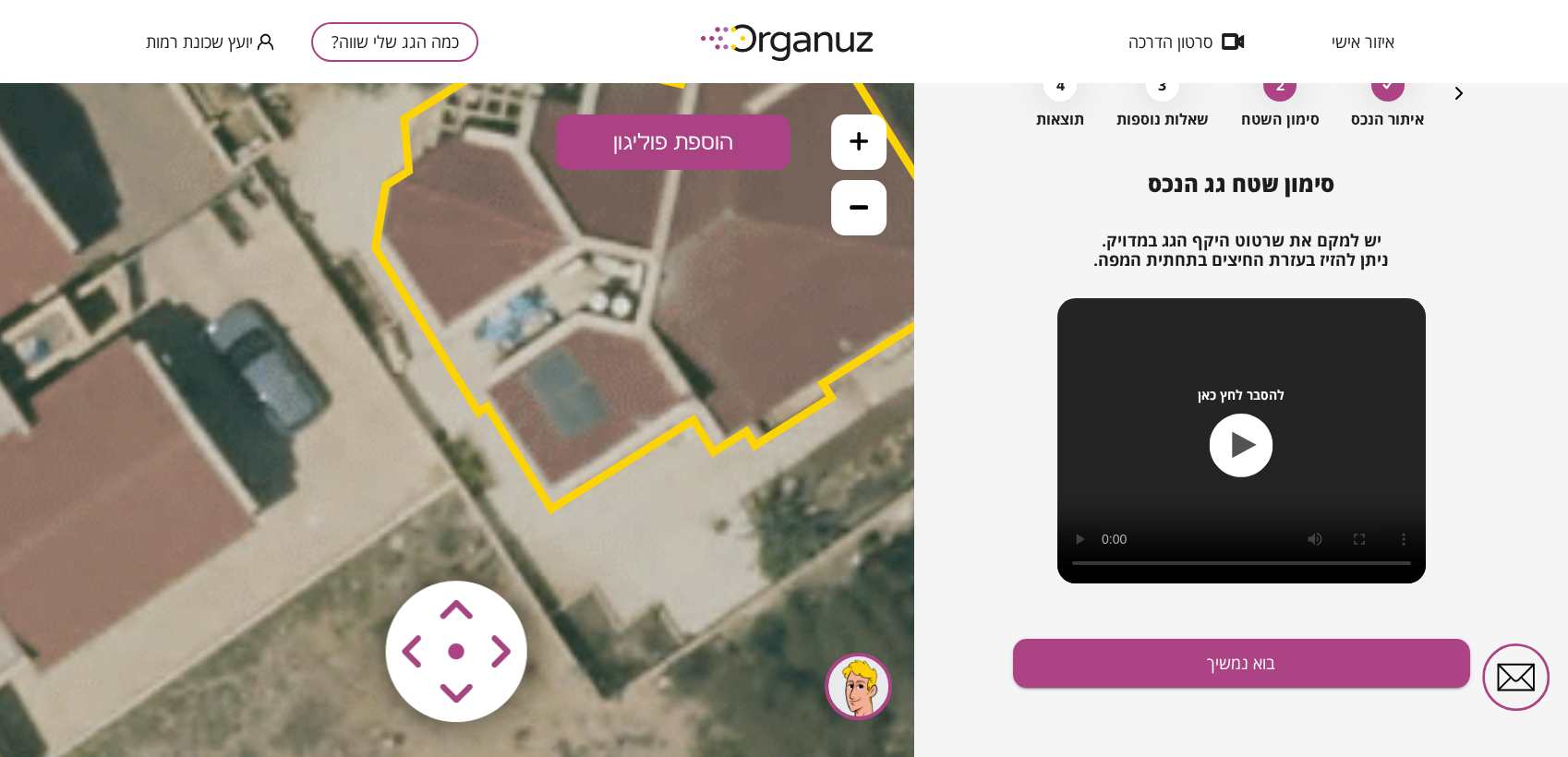 click 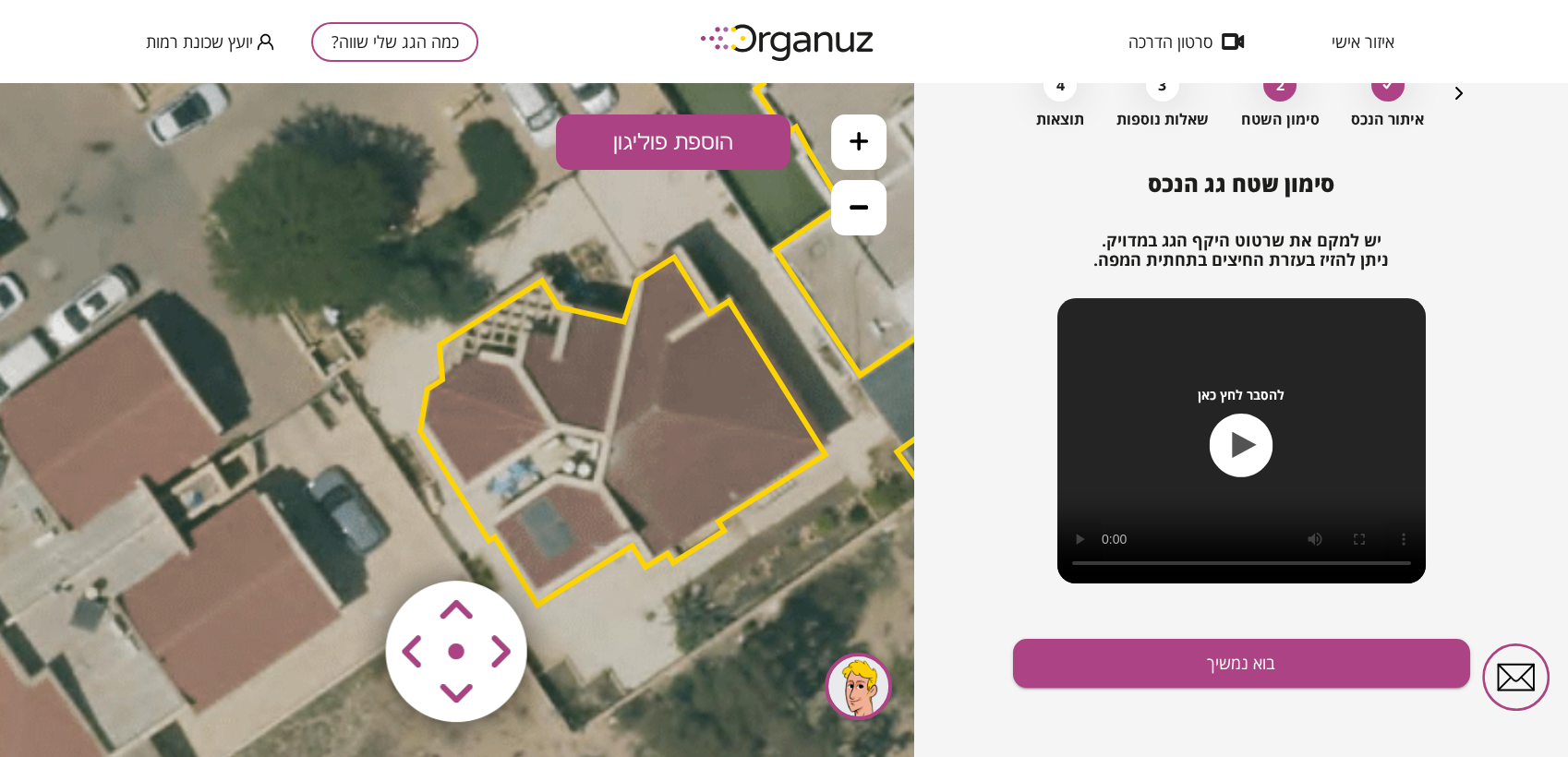 drag, startPoint x: 770, startPoint y: 584, endPoint x: 804, endPoint y: 678, distance: 99.959992 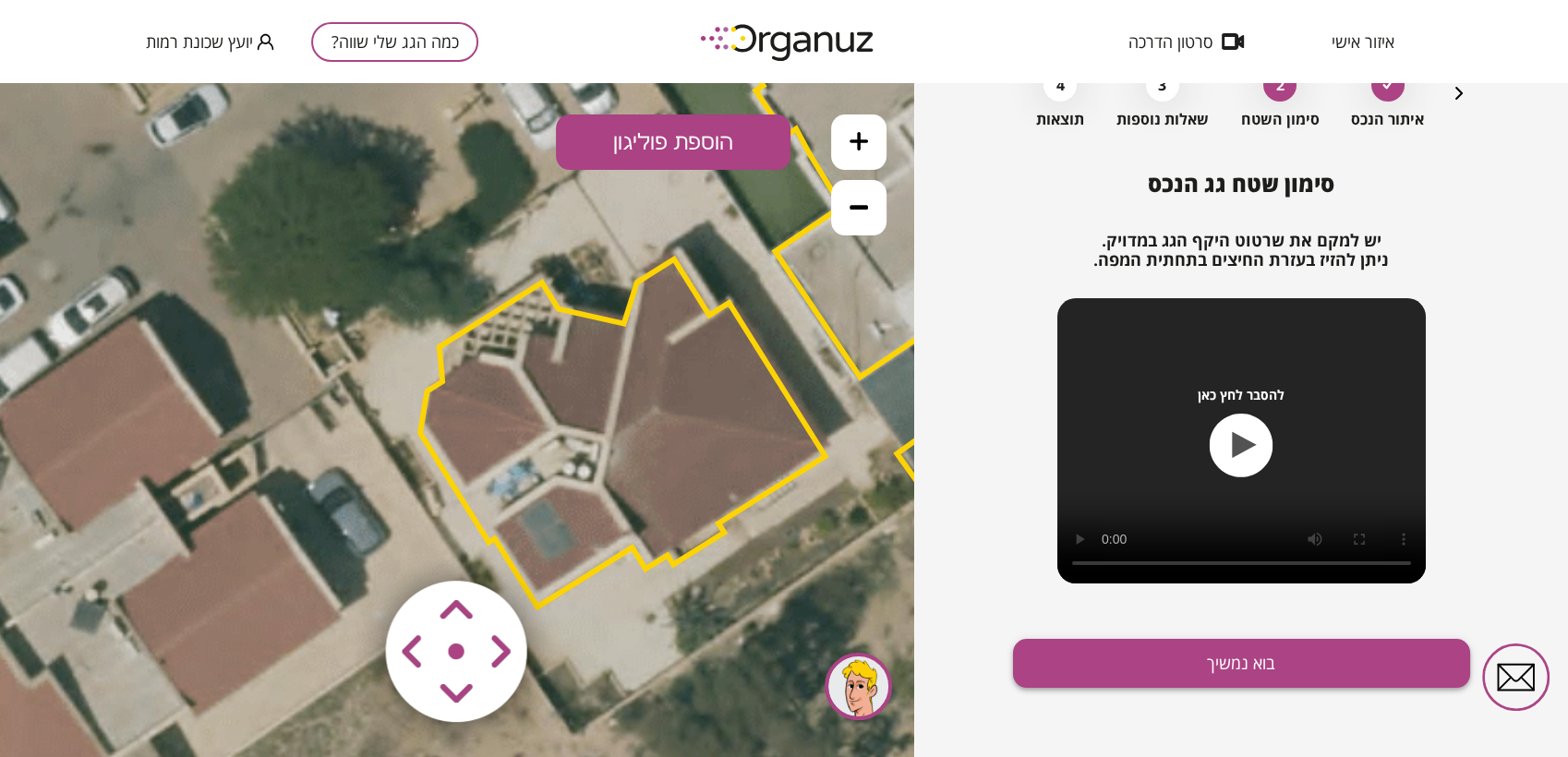 click on "בוא נמשיך" at bounding box center [1241, 663] 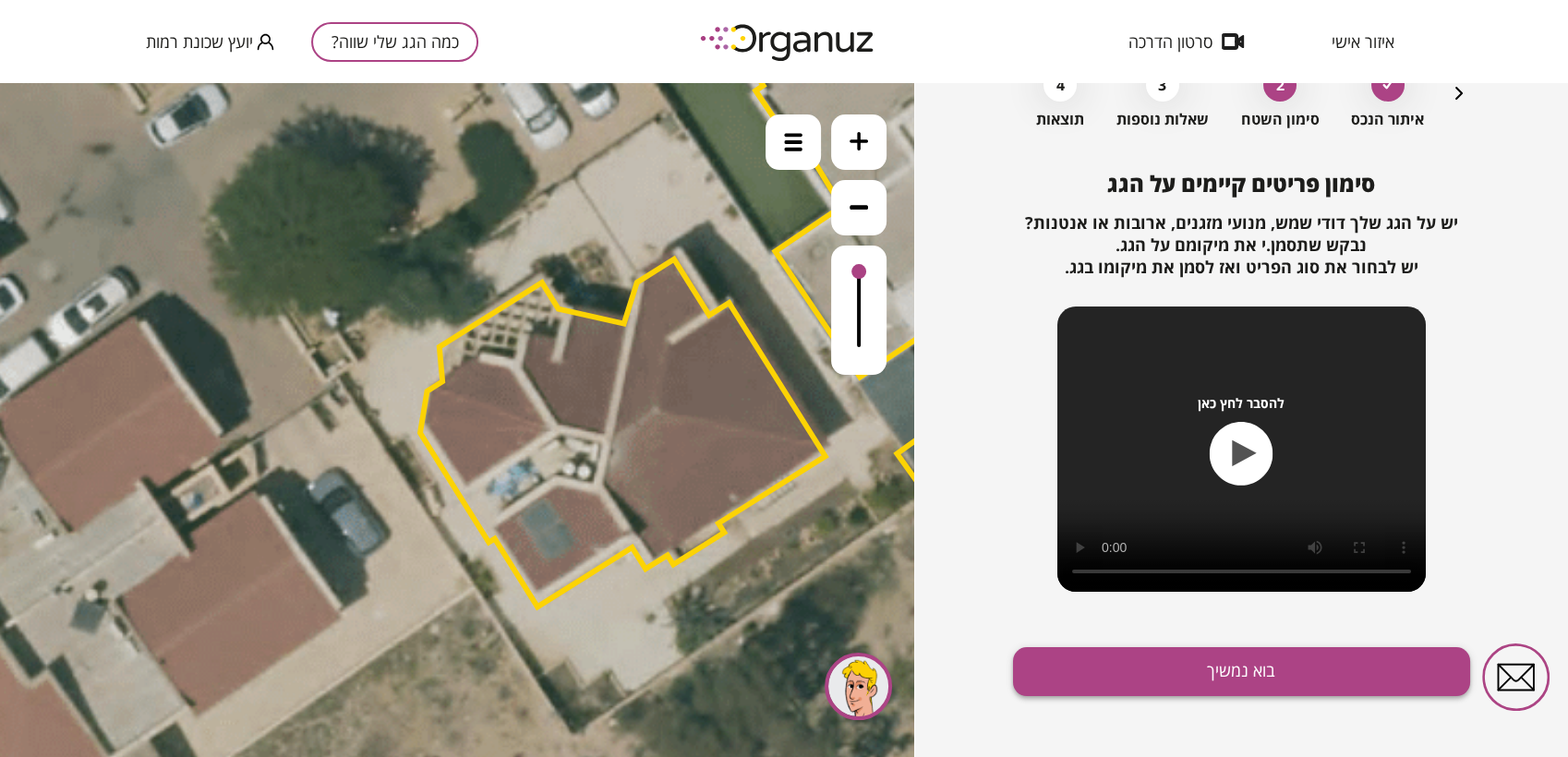 click on "בוא נמשיך" at bounding box center [1241, 671] 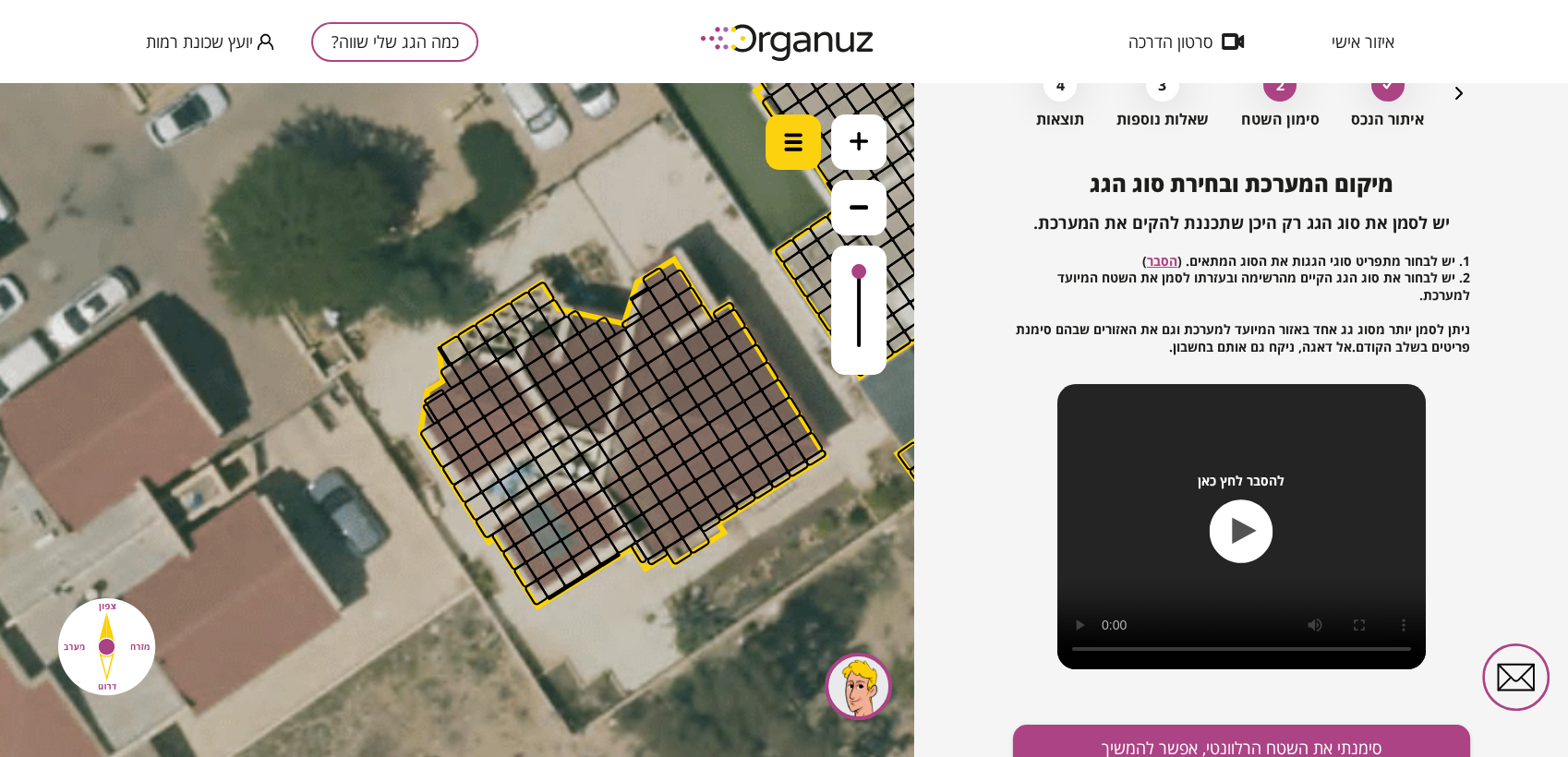 click at bounding box center (793, 142) 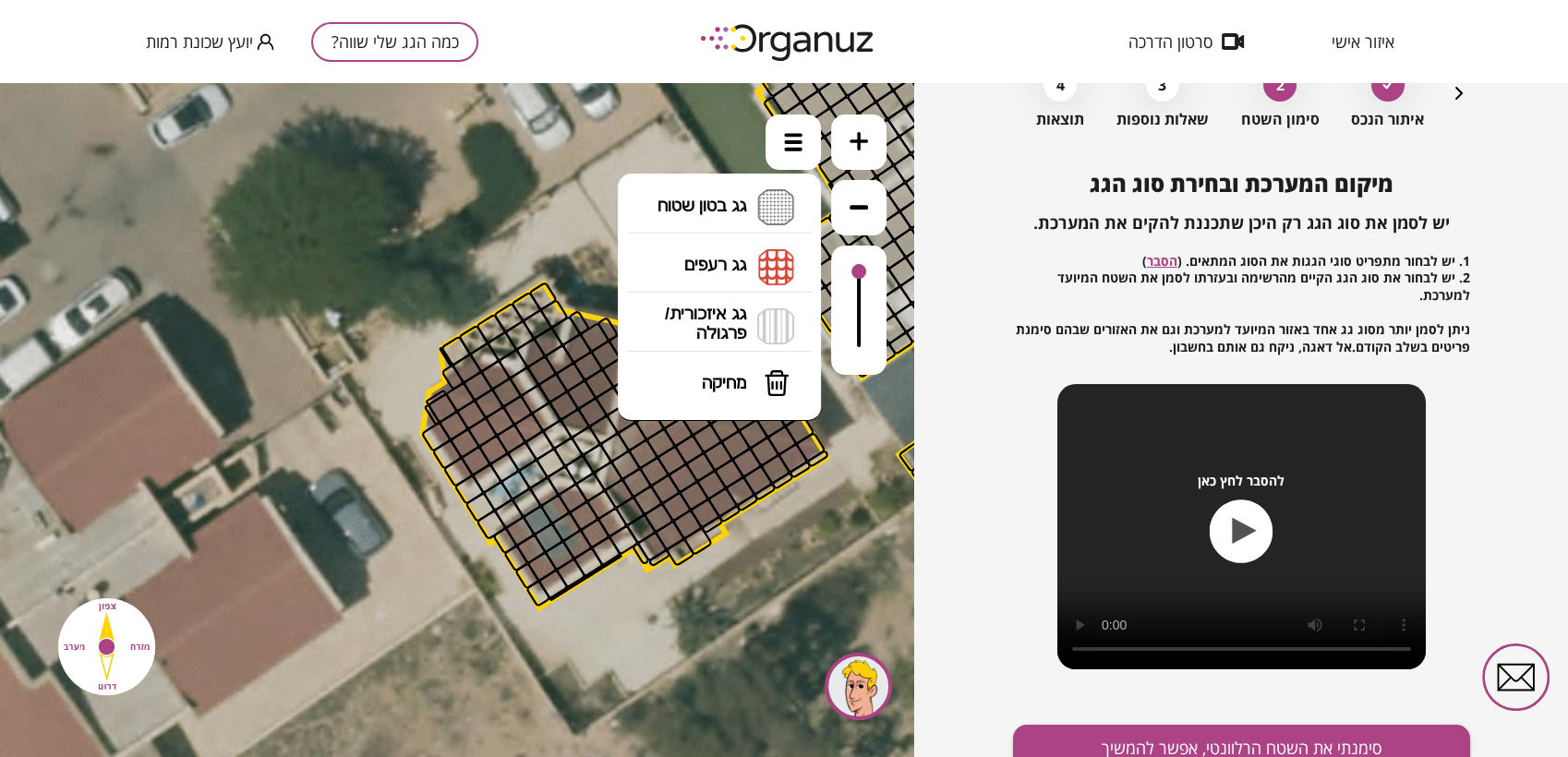 drag, startPoint x: 760, startPoint y: 261, endPoint x: 756, endPoint y: 271, distance: 10.7703296 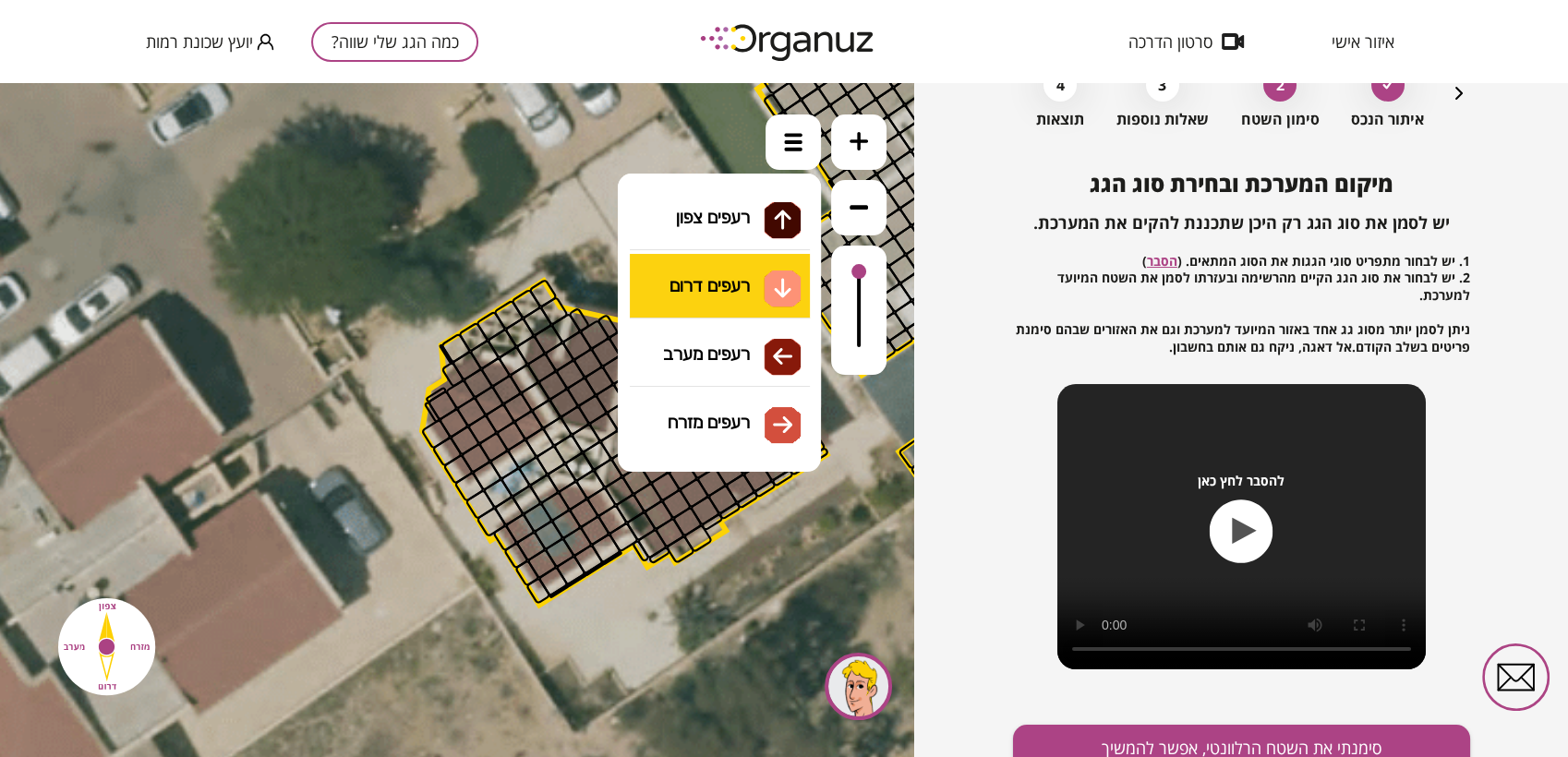 click on ".st0 {
fill: #FFFFFF;
}
10" at bounding box center [457, 420] 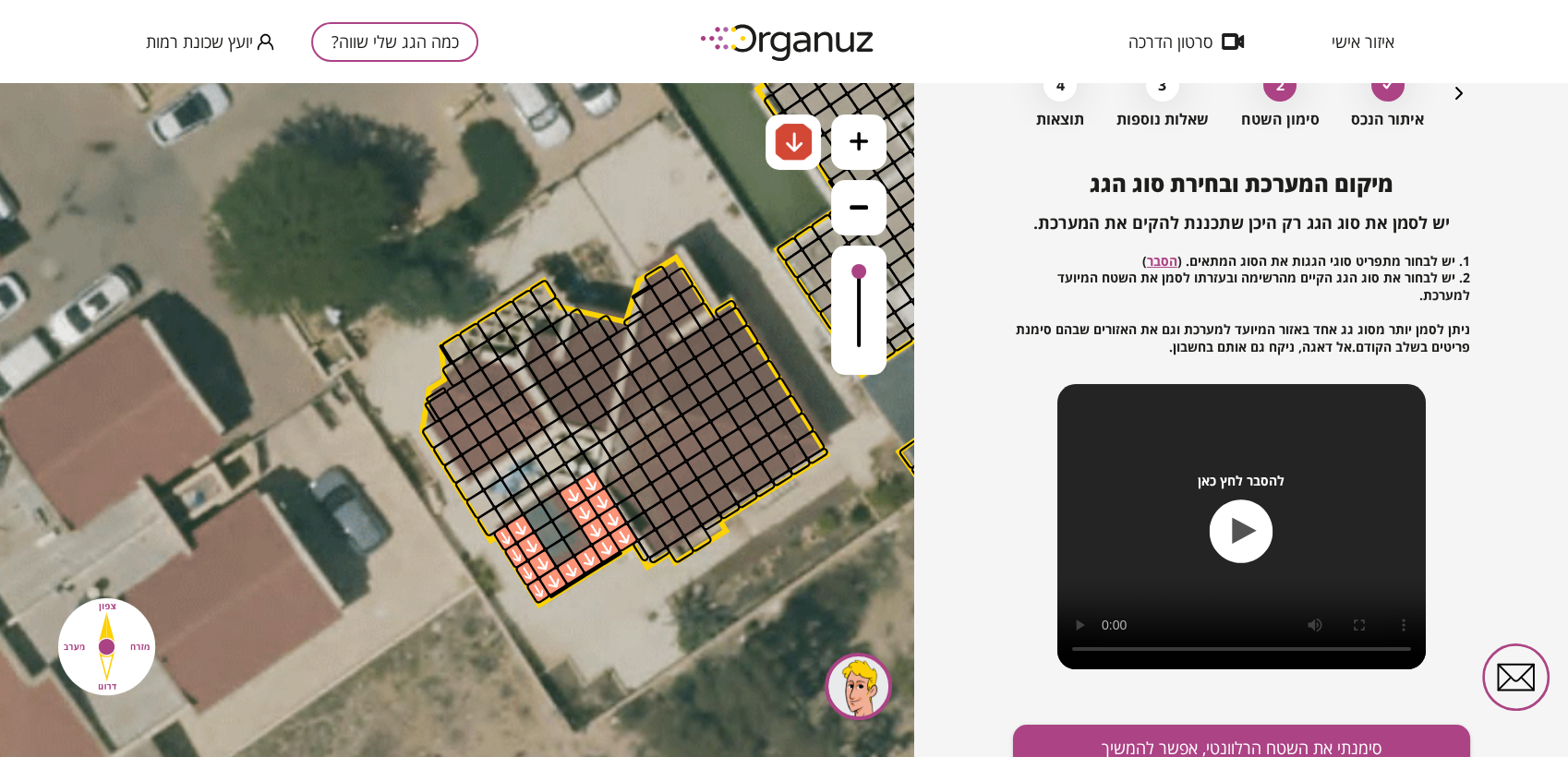 drag, startPoint x: 571, startPoint y: 501, endPoint x: 520, endPoint y: 566, distance: 82.61961 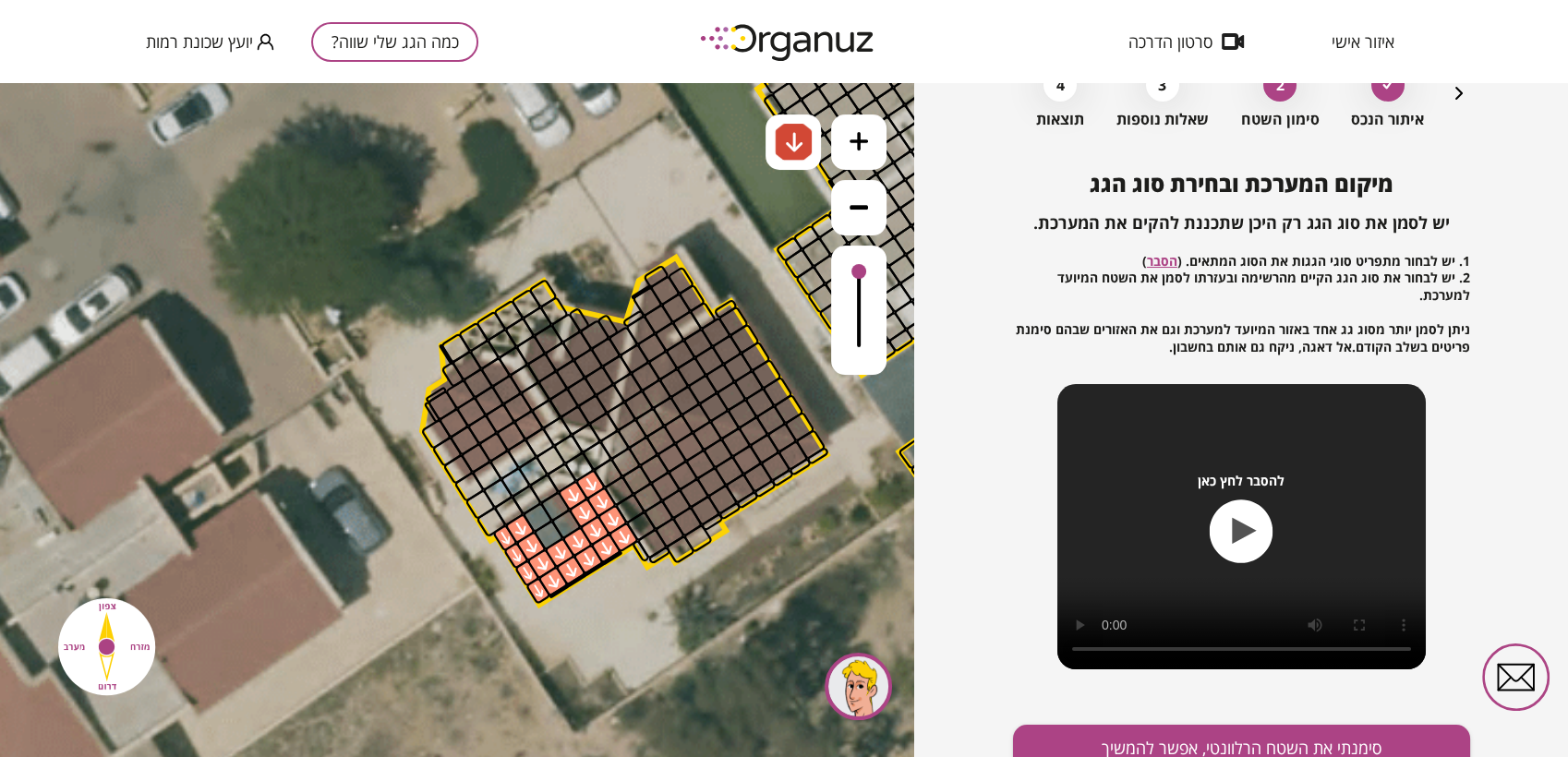 drag, startPoint x: 559, startPoint y: 555, endPoint x: 549, endPoint y: 559, distance: 10.77033 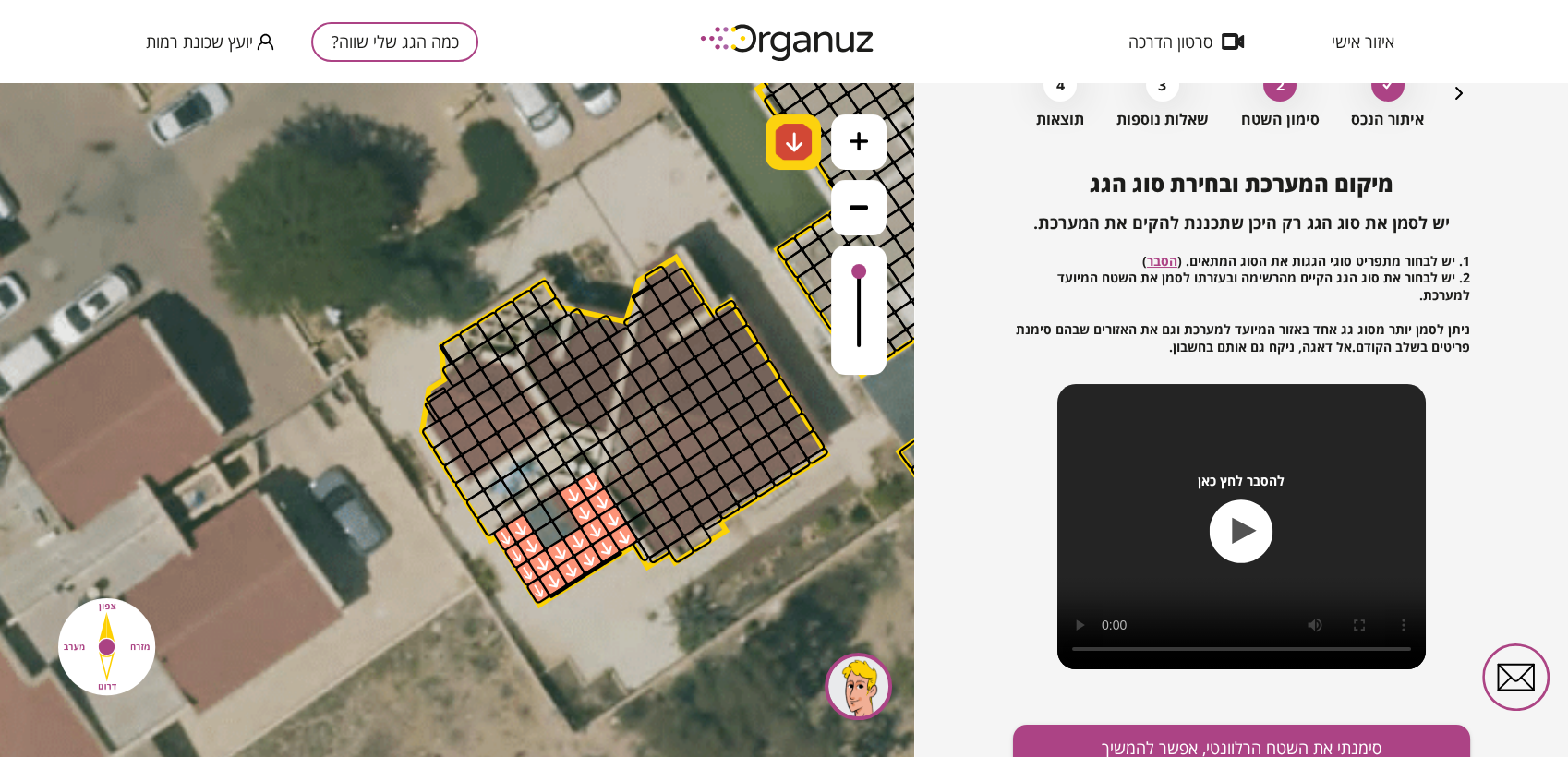 drag, startPoint x: 786, startPoint y: 144, endPoint x: 790, endPoint y: 160, distance: 16.492423 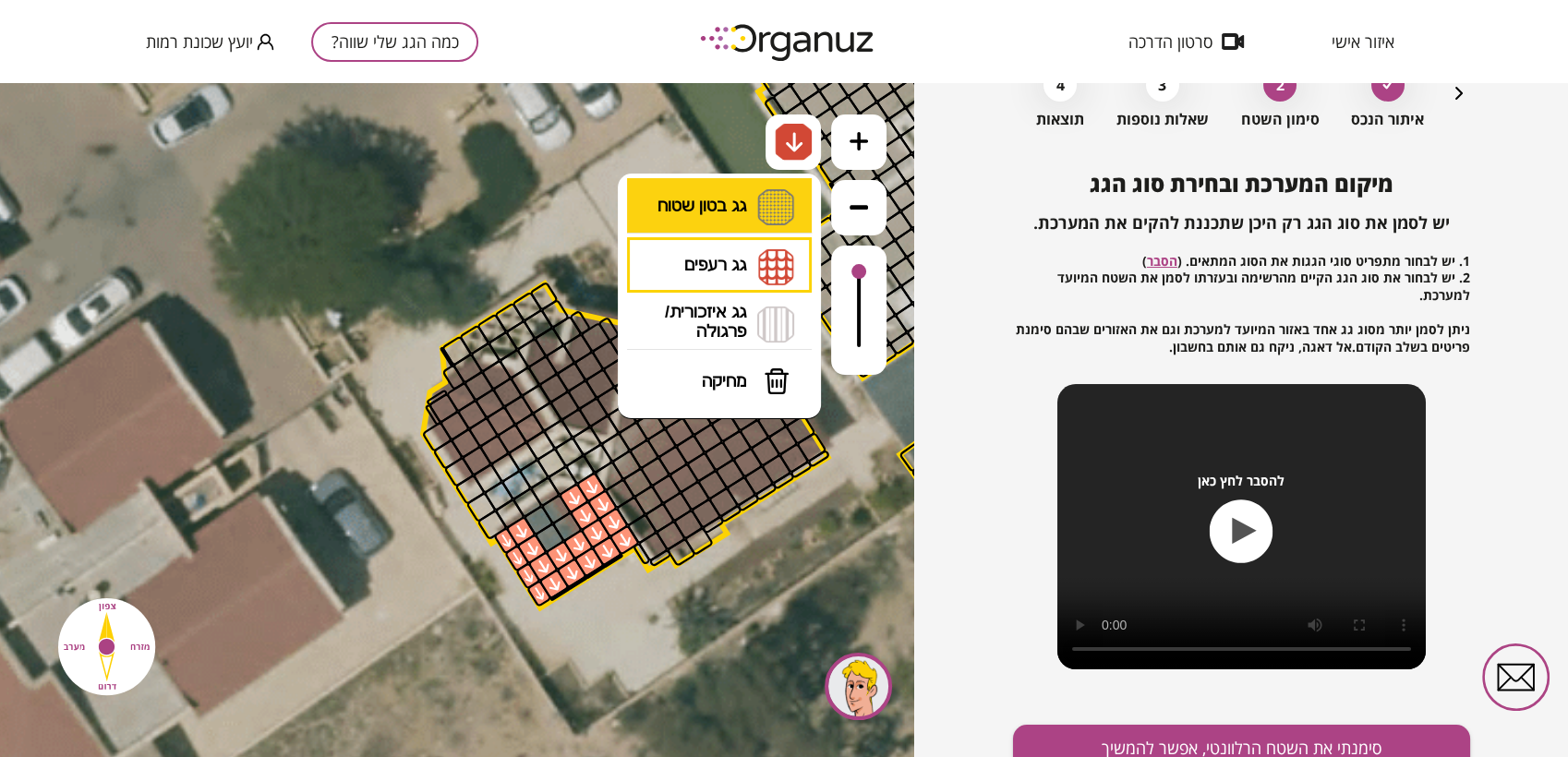 click on "גג בטון שטוח
מפלס א
א
מפלס ב
ב
מפלס ג
ג" at bounding box center (719, 208) 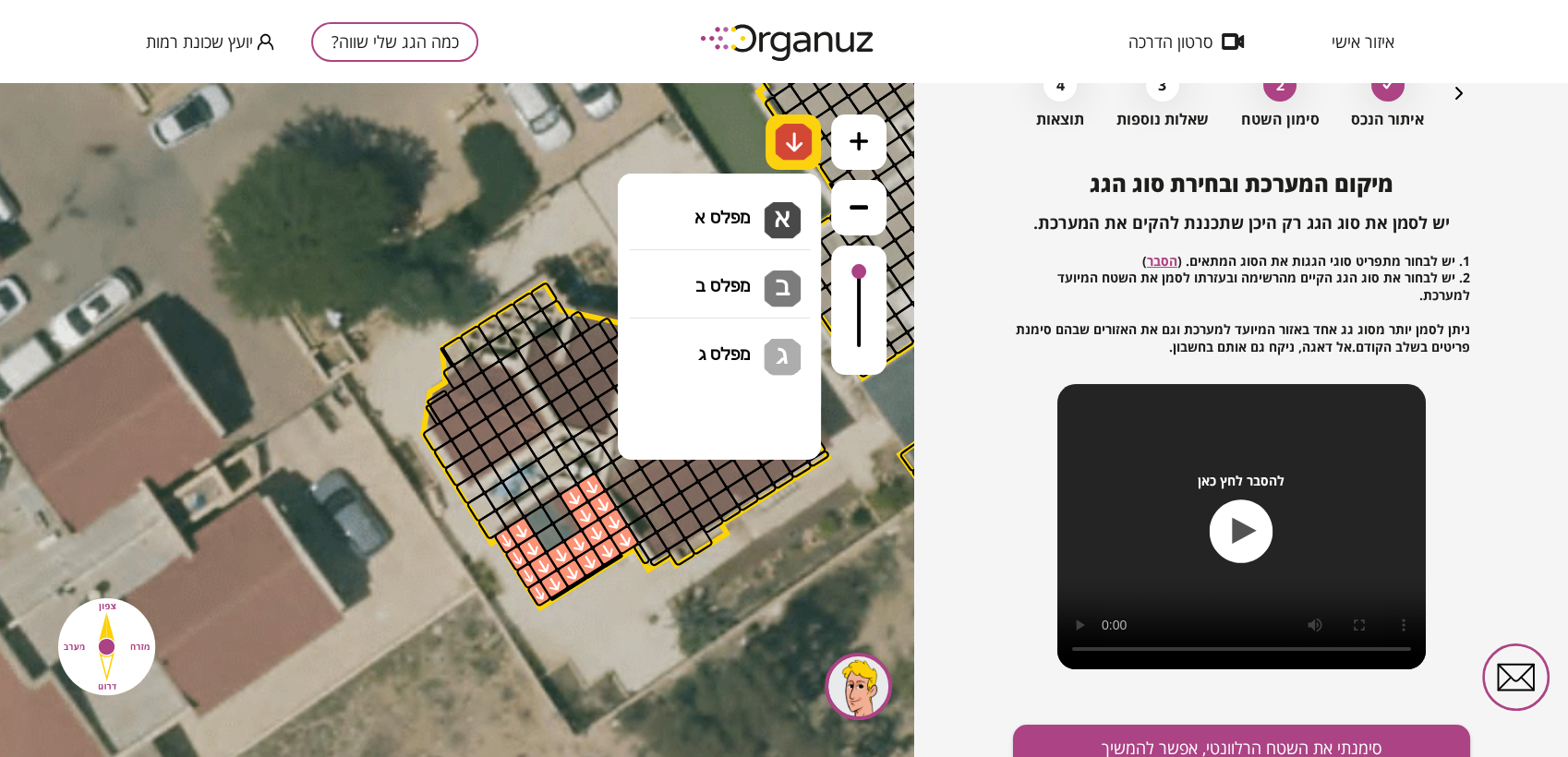 click at bounding box center [793, 142] 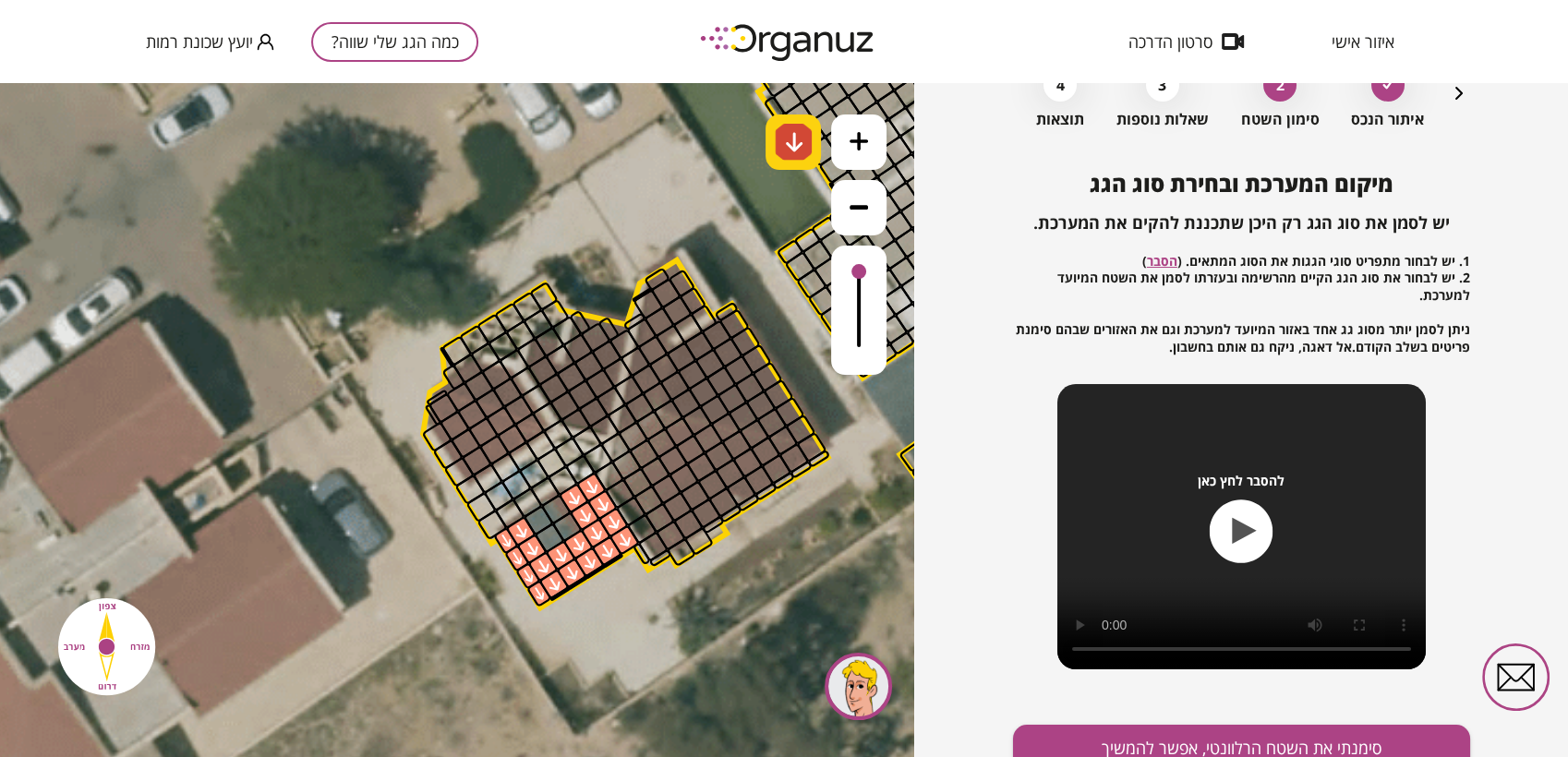 click at bounding box center [793, 142] 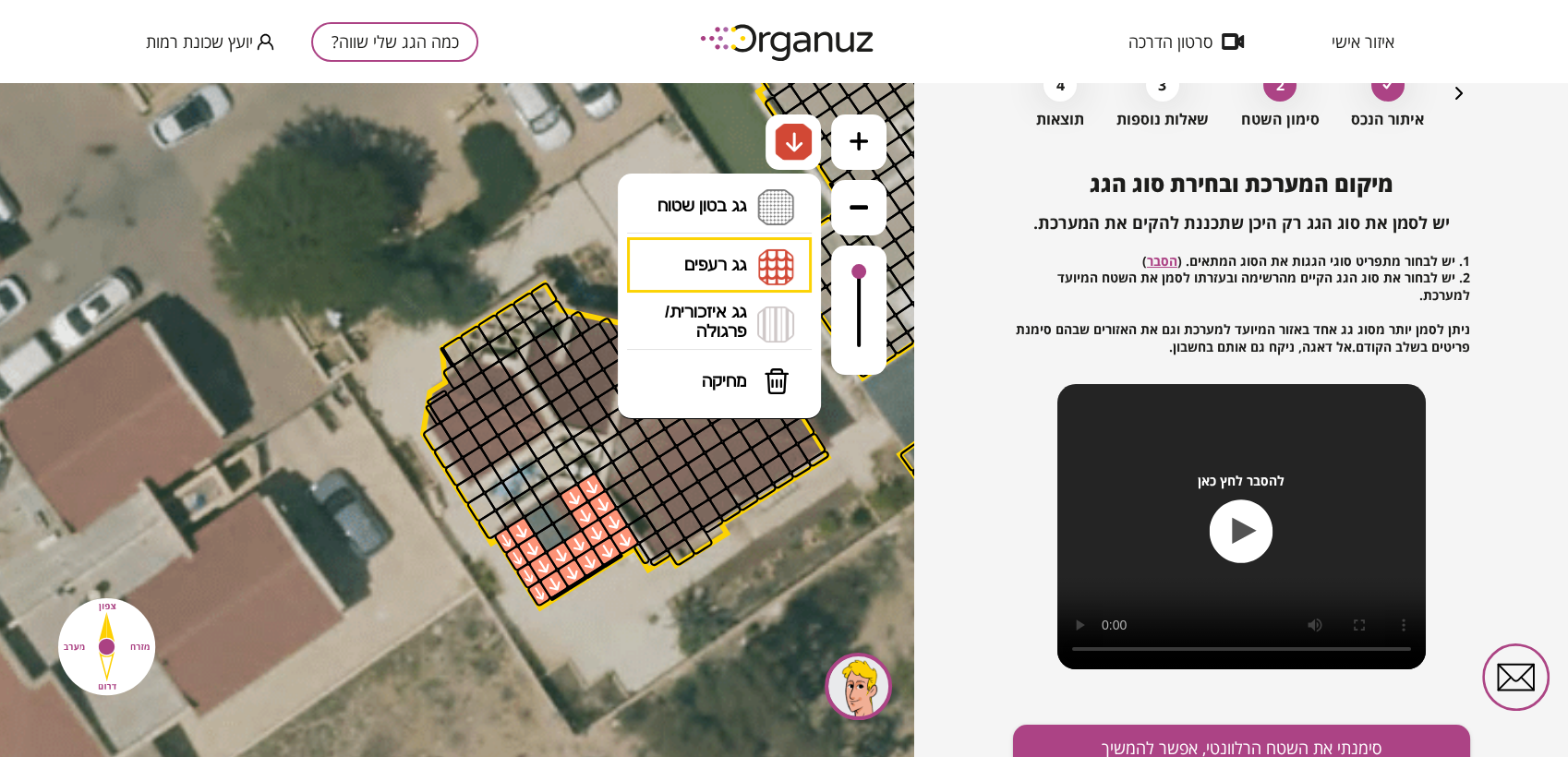 drag, startPoint x: 734, startPoint y: 382, endPoint x: 689, endPoint y: 388, distance: 45.398238 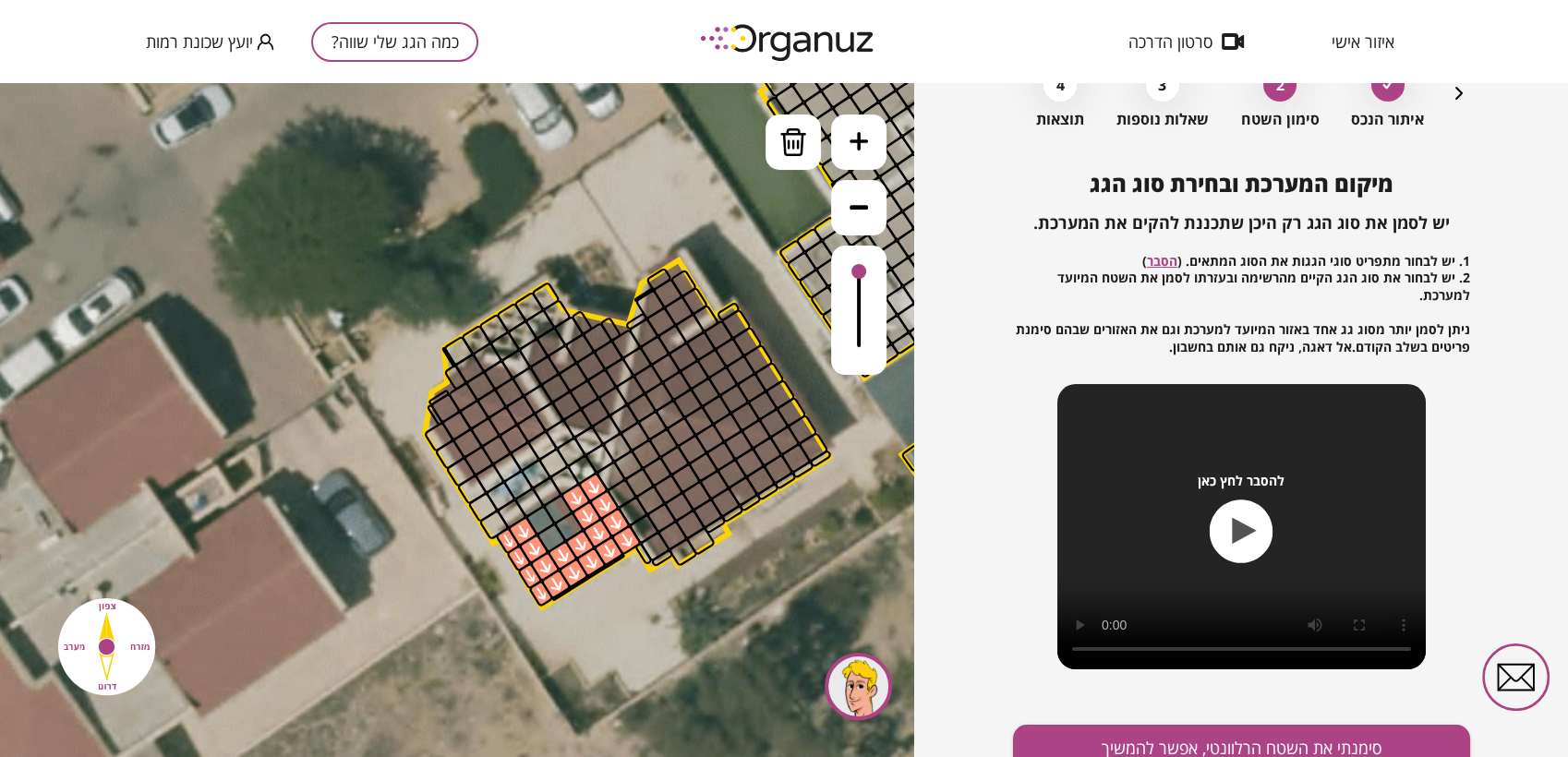 click at bounding box center [580, 545] 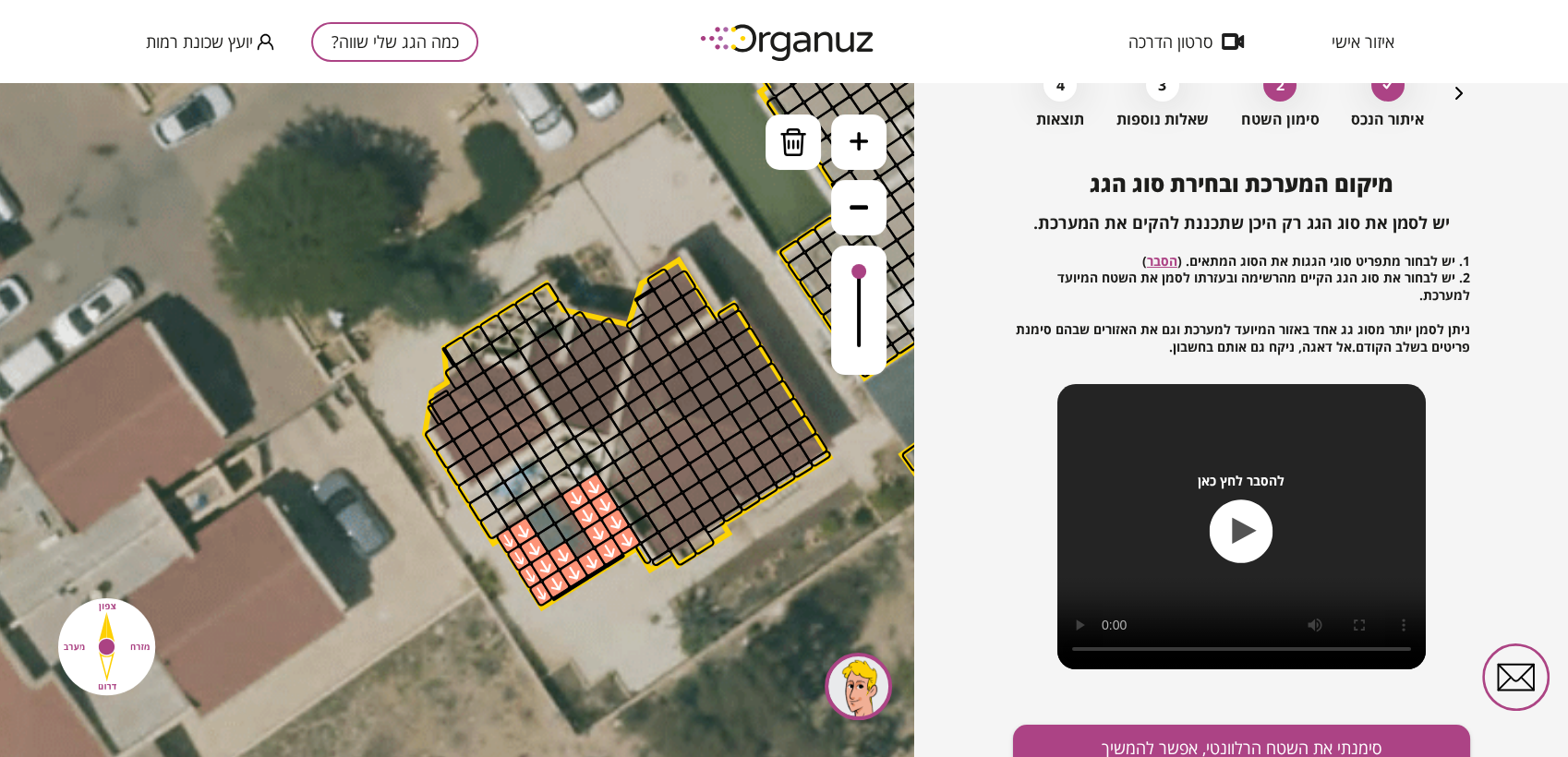 drag, startPoint x: 561, startPoint y: 547, endPoint x: 565, endPoint y: 537, distance: 10.77033 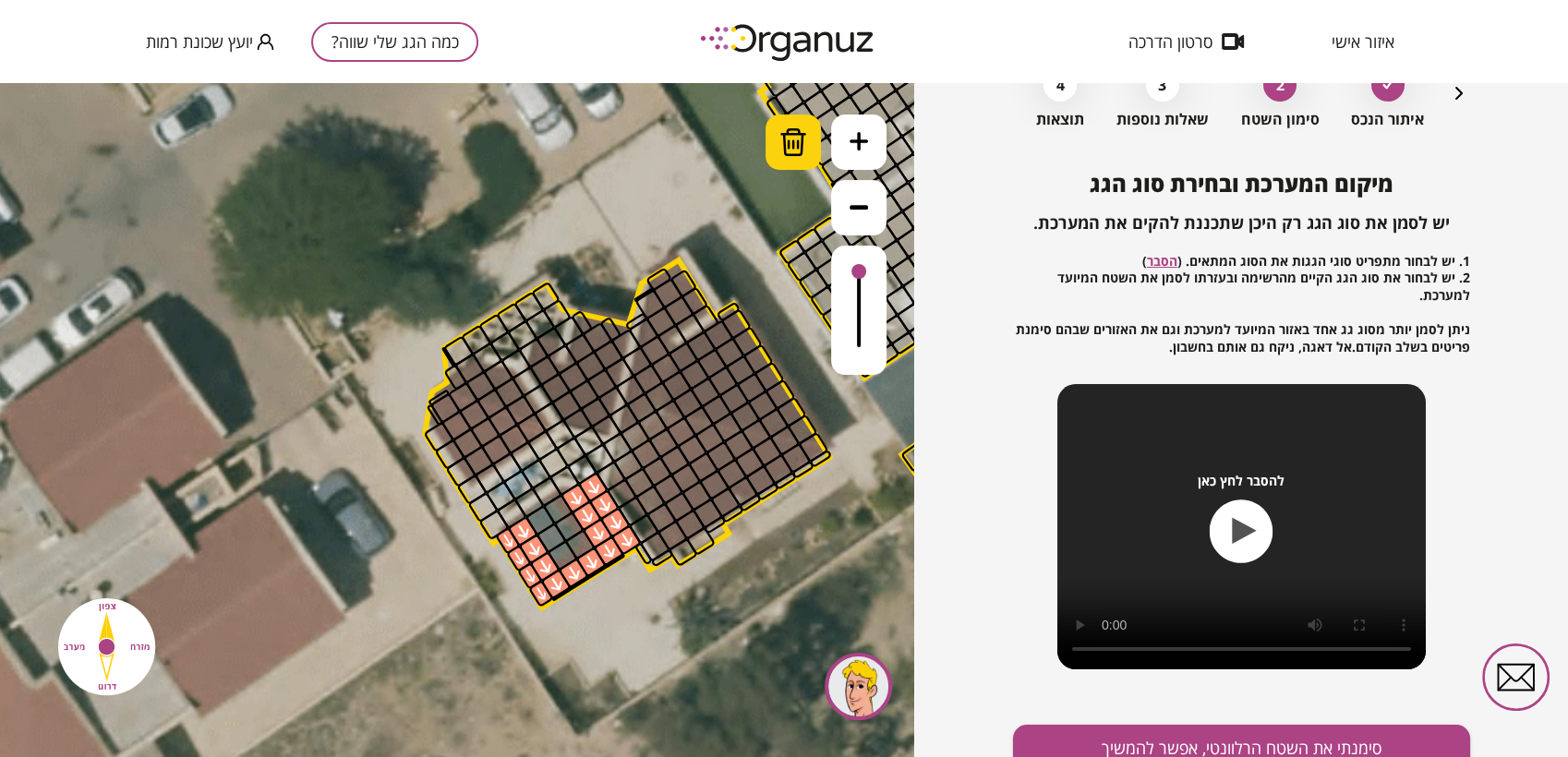 click at bounding box center [793, 142] 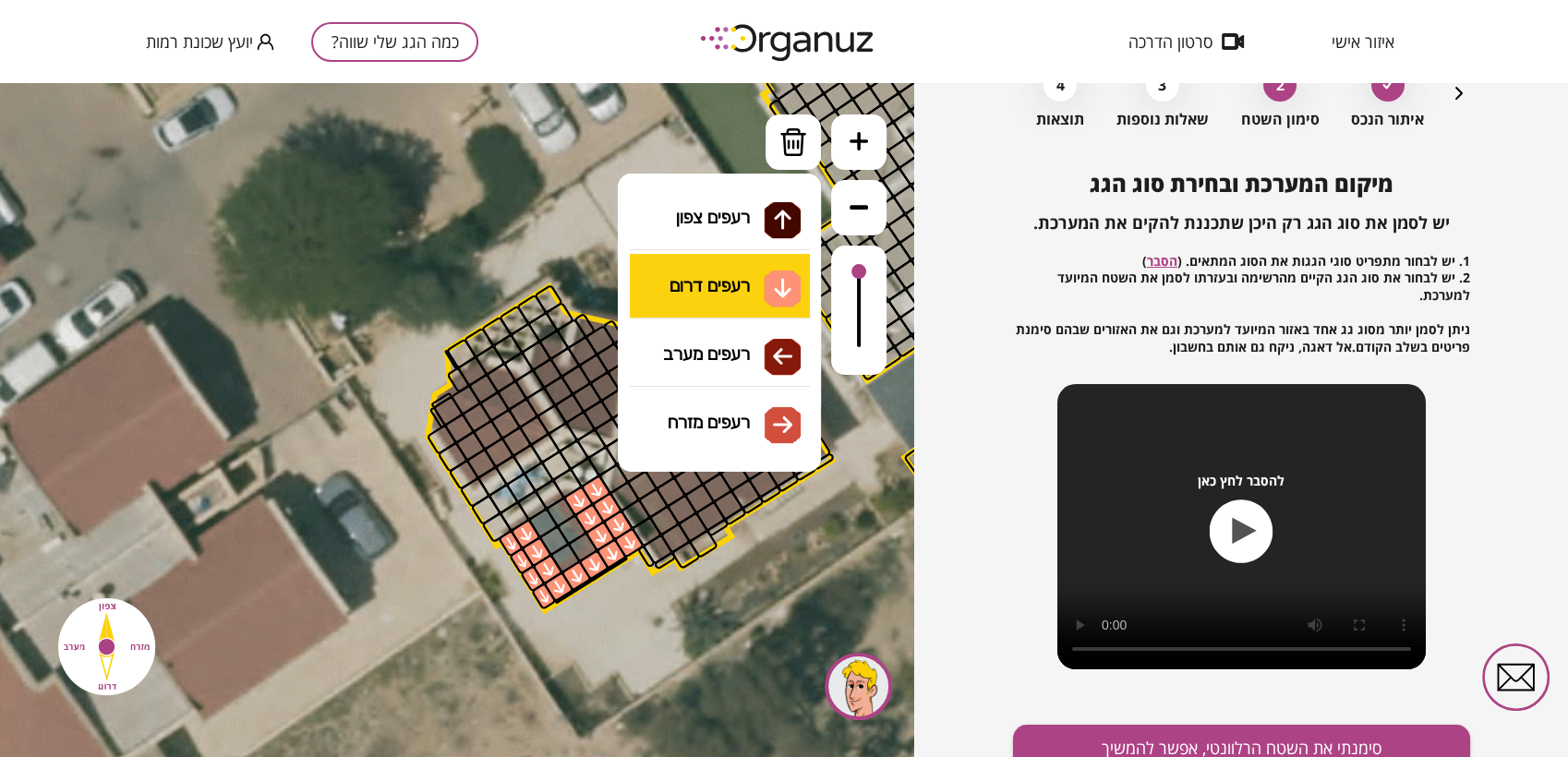 click on "גג רעפים
רעפים צפון
רעפים דרום
רעפים מערב
רעפים מזרח" at bounding box center (719, 267) 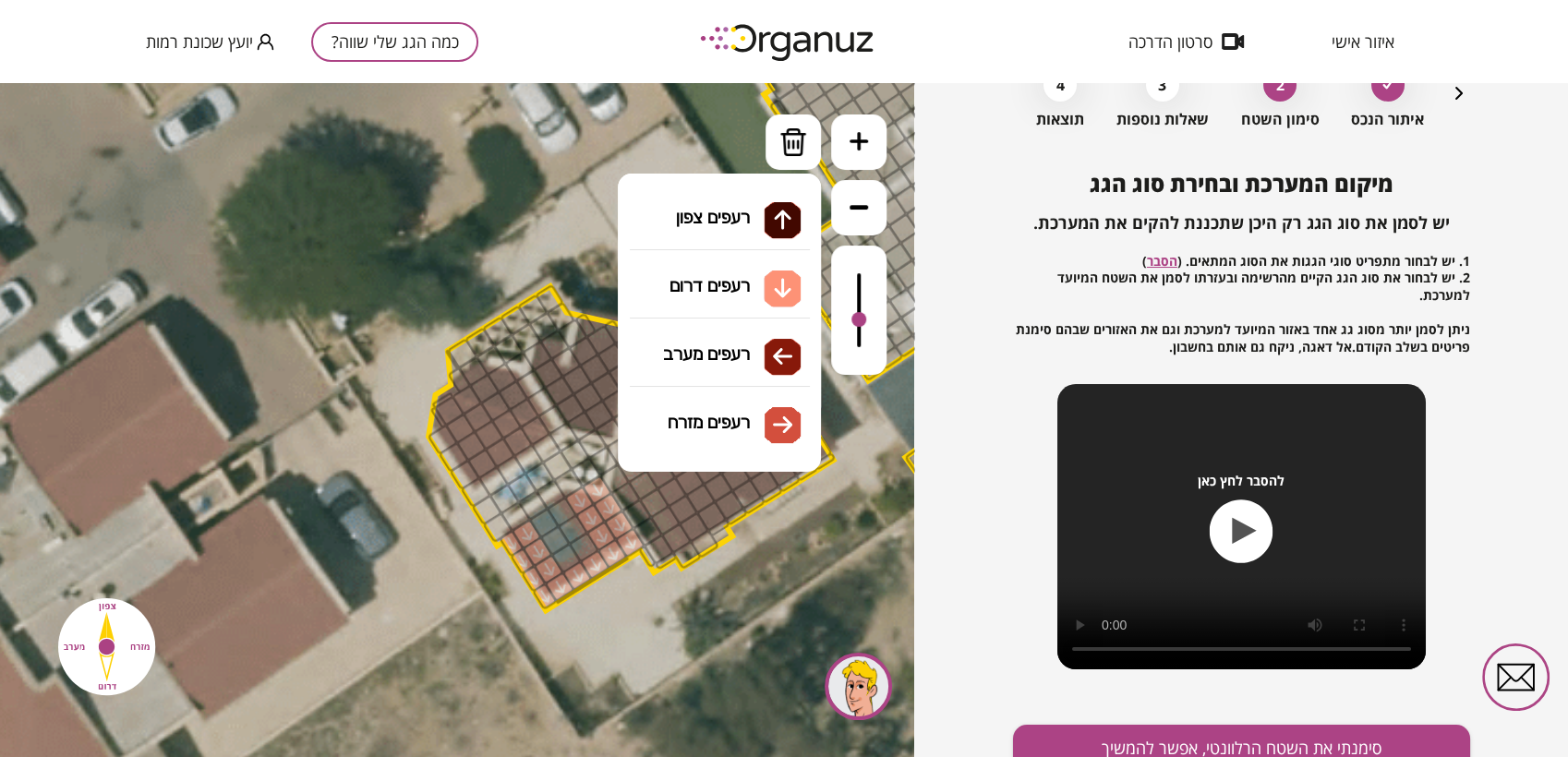drag, startPoint x: 859, startPoint y: 294, endPoint x: 860, endPoint y: 322, distance: 28.017851 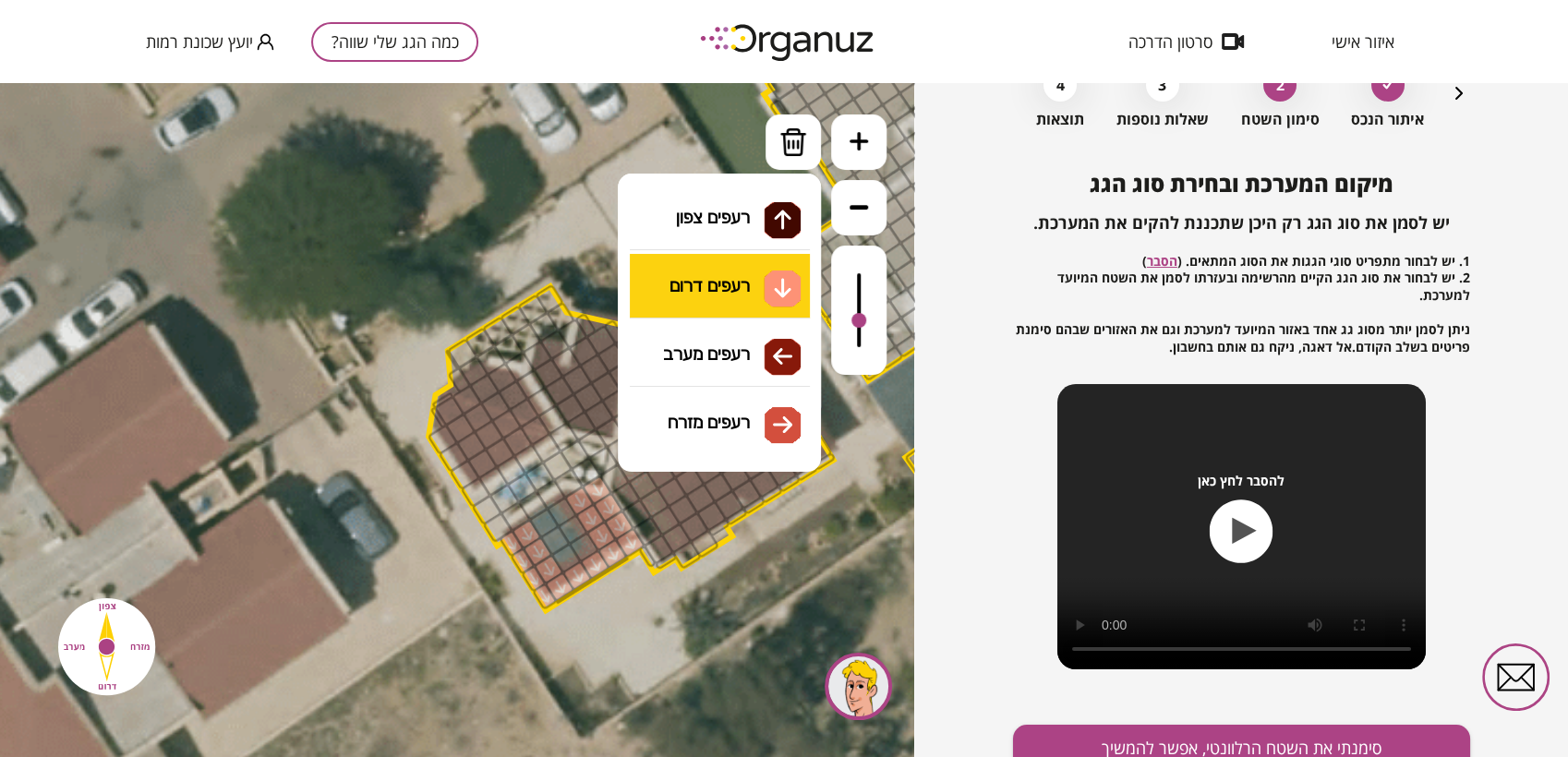 click on ".st0 {
fill: #FFFFFF;
}
10" at bounding box center (457, 420) 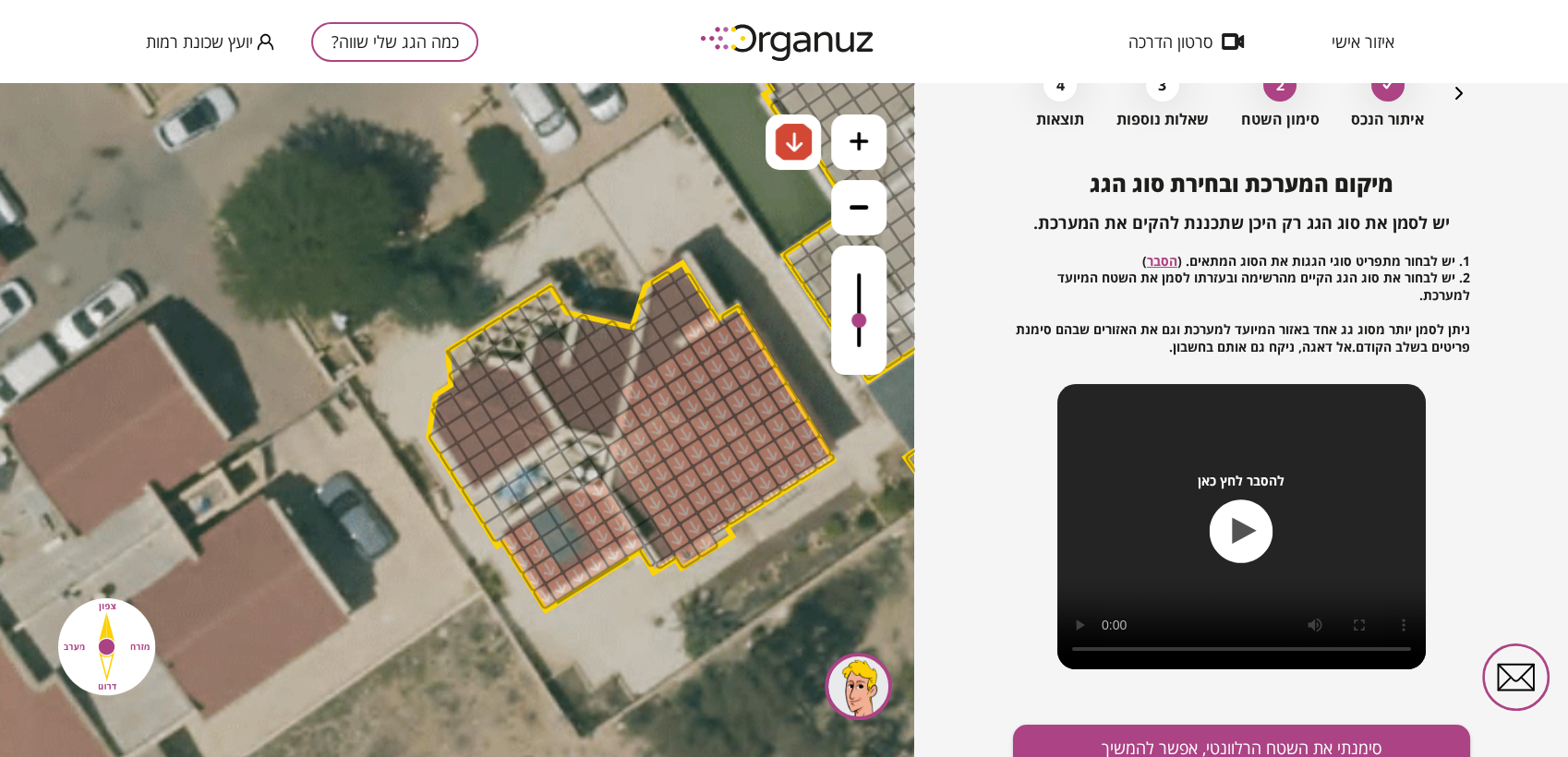drag, startPoint x: 628, startPoint y: 474, endPoint x: 714, endPoint y: 391, distance: 119.51987 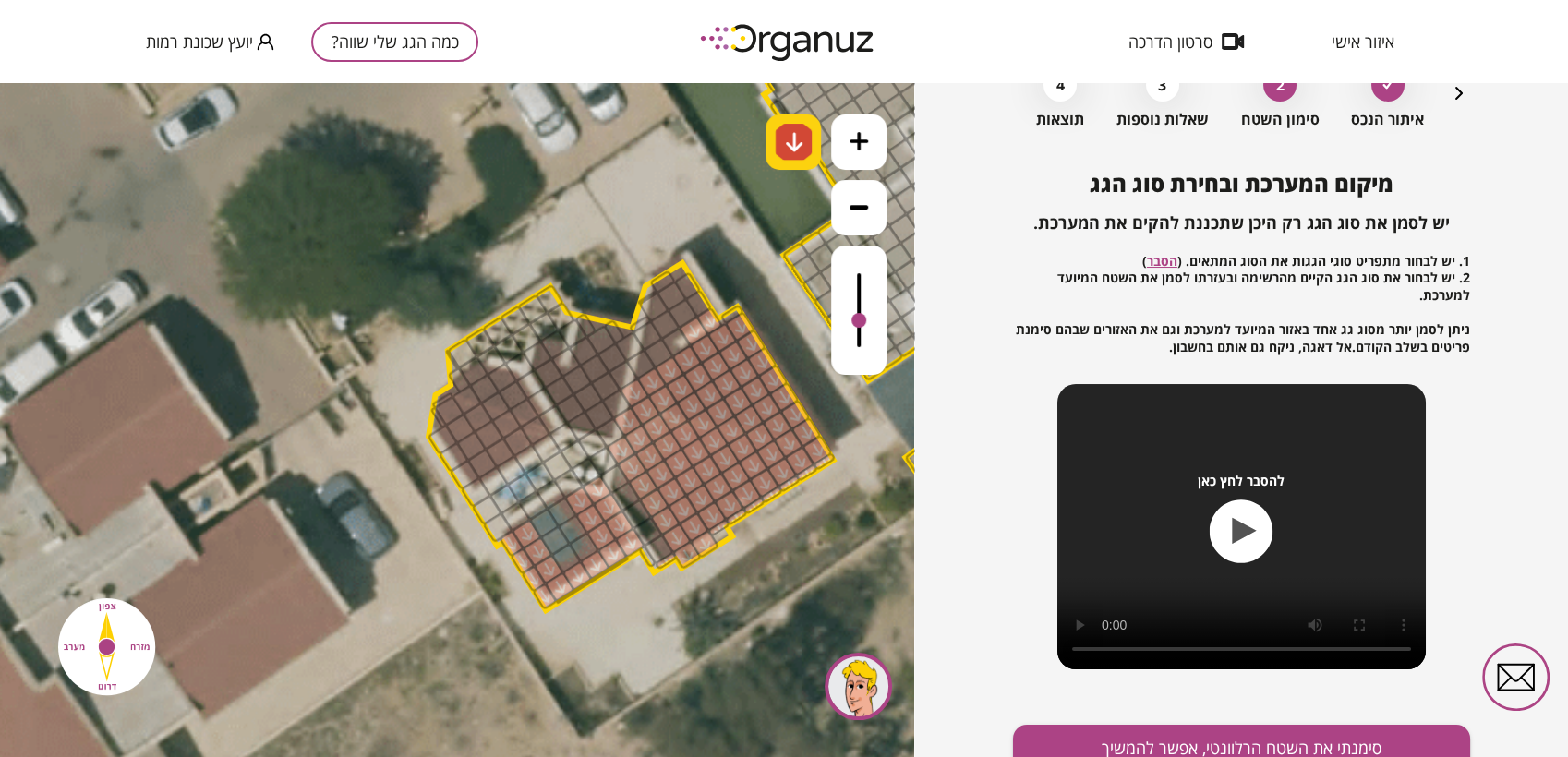 click on ".st0 {
fill: #FFFFFF;
}
10" at bounding box center [457, 420] 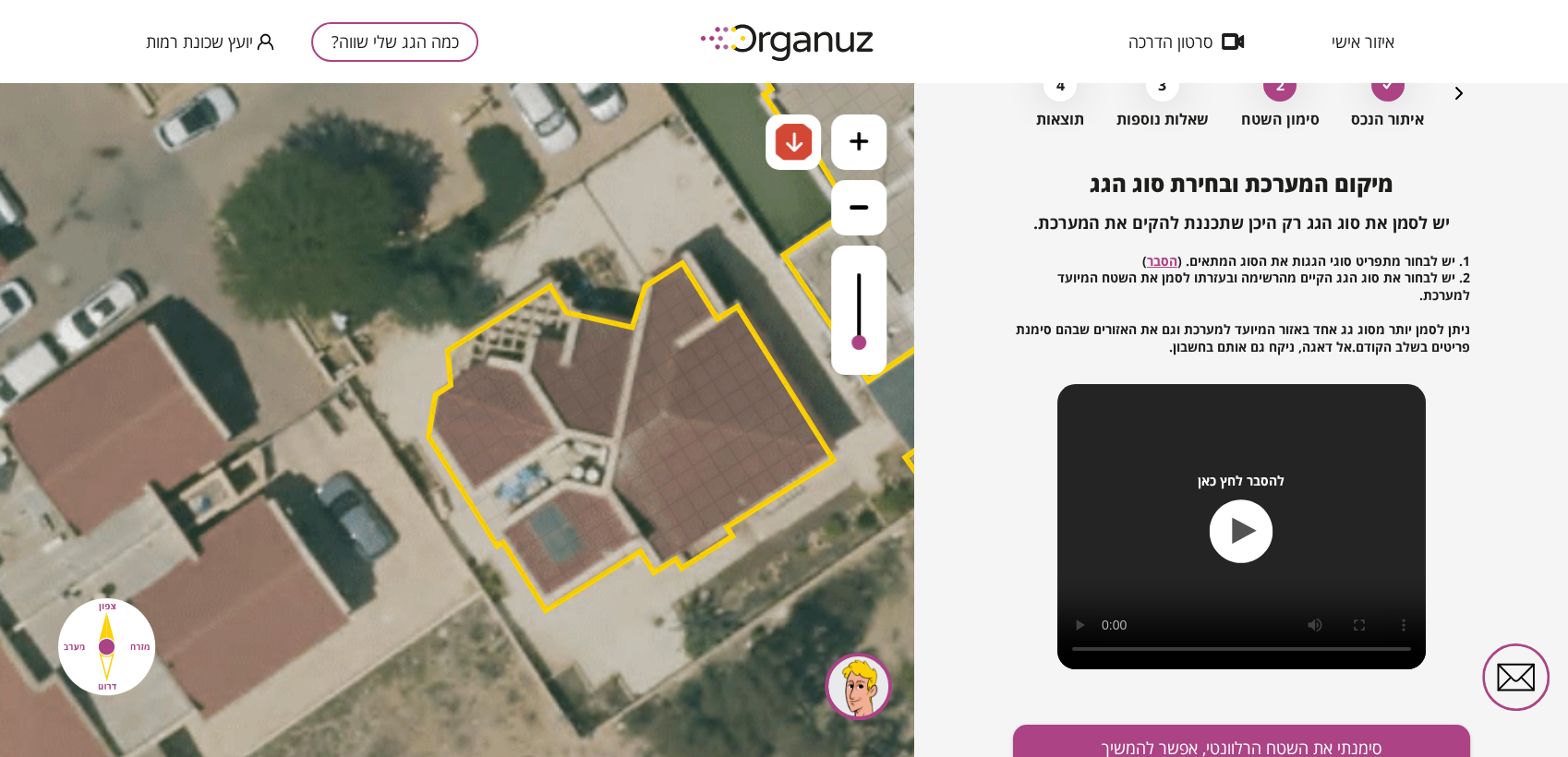 drag, startPoint x: 862, startPoint y: 319, endPoint x: 870, endPoint y: 344, distance: 26.248809 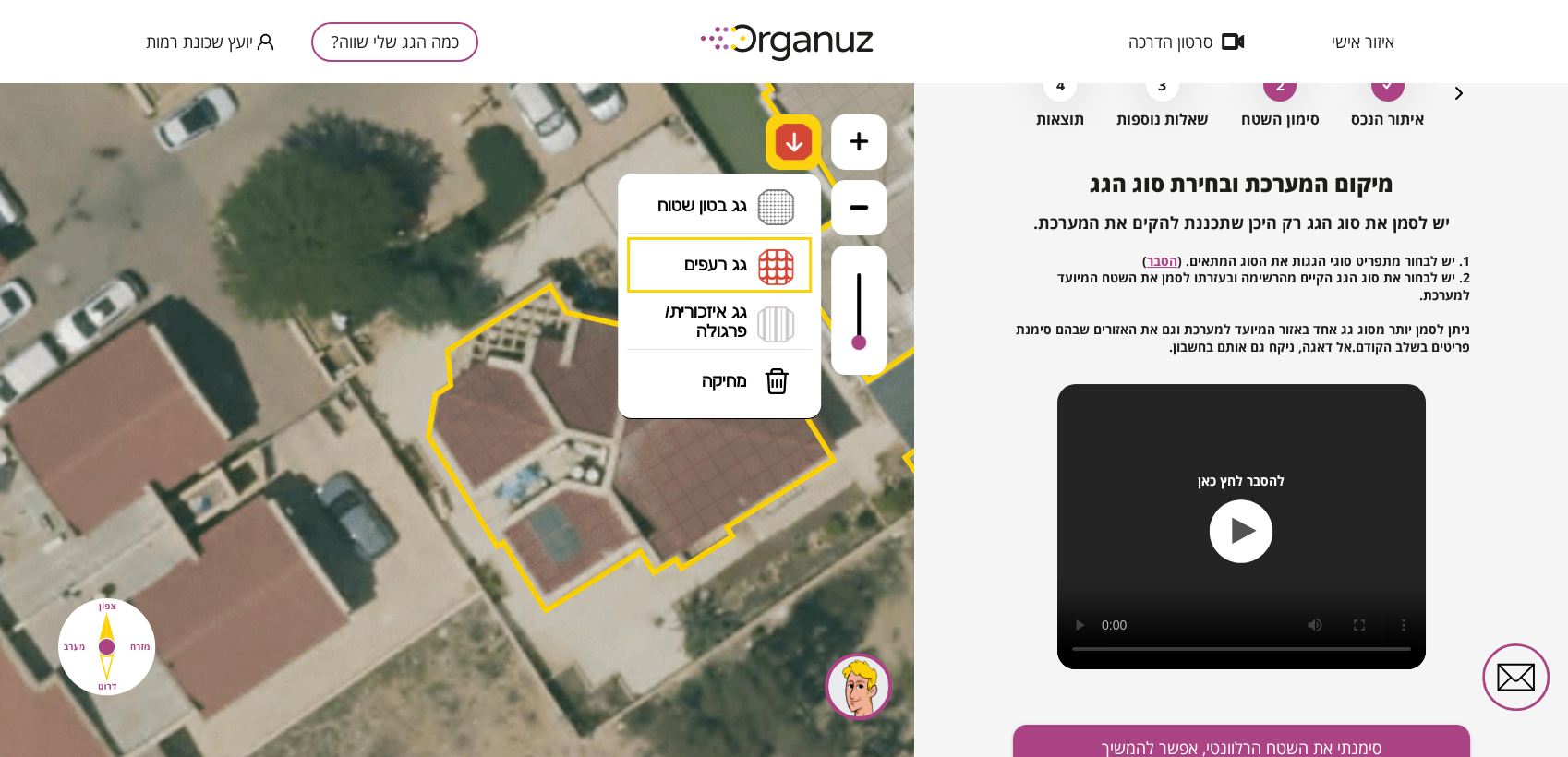 click at bounding box center (794, 142) 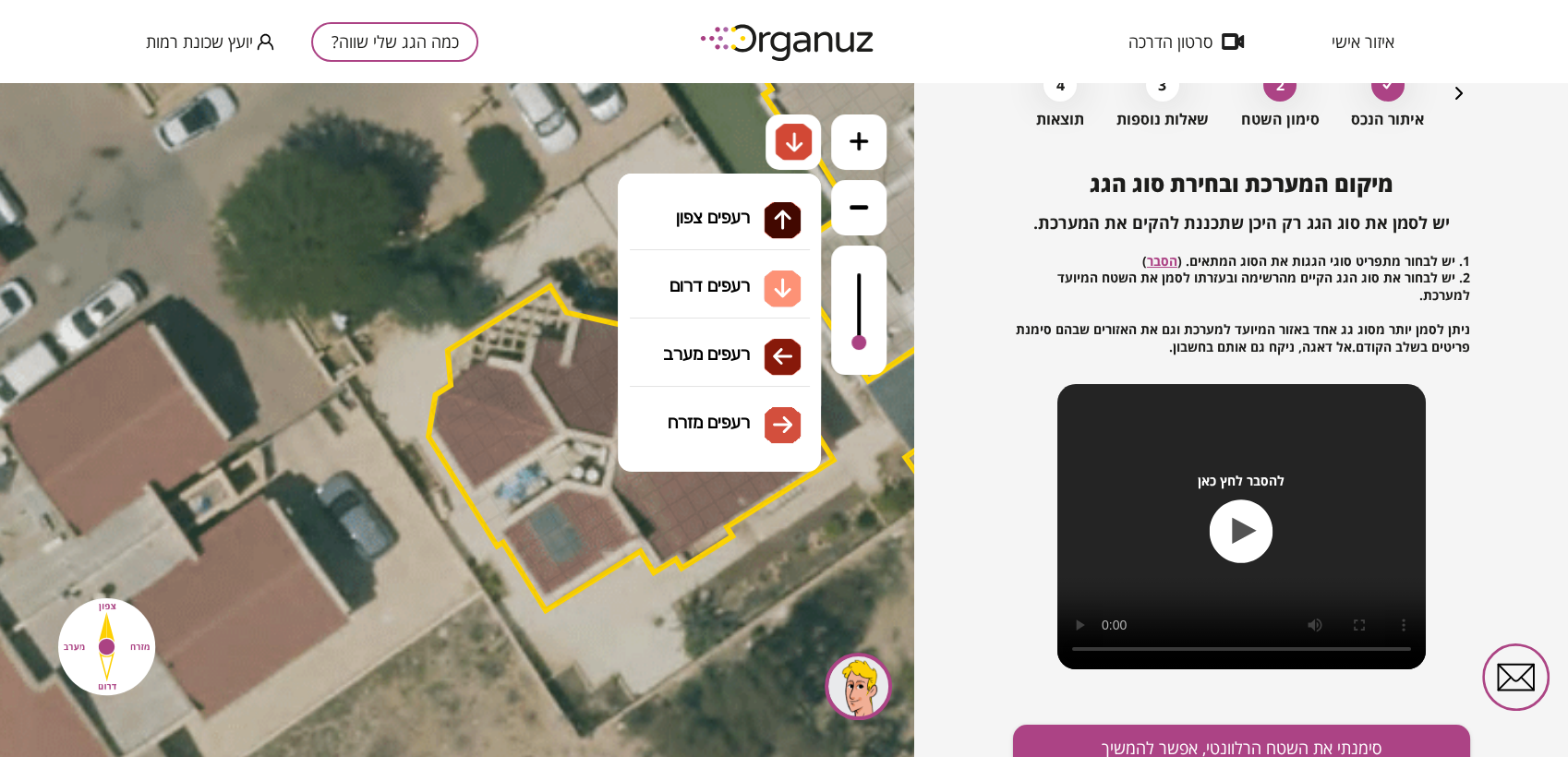 click on "גג רעפים
רעפים צפון
רעפים דרום
רעפים מערב
רעפים מזרח" at bounding box center [719, 266] 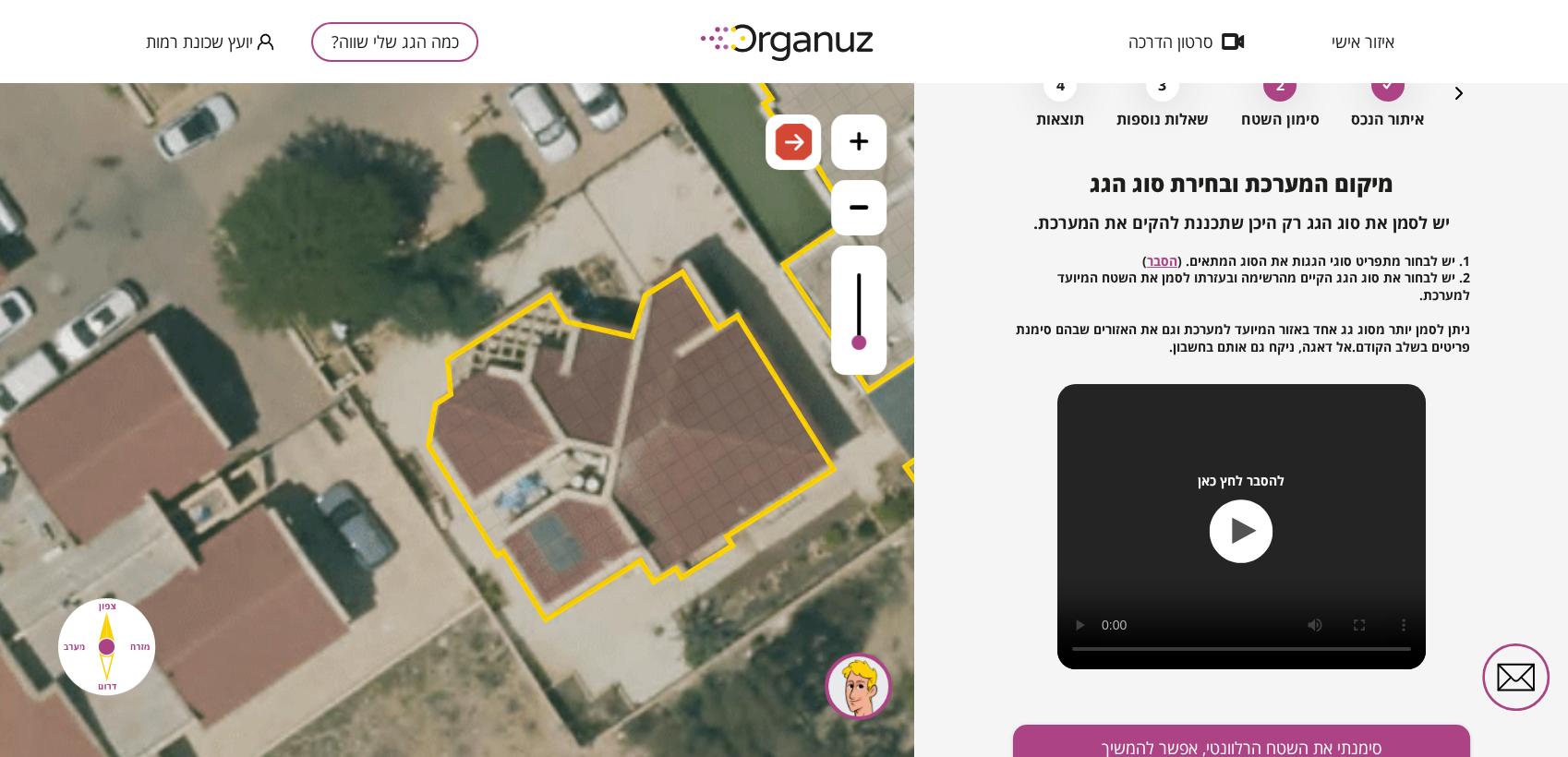 drag, startPoint x: 718, startPoint y: 422, endPoint x: 734, endPoint y: 441, distance: 24.839485 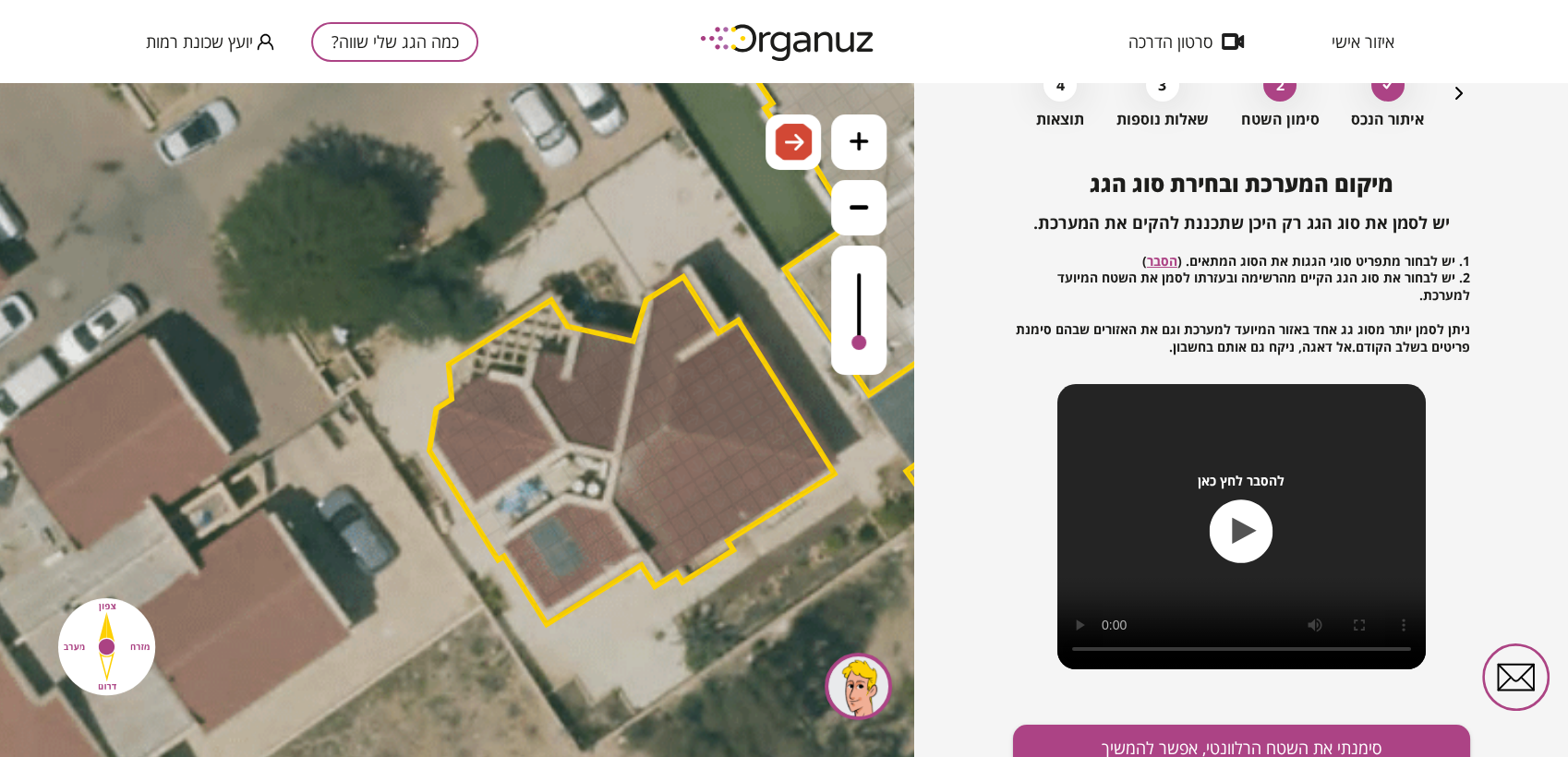drag, startPoint x: 681, startPoint y: 417, endPoint x: 779, endPoint y: 402, distance: 99.14131 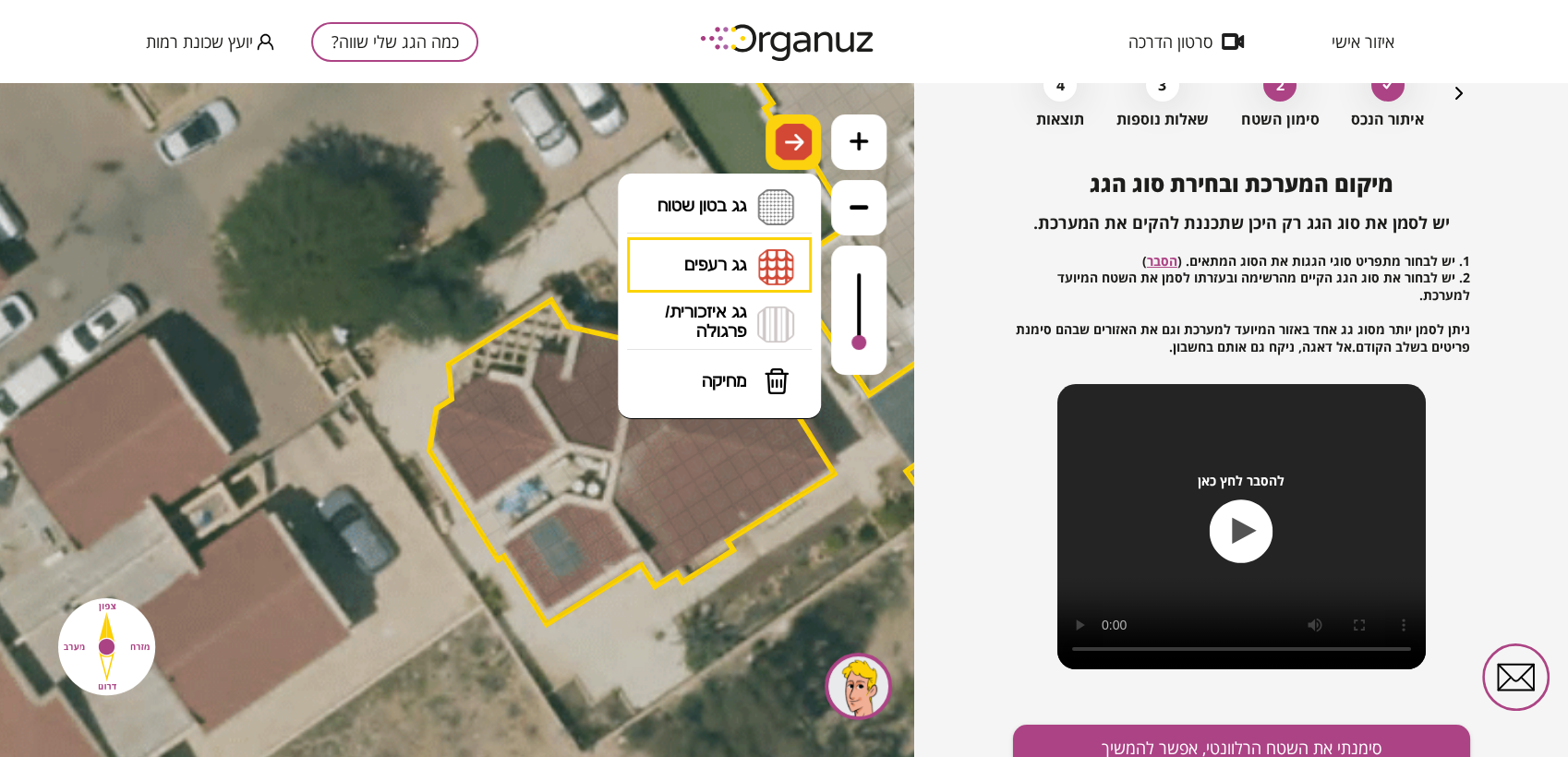click at bounding box center (793, 142) 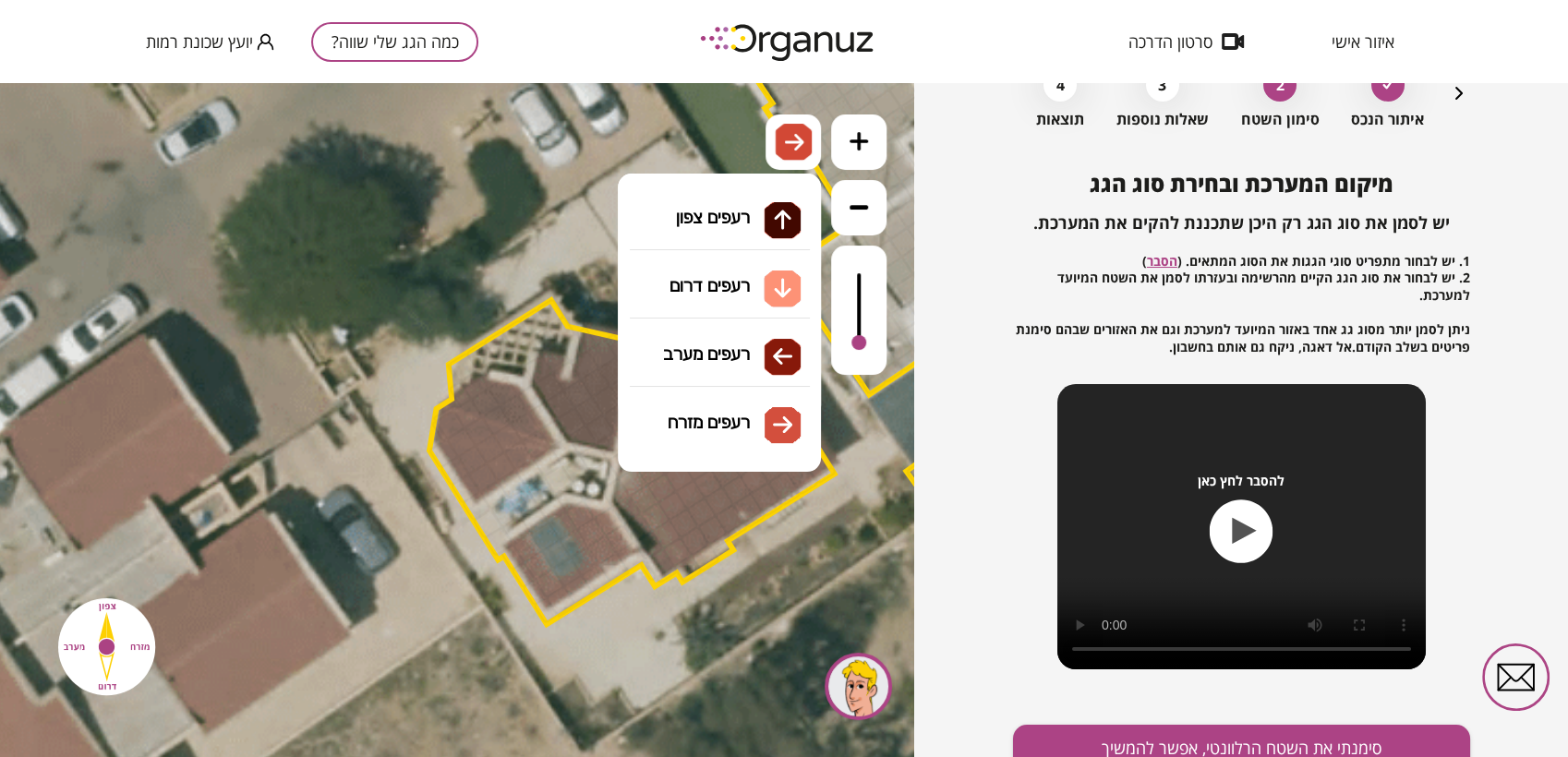 click on "גג רעפים
רעפים צפון
רעפים דרום
רעפים מערב
רעפים מזרח" at bounding box center [719, 266] 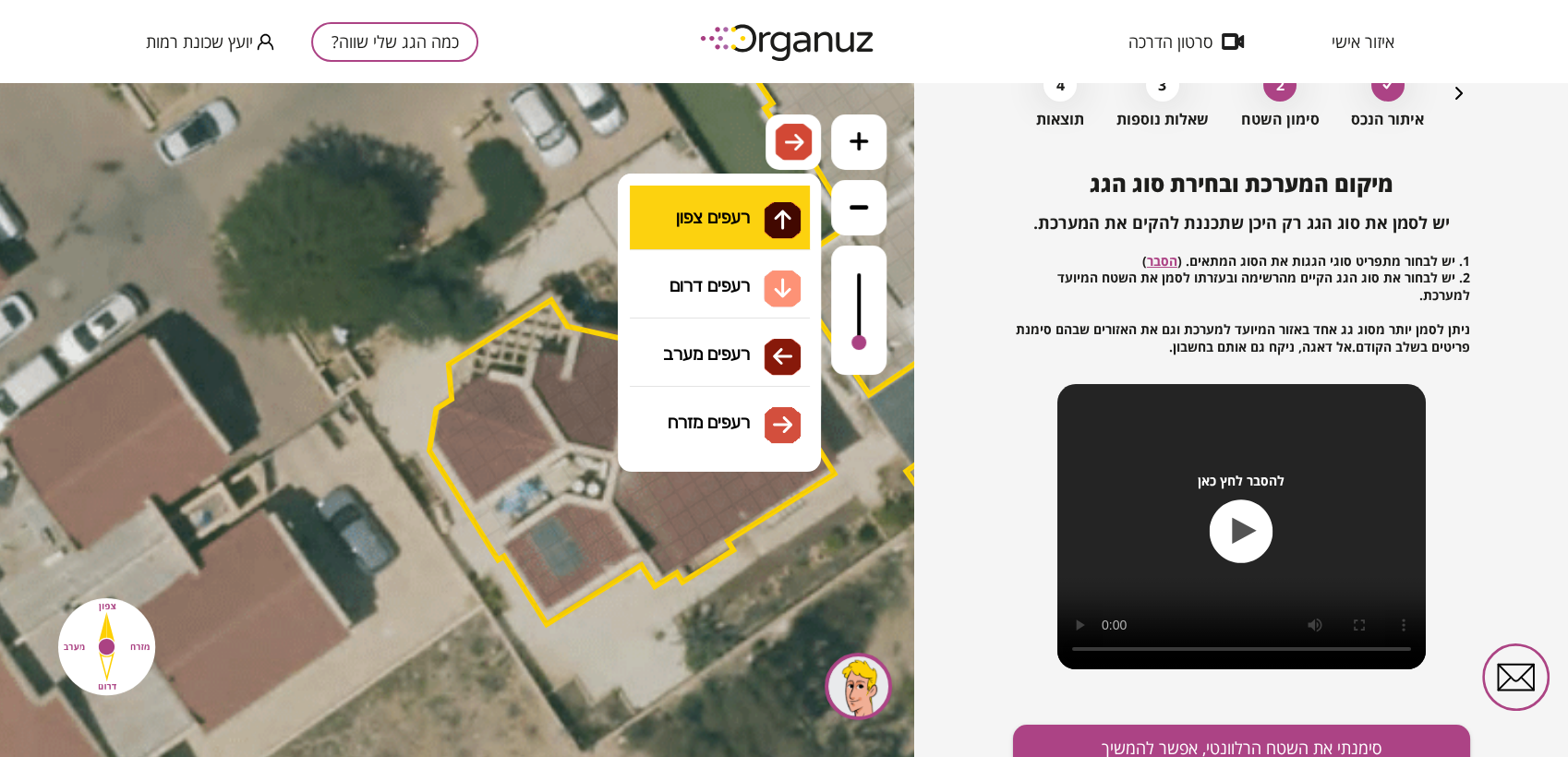 click on ".st0 {
fill: #FFFFFF;
}
10" at bounding box center [457, 420] 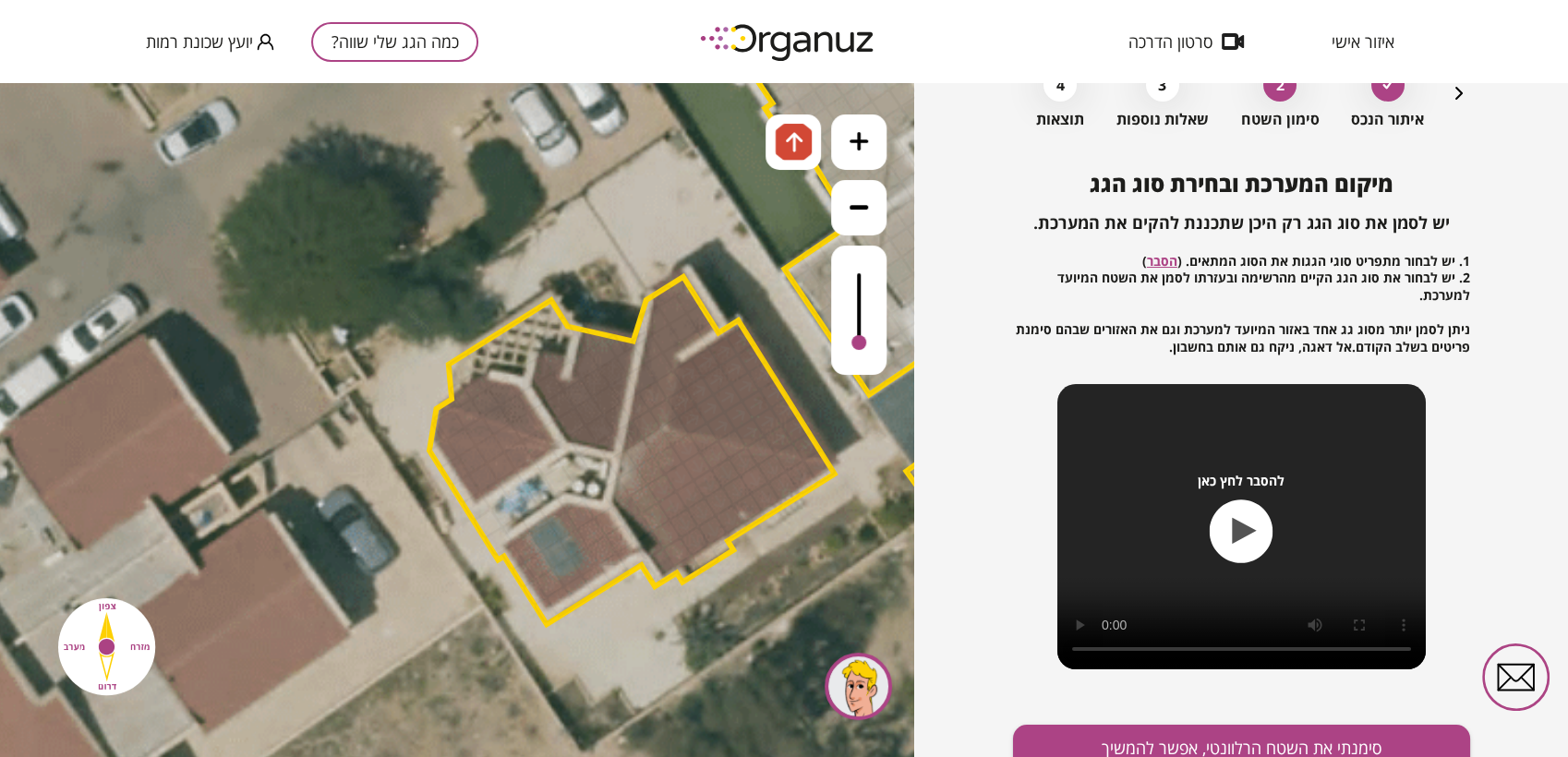 click at bounding box center (629, 436) 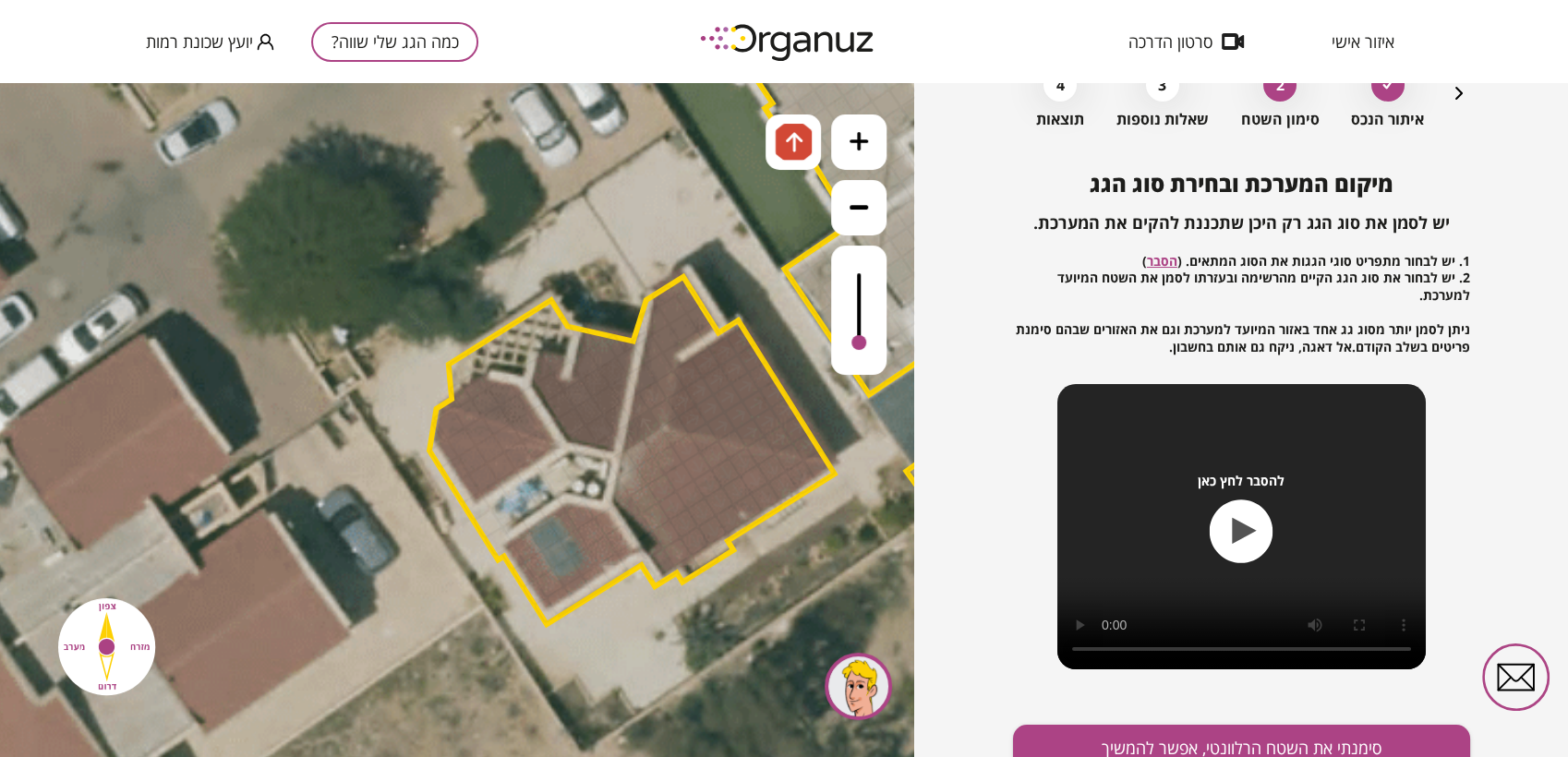 click at bounding box center [646, 425] 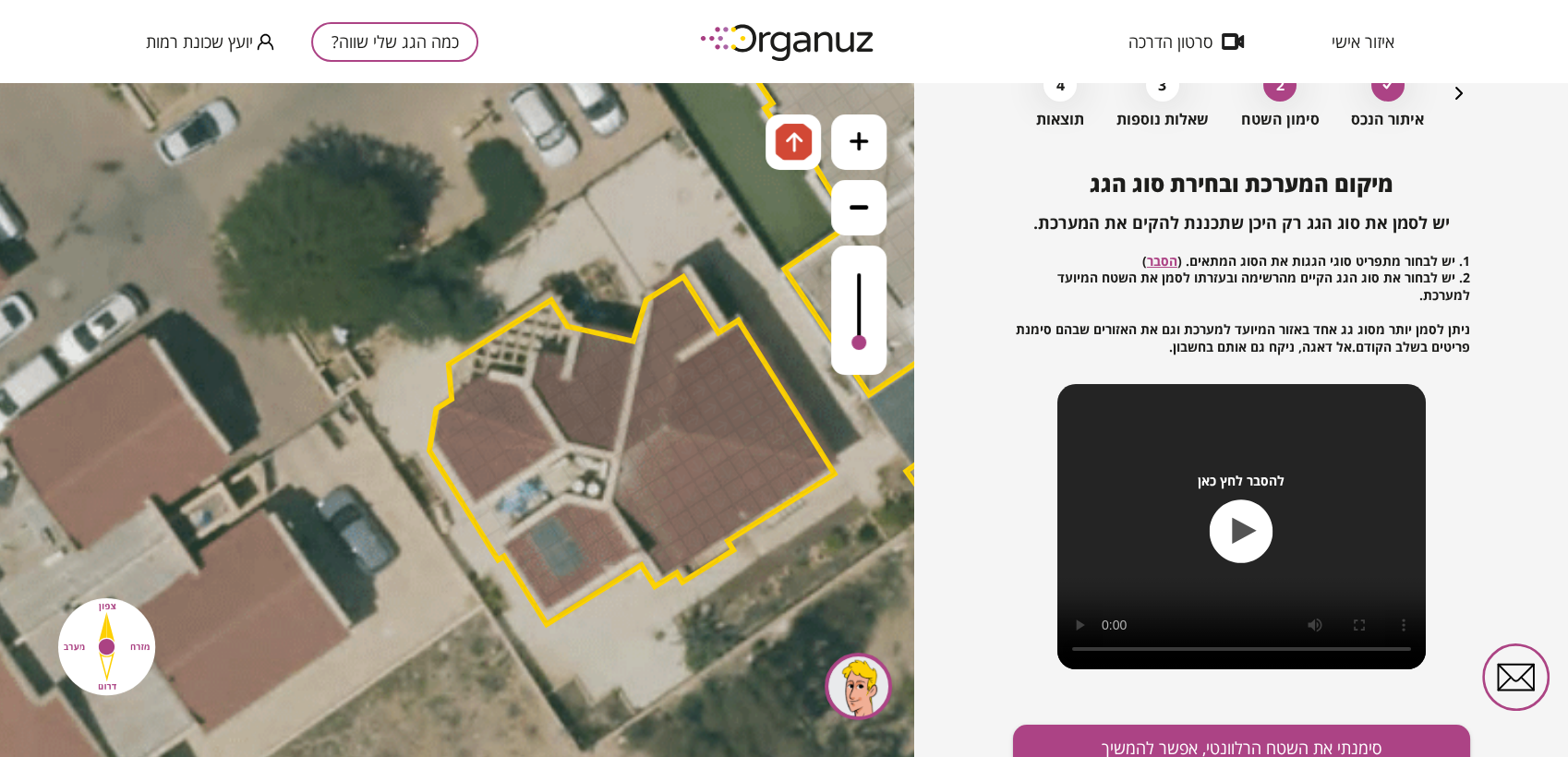 click at bounding box center (664, 414) 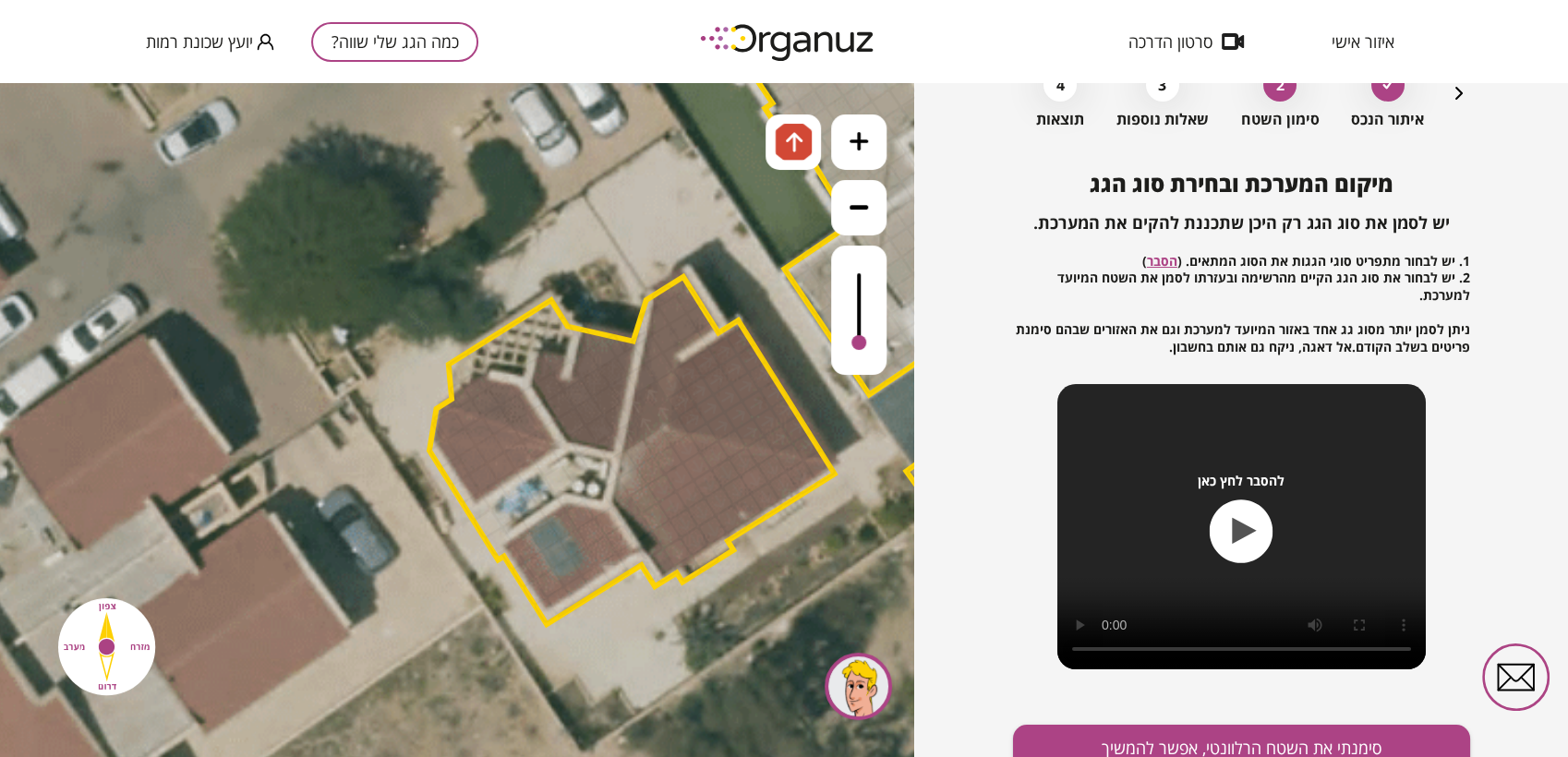 click at bounding box center (635, 407) 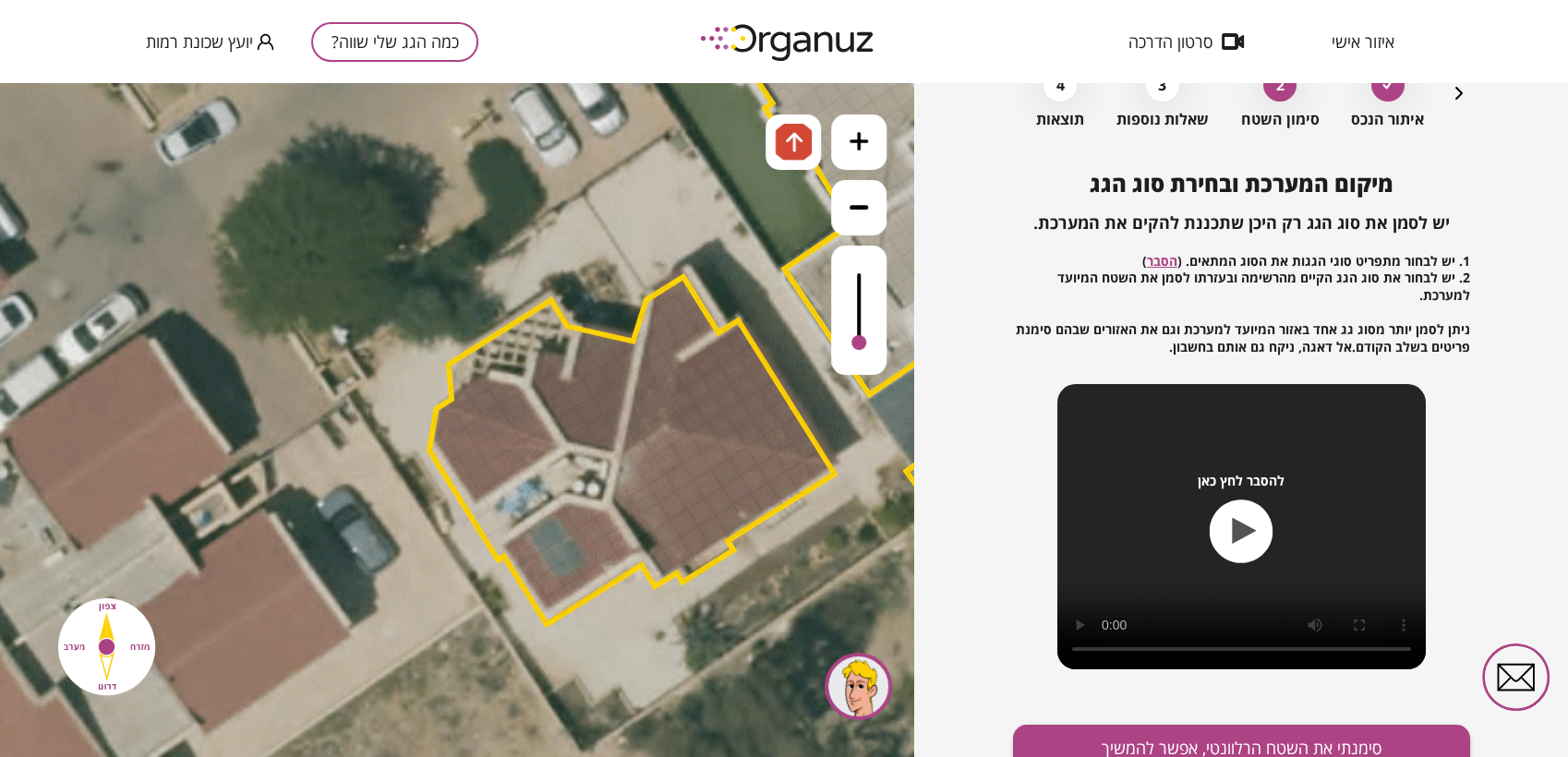 click at bounding box center (670, 385) 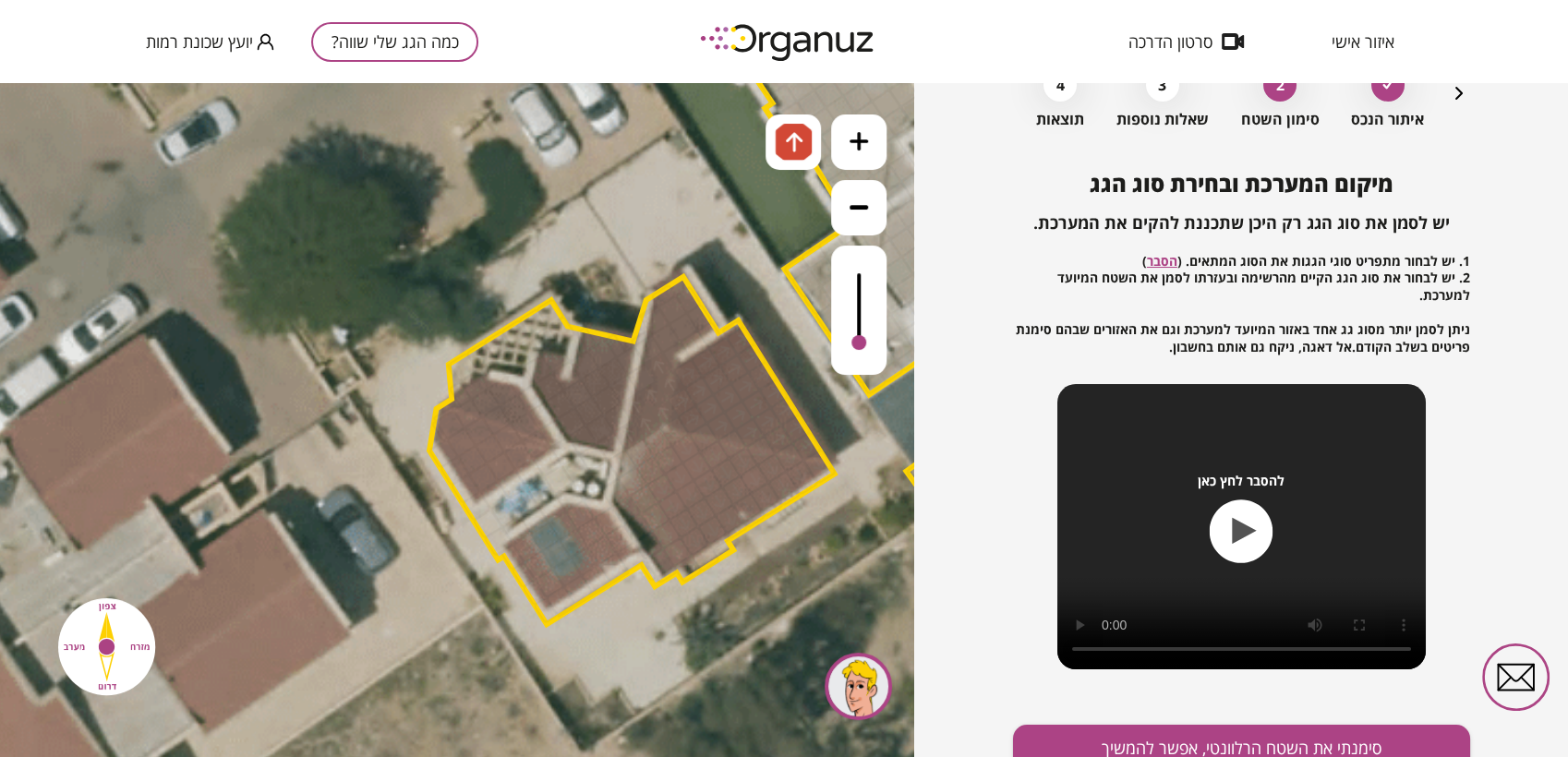 click at bounding box center (659, 367) 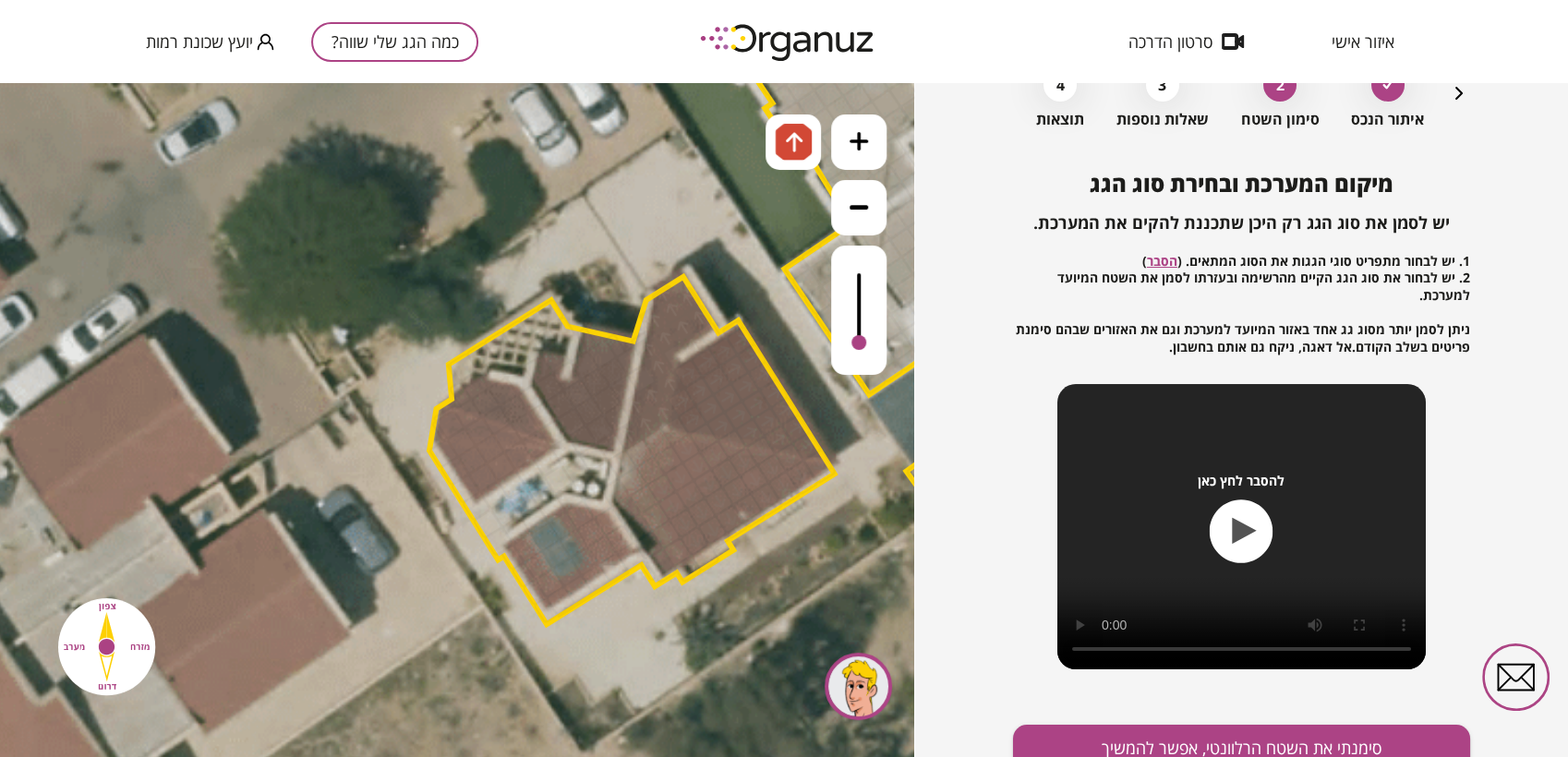 drag, startPoint x: 664, startPoint y: 367, endPoint x: 699, endPoint y: 324, distance: 55.443665 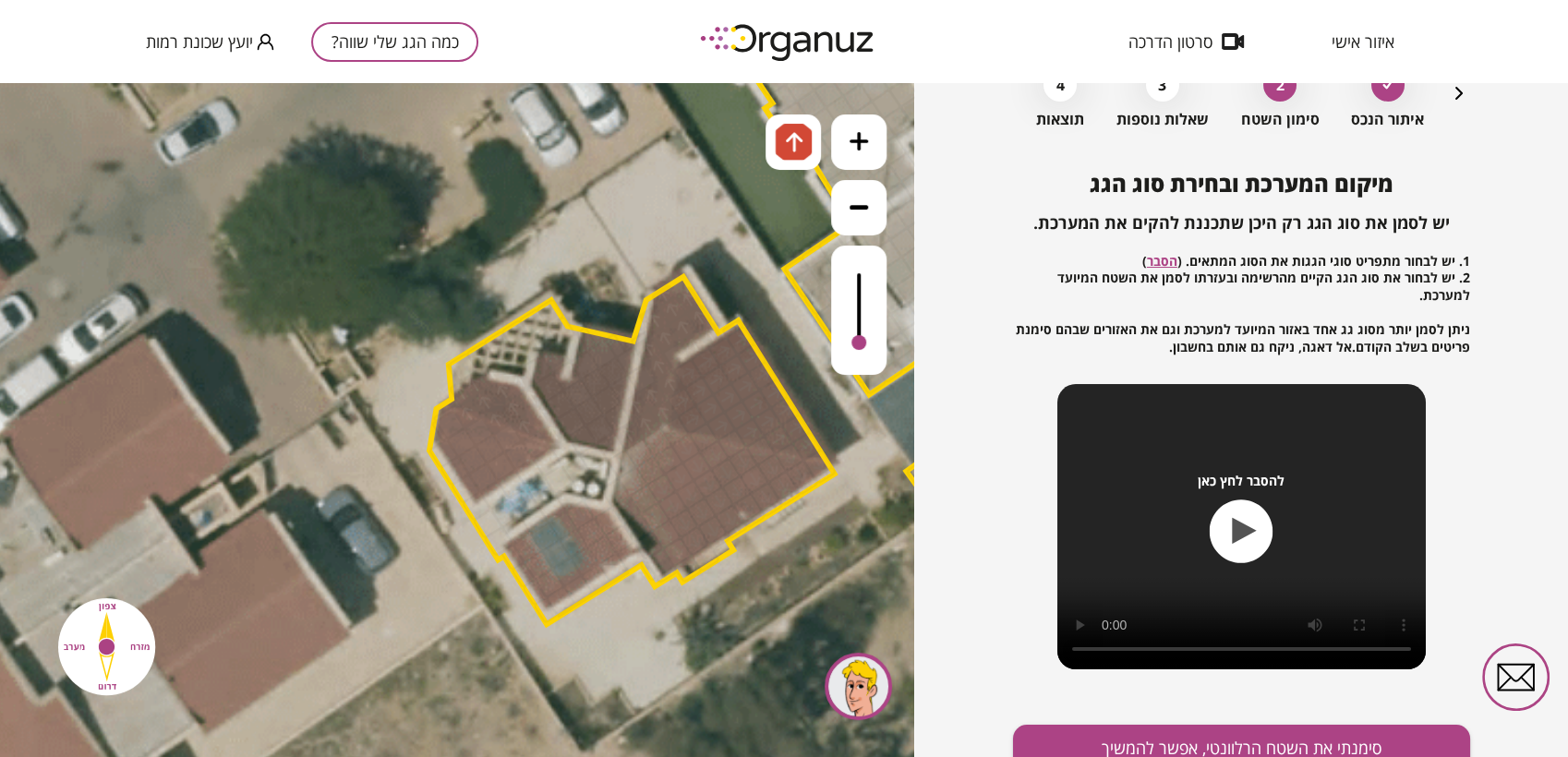drag, startPoint x: 526, startPoint y: 417, endPoint x: 546, endPoint y: 430, distance: 23.85372 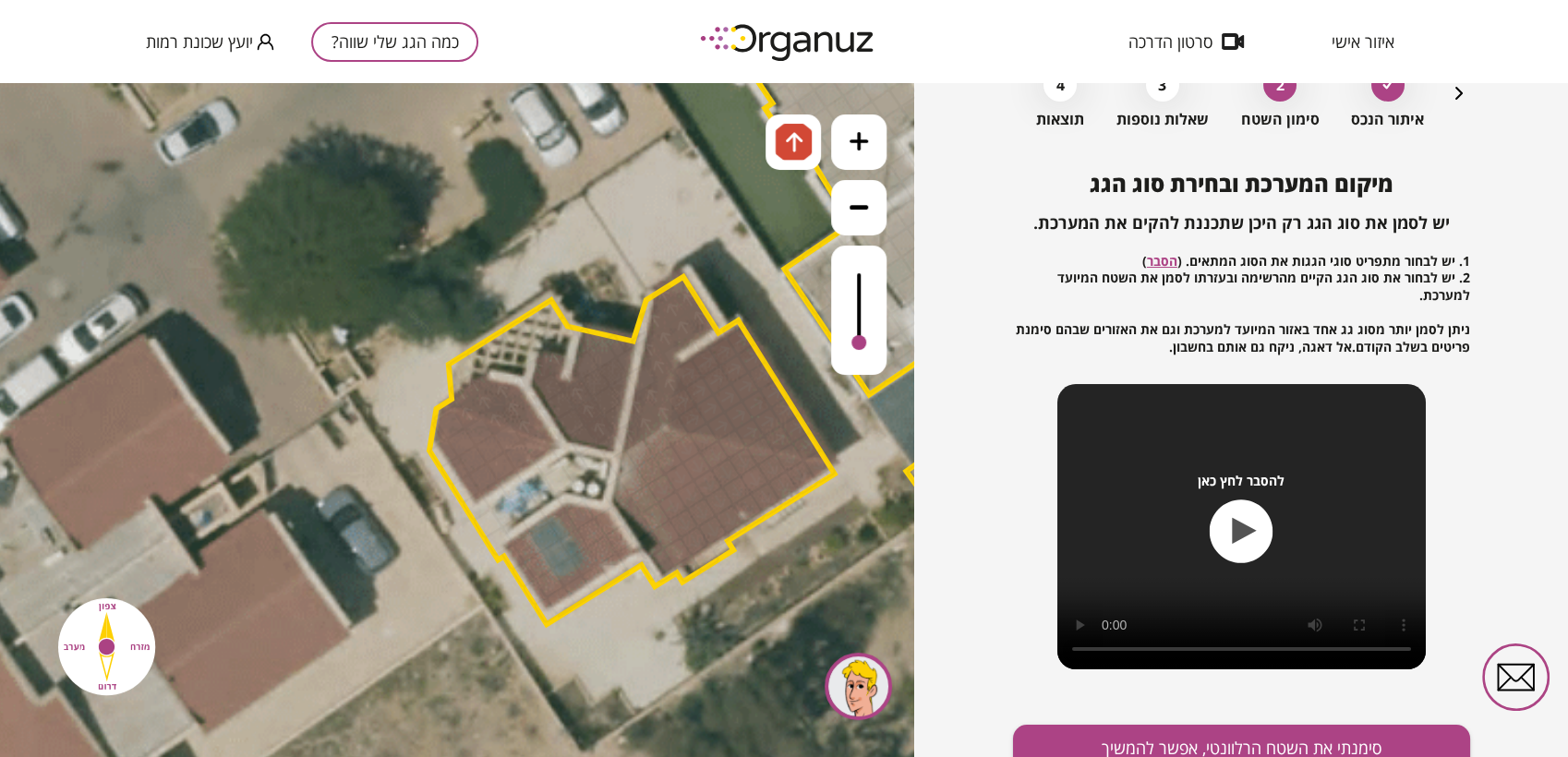 drag, startPoint x: 602, startPoint y: 435, endPoint x: 551, endPoint y: 366, distance: 85.8021 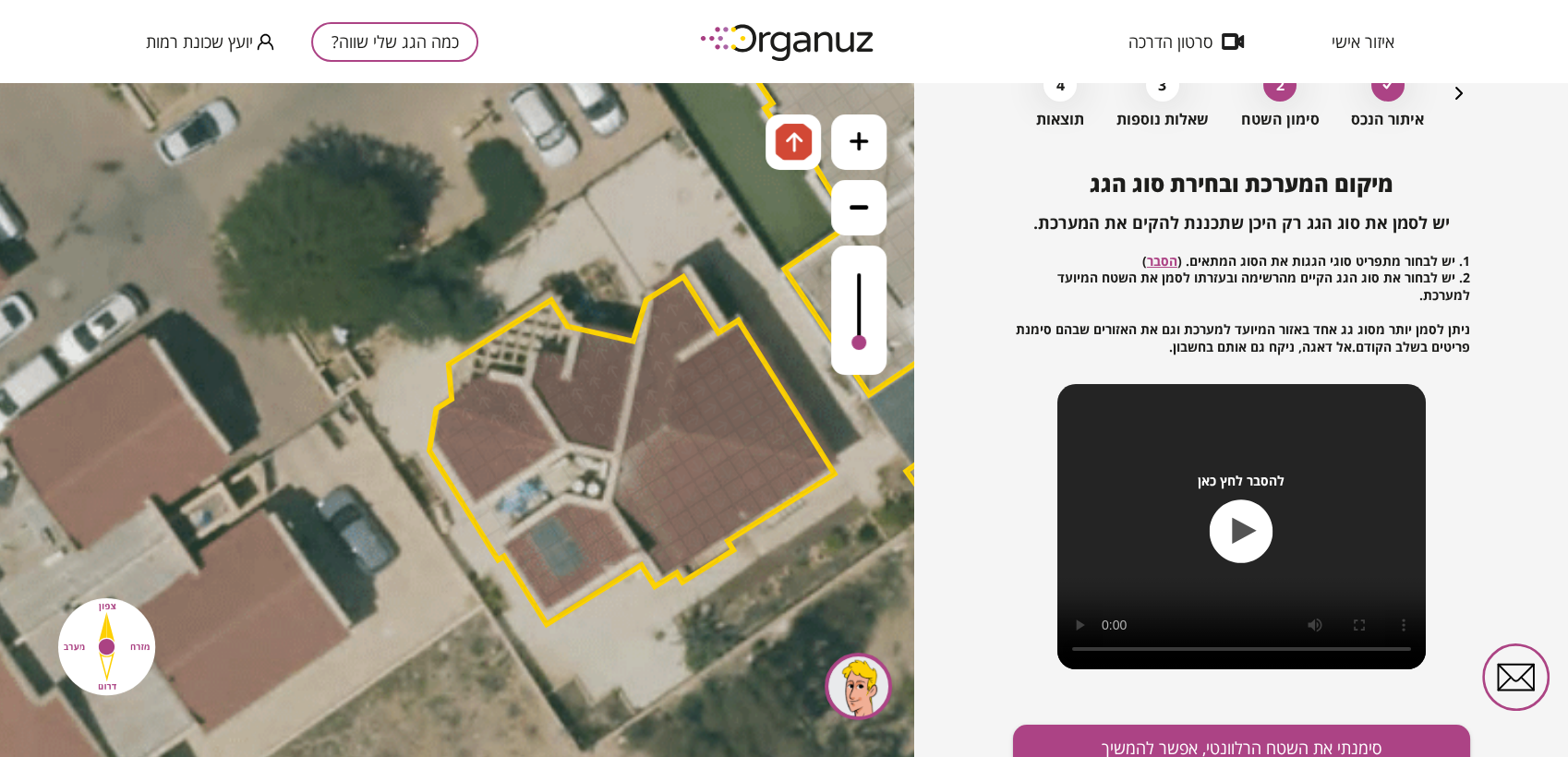 drag, startPoint x: 596, startPoint y: 392, endPoint x: 602, endPoint y: 419, distance: 27.658633 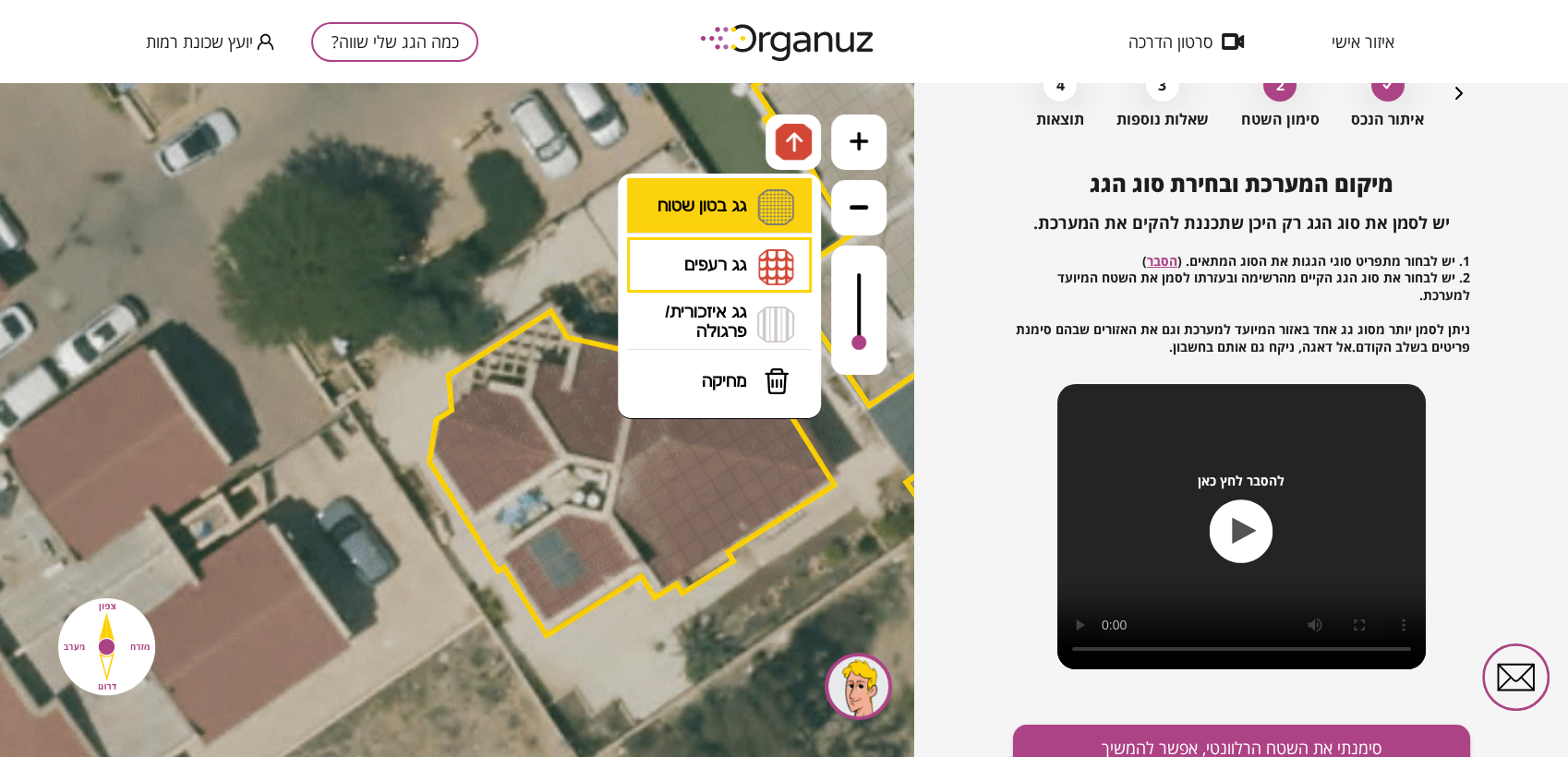 click on "גג בטון שטוח
מפלס א
א
מפלס ב
ב
מפלס ג
ג" at bounding box center [719, 208] 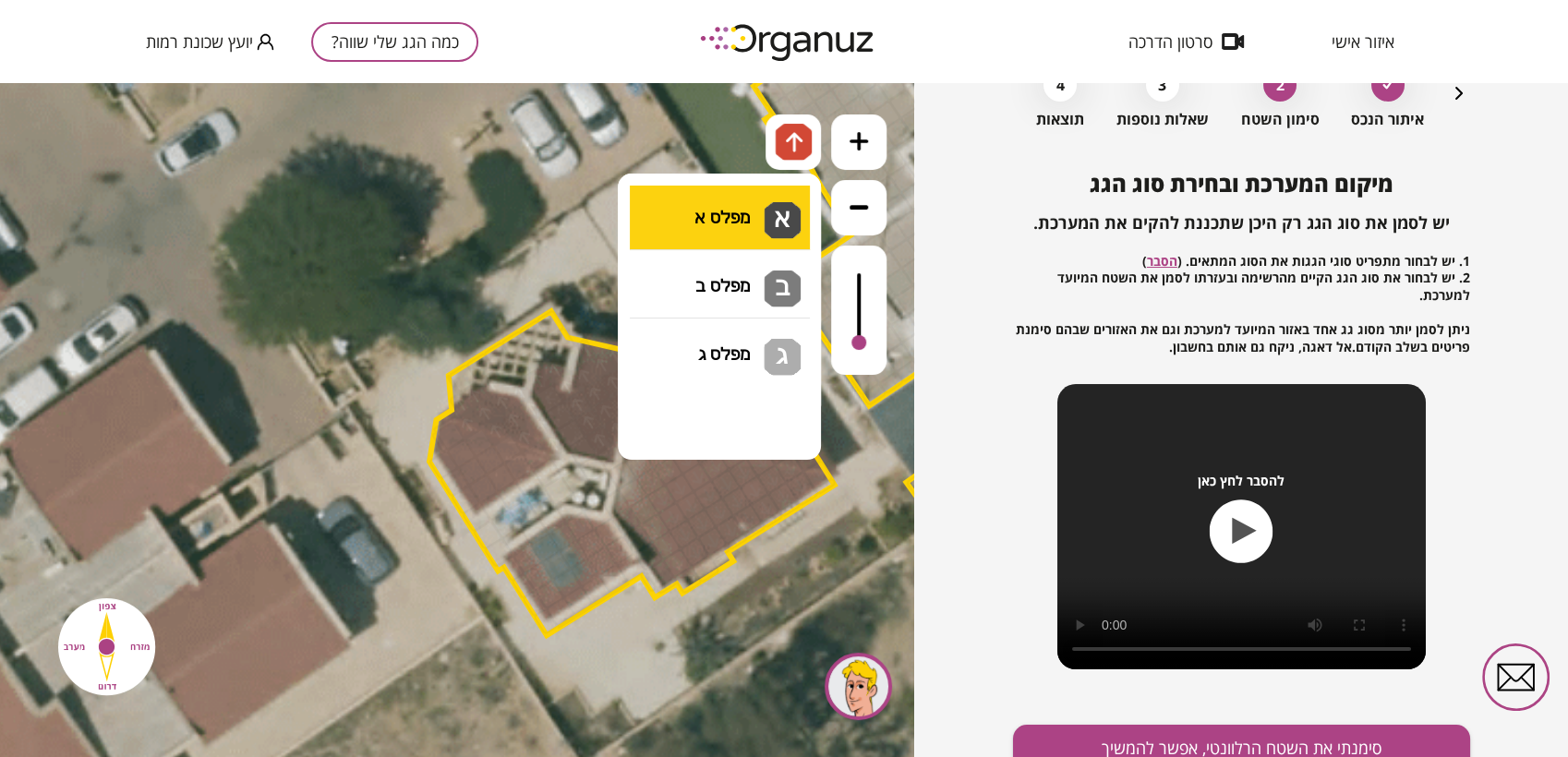 click on ".st0 {
fill: #FFFFFF;
}
10" at bounding box center (457, 420) 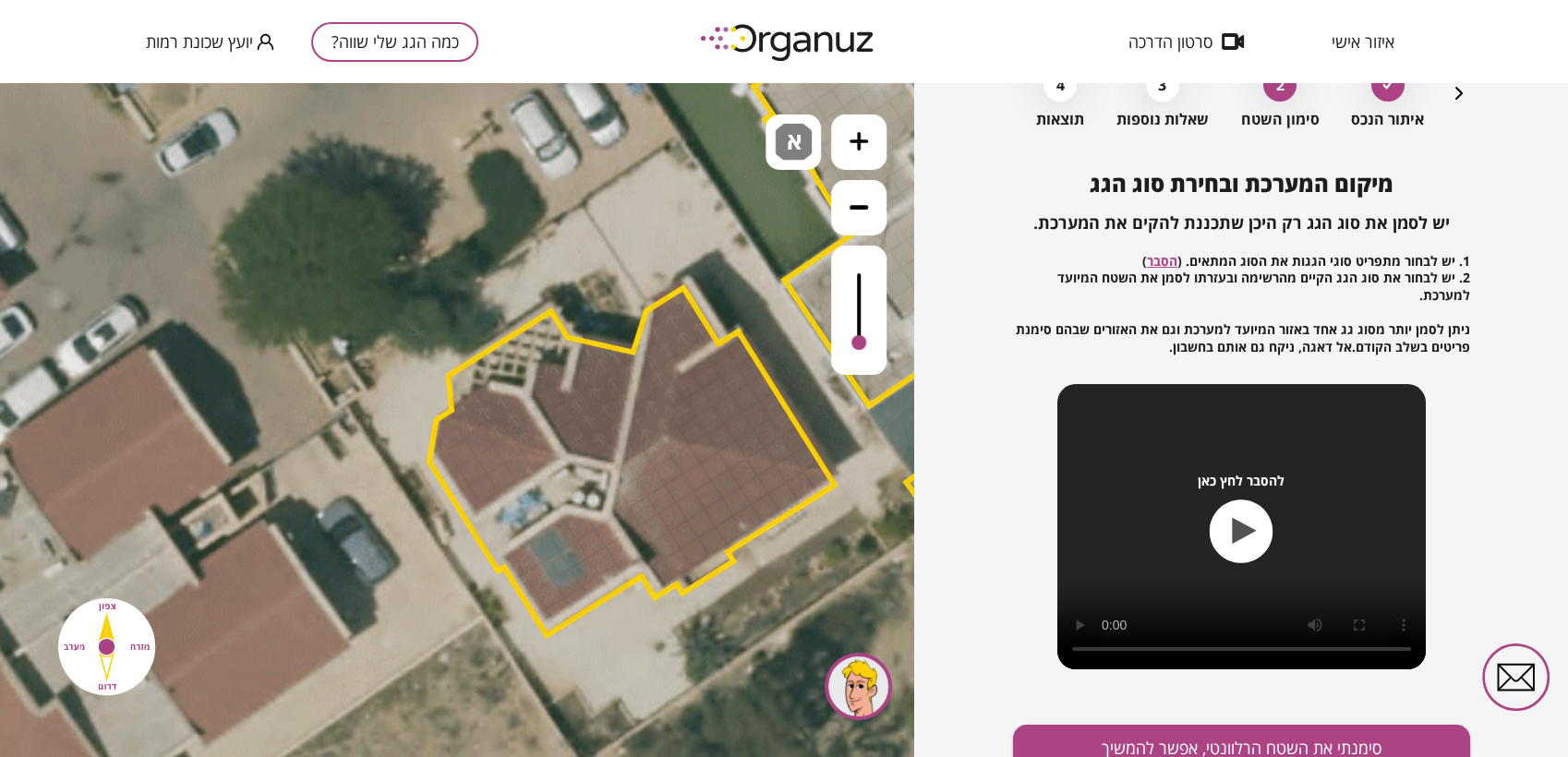 drag, startPoint x: 595, startPoint y: 478, endPoint x: 549, endPoint y: 483, distance: 46.27094 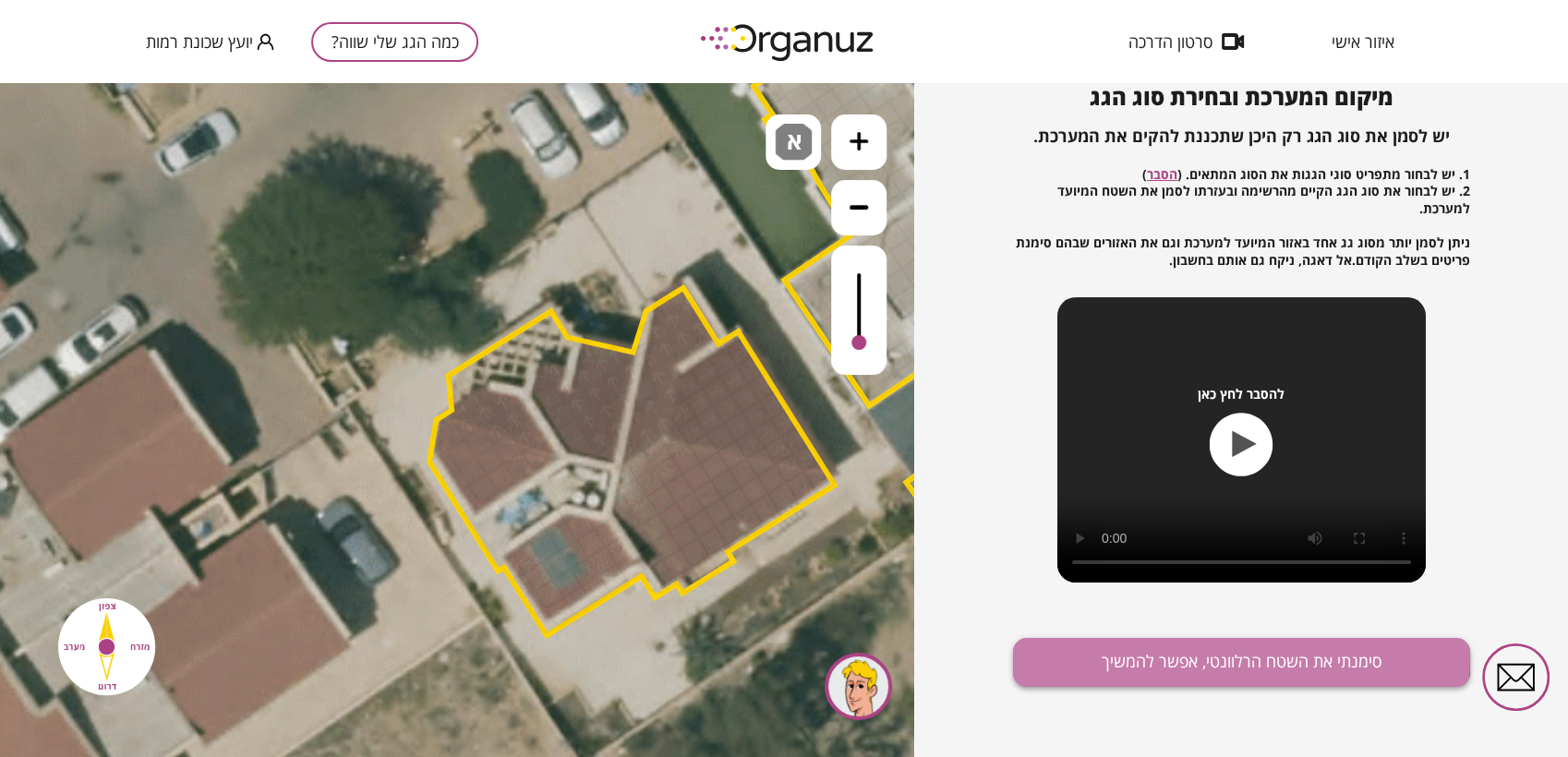click on "סימנתי את השטח הרלוונטי, אפשר להמשיך" at bounding box center (1241, 662) 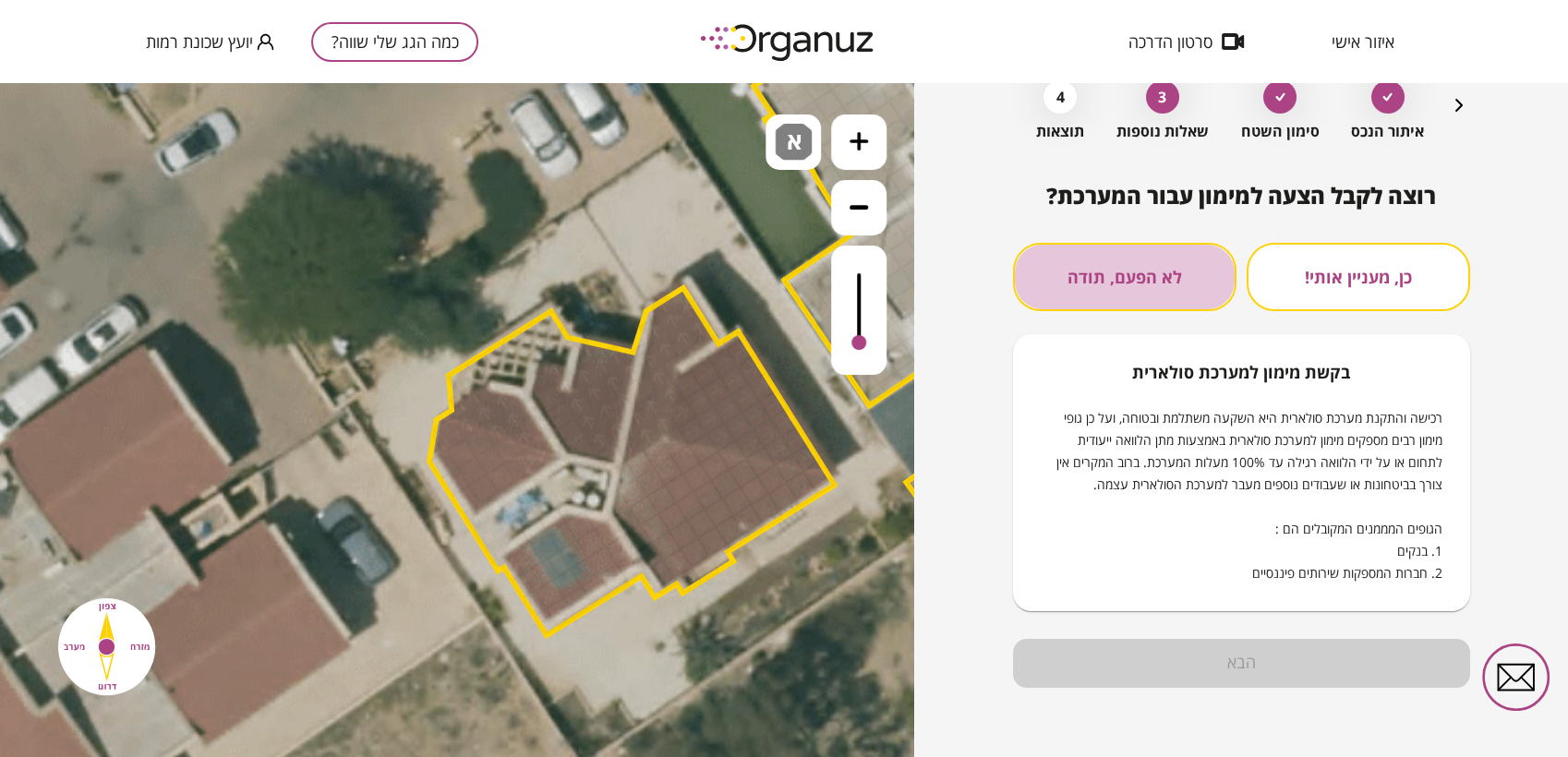 click on "לא הפעם, תודה" at bounding box center (1125, 277) 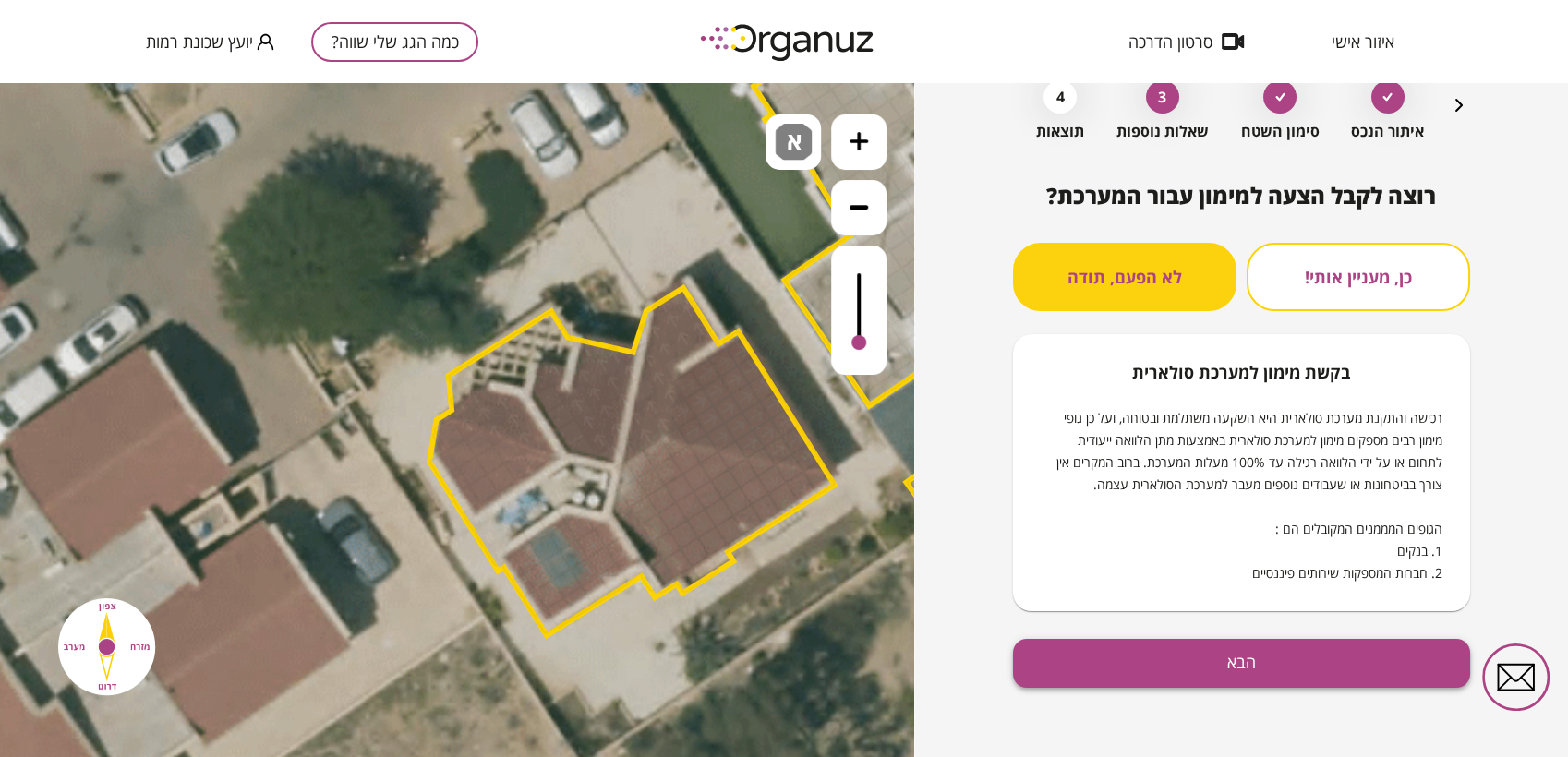 click on "הבא" at bounding box center [1241, 663] 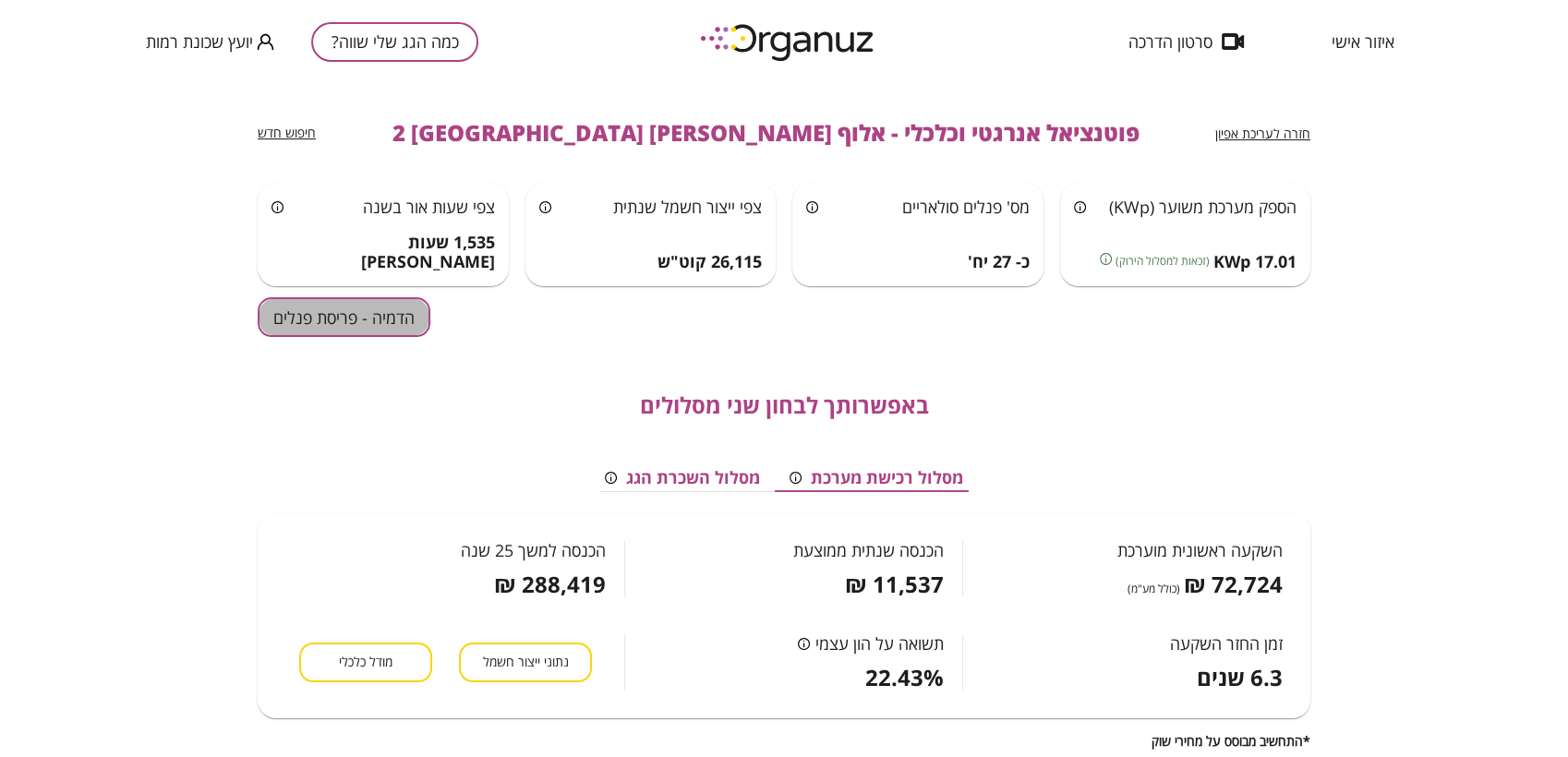 click on "הדמיה - פריסת פנלים" at bounding box center [344, 317] 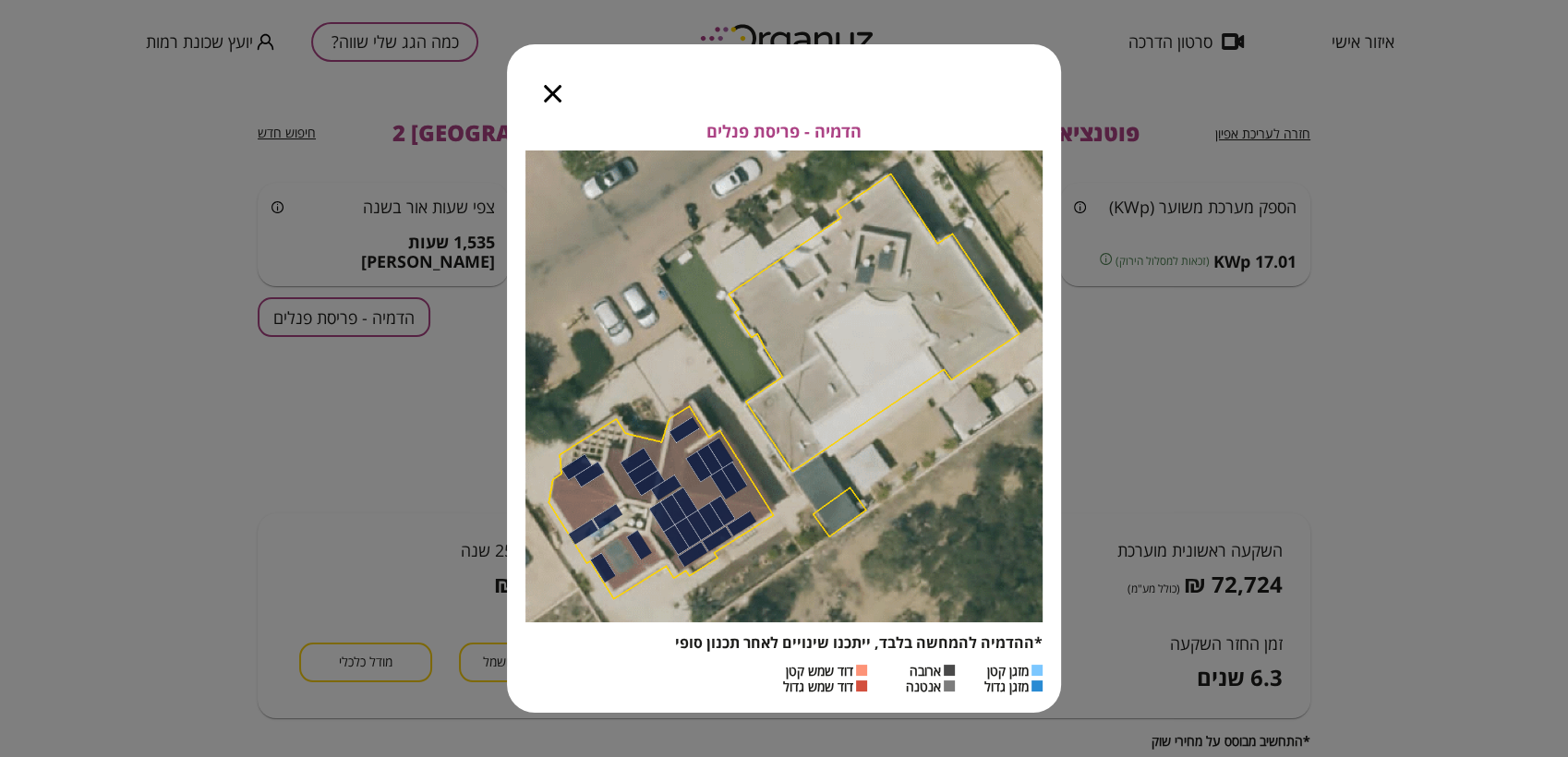 click 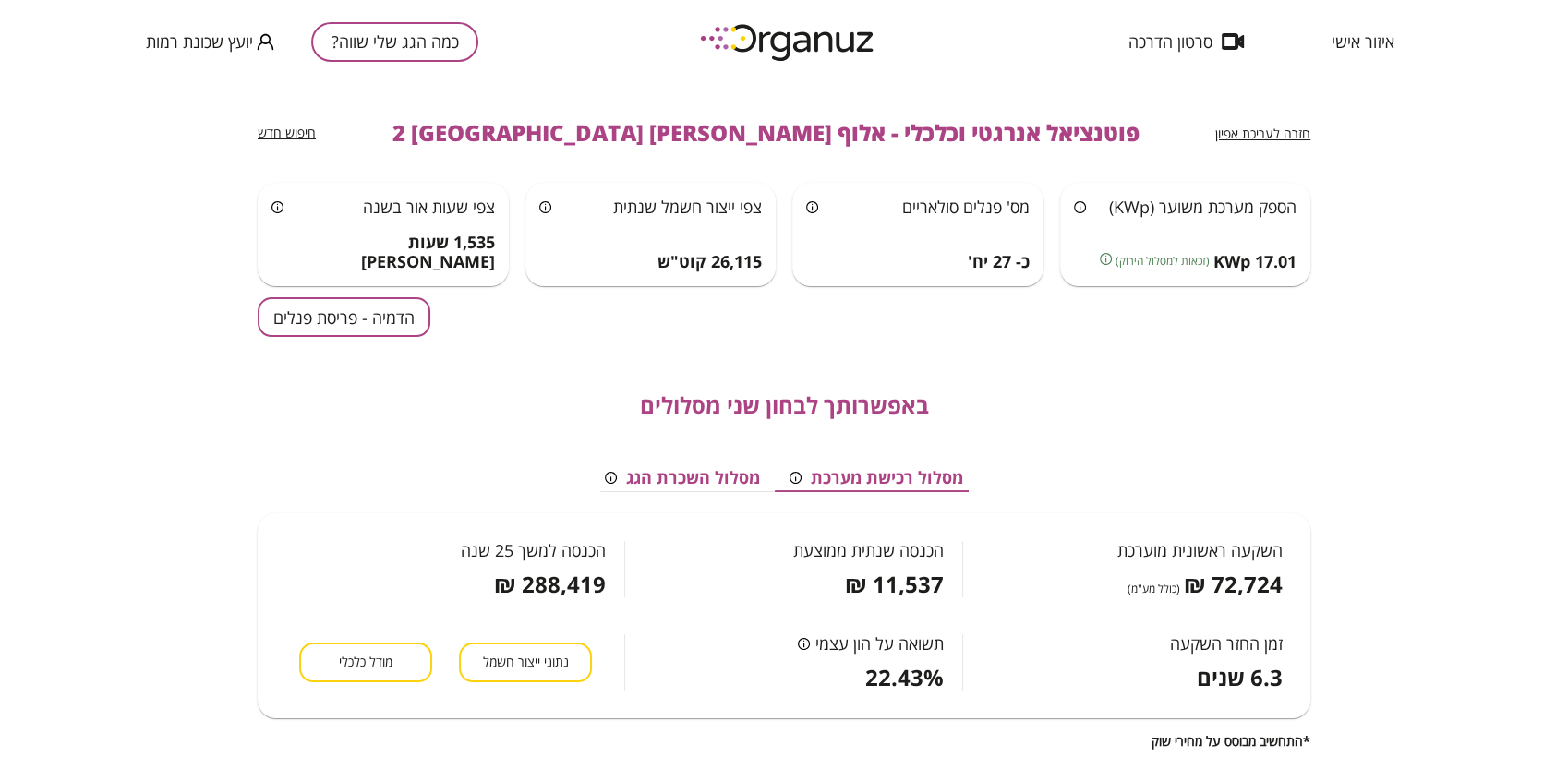 click on "כמה הגג שלי שווה?" at bounding box center [394, 42] 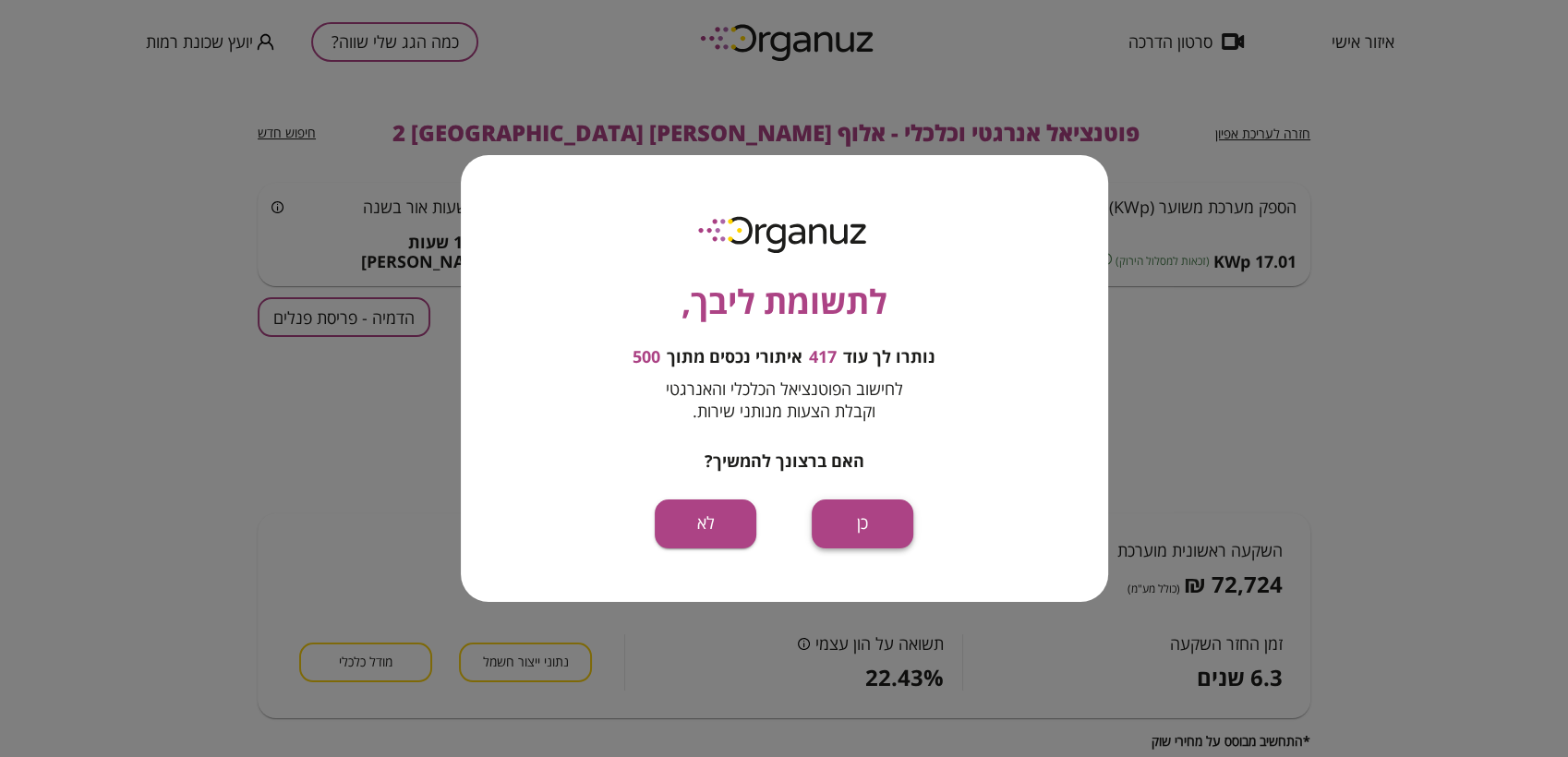 click on "כן" at bounding box center (862, 523) 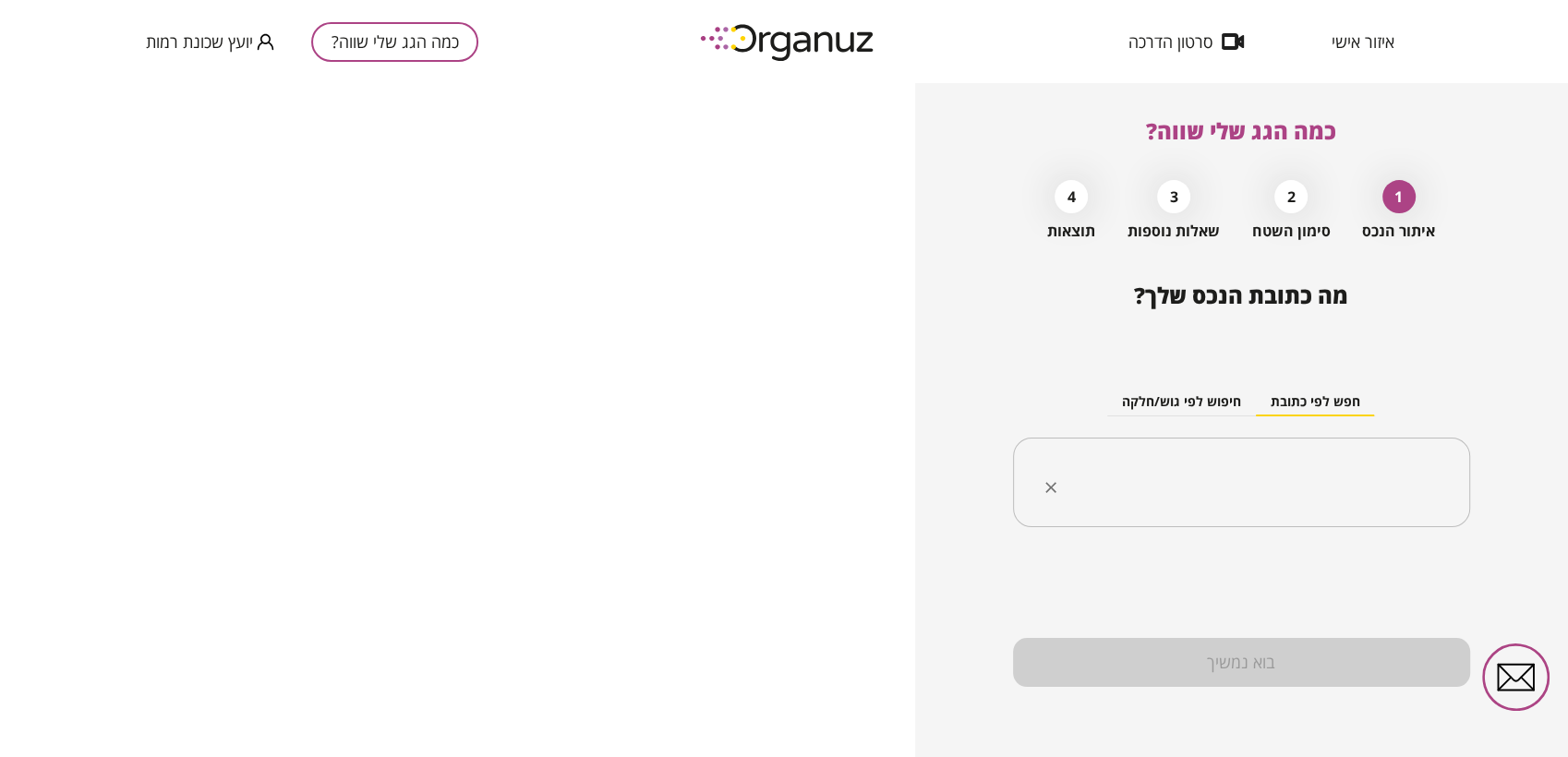 click at bounding box center [1248, 483] 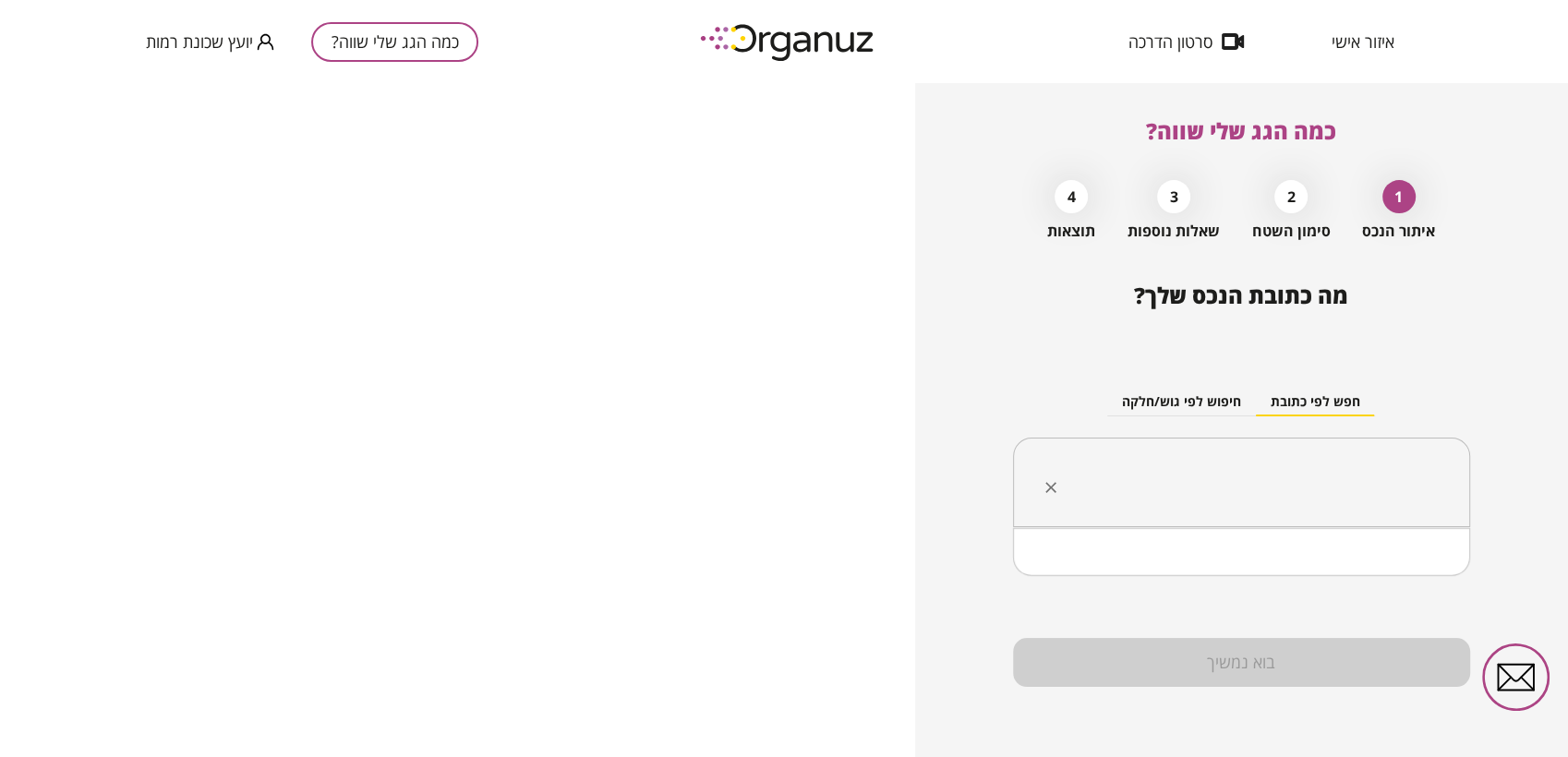 paste on "**********" 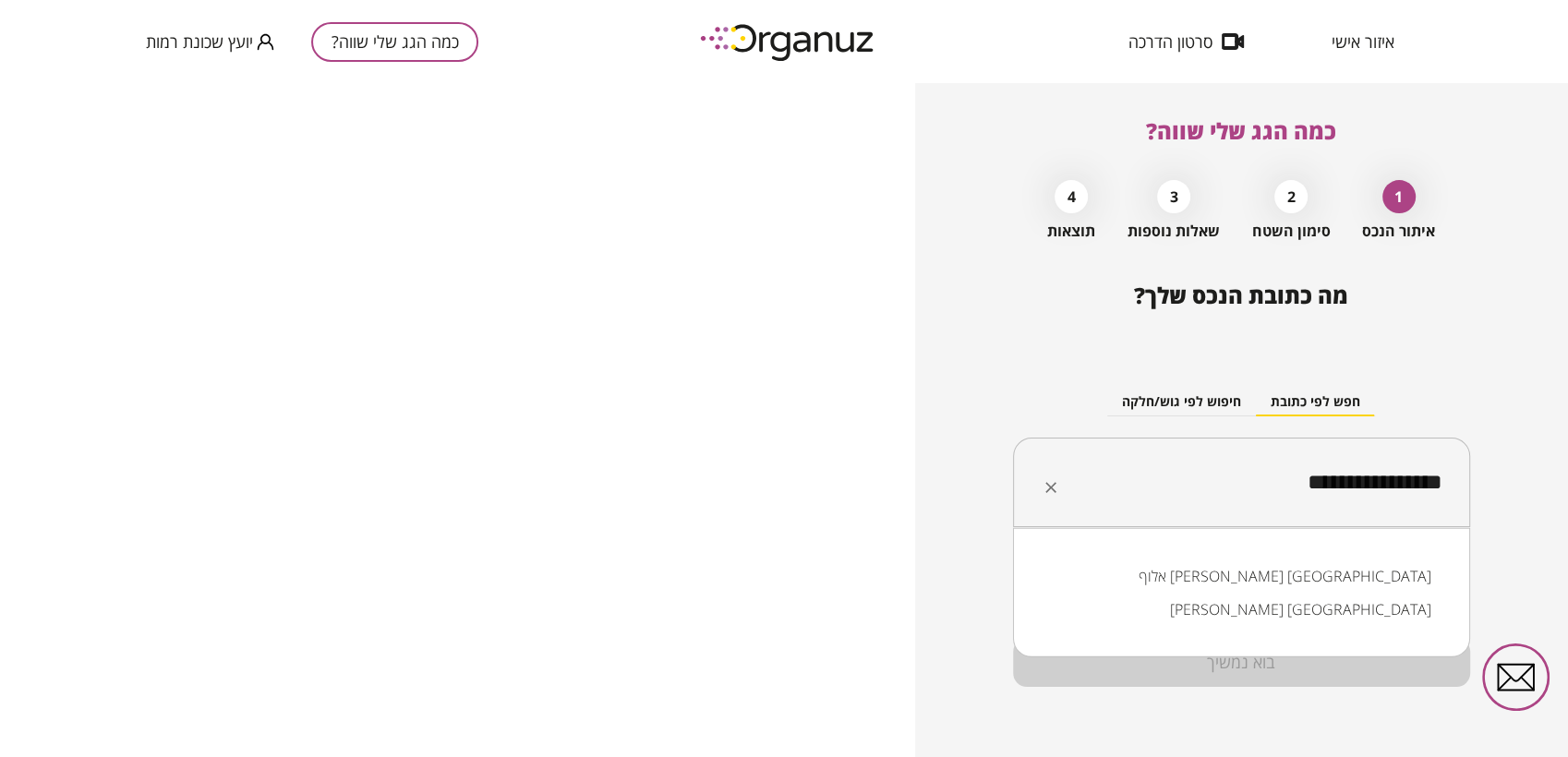 click on "**********" at bounding box center (1248, 483) 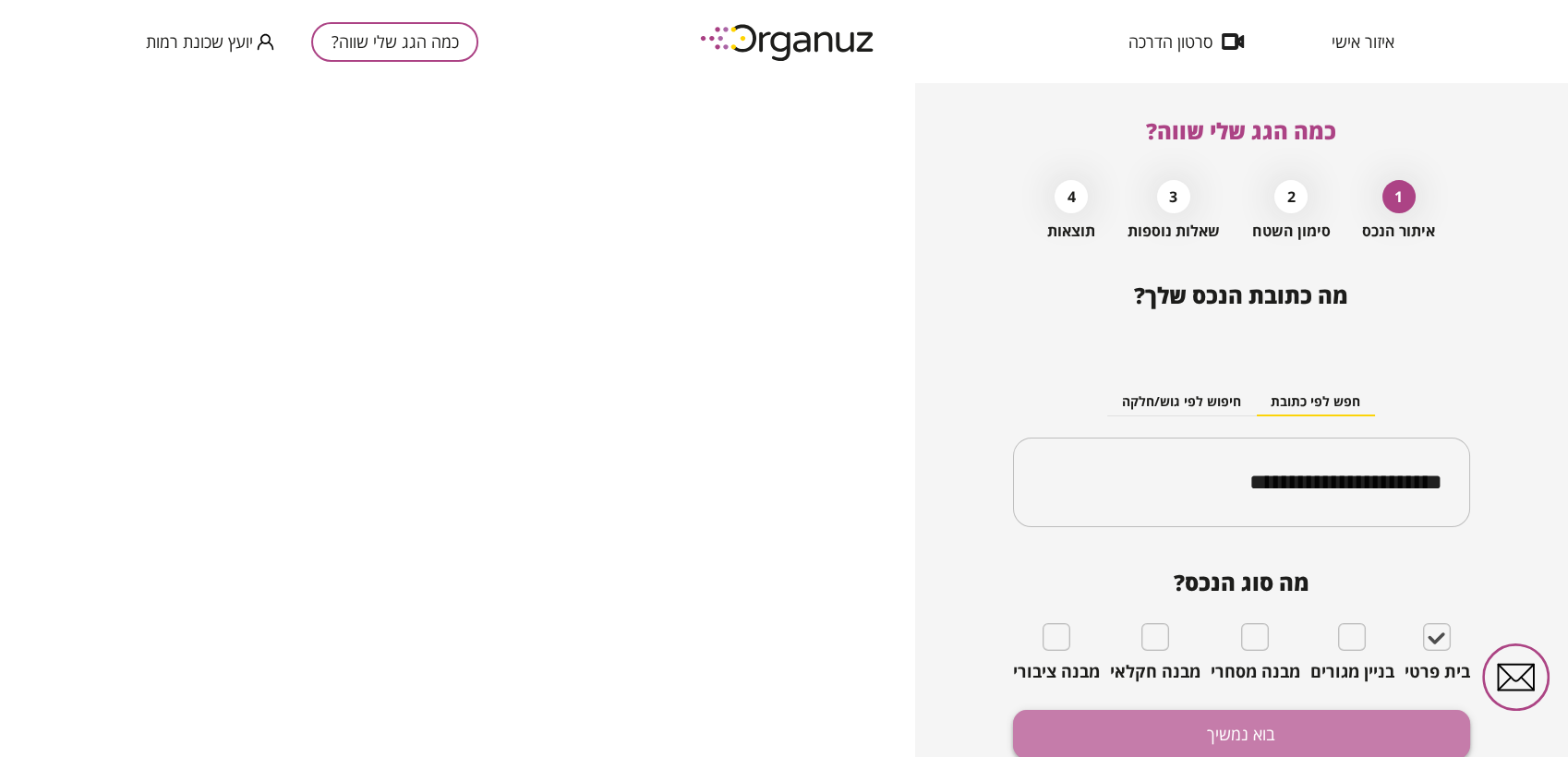 click on "בוא נמשיך" at bounding box center (1241, 734) 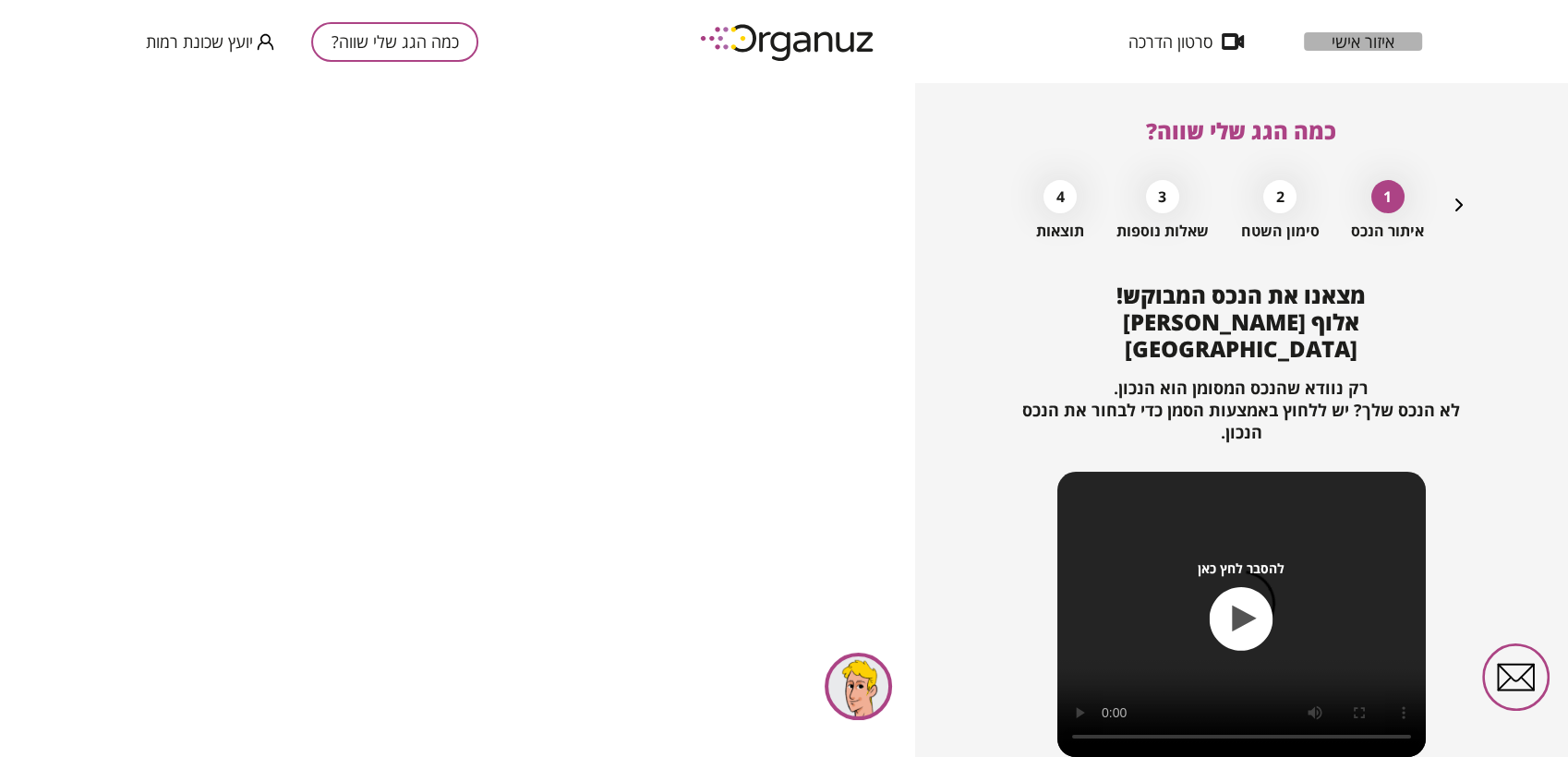 click on "איזור אישי" at bounding box center (1363, 42) 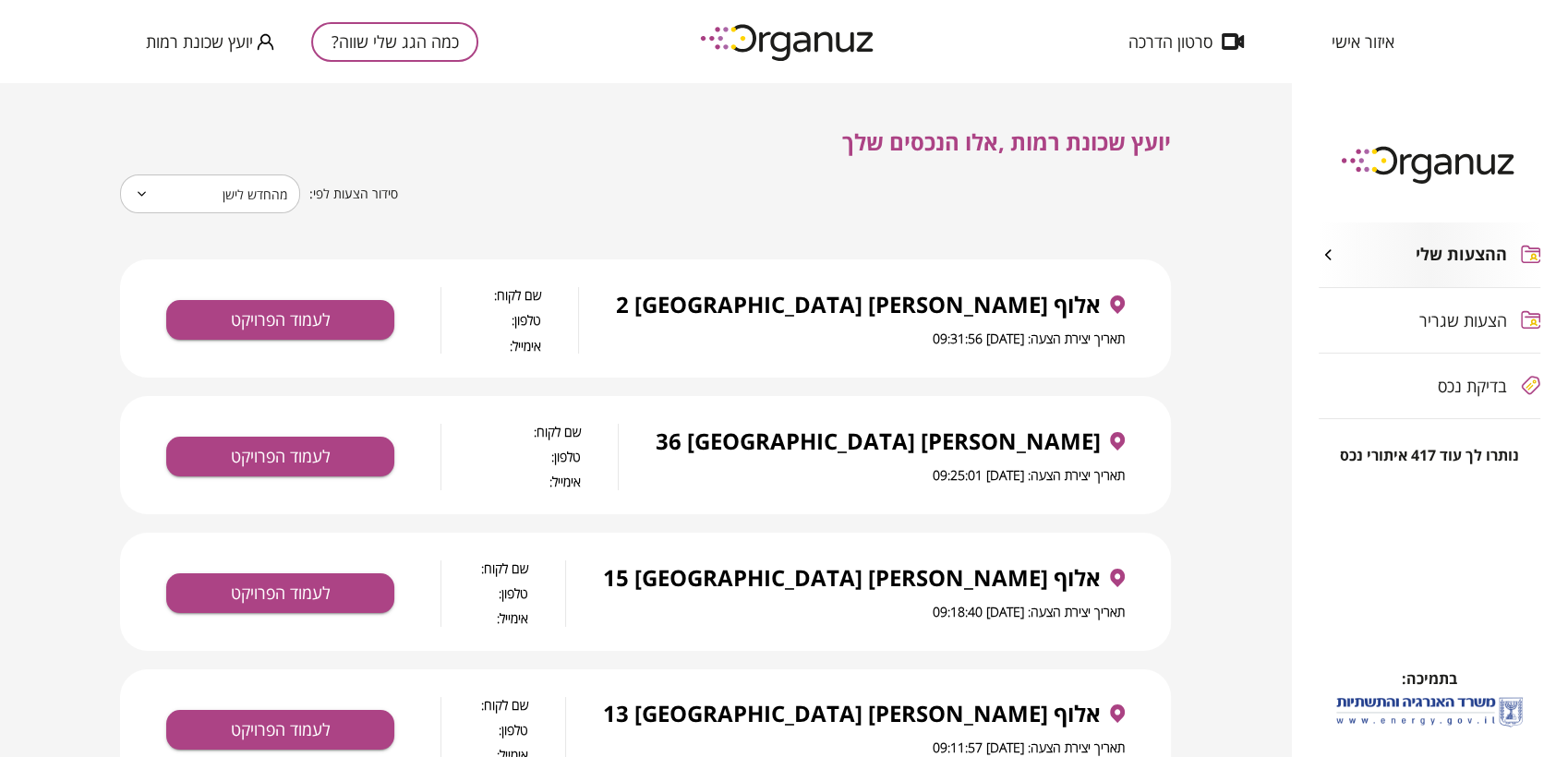 click on "טלפון:" at bounding box center (491, 319) 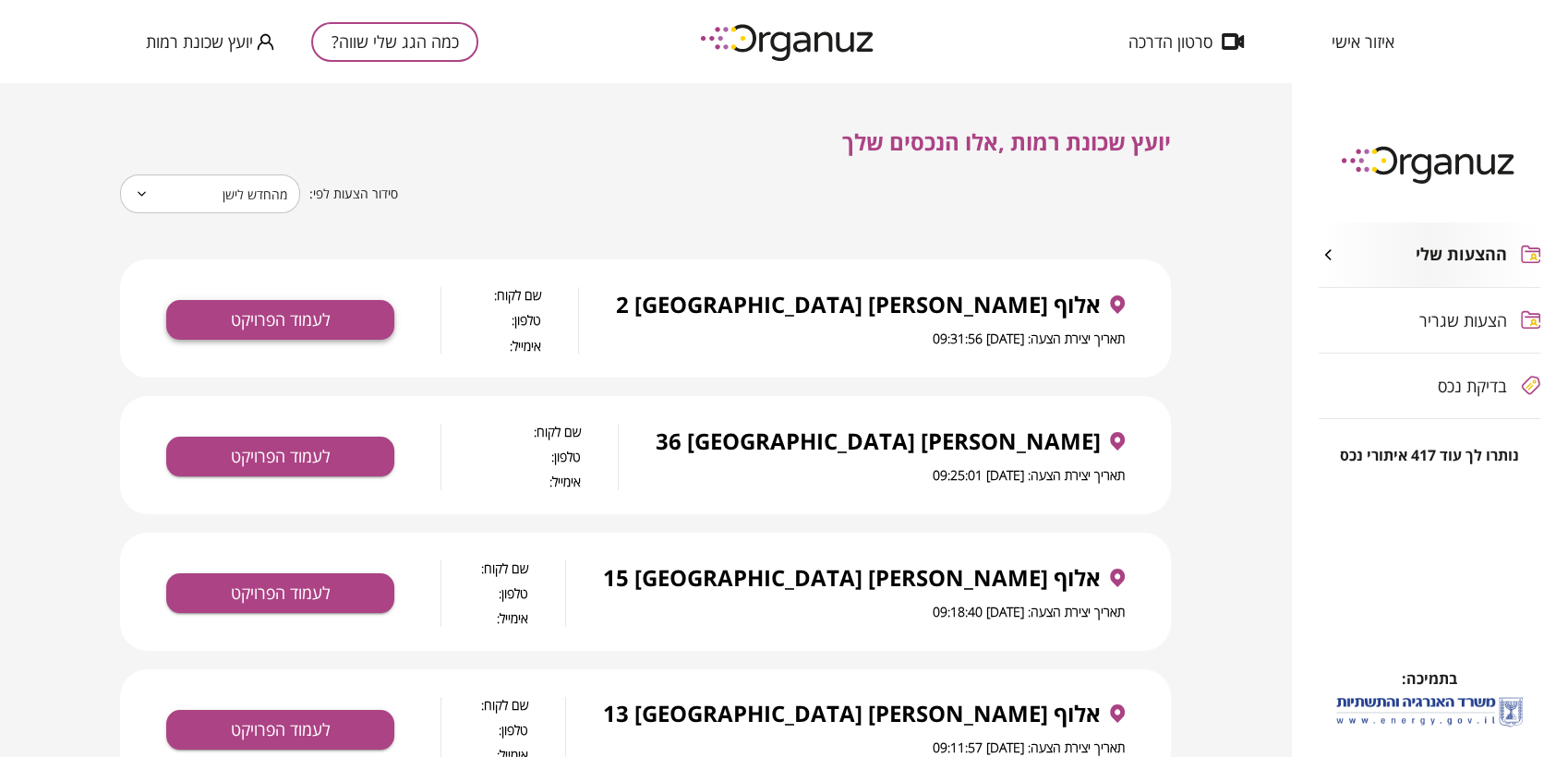 click on "לעמוד הפרויקט" at bounding box center (280, 319) 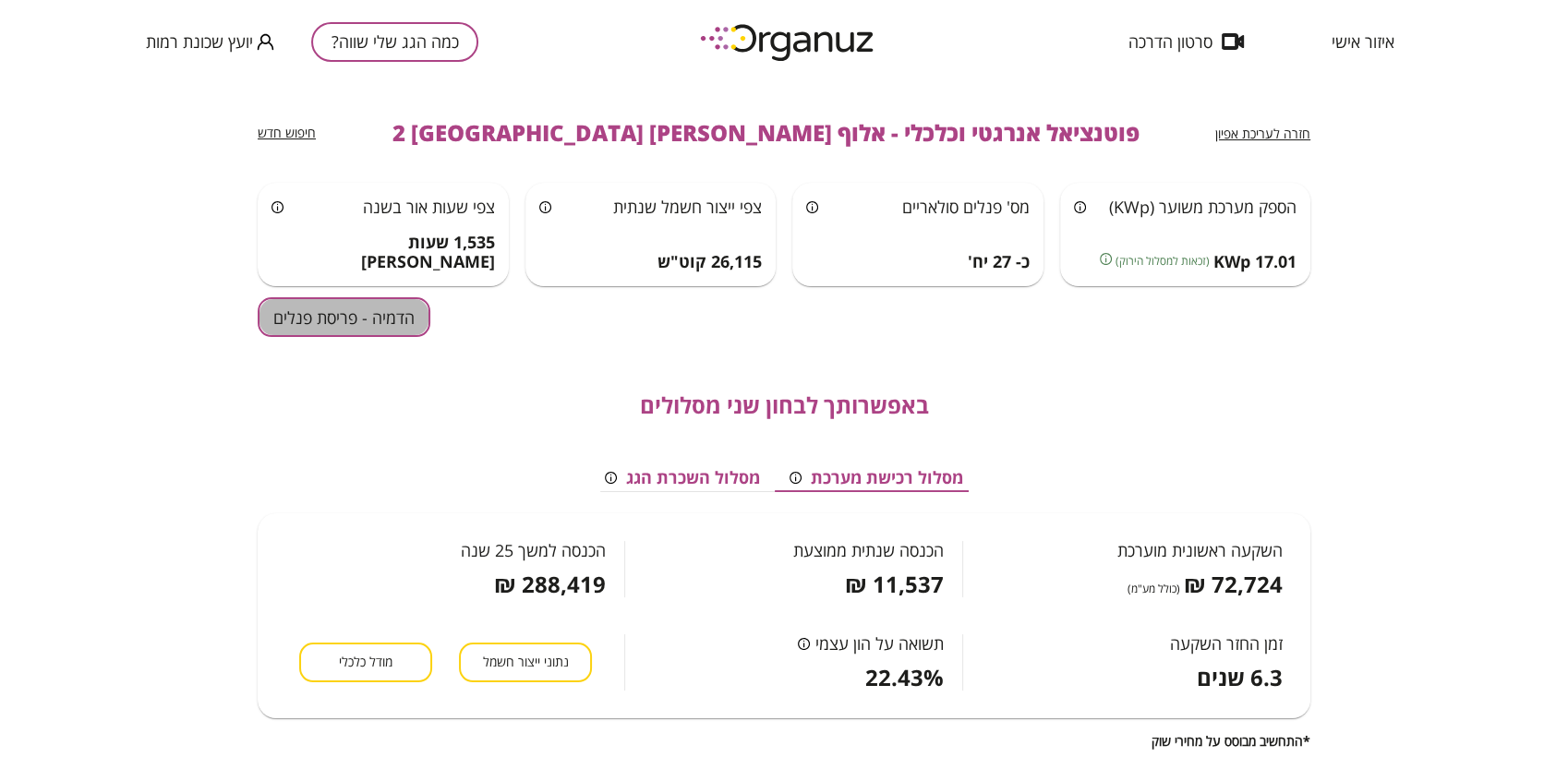 click on "הדמיה - פריסת פנלים" at bounding box center [344, 317] 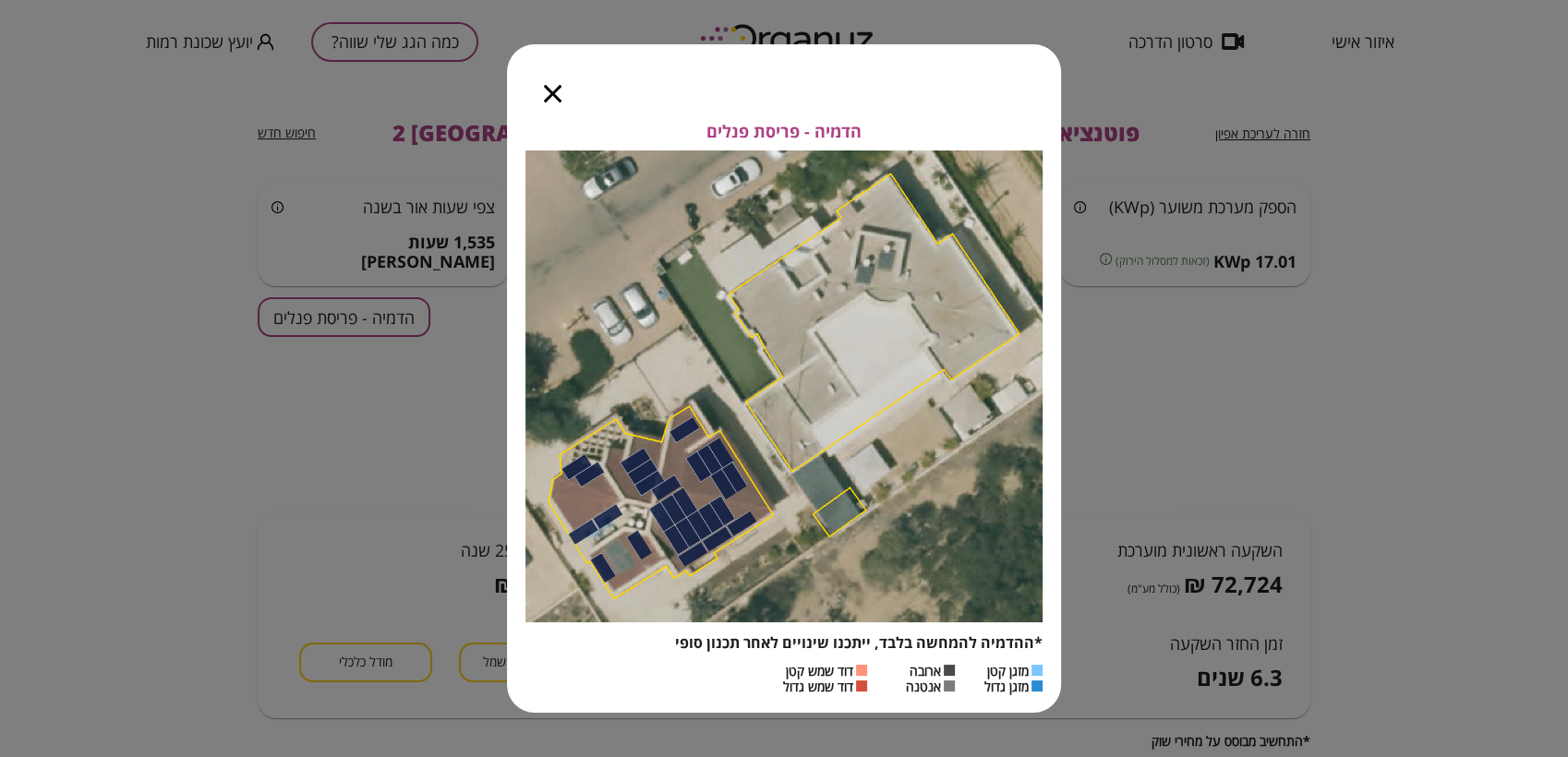 click 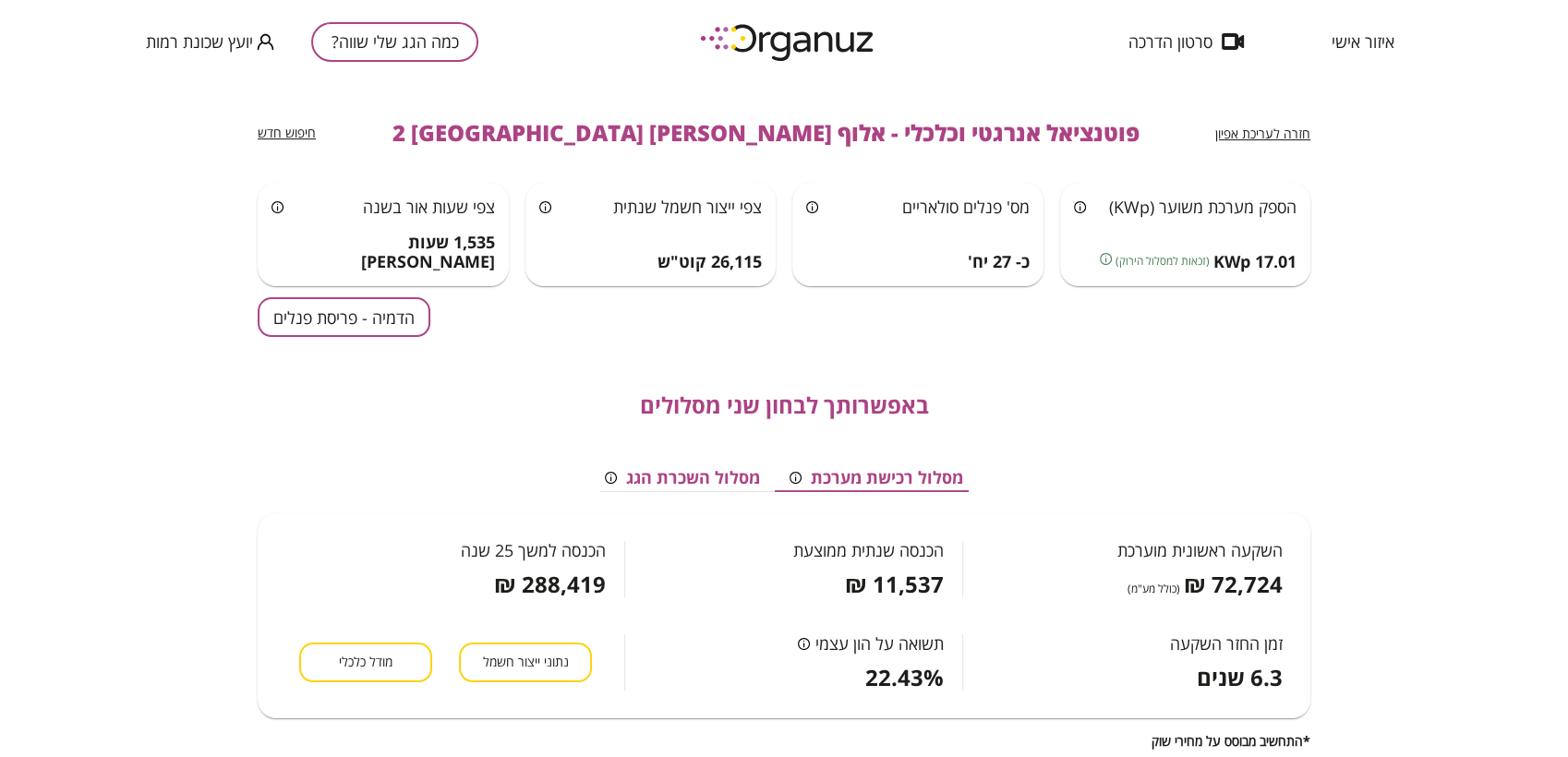 scroll, scrollTop: 487, scrollLeft: 0, axis: vertical 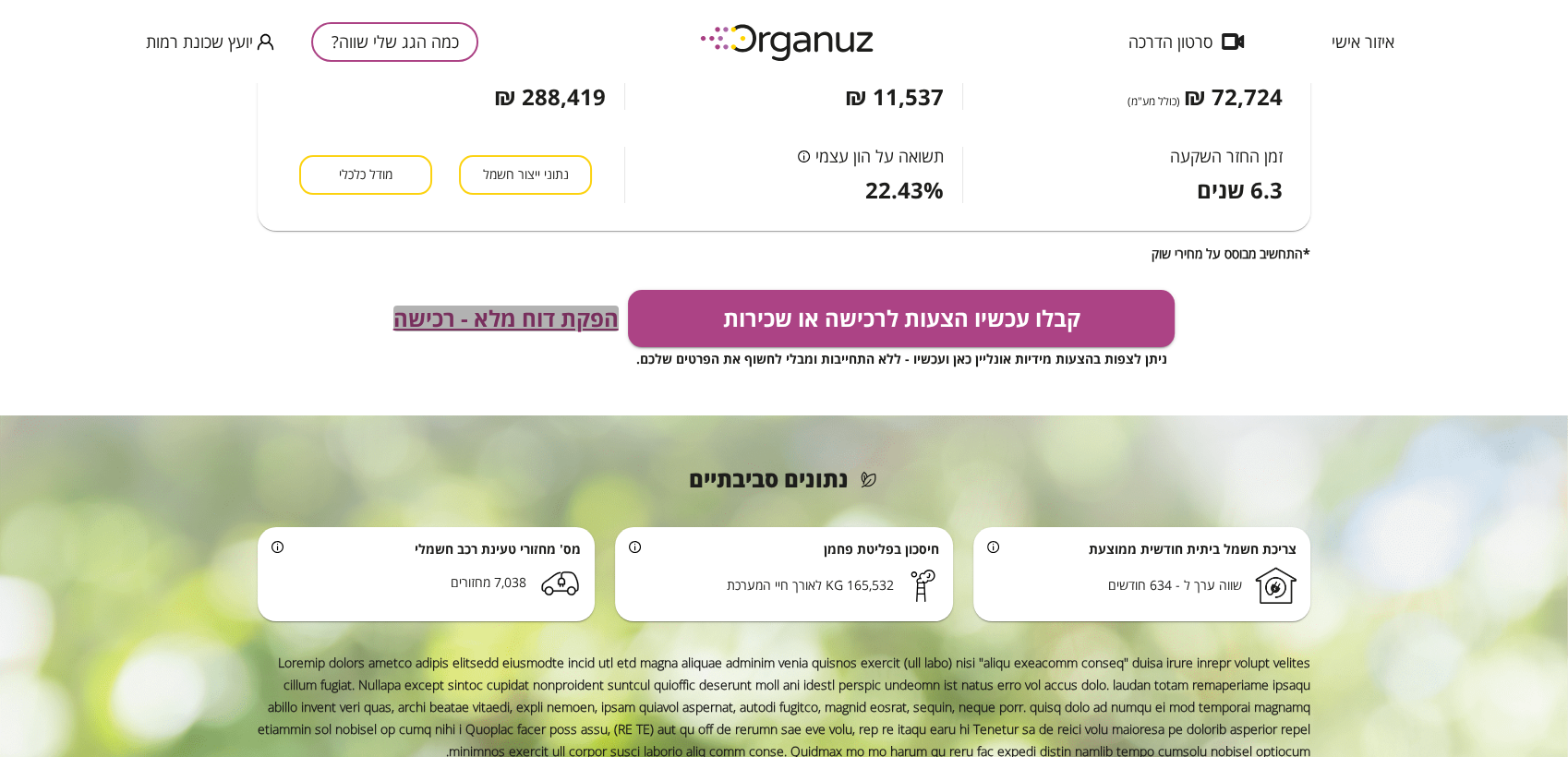 click on "הפקת דוח מלא - רכישה" at bounding box center (506, 318) 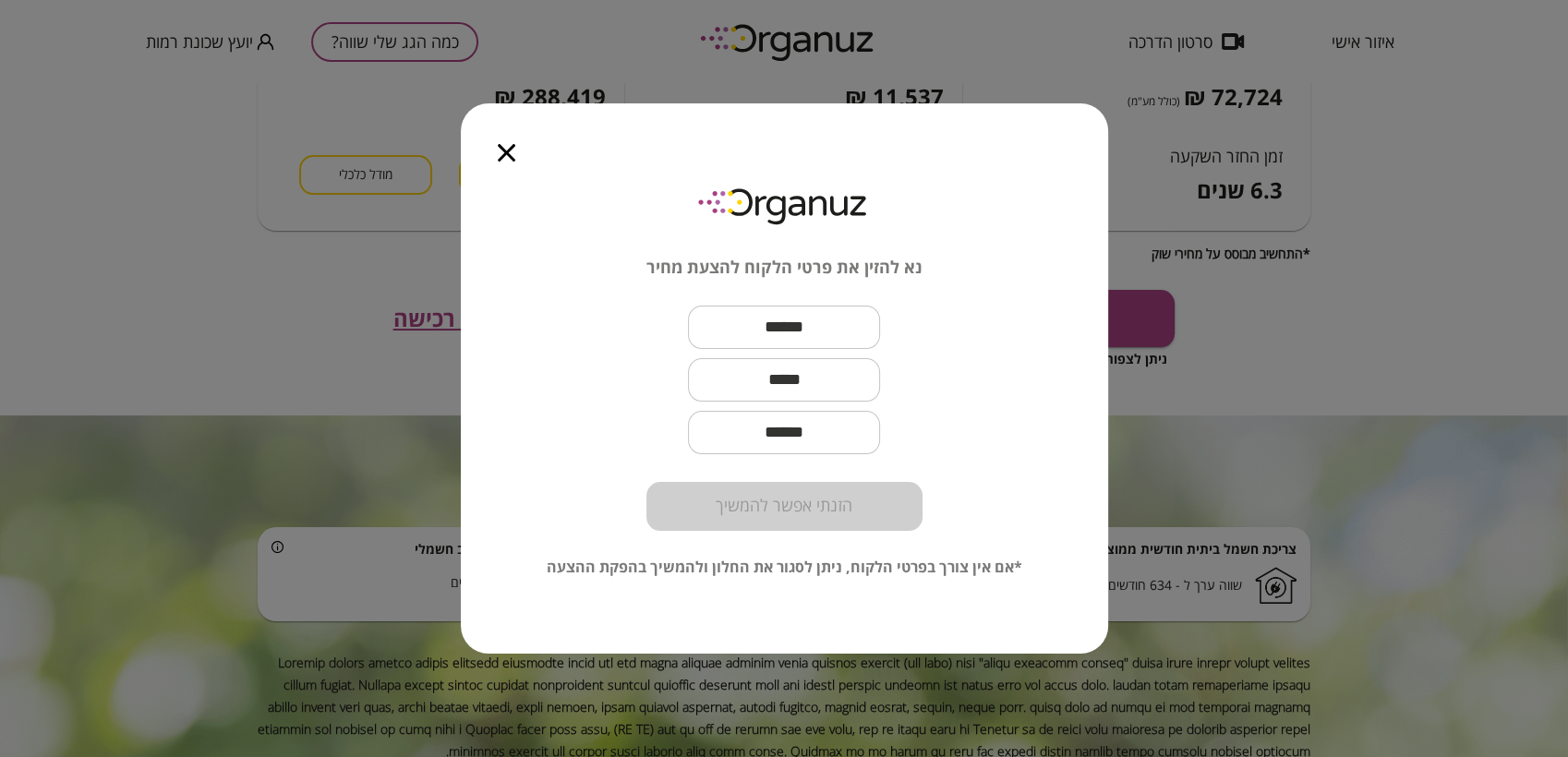 click 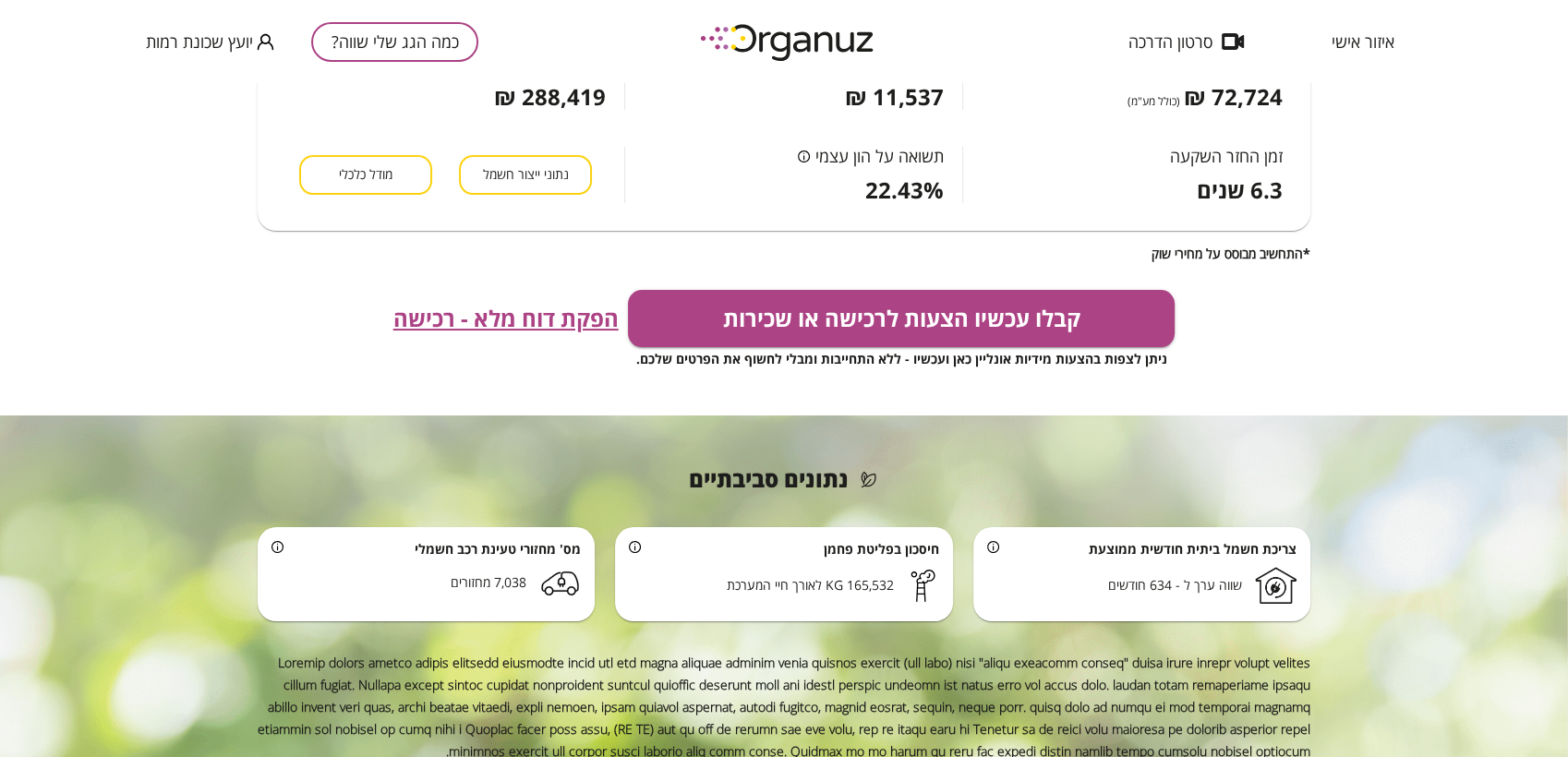 click on "כמה הגג שלי שווה?" at bounding box center (394, 42) 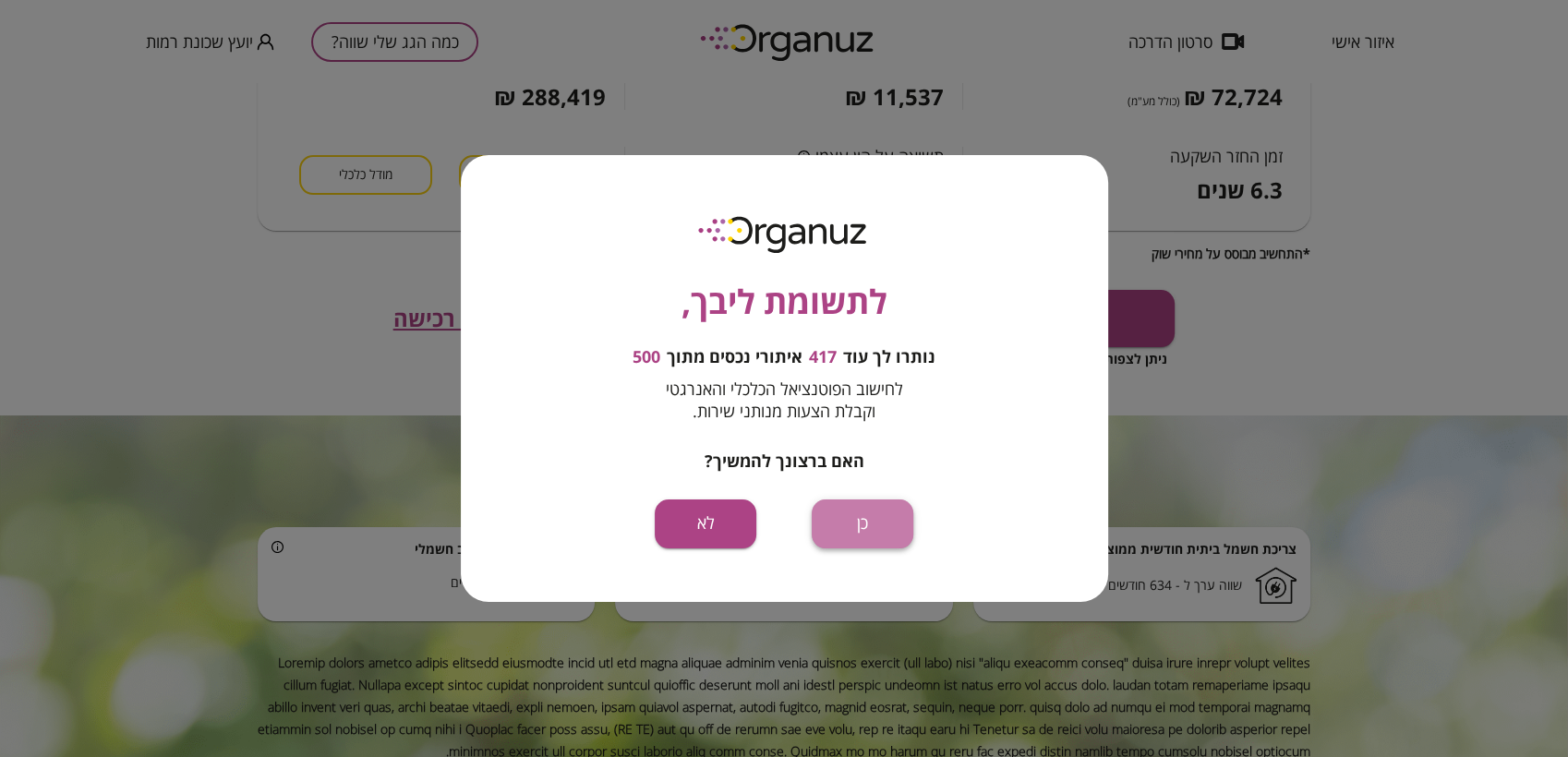 click on "כן" at bounding box center (862, 523) 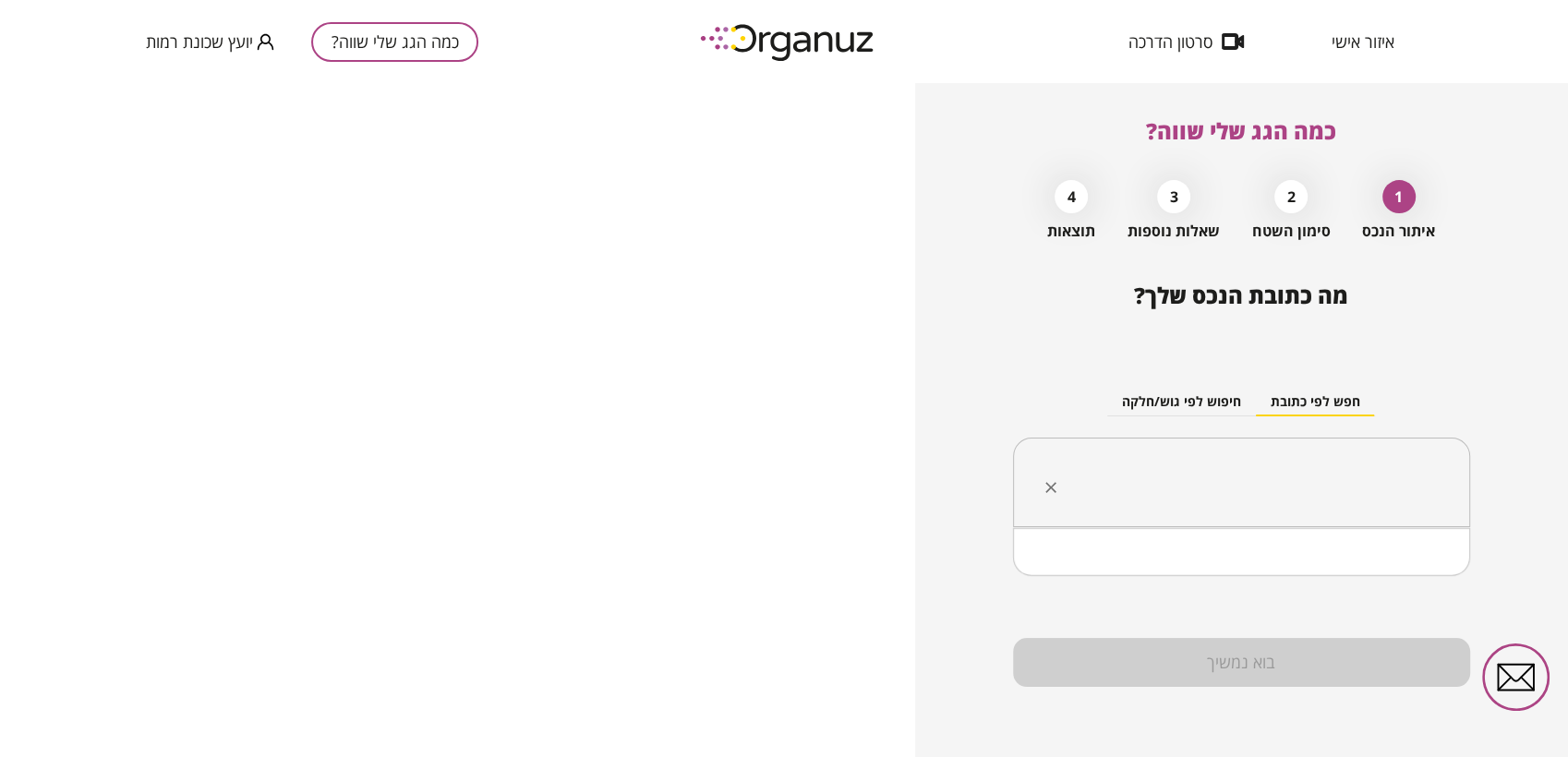 click at bounding box center (1248, 483) 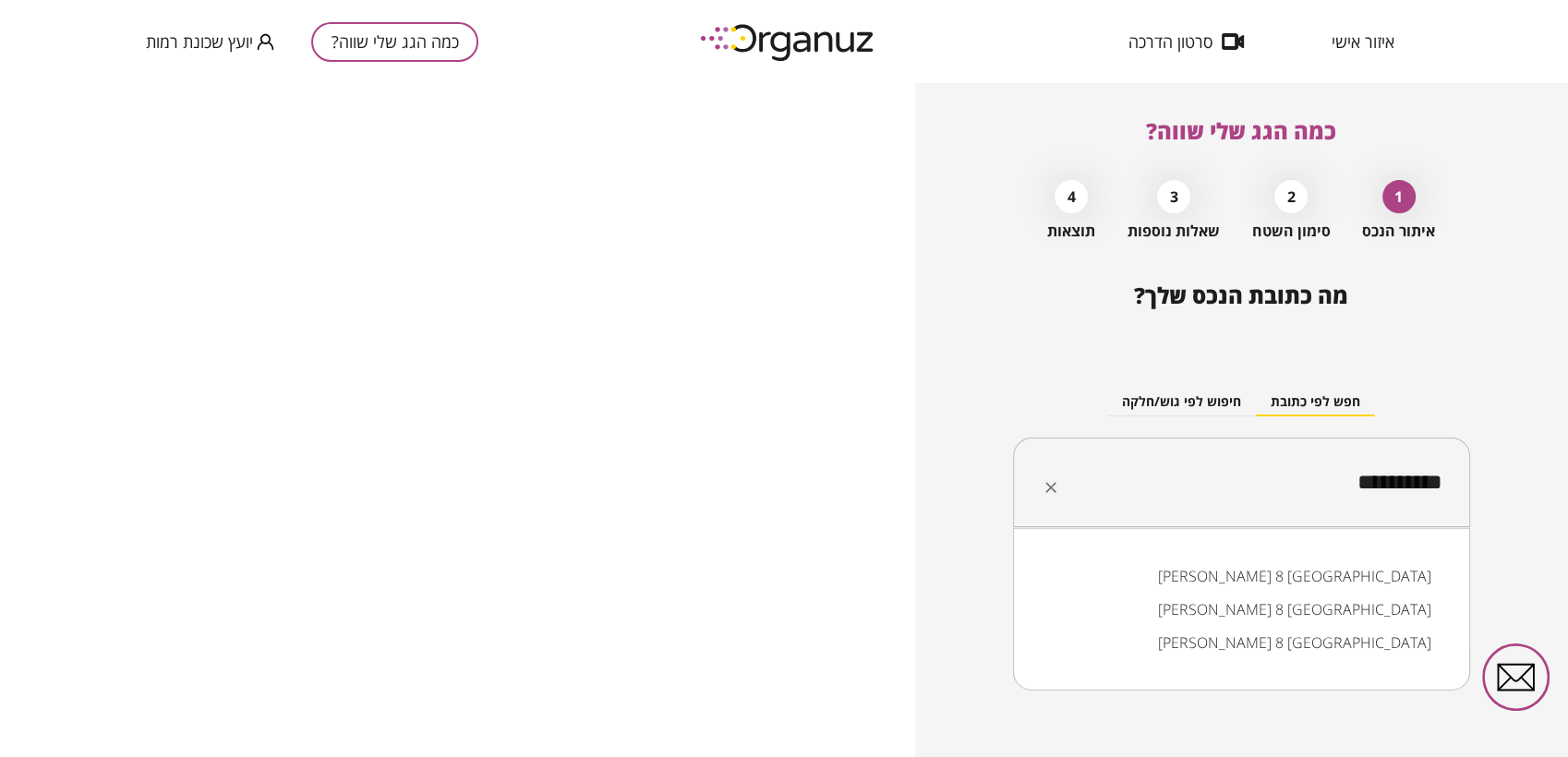 click on "[PERSON_NAME] 8 [GEOGRAPHIC_DATA]" at bounding box center (1241, 576) 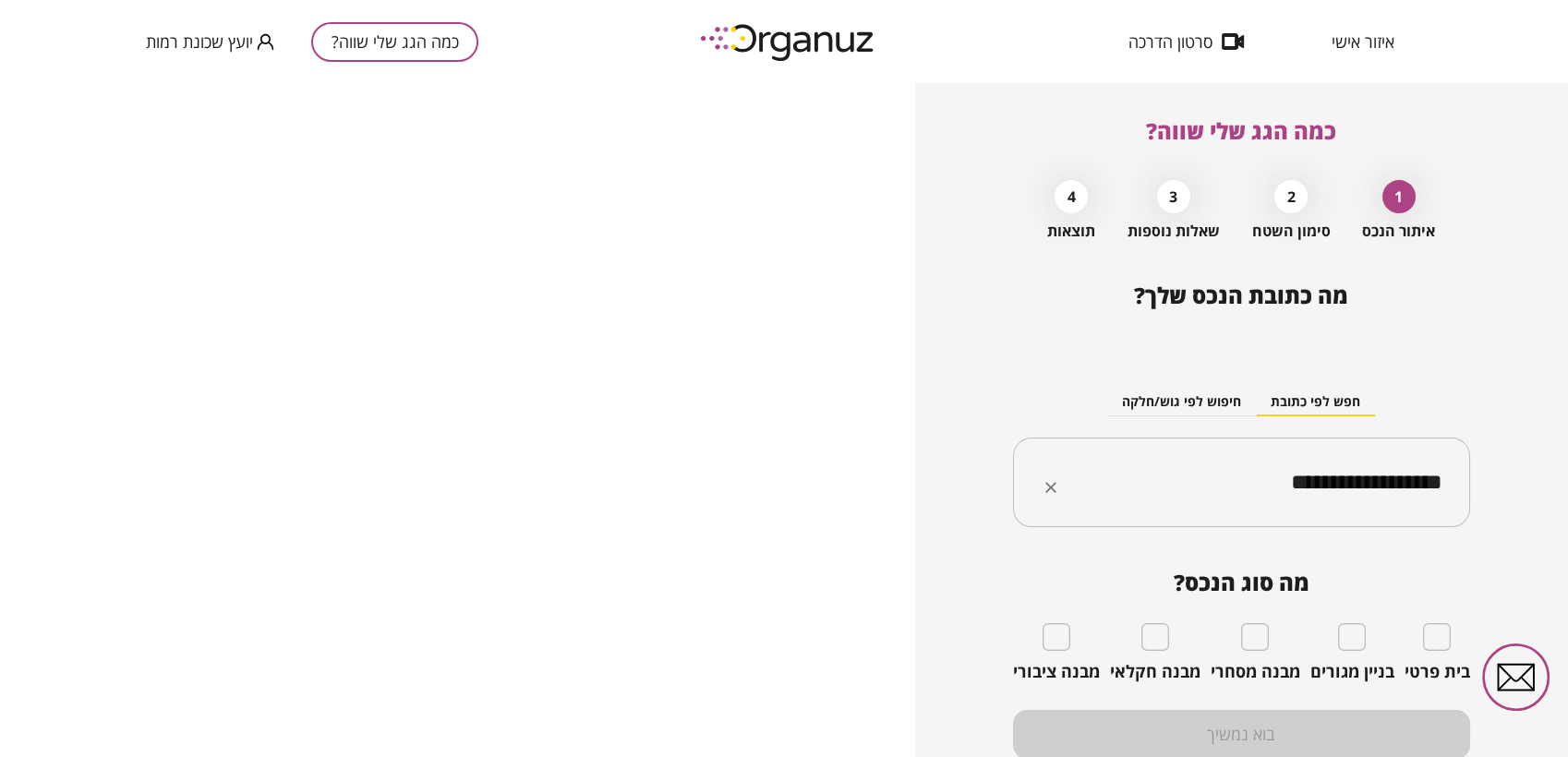 type on "**********" 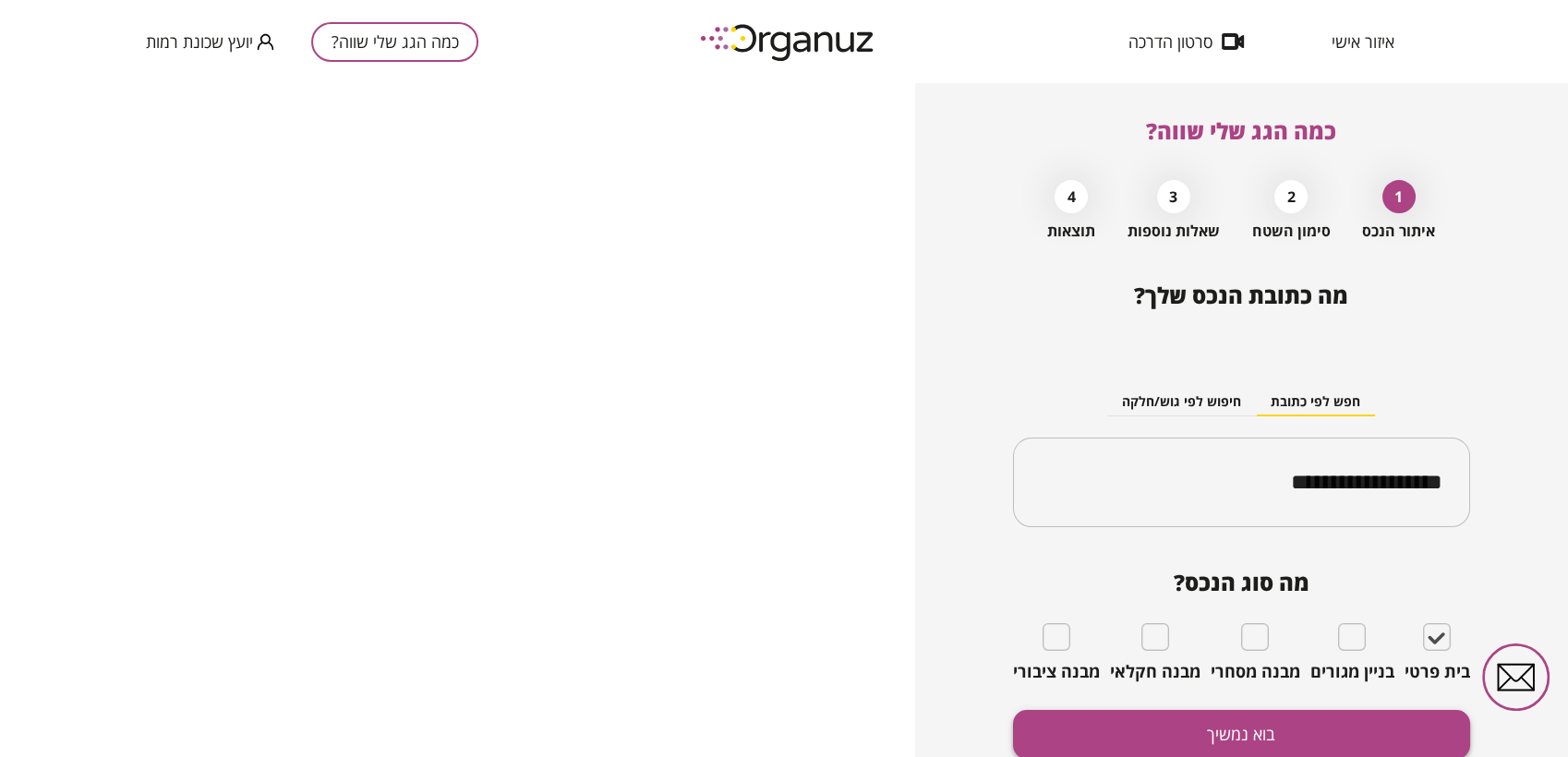click on "בוא נמשיך" at bounding box center [1241, 734] 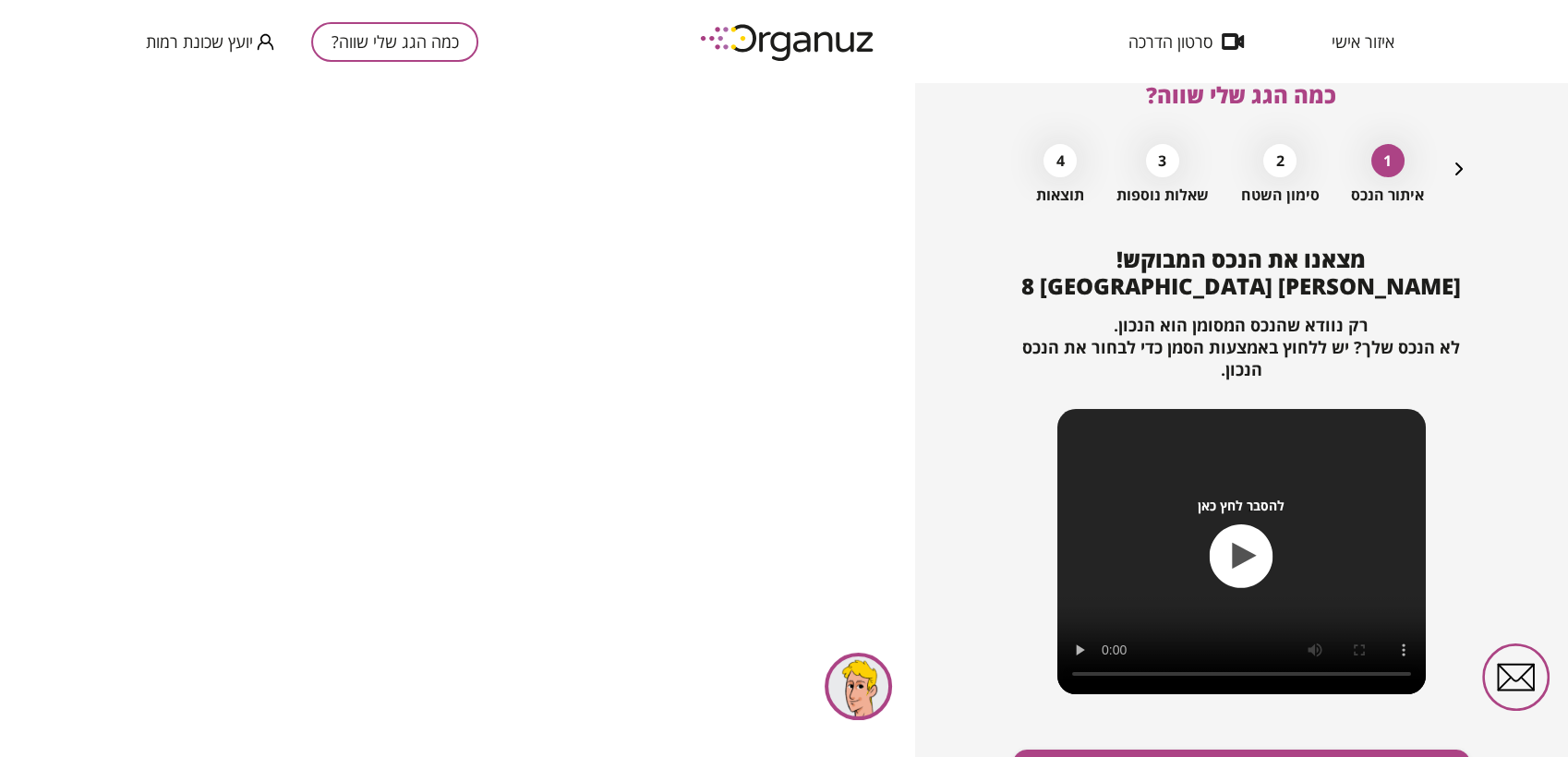 scroll, scrollTop: 148, scrollLeft: 0, axis: vertical 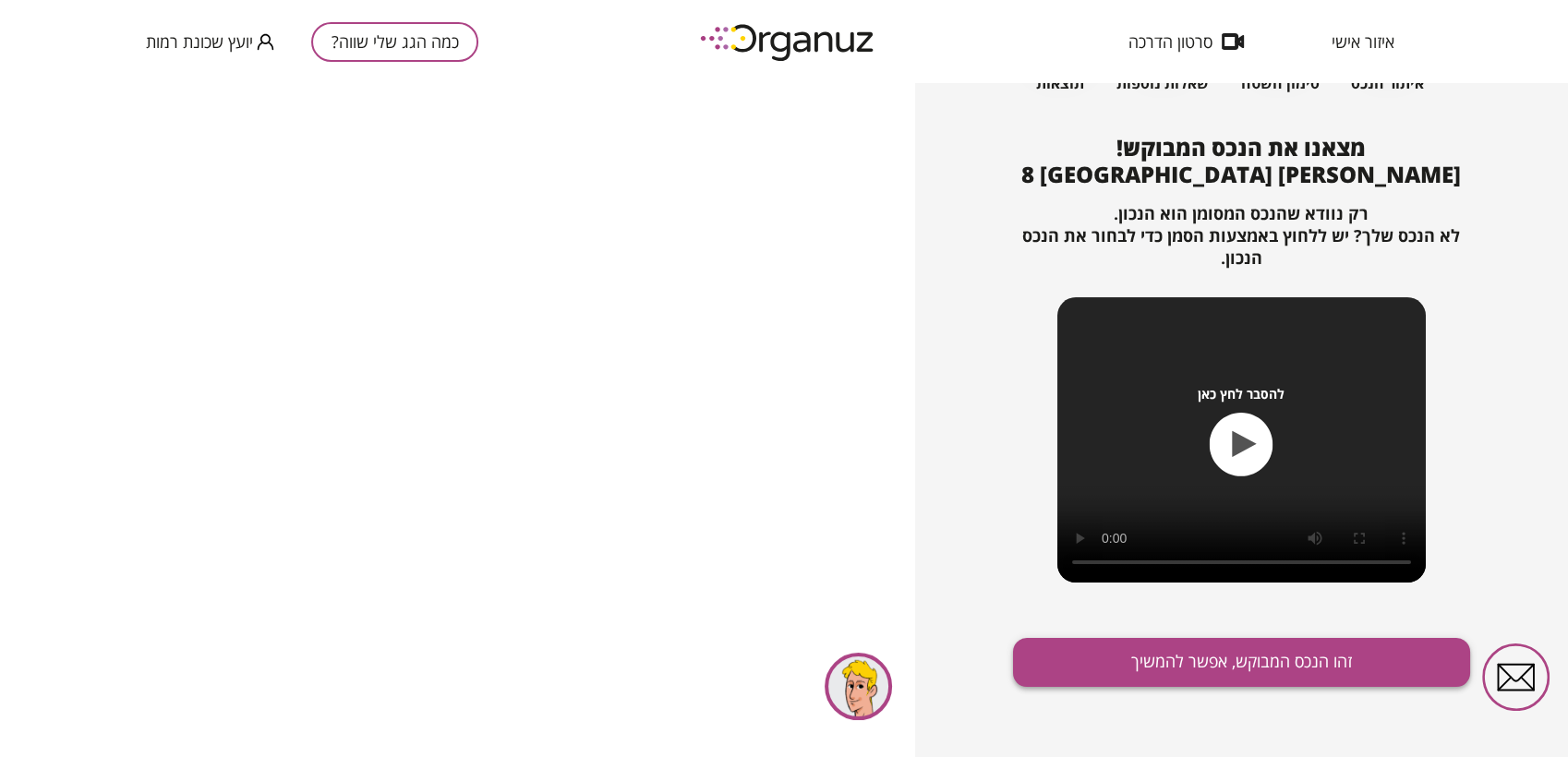 click on "זהו הנכס המבוקש, אפשר להמשיך" at bounding box center (1241, 662) 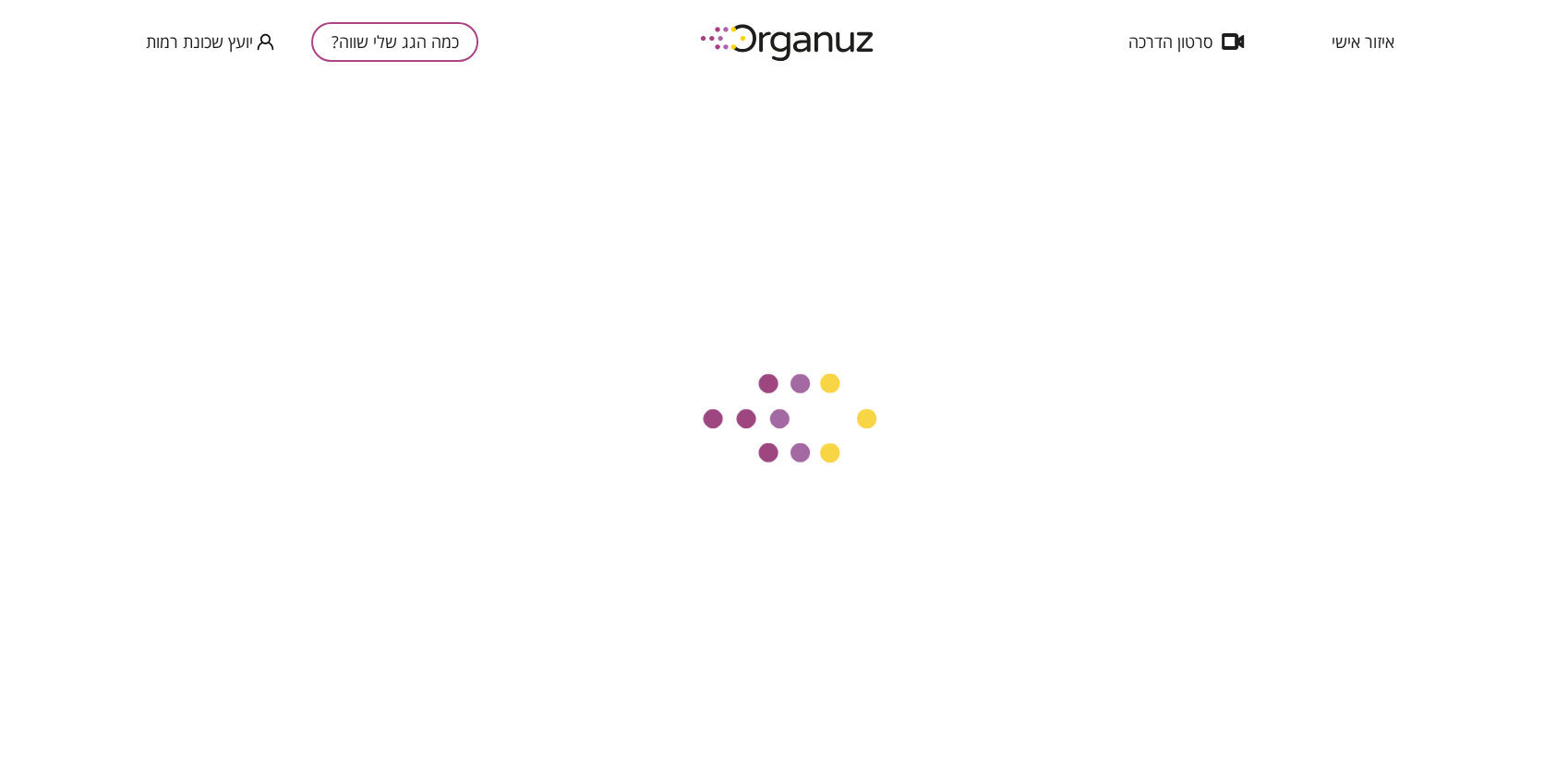 click at bounding box center [784, 420] 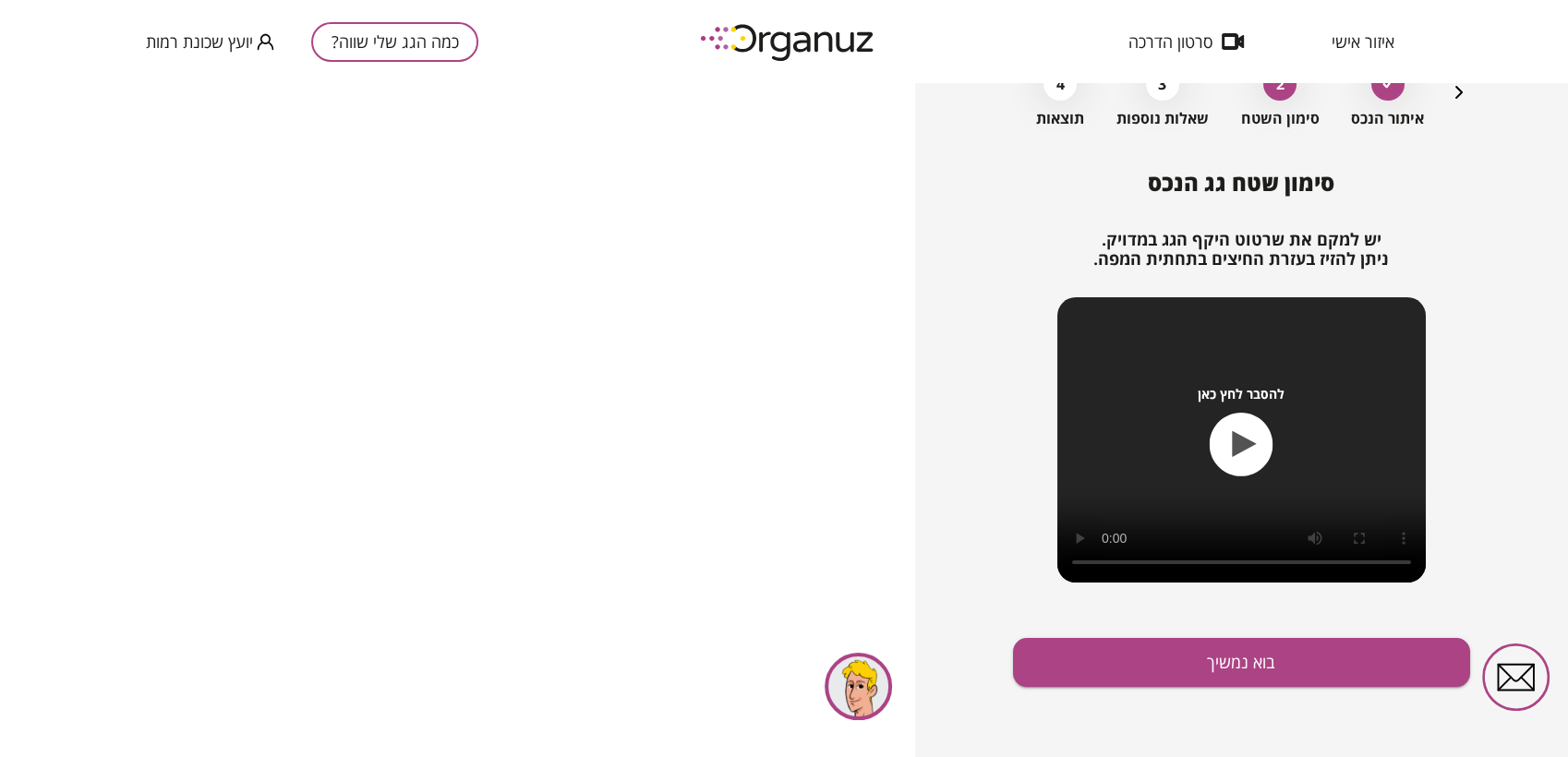 scroll, scrollTop: 112, scrollLeft: 0, axis: vertical 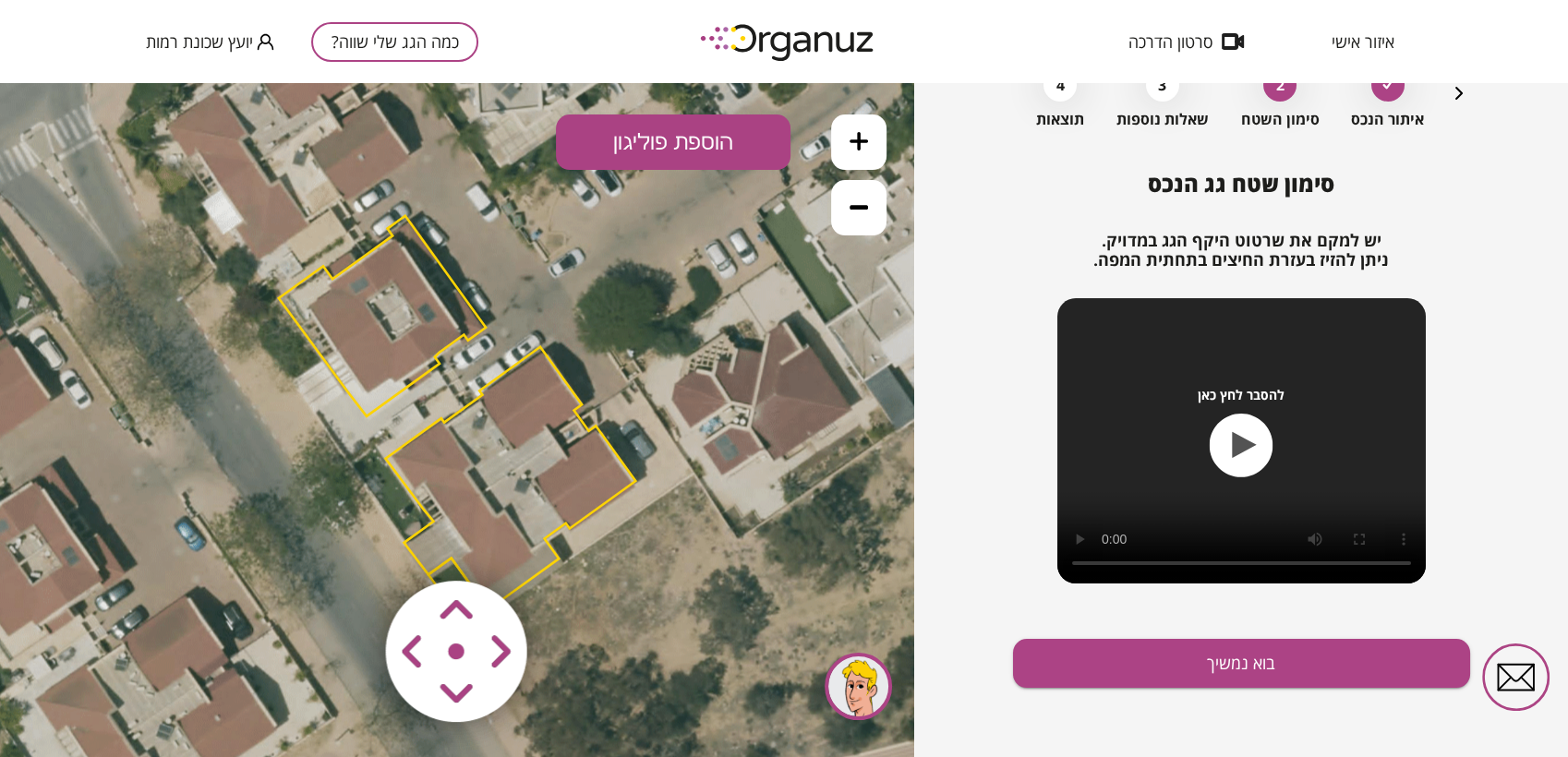click 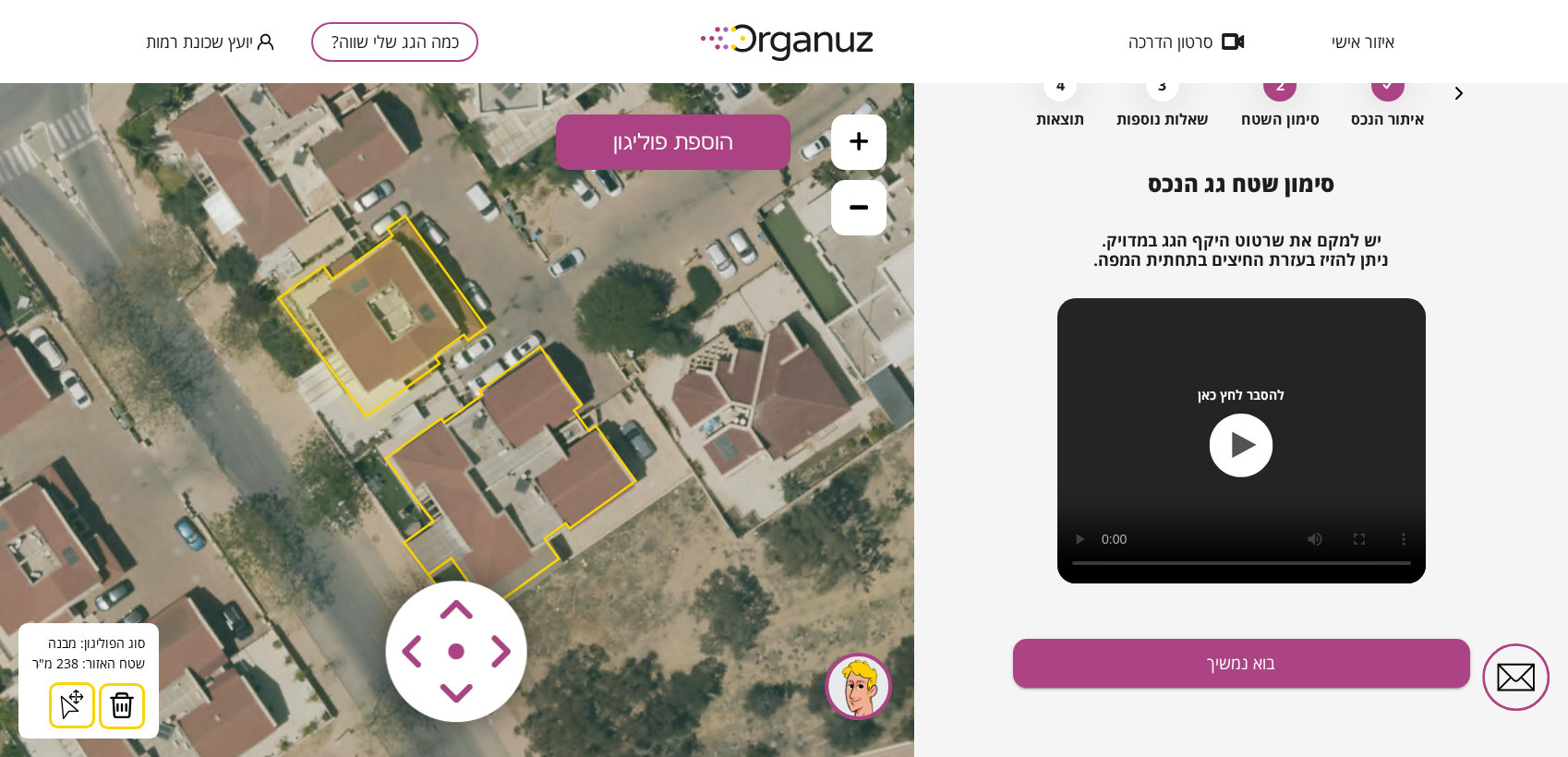 click at bounding box center [122, 705] 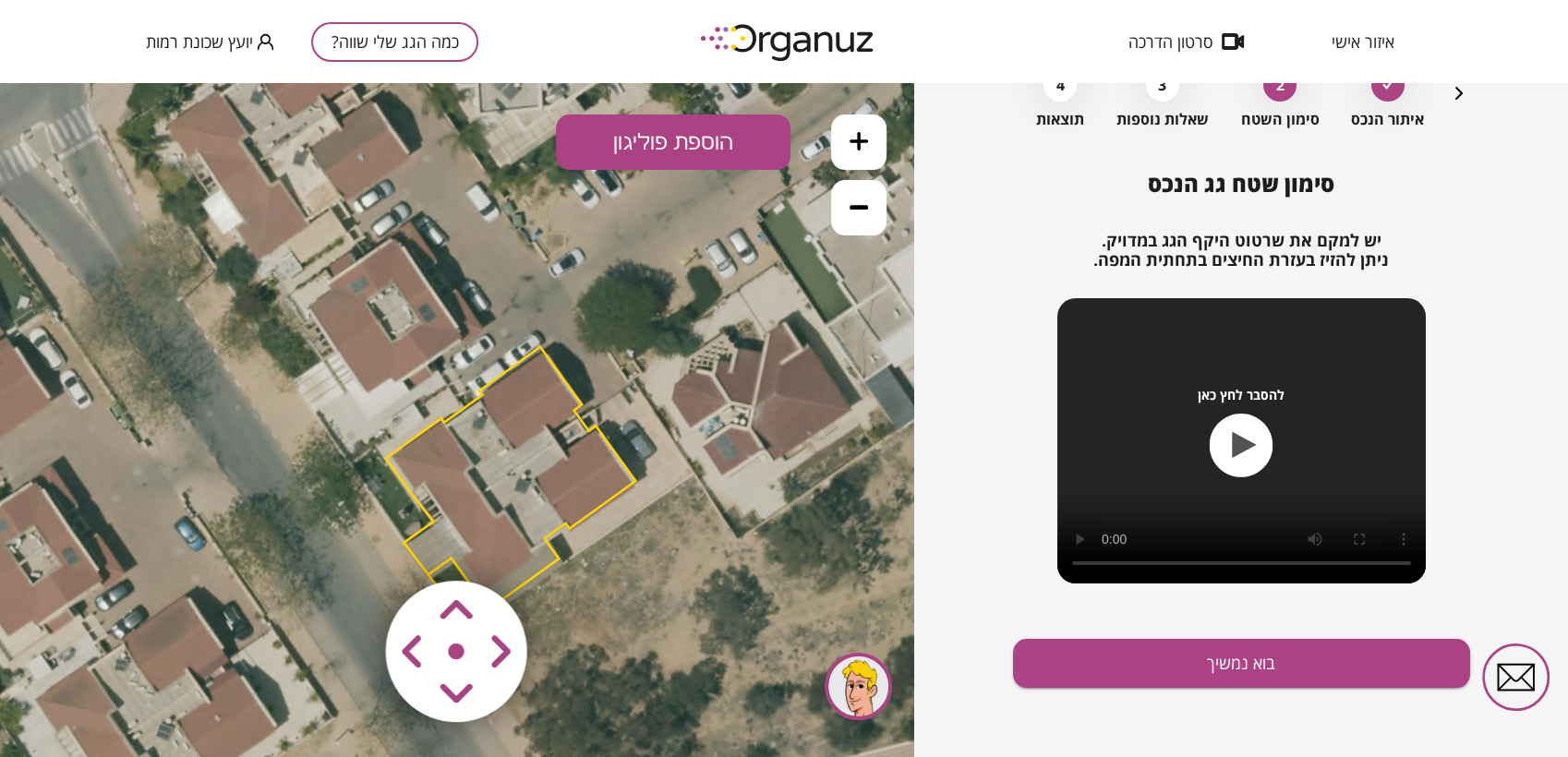 click 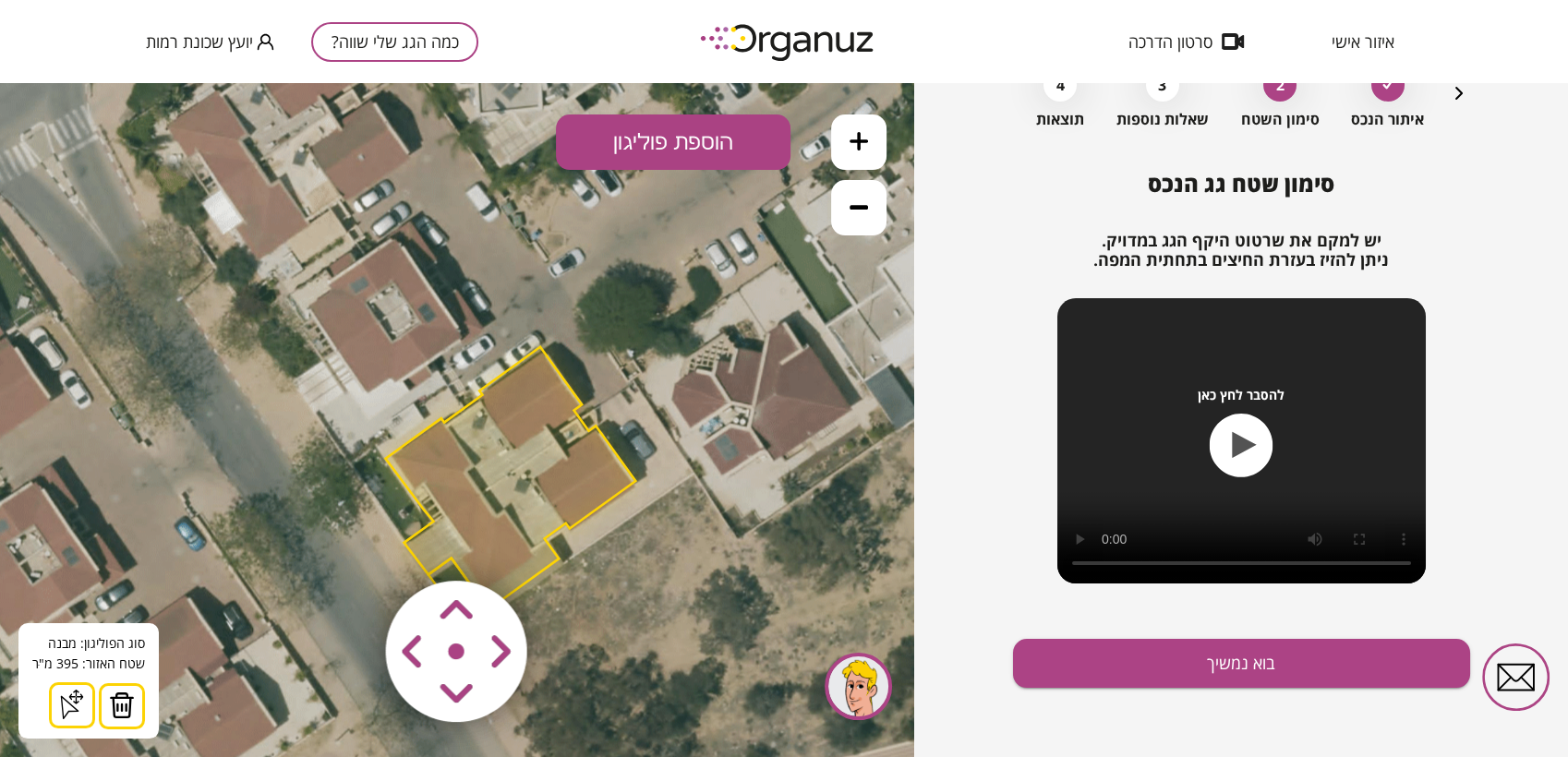 click at bounding box center [122, 705] 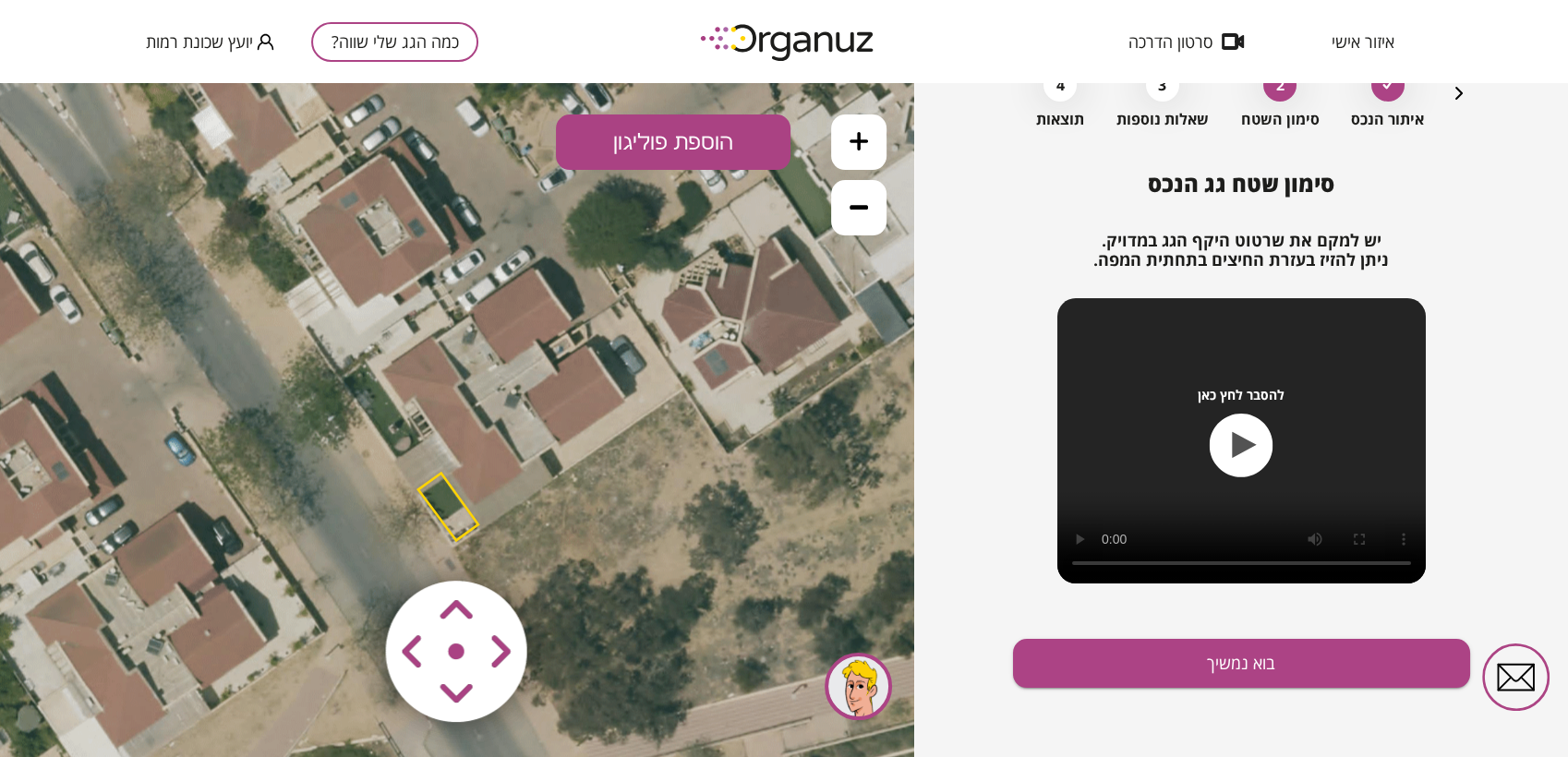 drag, startPoint x: 686, startPoint y: 577, endPoint x: 679, endPoint y: 482, distance: 95.25755 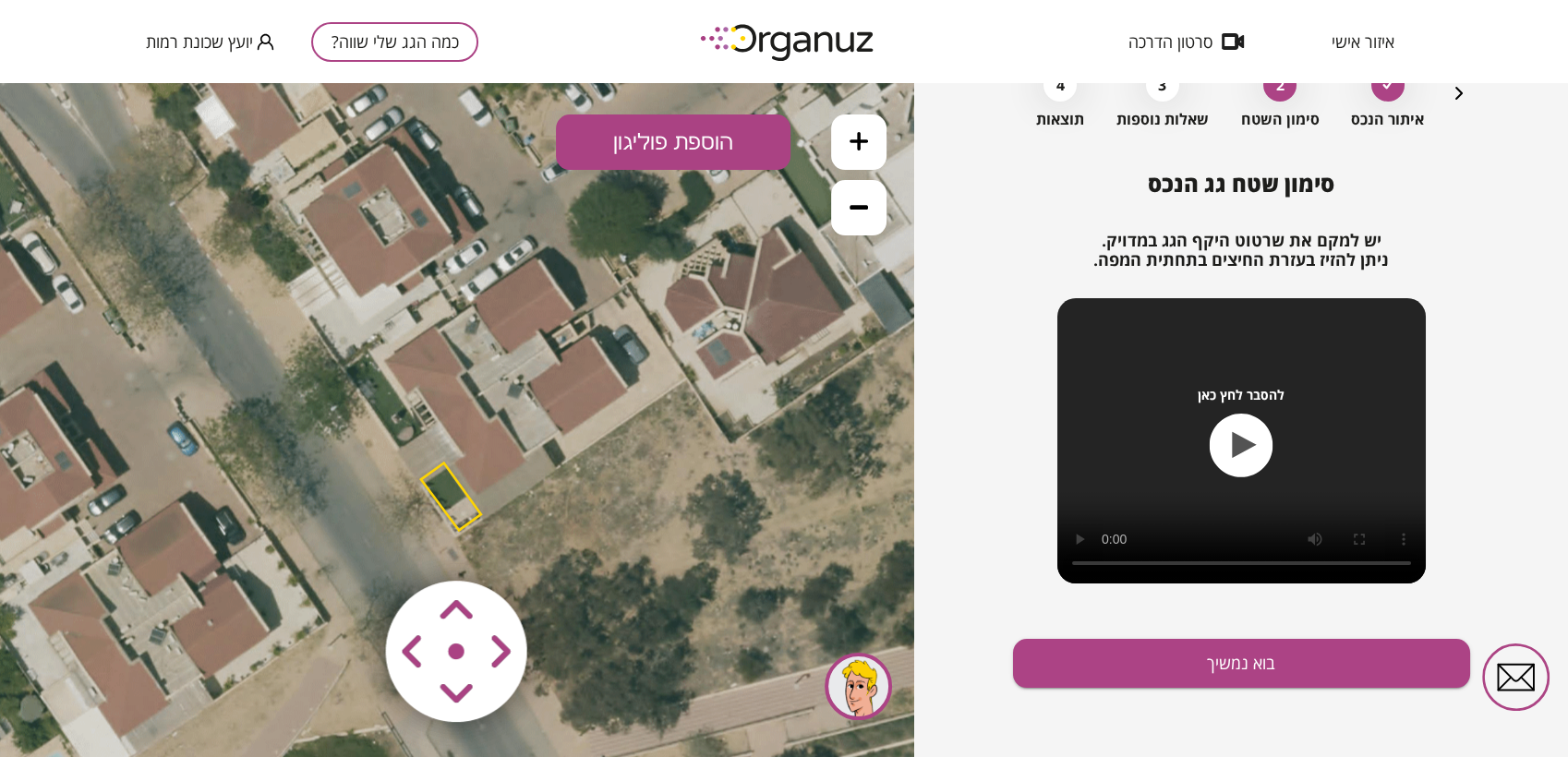 click 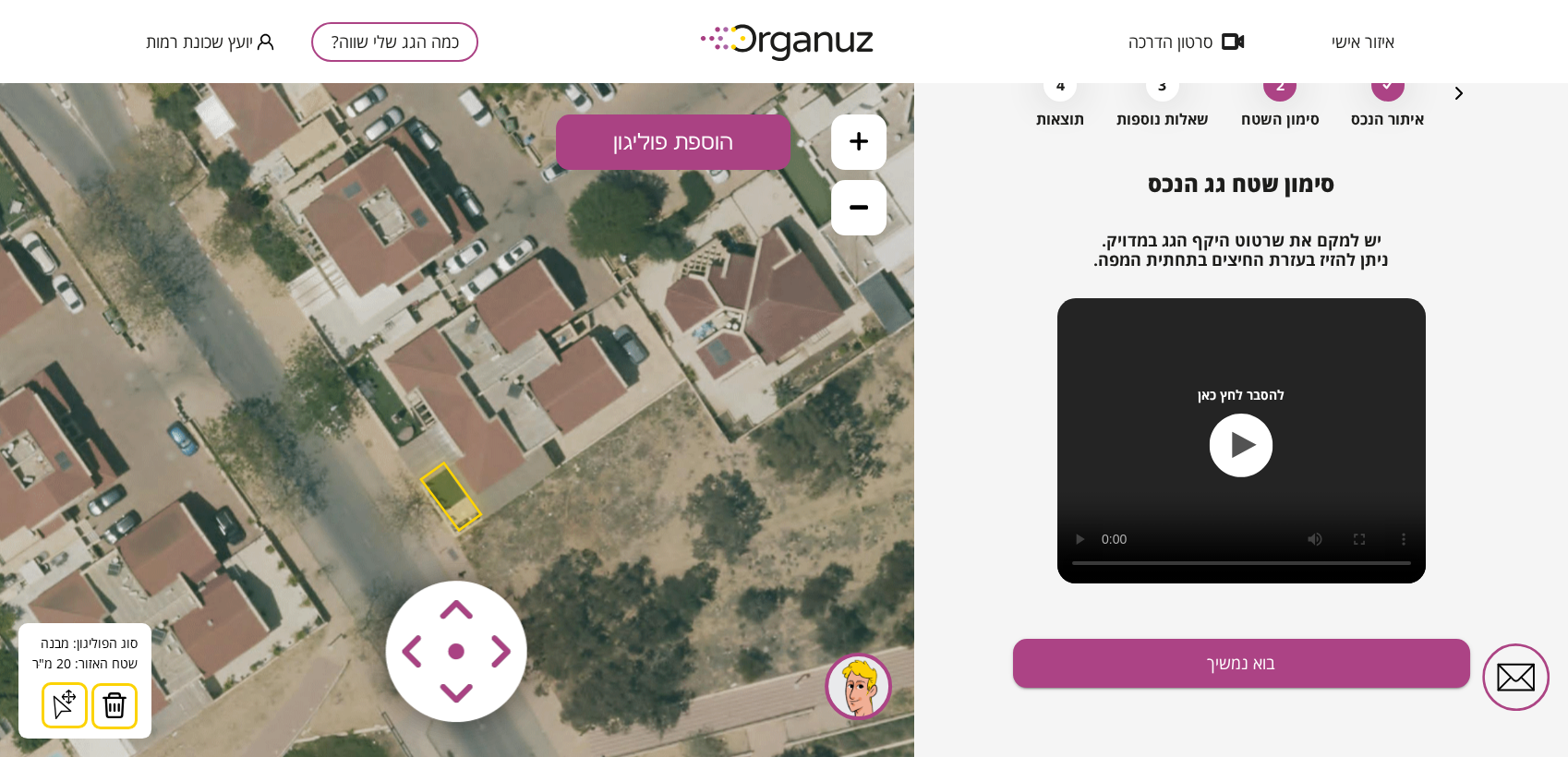 click at bounding box center (115, 706) 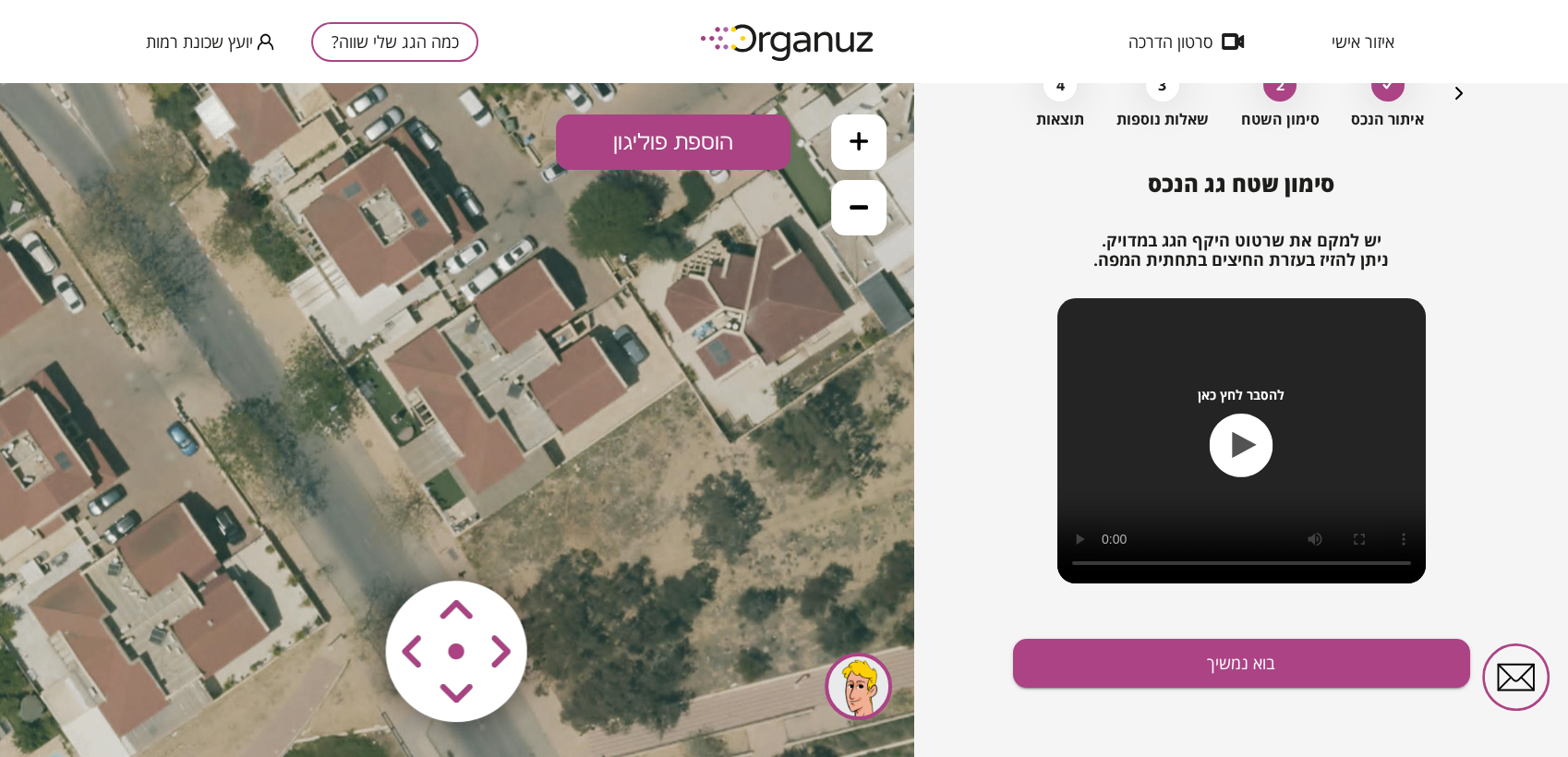 click on "הוספת פוליגון" at bounding box center (673, 142) 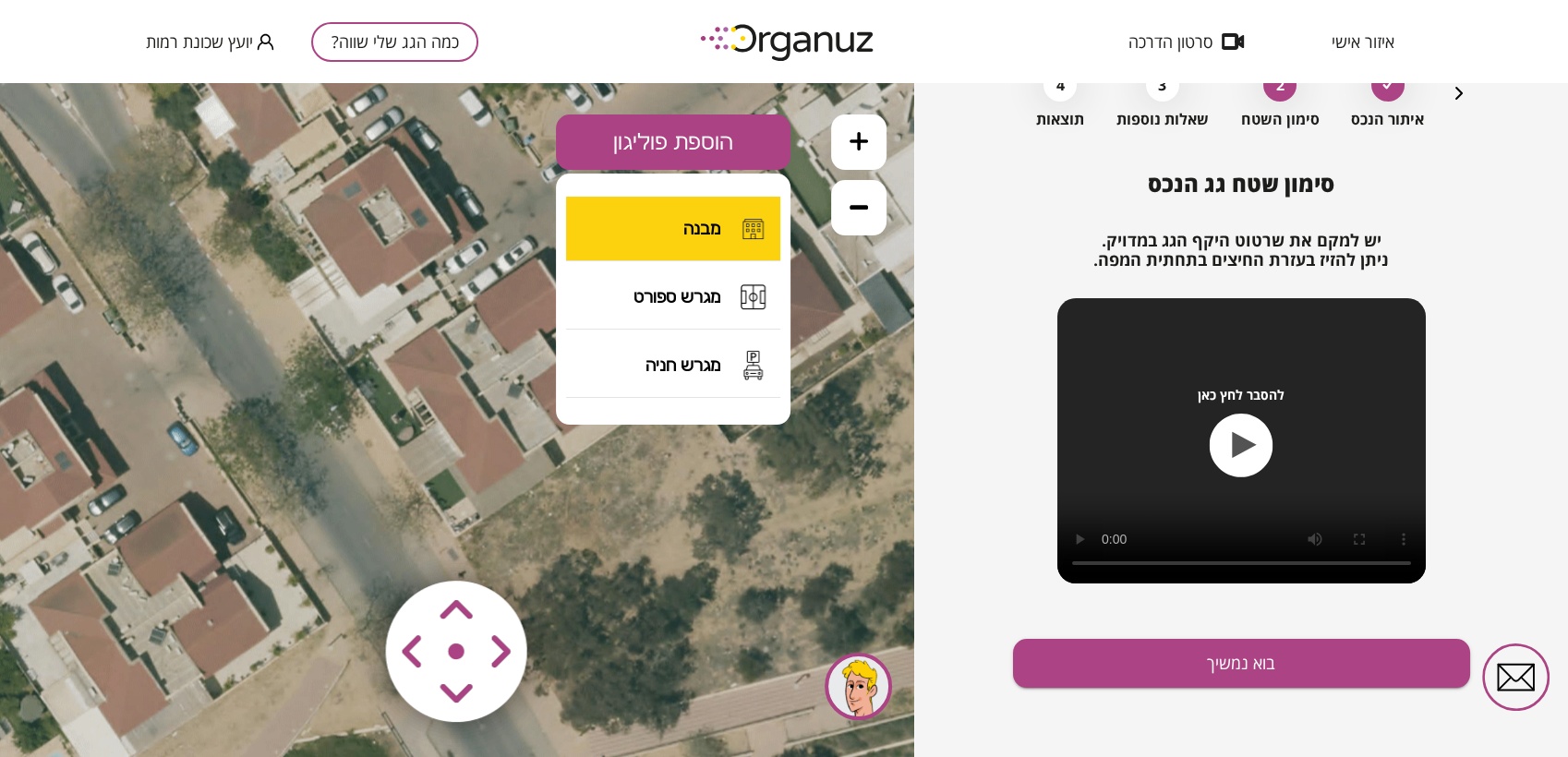 click on "מבנה" at bounding box center [673, 229] 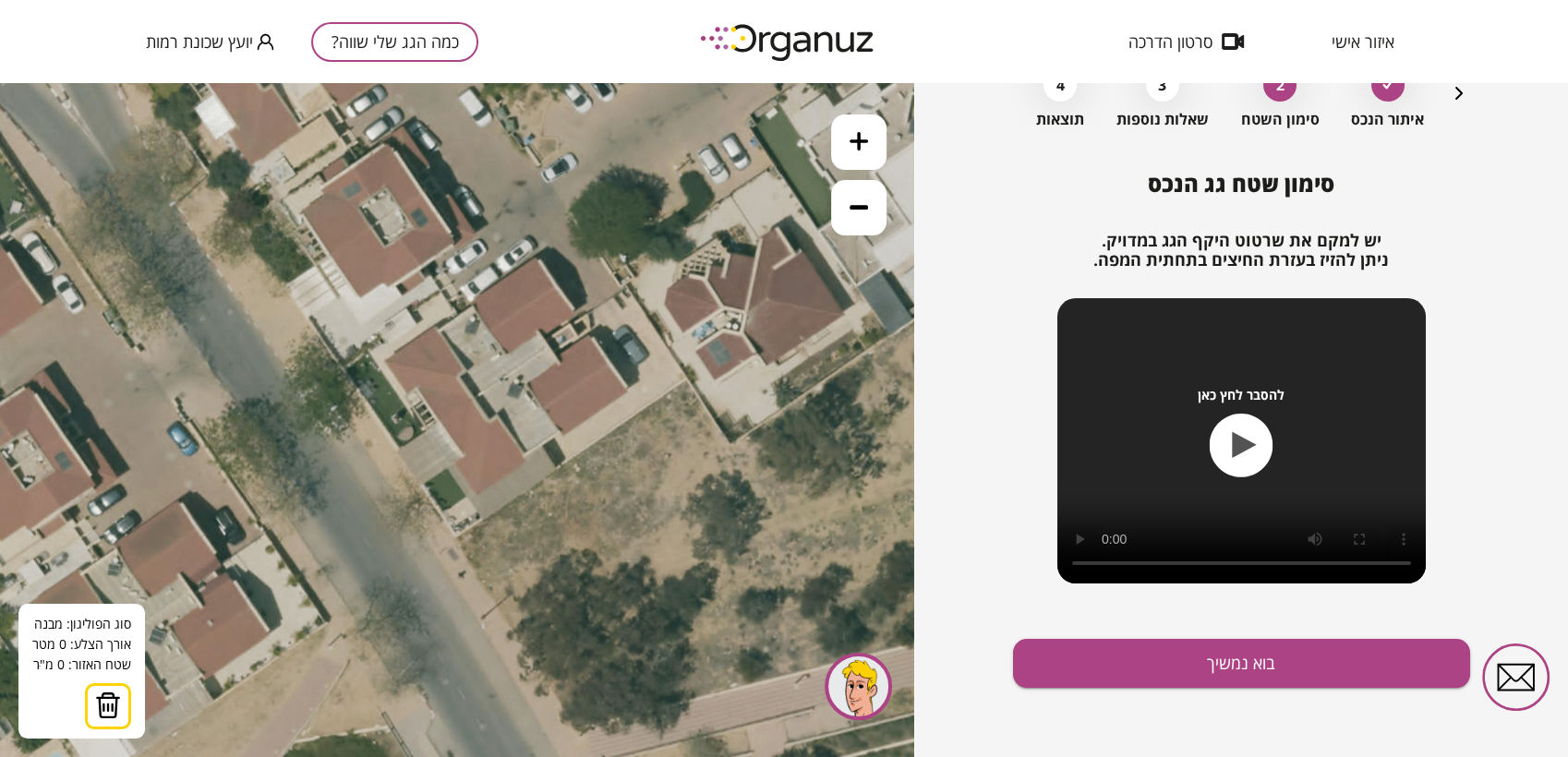 click 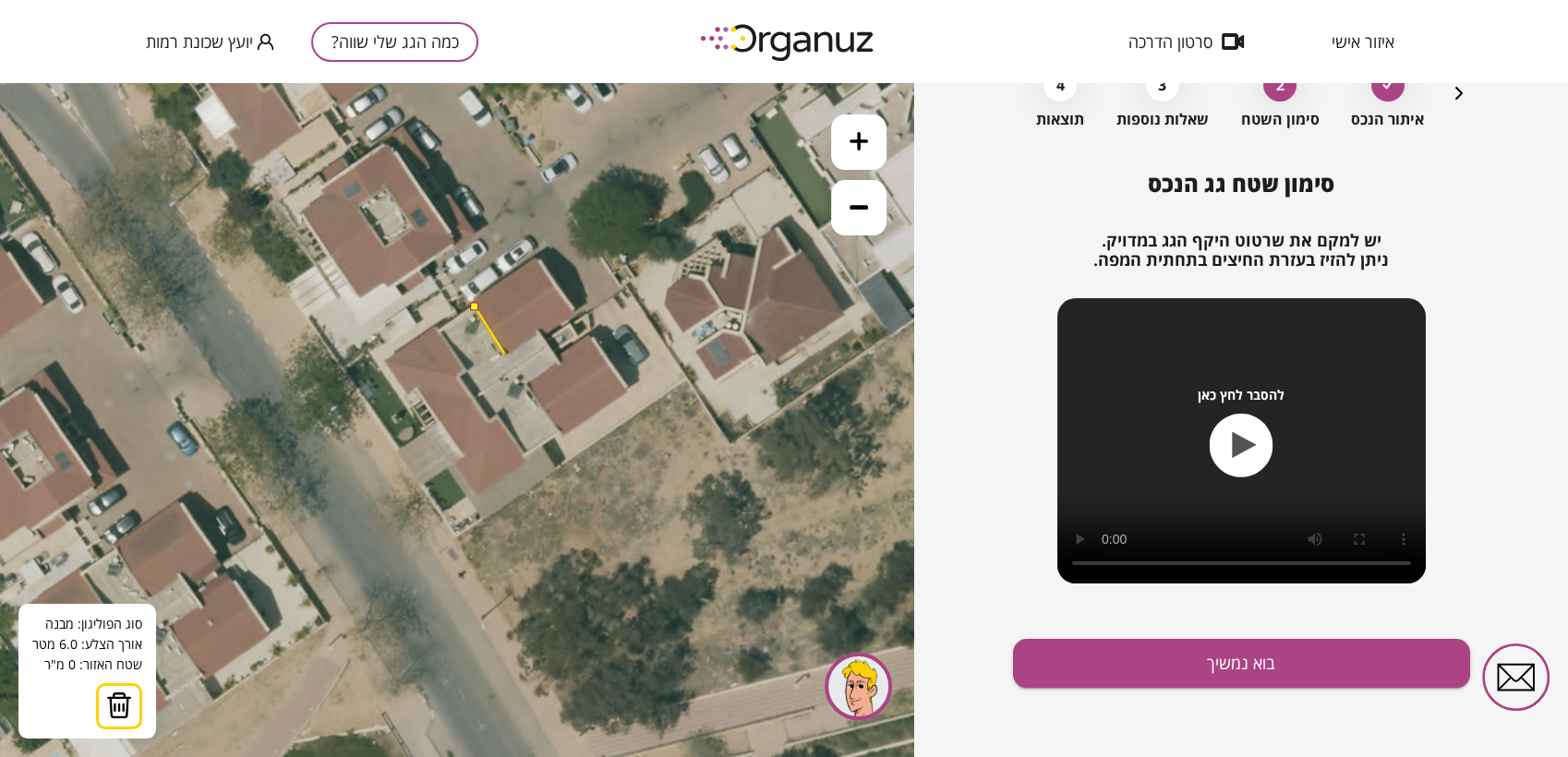 click 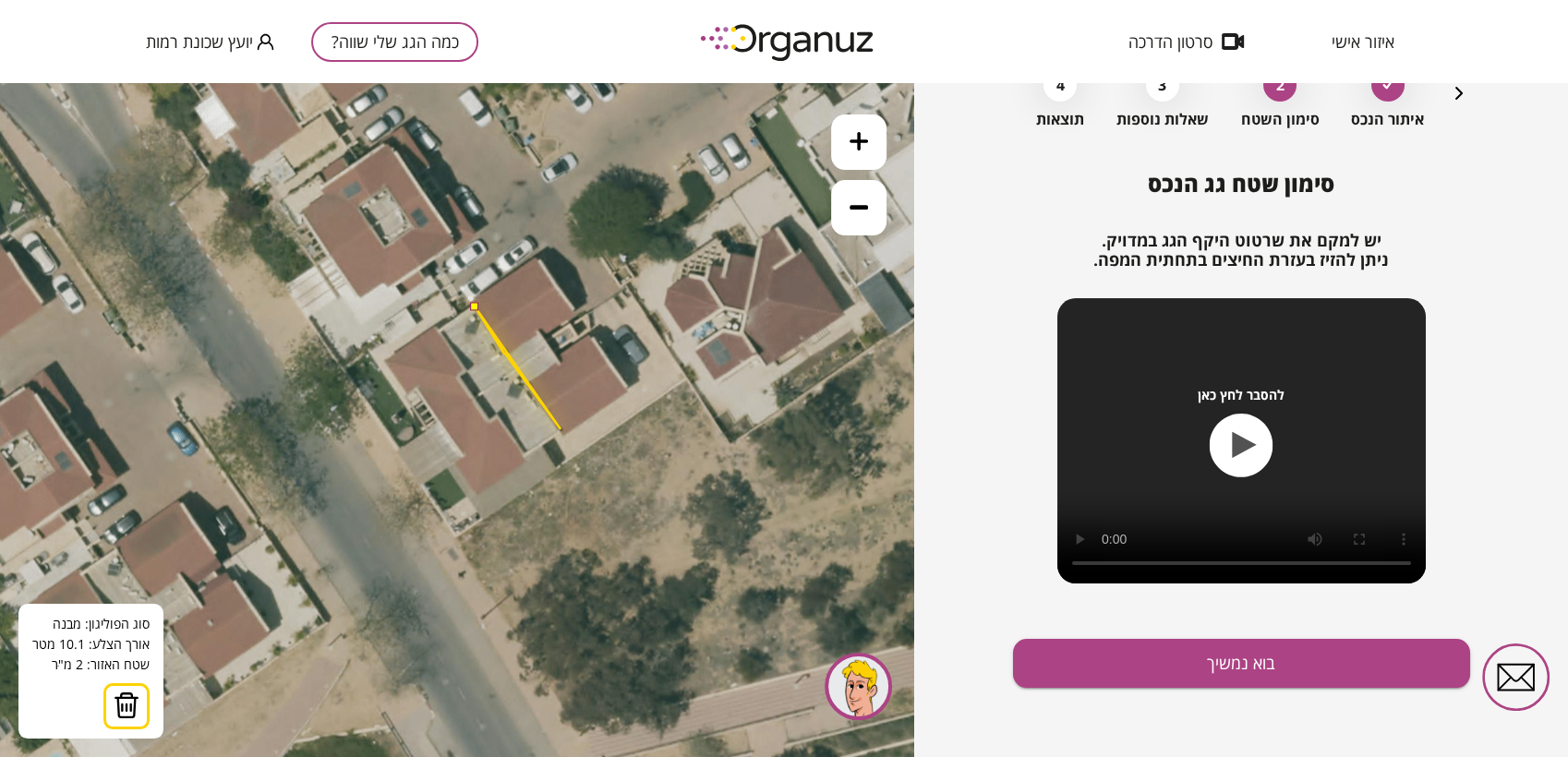 click 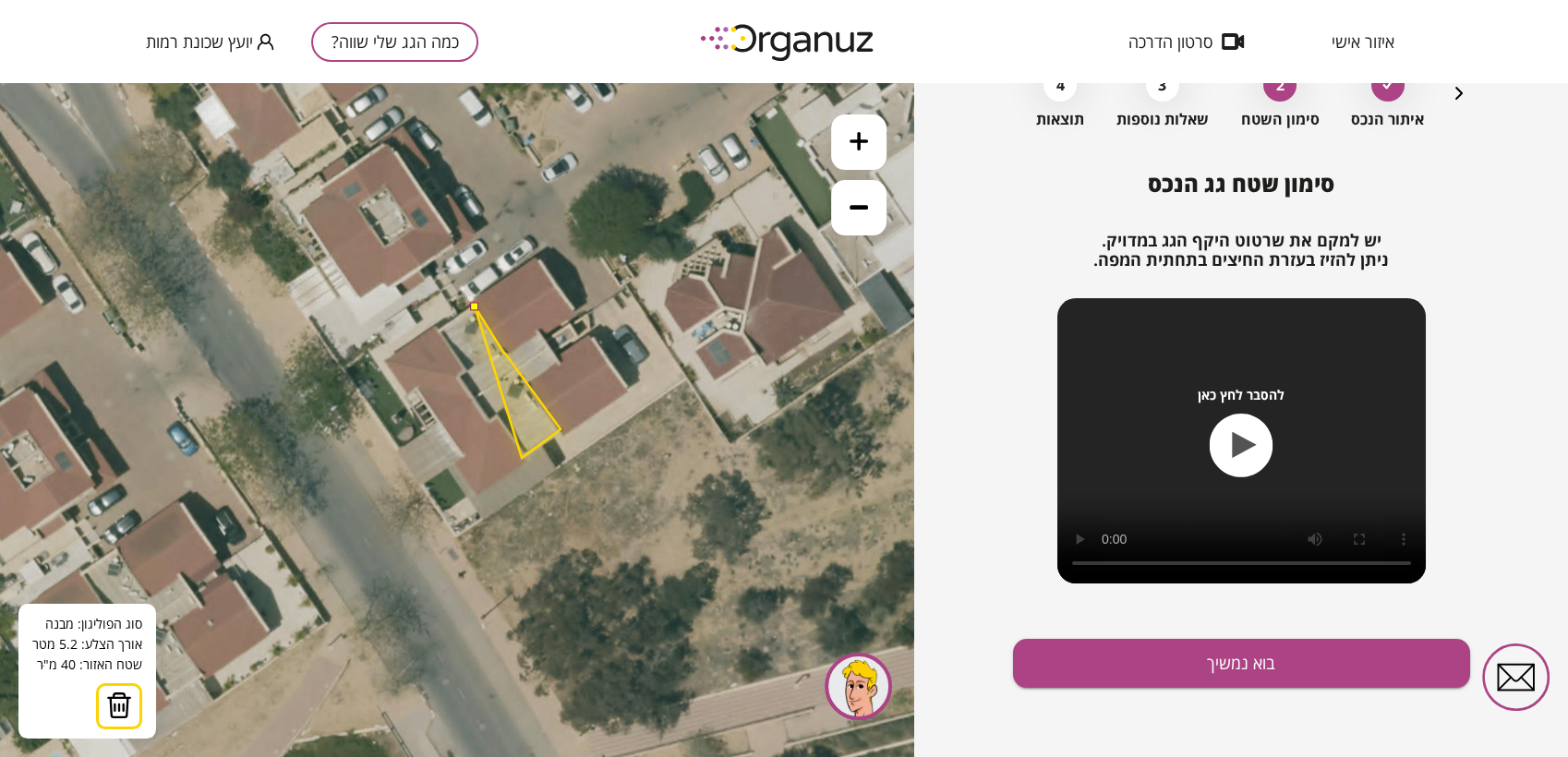 click 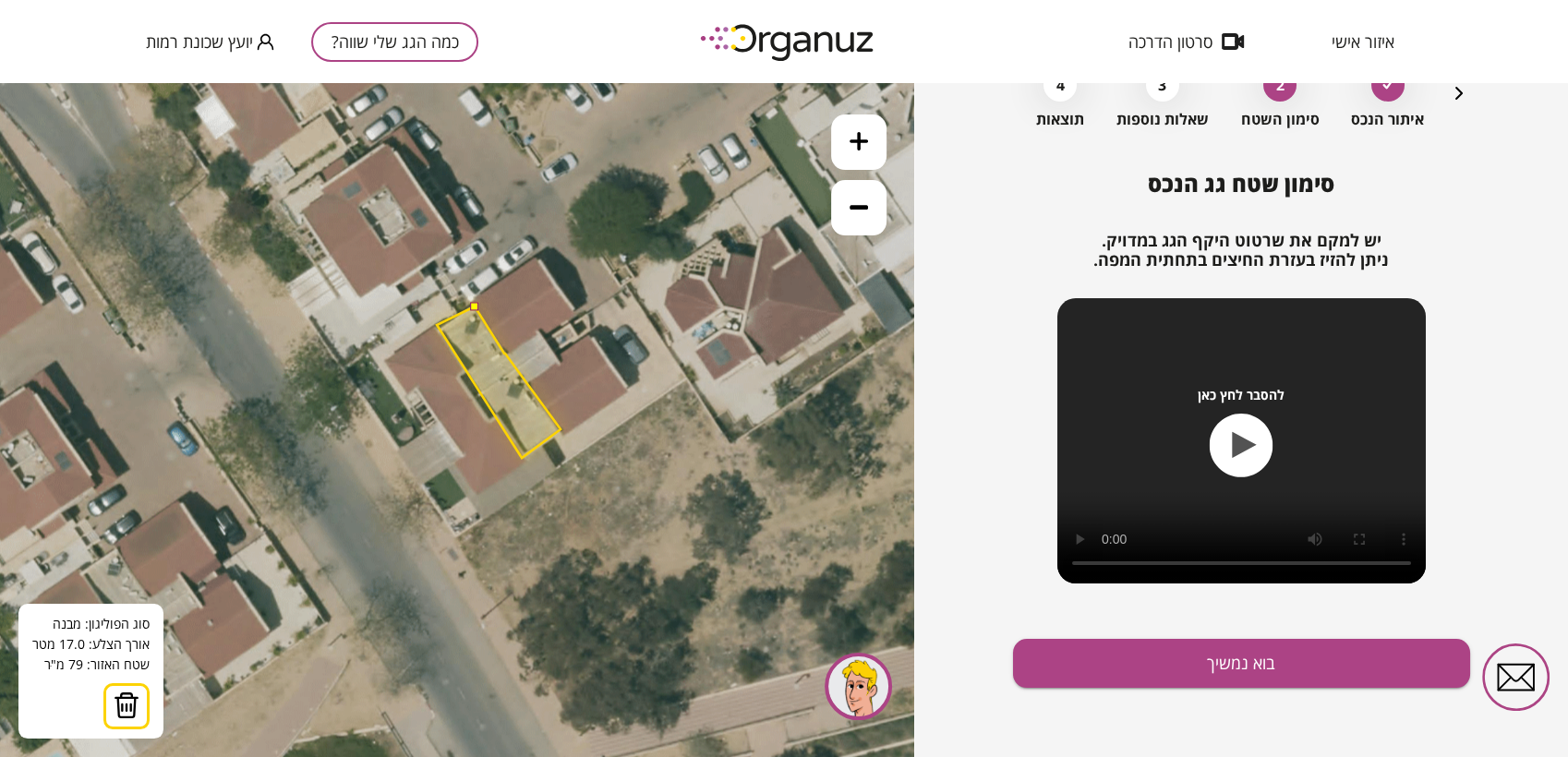 click 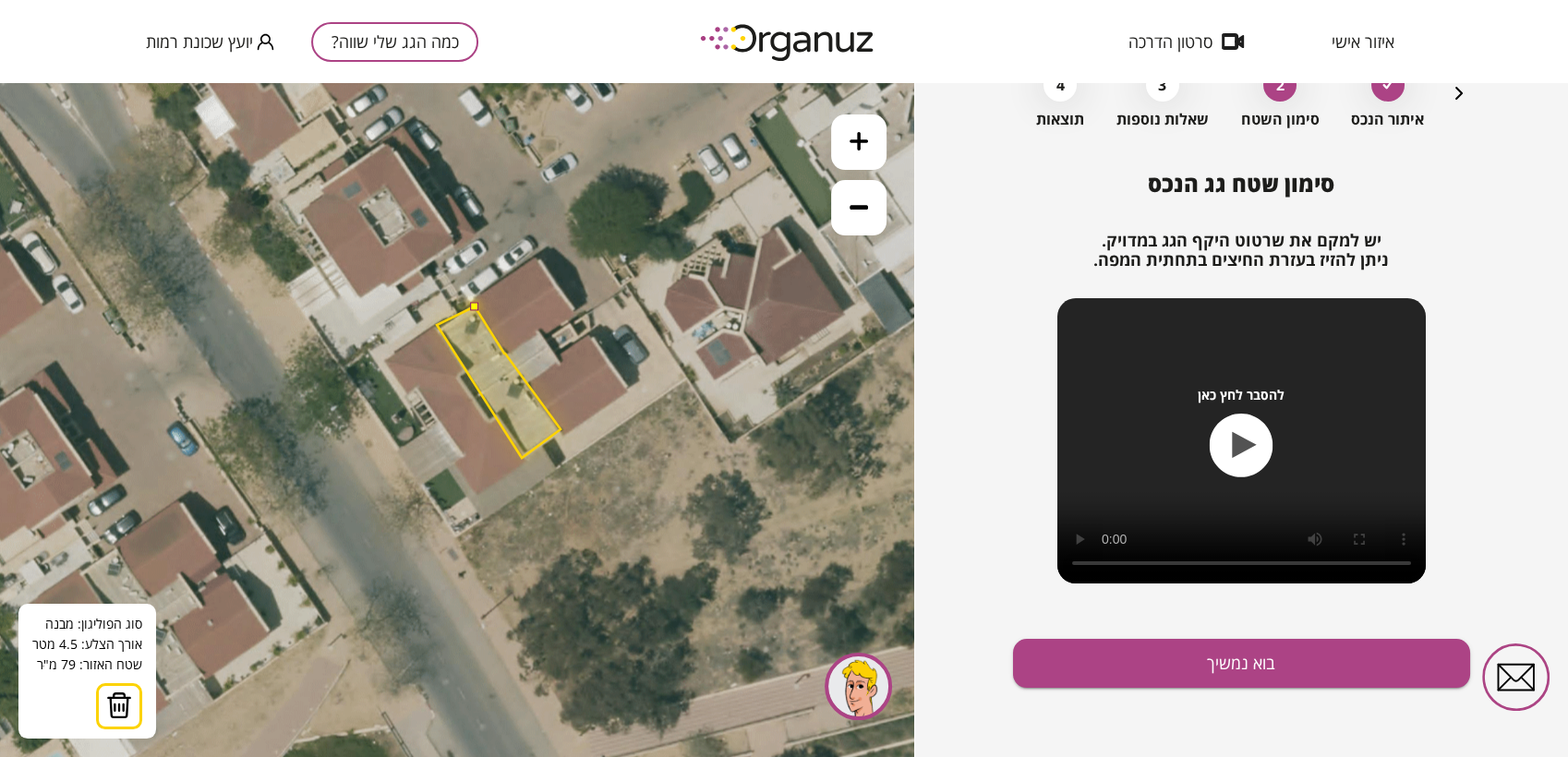 click at bounding box center [474, 306] 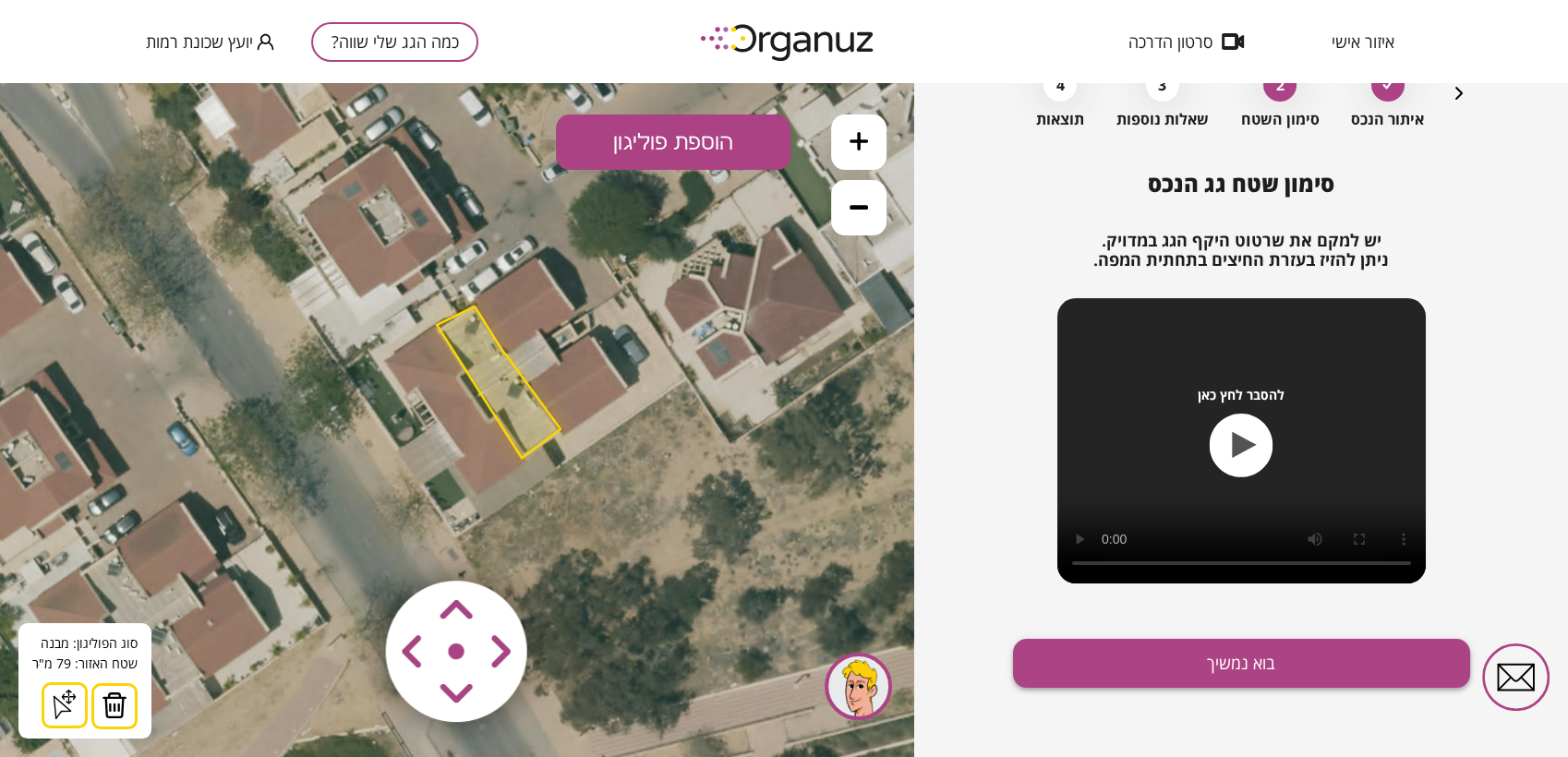 click on "בוא נמשיך" at bounding box center (1241, 663) 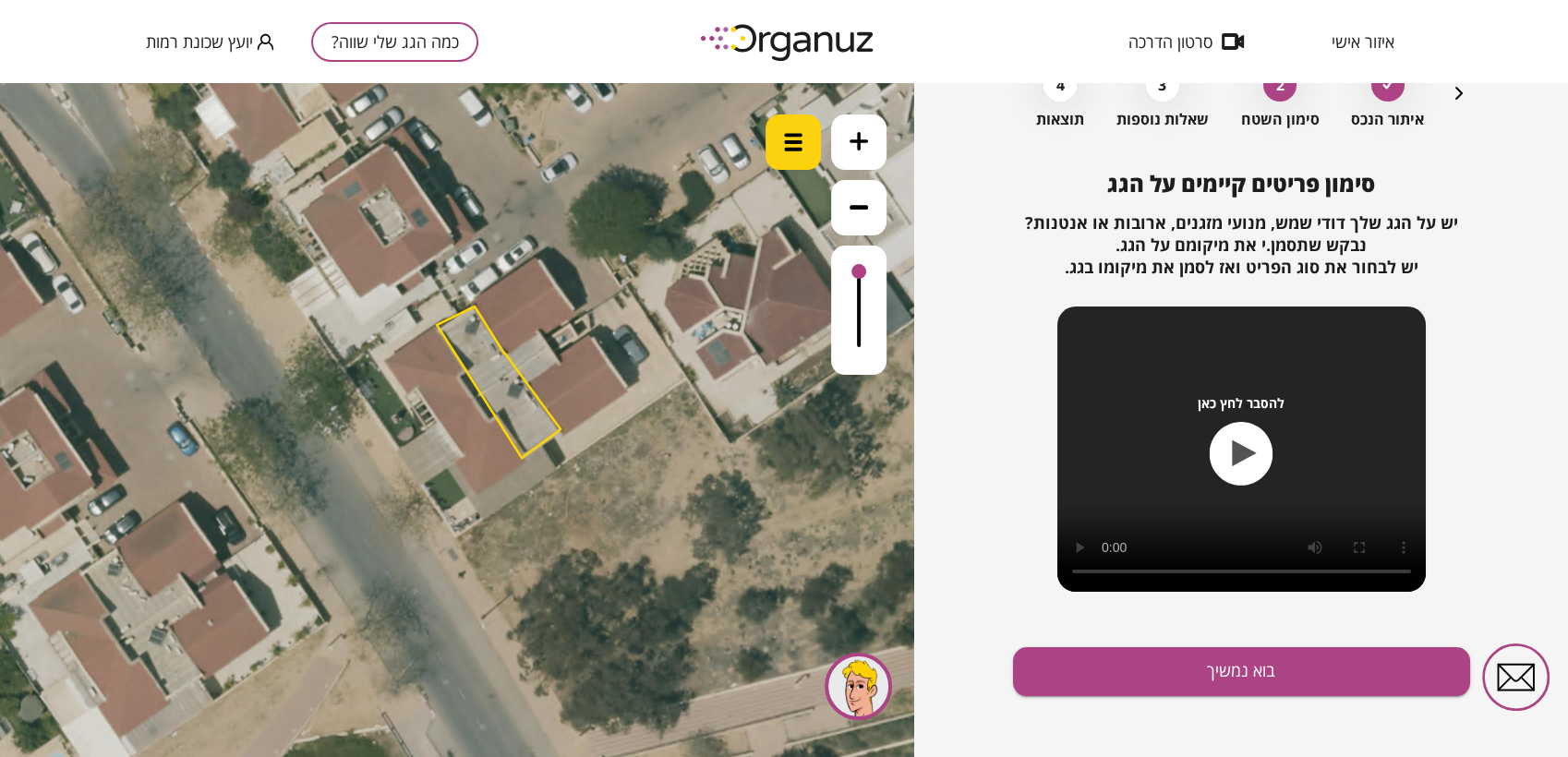 click at bounding box center [793, 142] 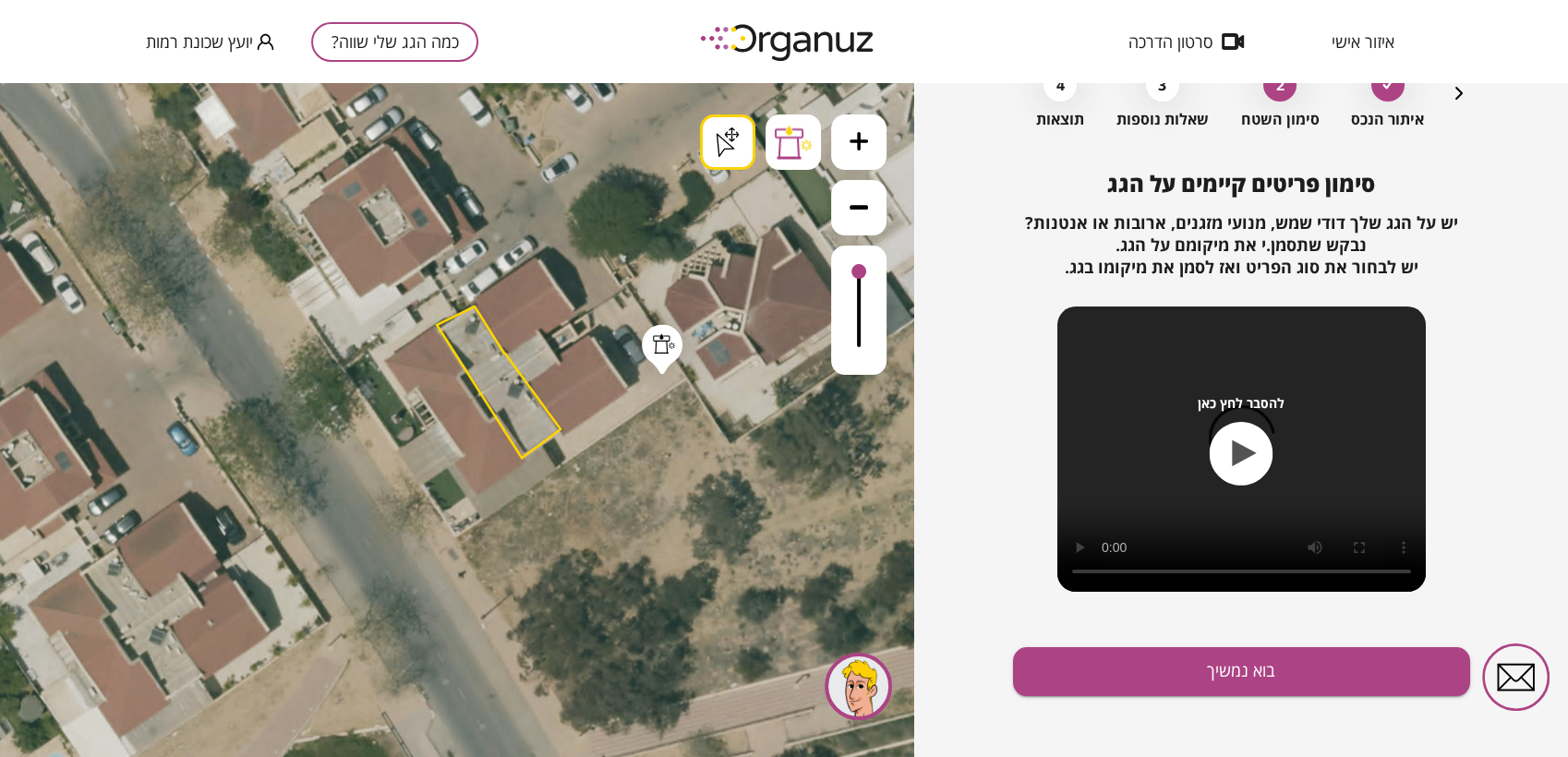 click on ".st0 {
fill: #FFFFFF;
}
.st0 {
fill: #FFFFFF;
}" at bounding box center [457, 420] 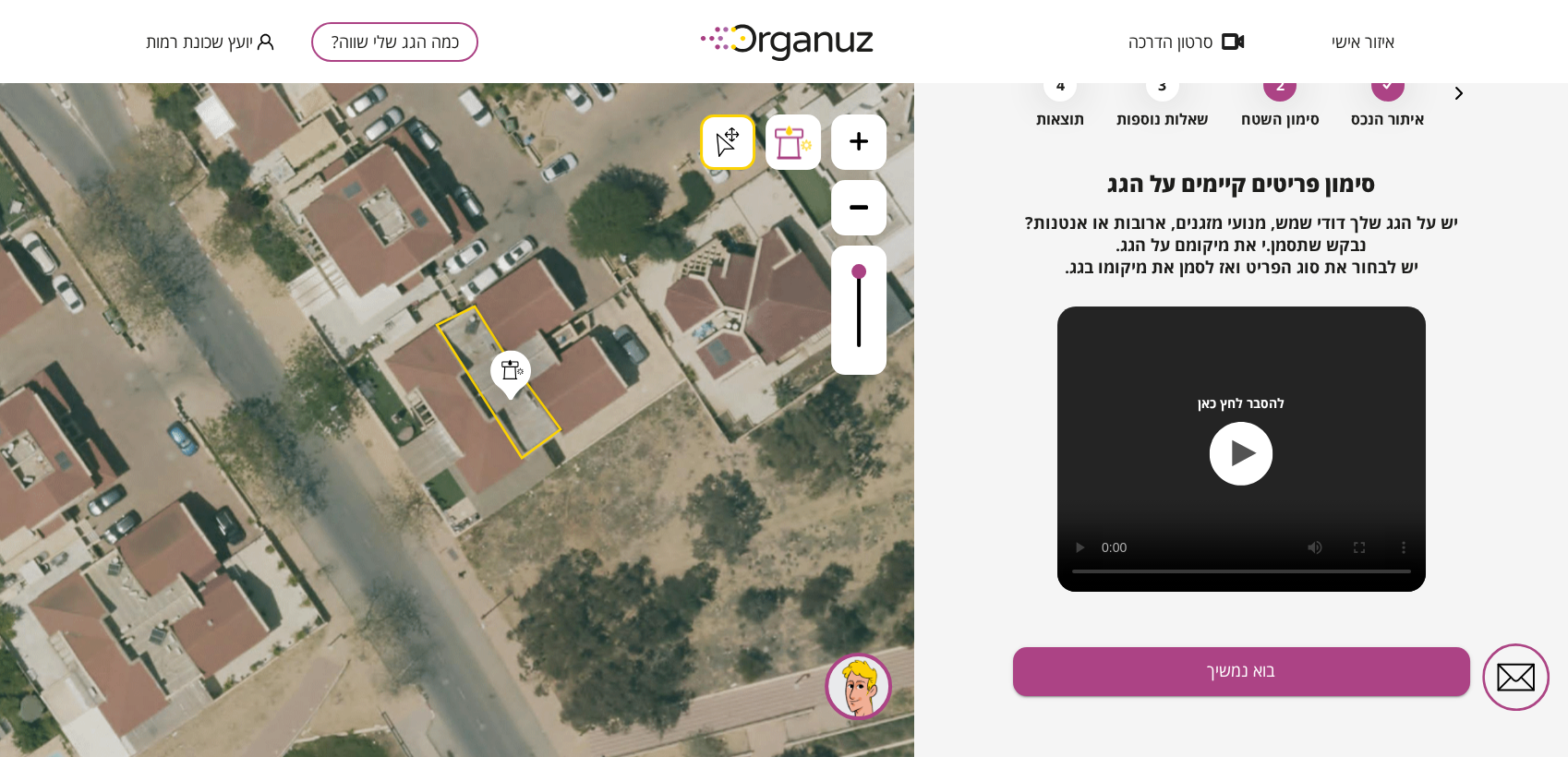 click on ".st0 {
fill: #FFFFFF;
}
.st0 {
fill: #FFFFFF;
}" at bounding box center [450, 966] 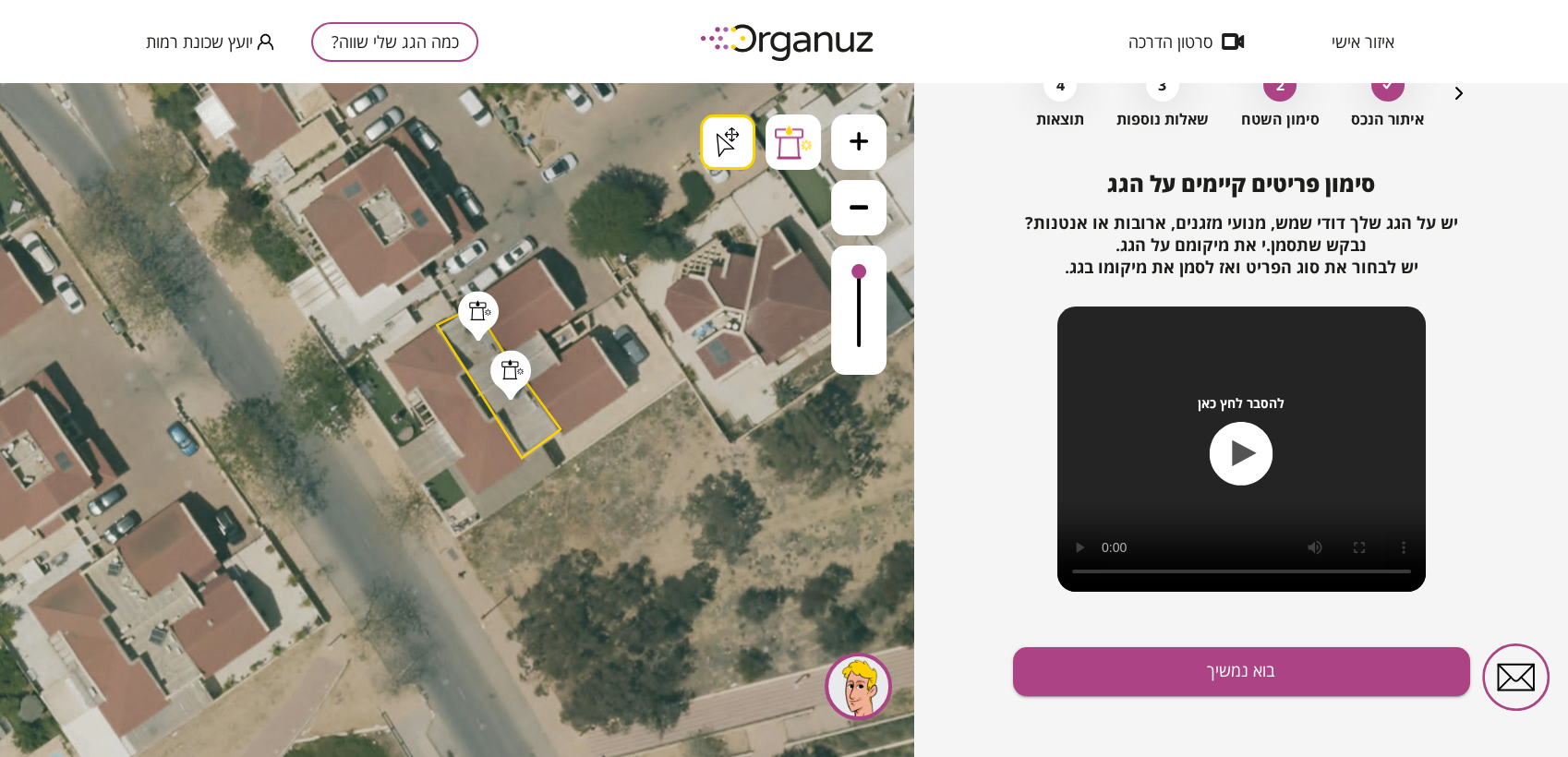 click on ".st0 {
fill: #FFFFFF;
}
.st0 {
fill: #FFFFFF;
}
.st0 {
fill: #FFFFFF;
}" at bounding box center [450, 966] 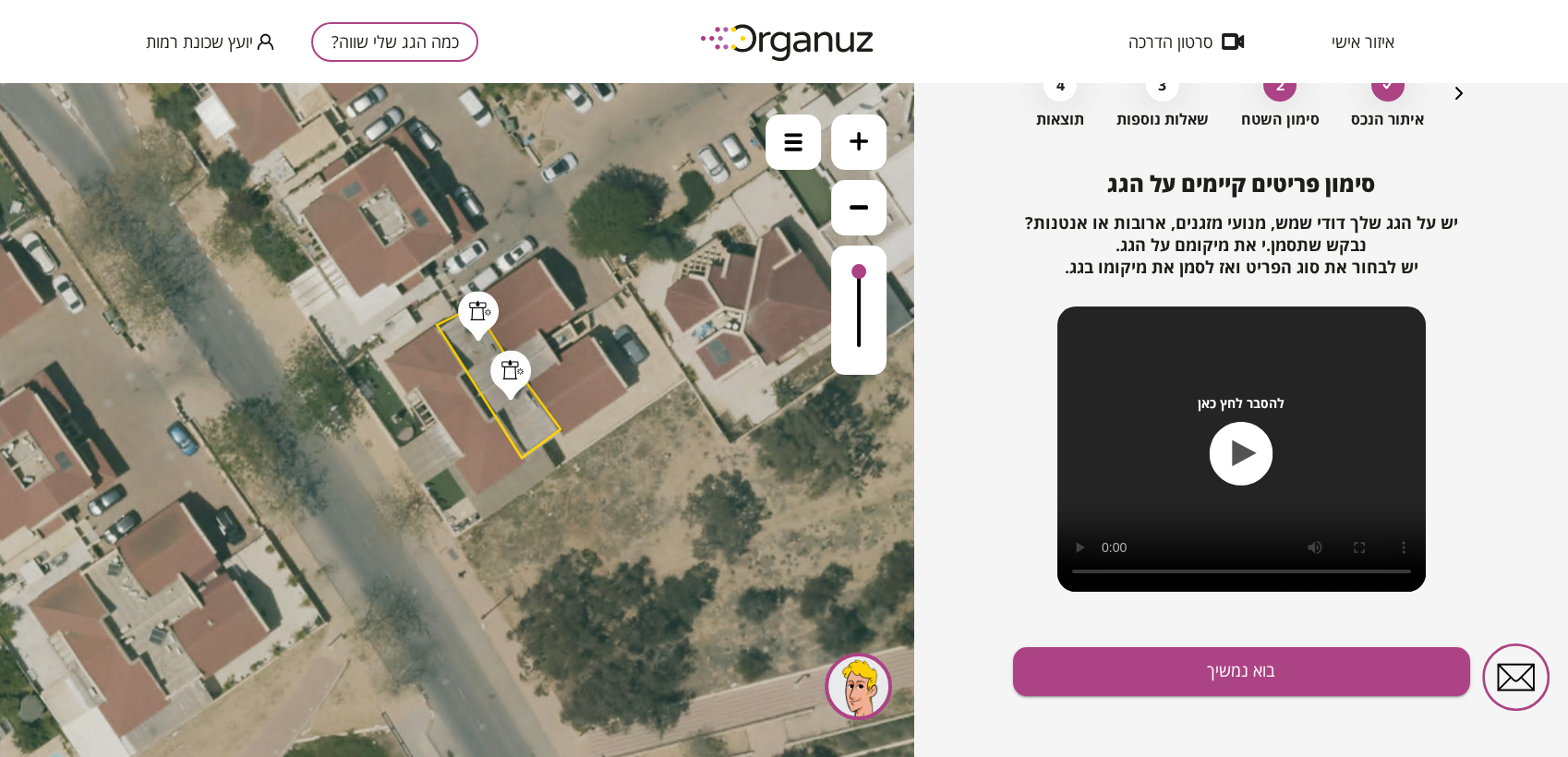 click on ".st0 {
fill: #FFFFFF;
}
.st0 {
fill: #FFFFFF;
}" at bounding box center (457, 420) 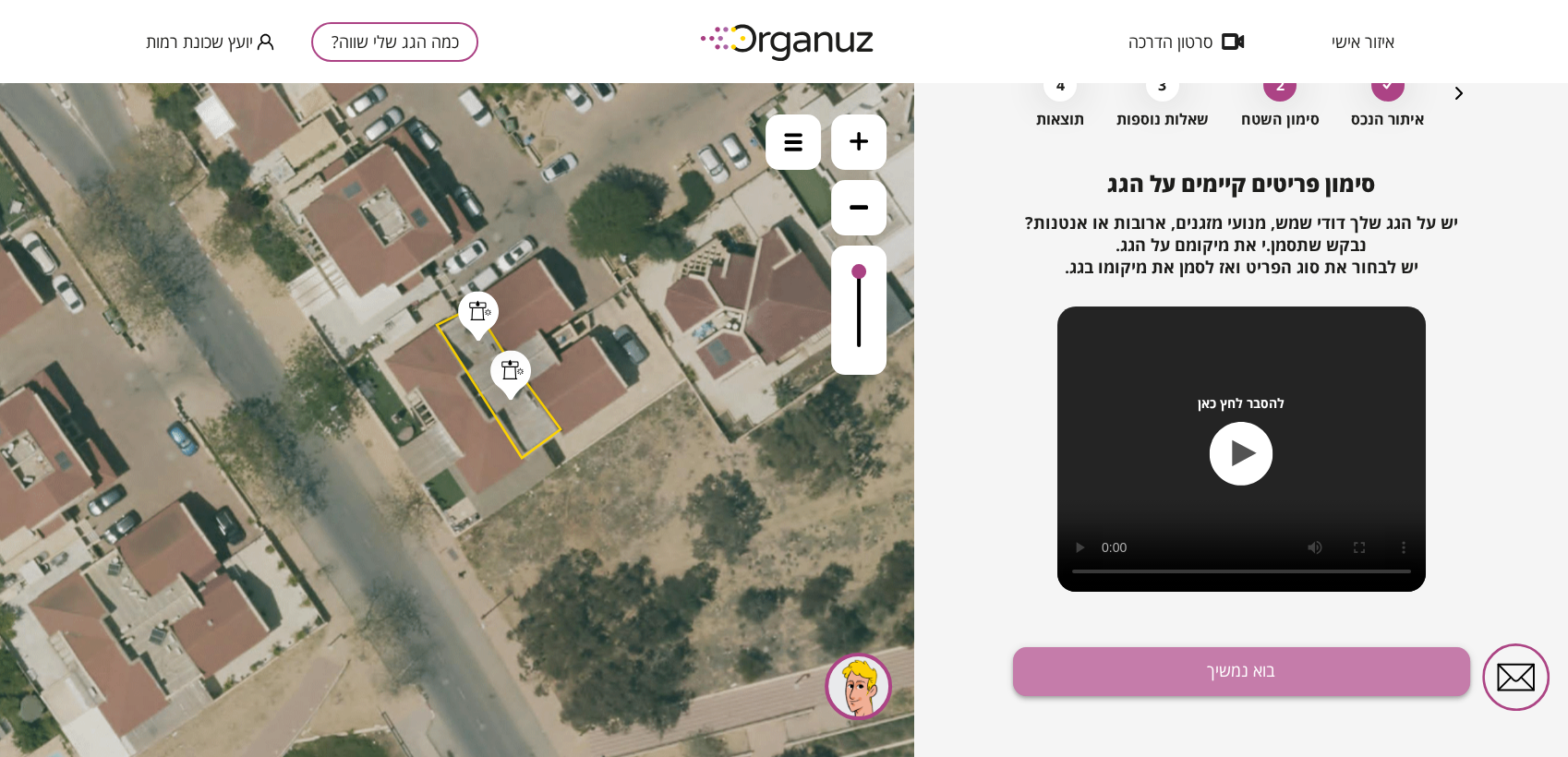 click on "בוא נמשיך" at bounding box center (1241, 671) 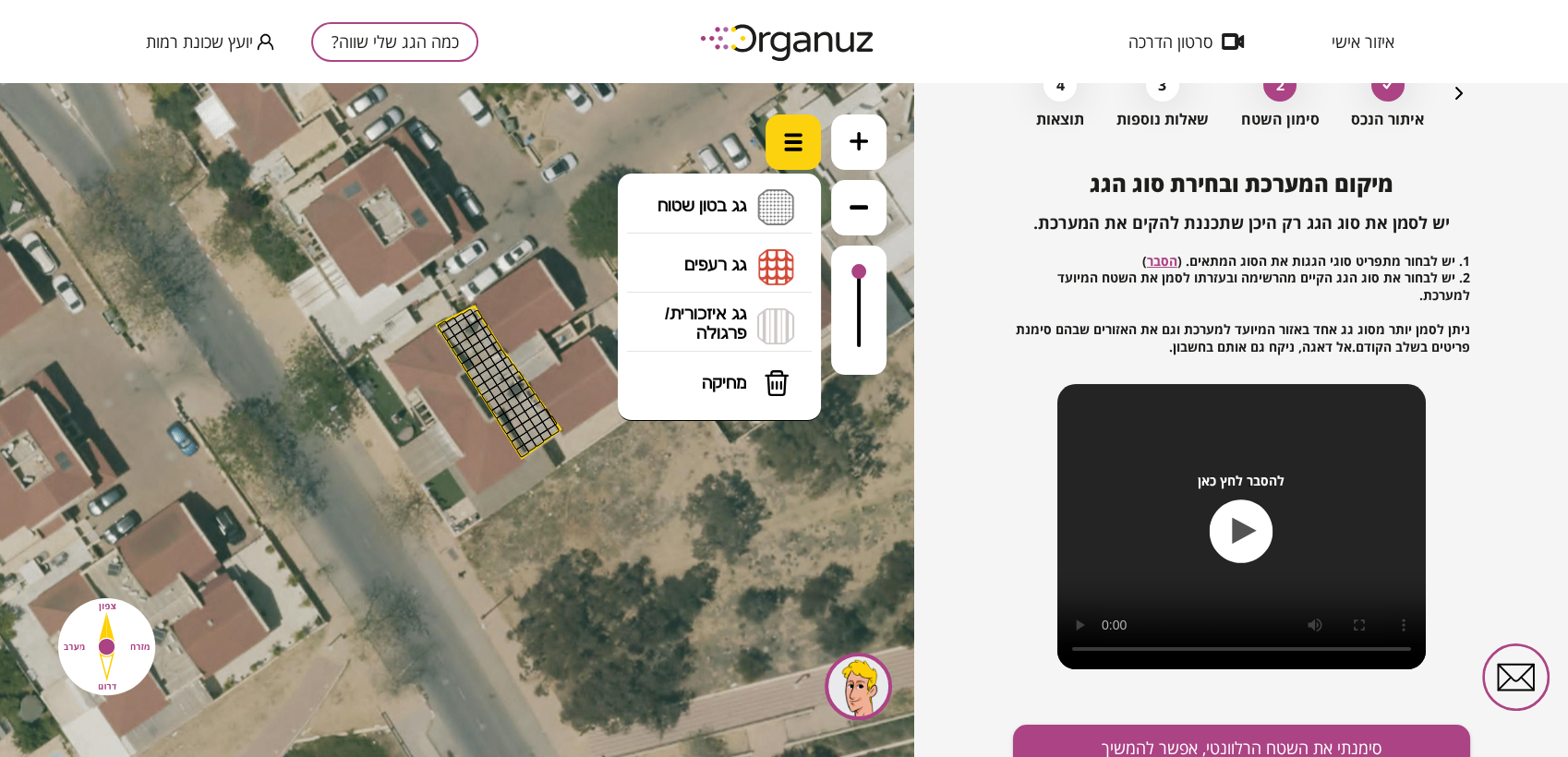 click at bounding box center (793, 142) 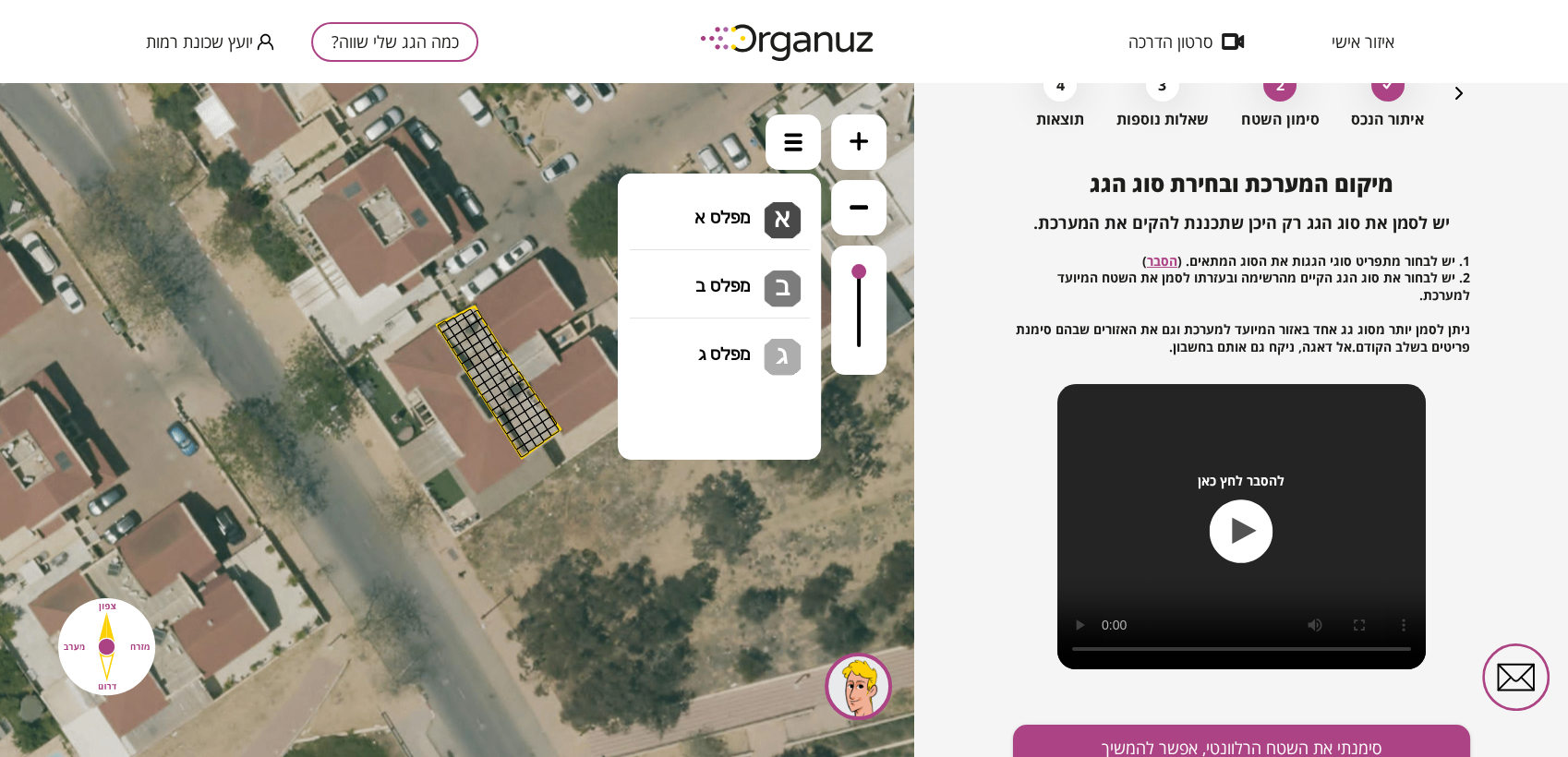 click on "גג בטון שטוח
מפלס א
א
מפלס ב
ב
מפלס ג
ג" at bounding box center (719, 208) 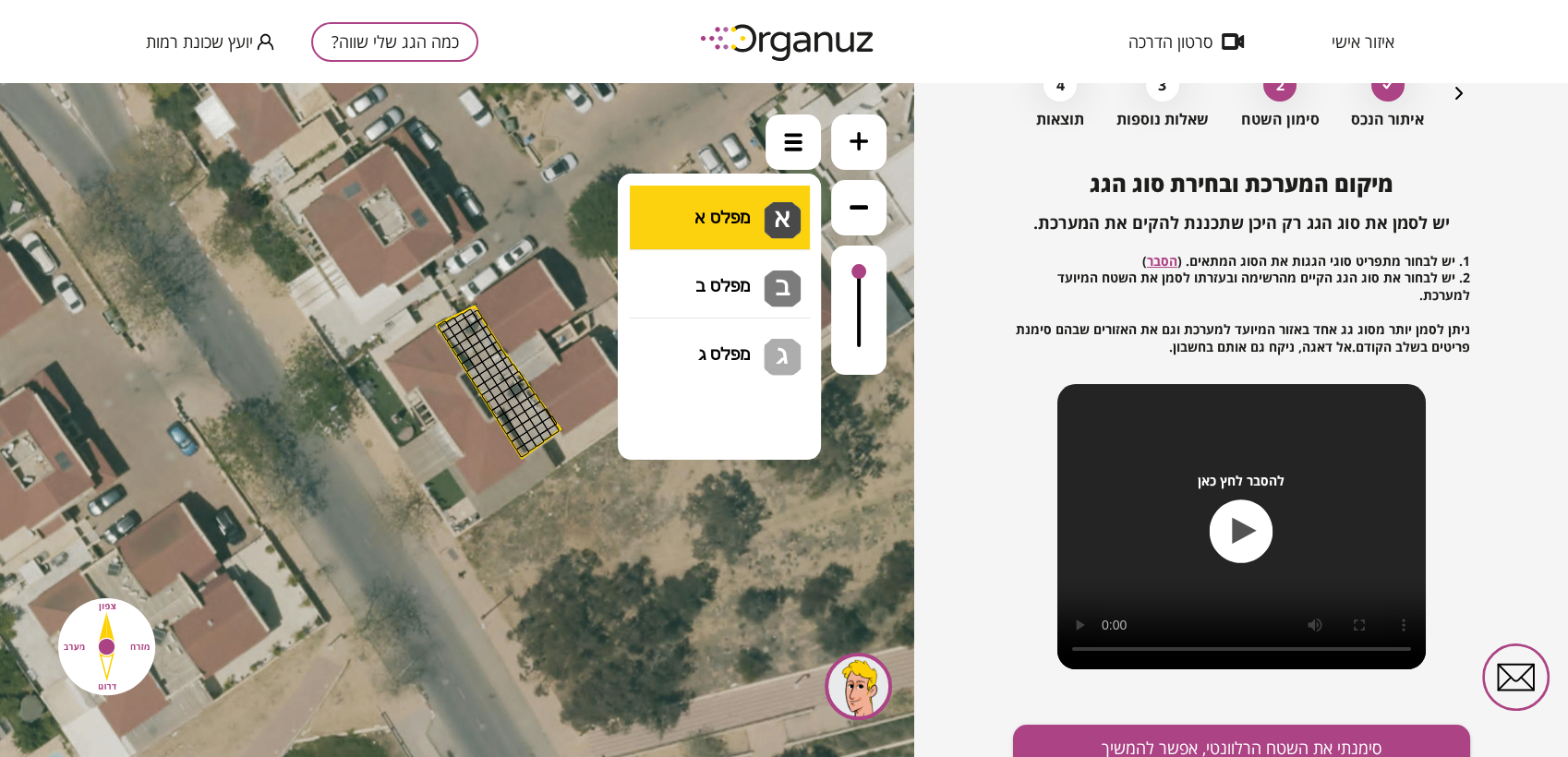 click on ".st0 {
fill: #FFFFFF;
}
.st0 {
fill: #FFFFFF;
}" at bounding box center [457, 420] 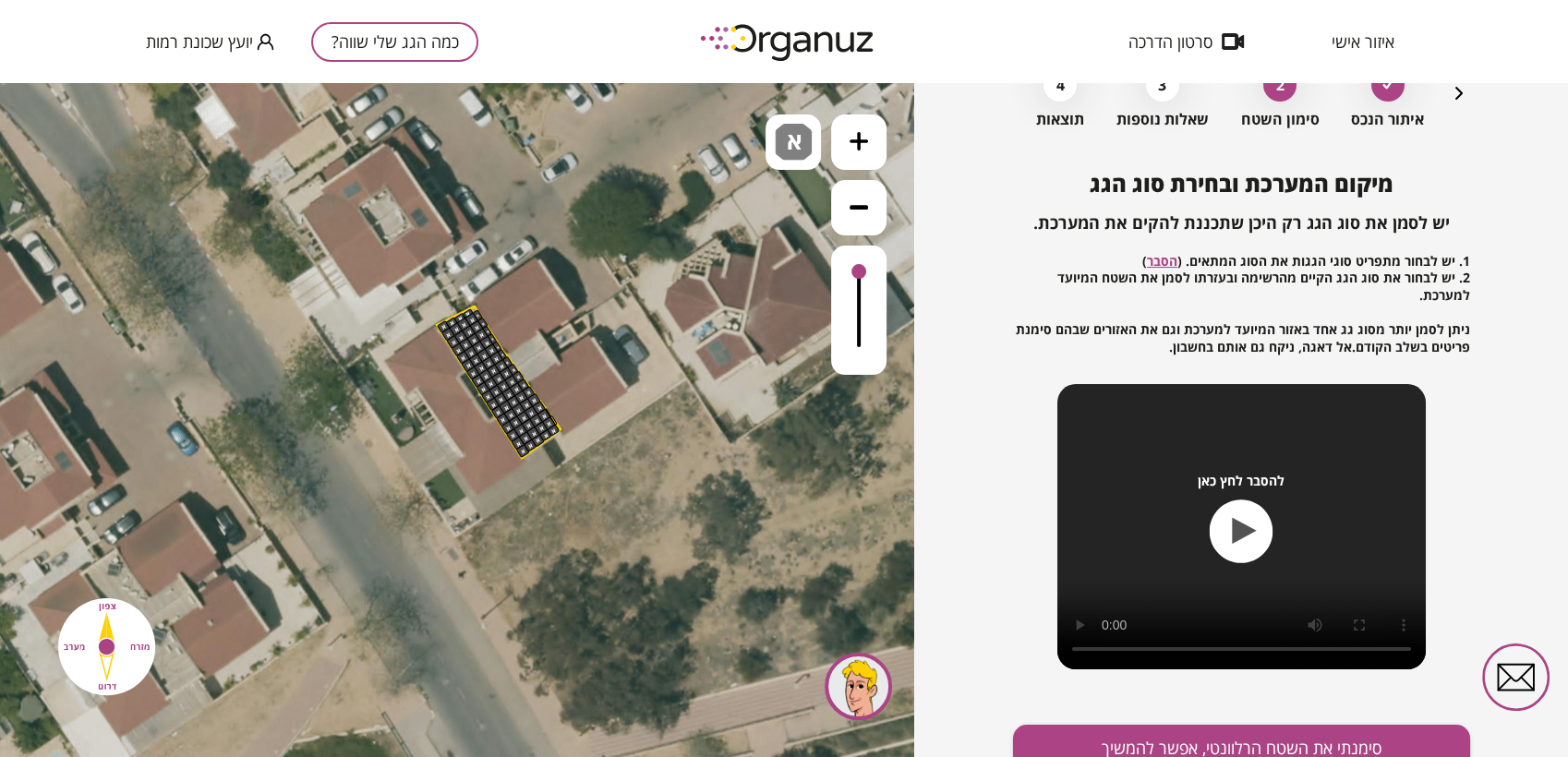 click on ".st0 {
fill: #FFFFFF;
}
.st0 {
fill: #FFFFFF;
}" at bounding box center (450, 324) 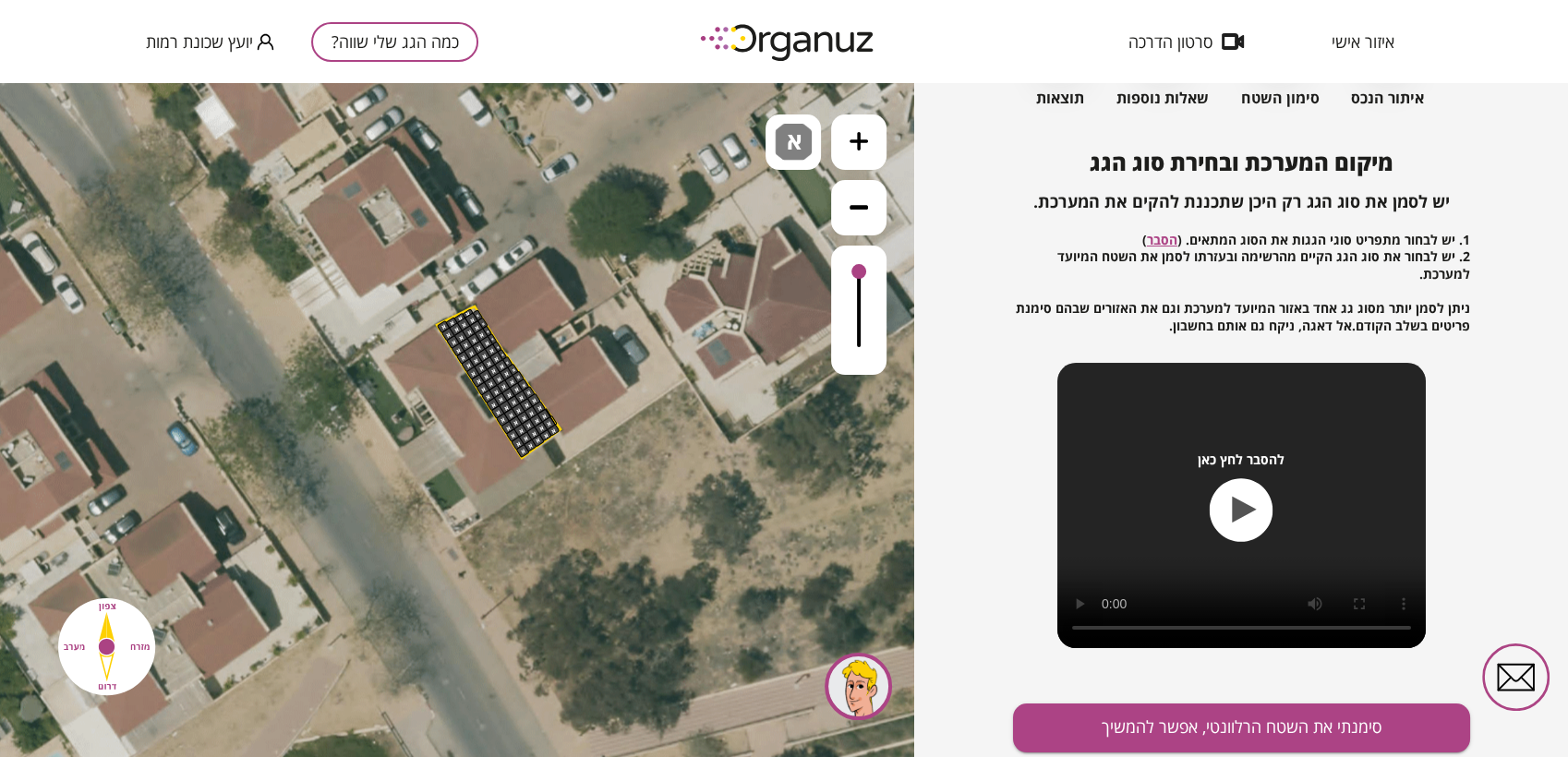 scroll, scrollTop: 198, scrollLeft: 0, axis: vertical 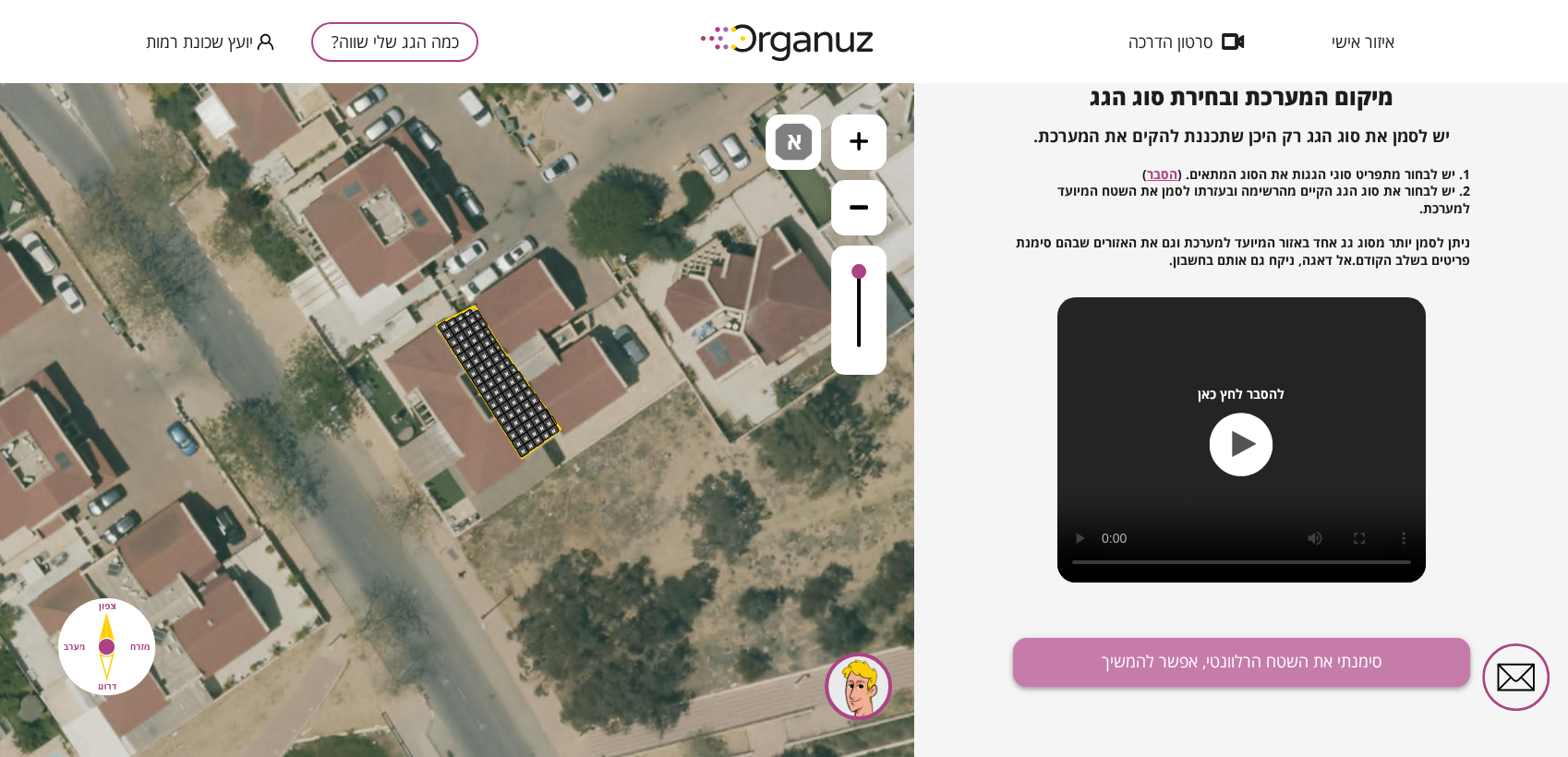 click on "סימנתי את השטח הרלוונטי, אפשר להמשיך" at bounding box center (1241, 662) 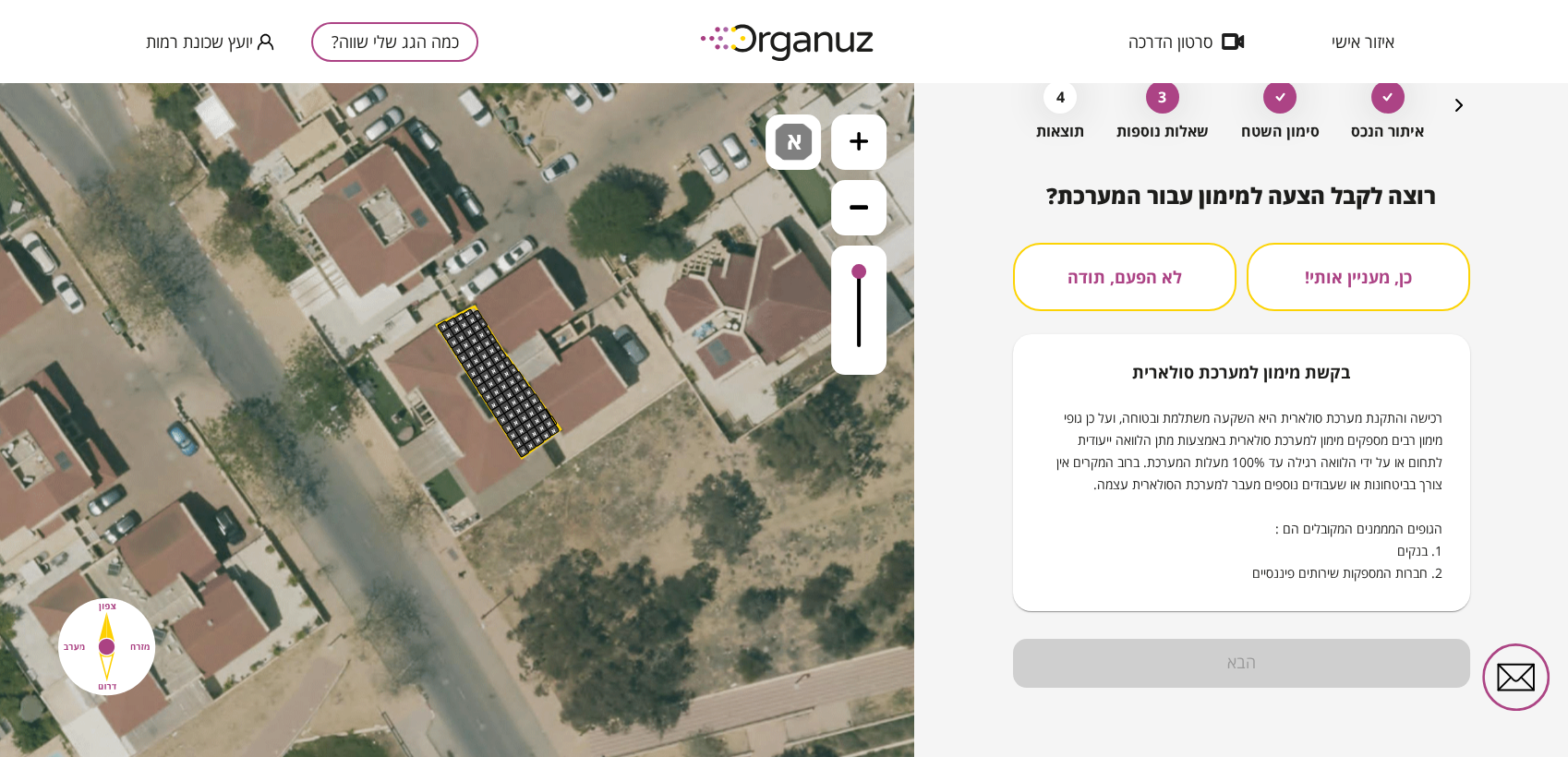 click on "לא הפעם, תודה" at bounding box center (1125, 277) 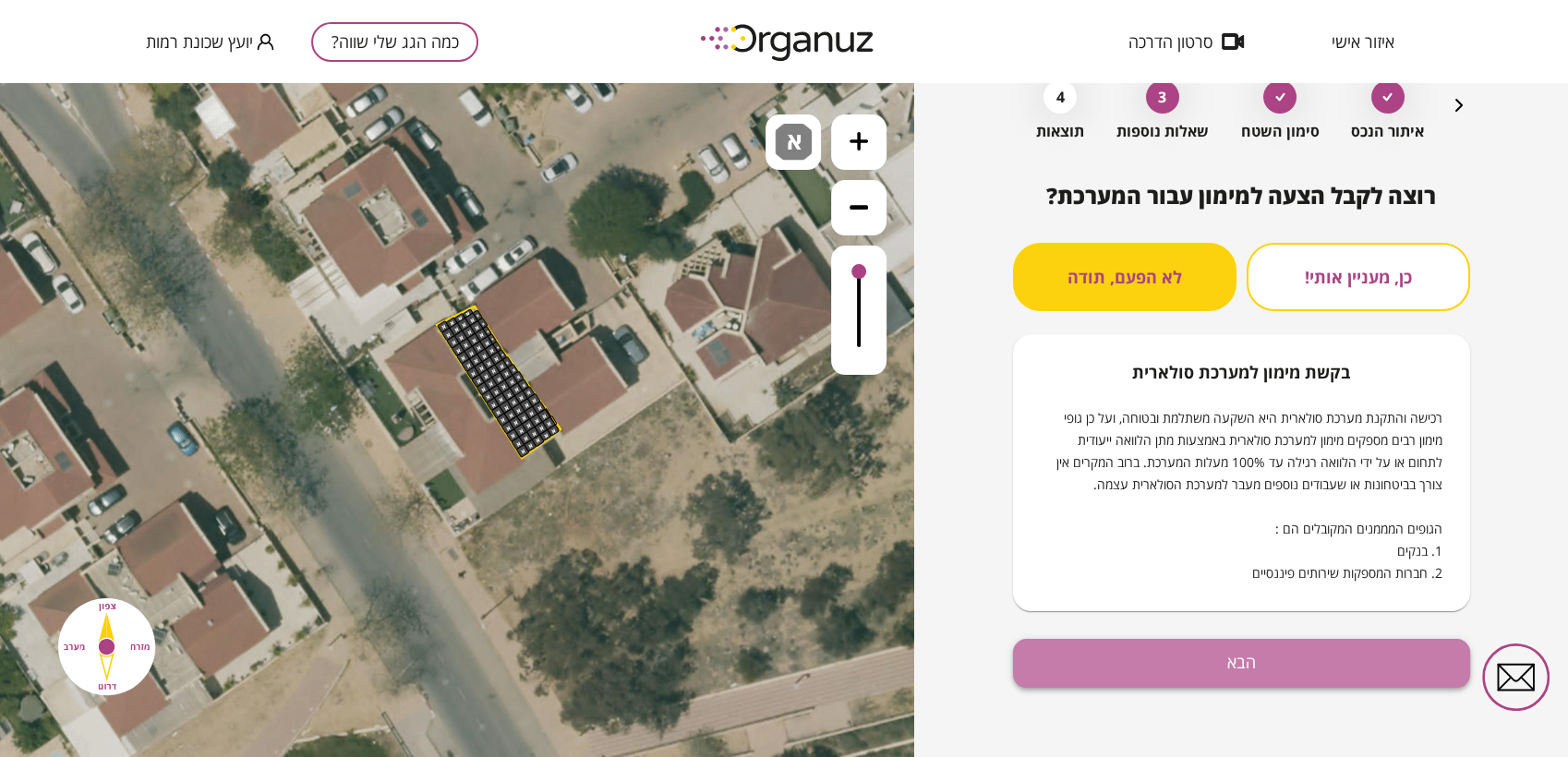 click on "הבא" at bounding box center [1241, 663] 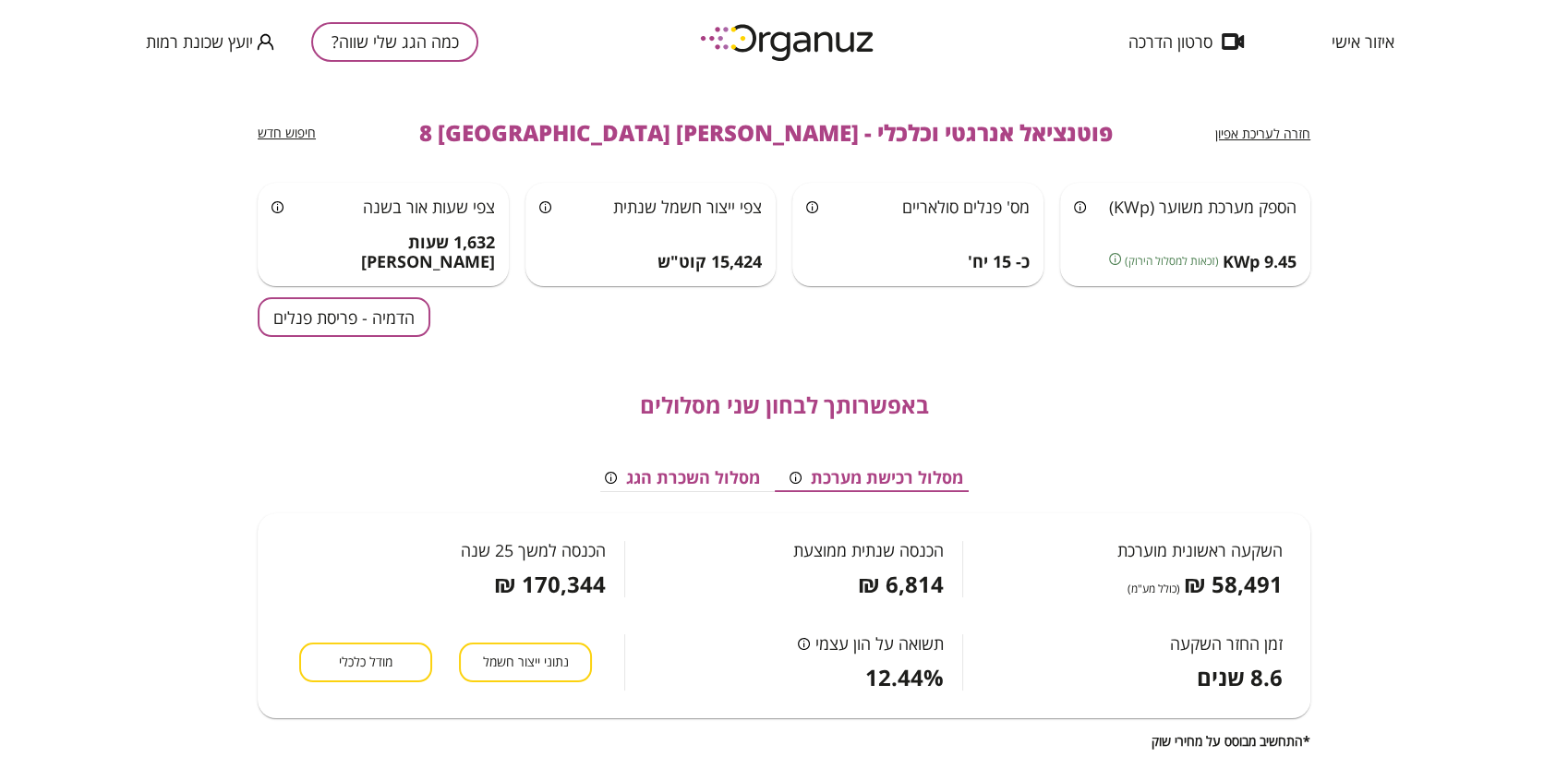 click on "הדמיה - פריסת פנלים" at bounding box center (344, 317) 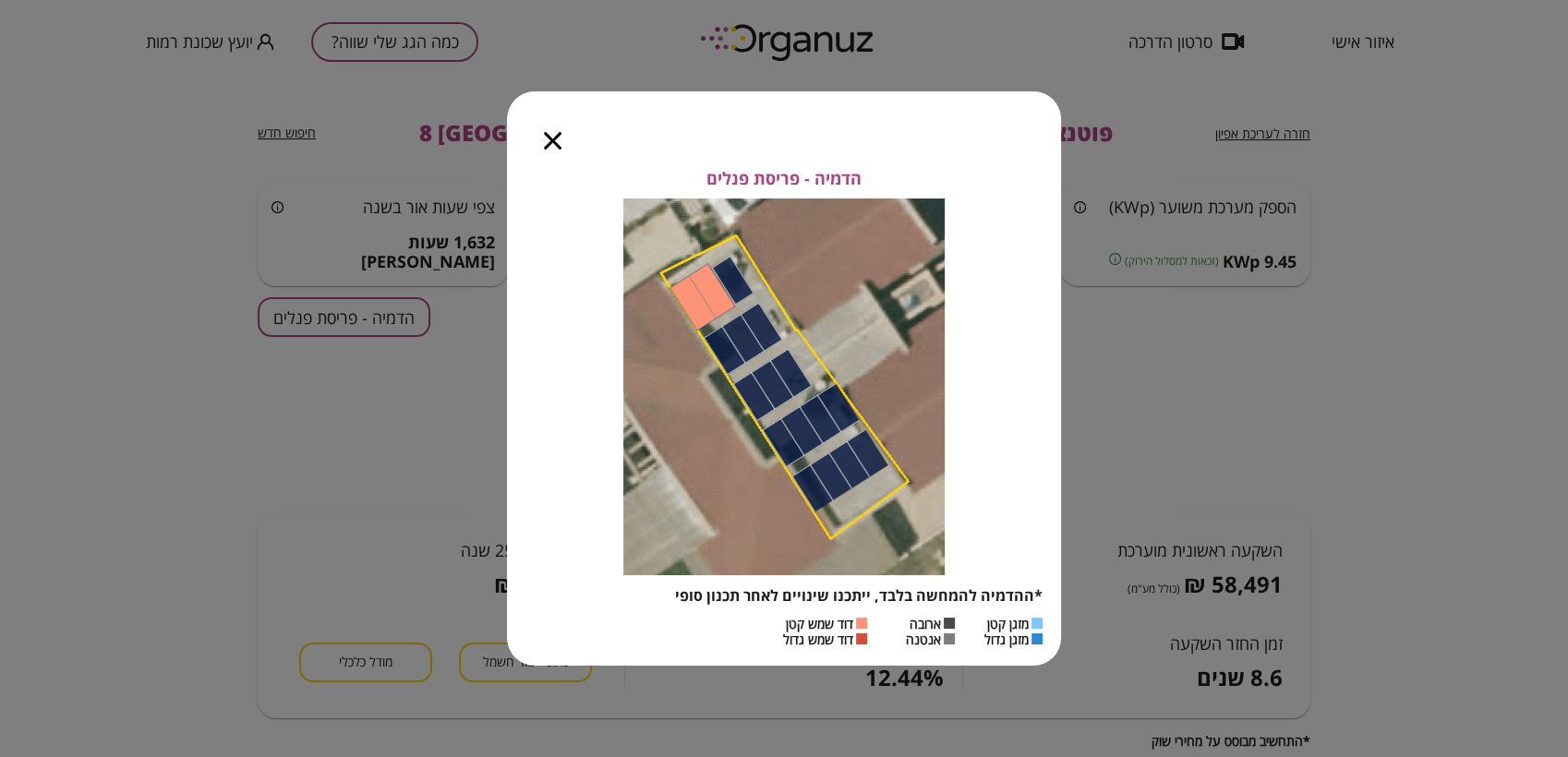 click 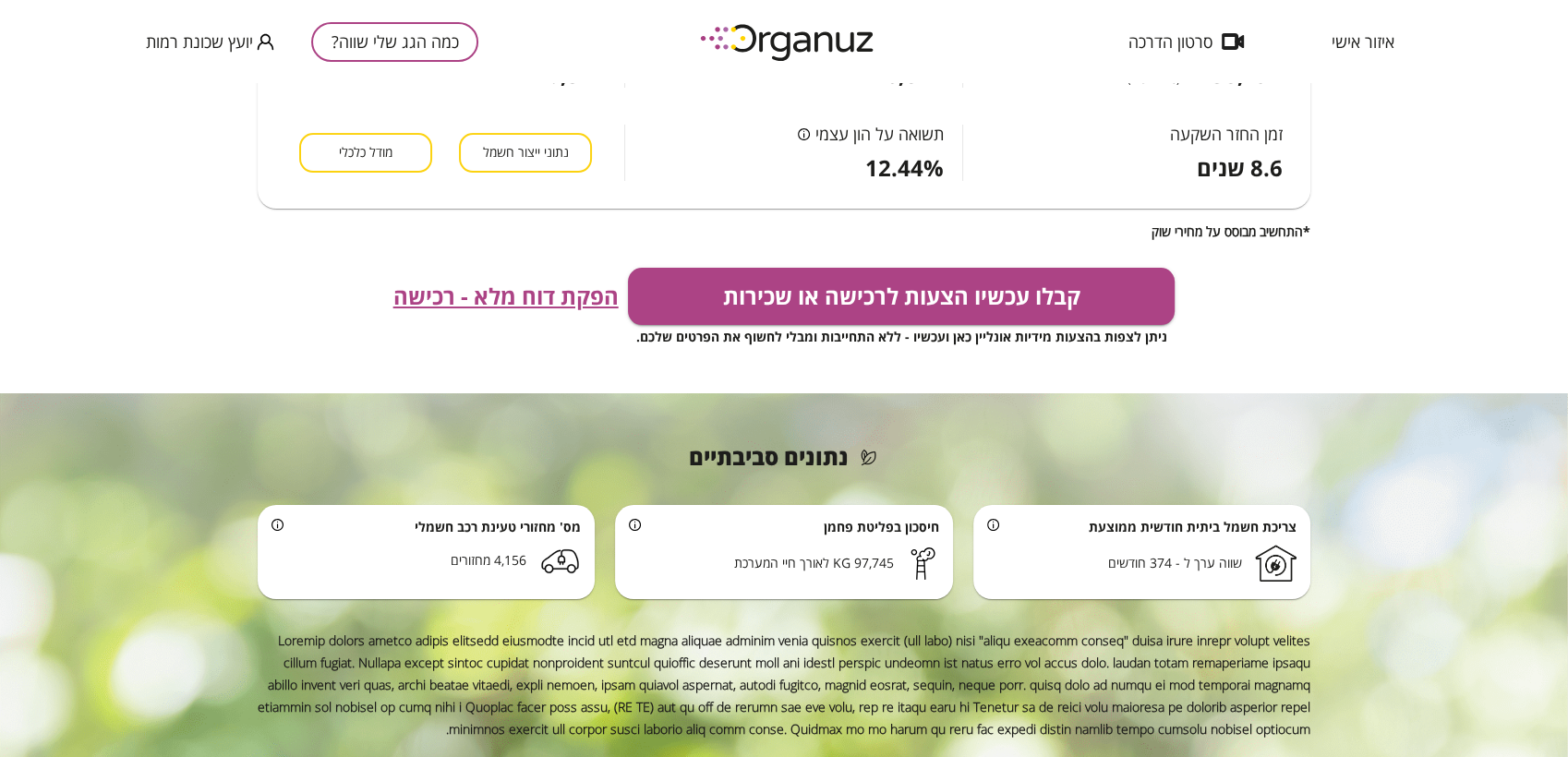 scroll, scrollTop: 512, scrollLeft: 0, axis: vertical 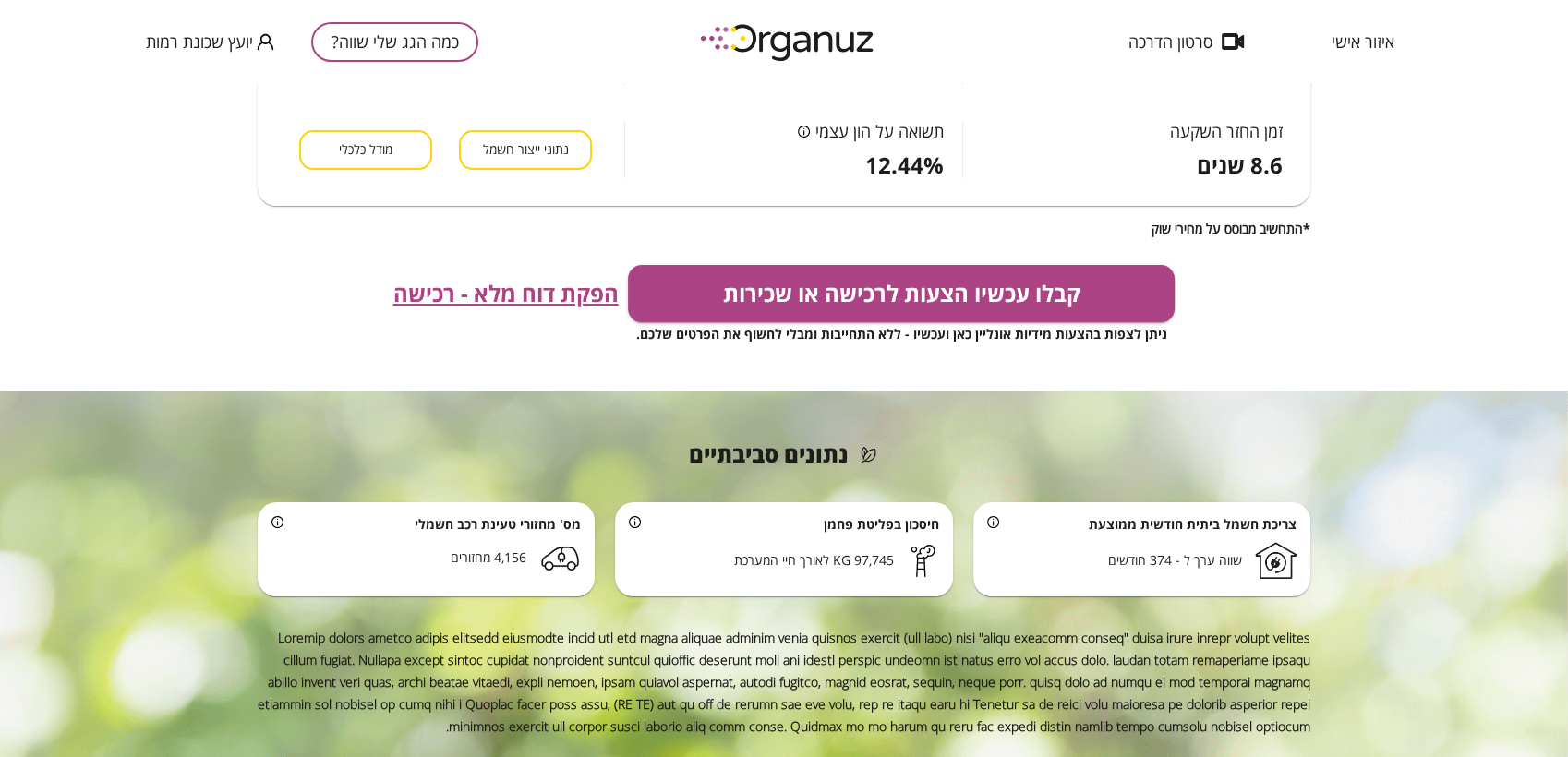 click on "הפקת דוח מלא - רכישה" at bounding box center (506, 294) 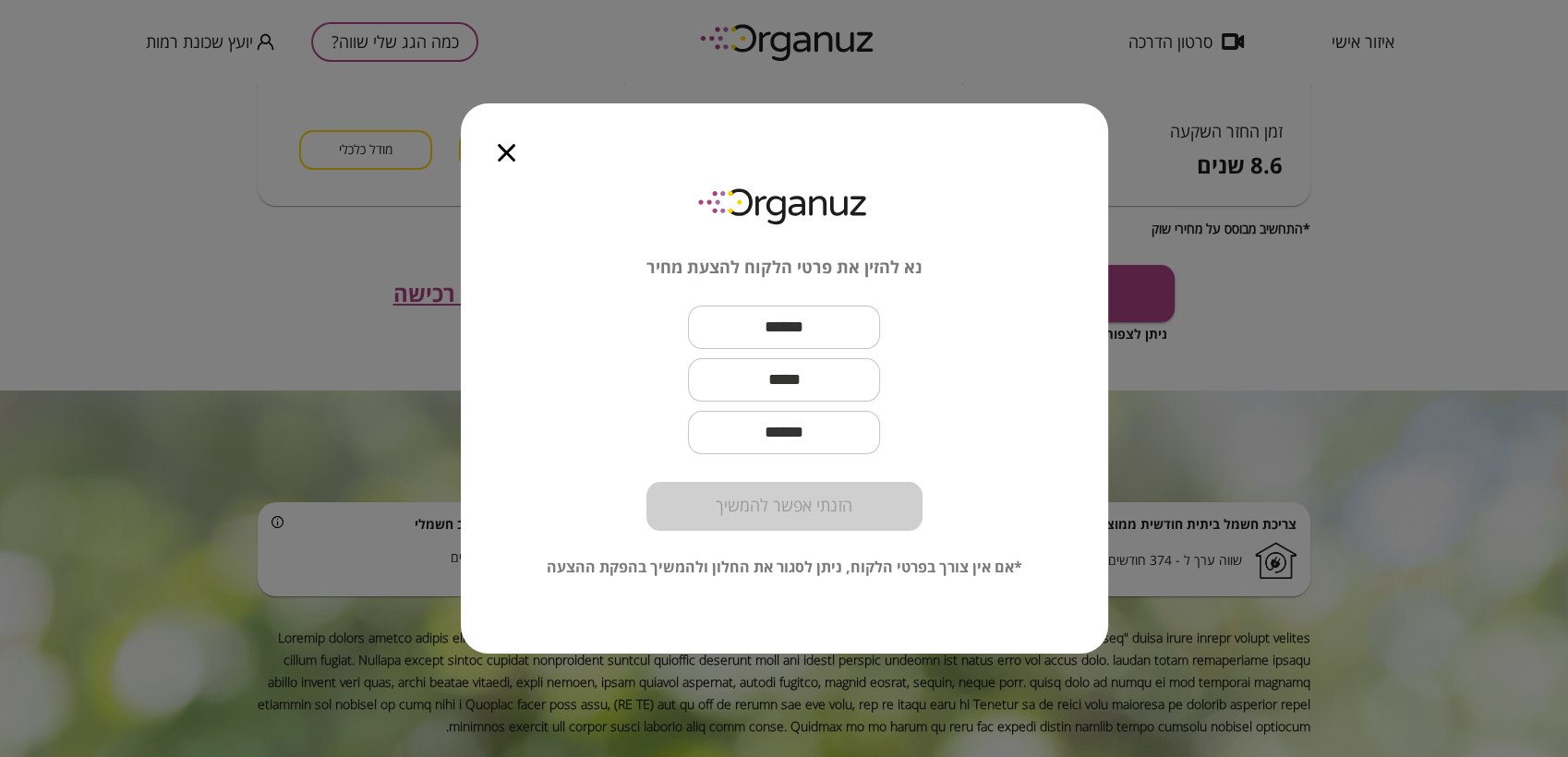 click 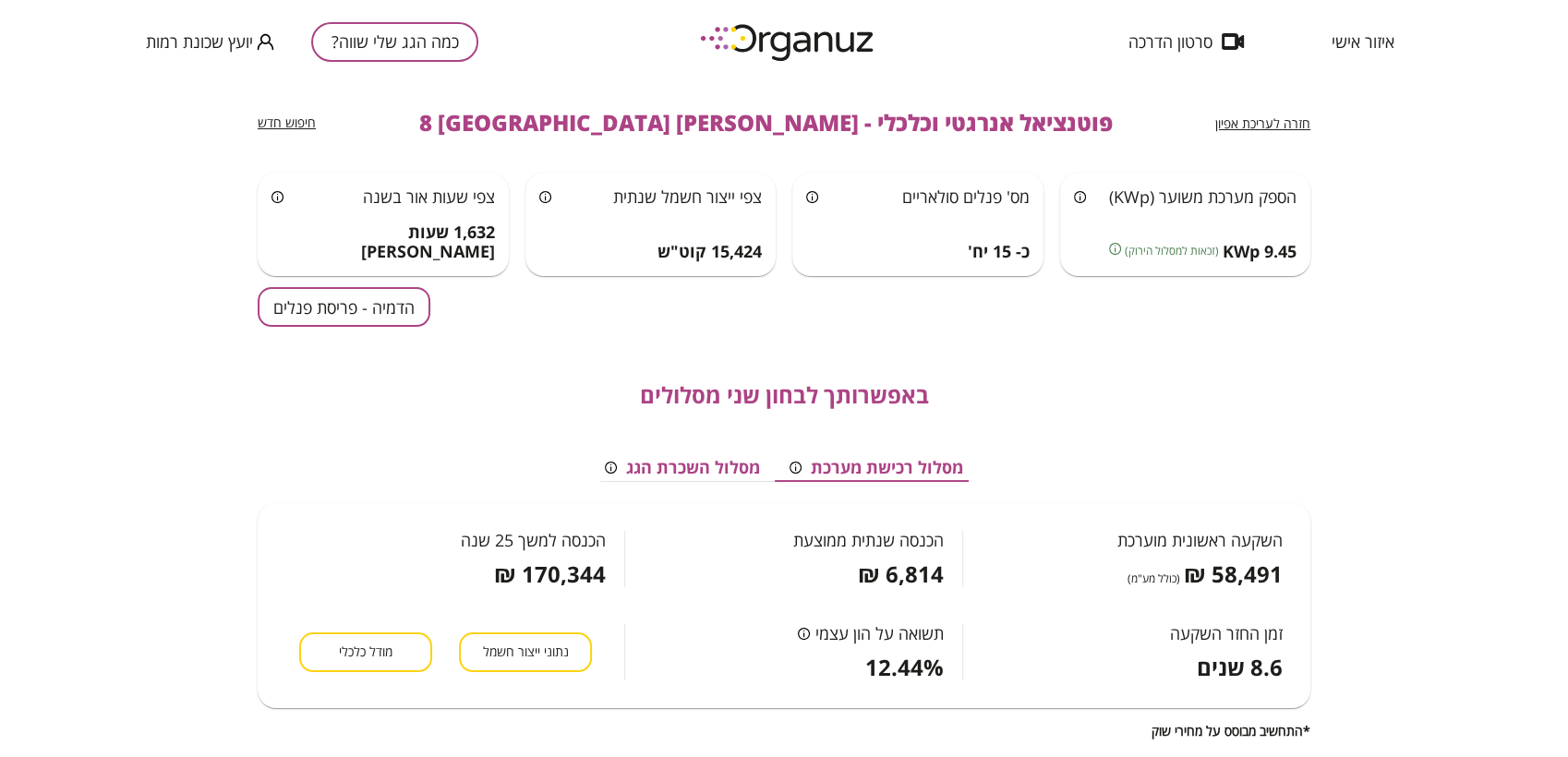 scroll, scrollTop: 0, scrollLeft: 0, axis: both 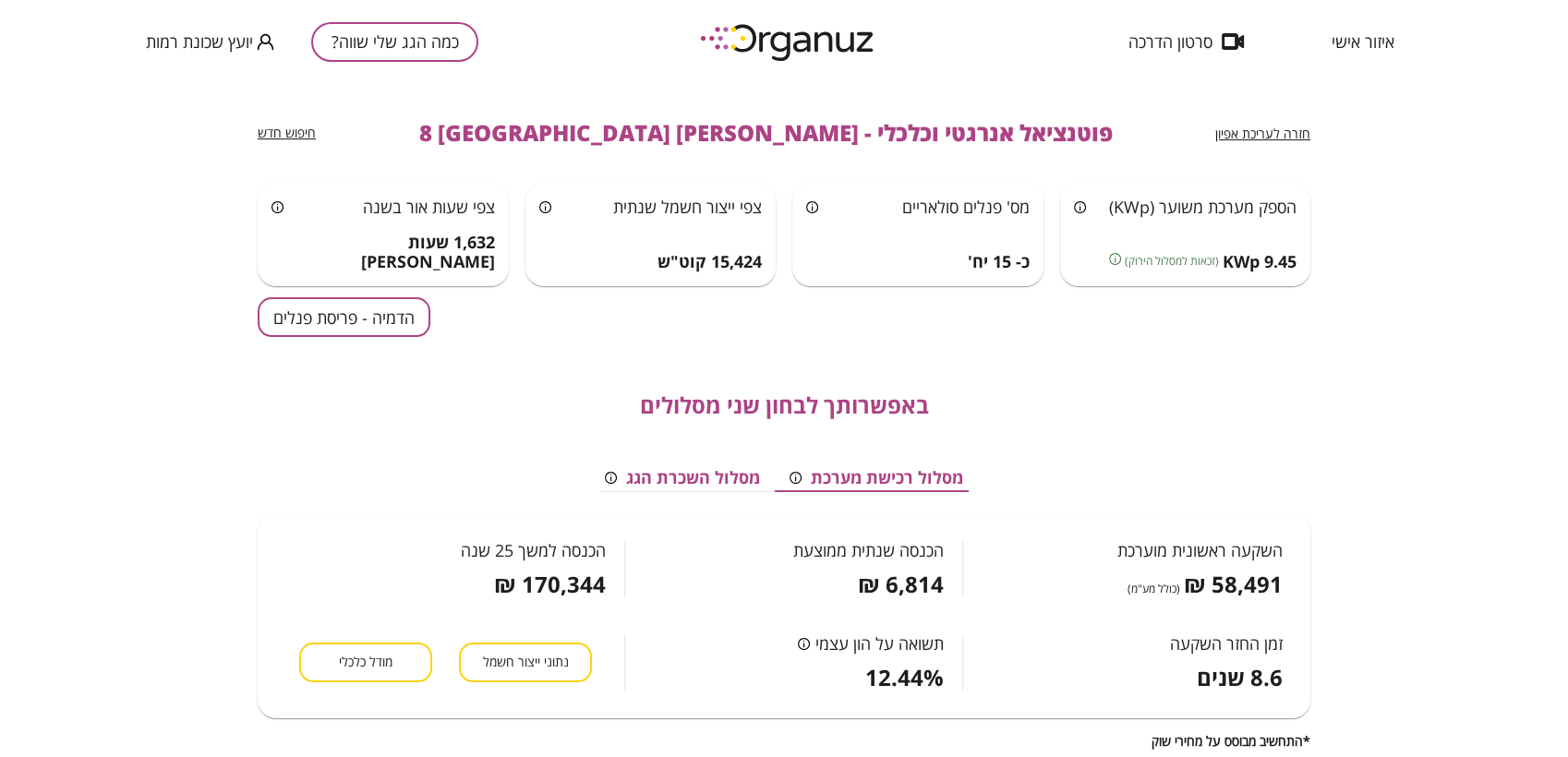 click on "כמה הגג שלי שווה?" at bounding box center (394, 42) 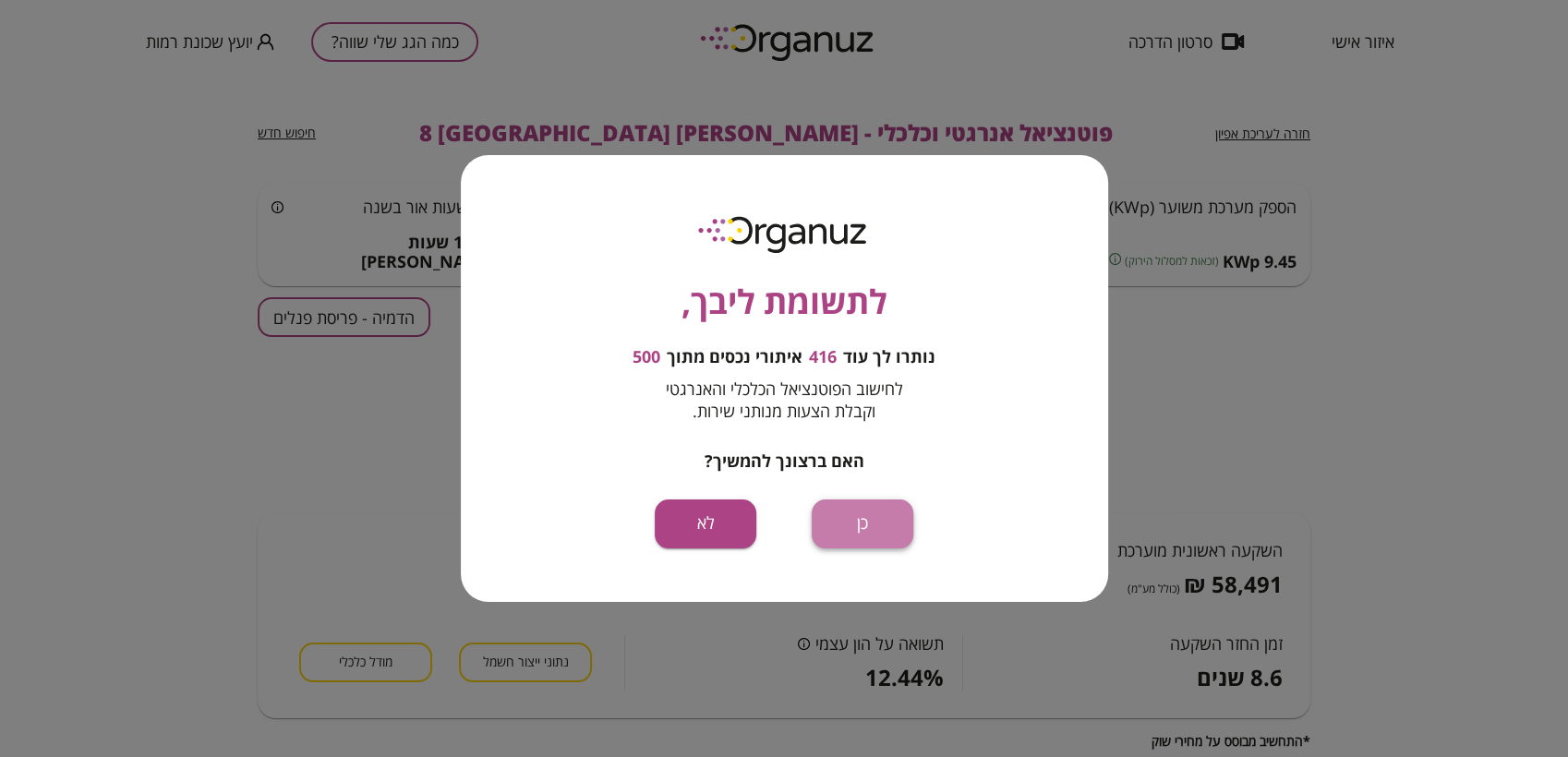 click on "כן" at bounding box center [862, 523] 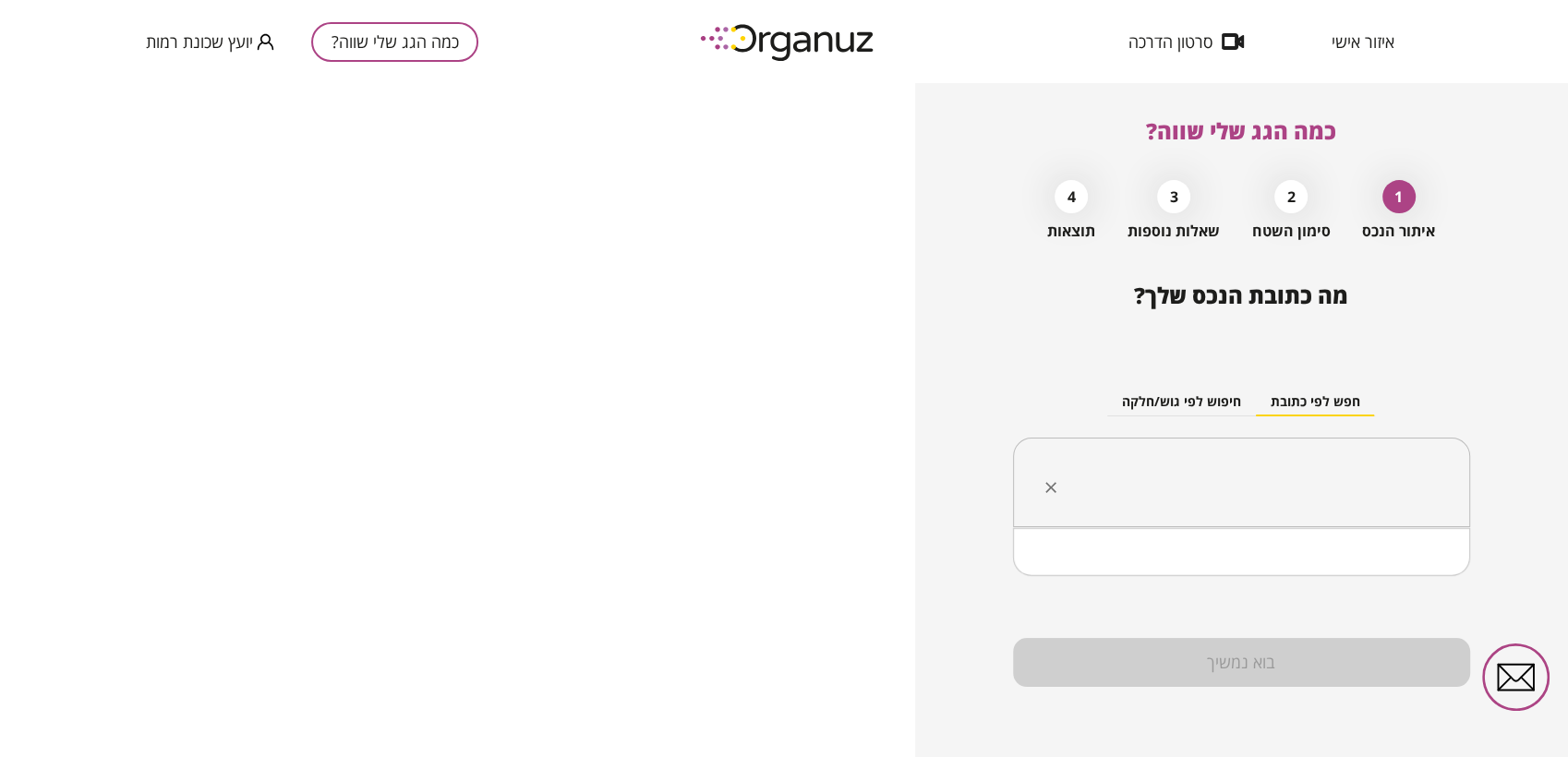 click at bounding box center (1248, 483) 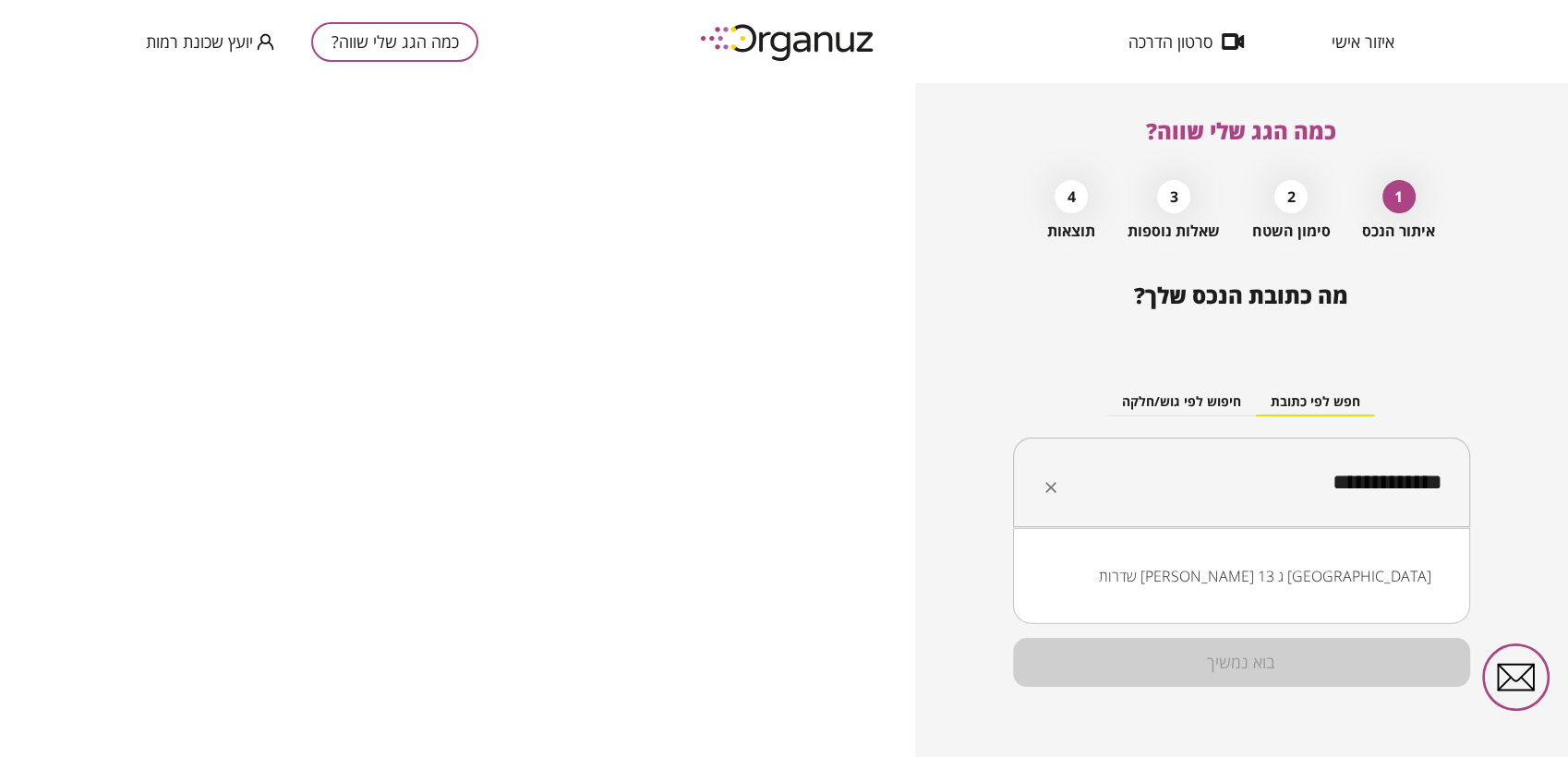 click on "שדרות [PERSON_NAME] 13 ג [GEOGRAPHIC_DATA]" at bounding box center [1241, 576] 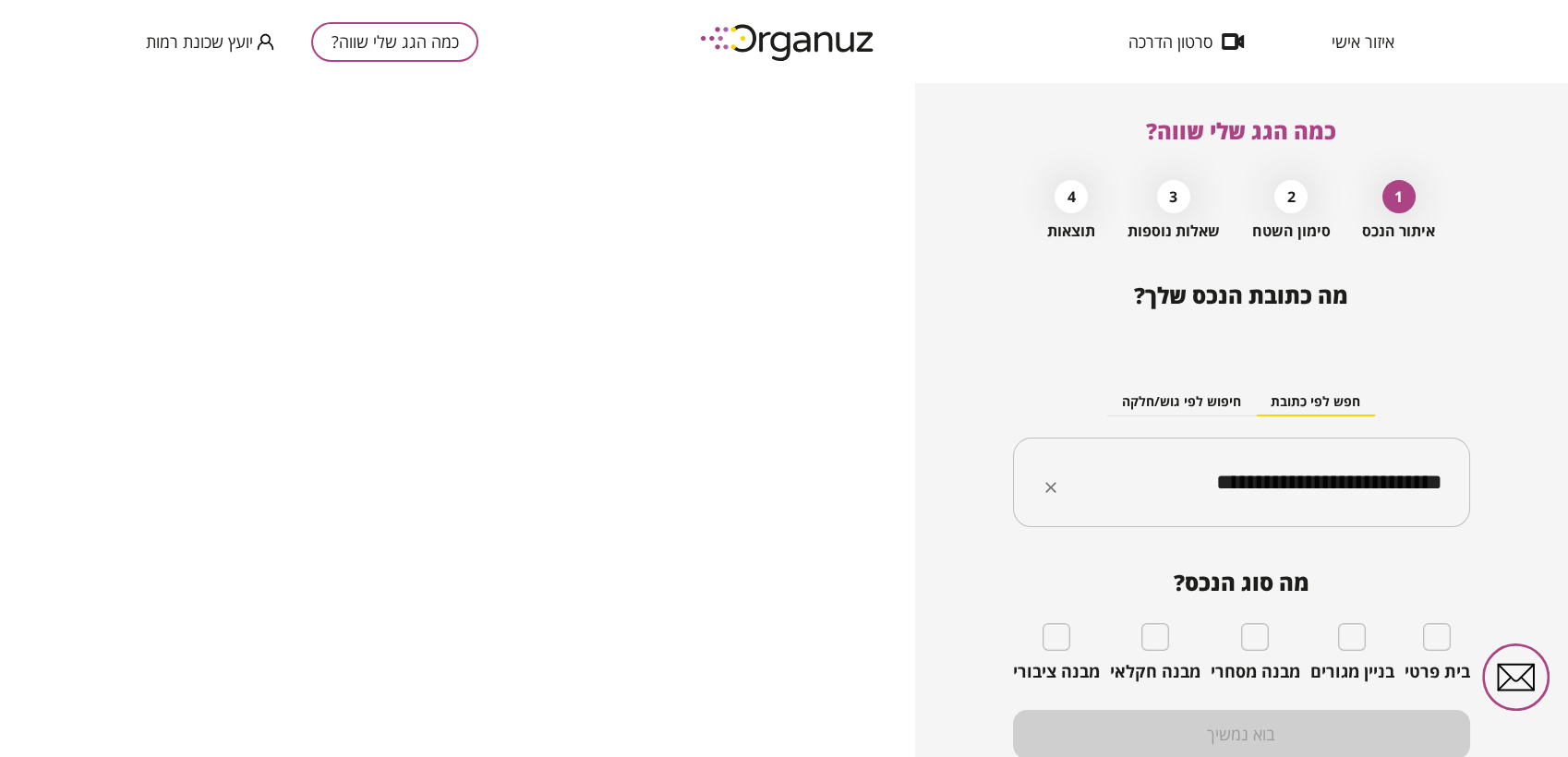 type on "**********" 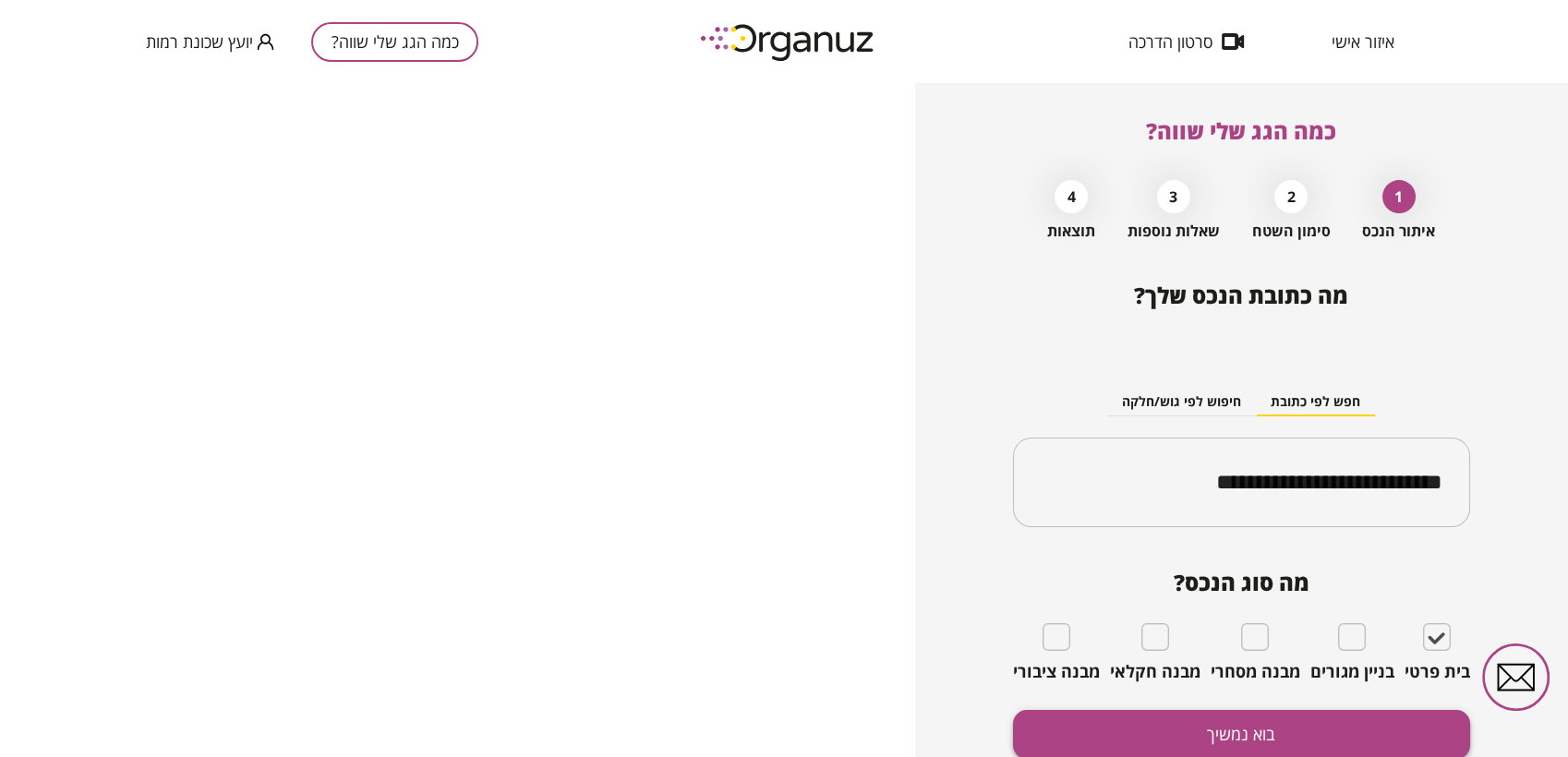 click on "בוא נמשיך" at bounding box center (1241, 734) 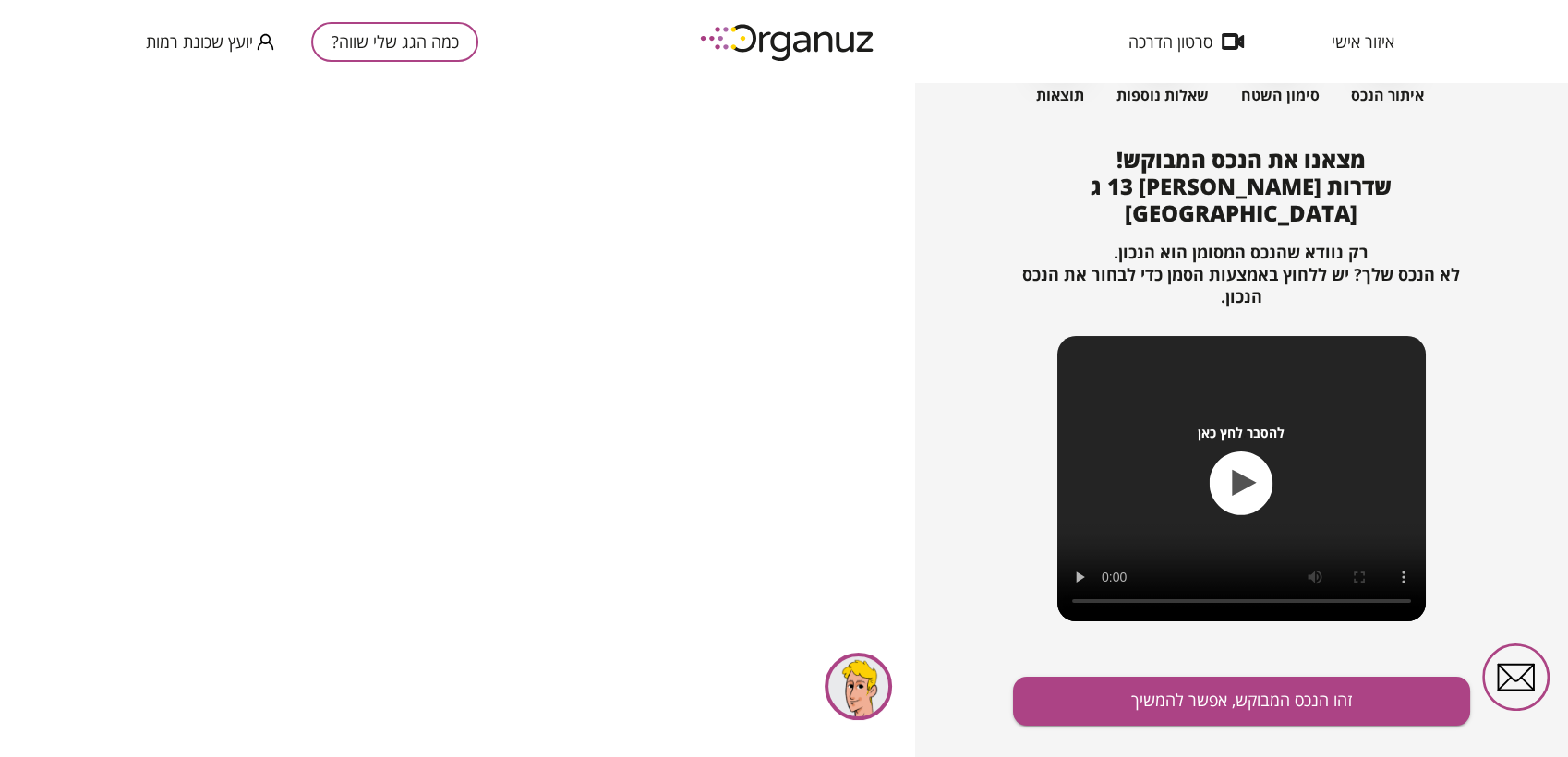 scroll, scrollTop: 148, scrollLeft: 0, axis: vertical 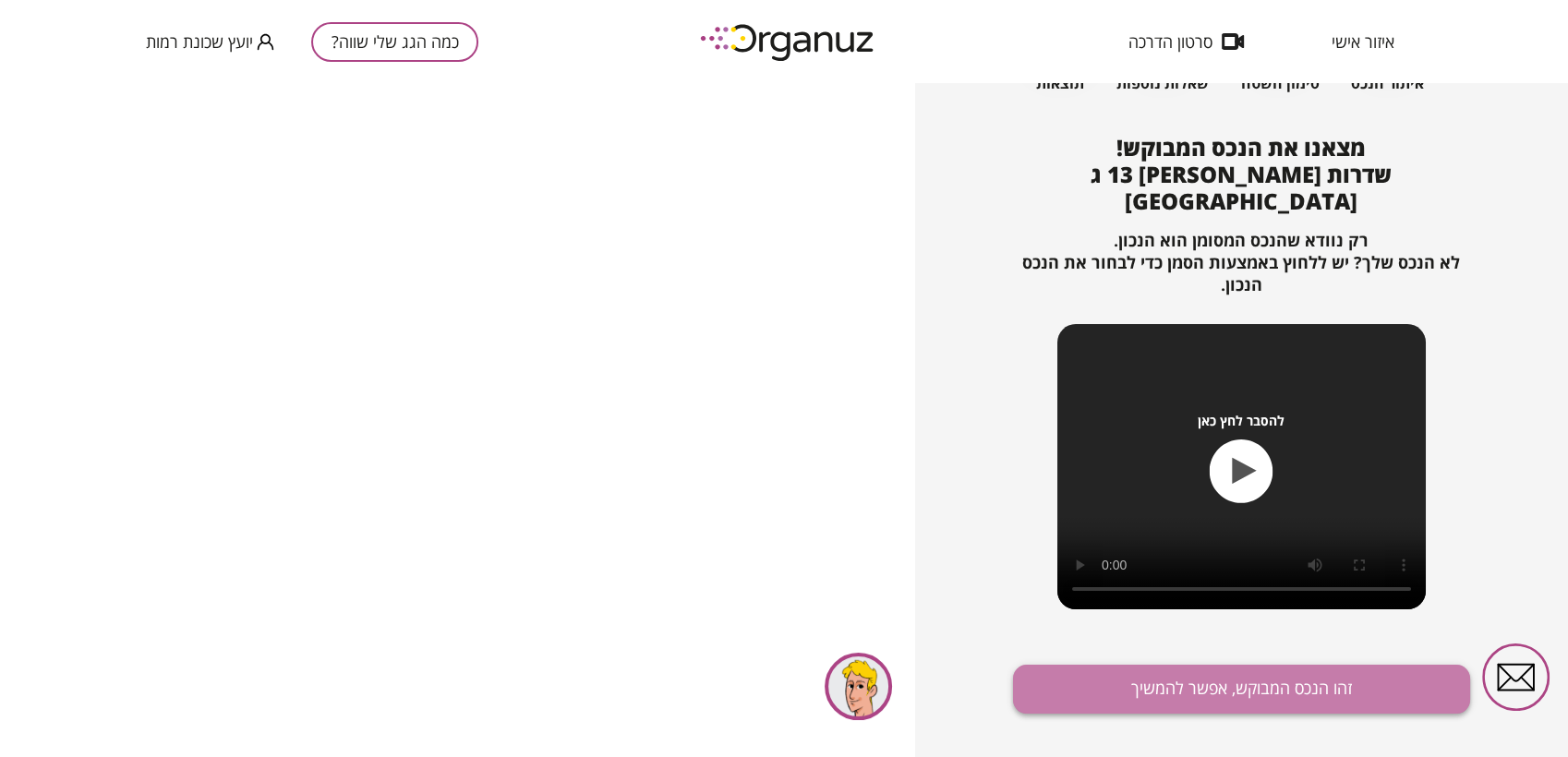 click on "זהו הנכס המבוקש, אפשר להמשיך" at bounding box center [1241, 689] 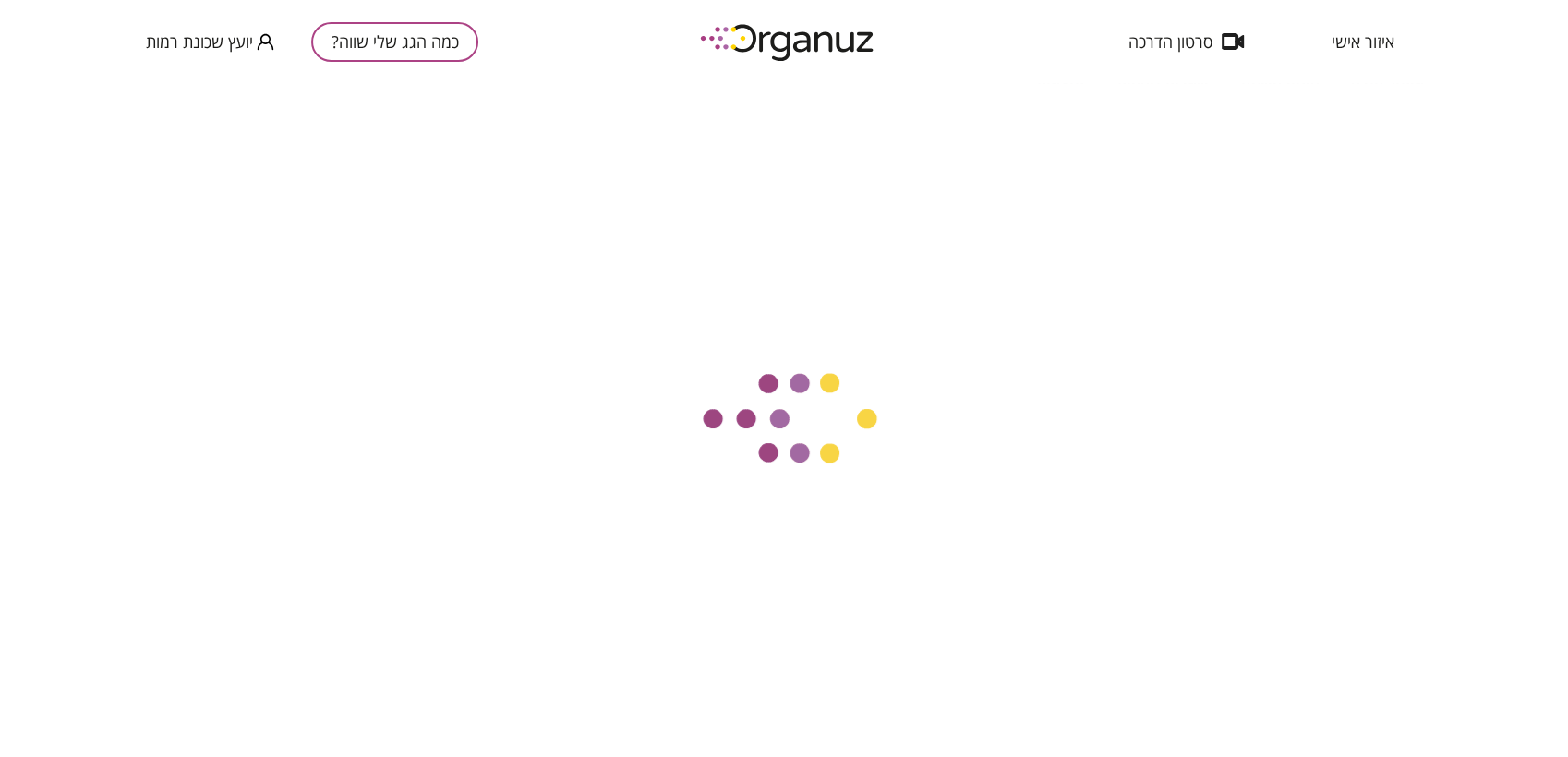 scroll, scrollTop: 112, scrollLeft: 0, axis: vertical 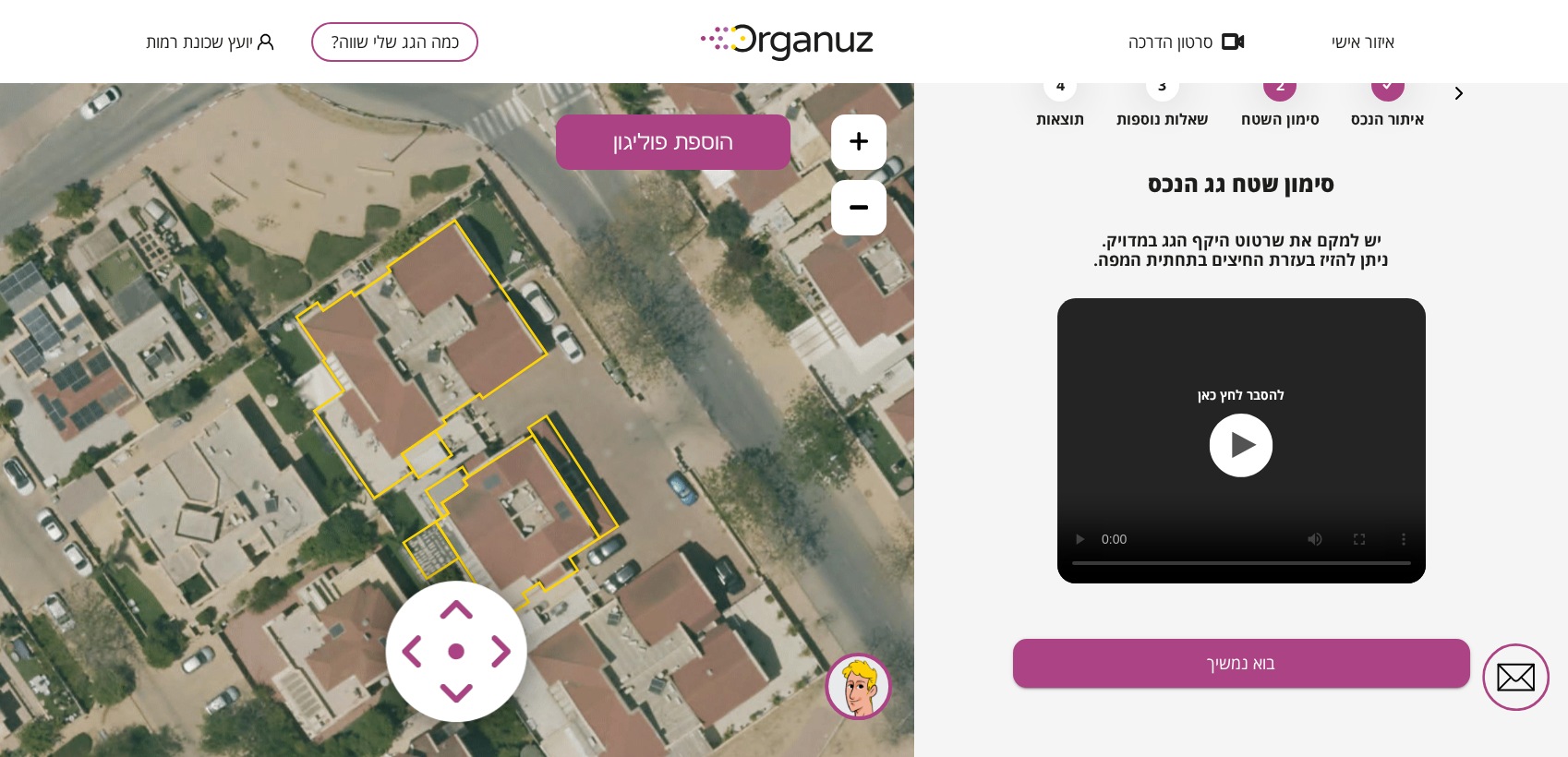 drag, startPoint x: 500, startPoint y: 547, endPoint x: 487, endPoint y: 548, distance: 13.038405 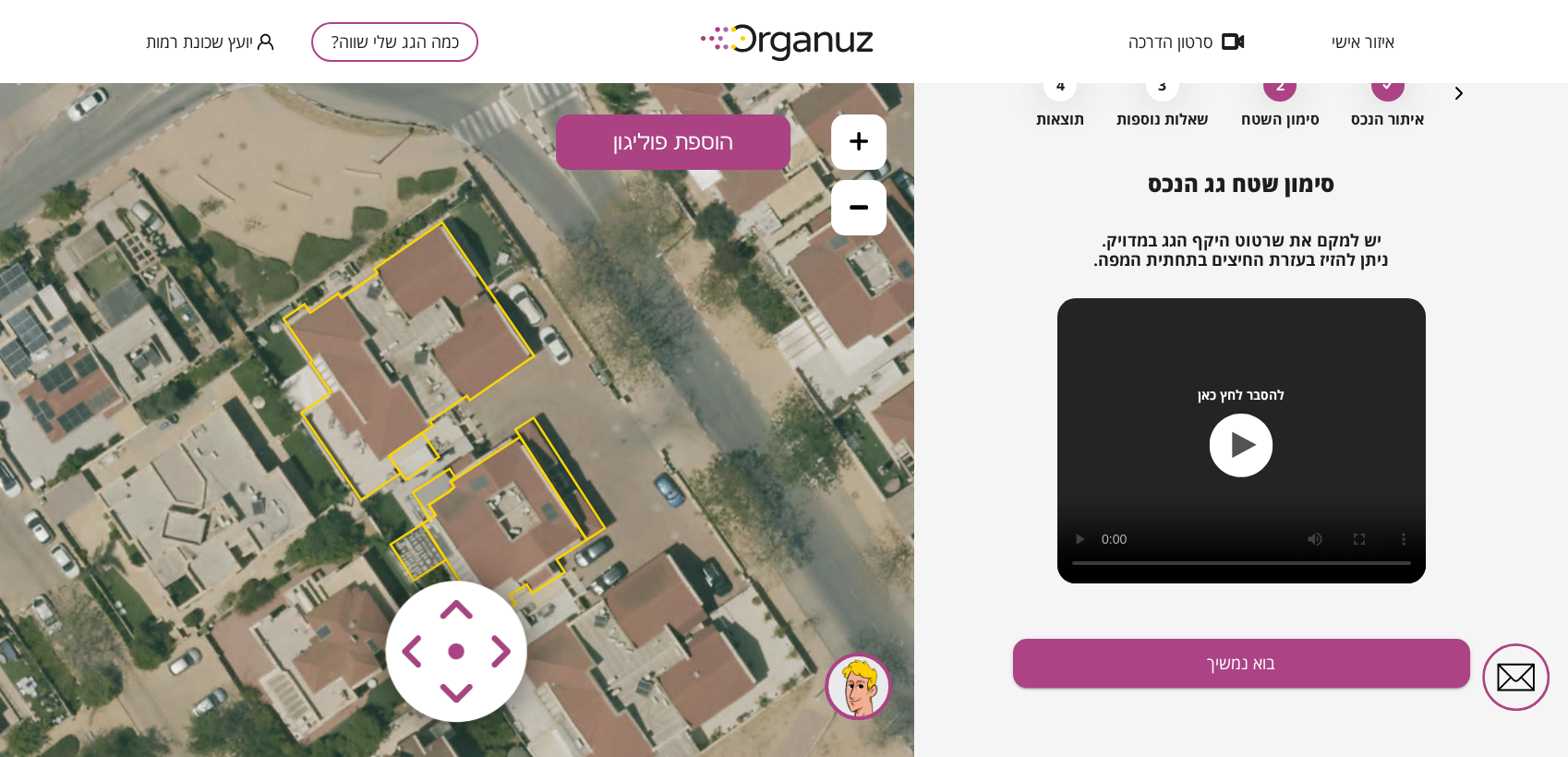 click at bounding box center [457, 652] 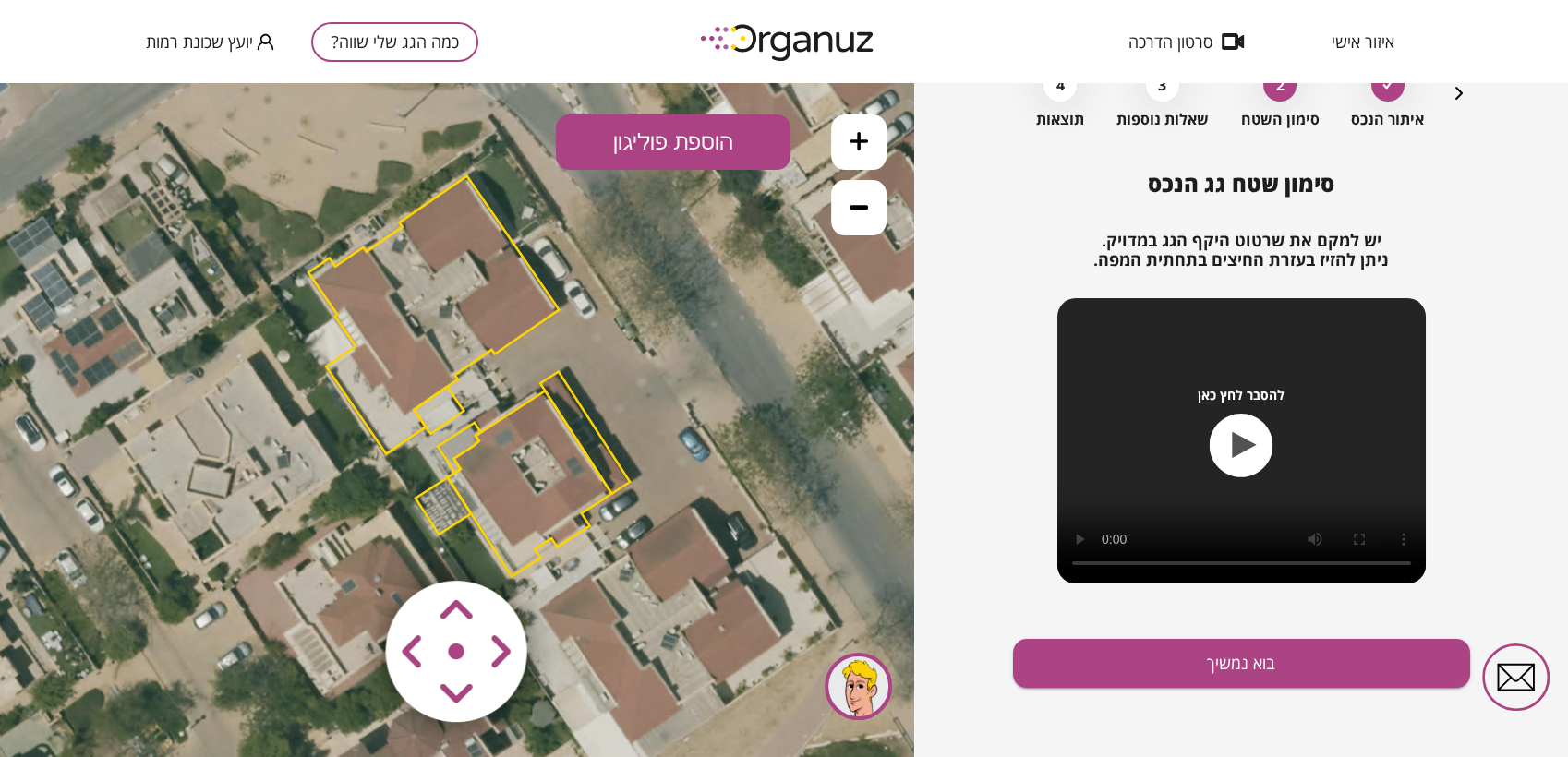 drag, startPoint x: 508, startPoint y: 503, endPoint x: 568, endPoint y: 425, distance: 98.40732 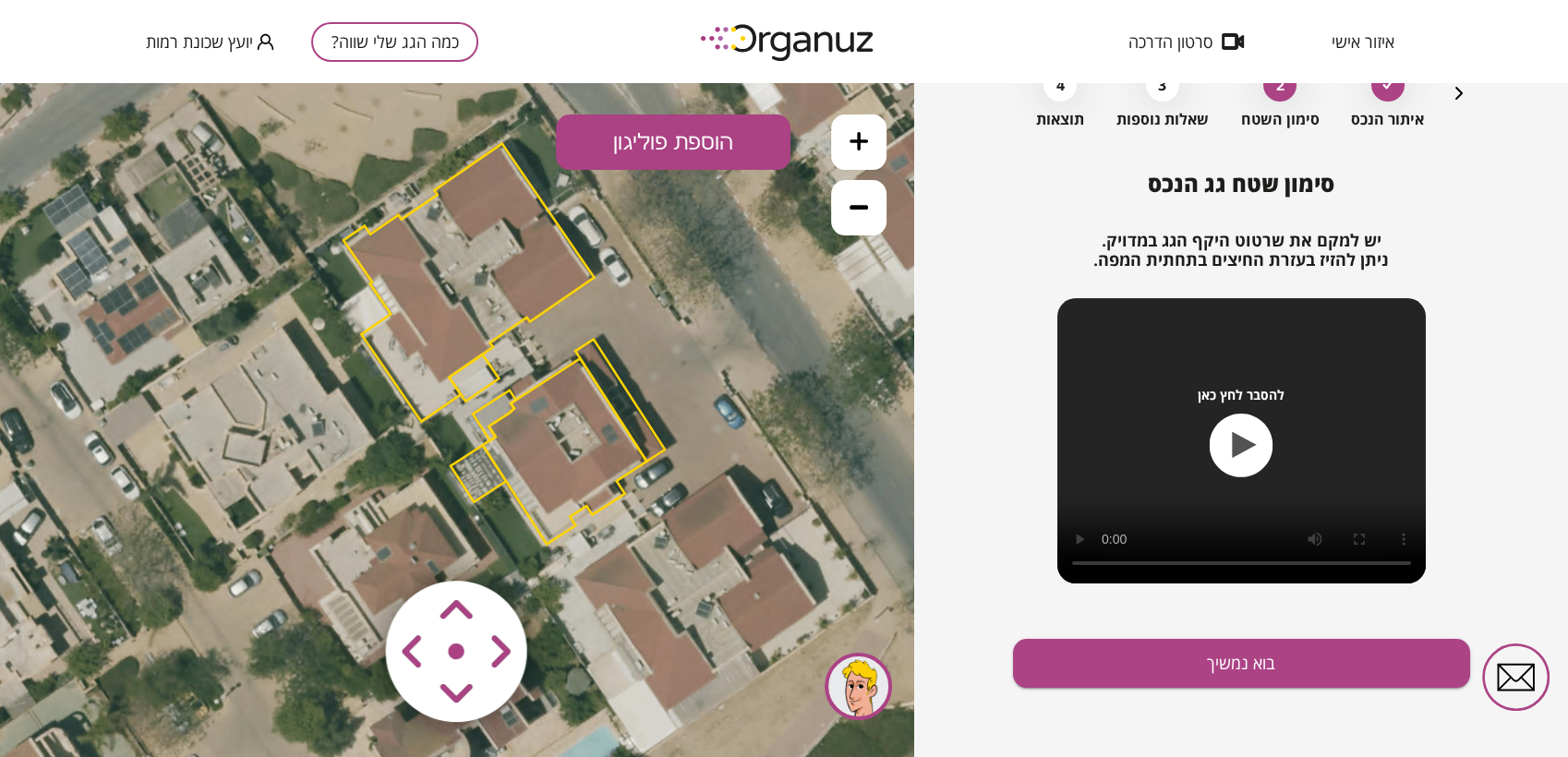 click 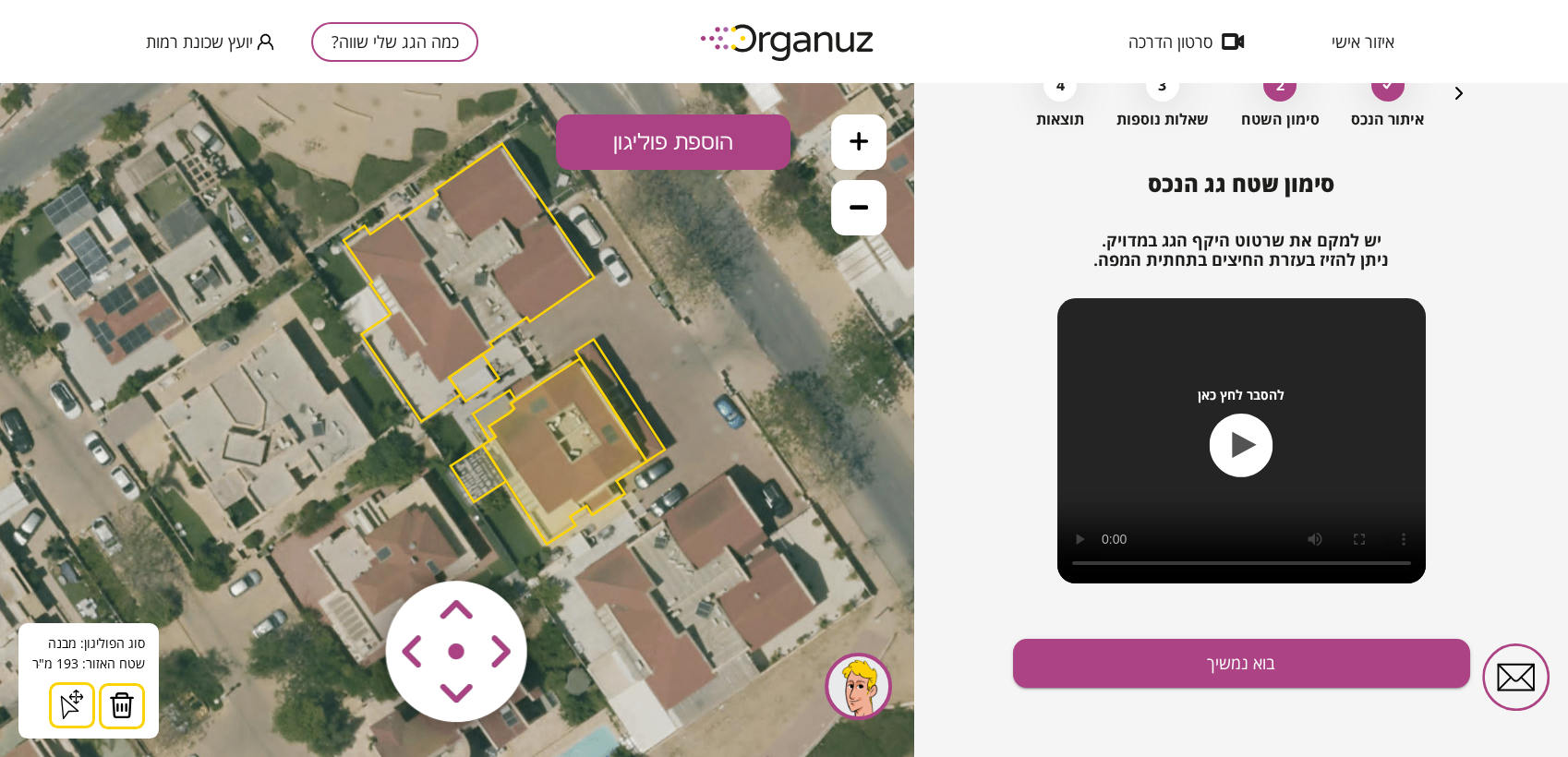 click at bounding box center (122, 706) 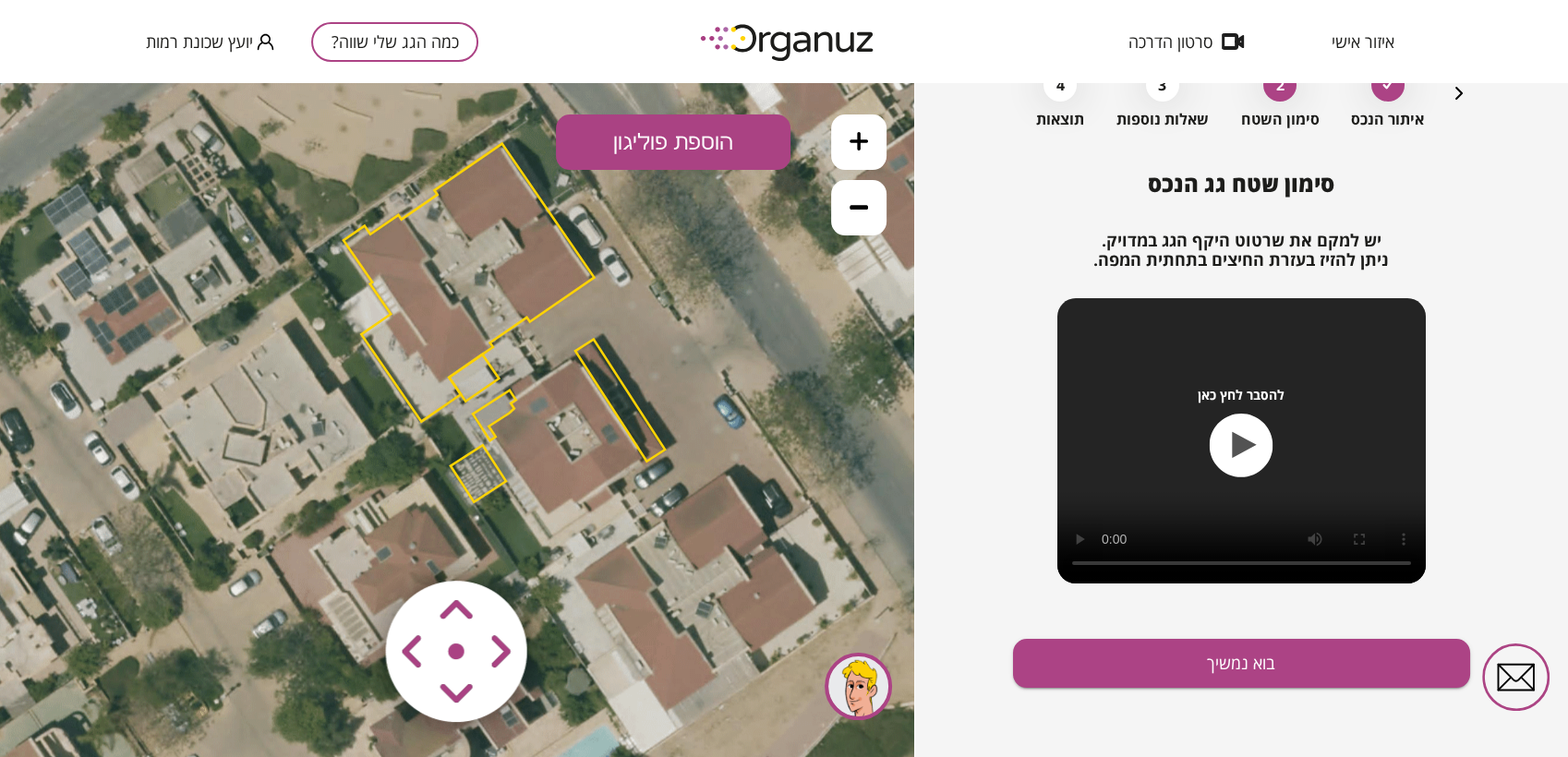 click 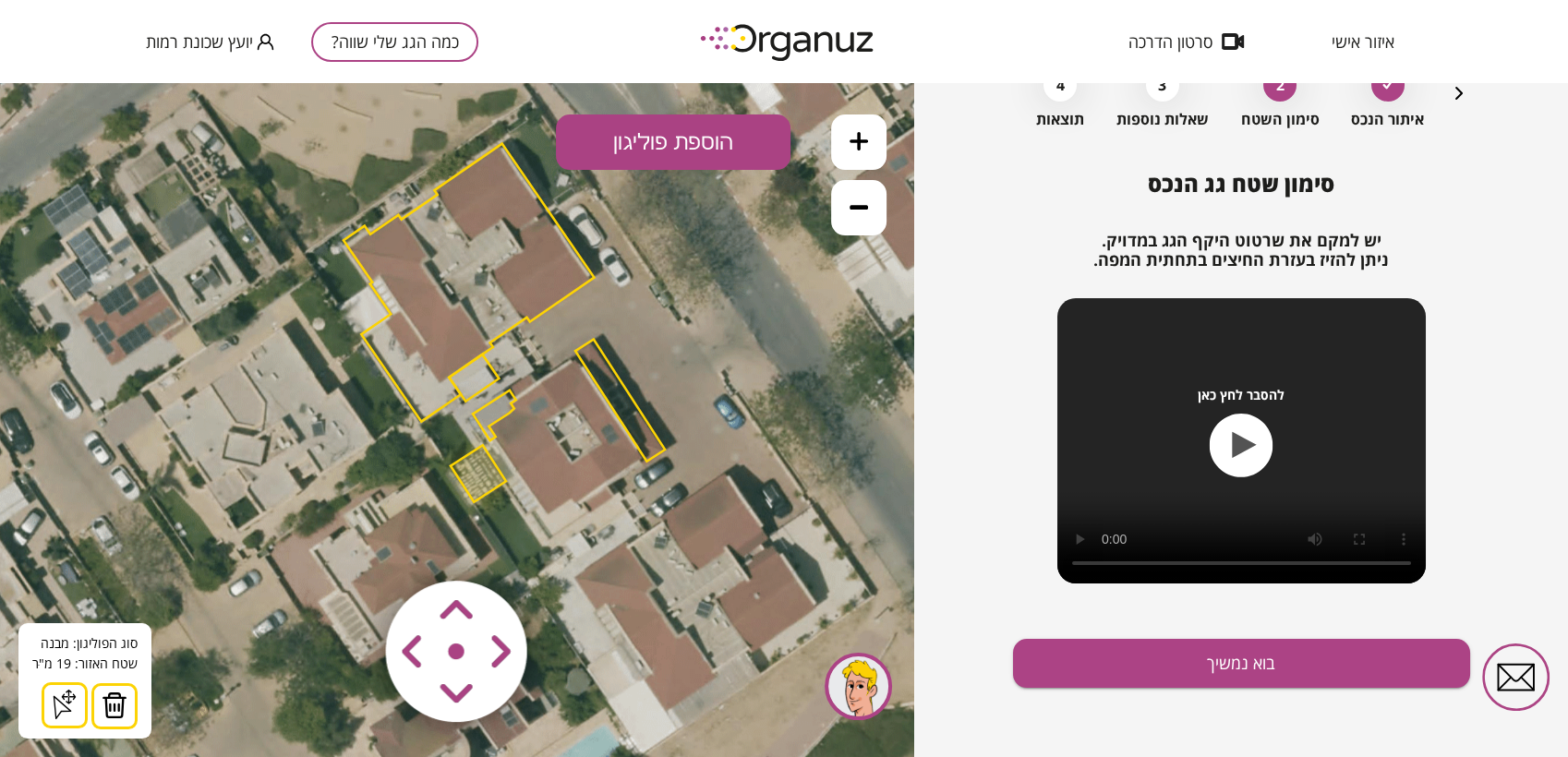 click at bounding box center [115, 706] 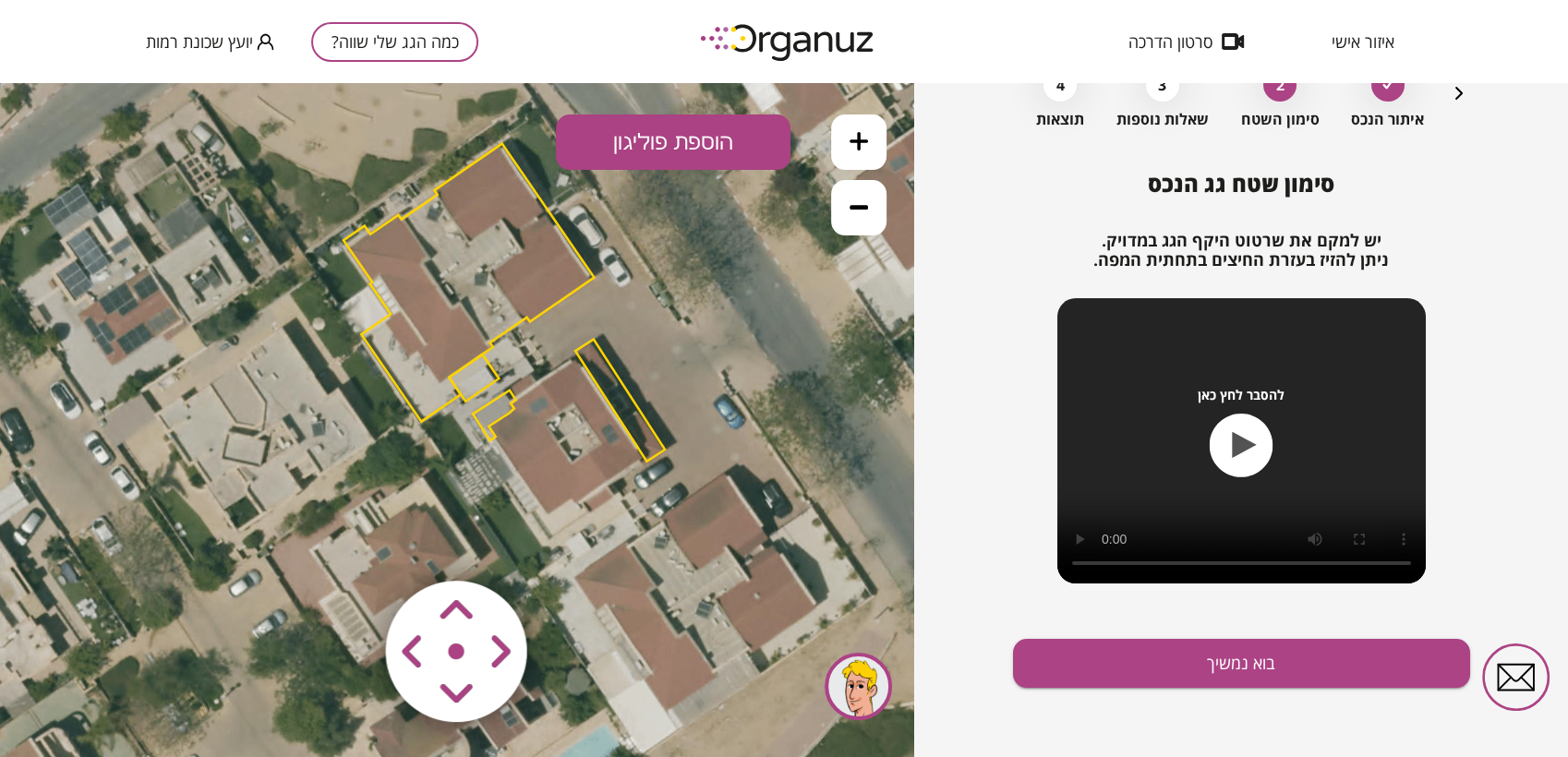 click 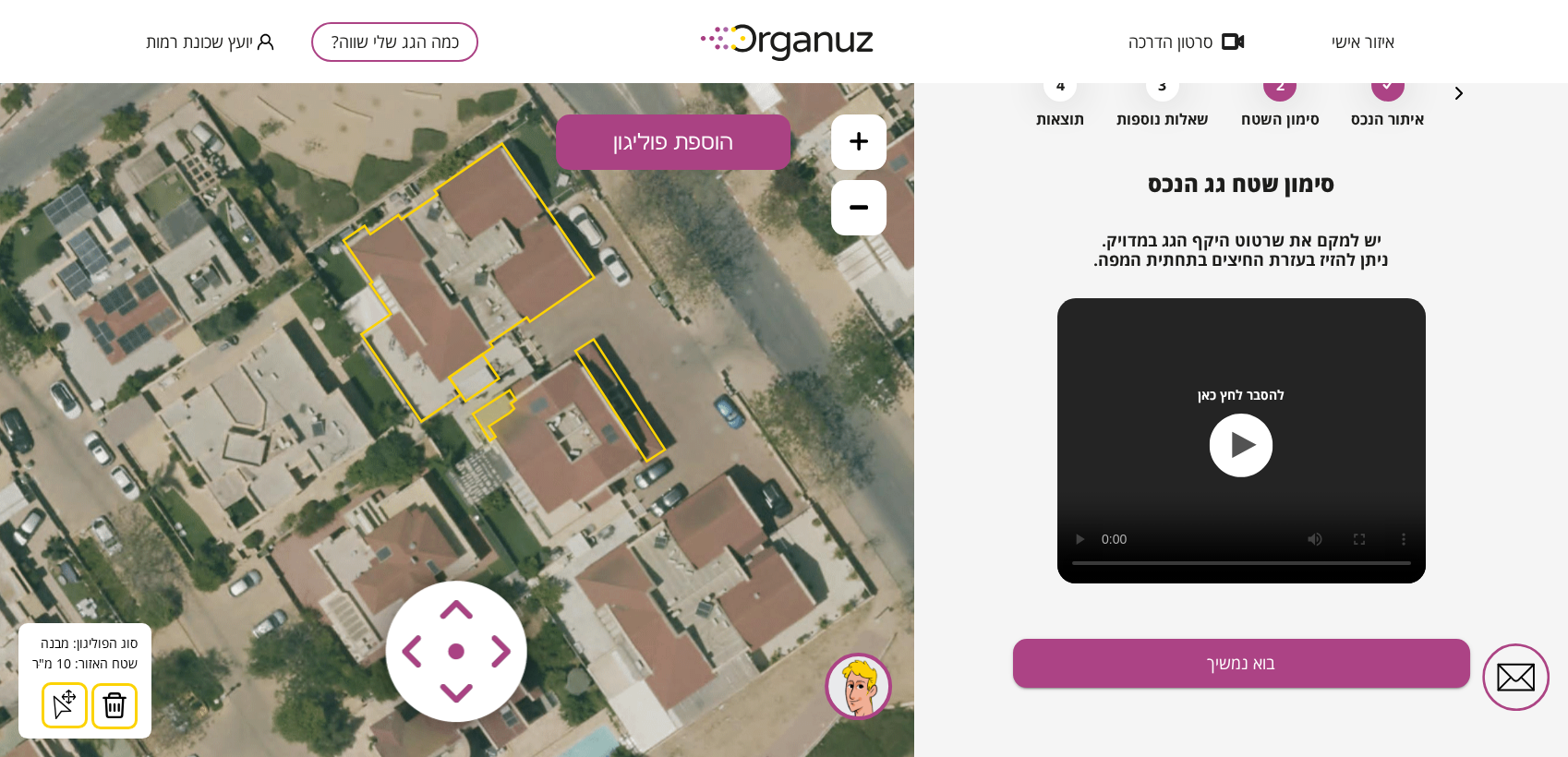drag, startPoint x: 106, startPoint y: 713, endPoint x: 123, endPoint y: 691, distance: 27.802878 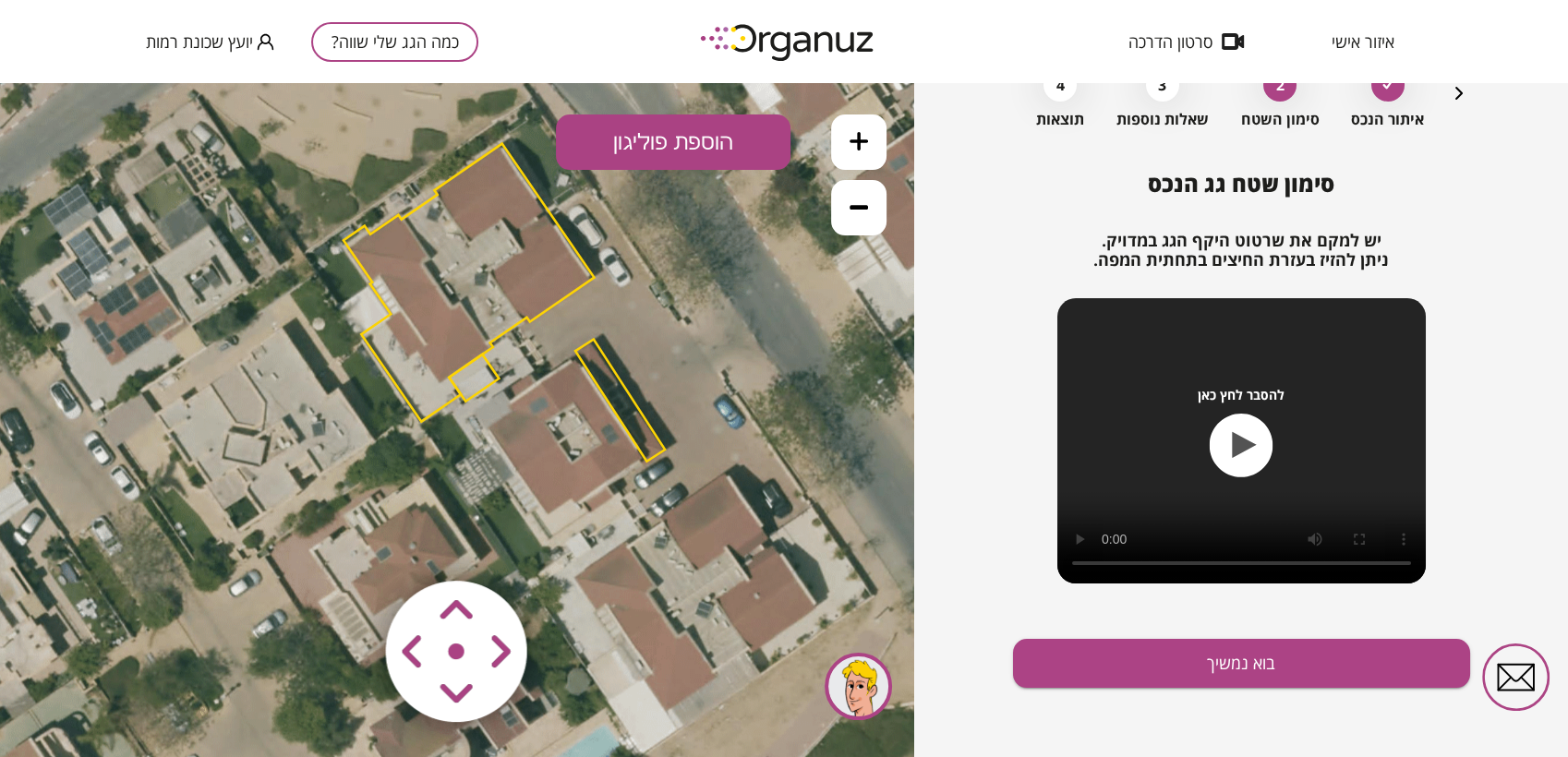 click 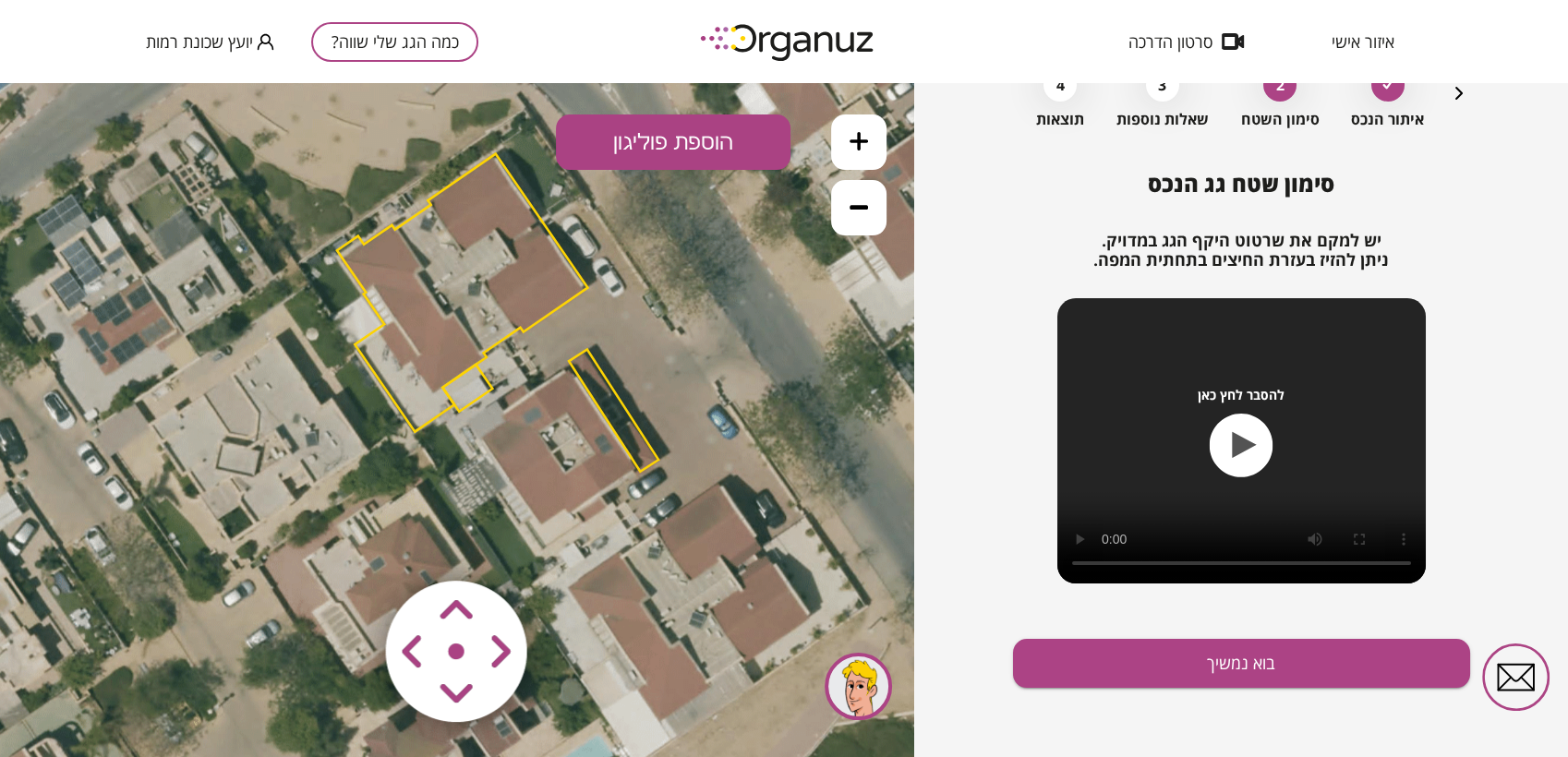 click 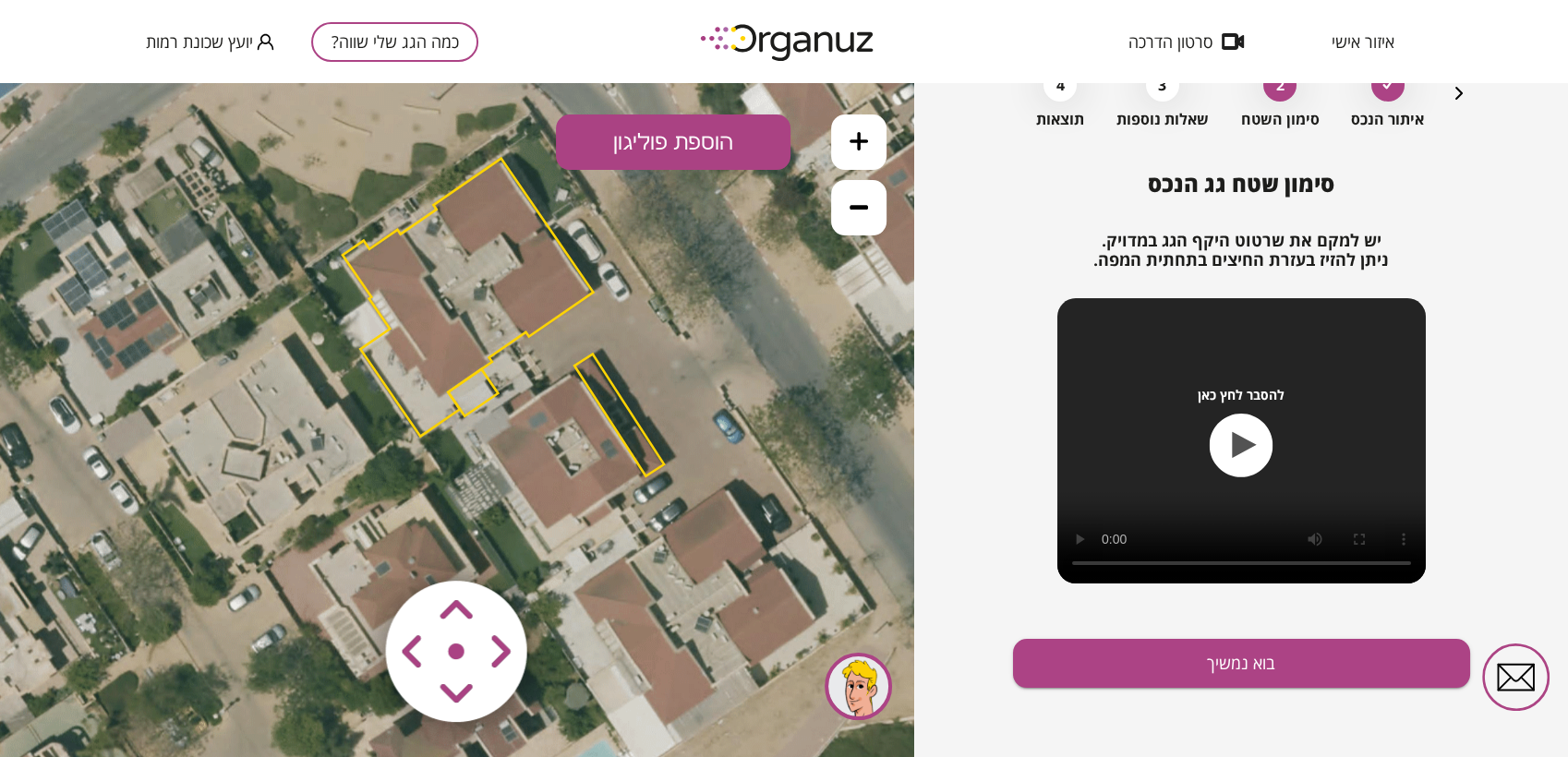 drag, startPoint x: 633, startPoint y: 406, endPoint x: 626, endPoint y: 415, distance: 11.401754 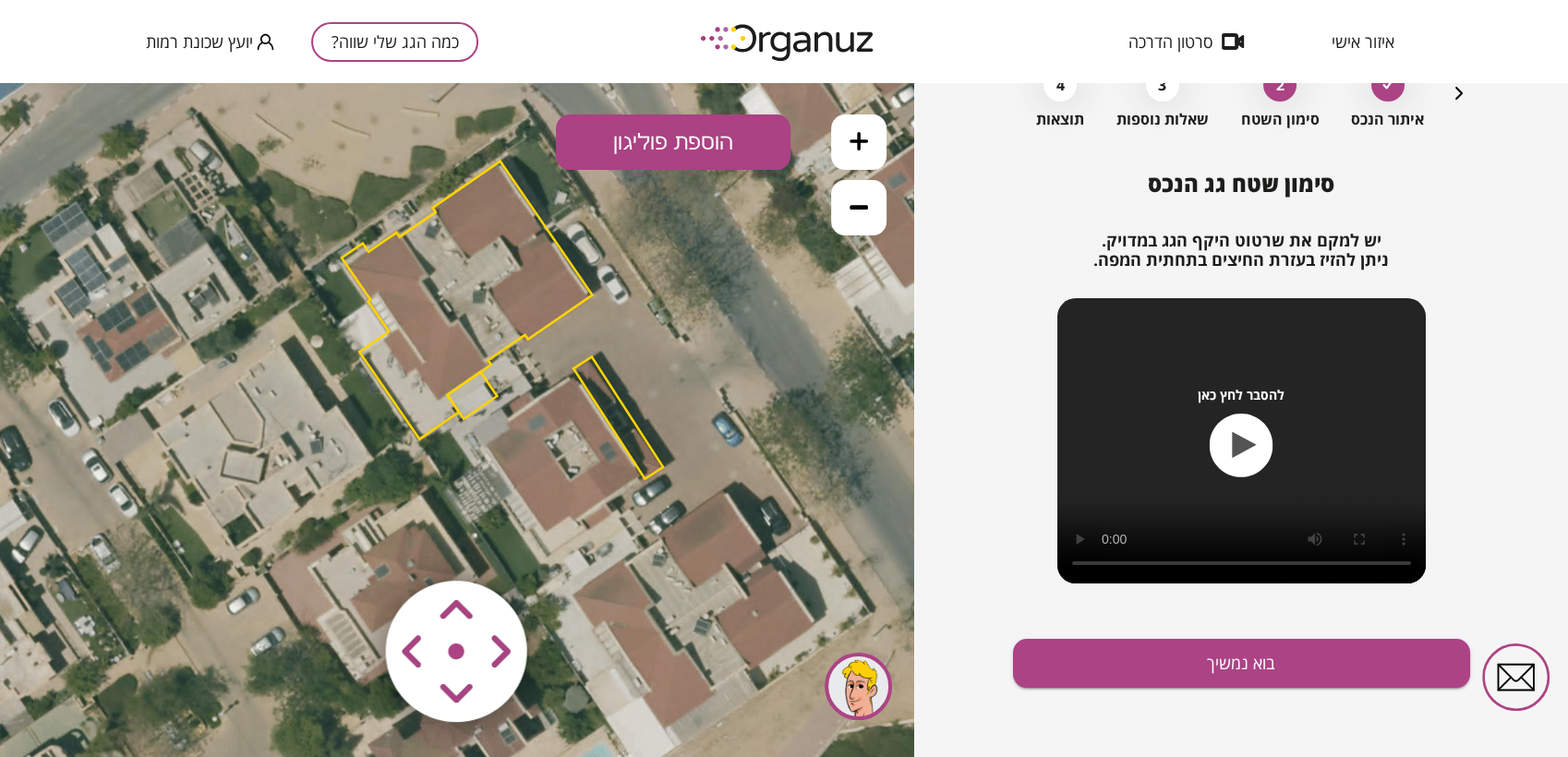 click 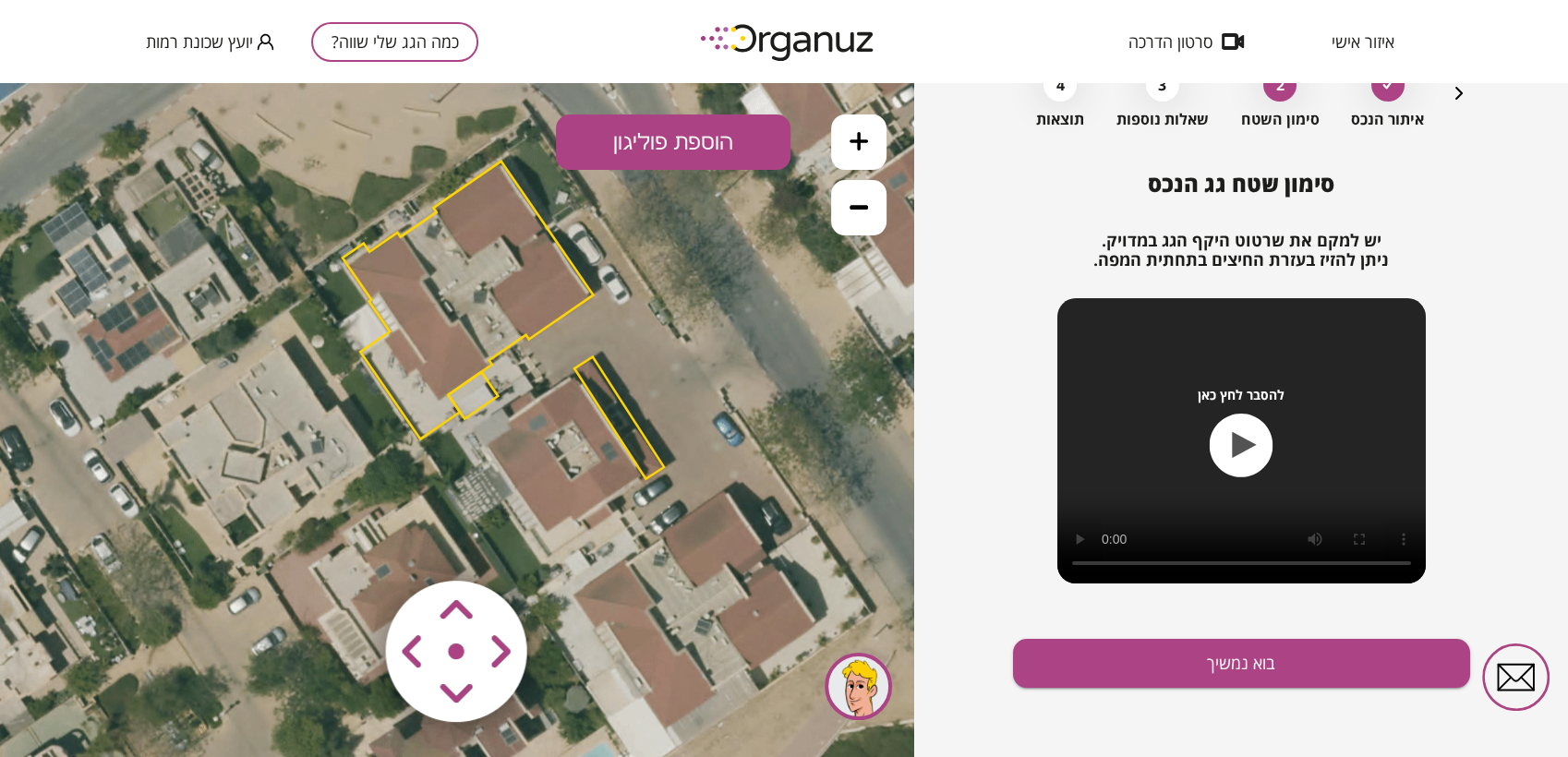 click 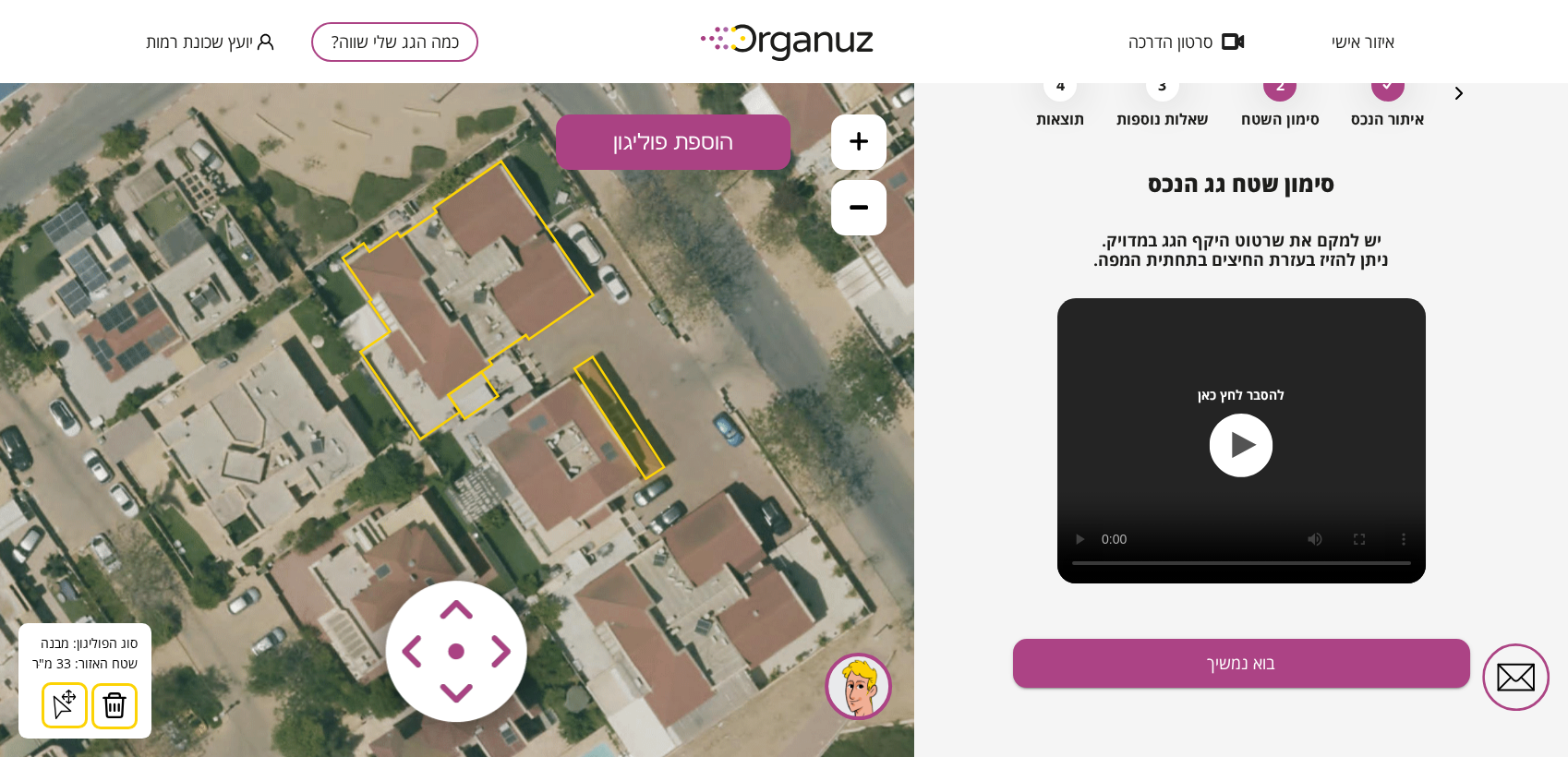 click at bounding box center (115, 705) 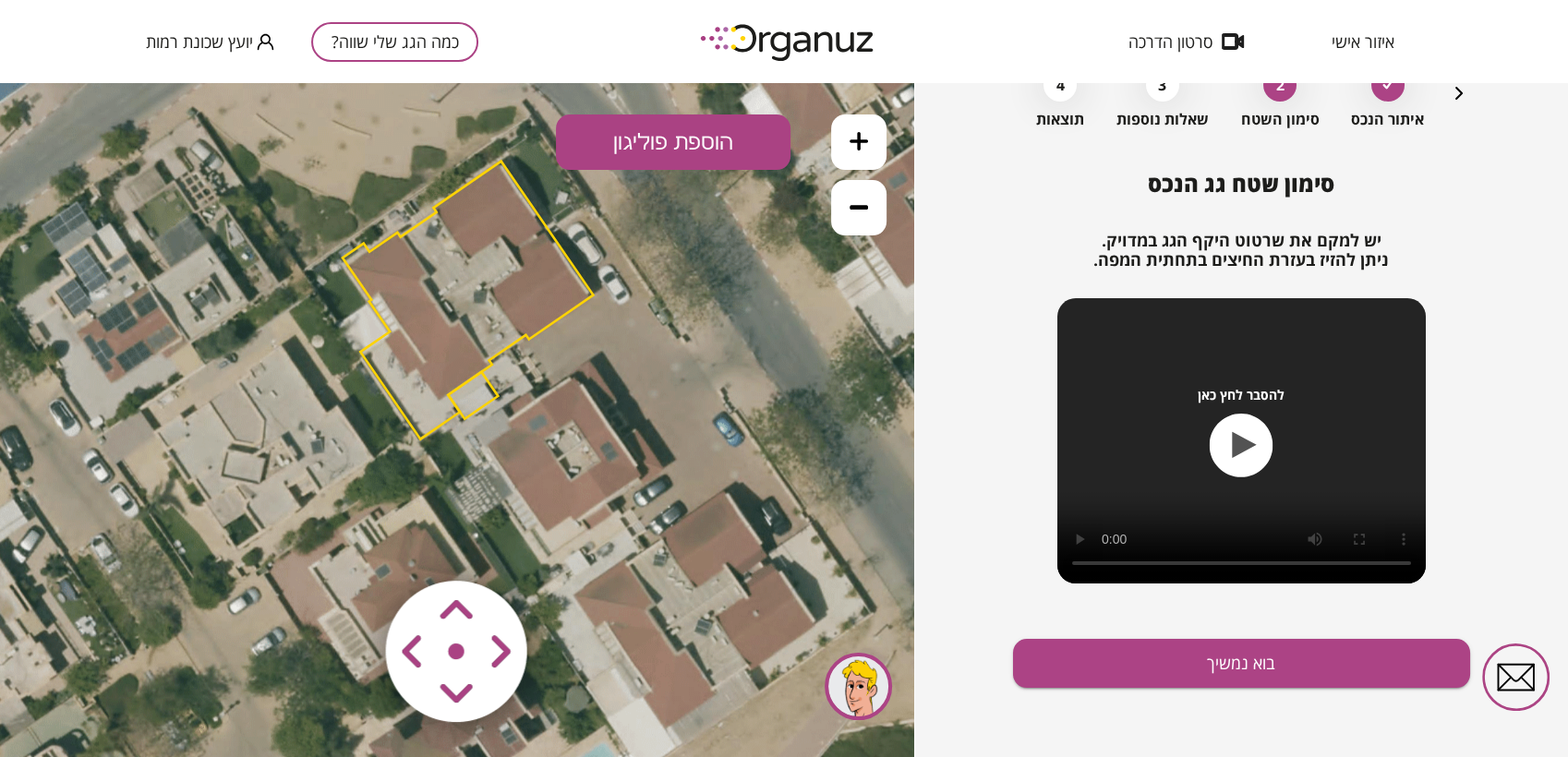 drag, startPoint x: 428, startPoint y: 330, endPoint x: 429, endPoint y: 365, distance: 35.014283 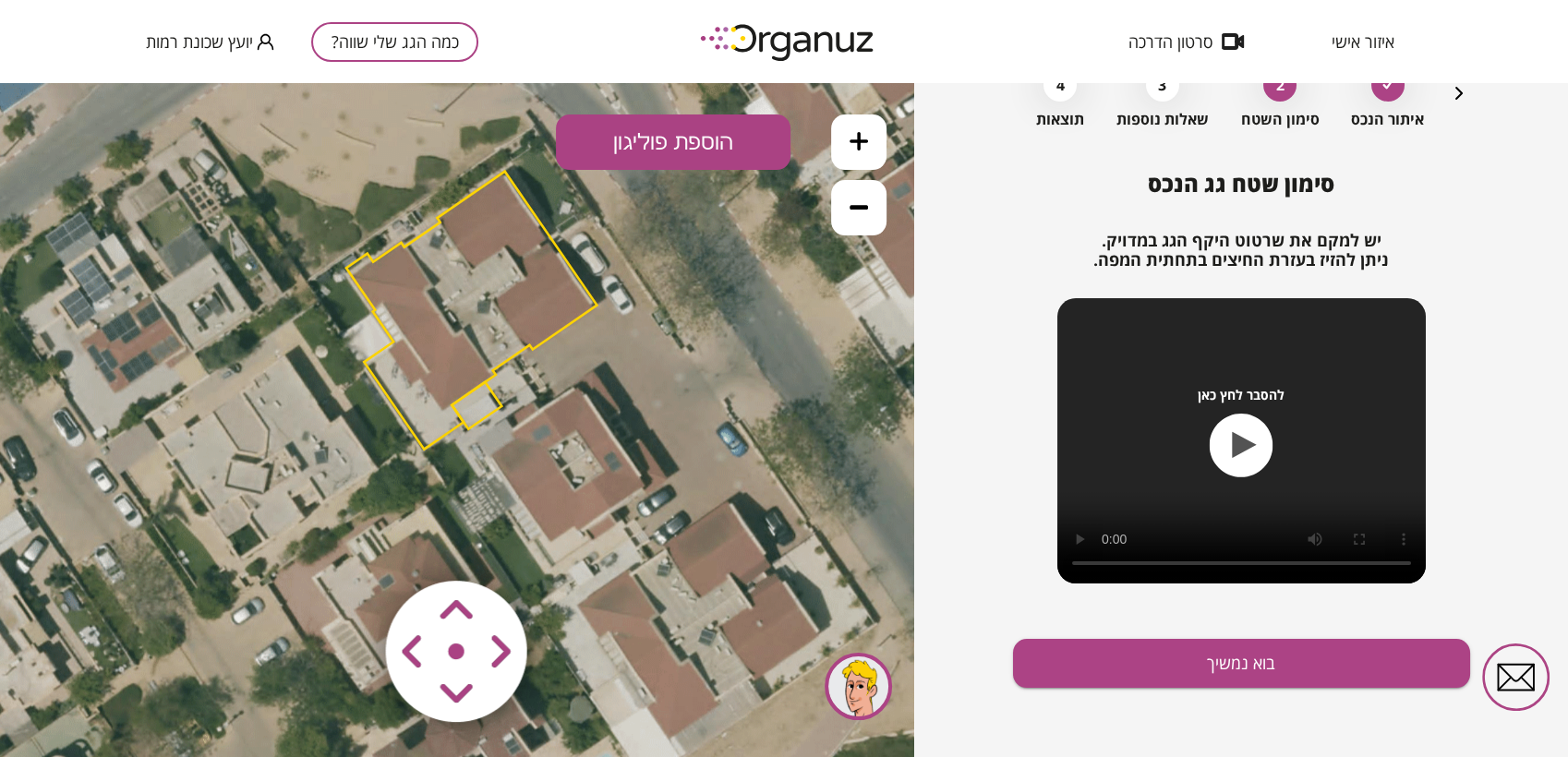 click 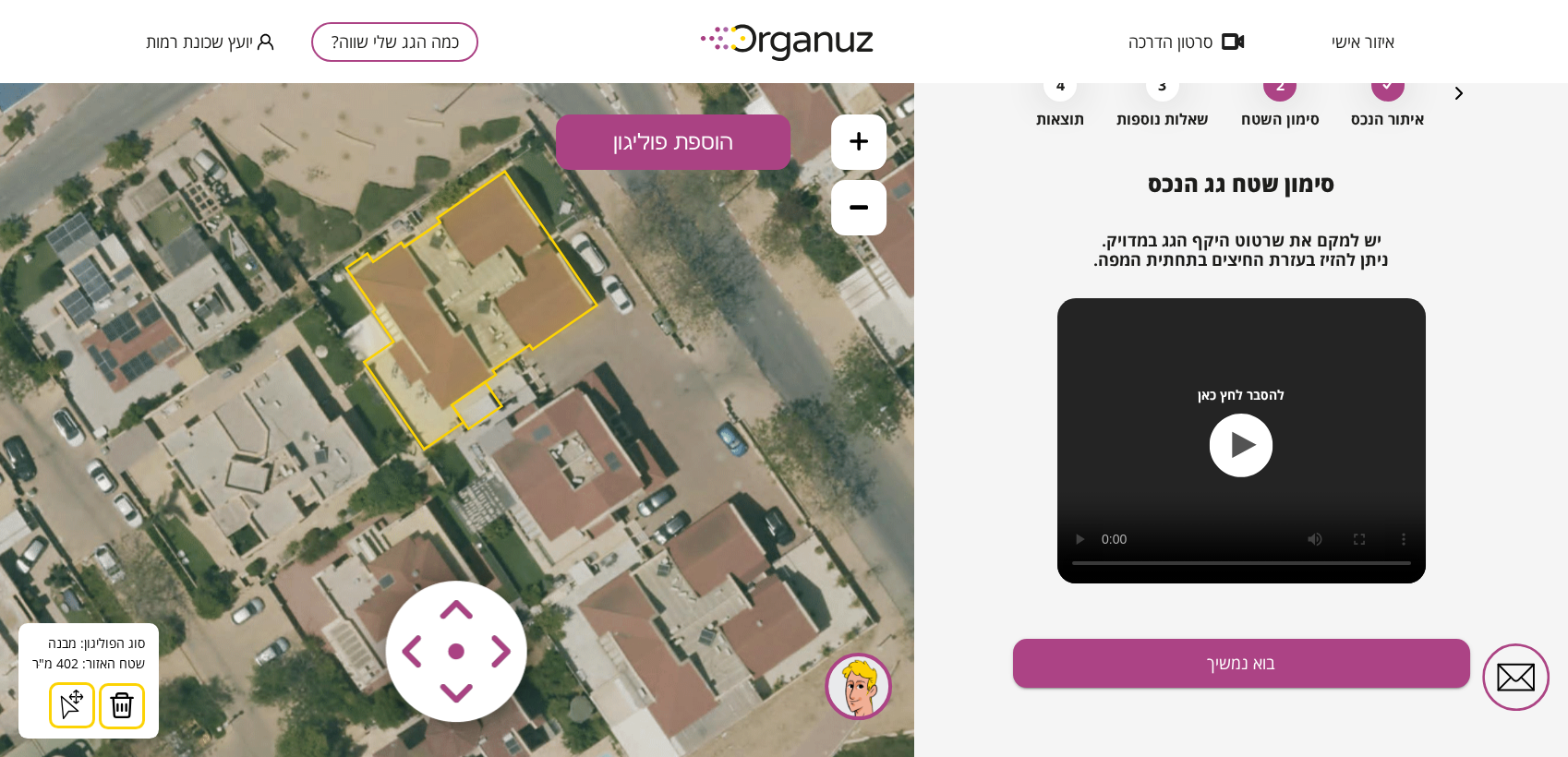 click at bounding box center (122, 705) 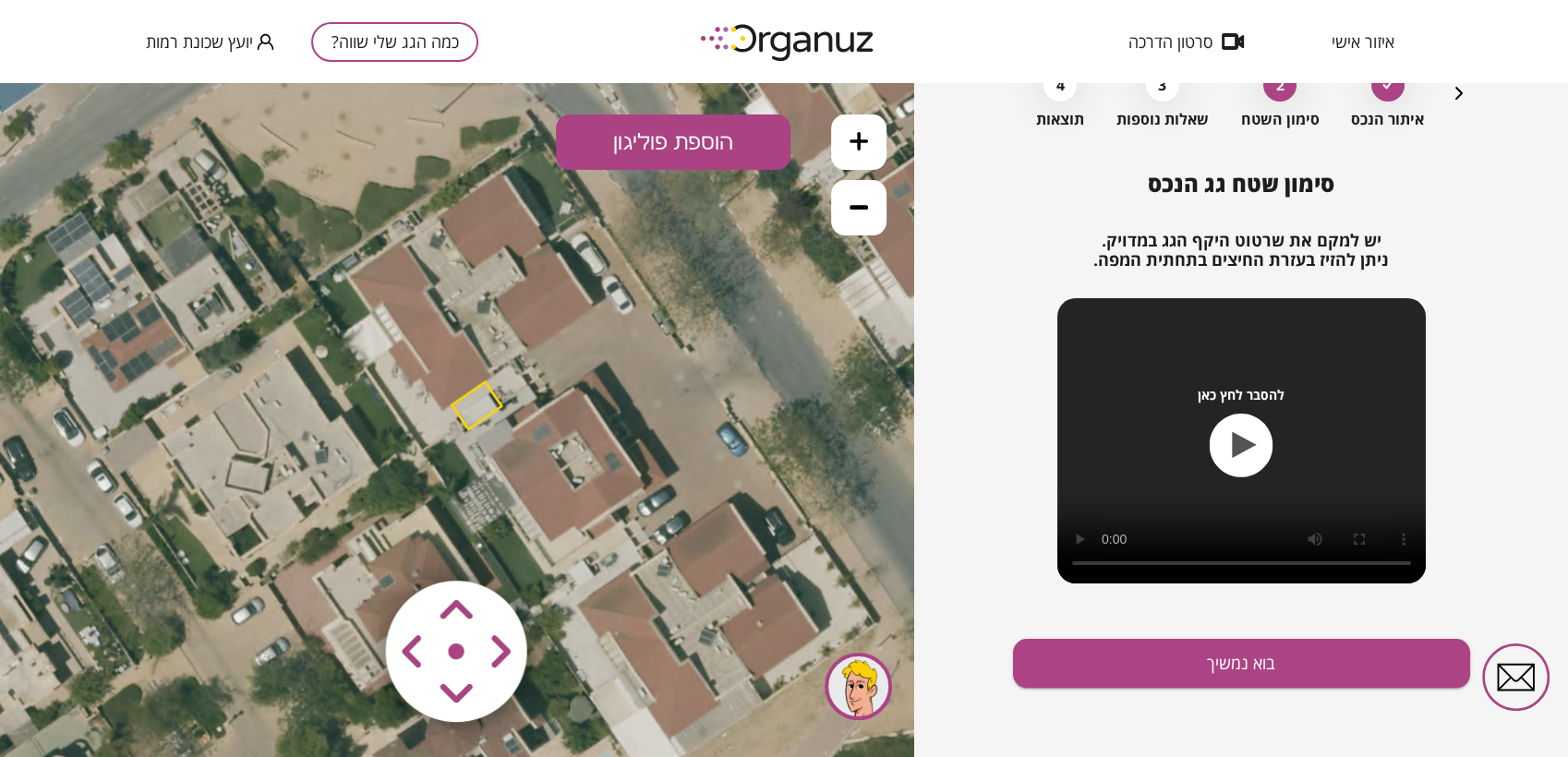 click 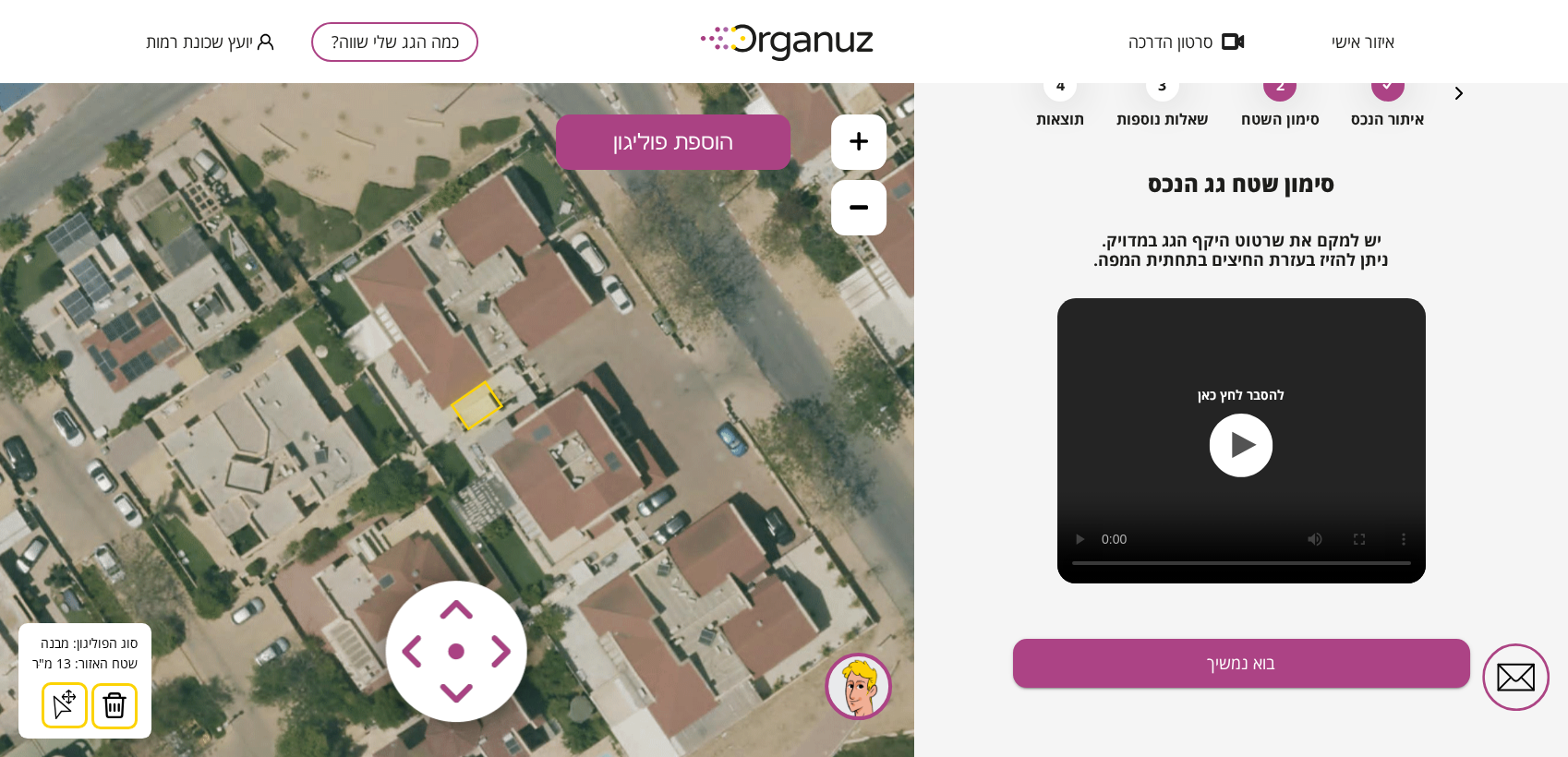 click at bounding box center [115, 705] 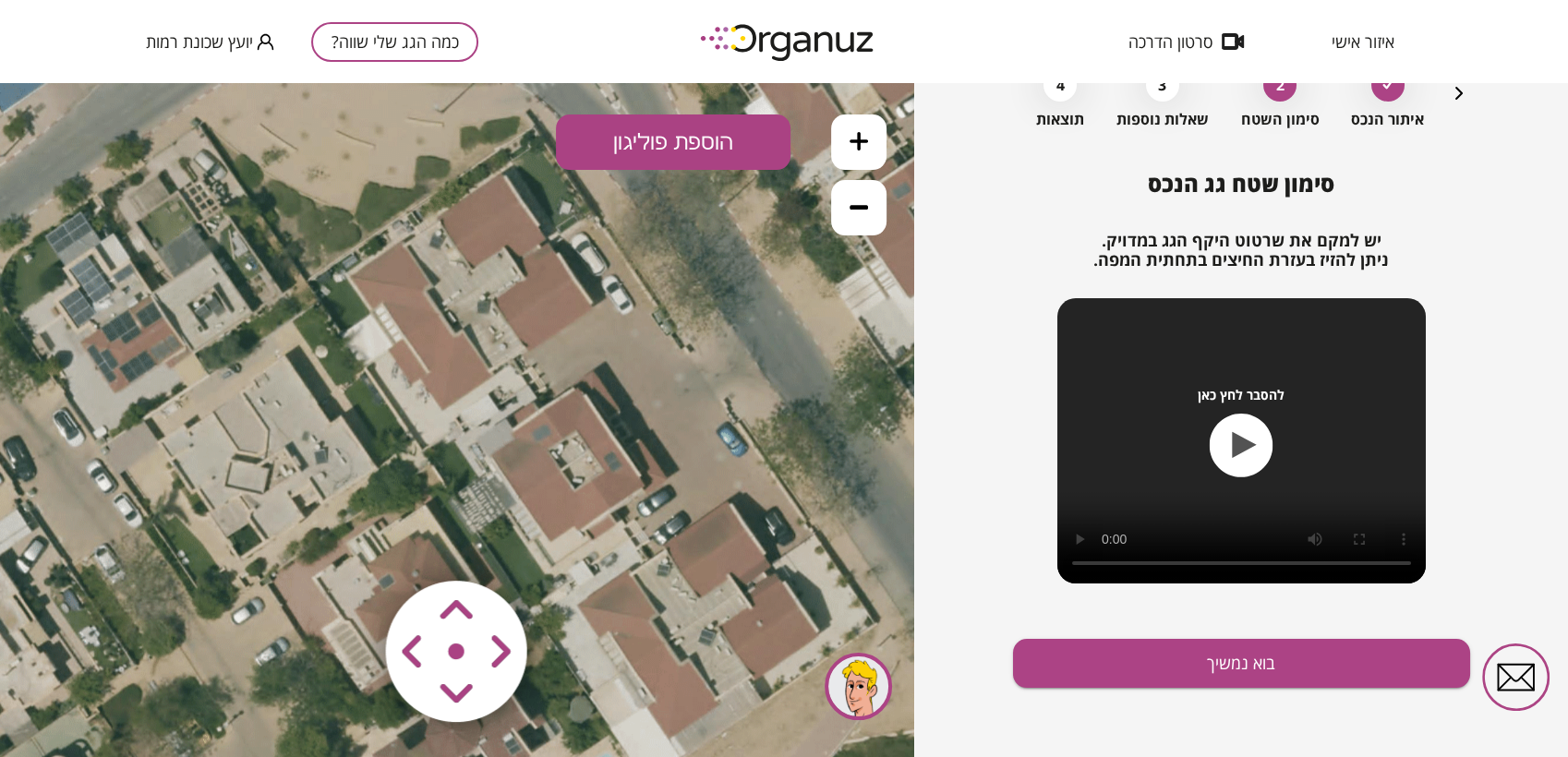 click on "הוספת פוליגון" at bounding box center (673, 142) 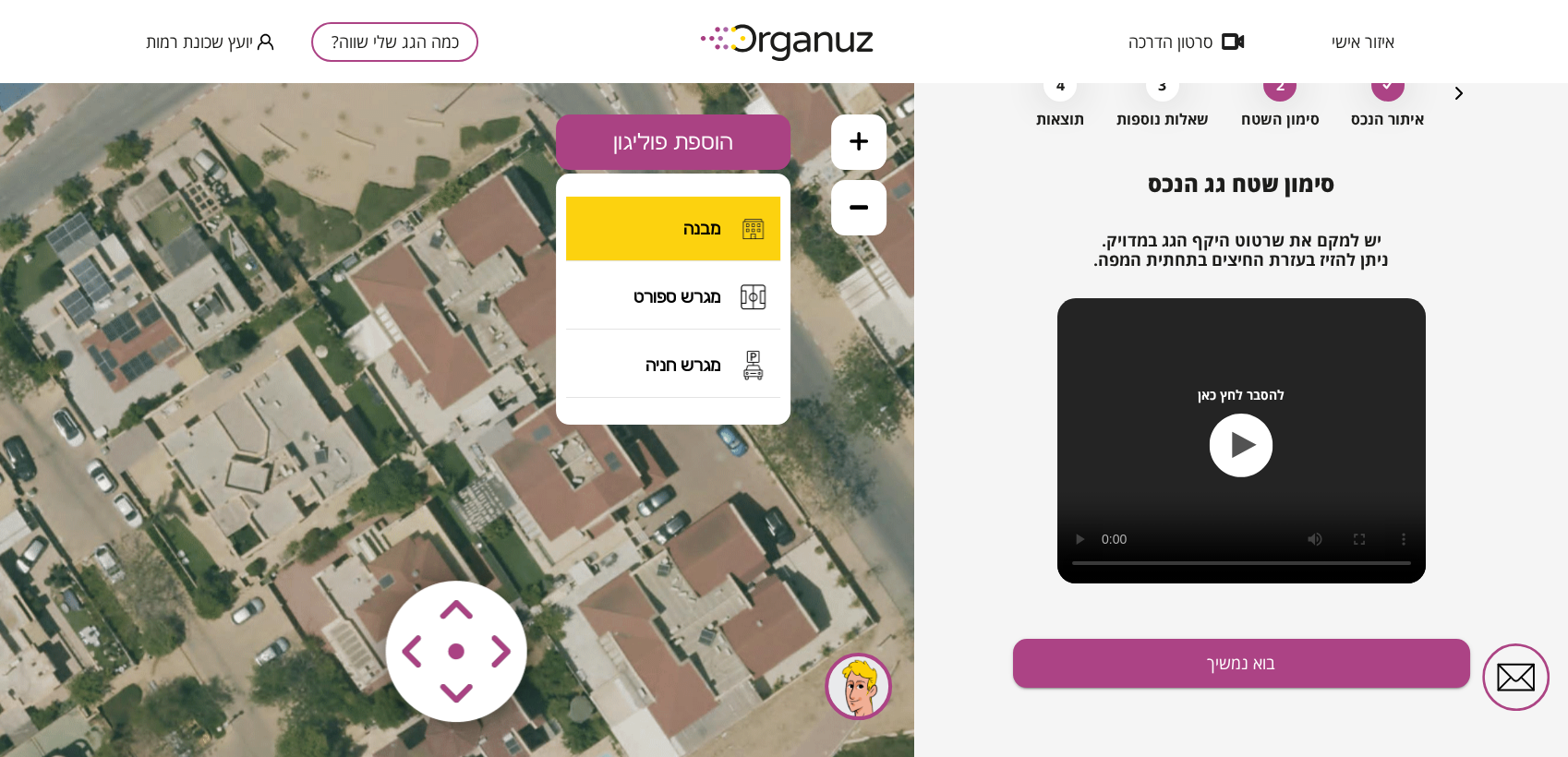 click on "מבנה" at bounding box center (673, 229) 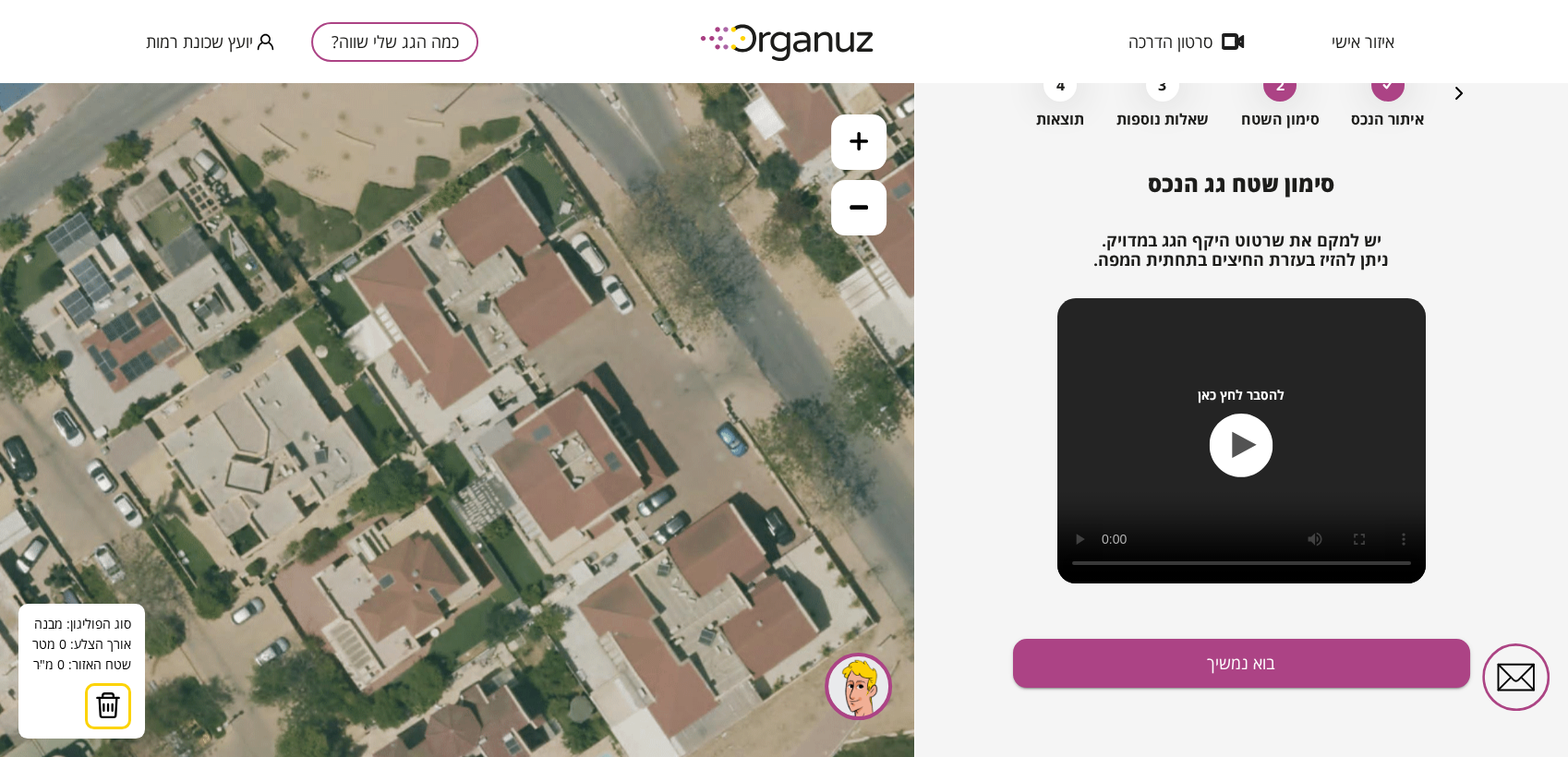 click 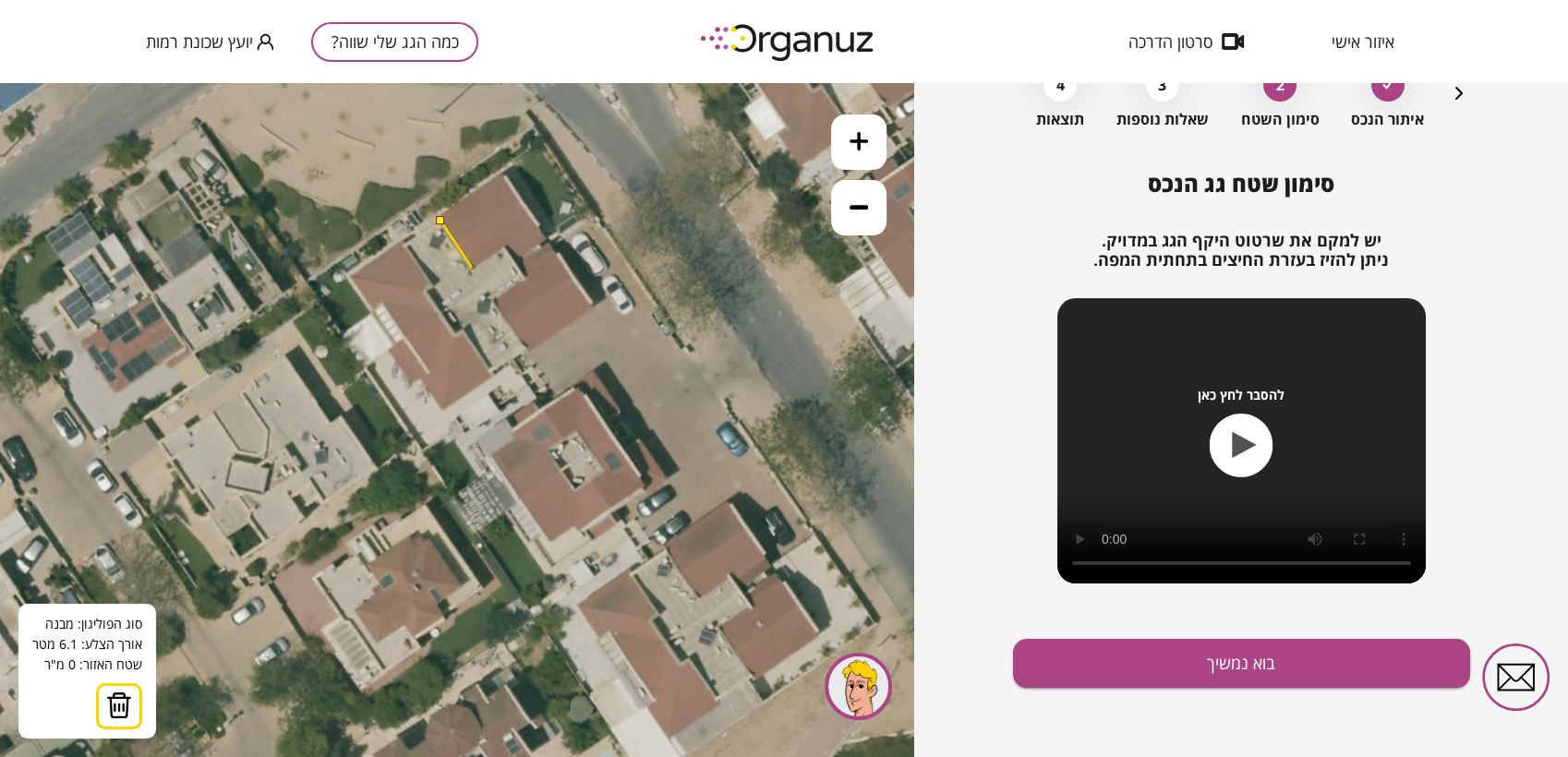 click 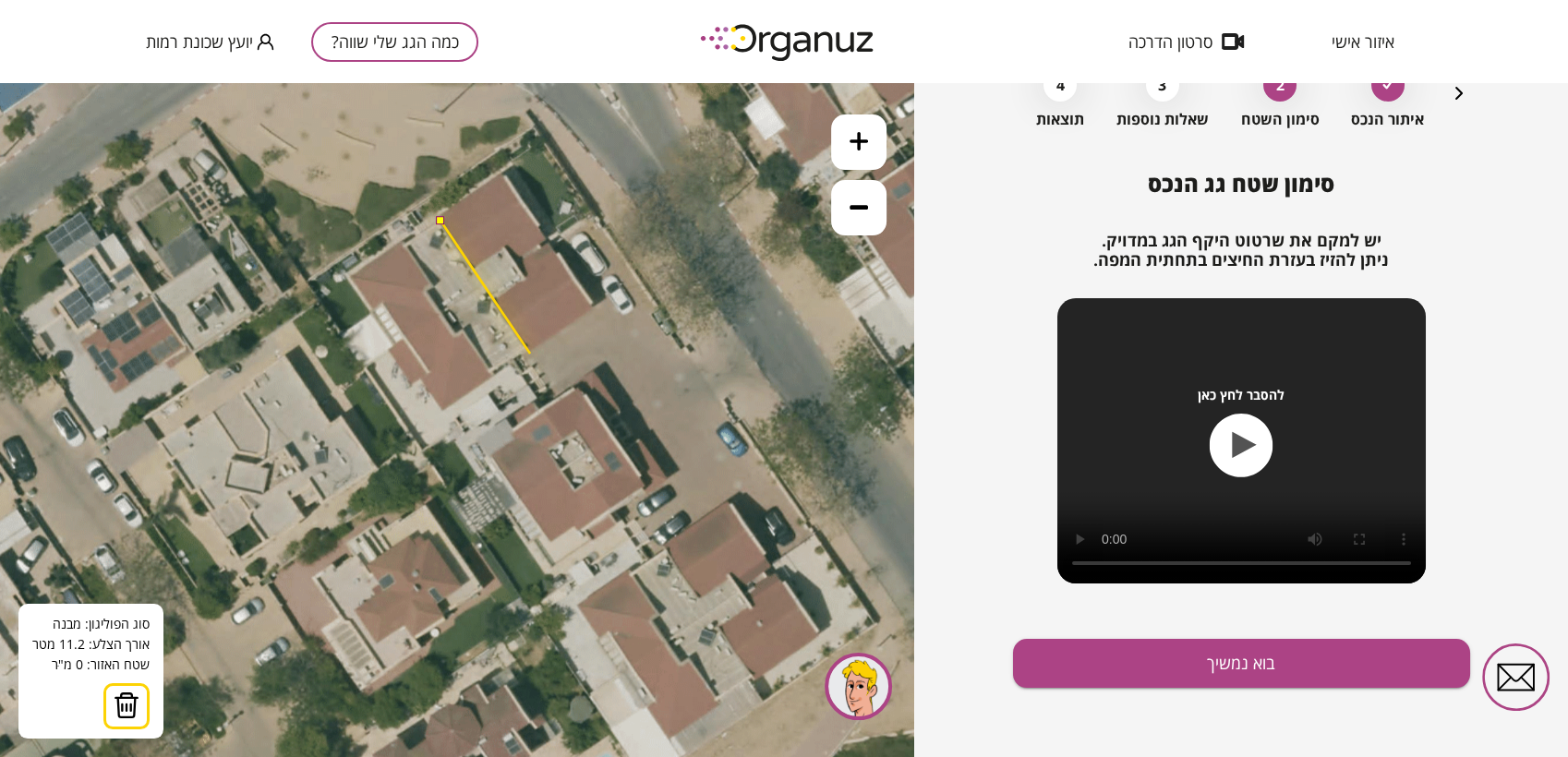 click 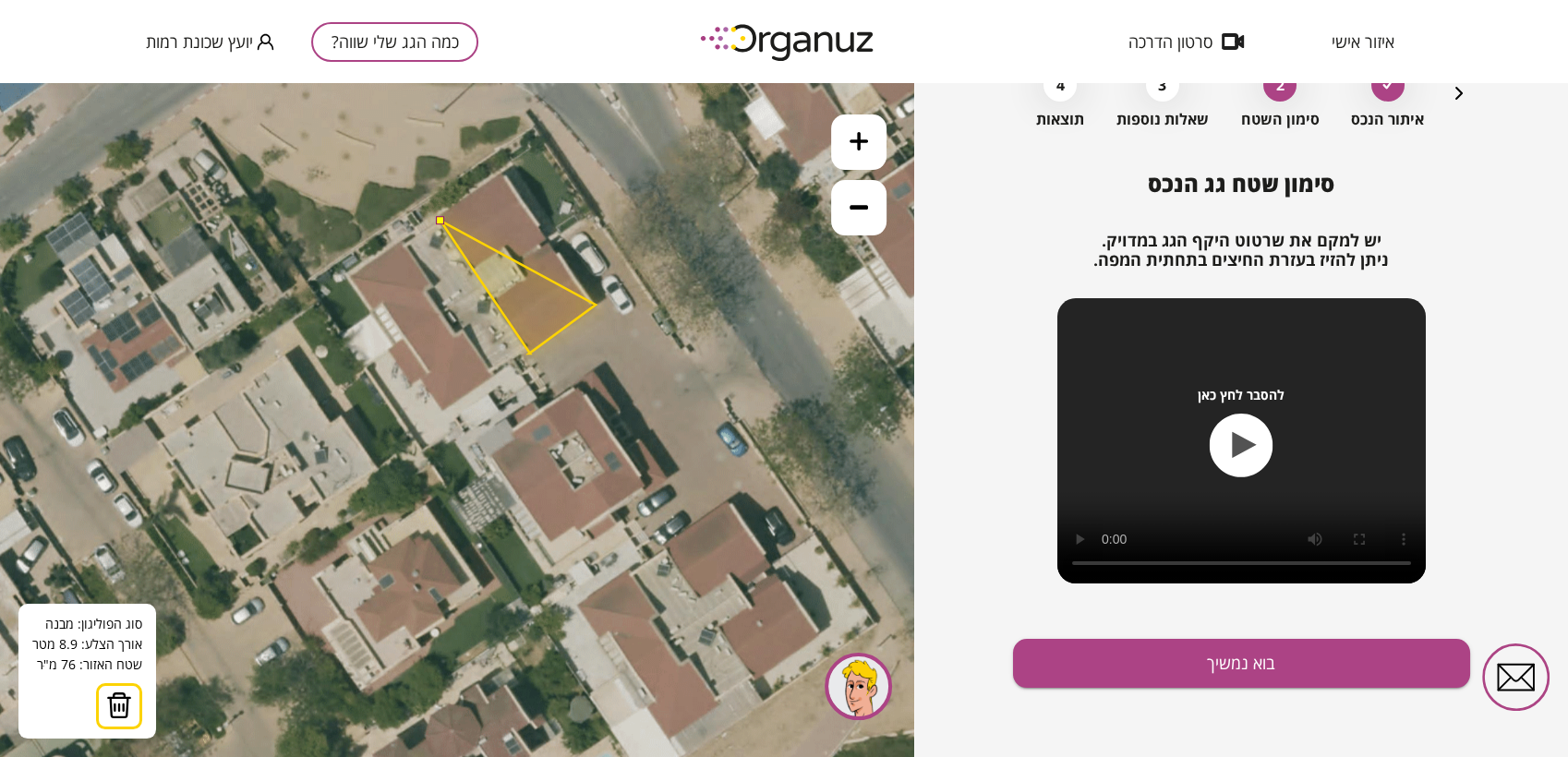 click 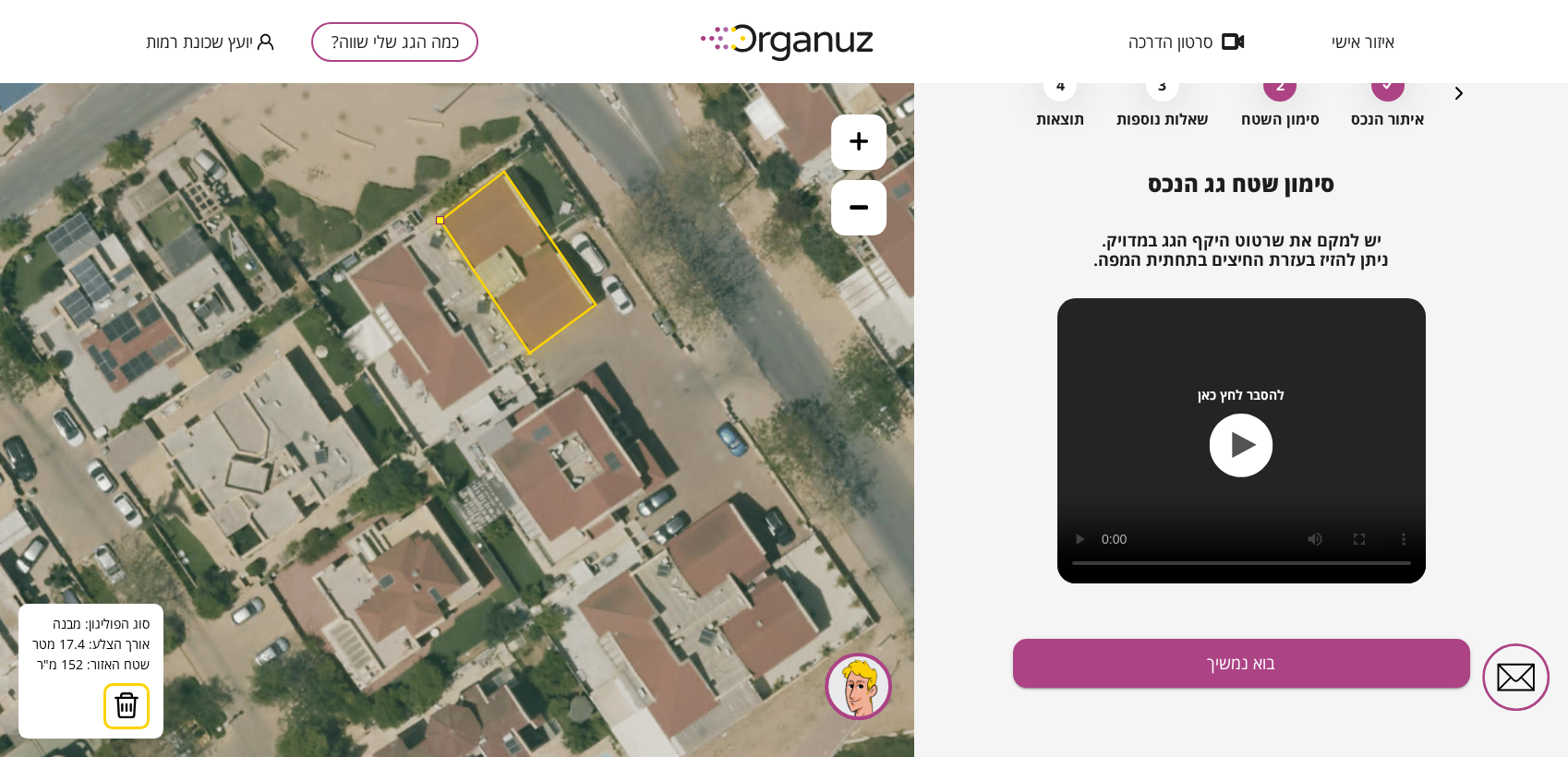 click 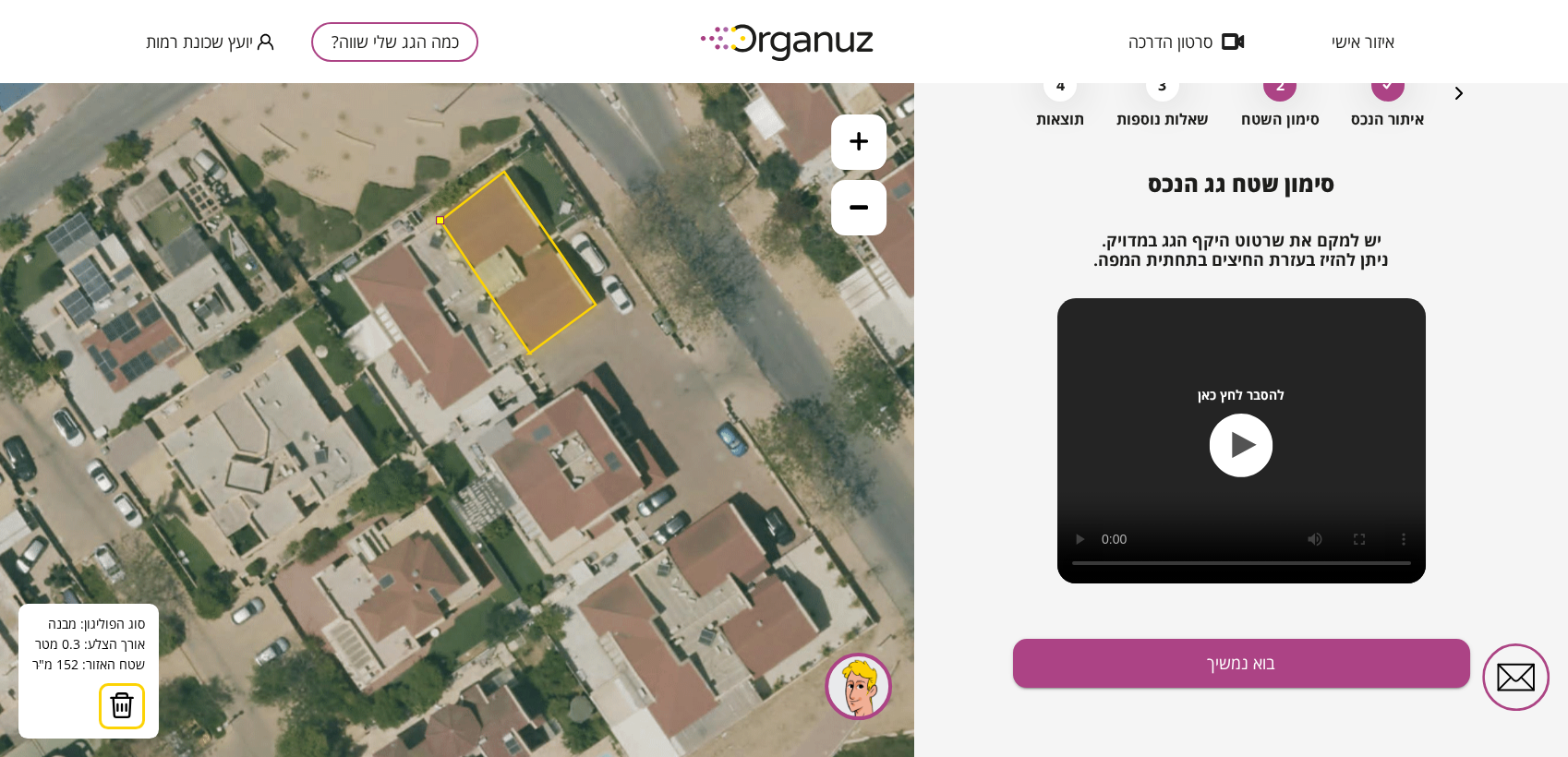 click 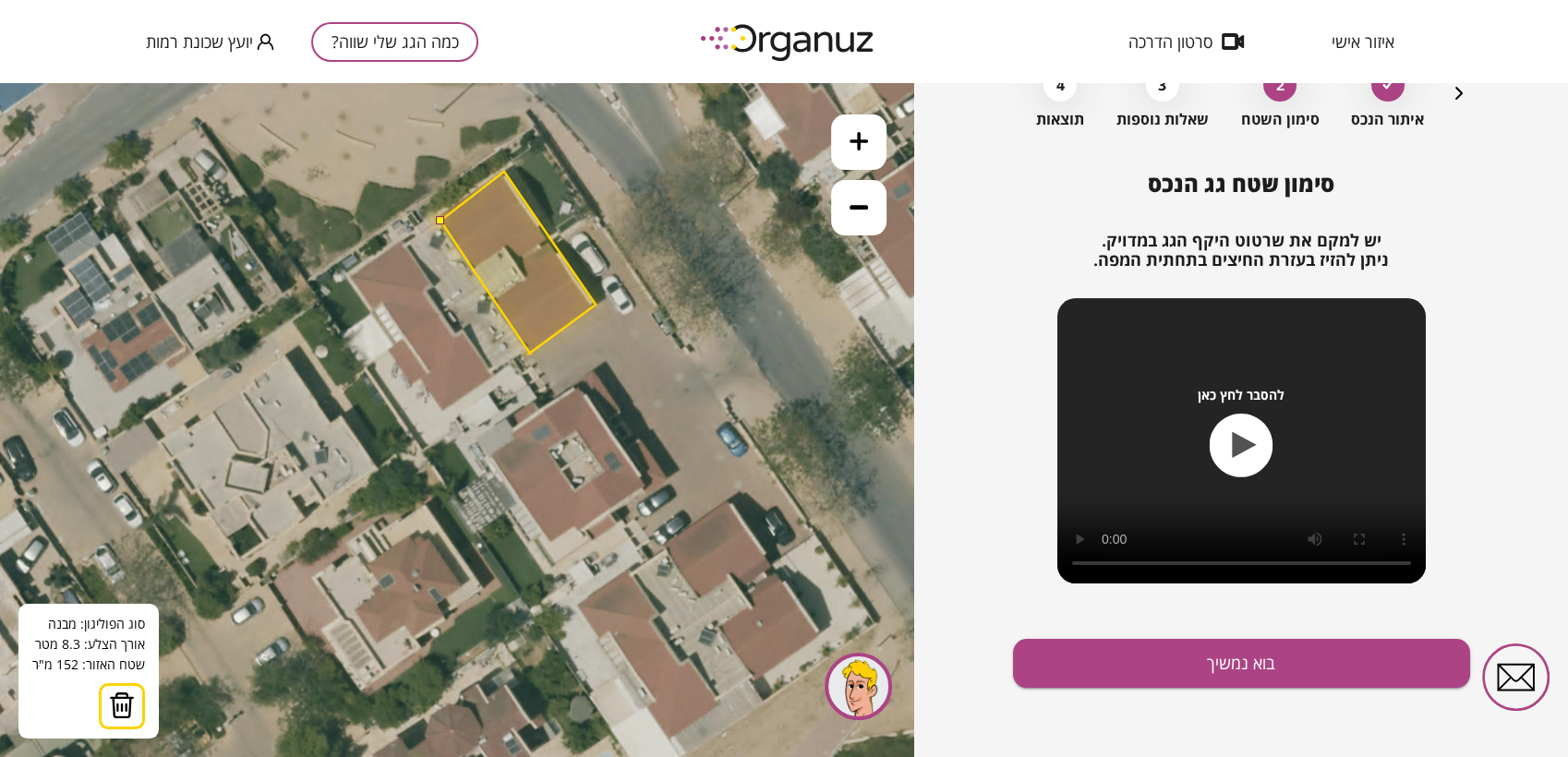 click at bounding box center [440, 220] 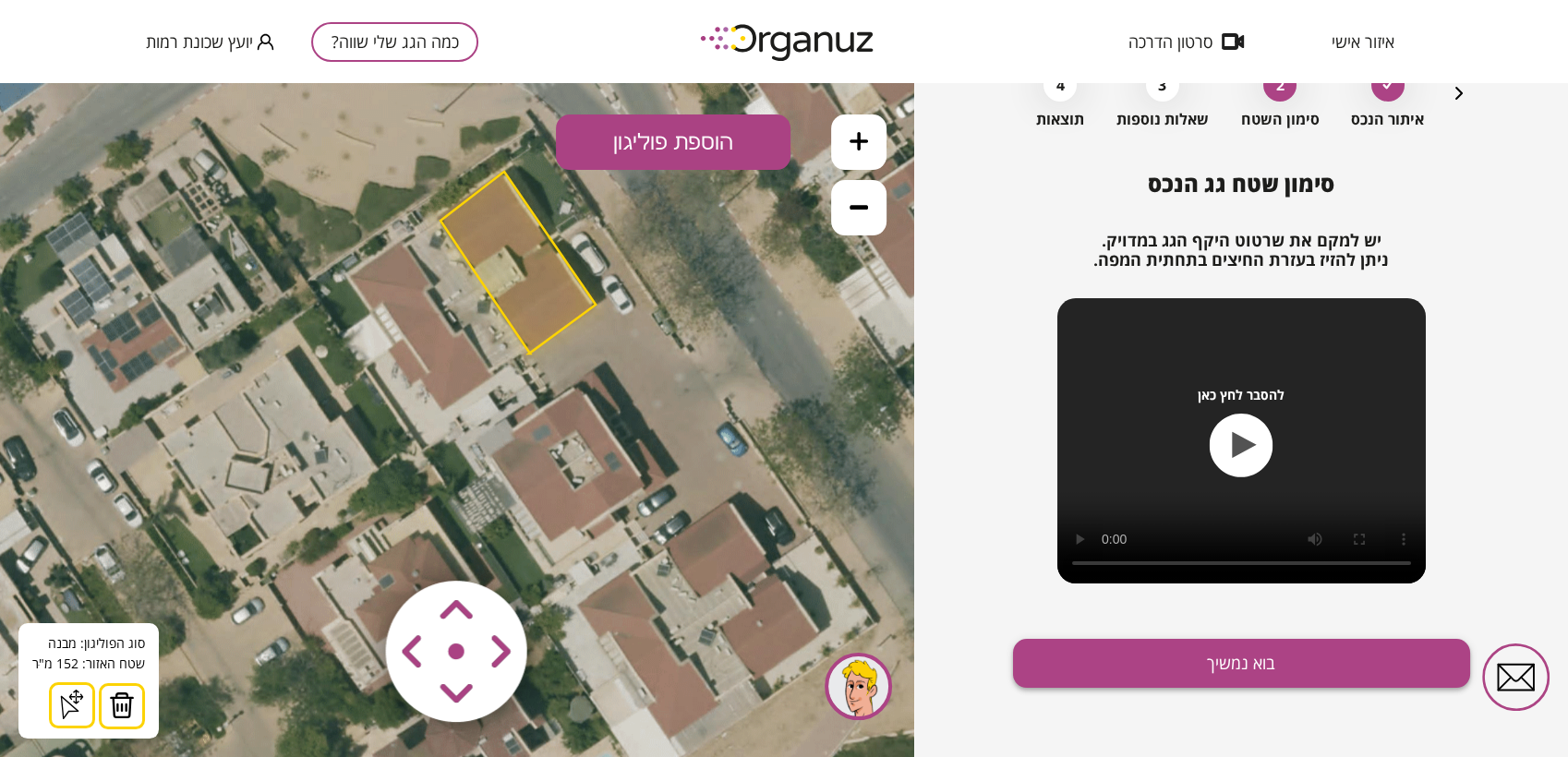 click on "בוא נמשיך" at bounding box center (1241, 663) 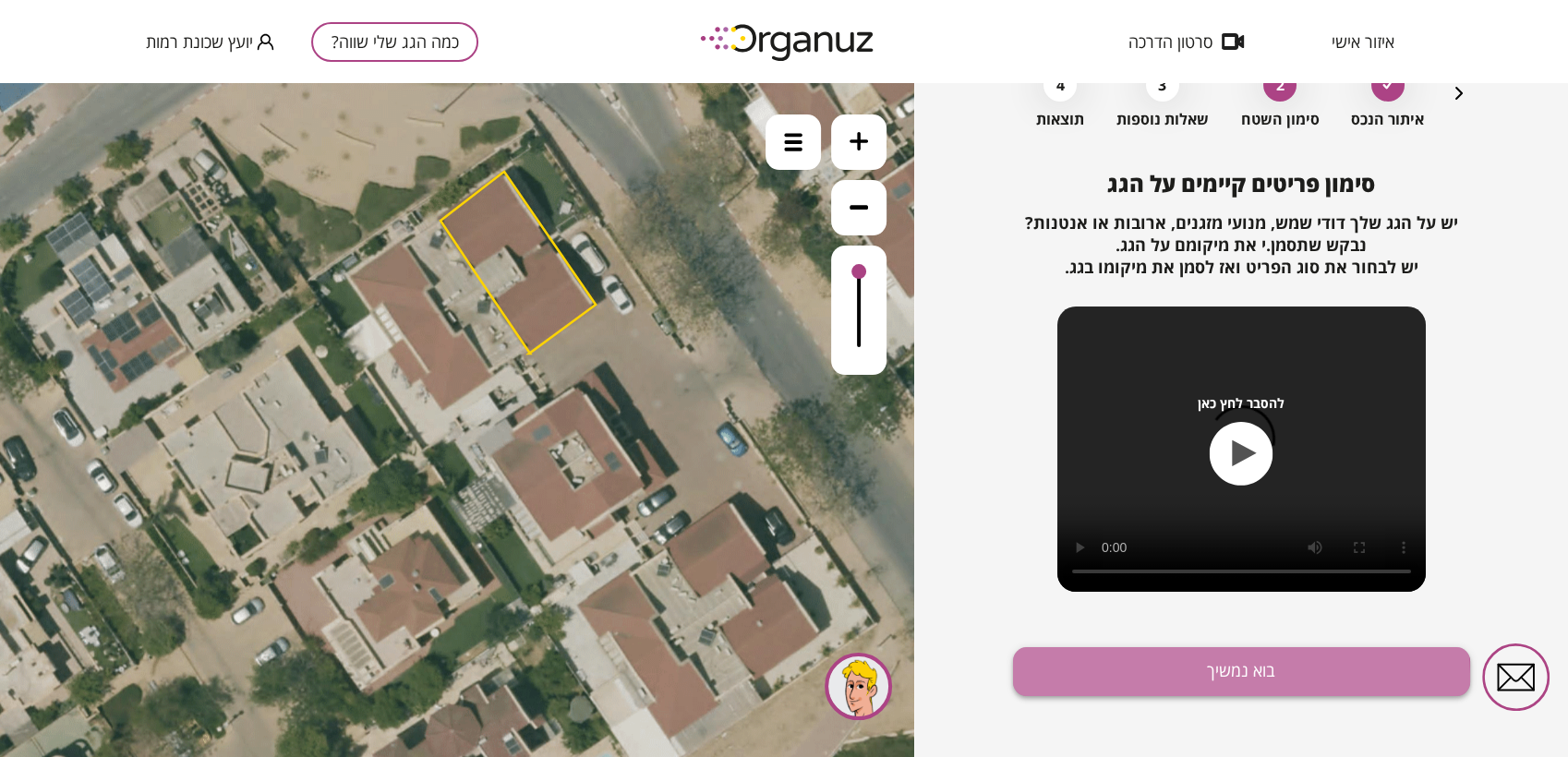 click on "בוא נמשיך" at bounding box center [1241, 671] 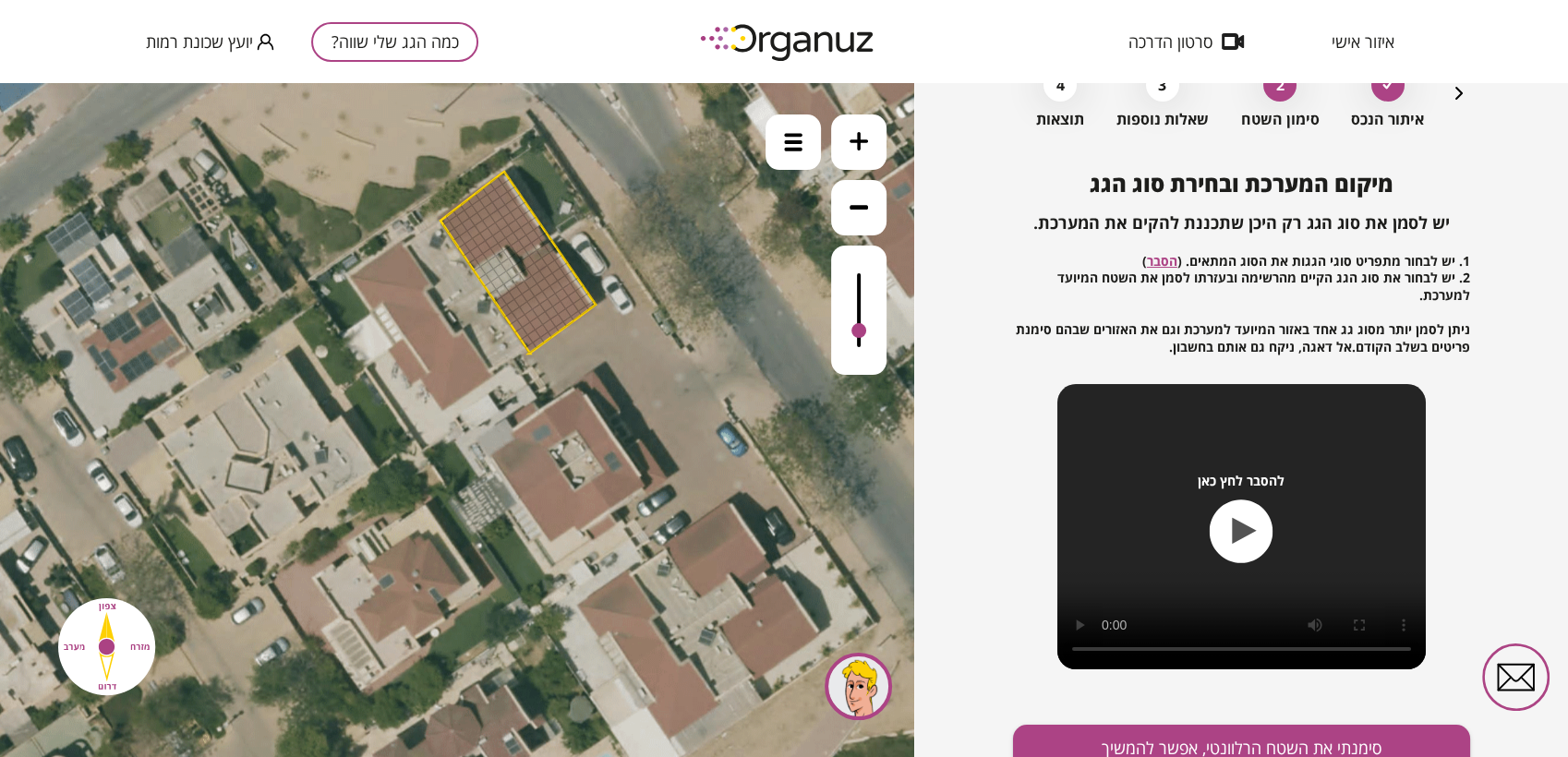 drag, startPoint x: 862, startPoint y: 272, endPoint x: 863, endPoint y: 332, distance: 60.00833 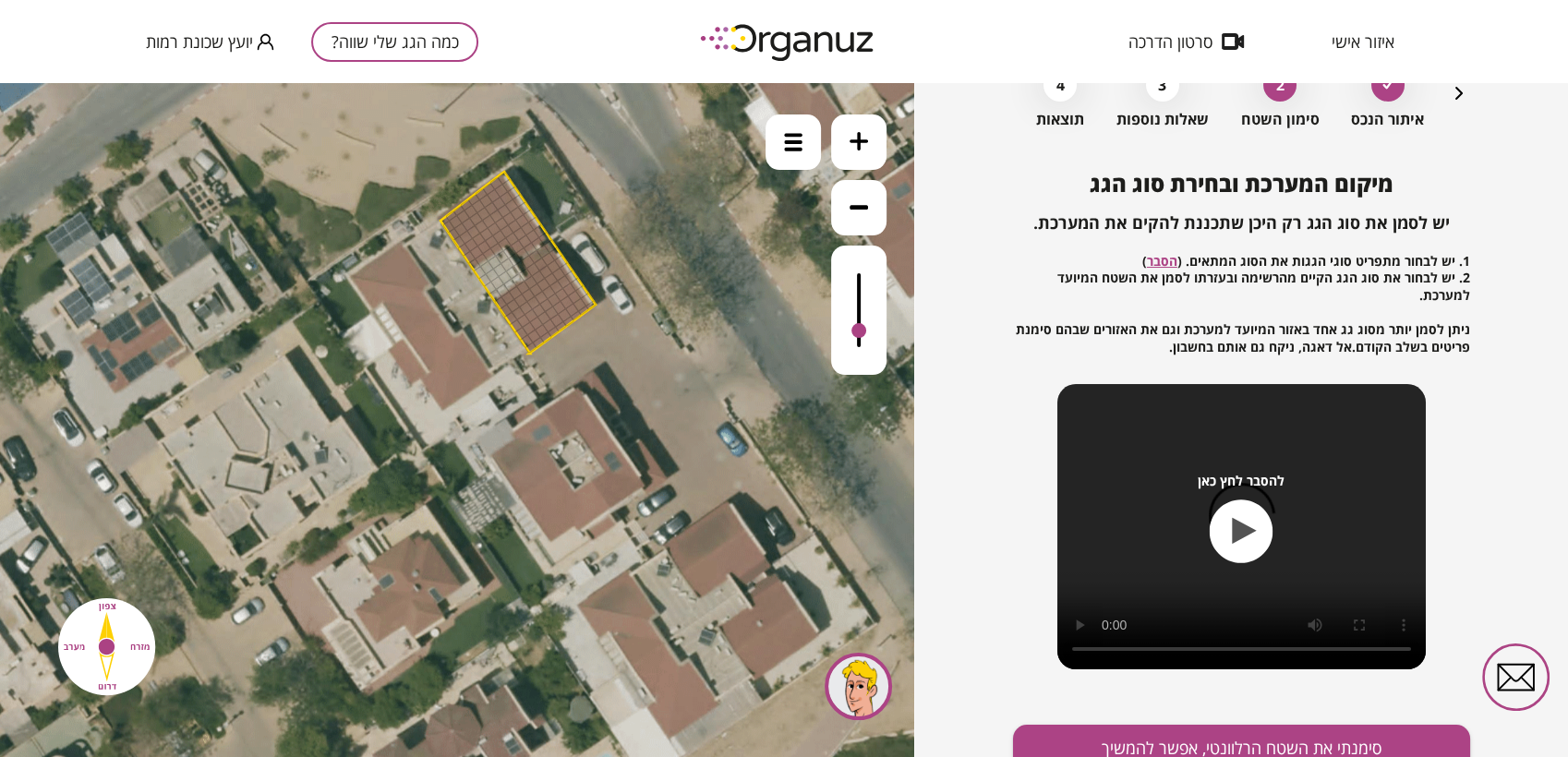click at bounding box center [859, 330] 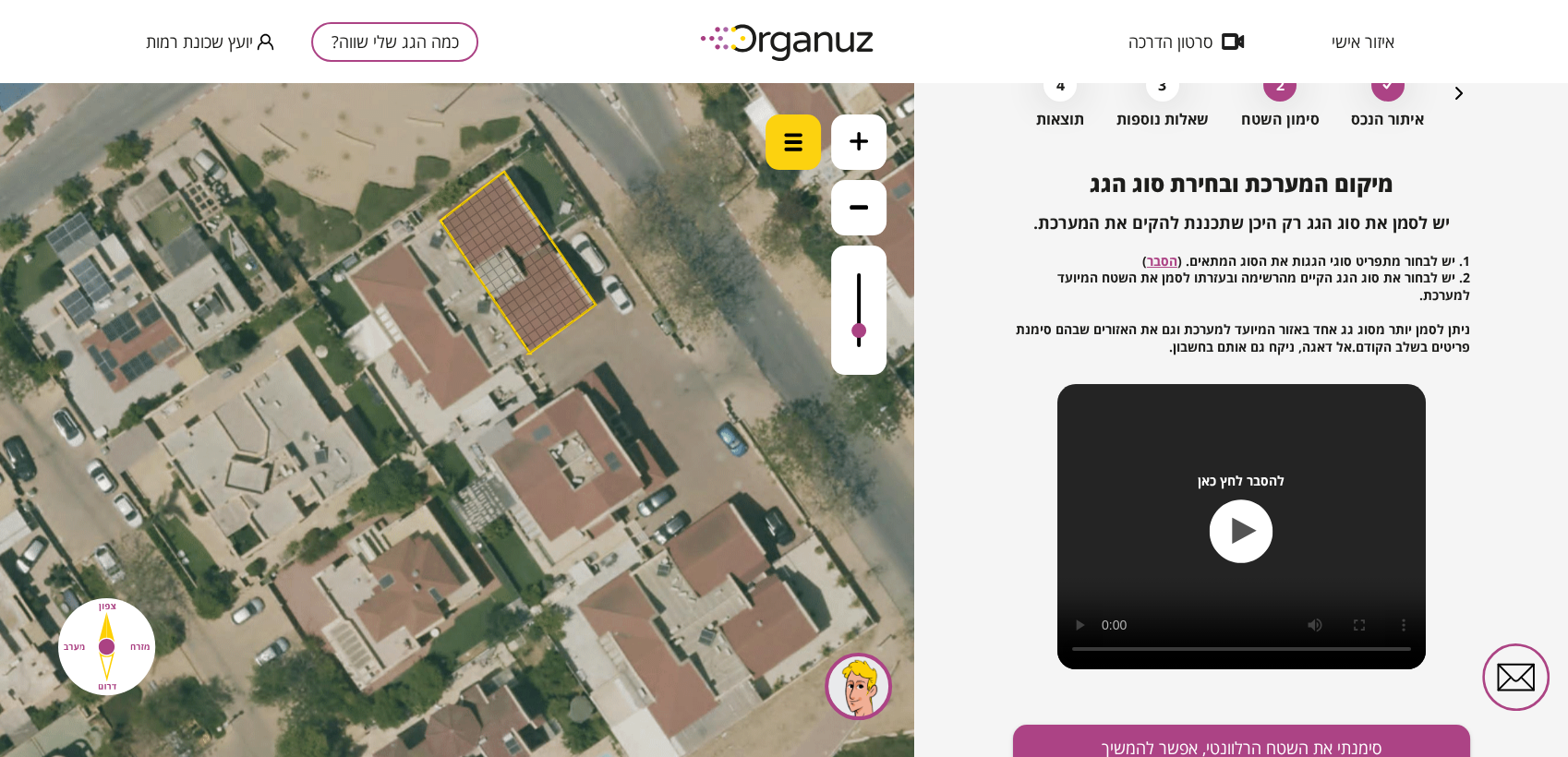 click at bounding box center [793, 142] 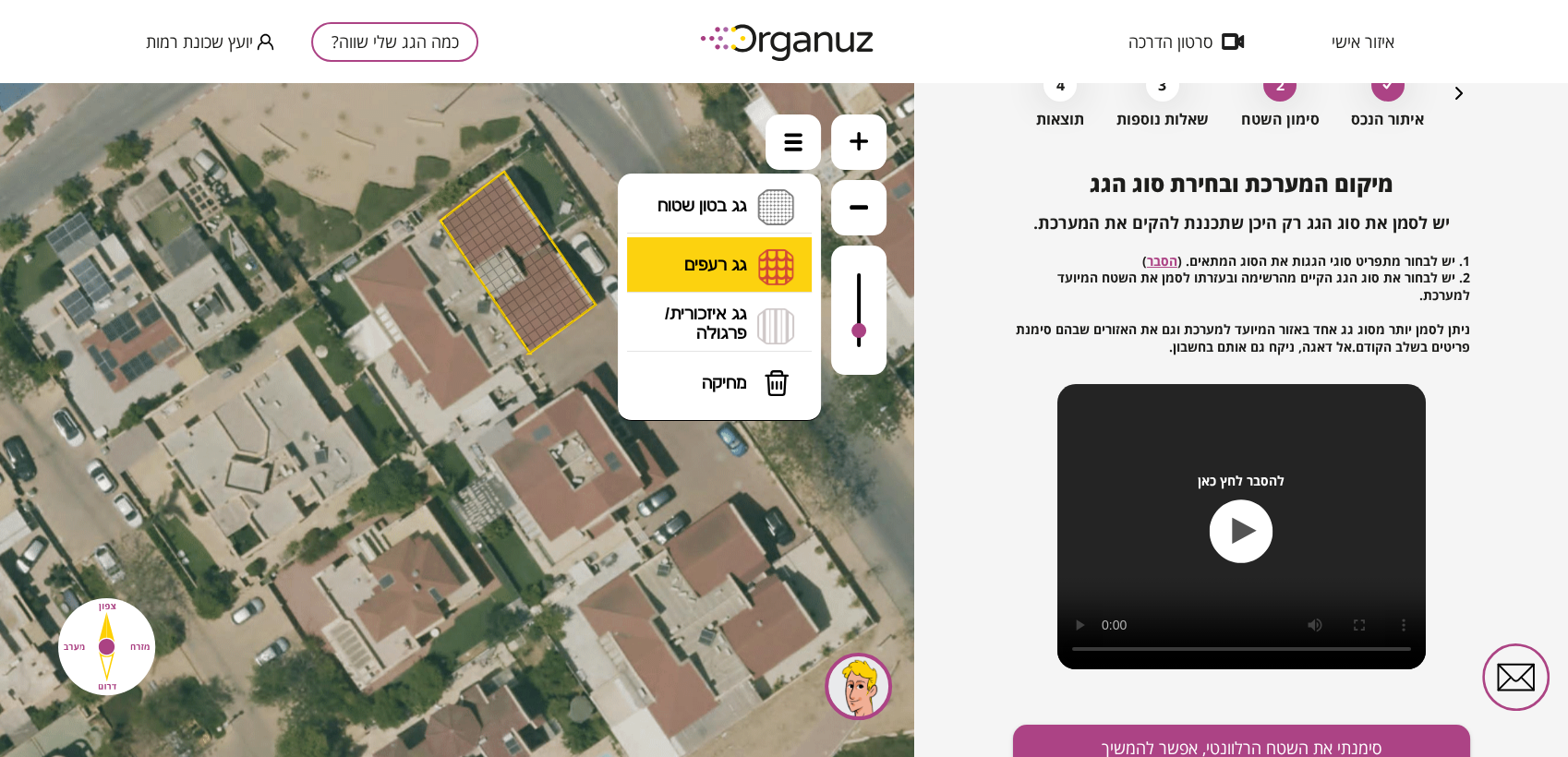 click on "גג רעפים
רעפים צפון
רעפים דרום
רעפים מערב
רעפים מזרח" at bounding box center (719, 267) 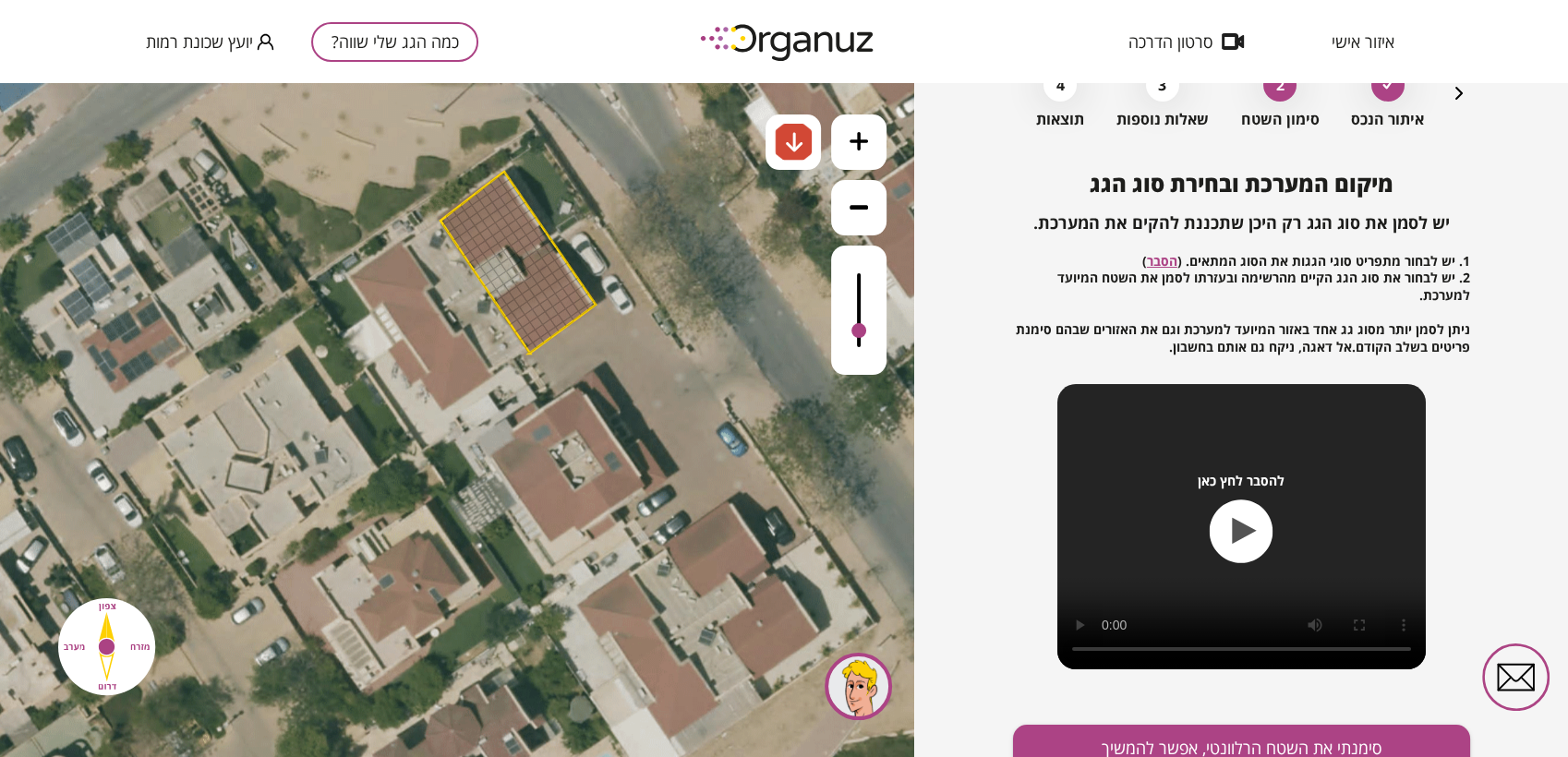 click on ".st0 {
fill: #FFFFFF;
}
א" at bounding box center [457, 420] 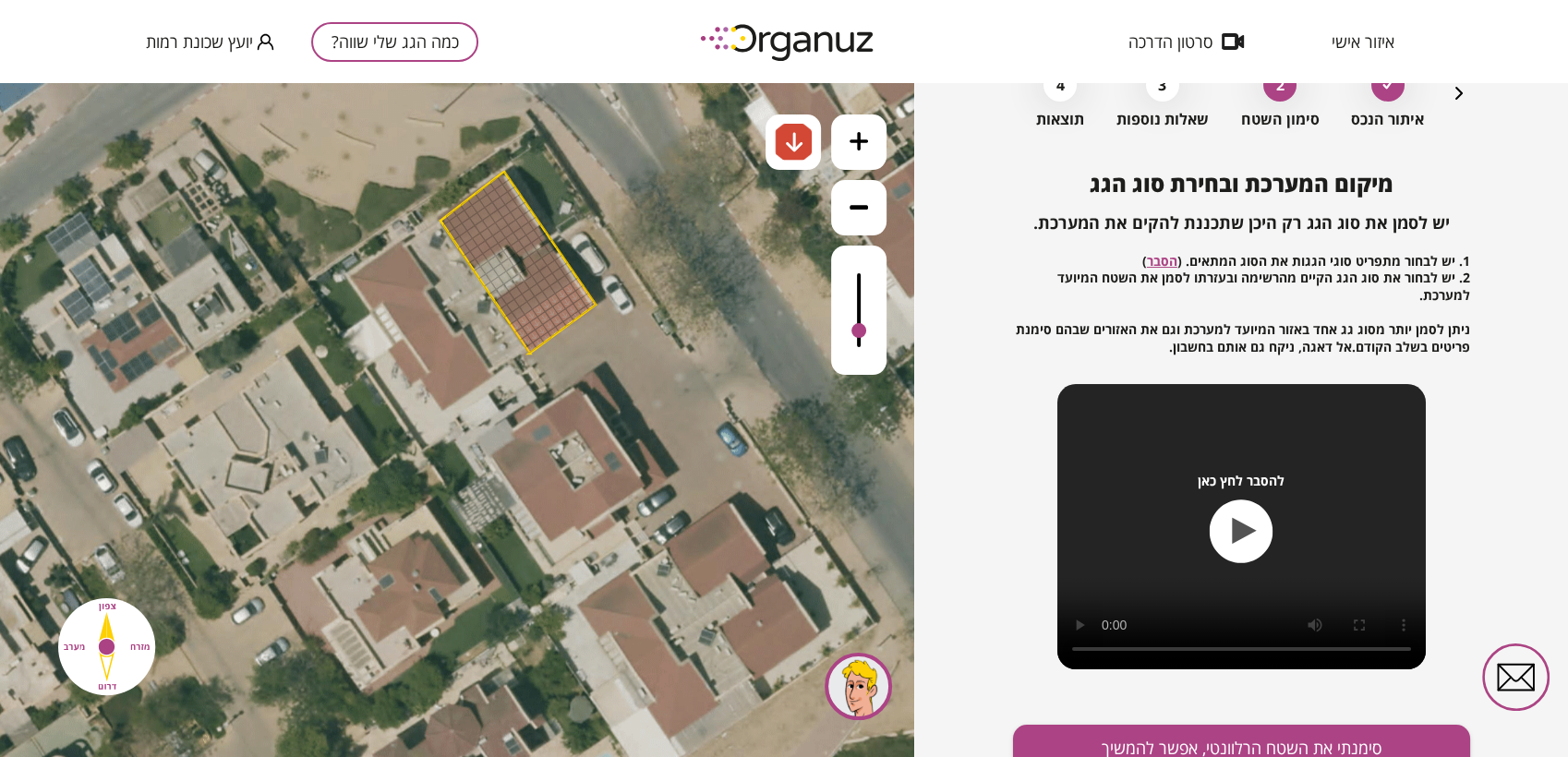 drag, startPoint x: 512, startPoint y: 324, endPoint x: 527, endPoint y: 326, distance: 15.132746 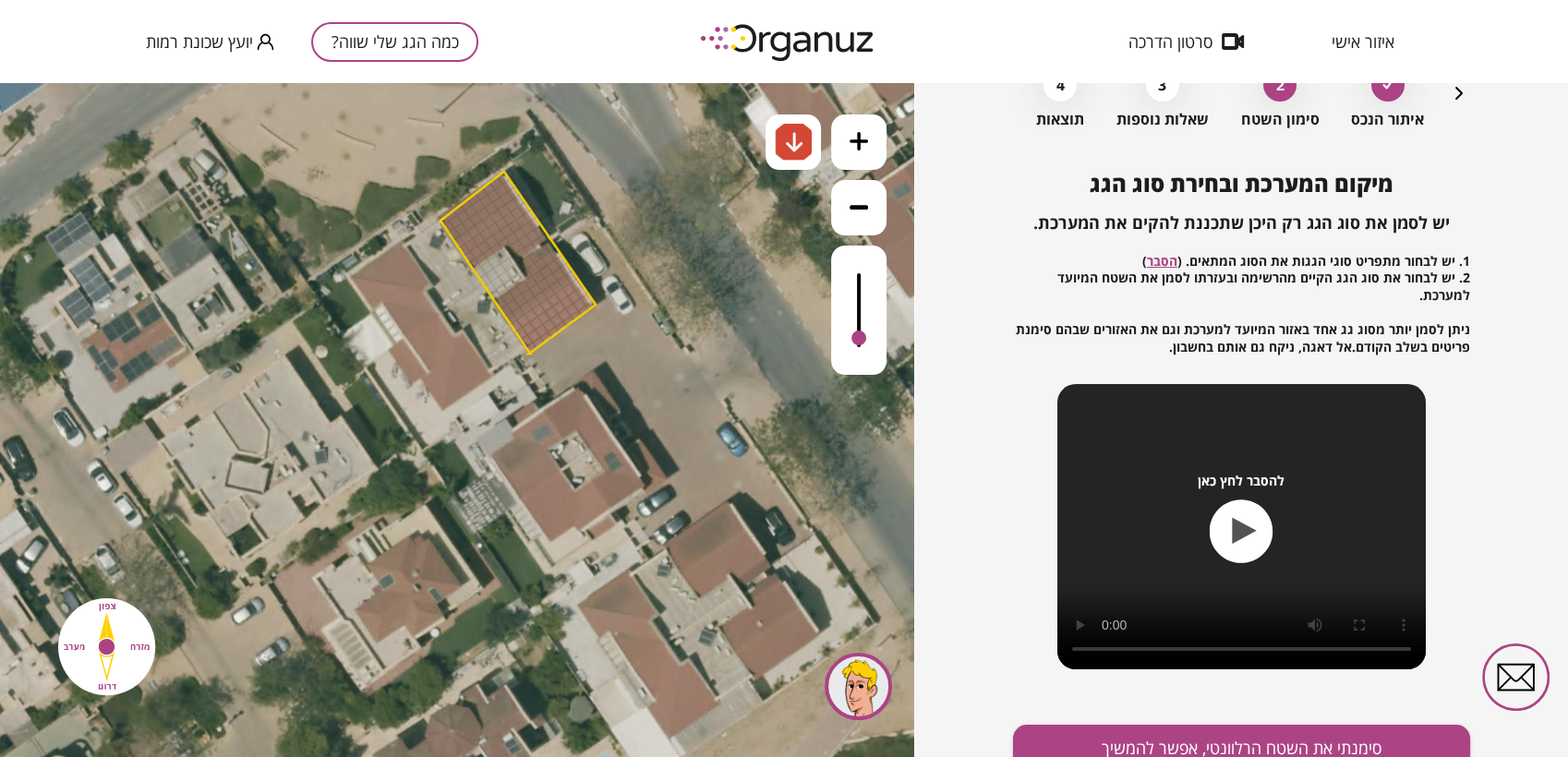 drag, startPoint x: 853, startPoint y: 323, endPoint x: 831, endPoint y: 340, distance: 28 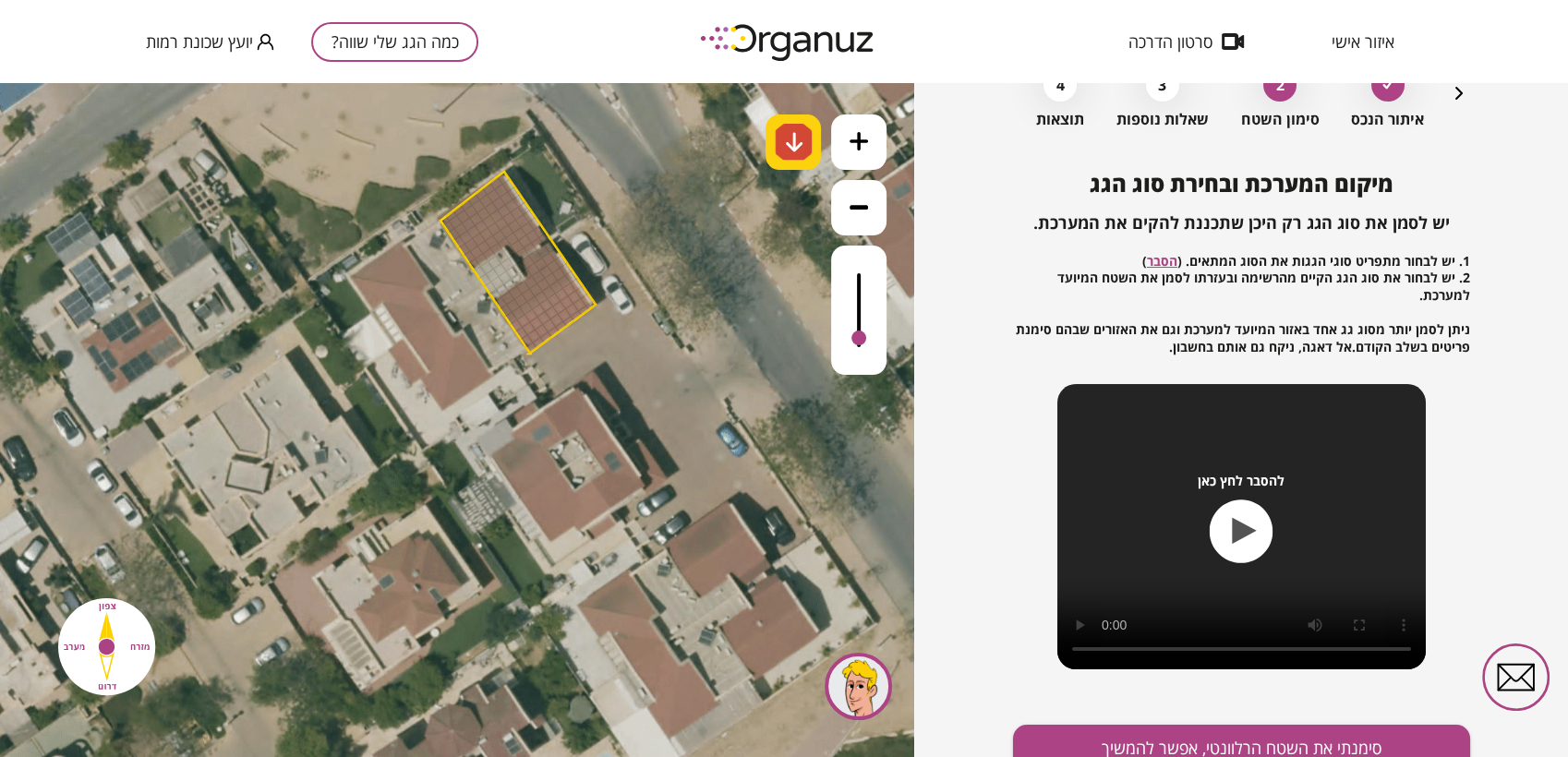 click at bounding box center (794, 142) 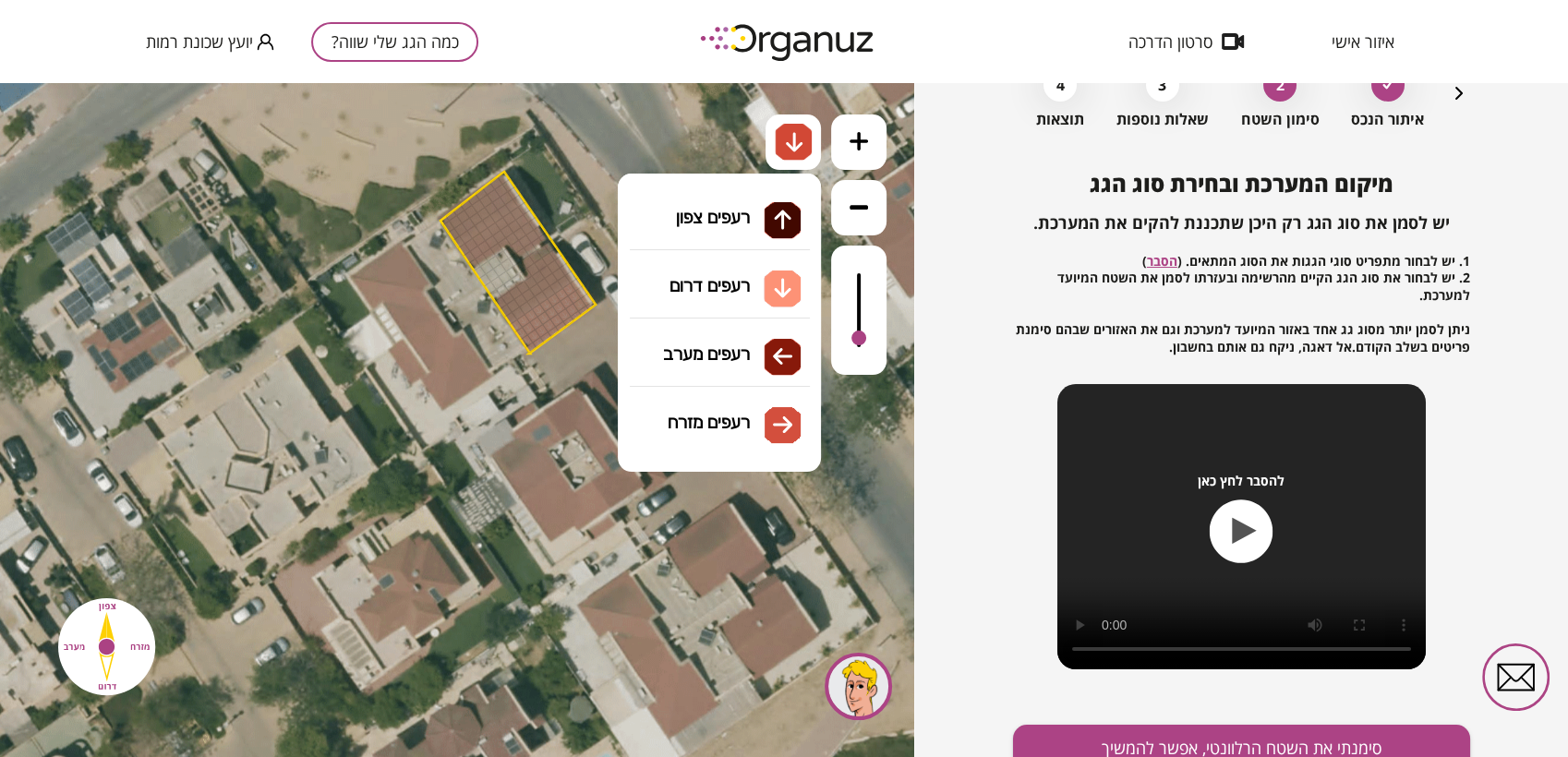 click on "גג רעפים
רעפים צפון
רעפים דרום
רעפים מערב
רעפים מזרח" at bounding box center [719, 266] 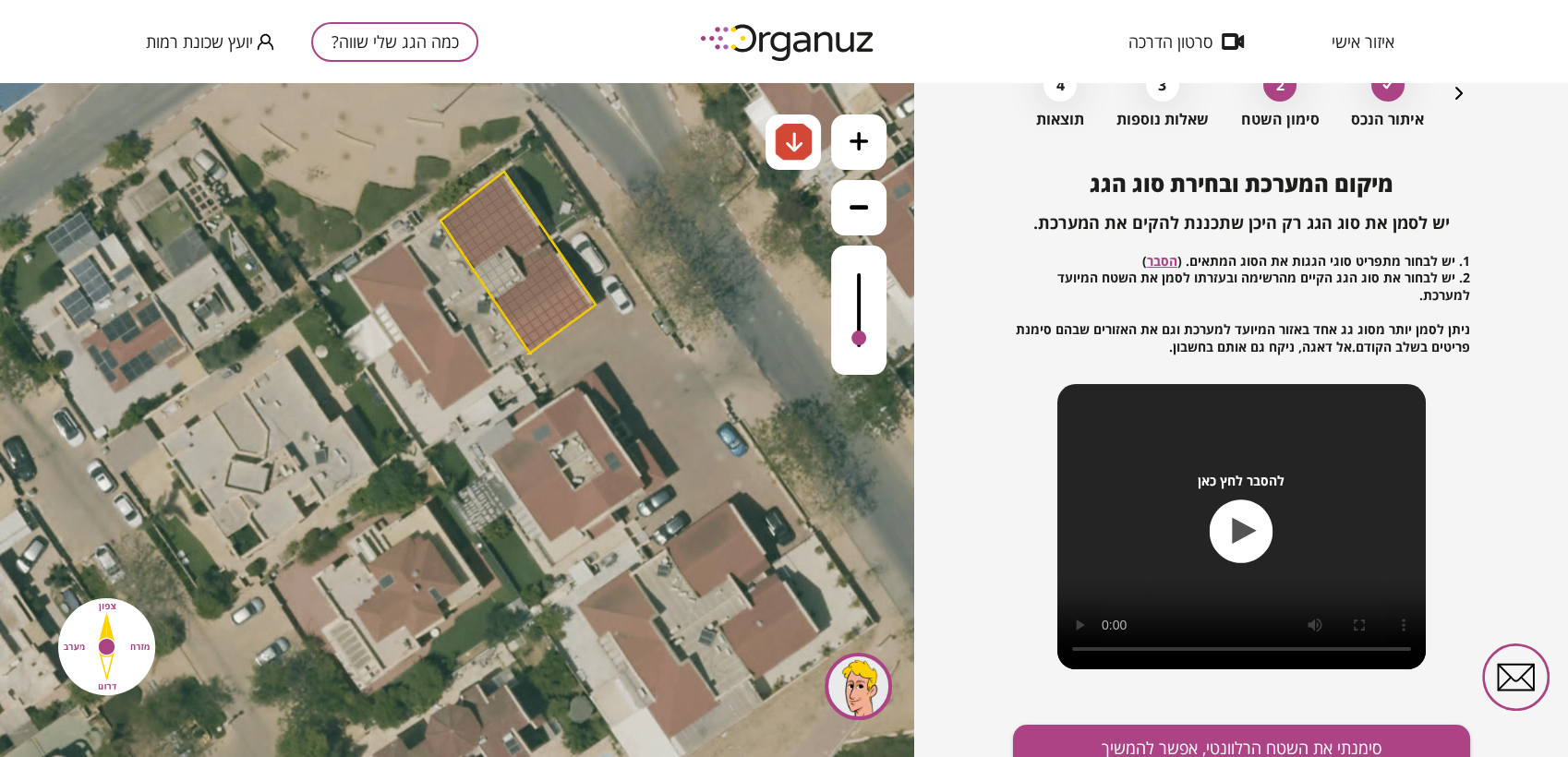 click on ".st0 {
fill: #FFFFFF;
}
א" at bounding box center (457, 420) 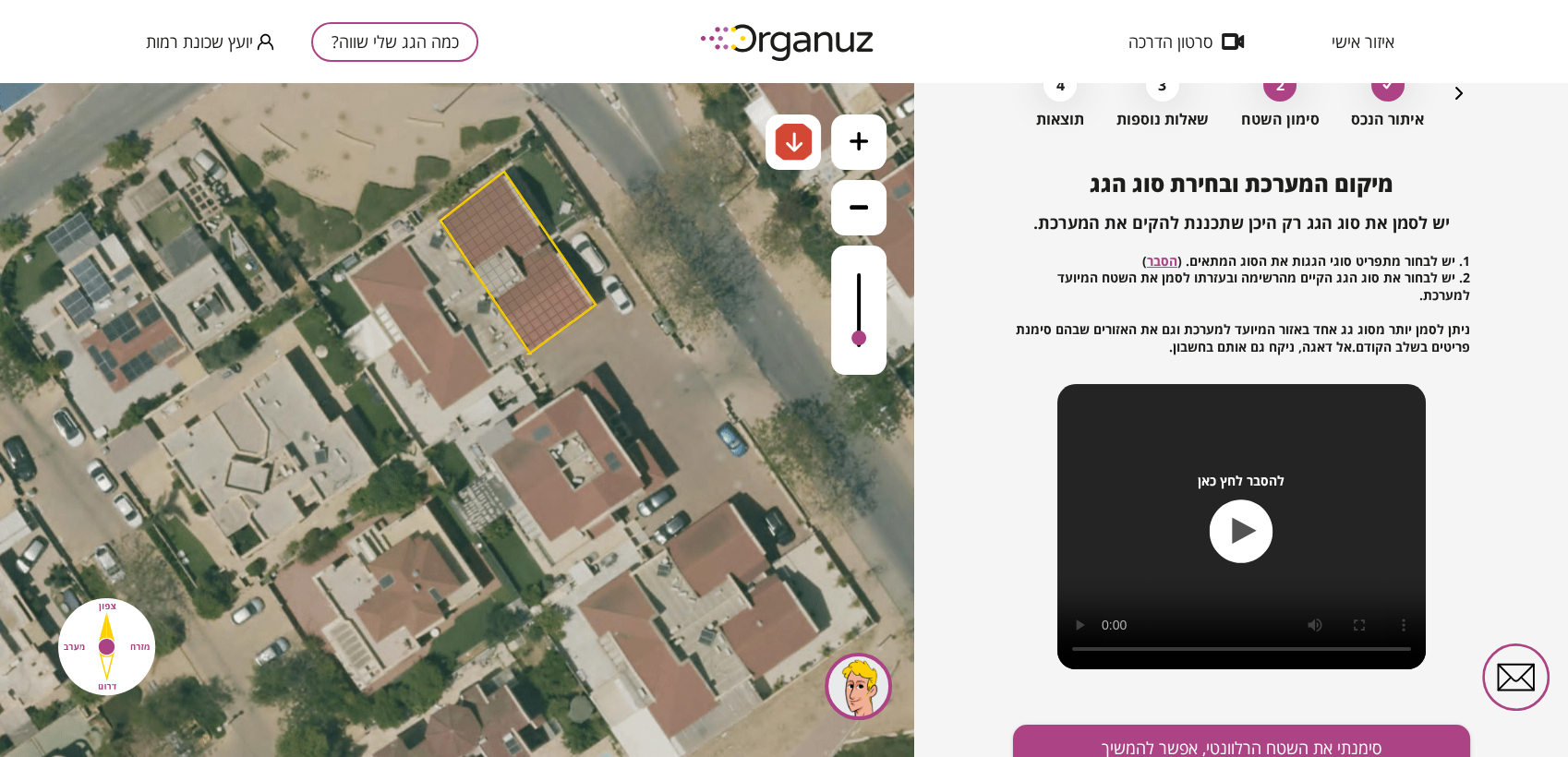 drag, startPoint x: 567, startPoint y: 278, endPoint x: 497, endPoint y: 320, distance: 81.63333 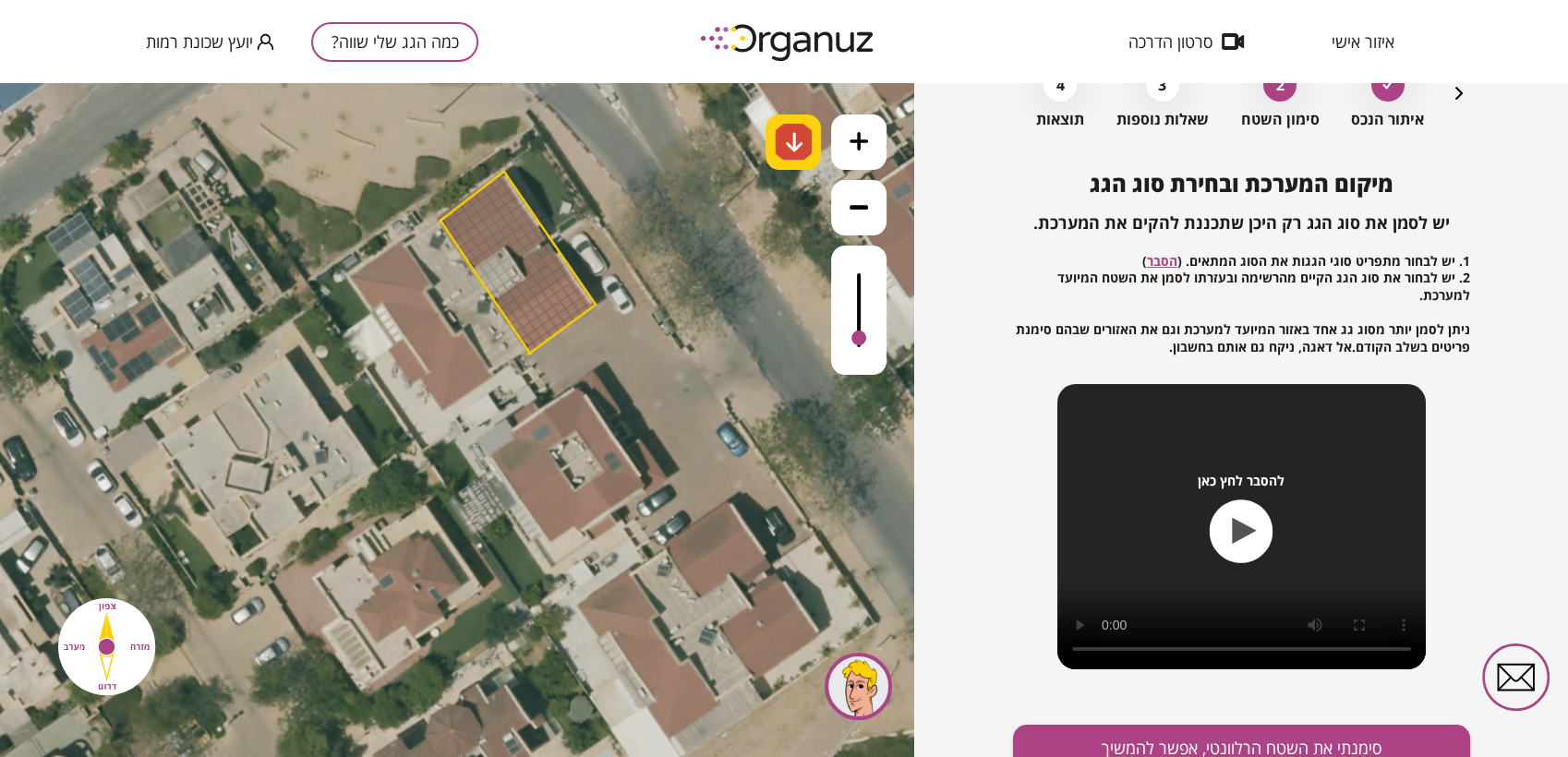click at bounding box center [793, 142] 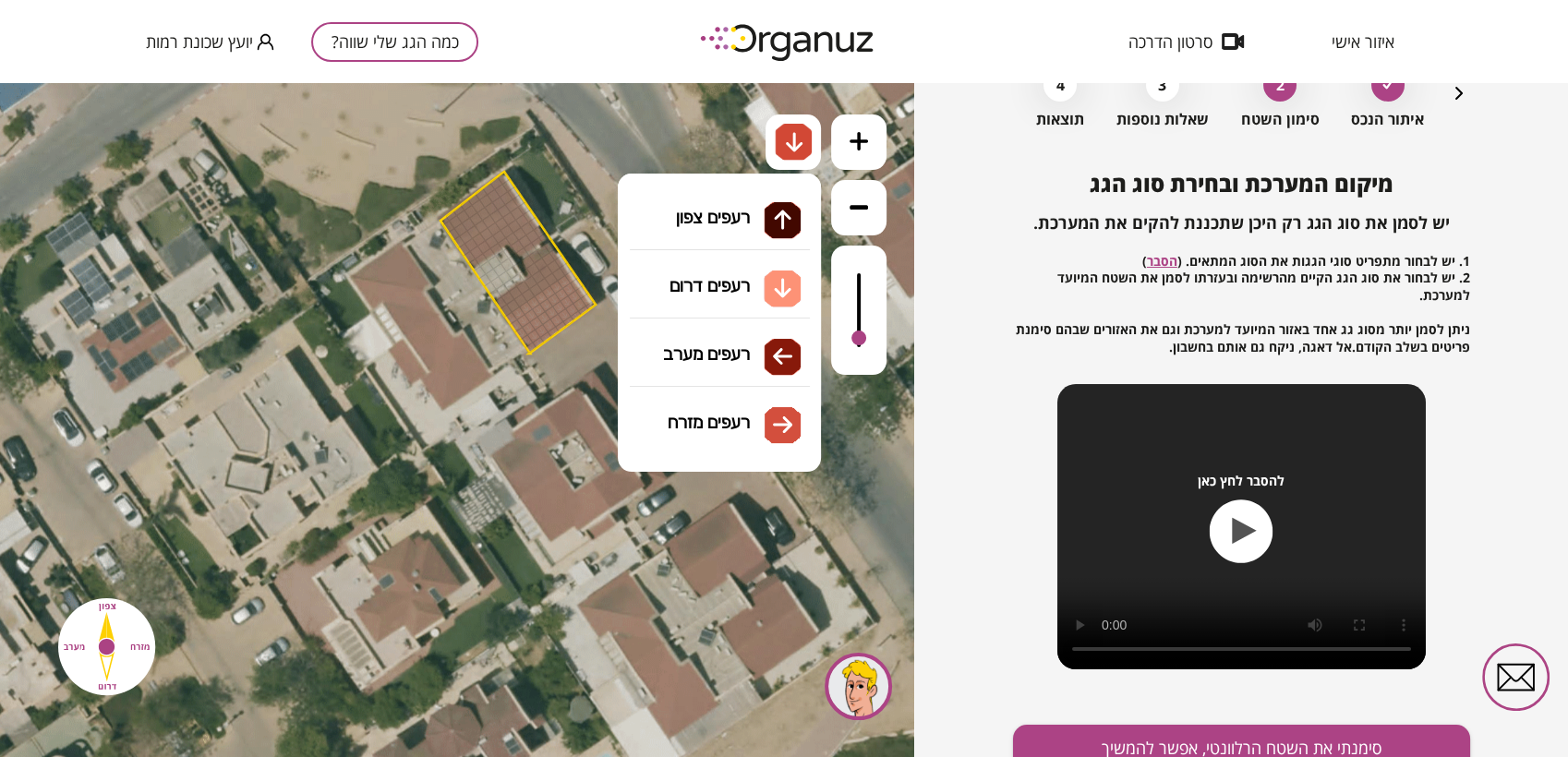 click on "גג רעפים
רעפים צפון
רעפים דרום
רעפים מערב
רעפים מזרח" at bounding box center [719, 266] 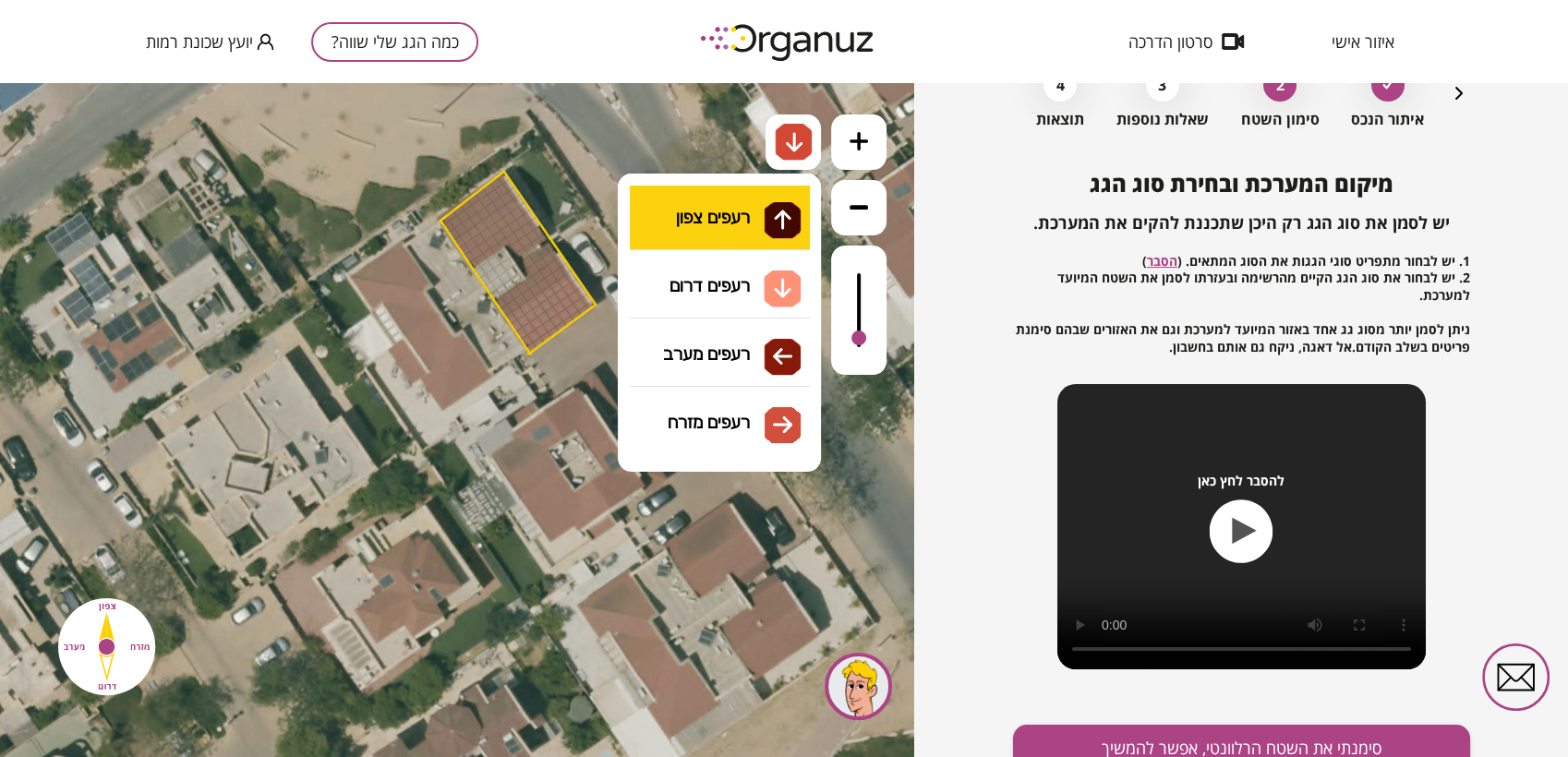 click on ".st0 {
fill: #FFFFFF;
}
א" at bounding box center (457, 420) 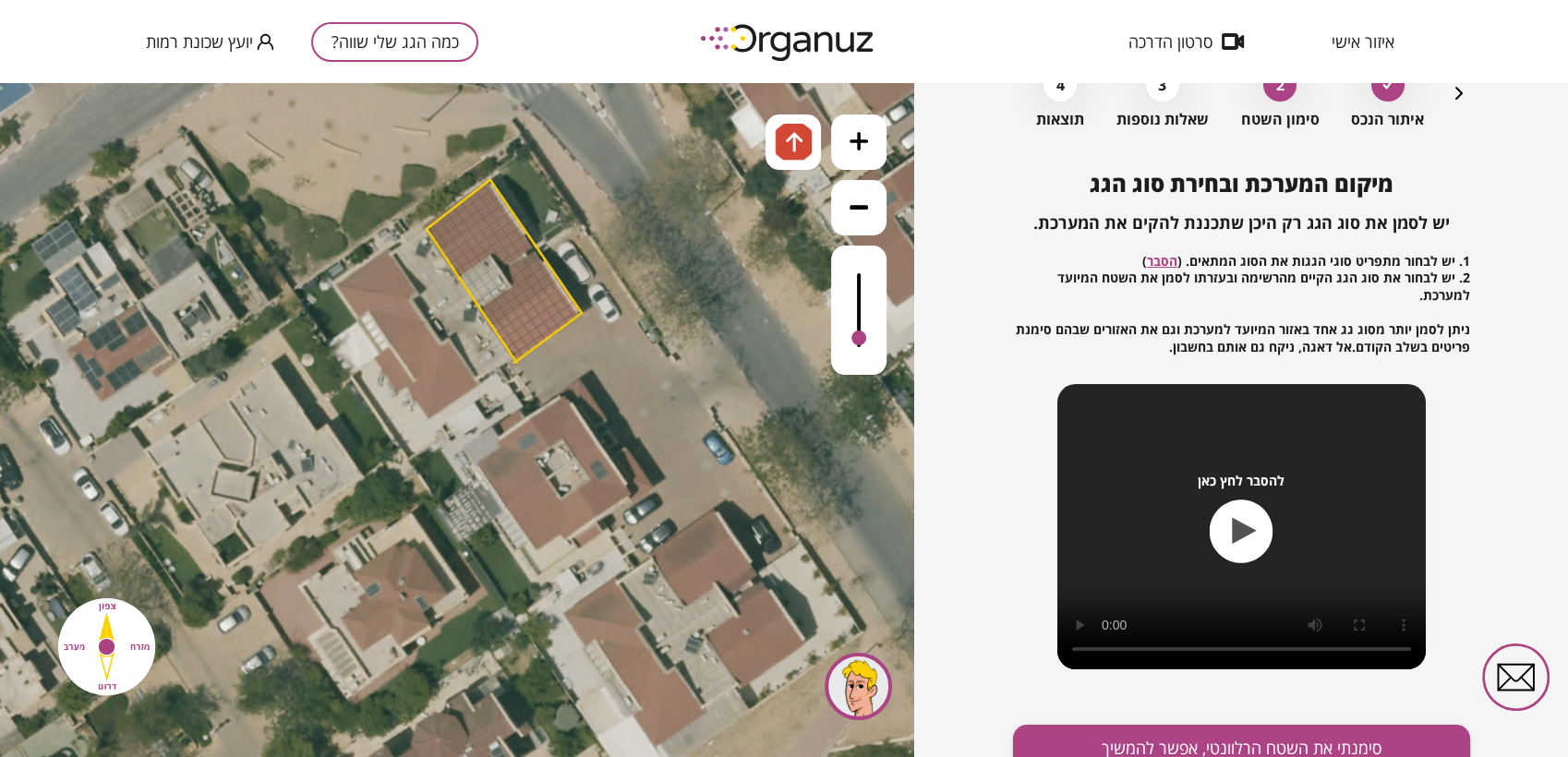 click 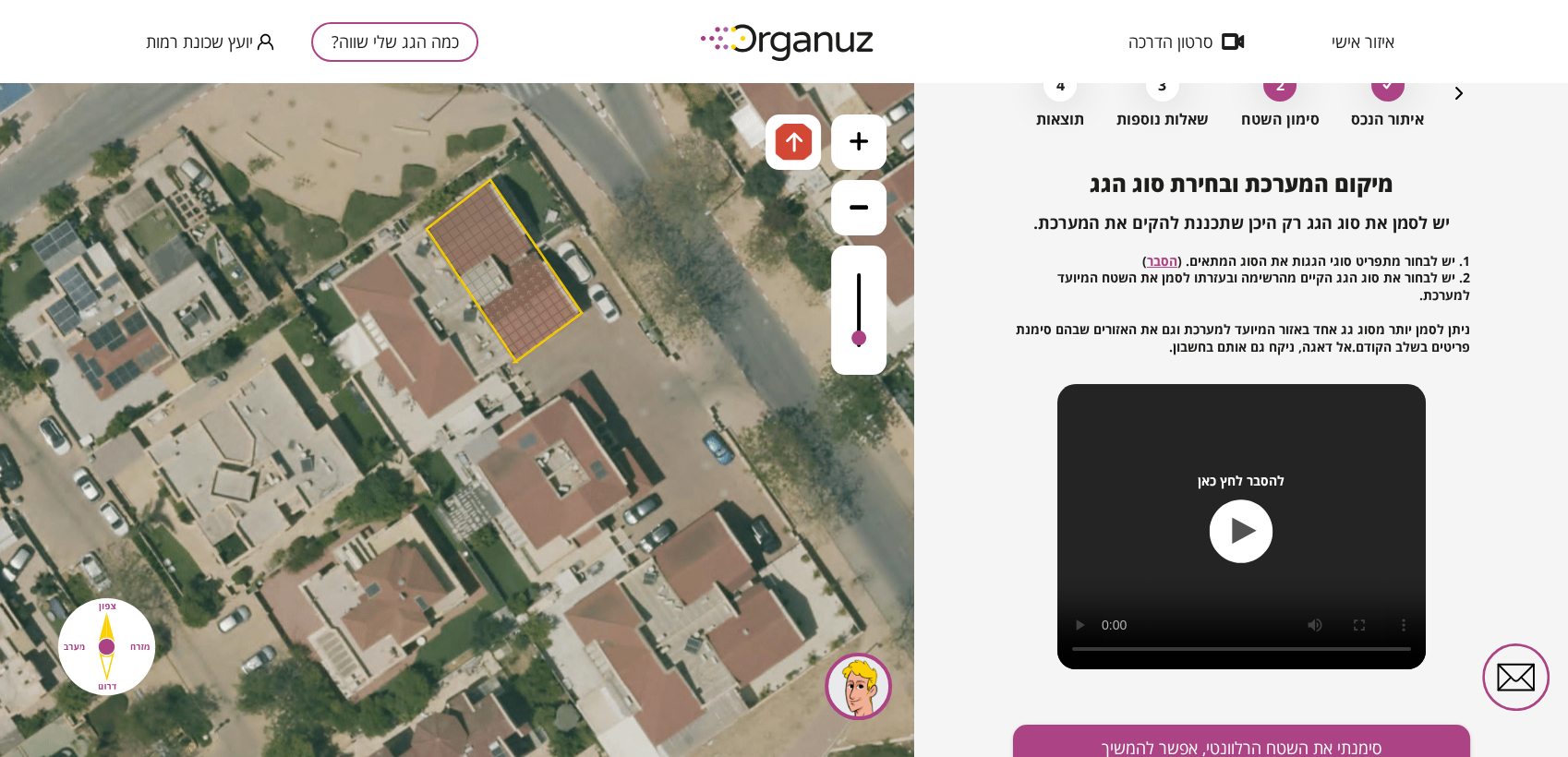 drag, startPoint x: 550, startPoint y: 273, endPoint x: 524, endPoint y: 260, distance: 29.068884 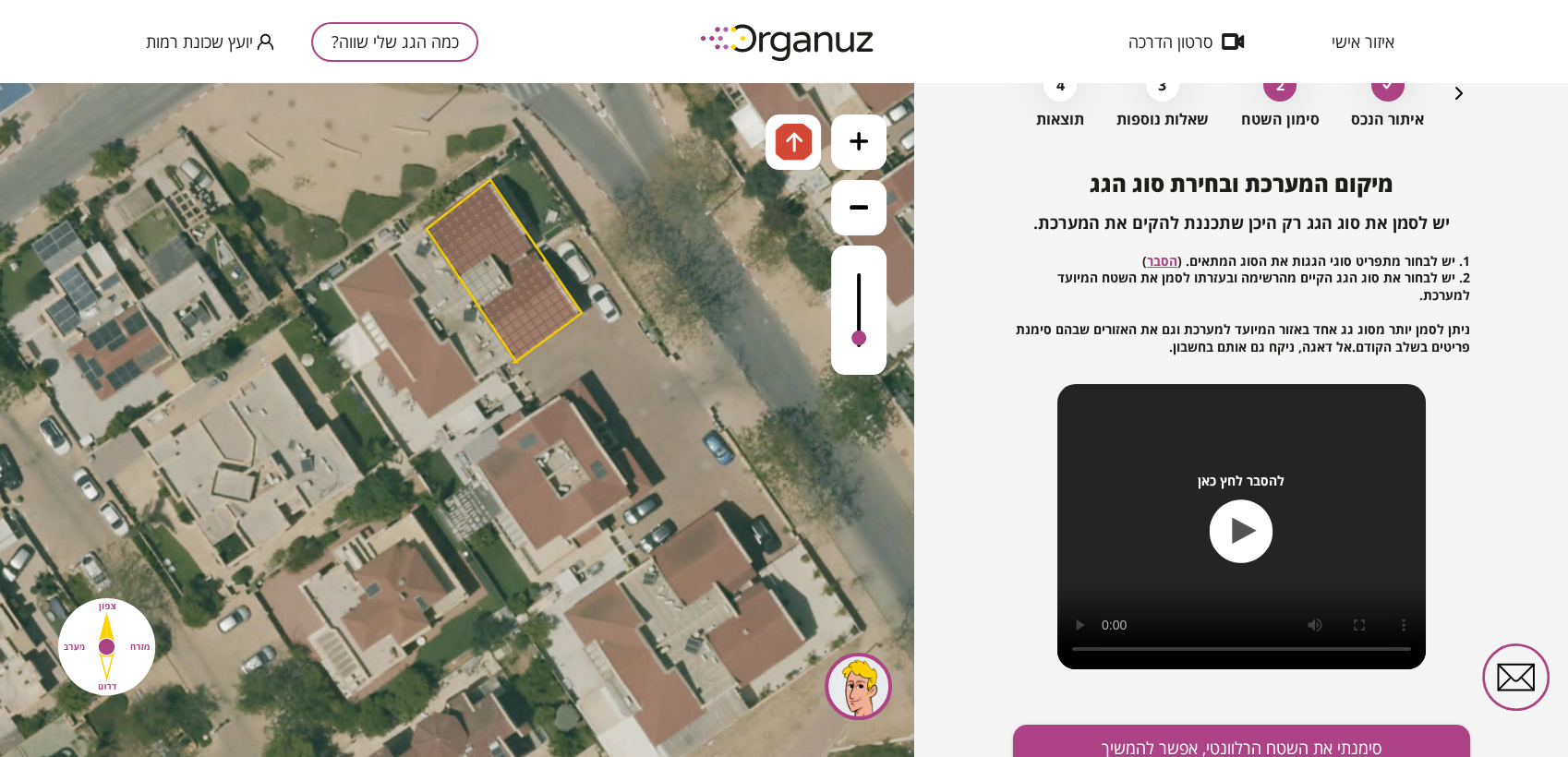 drag, startPoint x: 501, startPoint y: 207, endPoint x: 434, endPoint y: 261, distance: 86.0523 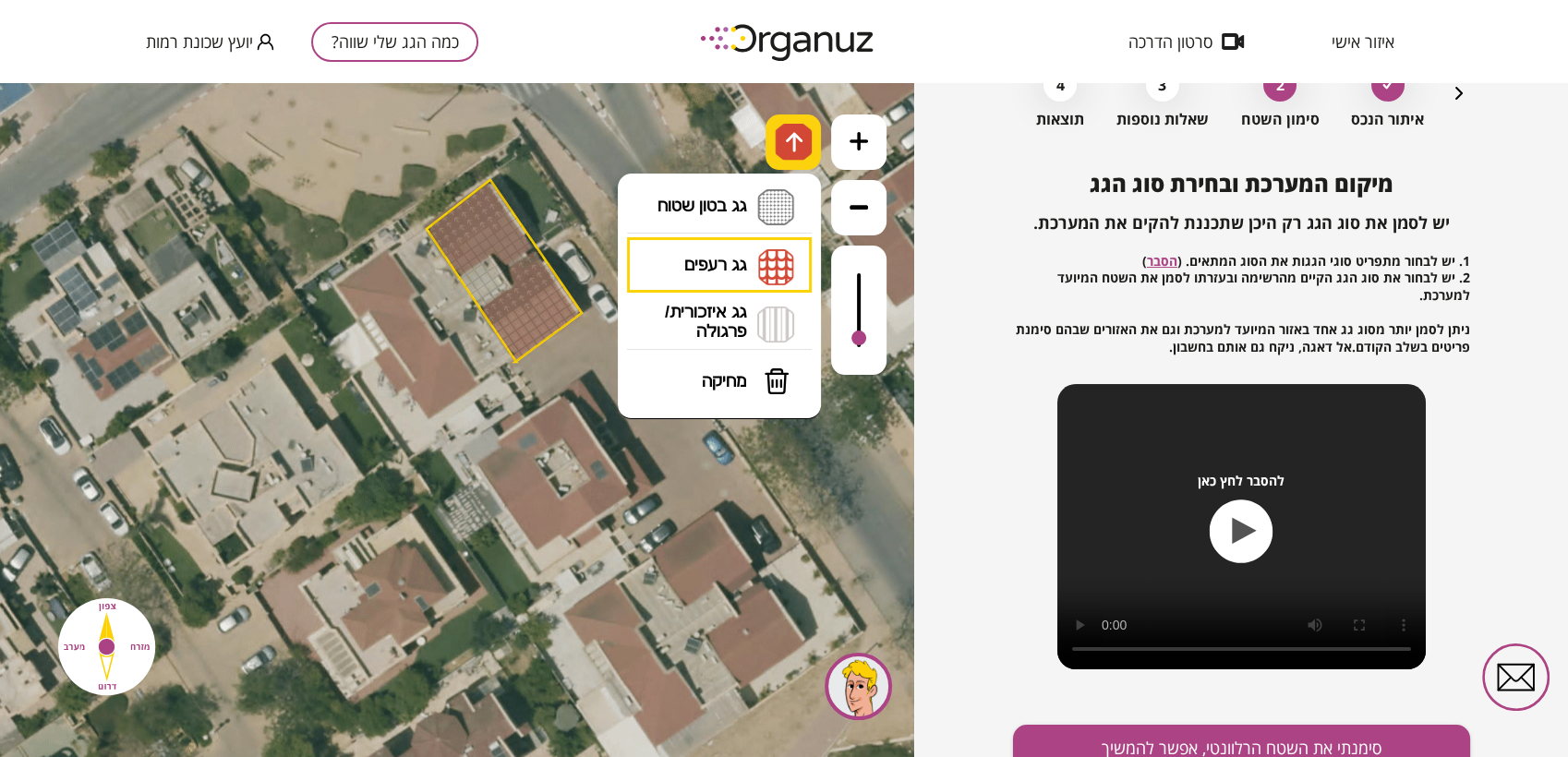 click at bounding box center [793, 142] 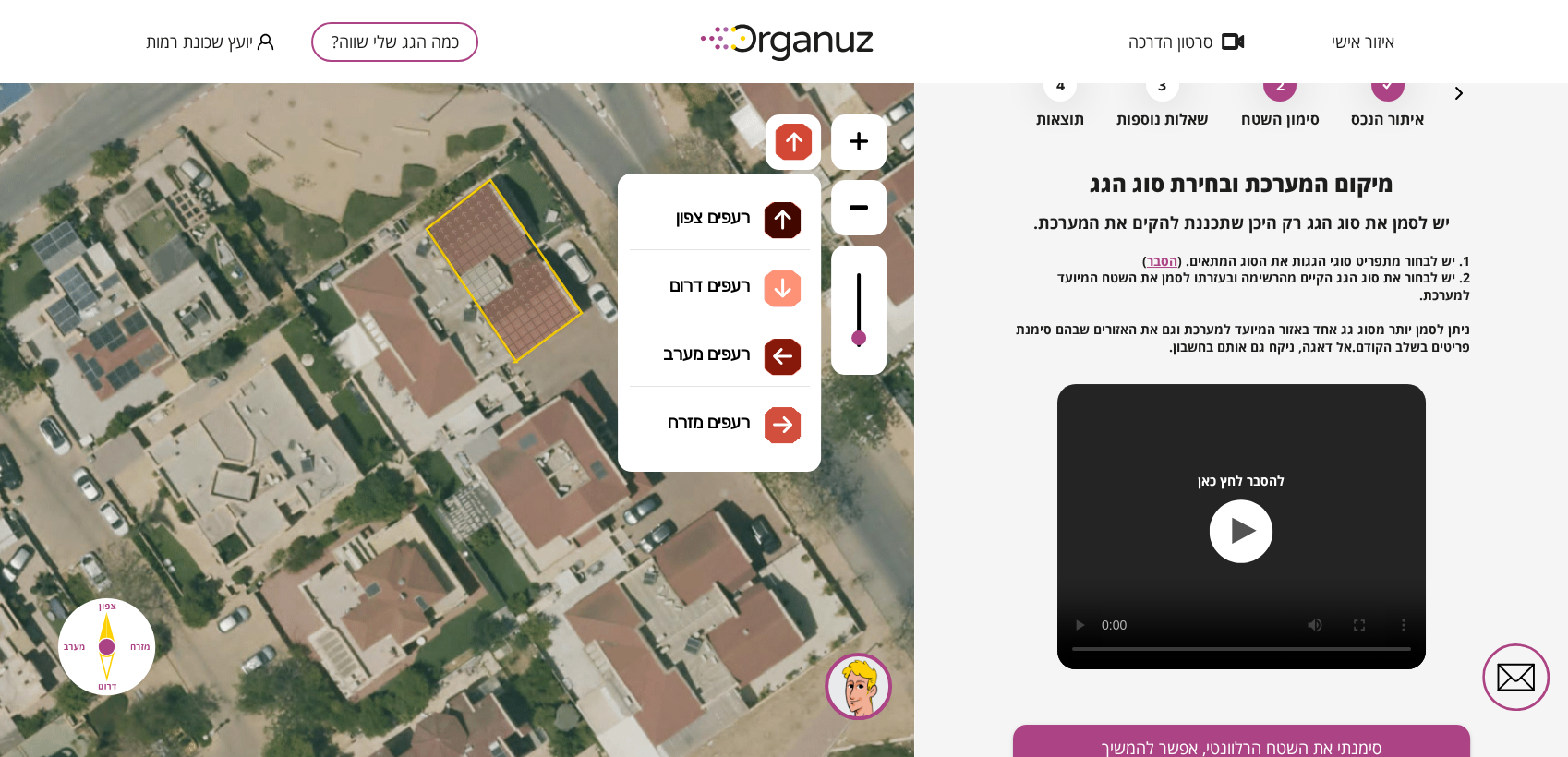 click on "גג רעפים
רעפים צפון
רעפים דרום
רעפים מערב
רעפים מזרח" at bounding box center [719, 266] 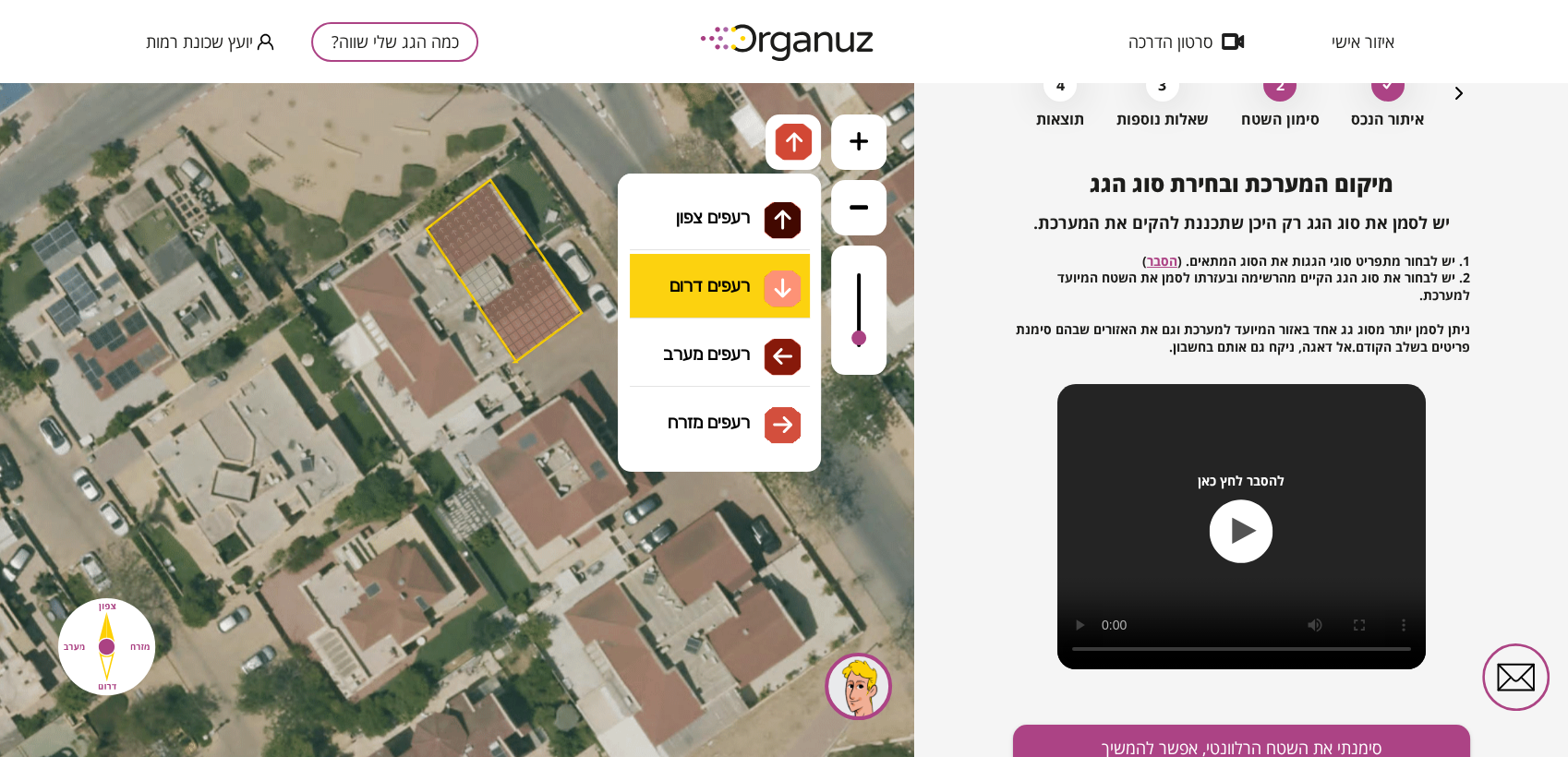 click on ".st0 {
fill: #FFFFFF;
}
א" at bounding box center (457, 420) 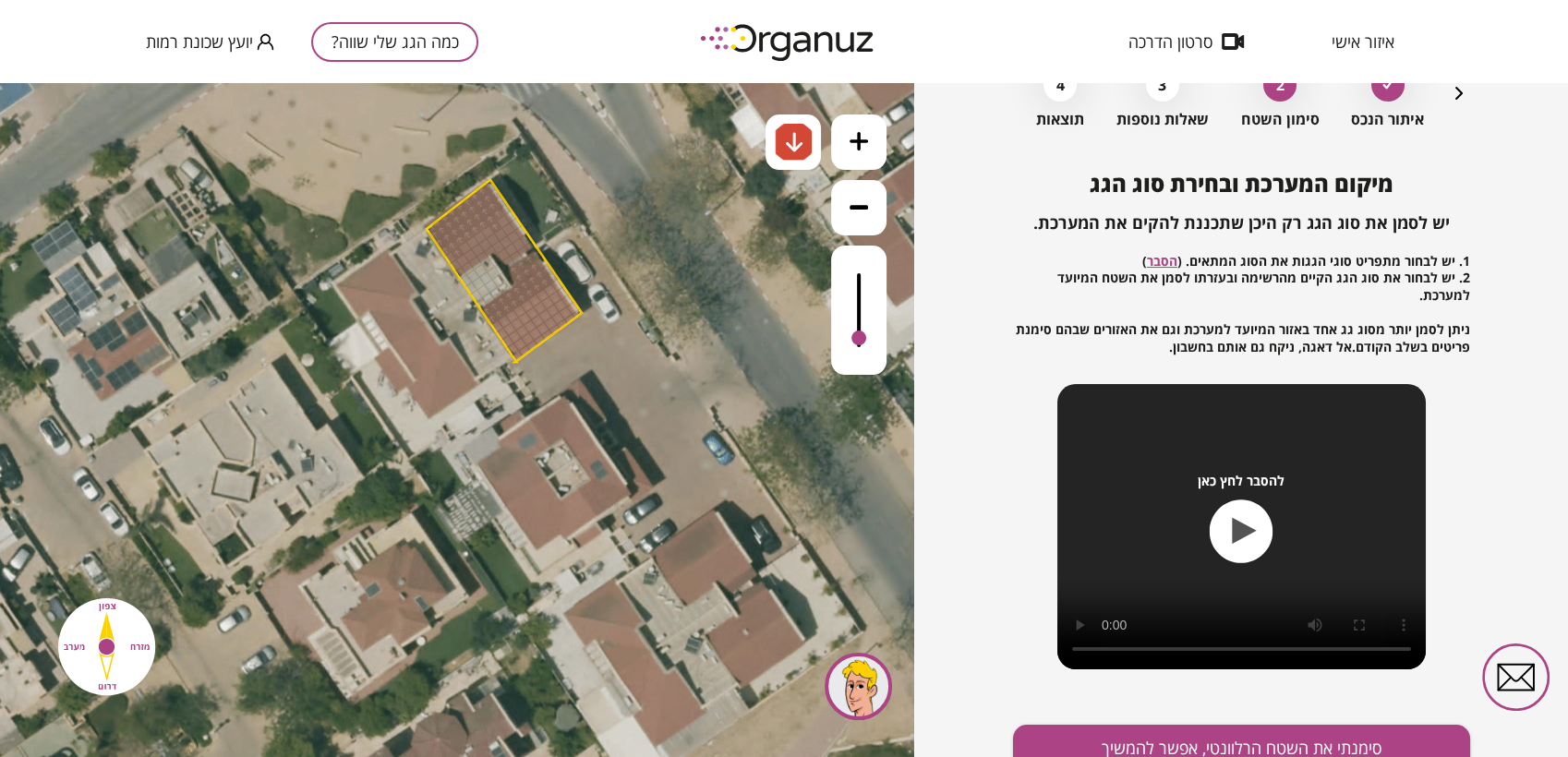 click at bounding box center [526, 306] 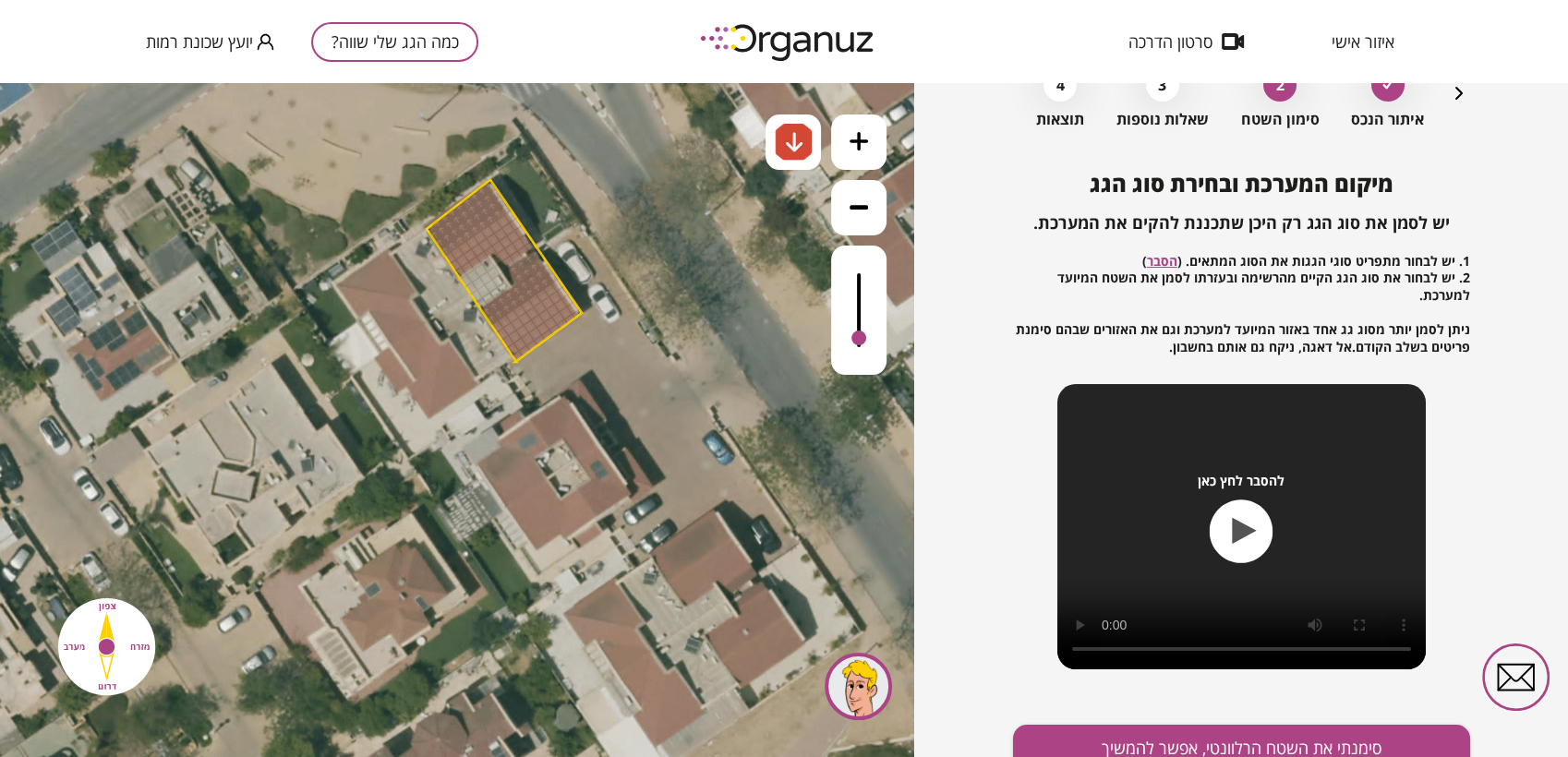 drag, startPoint x: 532, startPoint y: 243, endPoint x: 525, endPoint y: 214, distance: 29.83287 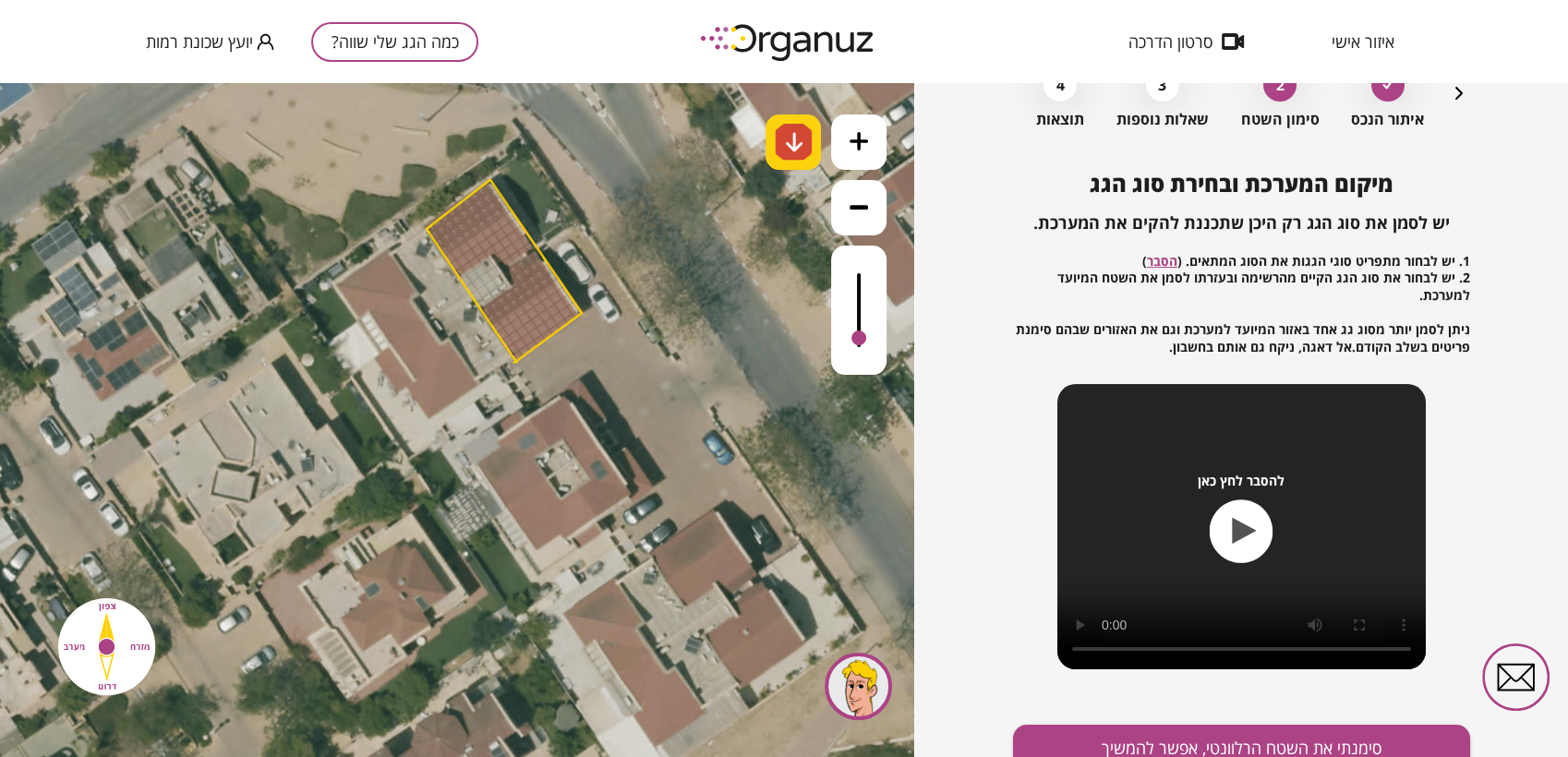 click at bounding box center (793, 142) 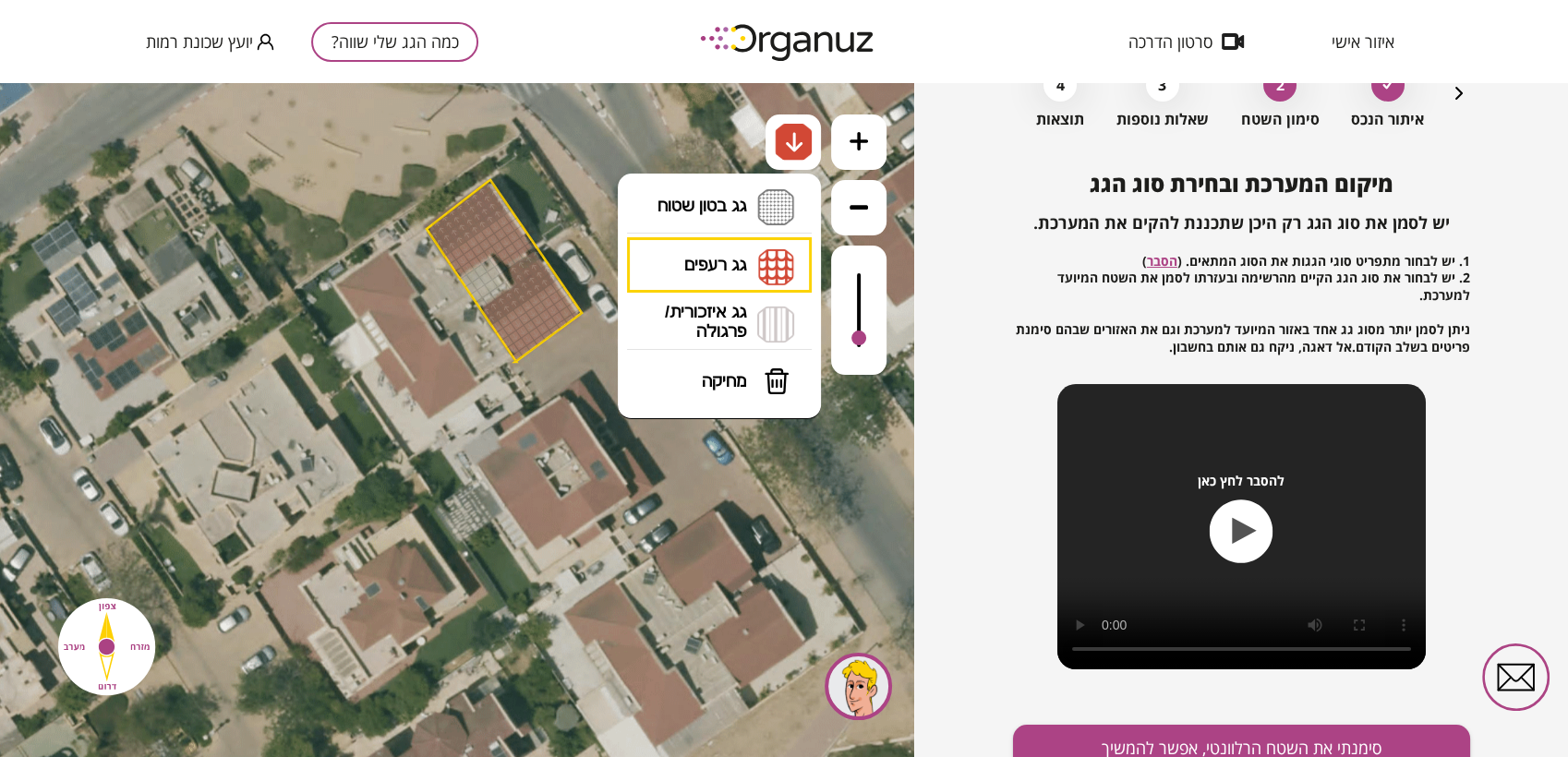 click on "גג בטון שטוח
מפלס א
א
מפלס ב
ב
מפלס ג
ג" at bounding box center (719, 208) 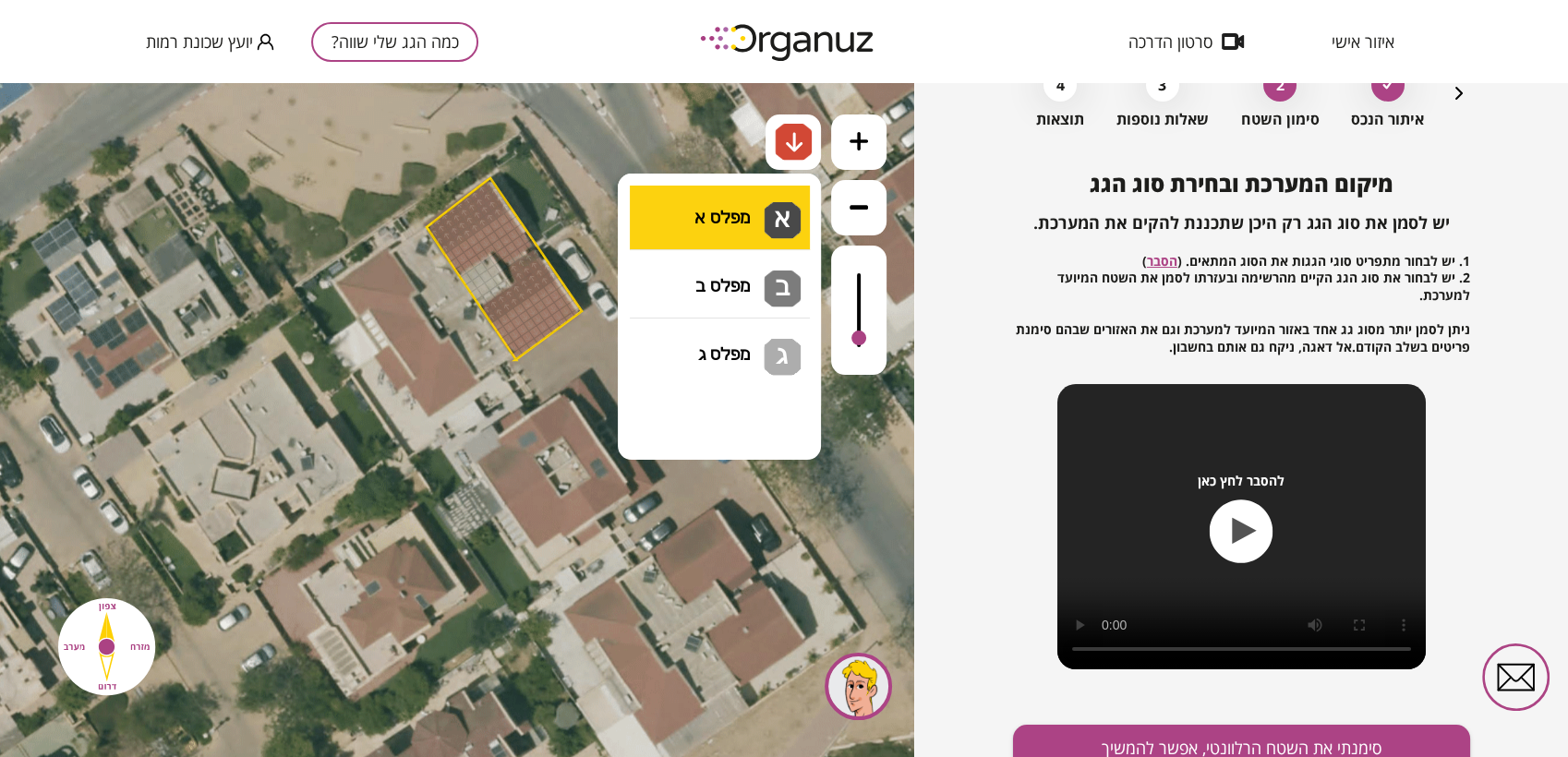 click on ".st0 {
fill: #FFFFFF;
}
א" at bounding box center (457, 420) 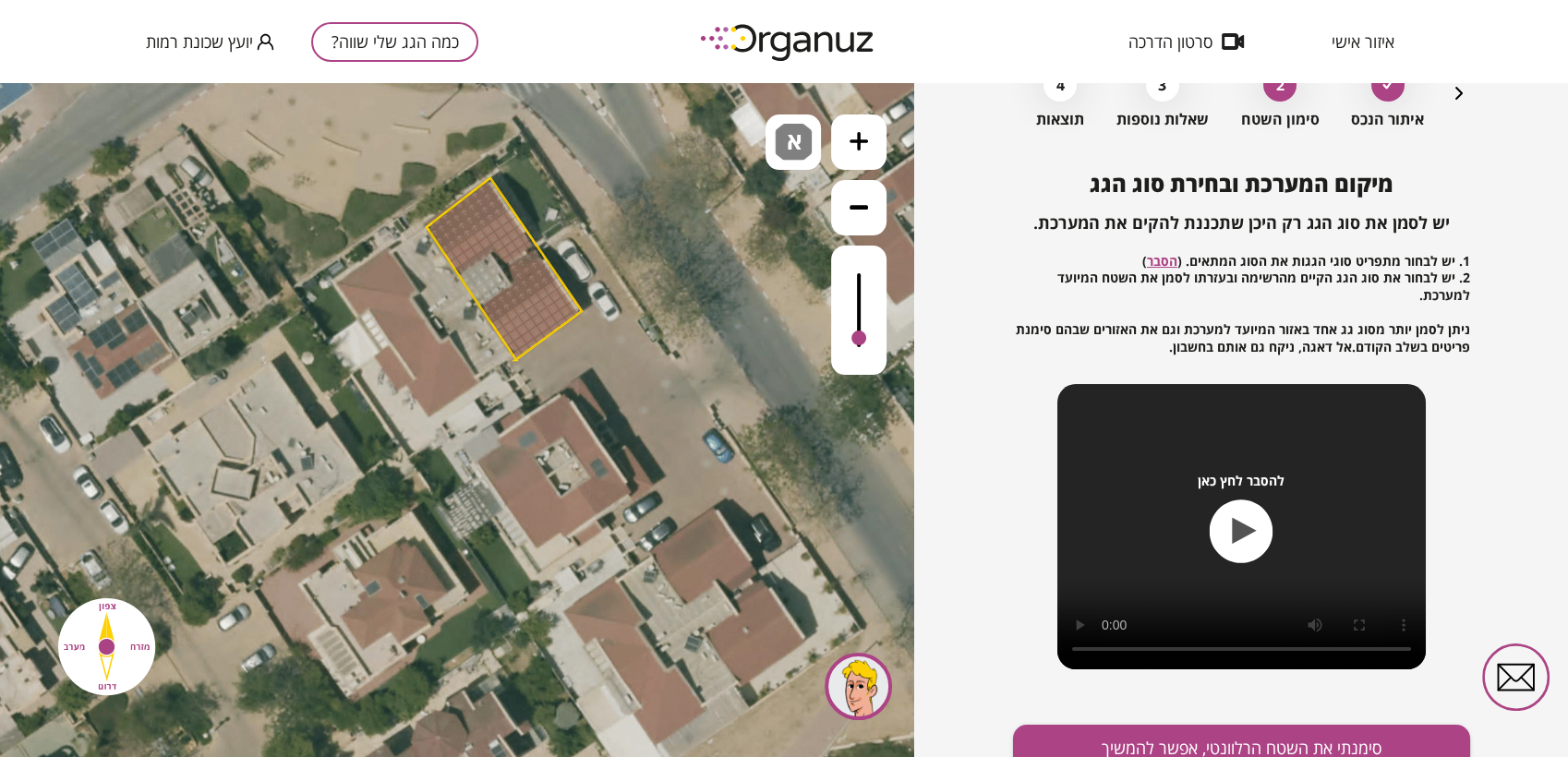 drag, startPoint x: 488, startPoint y: 258, endPoint x: 503, endPoint y: 278, distance: 25 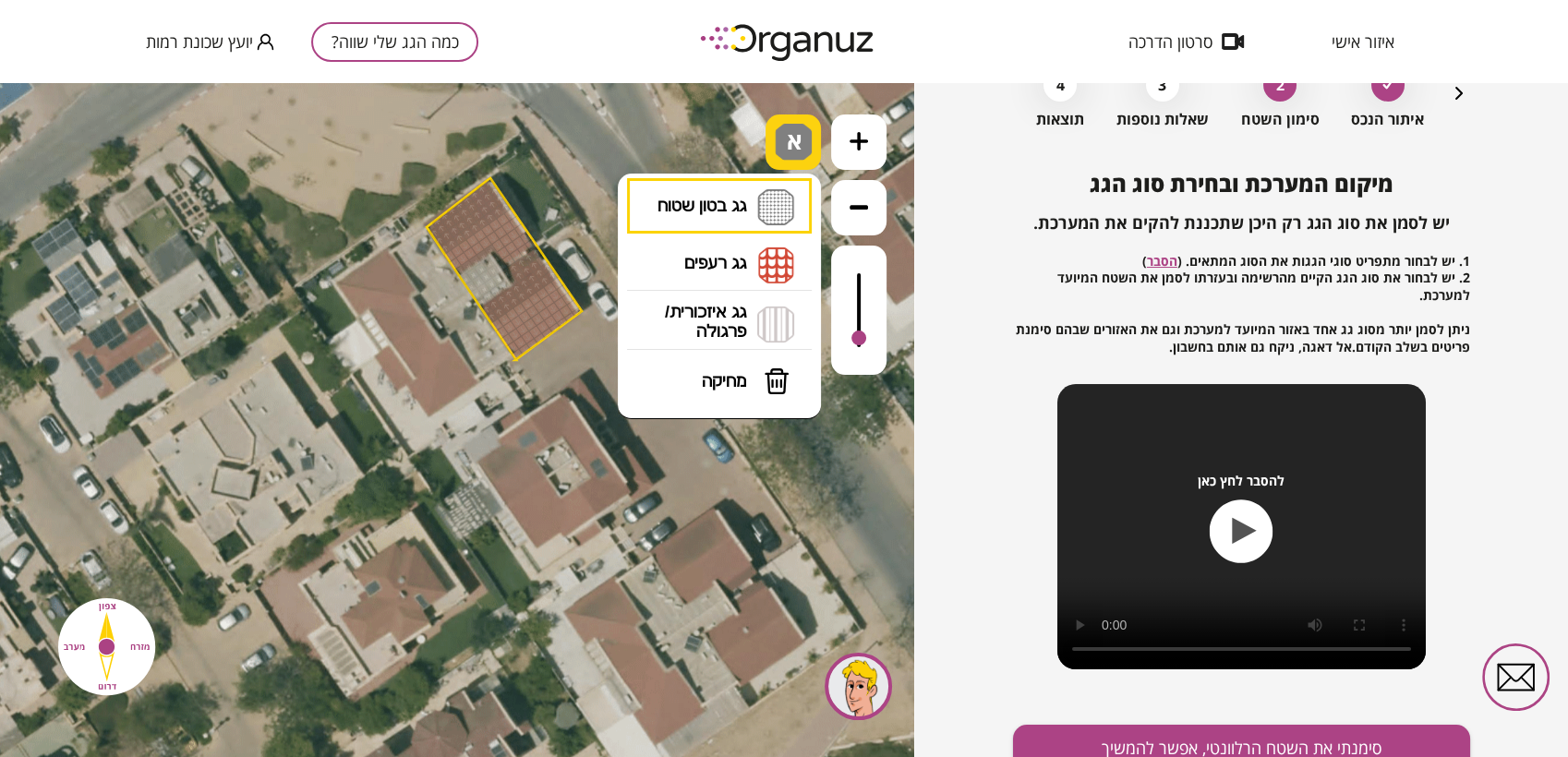 click at bounding box center (793, 142) 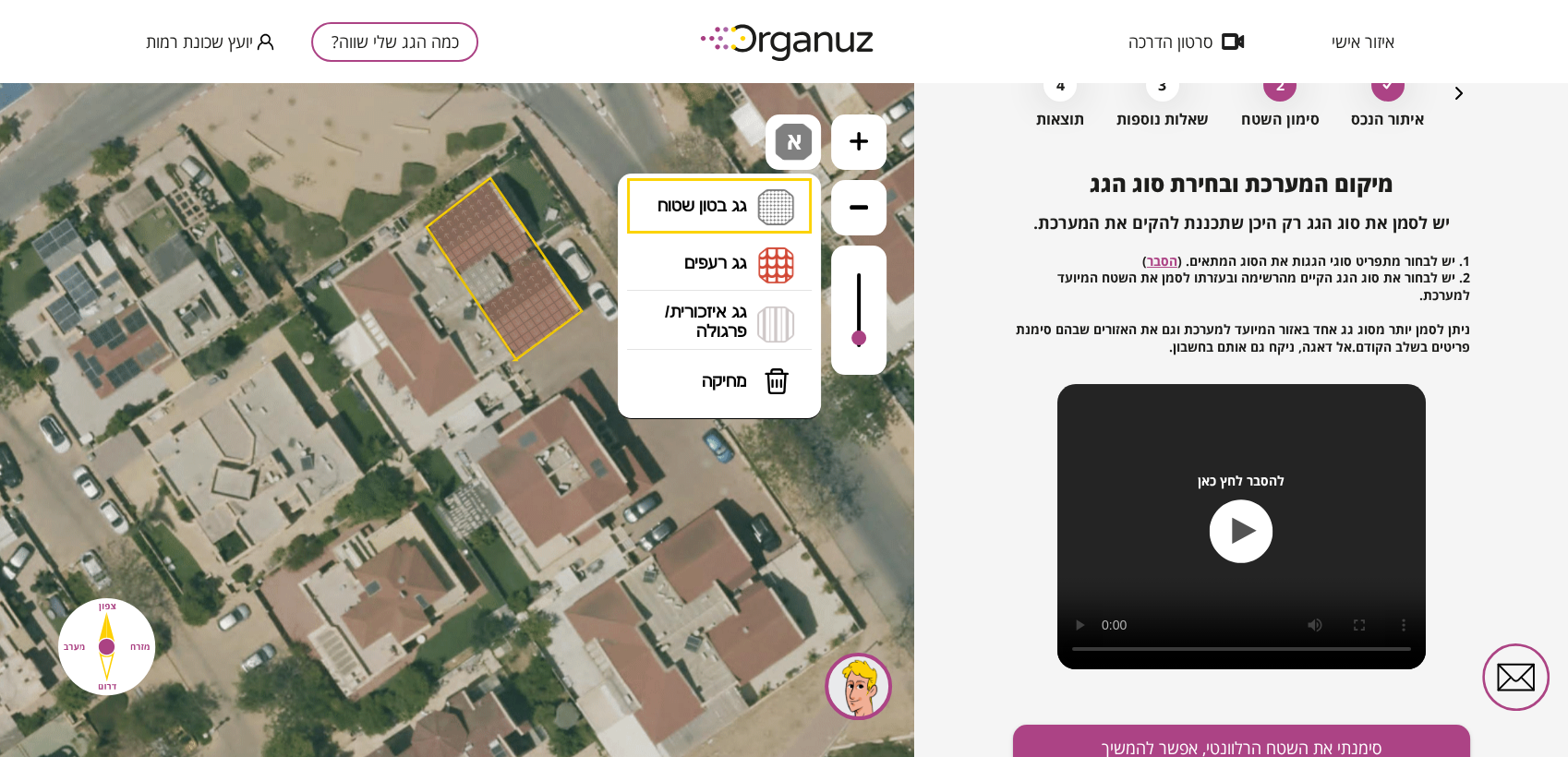 click on "גג רעפים
רעפים צפון
רעפים דרום
רעפים מערב
רעפים מזרח" at bounding box center (719, 265) 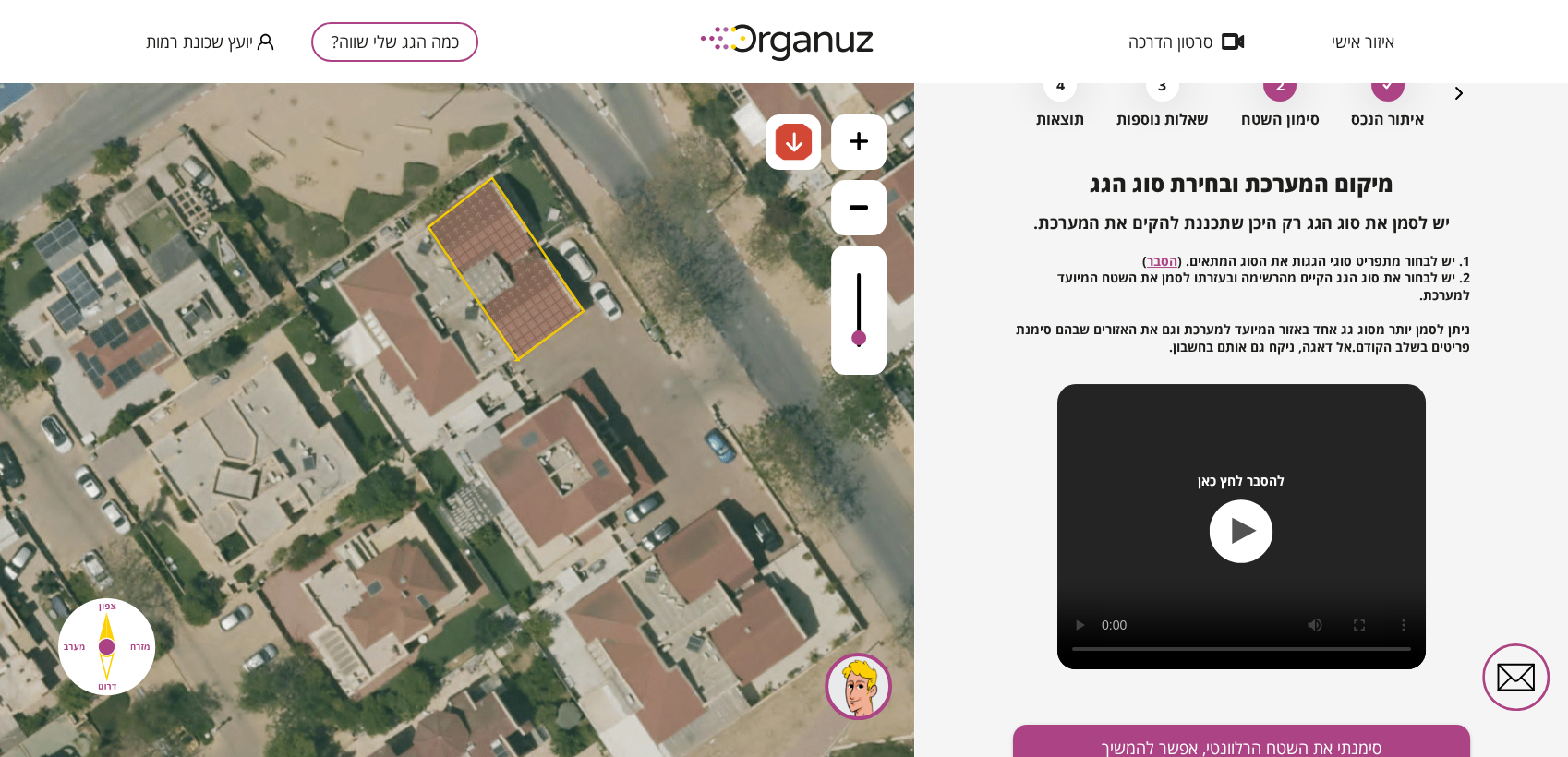 click on ".st0 {
fill: #FFFFFF;
}
א" at bounding box center [457, 420] 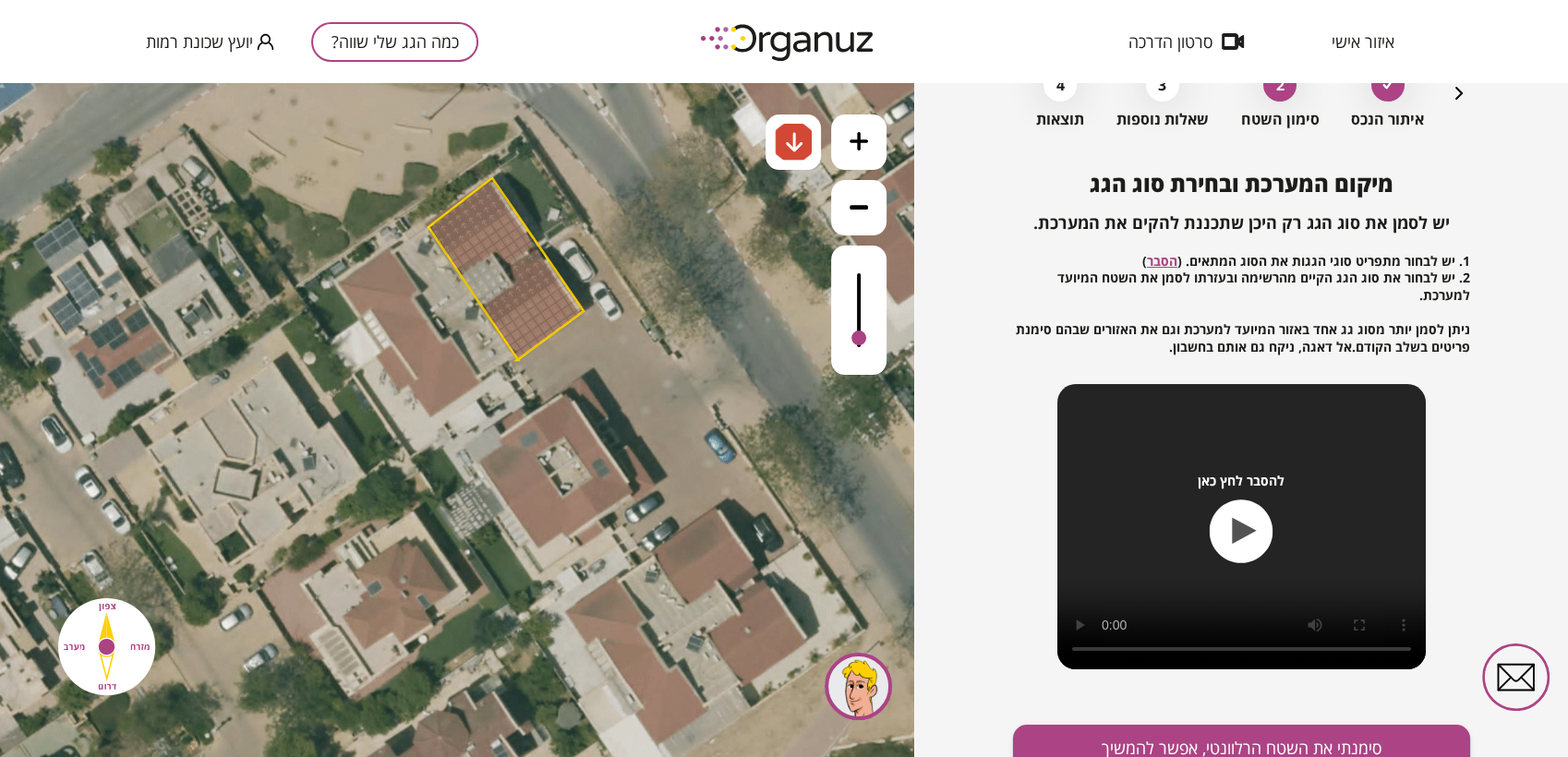drag, startPoint x: 494, startPoint y: 247, endPoint x: 442, endPoint y: 273, distance: 58.137767 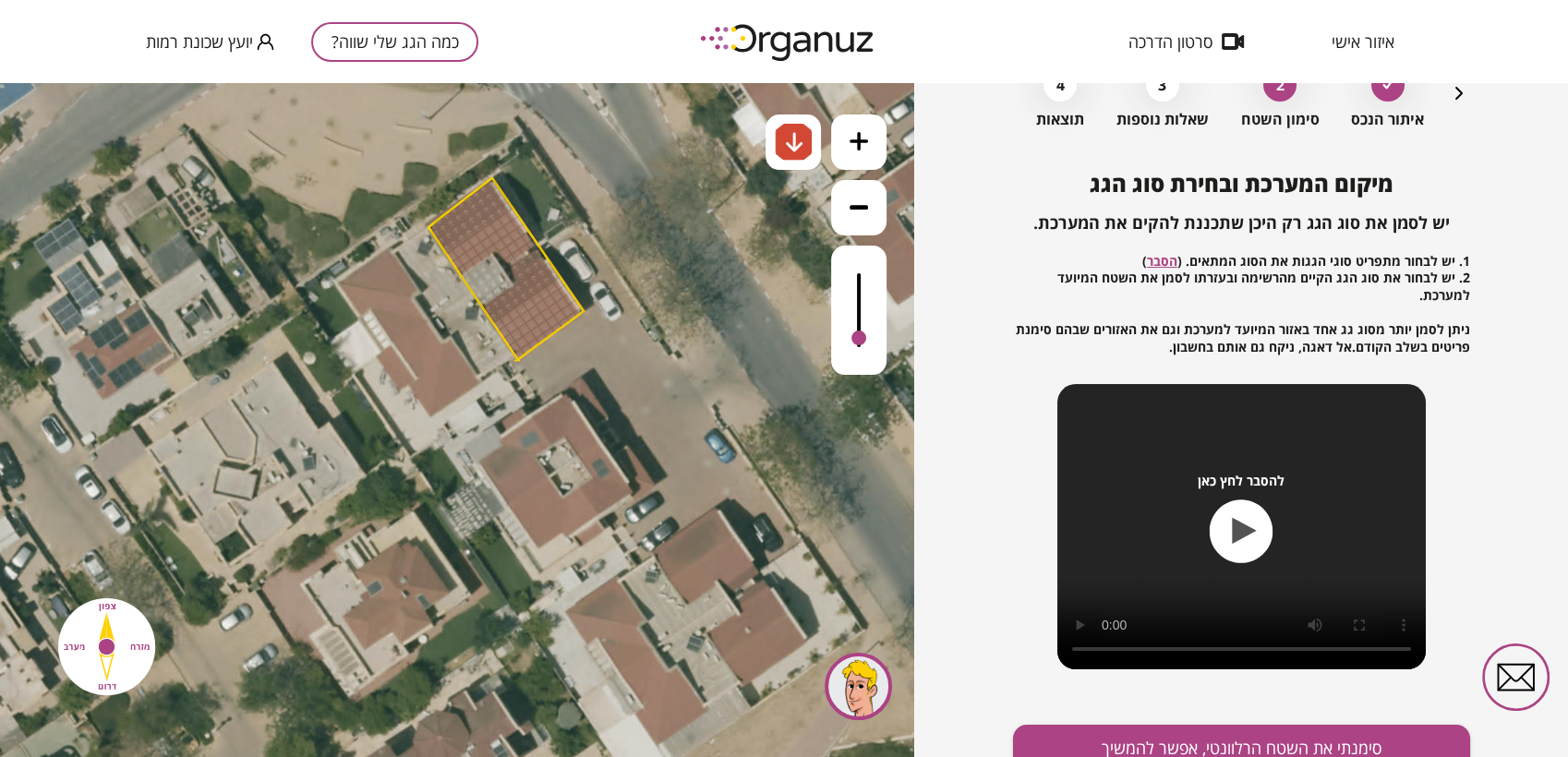 drag, startPoint x: 471, startPoint y: 258, endPoint x: 444, endPoint y: 277, distance: 33.01515 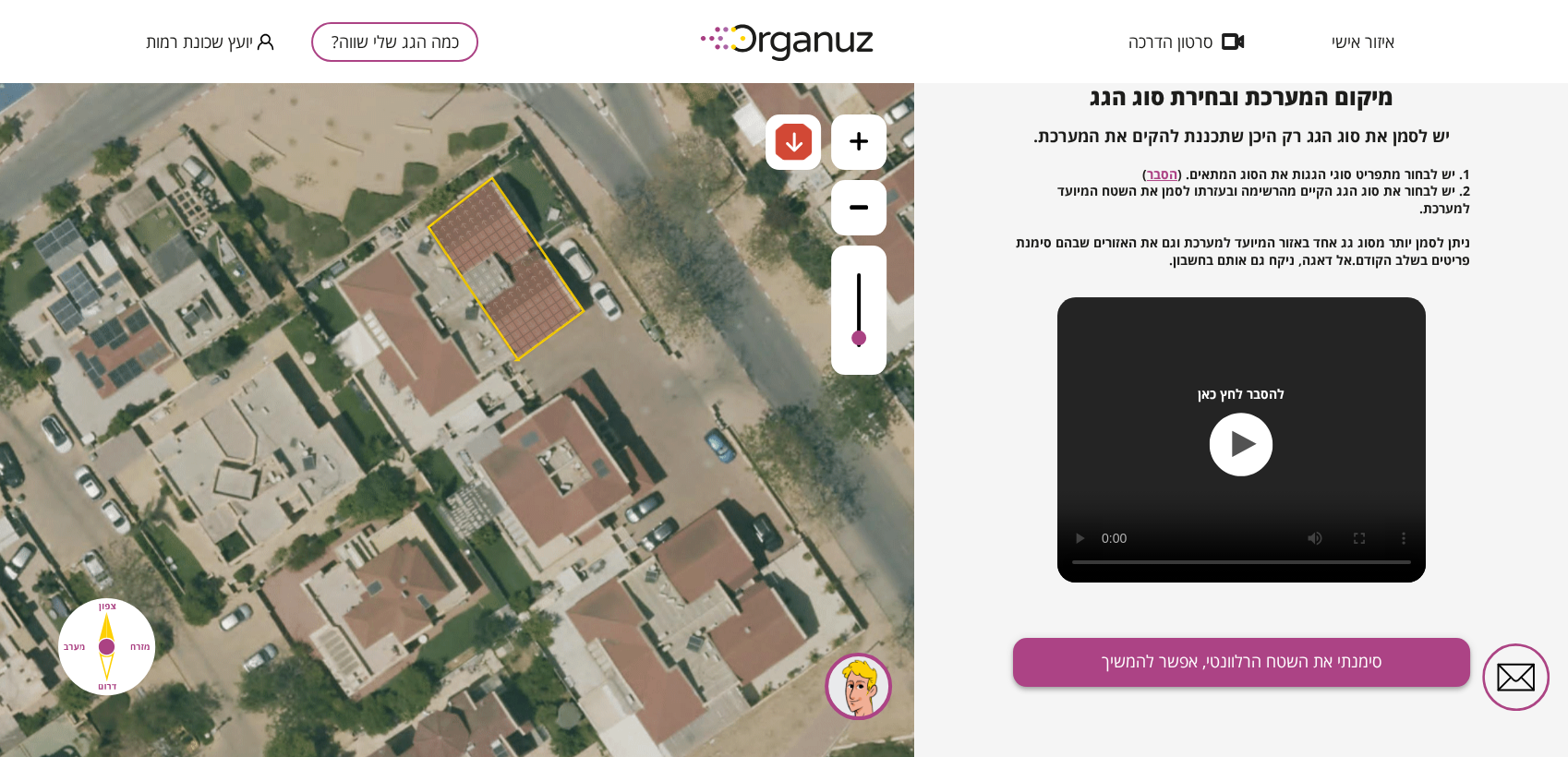 click on "סימנתי את השטח הרלוונטי, אפשר להמשיך" at bounding box center [1241, 662] 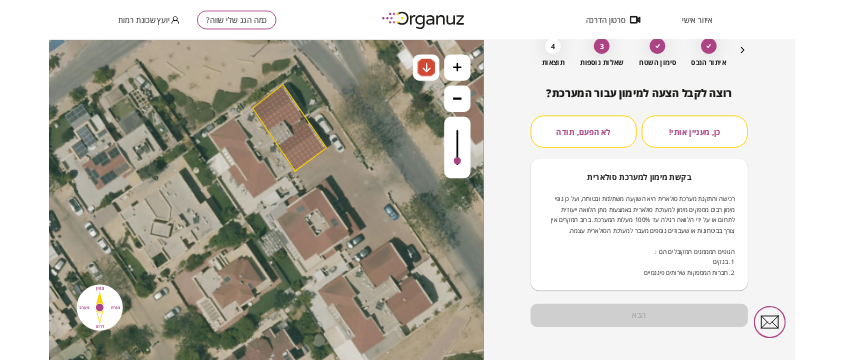 scroll, scrollTop: 108, scrollLeft: 0, axis: vertical 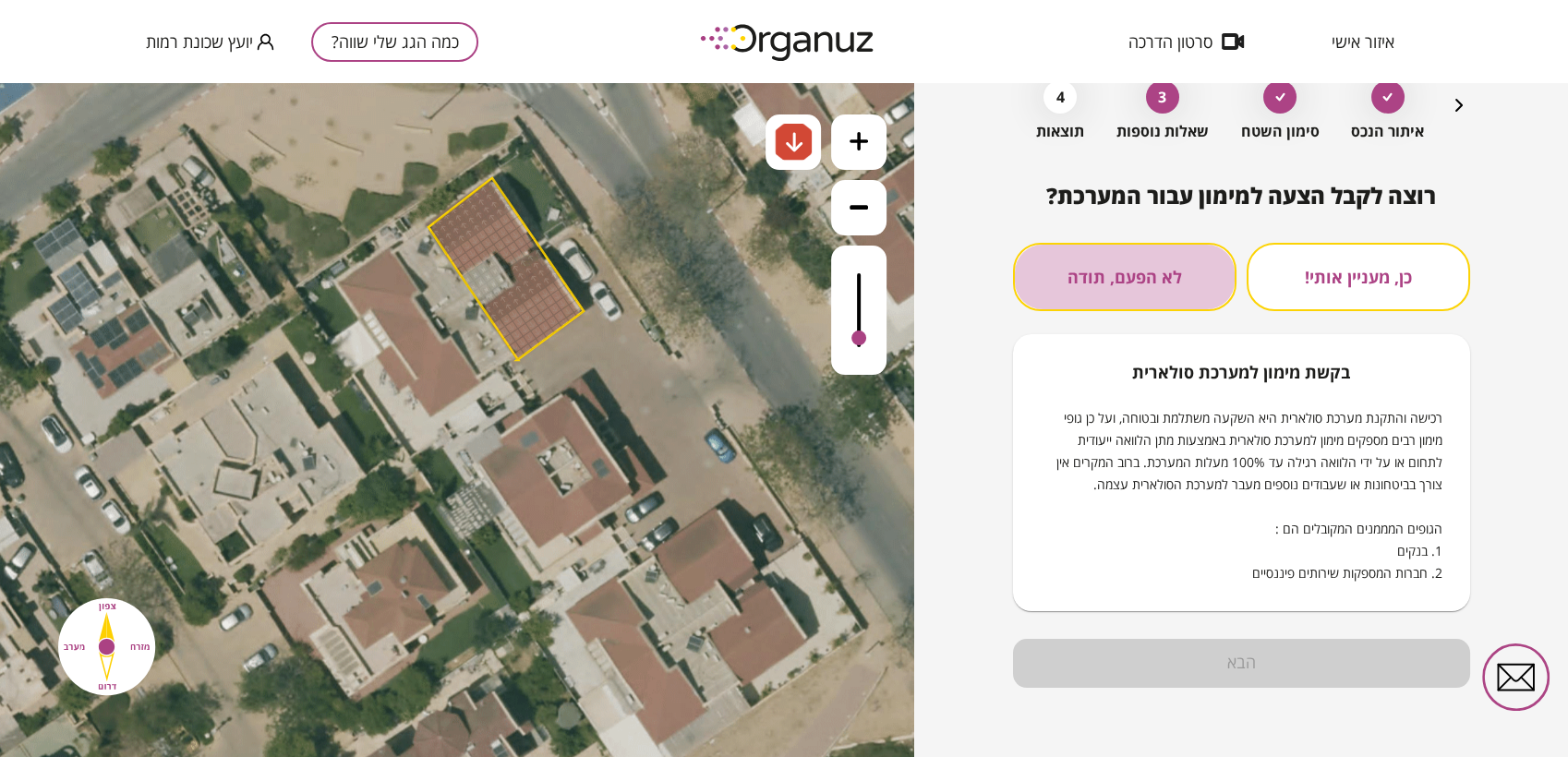 drag, startPoint x: 1076, startPoint y: 271, endPoint x: 1067, endPoint y: 480, distance: 209.19369 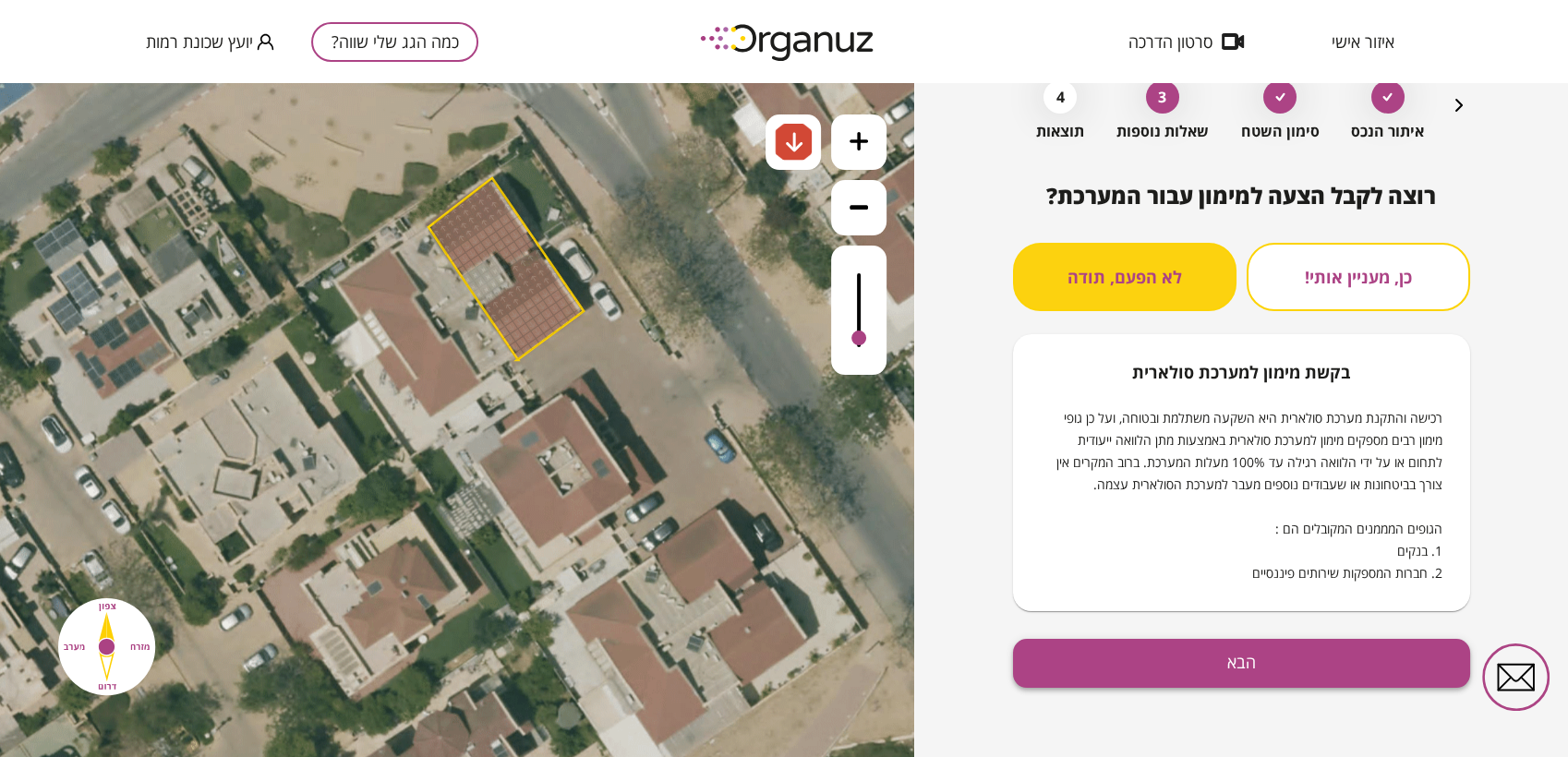 click on "הבא" at bounding box center (1241, 663) 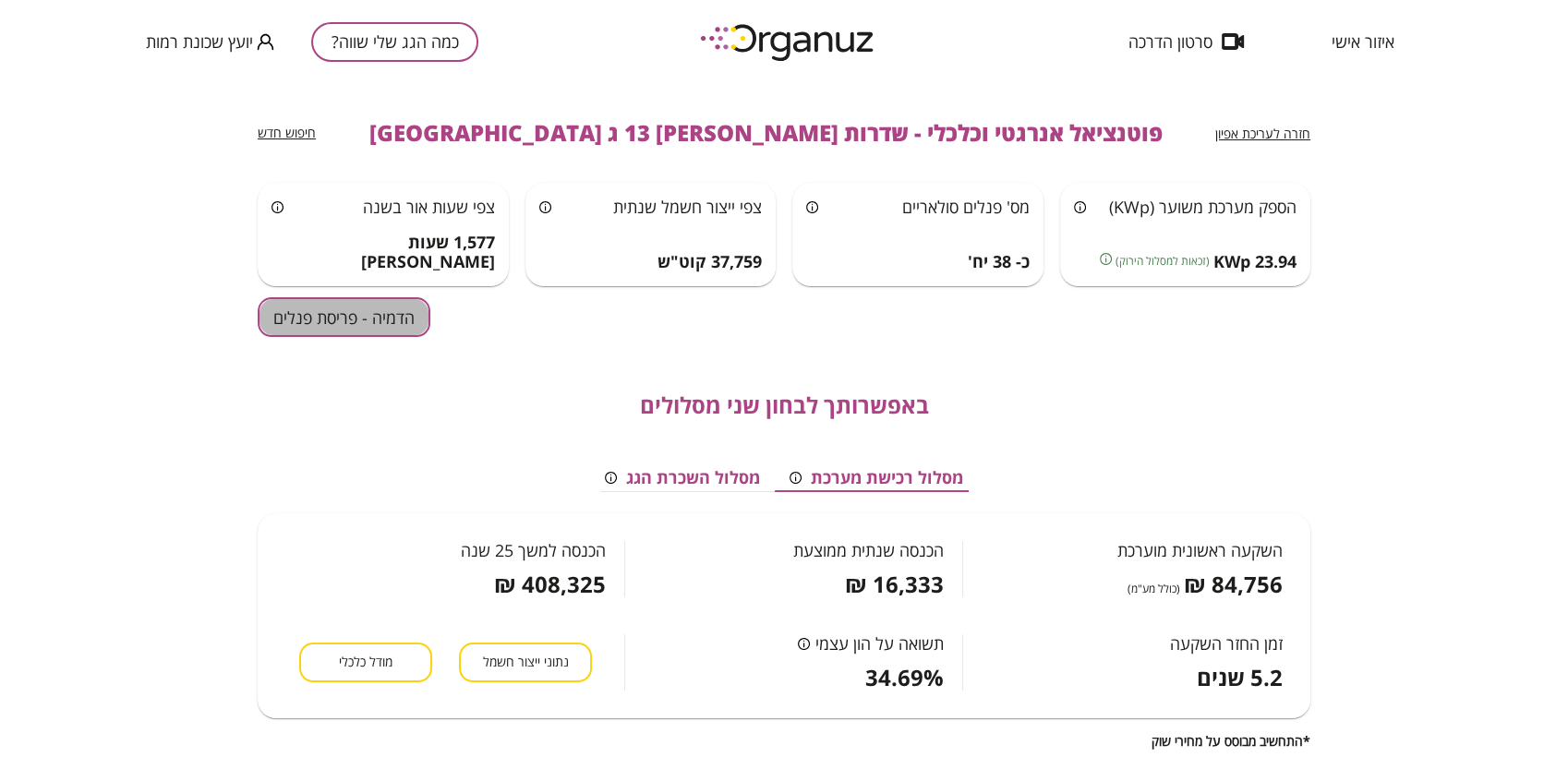 click on "הדמיה - פריסת פנלים" at bounding box center [344, 317] 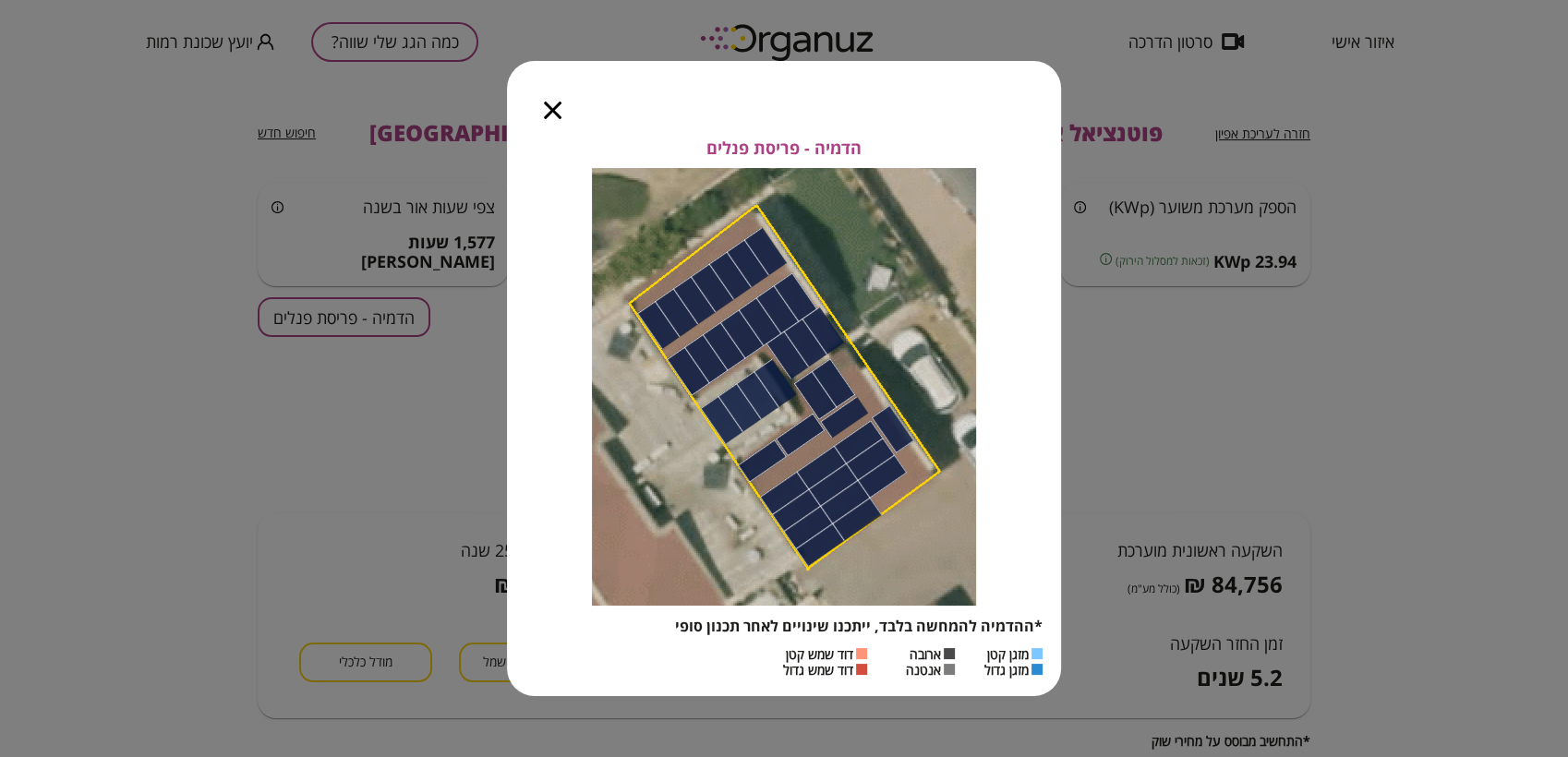 click at bounding box center (552, 100) 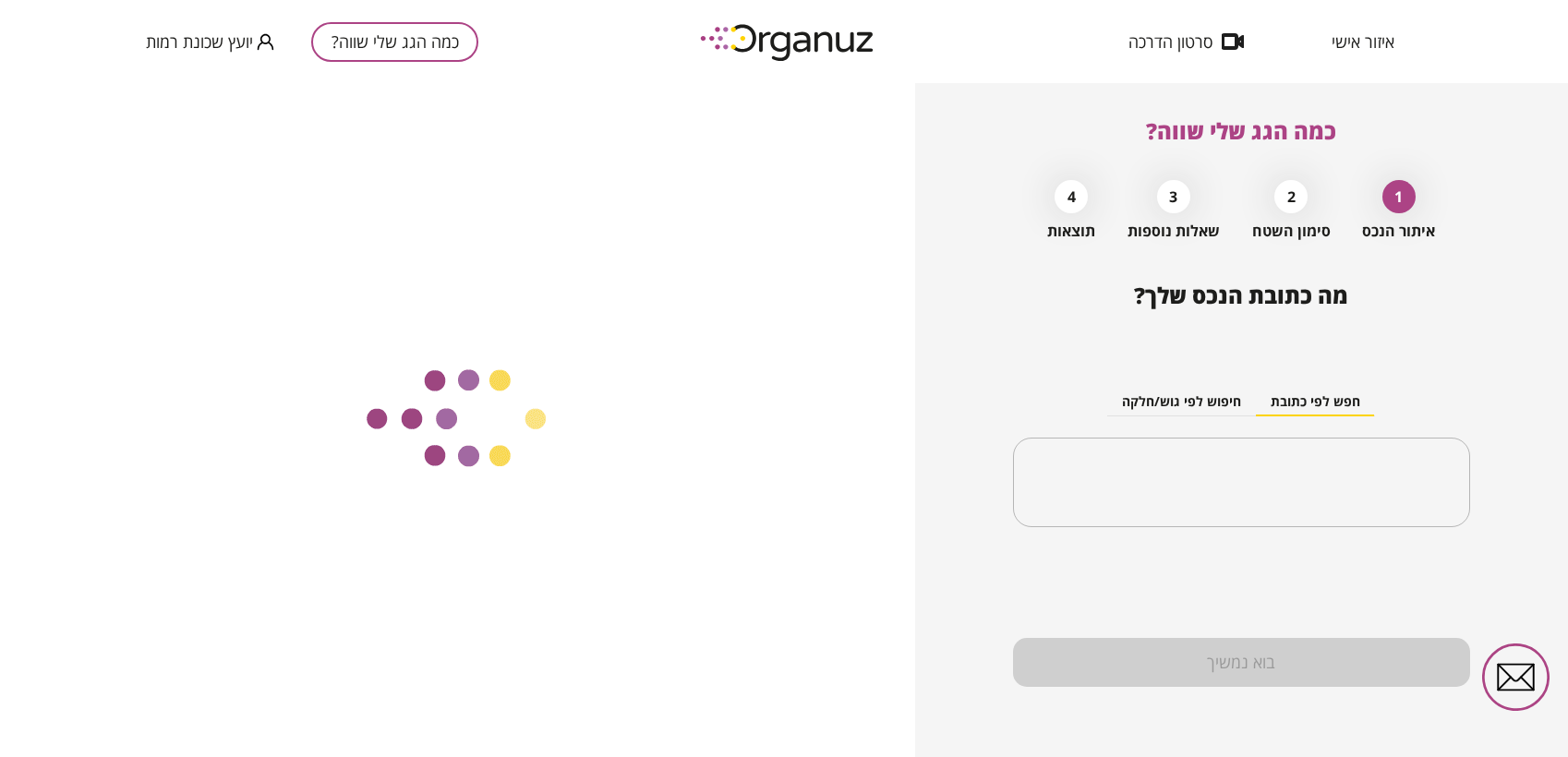 scroll, scrollTop: 0, scrollLeft: 0, axis: both 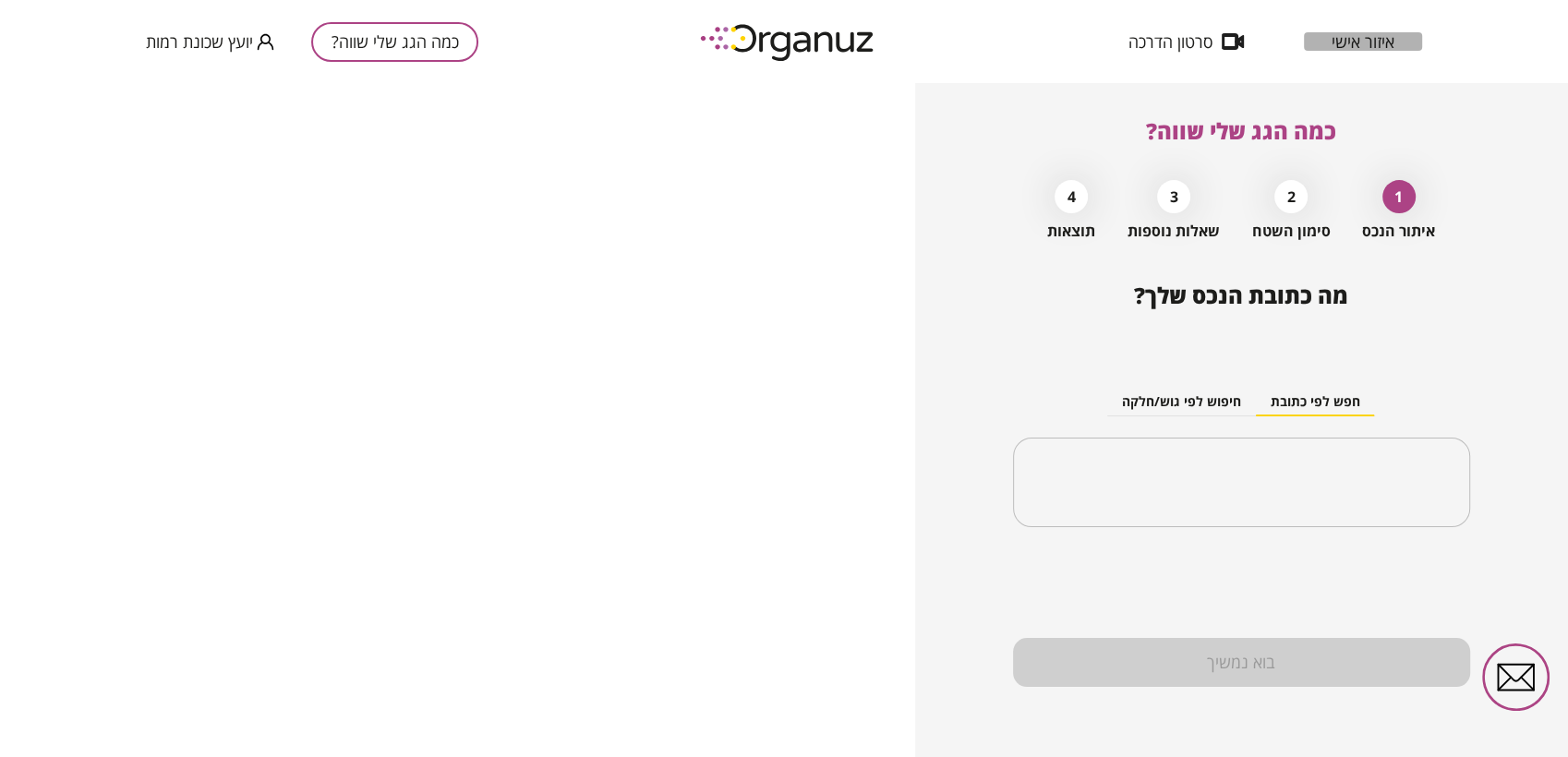 click on "איזור אישי" at bounding box center (1363, 42) 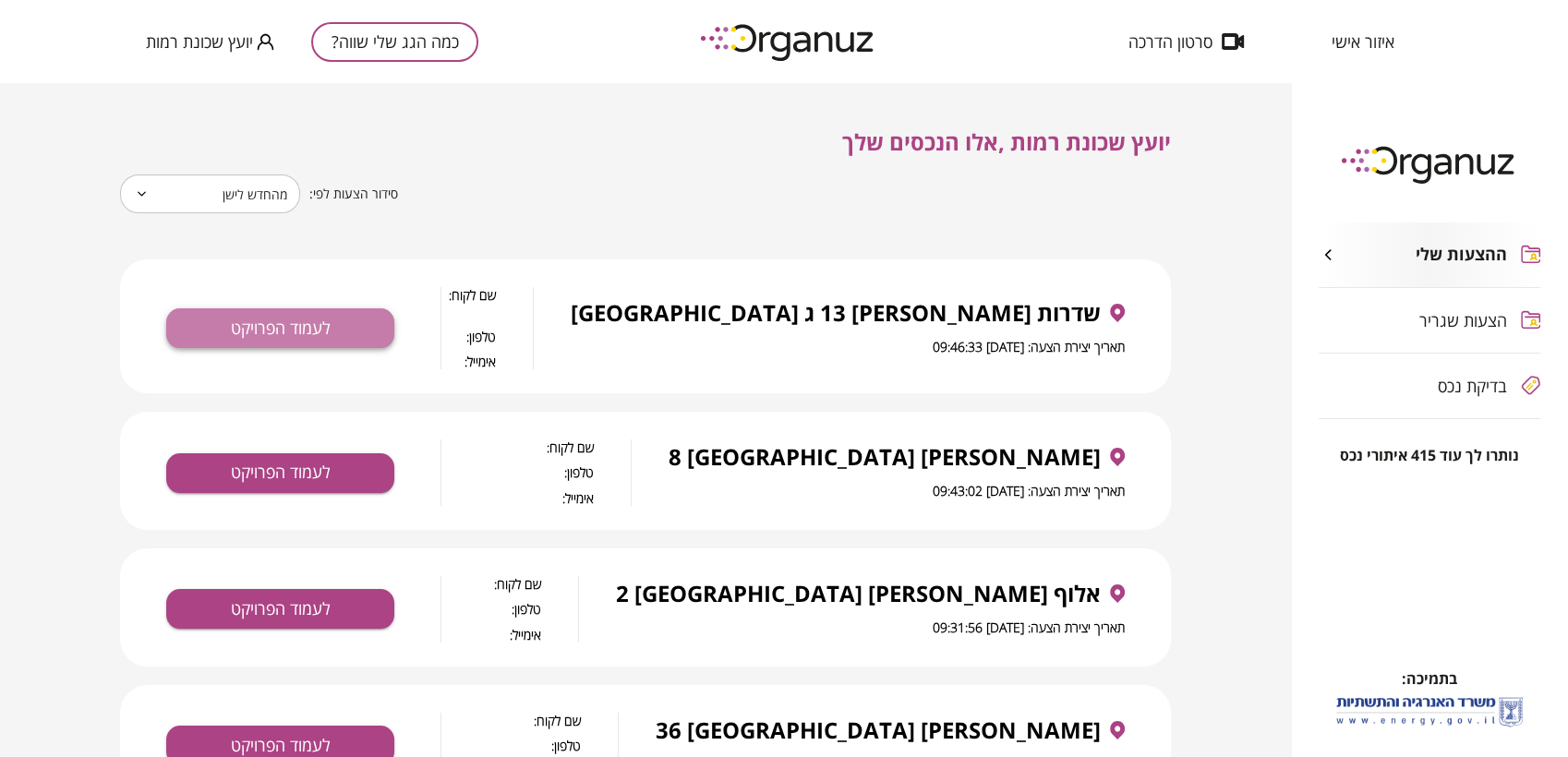 click on "לעמוד הפרויקט" at bounding box center (280, 328) 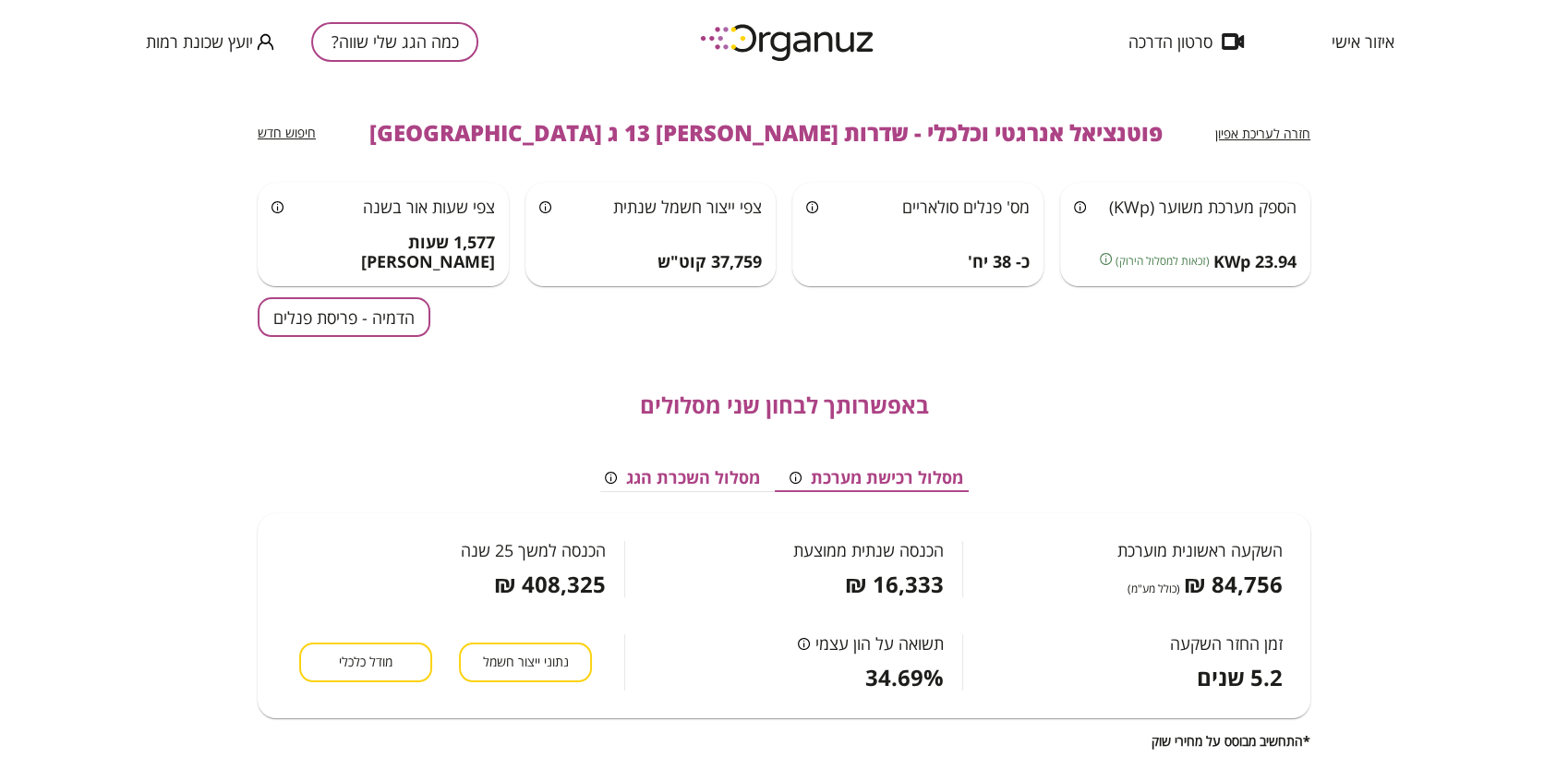 scroll, scrollTop: 410, scrollLeft: 0, axis: vertical 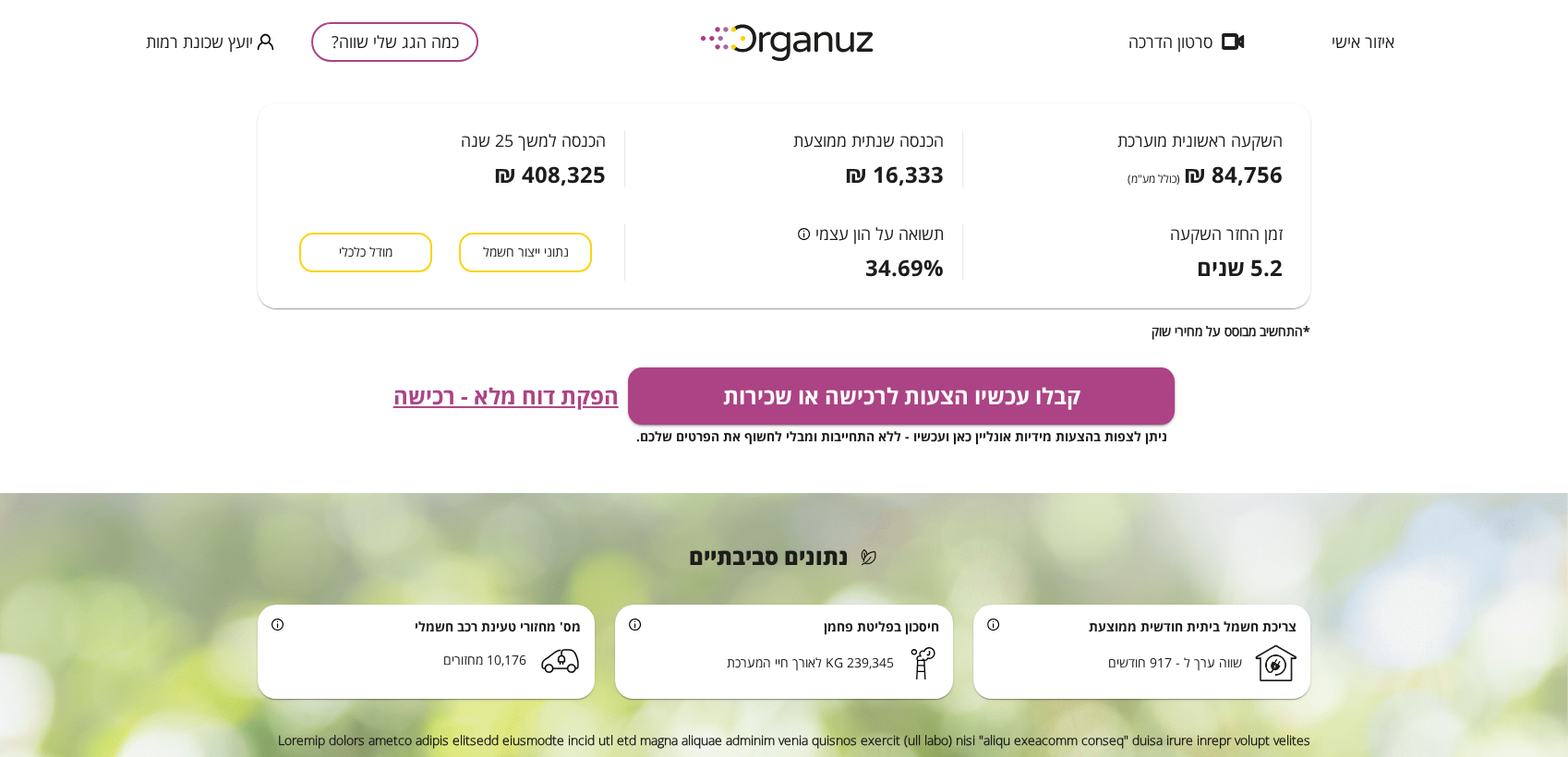click on "הפקת דוח מלא - רכישה" at bounding box center [506, 396] 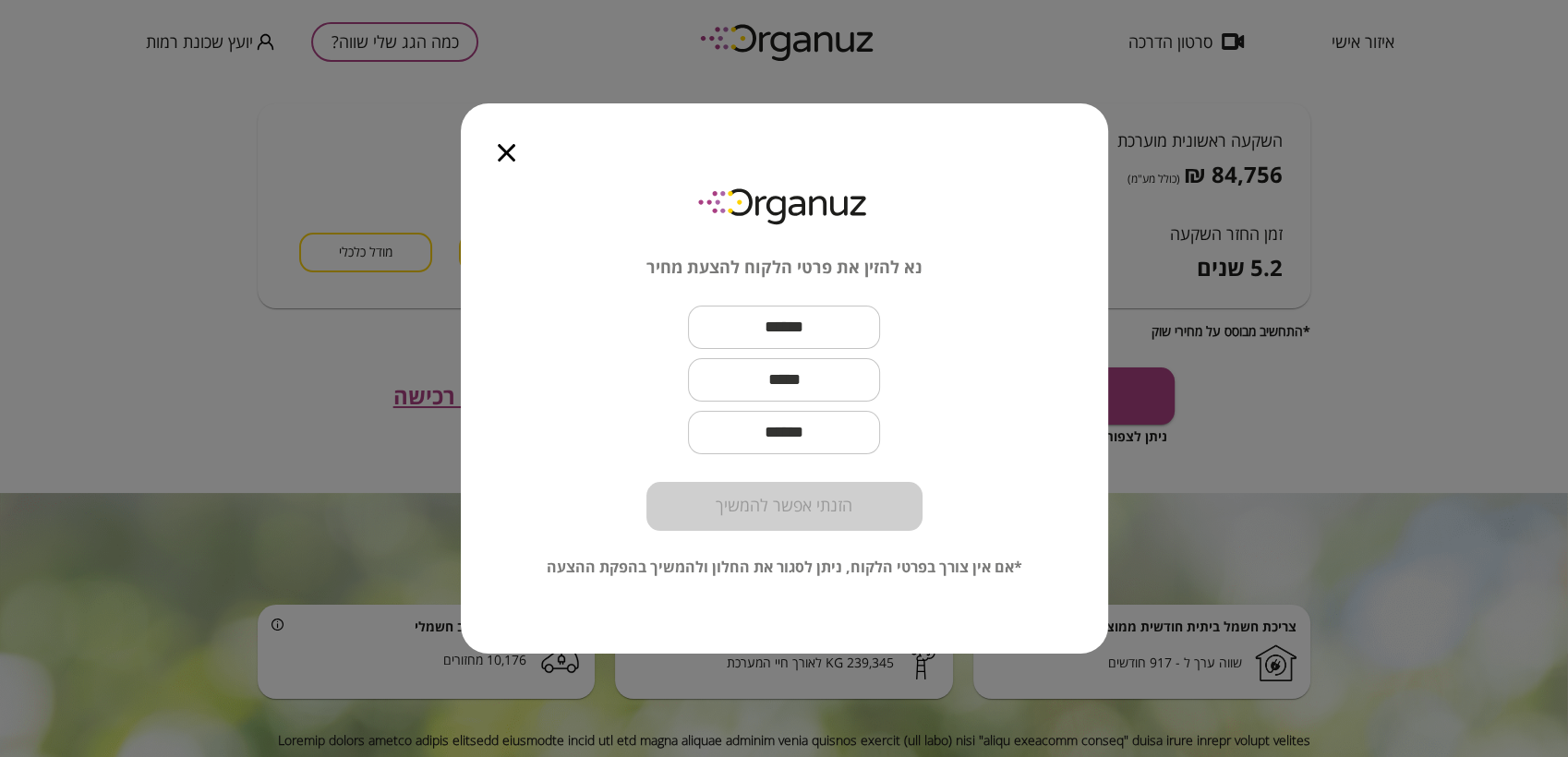 click 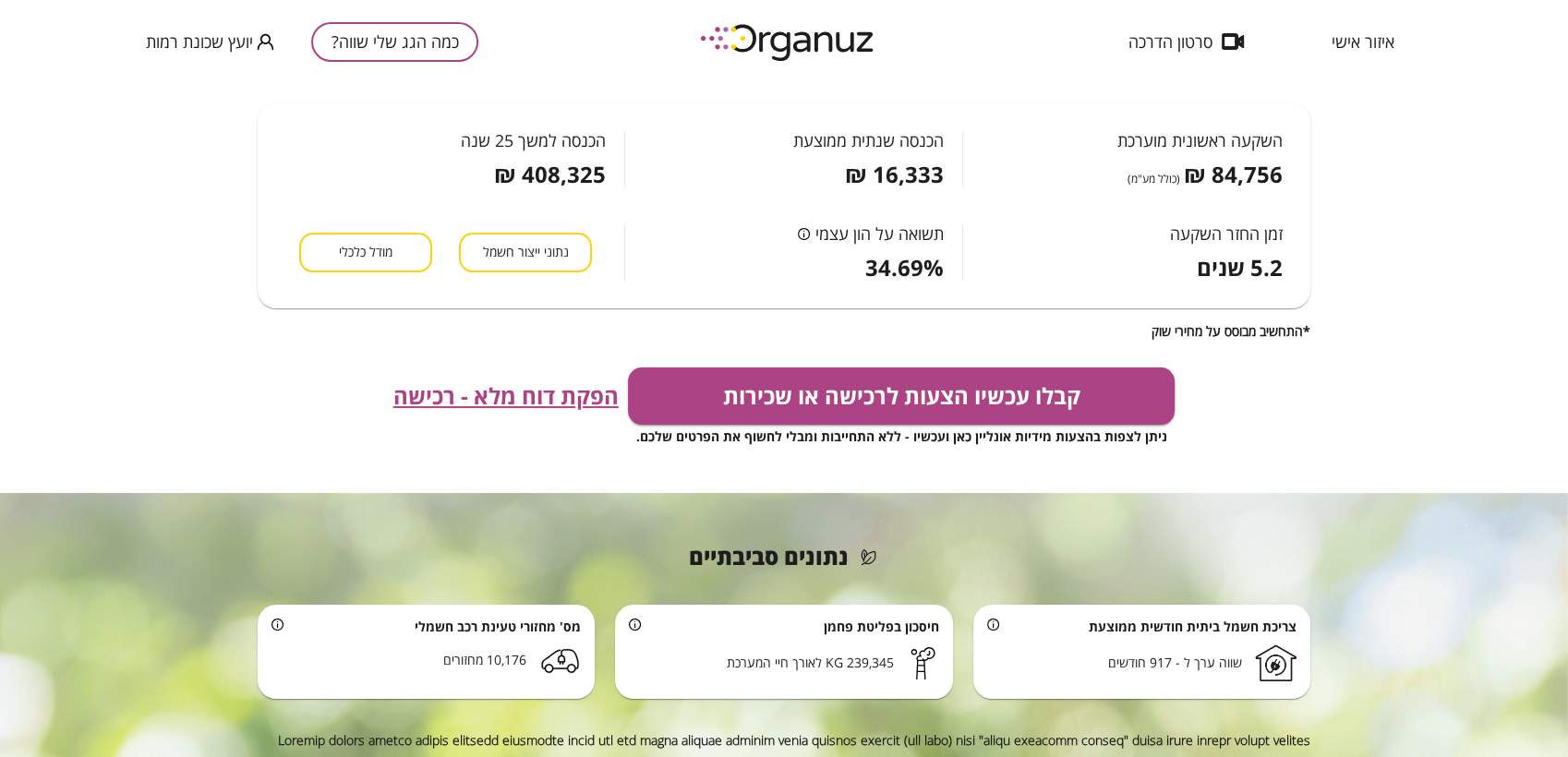 click on "כמה הגג שלי שווה?" at bounding box center (394, 42) 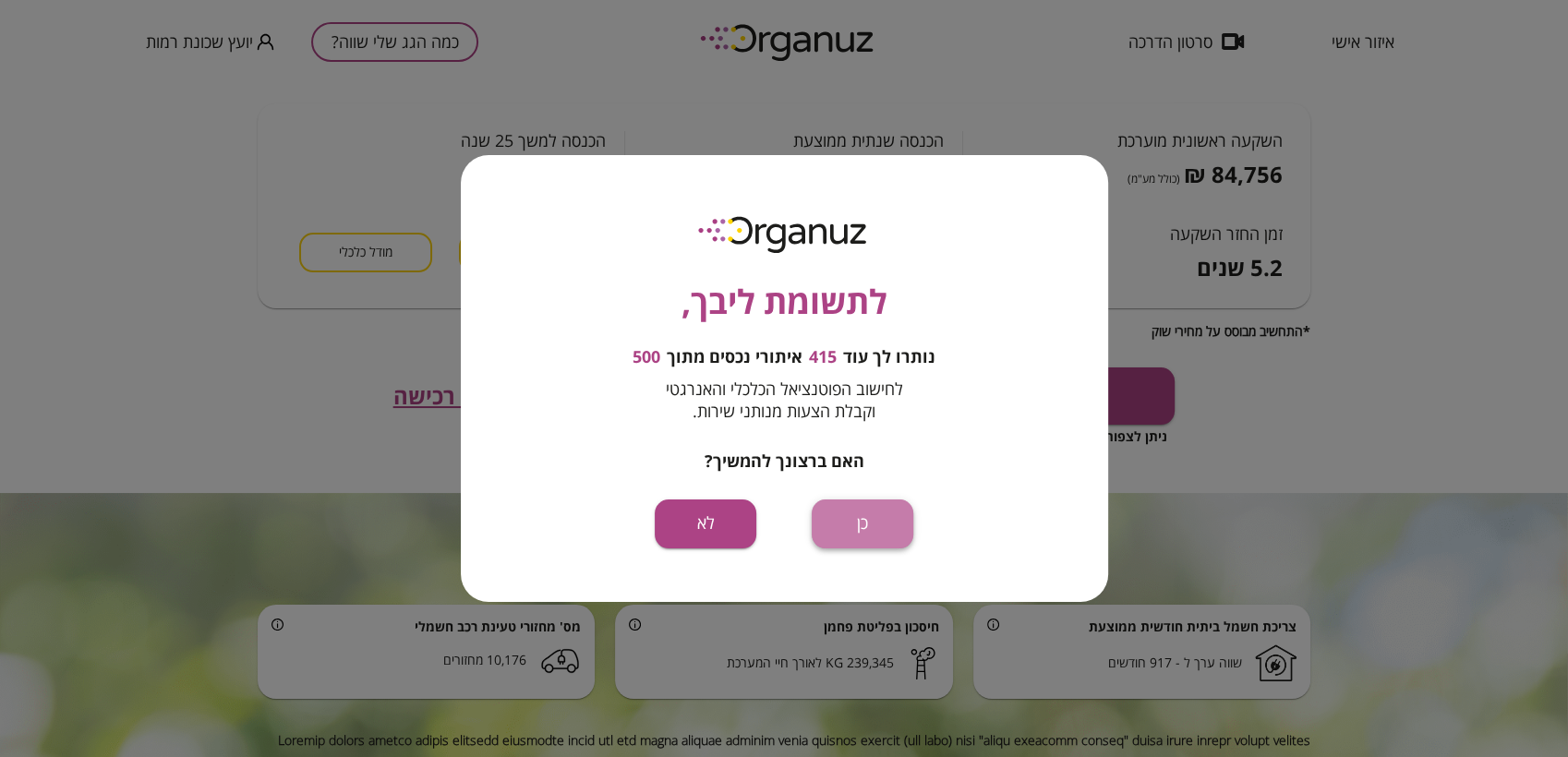 click on "כן" at bounding box center [862, 523] 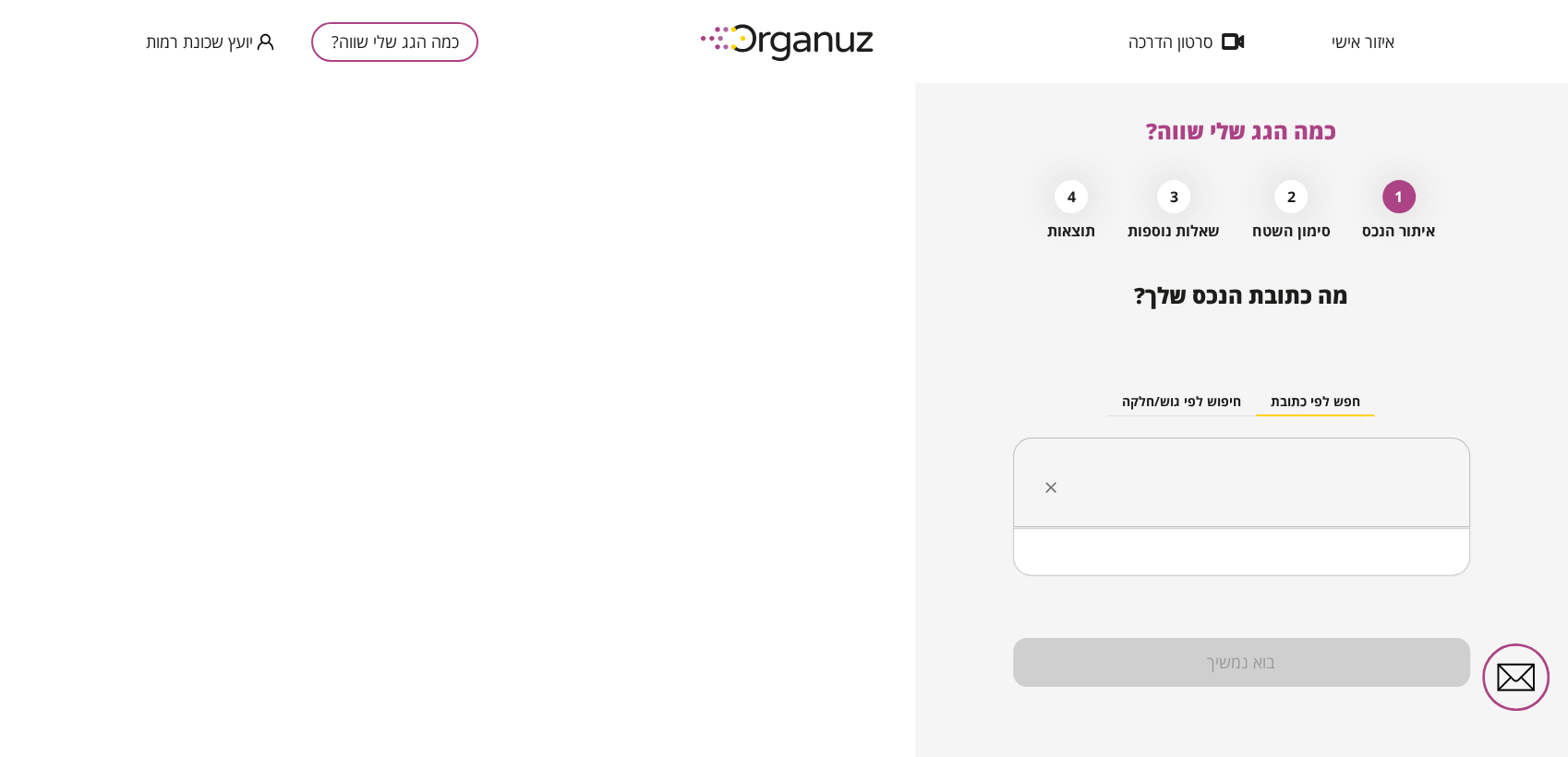 click at bounding box center [1248, 483] 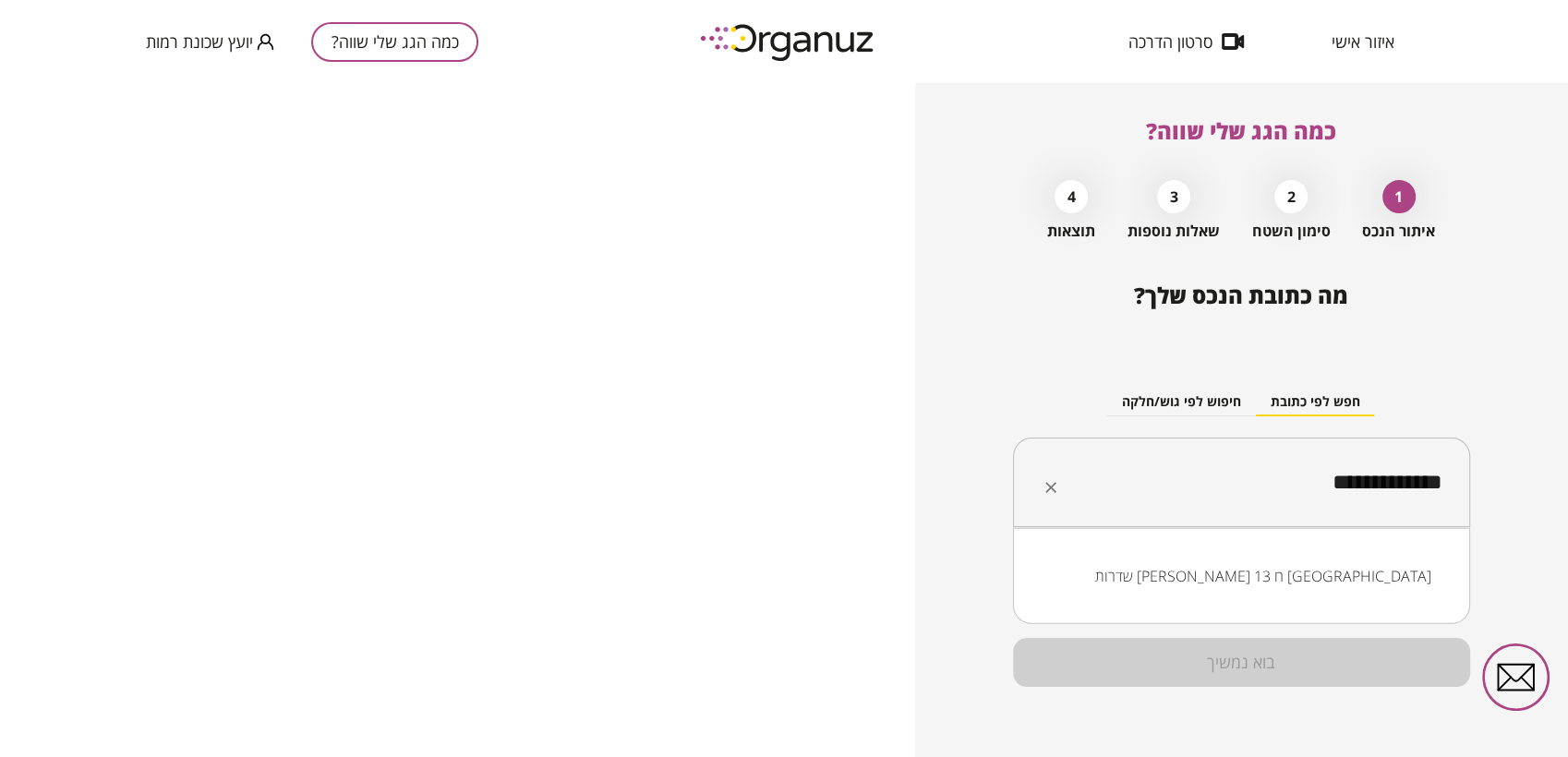 click on "שדרות יעקב מרש 13 ח באר שבע" at bounding box center [1241, 576] 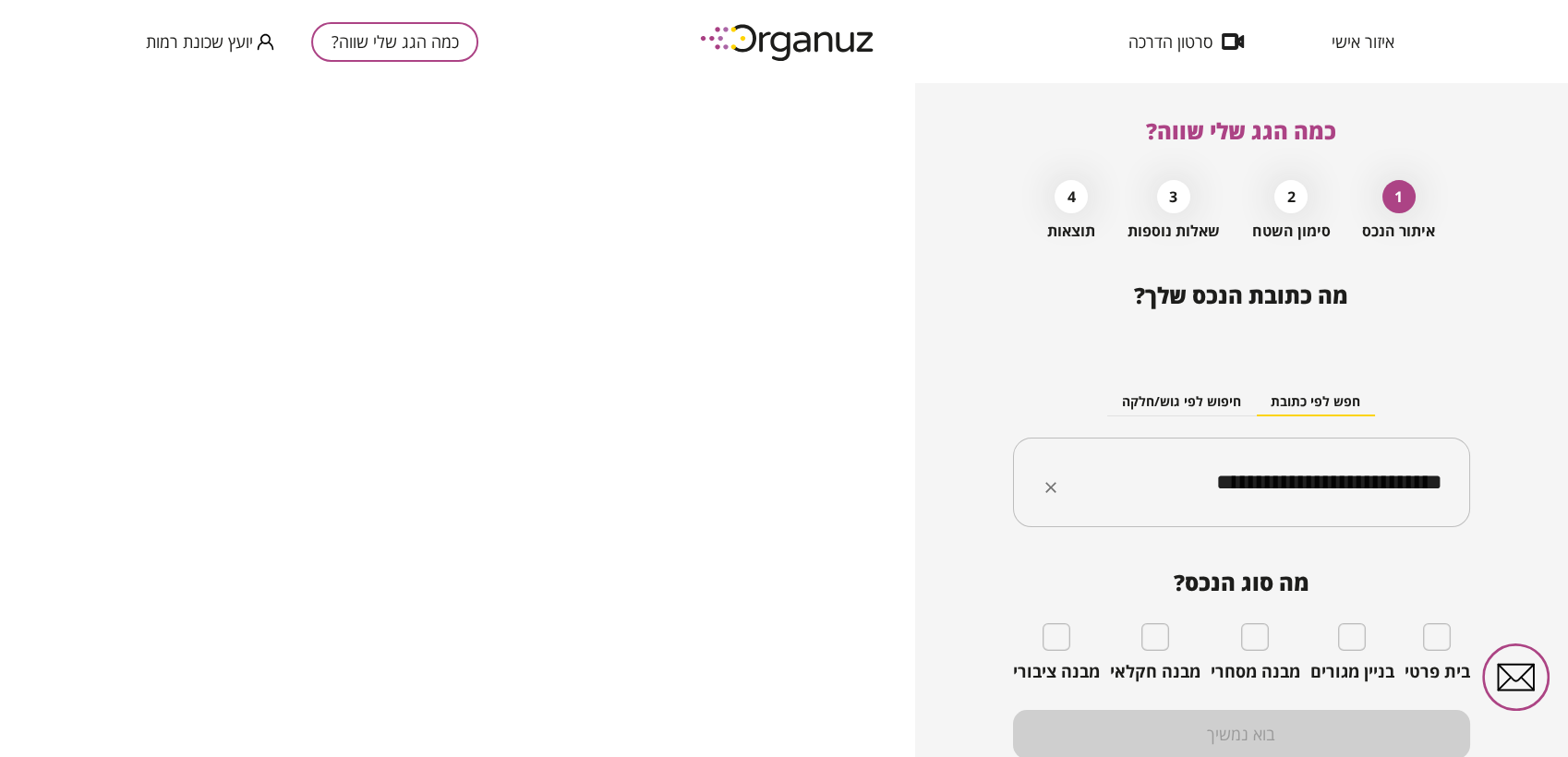type on "**********" 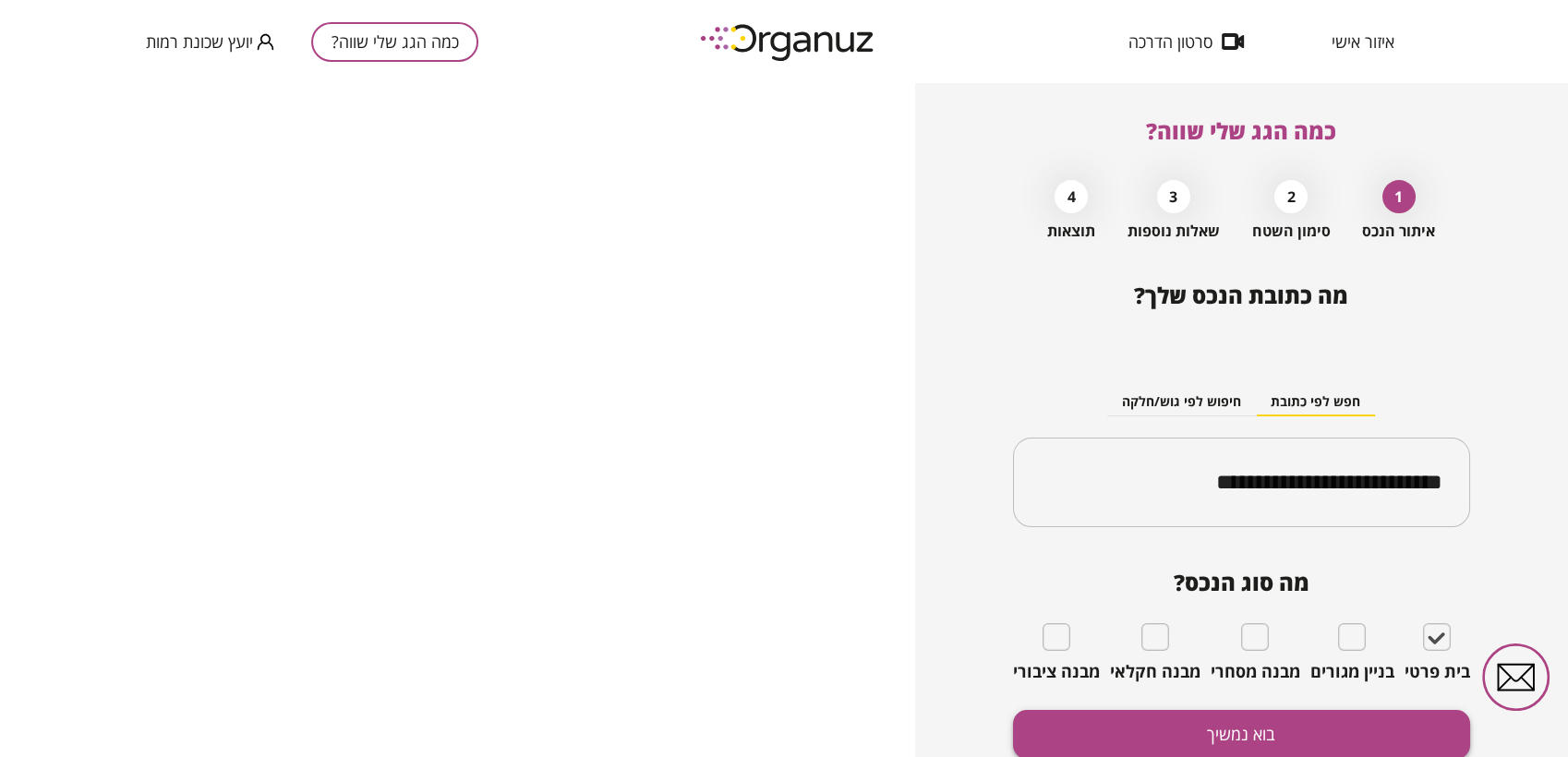 click on "בוא נמשיך" at bounding box center [1241, 734] 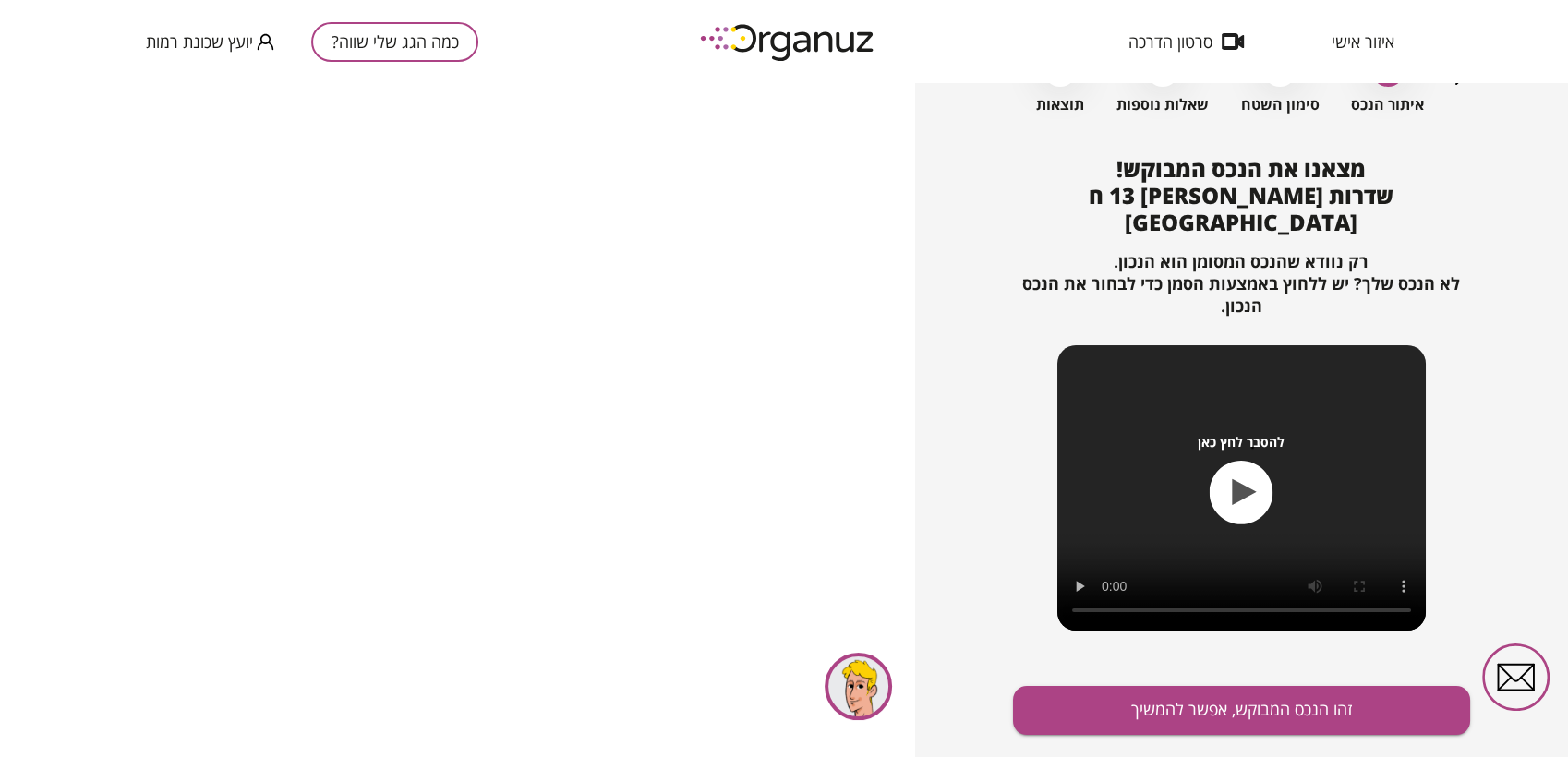 scroll, scrollTop: 127, scrollLeft: 0, axis: vertical 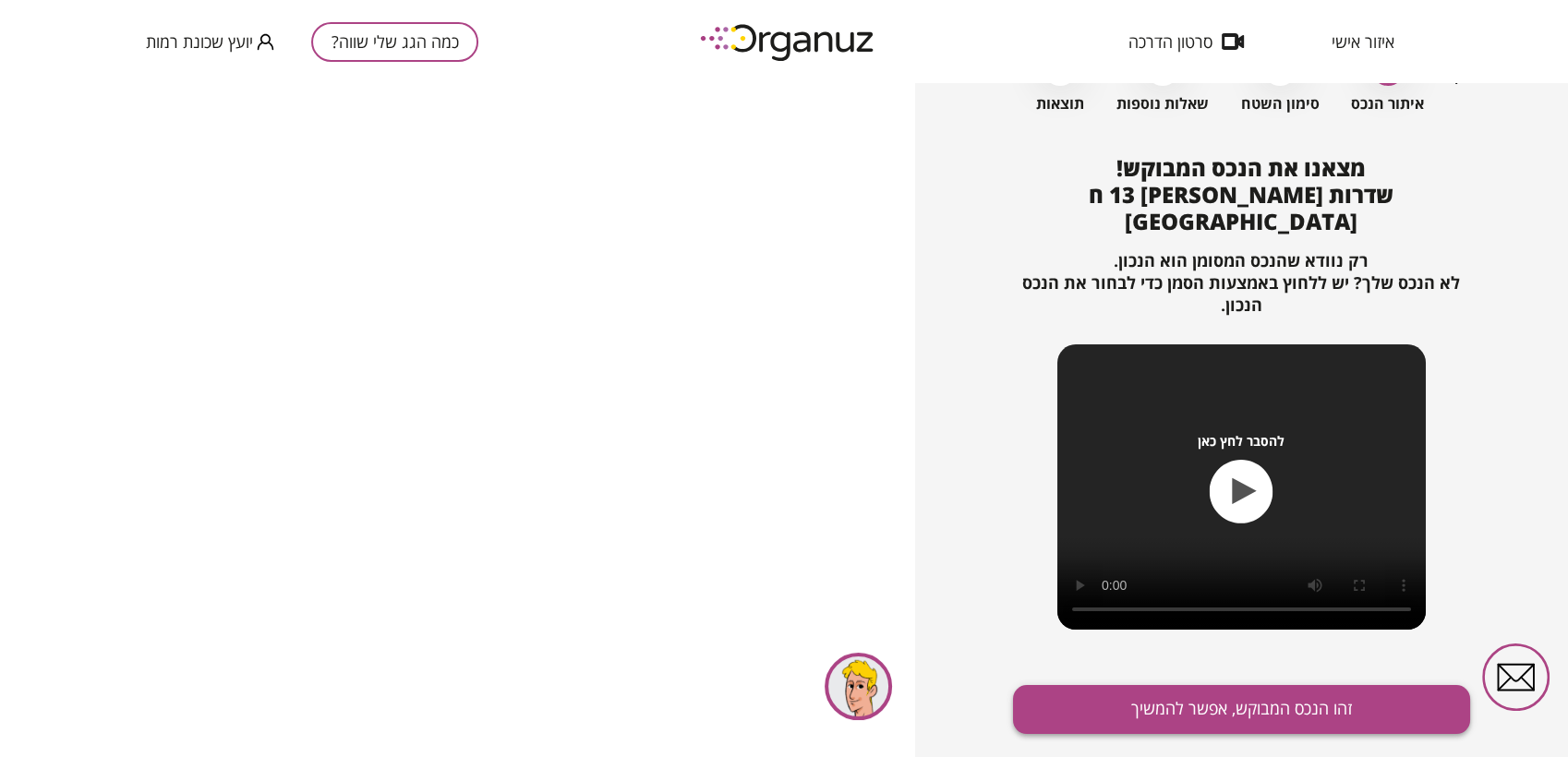 click on "זהו הנכס המבוקש, אפשר להמשיך" at bounding box center (1241, 709) 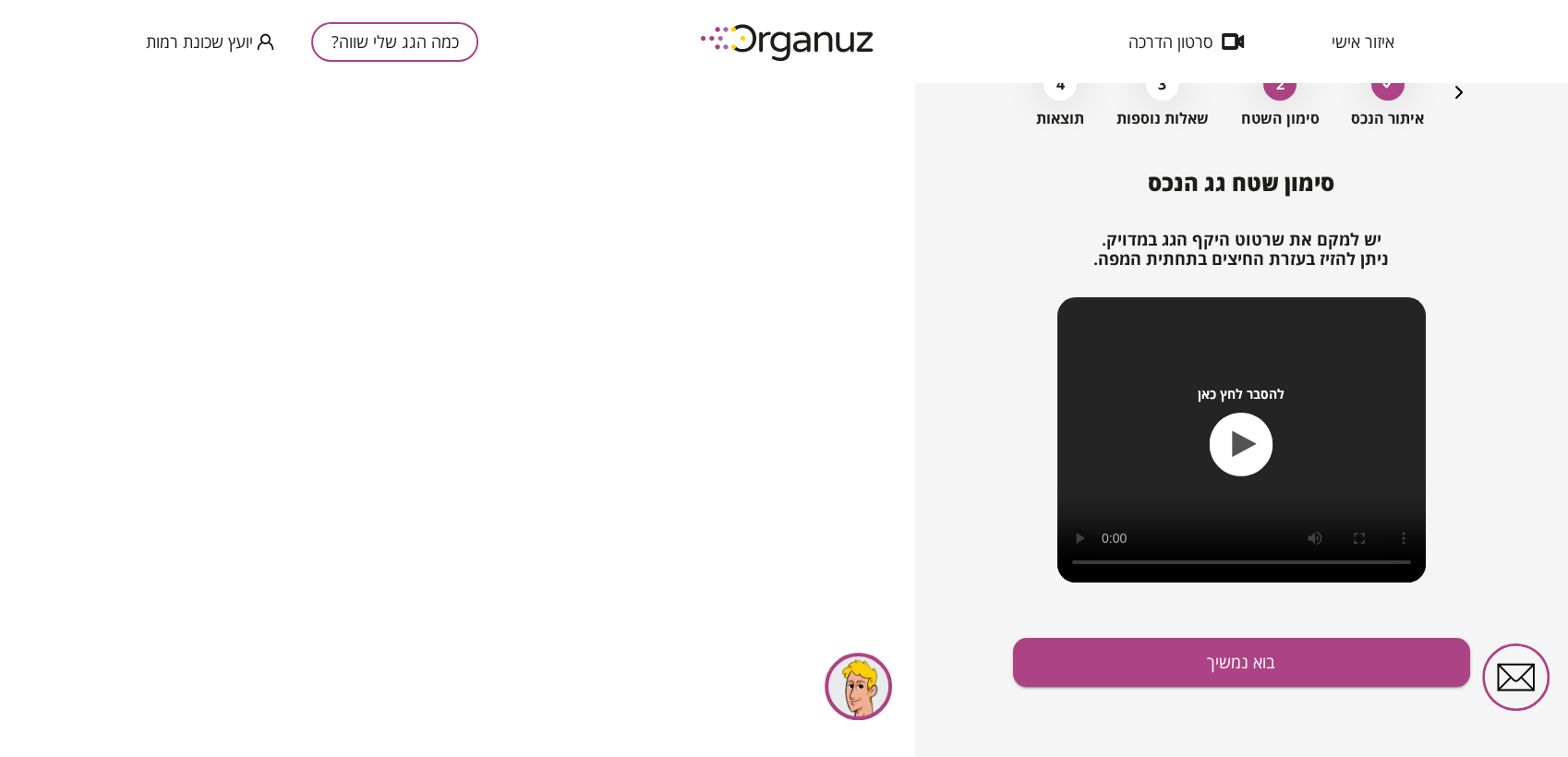 scroll, scrollTop: 112, scrollLeft: 0, axis: vertical 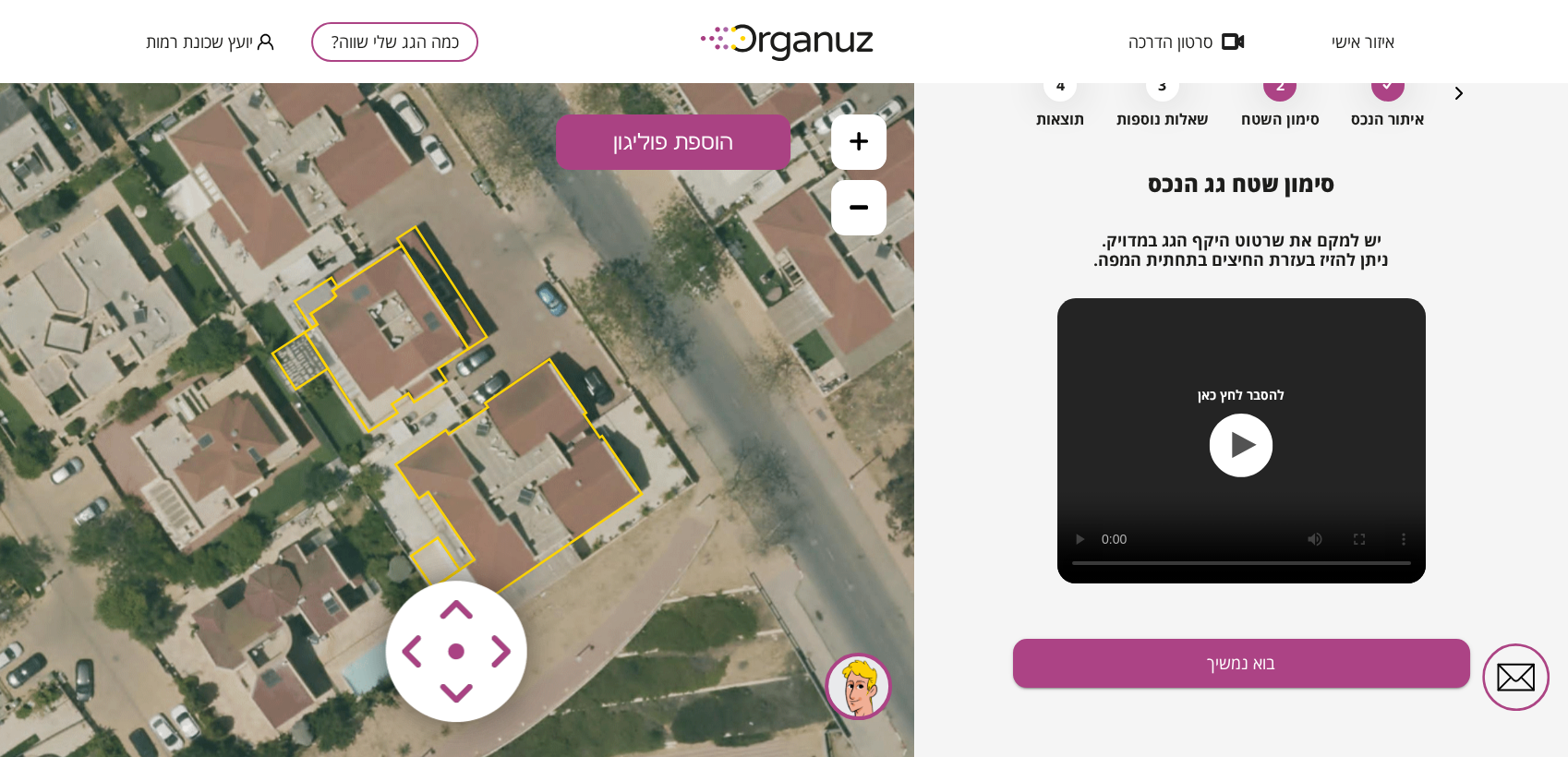 click 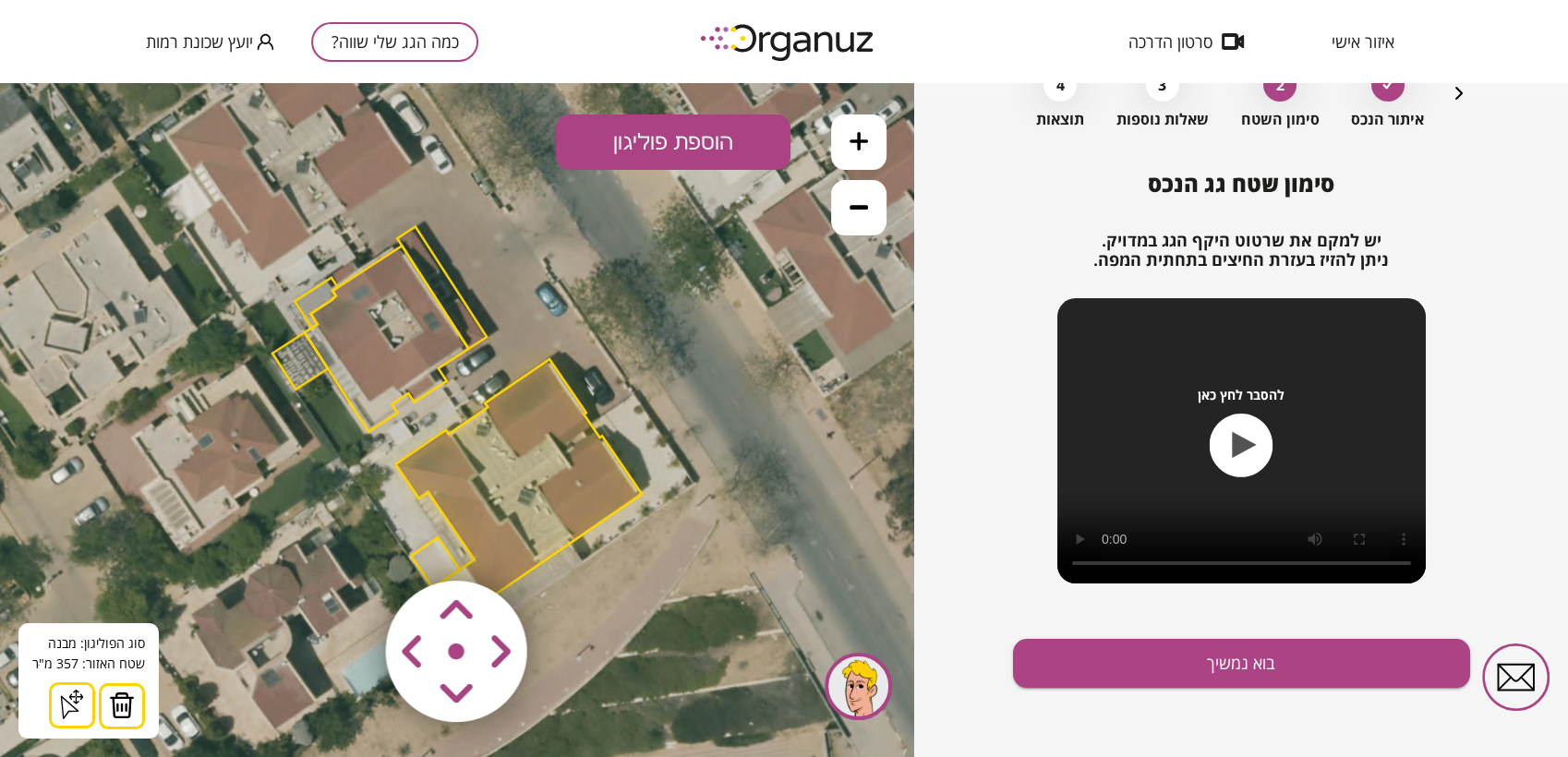 click at bounding box center (122, 705) 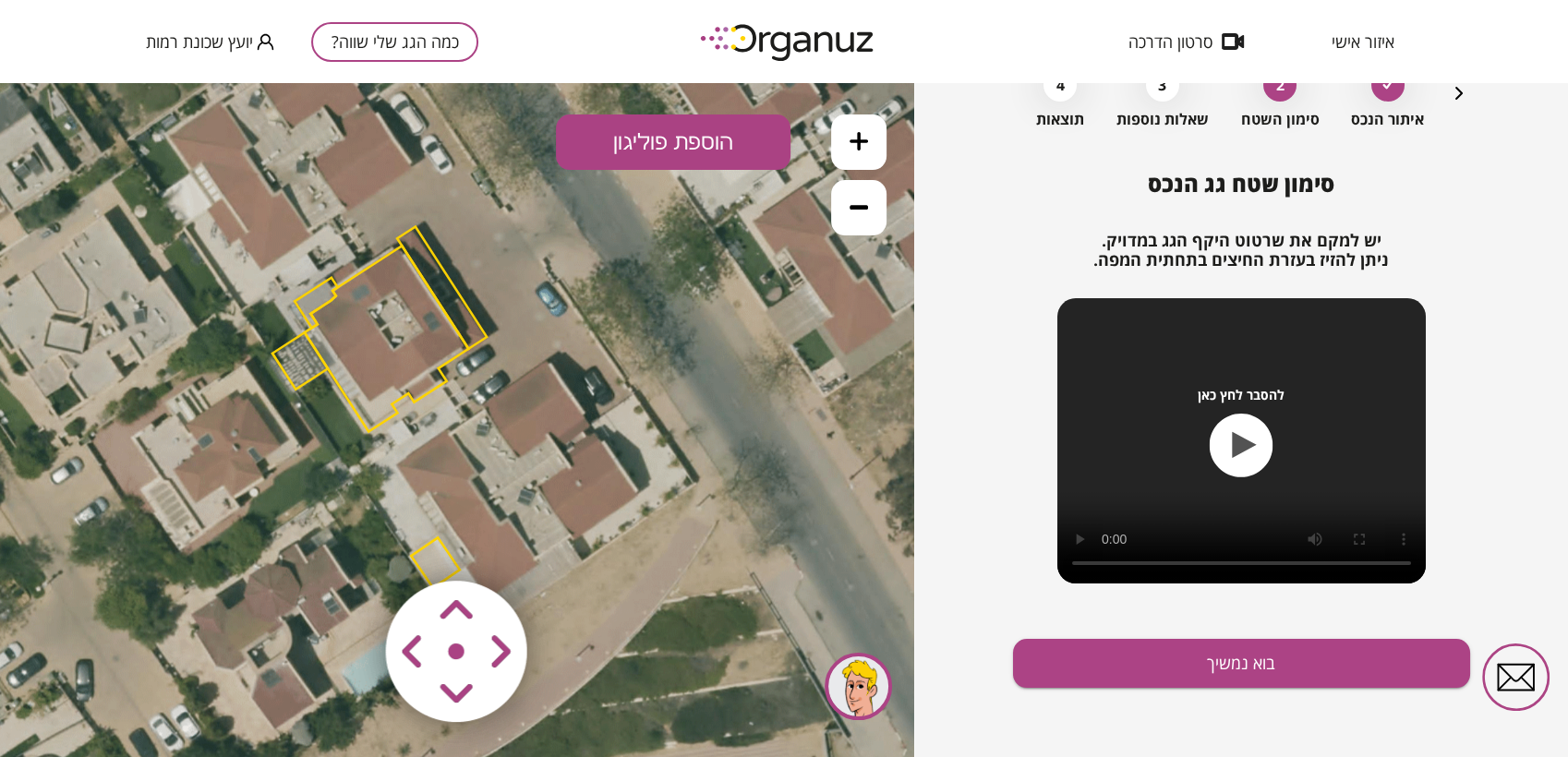 click at bounding box center (347, 542) 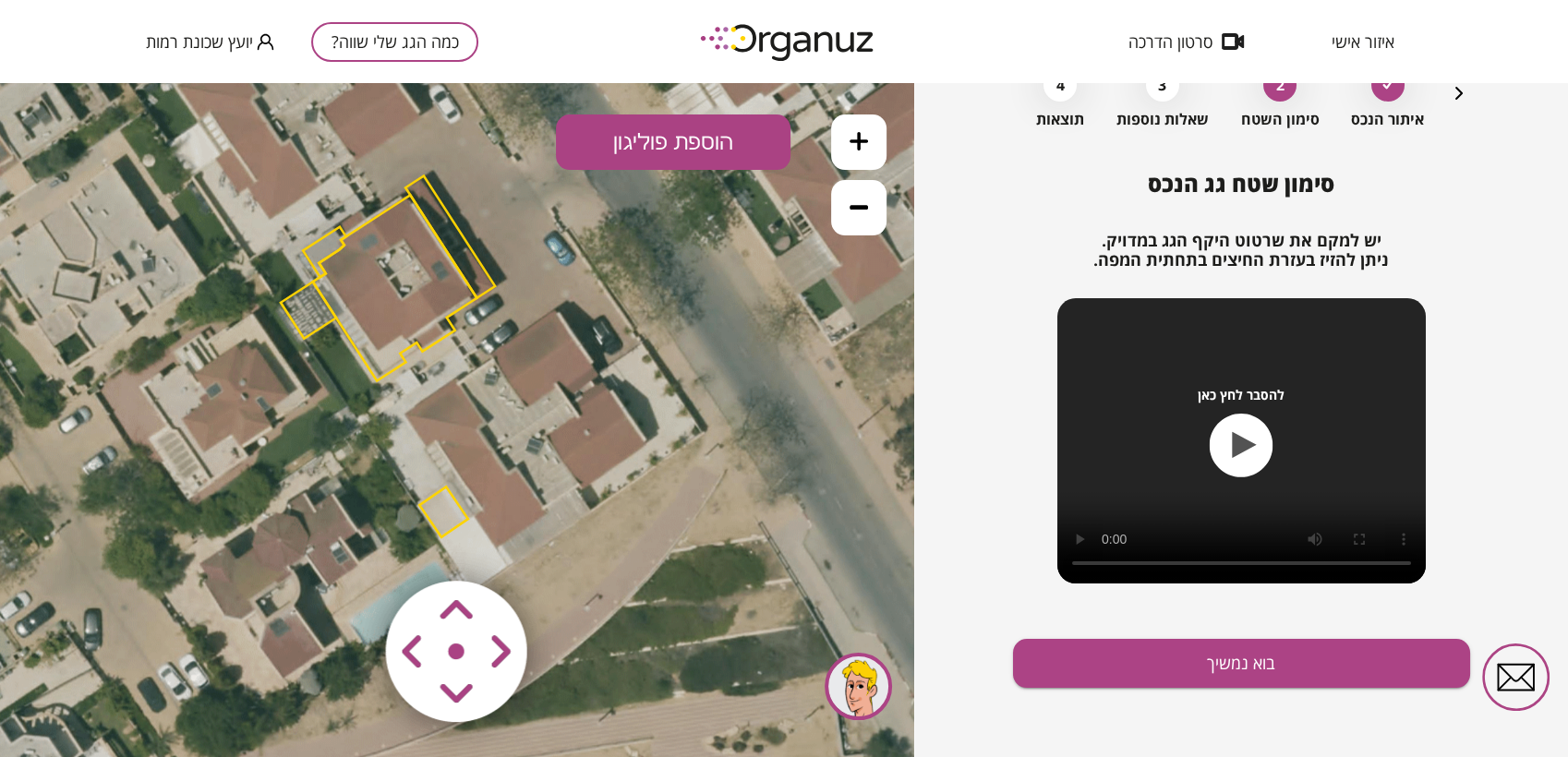 drag, startPoint x: 484, startPoint y: 520, endPoint x: 492, endPoint y: 469, distance: 51.6236 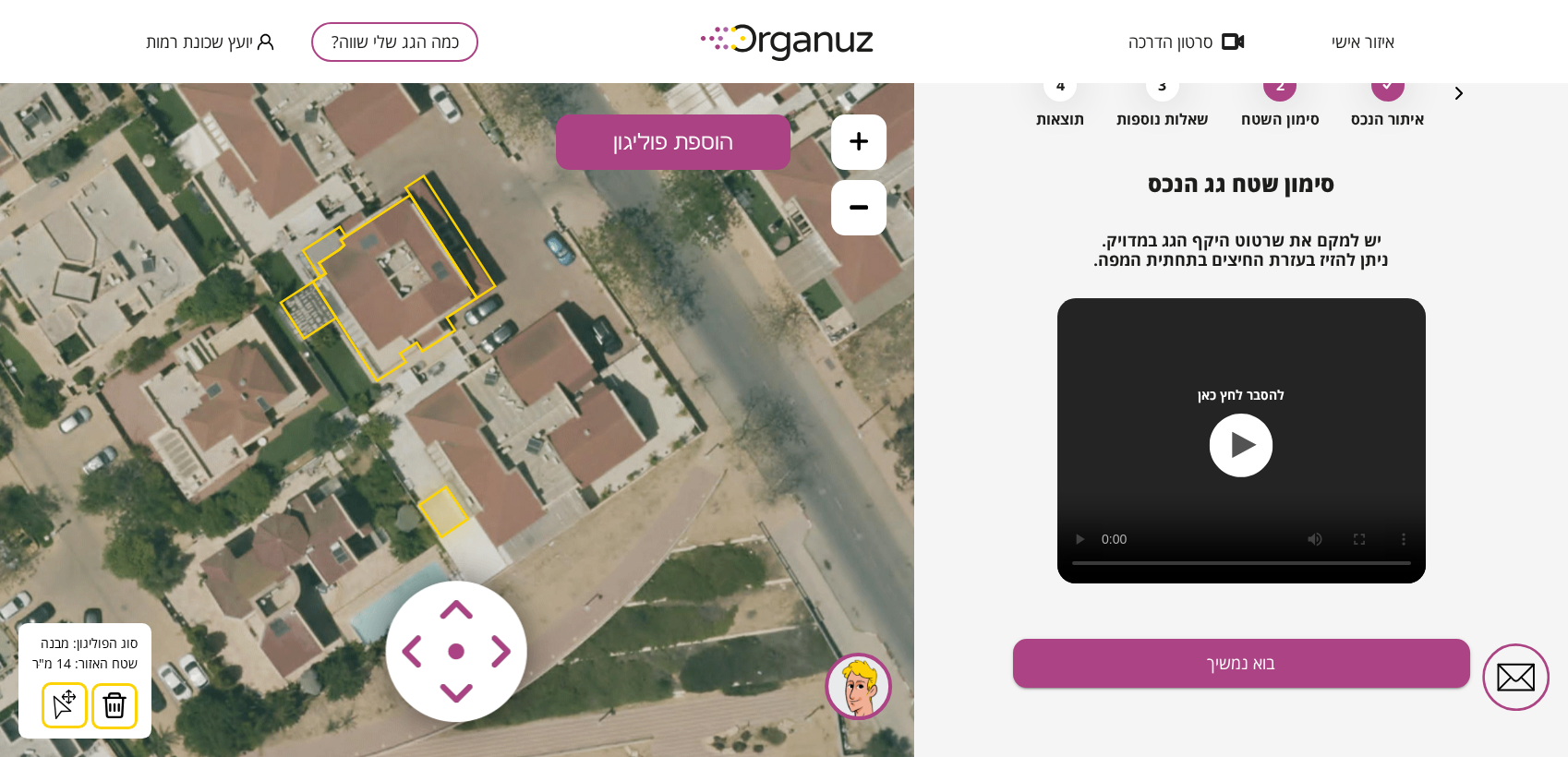 drag, startPoint x: 111, startPoint y: 711, endPoint x: 117, endPoint y: 688, distance: 23.76973 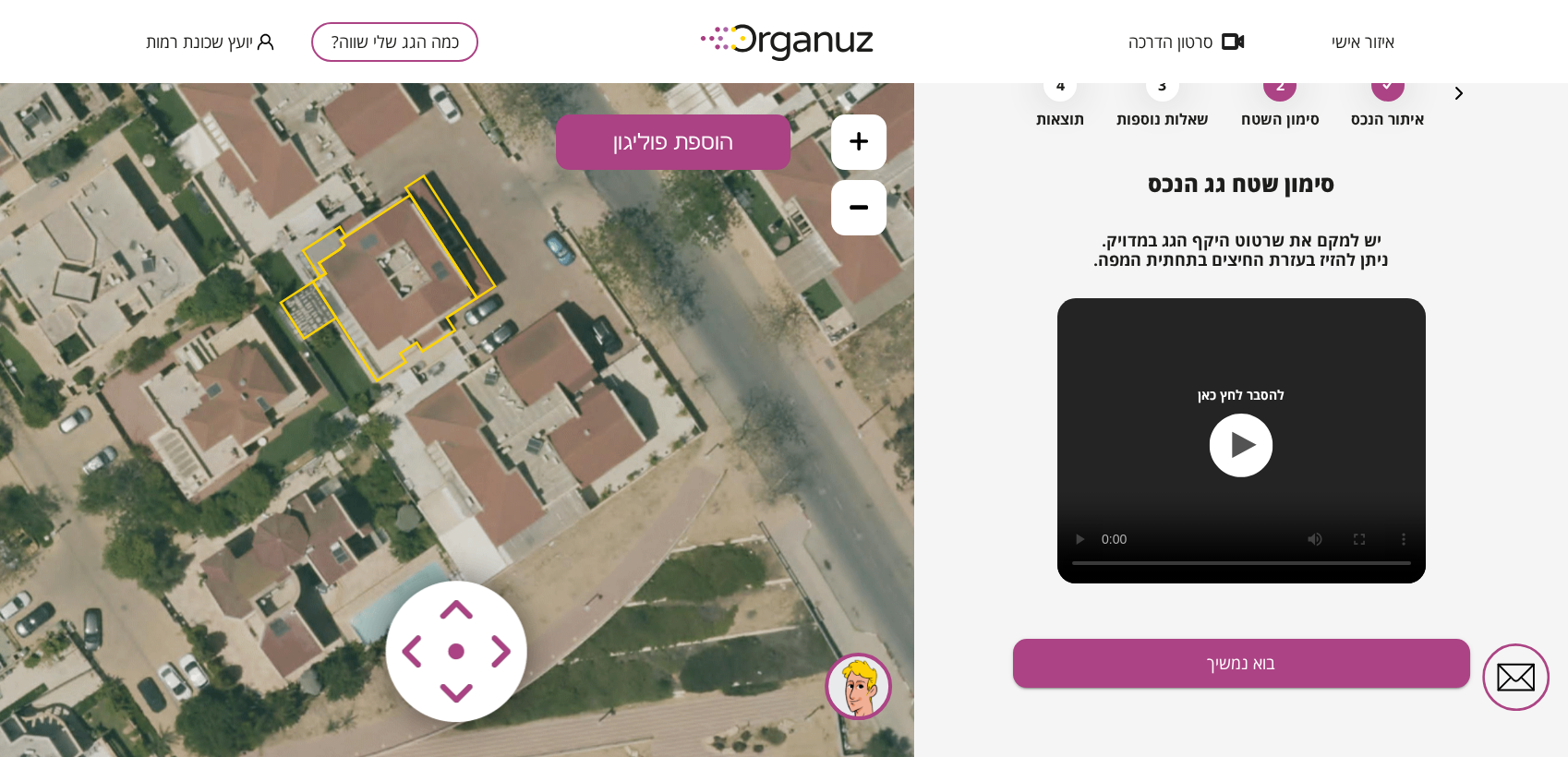 click 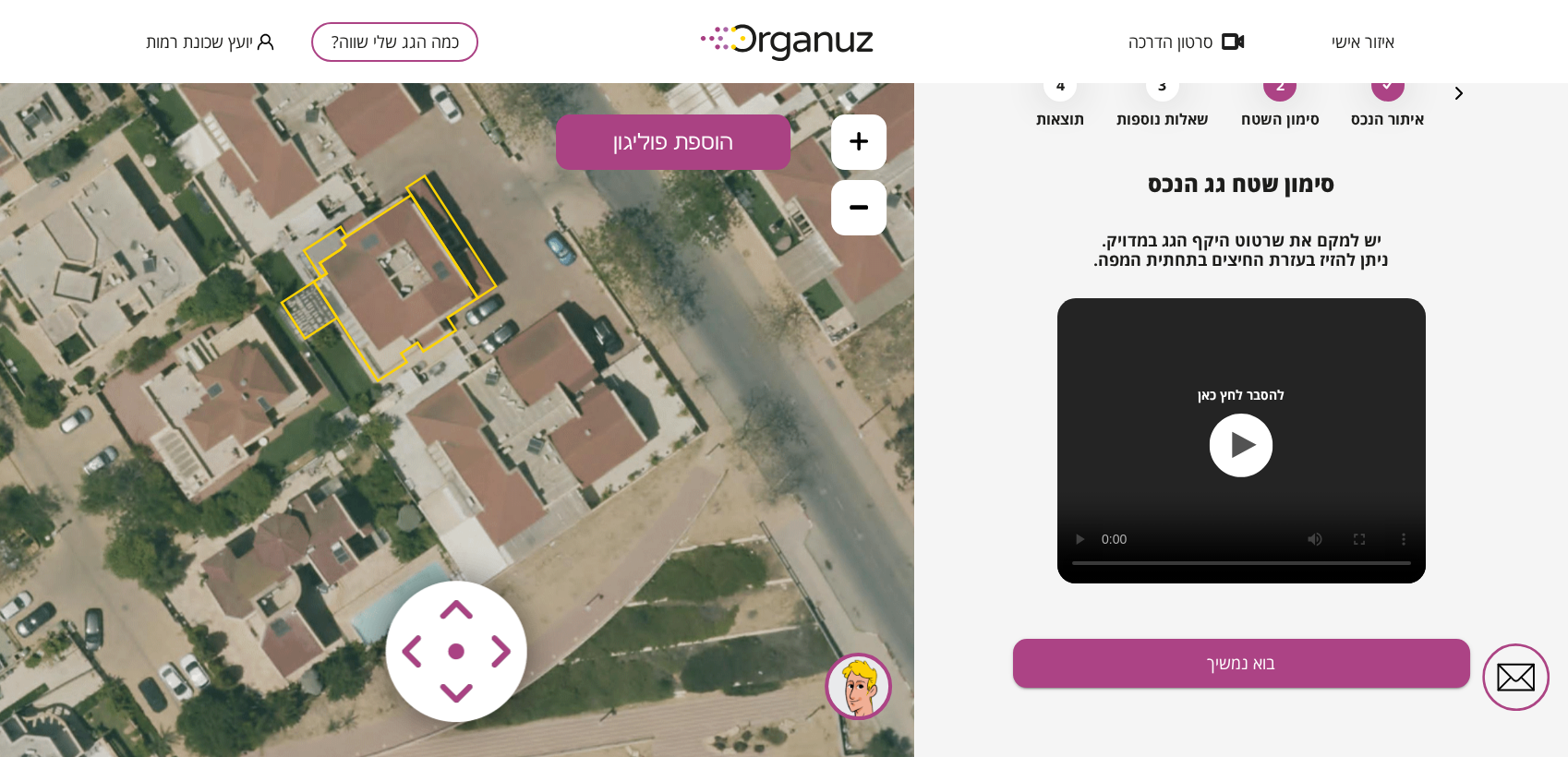 click 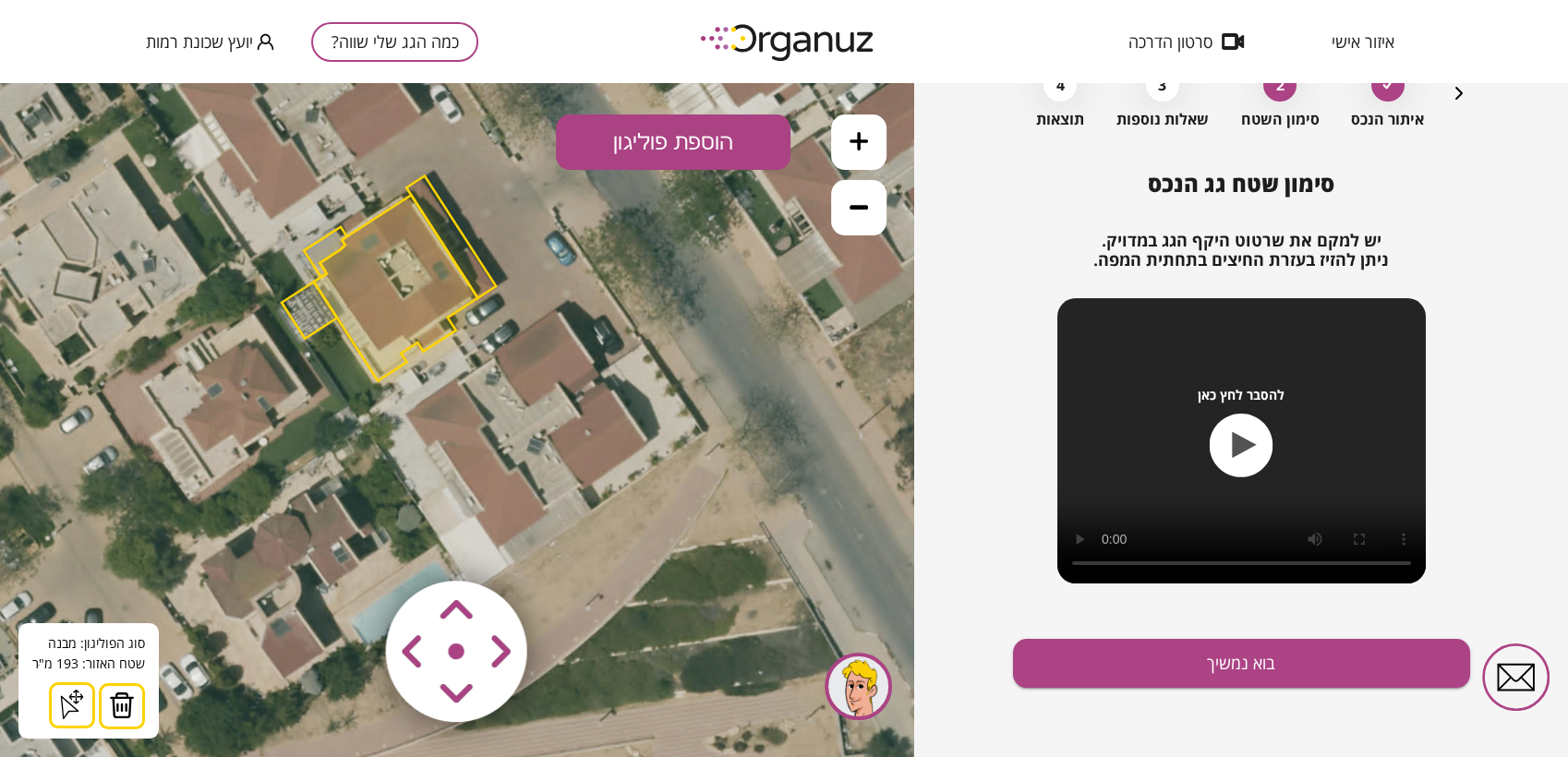 drag, startPoint x: 115, startPoint y: 713, endPoint x: 171, endPoint y: 607, distance: 119.8833 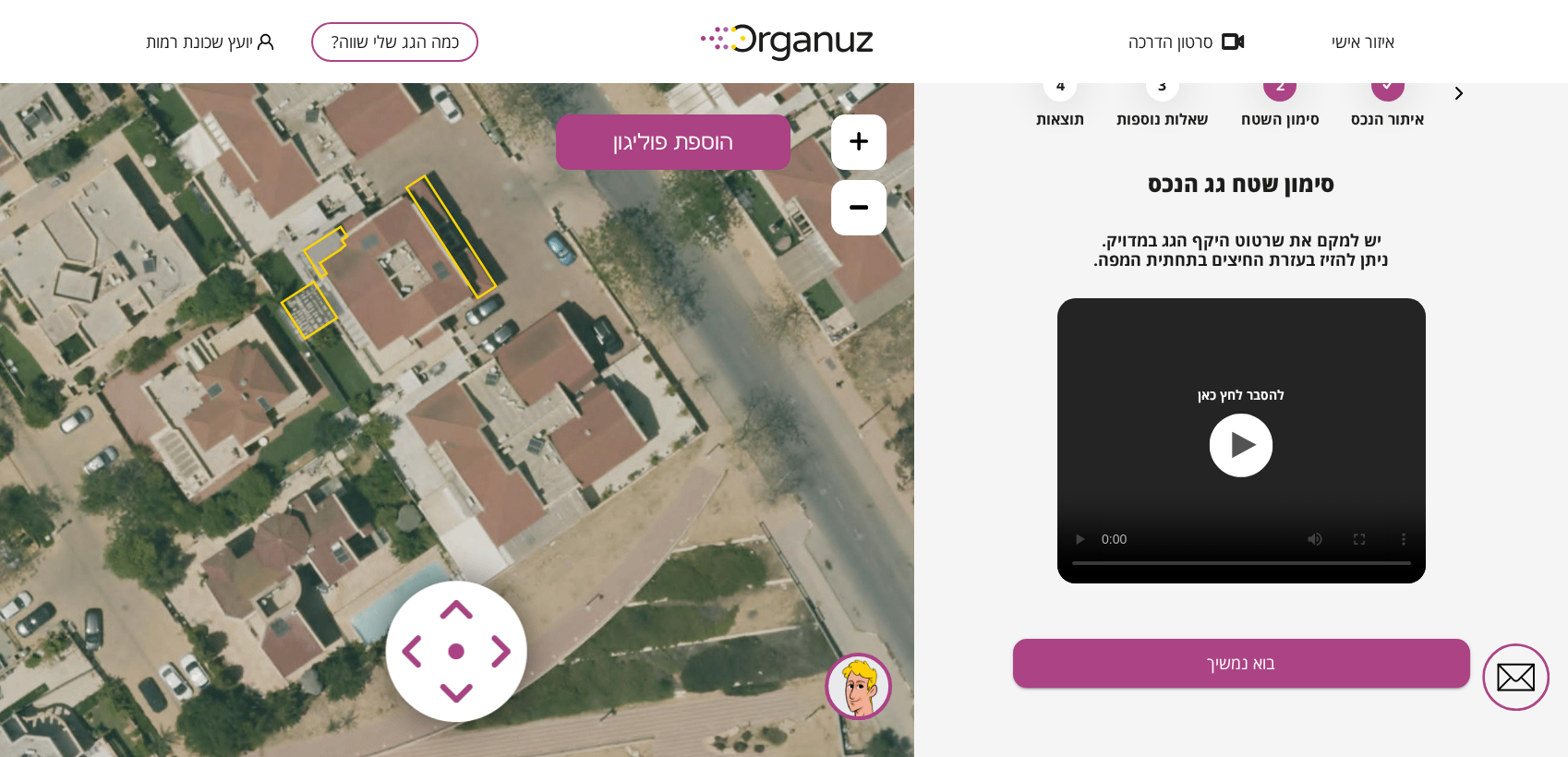 click 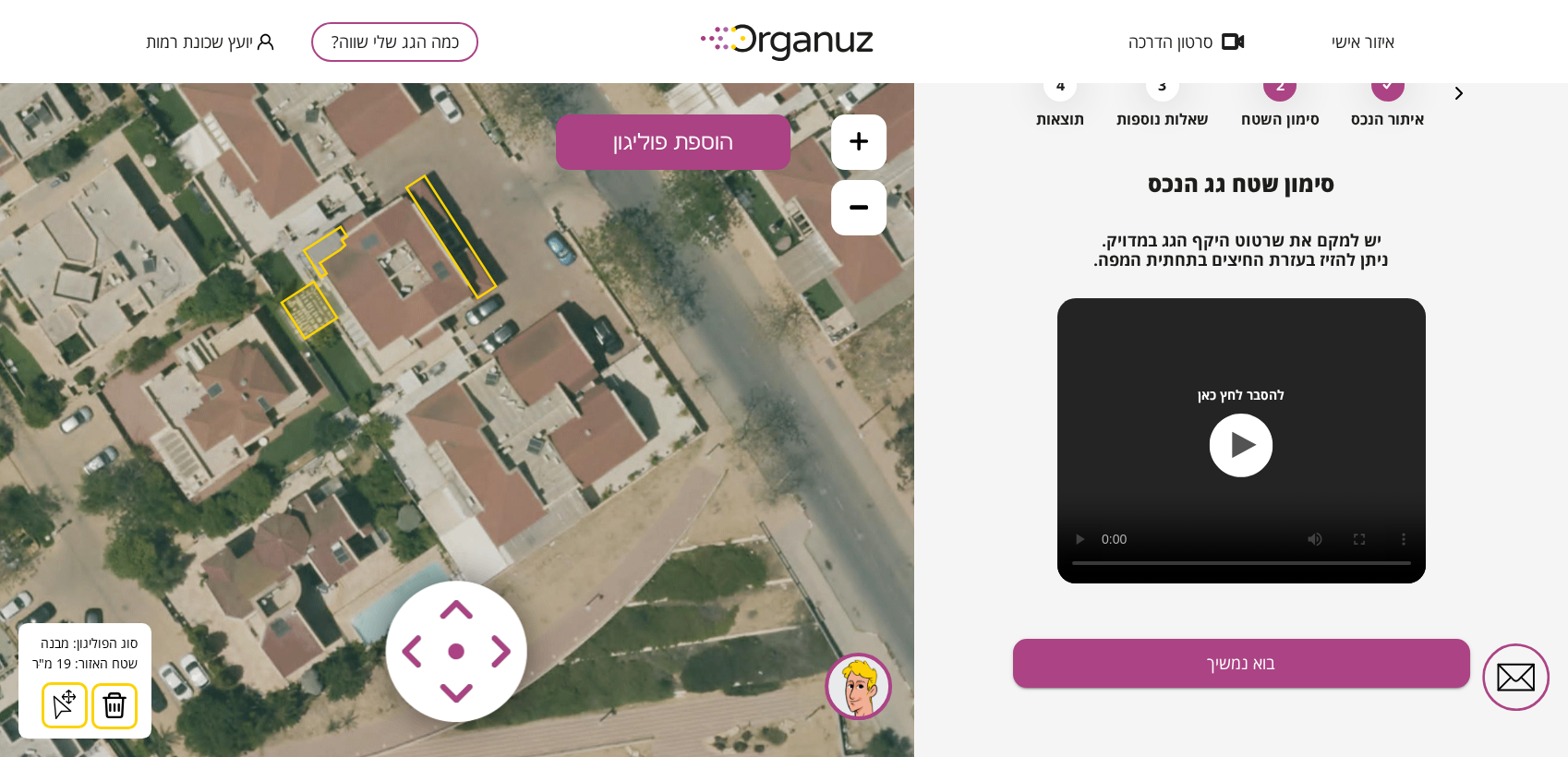 drag, startPoint x: 111, startPoint y: 698, endPoint x: 488, endPoint y: 356, distance: 509.0118 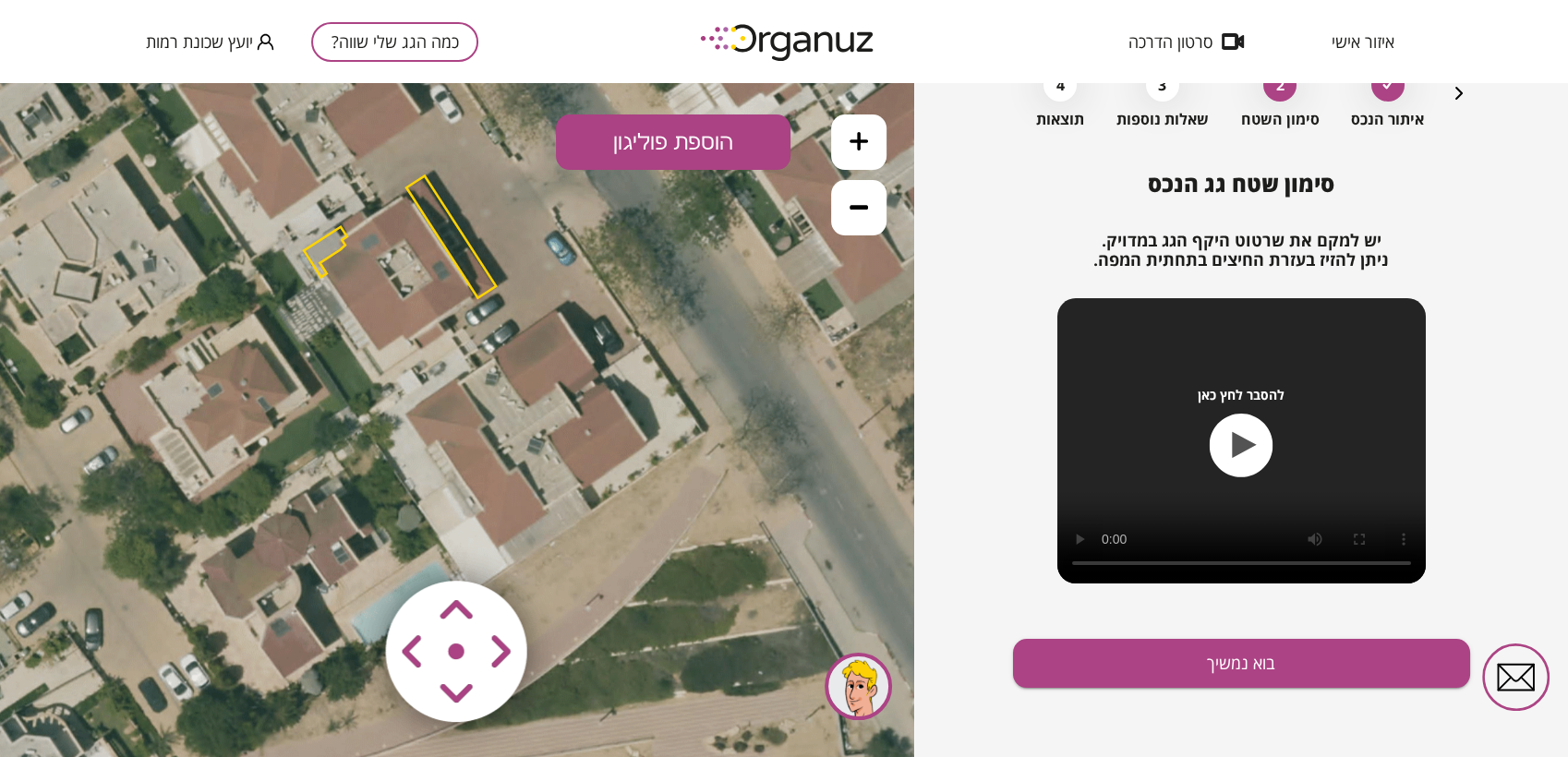 drag, startPoint x: 320, startPoint y: 248, endPoint x: 317, endPoint y: 258, distance: 10.4403065 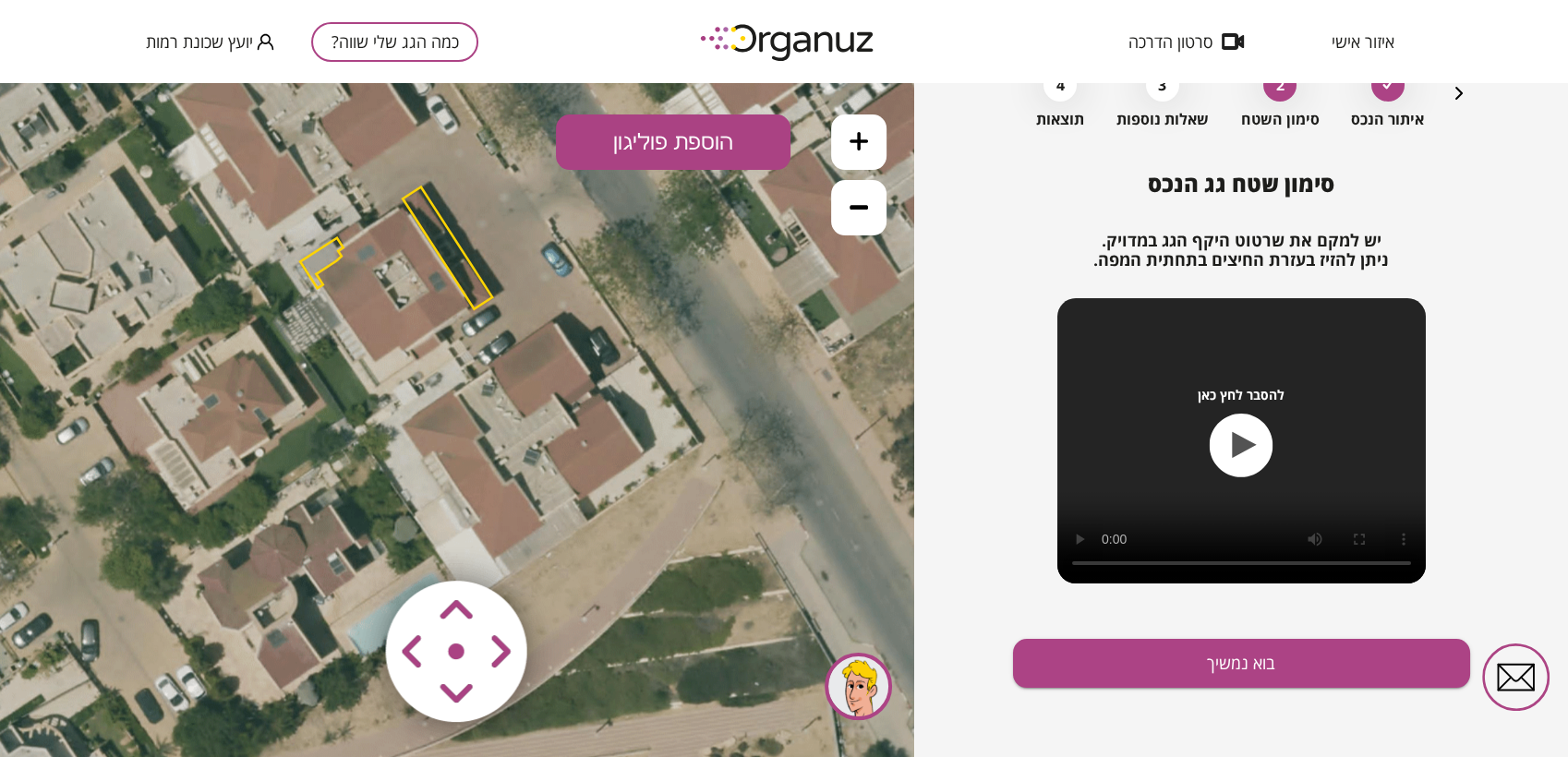 click 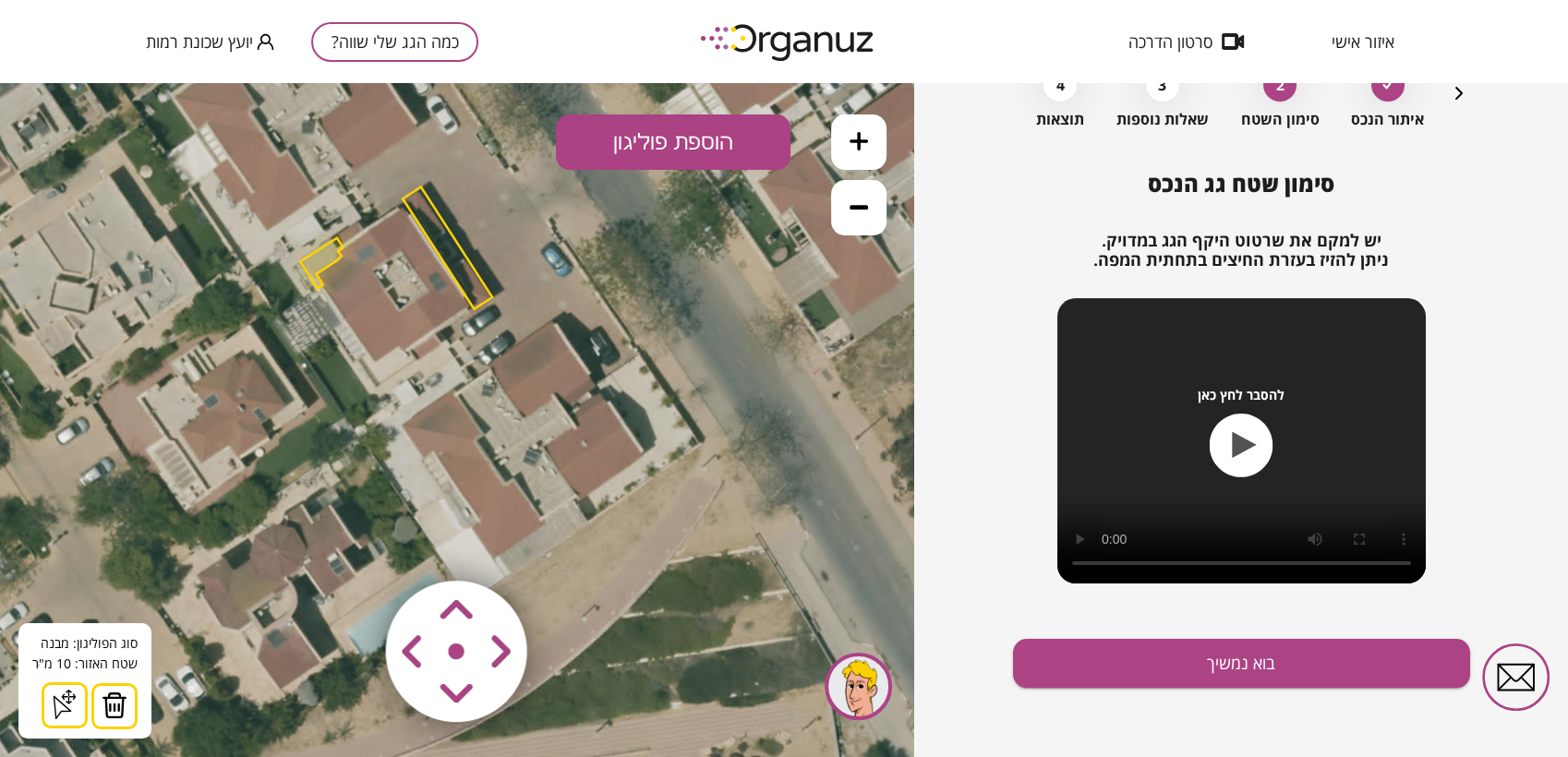 click at bounding box center [115, 705] 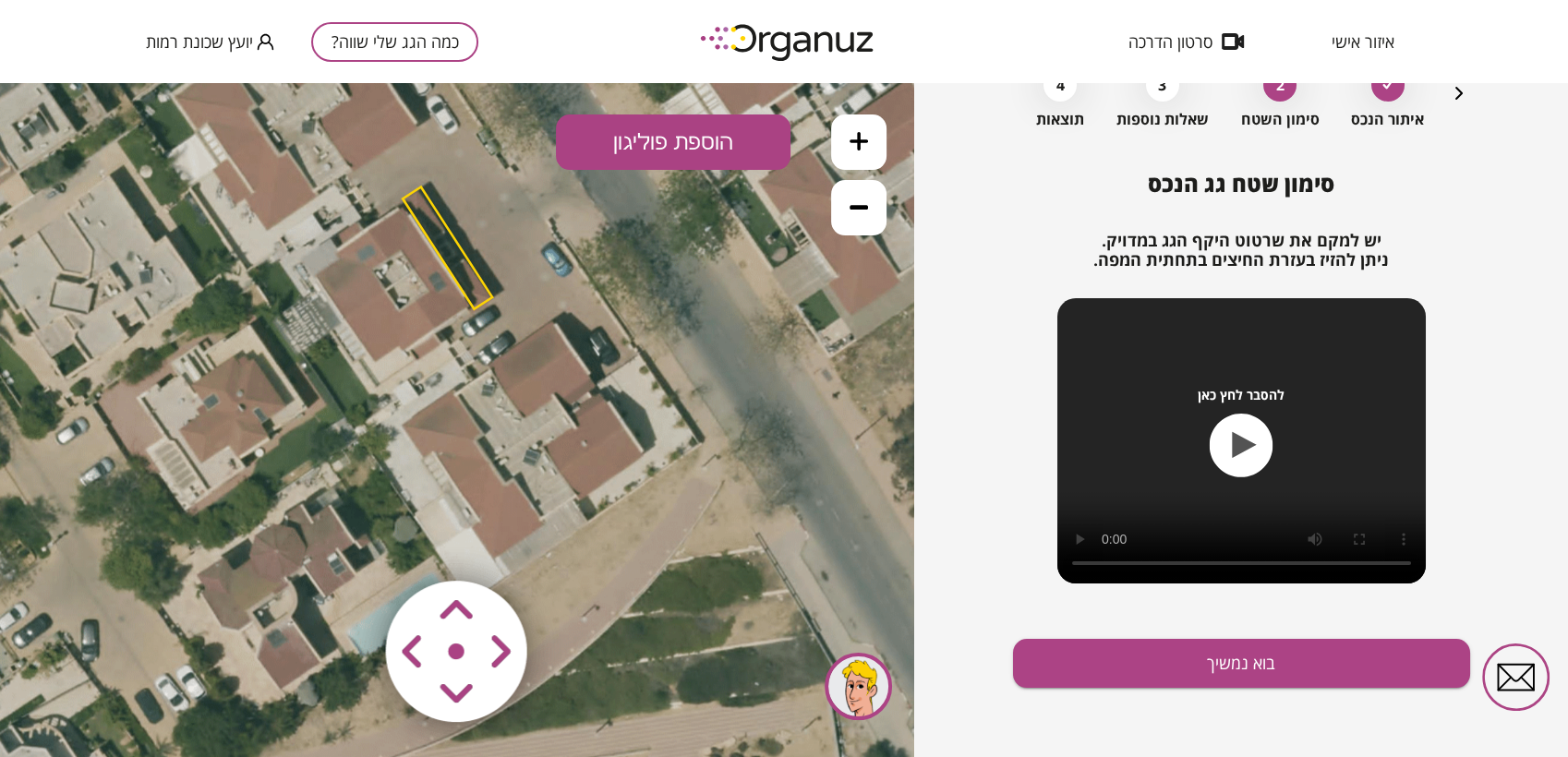 click 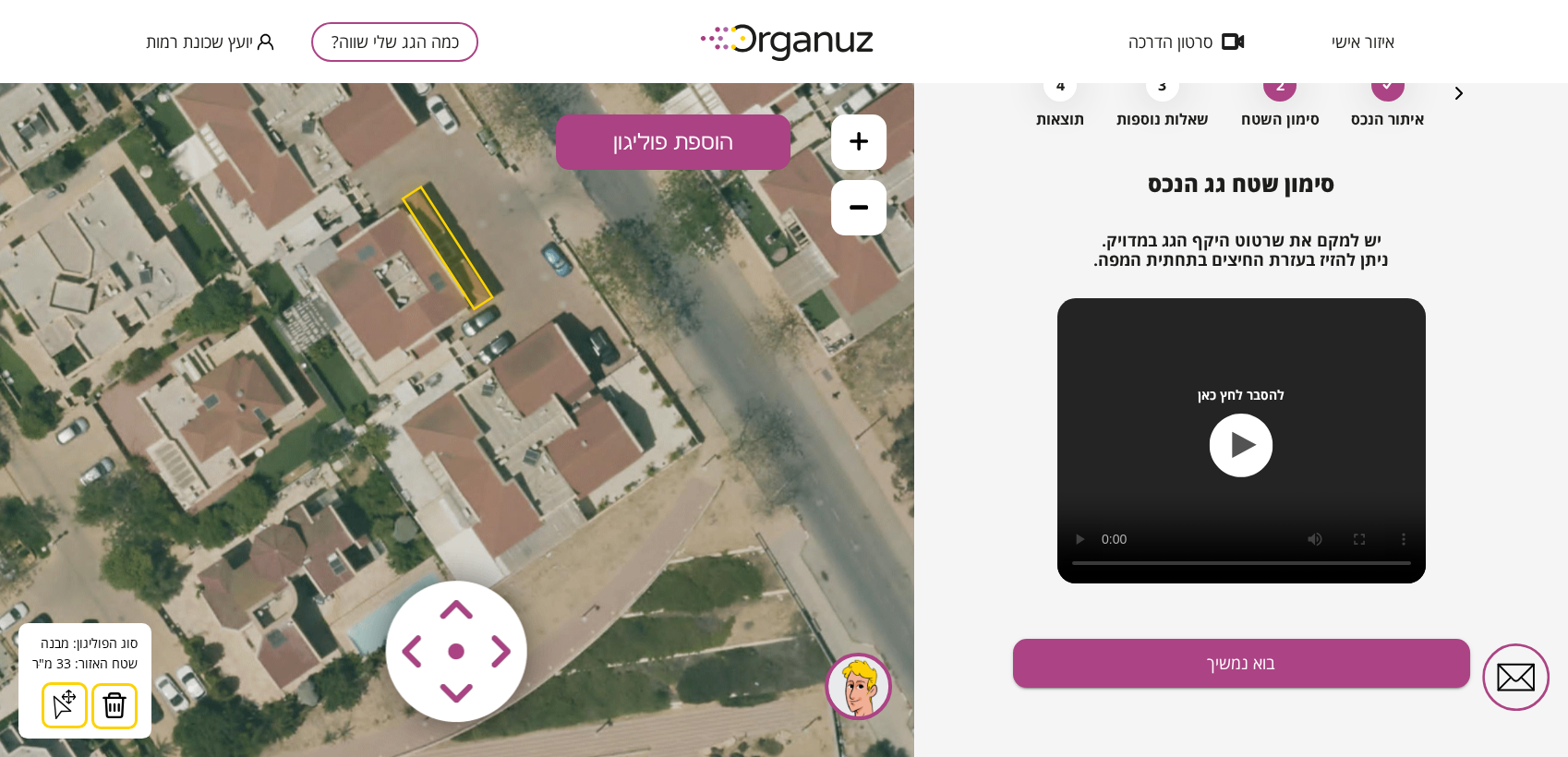 click at bounding box center (115, 706) 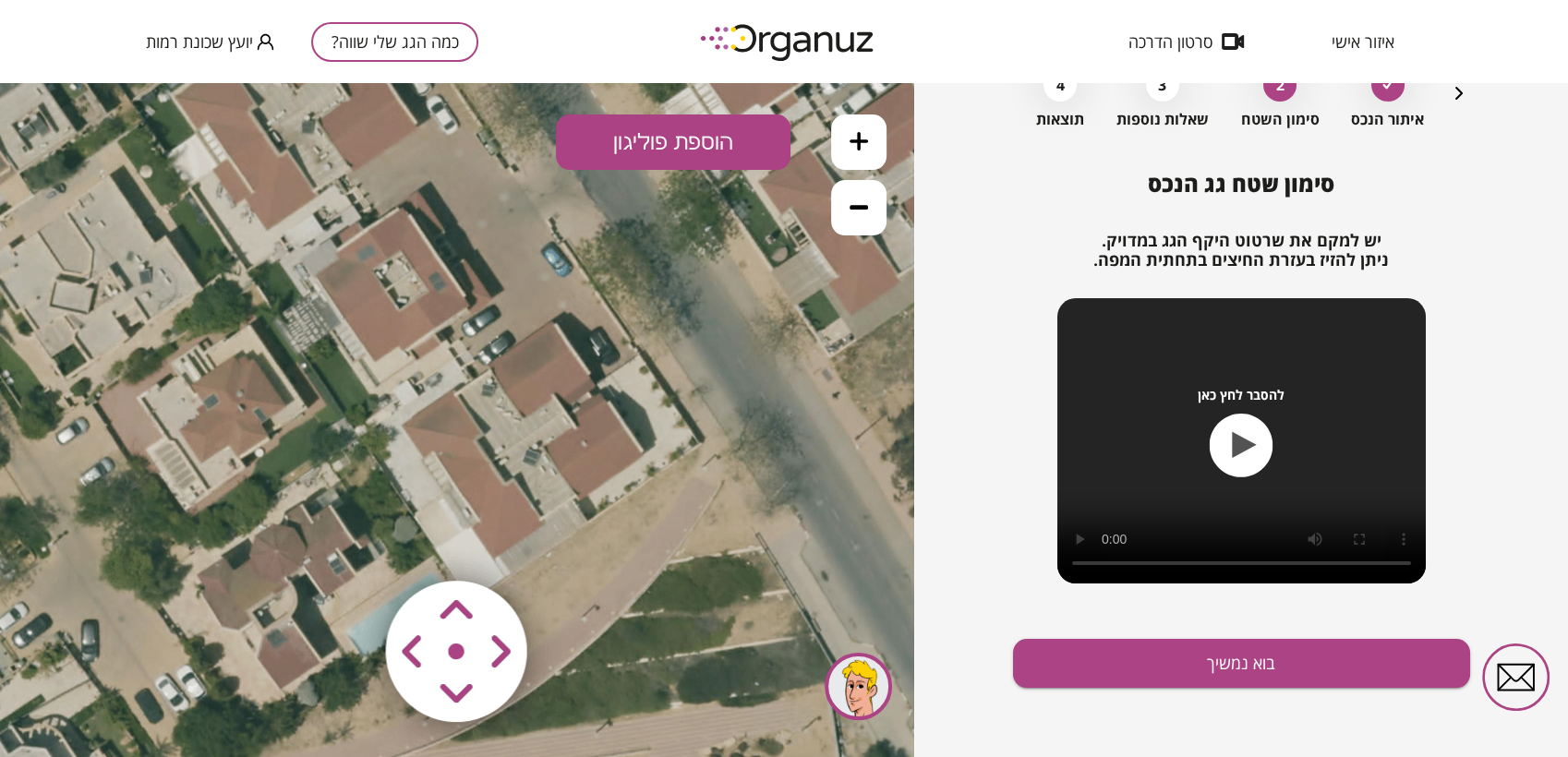 drag, startPoint x: 646, startPoint y: 114, endPoint x: 660, endPoint y: 129, distance: 20.518285 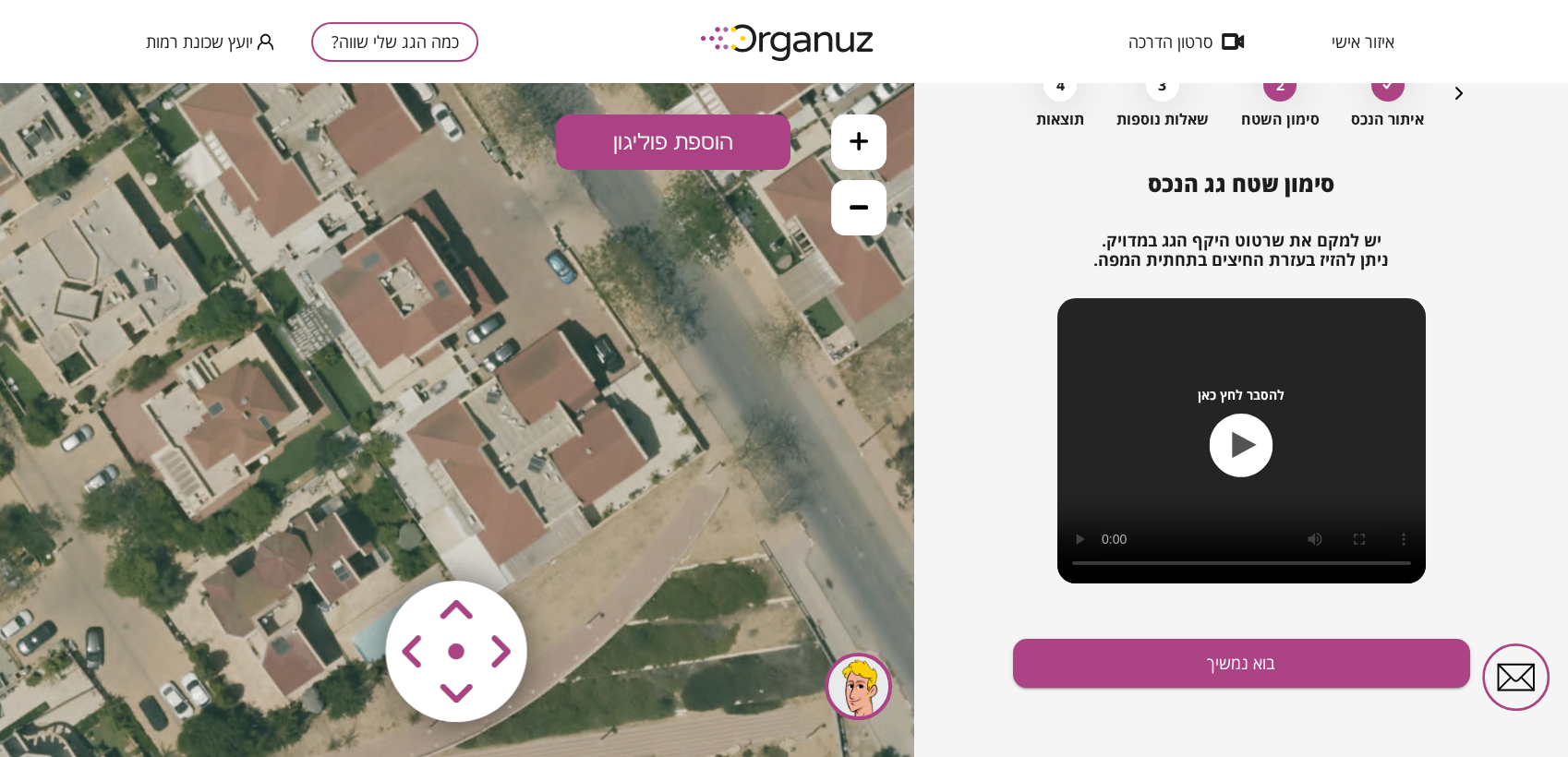 click on "הוספת פוליגון" at bounding box center [673, 142] 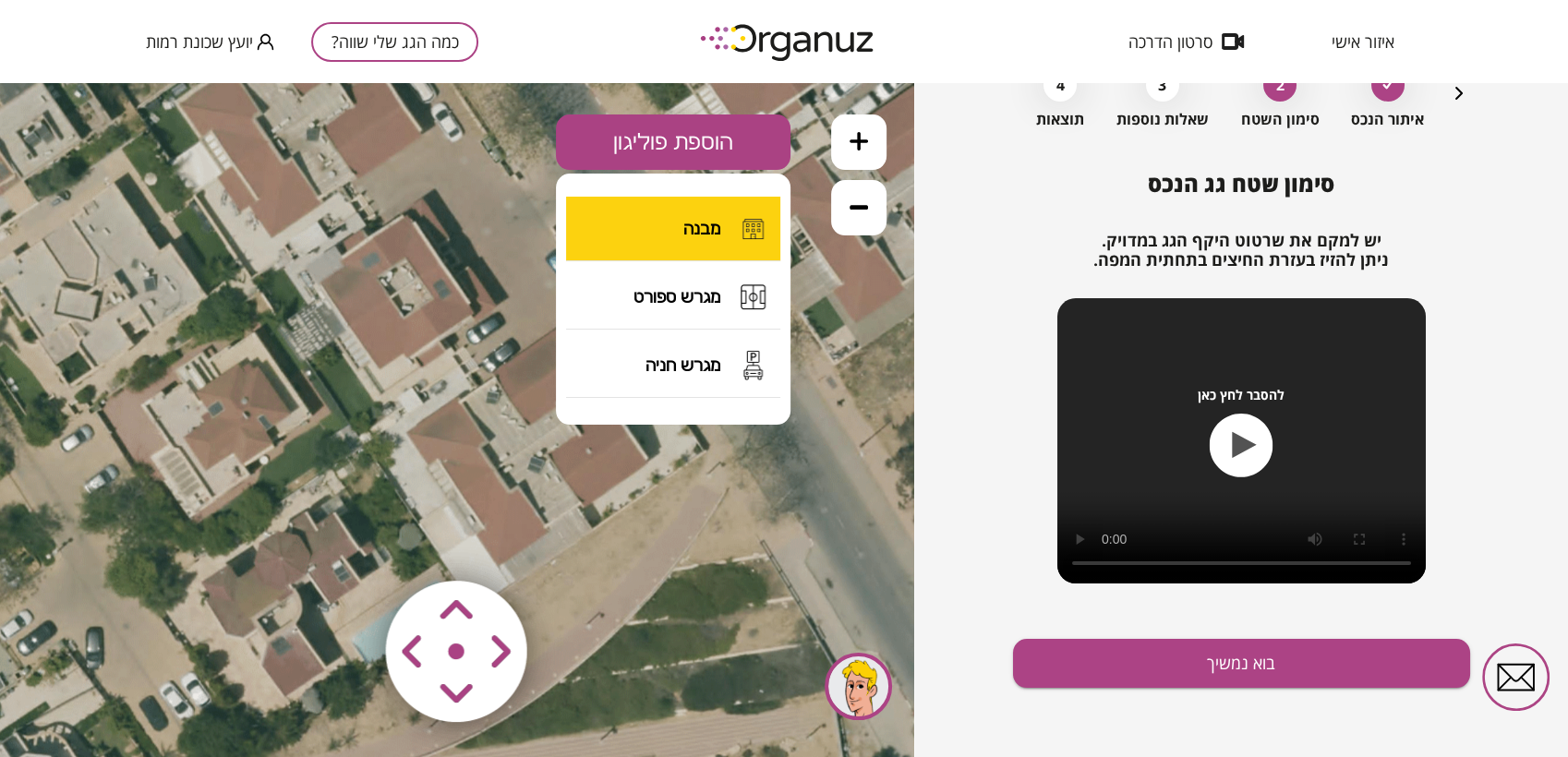 click on "מבנה" at bounding box center (673, 229) 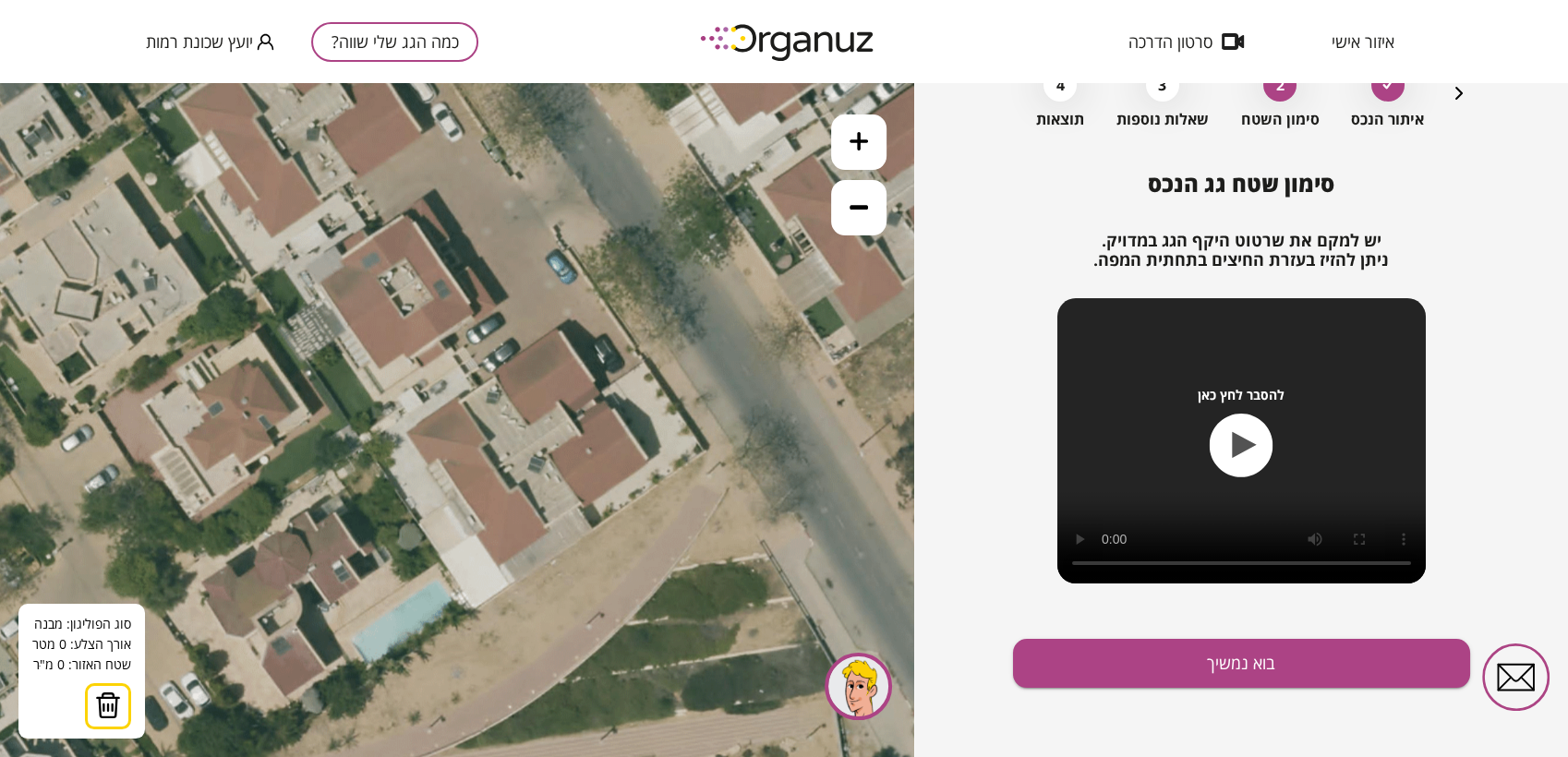 click 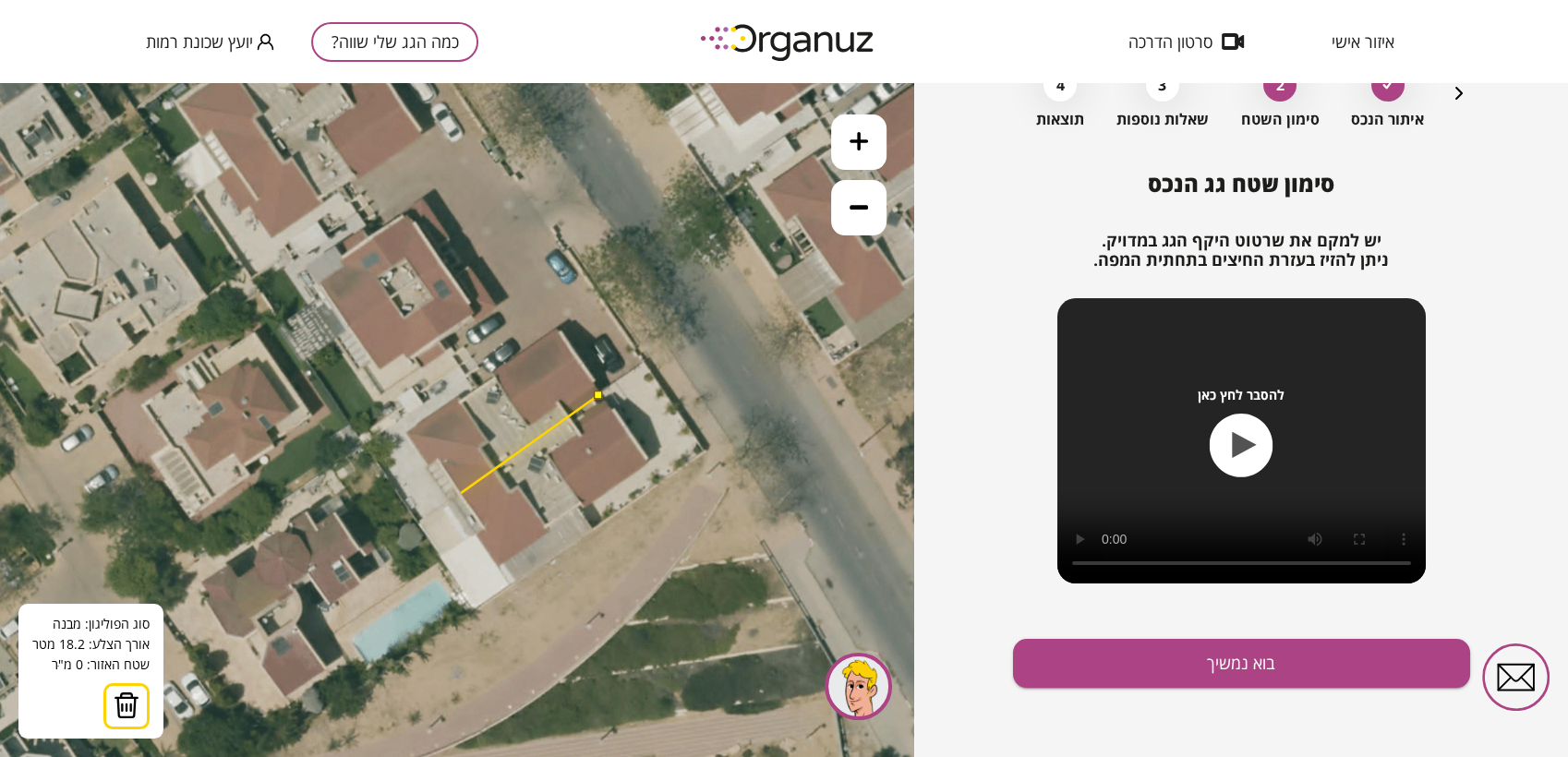 click 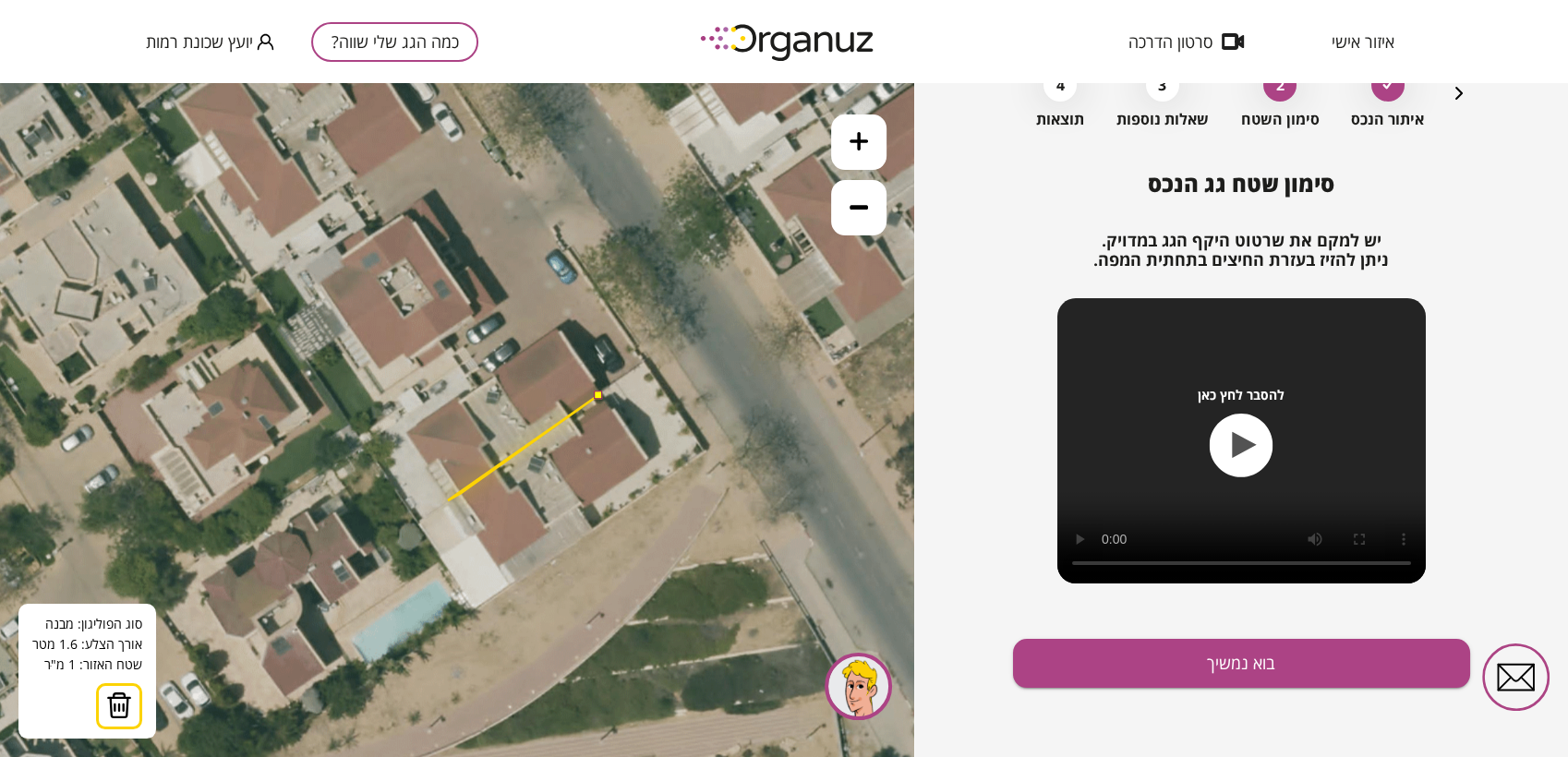 click 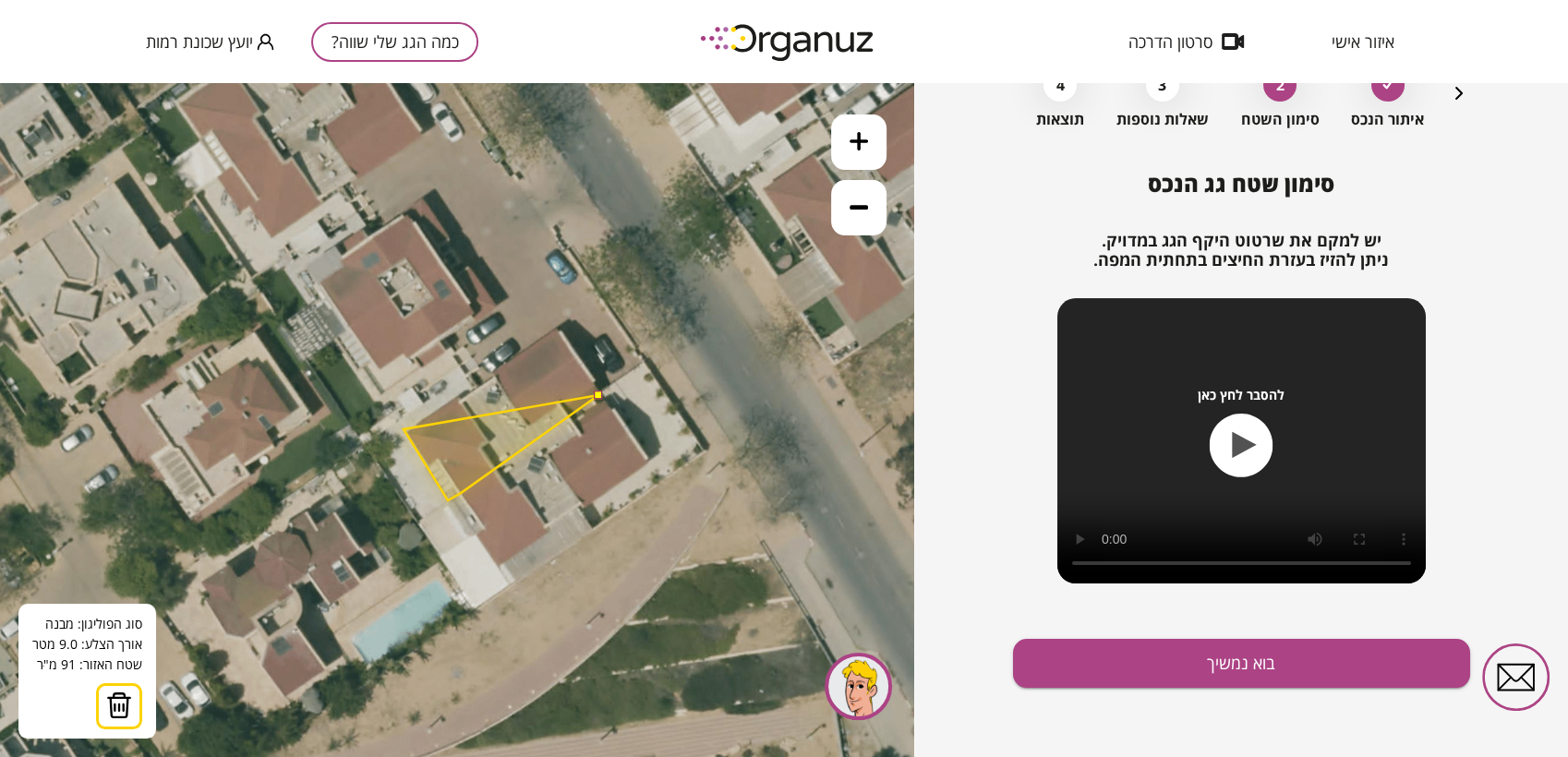 click 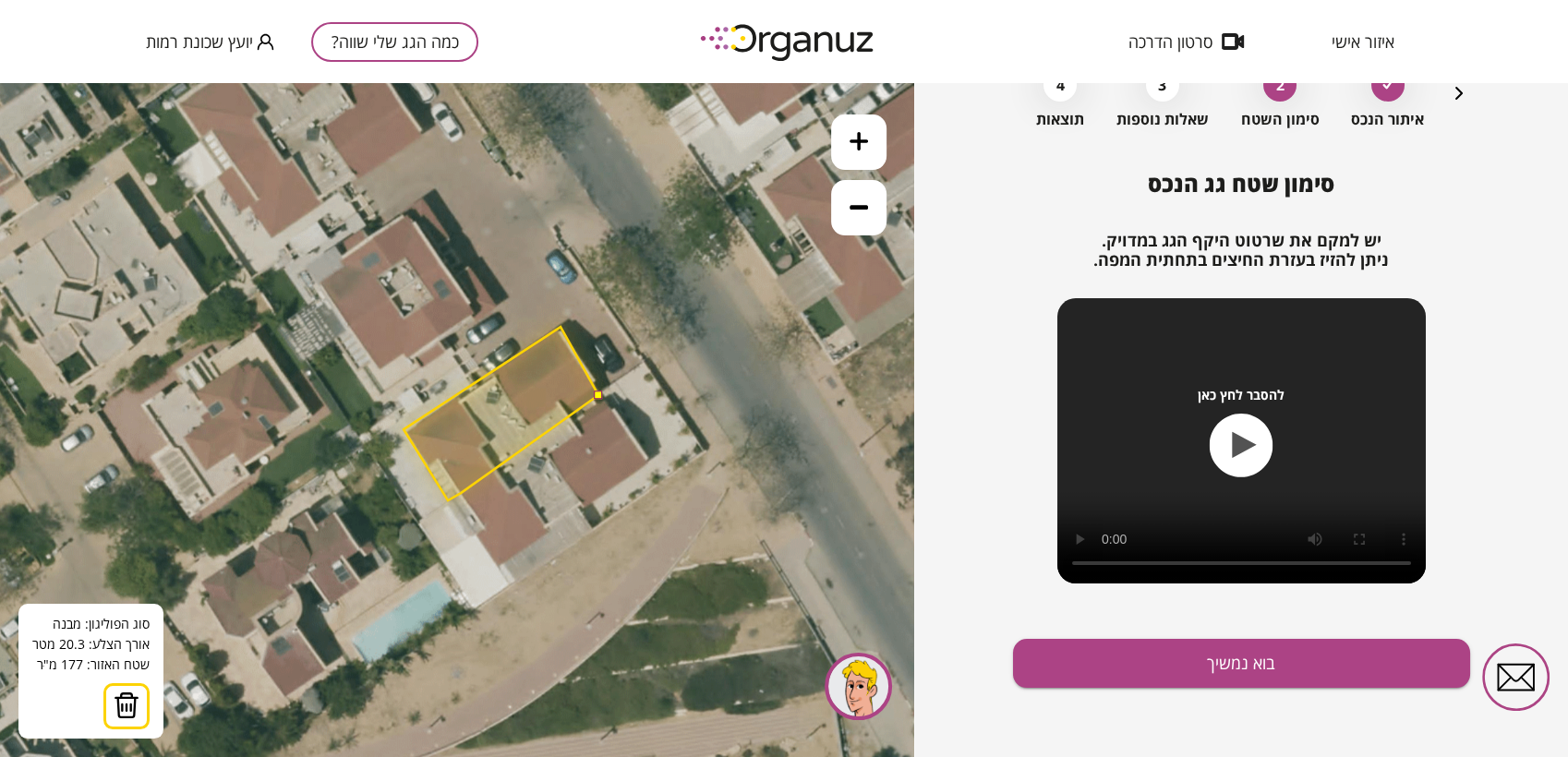 click 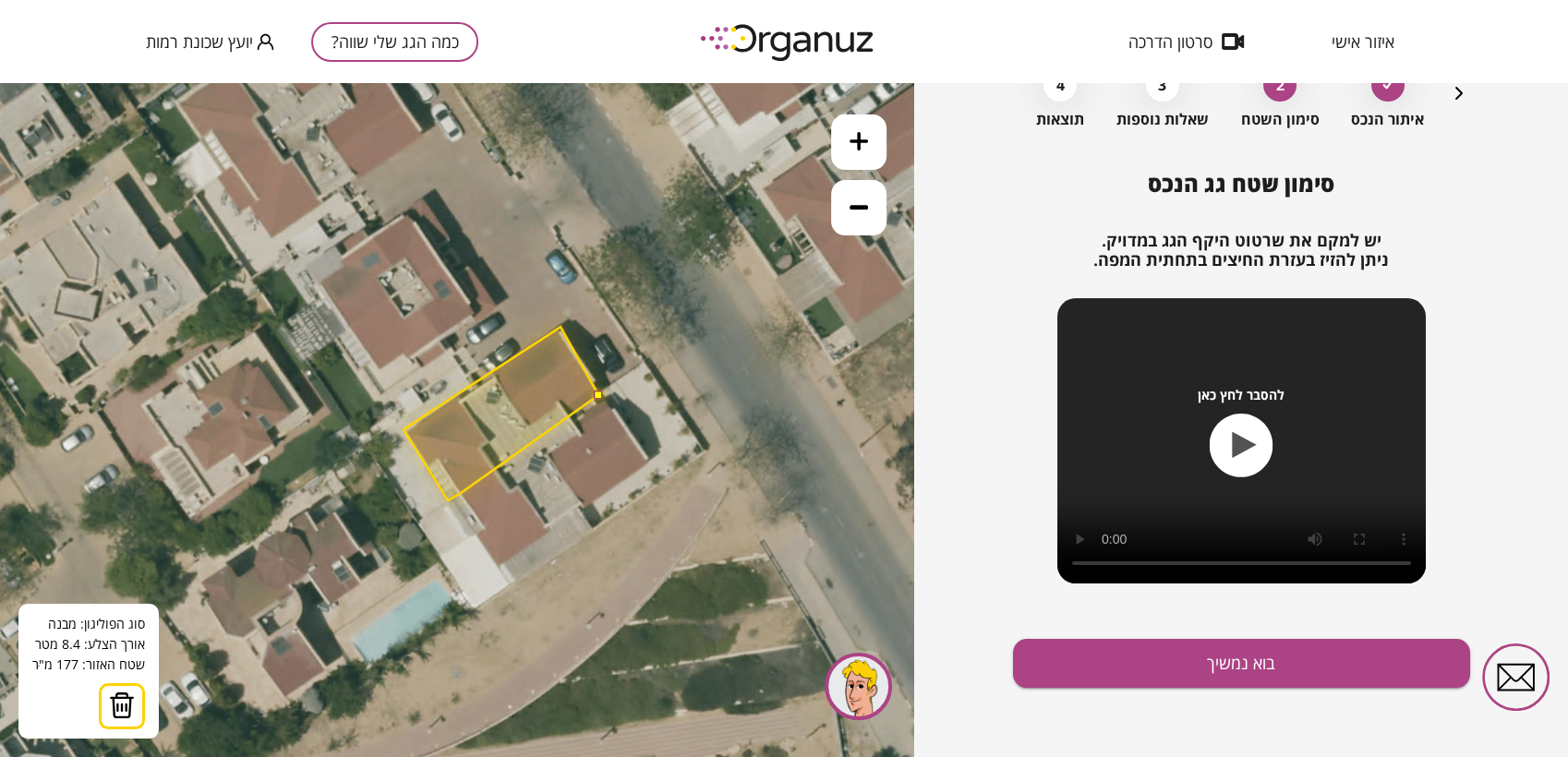 click at bounding box center (597, 394) 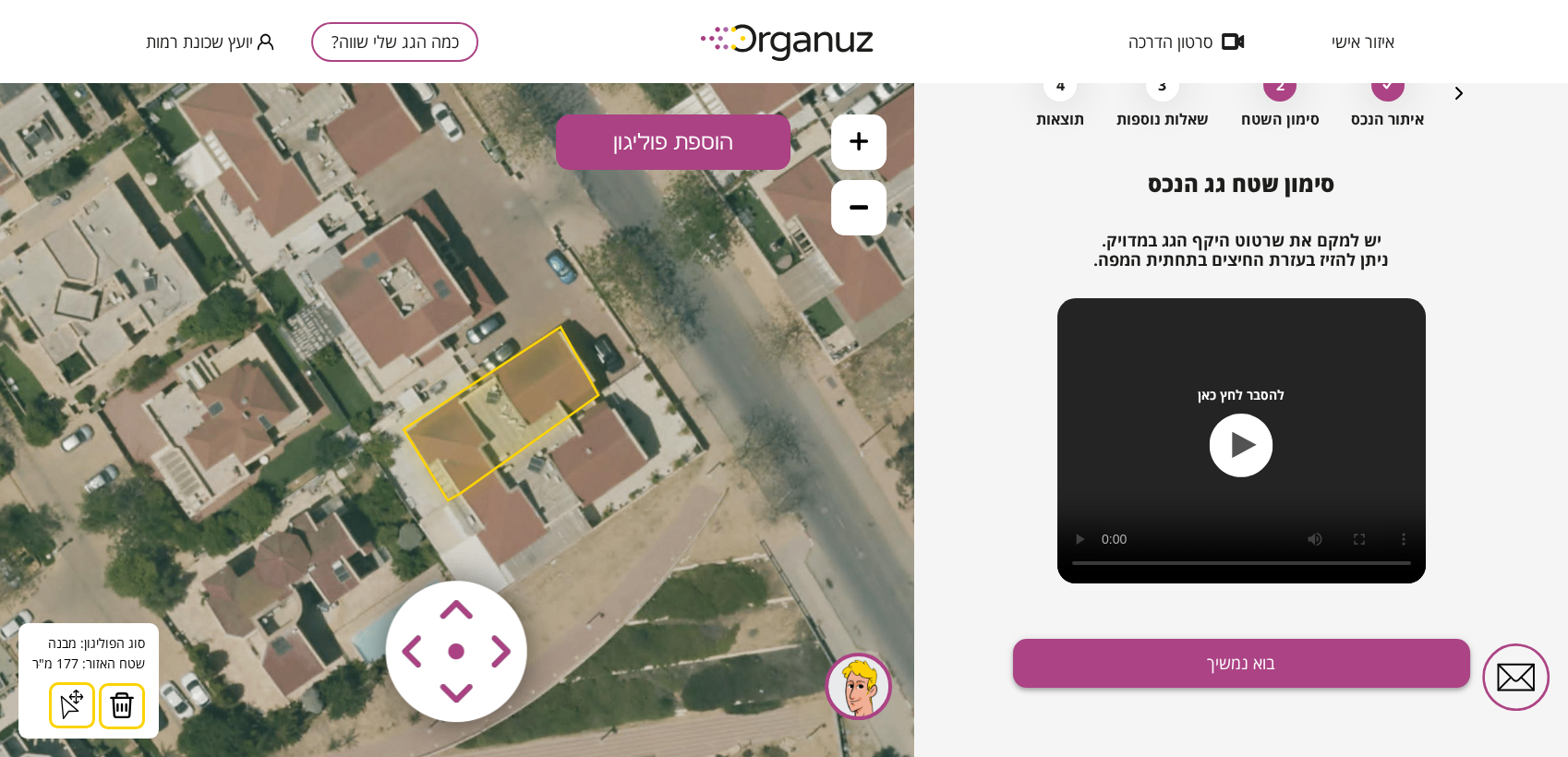 click on "בוא נמשיך" at bounding box center [1241, 663] 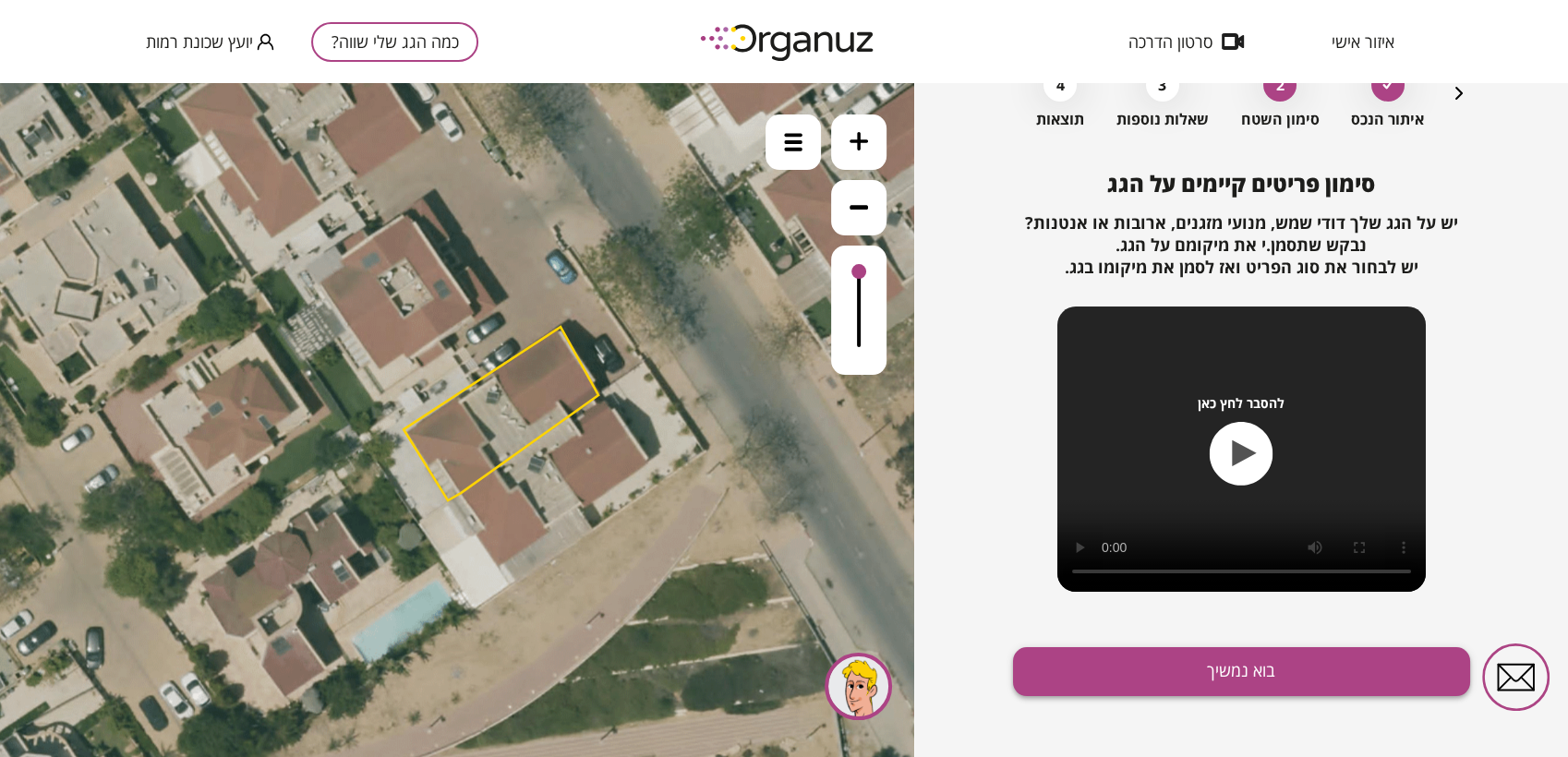 click on "בוא נמשיך" at bounding box center (1241, 671) 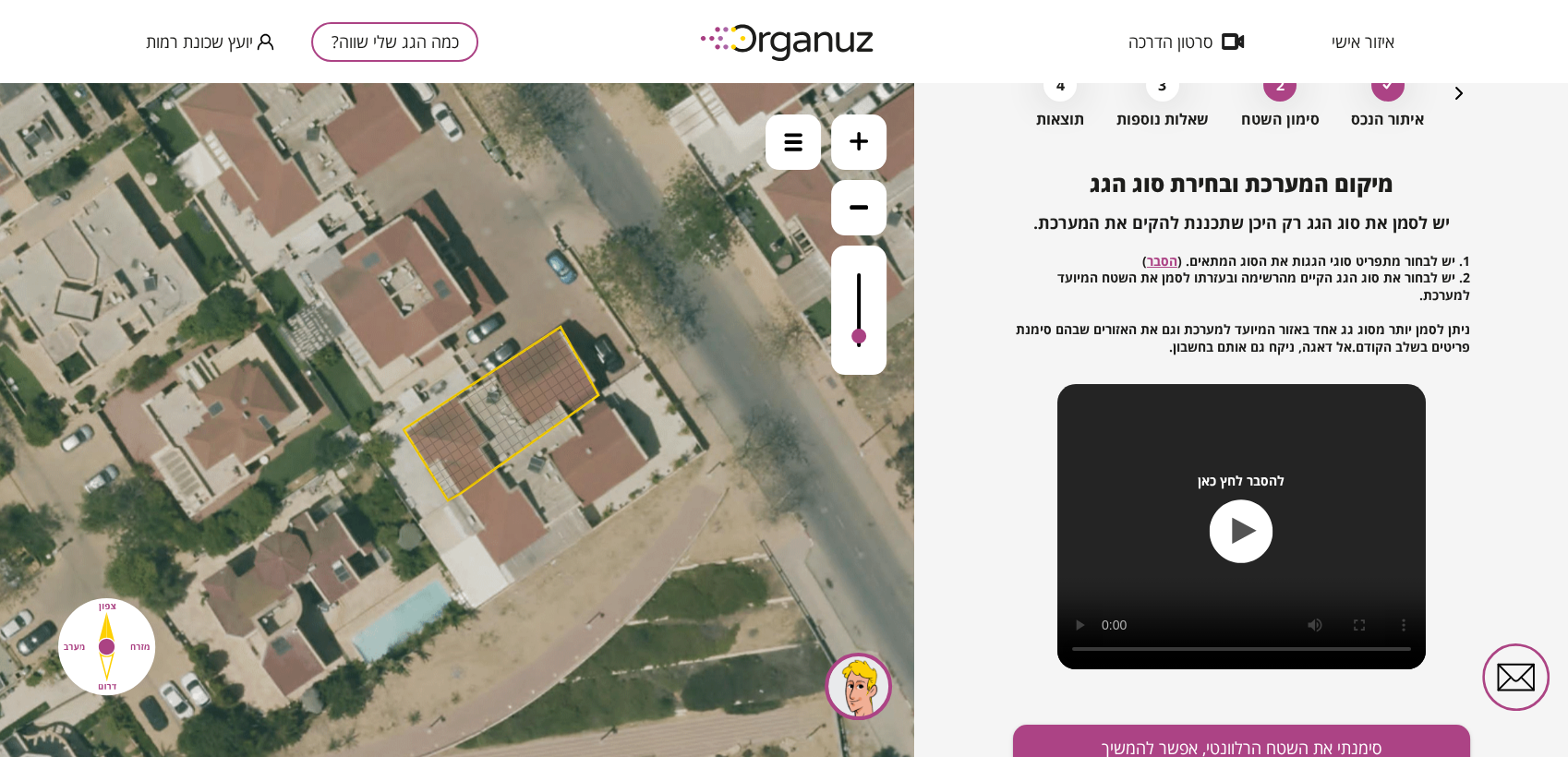 drag, startPoint x: 862, startPoint y: 292, endPoint x: 861, endPoint y: 338, distance: 46.010868 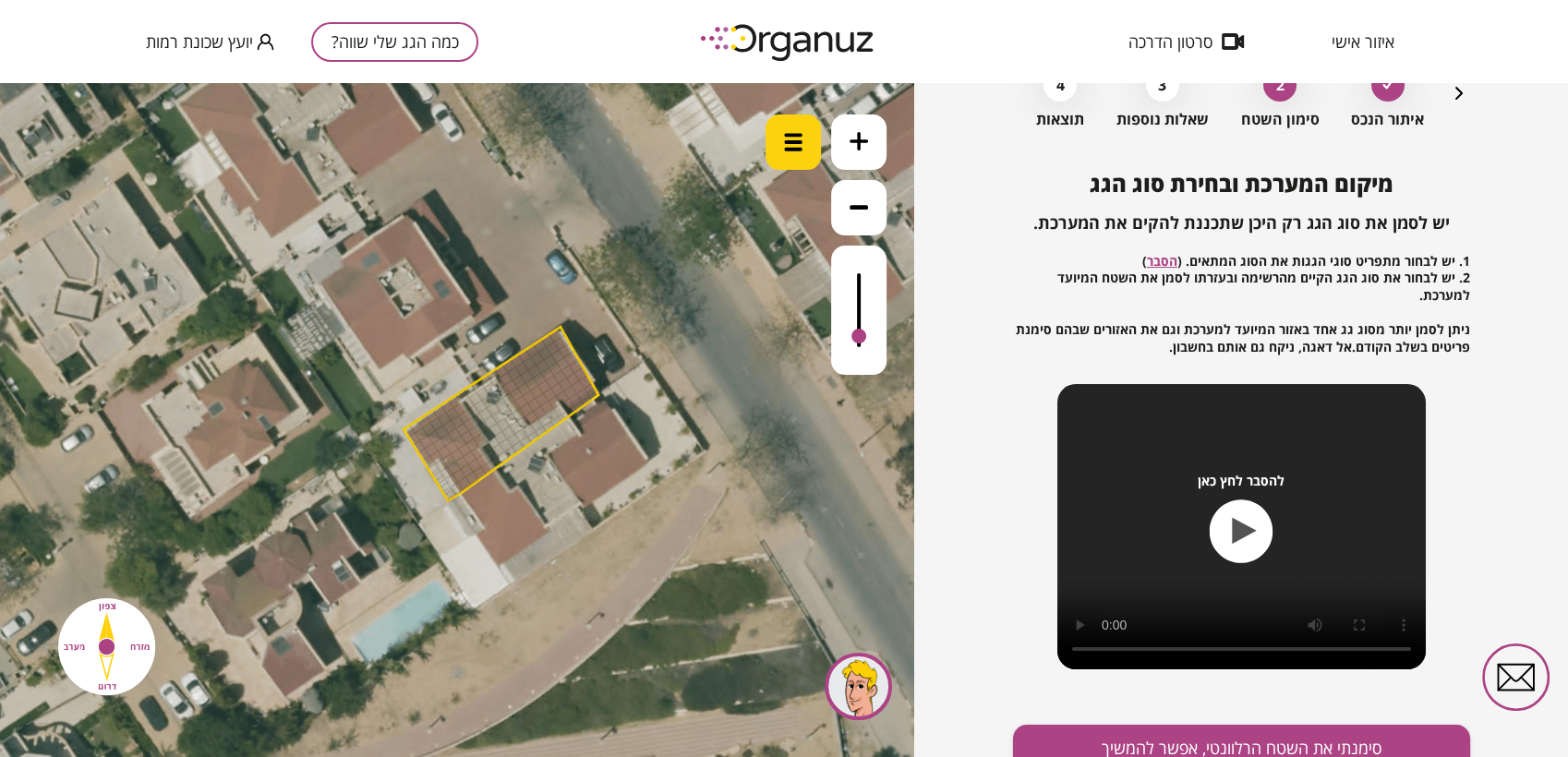 click at bounding box center (793, 142) 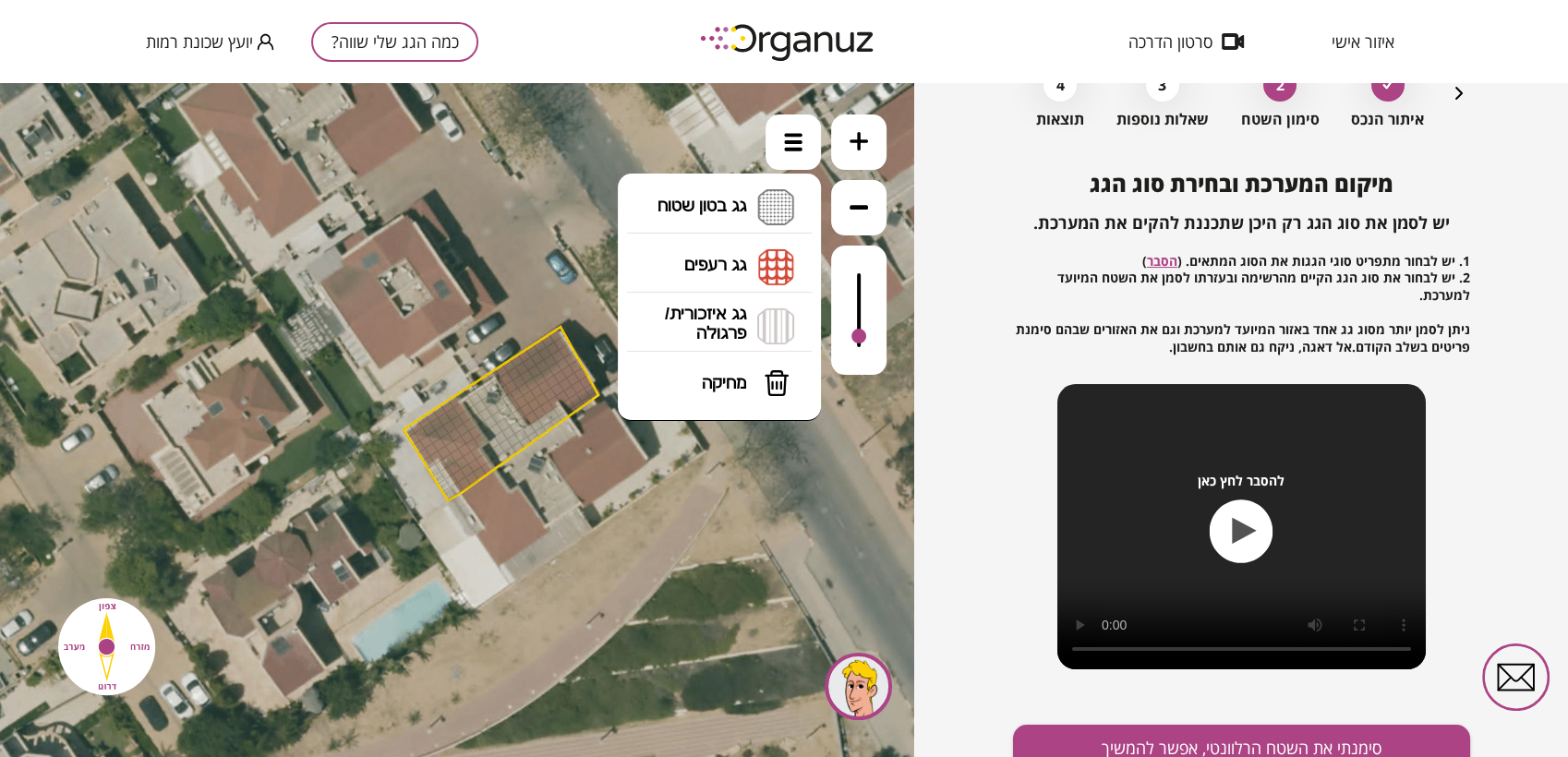 drag, startPoint x: 760, startPoint y: 259, endPoint x: 783, endPoint y: 254, distance: 23.5372 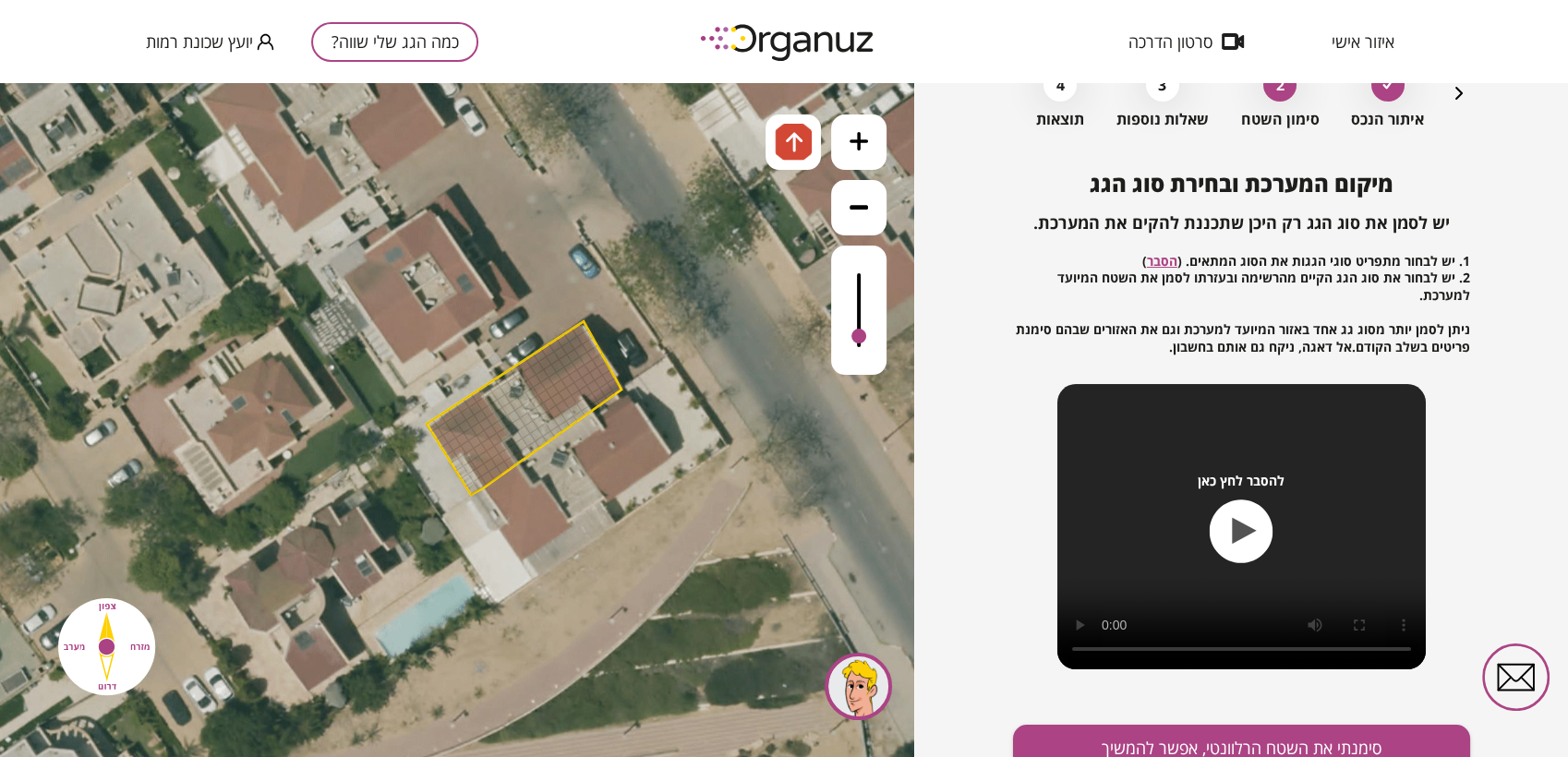 click on ".st0 {
fill: #FFFFFF;
}
א" at bounding box center (457, 420) 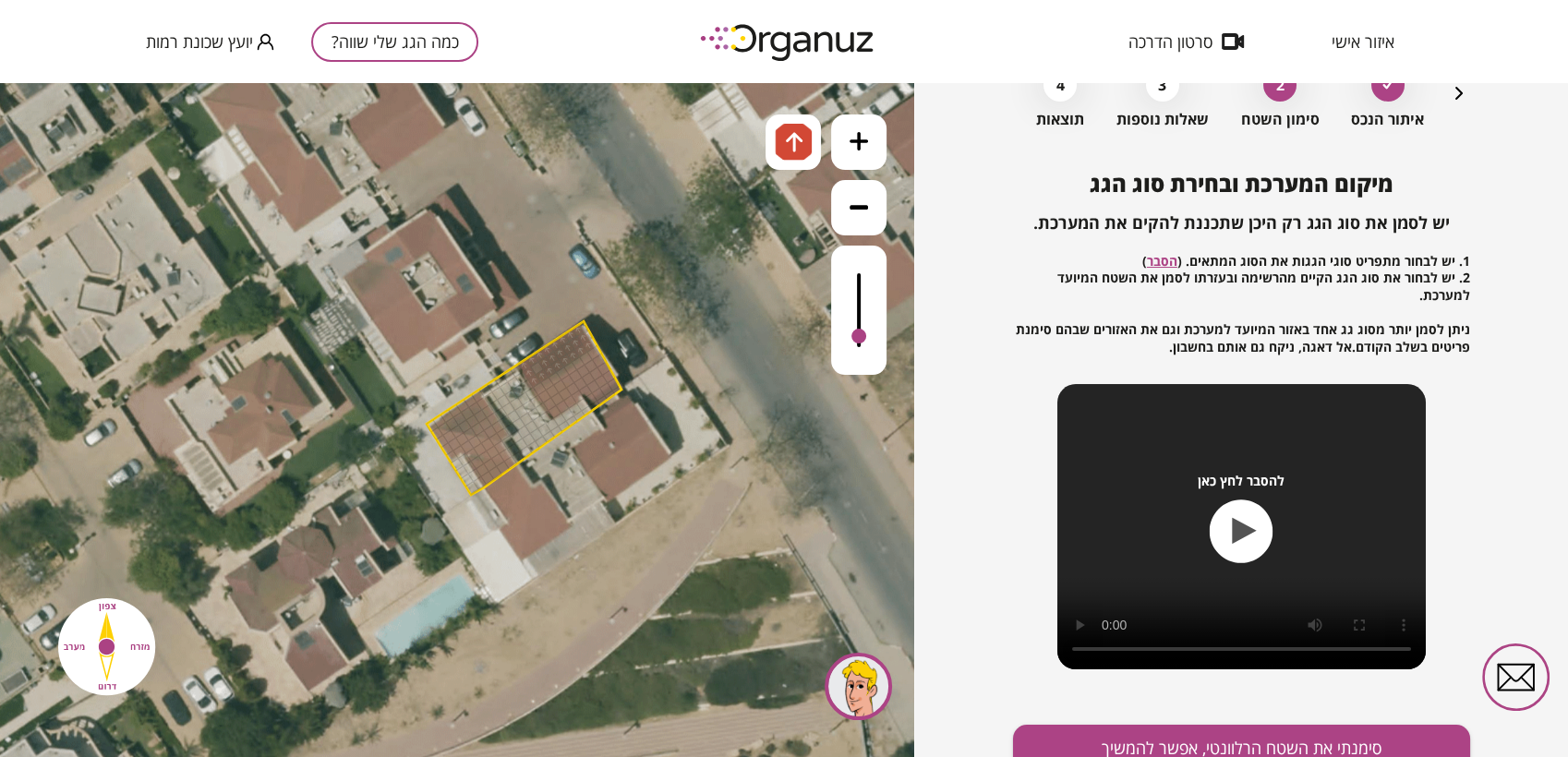 drag, startPoint x: 585, startPoint y: 343, endPoint x: 540, endPoint y: 358, distance: 47.434165 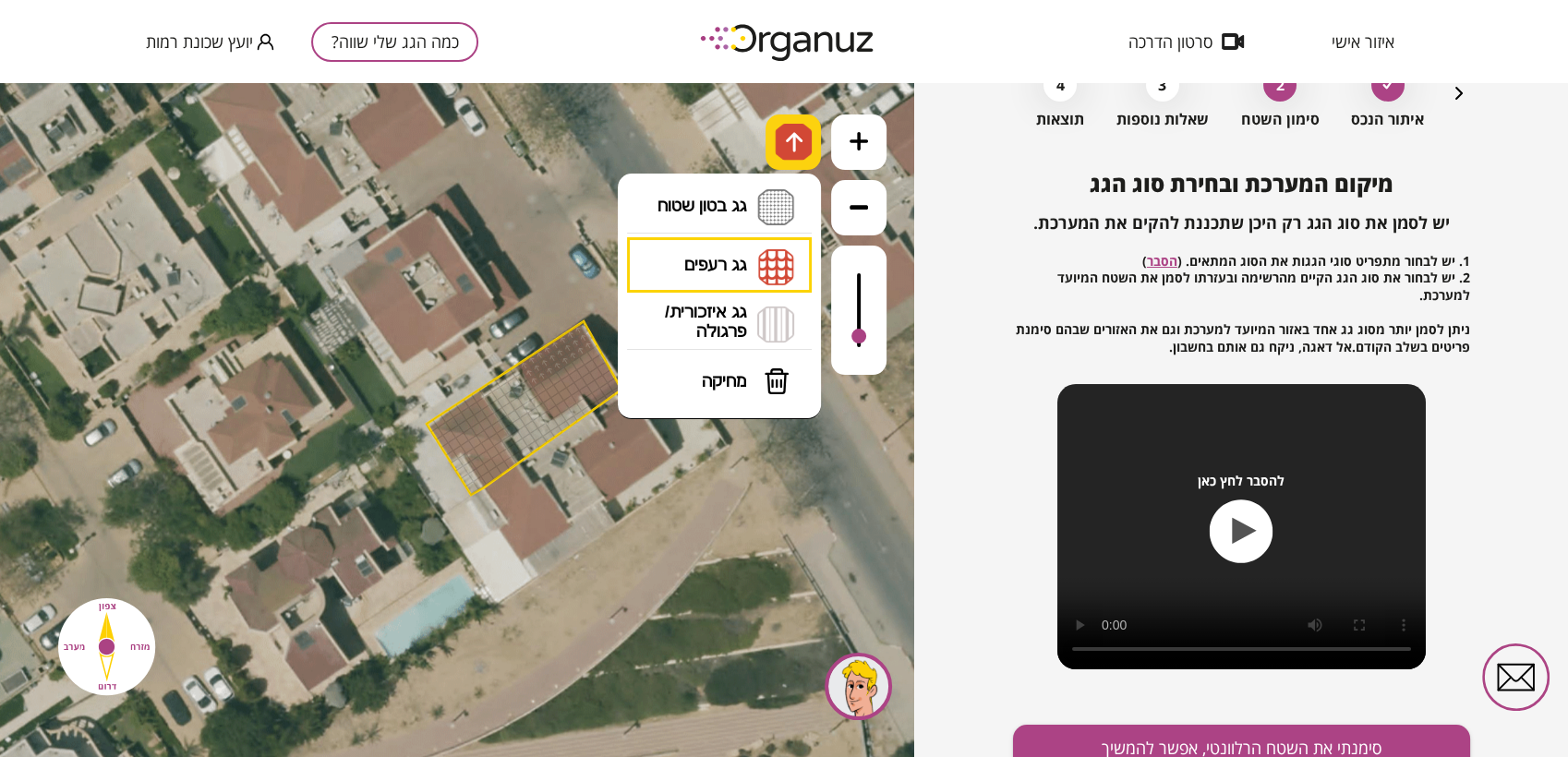 click at bounding box center (793, 142) 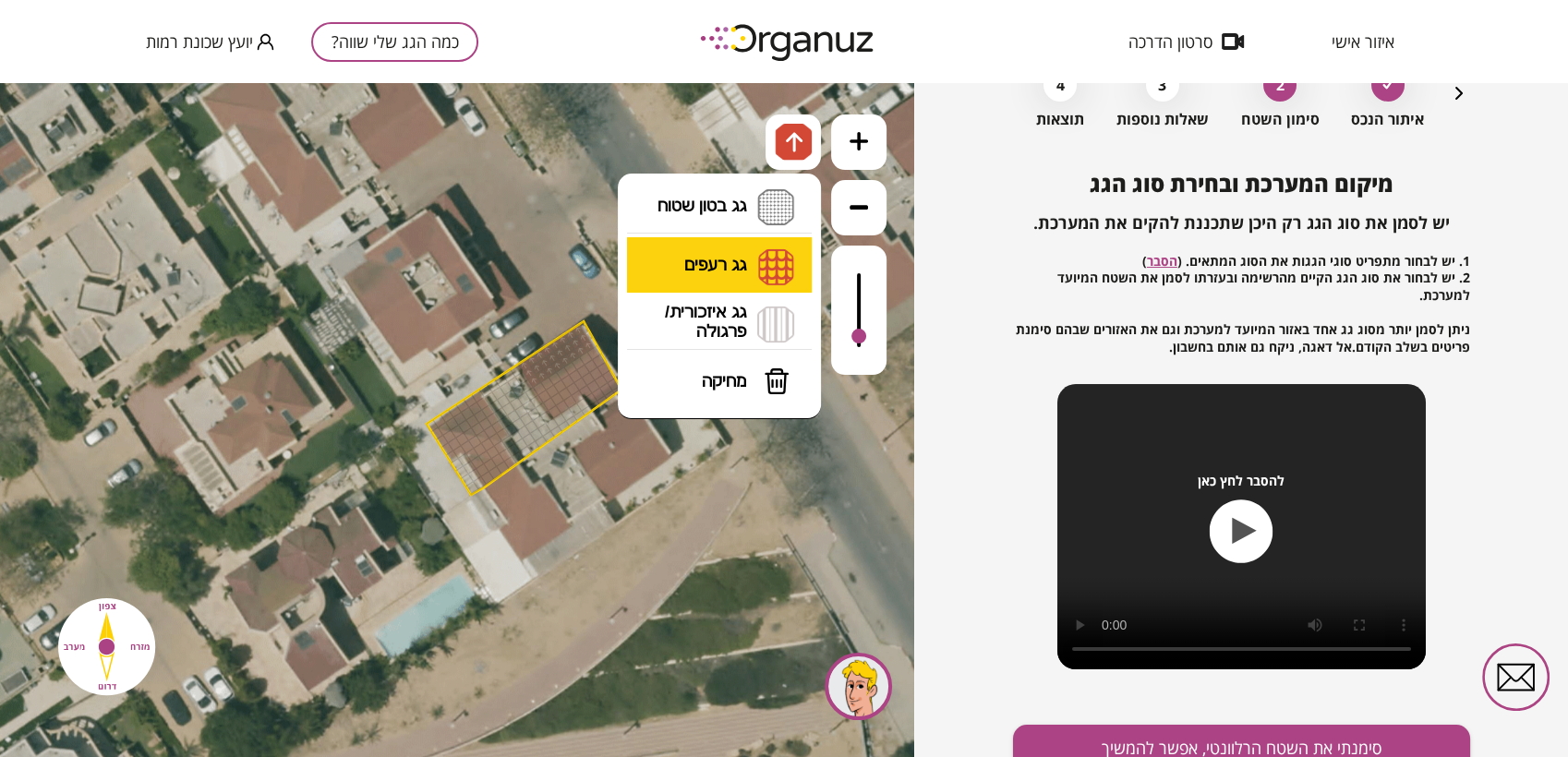 click on "גג רעפים
רעפים צפון
רעפים דרום
רעפים מערב
רעפים מזרח" at bounding box center (719, 266) 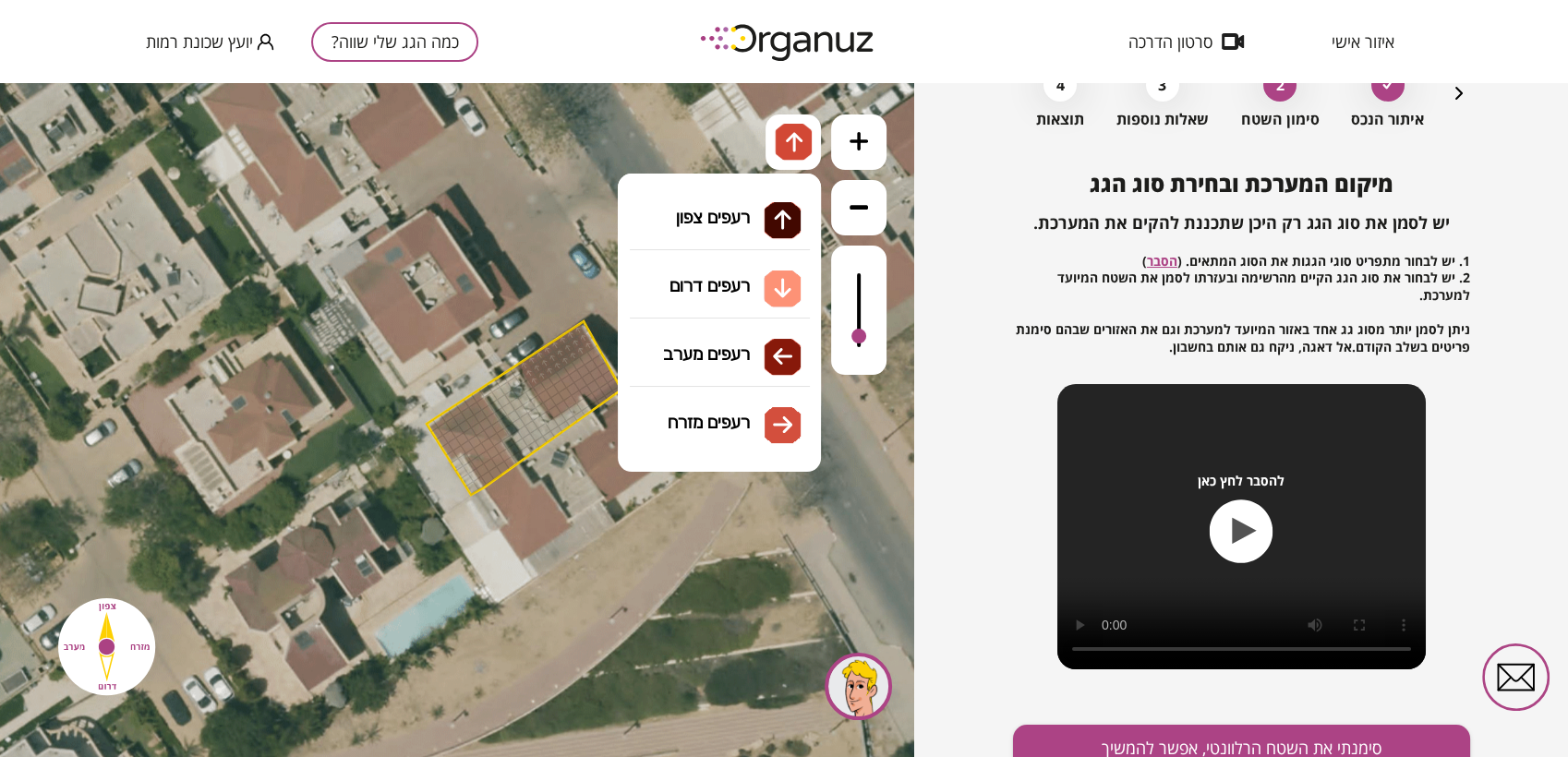 click on ".st0 {
fill: #FFFFFF;
}
א" at bounding box center [457, 420] 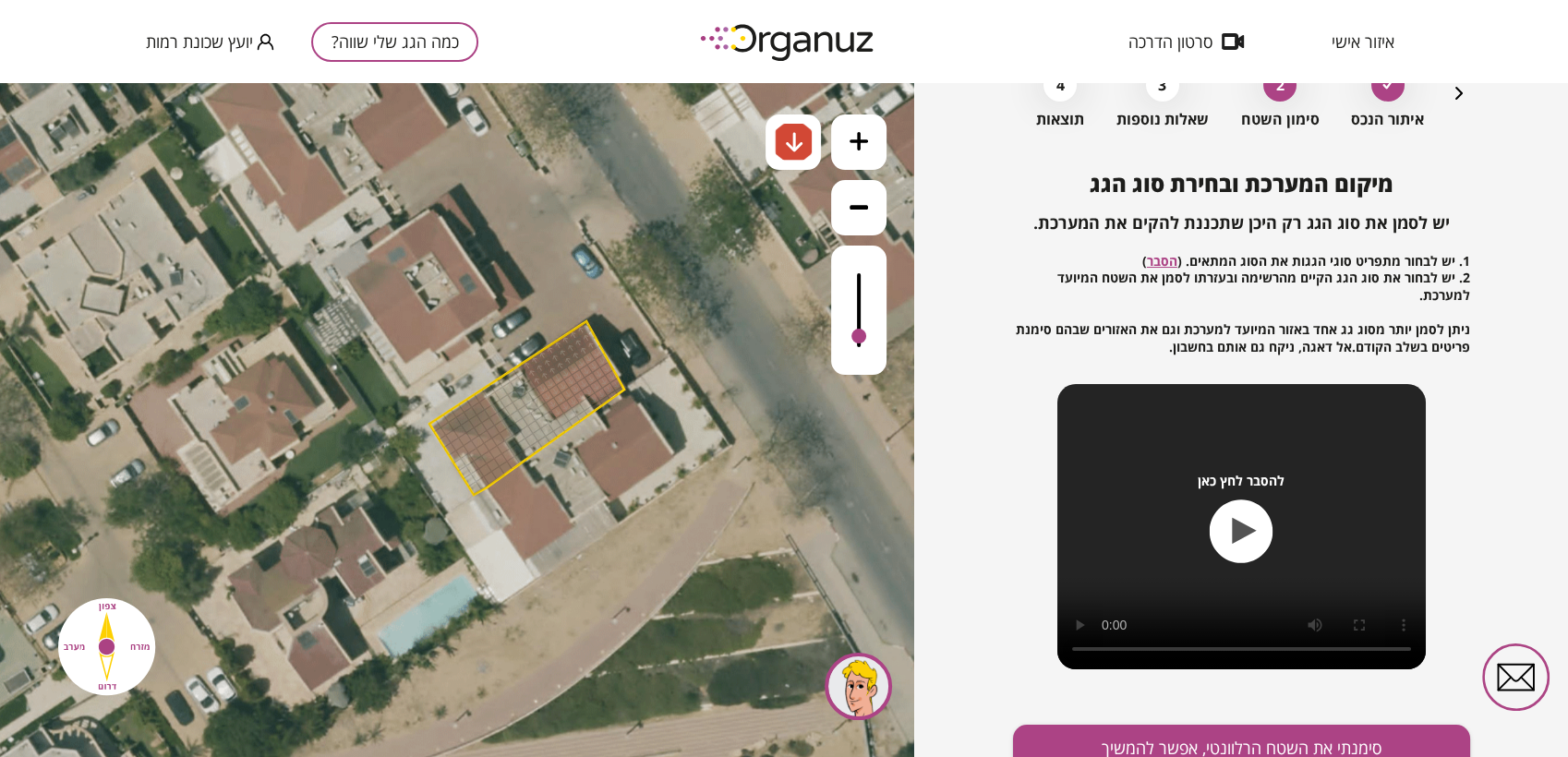 drag, startPoint x: 597, startPoint y: 354, endPoint x: 599, endPoint y: 403, distance: 49.040799 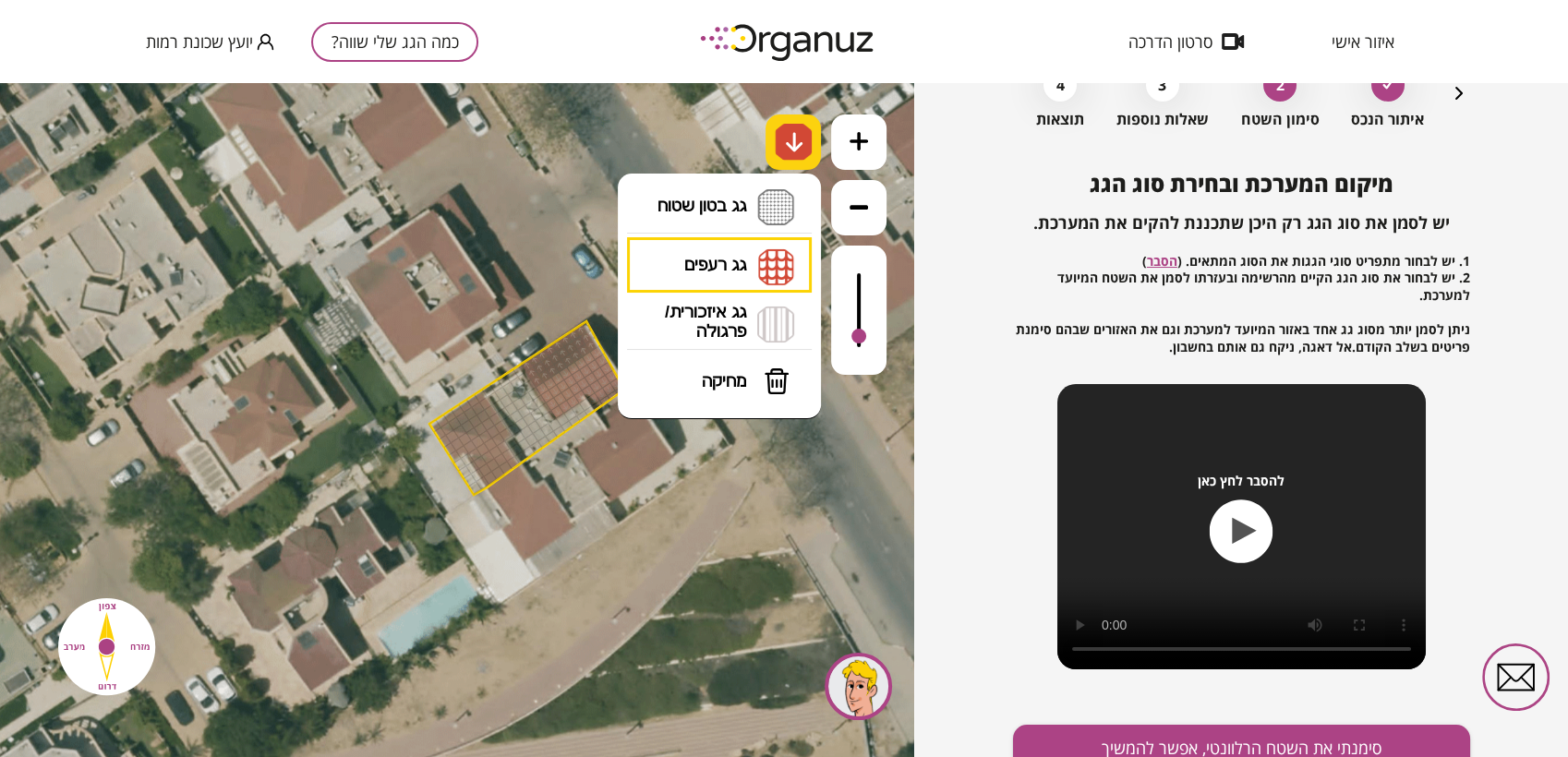 click at bounding box center (793, 142) 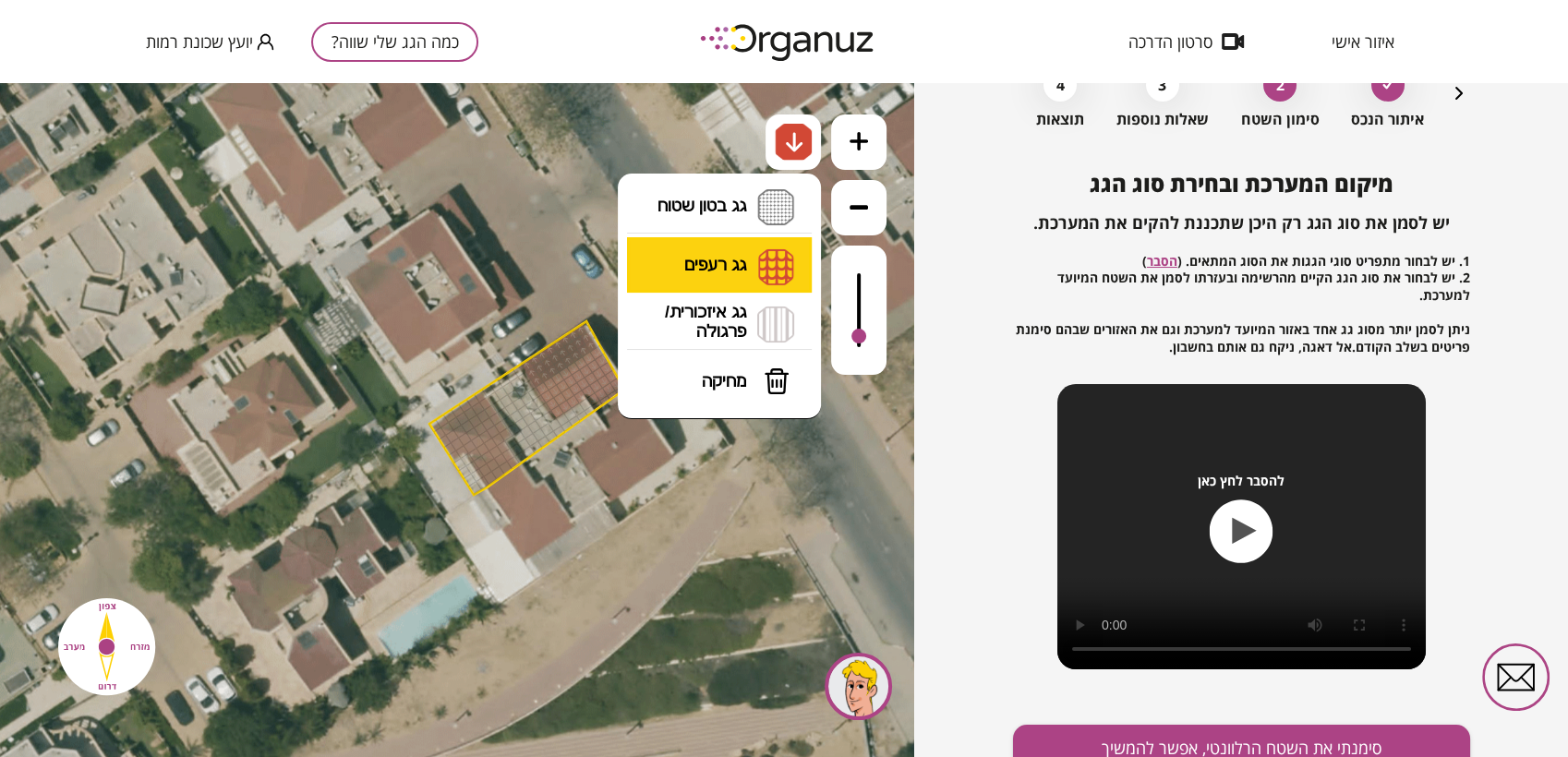 click on "גג רעפים
רעפים צפון
רעפים דרום
רעפים מערב
רעפים מזרח" at bounding box center (719, 266) 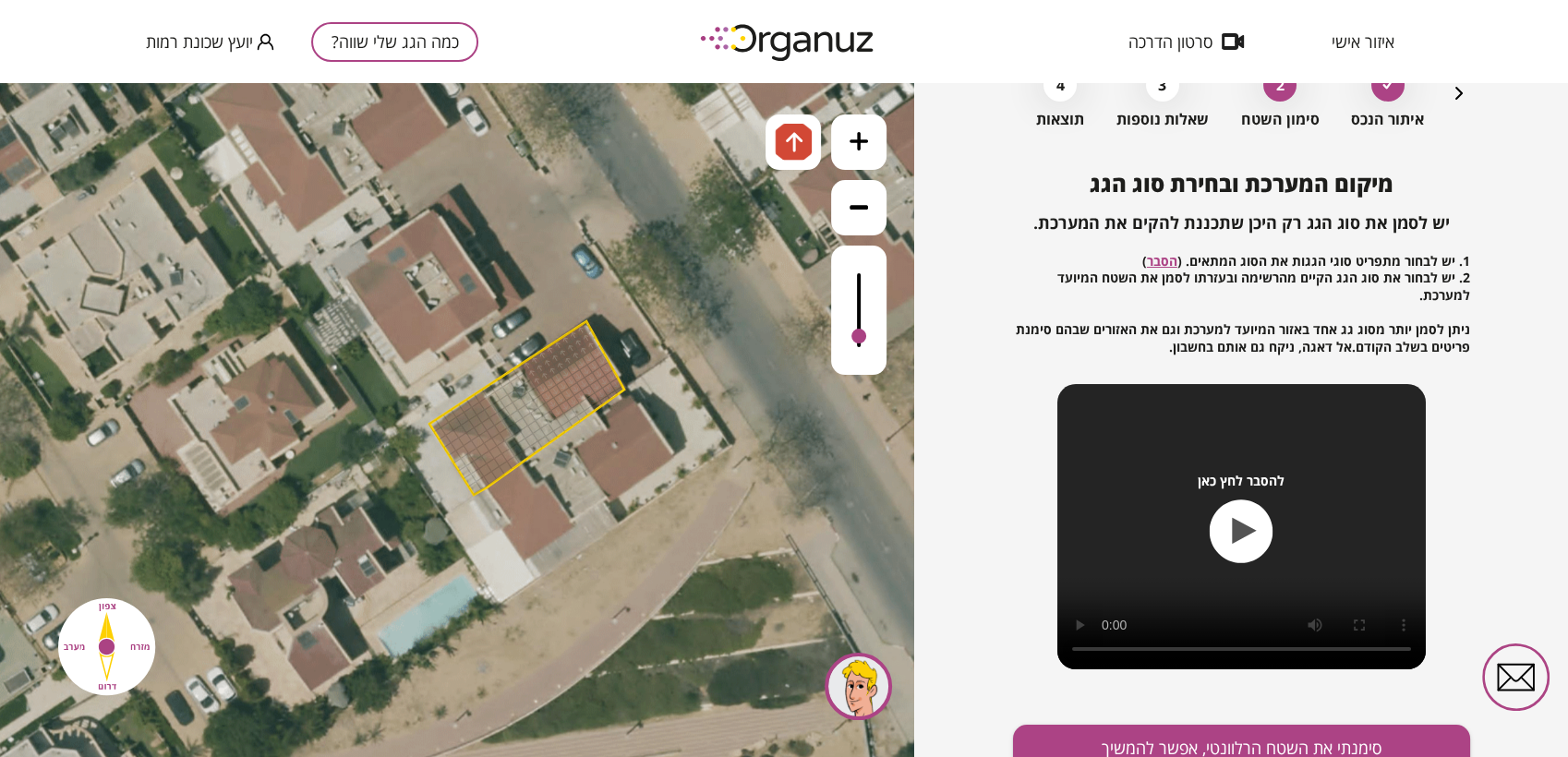 click on ".st0 {
fill: #FFFFFF;
}
א" at bounding box center (457, 420) 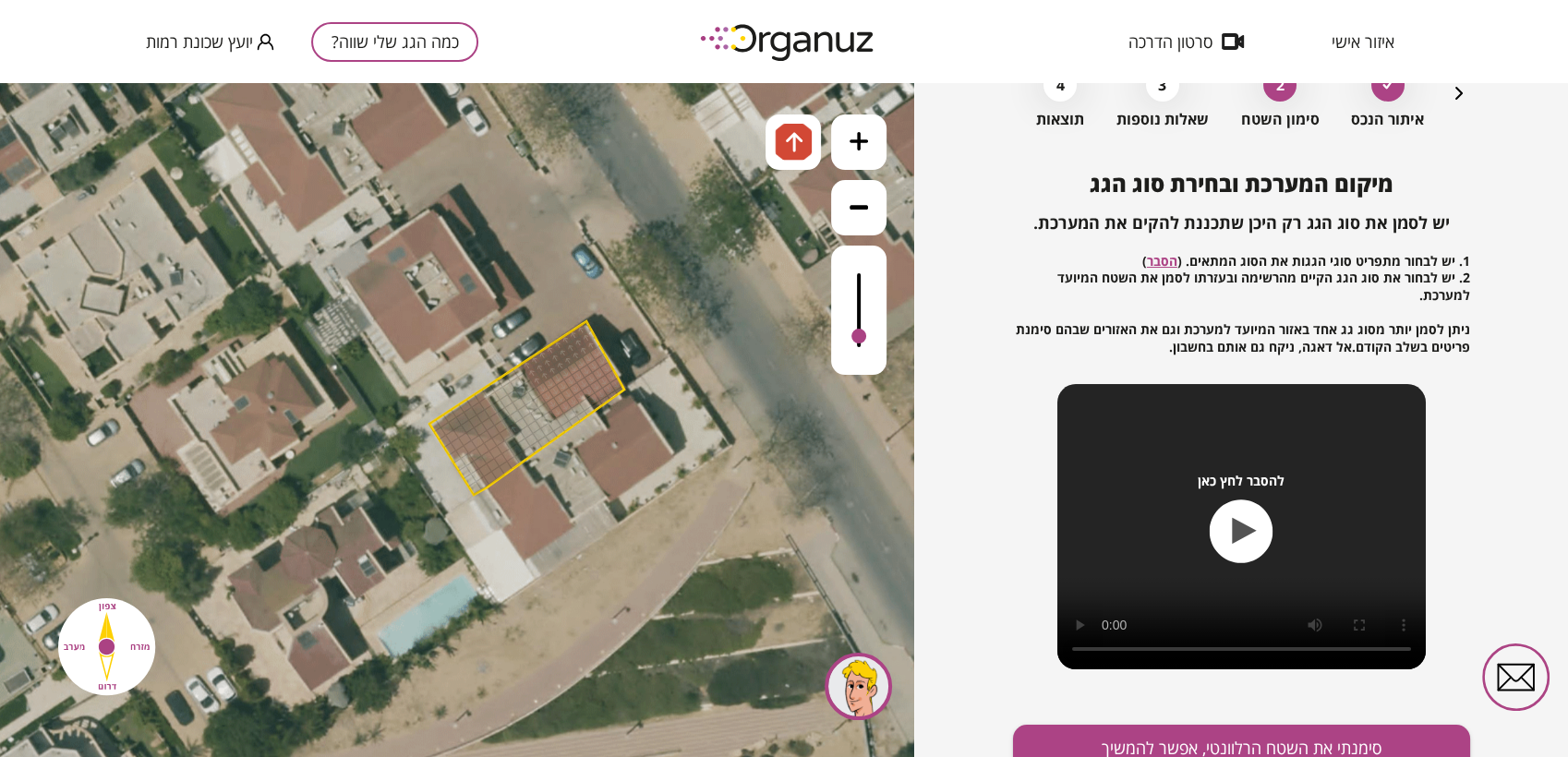 click at bounding box center (505, 434) 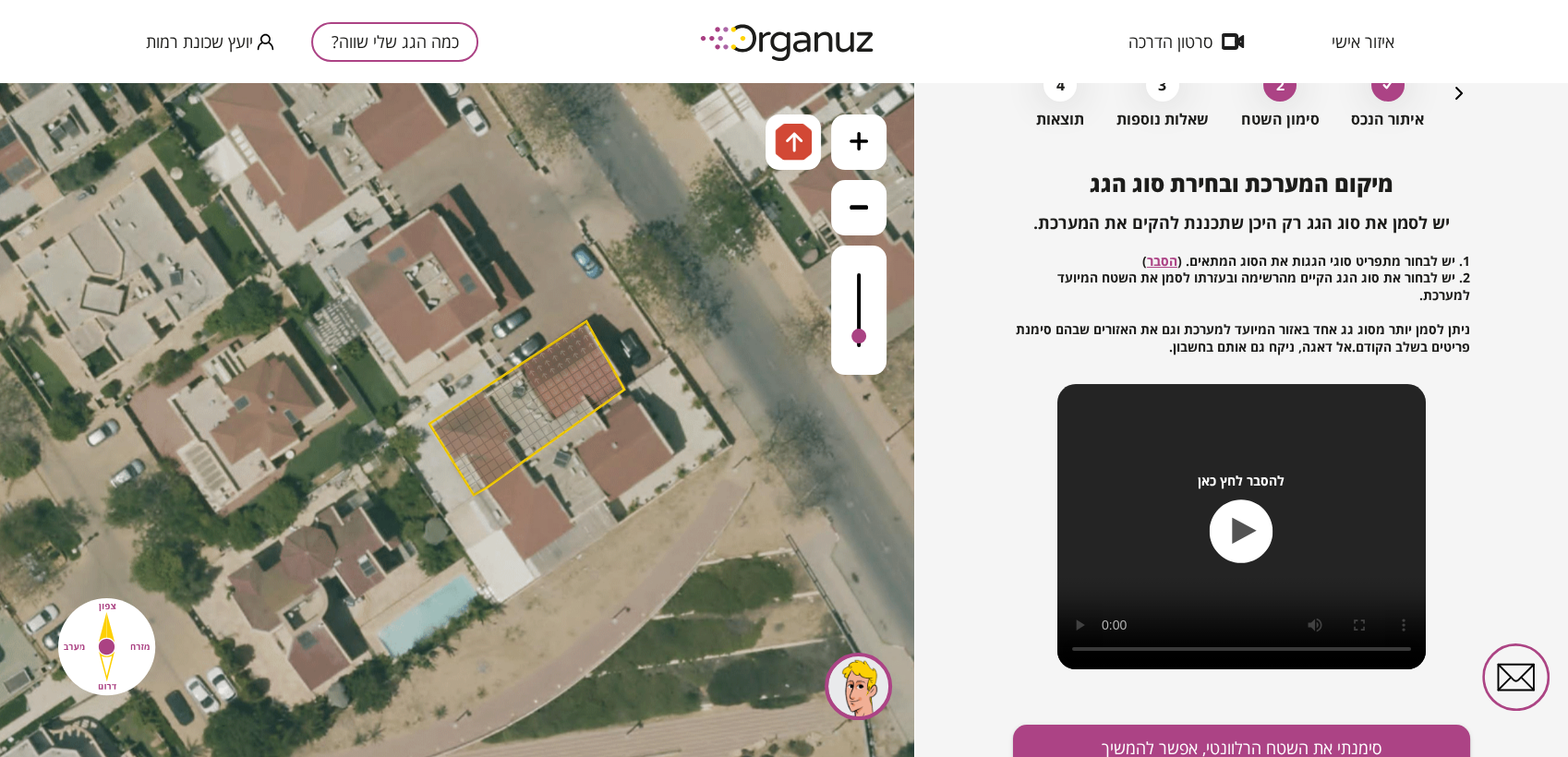 click at bounding box center (492, 431) 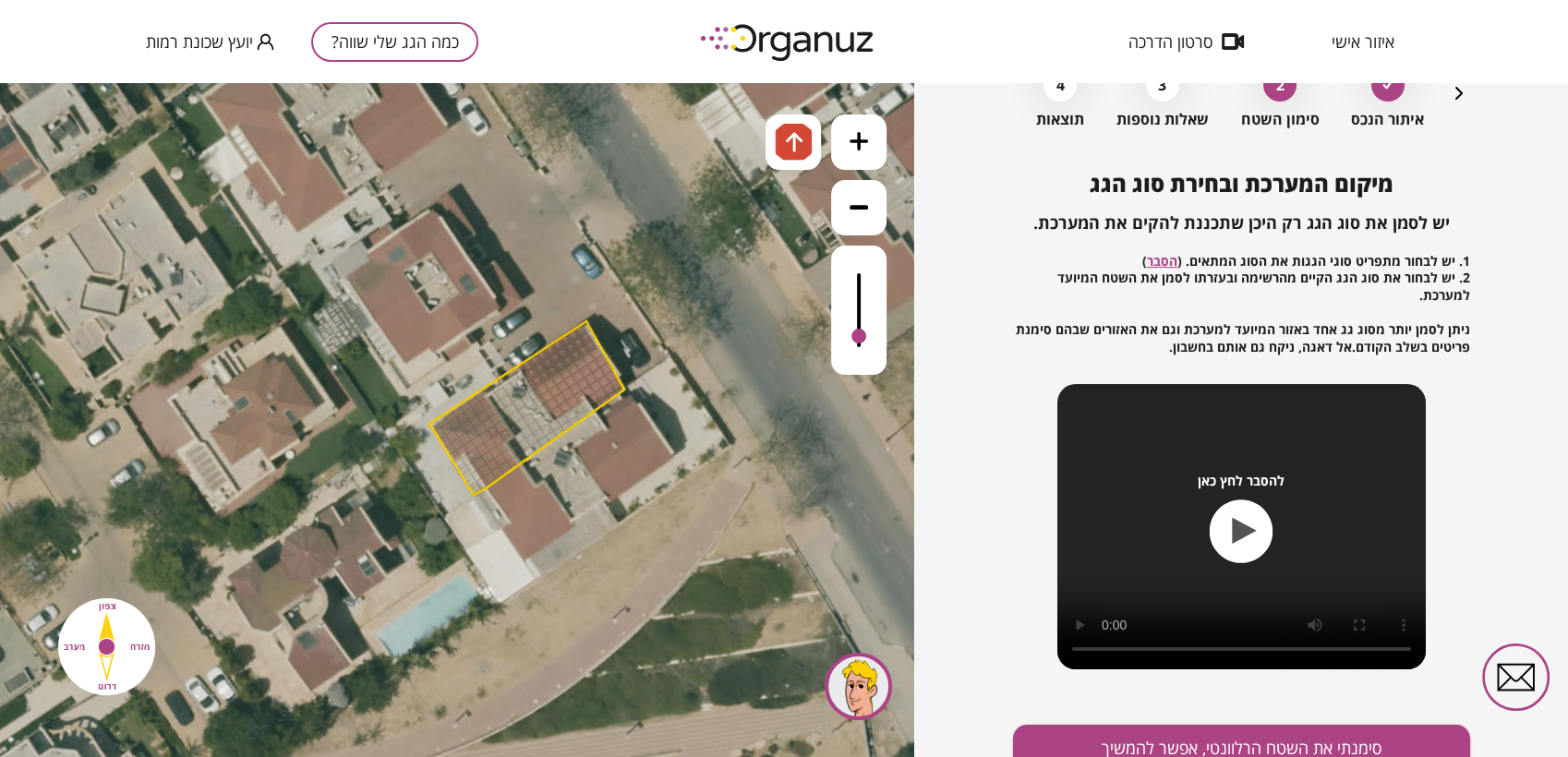 click at bounding box center (480, 428) 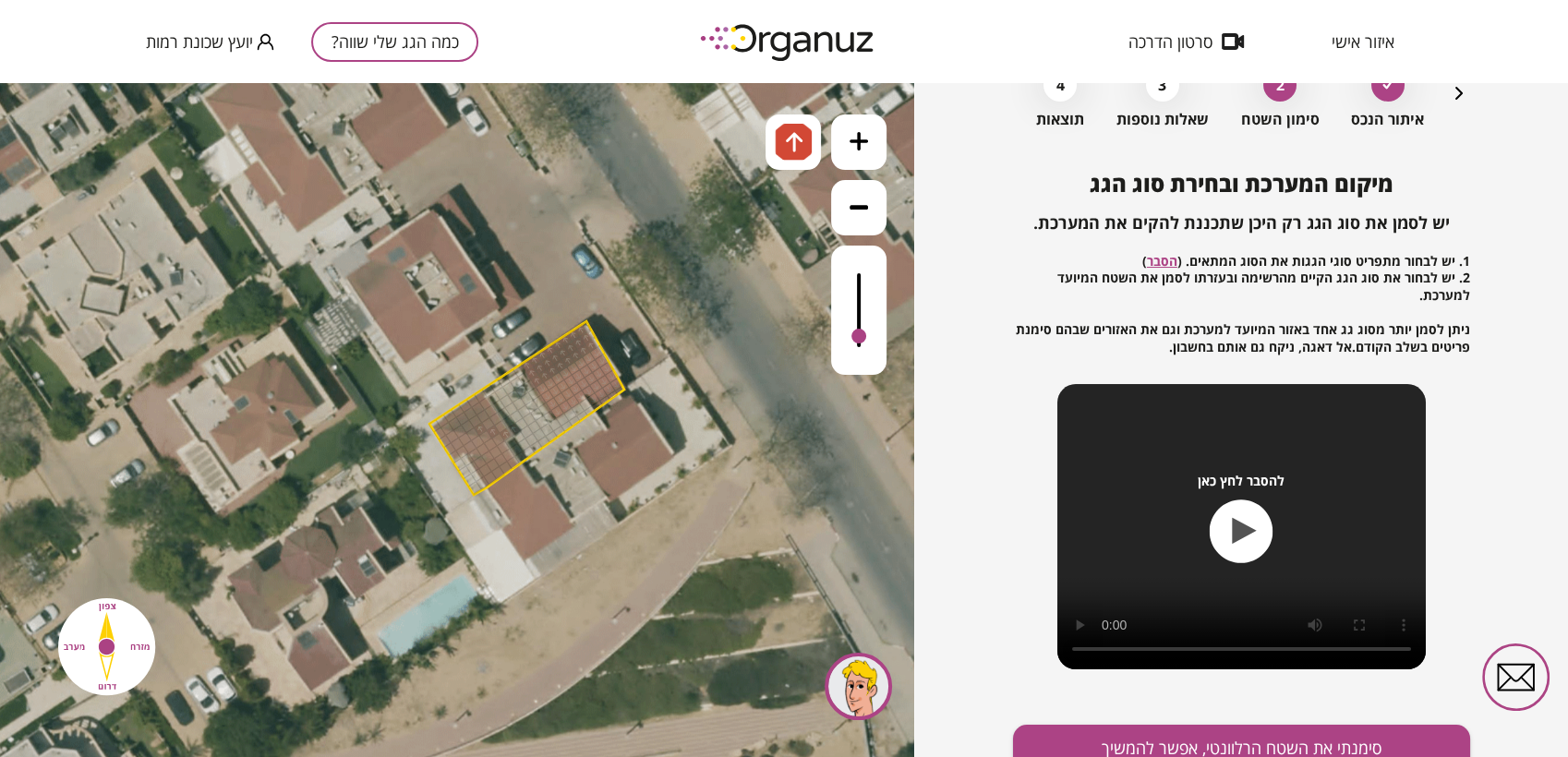 click at bounding box center (467, 426) 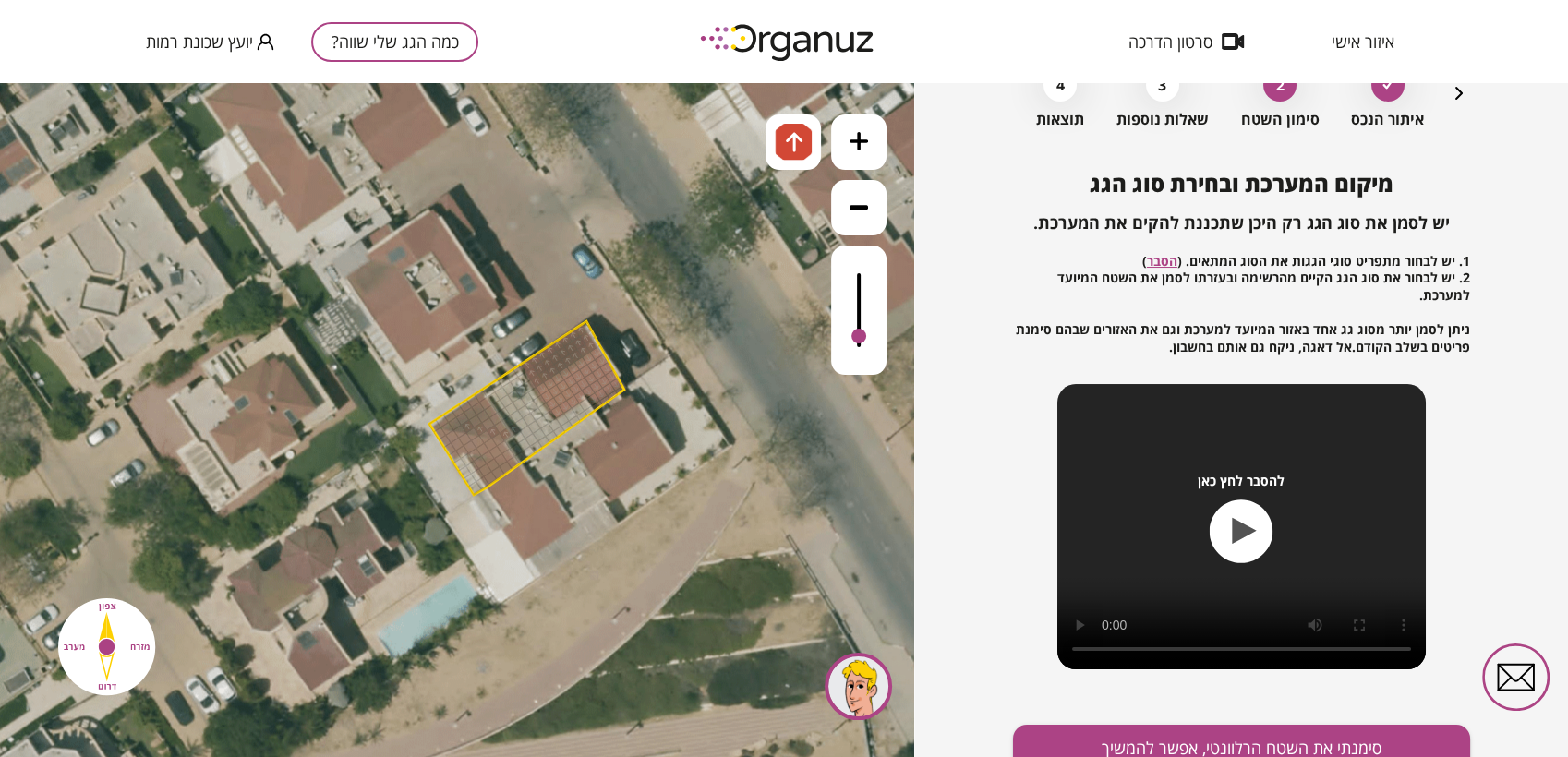 click at bounding box center [454, 423] 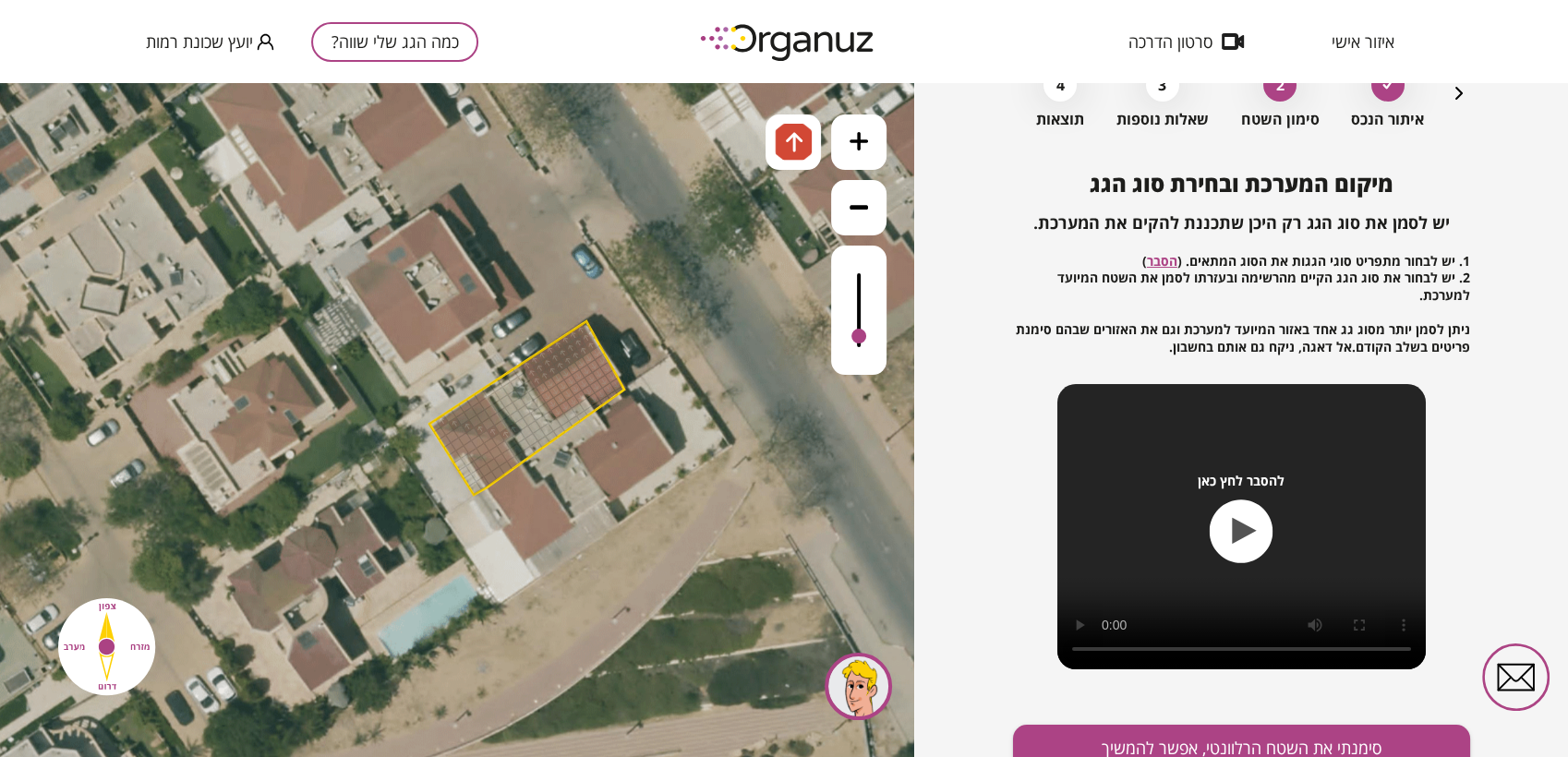 click at bounding box center (441, 420) 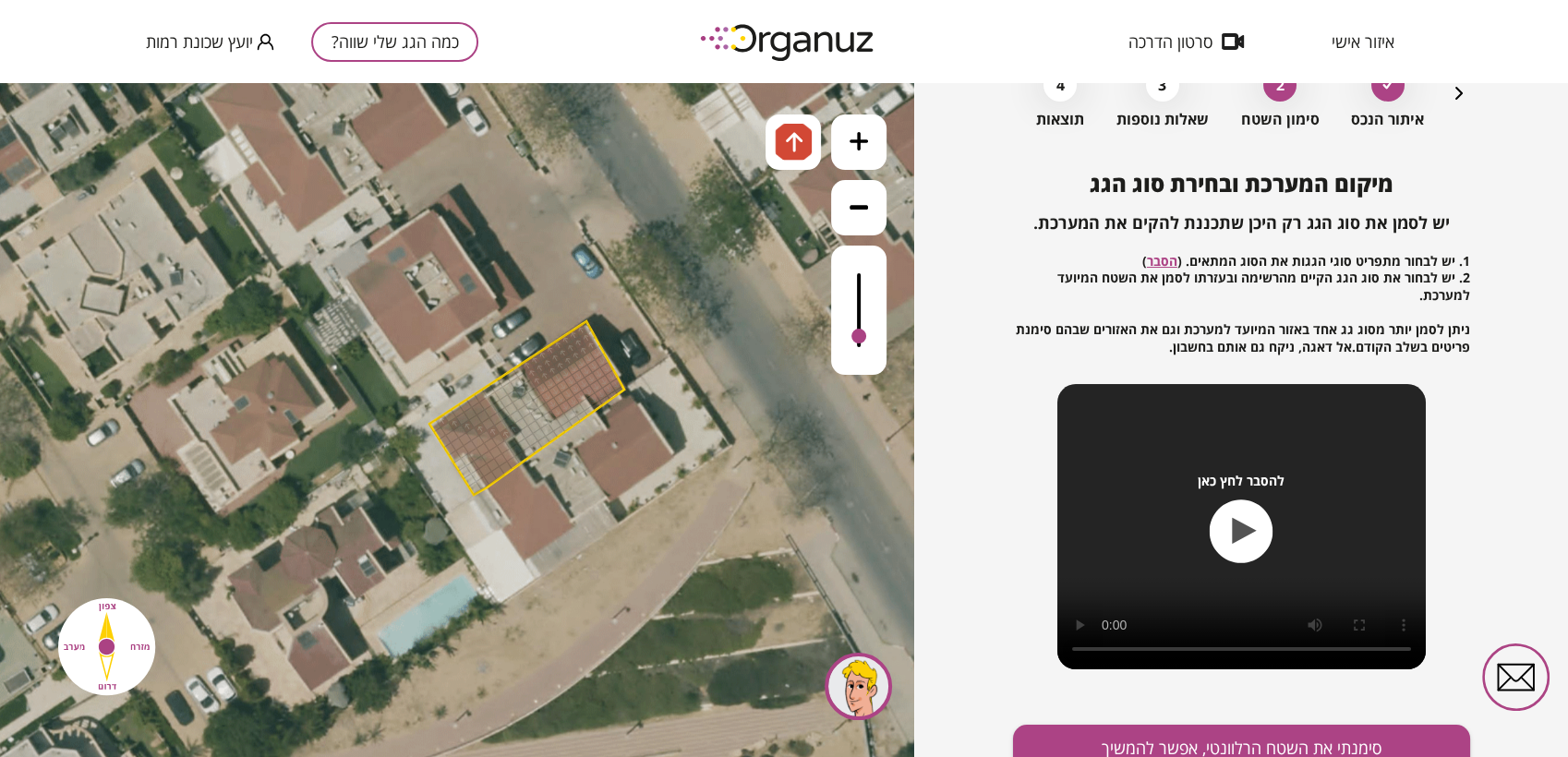 click at bounding box center [434, 426] 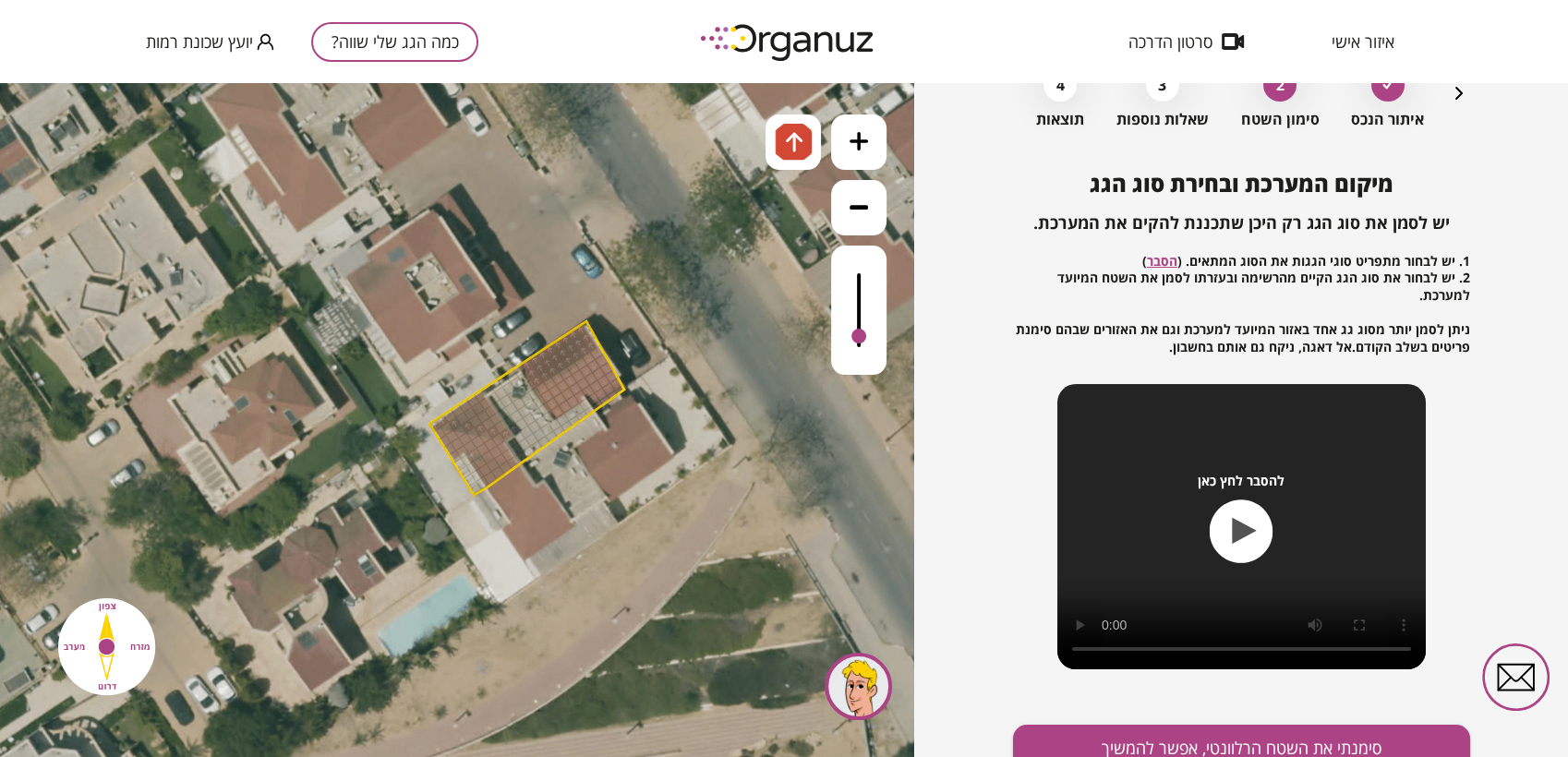 click at bounding box center [446, 428] 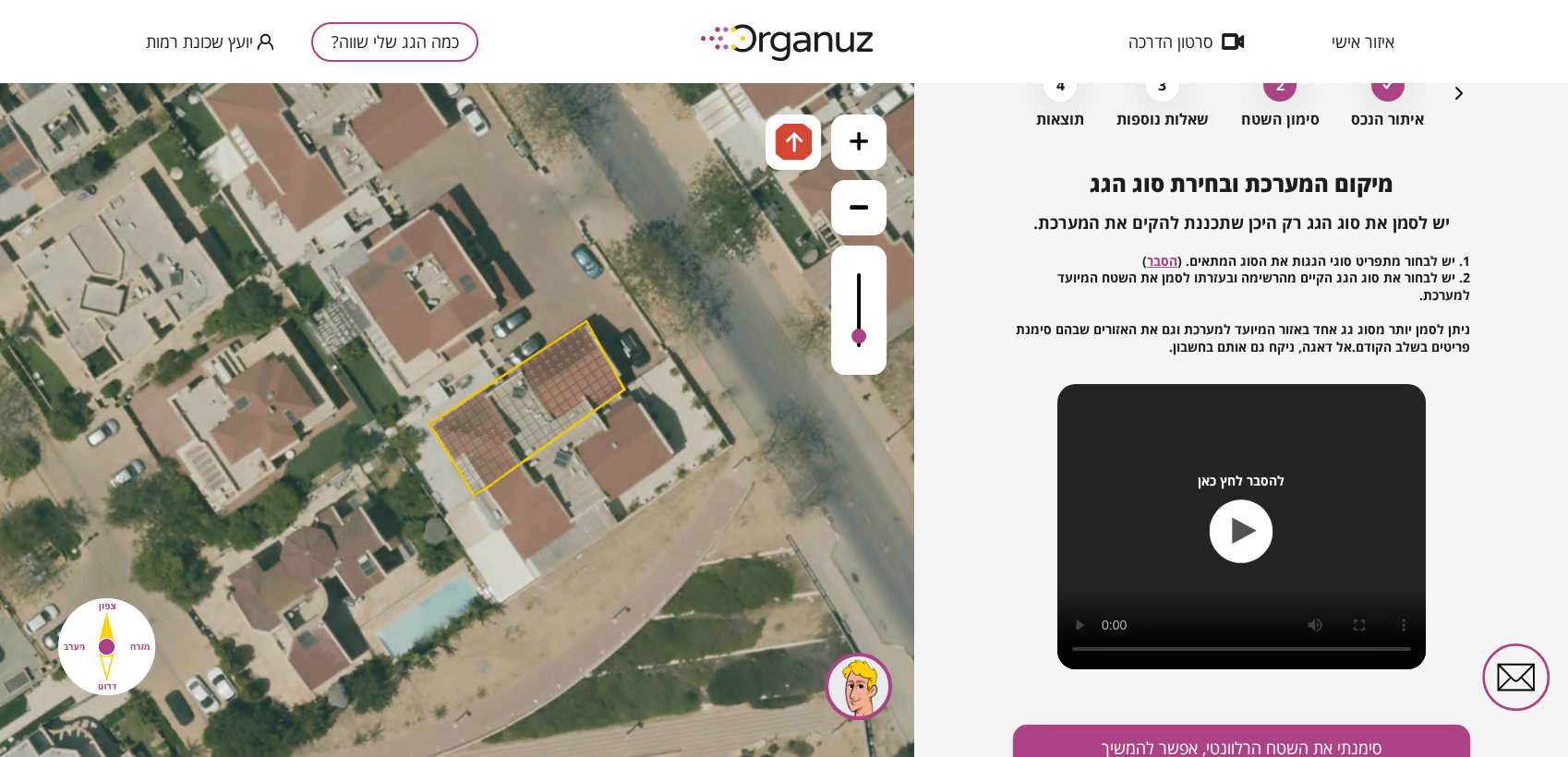 drag, startPoint x: 457, startPoint y: 431, endPoint x: 498, endPoint y: 438, distance: 41.593269 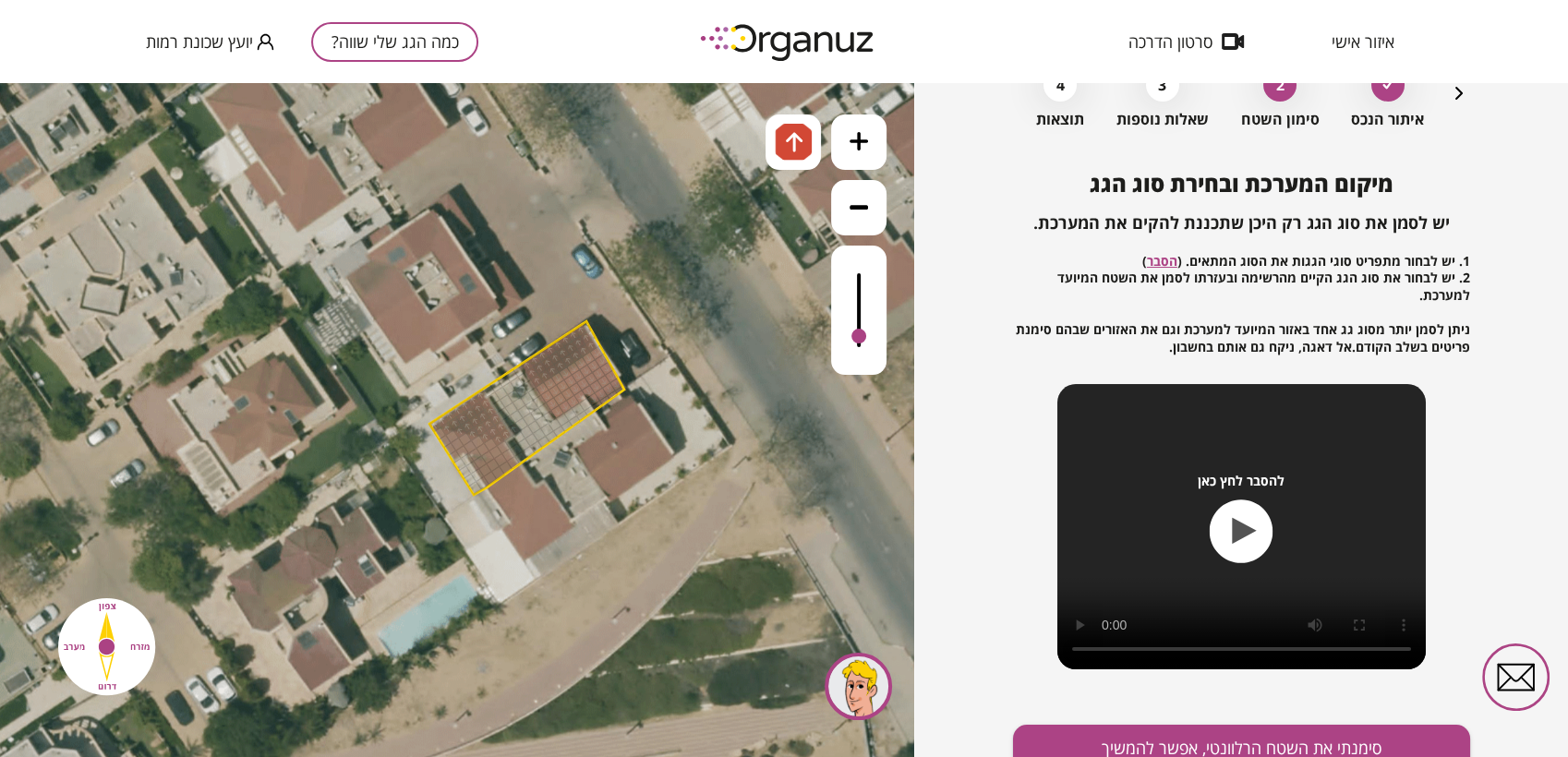 drag, startPoint x: 501, startPoint y: 427, endPoint x: 467, endPoint y: 422, distance: 34.365681 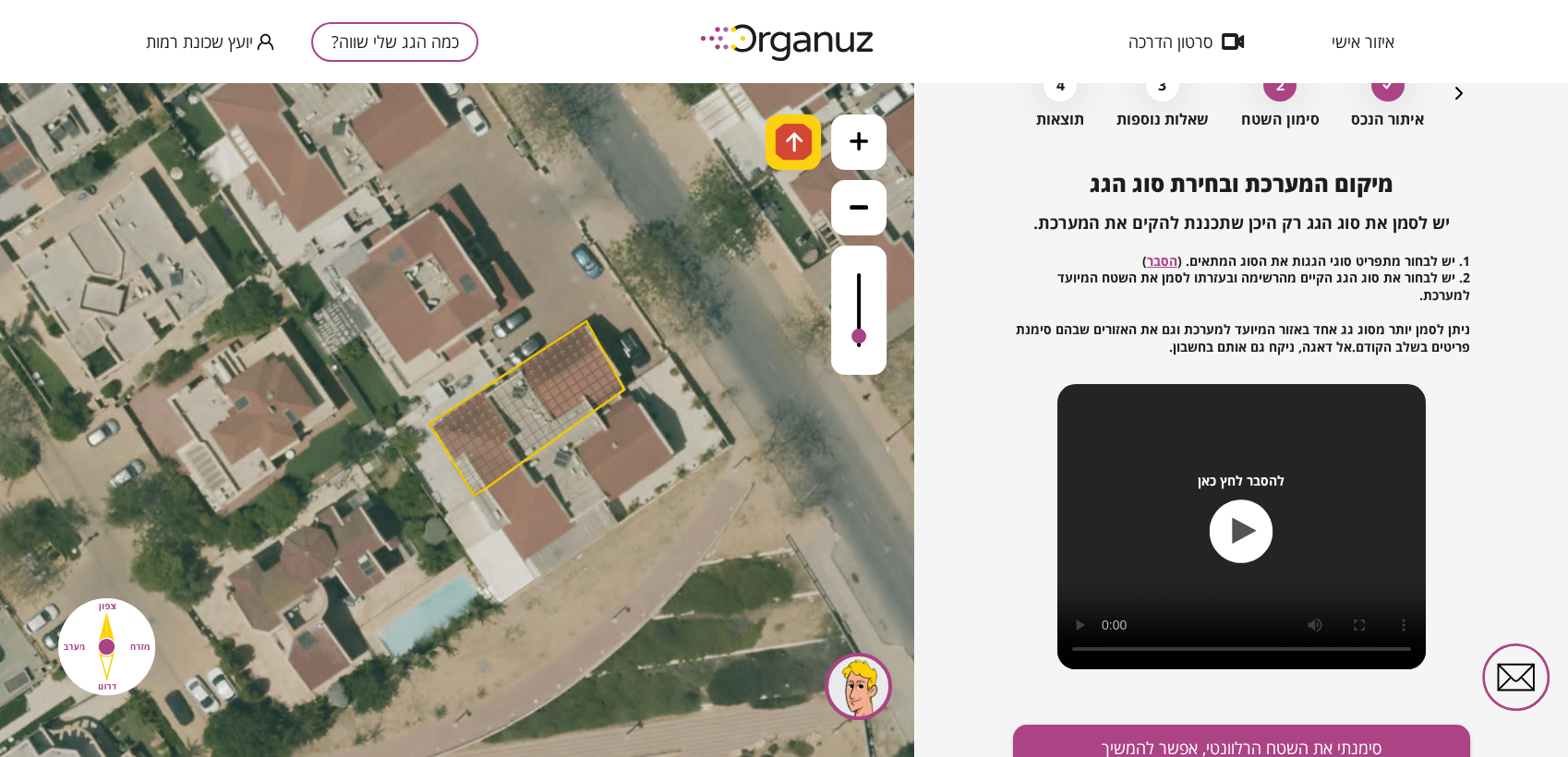 click at bounding box center [793, 142] 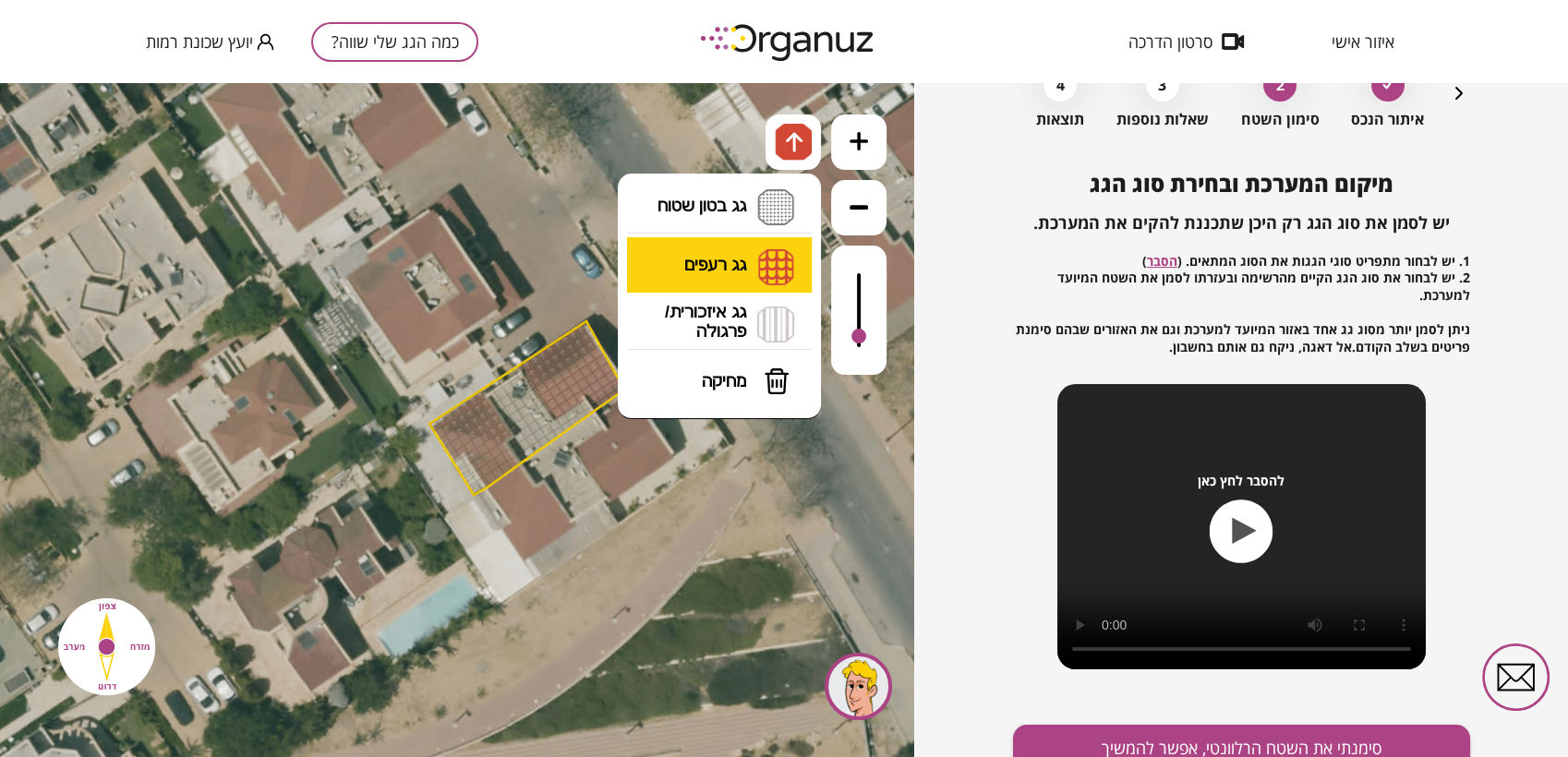 click on "גג רעפים
רעפים צפון
רעפים דרום
רעפים מערב
רעפים מזרח" at bounding box center (719, 266) 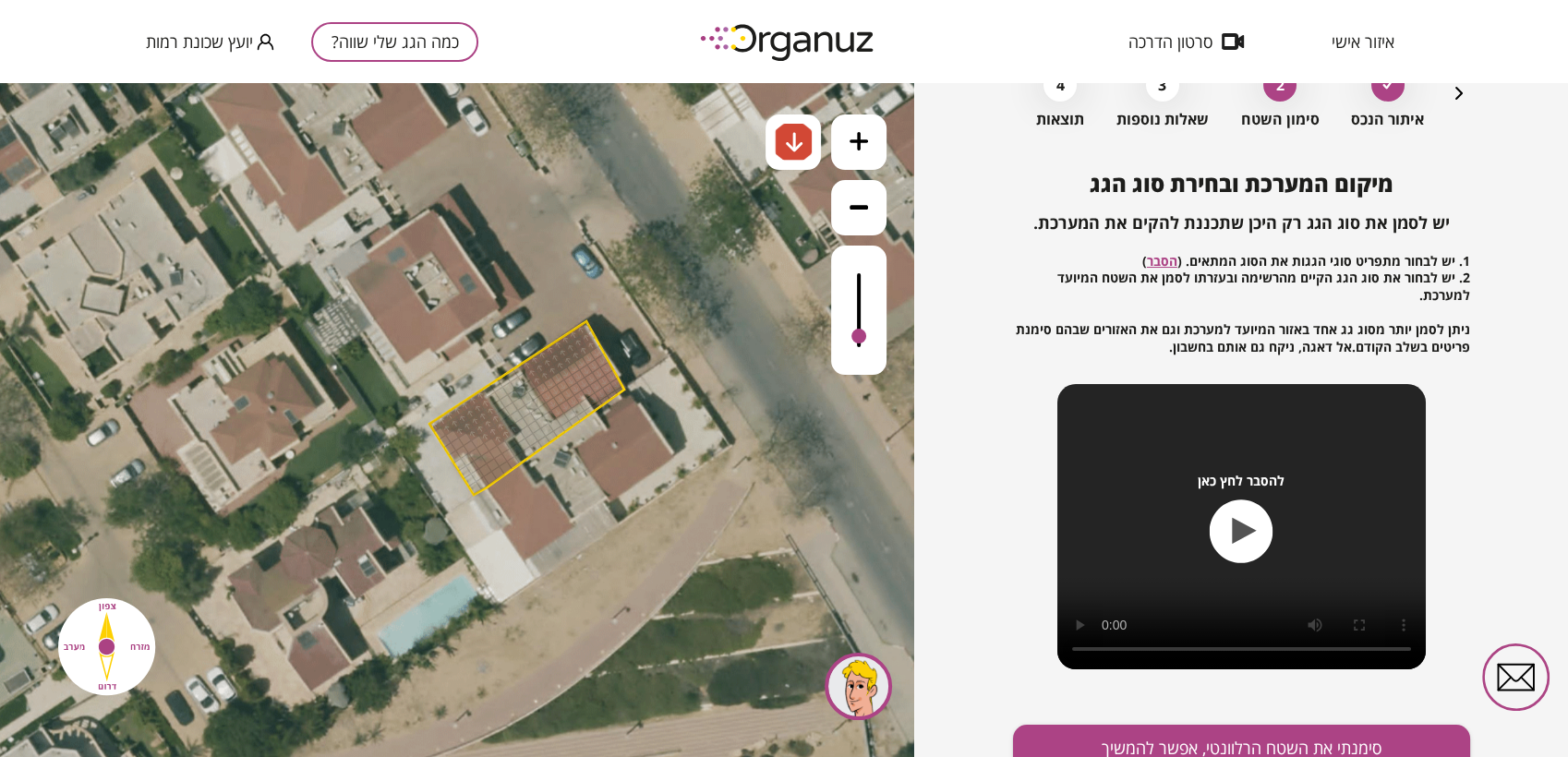 click on ".st0 {
fill: #FFFFFF;
}
א" at bounding box center (457, 420) 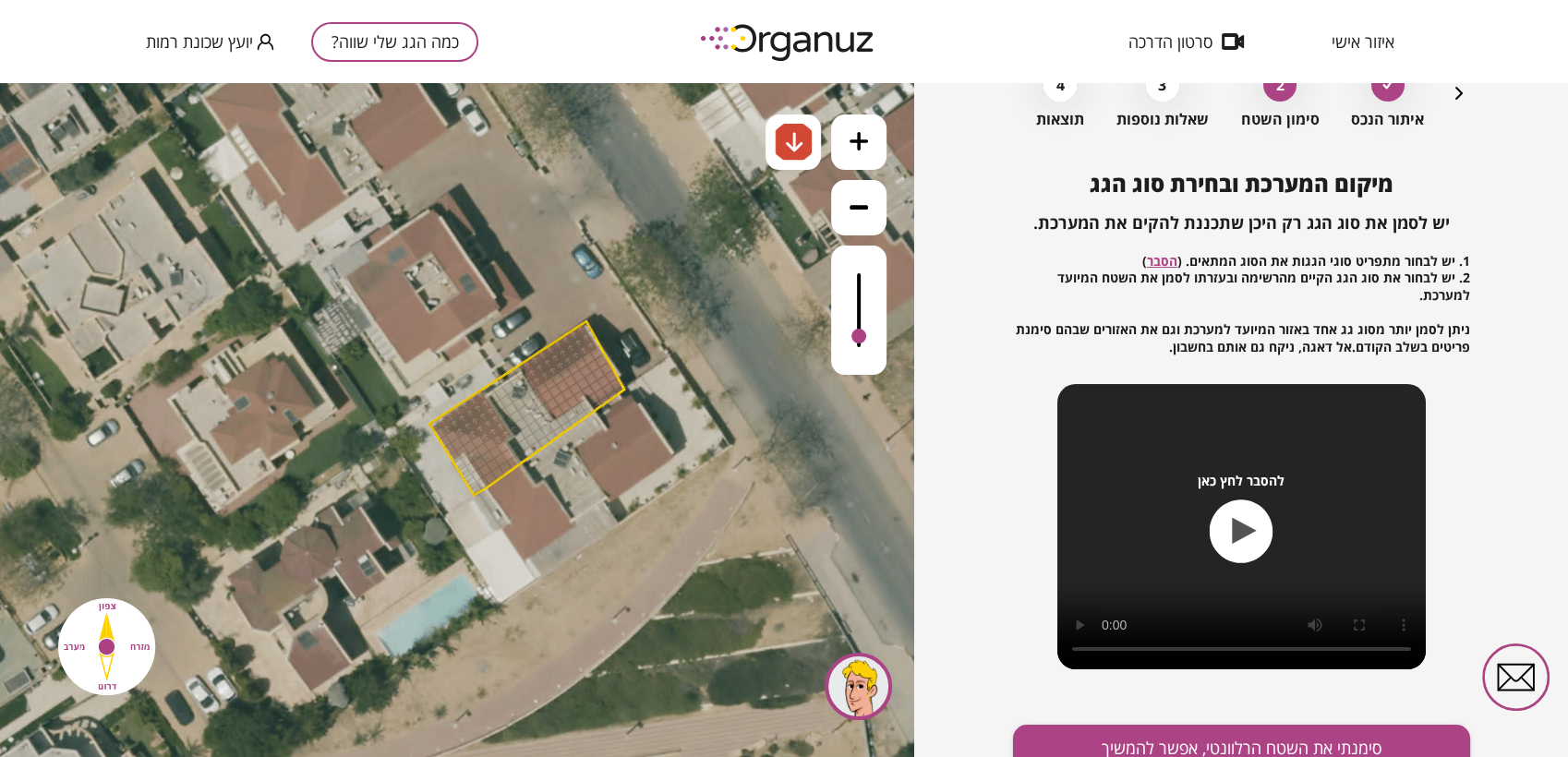 click at bounding box center (508, 454) 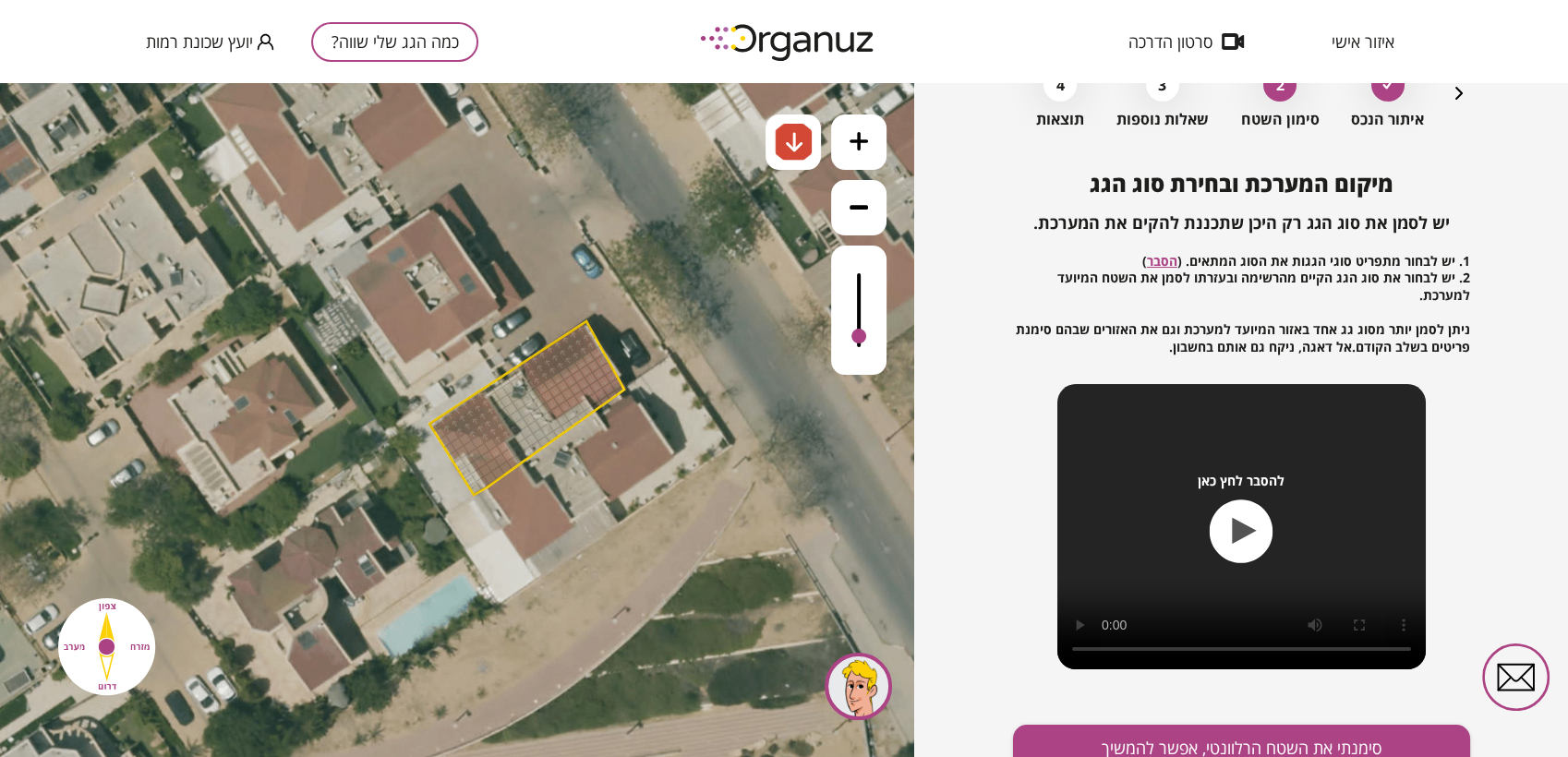 click at bounding box center (495, 451) 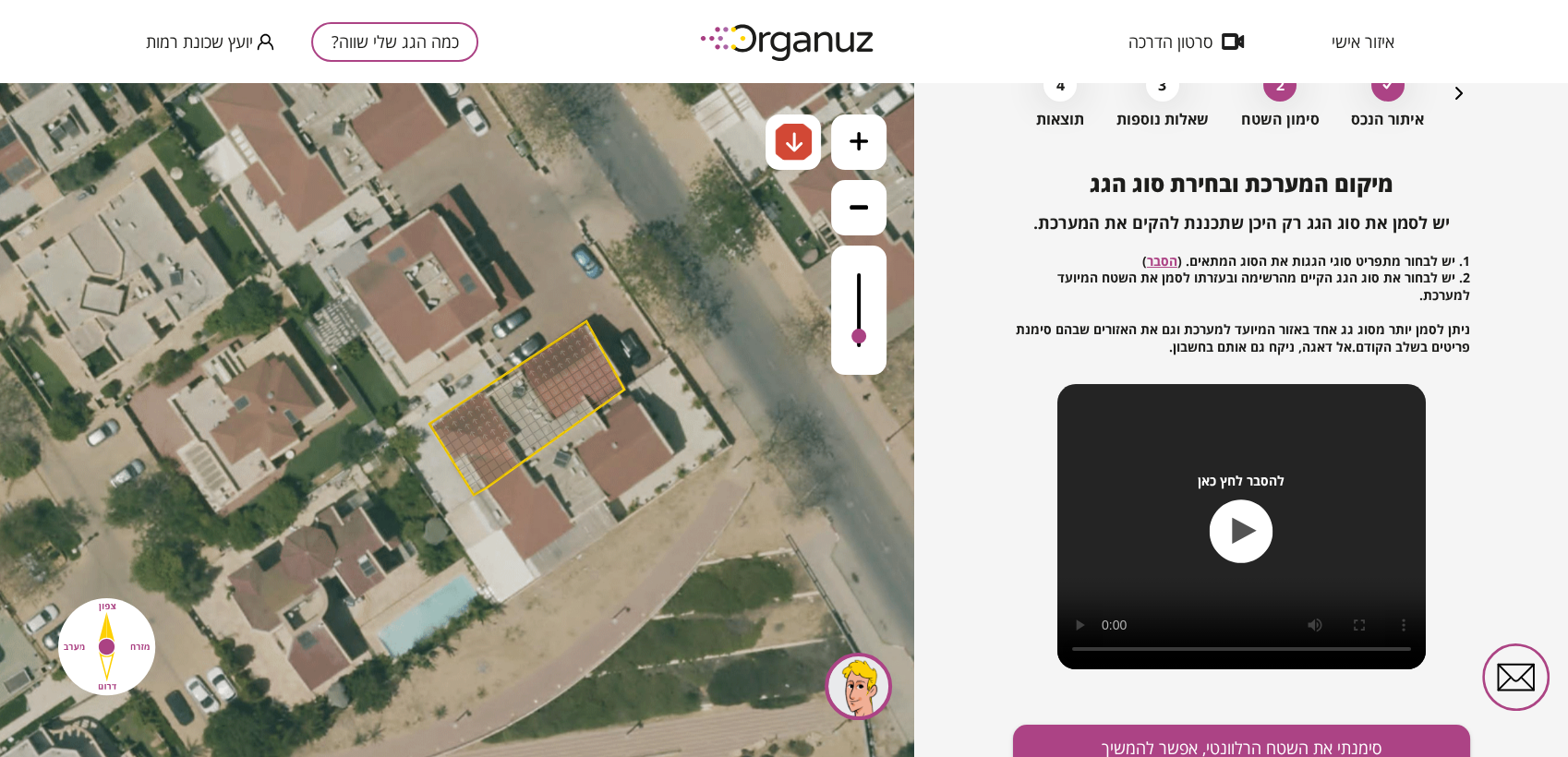 click at bounding box center (482, 449) 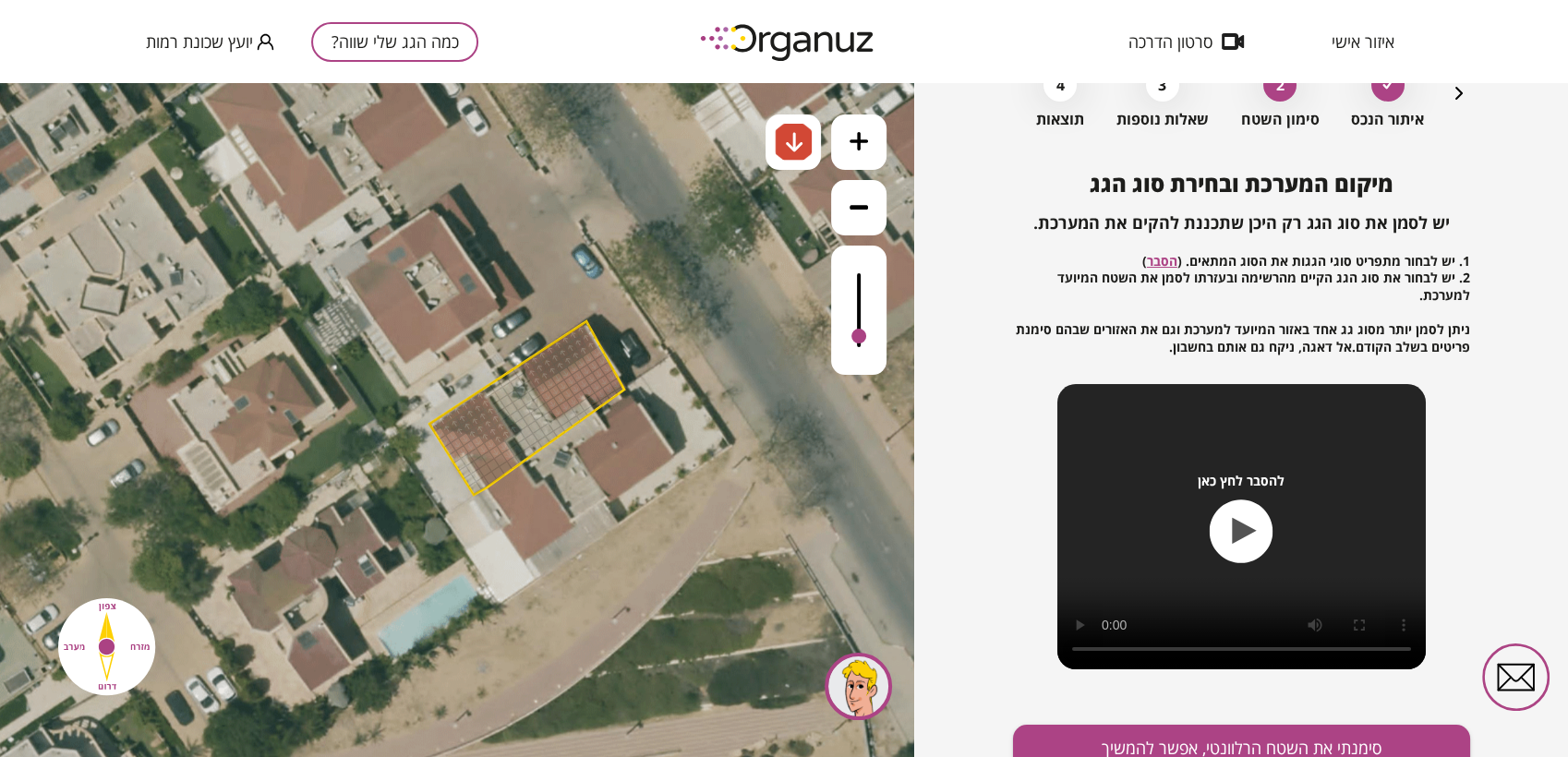 drag, startPoint x: 461, startPoint y: 450, endPoint x: 494, endPoint y: 448, distance: 33.06055 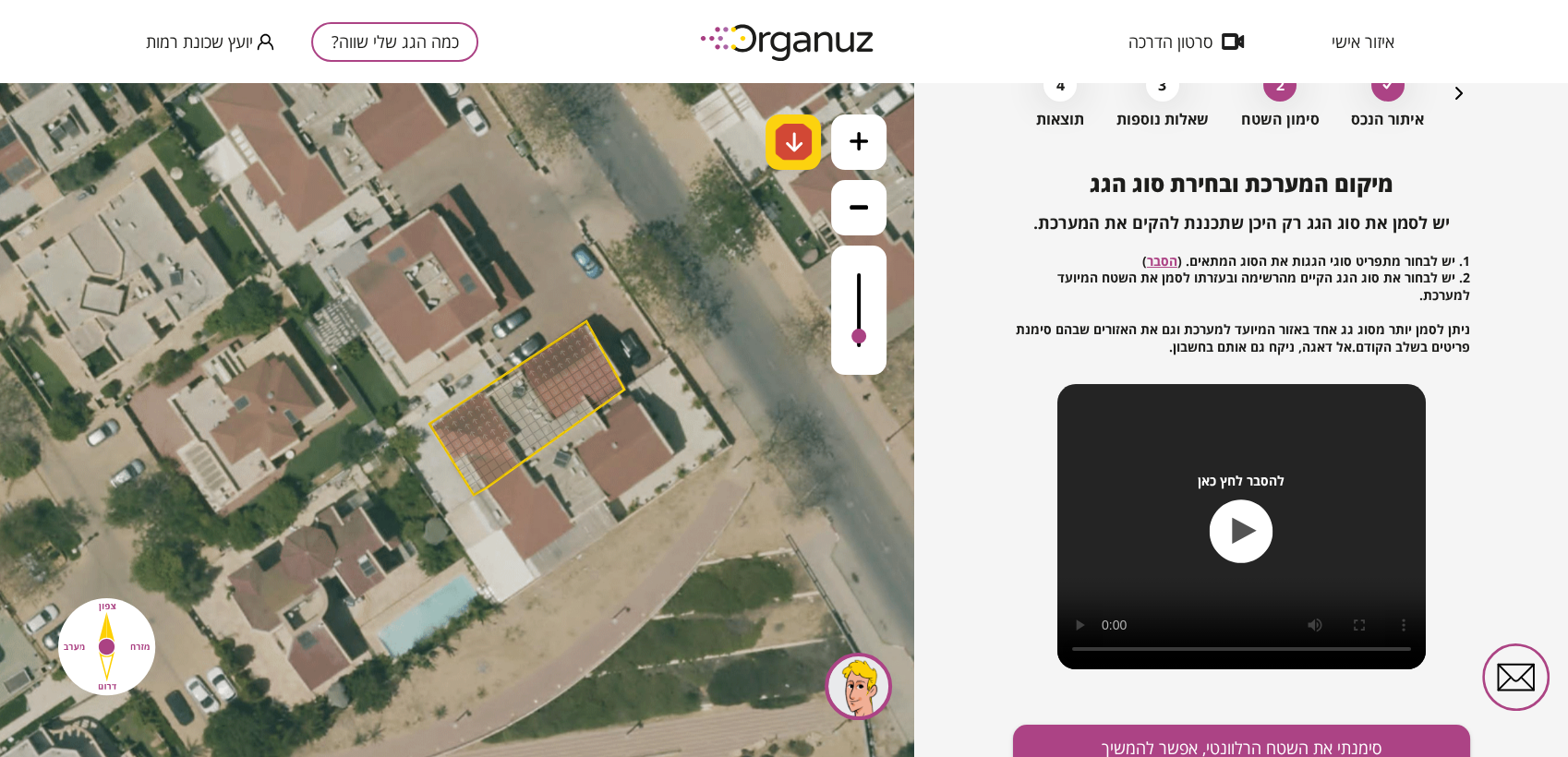 click at bounding box center [794, 142] 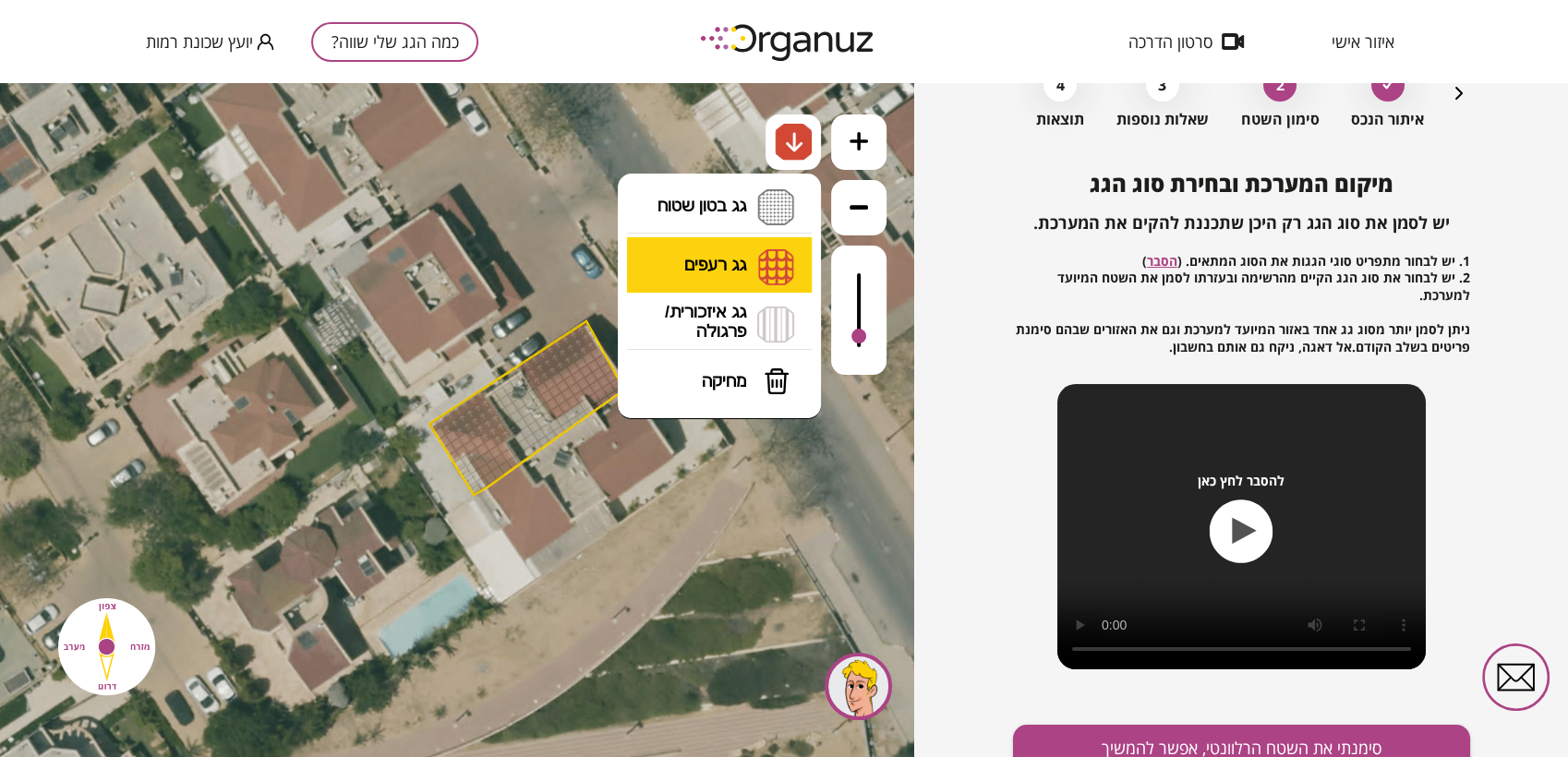 click on "גג רעפים
רעפים צפון
רעפים דרום
רעפים מערב
רעפים מזרח" at bounding box center [719, 266] 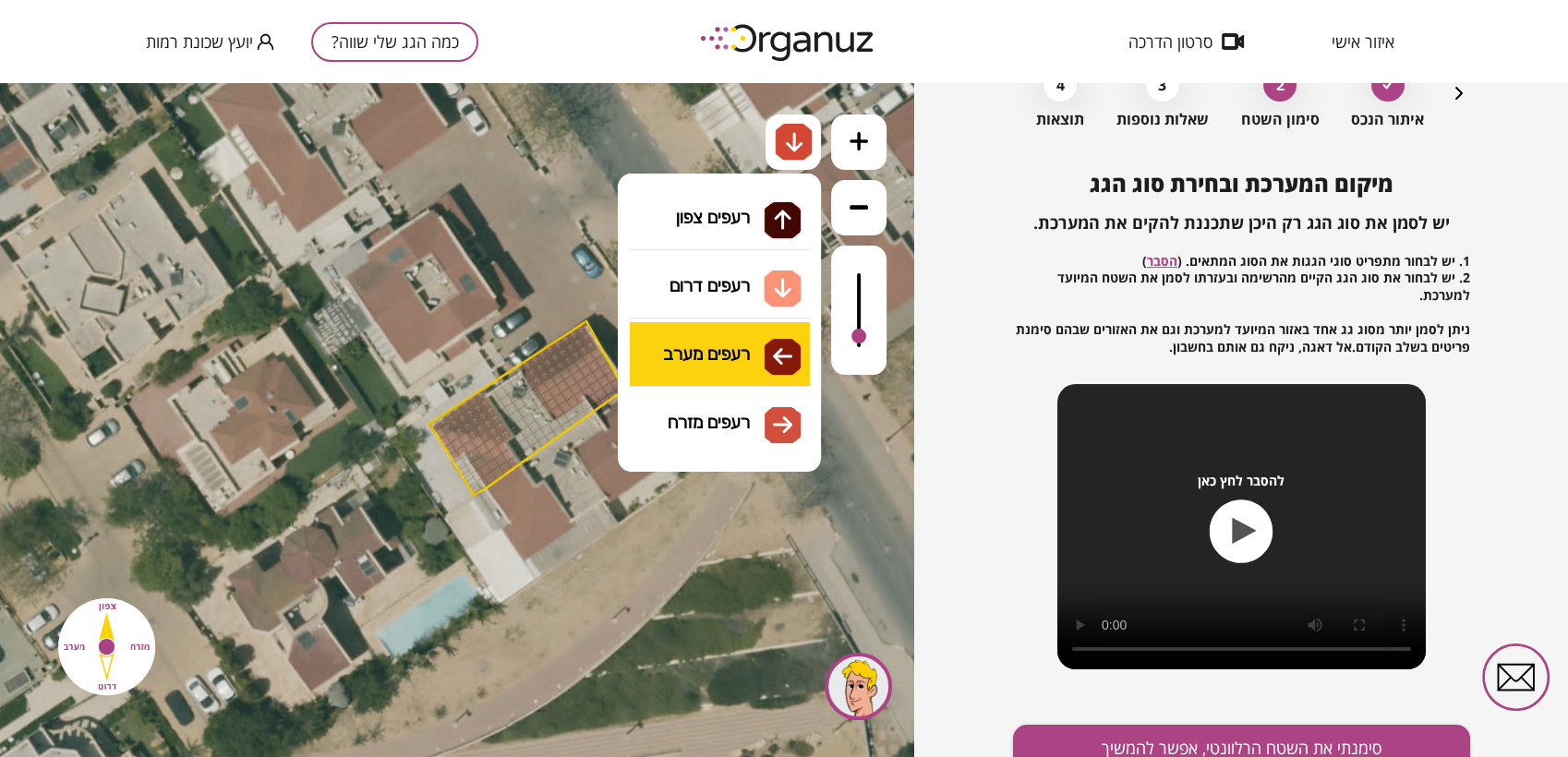 click on ".st0 {
fill: #FFFFFF;
}
א" at bounding box center [457, 420] 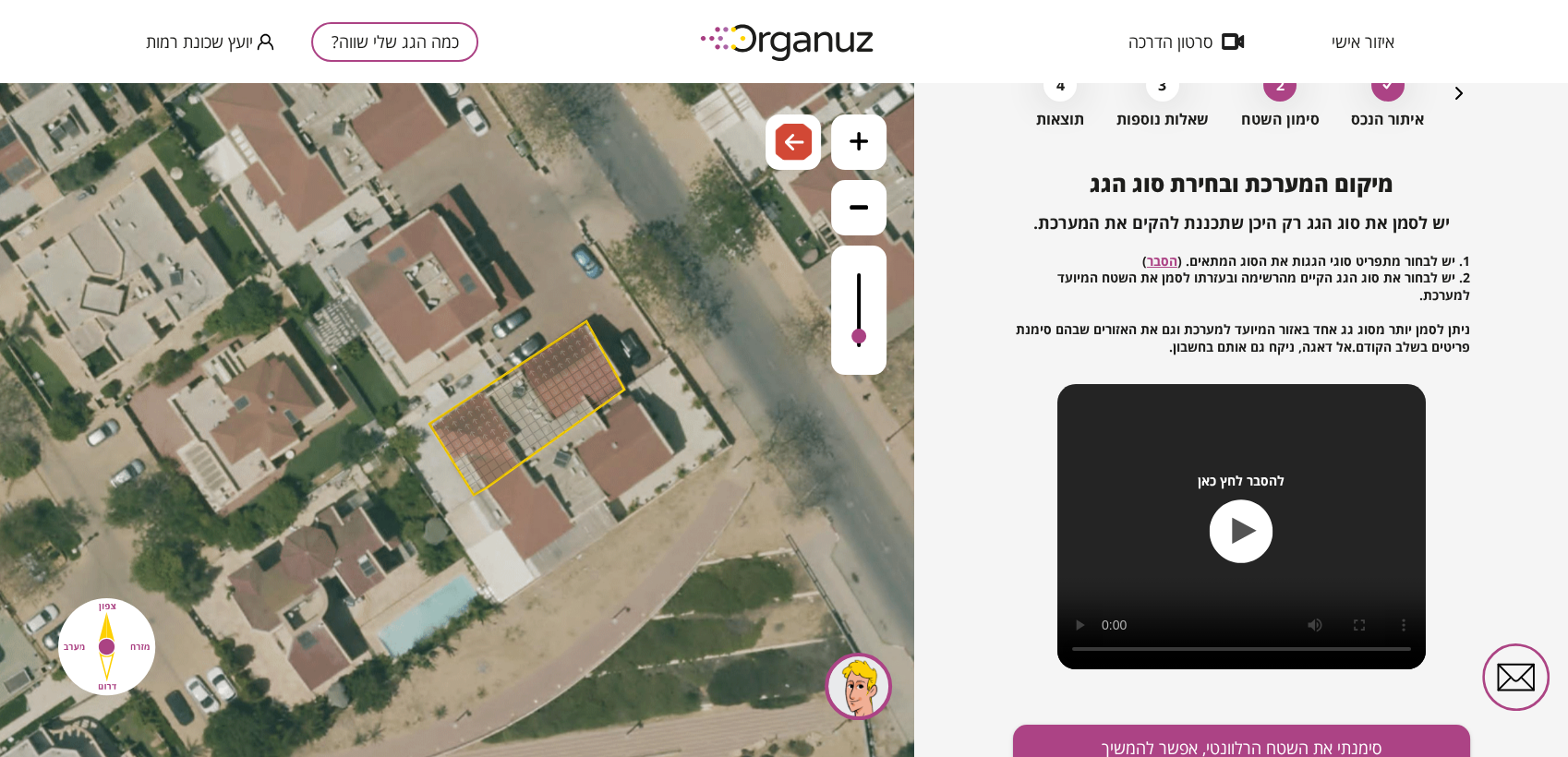click at bounding box center [513, 463] 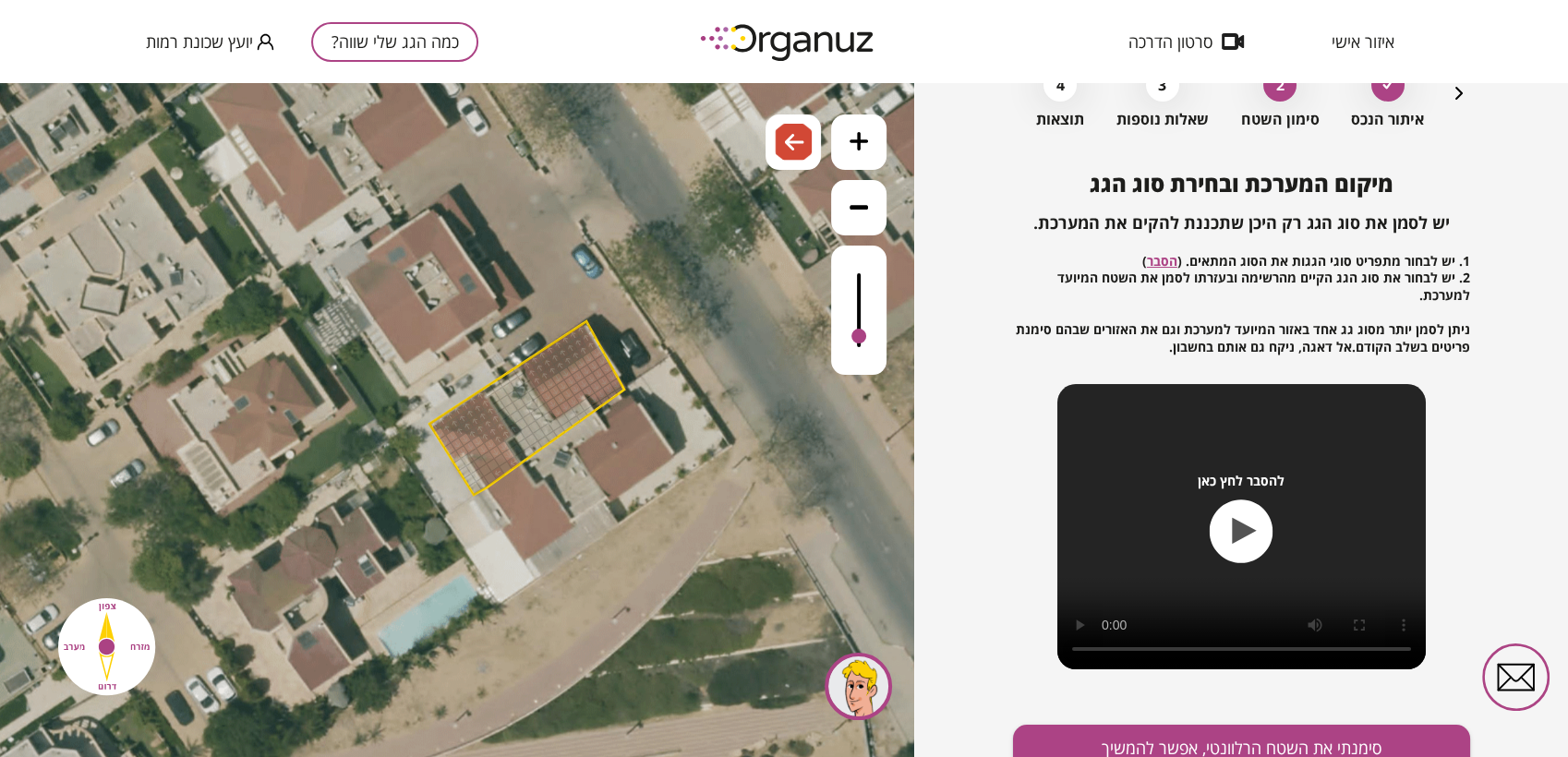click at bounding box center [505, 467] 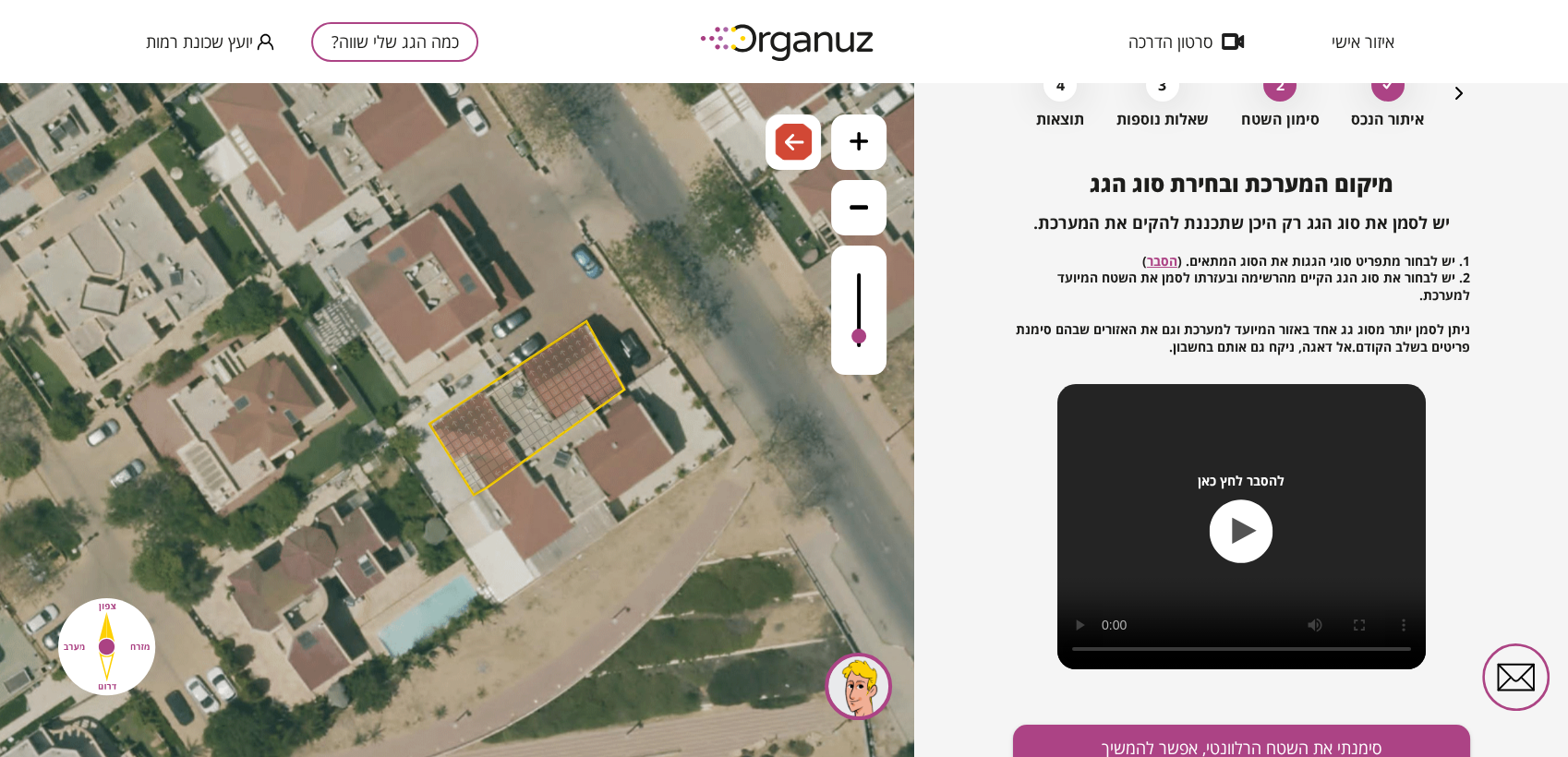 drag, startPoint x: 505, startPoint y: 468, endPoint x: 490, endPoint y: 463, distance: 15.811388 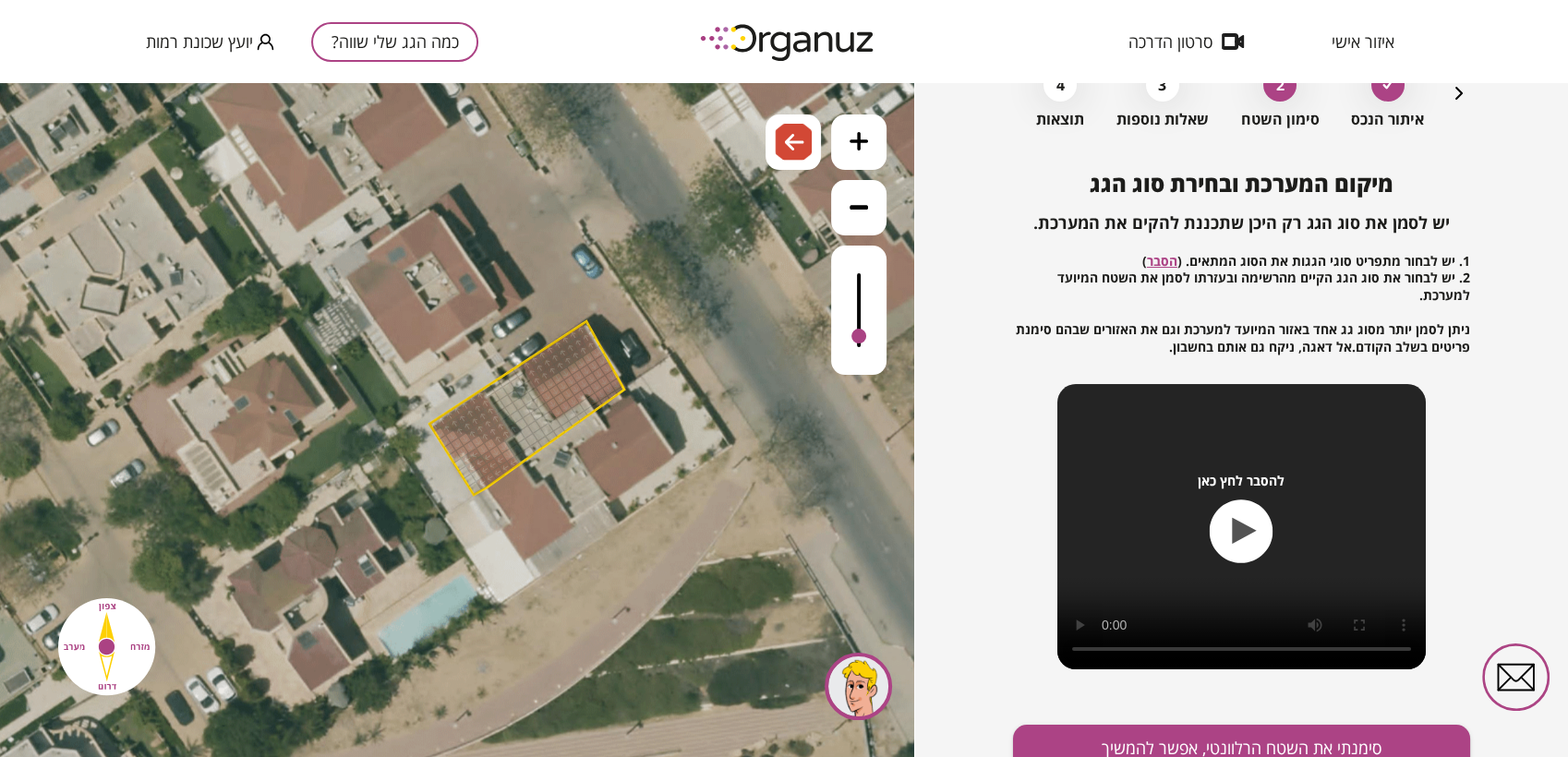 click at bounding box center (492, 464) 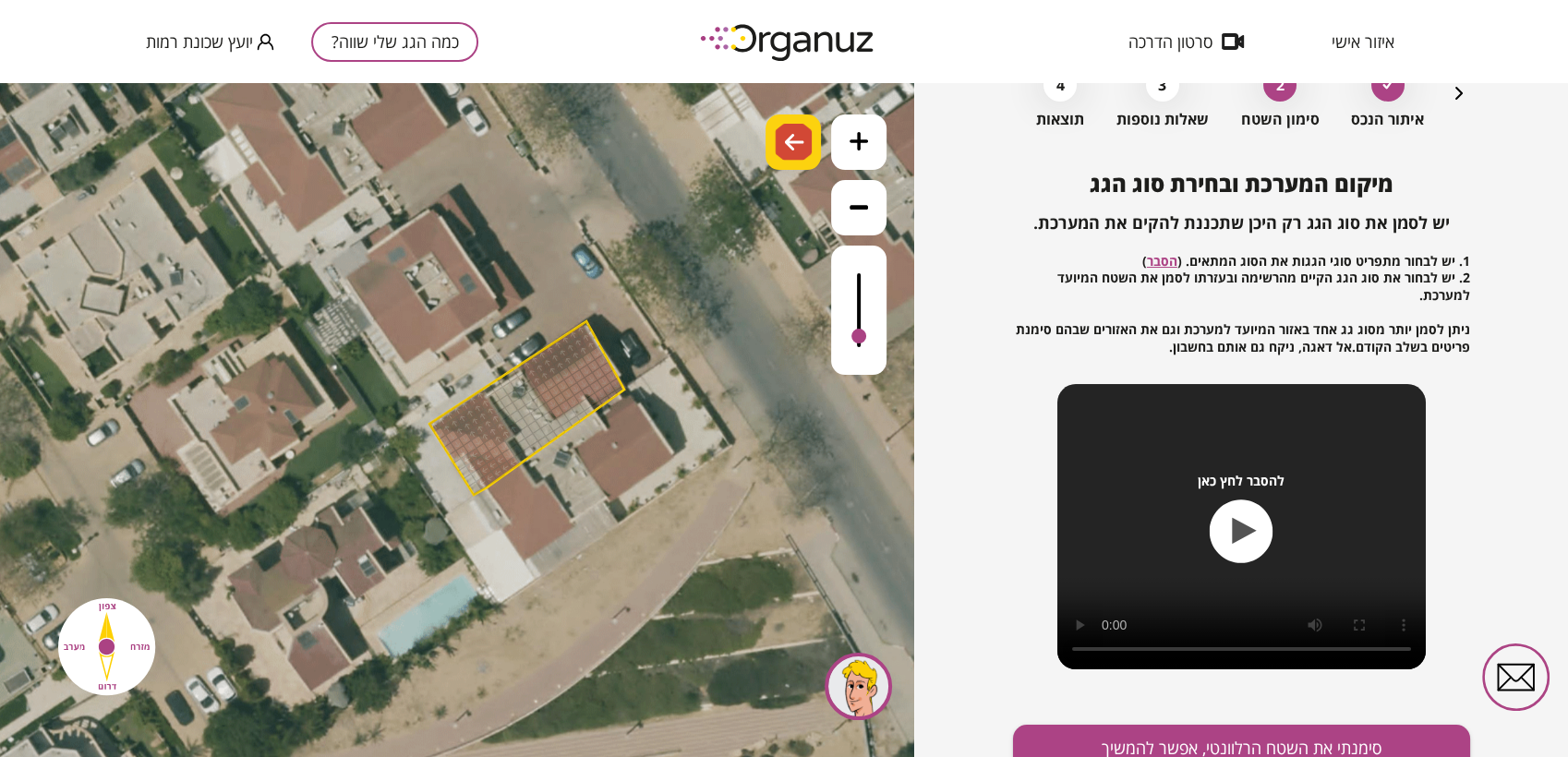 click at bounding box center [794, 142] 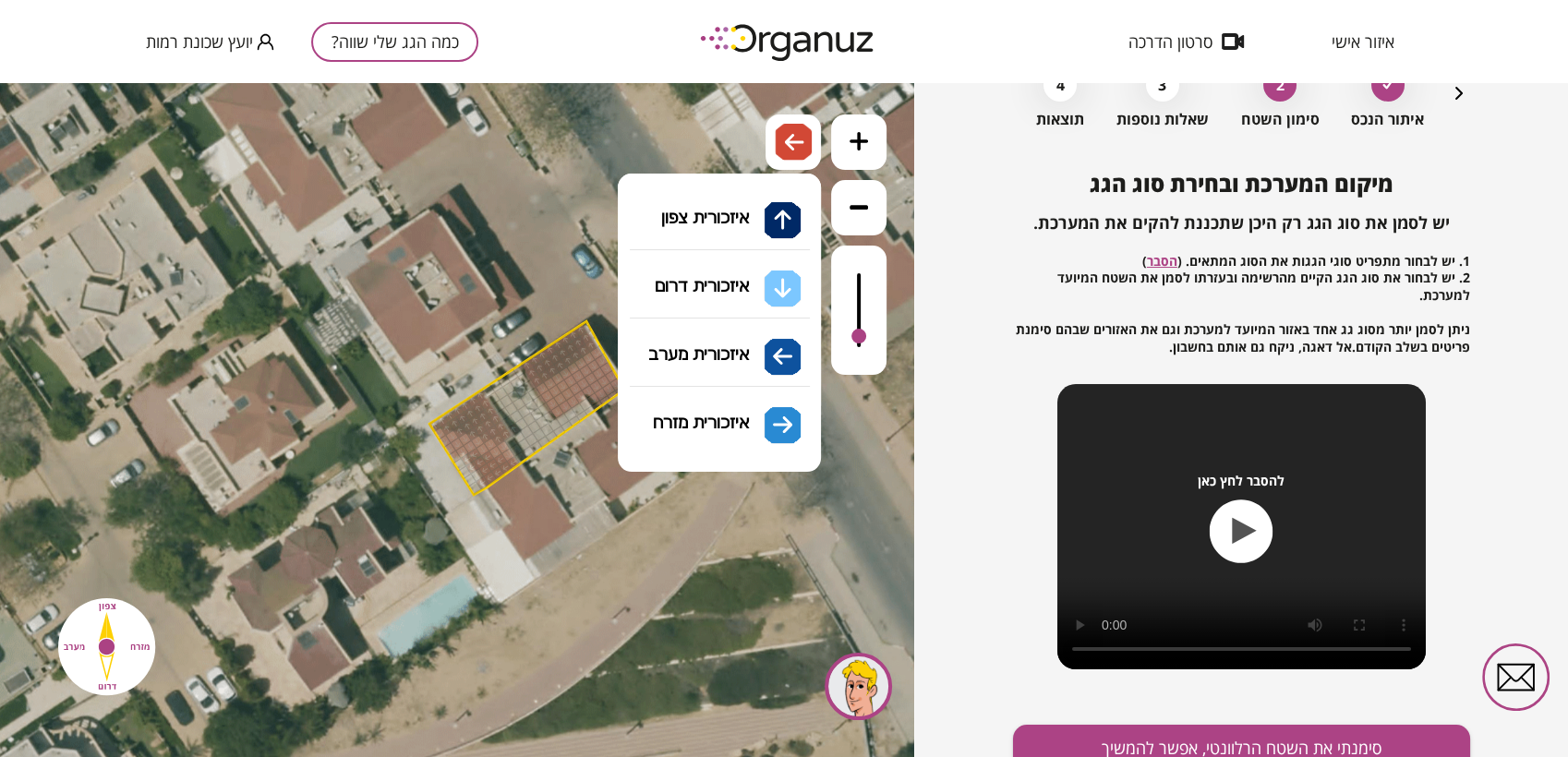 click on "גג איזכורית/ פרגולה
איזכורית צפון
איזכורית דרום
איזכורית מערב
איזכורית מזרח" at bounding box center (719, 324) 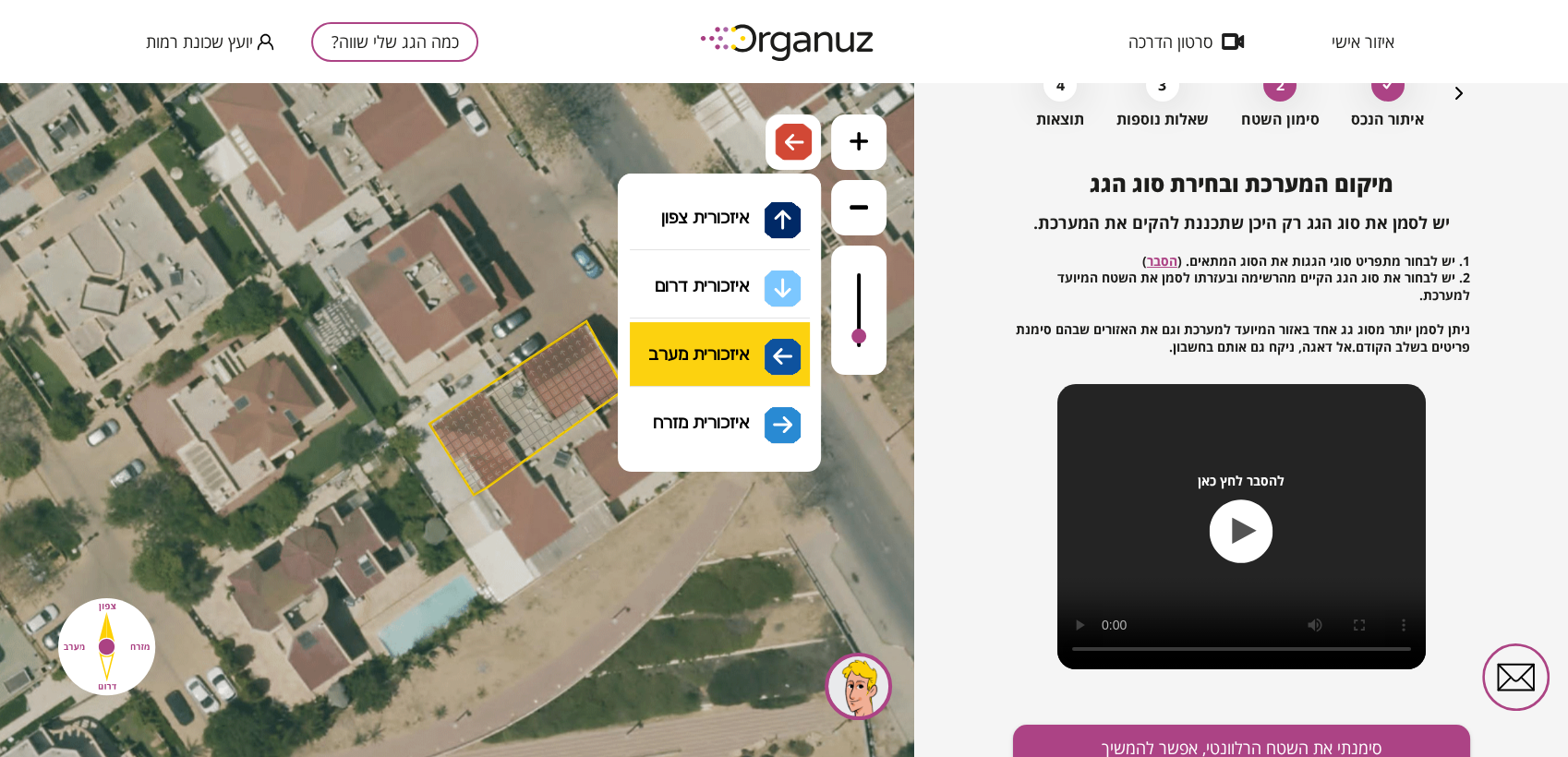 click on ".st0 {
fill: #FFFFFF;
}
א" at bounding box center (457, 420) 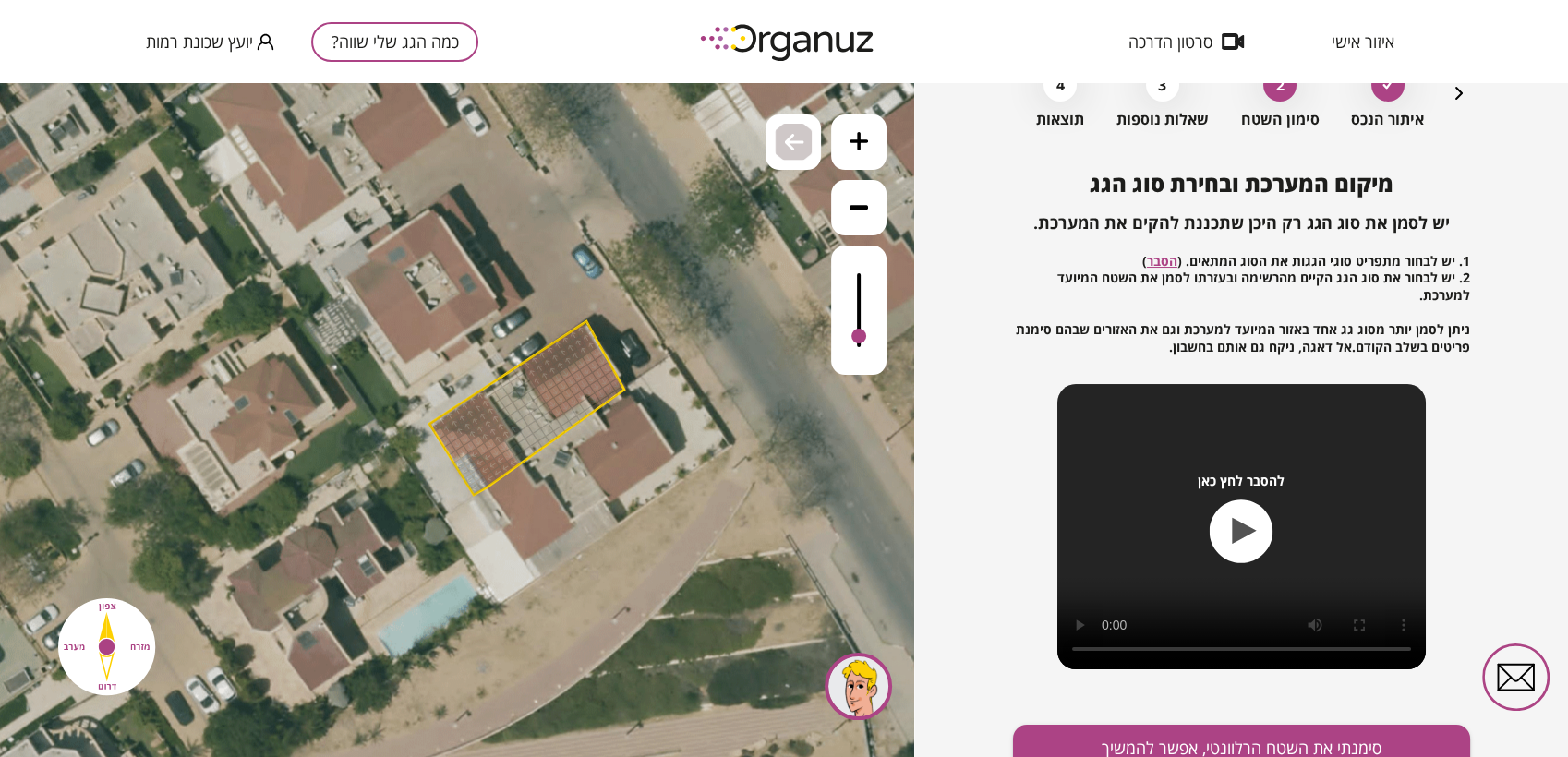 click at bounding box center (466, 459) 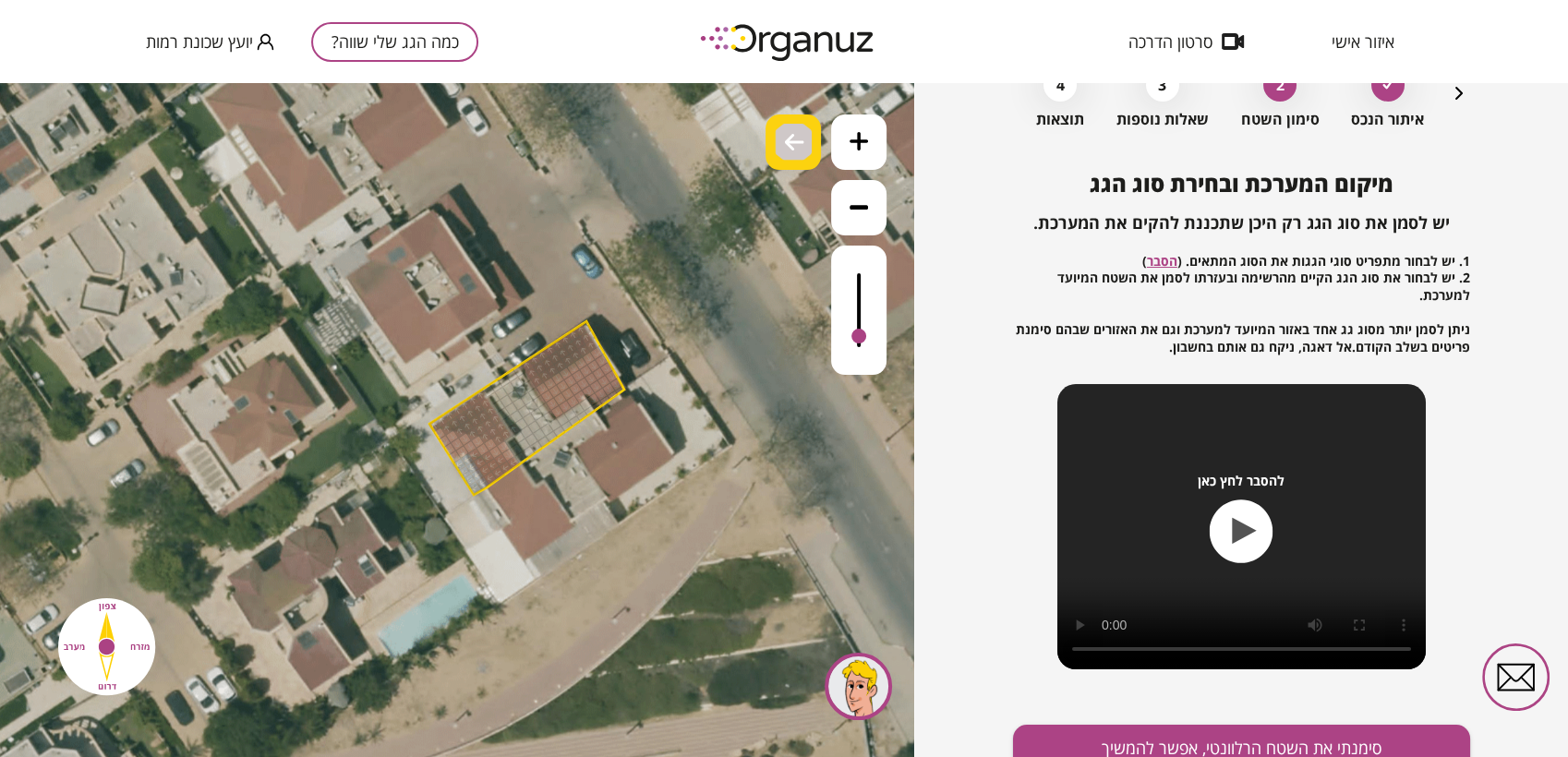 click at bounding box center [793, 142] 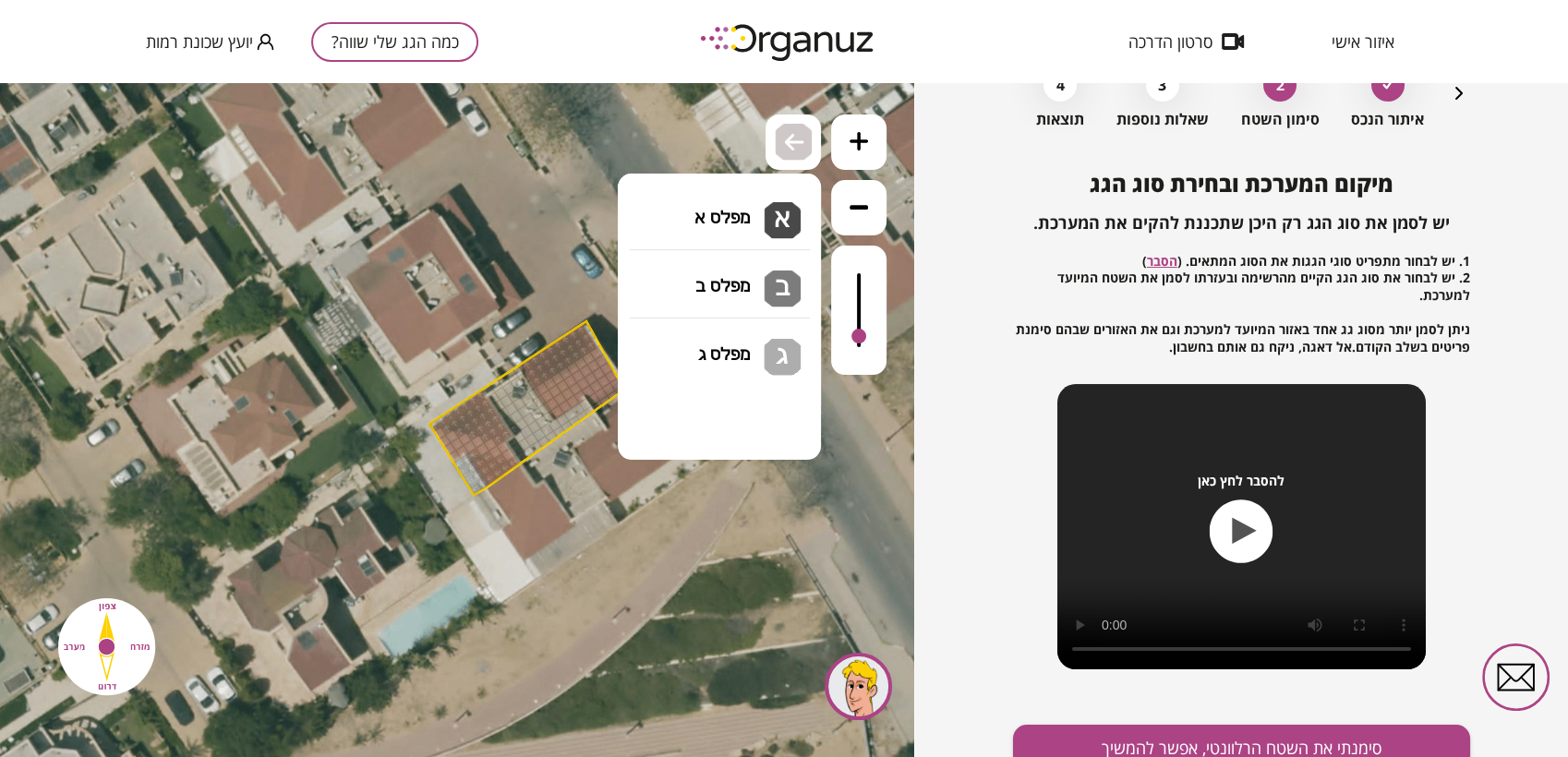 click on "גג בטון שטוח
מפלס א
א
מפלס ב
ב
מפלס ג
ג" at bounding box center [719, 208] 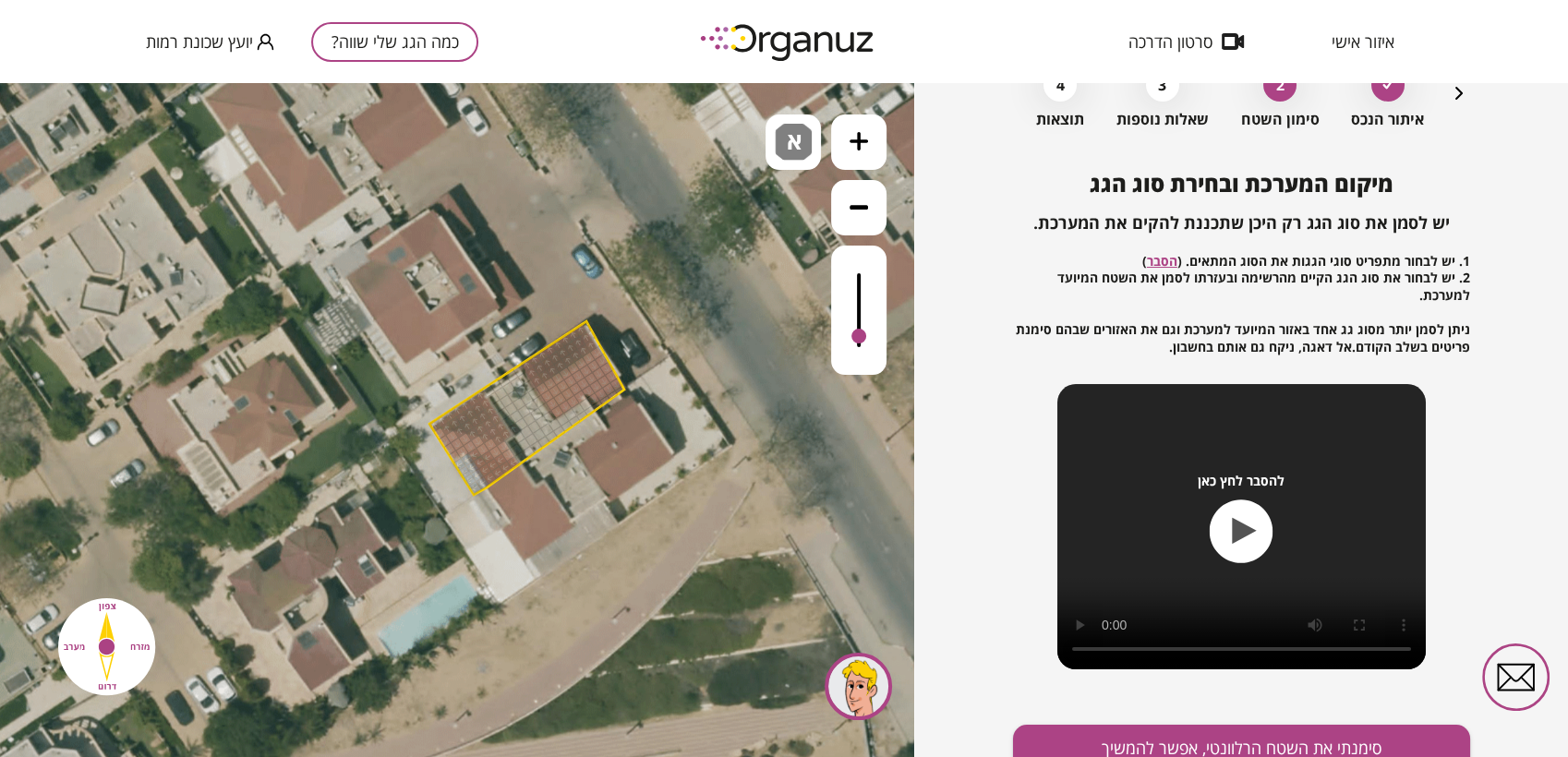 click on ".st0 {
fill: #FFFFFF;
}
א" at bounding box center (457, 420) 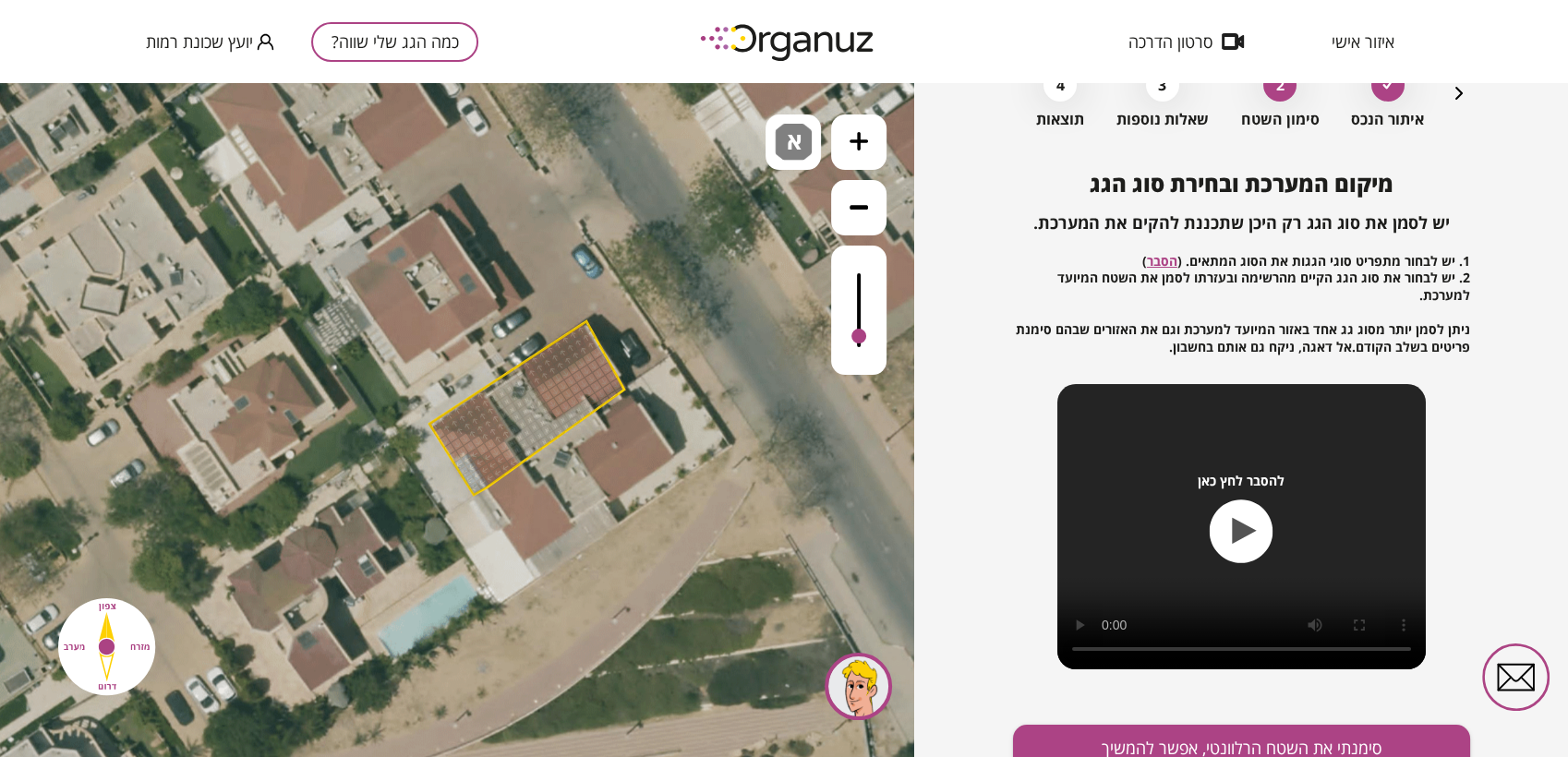 drag, startPoint x: 559, startPoint y: 420, endPoint x: 590, endPoint y: 410, distance: 32.572995 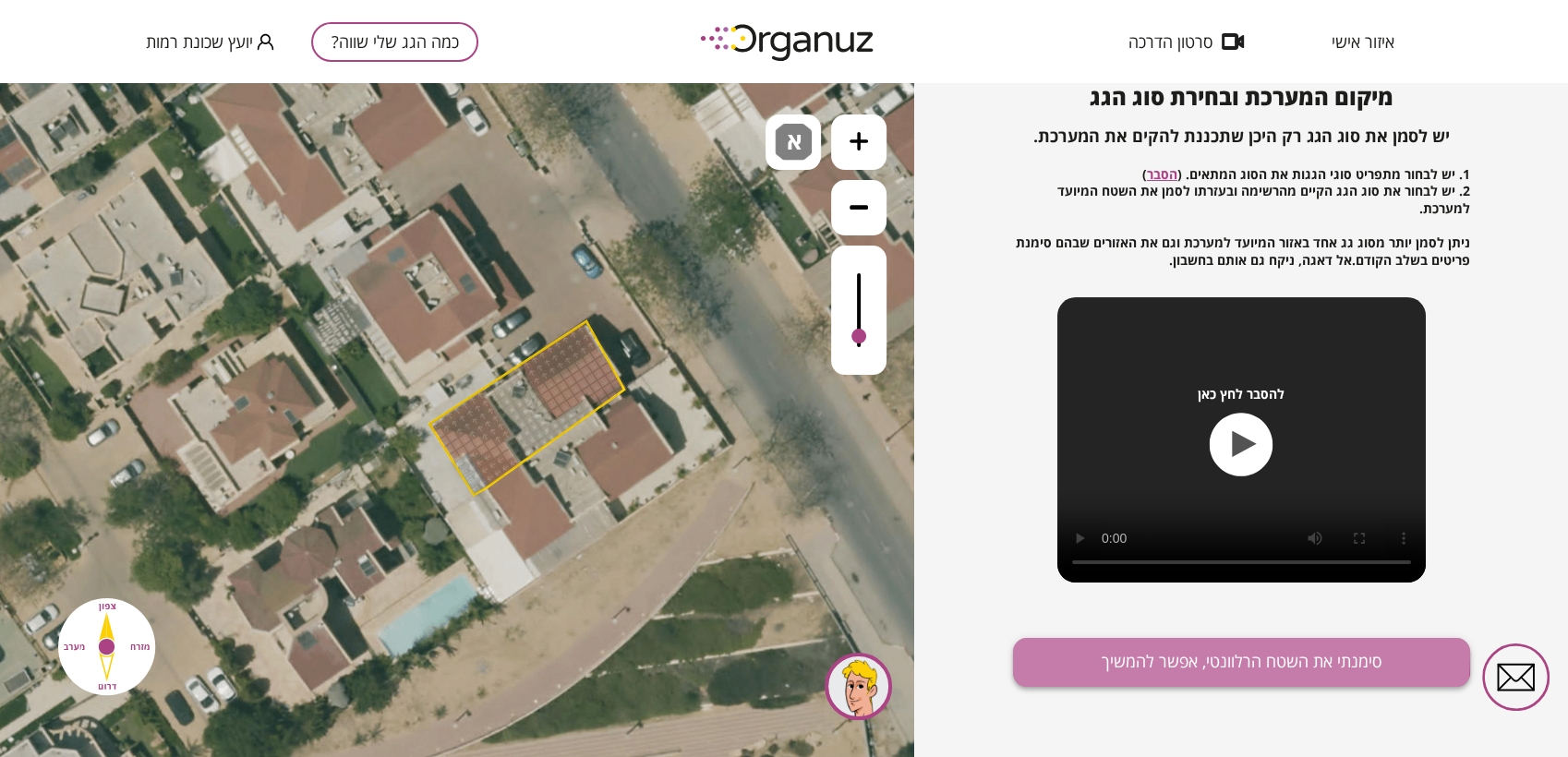 click on "סימנתי את השטח הרלוונטי, אפשר להמשיך" at bounding box center [1241, 662] 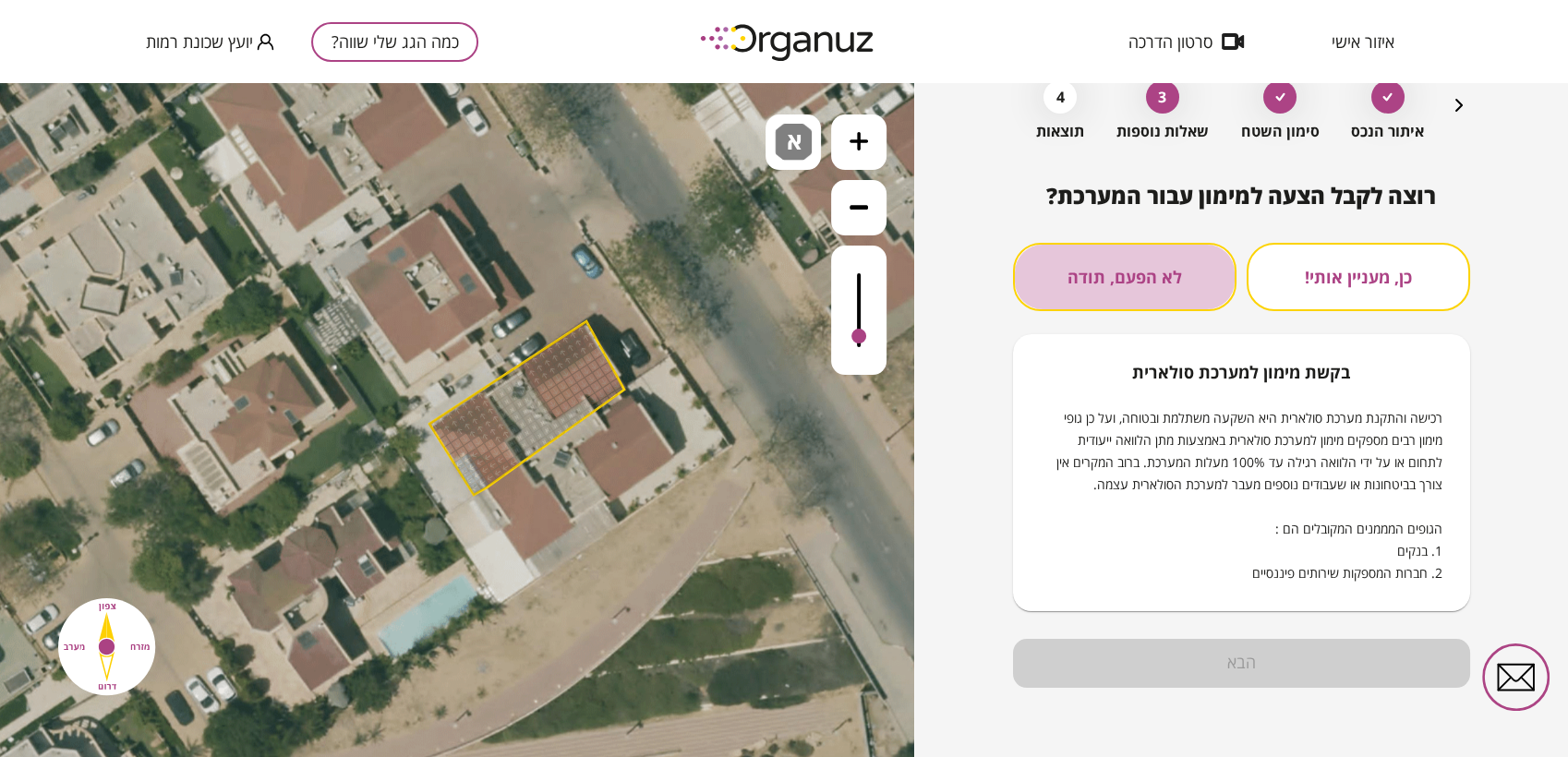 click on "לא הפעם, תודה" at bounding box center [1125, 277] 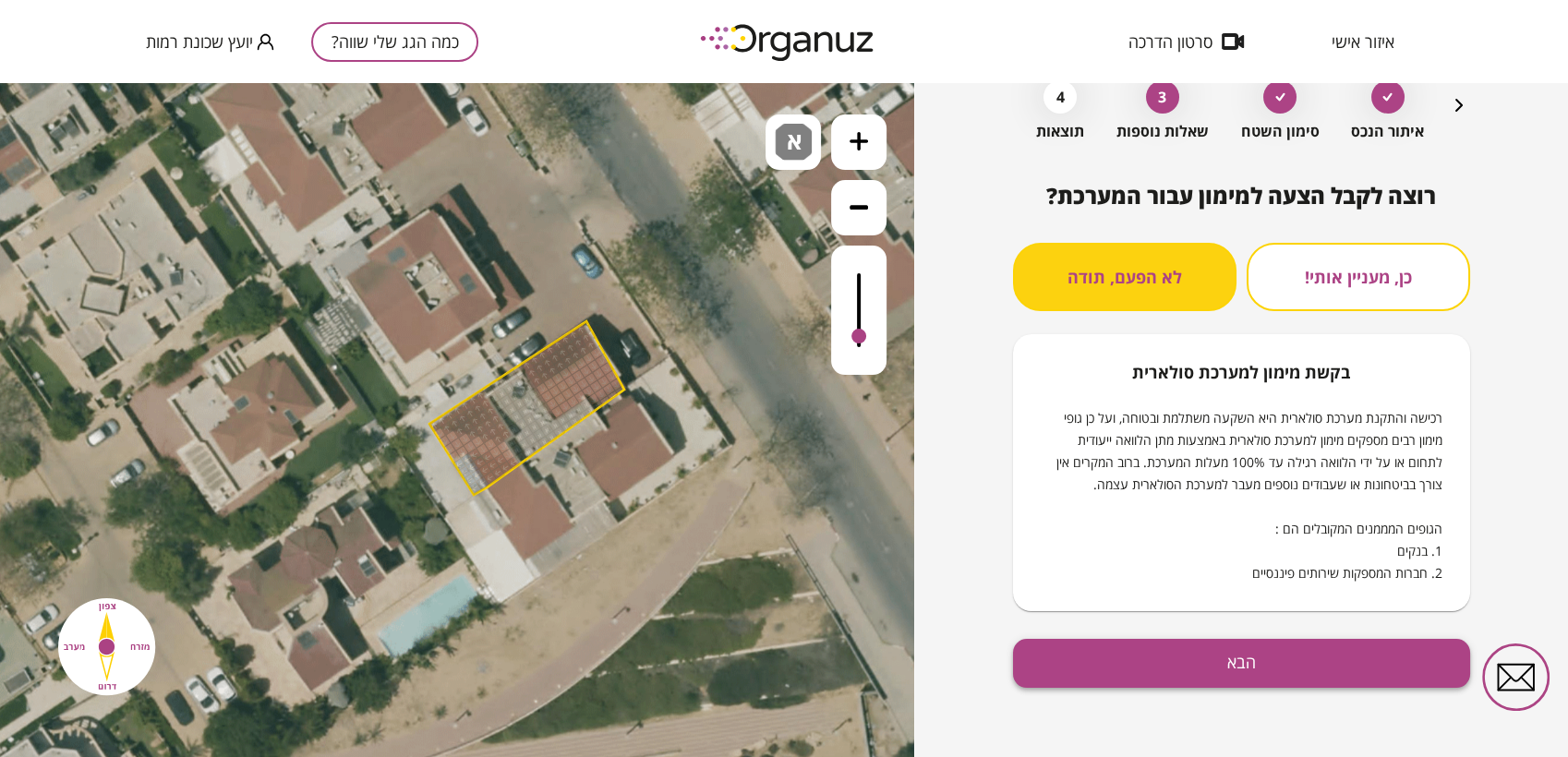 click on "הבא" at bounding box center (1241, 663) 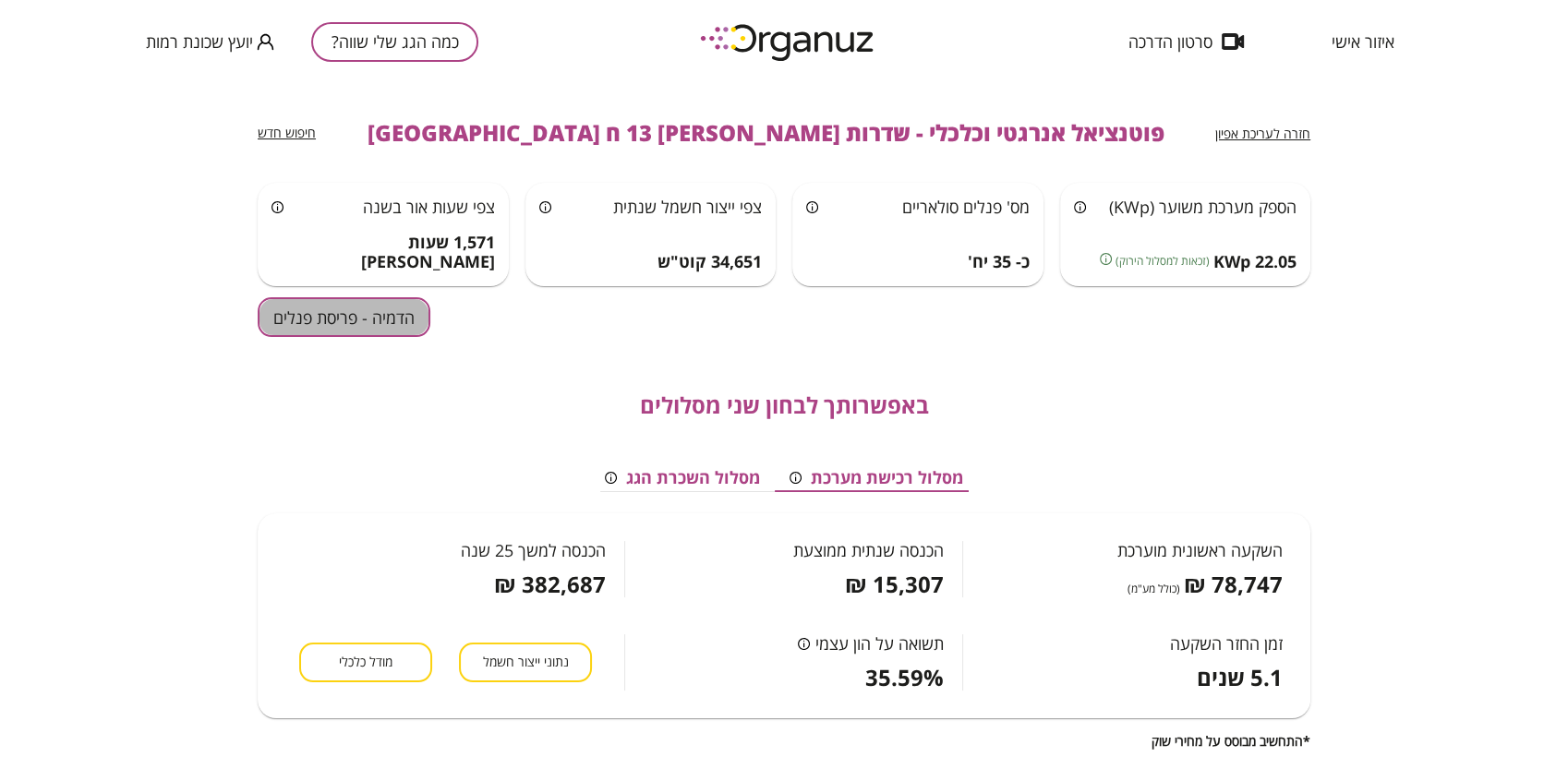 click on "הדמיה - פריסת פנלים" at bounding box center [344, 317] 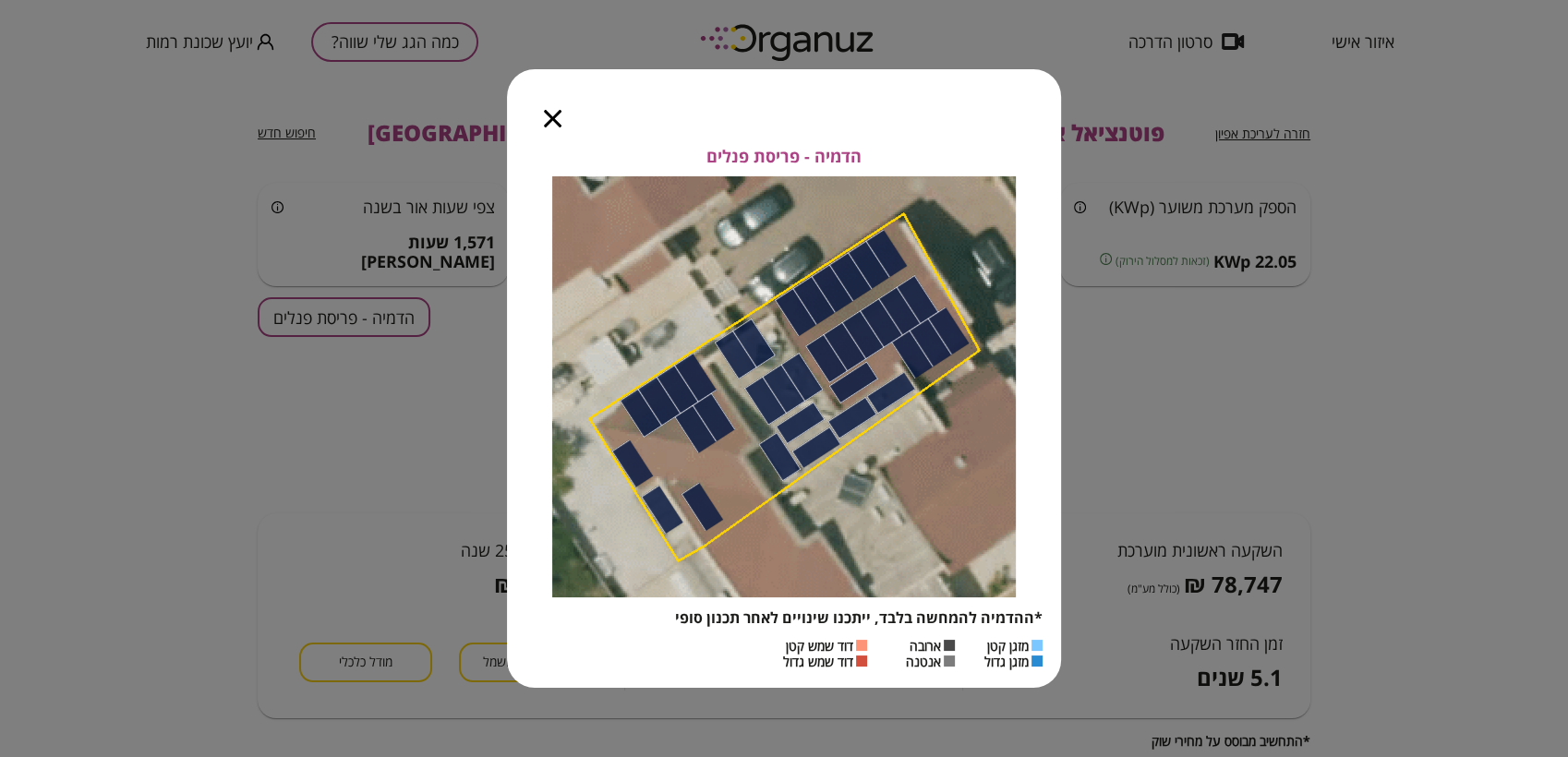 click at bounding box center [552, 108] 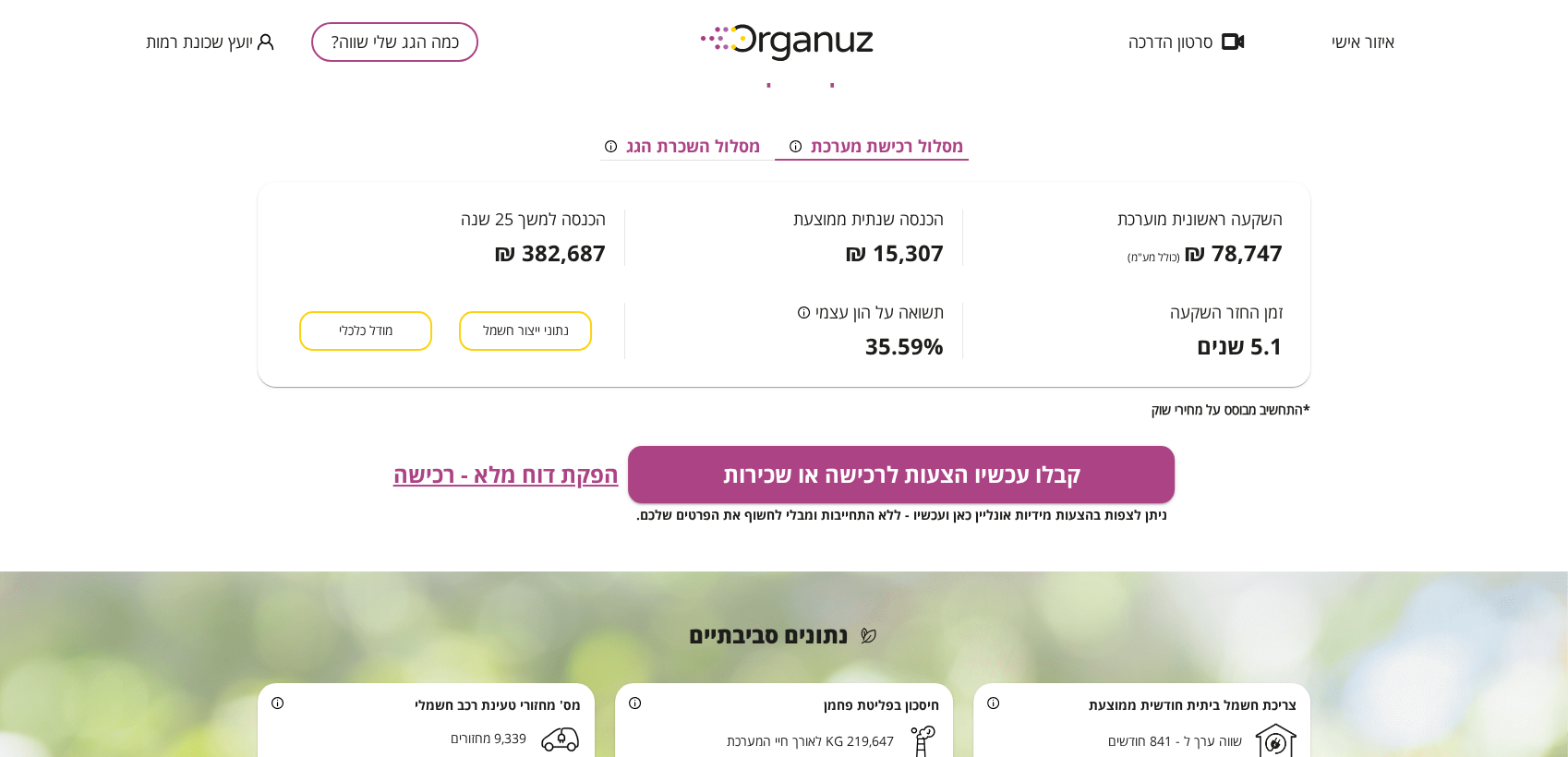 scroll, scrollTop: 332, scrollLeft: 0, axis: vertical 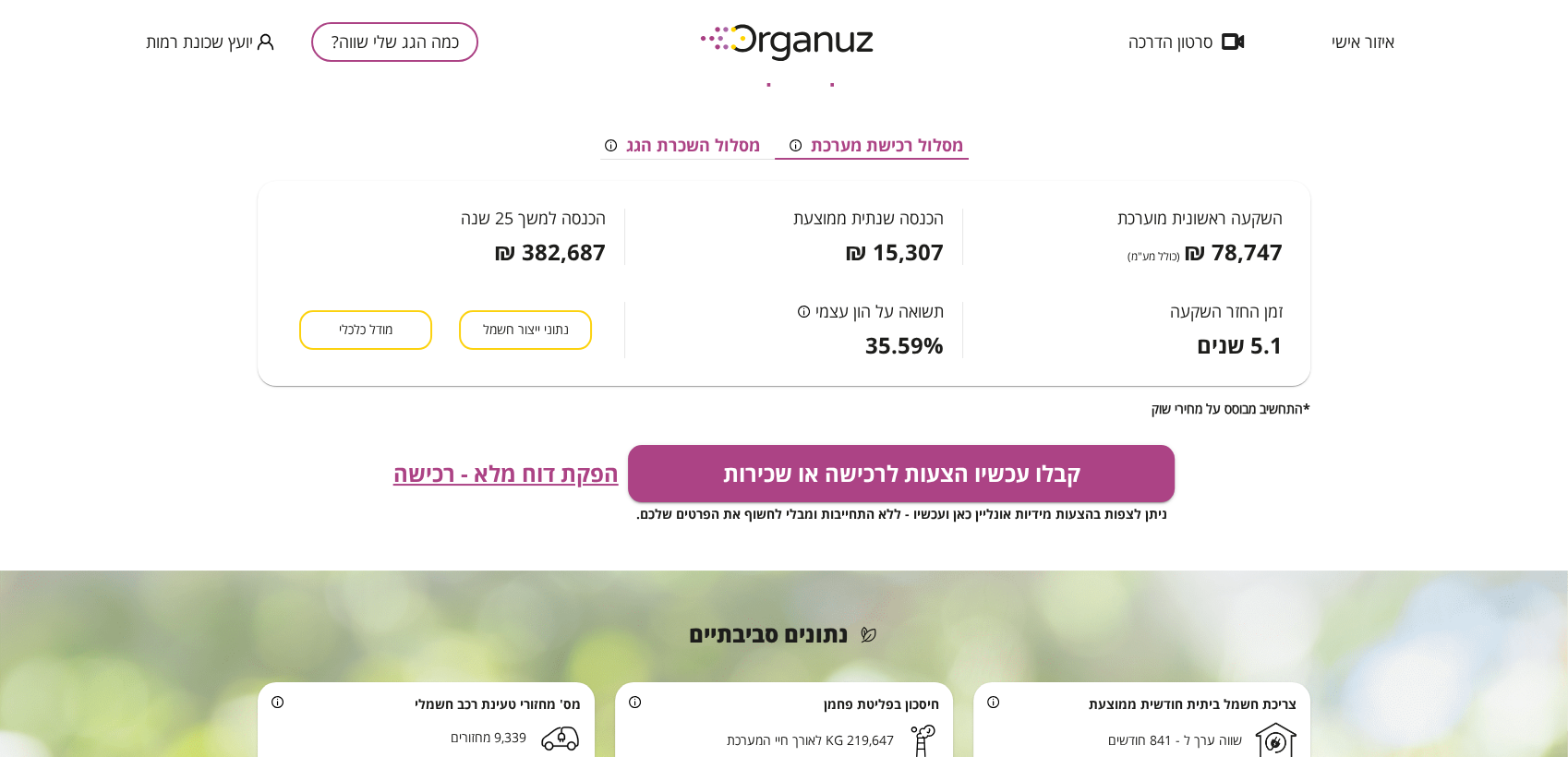 click on "הפקת דוח מלא - רכישה" at bounding box center (506, 474) 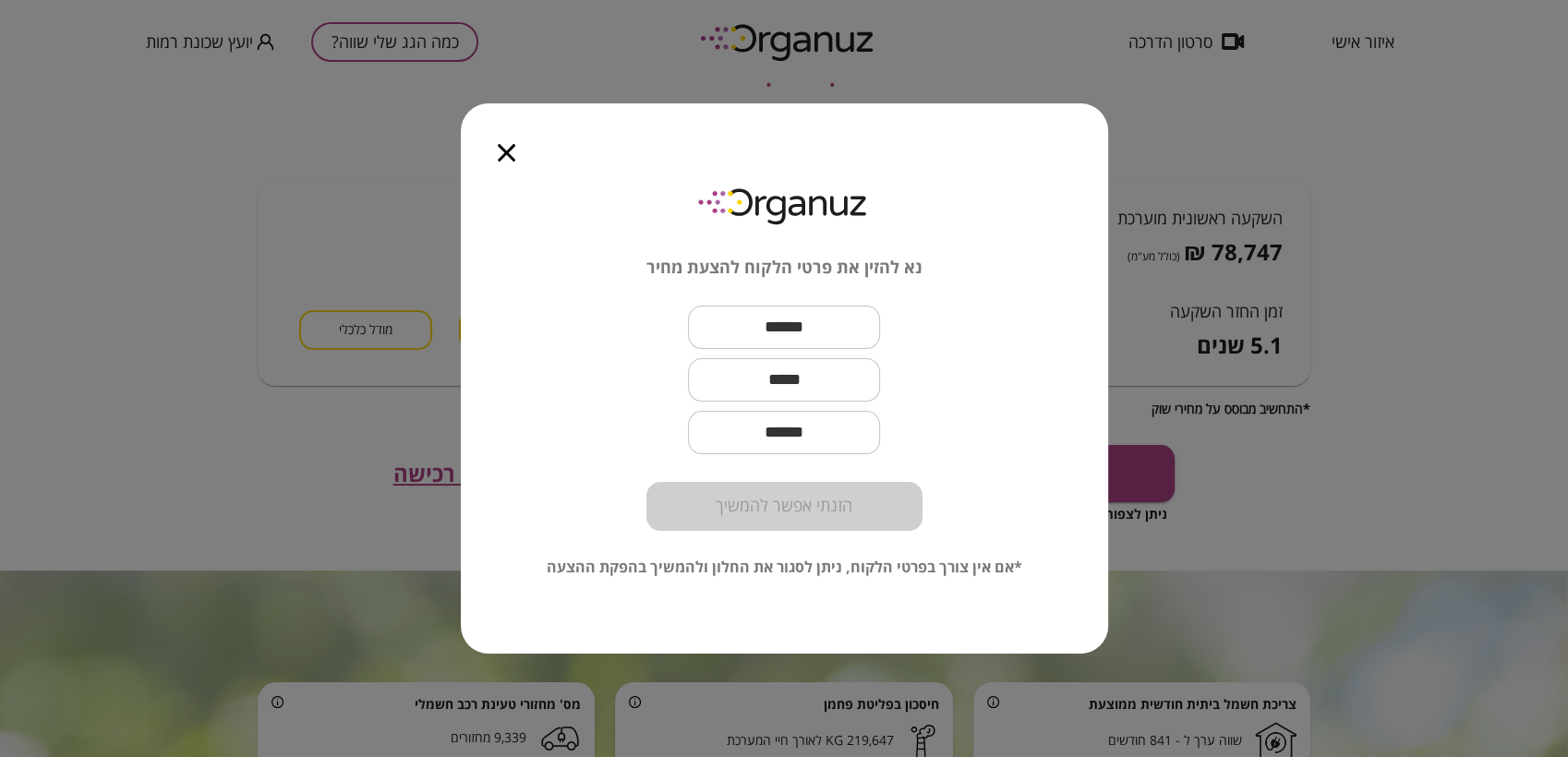 click 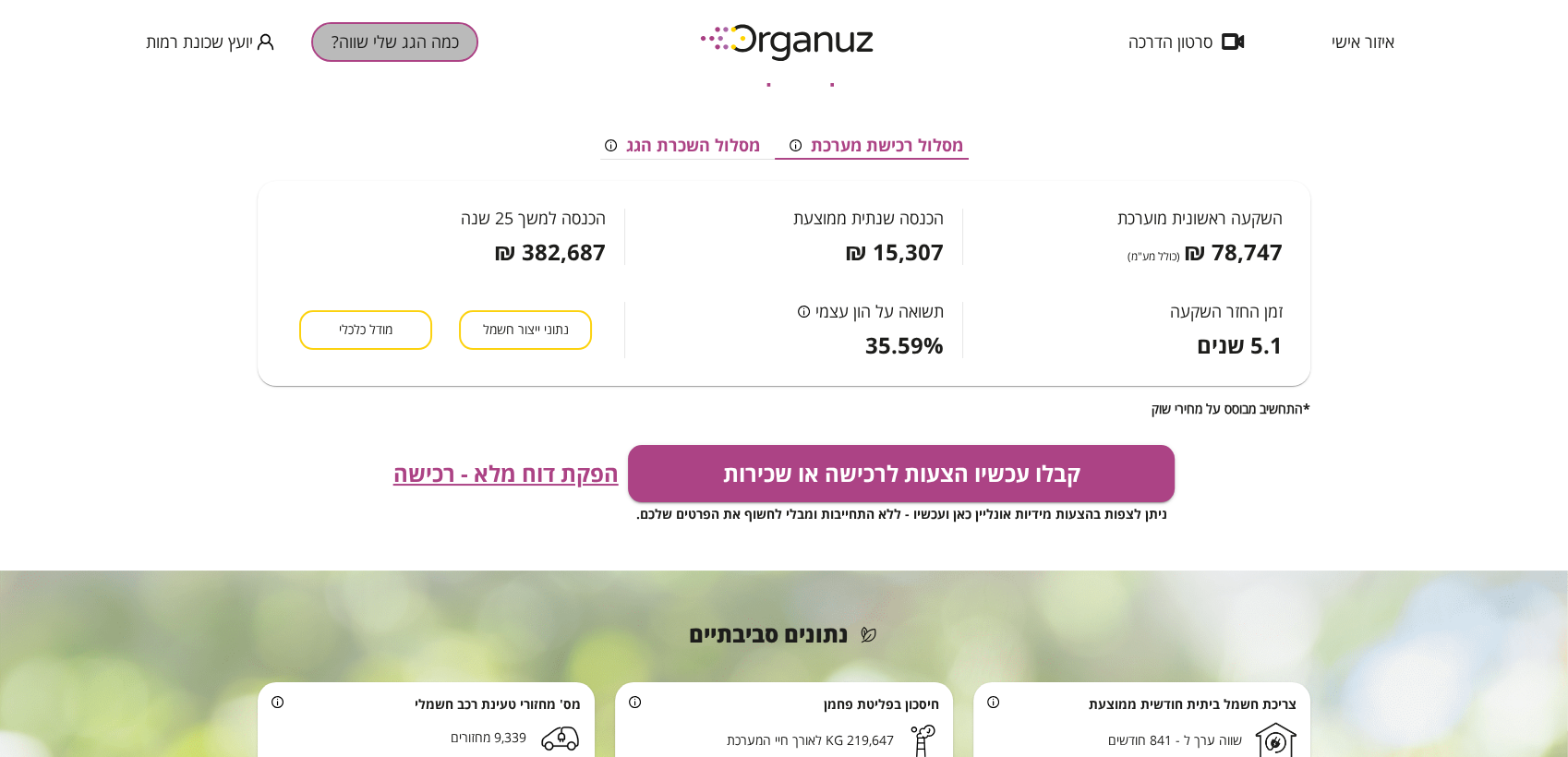 click on "כמה הגג שלי שווה?" at bounding box center (394, 42) 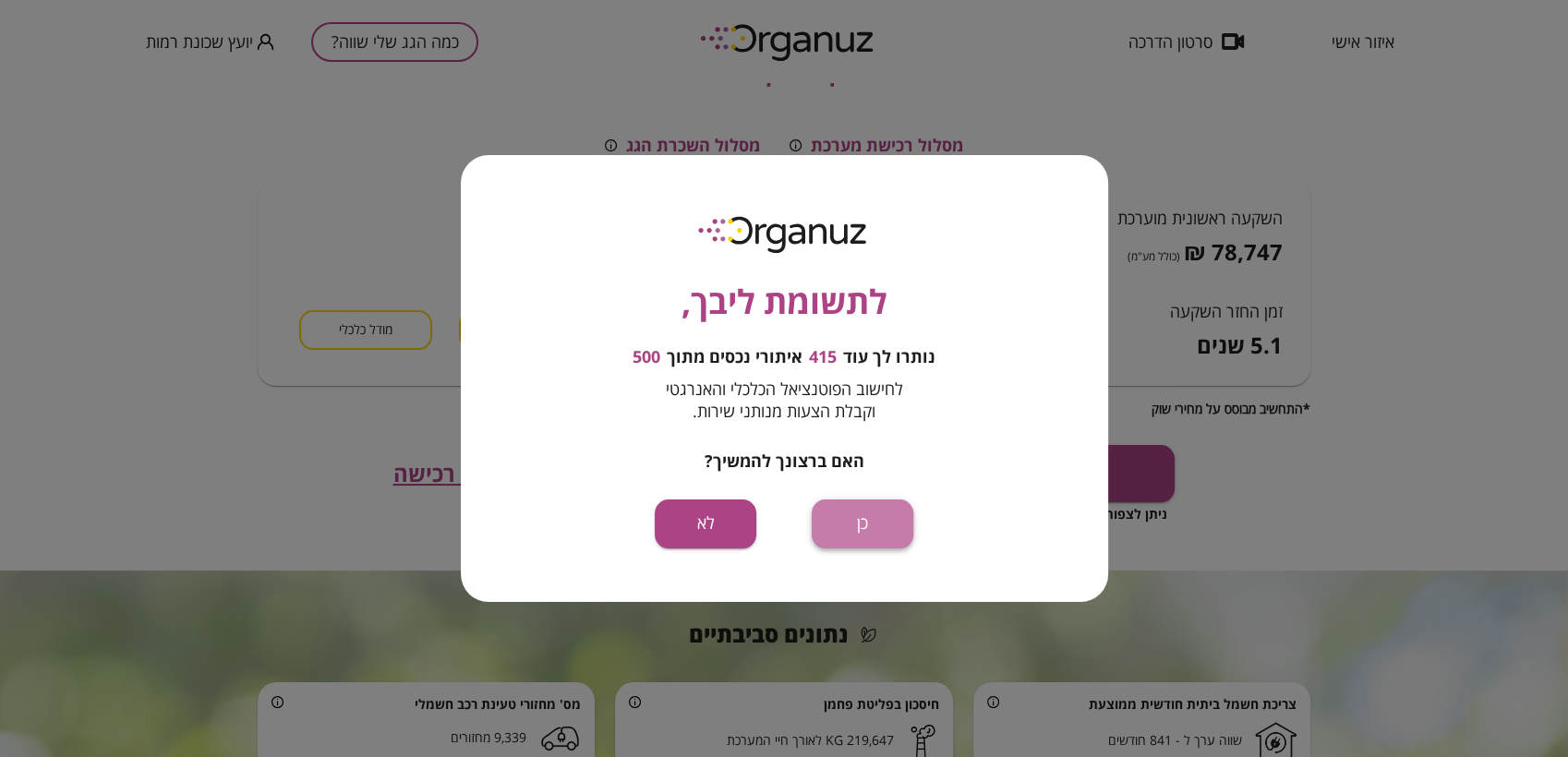 click on "כן" at bounding box center [862, 523] 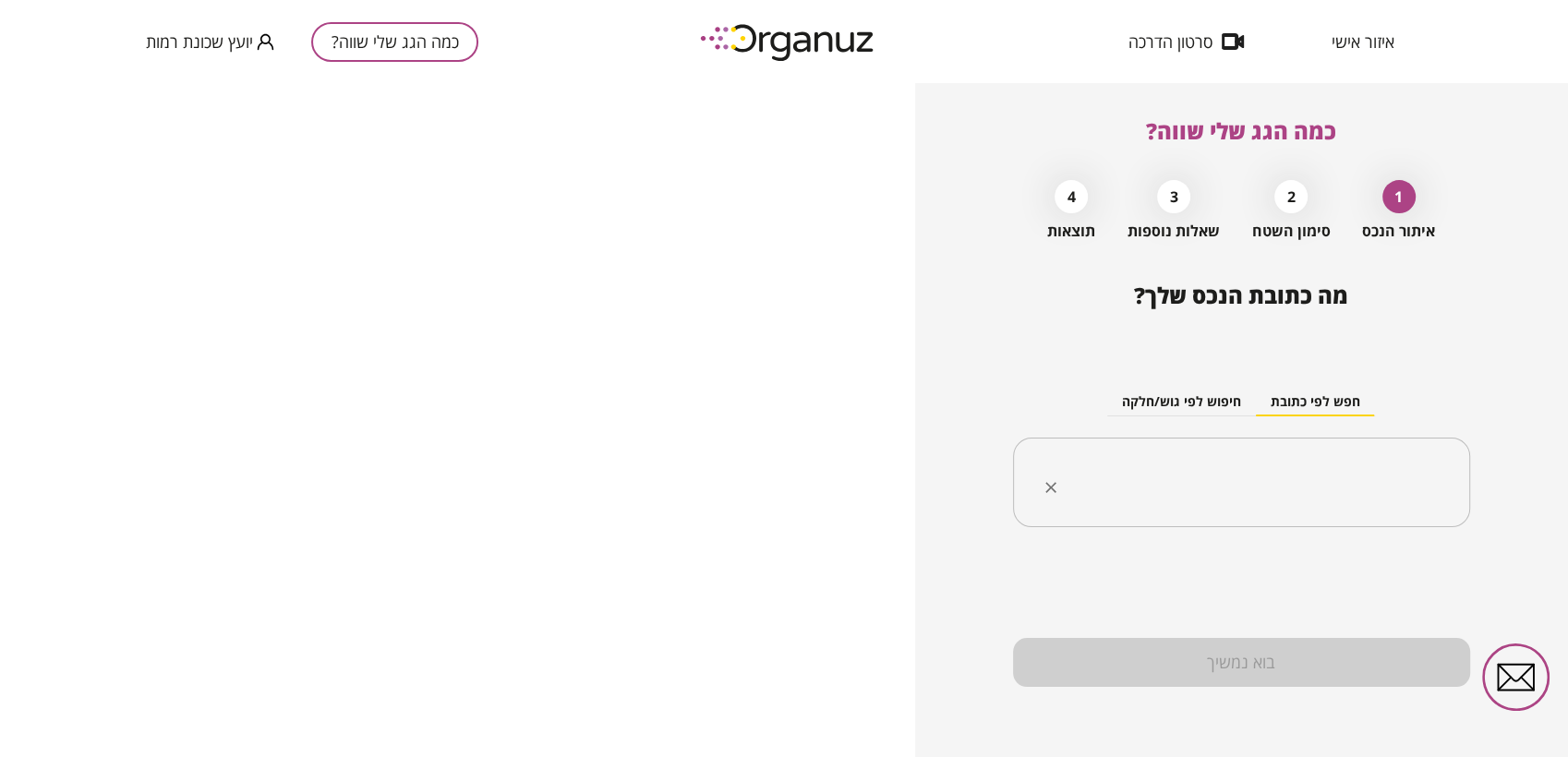 click at bounding box center [1248, 483] 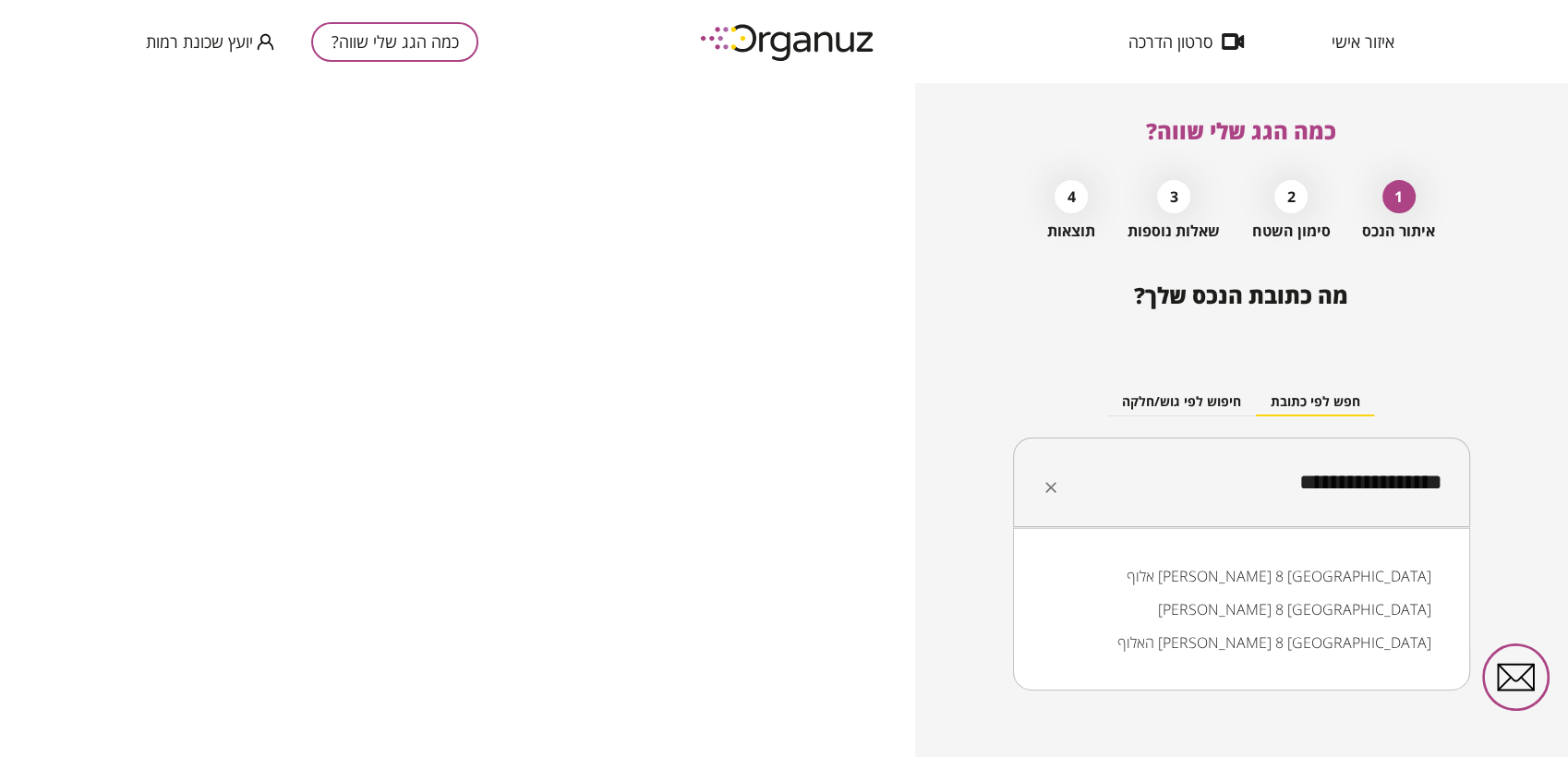 click on "אלוף אהרון יריב 8 באר שבע" at bounding box center [1241, 576] 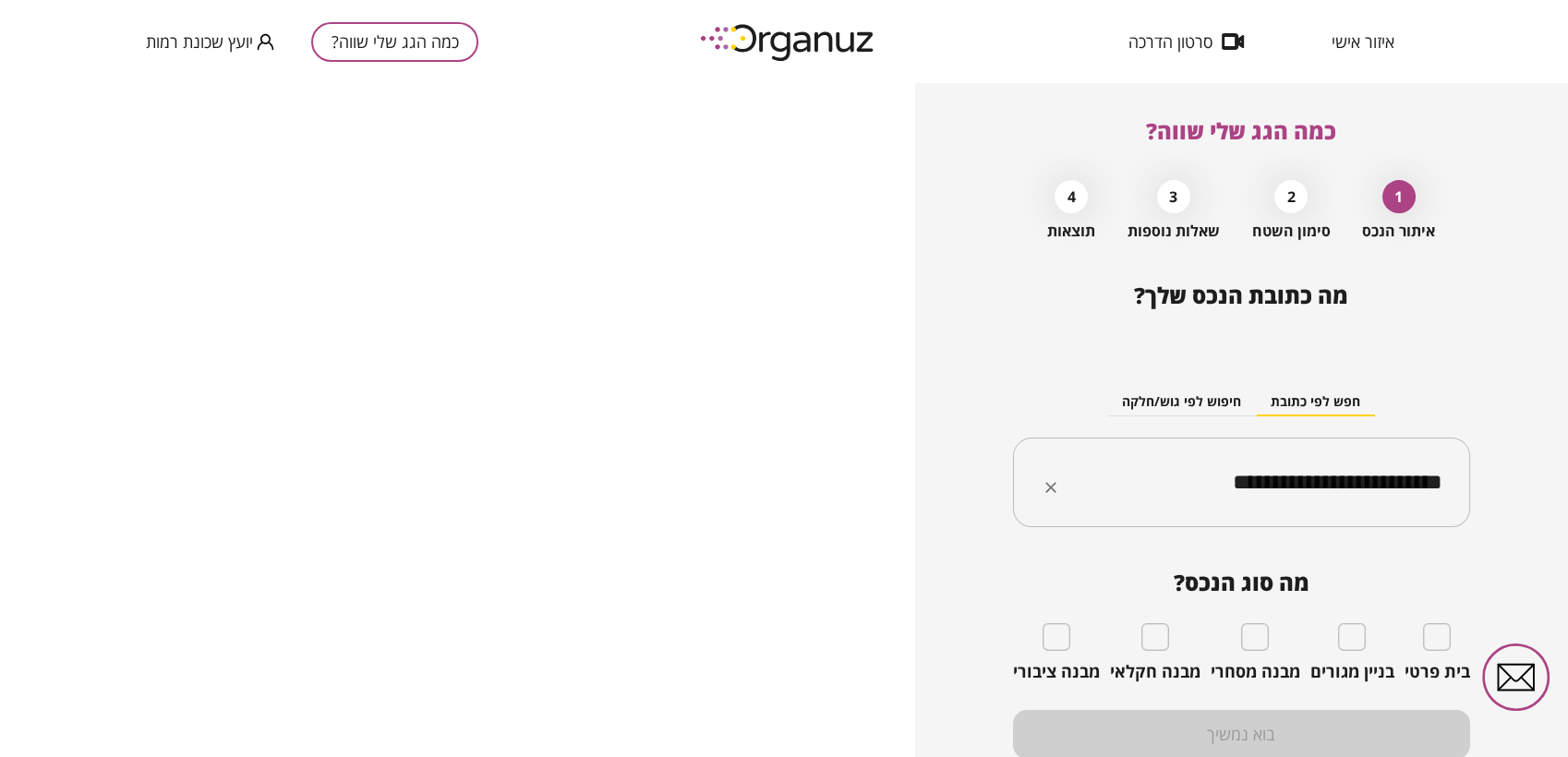 type on "**********" 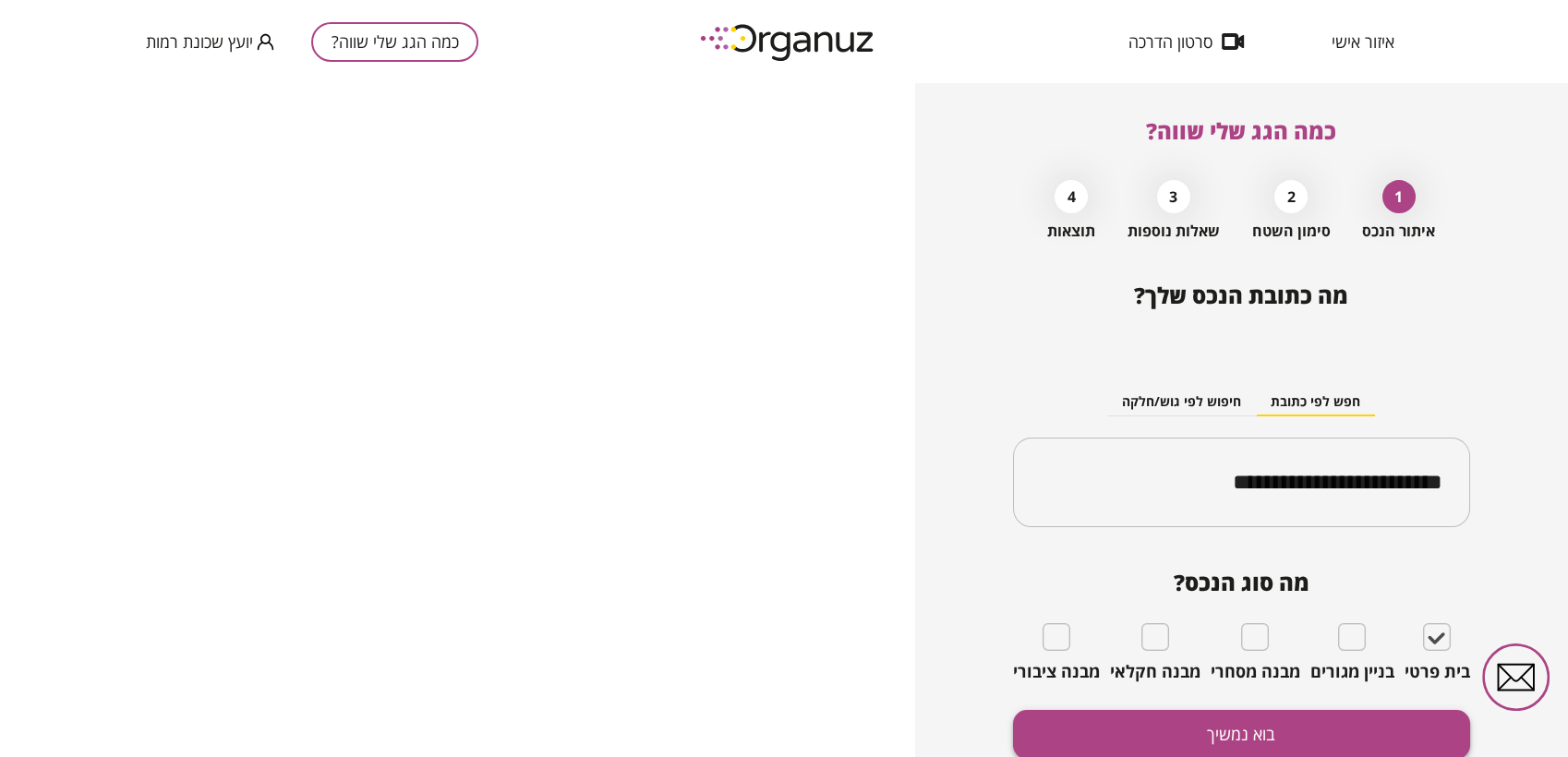 click on "בוא נמשיך" at bounding box center (1241, 734) 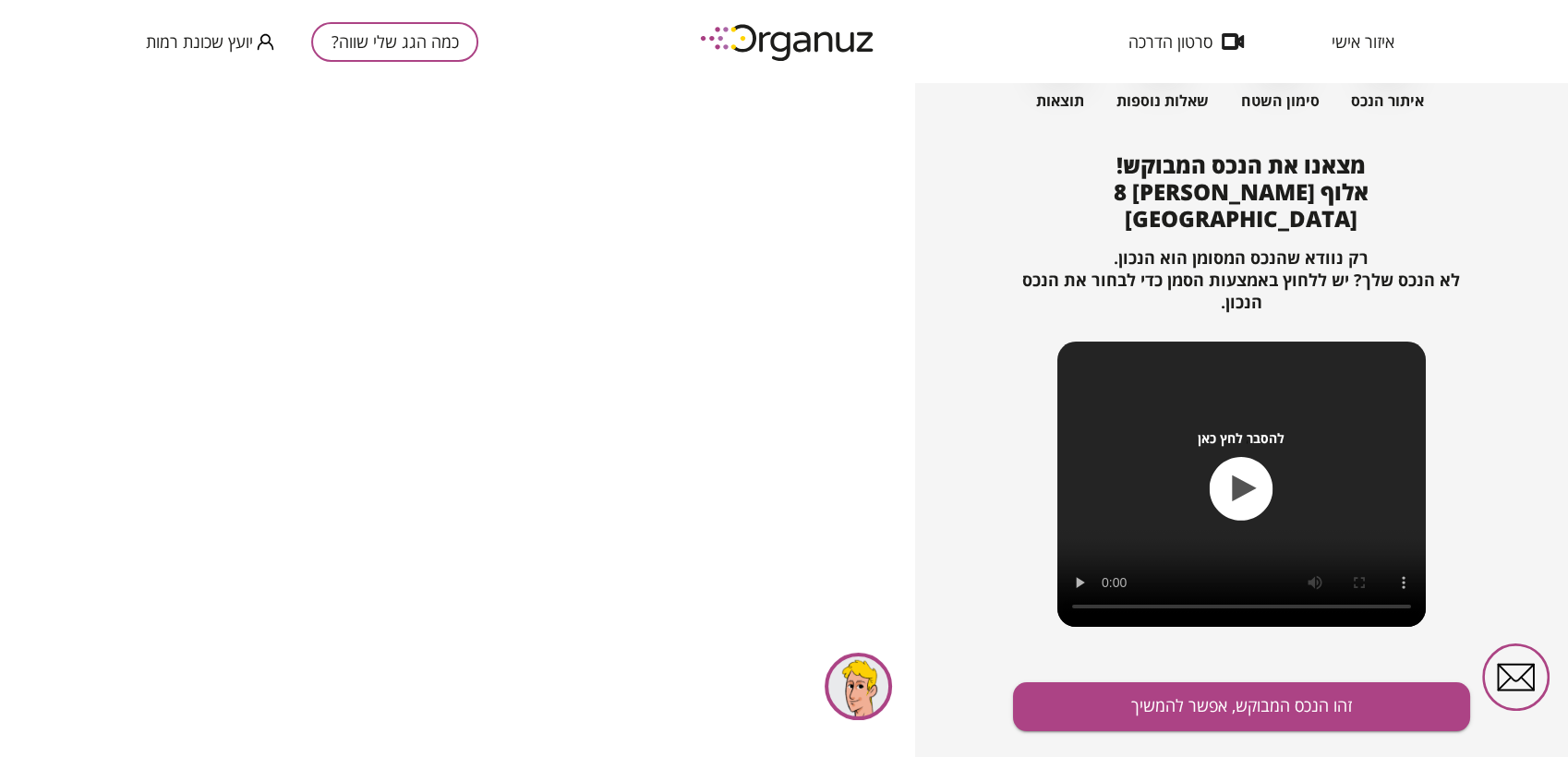 scroll, scrollTop: 148, scrollLeft: 0, axis: vertical 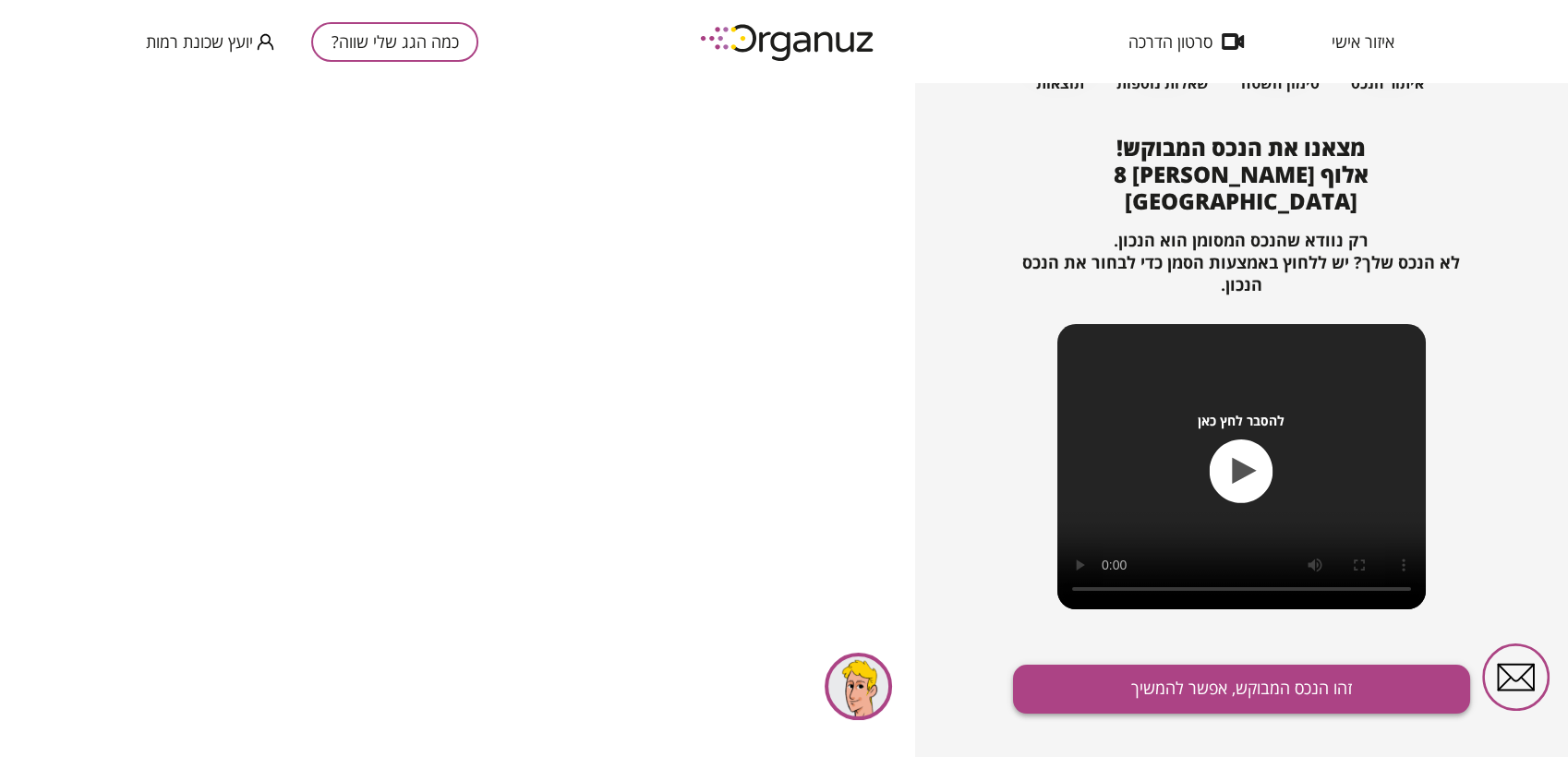 click on "זהו הנכס המבוקש, אפשר להמשיך" at bounding box center (1241, 689) 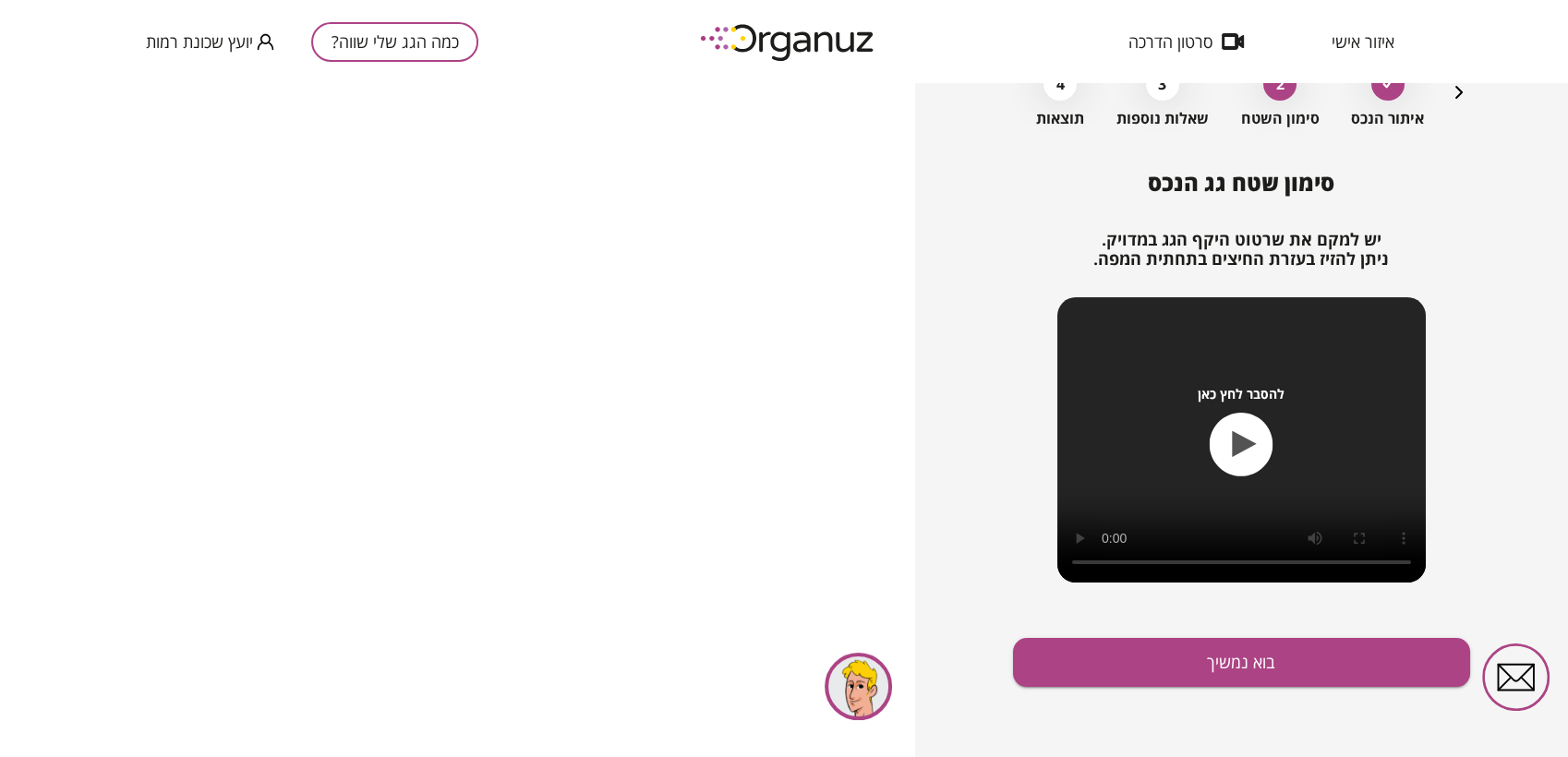 scroll, scrollTop: 112, scrollLeft: 0, axis: vertical 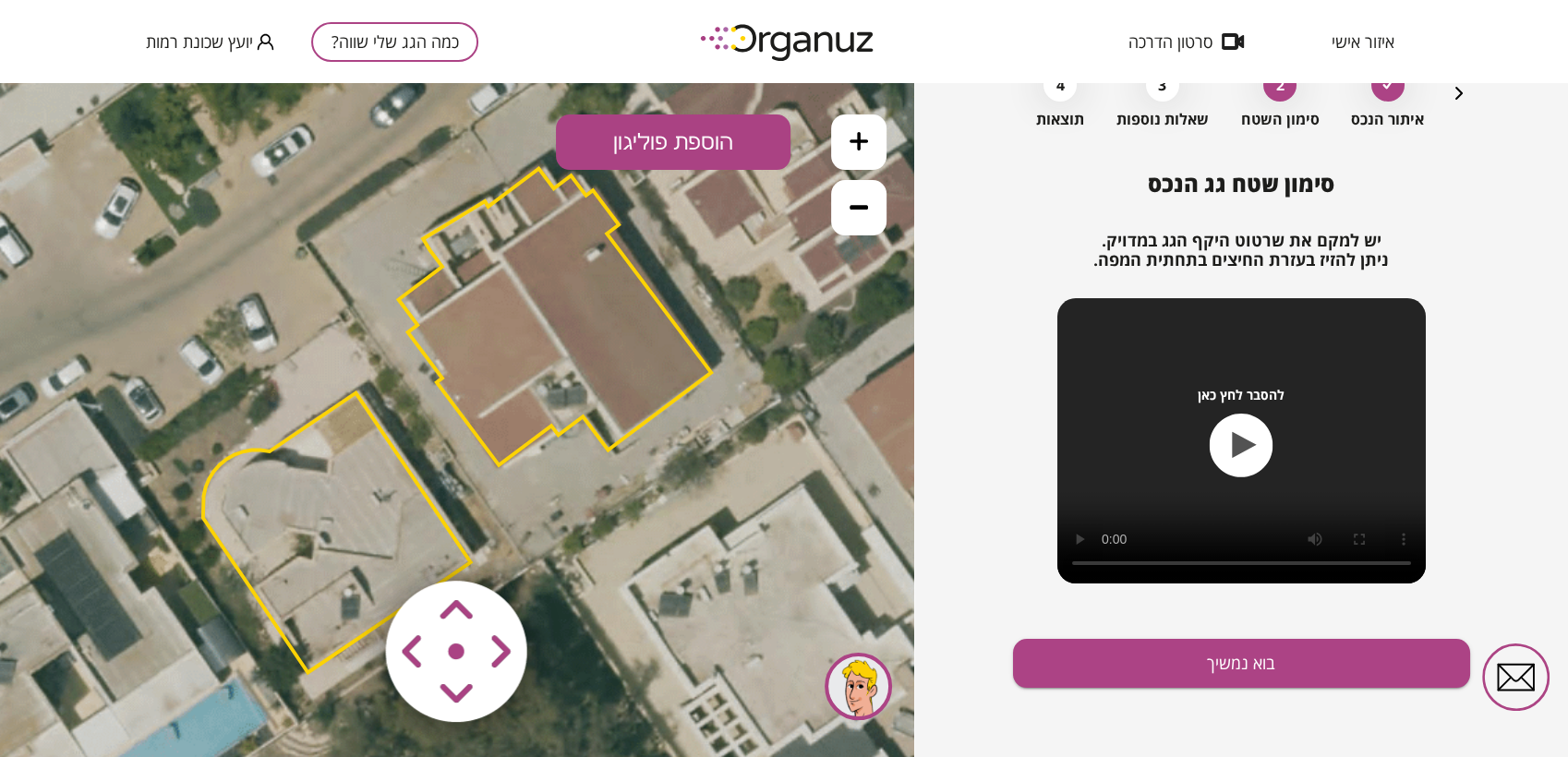 click 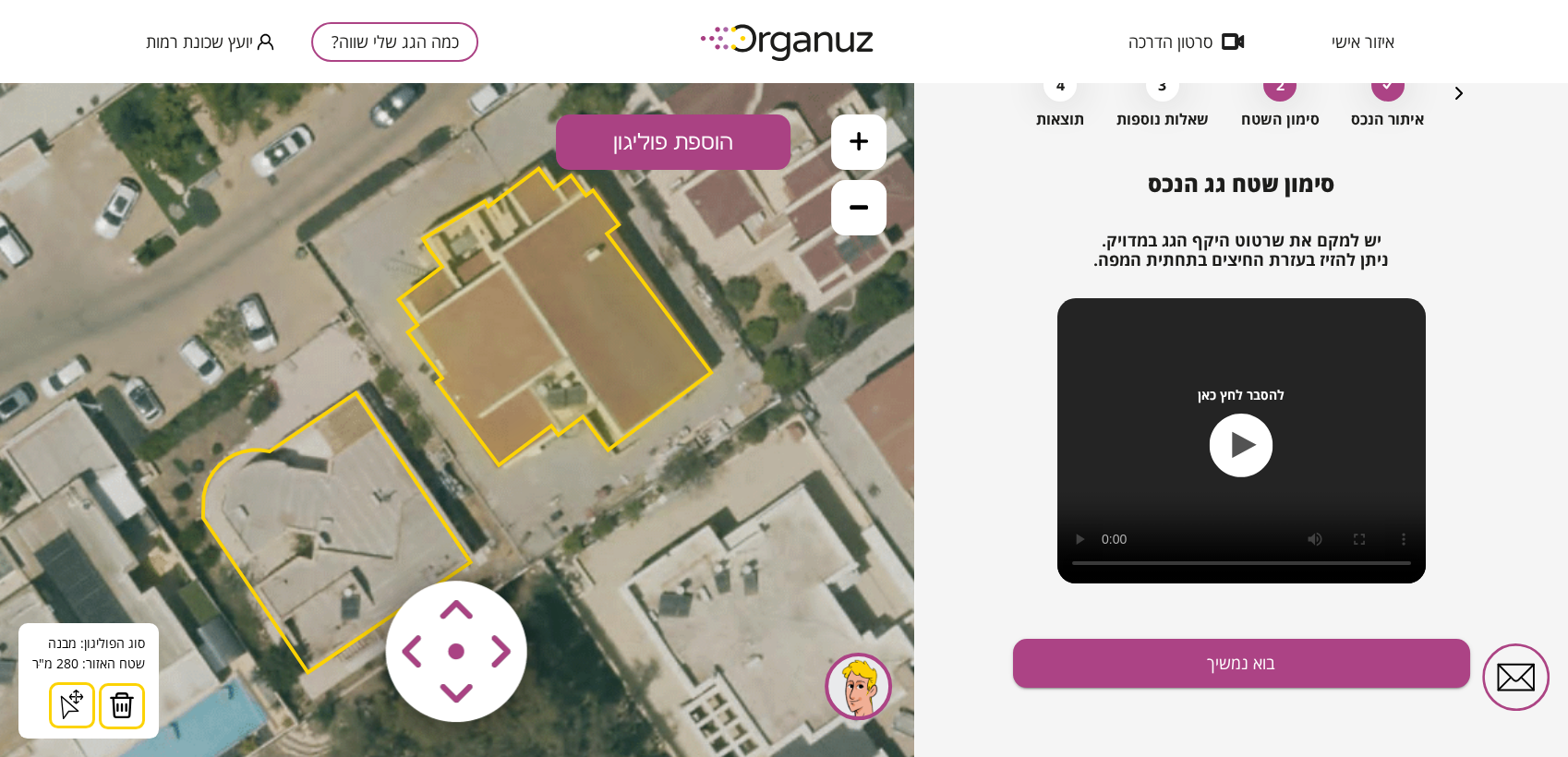 click at bounding box center (122, 705) 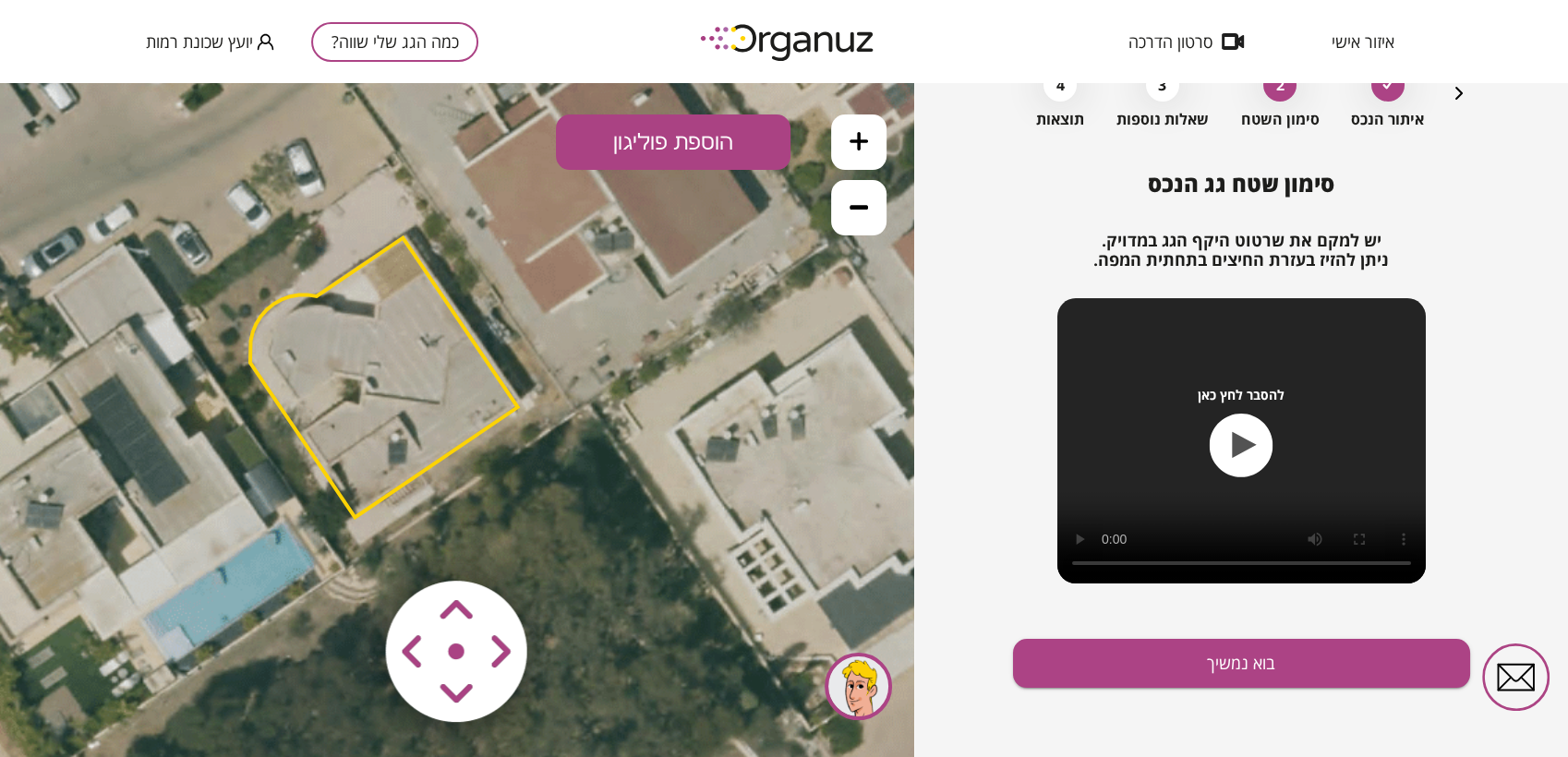 drag, startPoint x: 664, startPoint y: 524, endPoint x: 716, endPoint y: 370, distance: 162.5423 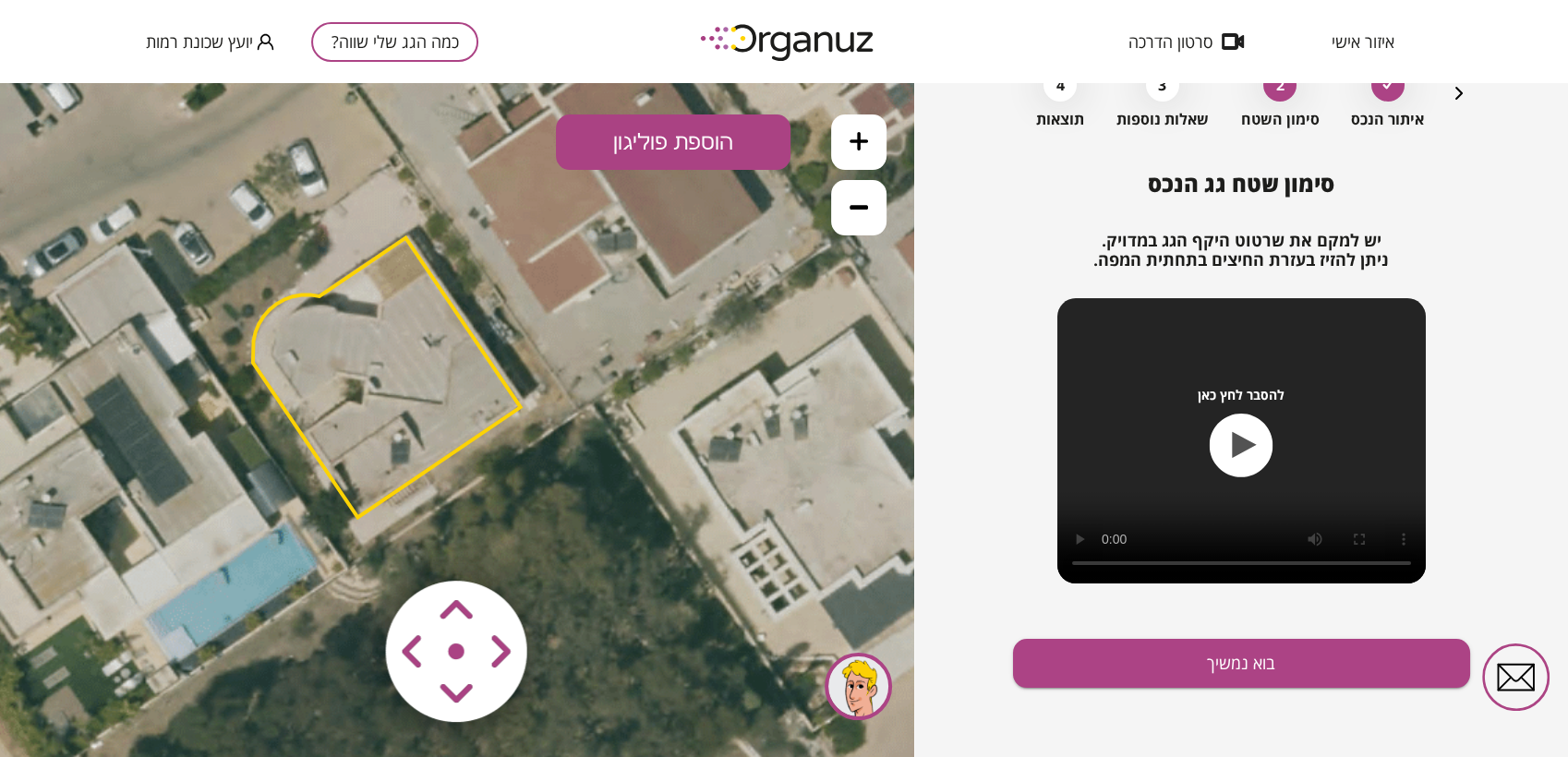 click at bounding box center [347, 542] 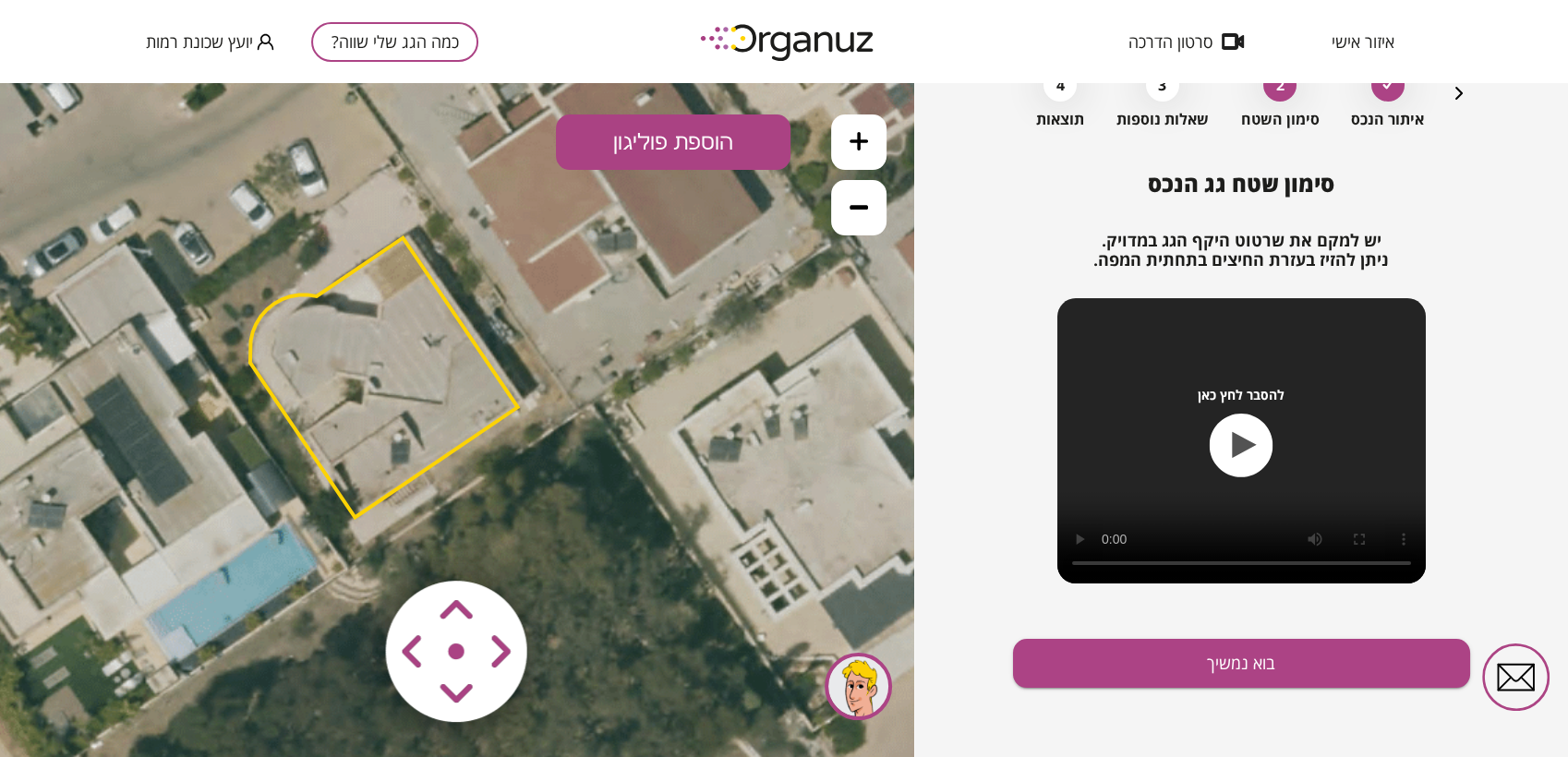 click at bounding box center [347, 542] 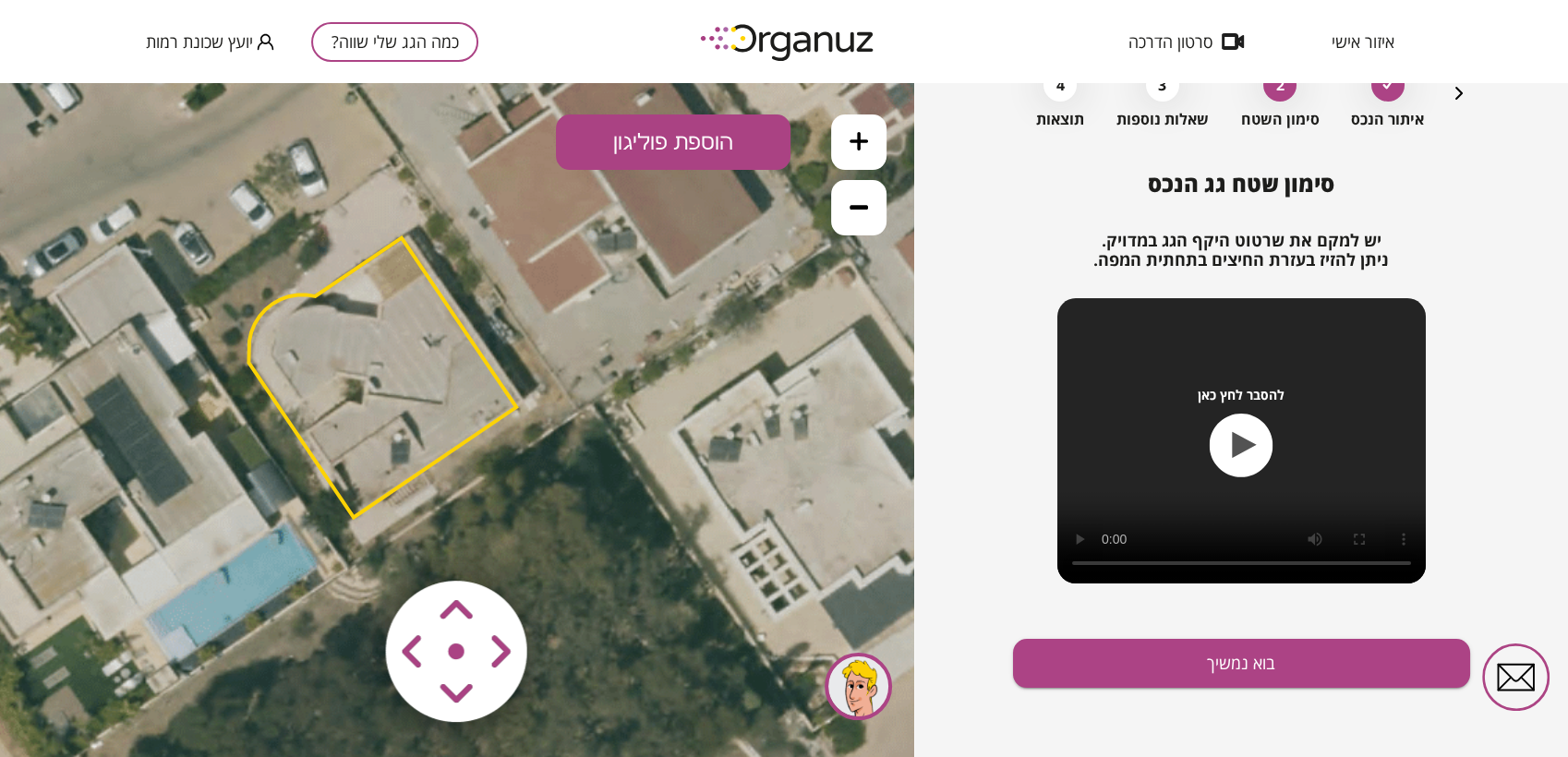 click at bounding box center [347, 542] 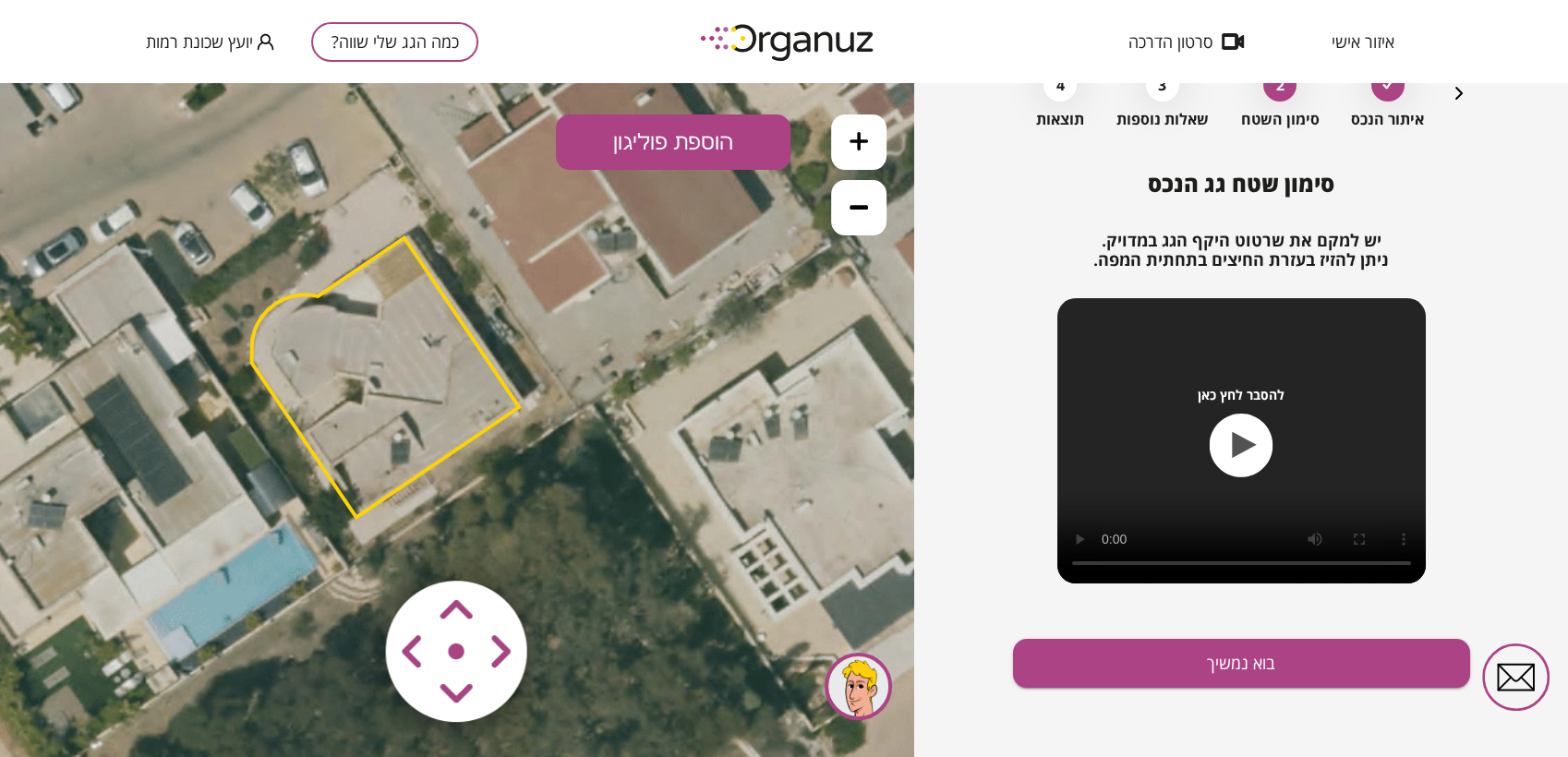 click at bounding box center [347, 542] 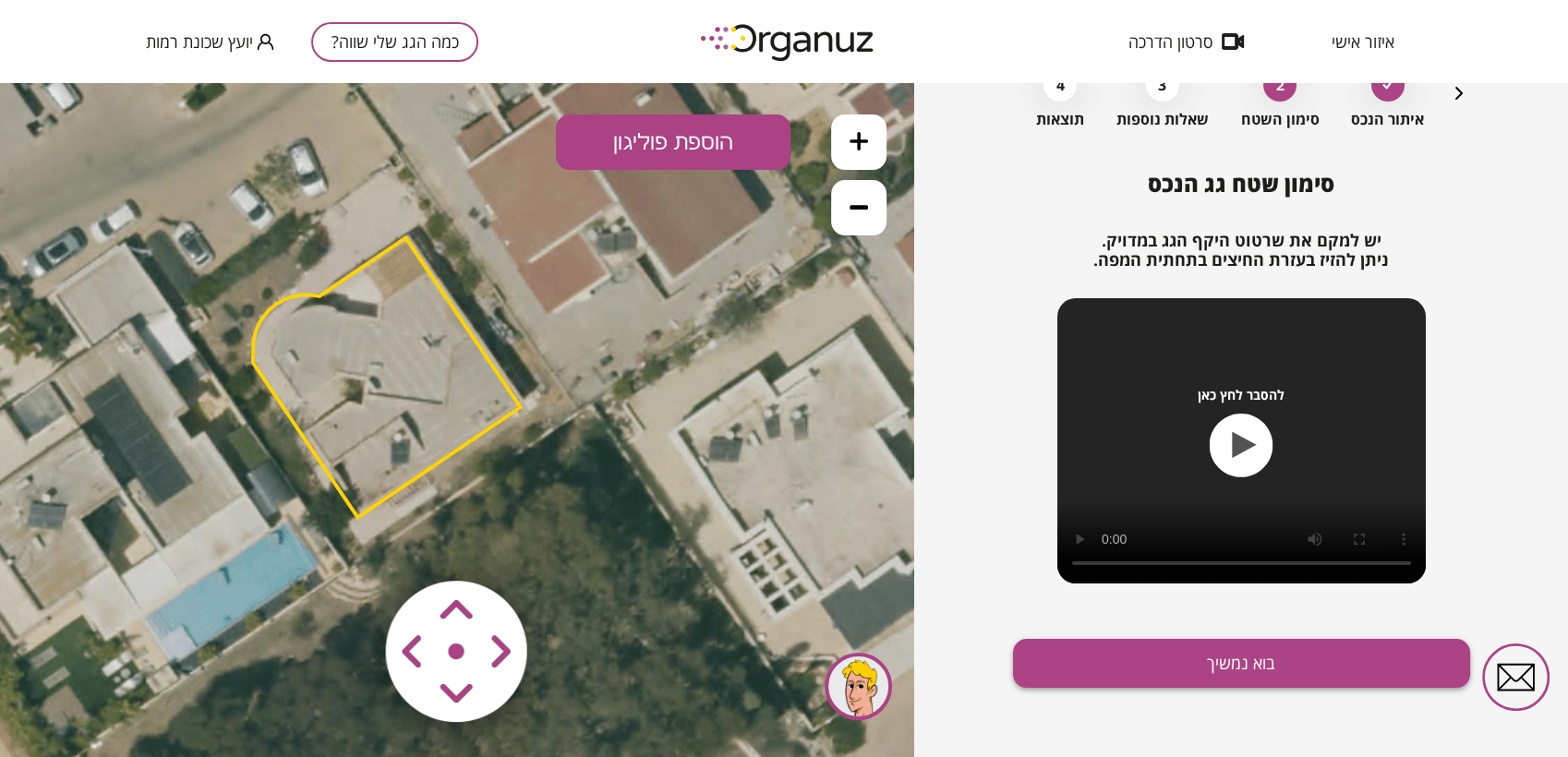 click on "בוא נמשיך" at bounding box center (1241, 663) 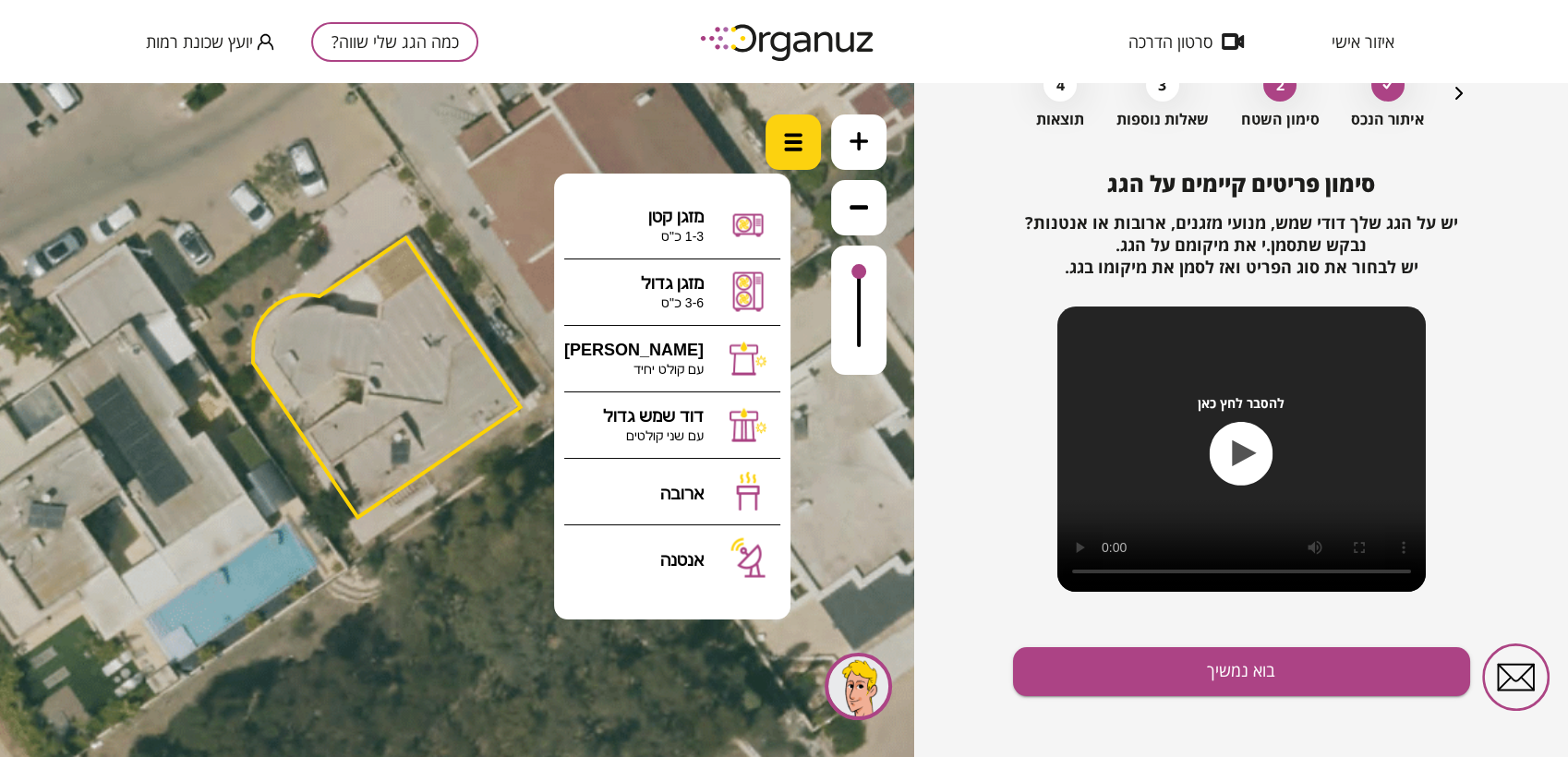 click at bounding box center (793, 142) 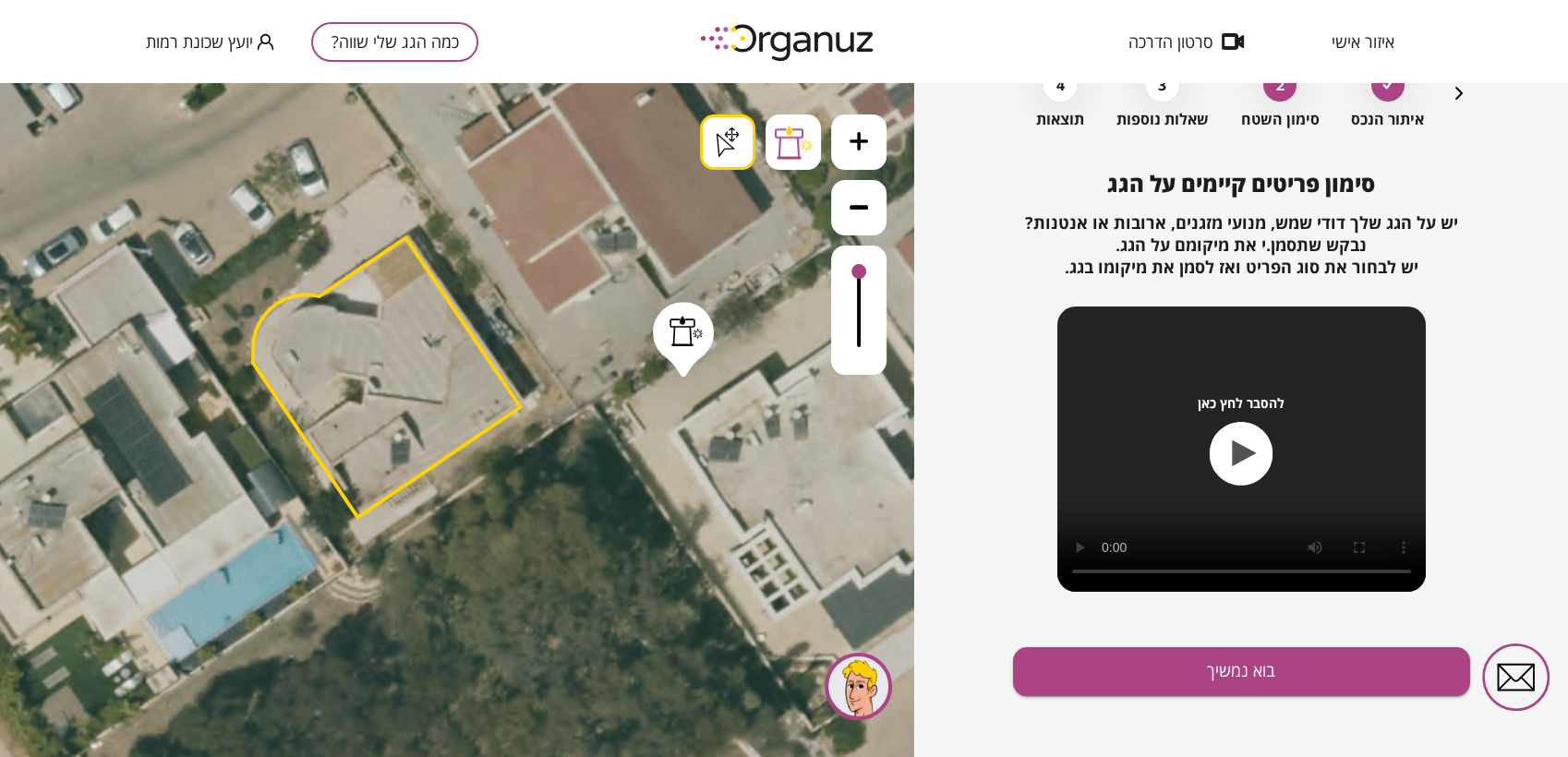 click on ".st0 {
fill: #FFFFFF;
}
.st0 {
fill: #FFFFFF;
}" at bounding box center [457, 420] 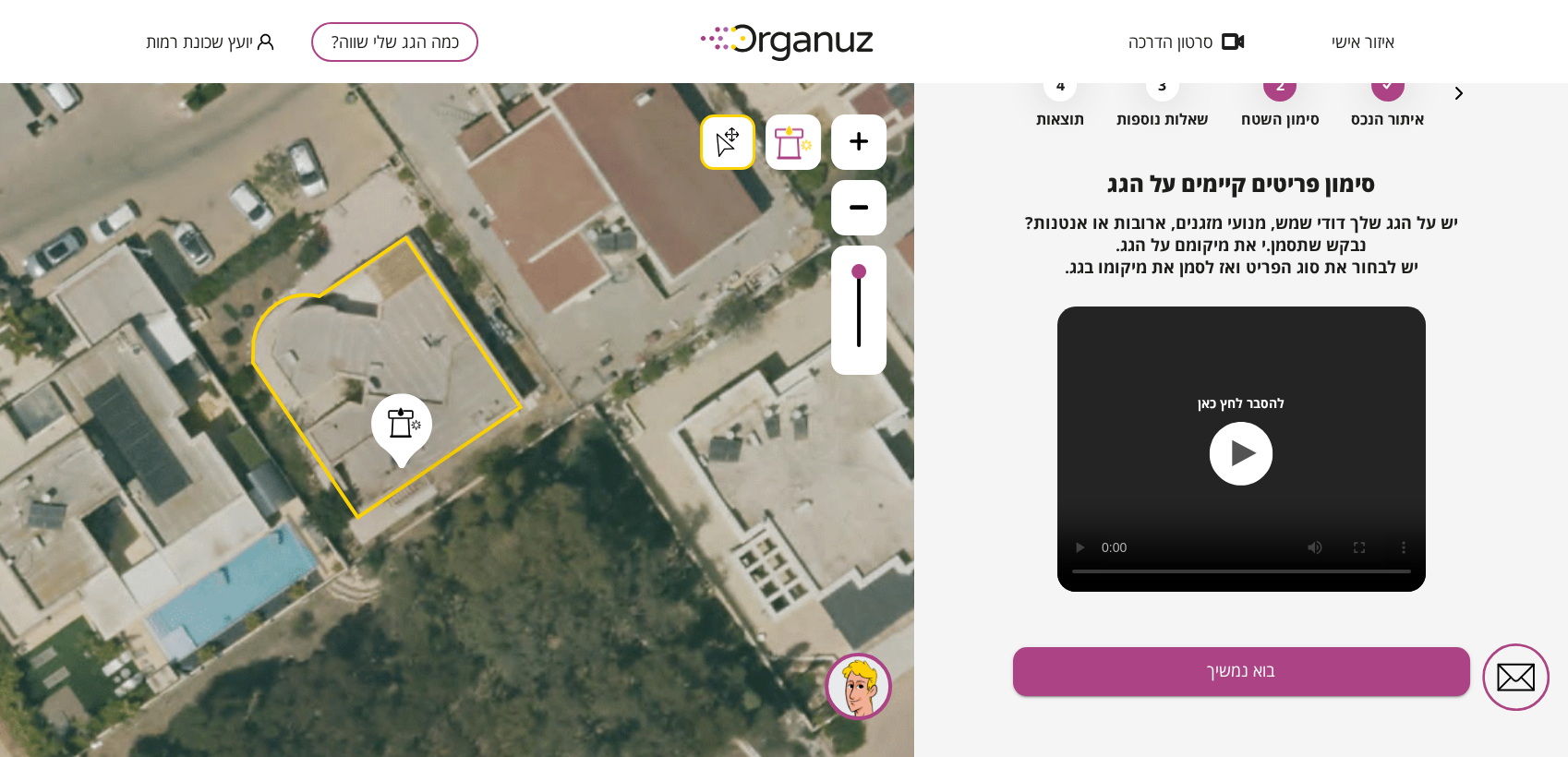 click on ".st0 {
fill: #FFFFFF;
}
.st0 {
fill: #FFFFFF;
}" at bounding box center [507, 1063] 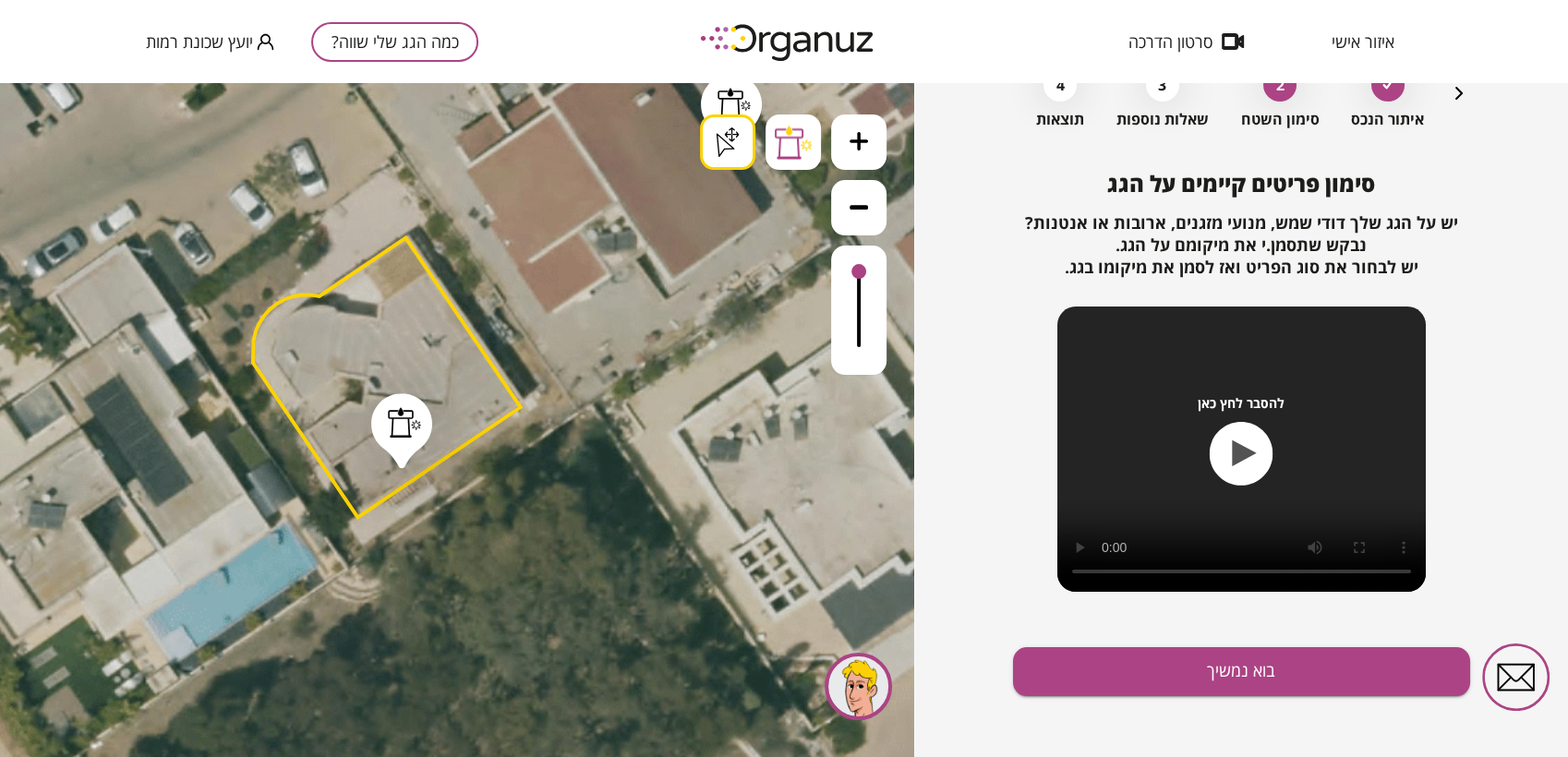 click on ".st0 {
fill: #FFFFFF;
}
.st0 {
fill: #FFFFFF;
}" at bounding box center [457, 420] 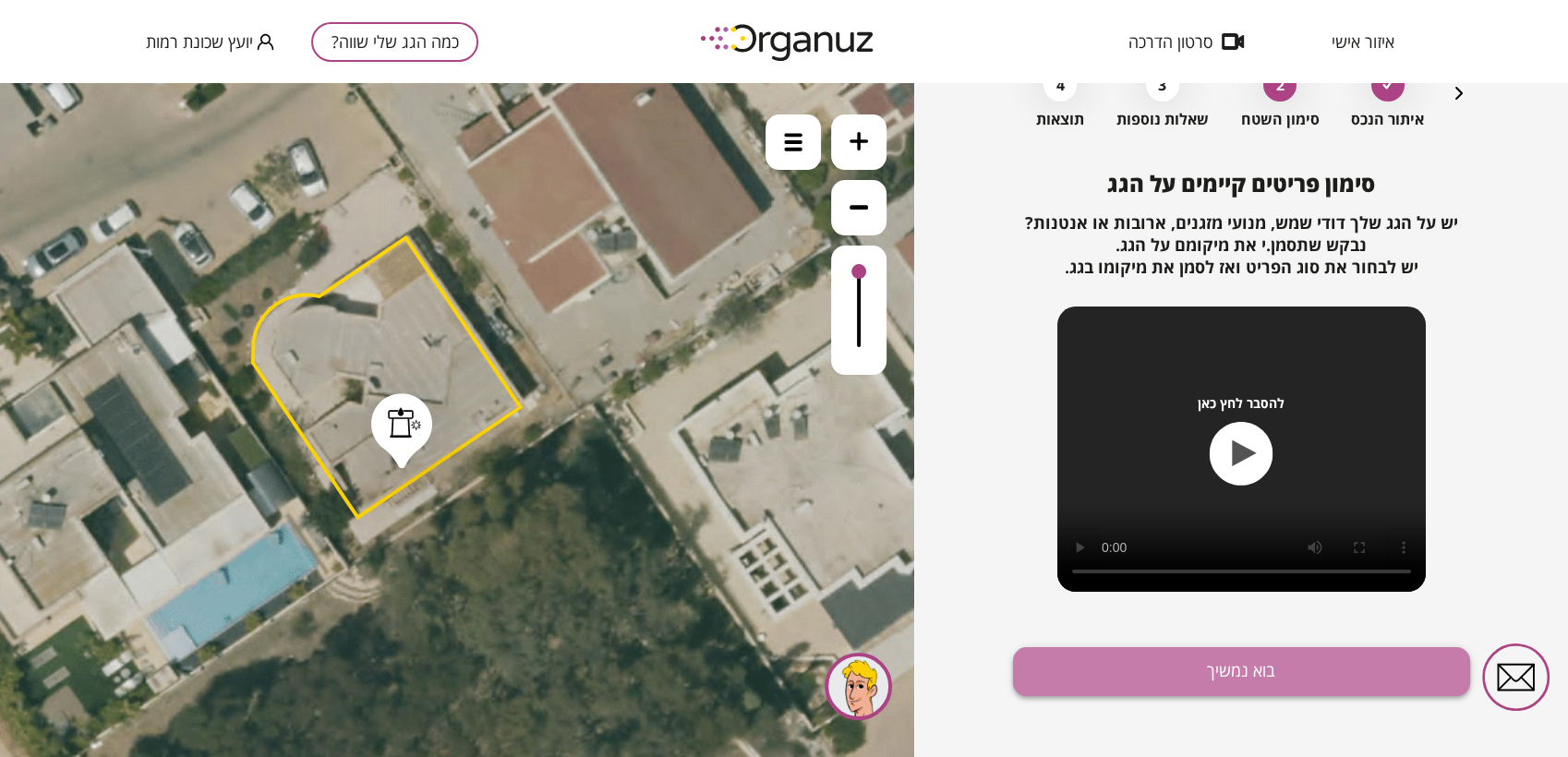 click on "בוא נמשיך" at bounding box center (1241, 671) 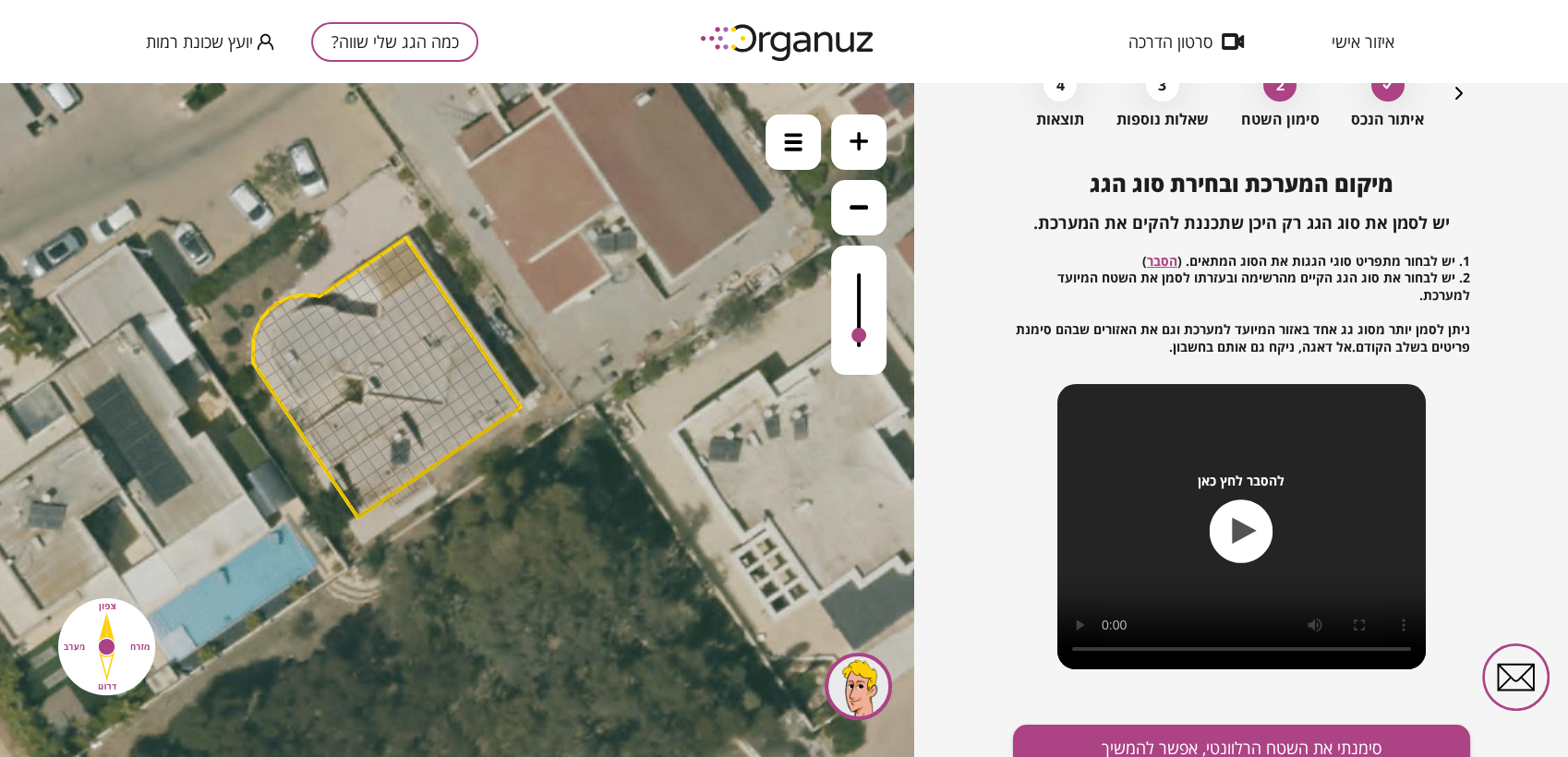 drag, startPoint x: 866, startPoint y: 269, endPoint x: 863, endPoint y: 337, distance: 68.06614 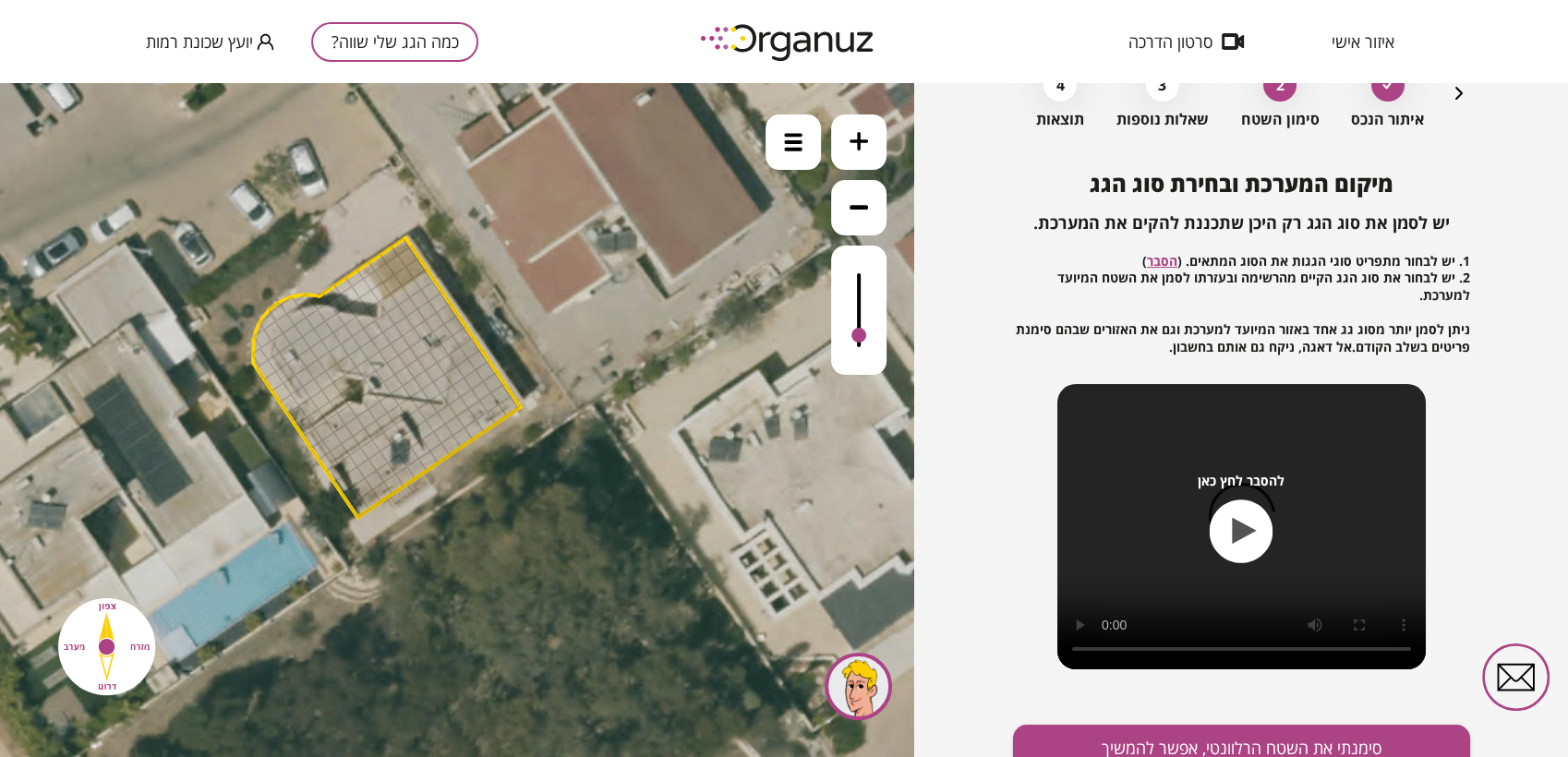 click at bounding box center [859, 310] 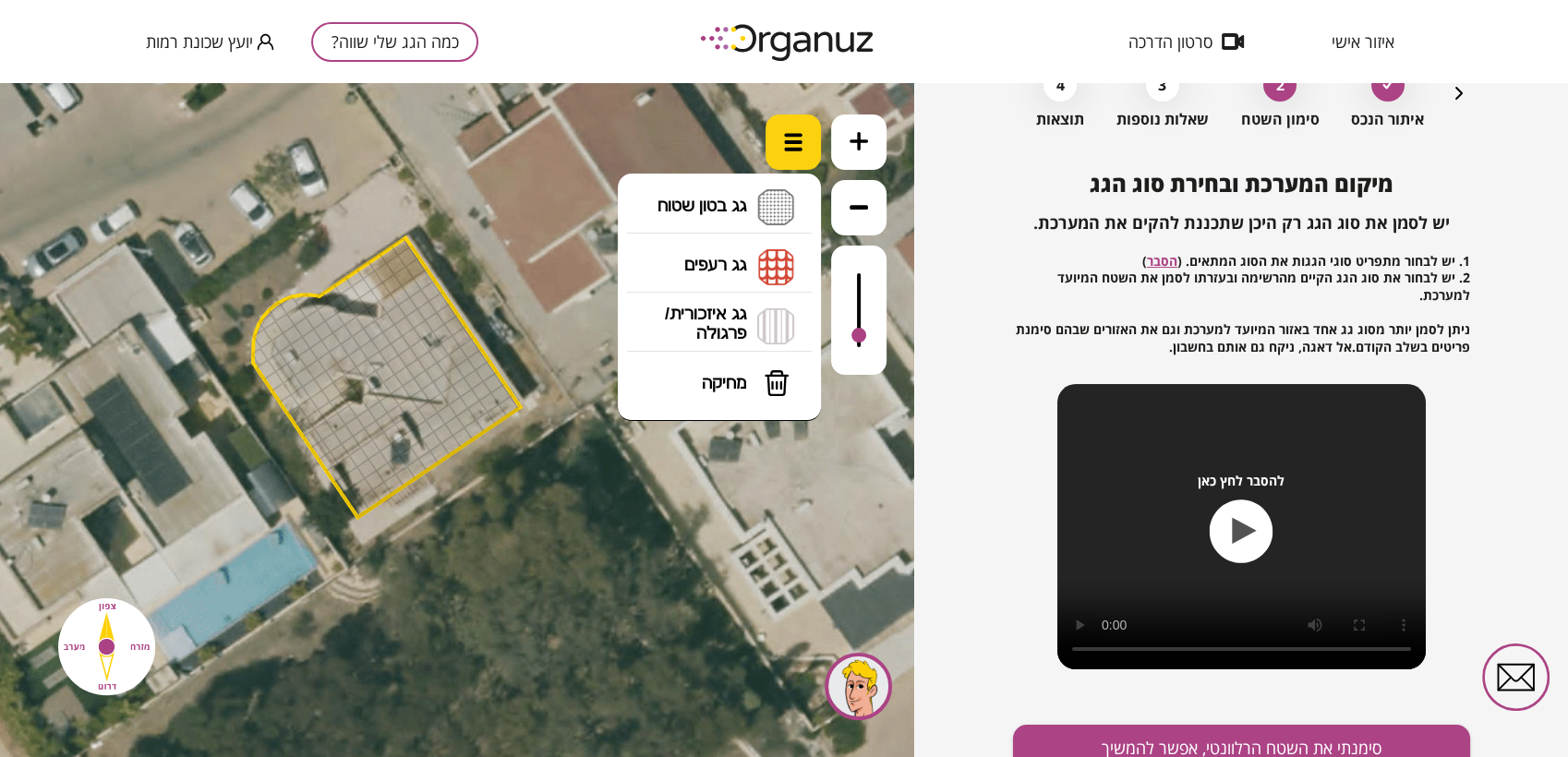 click at bounding box center (793, 142) 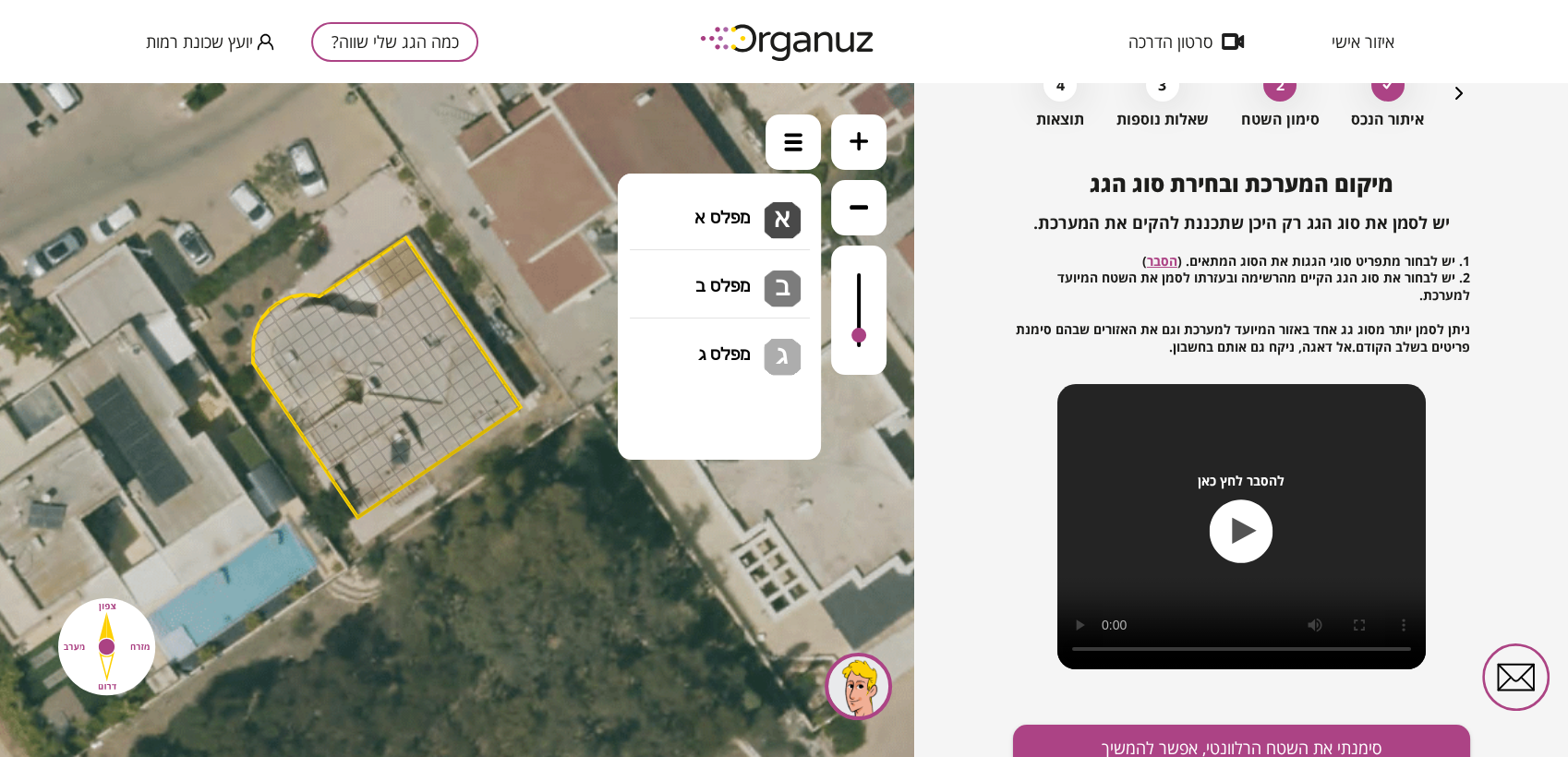 click on "גג בטון שטוח
מפלס א
א
מפלס ב
ב
מפלס ג
ג" at bounding box center (719, 208) 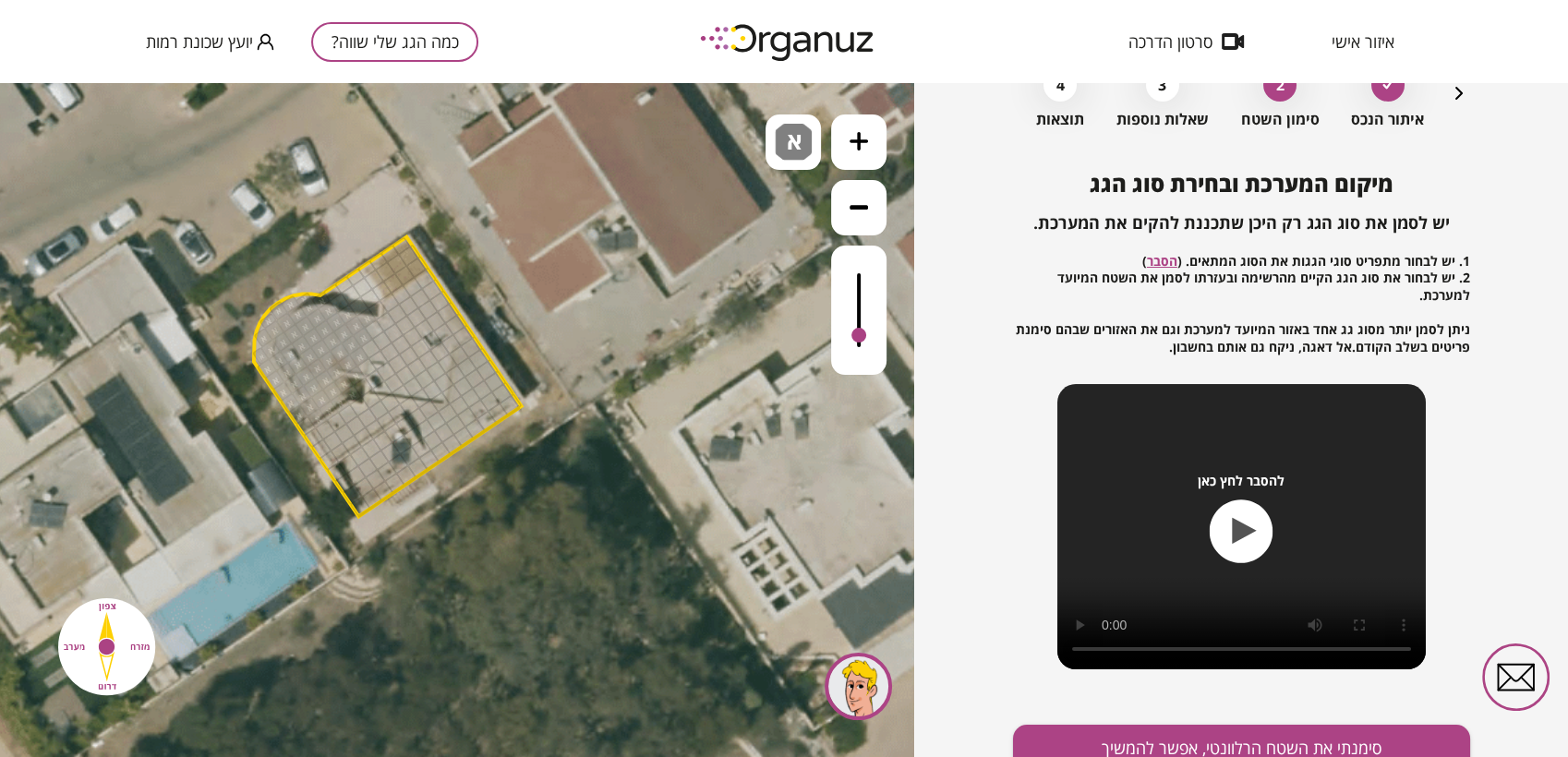 drag, startPoint x: 365, startPoint y: 317, endPoint x: 288, endPoint y: 373, distance: 95.21029 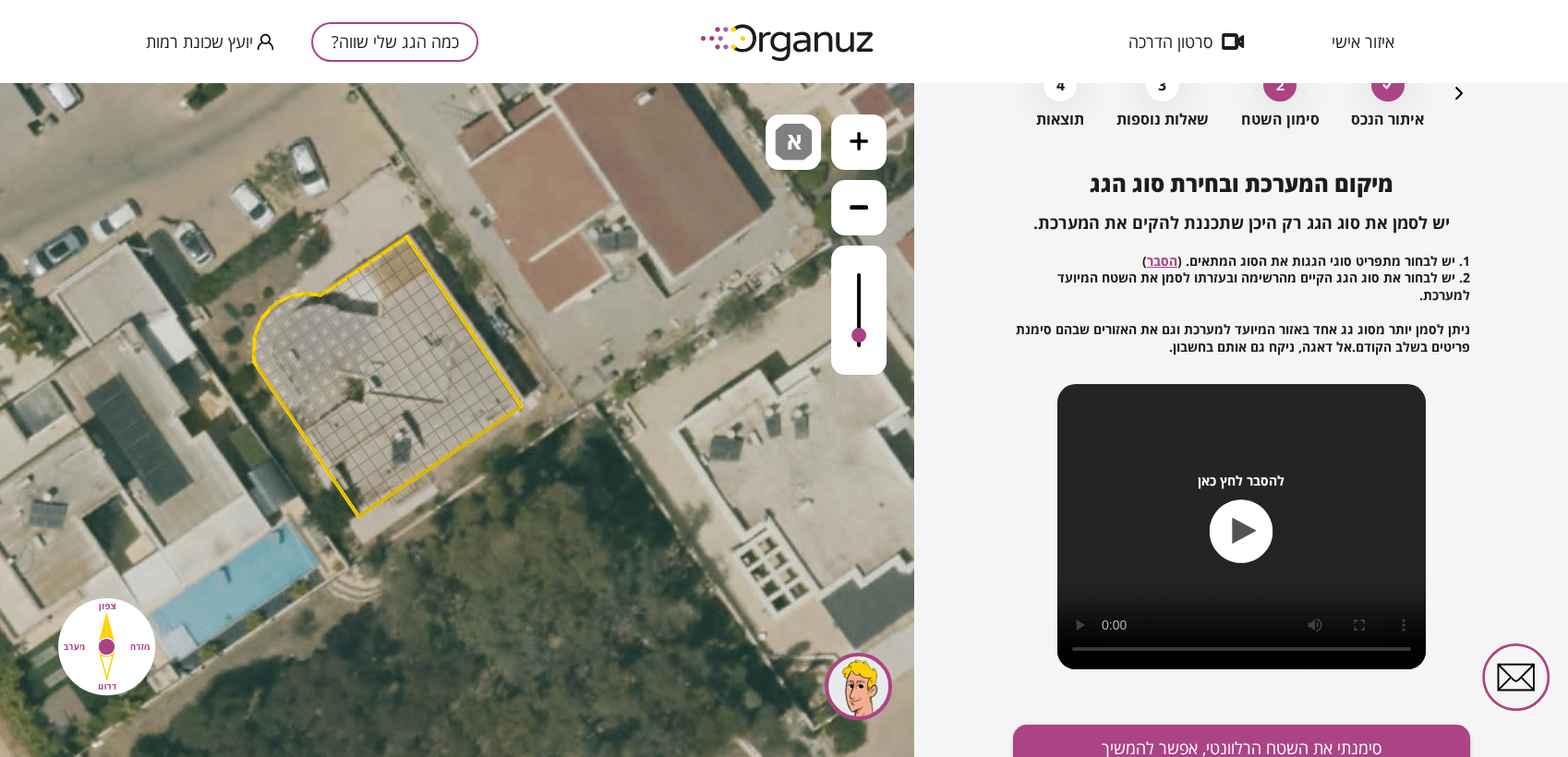 click at bounding box center (447, 363) 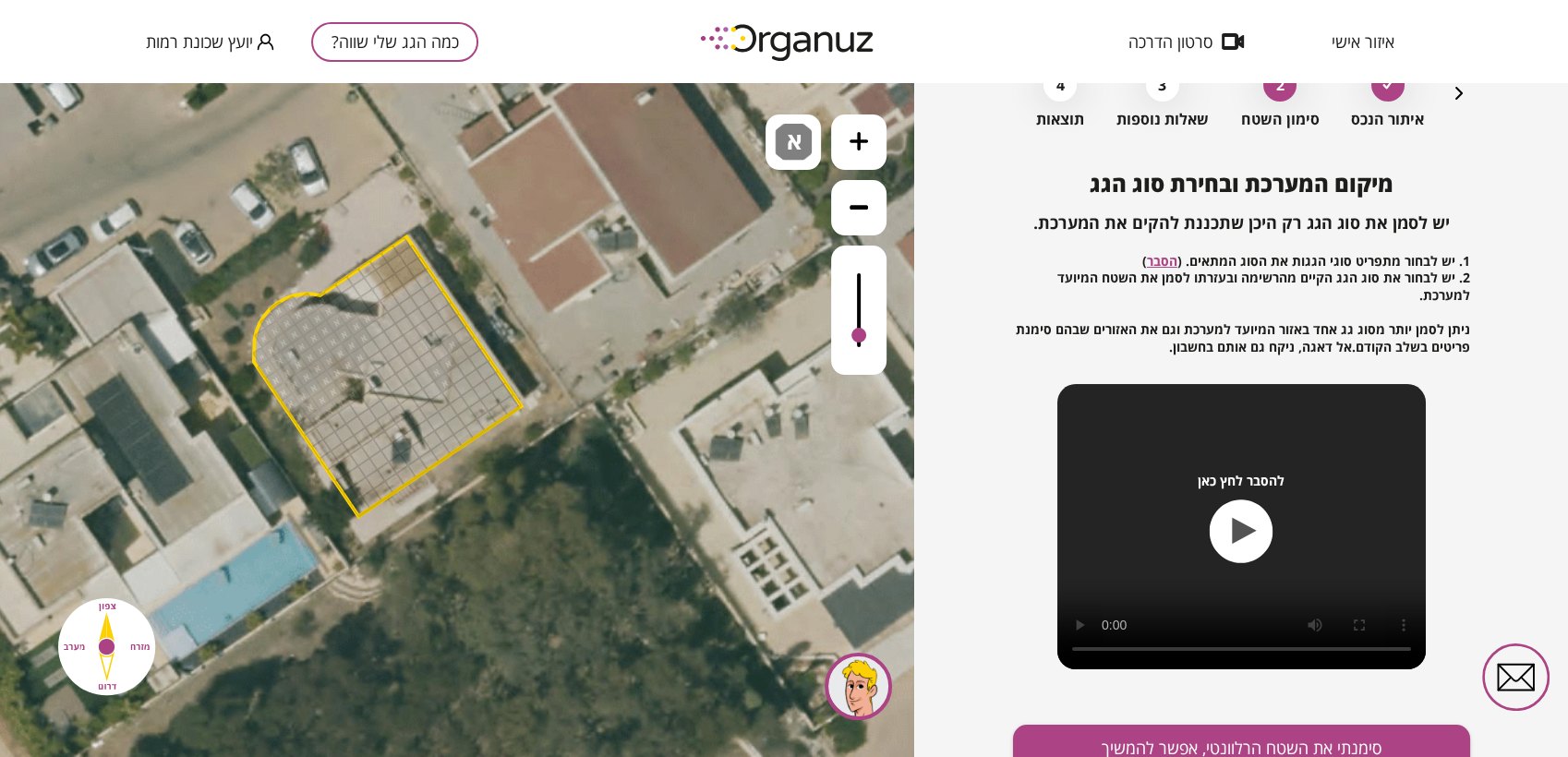 click at bounding box center (443, 382) 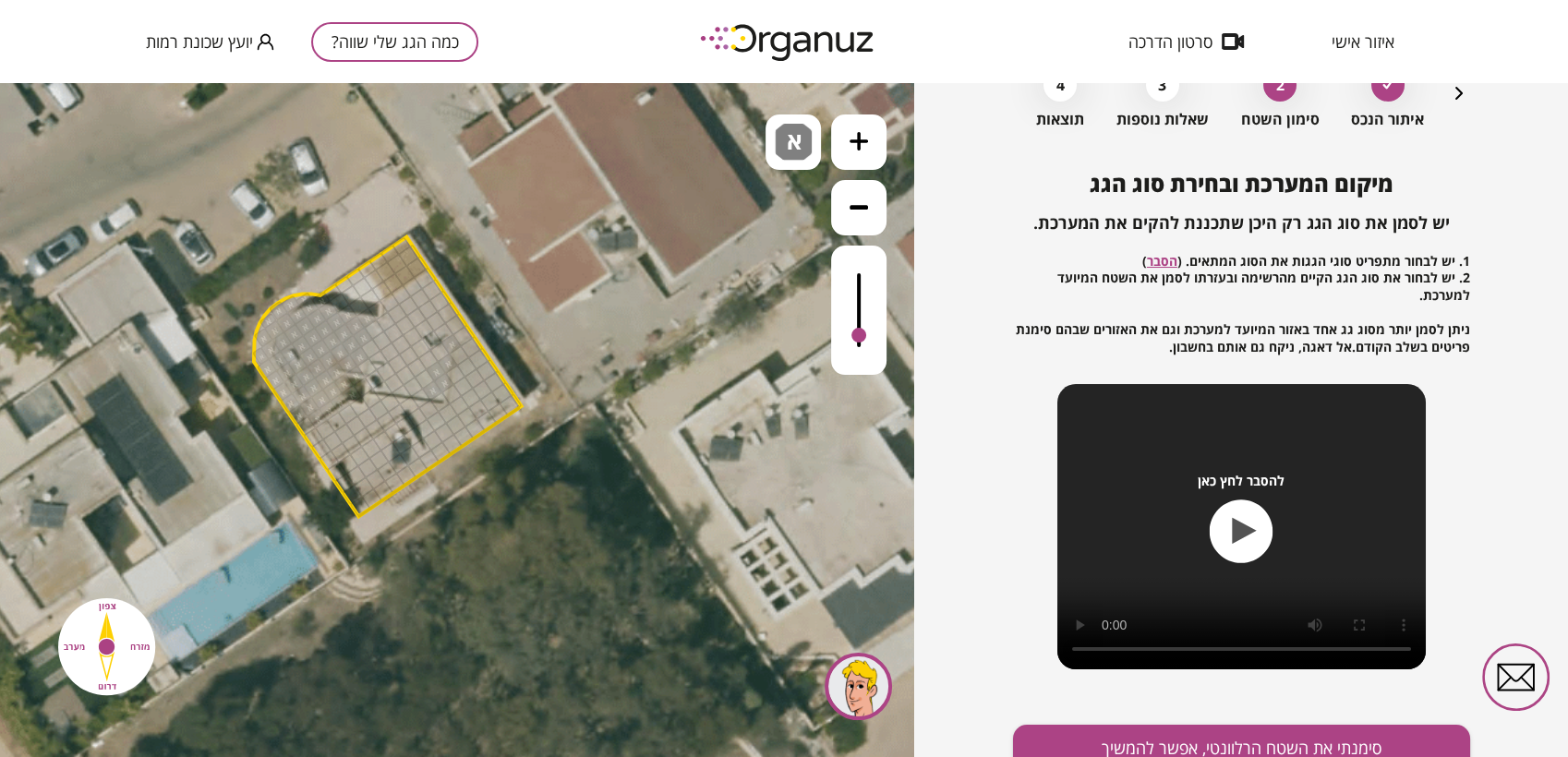 click at bounding box center [432, 391] 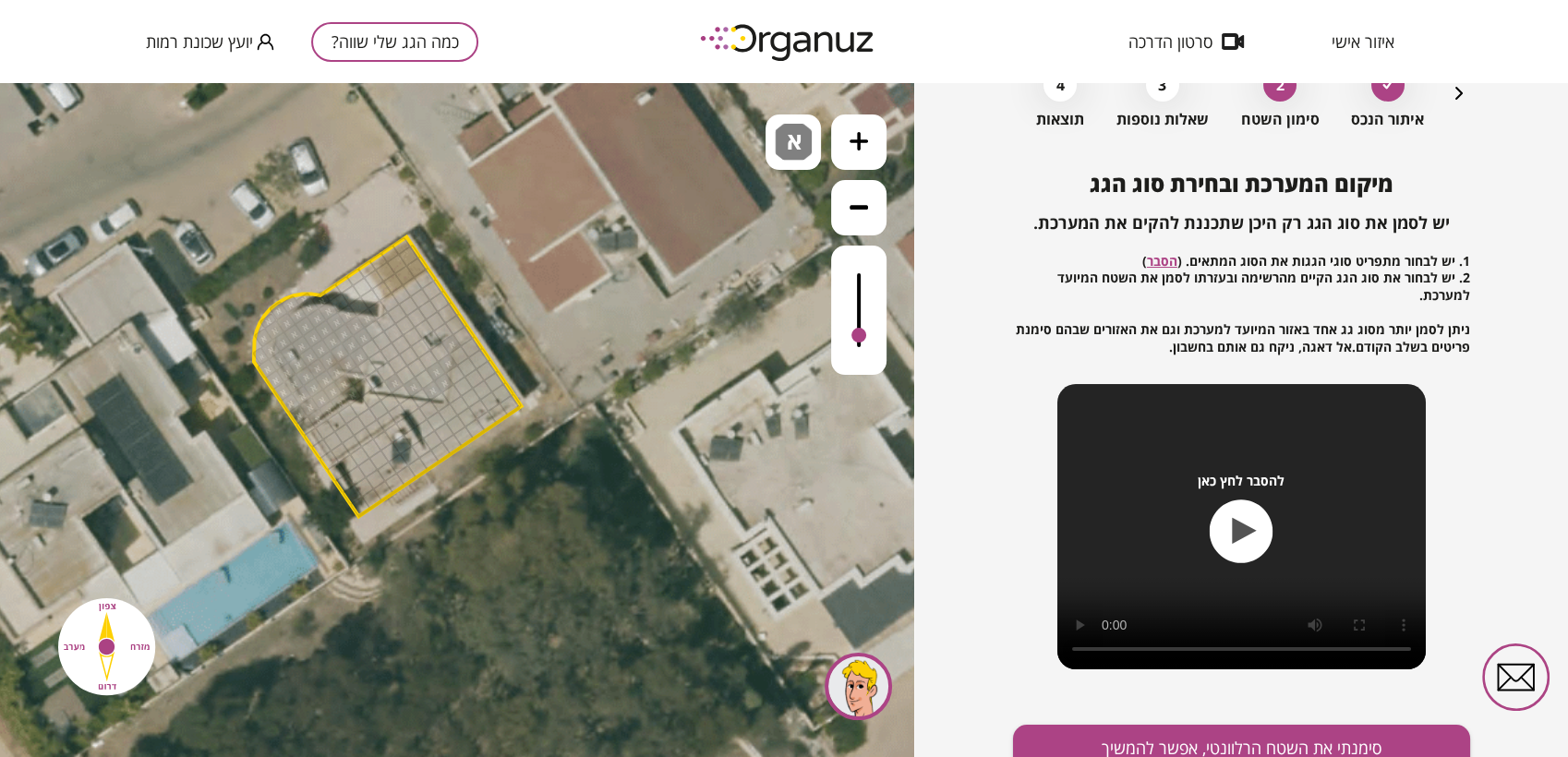click at bounding box center (401, 394) 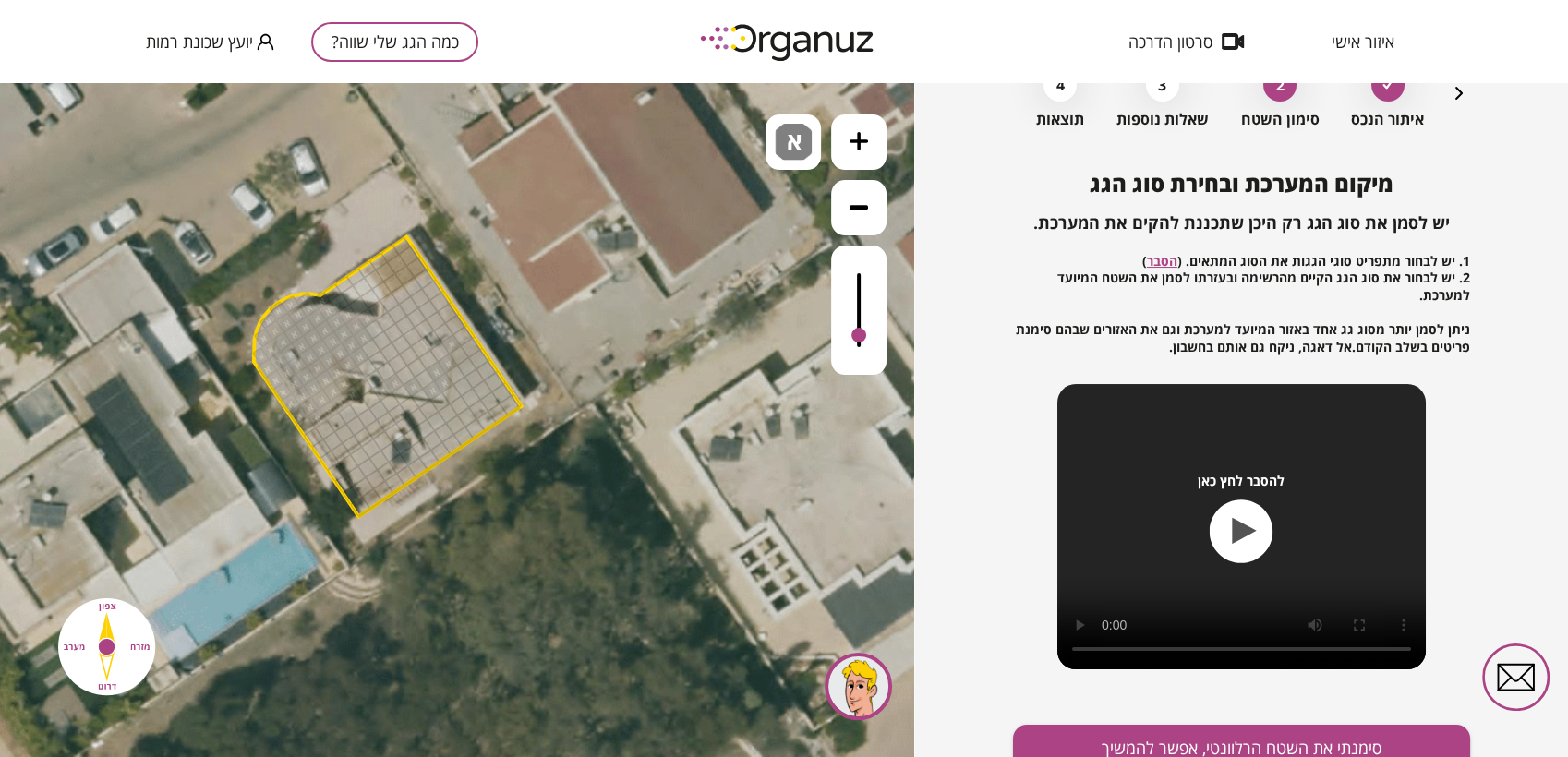 click at bounding box center [382, 391] 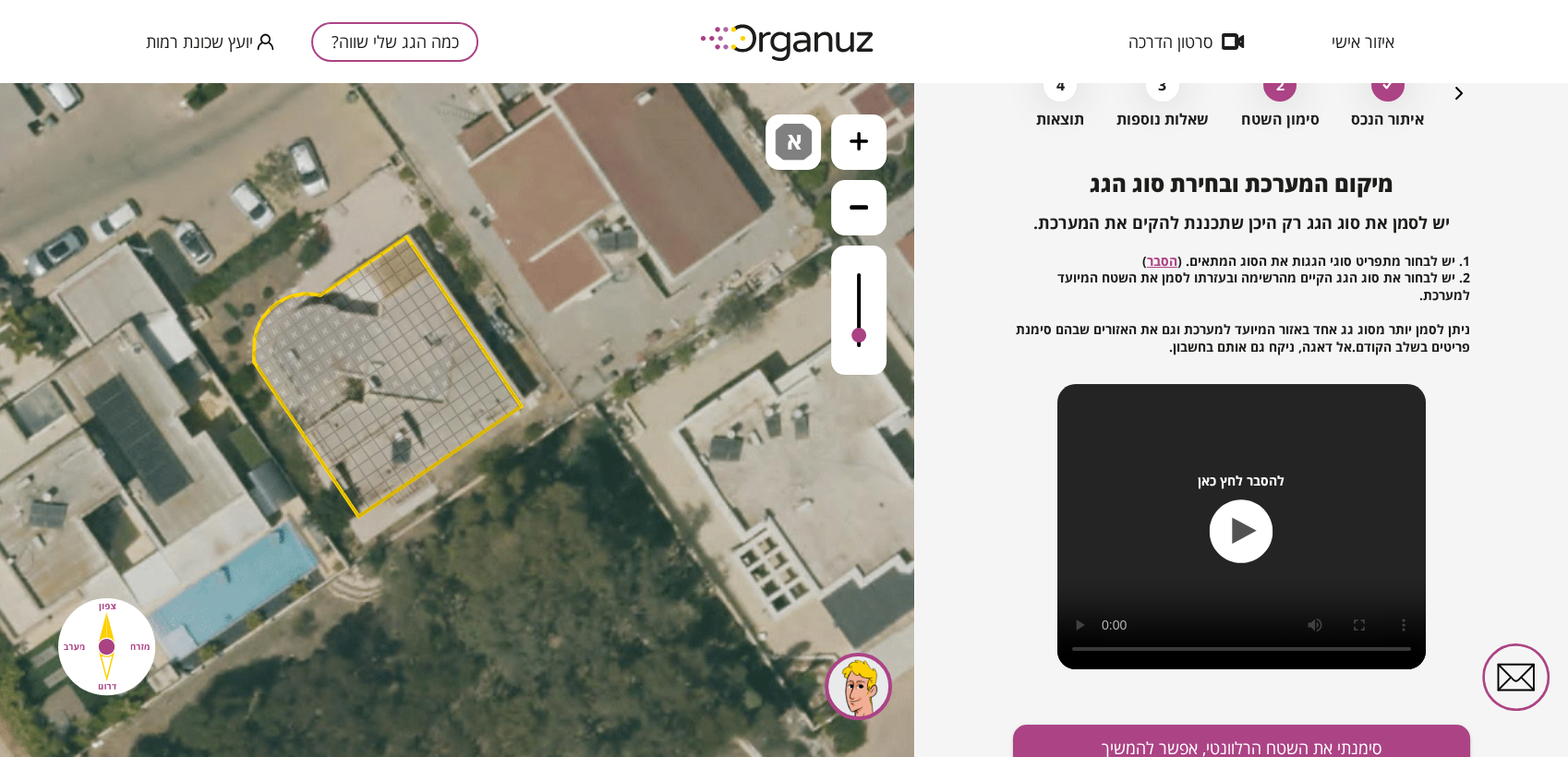 click at bounding box center (420, 398) 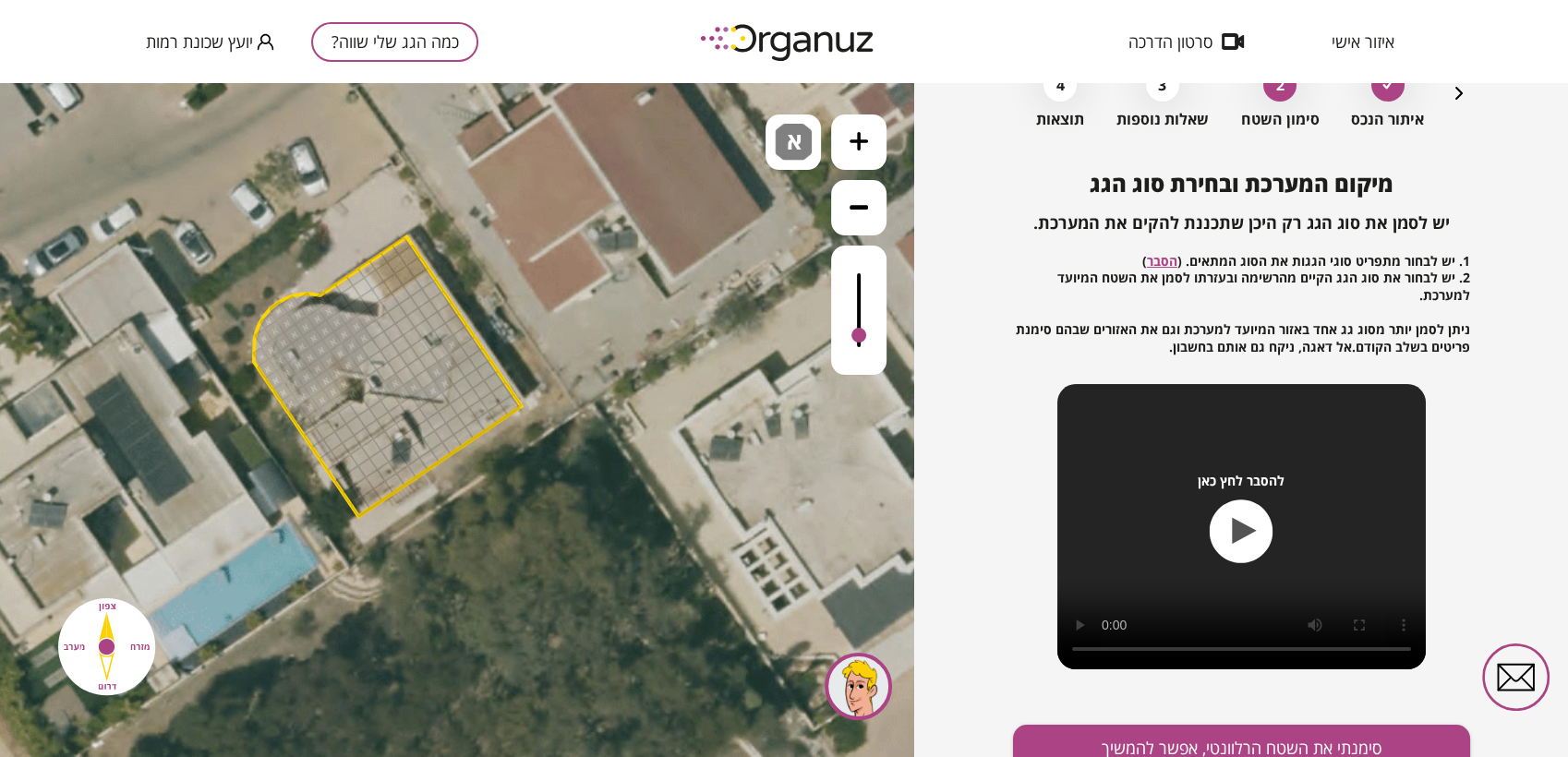 click at bounding box center [440, 402] 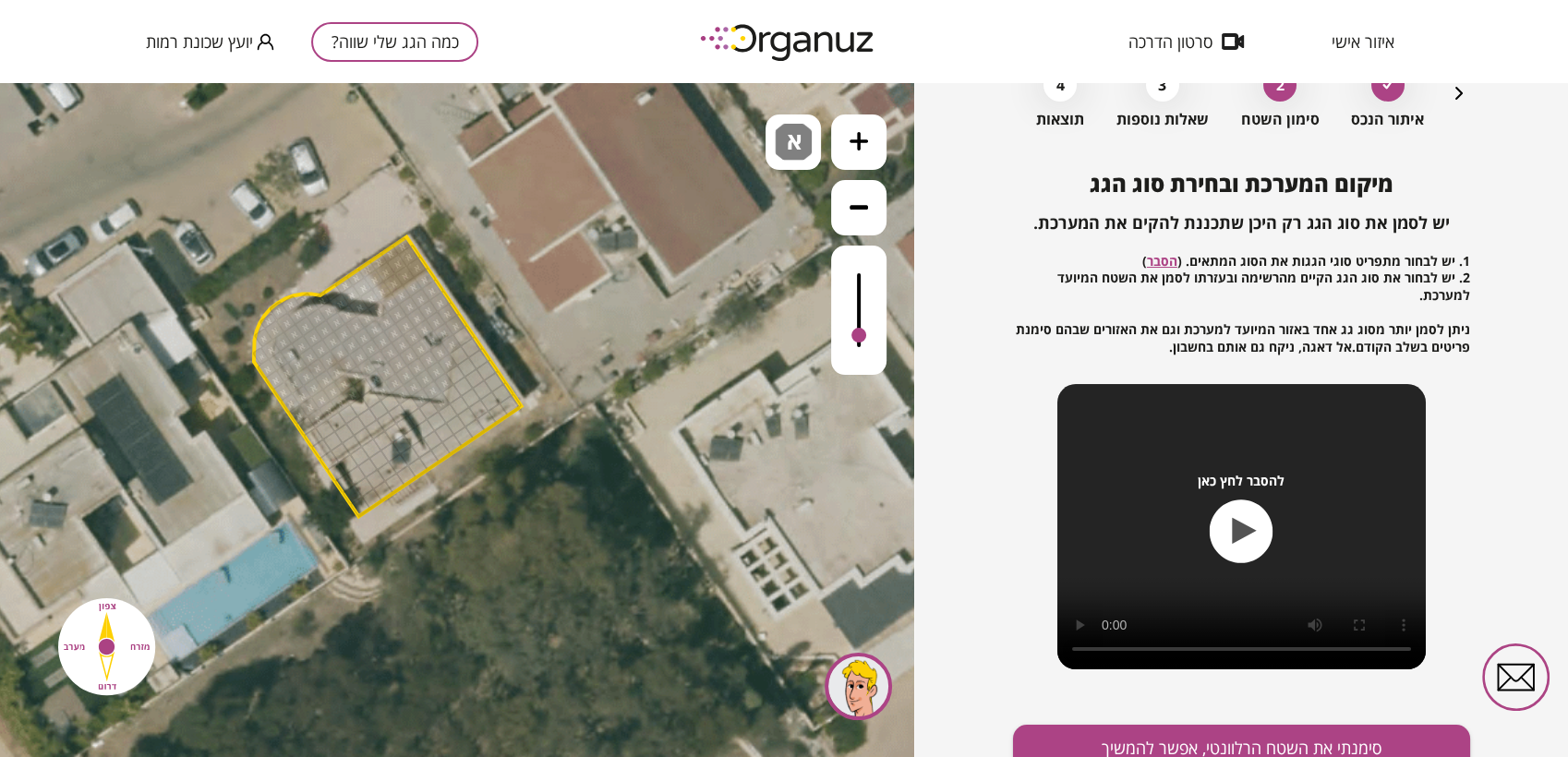 drag, startPoint x: 439, startPoint y: 334, endPoint x: 464, endPoint y: 323, distance: 27.313001 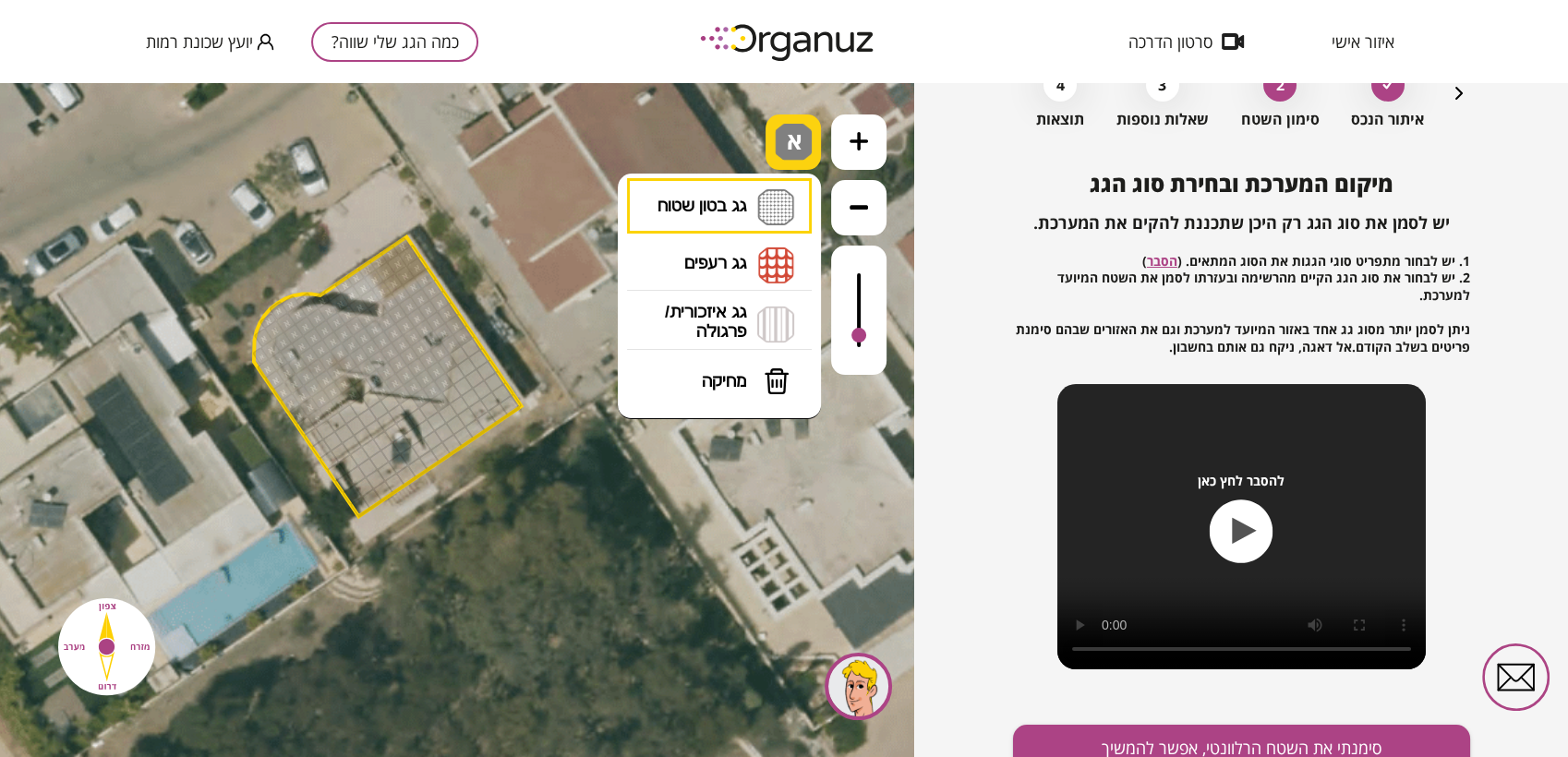 click at bounding box center (793, 142) 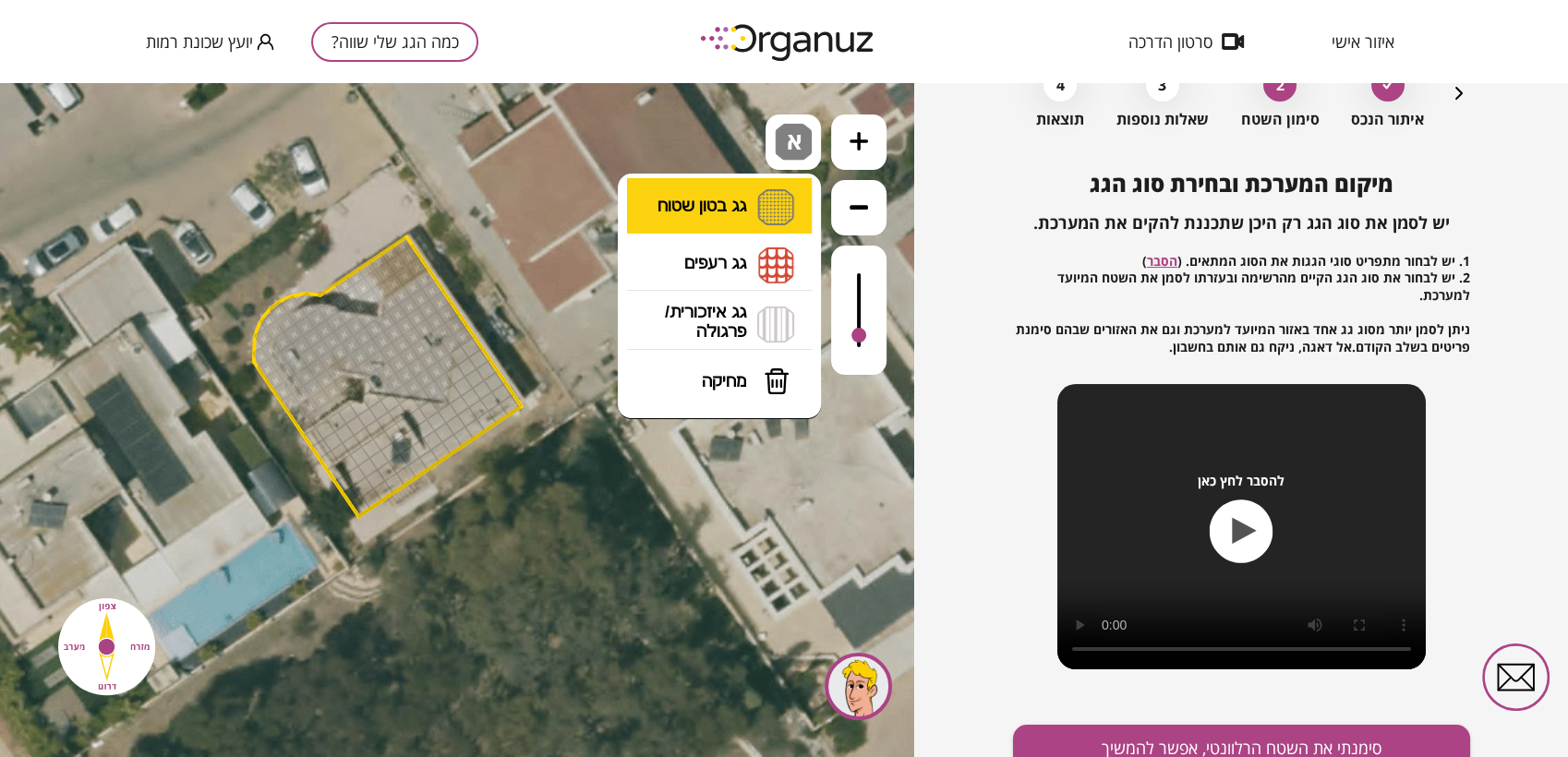 click on "גג בטון שטוח
מפלס א
א
מפלס ב
ב
מפלס ג
ג" at bounding box center [719, 207] 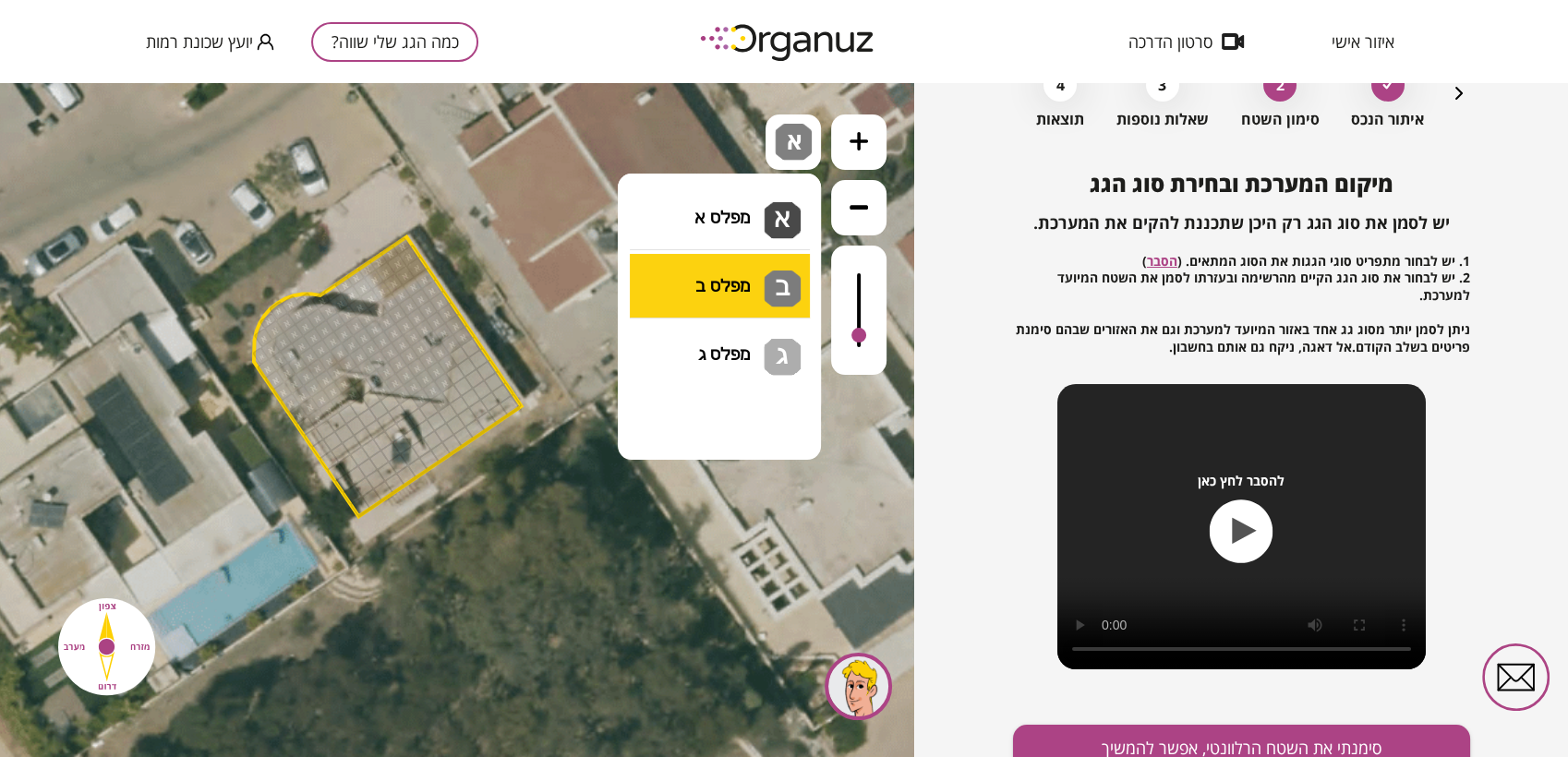 click on ".st0 {
fill: #FFFFFF;
}
.st0 {
fill: #FFFFFF;
}" at bounding box center (457, 420) 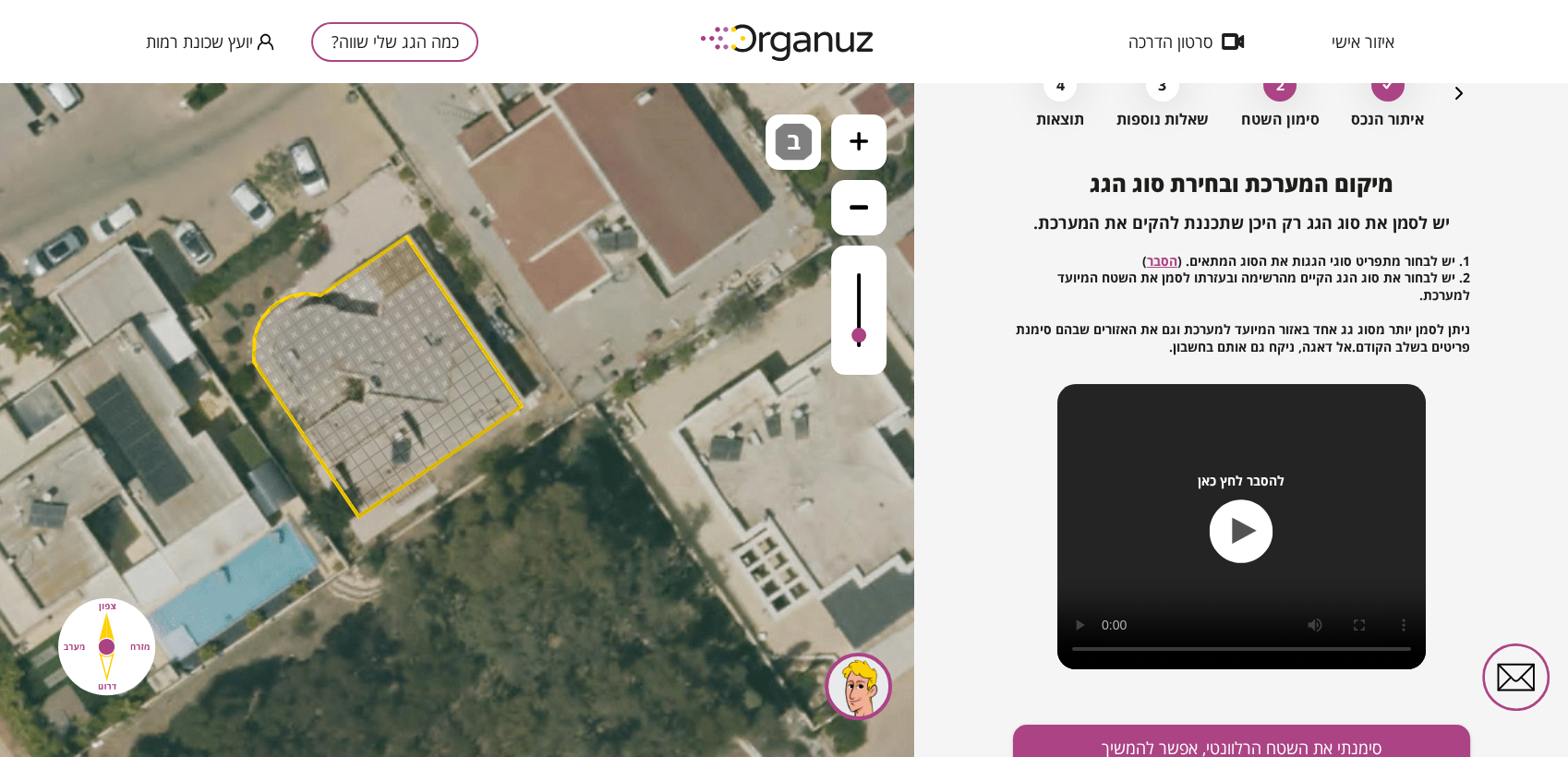 drag, startPoint x: 408, startPoint y: 405, endPoint x: 359, endPoint y: 415, distance: 50.009999 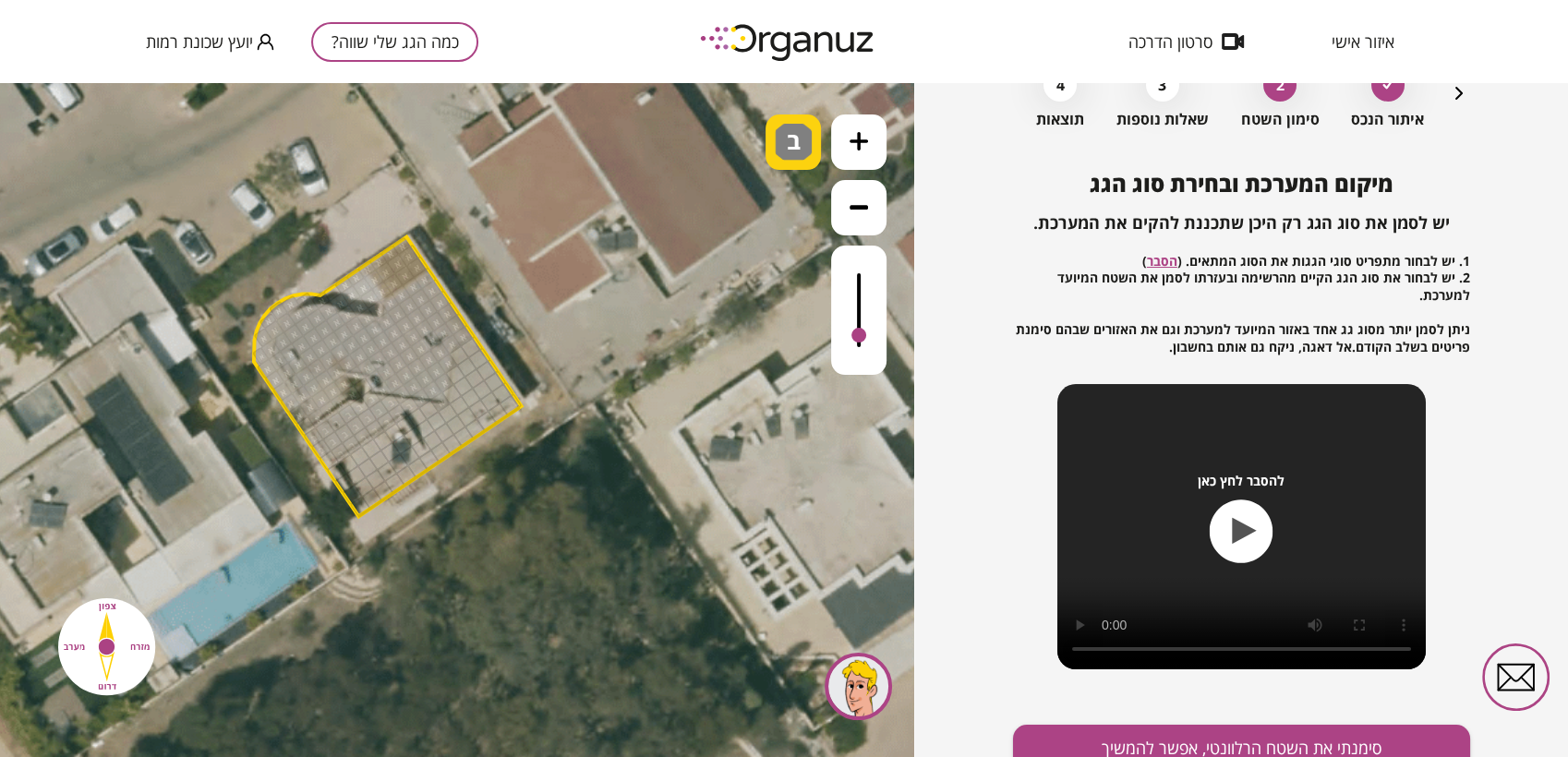 drag, startPoint x: 795, startPoint y: 135, endPoint x: 807, endPoint y: 144, distance: 15 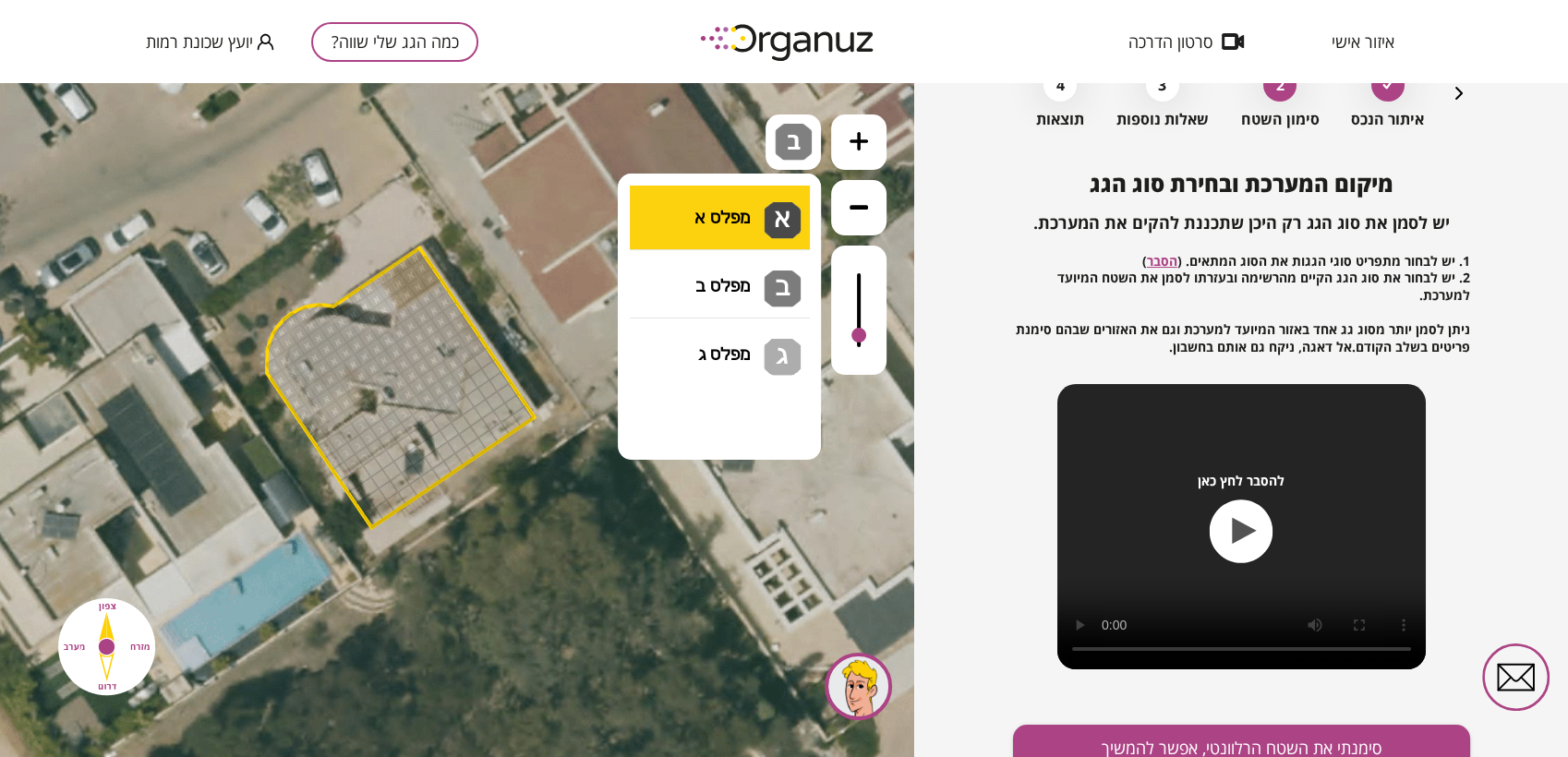 drag, startPoint x: 807, startPoint y: 144, endPoint x: 772, endPoint y: 206, distance: 71.19691 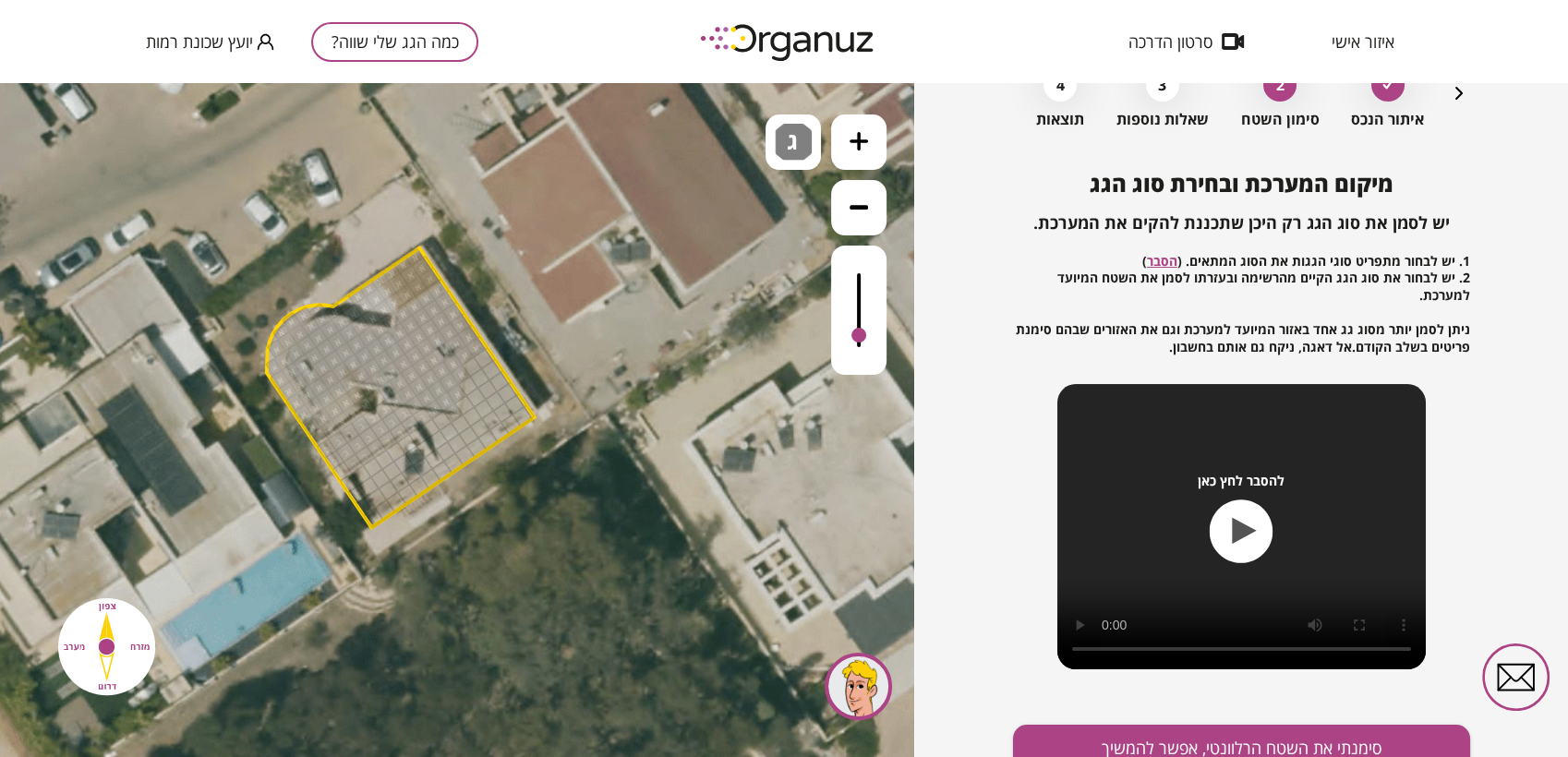 click on ".st0 {
fill: #FFFFFF;
}
.st0 {
fill: #FFFFFF;
}" at bounding box center [457, 420] 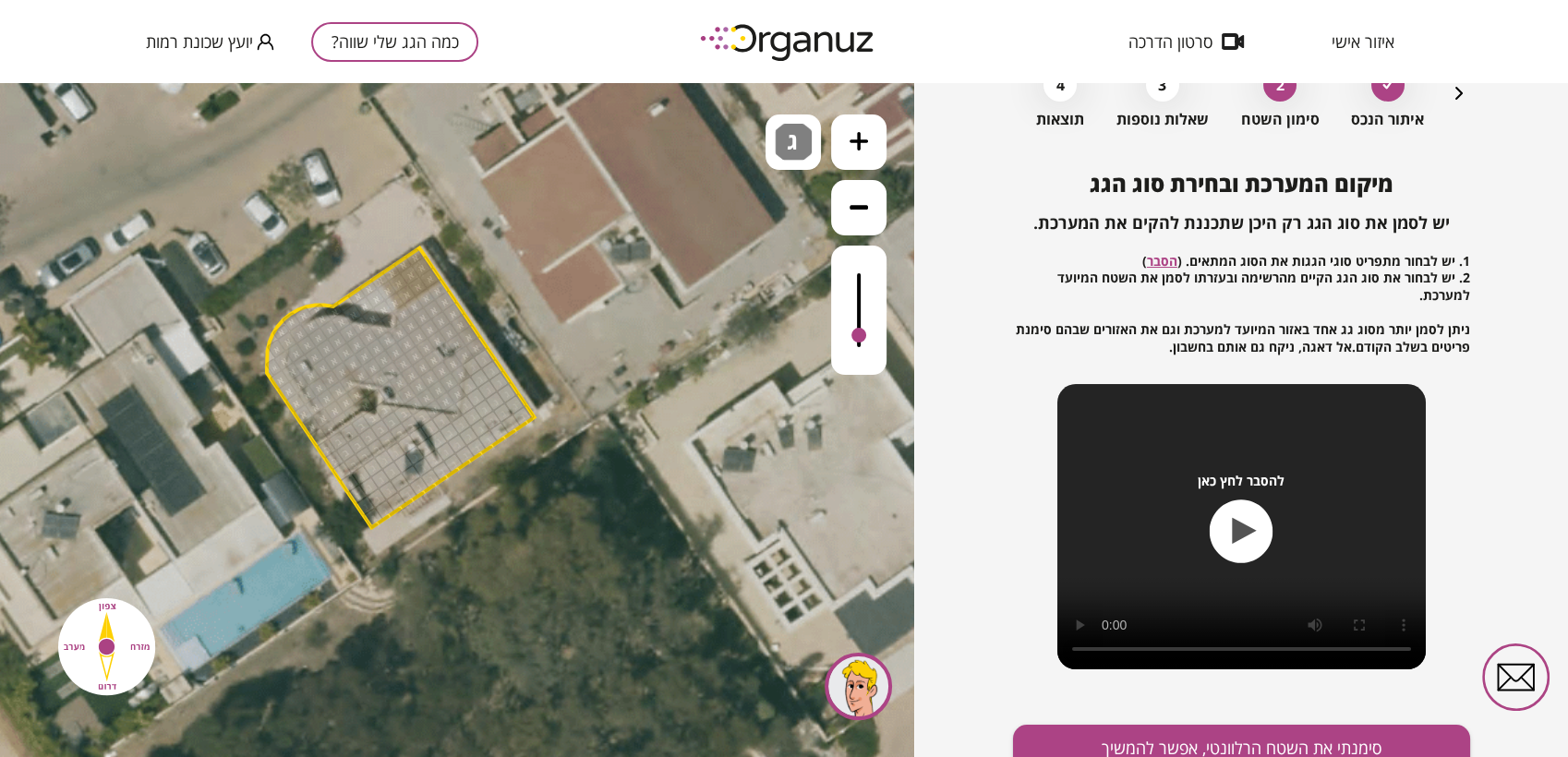 drag, startPoint x: 436, startPoint y: 421, endPoint x: 368, endPoint y: 486, distance: 94.069124 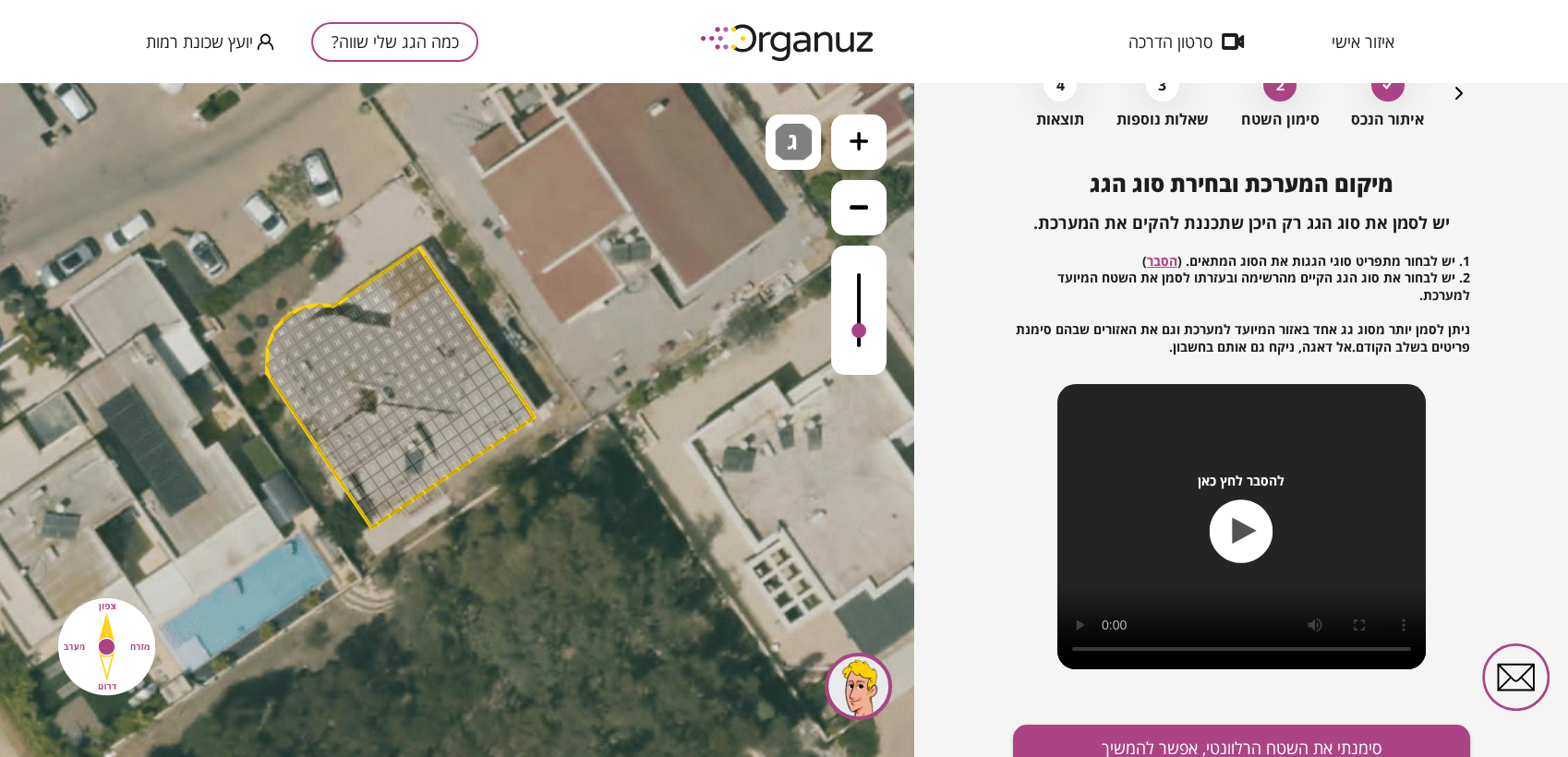 drag, startPoint x: 868, startPoint y: 319, endPoint x: 859, endPoint y: 332, distance: 15.81139 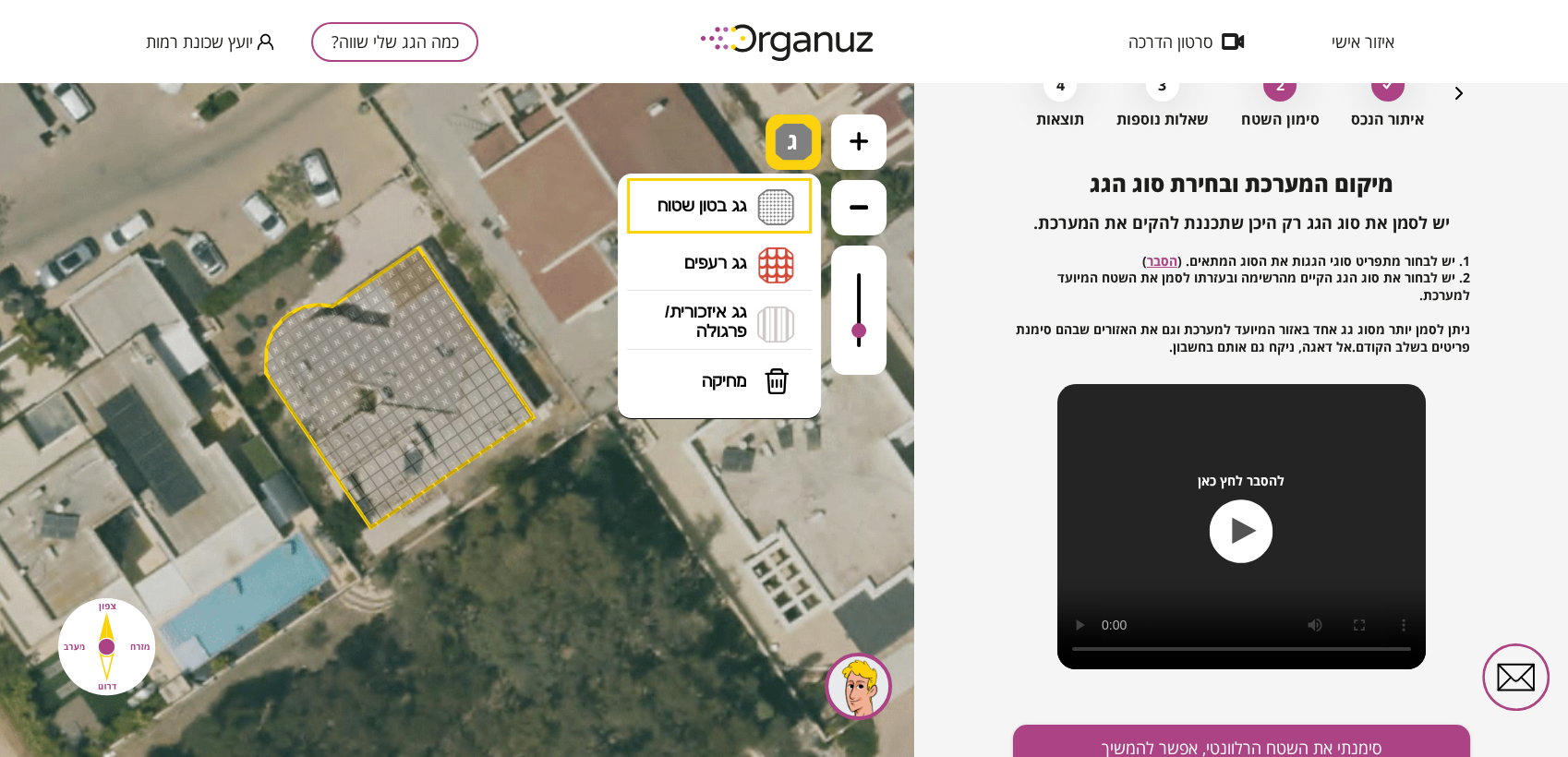 click at bounding box center [793, 142] 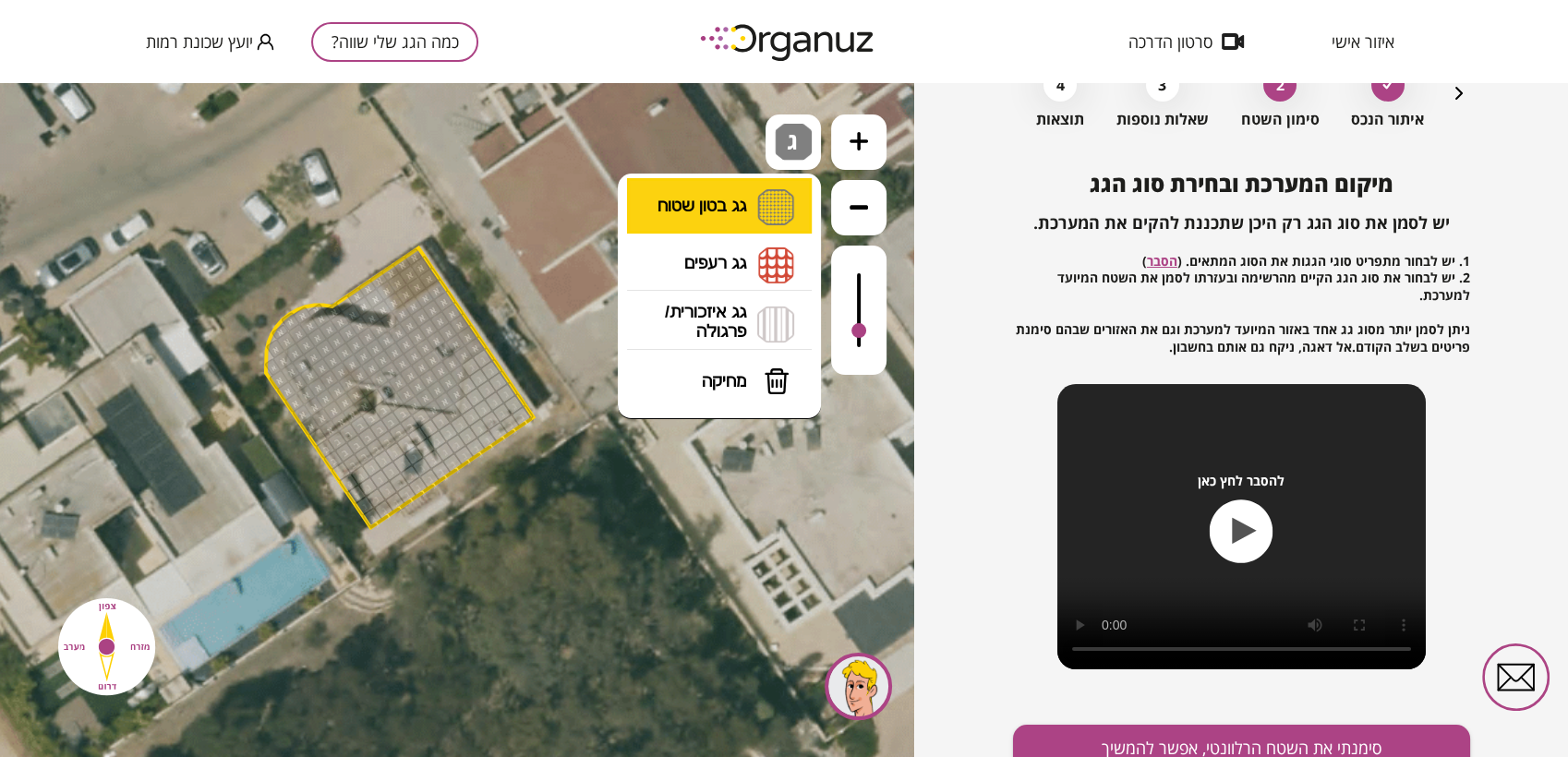 click on "גג בטון שטוח
מפלס א
א
מפלס ב
ב
מפלס ג
ג" at bounding box center (719, 207) 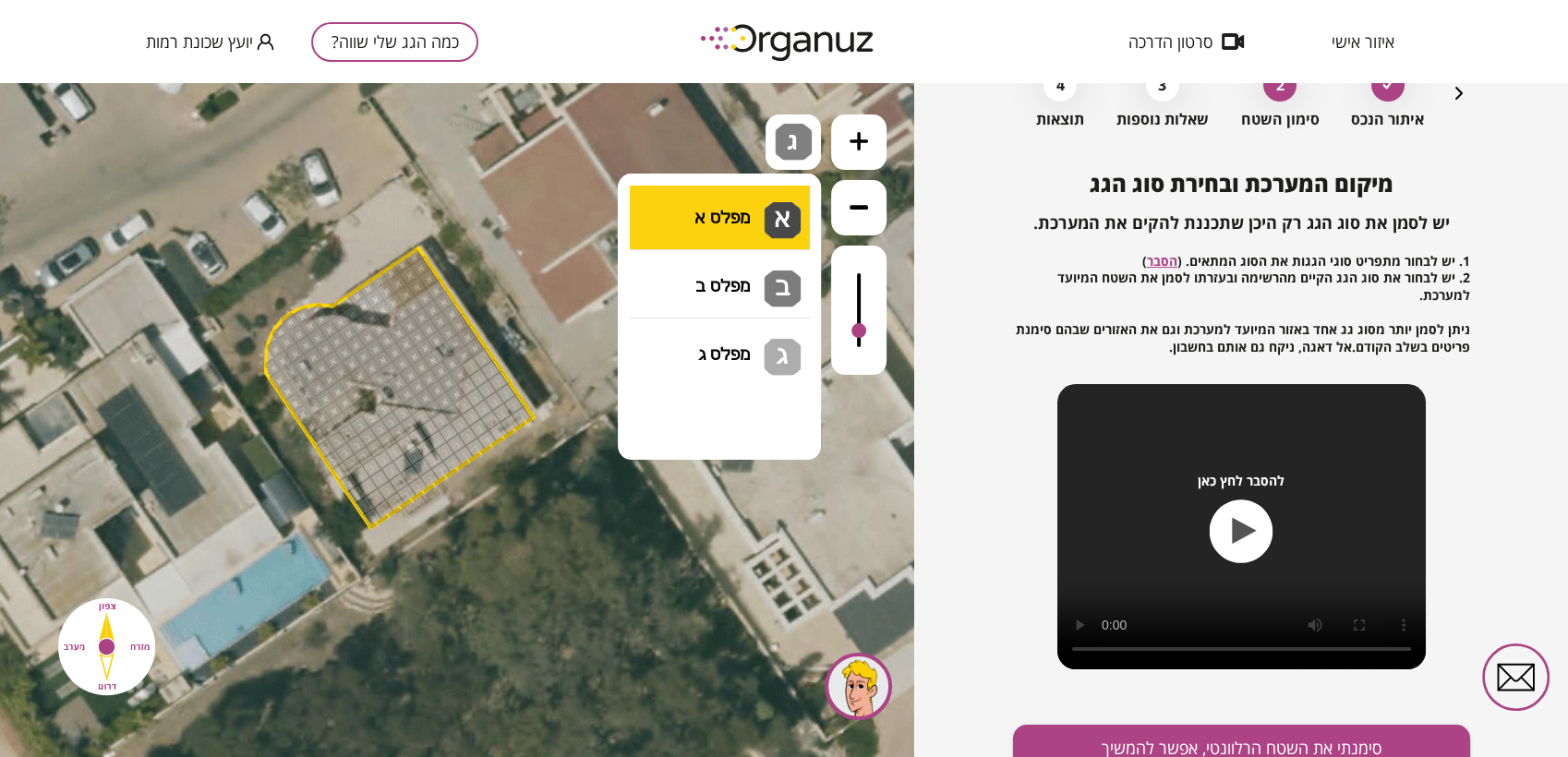 click on ".st0 {
fill: #FFFFFF;
}
.st0 {
fill: #FFFFFF;
}" at bounding box center [457, 420] 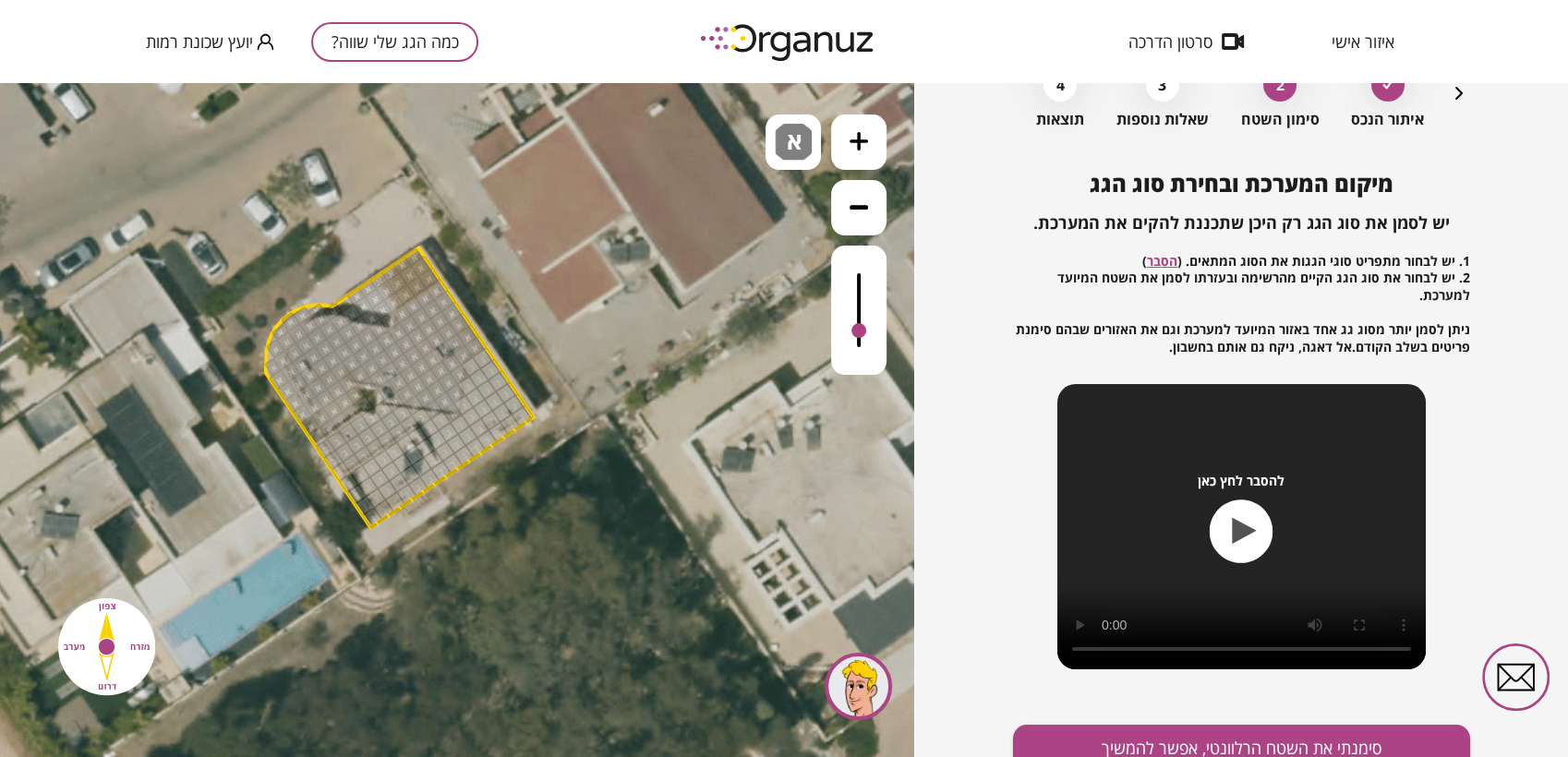 click at bounding box center (375, 398) 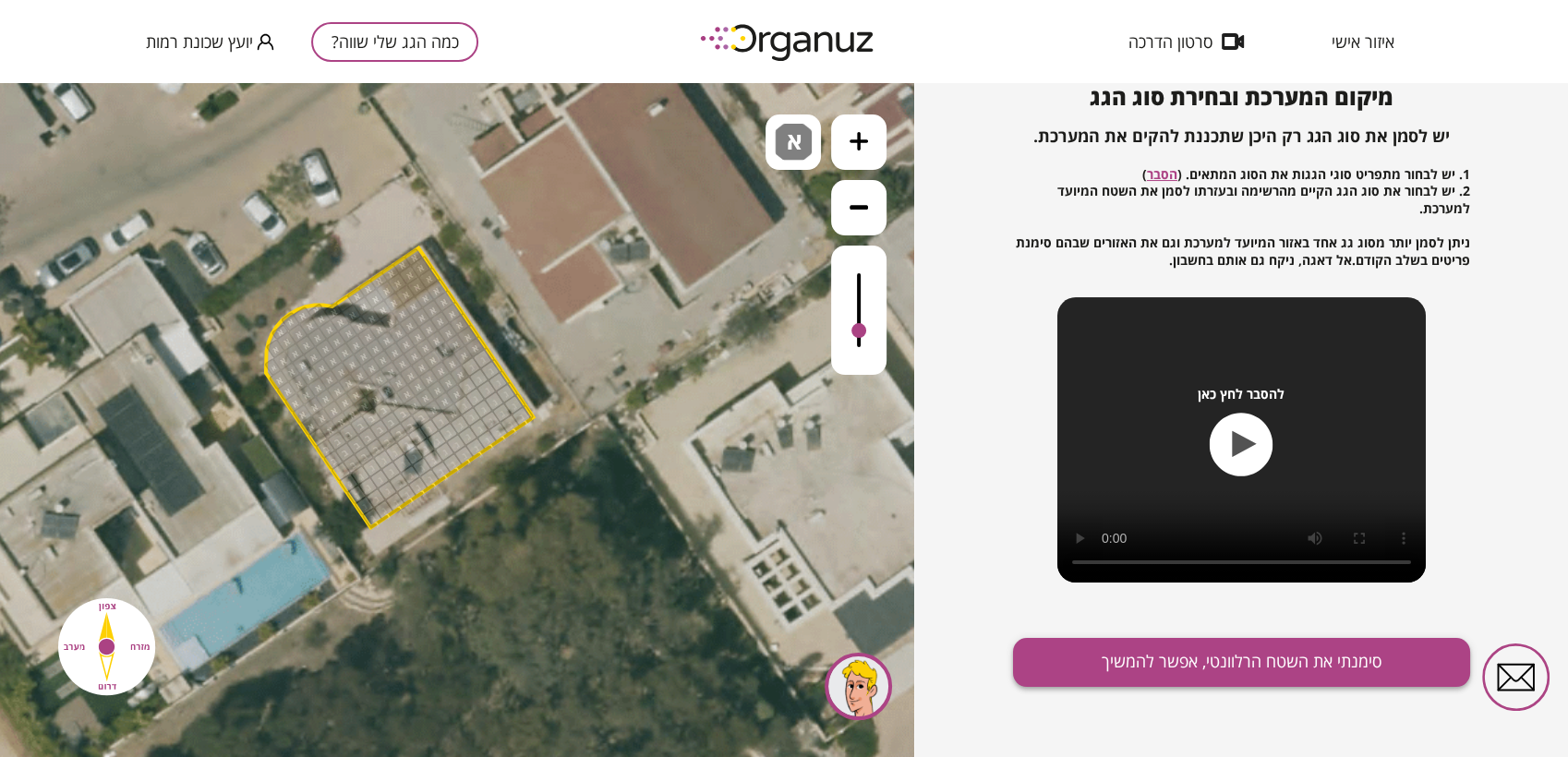 click on "סימנתי את השטח הרלוונטי, אפשר להמשיך" at bounding box center [1241, 662] 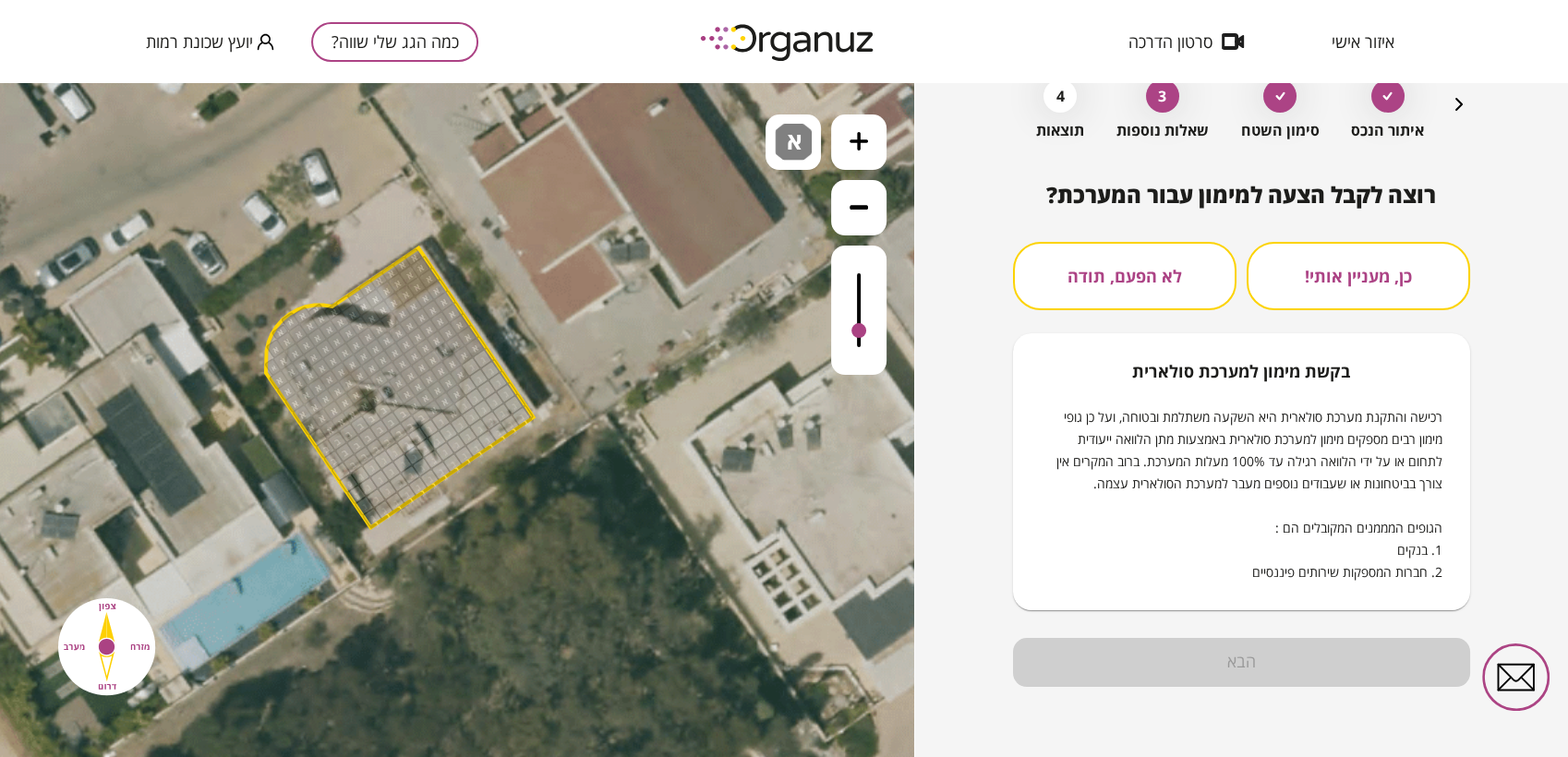scroll, scrollTop: 100, scrollLeft: 0, axis: vertical 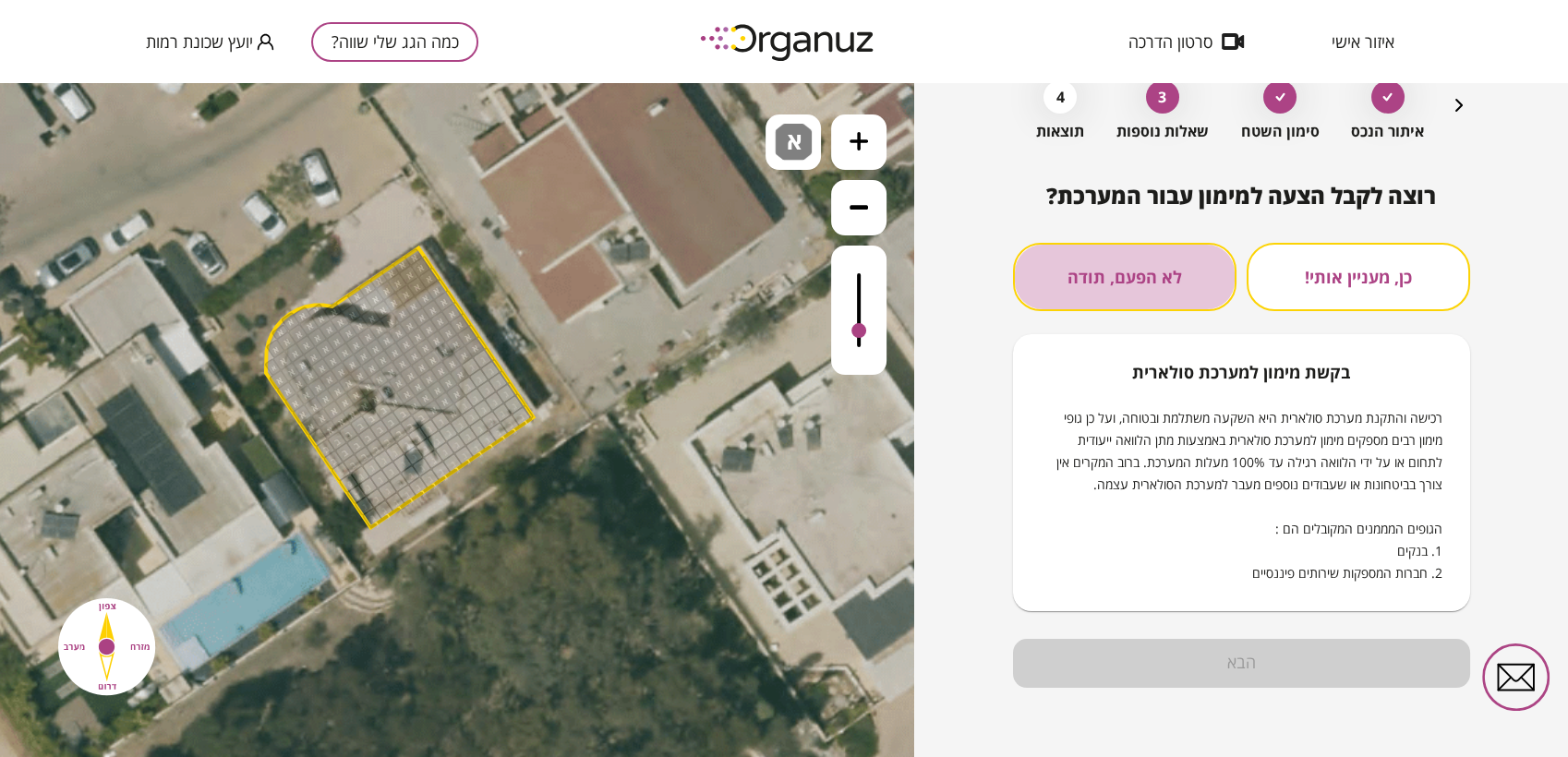 click on "לא הפעם, תודה" at bounding box center [1125, 277] 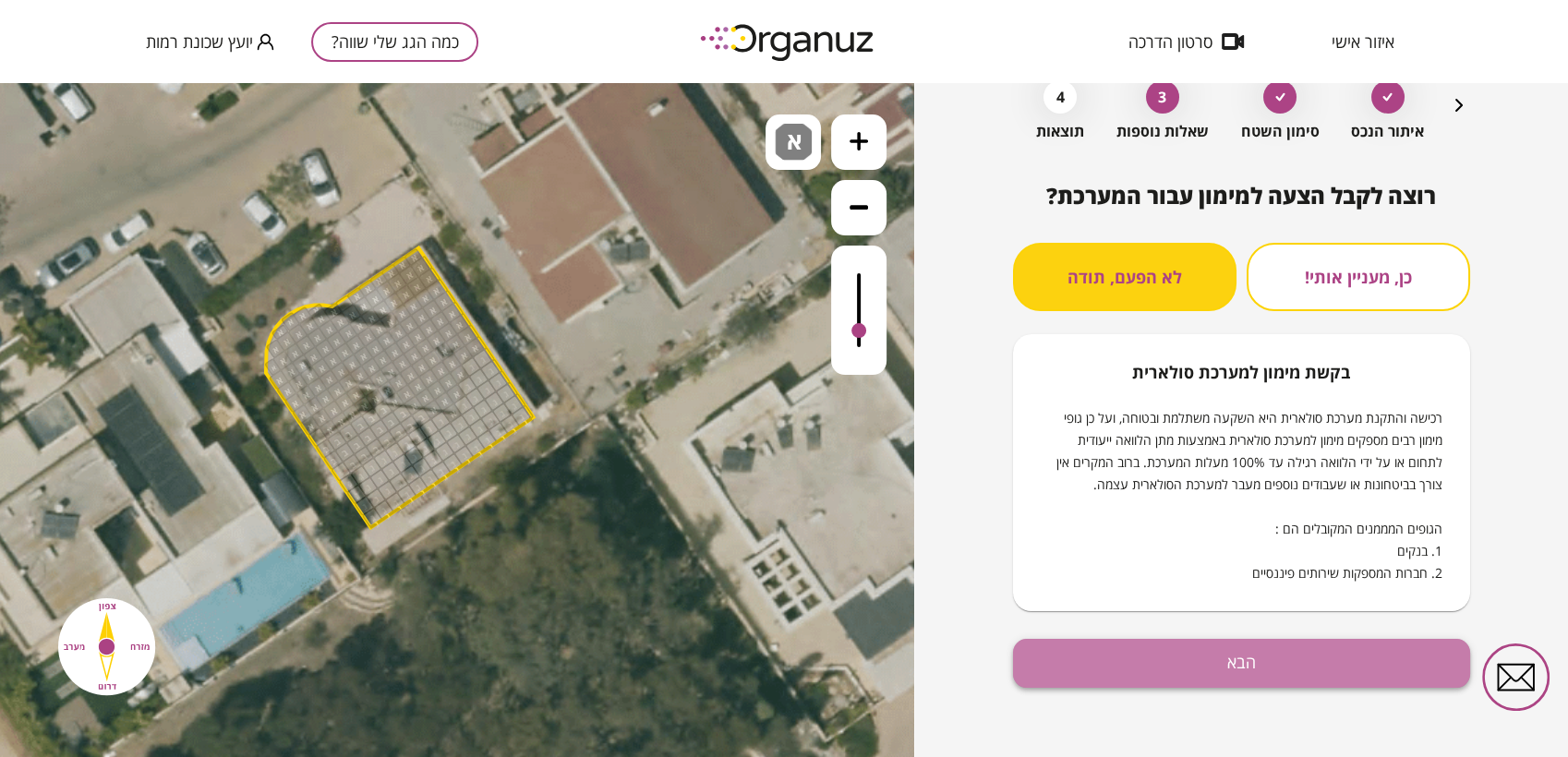 click on "הבא" at bounding box center [1241, 663] 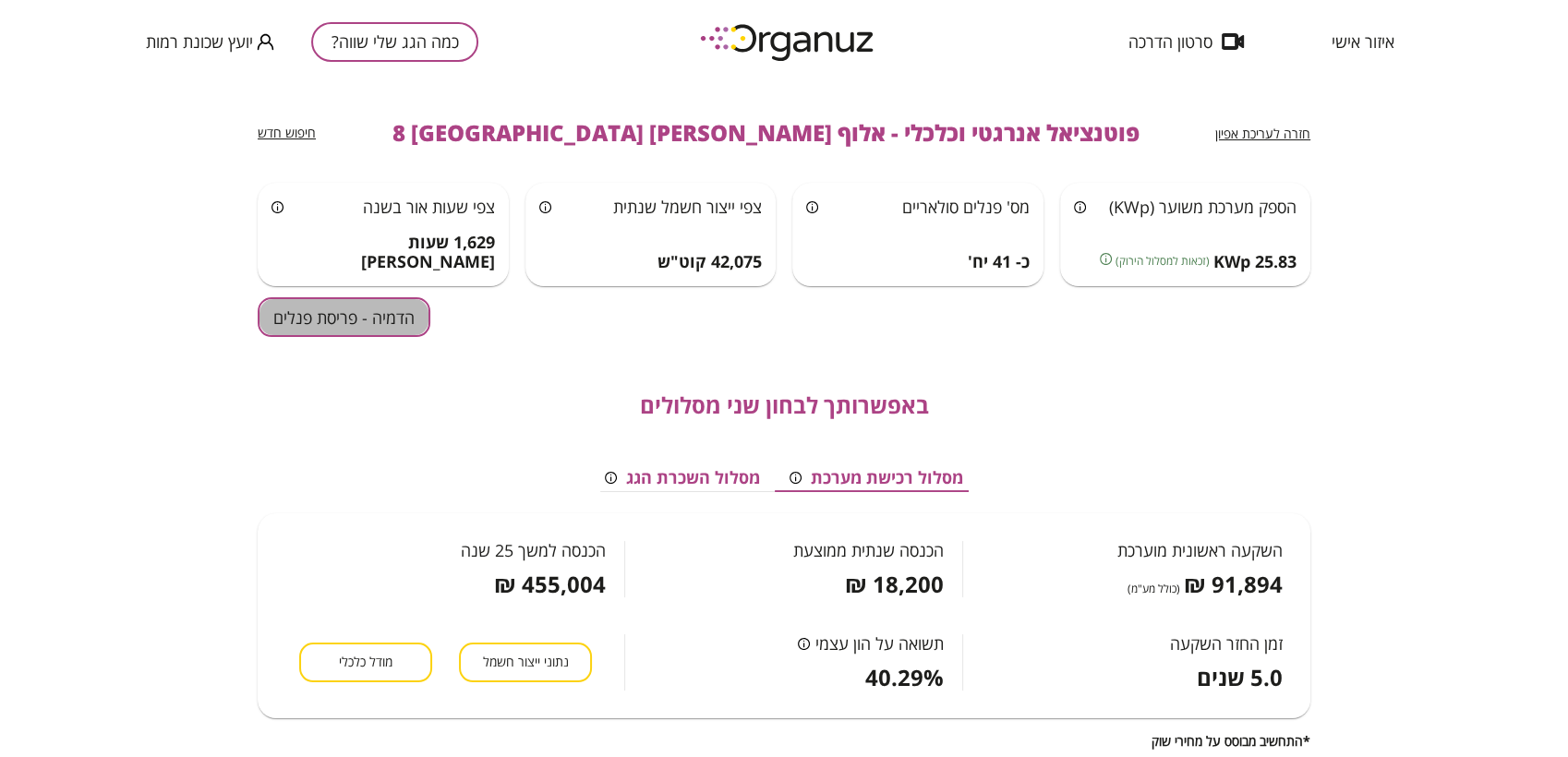 click on "הדמיה - פריסת פנלים" at bounding box center [344, 317] 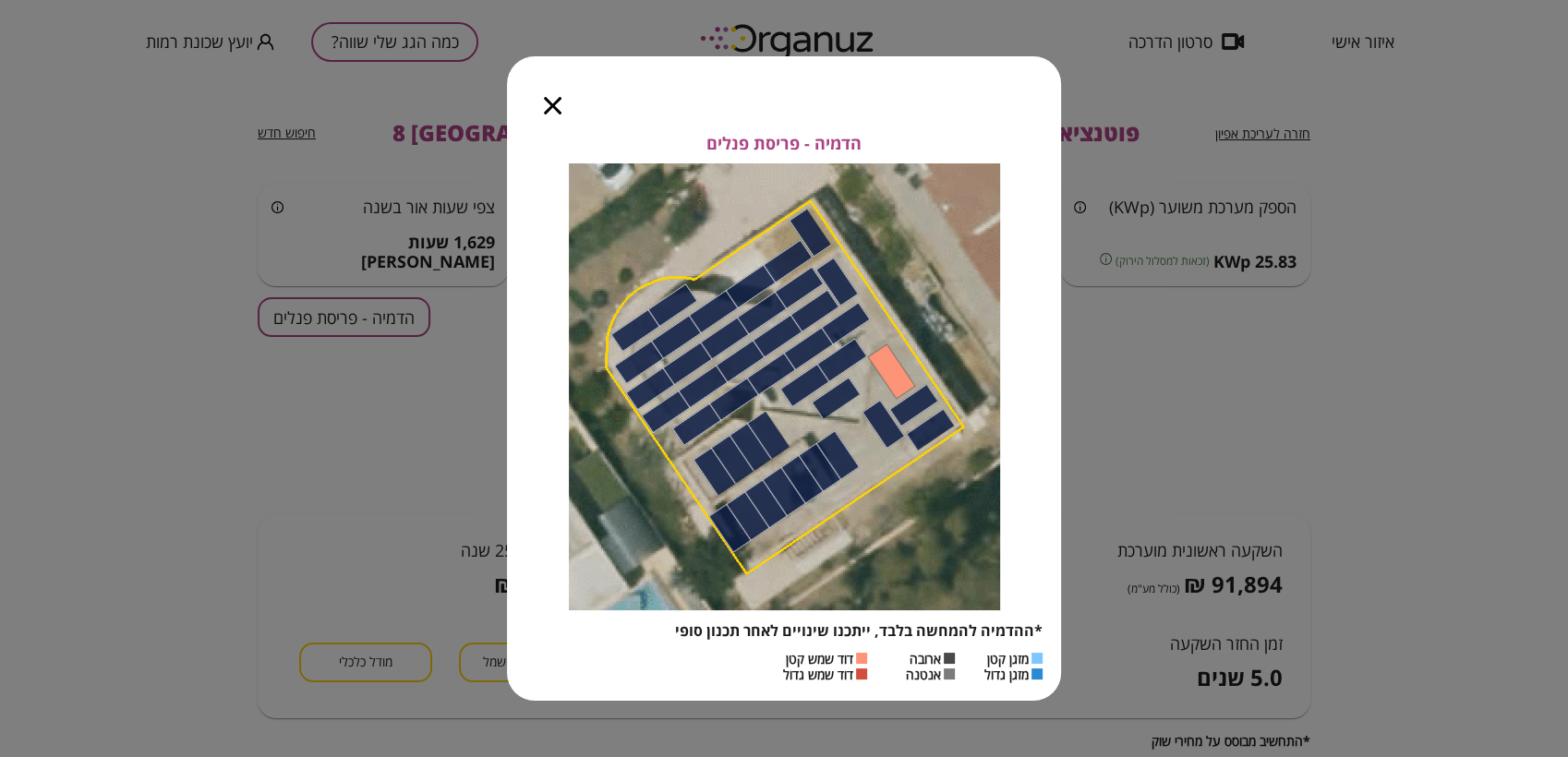 click at bounding box center [552, 95] 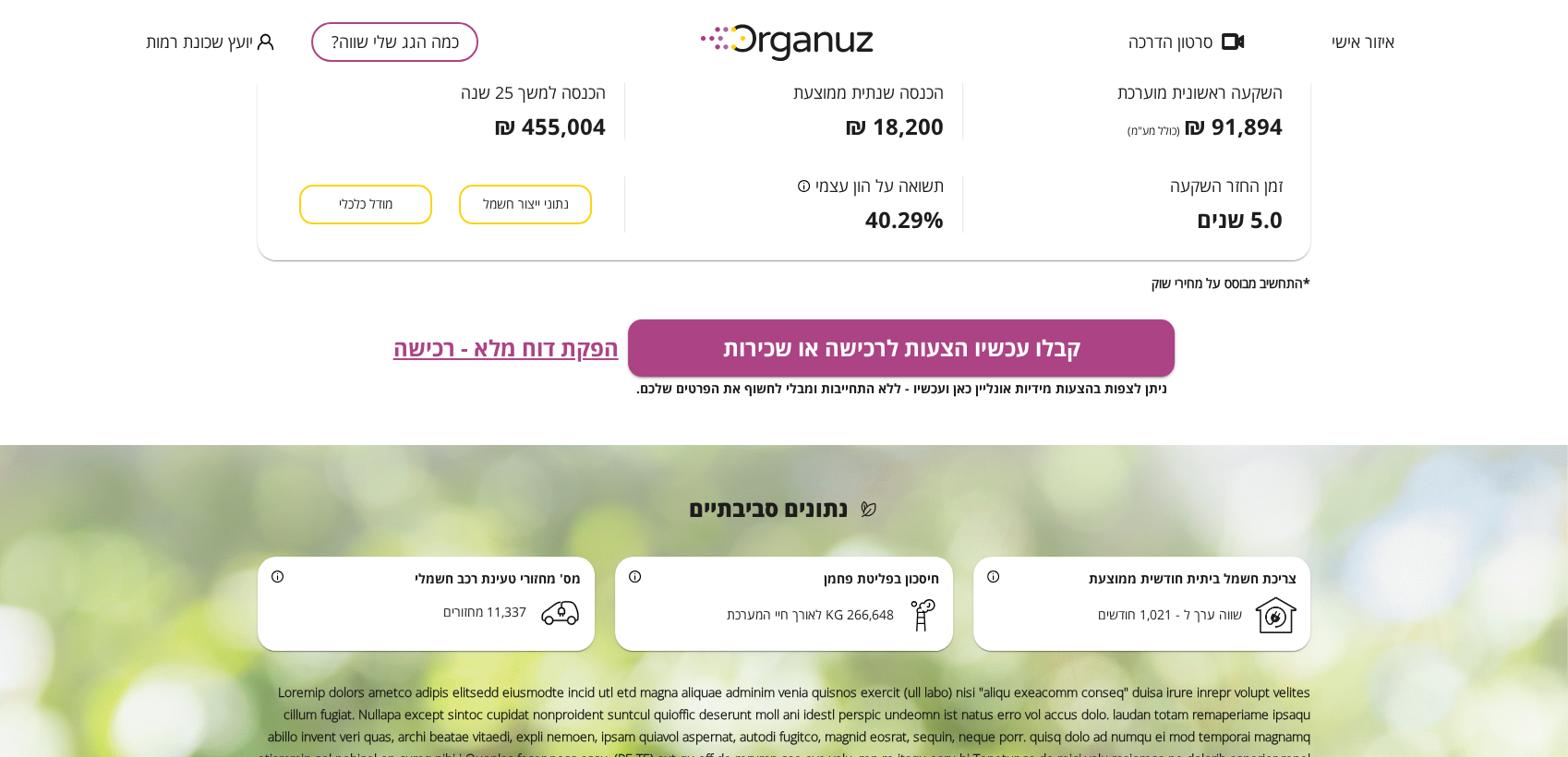 scroll, scrollTop: 462, scrollLeft: 0, axis: vertical 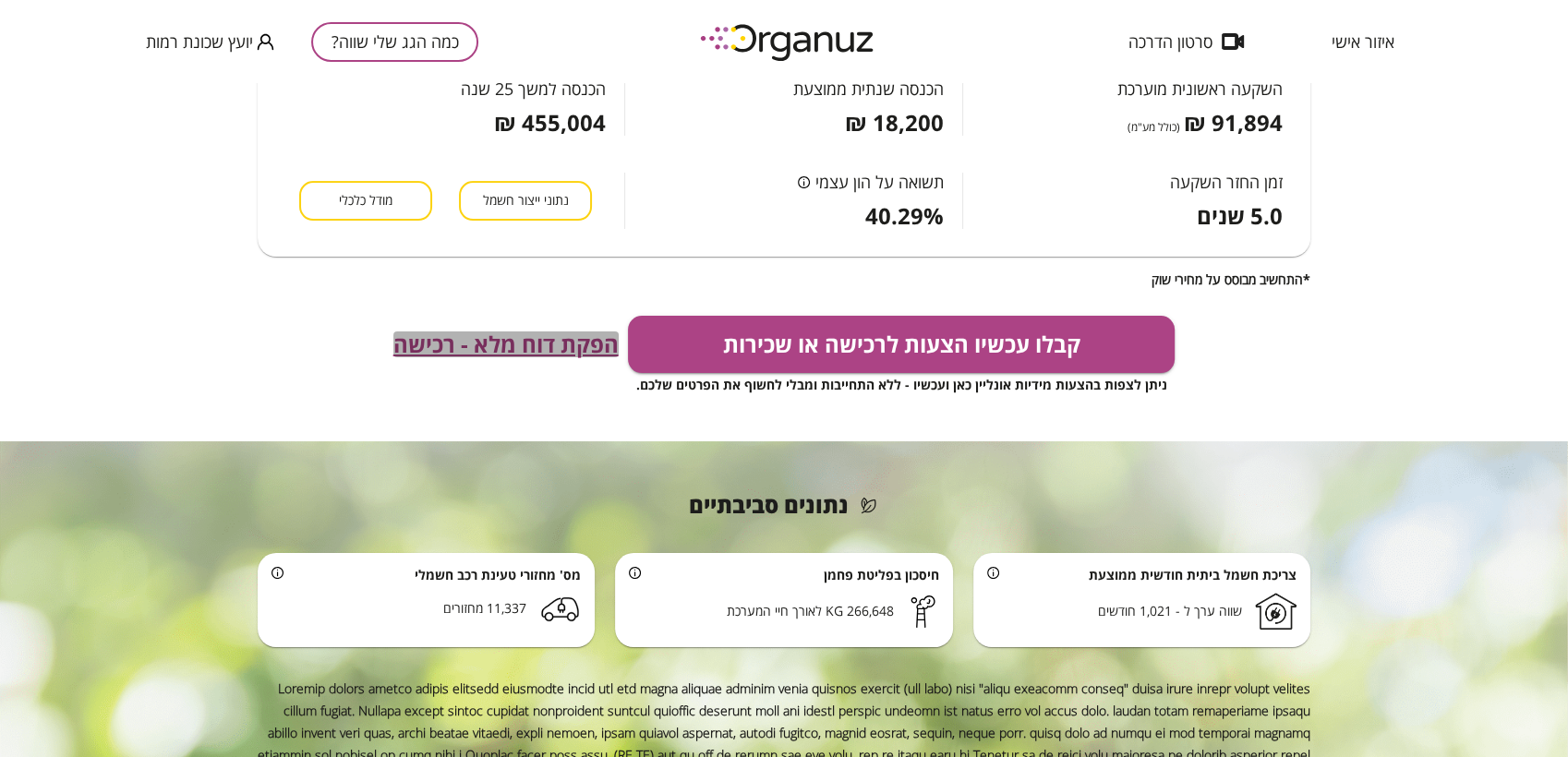 click on "הפקת דוח מלא - רכישה" at bounding box center [506, 344] 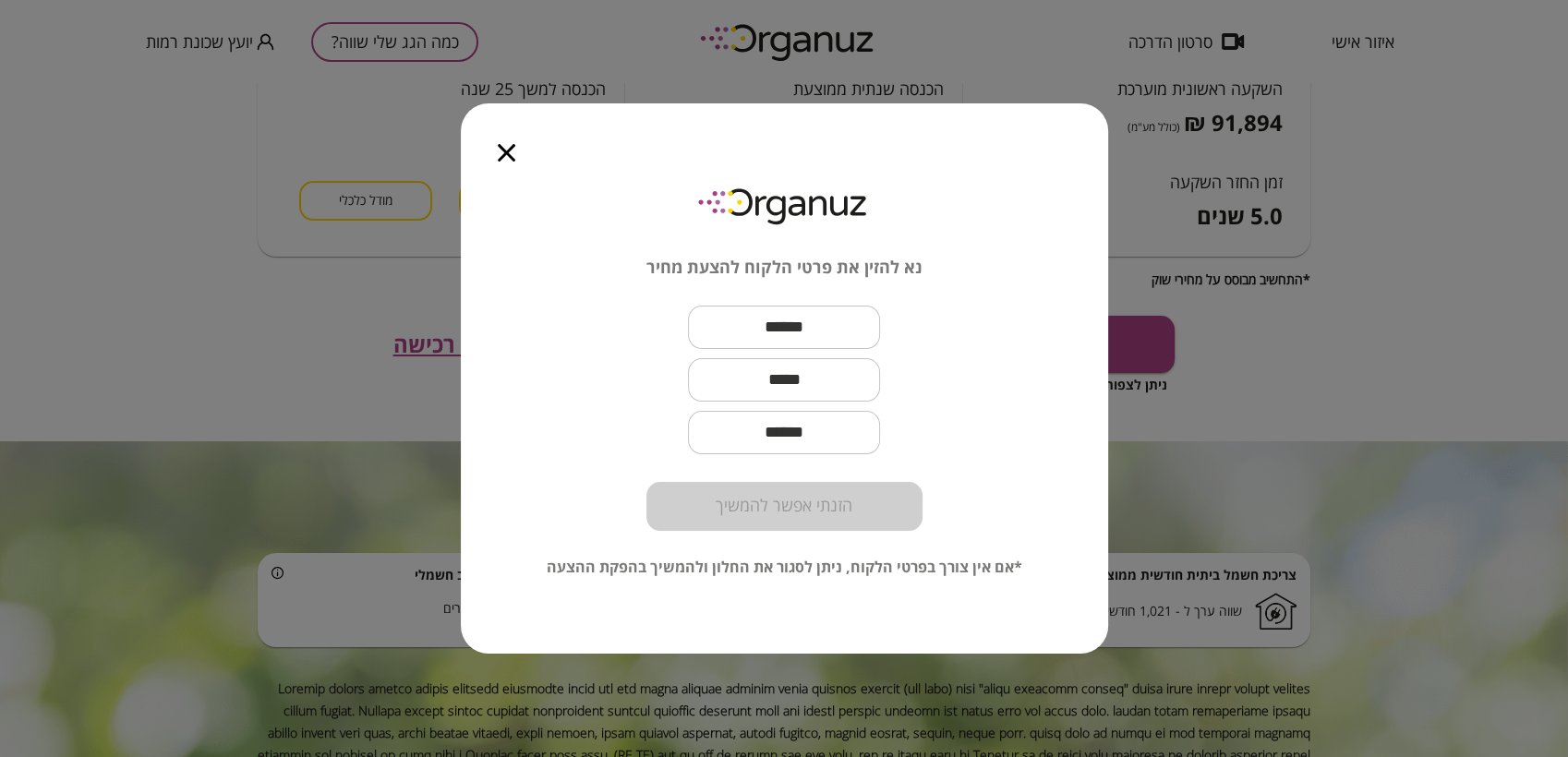 click 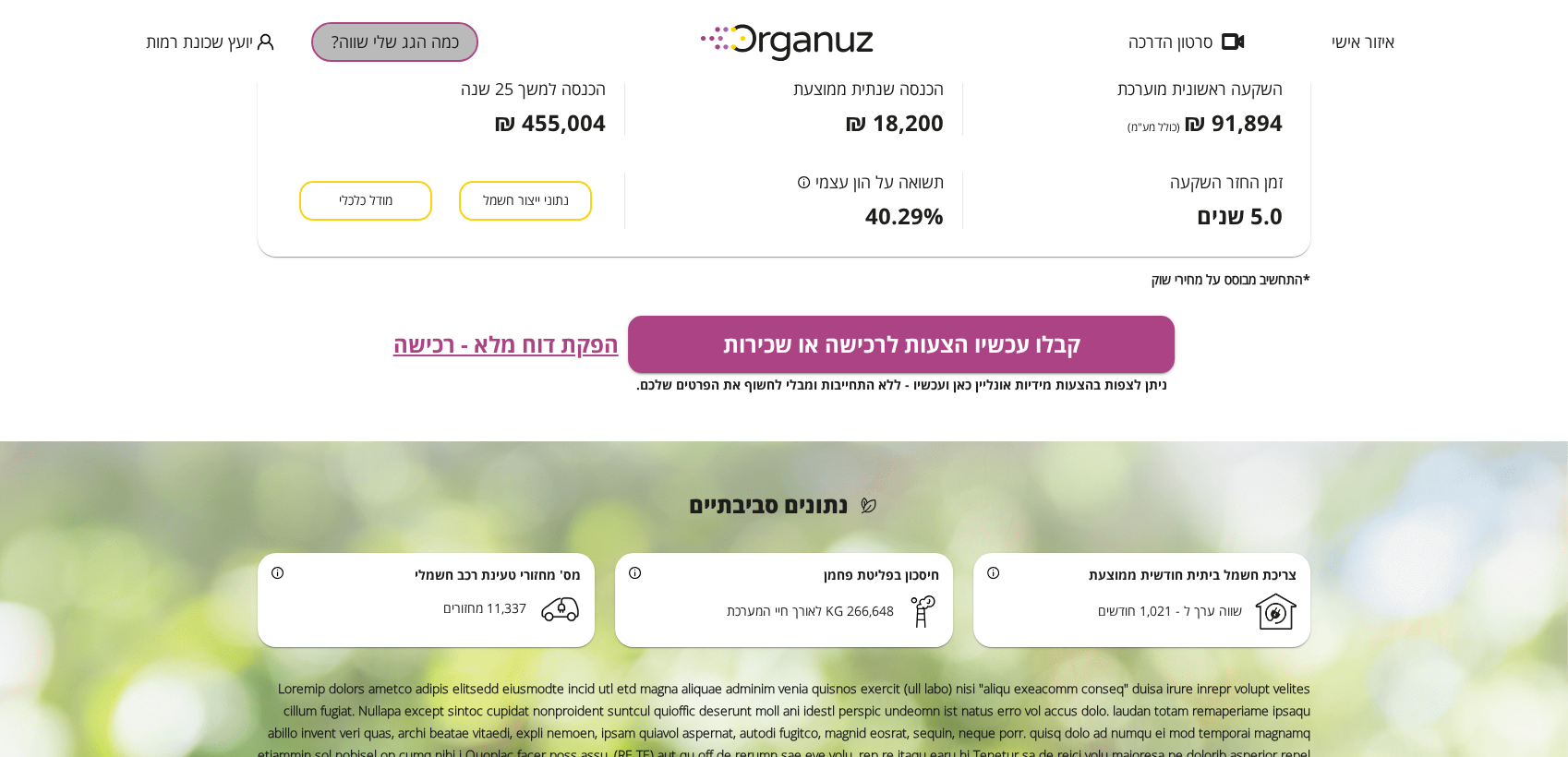 click on "כמה הגג שלי שווה?" at bounding box center (394, 42) 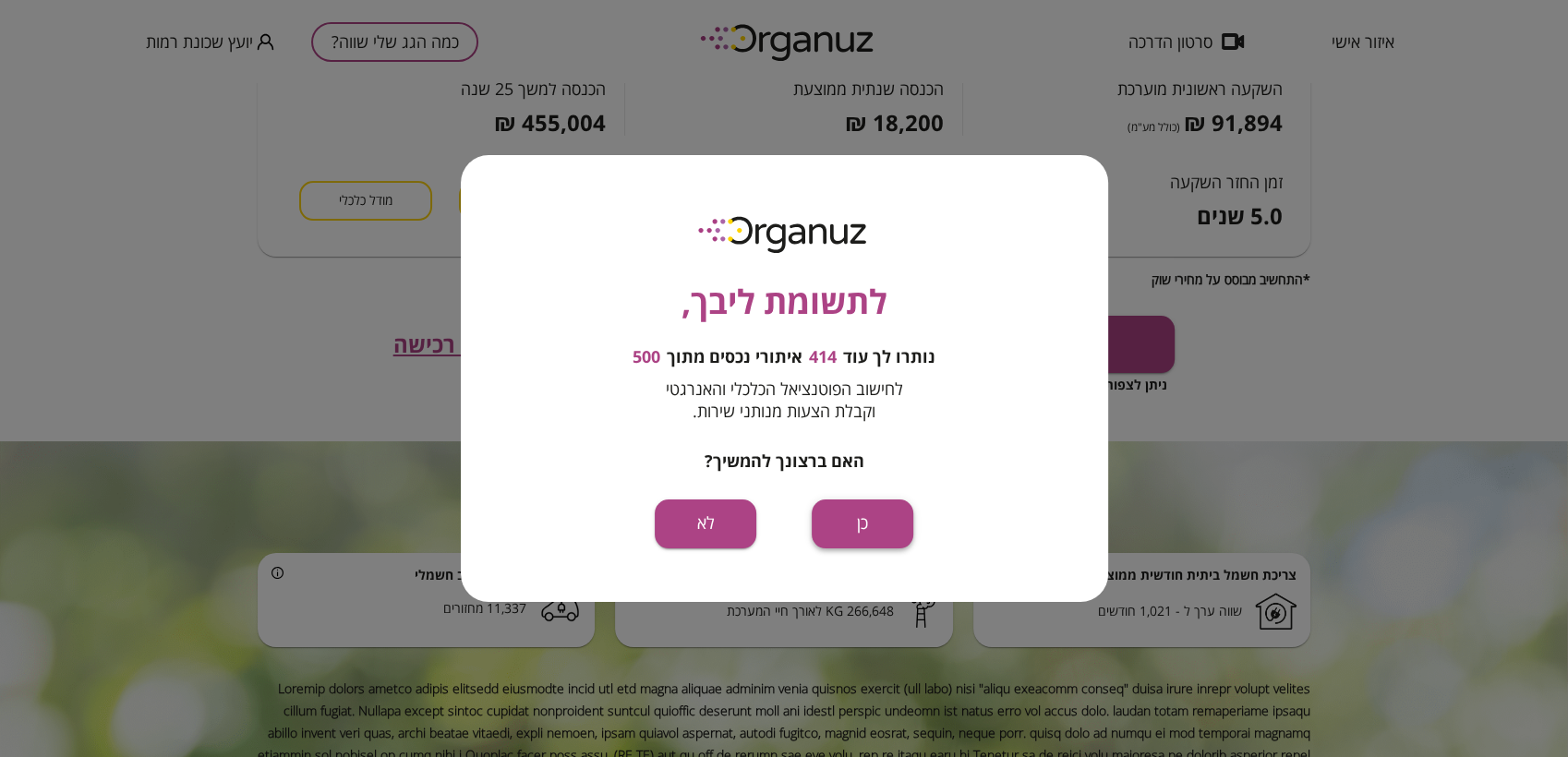 click on "כן" at bounding box center [862, 523] 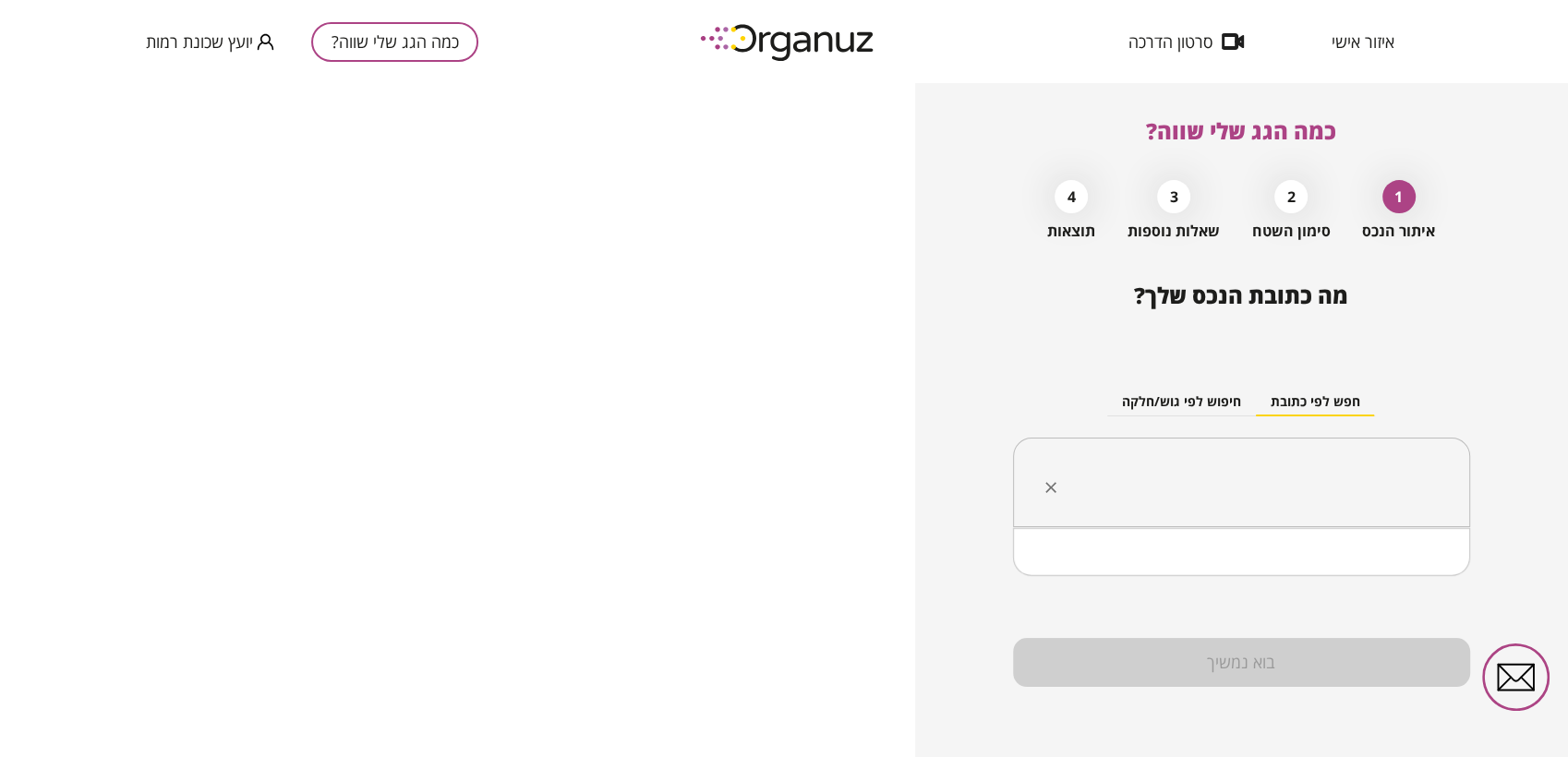 click at bounding box center [1248, 483] 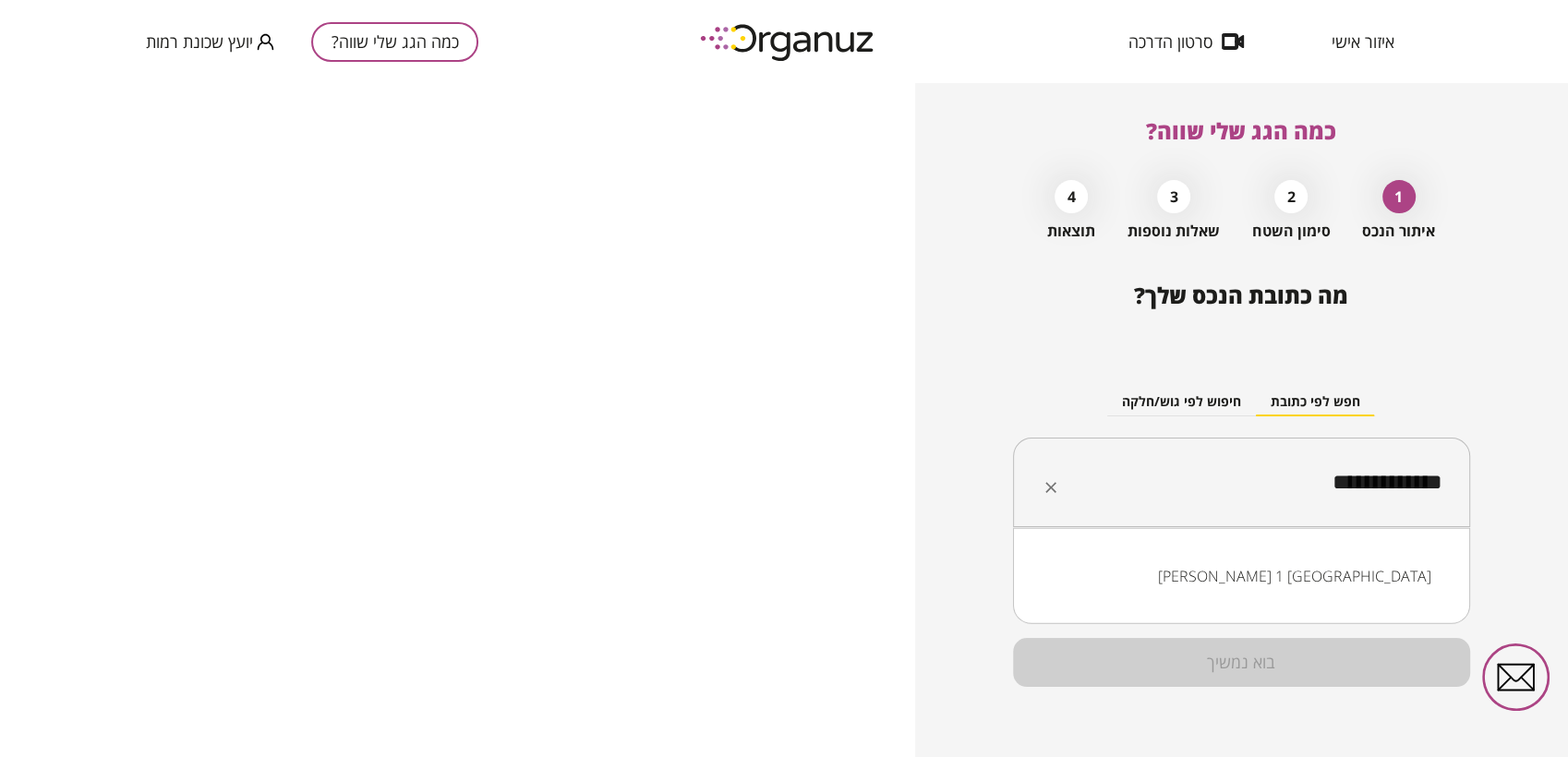 click on "יוסף הרמלין 1 באר שבע" at bounding box center [1241, 576] 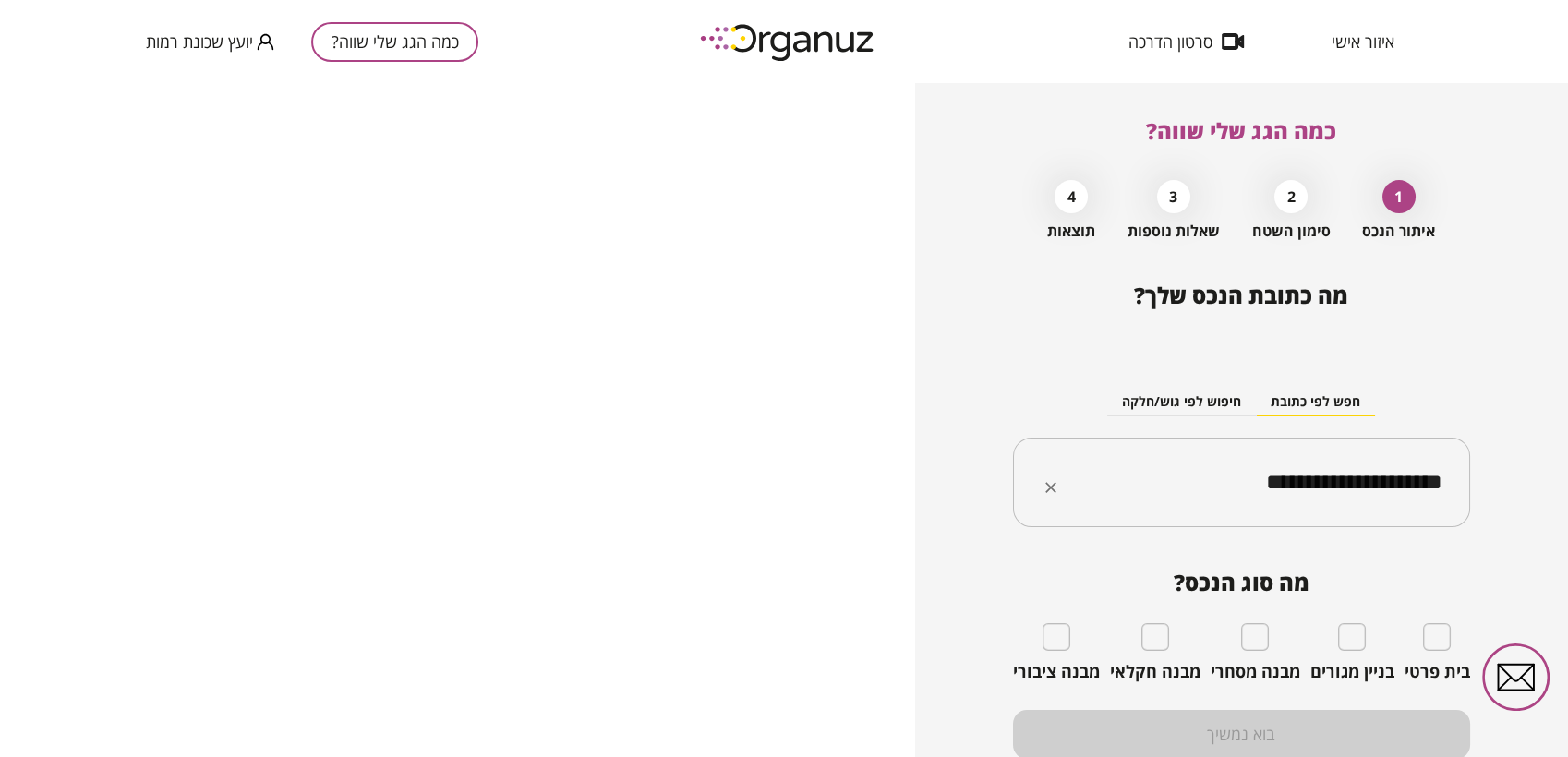 type on "**********" 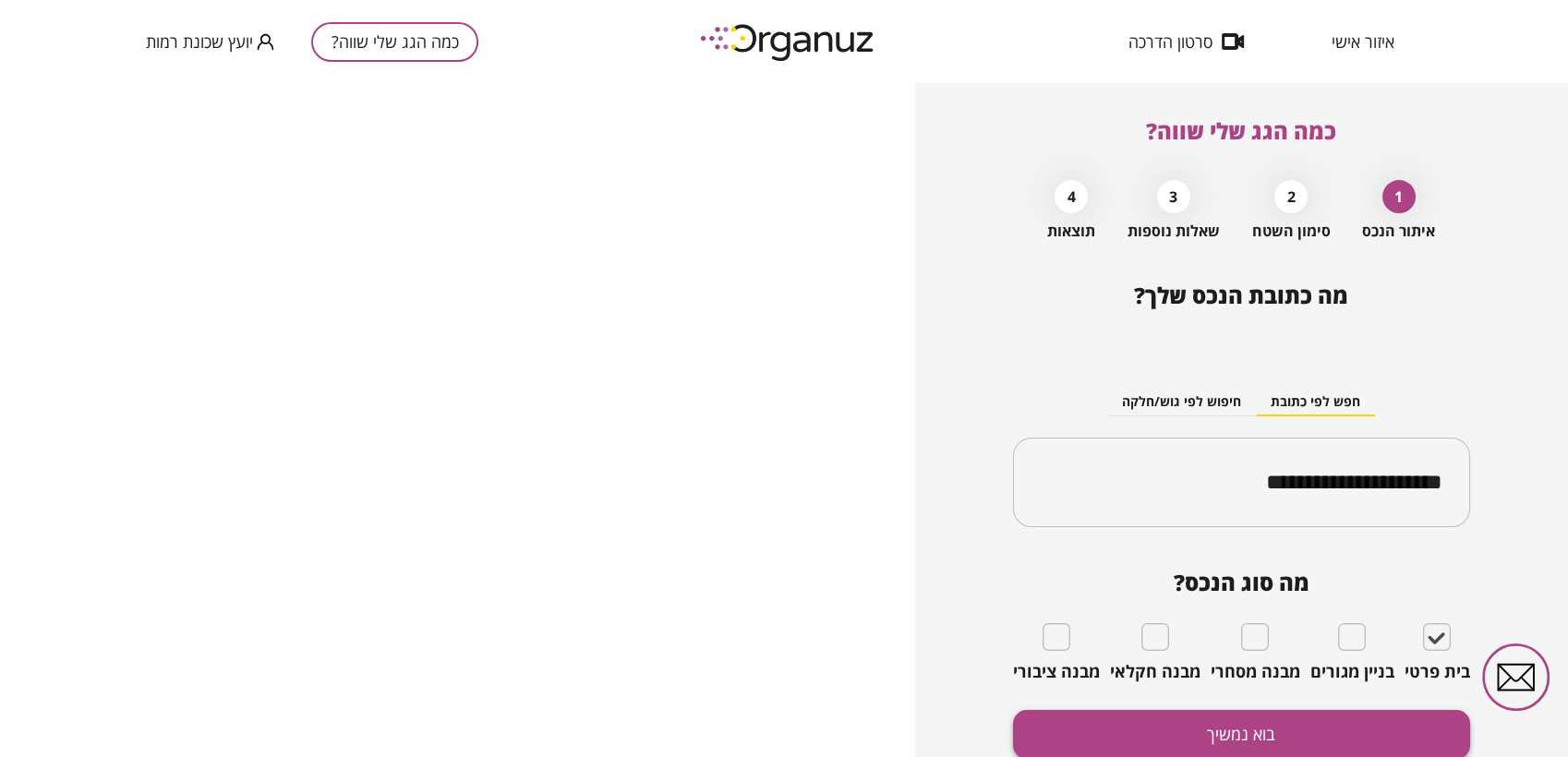drag, startPoint x: 1355, startPoint y: 736, endPoint x: 1318, endPoint y: 742, distance: 37.48333 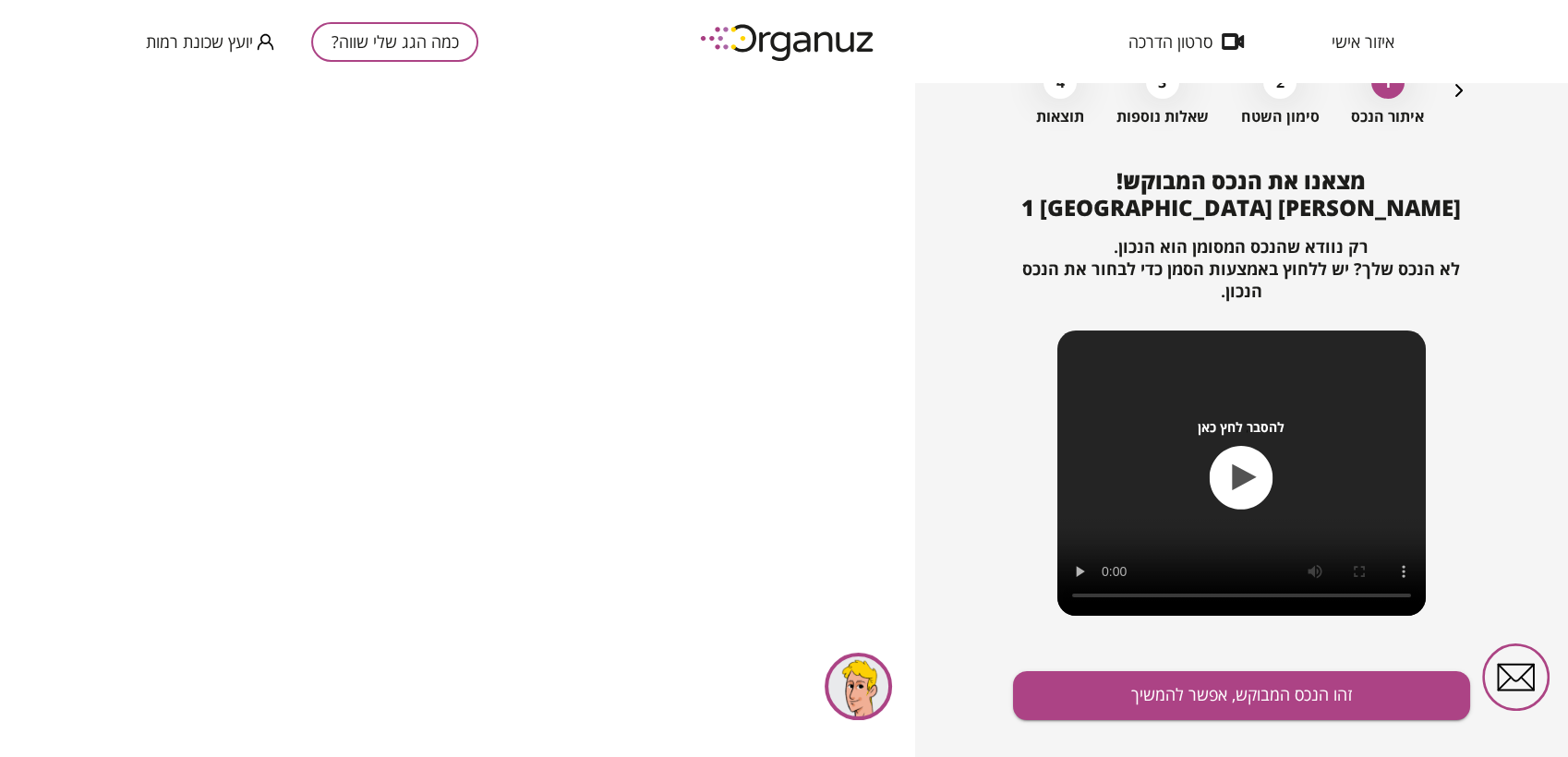 scroll, scrollTop: 148, scrollLeft: 0, axis: vertical 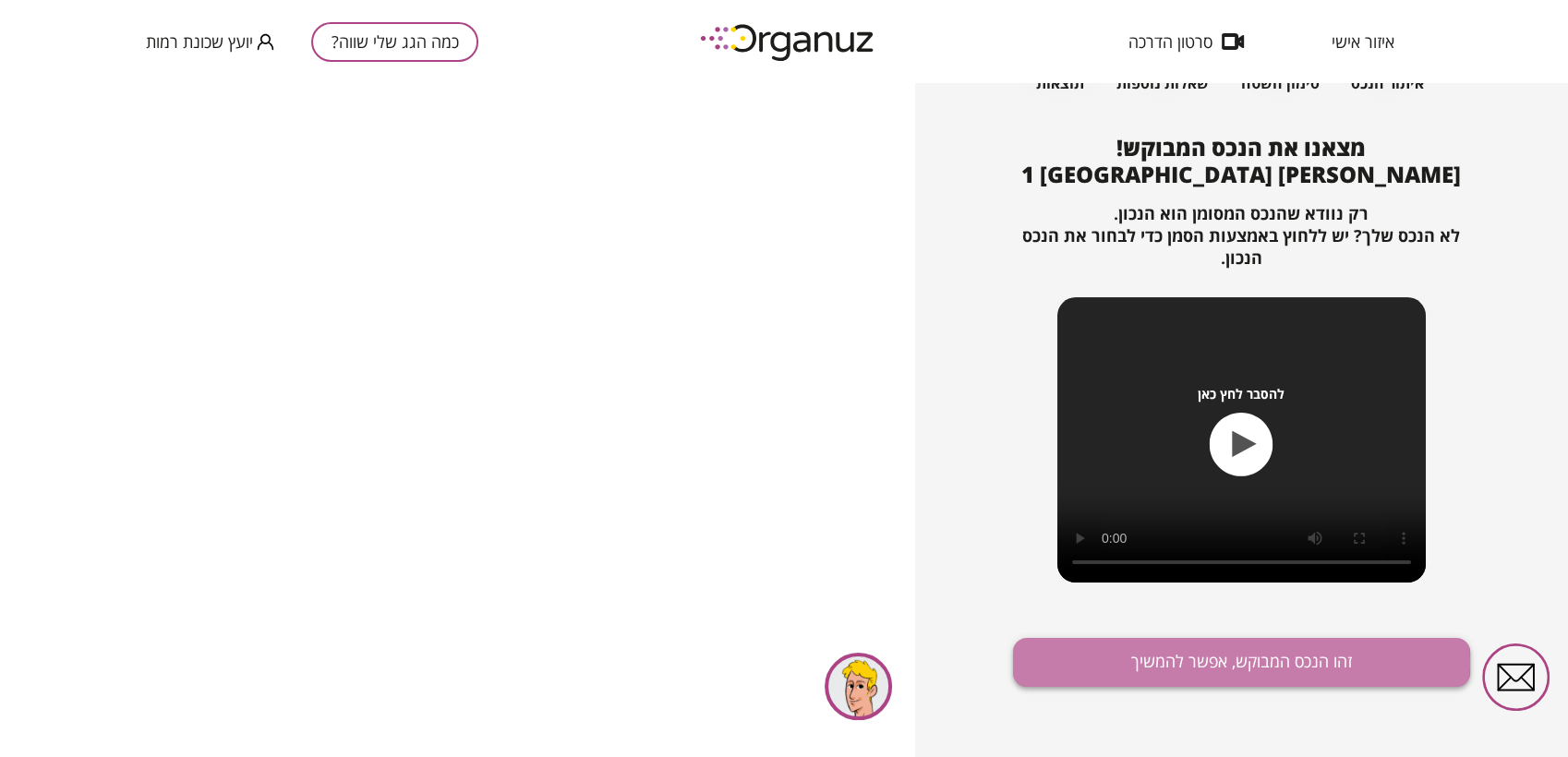 click on "זהו הנכס המבוקש, אפשר להמשיך" at bounding box center (1241, 662) 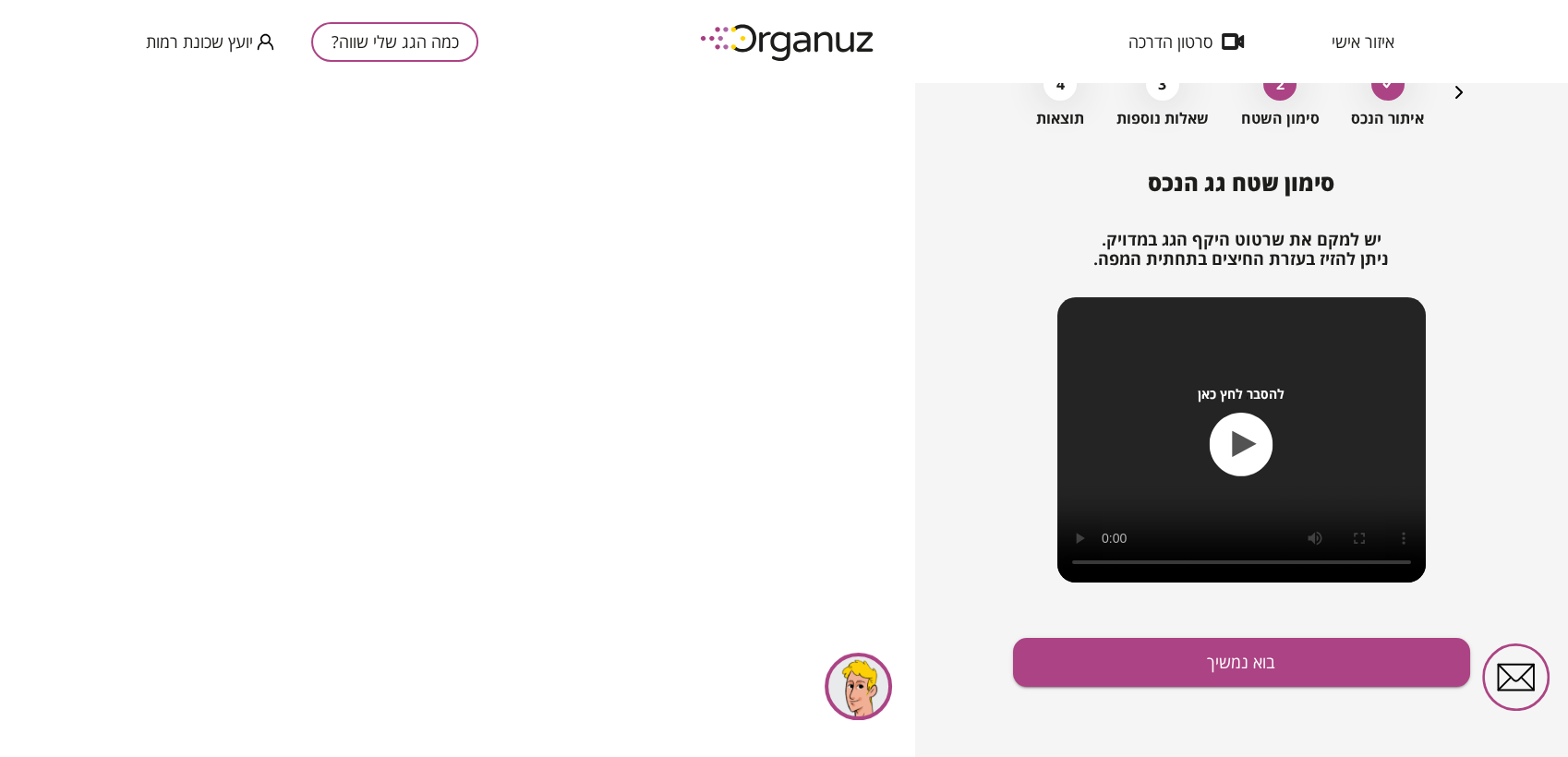scroll, scrollTop: 112, scrollLeft: 0, axis: vertical 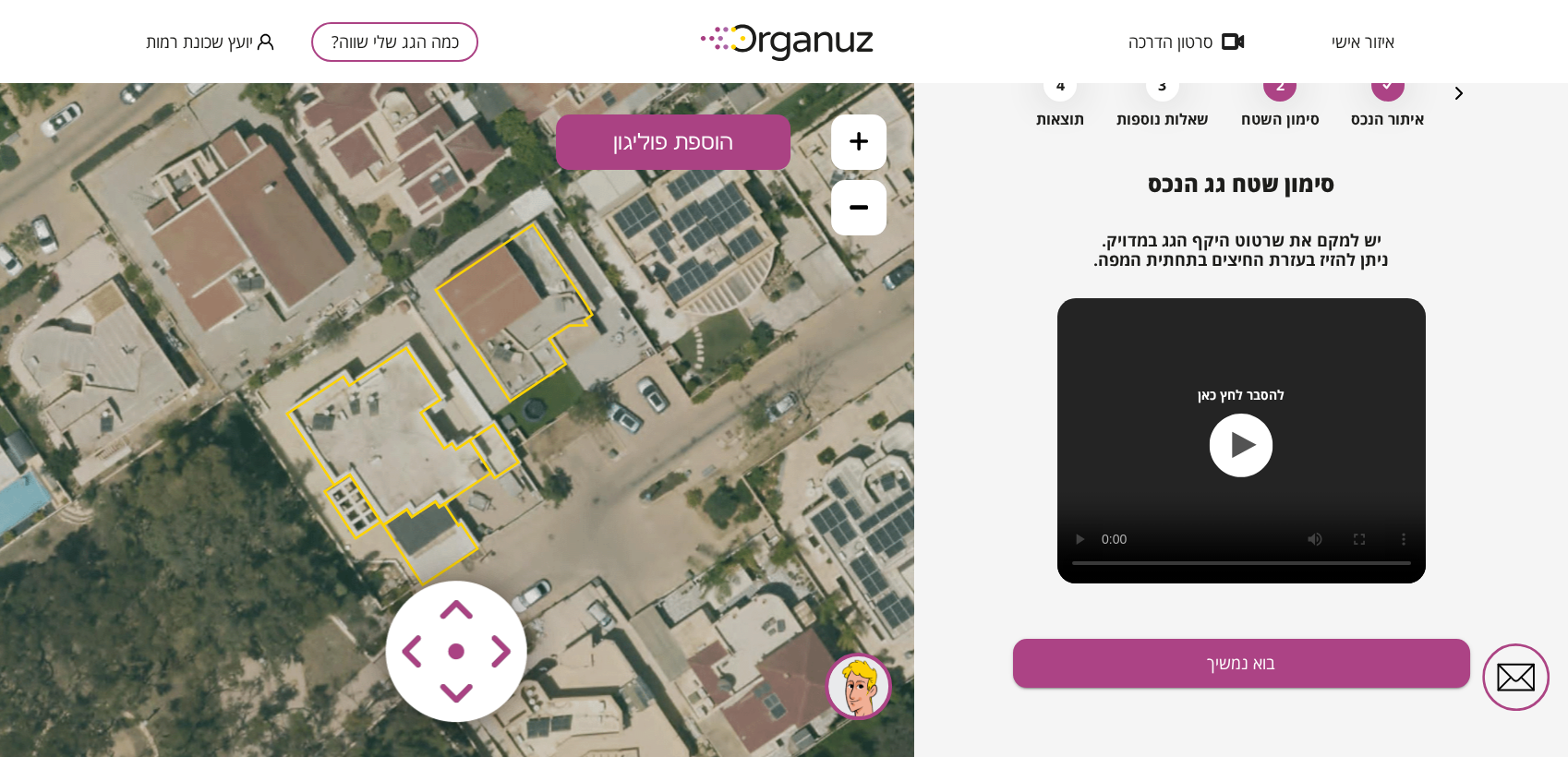 click 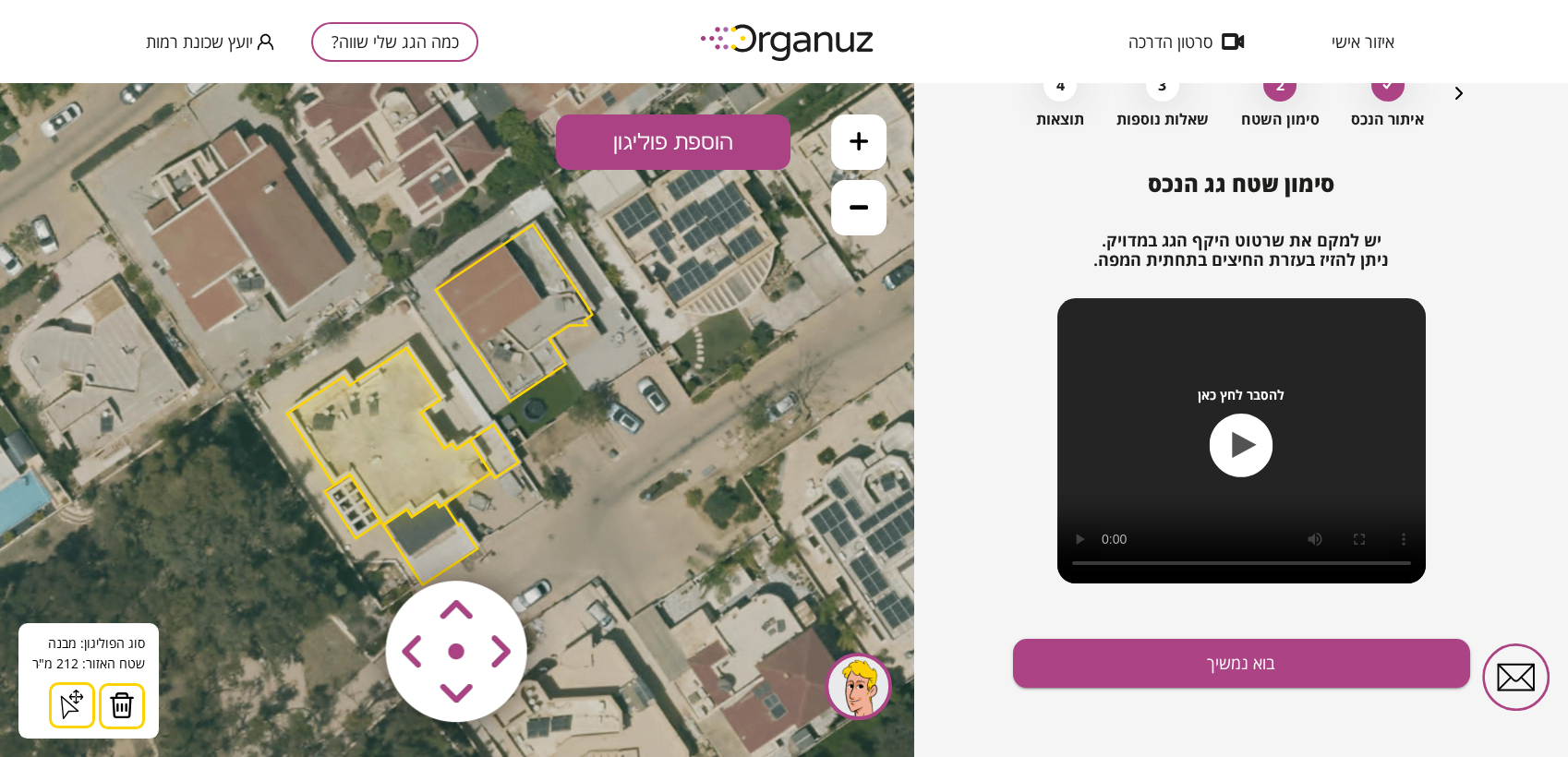 click at bounding box center [122, 706] 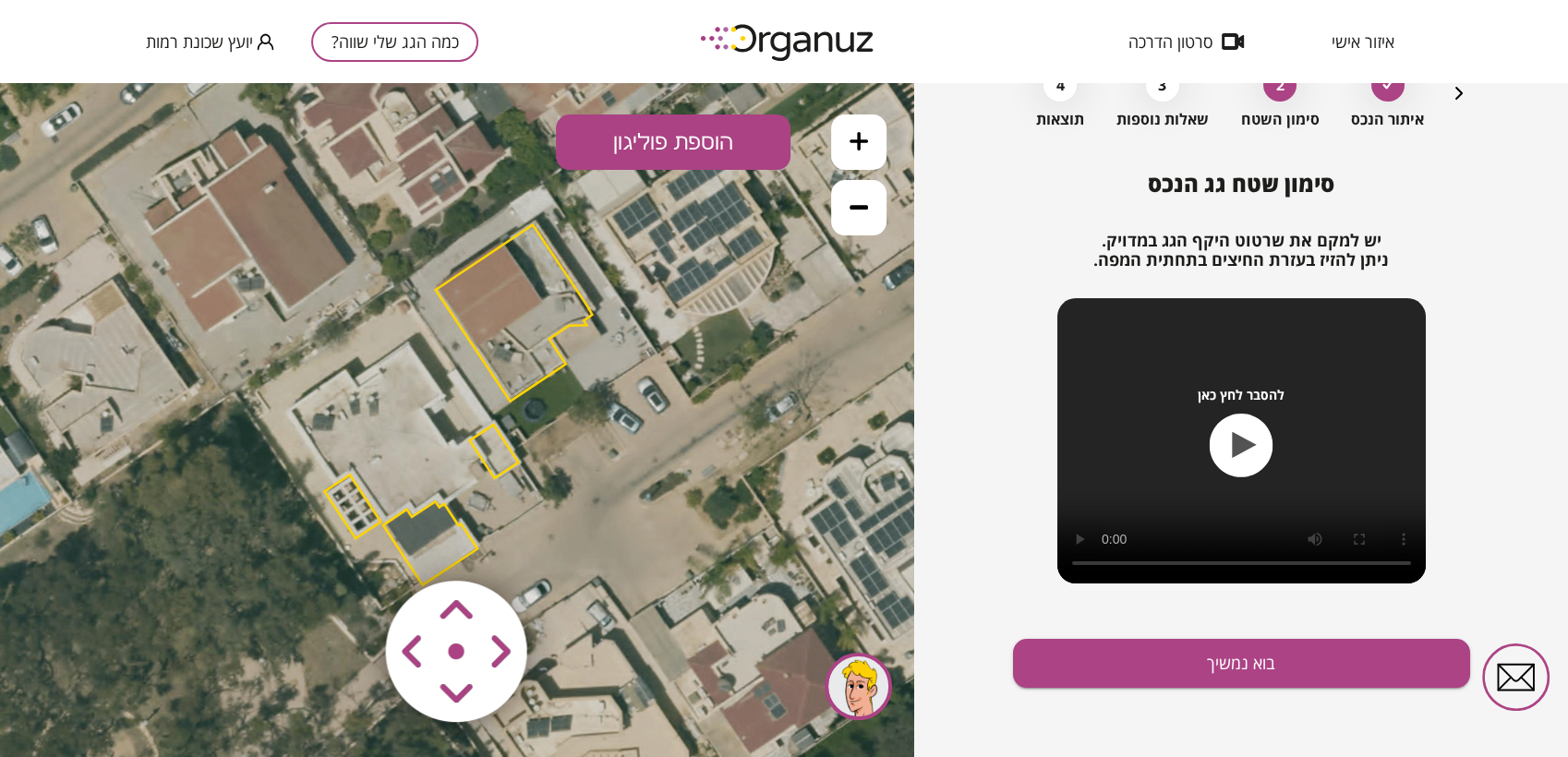 click 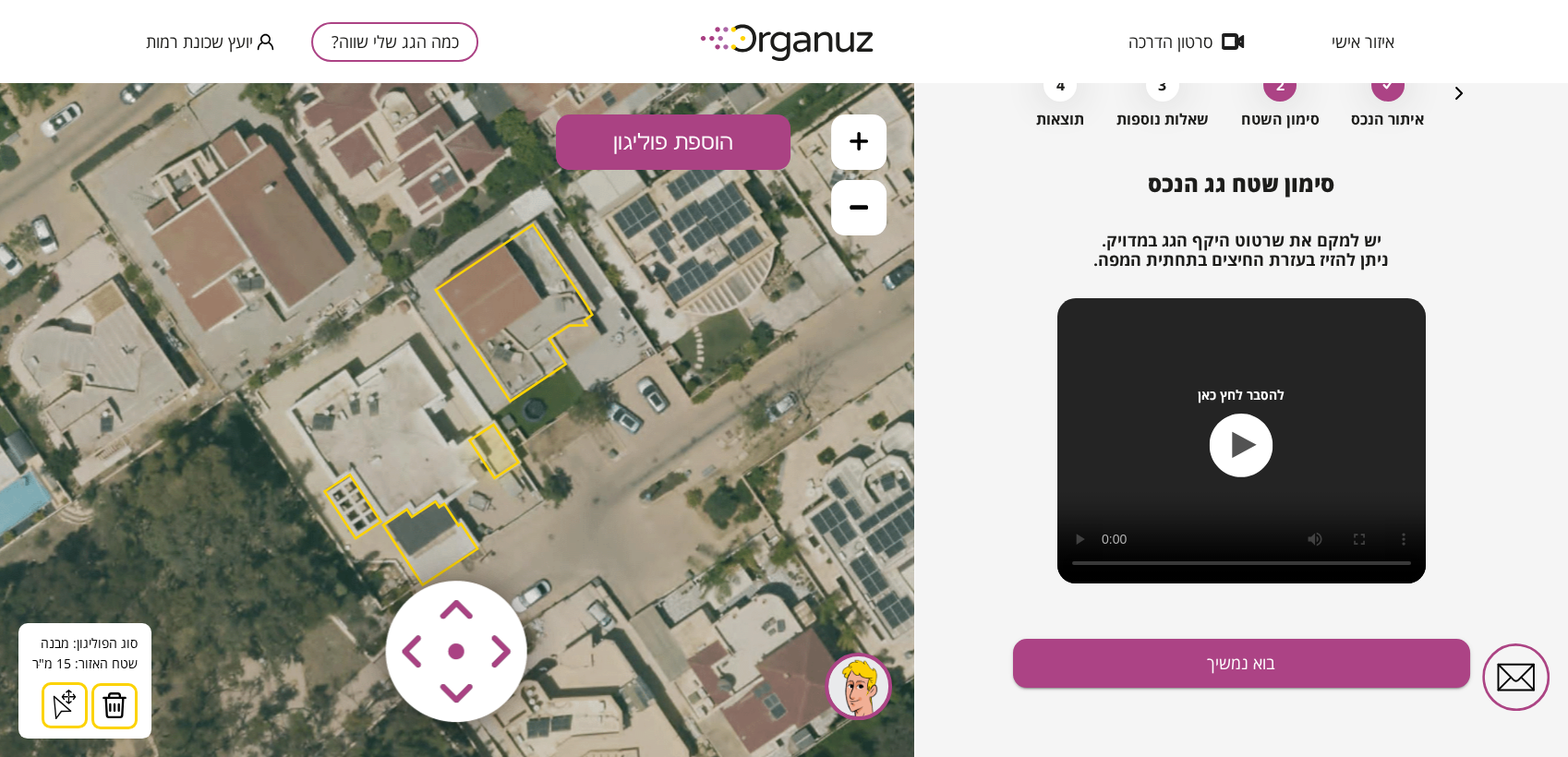 drag, startPoint x: 110, startPoint y: 720, endPoint x: 210, endPoint y: 667, distance: 113.1769 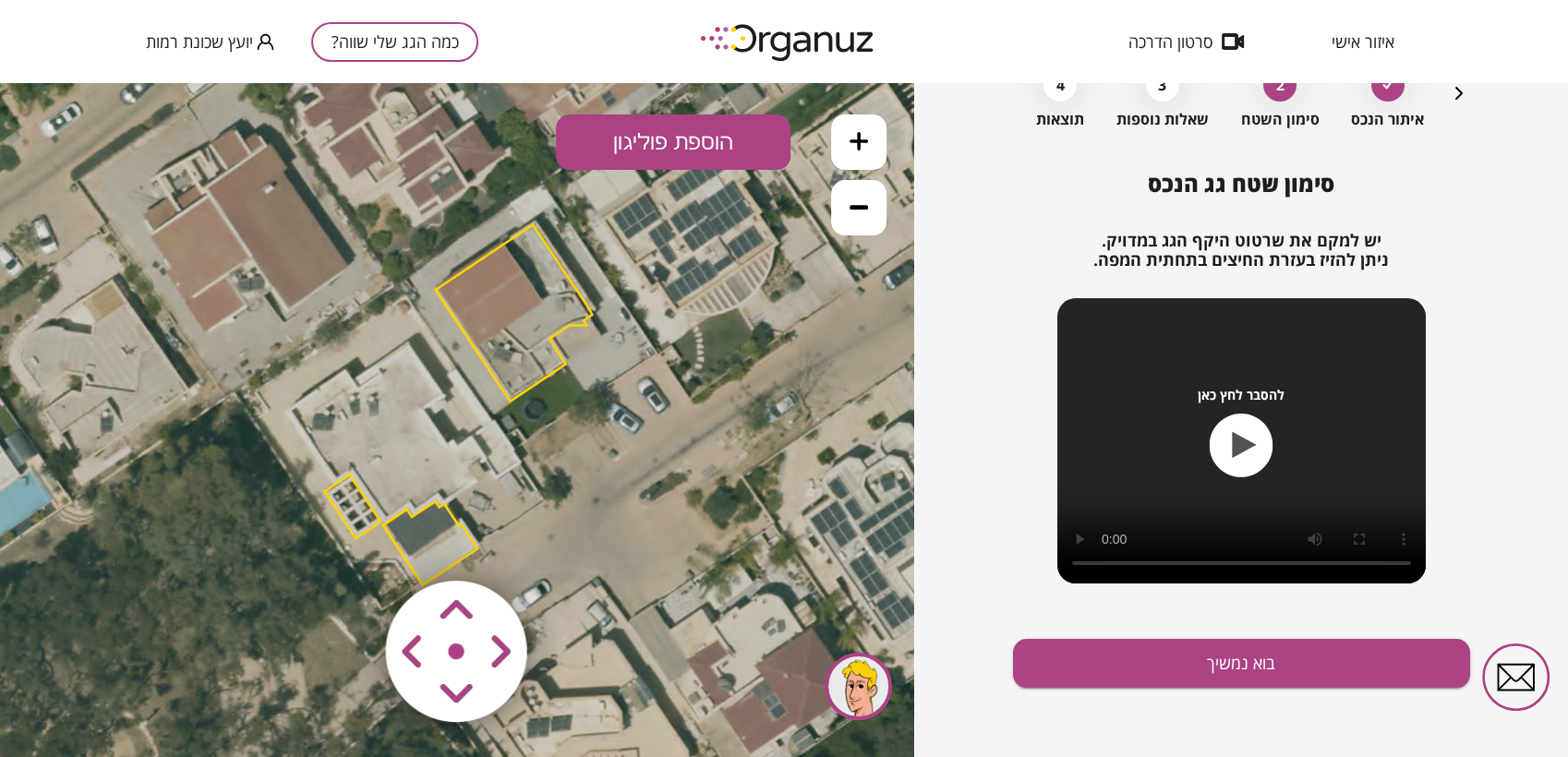 click 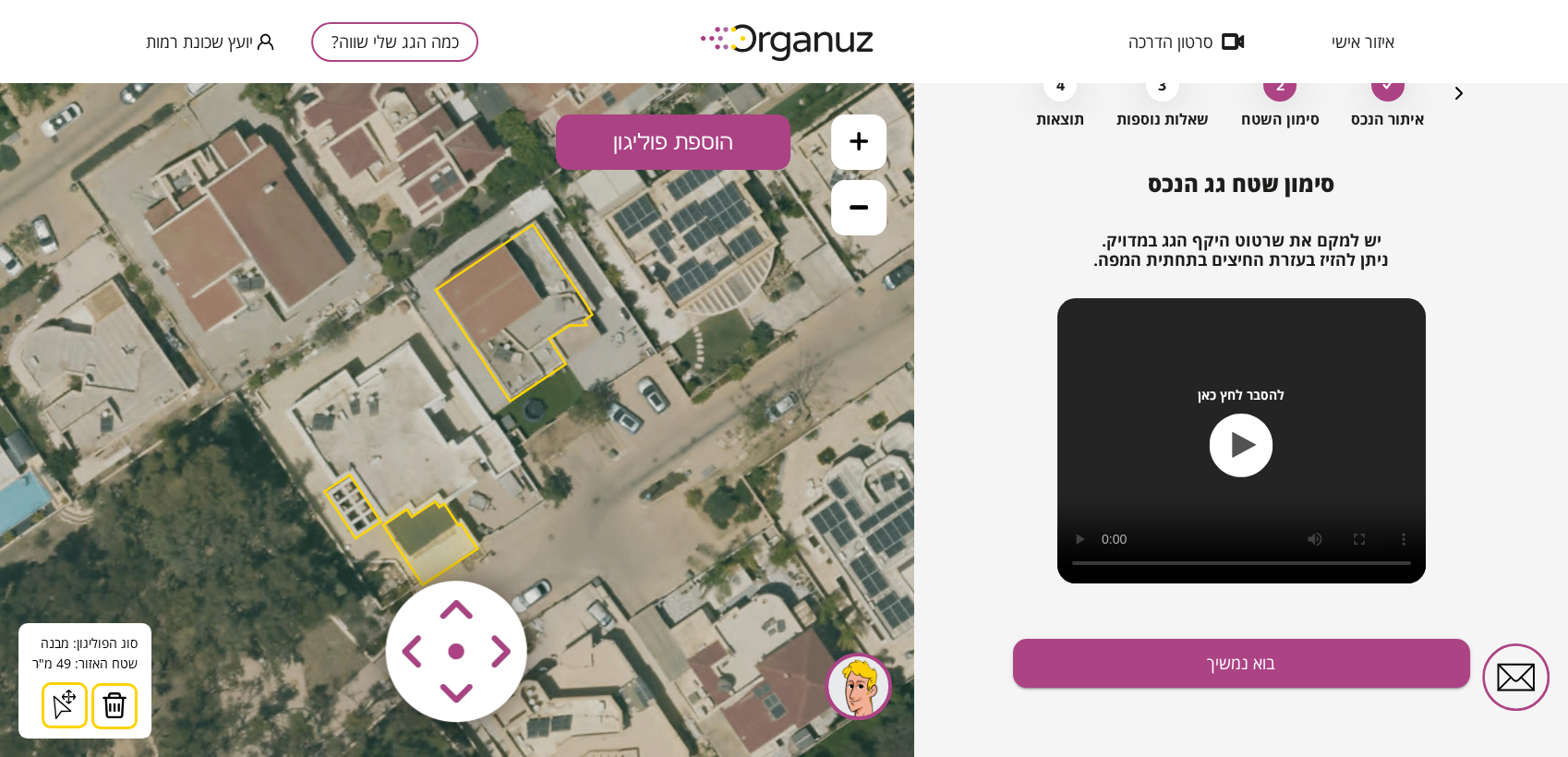 drag, startPoint x: 107, startPoint y: 710, endPoint x: 252, endPoint y: 551, distance: 215.18829 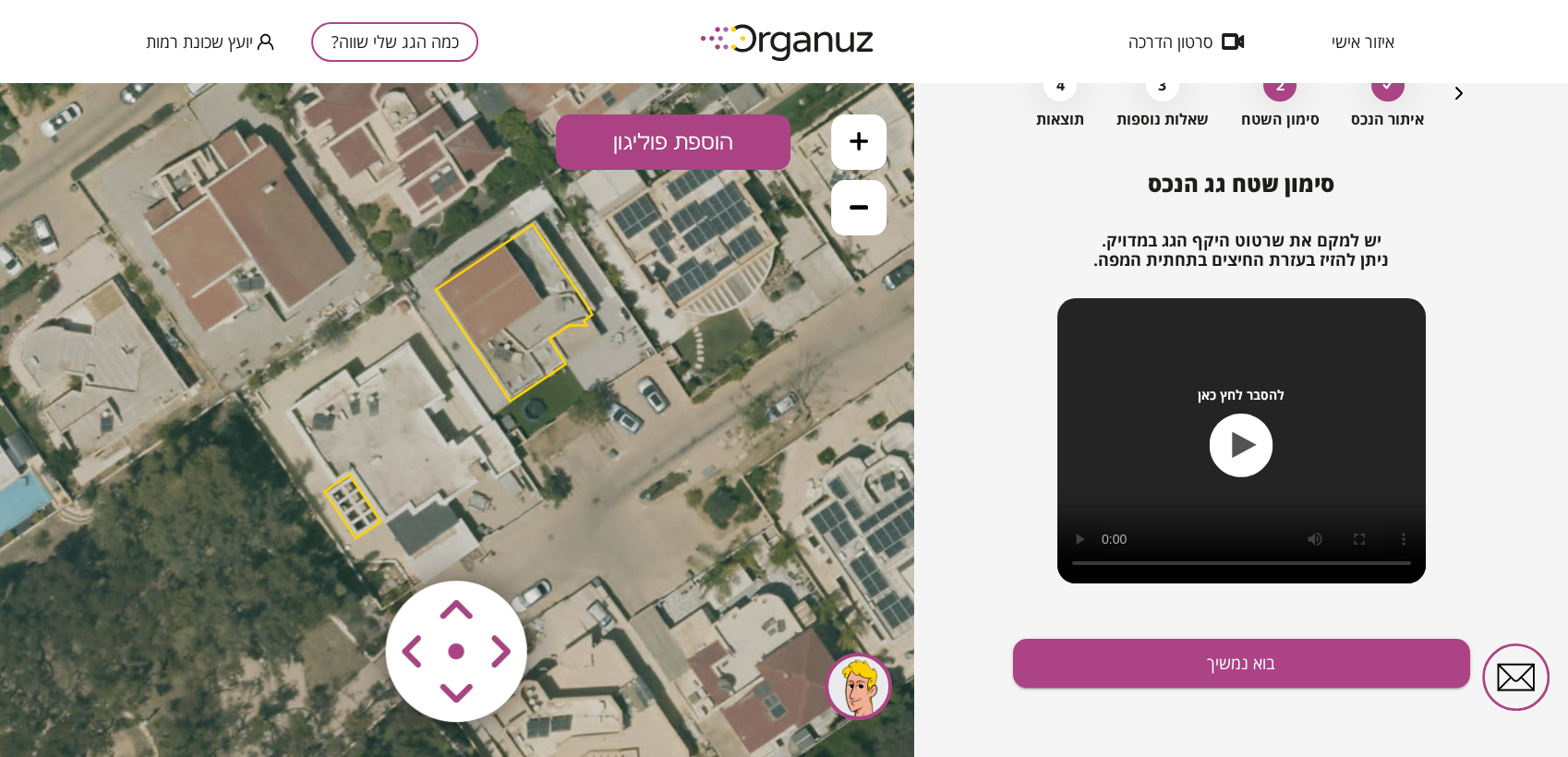 click 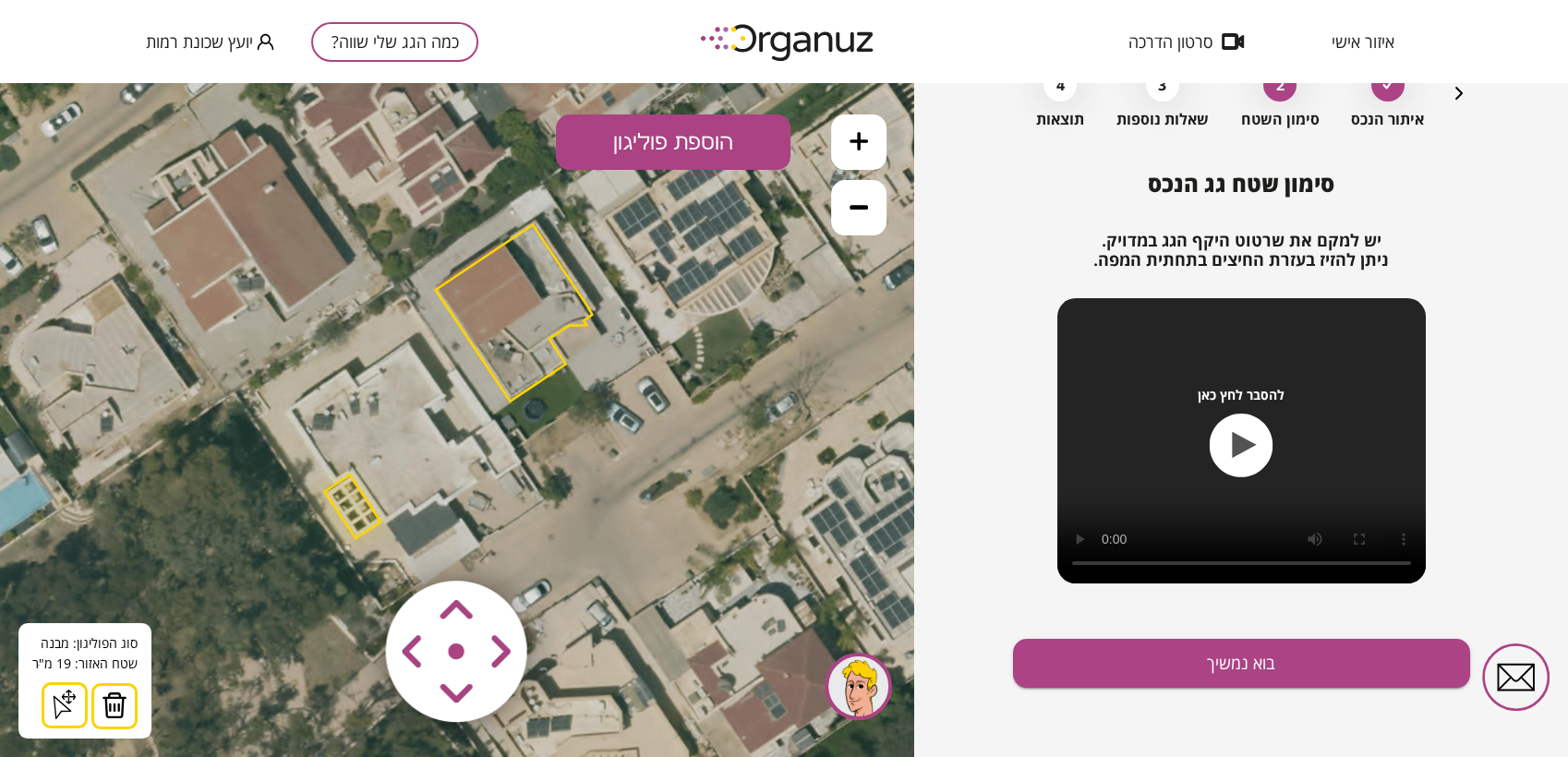 drag, startPoint x: 90, startPoint y: 703, endPoint x: 126, endPoint y: 680, distance: 42.72002 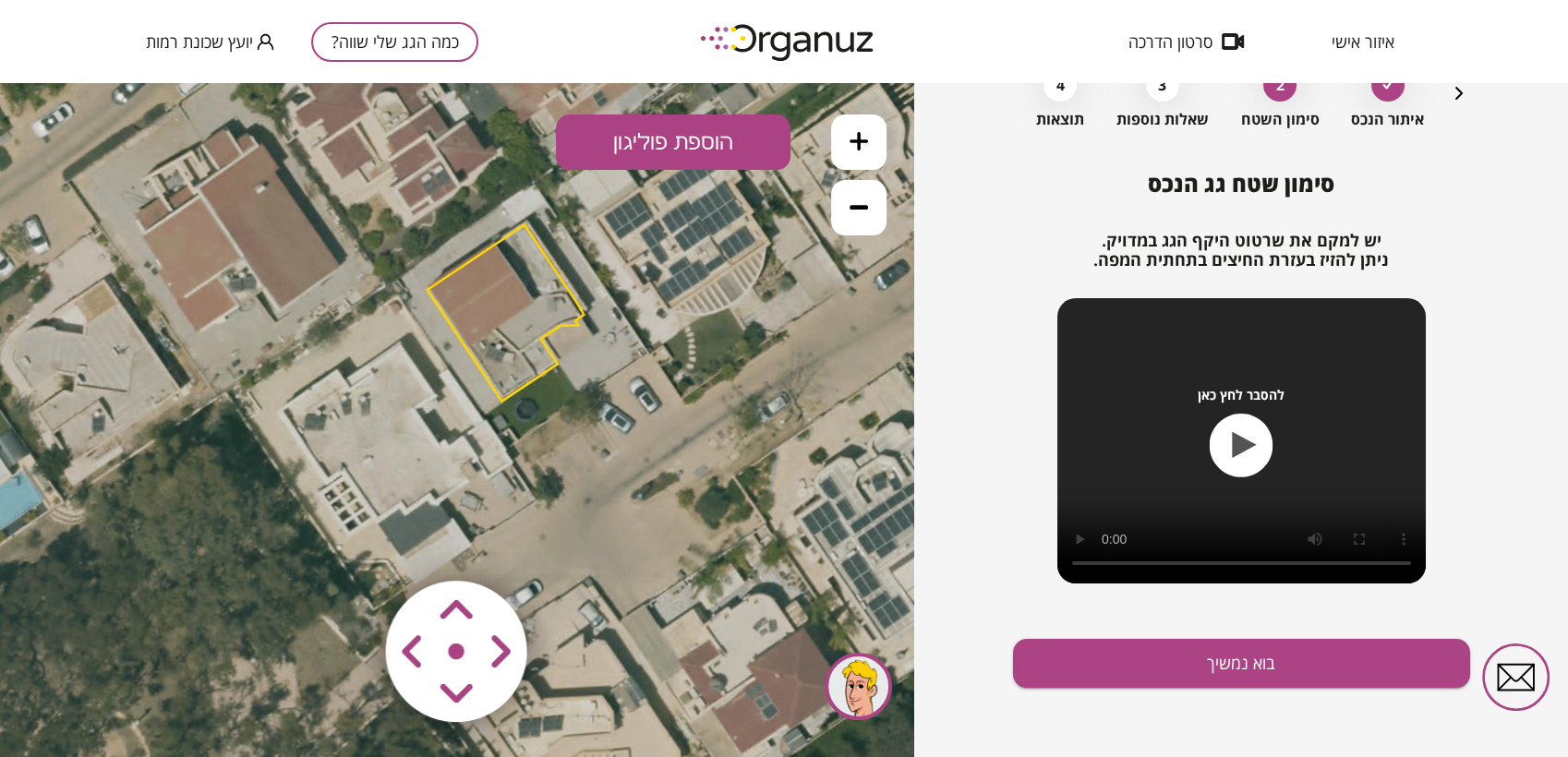 click 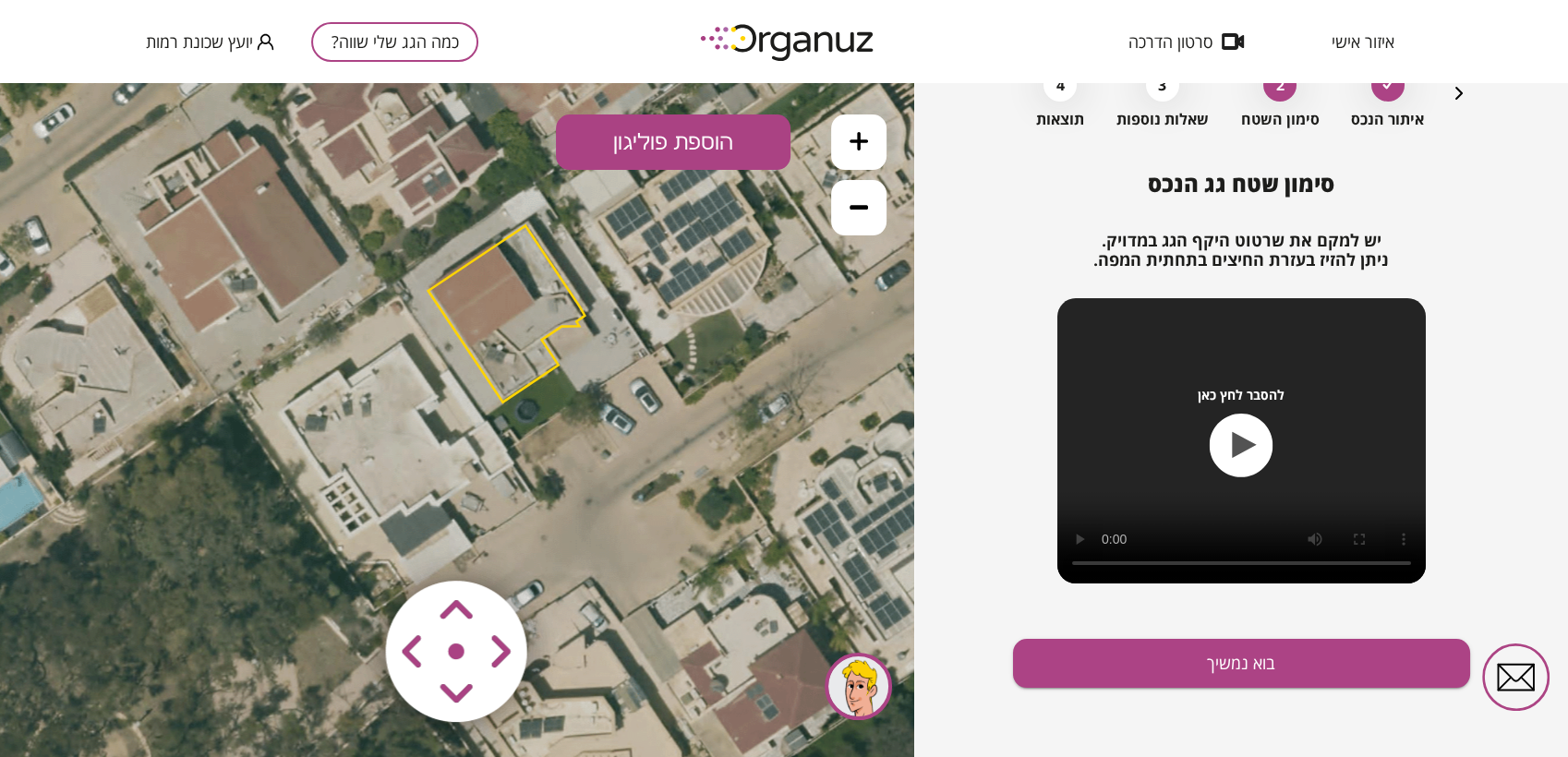 click 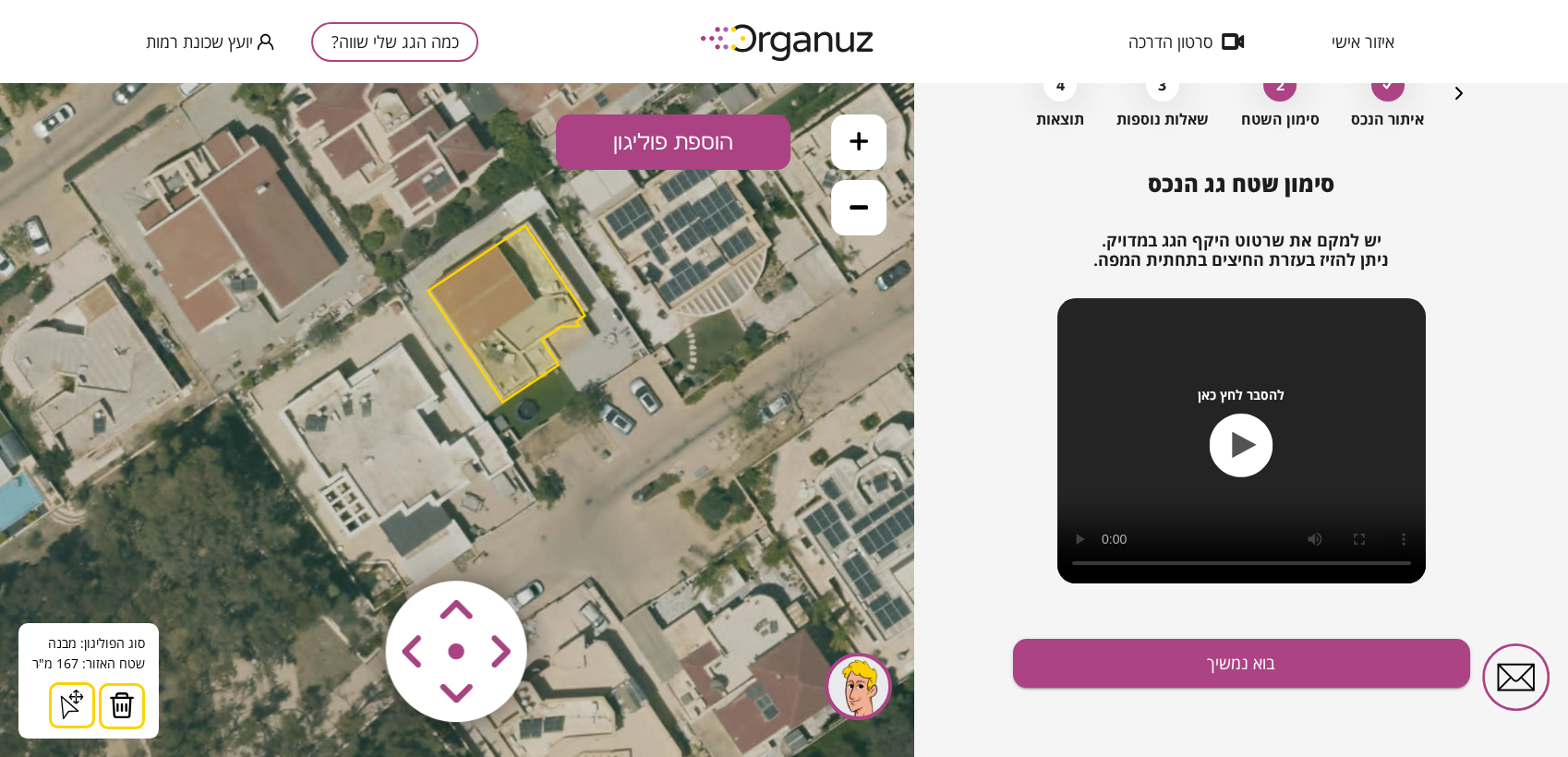 drag, startPoint x: 125, startPoint y: 714, endPoint x: 78, endPoint y: 700, distance: 49.040799 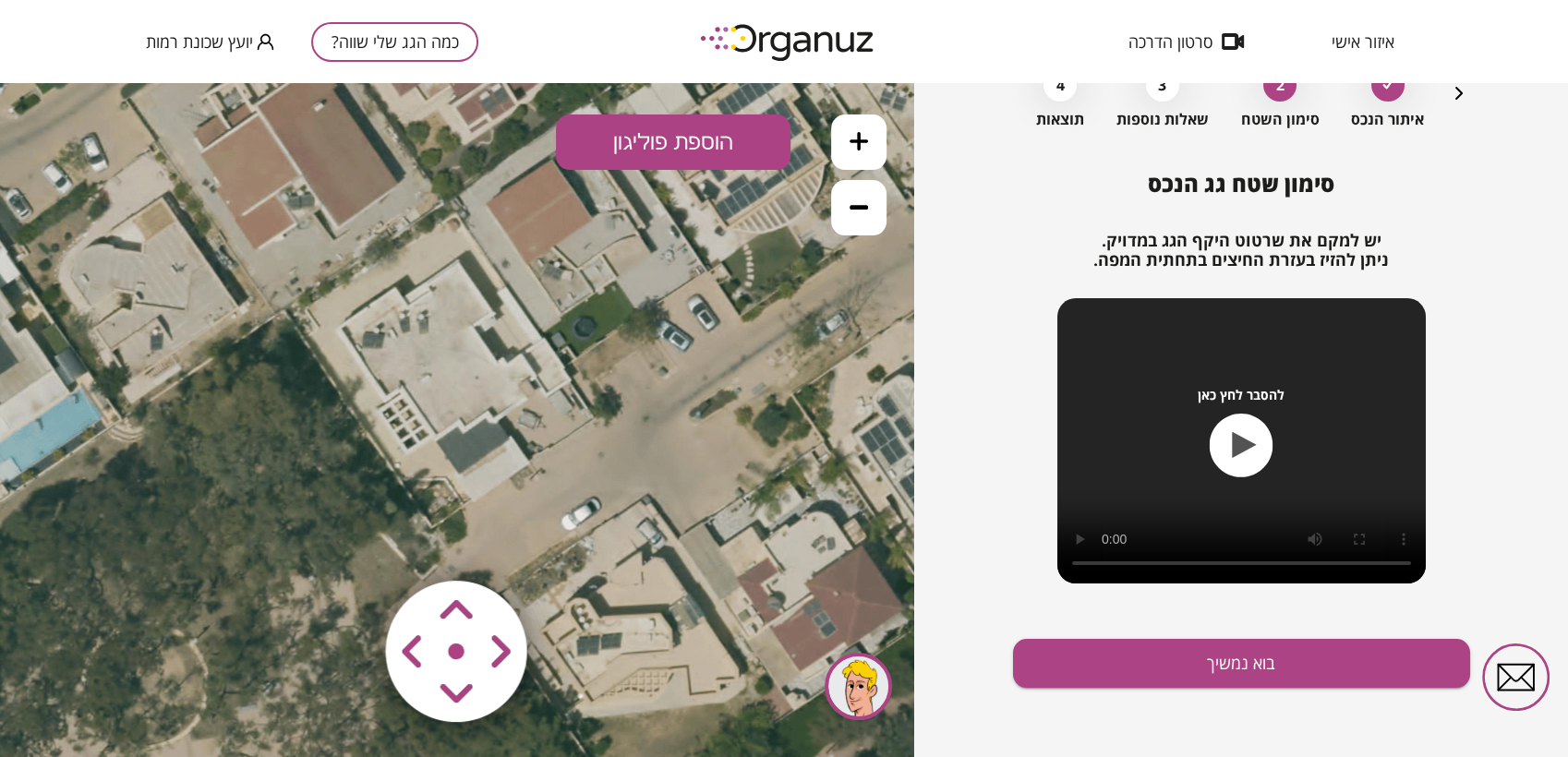 drag, startPoint x: 283, startPoint y: 559, endPoint x: 365, endPoint y: 491, distance: 106.52699 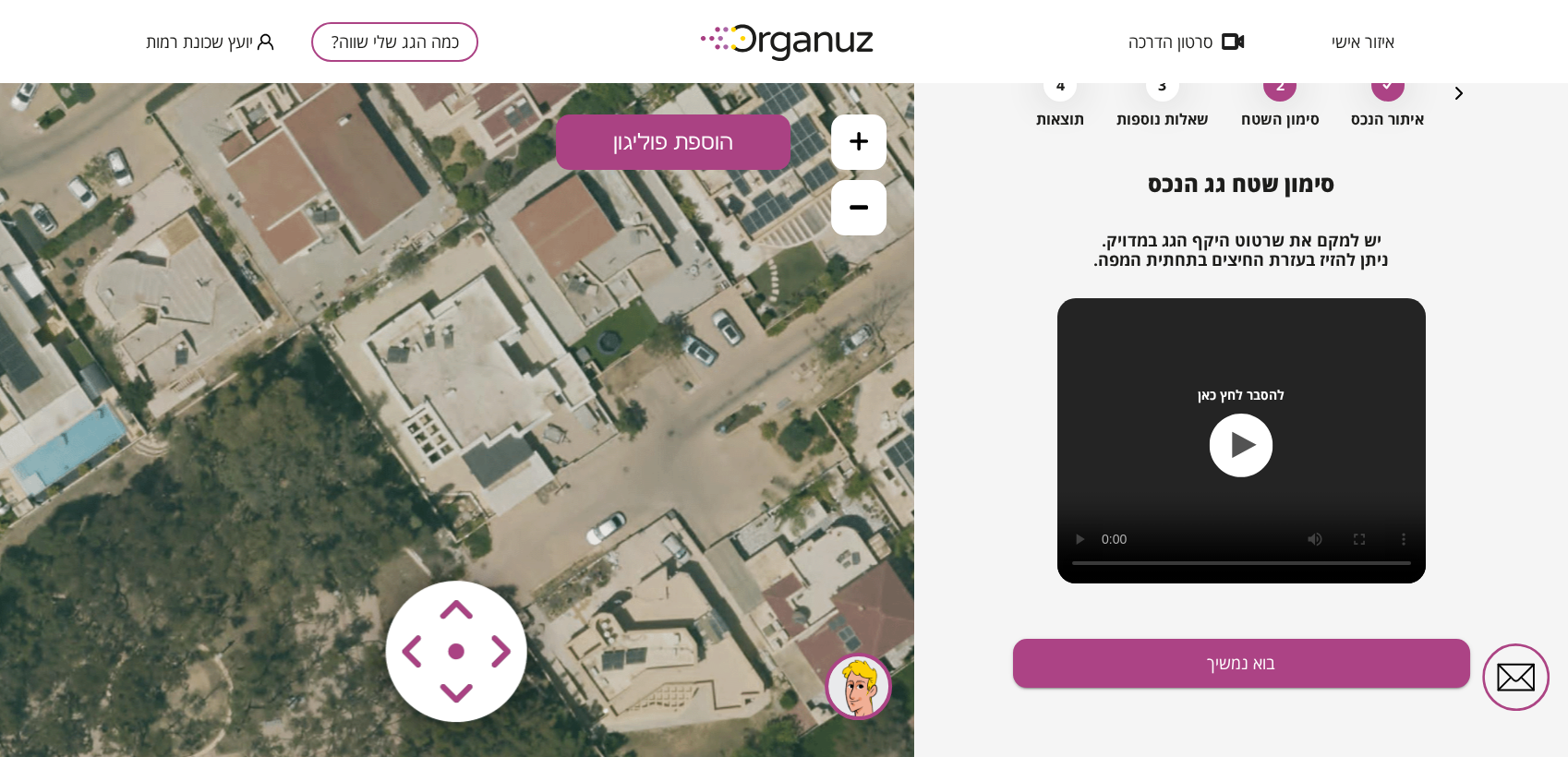 click on "הוספת פוליגון" at bounding box center (673, 142) 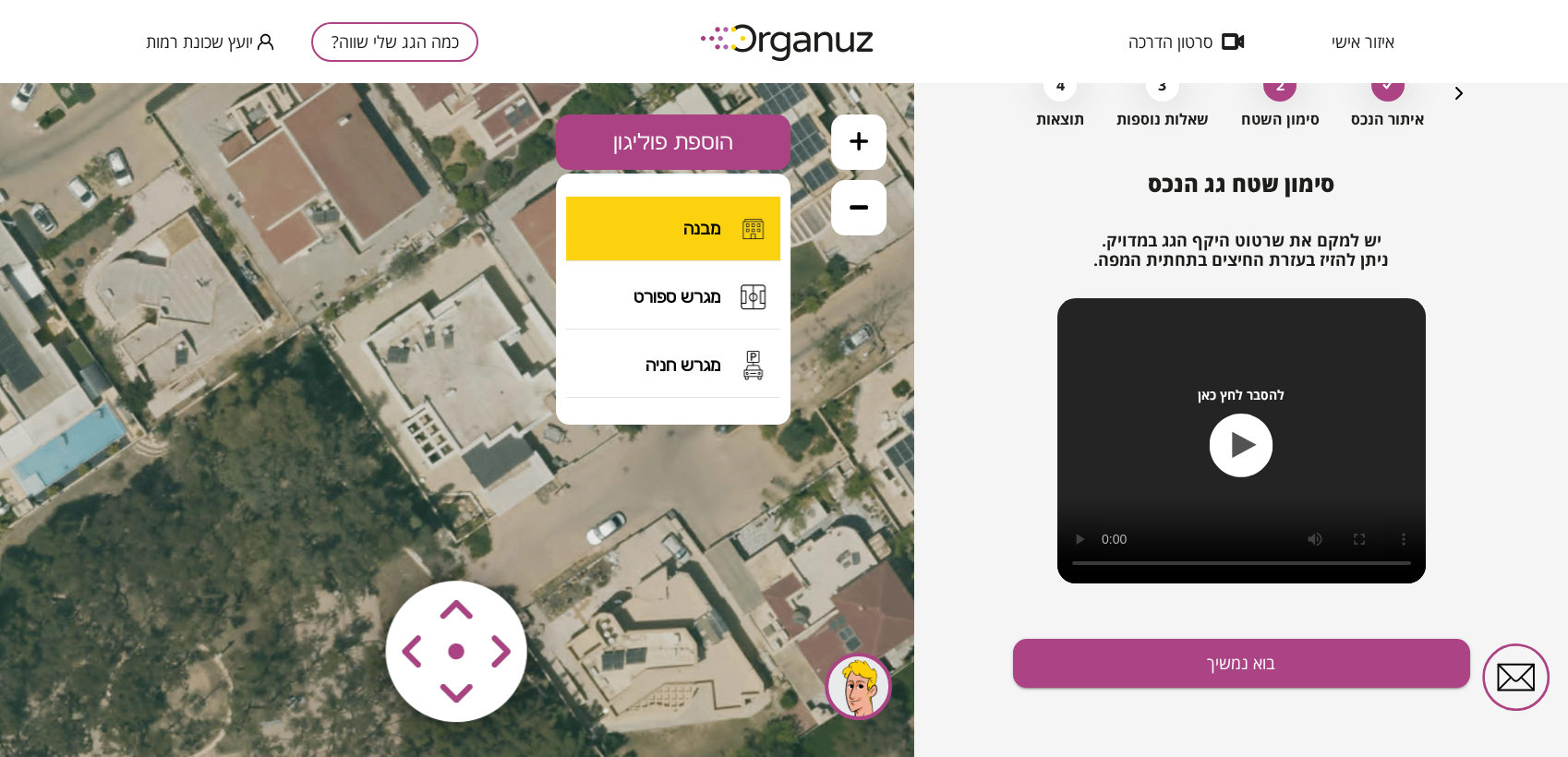 click on "מבנה" at bounding box center (673, 229) 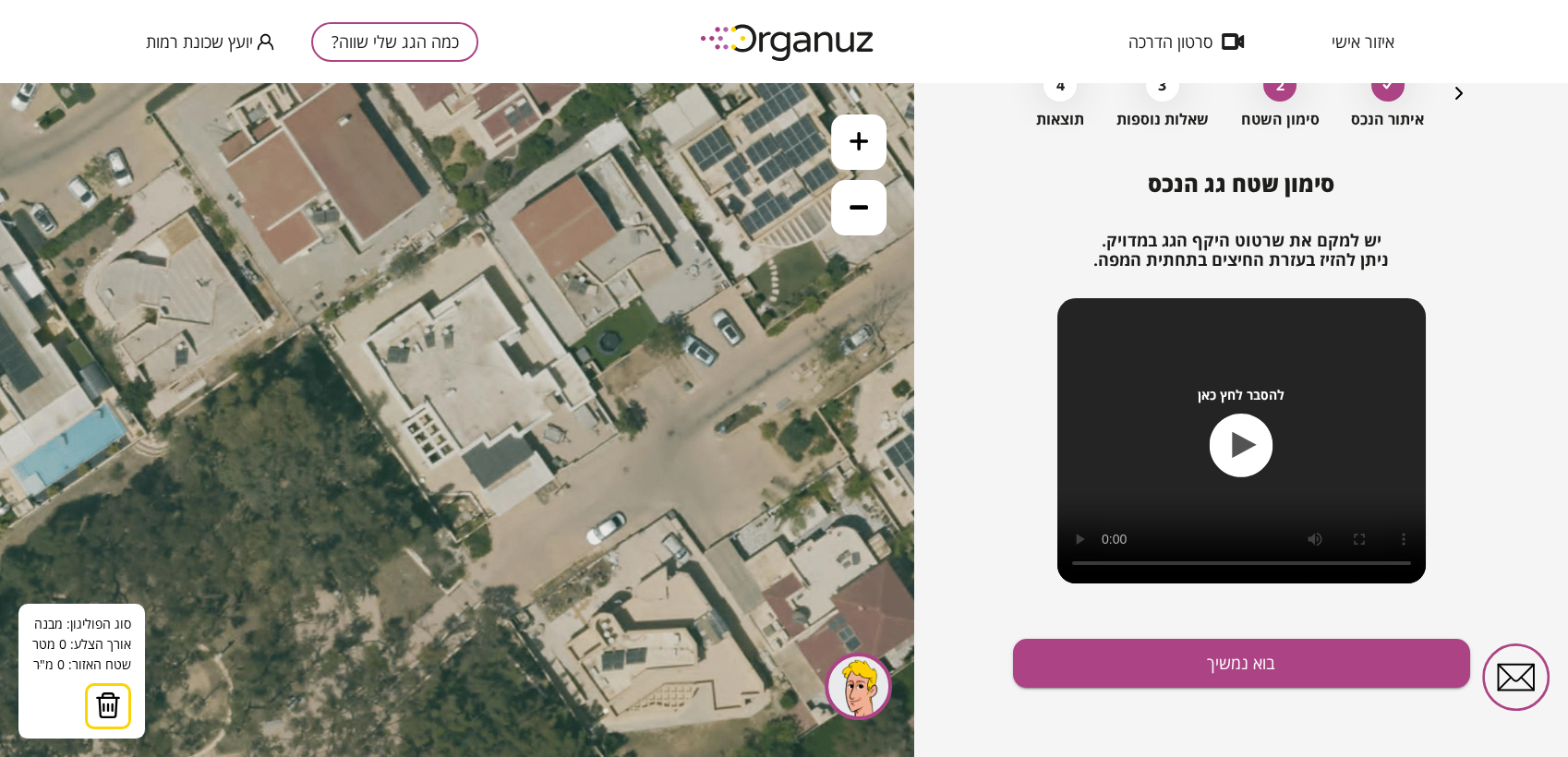 click 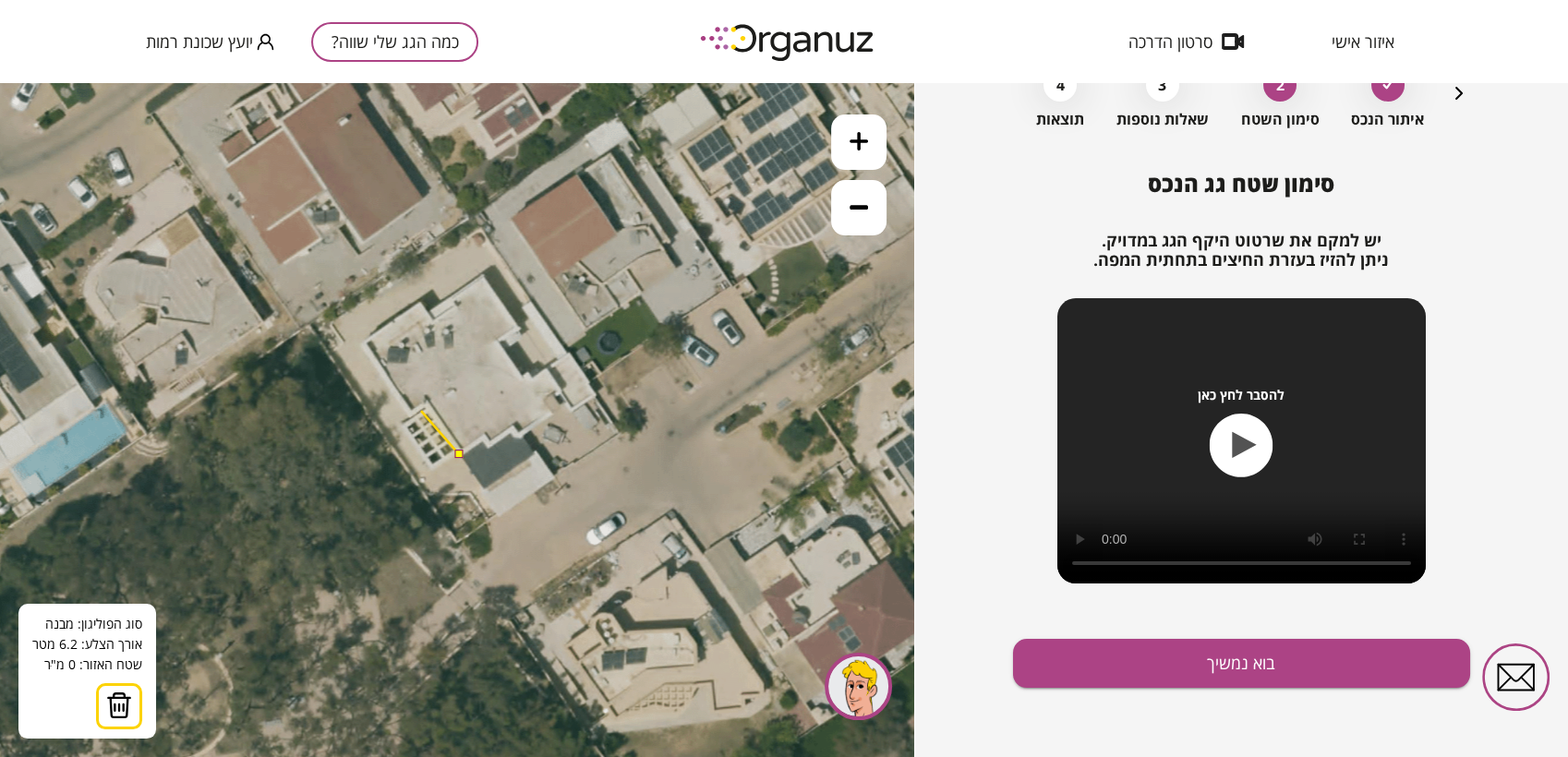 click 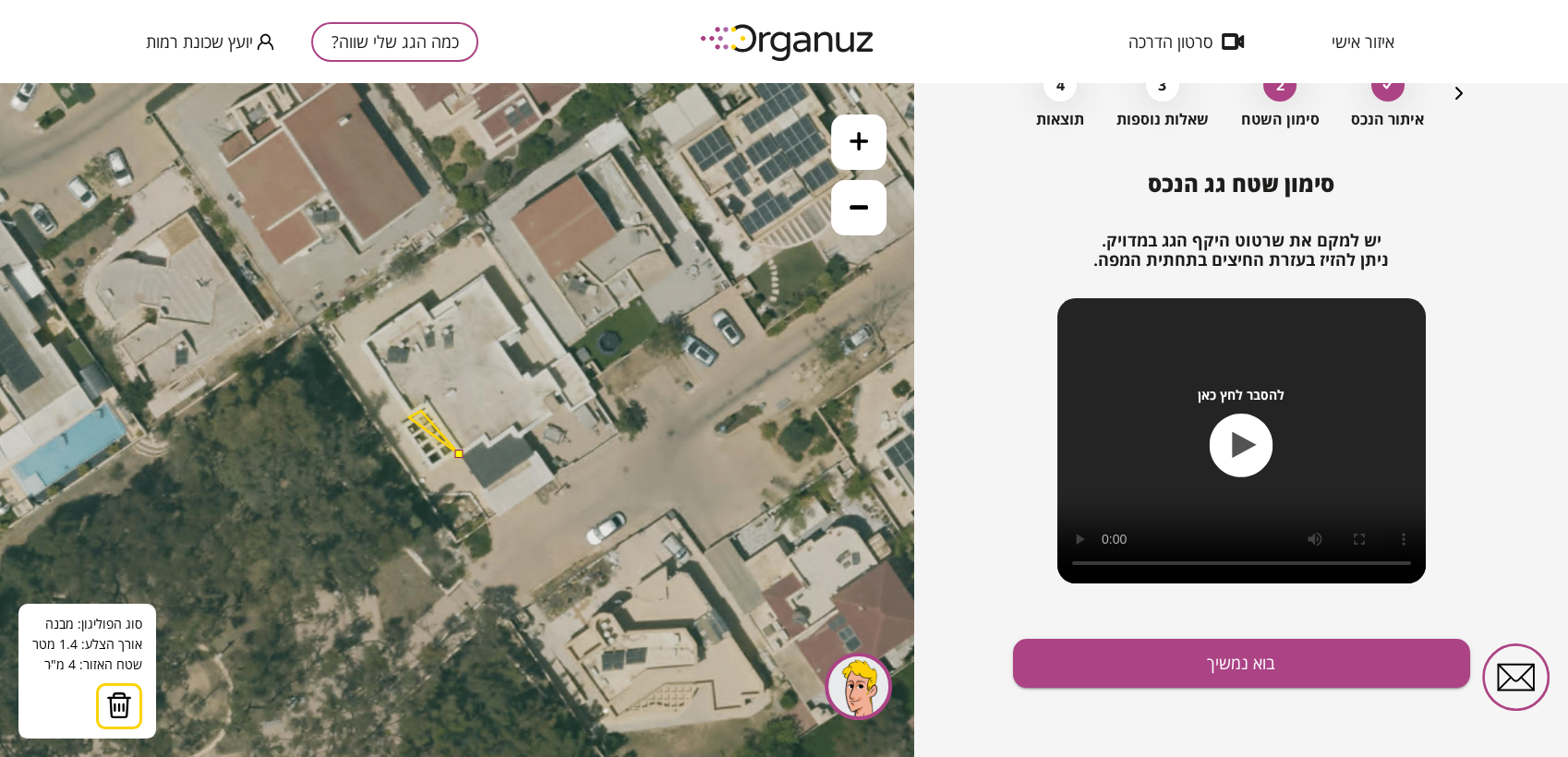 click 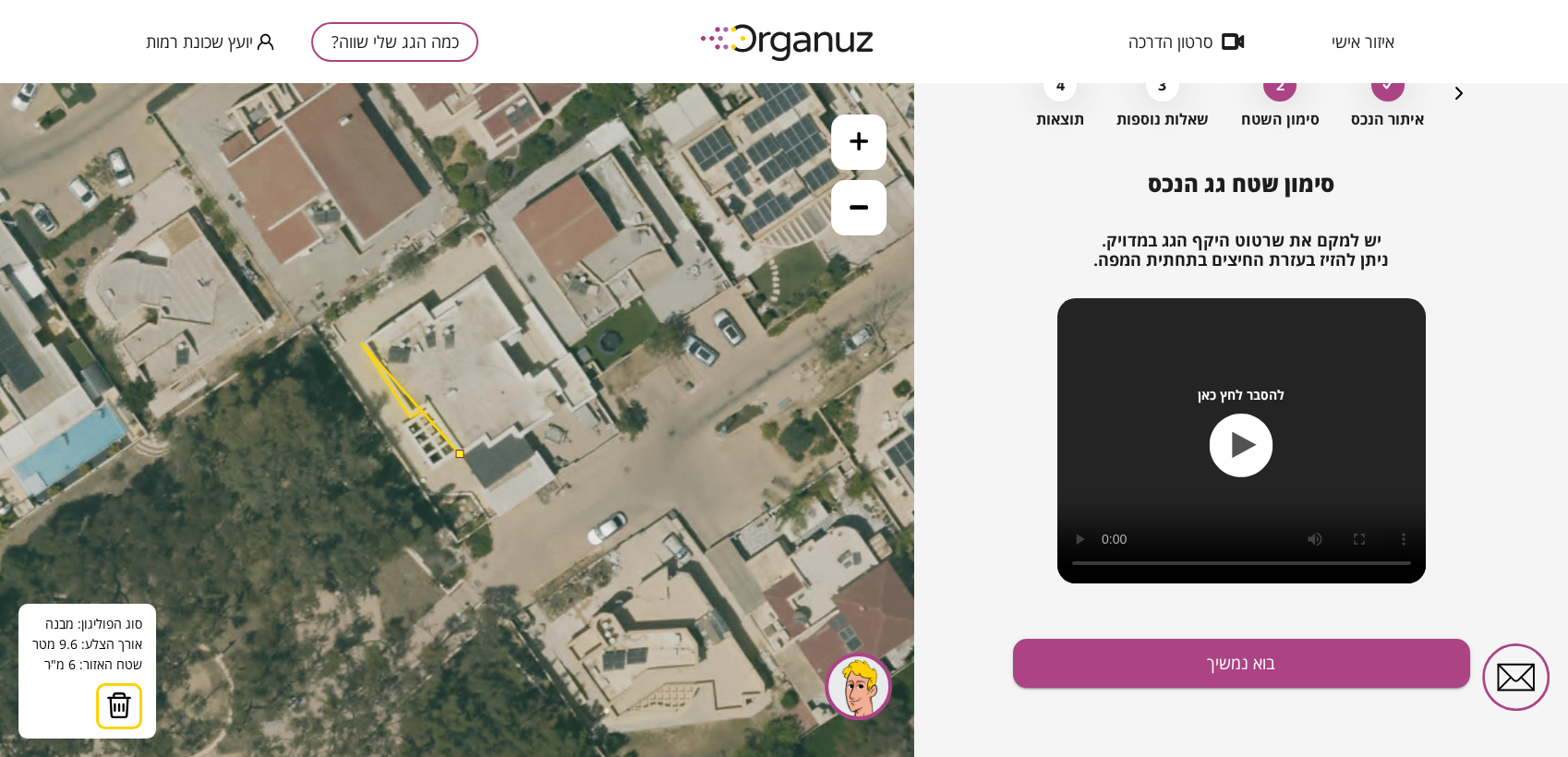 drag, startPoint x: 359, startPoint y: 342, endPoint x: 368, endPoint y: 331, distance: 14.2127 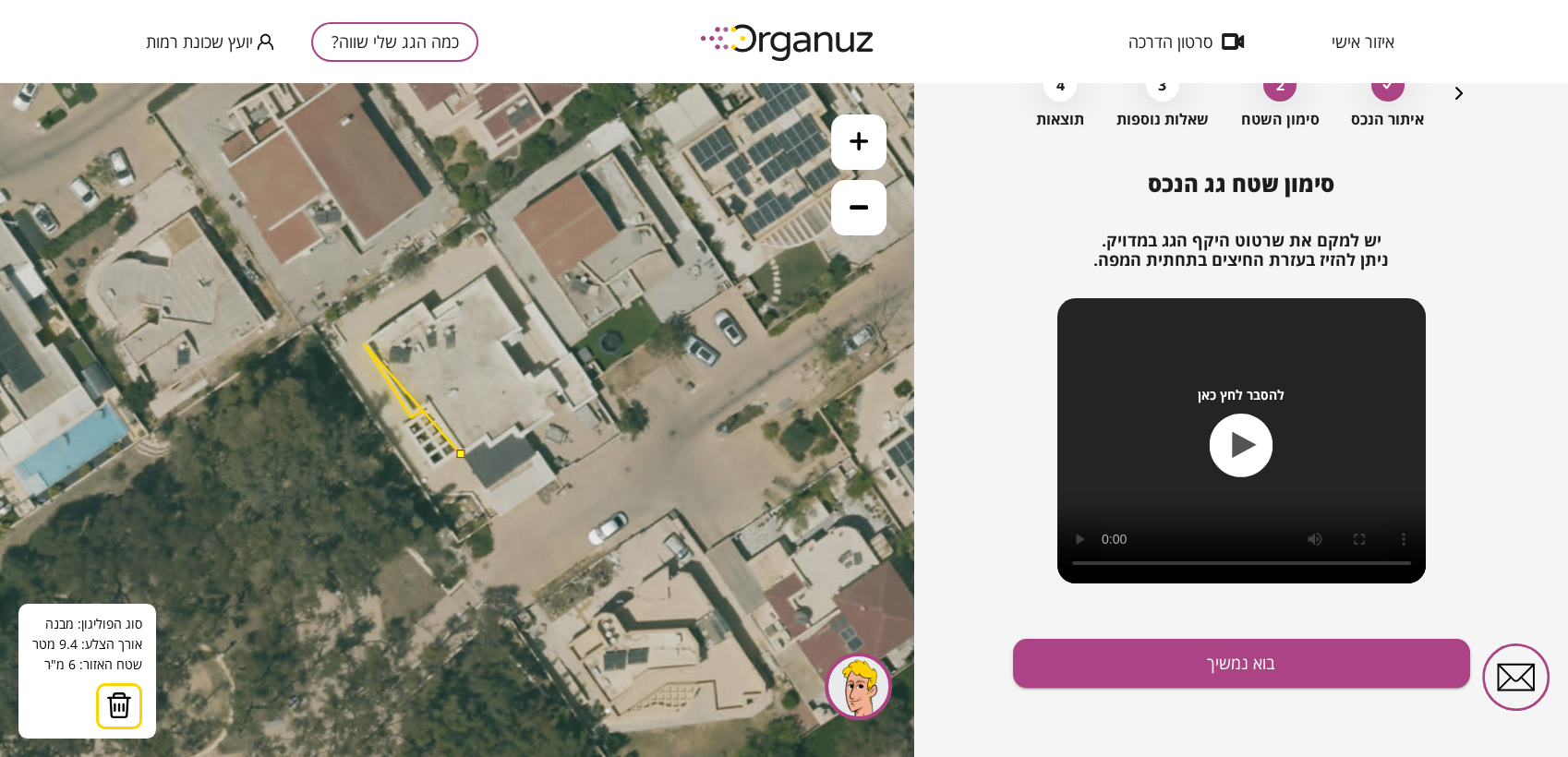 click 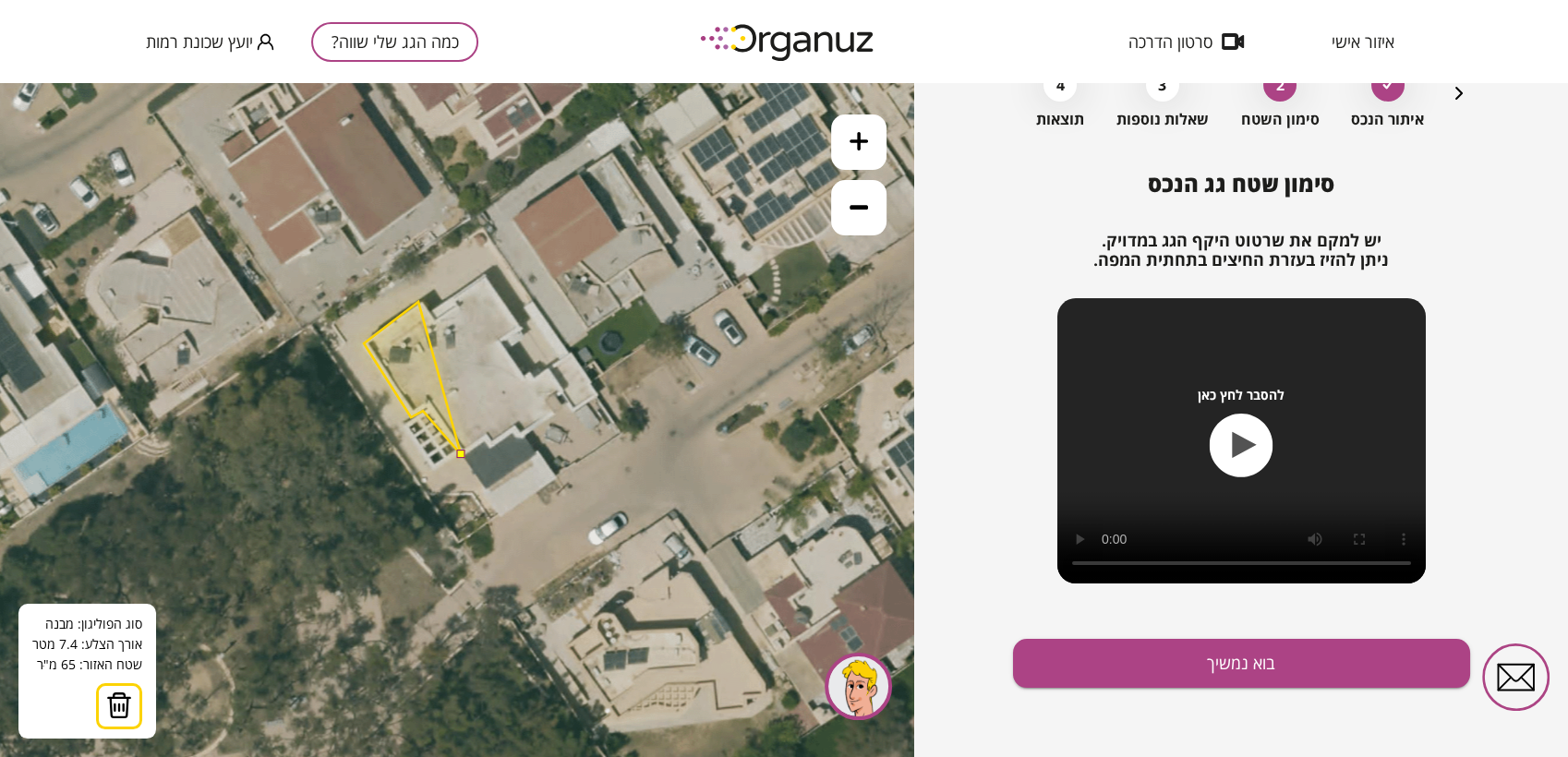 click 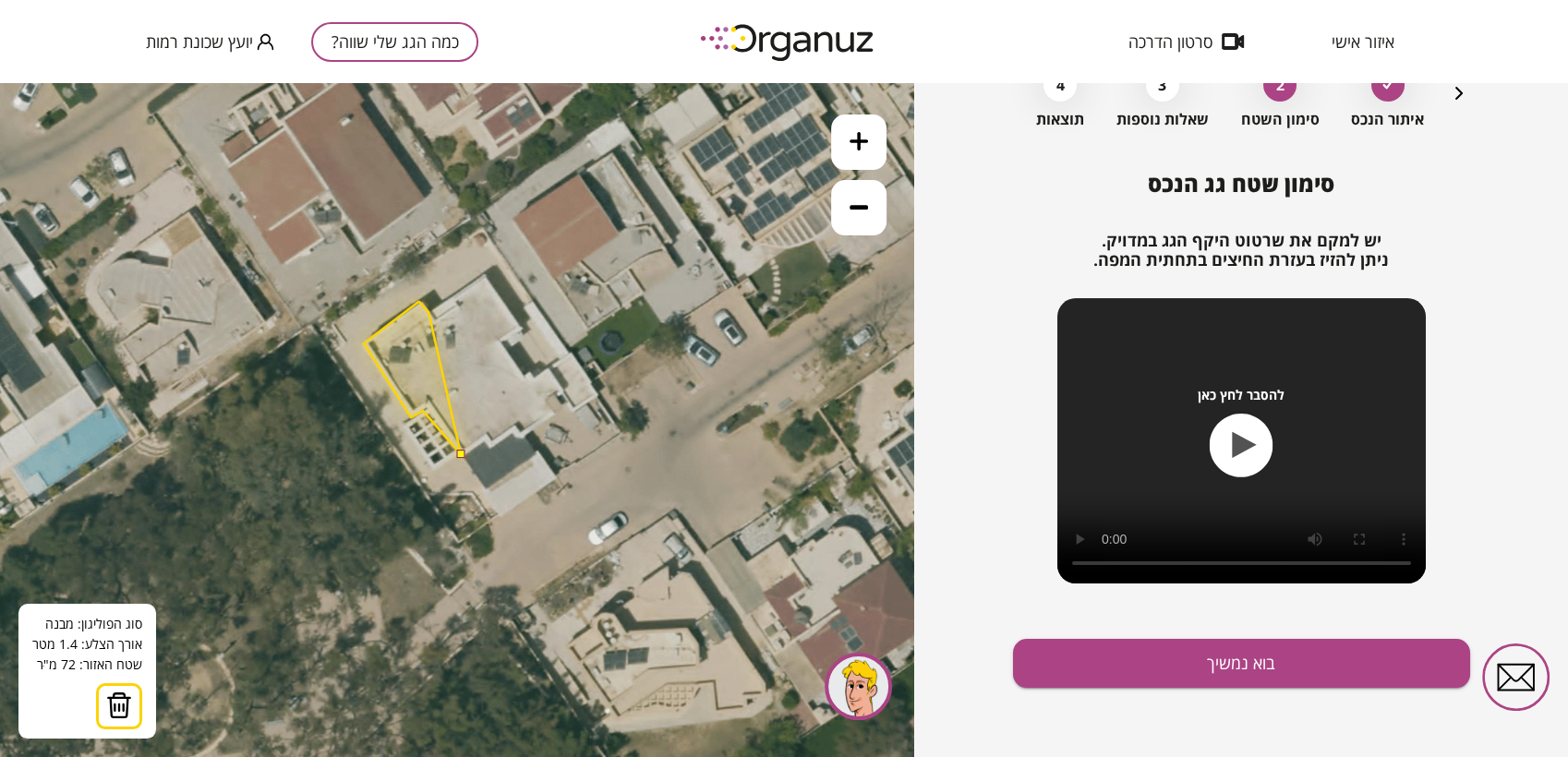 click 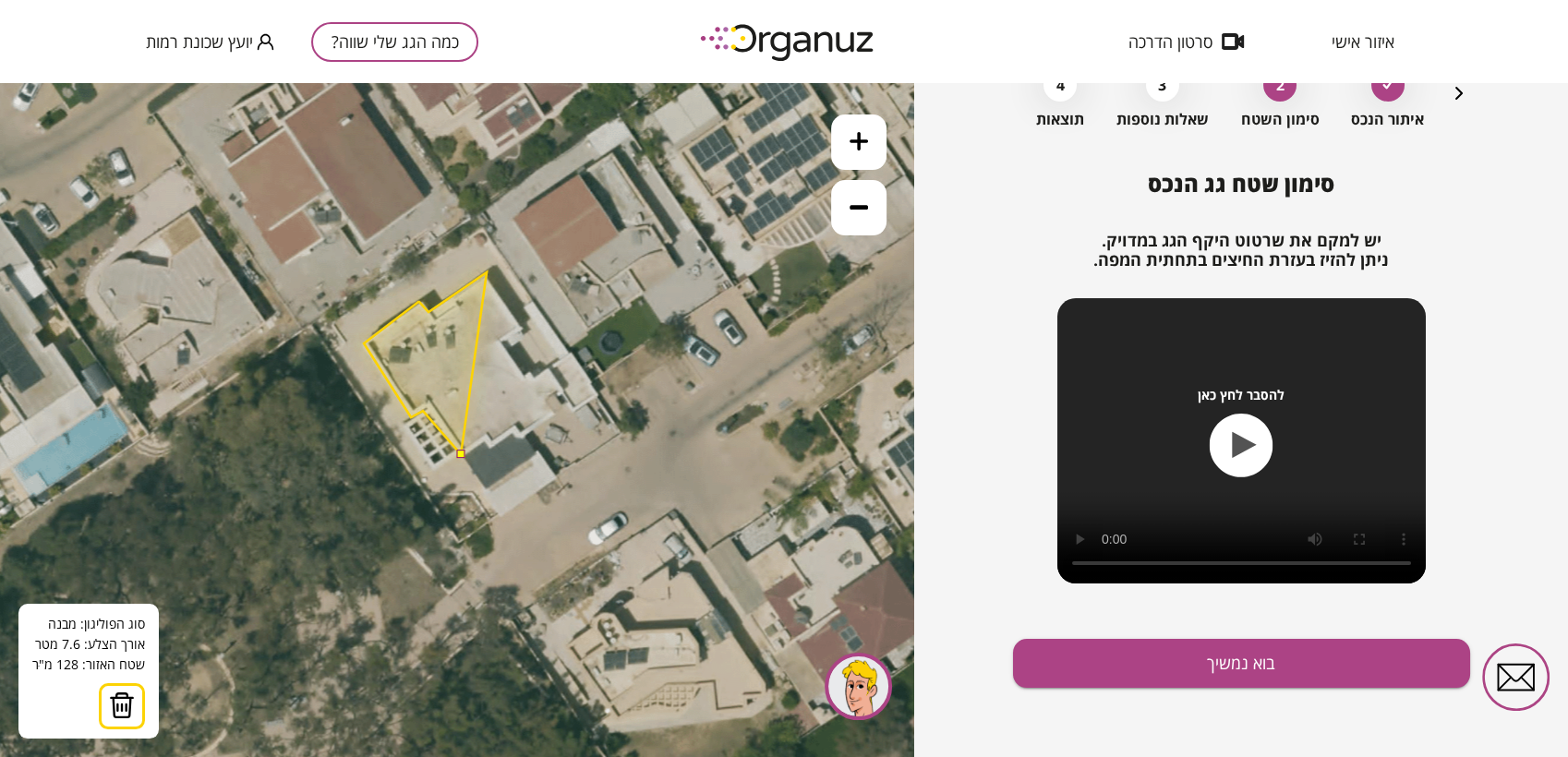 click 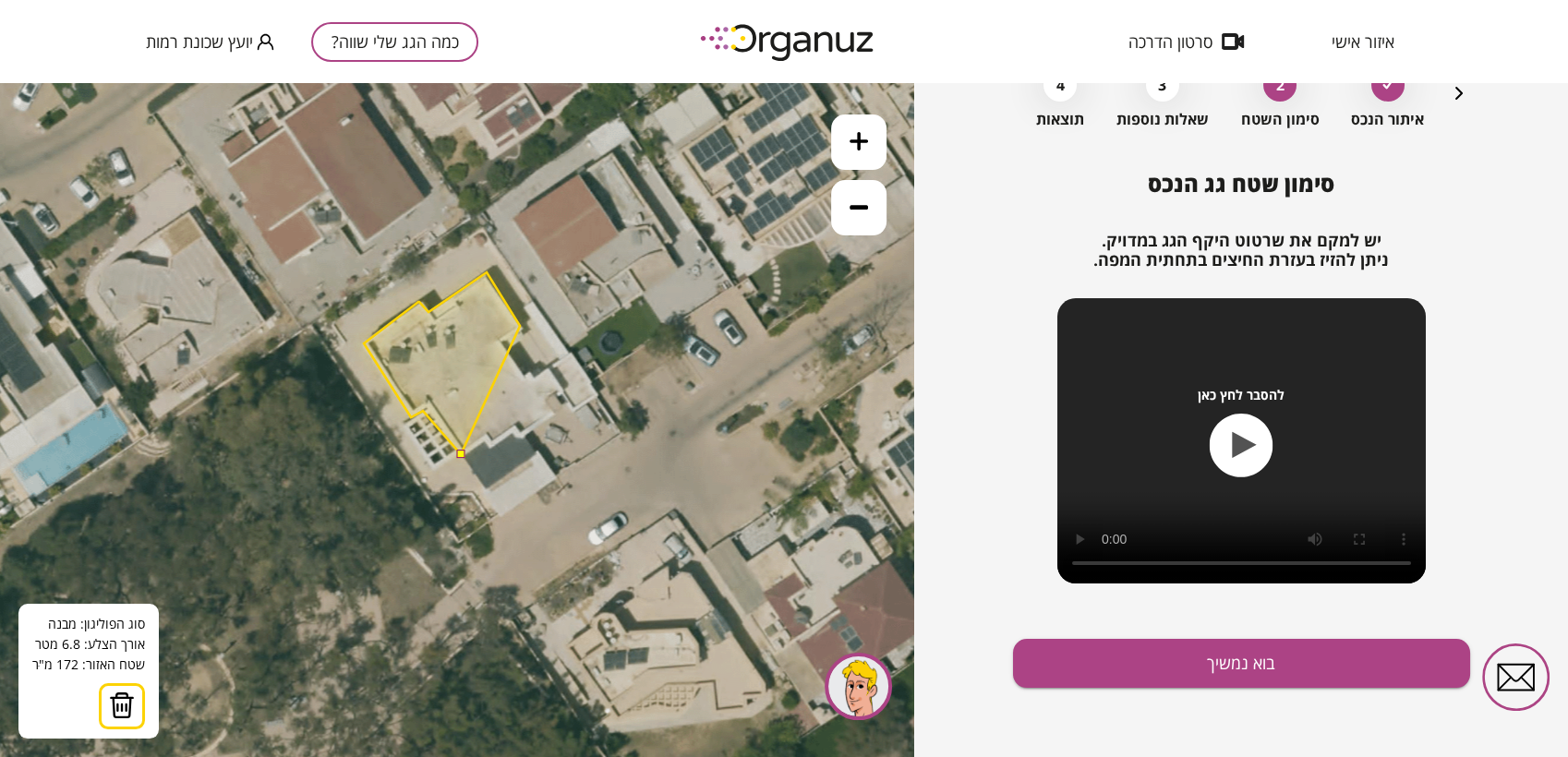 click 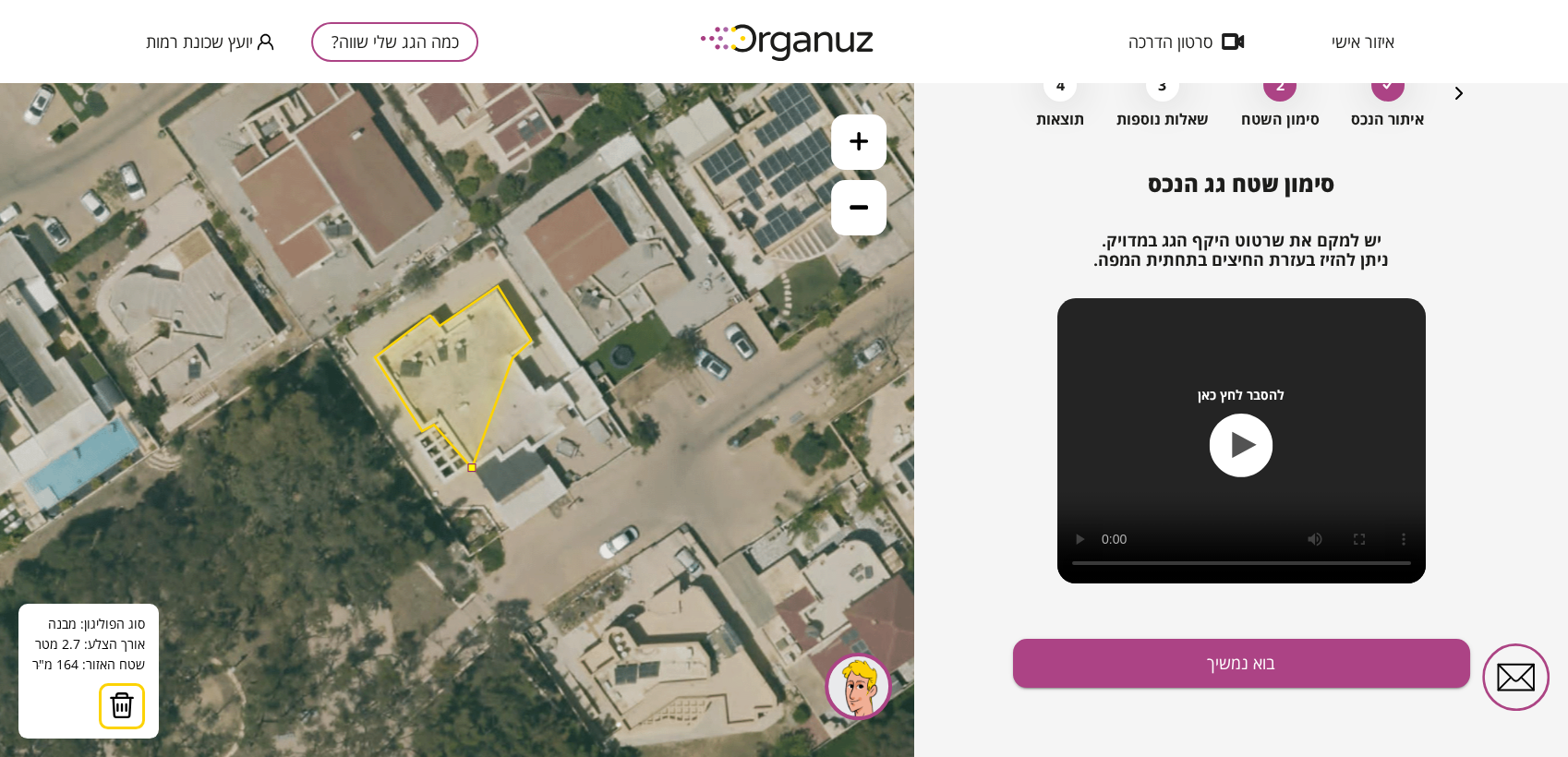 drag, startPoint x: 501, startPoint y: 342, endPoint x: 518, endPoint y: 370, distance: 32.75668 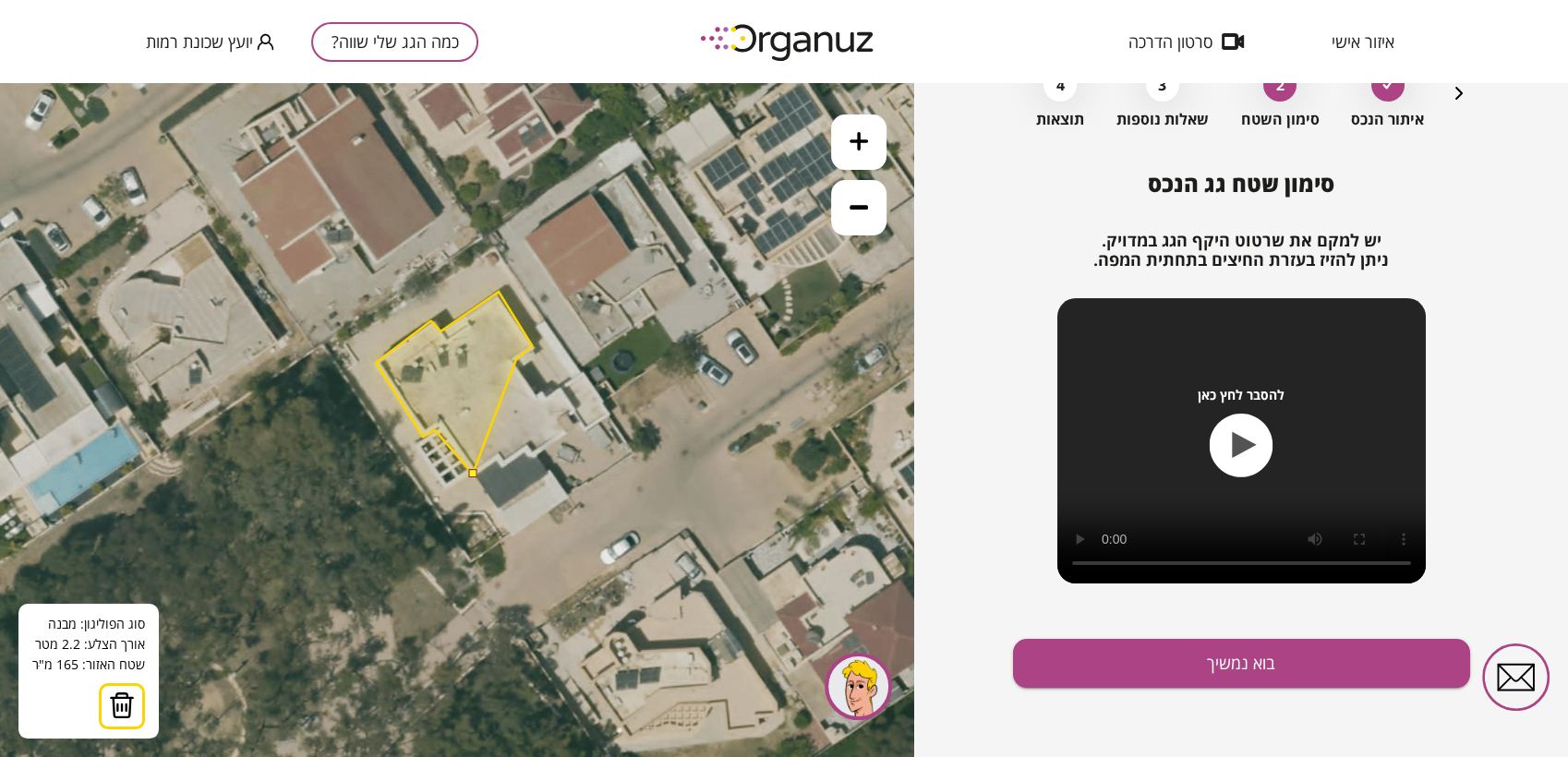 click 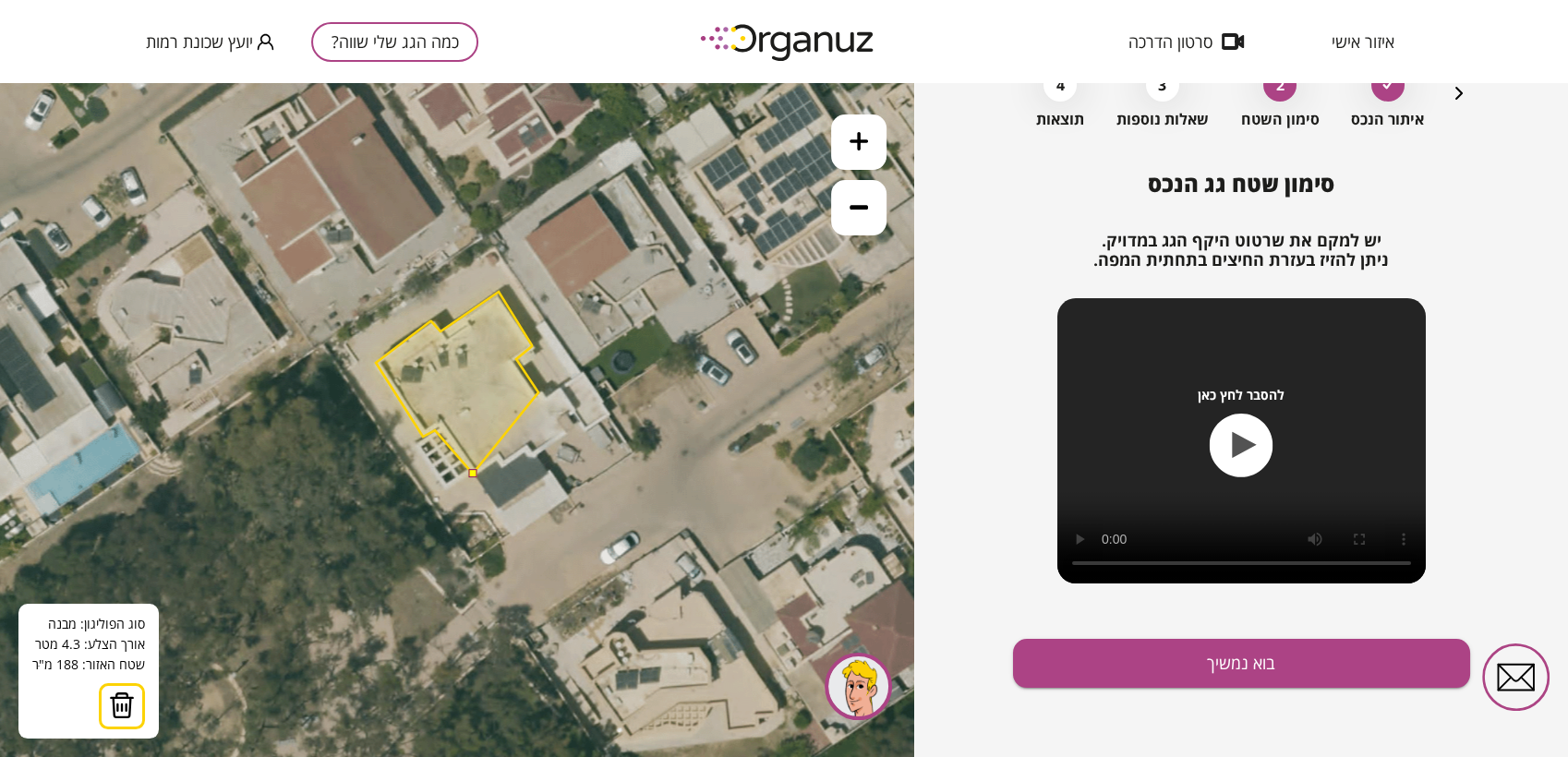 click 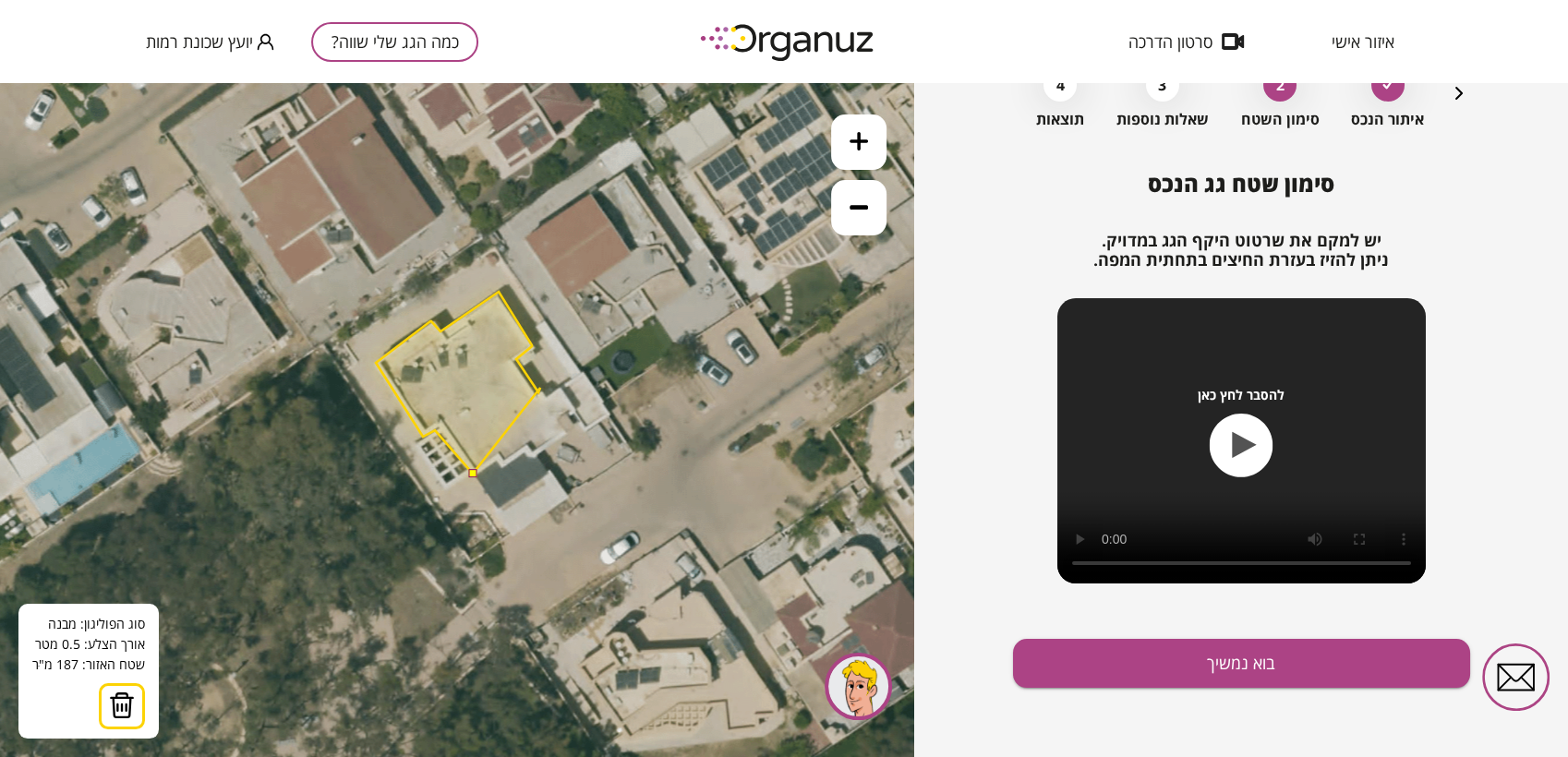 click 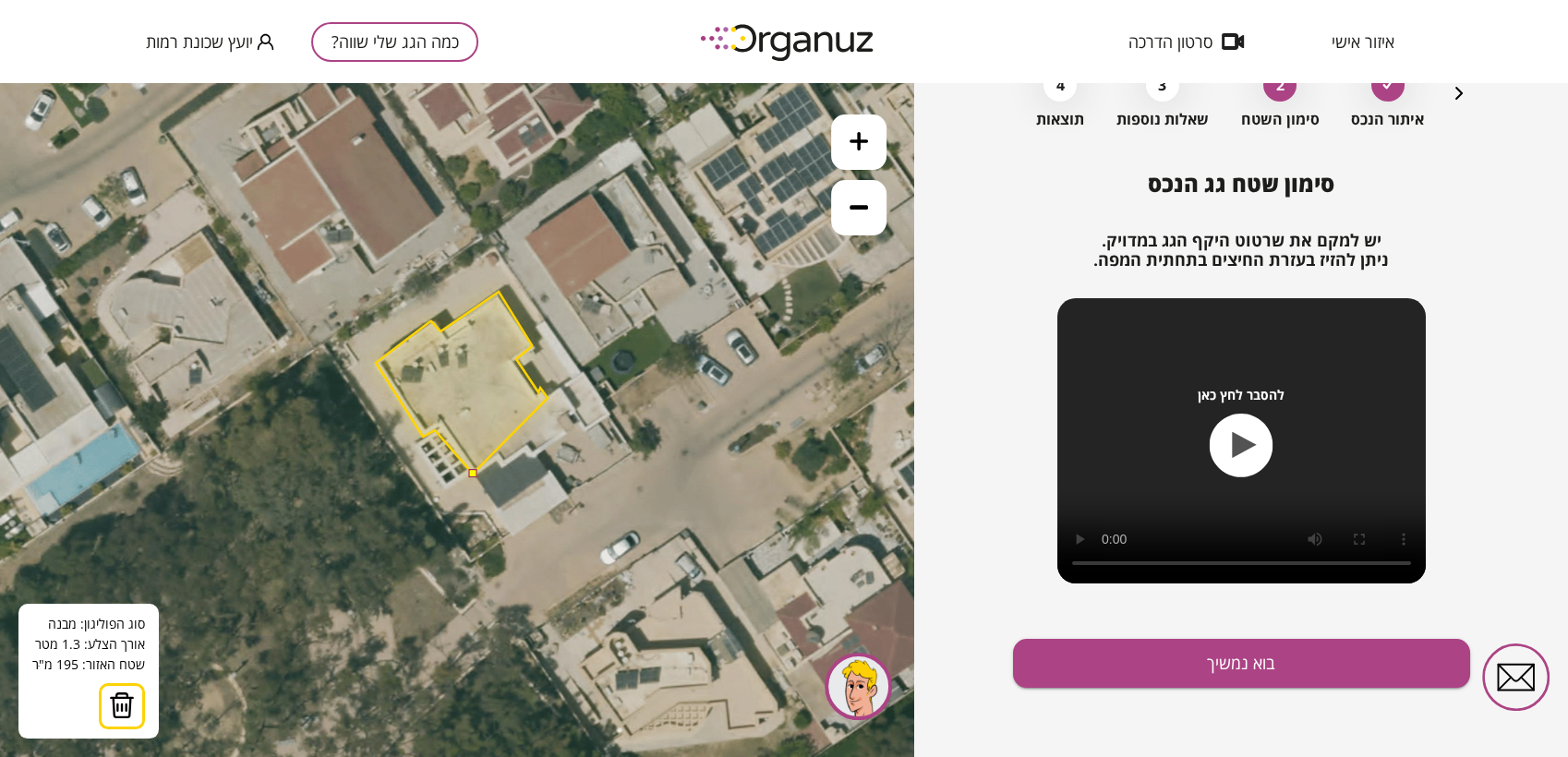 click 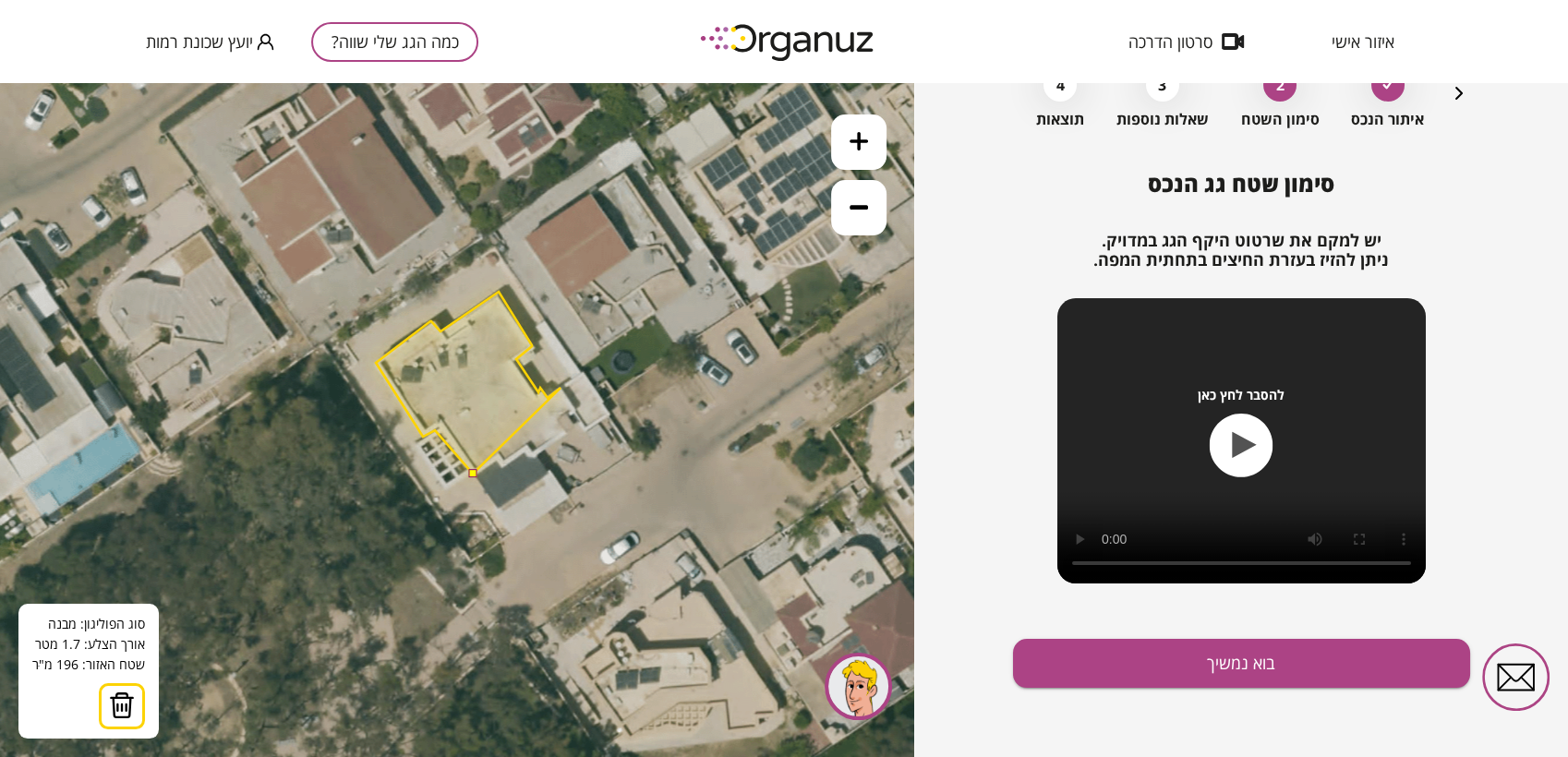 click 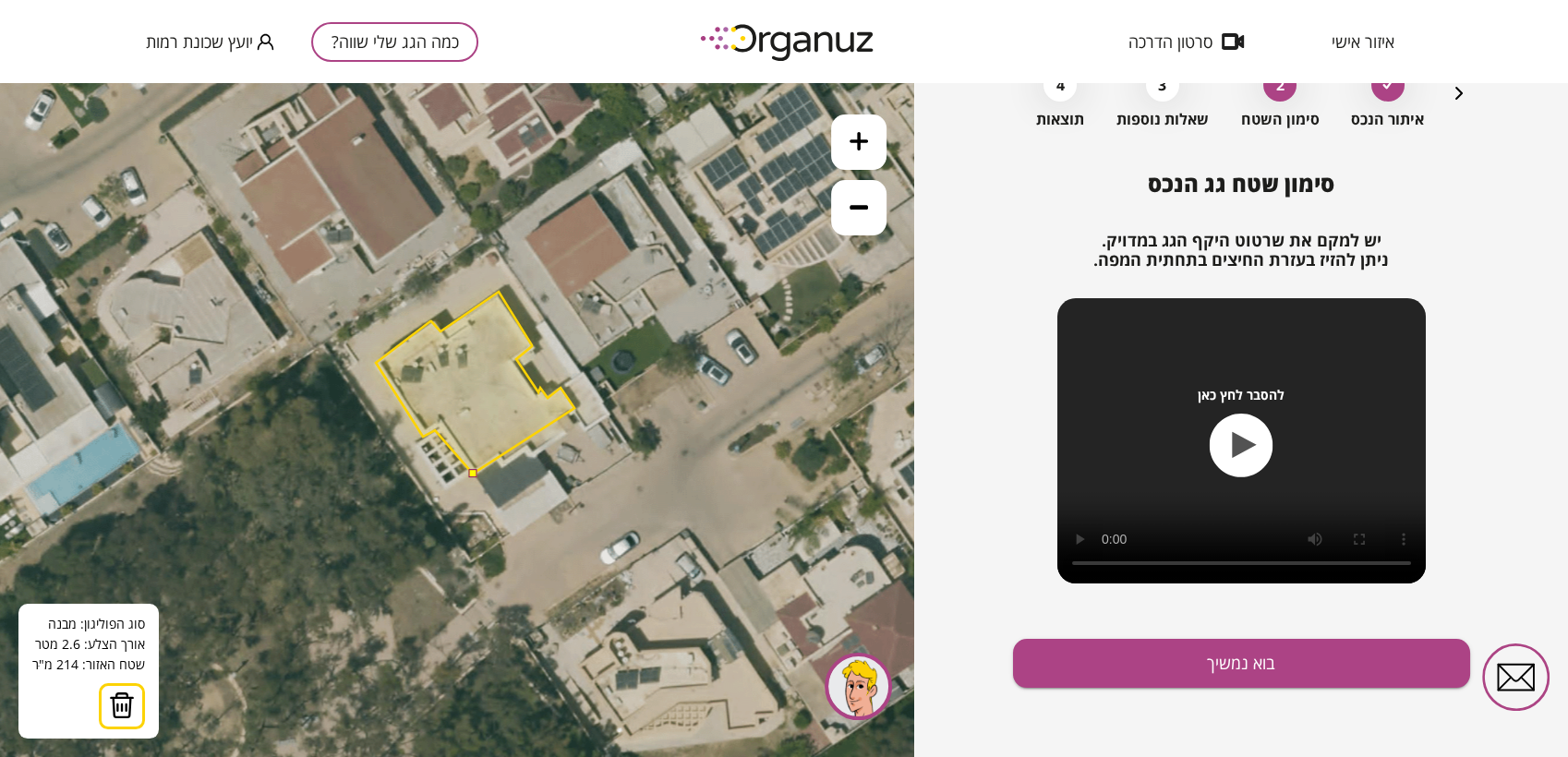 click 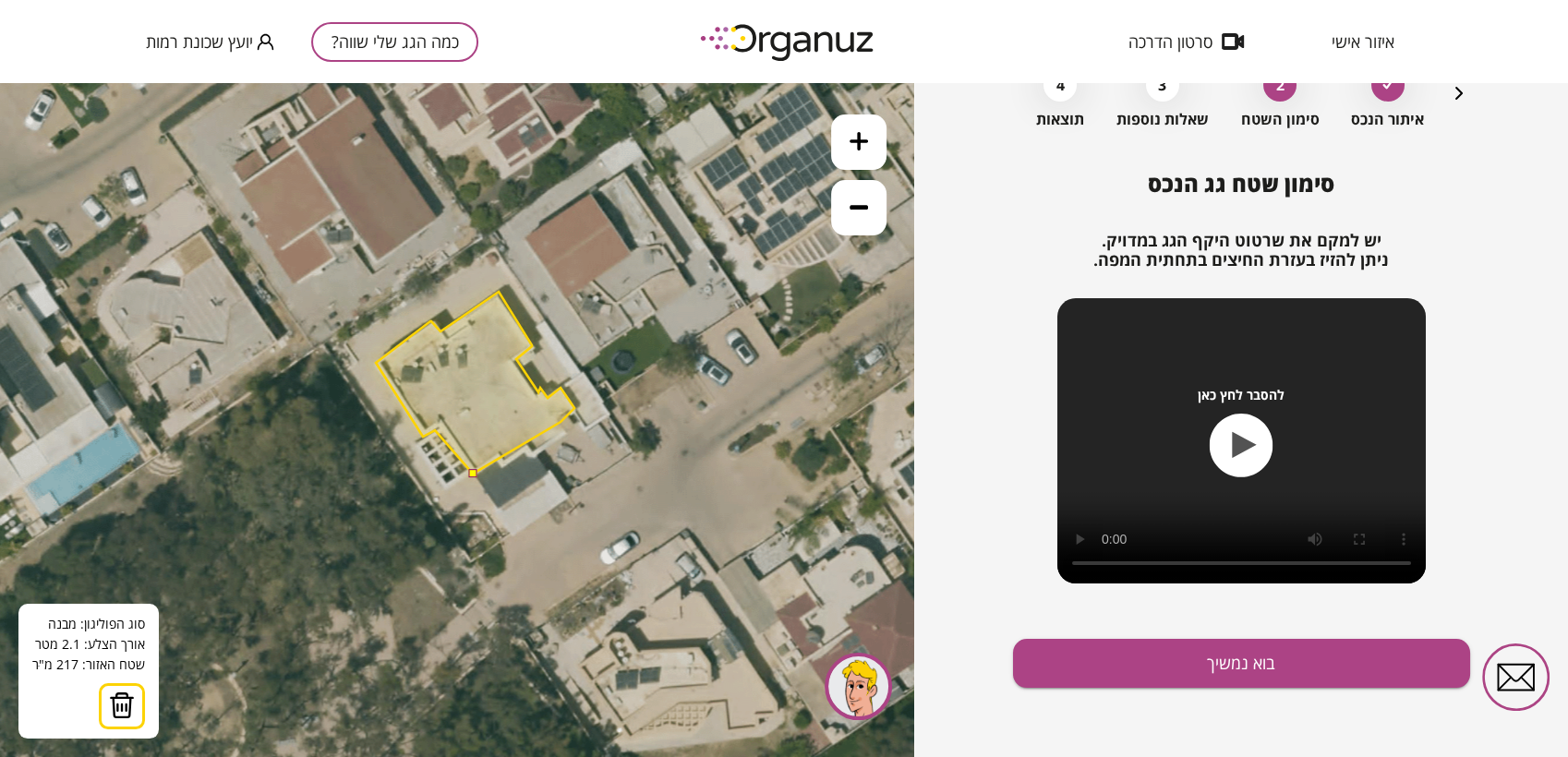 click 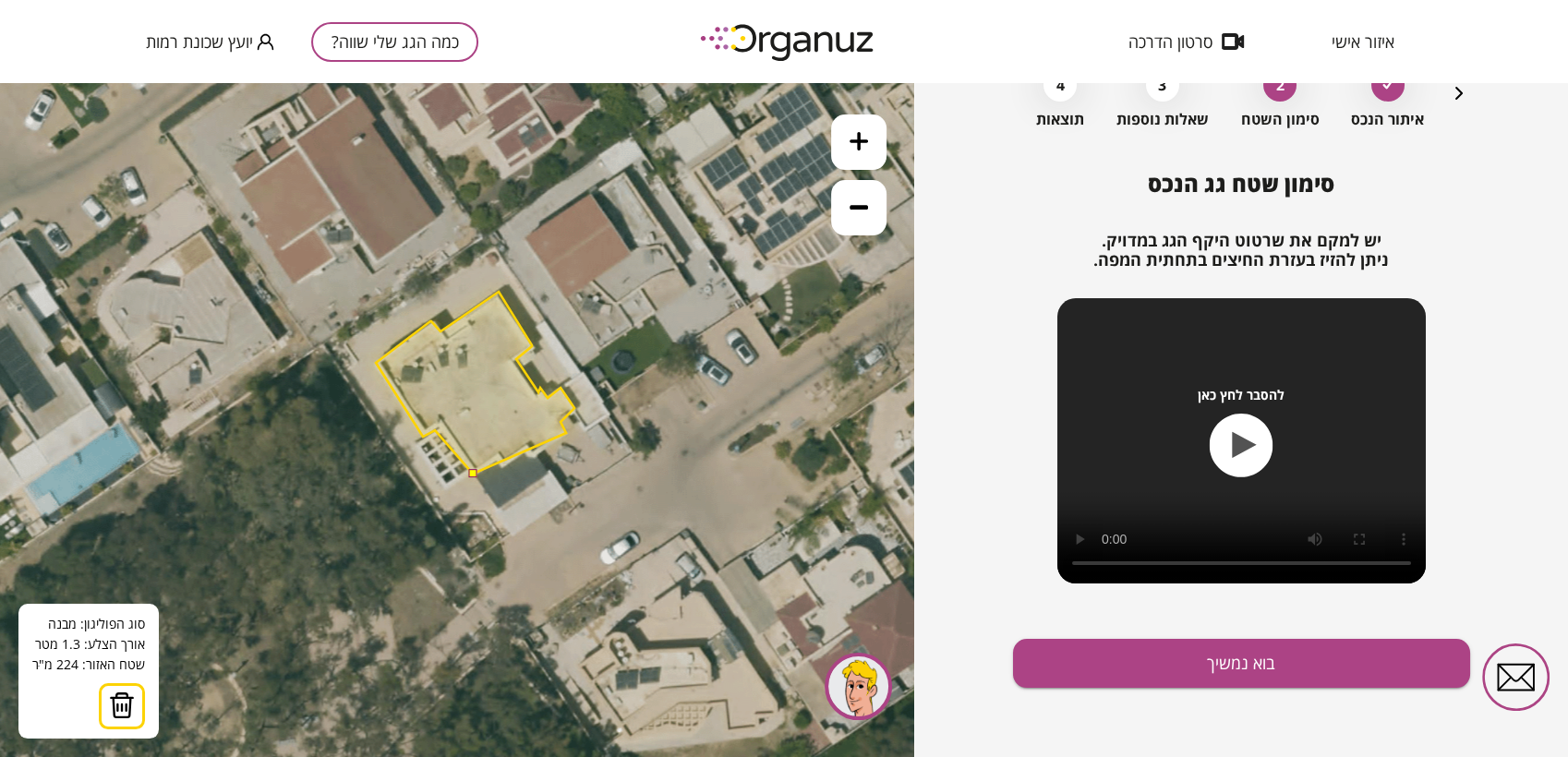 click 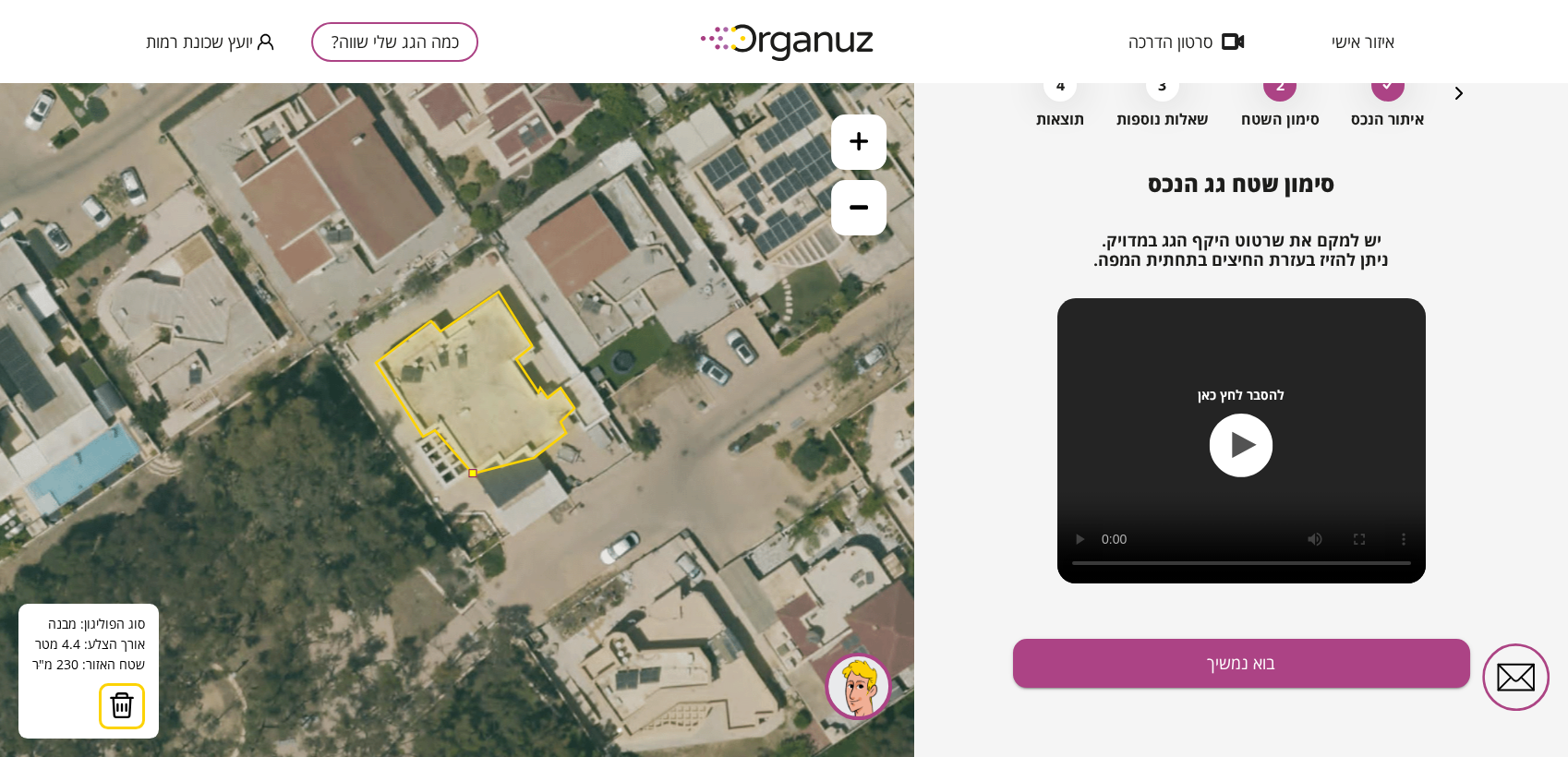 click 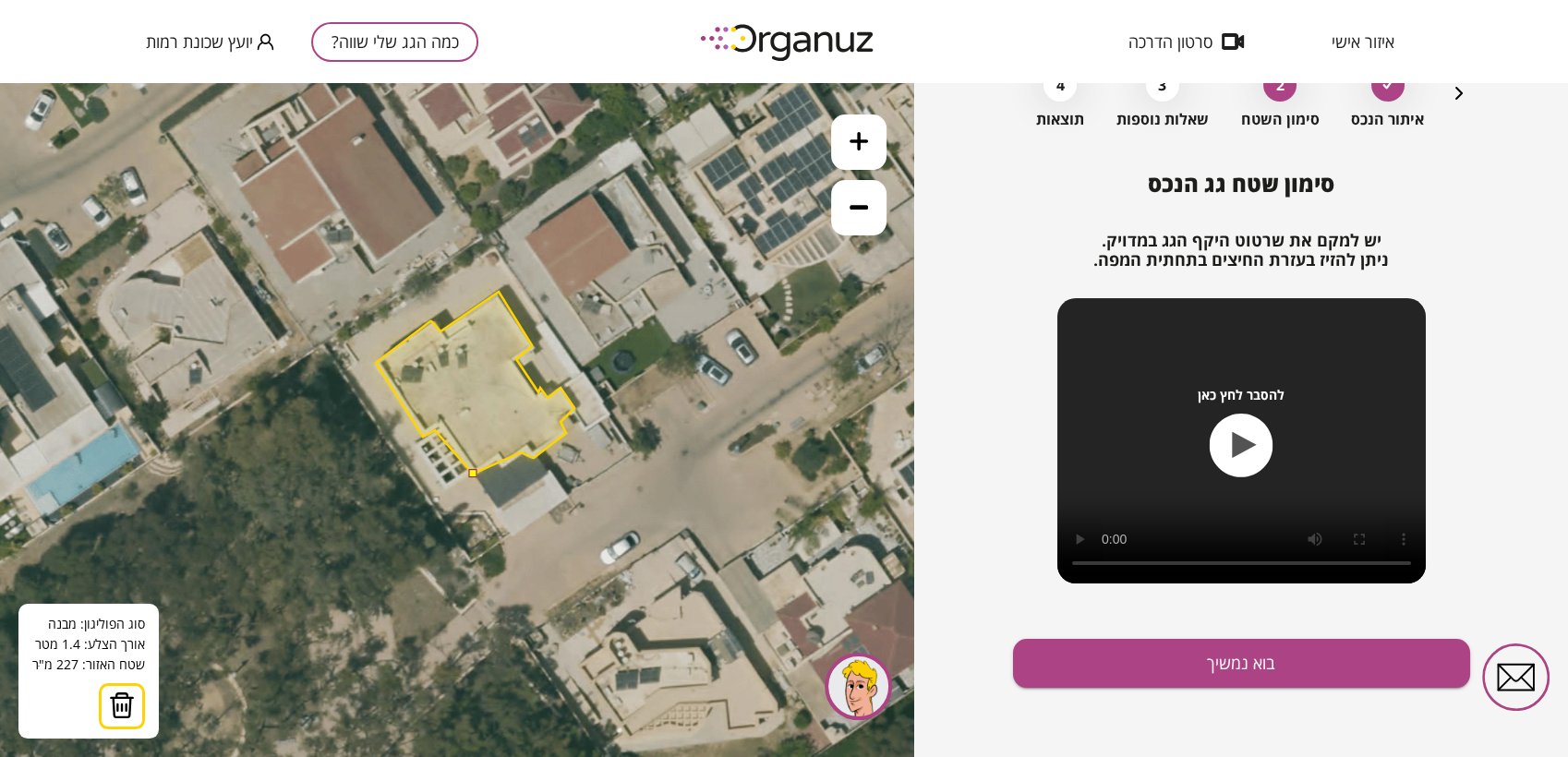 click 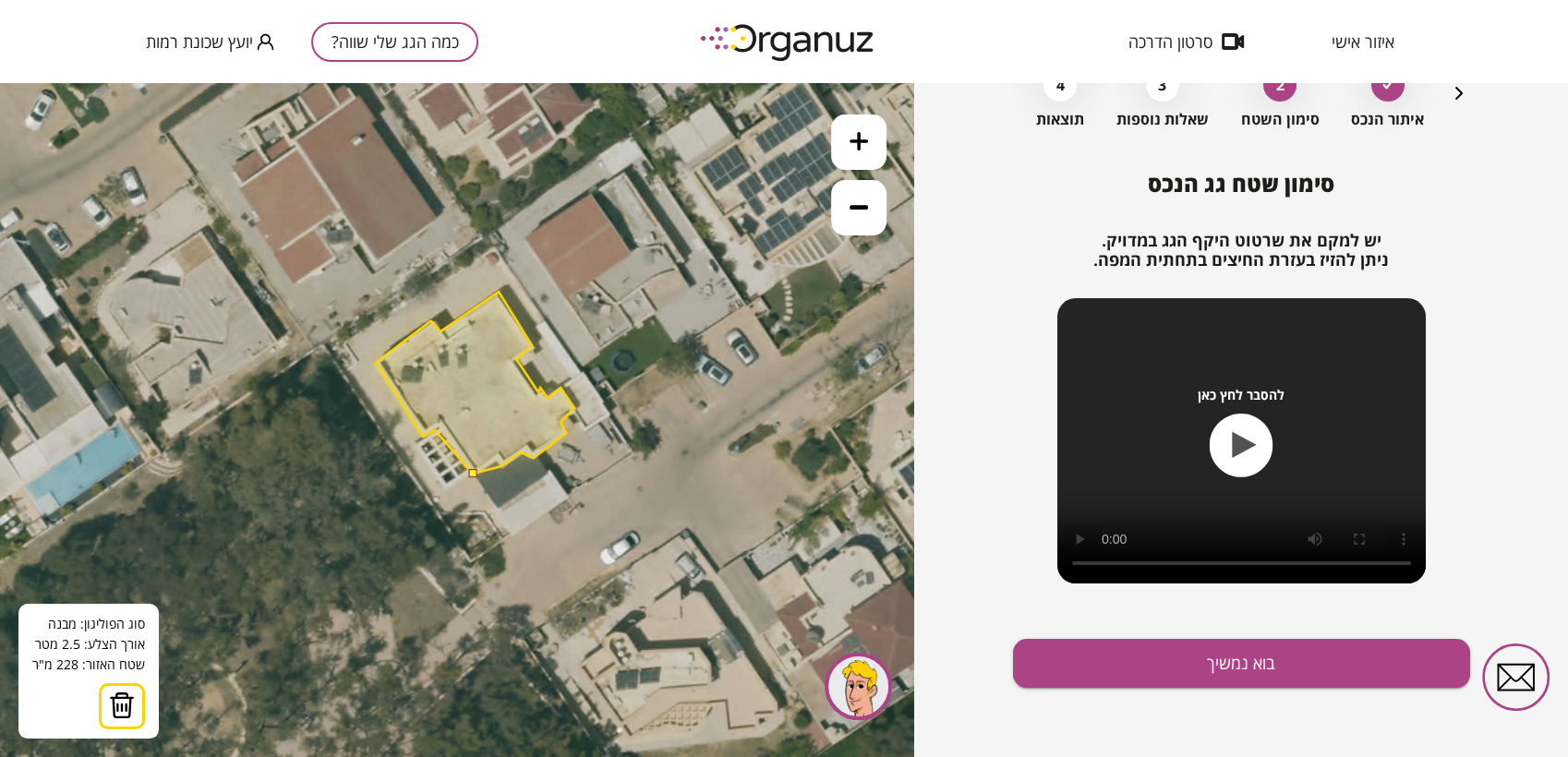click 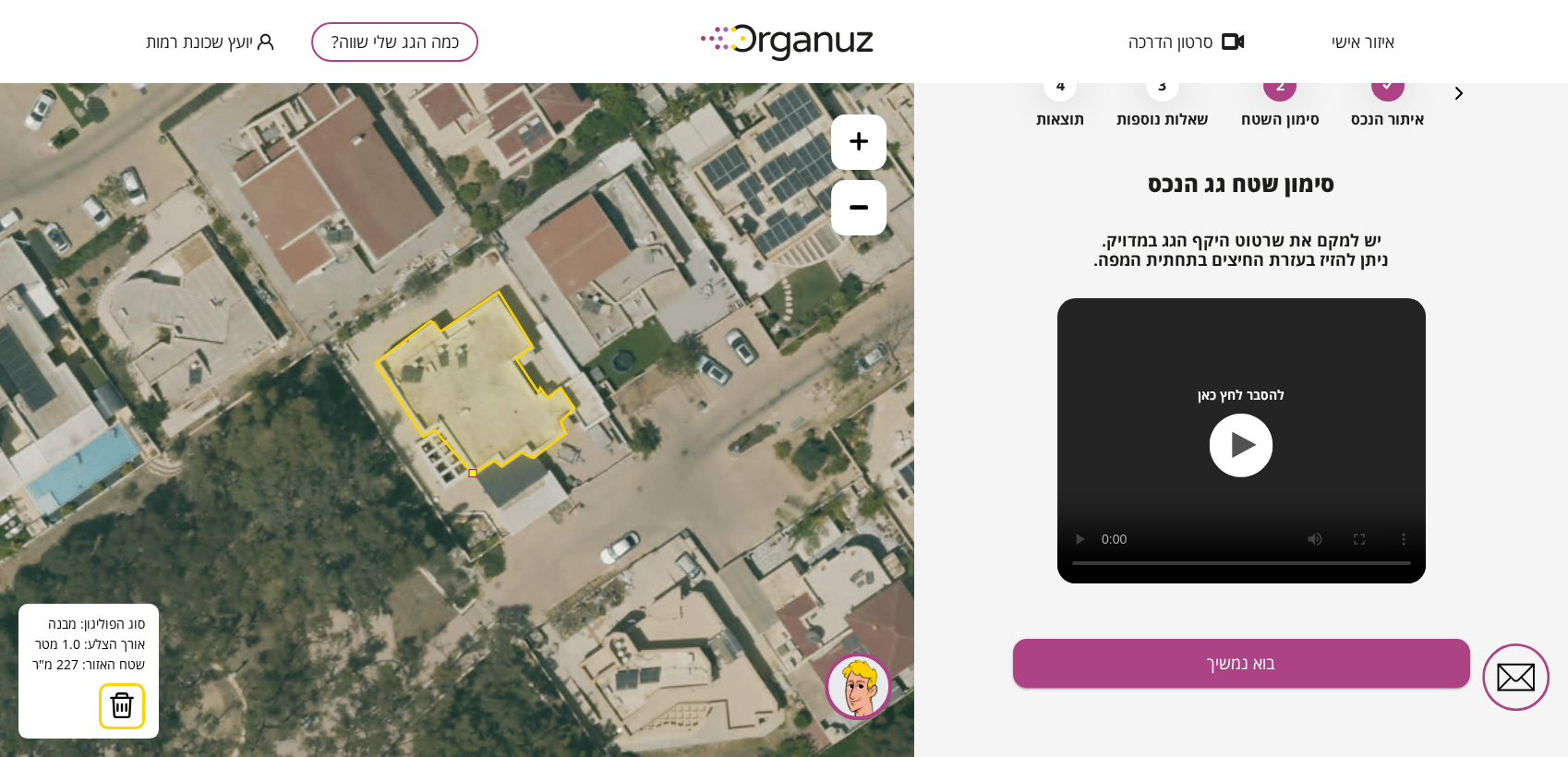 click 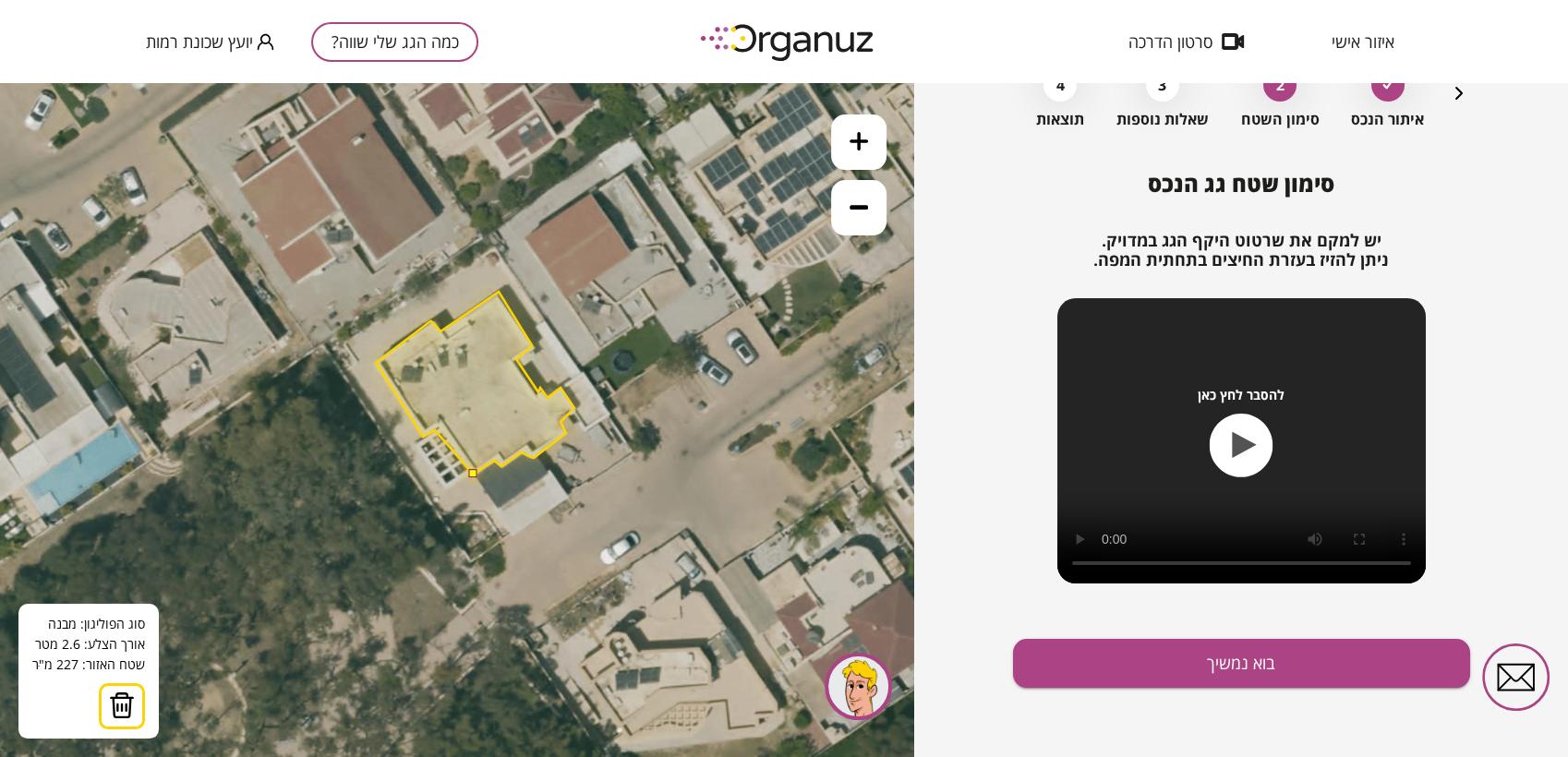 click at bounding box center (472, 473) 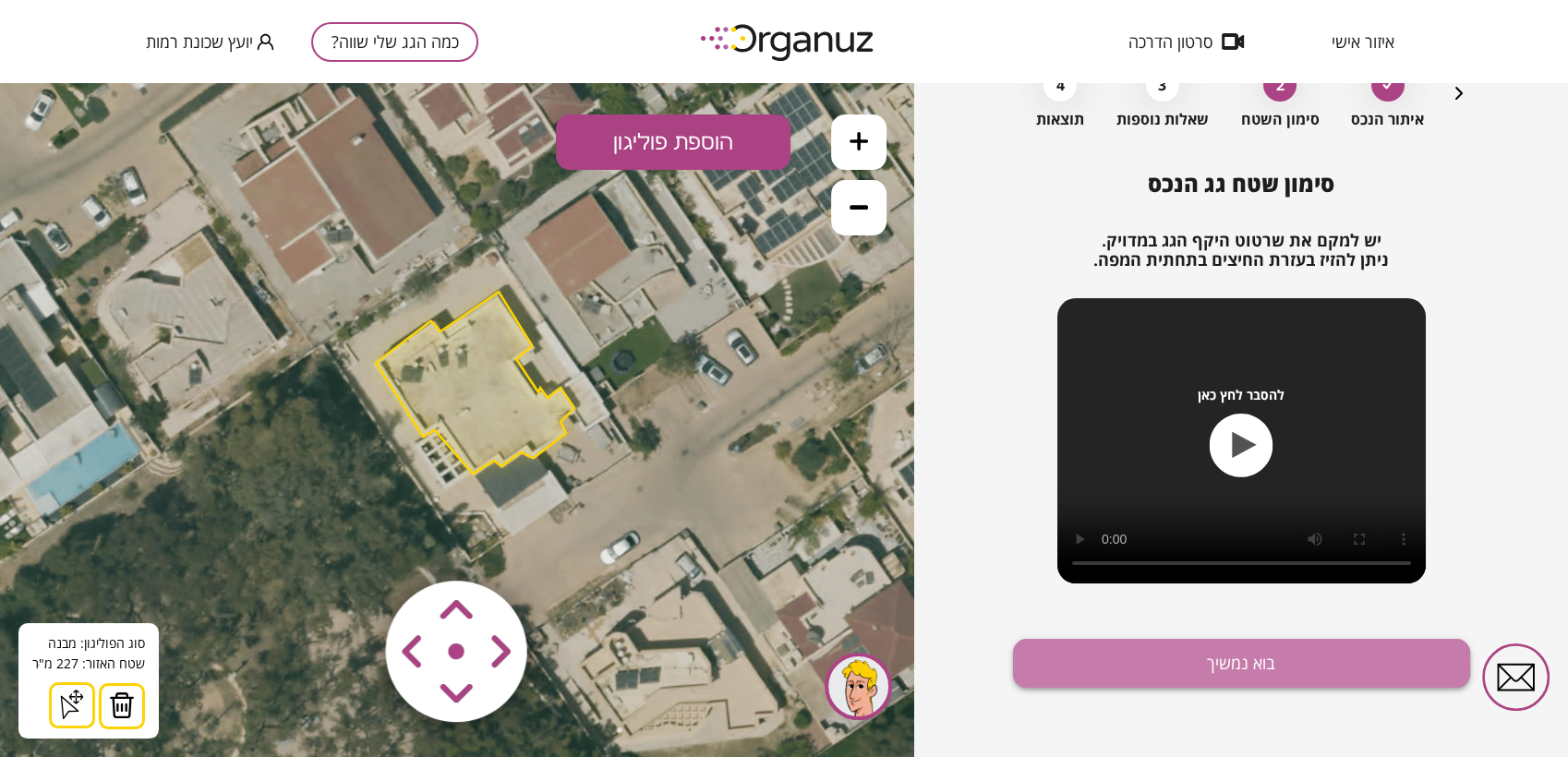 click on "בוא נמשיך" at bounding box center [1241, 663] 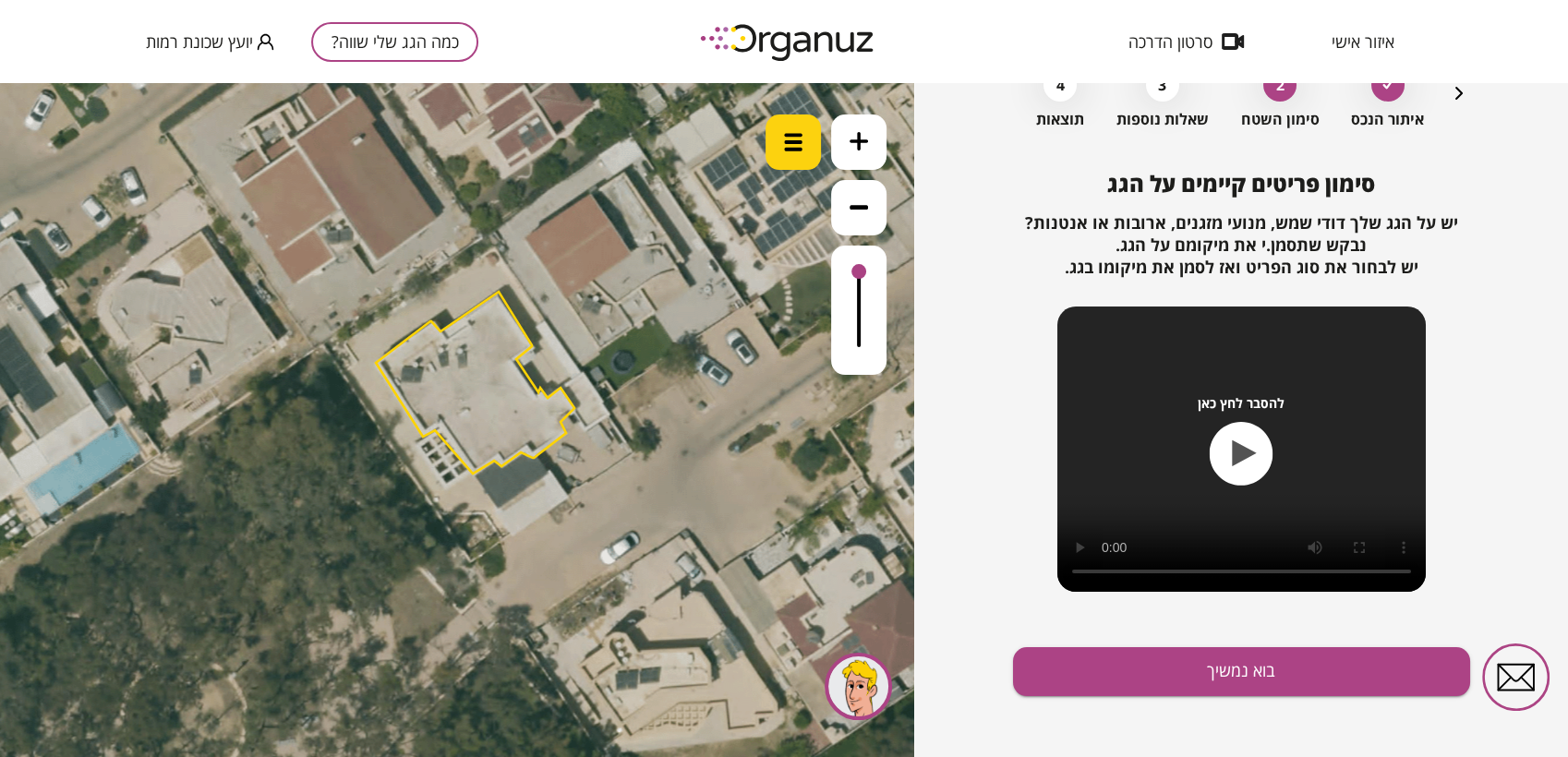 click at bounding box center [793, 142] 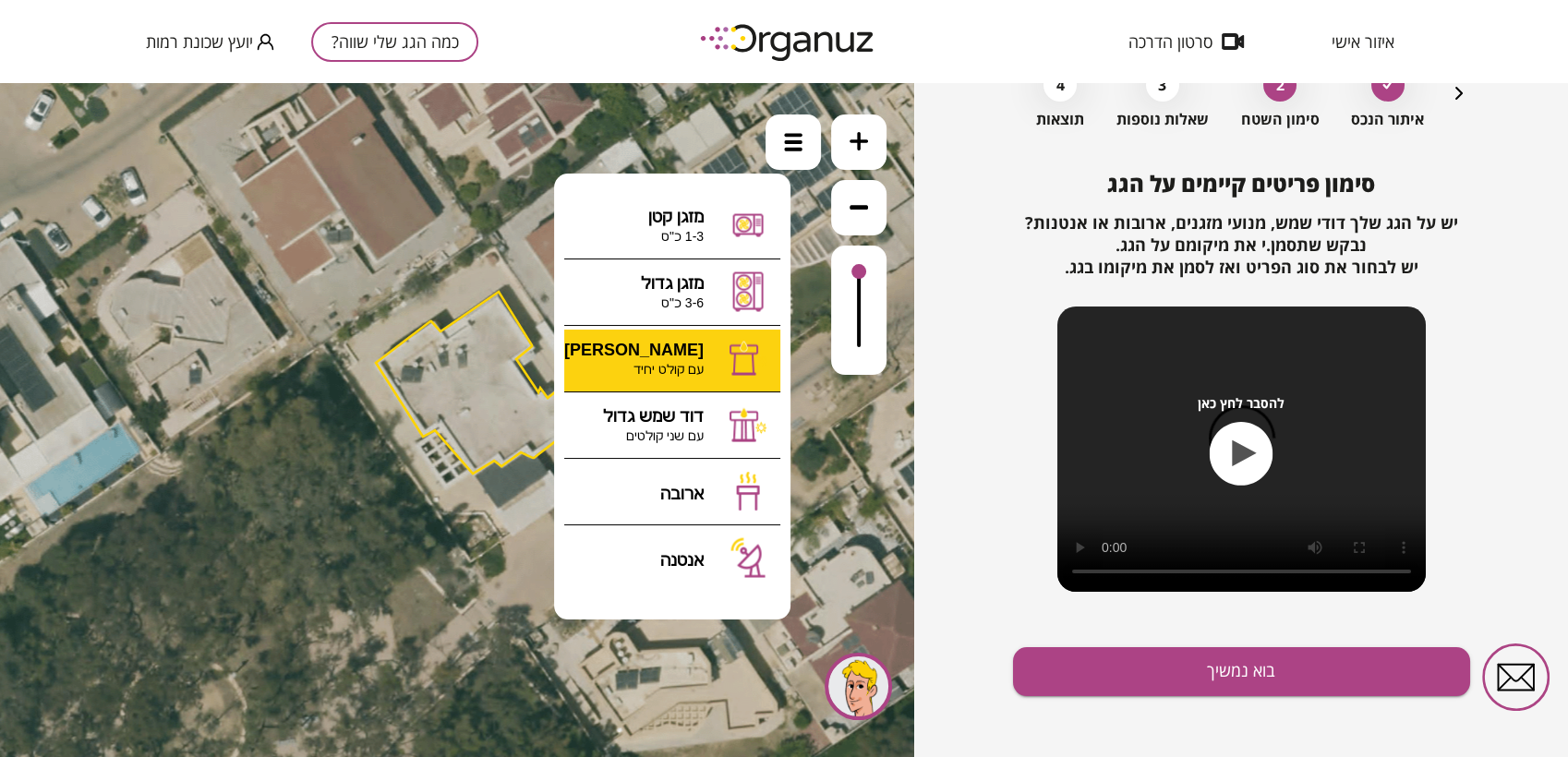 click on ".st0 {
fill: #FFFFFF;
}
א" at bounding box center [457, 420] 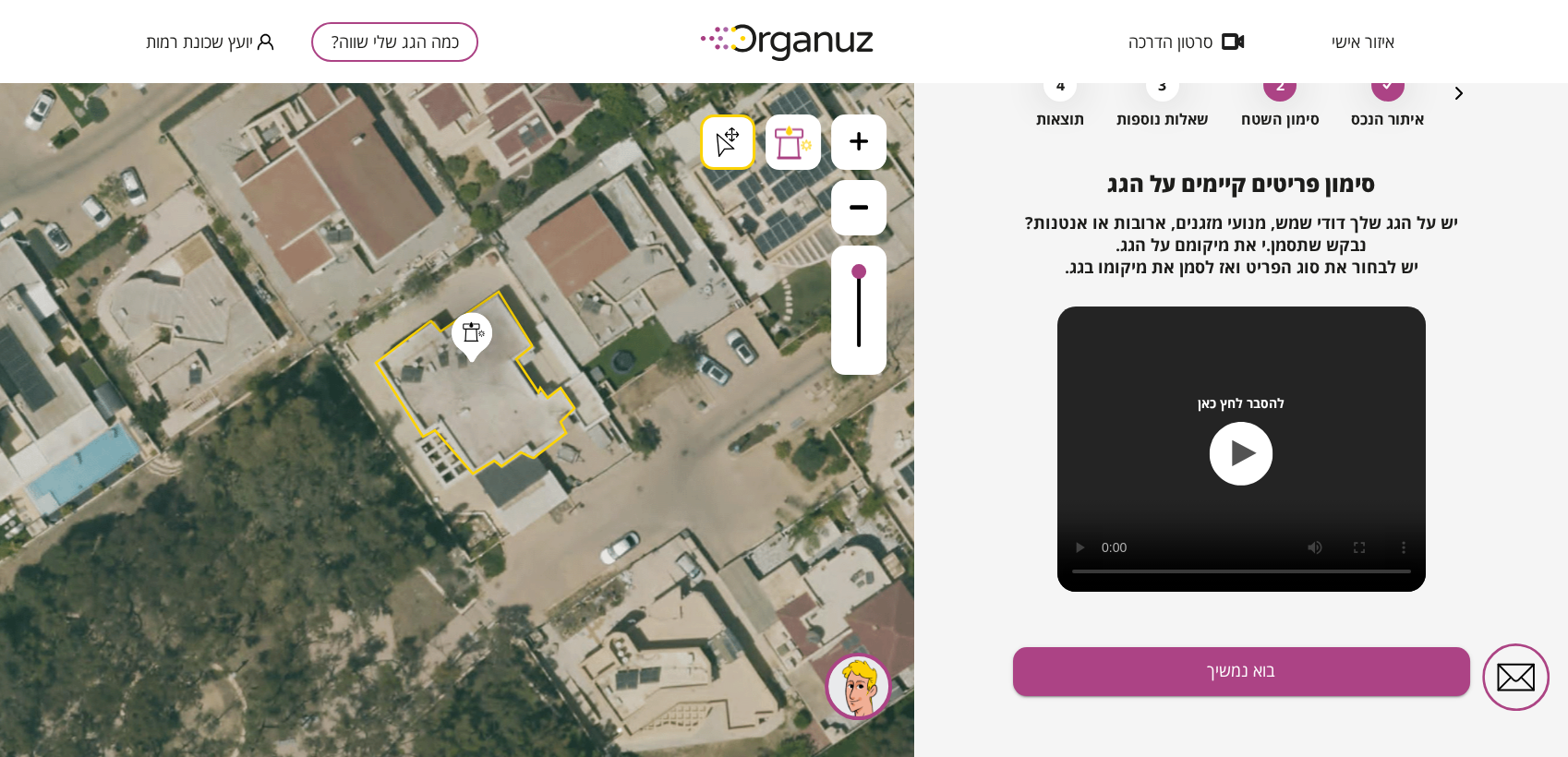 click on ".st0 {
fill: #FFFFFF;
}
.st0 {
fill: #FFFFFF;
}
.st0 {
fill: #FFFFFF;
}" at bounding box center [529, 912] 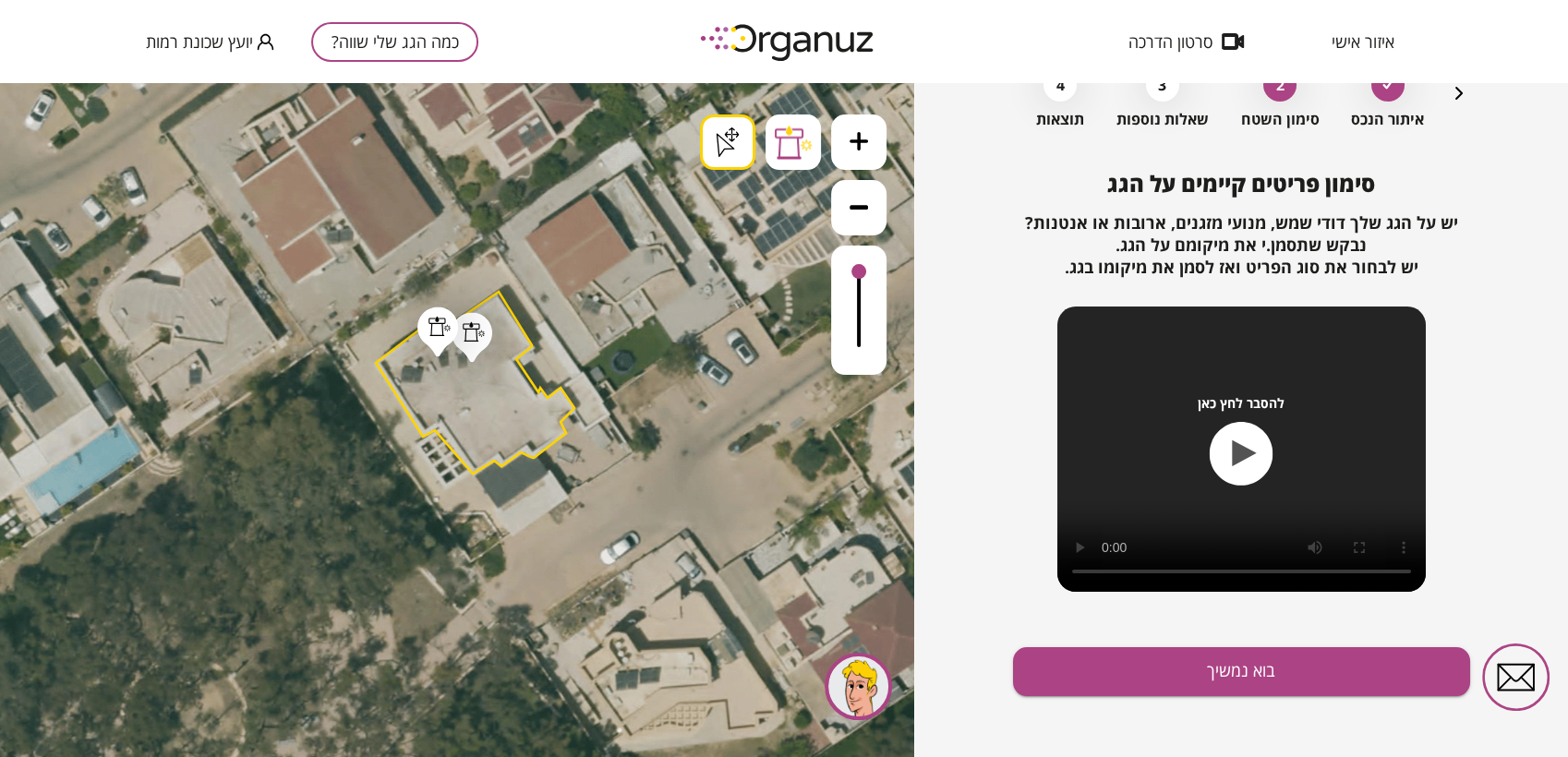 click on ".st0 {
fill: #FFFFFF;
}
.st0 {
fill: #FFFFFF;
}
.st0 {
fill: #FFFFFF;
}" at bounding box center [529, 912] 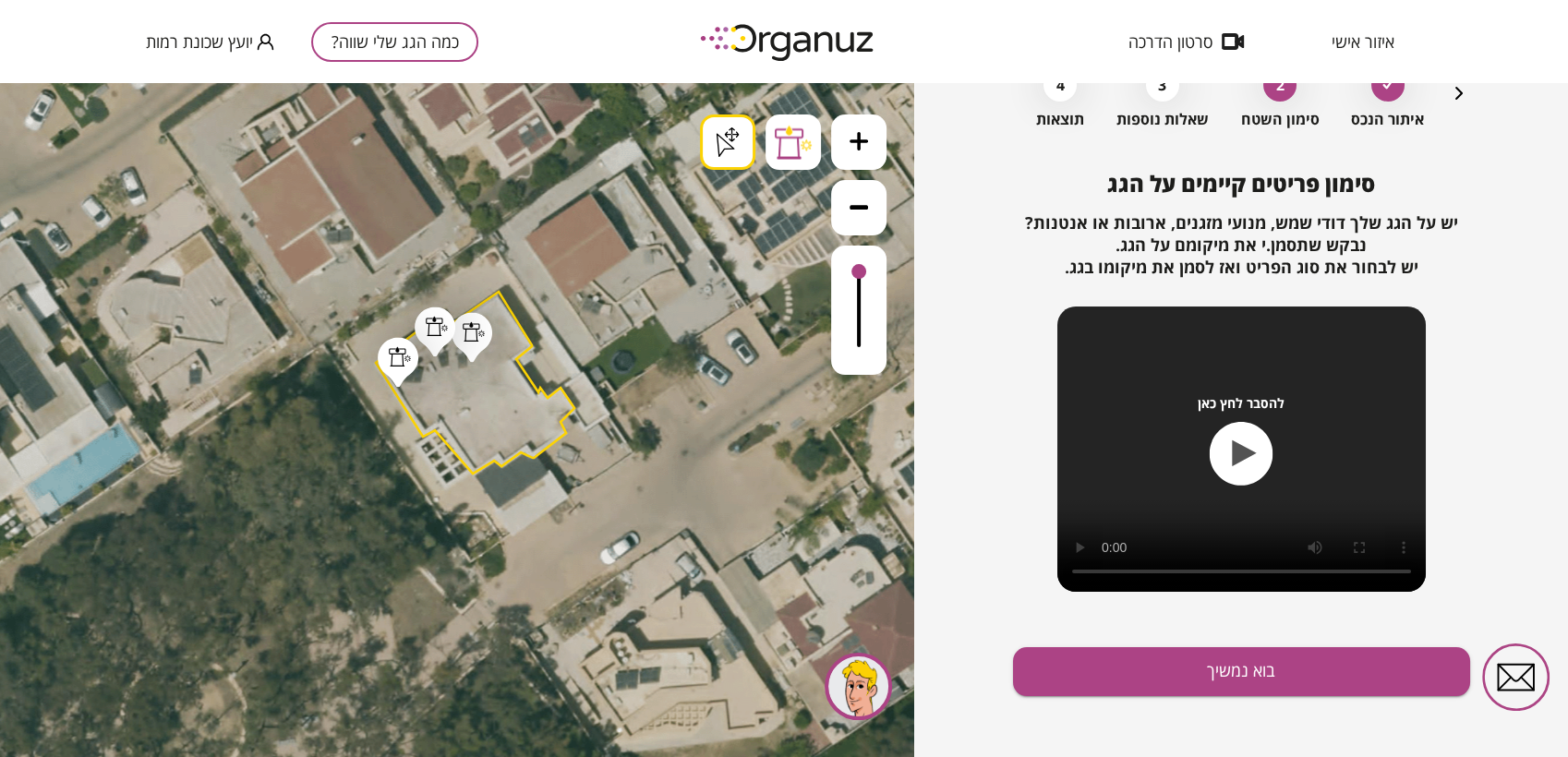 click on ".st0 {
fill: #FFFFFF;
}
.st0 {
fill: #FFFFFF;
}
.st0 {
fill: #FFFFFF;
}" at bounding box center [529, 912] 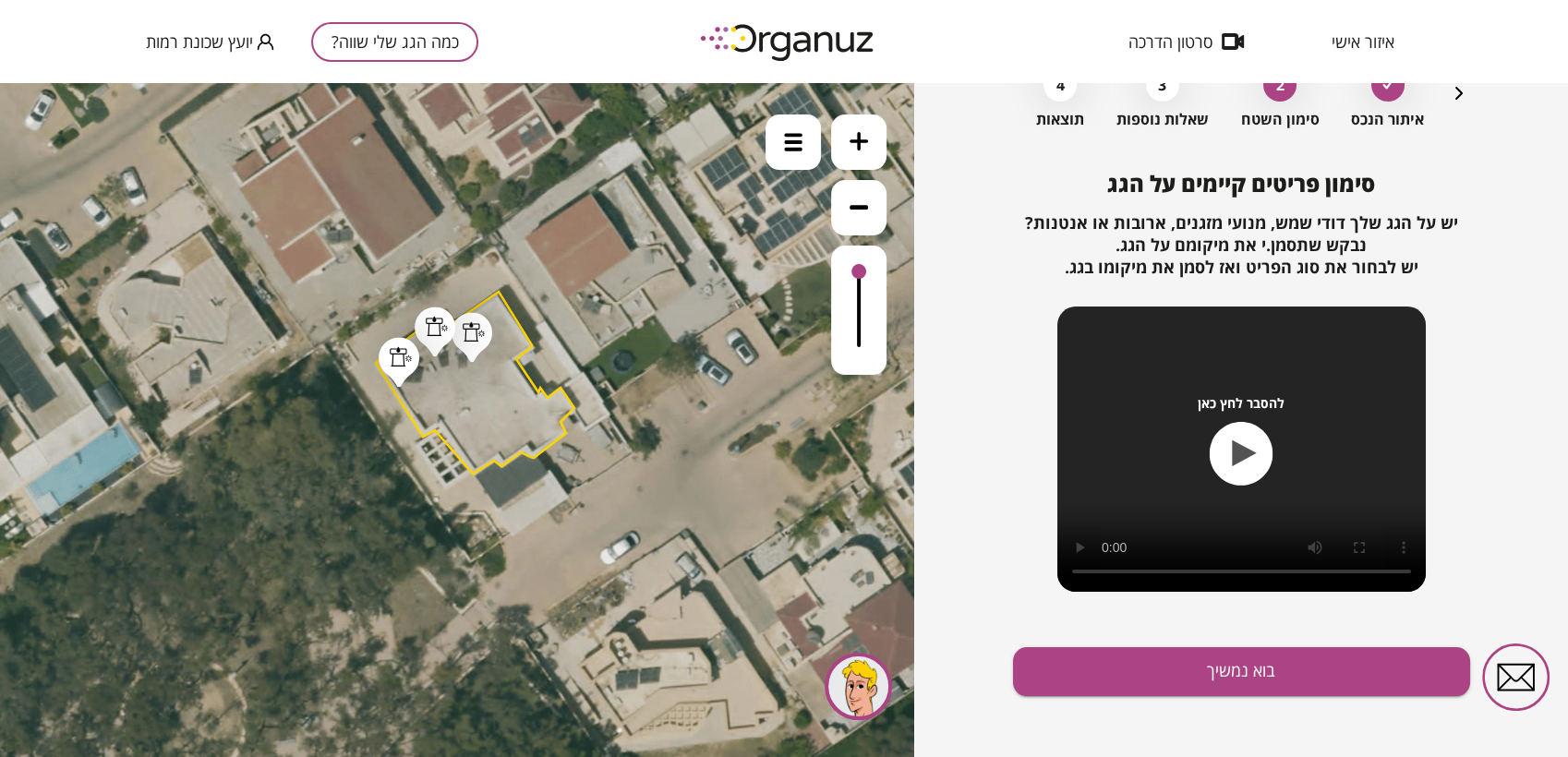 click on ".st0 {
fill: #FFFFFF;
}
.st0 {
fill: #FFFFFF;
}" at bounding box center [457, 420] 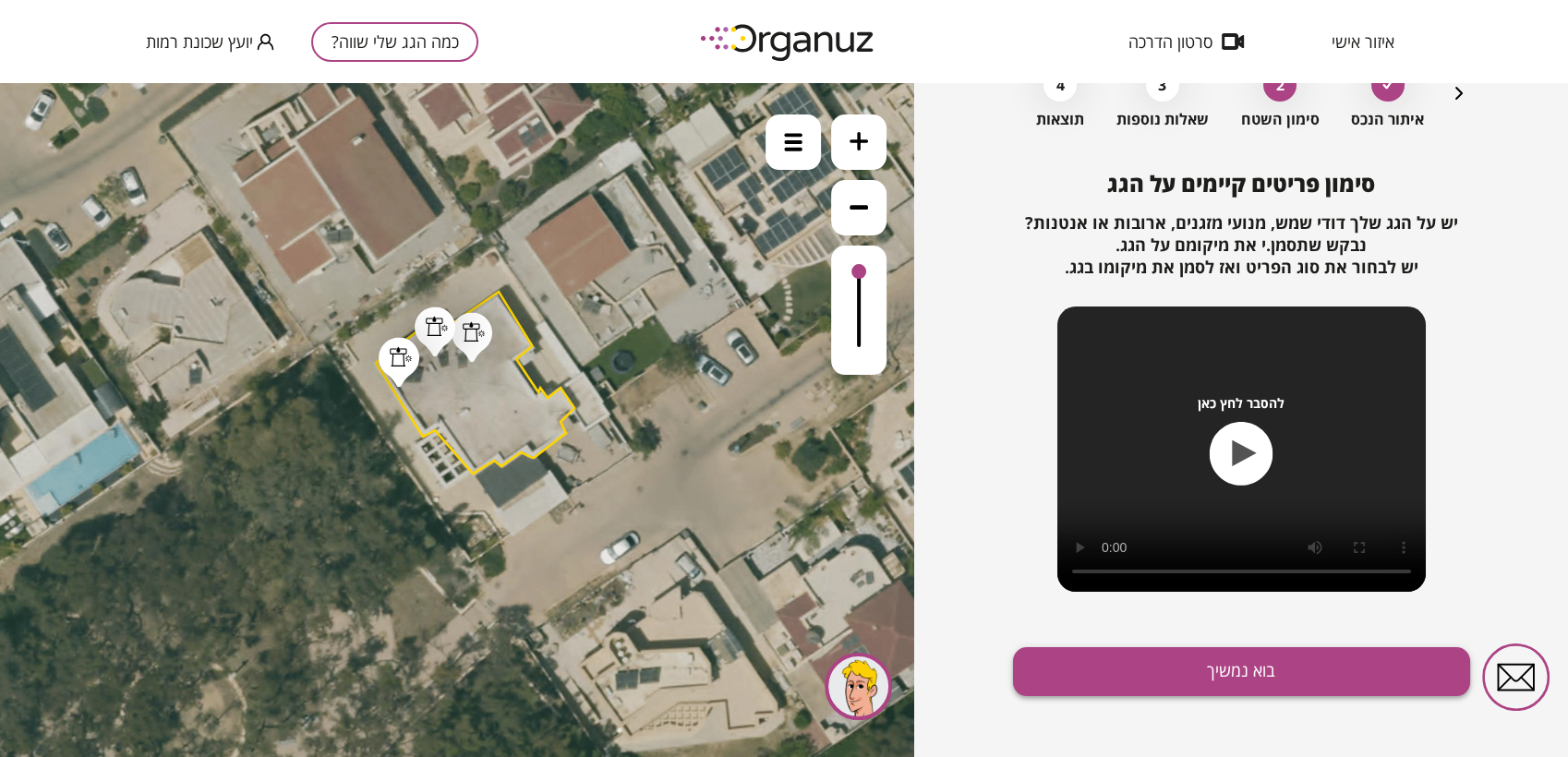 click on "בוא נמשיך" at bounding box center (1241, 671) 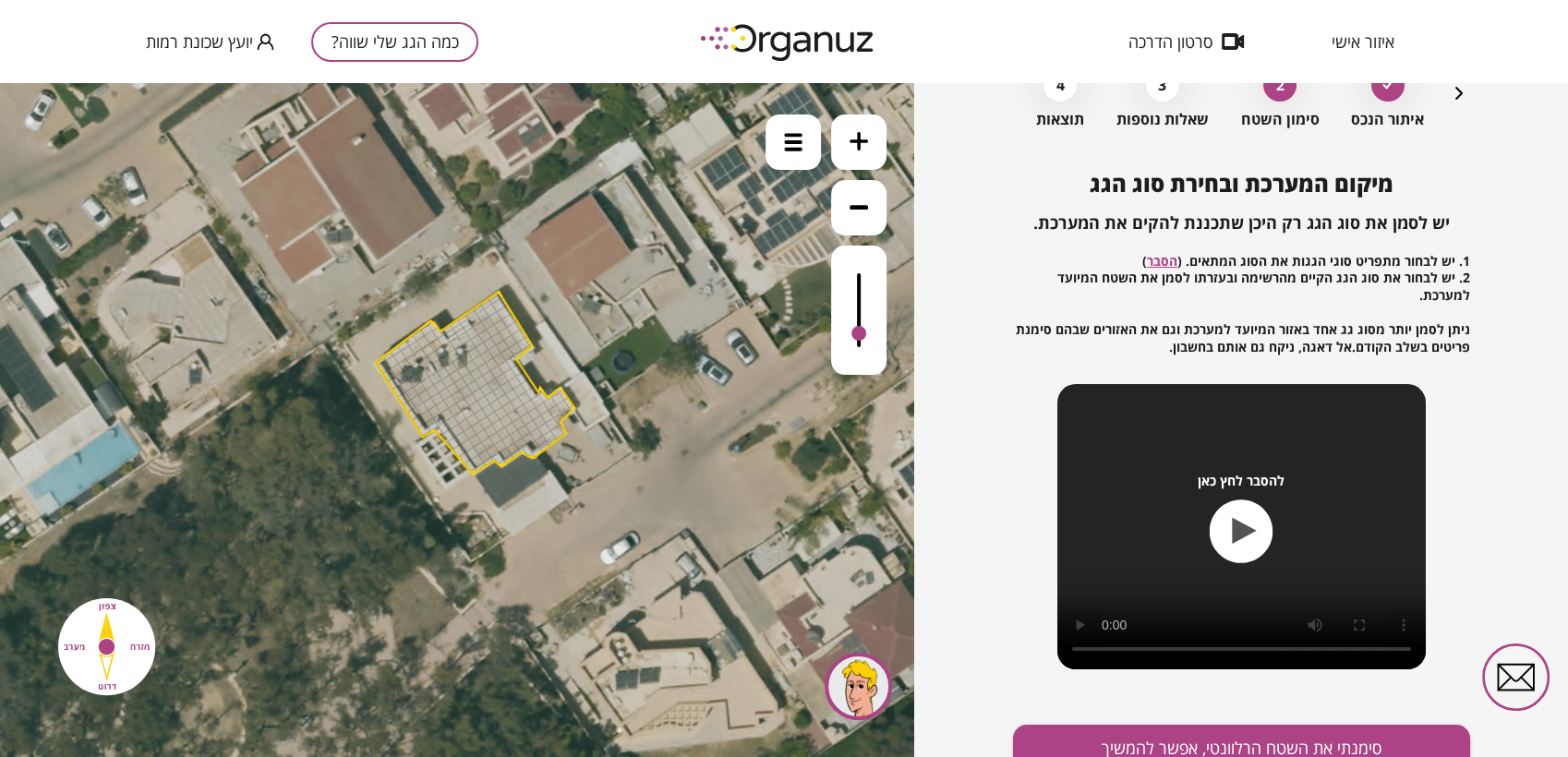 drag, startPoint x: 863, startPoint y: 329, endPoint x: 856, endPoint y: 335, distance: 9.219544 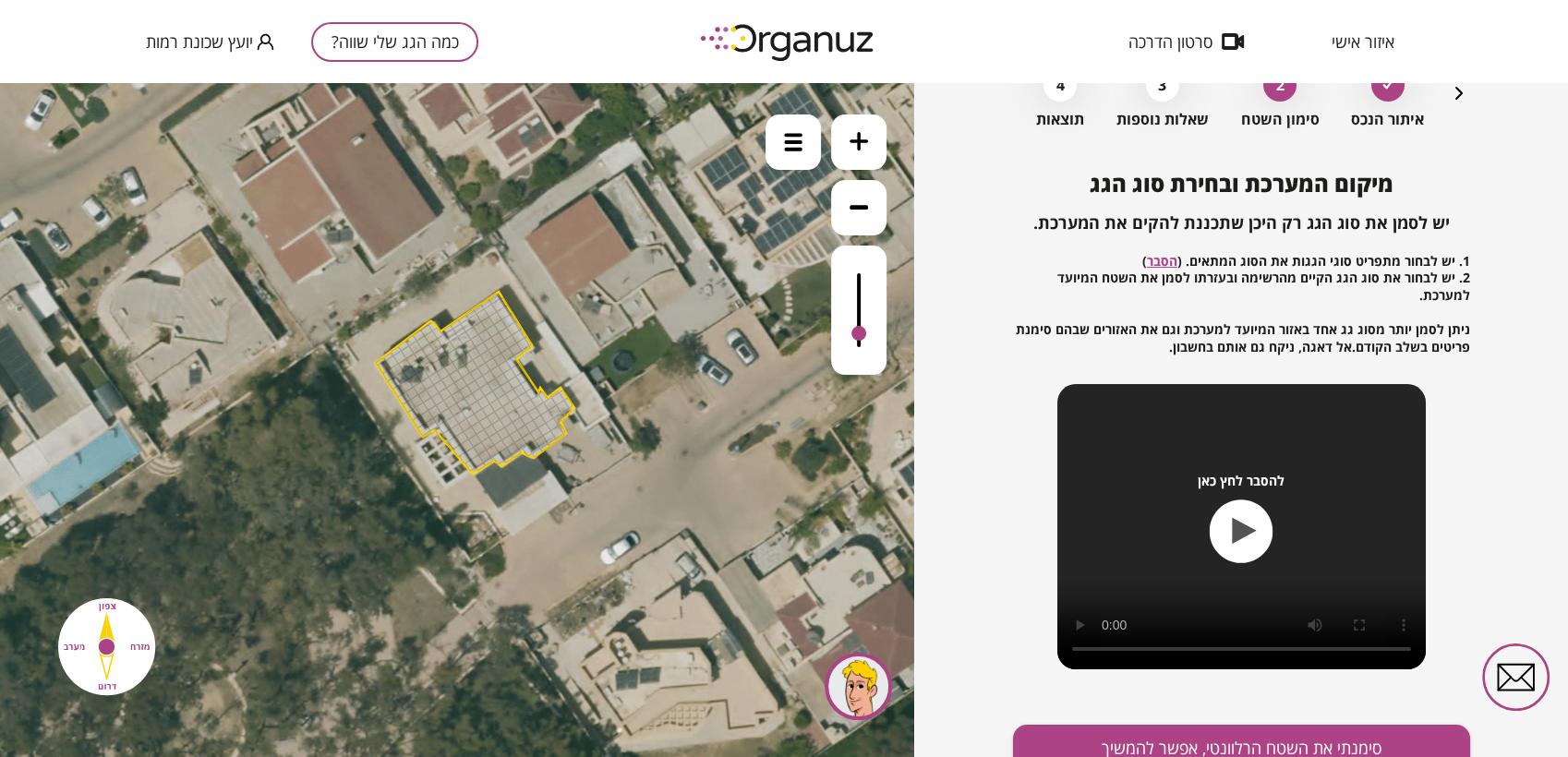 click at bounding box center (859, 310) 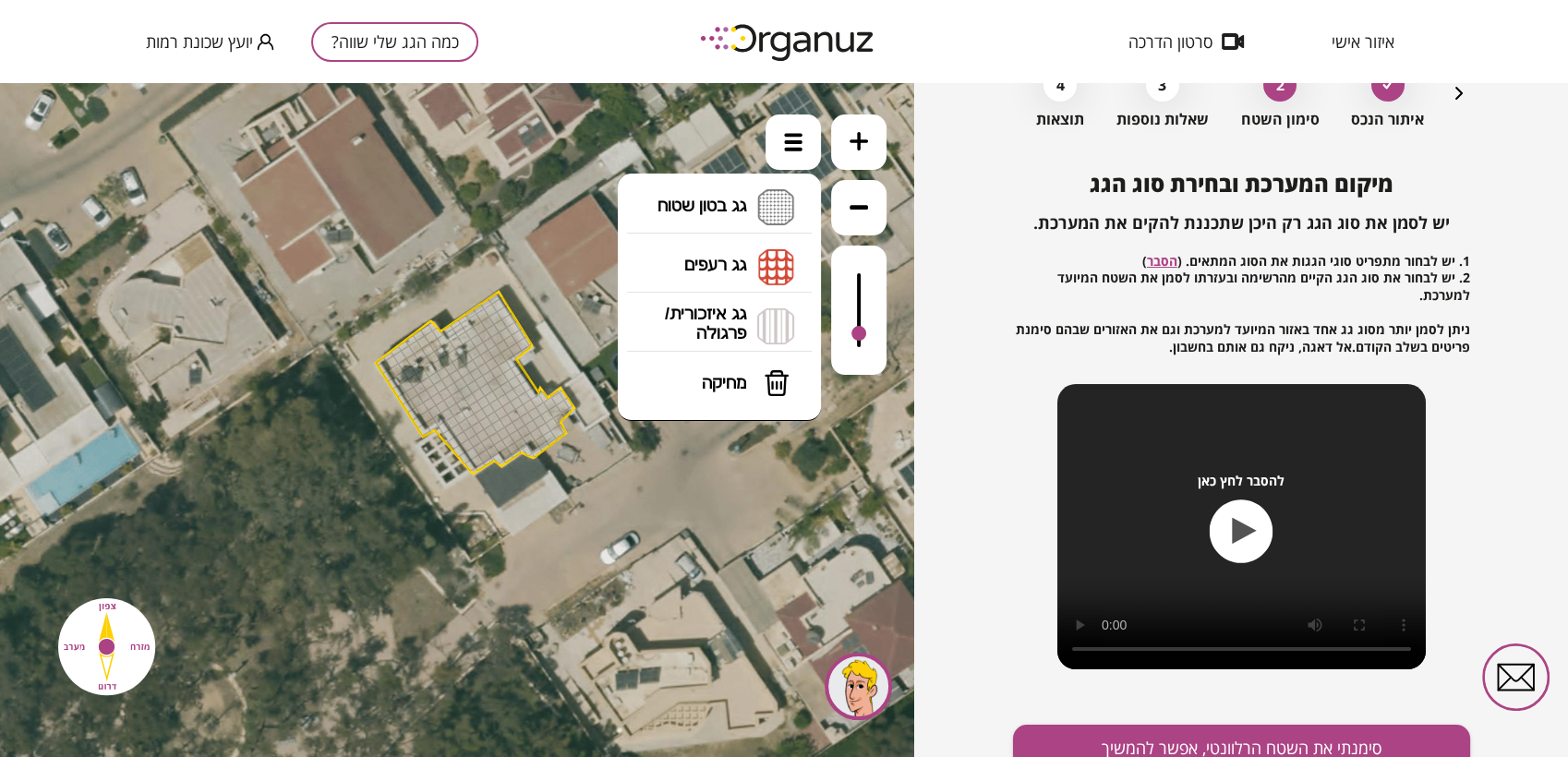 drag, startPoint x: 781, startPoint y: 153, endPoint x: 820, endPoint y: 214, distance: 72.40166 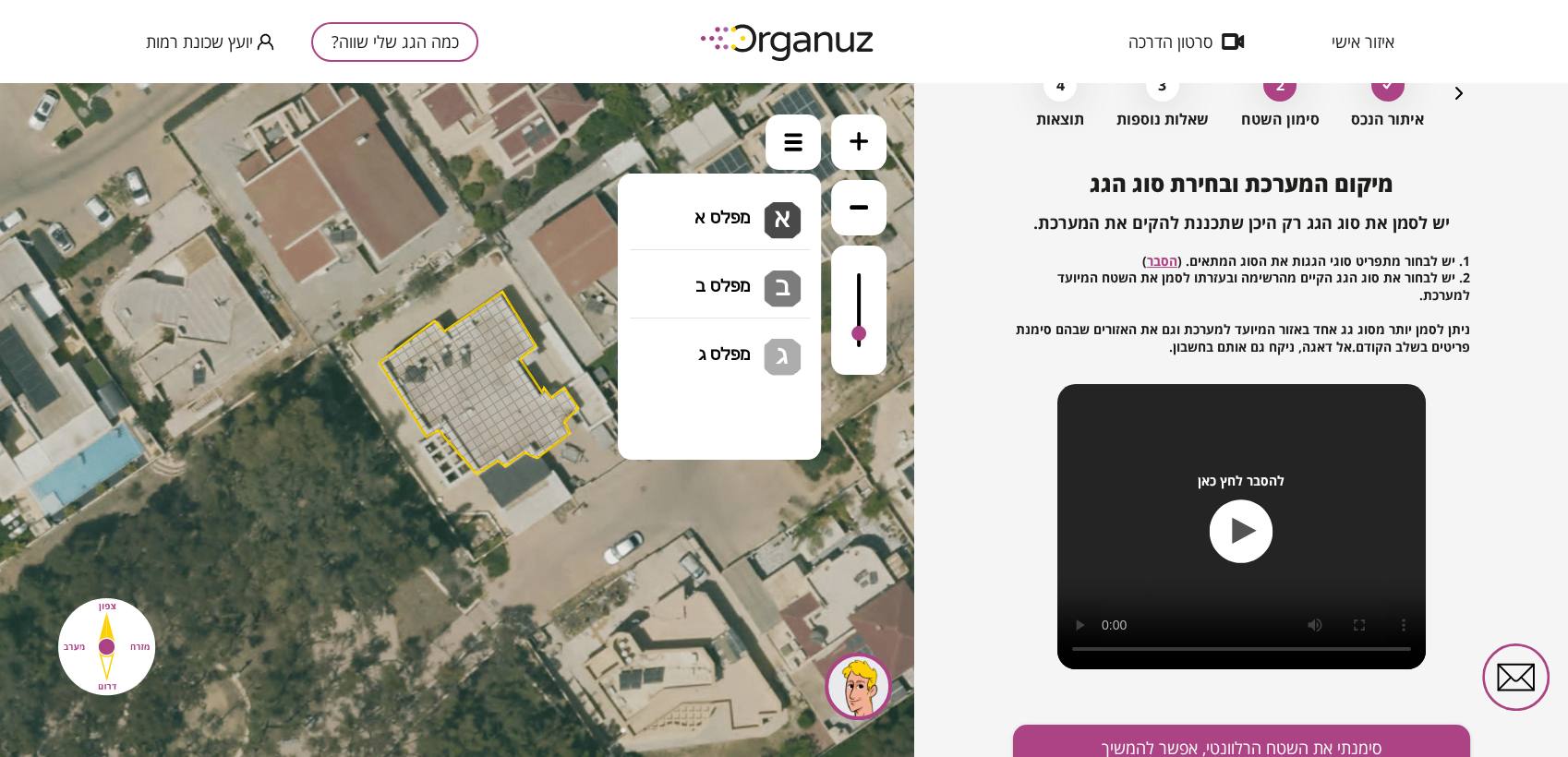 click on "גג בטון שטוח
מפלס א
א
מפלס ב
ב
מפלס ג
ג" at bounding box center (719, 208) 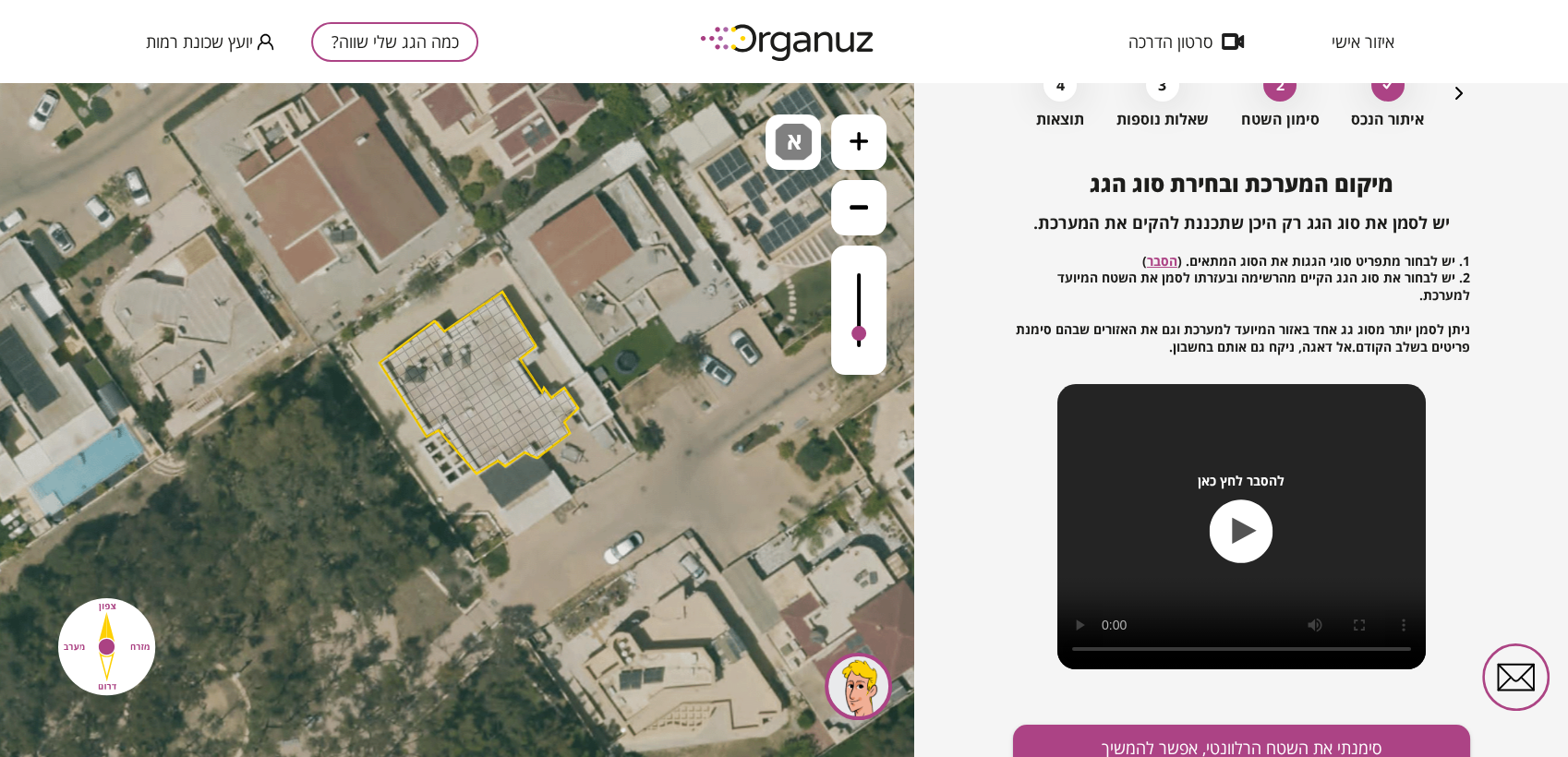 click on ".st0 {
fill: #FFFFFF;
}
.st0 {
fill: #FFFFFF;
}" at bounding box center [457, 420] 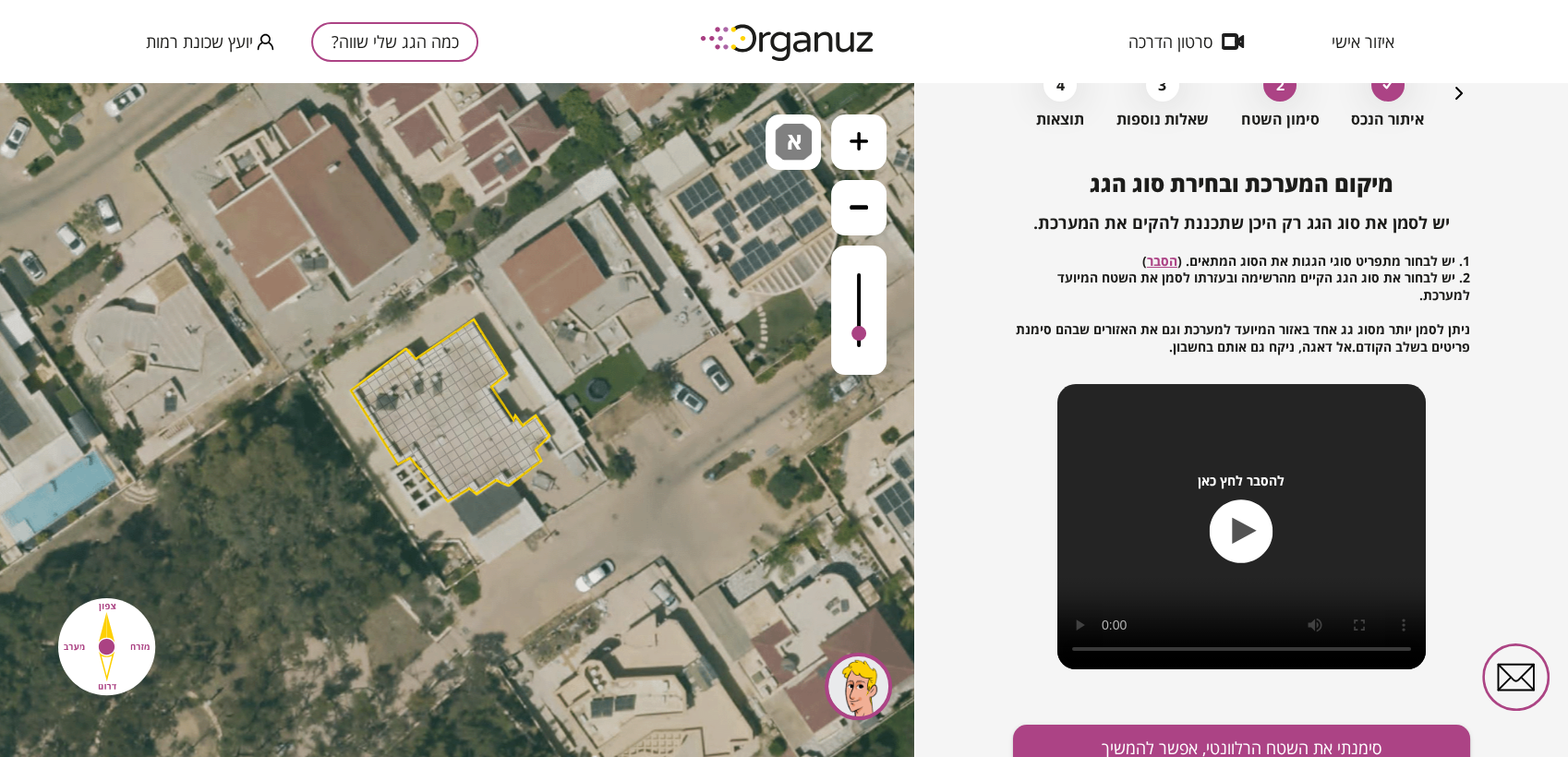 drag, startPoint x: 562, startPoint y: 426, endPoint x: 536, endPoint y: 451, distance: 36.069378 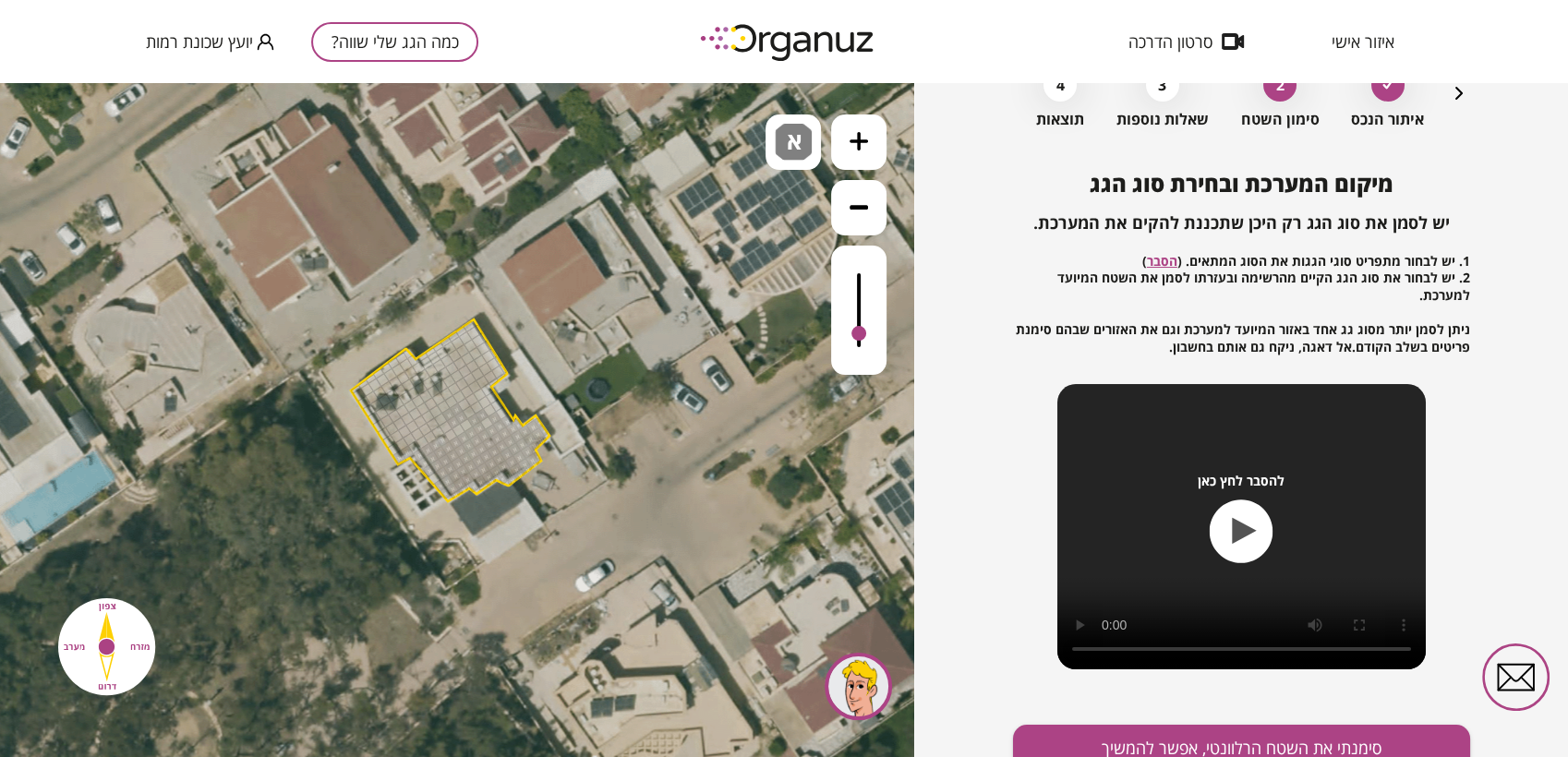 drag, startPoint x: 449, startPoint y: 417, endPoint x: 589, endPoint y: 407, distance: 140.3567 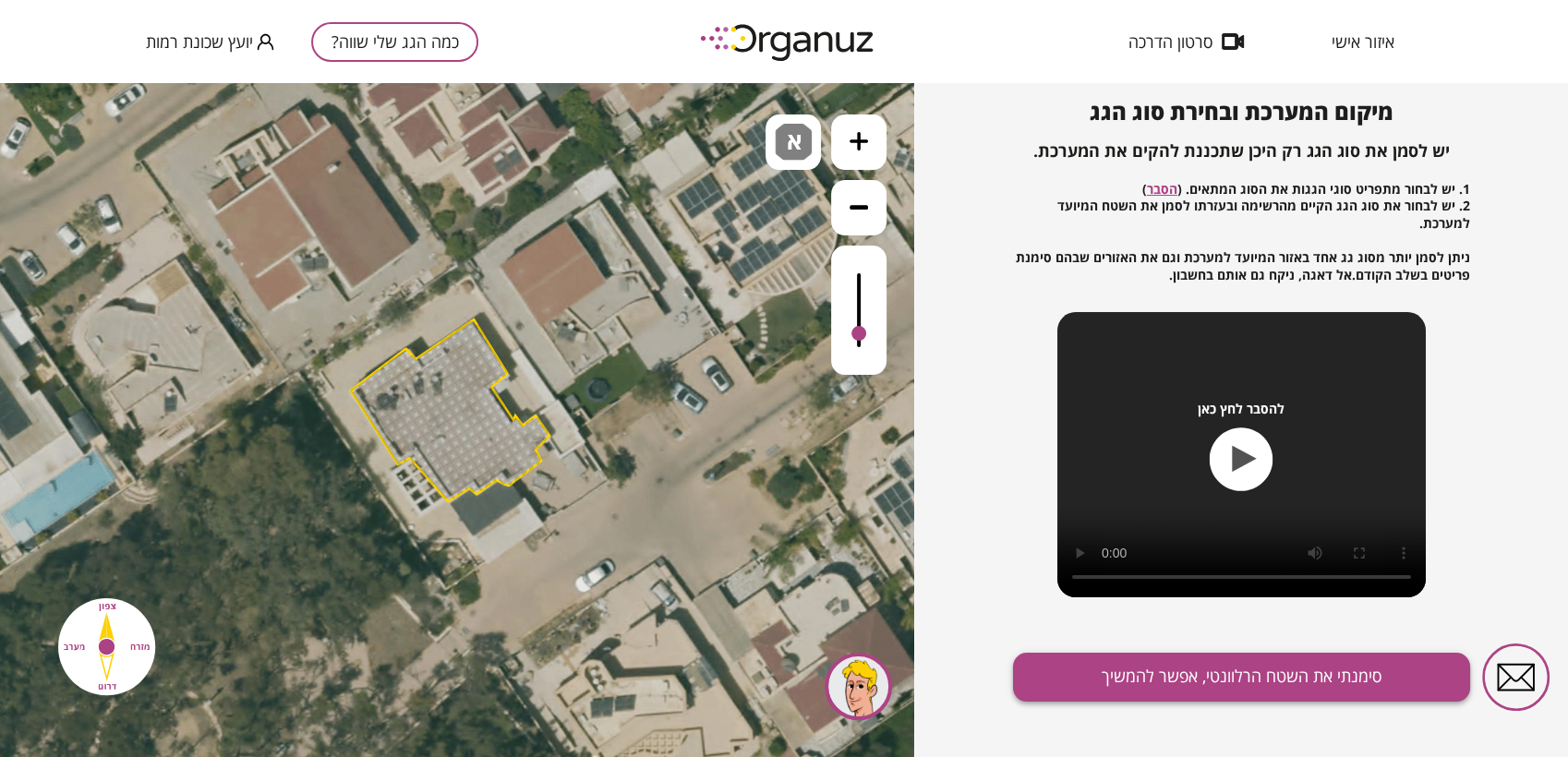 scroll, scrollTop: 198, scrollLeft: 0, axis: vertical 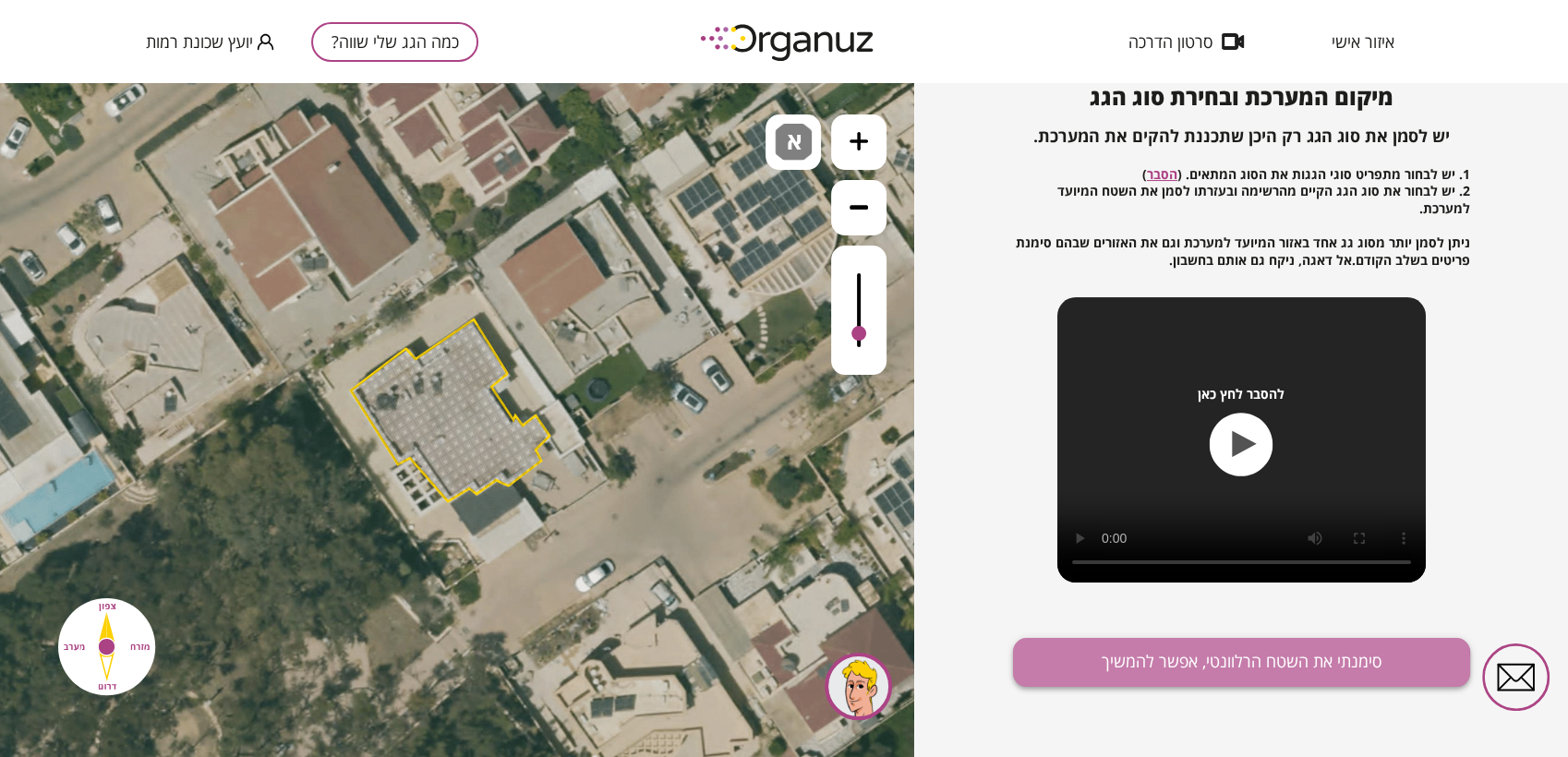 click on "סימנתי את השטח הרלוונטי, אפשר להמשיך" at bounding box center (1241, 662) 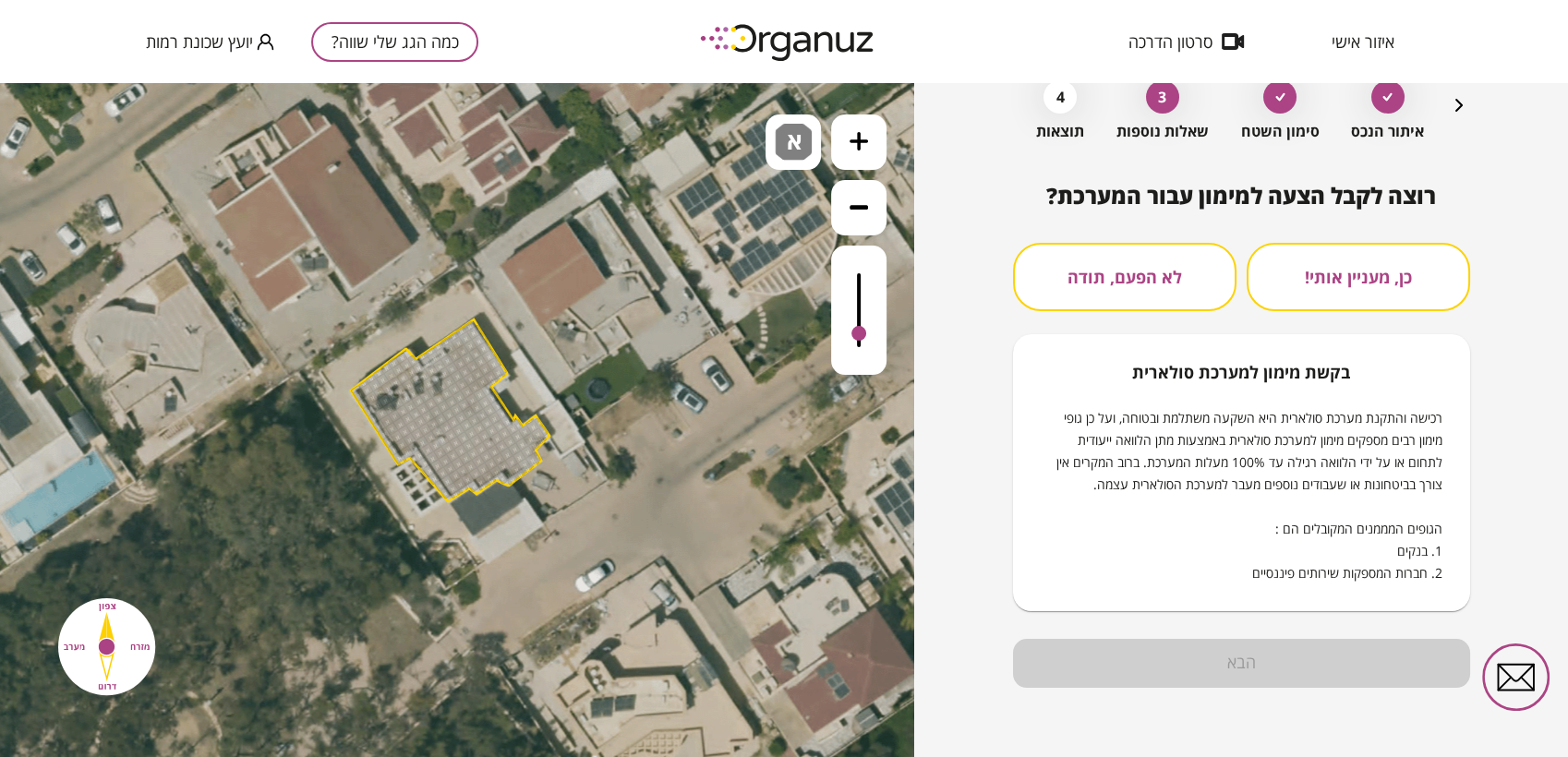 click on "לא הפעם, תודה" at bounding box center (1125, 277) 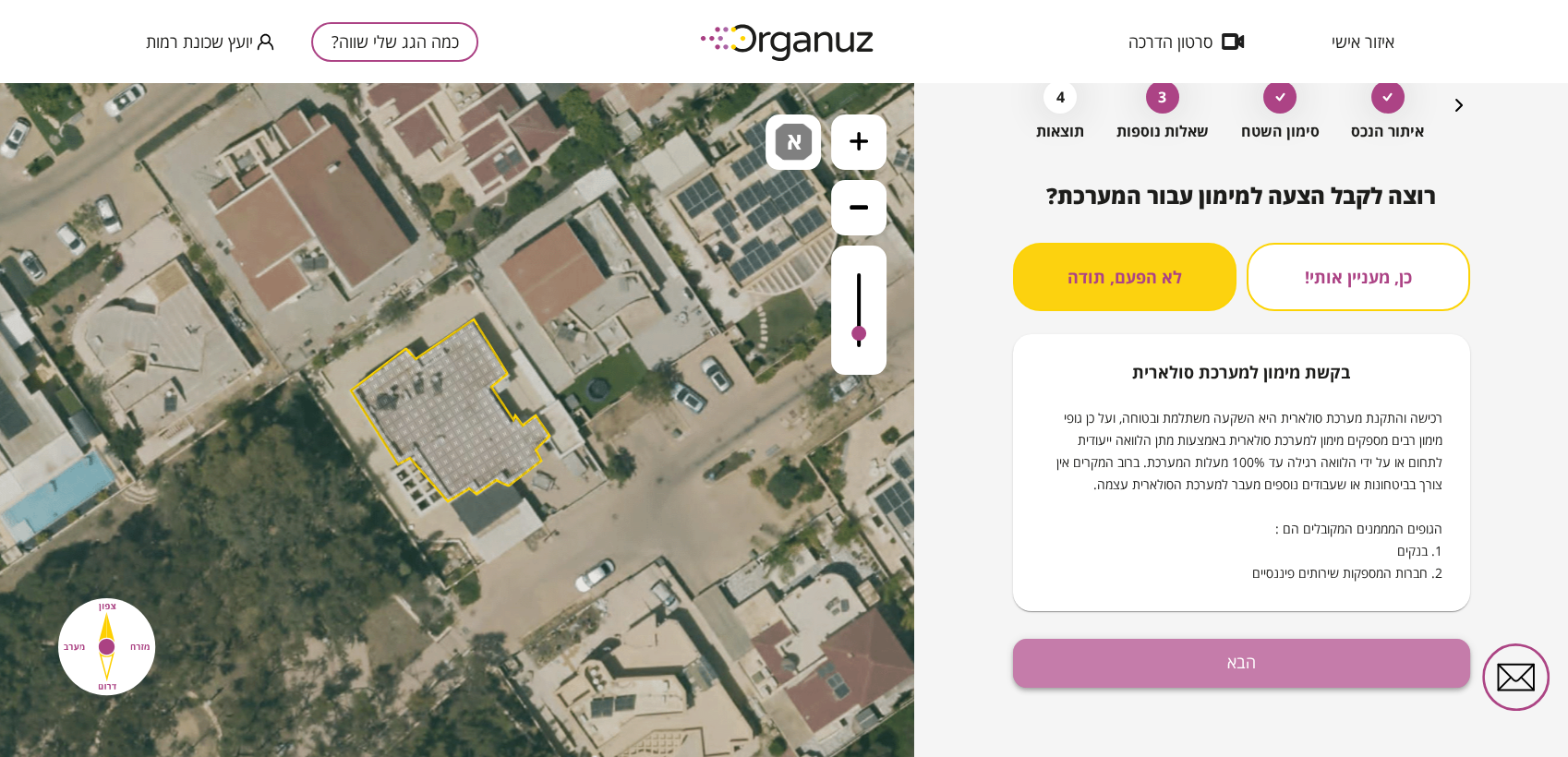 click on "הבא" at bounding box center [1241, 663] 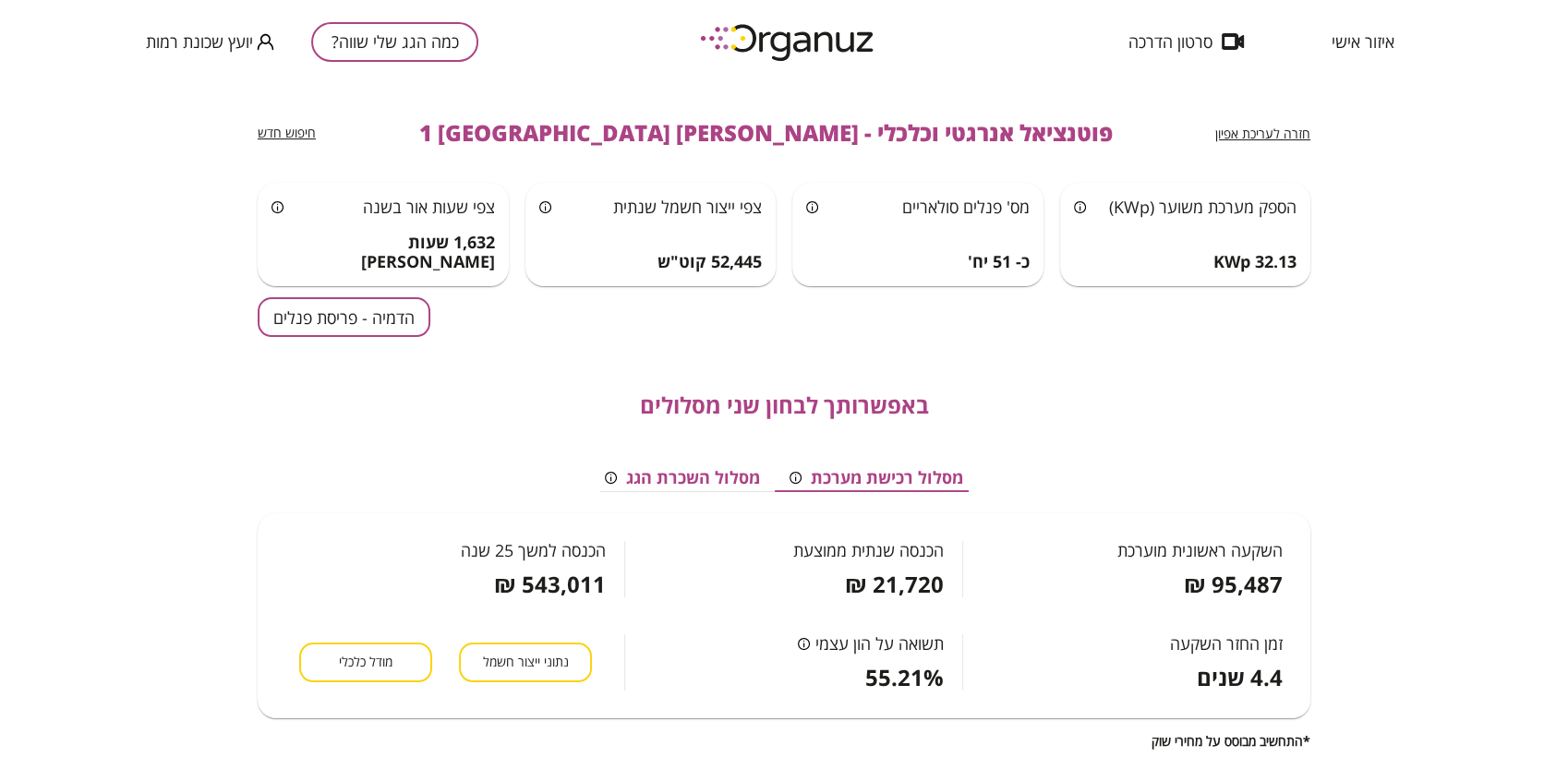 click on "הדמיה - פריסת פנלים" at bounding box center (344, 317) 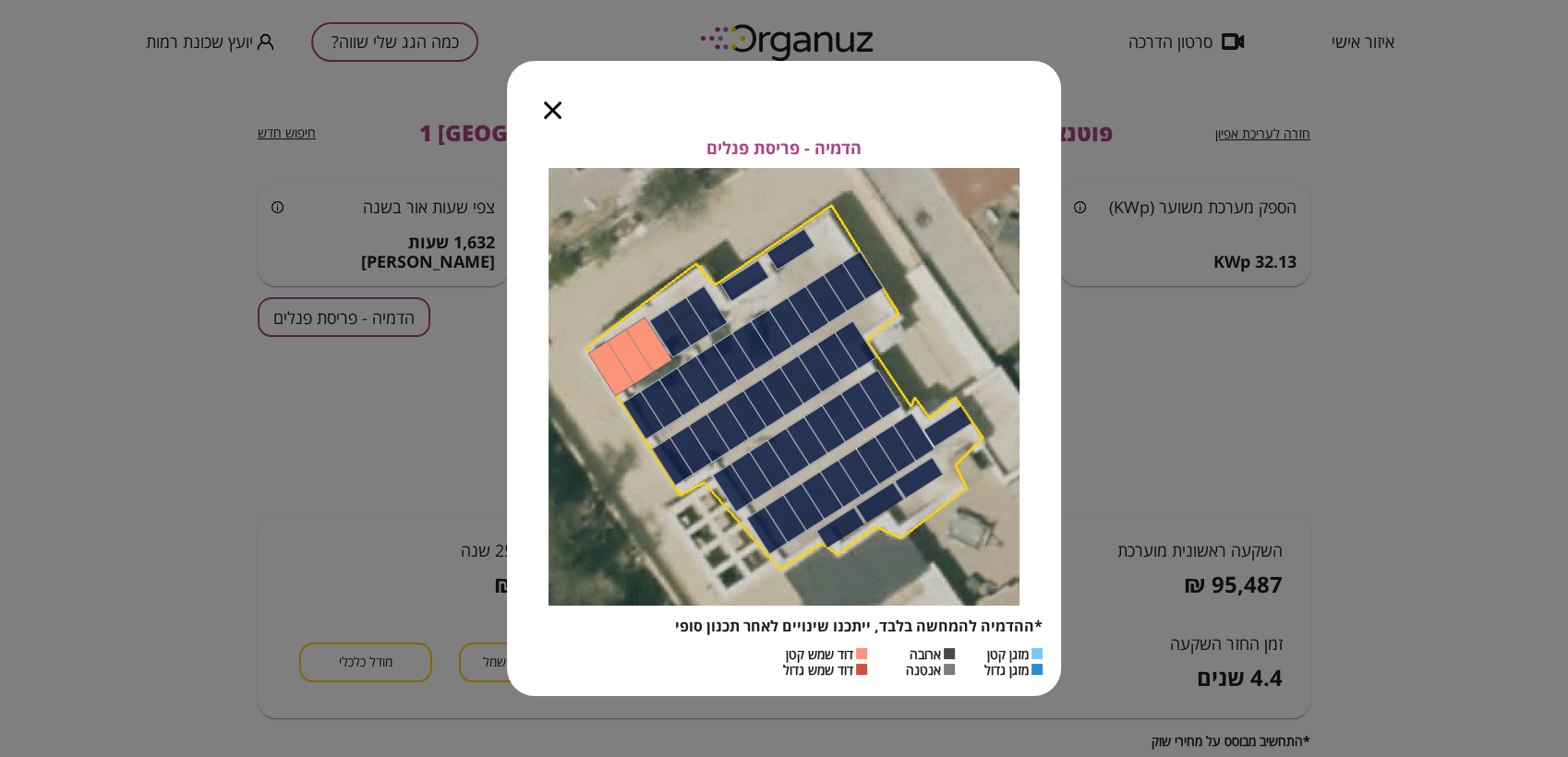 click 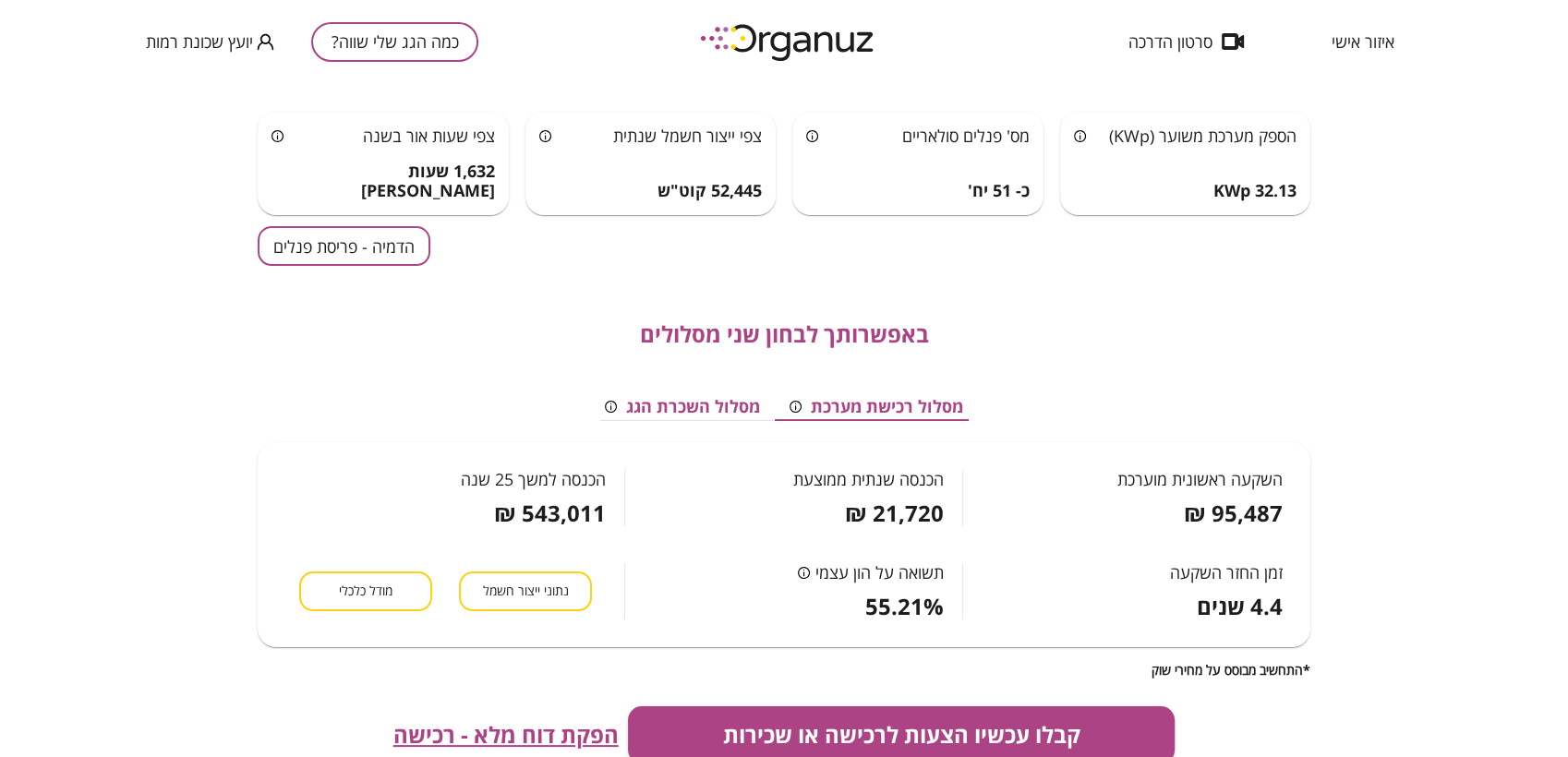 scroll, scrollTop: 127, scrollLeft: 0, axis: vertical 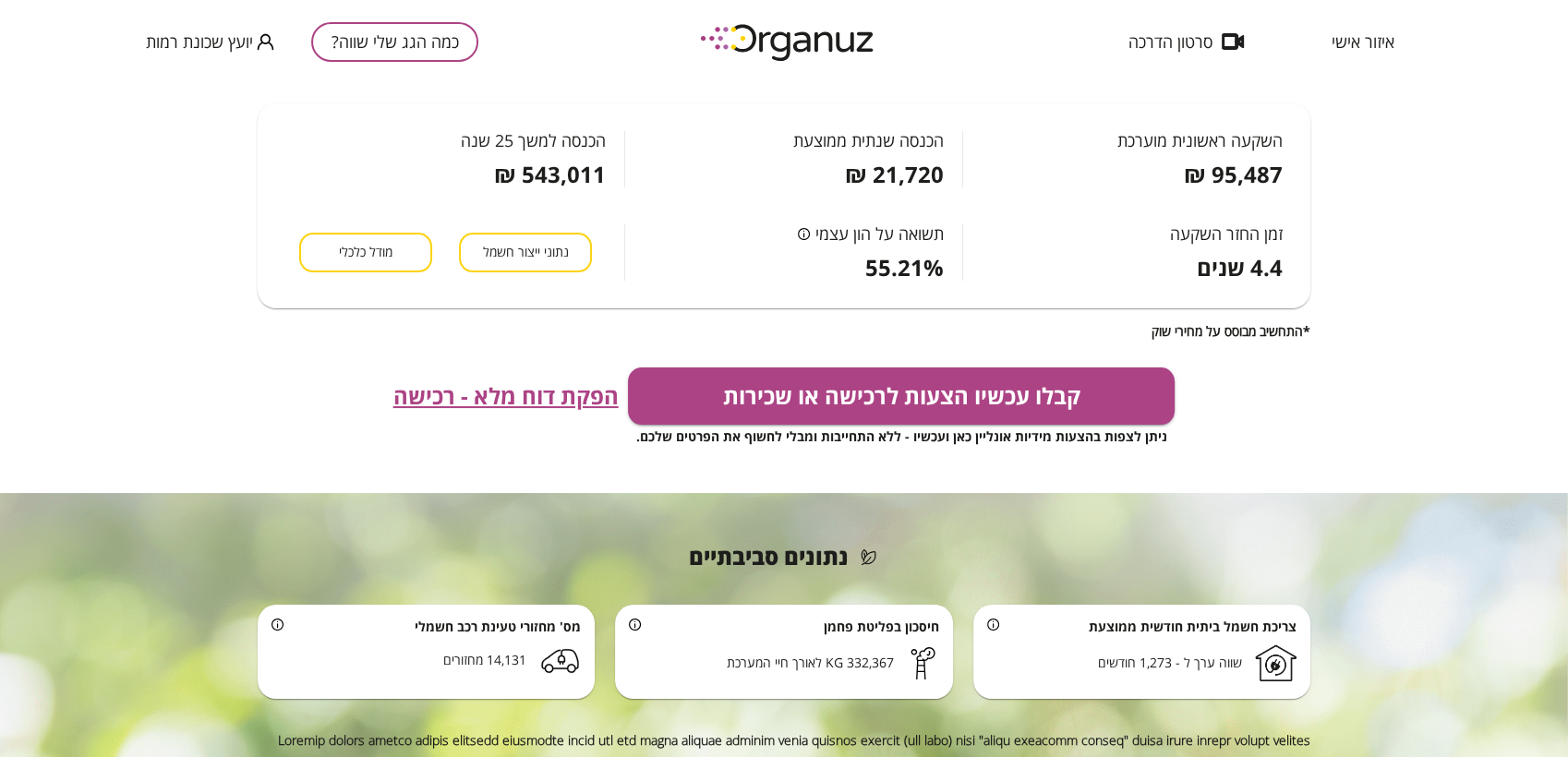 drag, startPoint x: 573, startPoint y: 399, endPoint x: 567, endPoint y: 416, distance: 18.027756 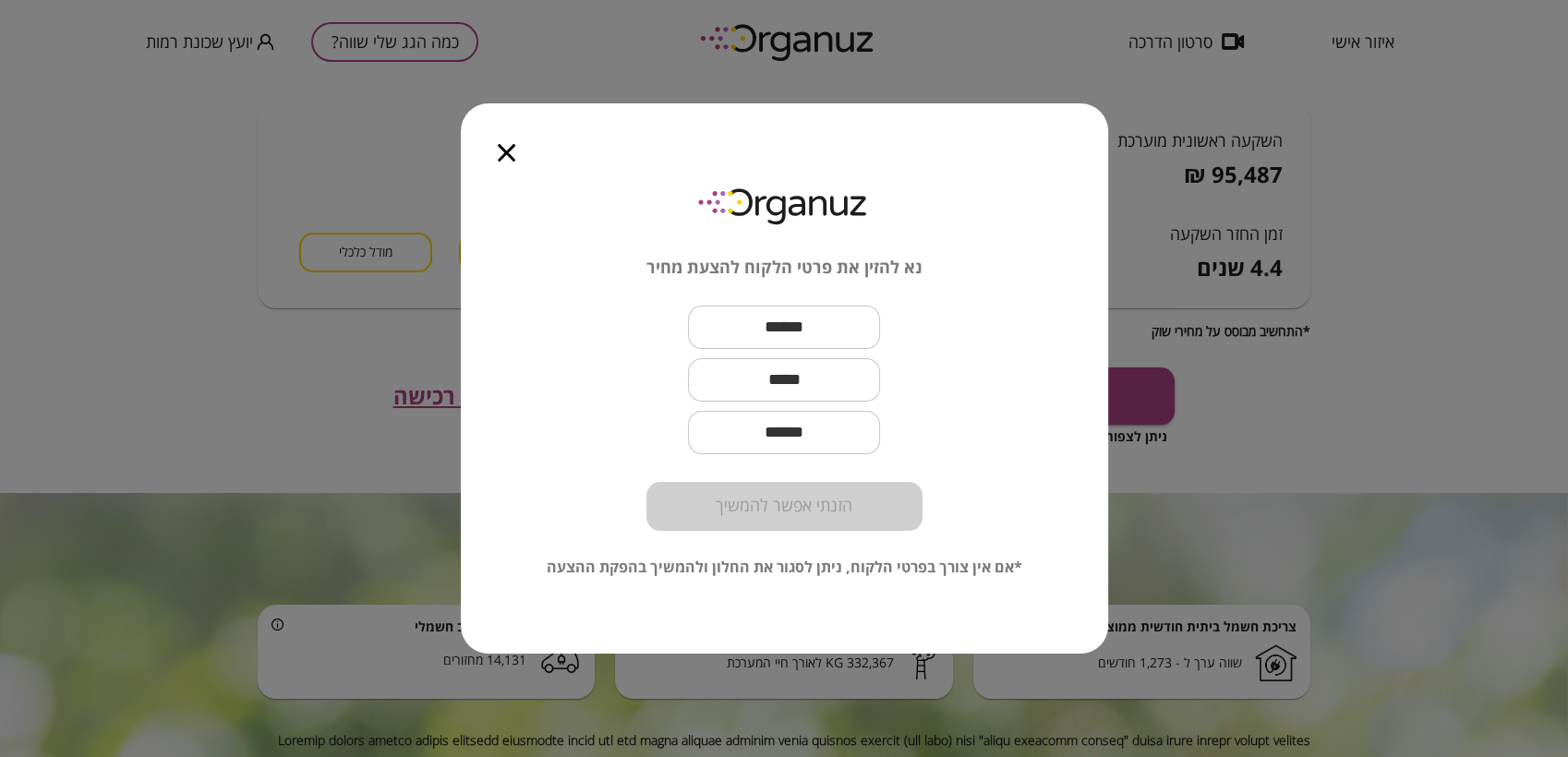 click 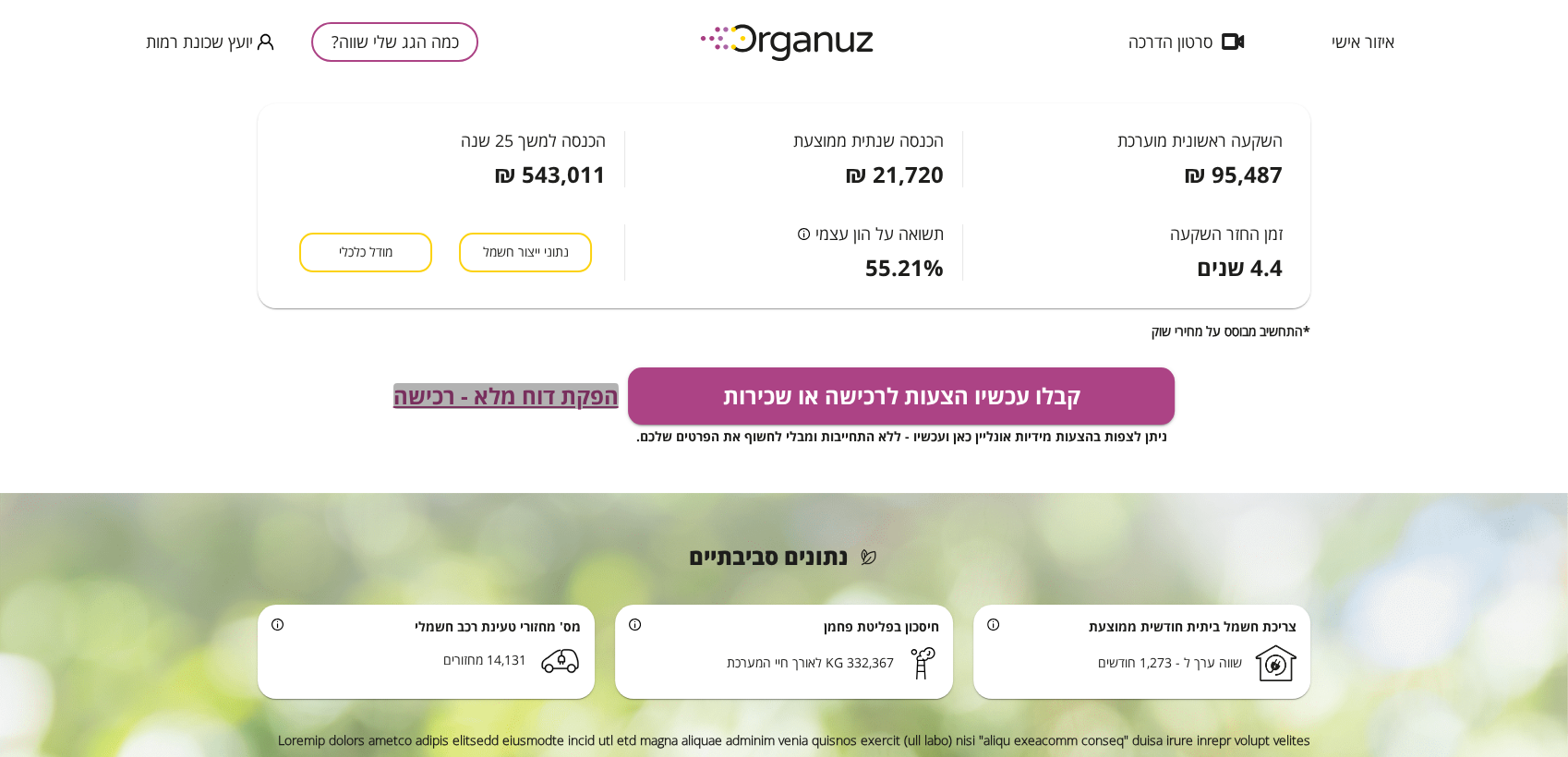click on "הפקת דוח מלא - רכישה" at bounding box center (506, 396) 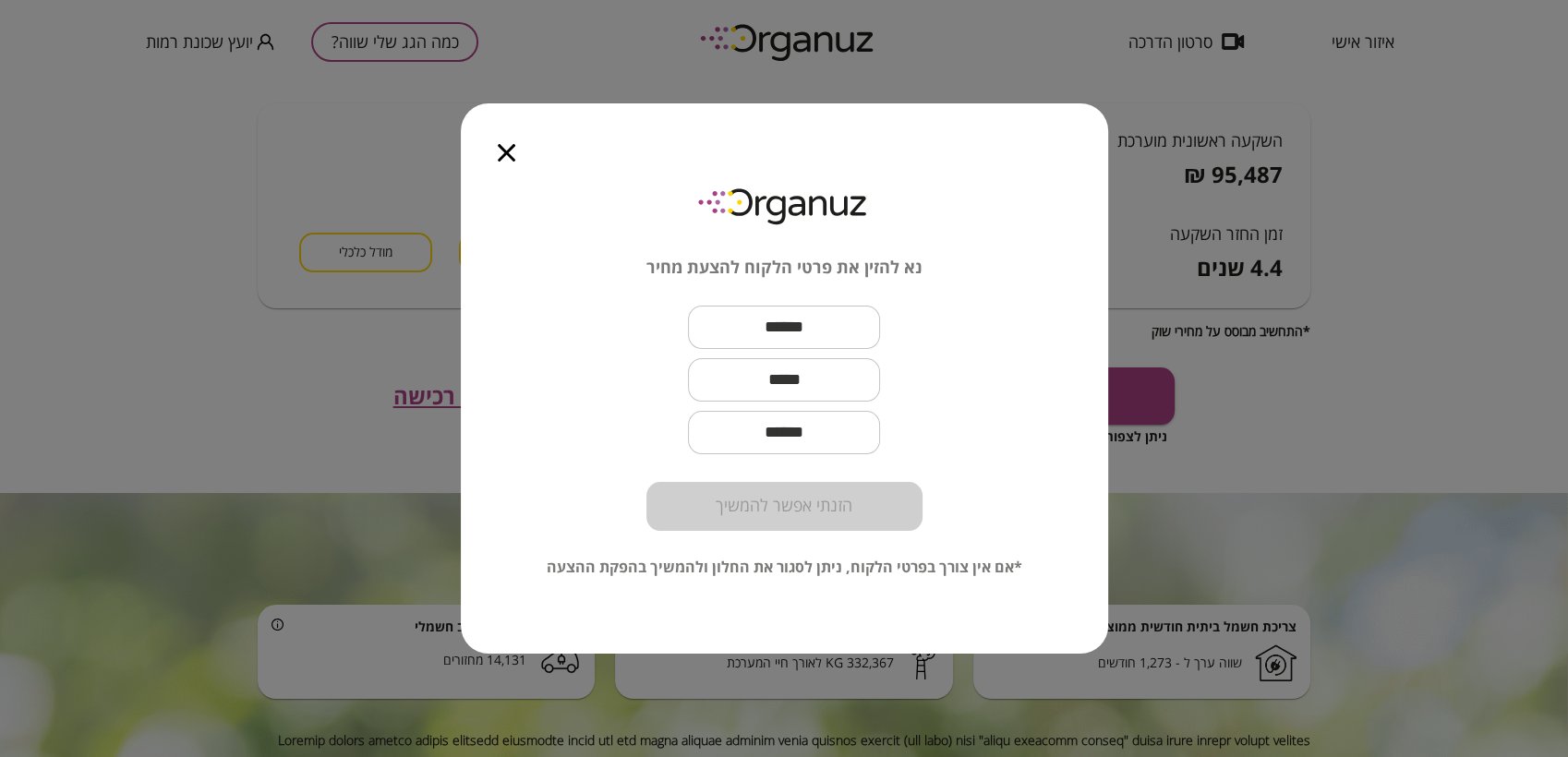 click 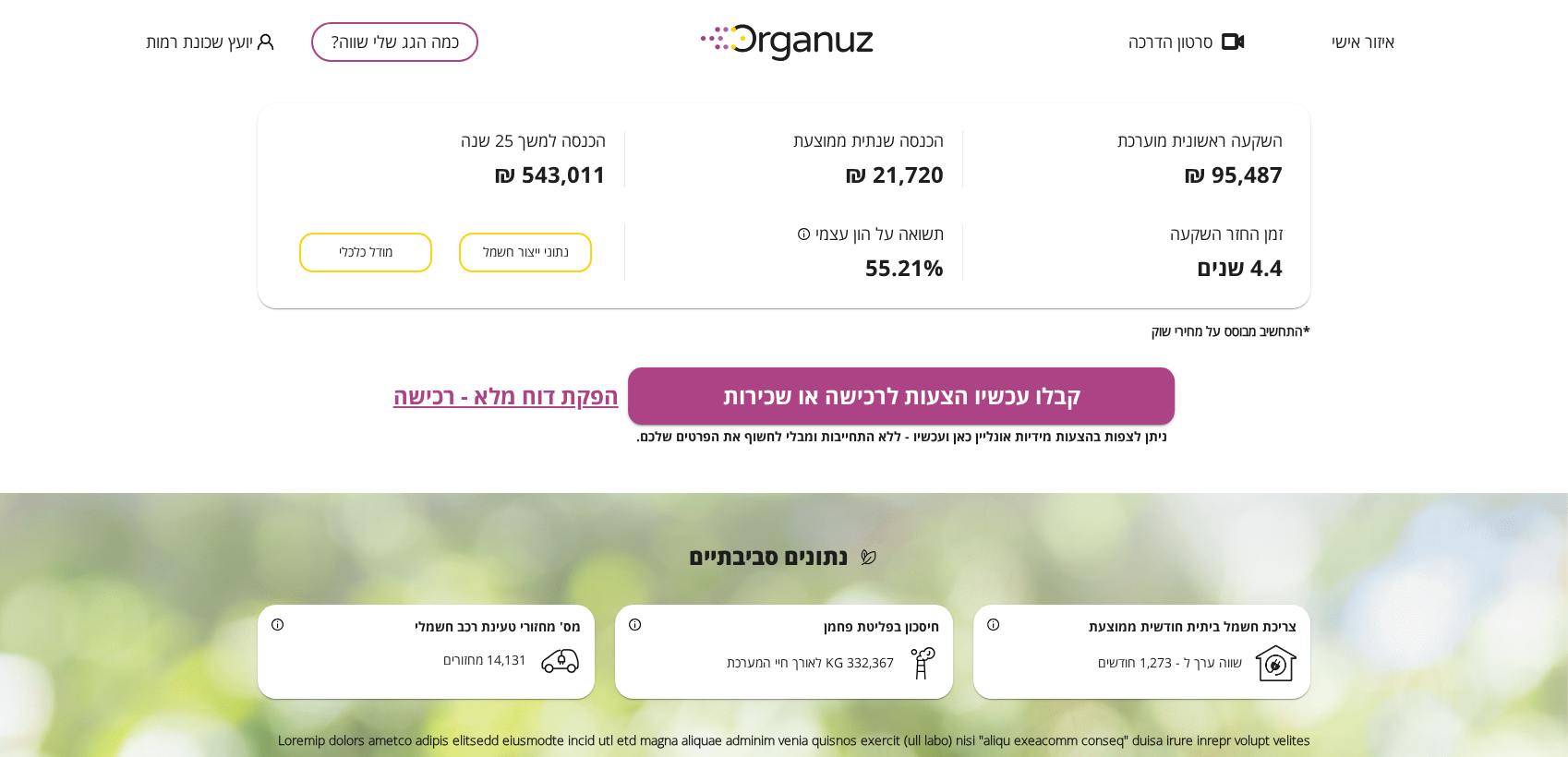 click on "כמה הגג שלי שווה?" at bounding box center (394, 42) 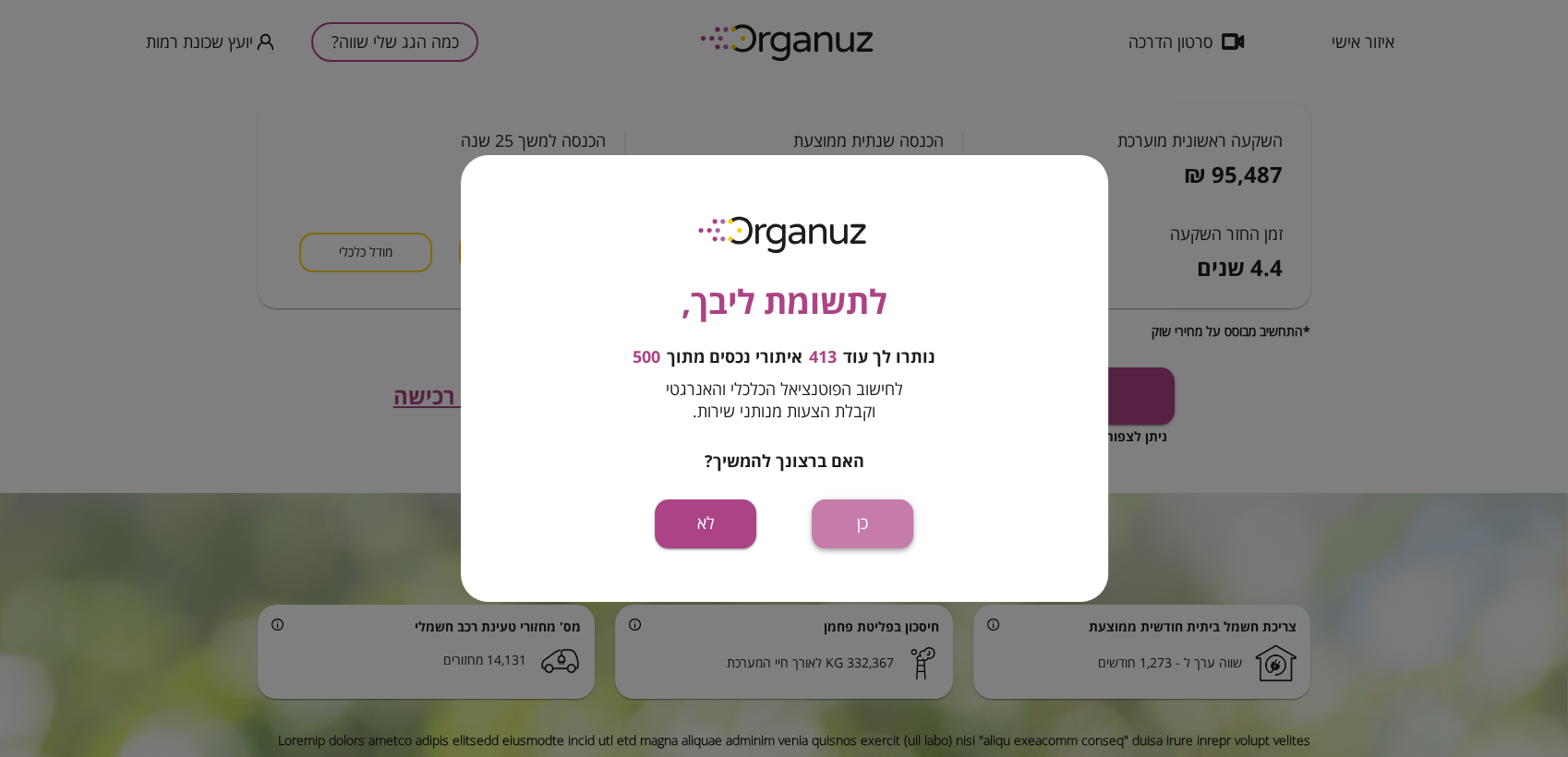 click on "כן" at bounding box center [862, 523] 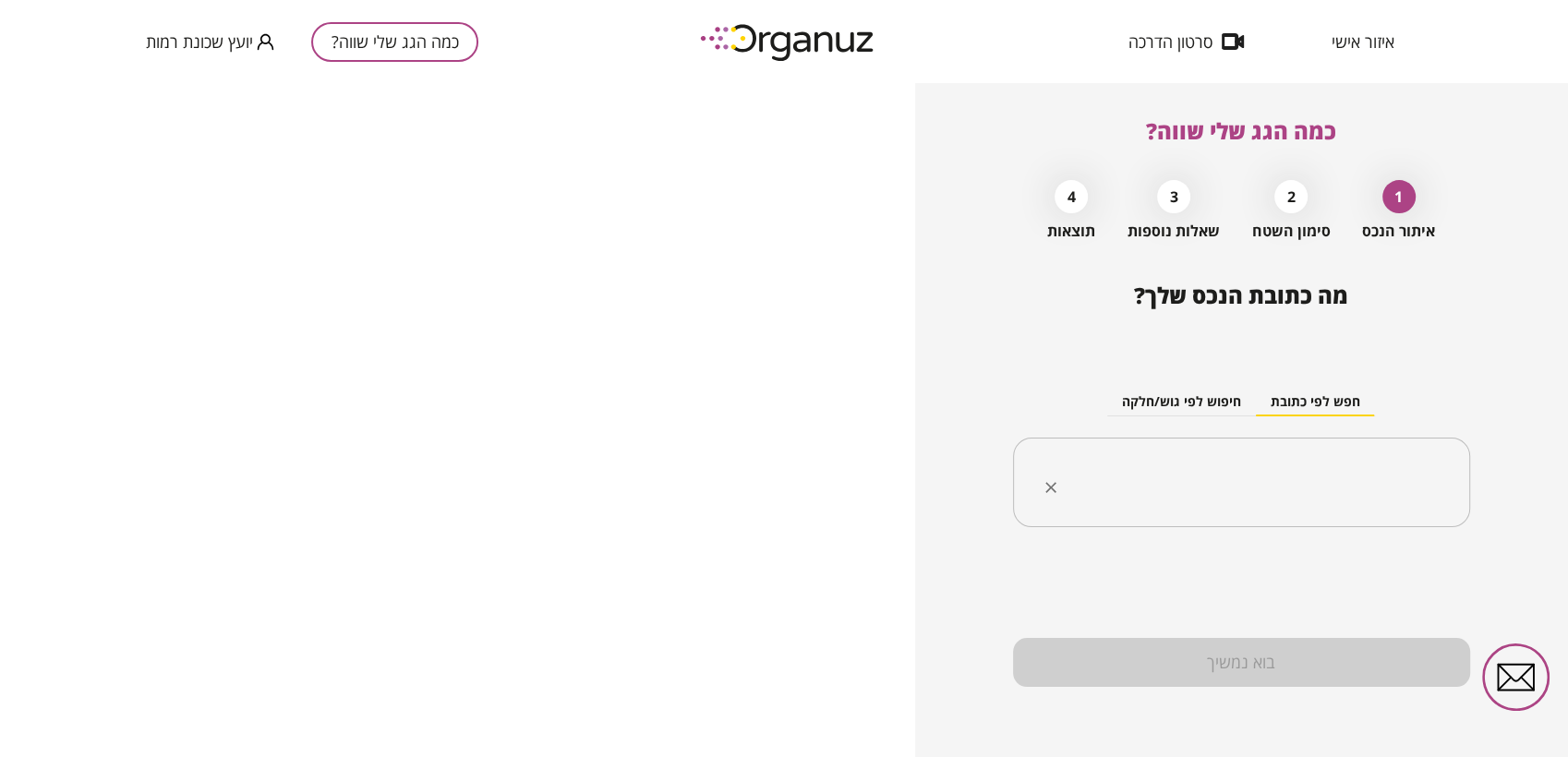 click at bounding box center [1248, 483] 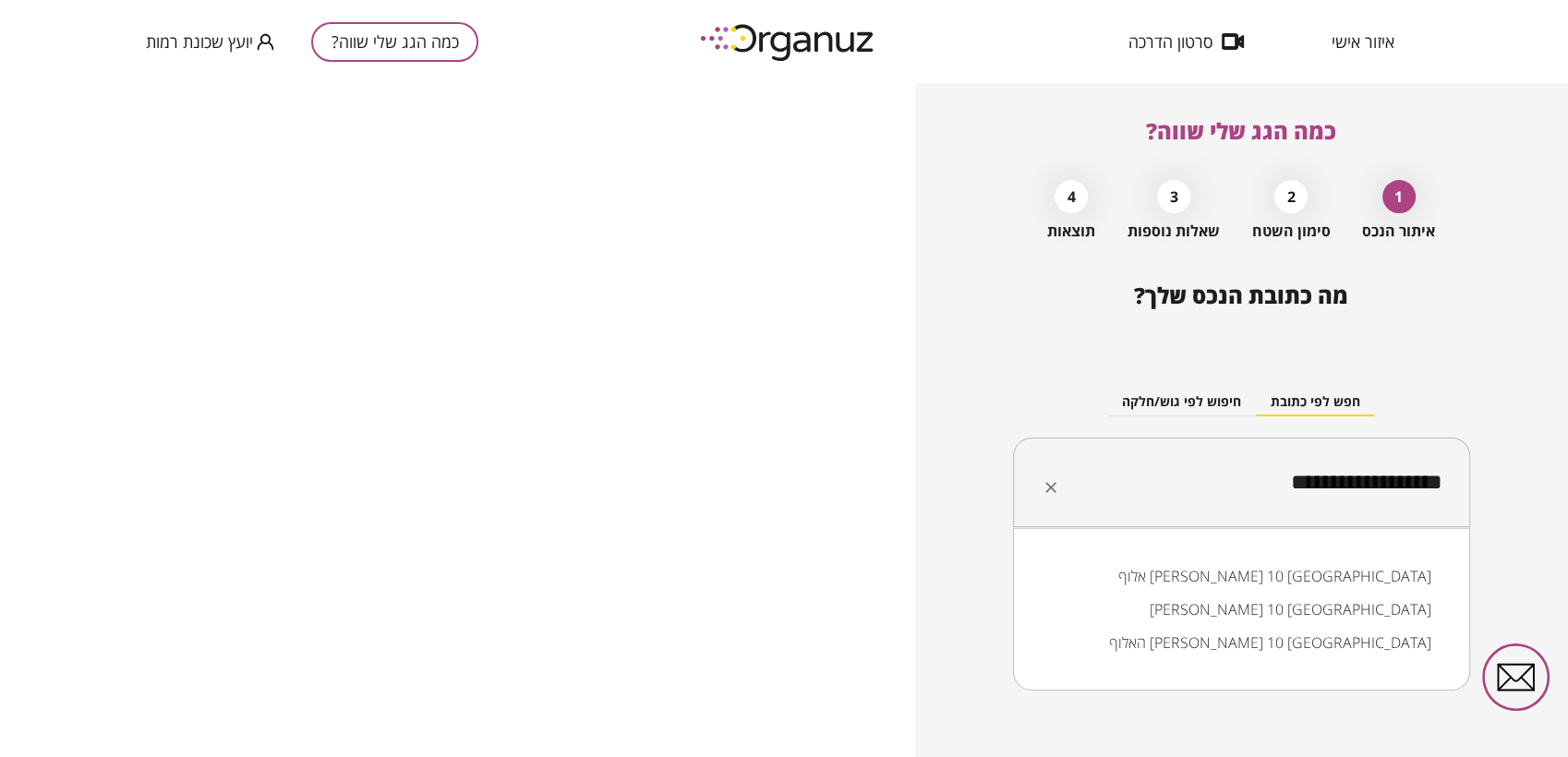 click on "אלוף [PERSON_NAME] 10 [GEOGRAPHIC_DATA]" at bounding box center [1241, 576] 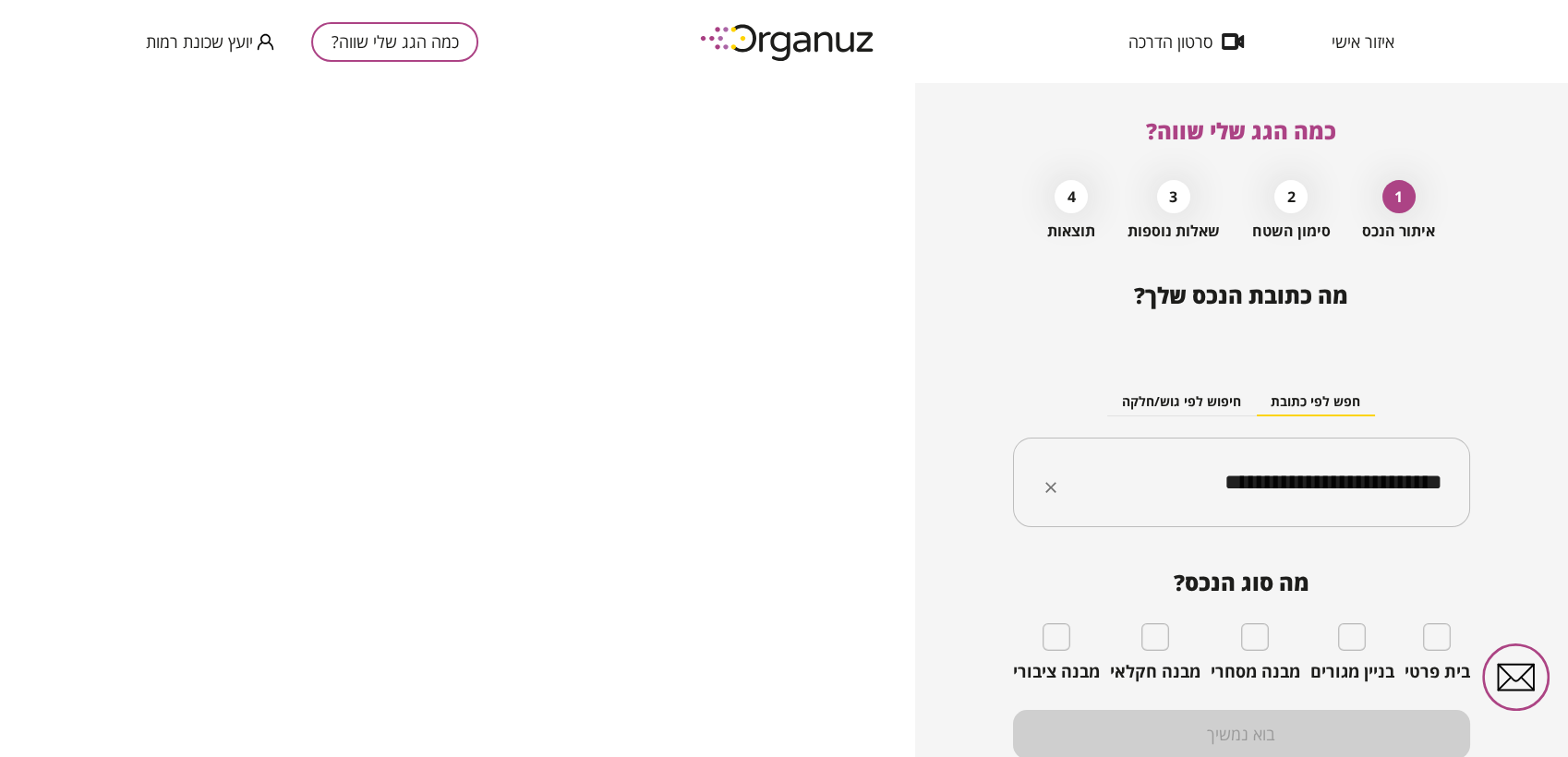 type on "**********" 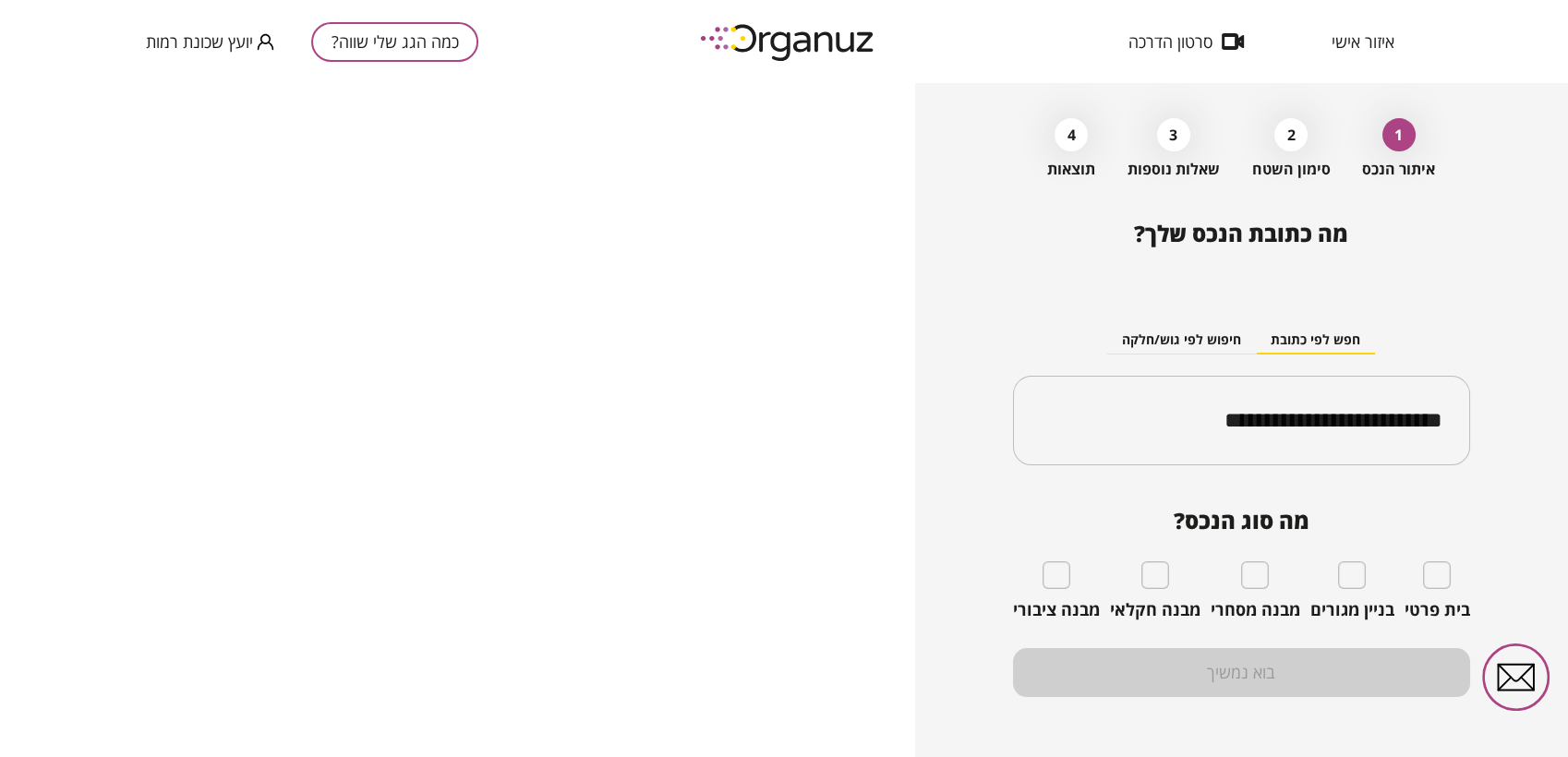 scroll, scrollTop: 71, scrollLeft: 0, axis: vertical 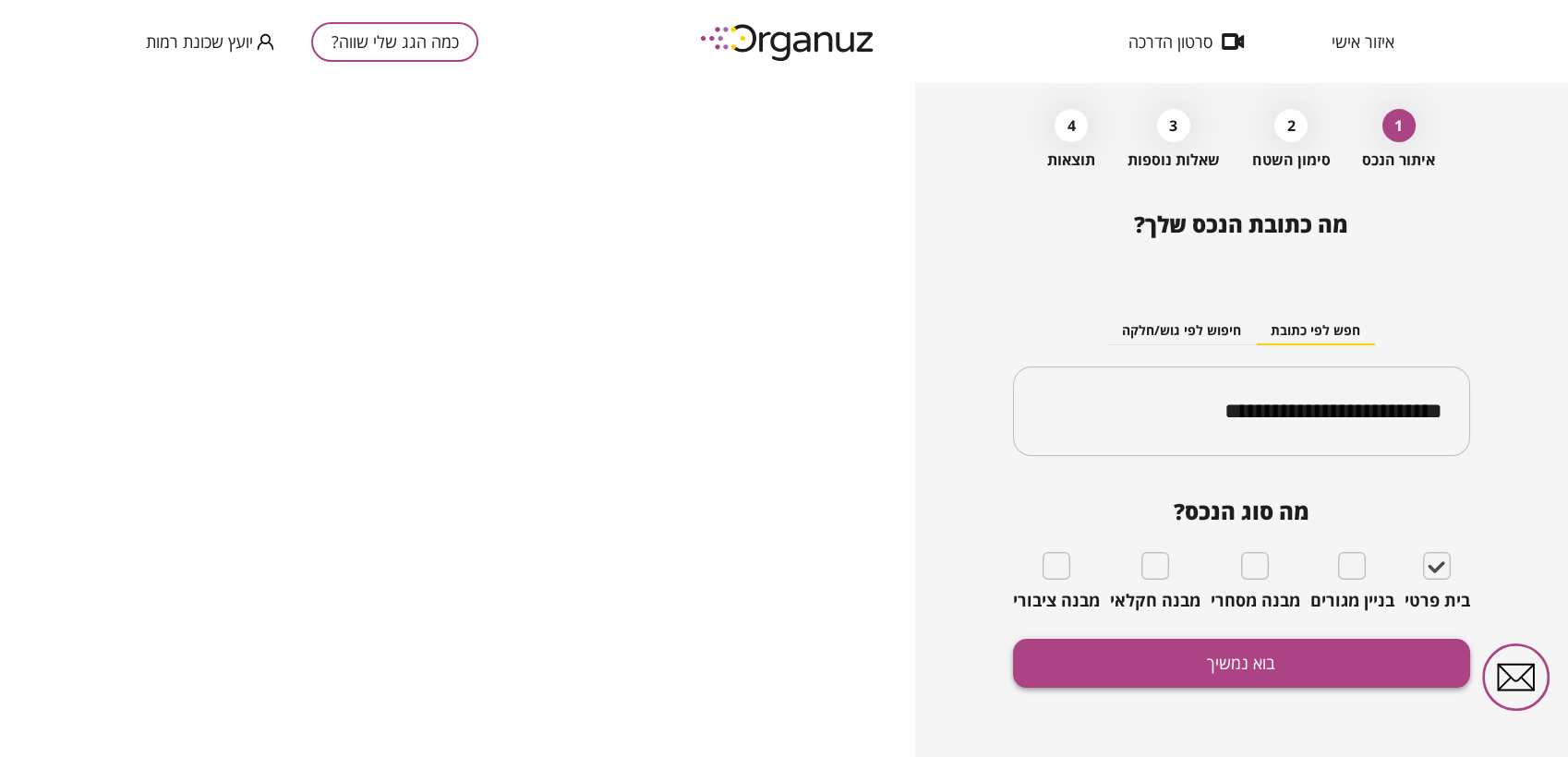 click on "בוא נמשיך" at bounding box center [1241, 663] 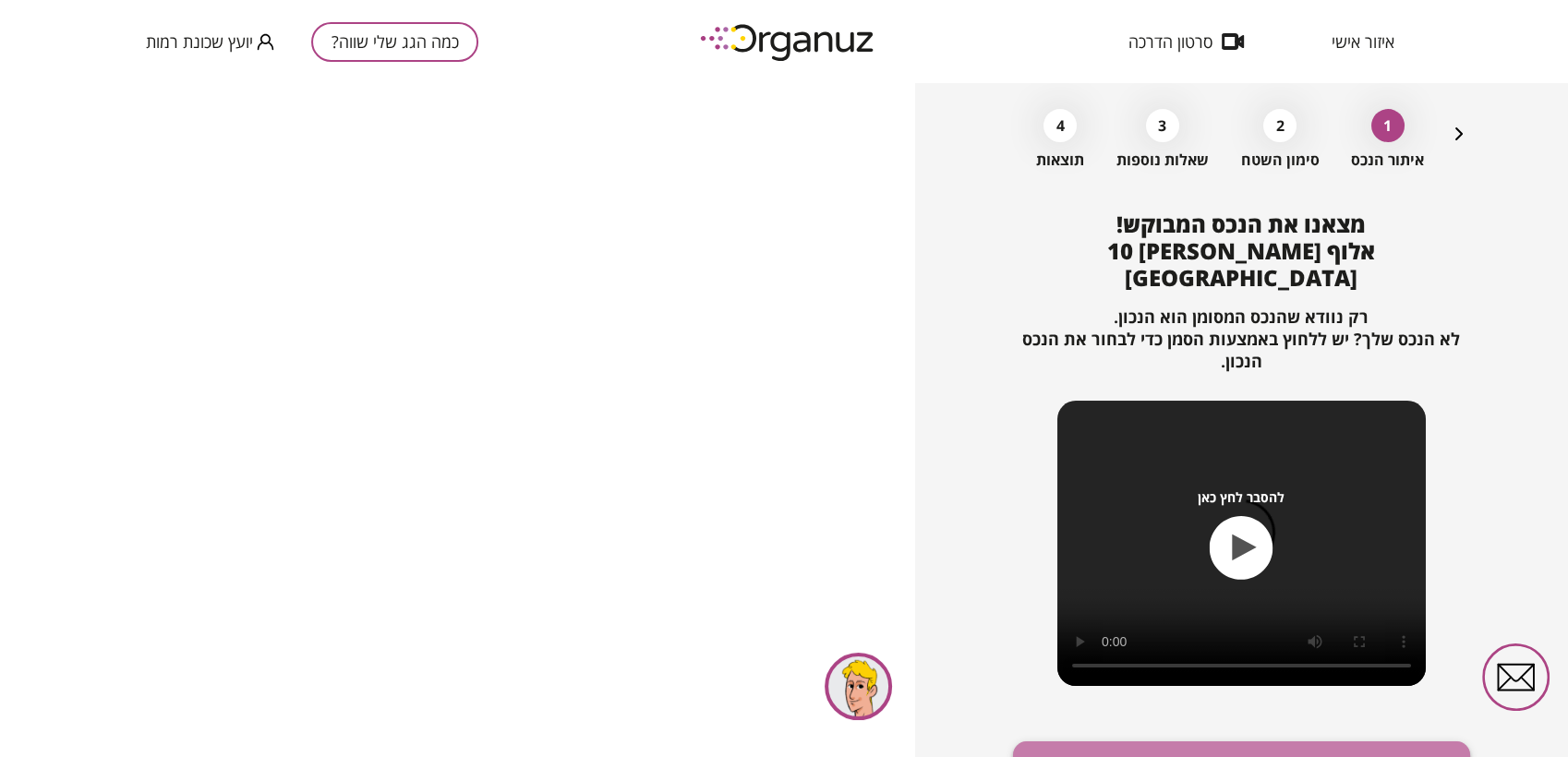 click on "זהו הנכס המבוקש, אפשר להמשיך" at bounding box center [1241, 765] 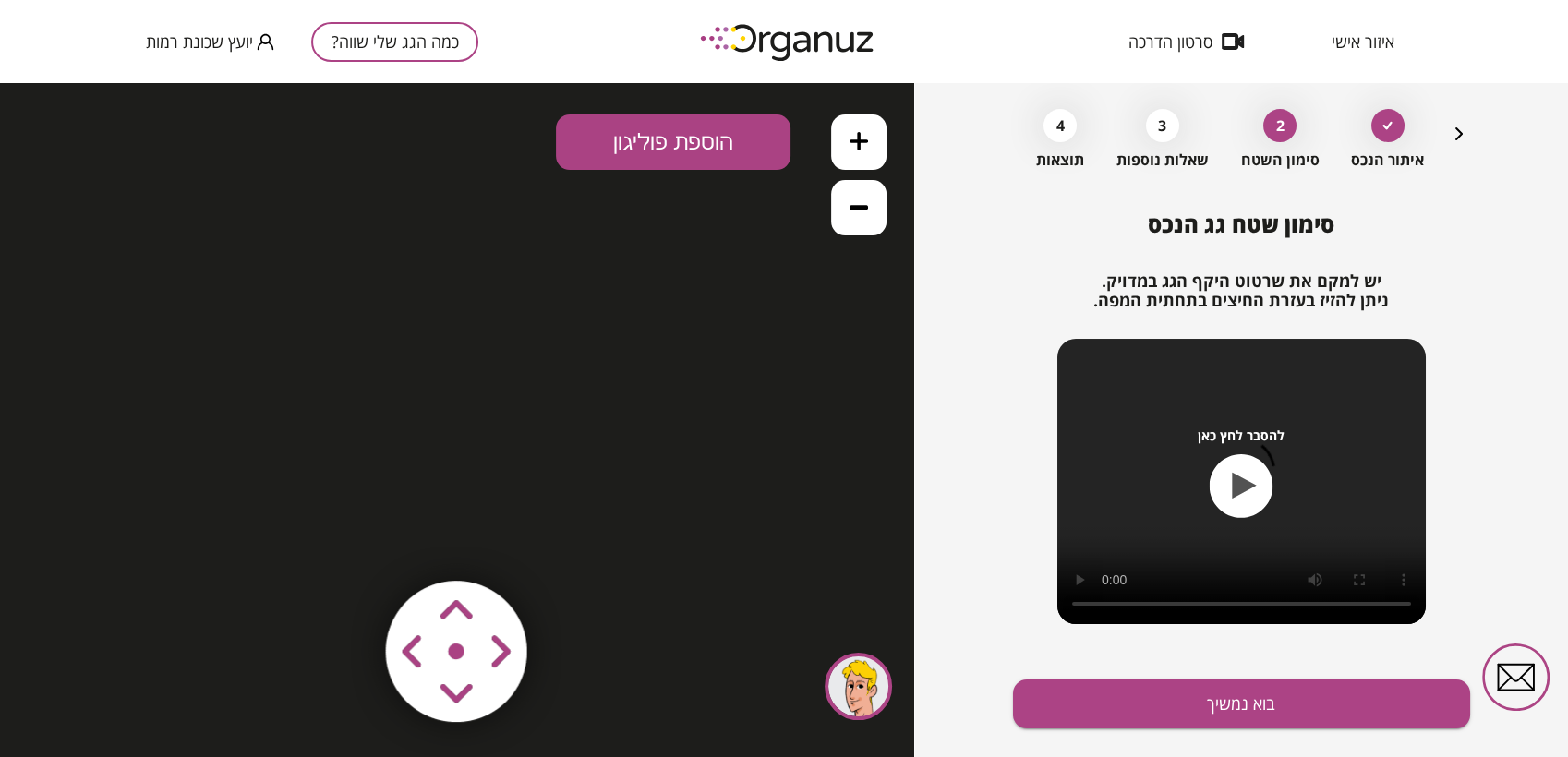 scroll, scrollTop: 0, scrollLeft: 0, axis: both 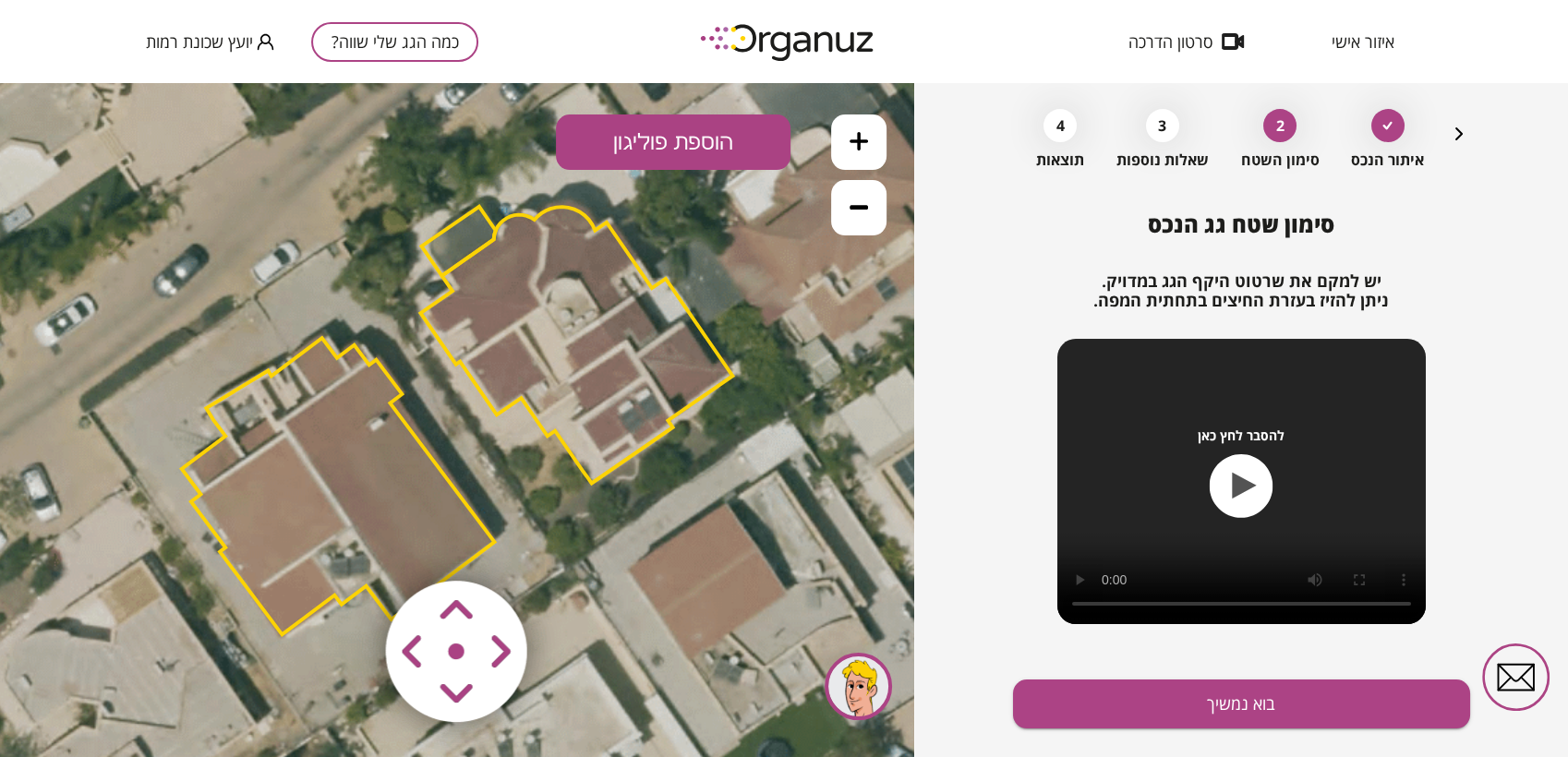 click 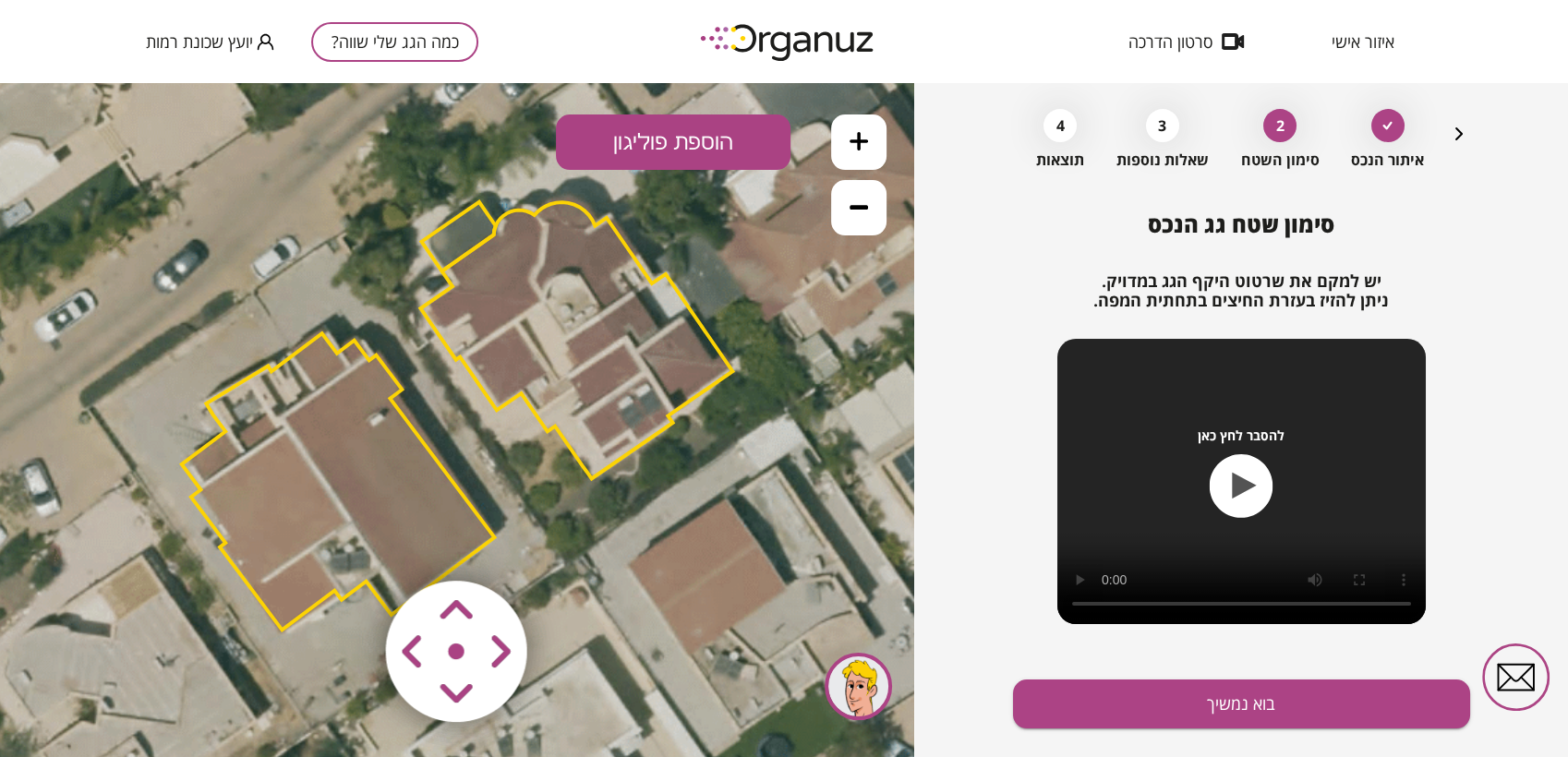 click 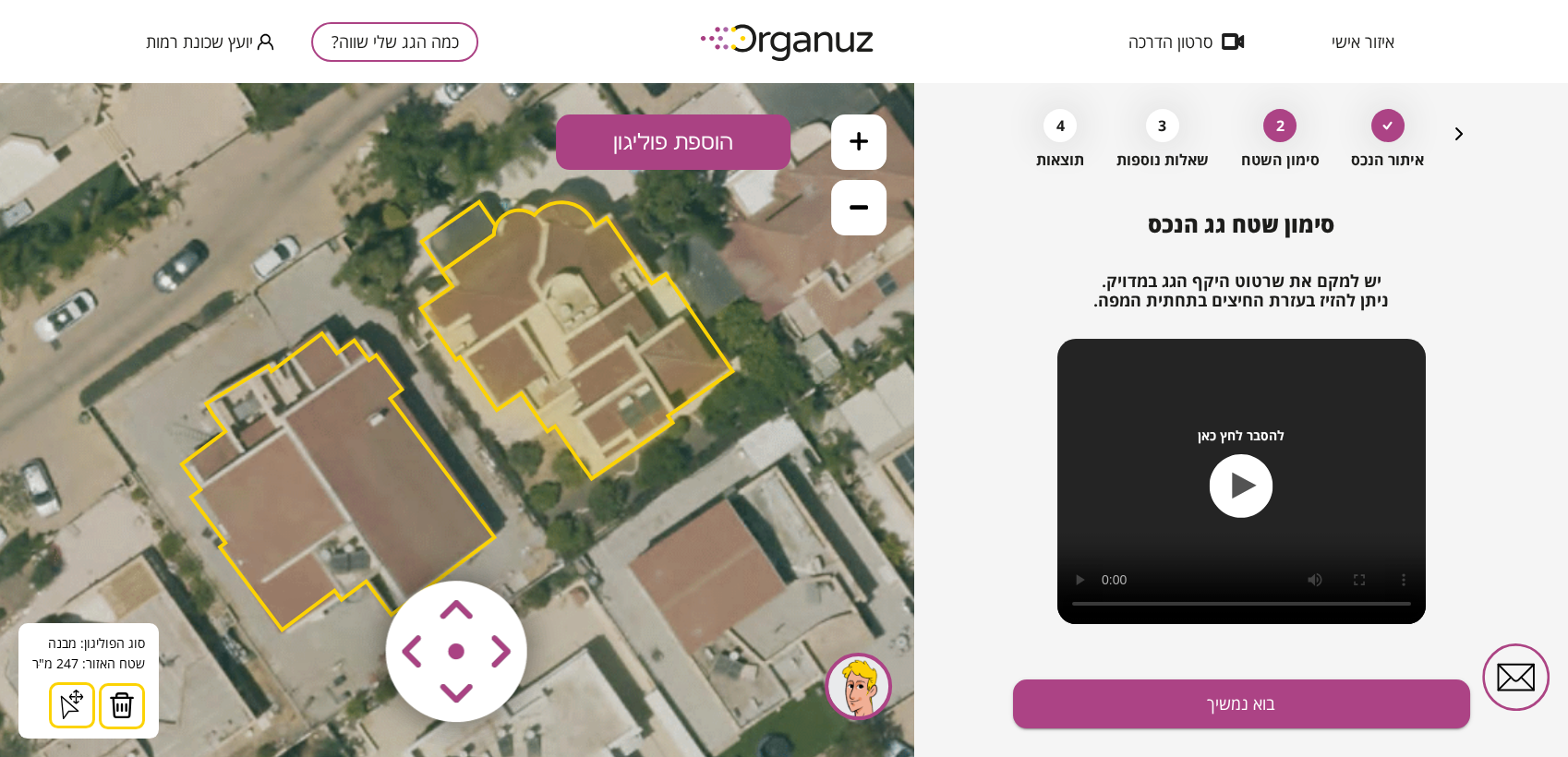drag, startPoint x: 117, startPoint y: 720, endPoint x: 133, endPoint y: 706, distance: 21.260292 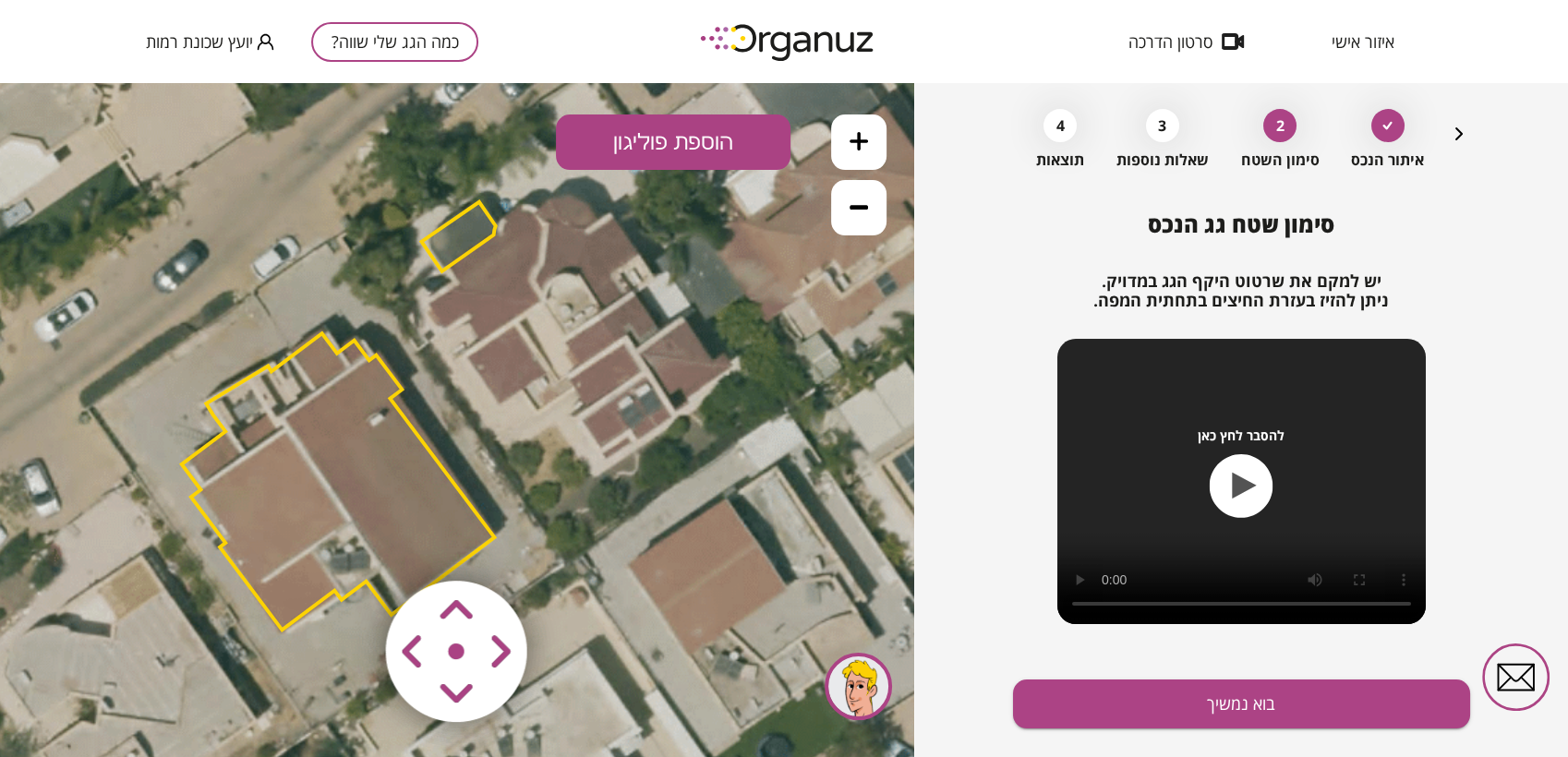 click 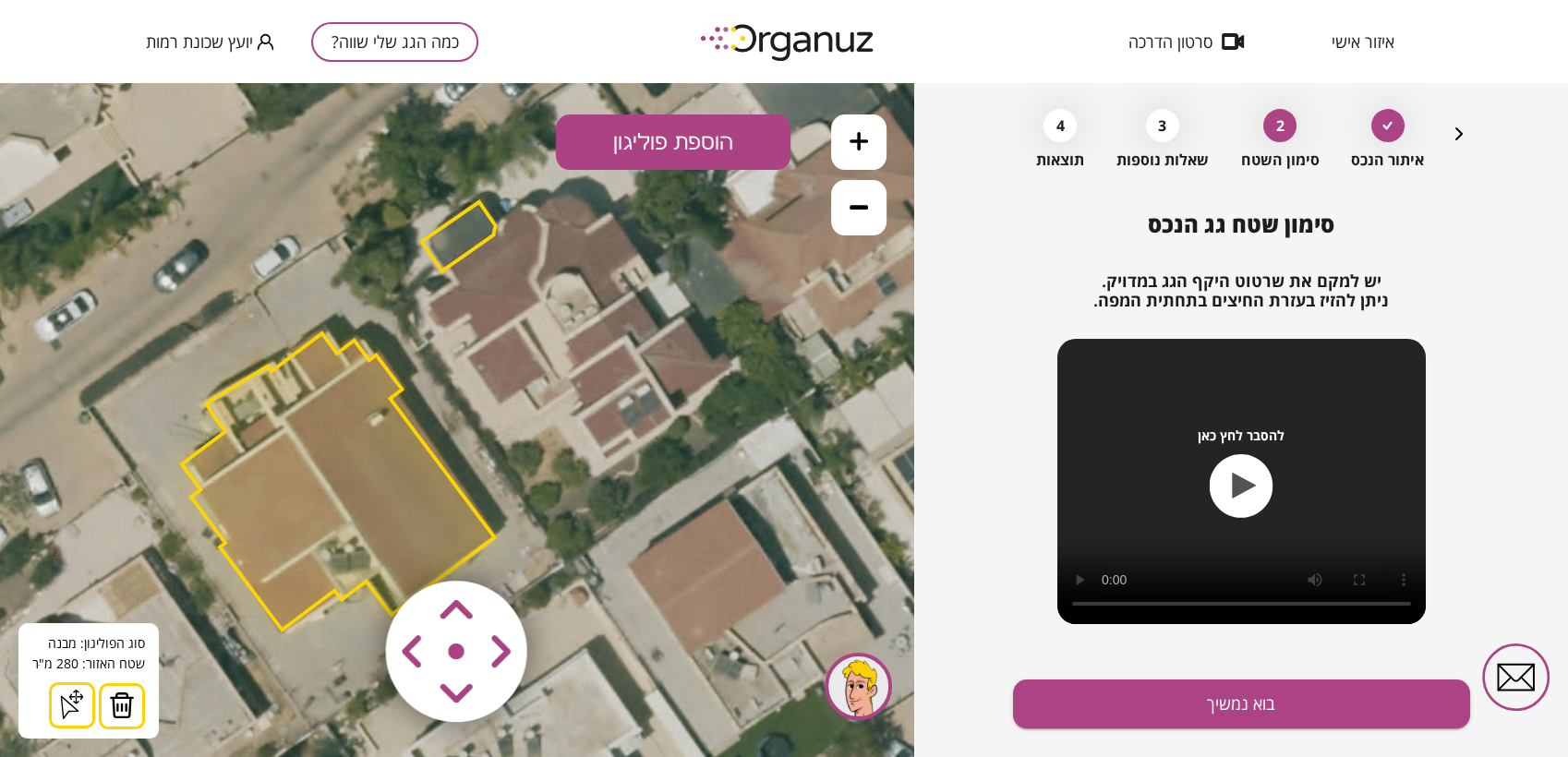 drag, startPoint x: 117, startPoint y: 716, endPoint x: 136, endPoint y: 668, distance: 51.623638 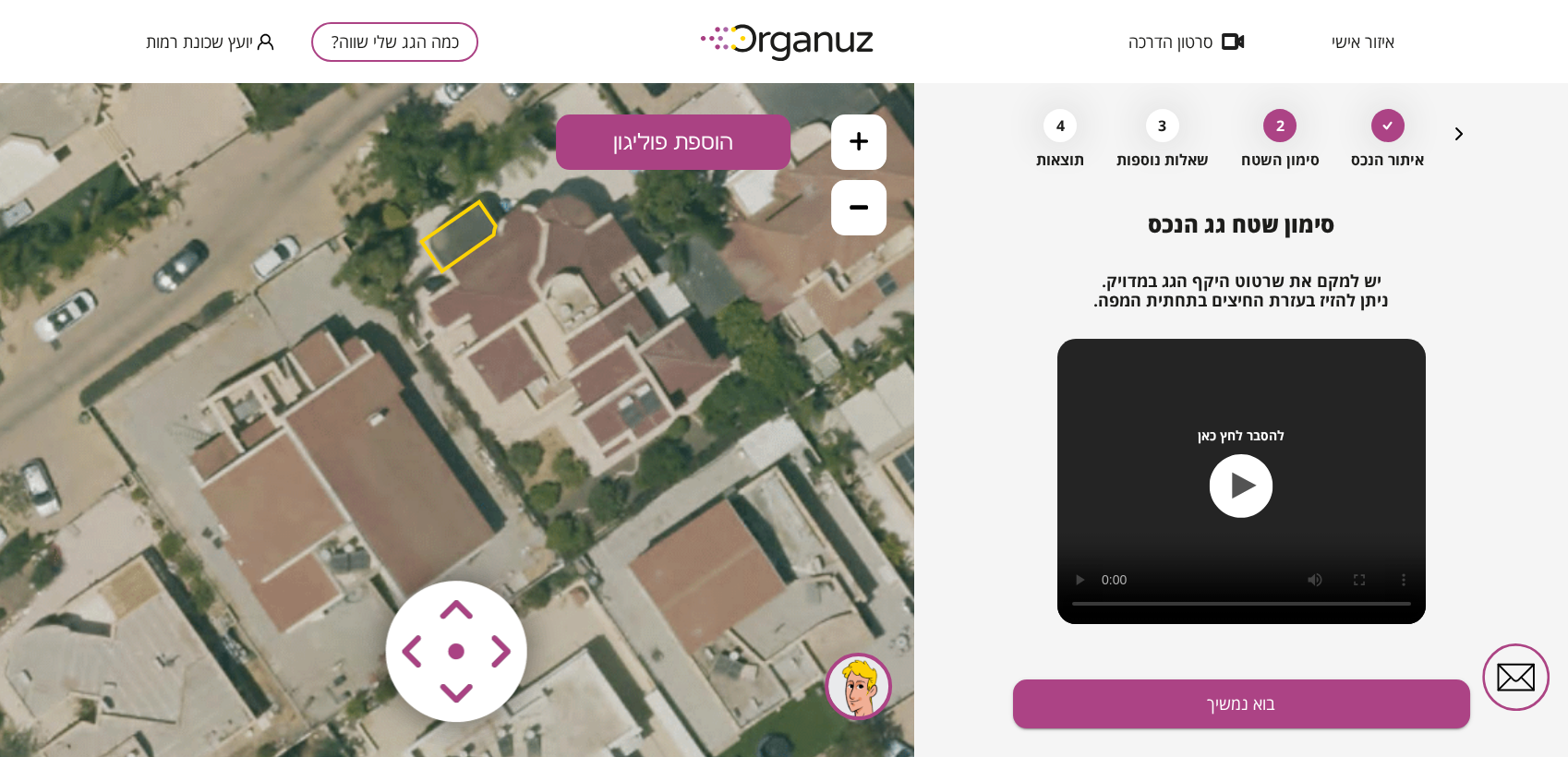 click 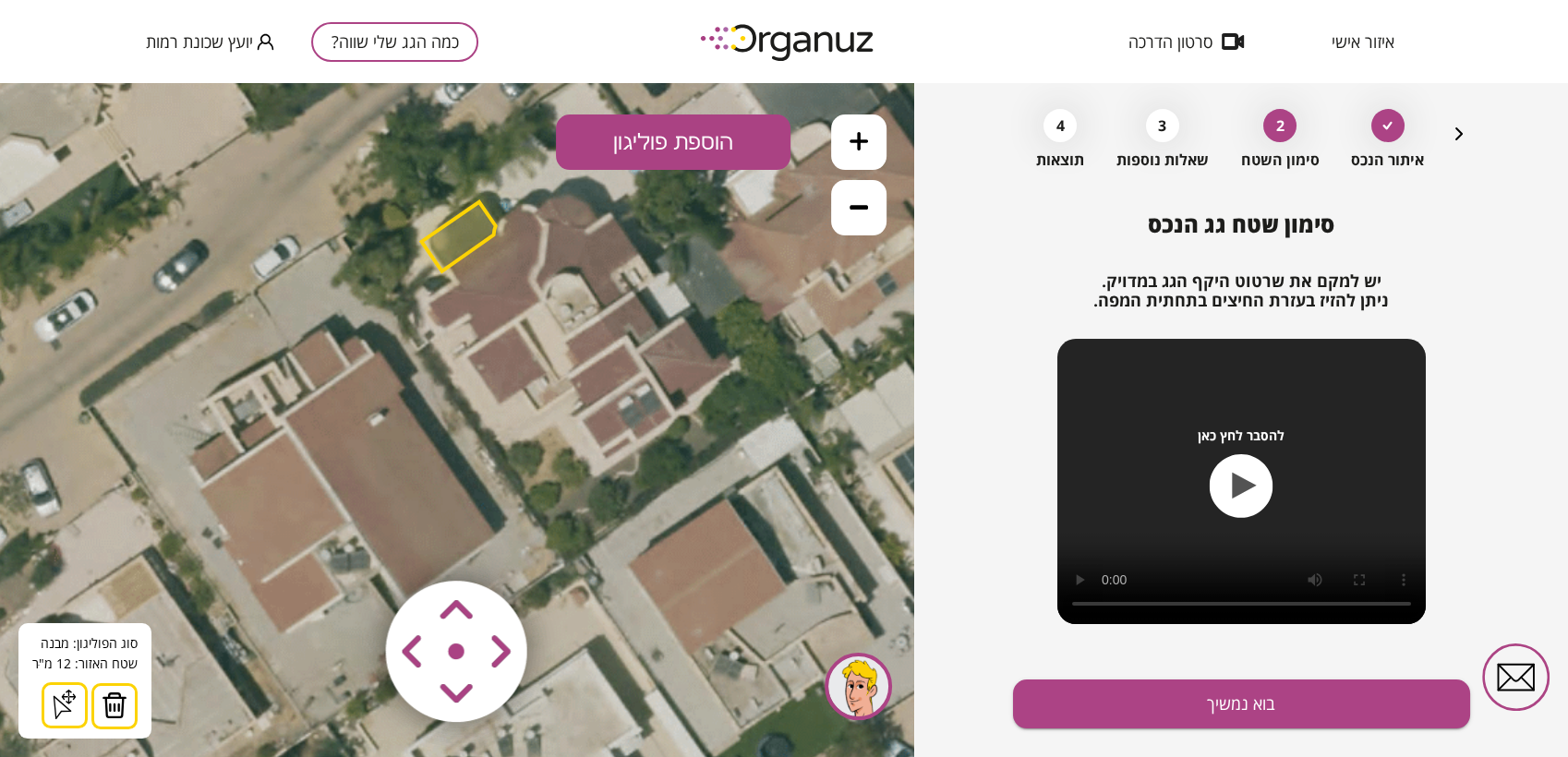 click at bounding box center [115, 705] 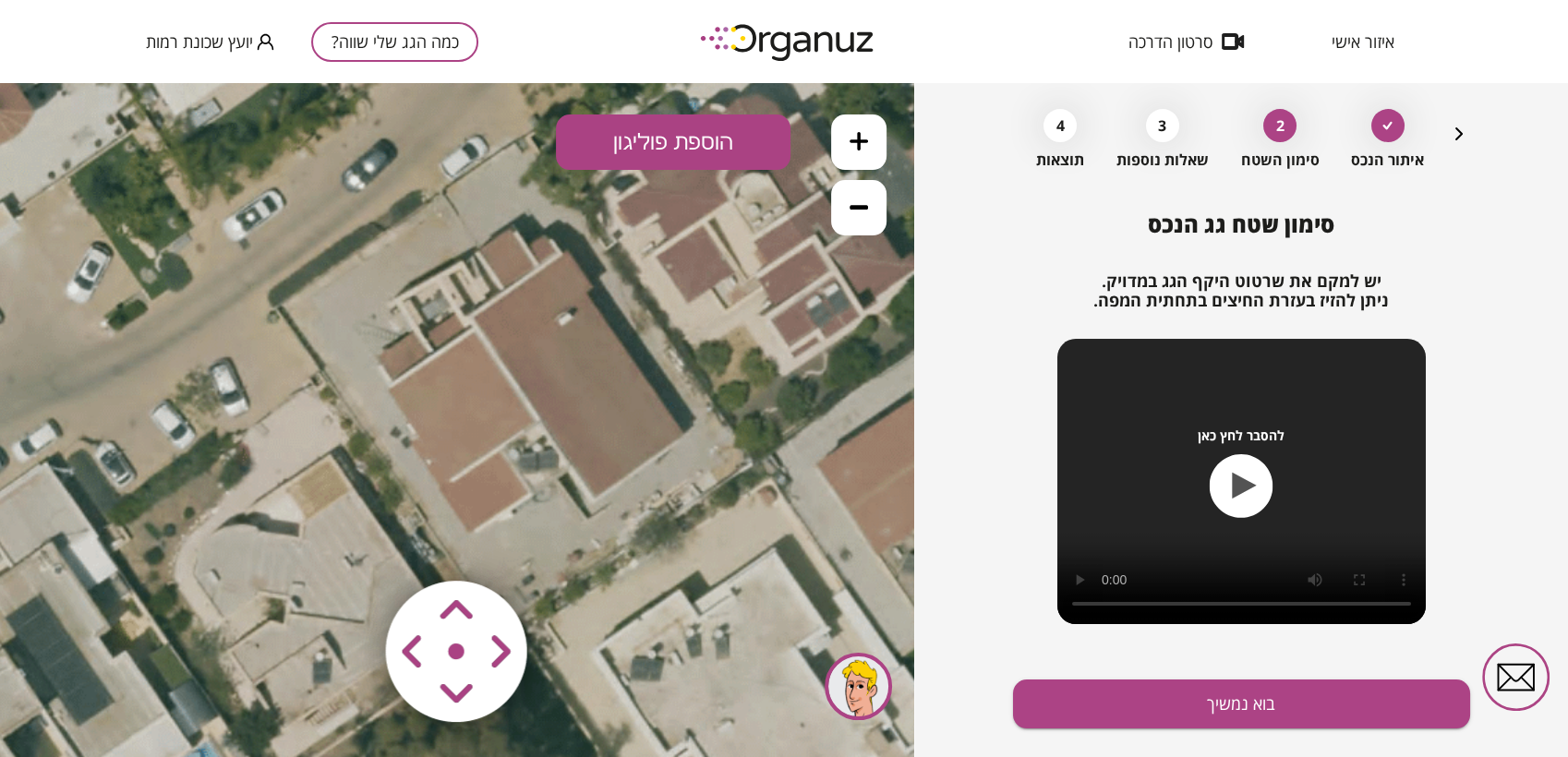 drag, startPoint x: 308, startPoint y: 469, endPoint x: 501, endPoint y: 366, distance: 218.76471 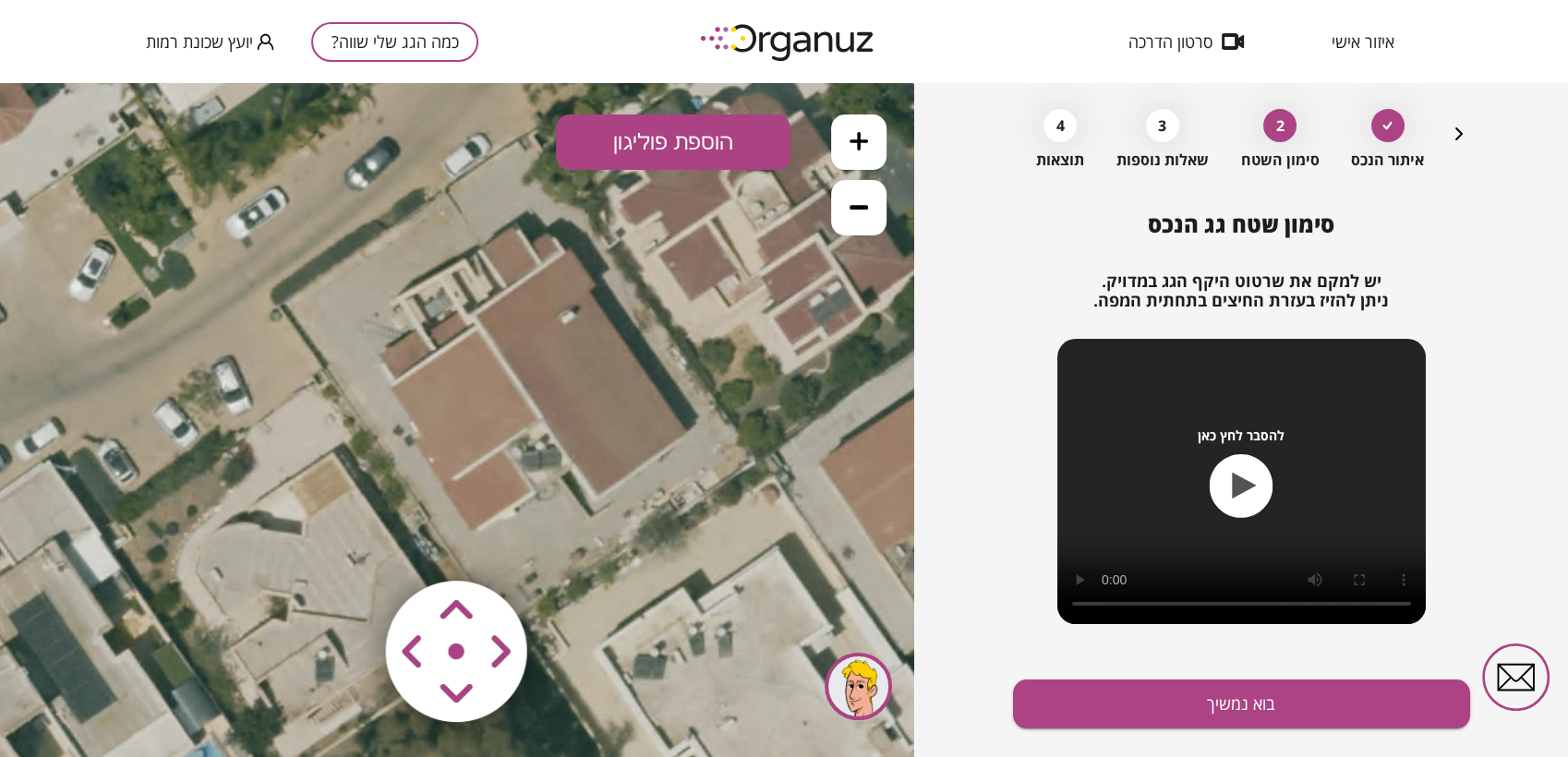click on "הוספת פוליגון" at bounding box center (673, 142) 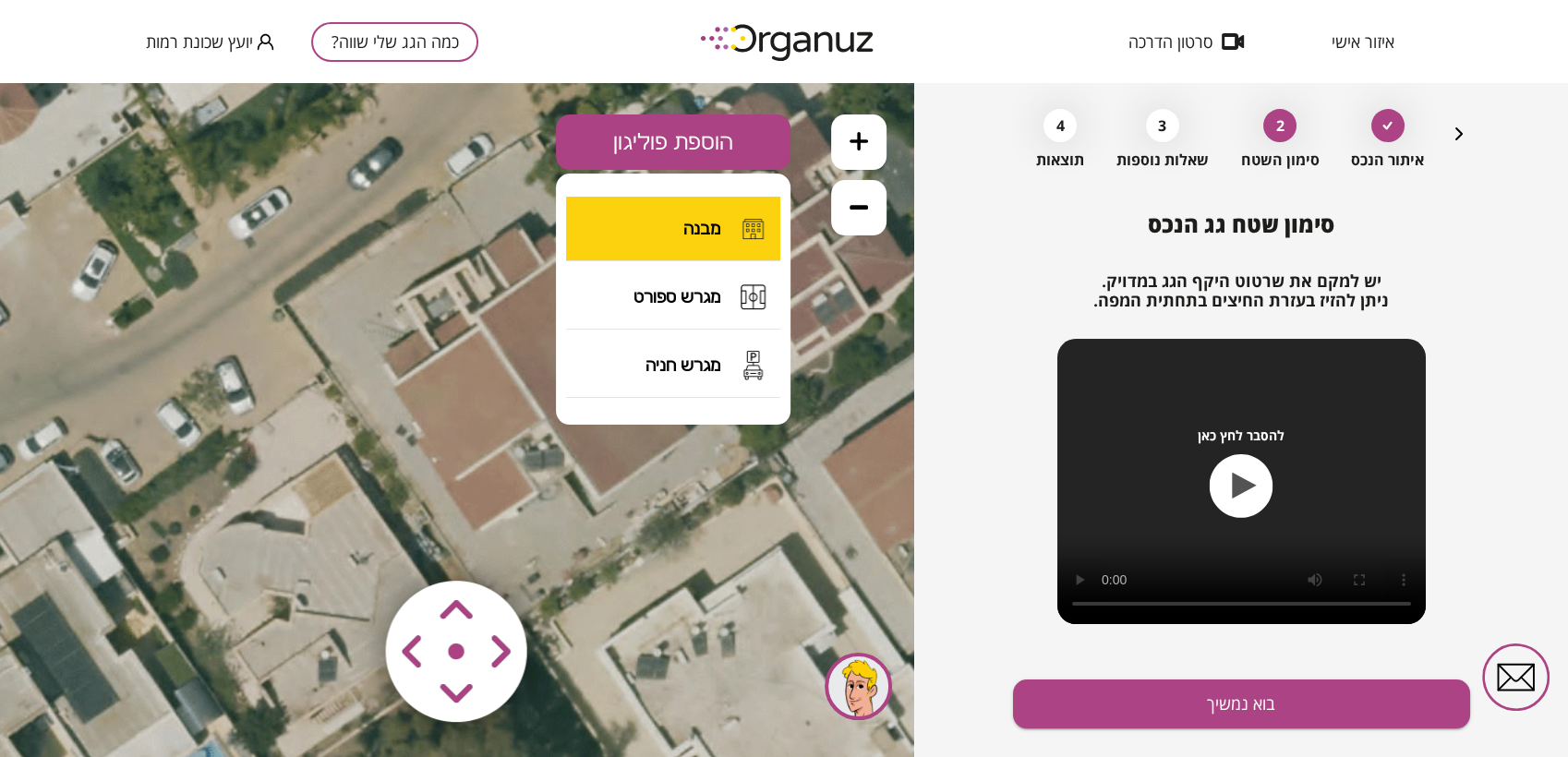 click on "מבנה" at bounding box center (673, 229) 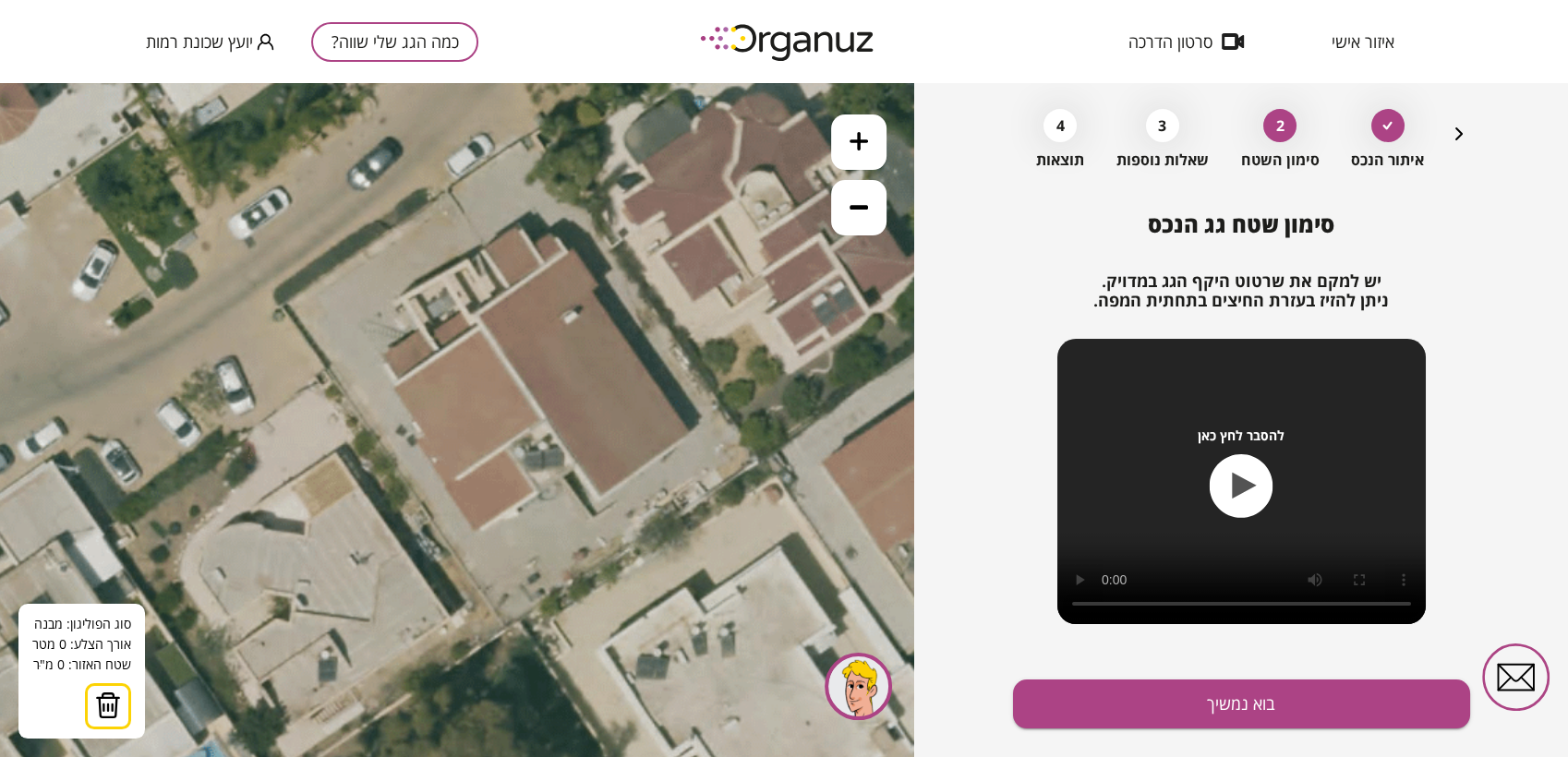 click 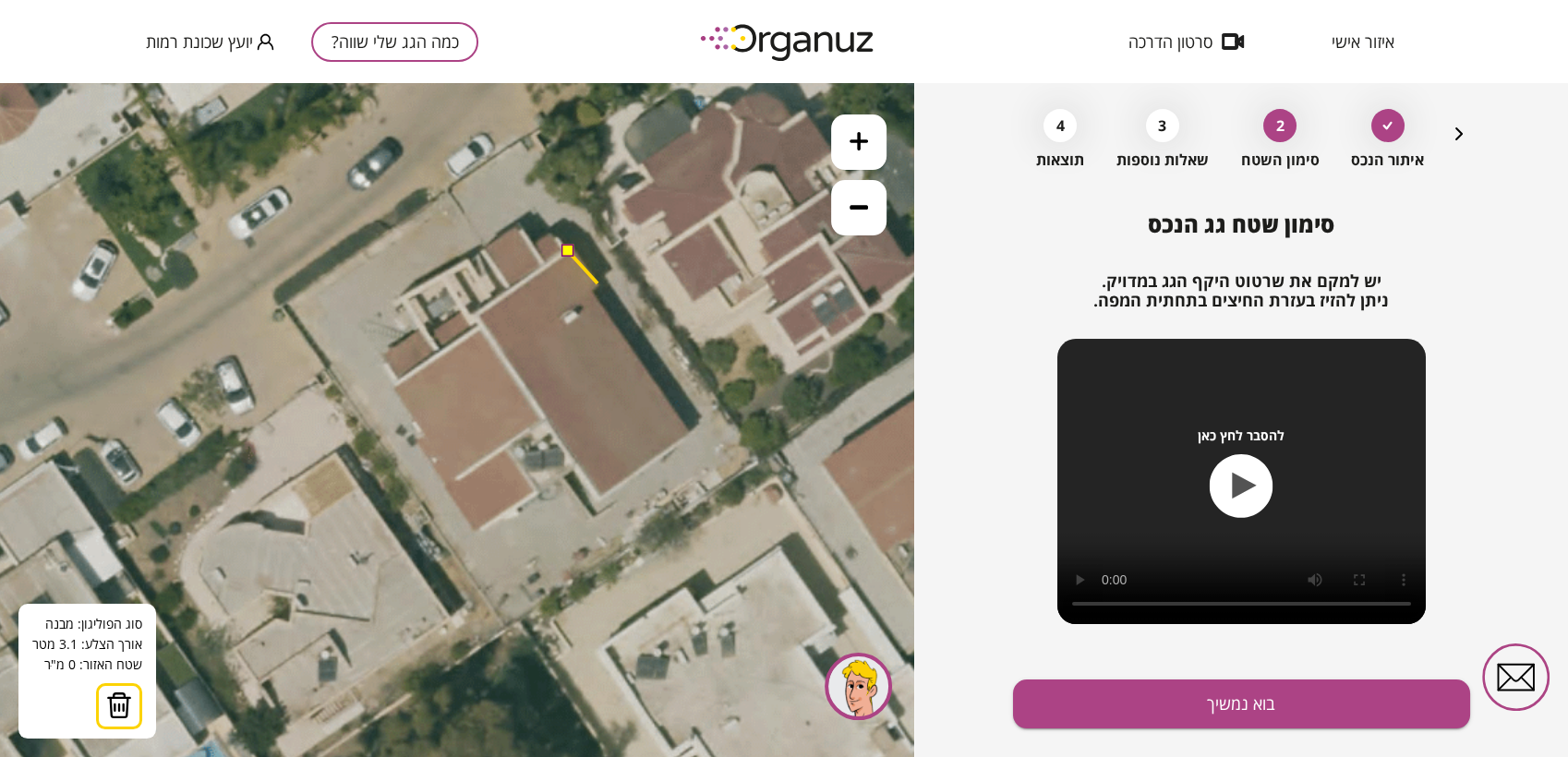 click 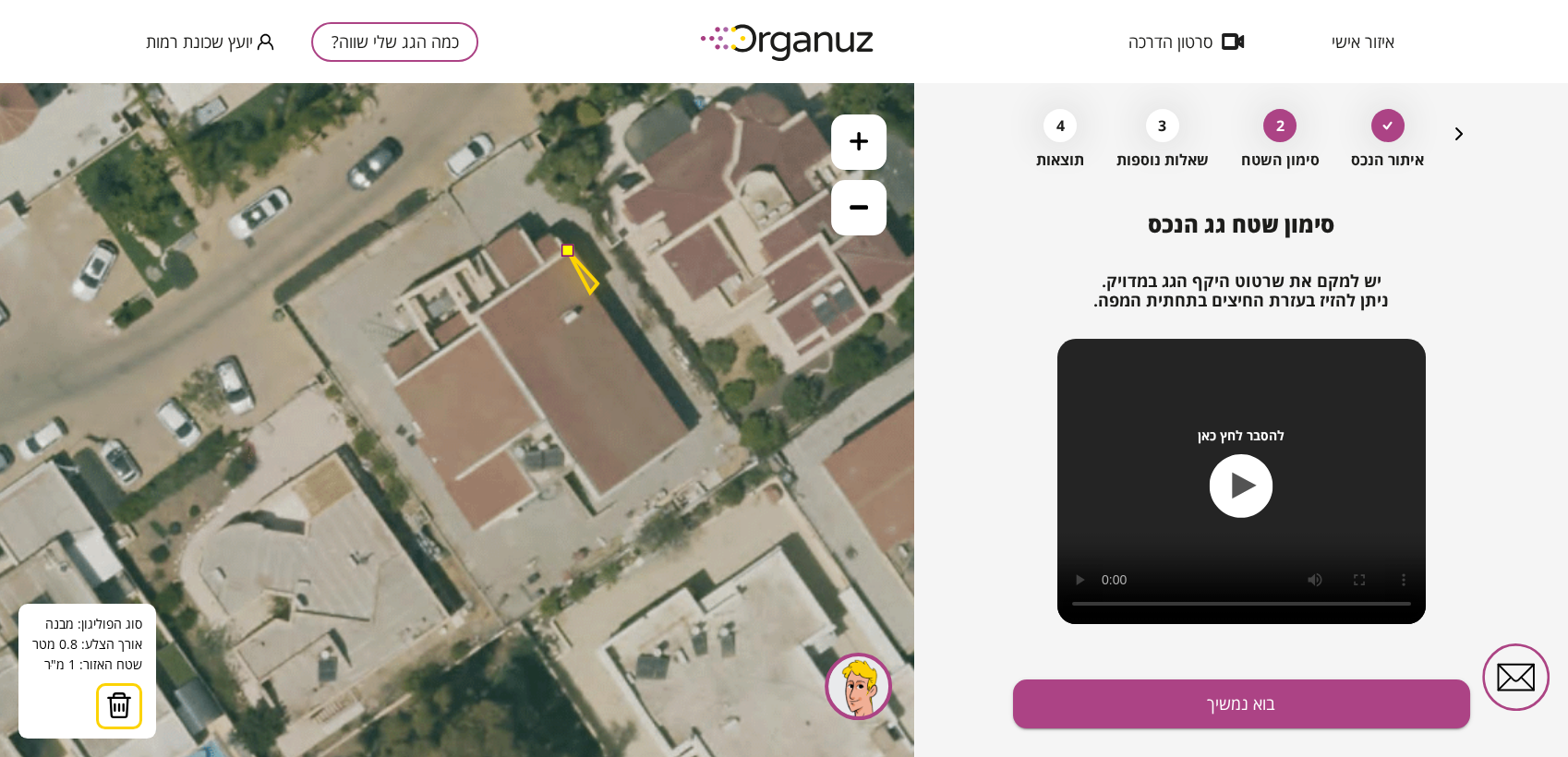 click 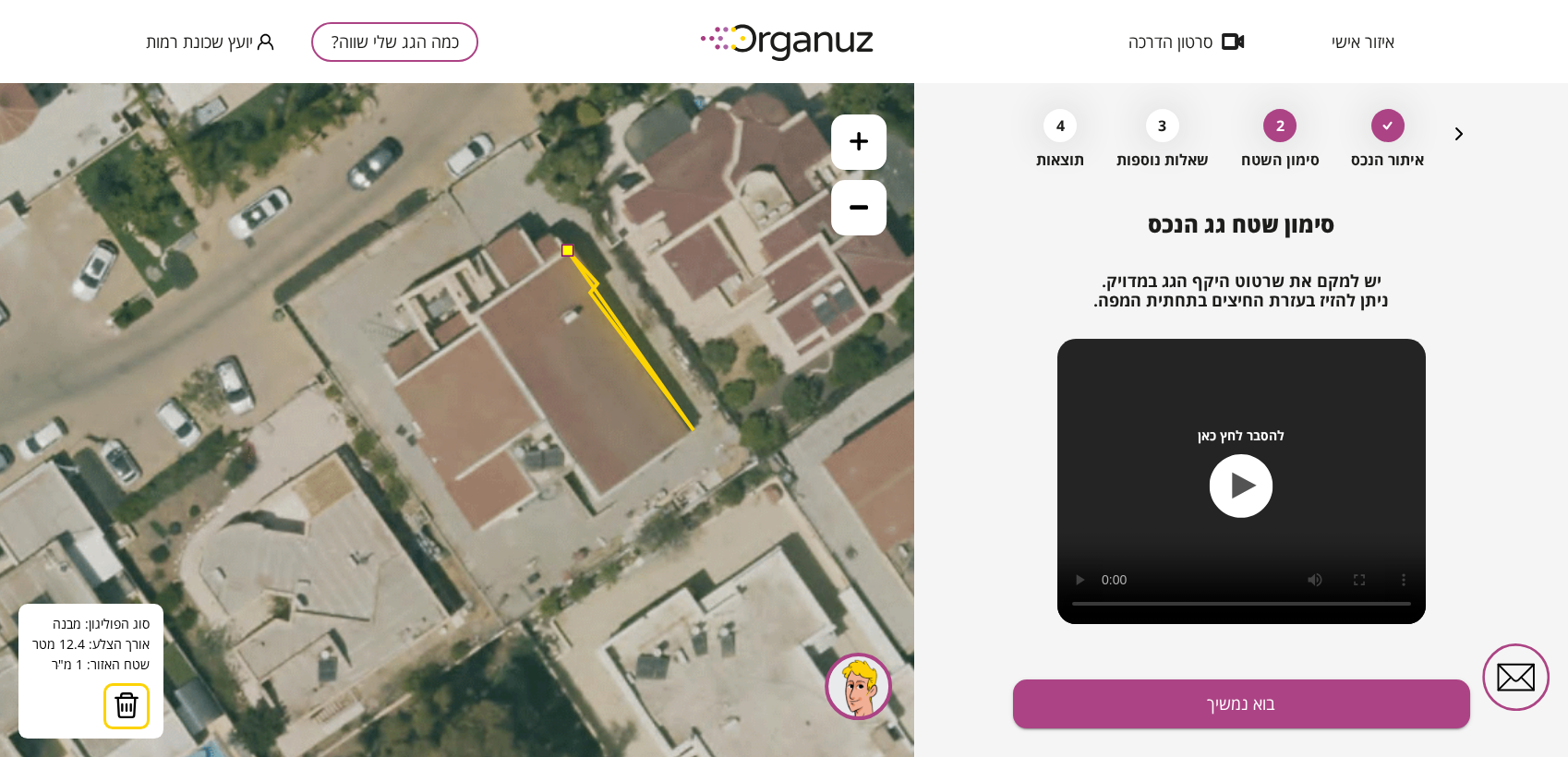 click 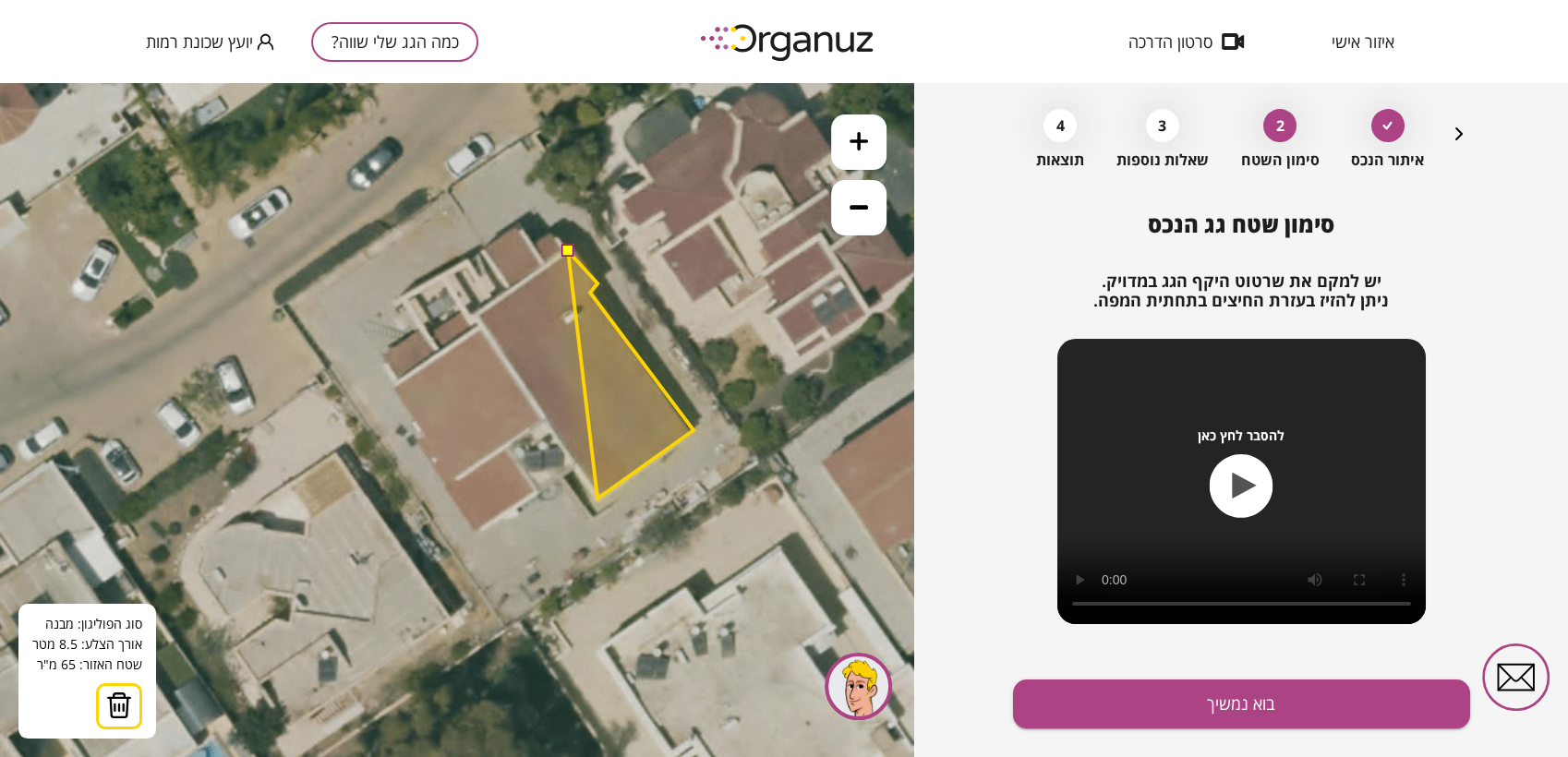 click 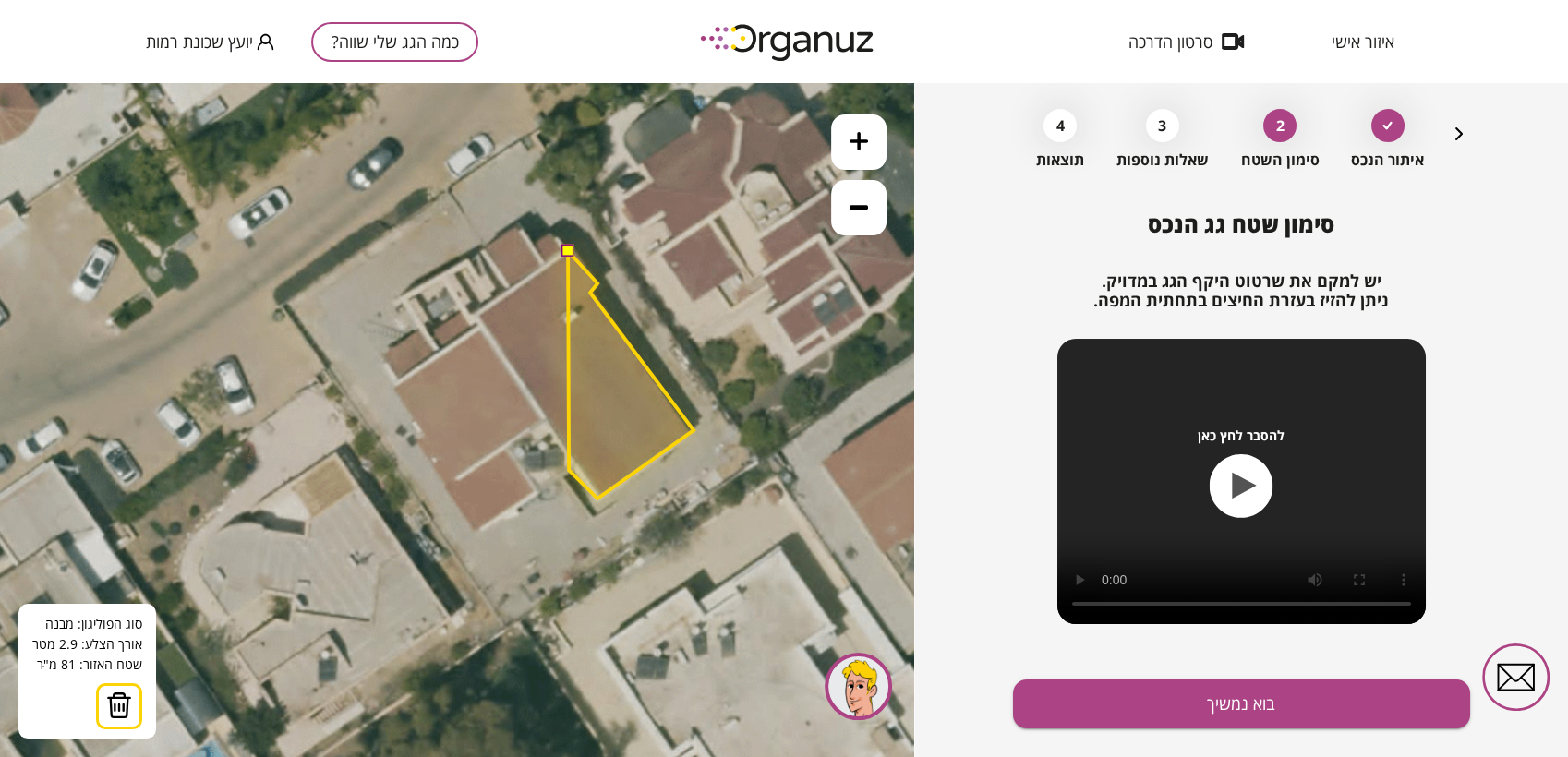 click 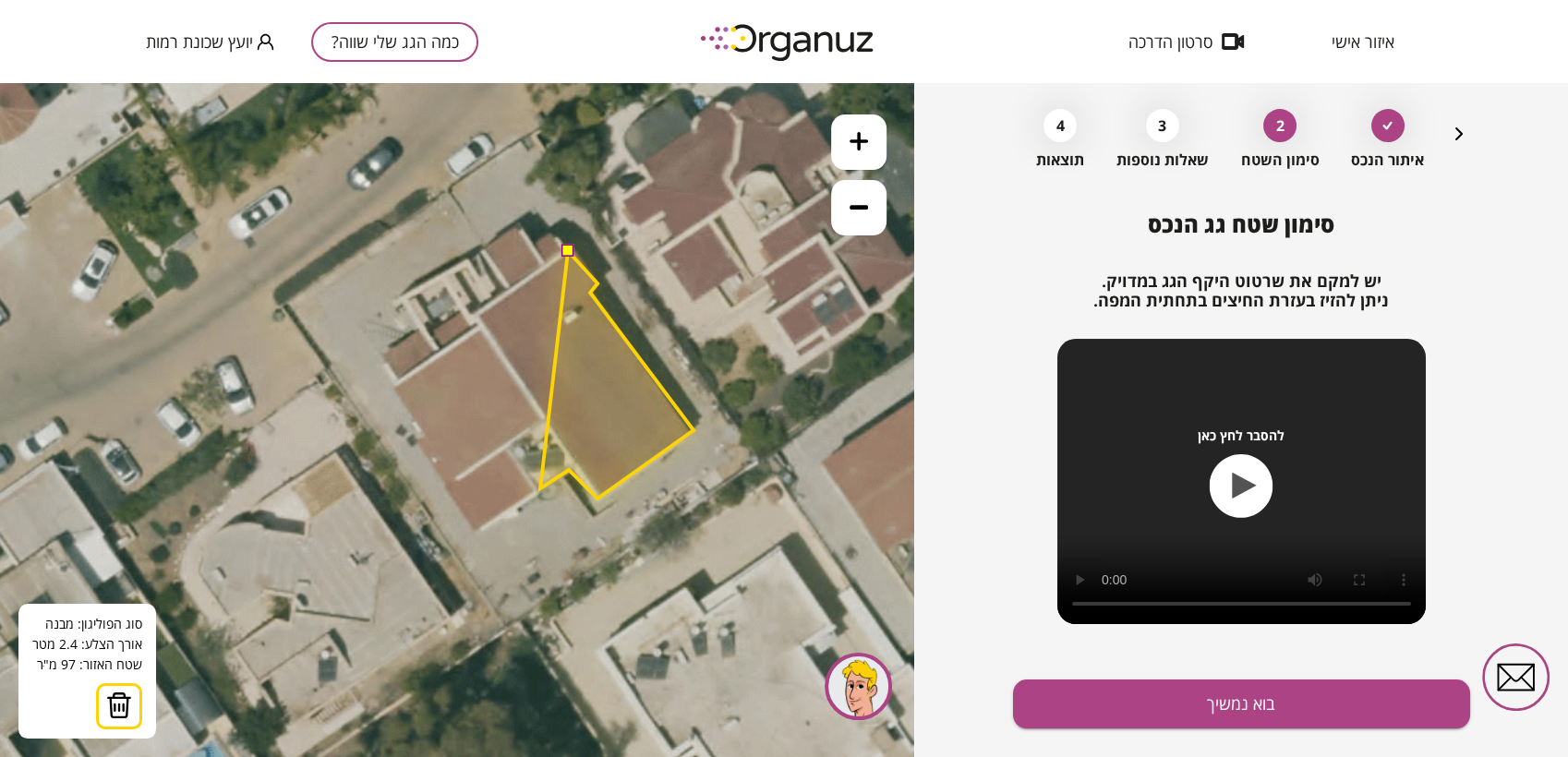 click 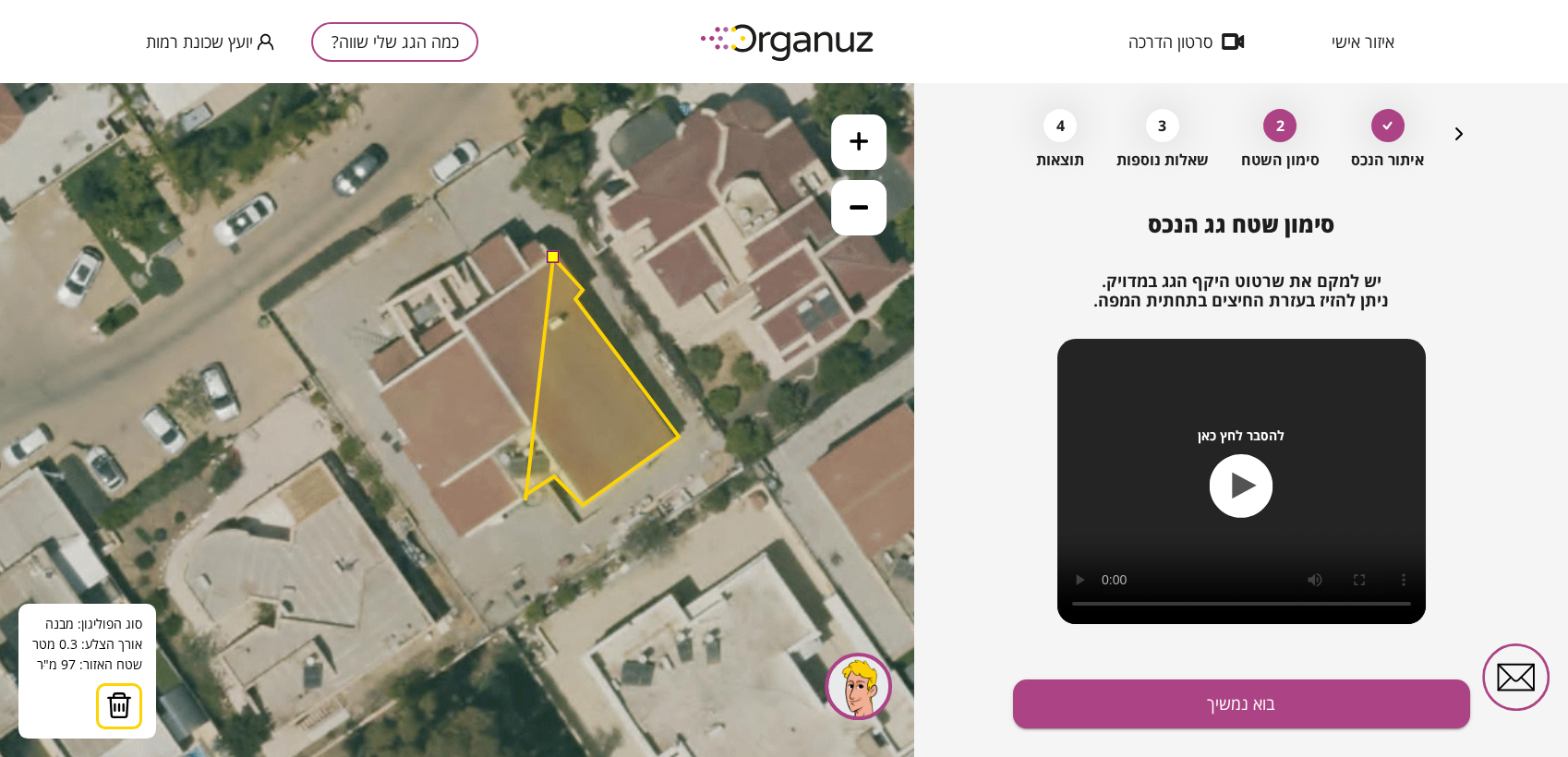 drag, startPoint x: 540, startPoint y: 493, endPoint x: 517, endPoint y: 504, distance: 25.495098 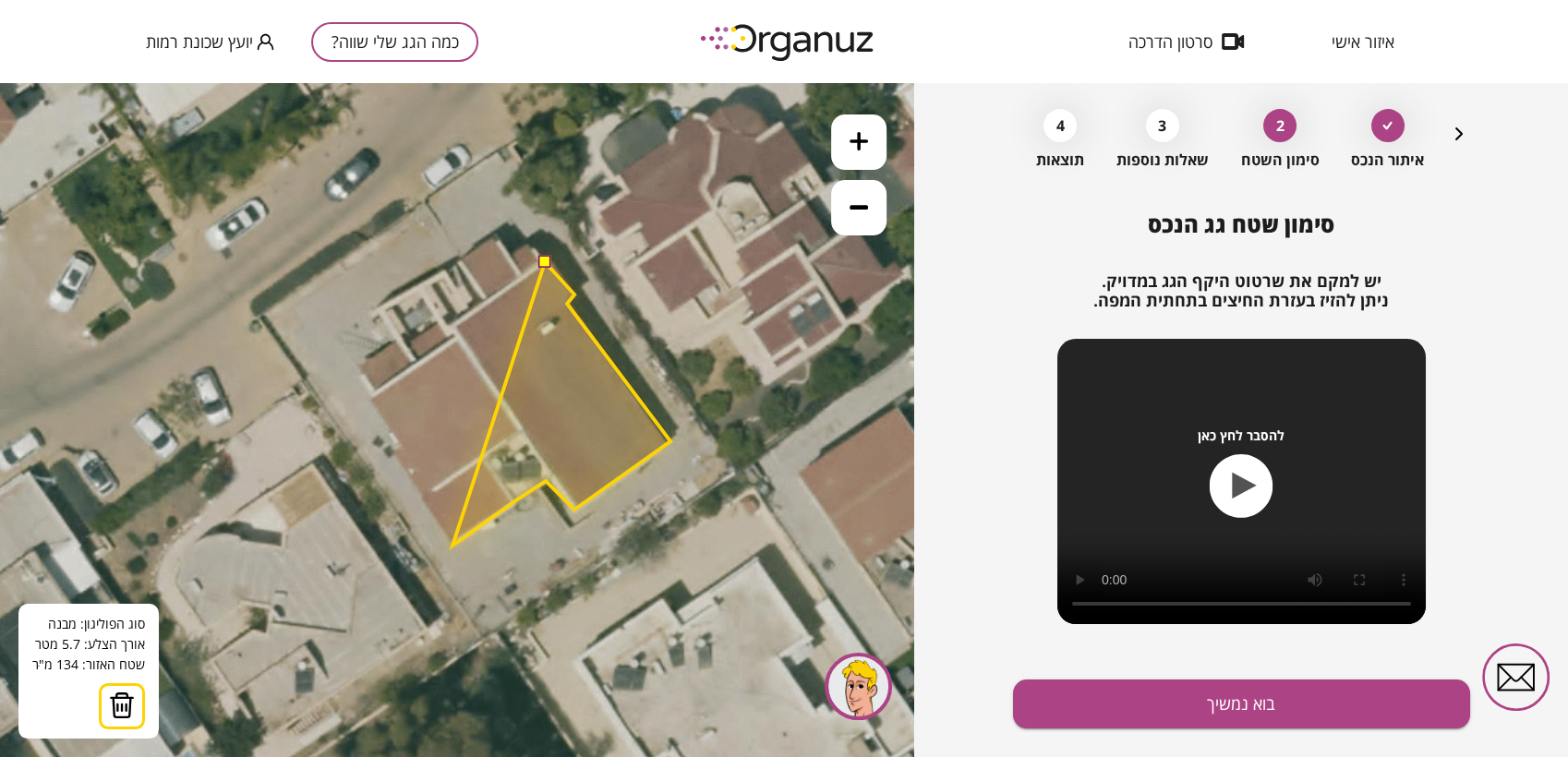 click 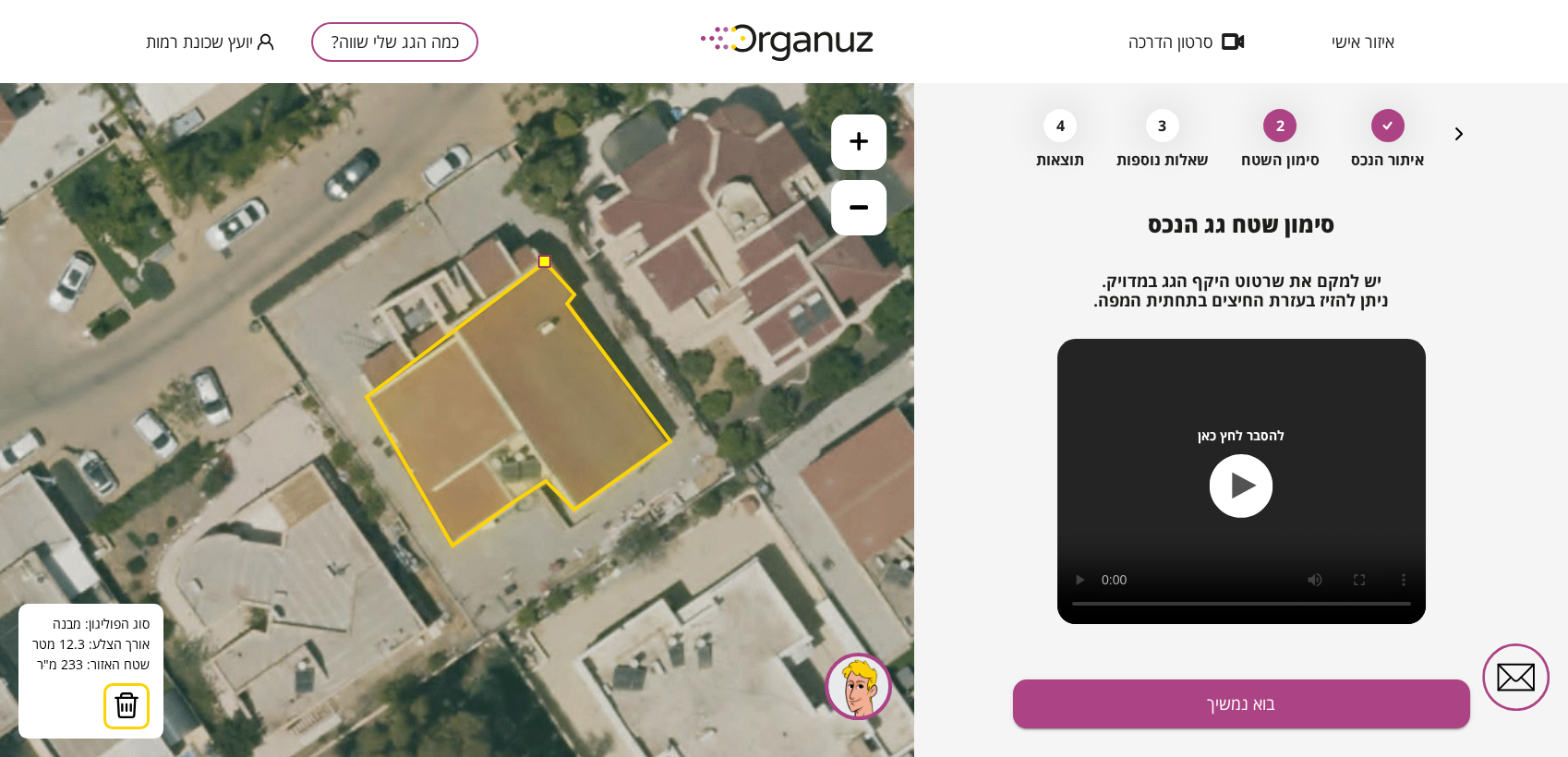 click 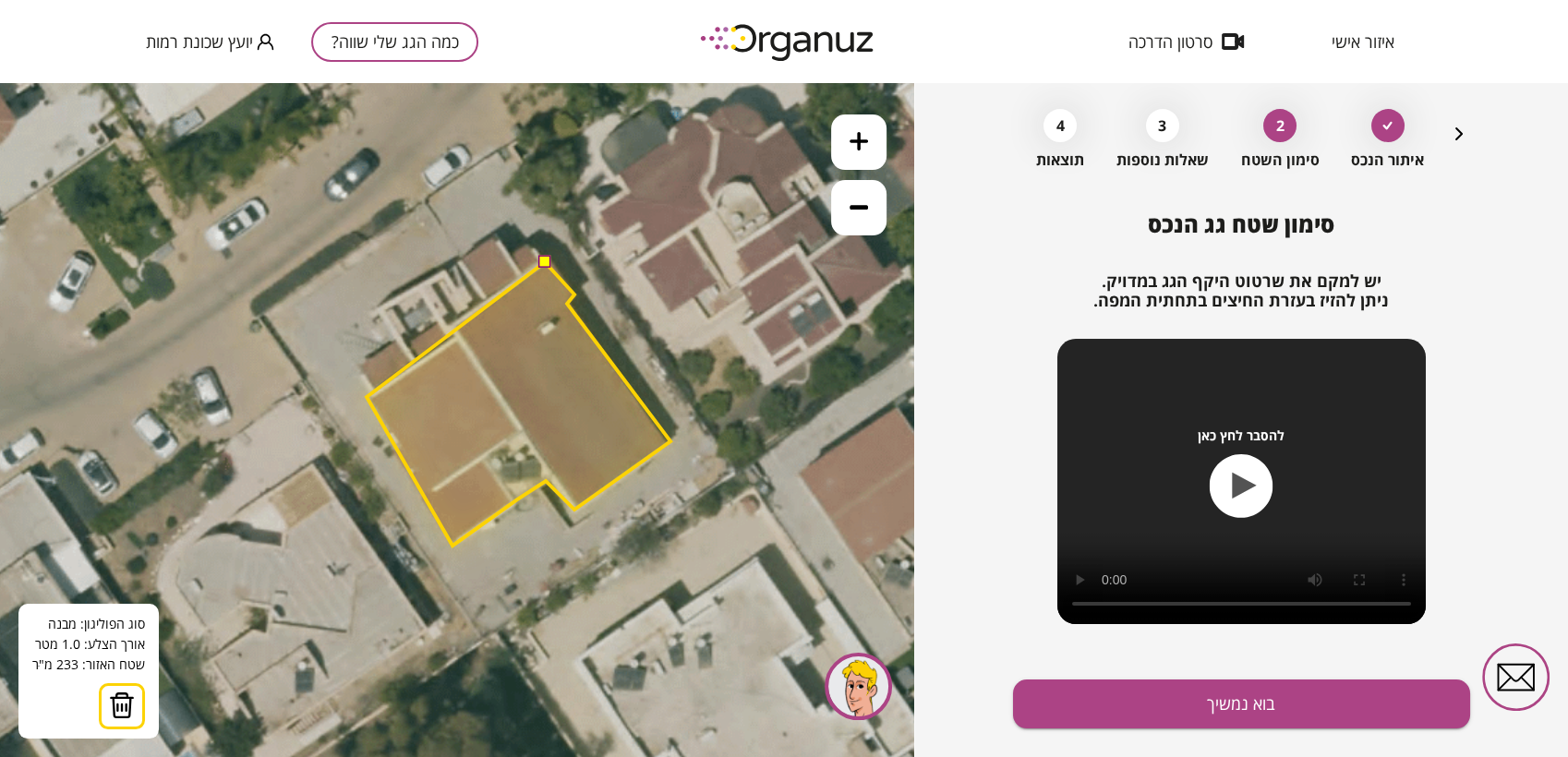click 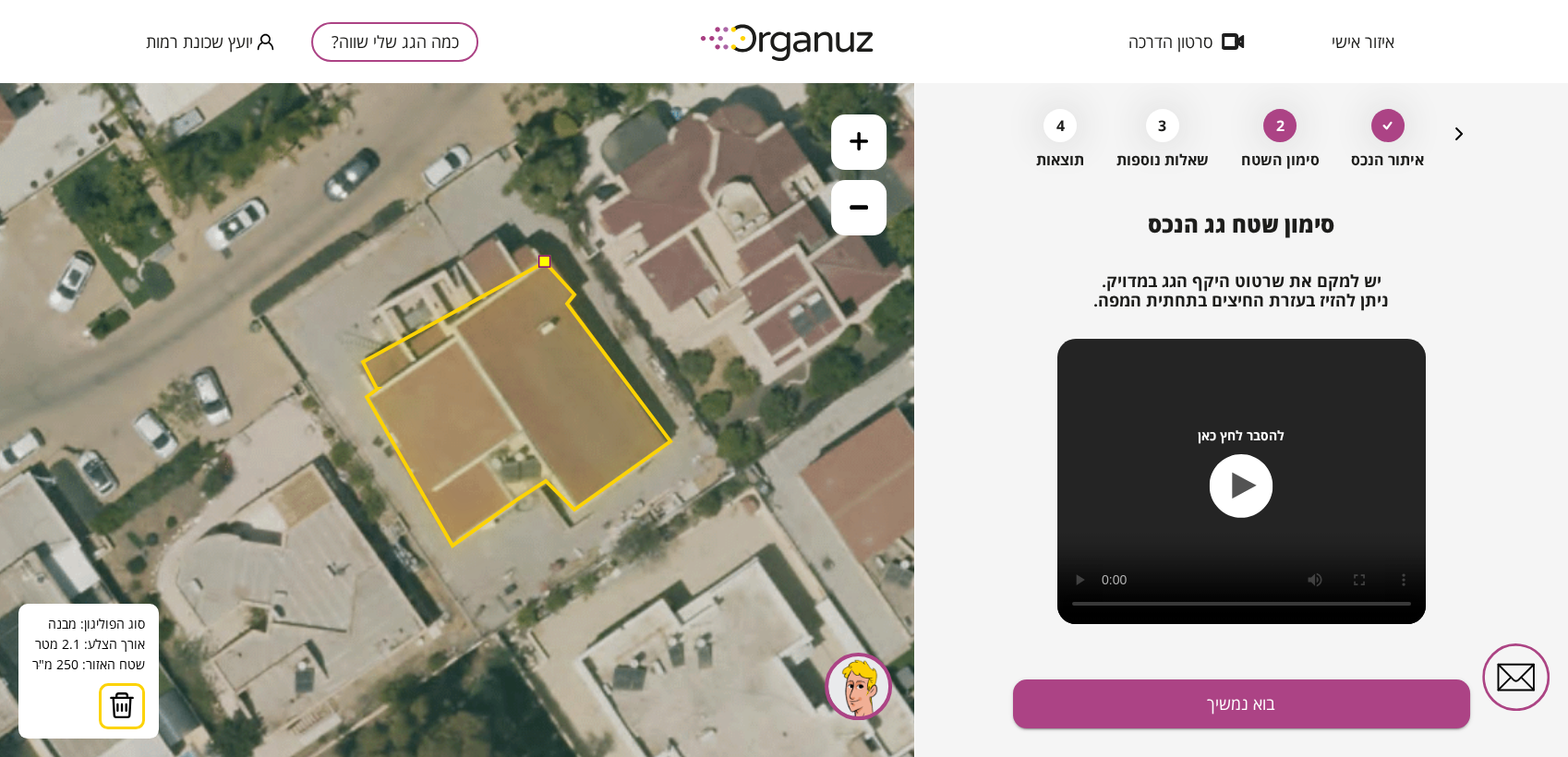 click 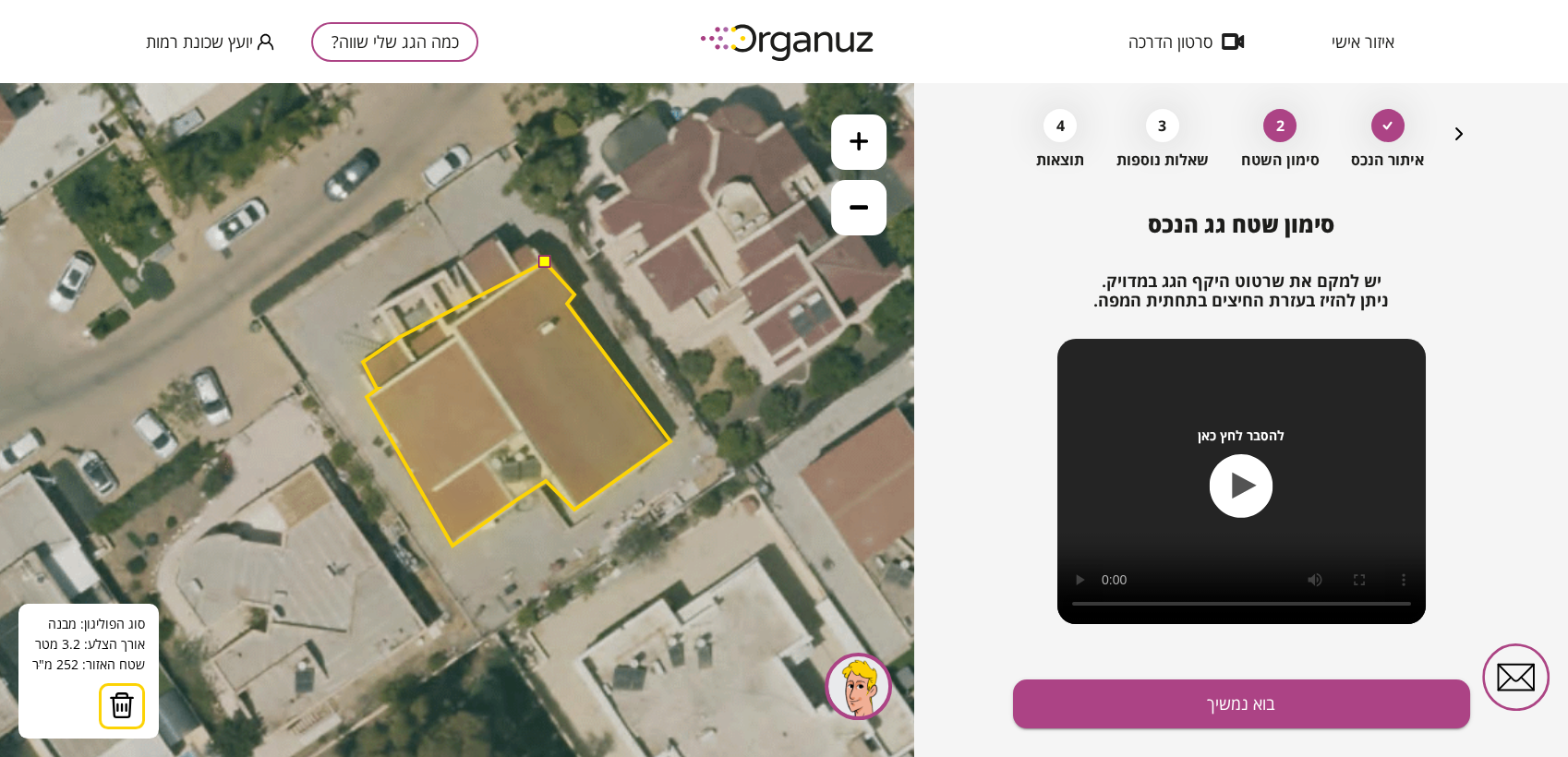click 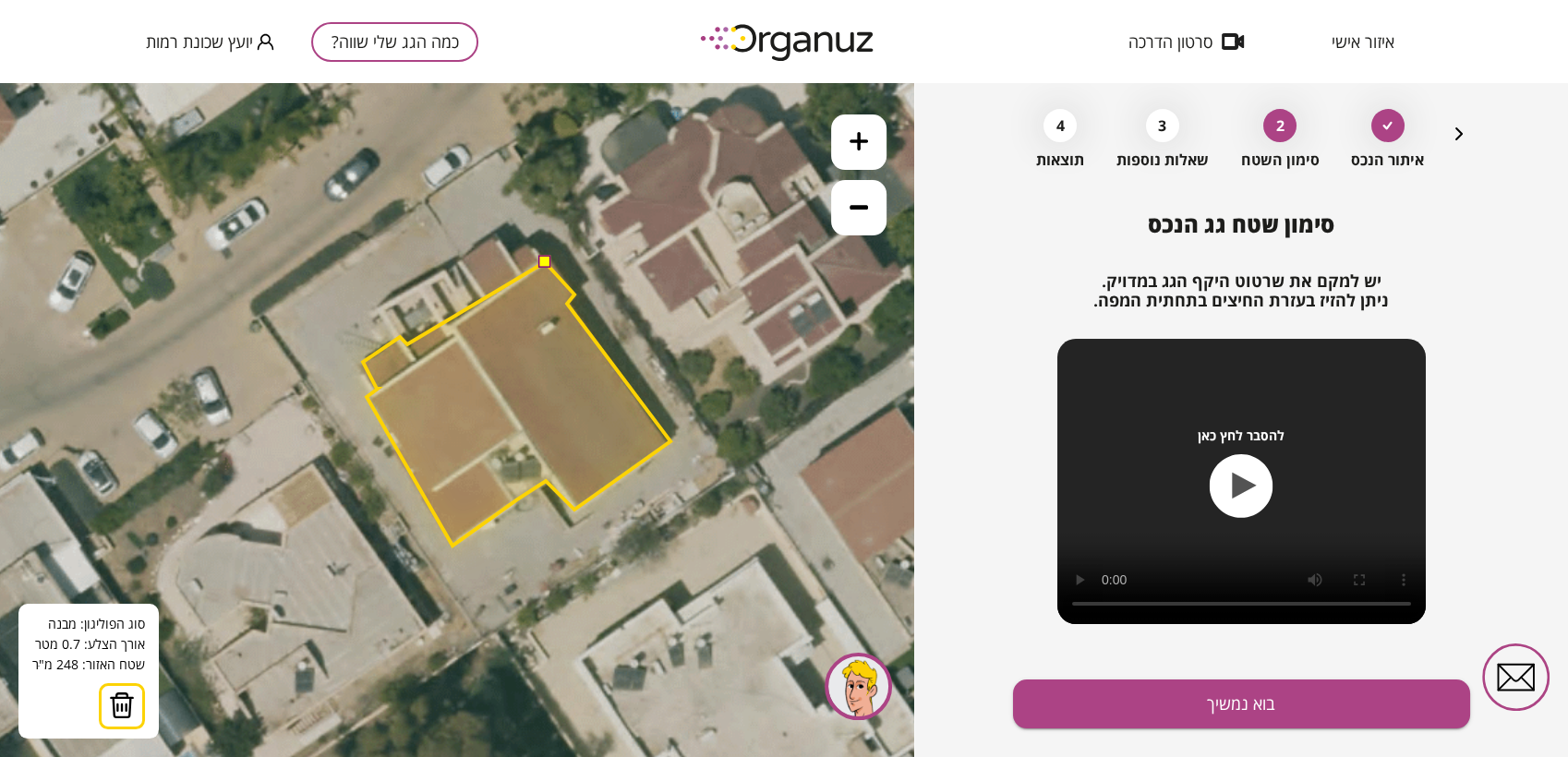 click 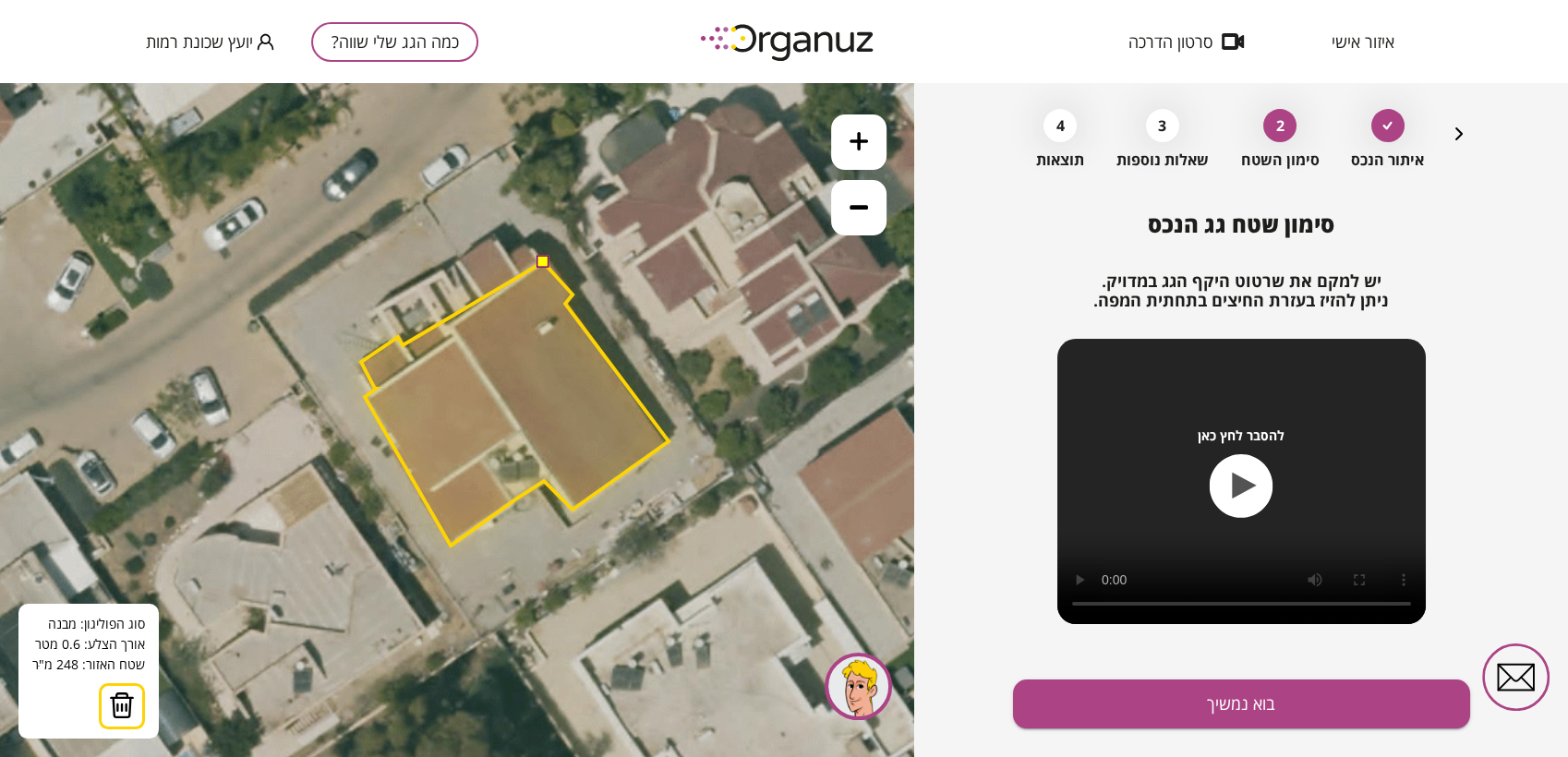 click 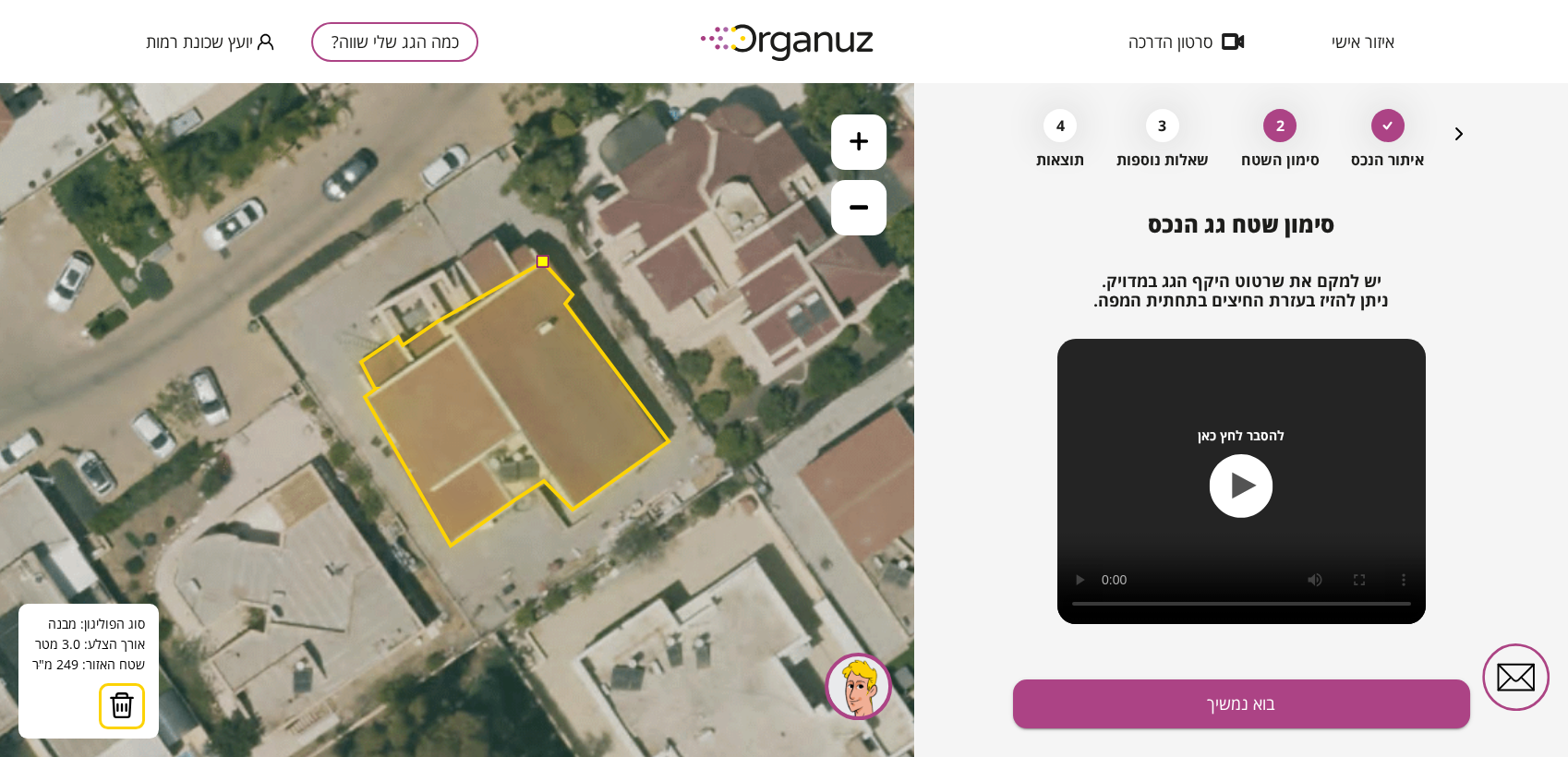 click 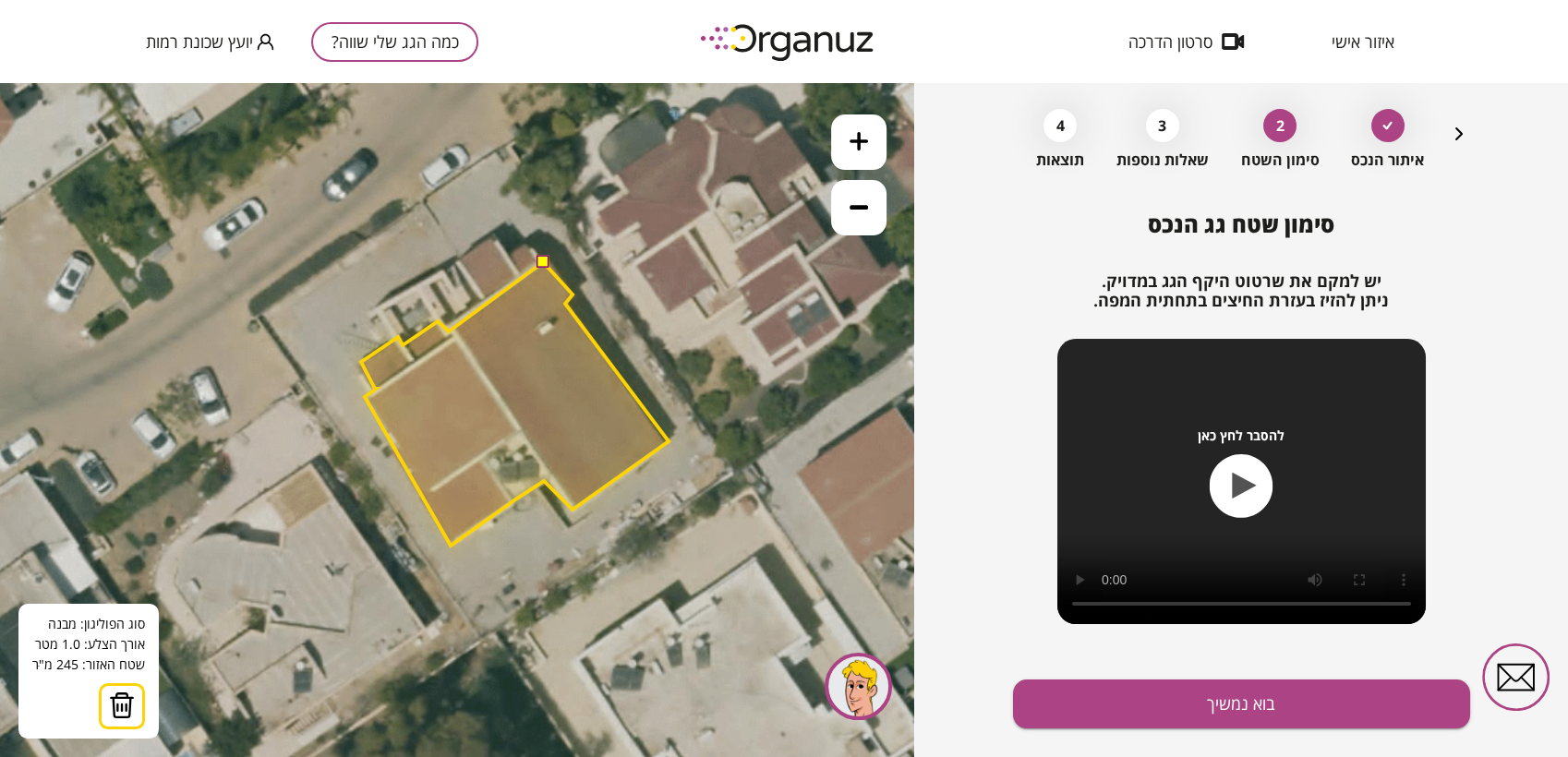 click 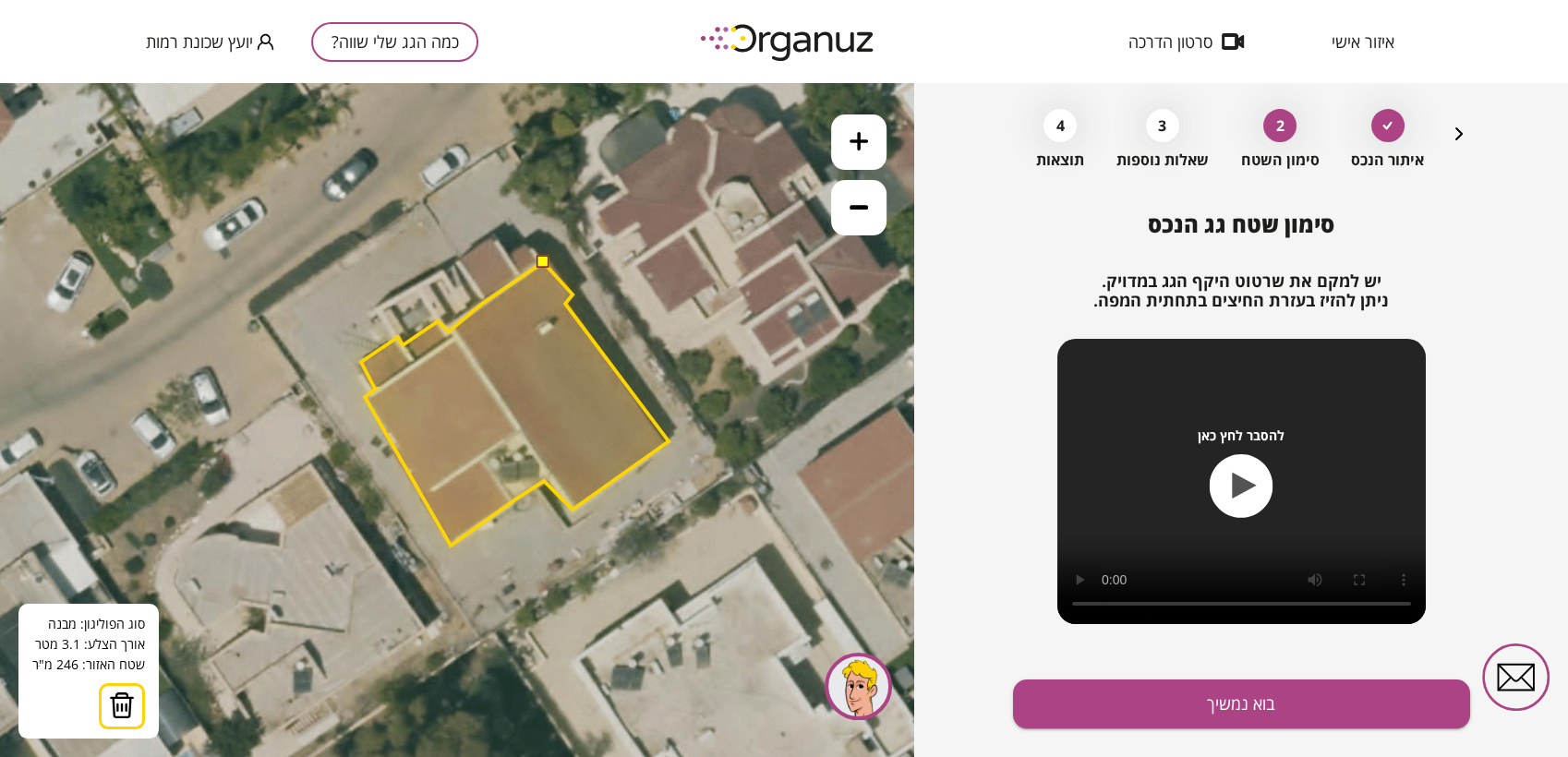 click 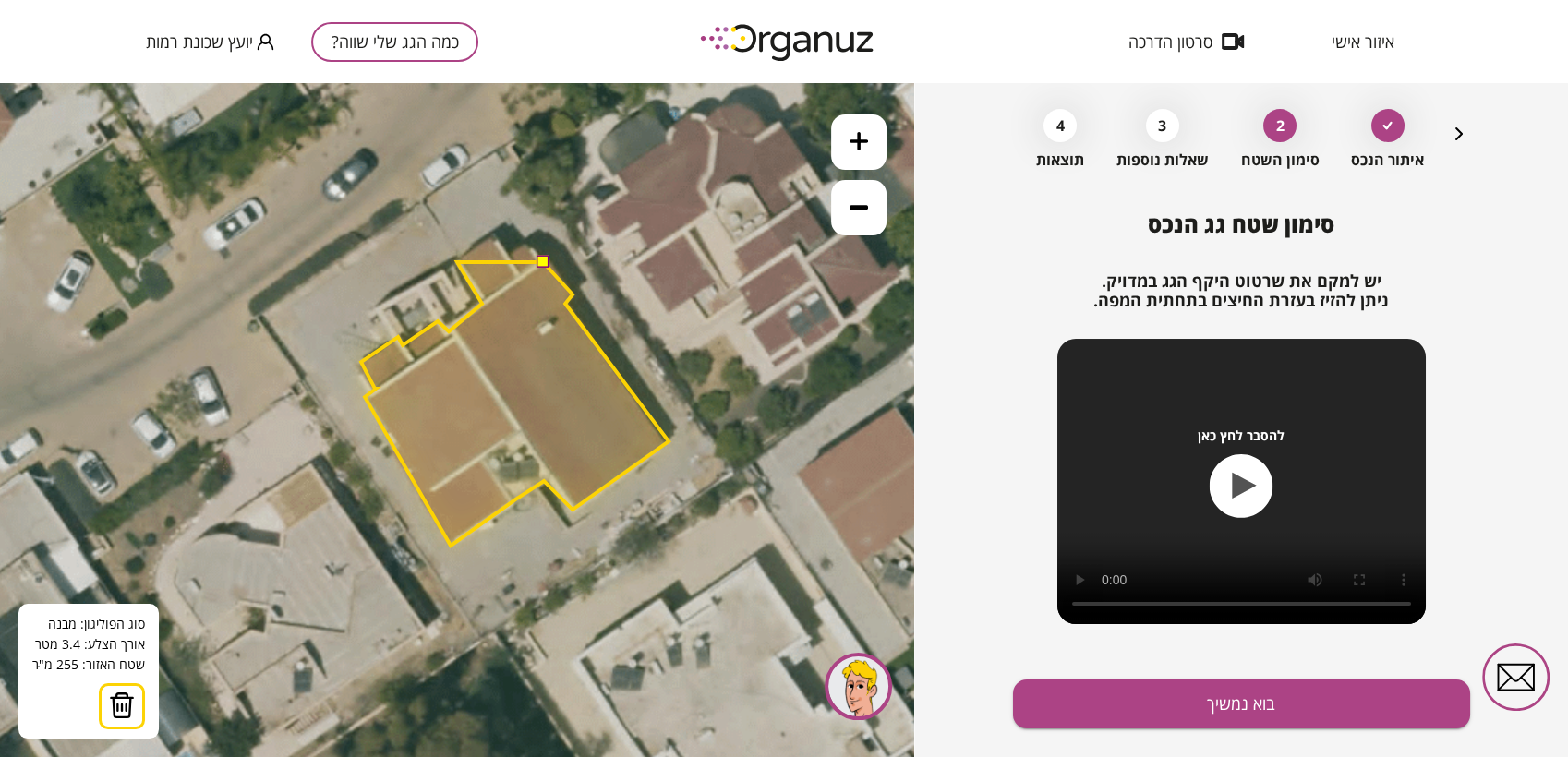 click 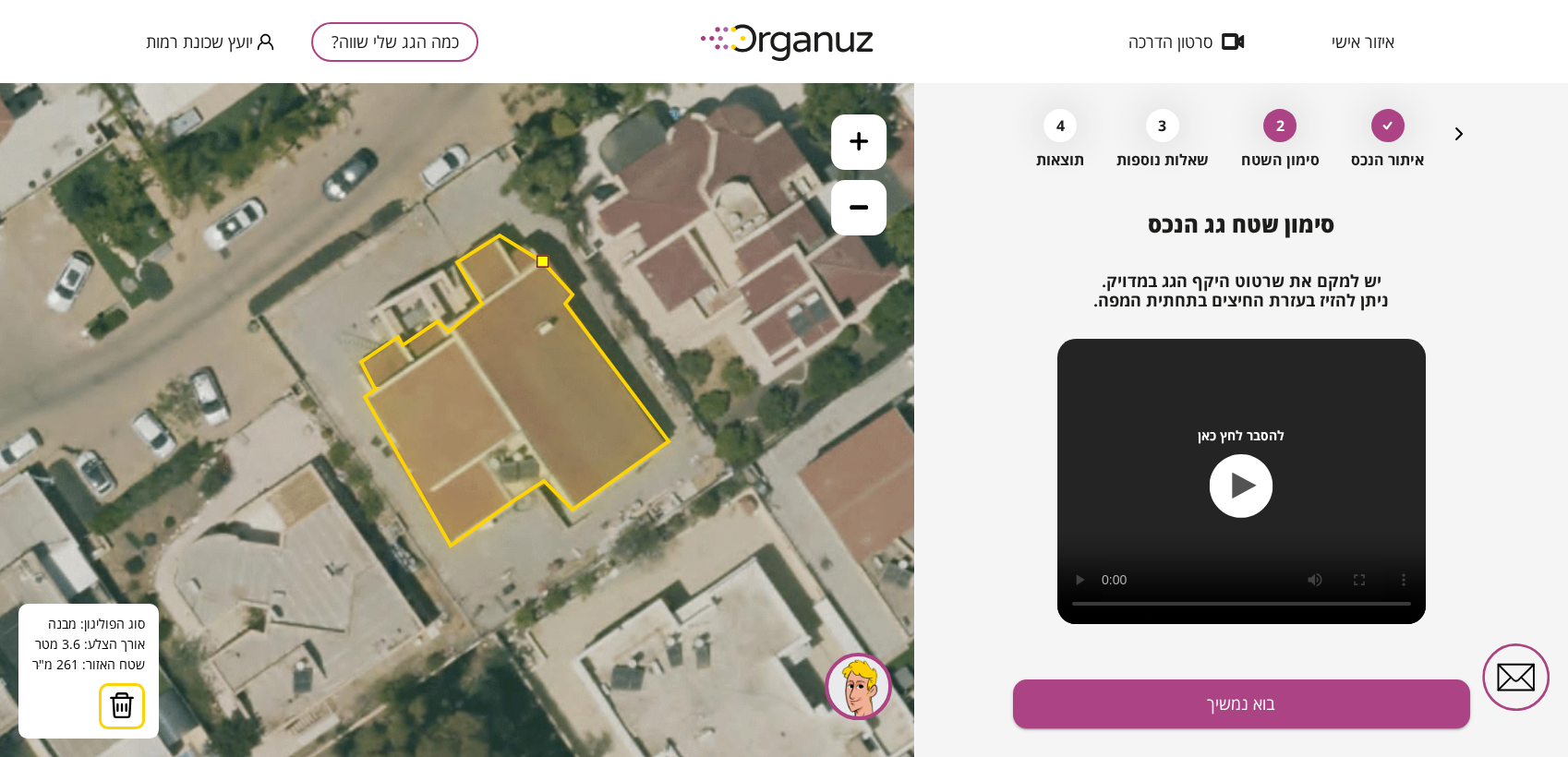 drag, startPoint x: 500, startPoint y: 235, endPoint x: 501, endPoint y: 250, distance: 15.033296 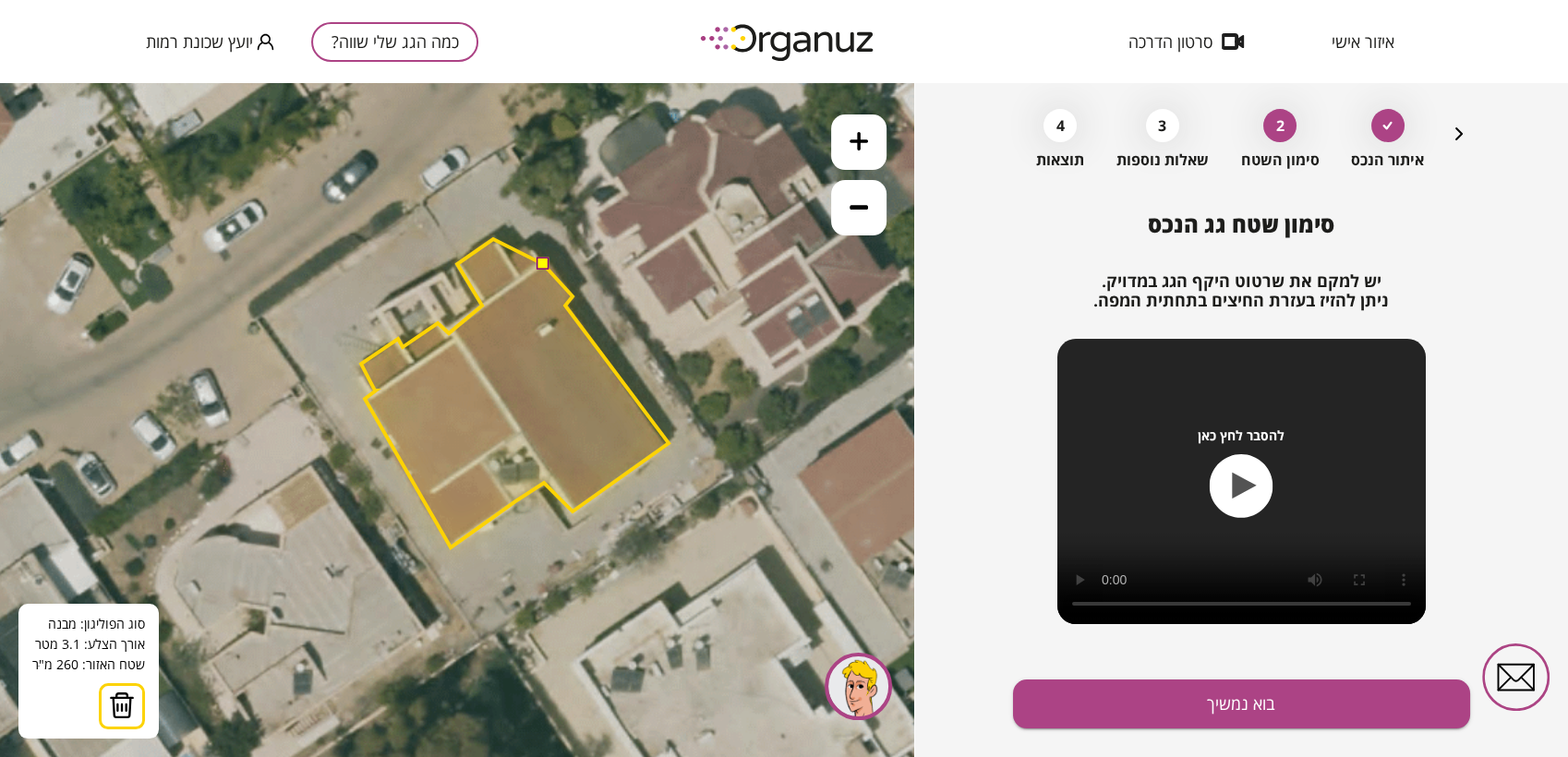 click 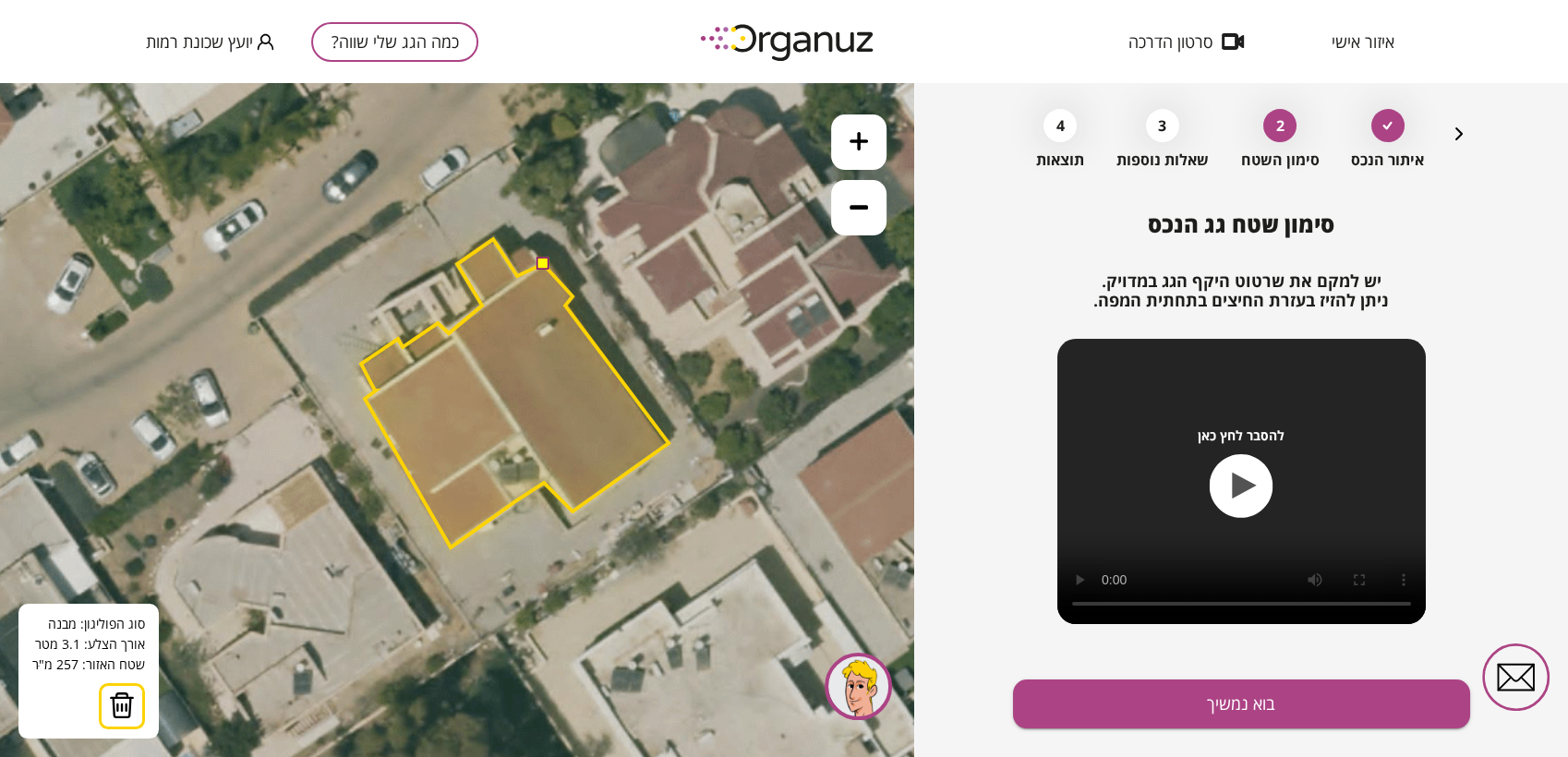 click 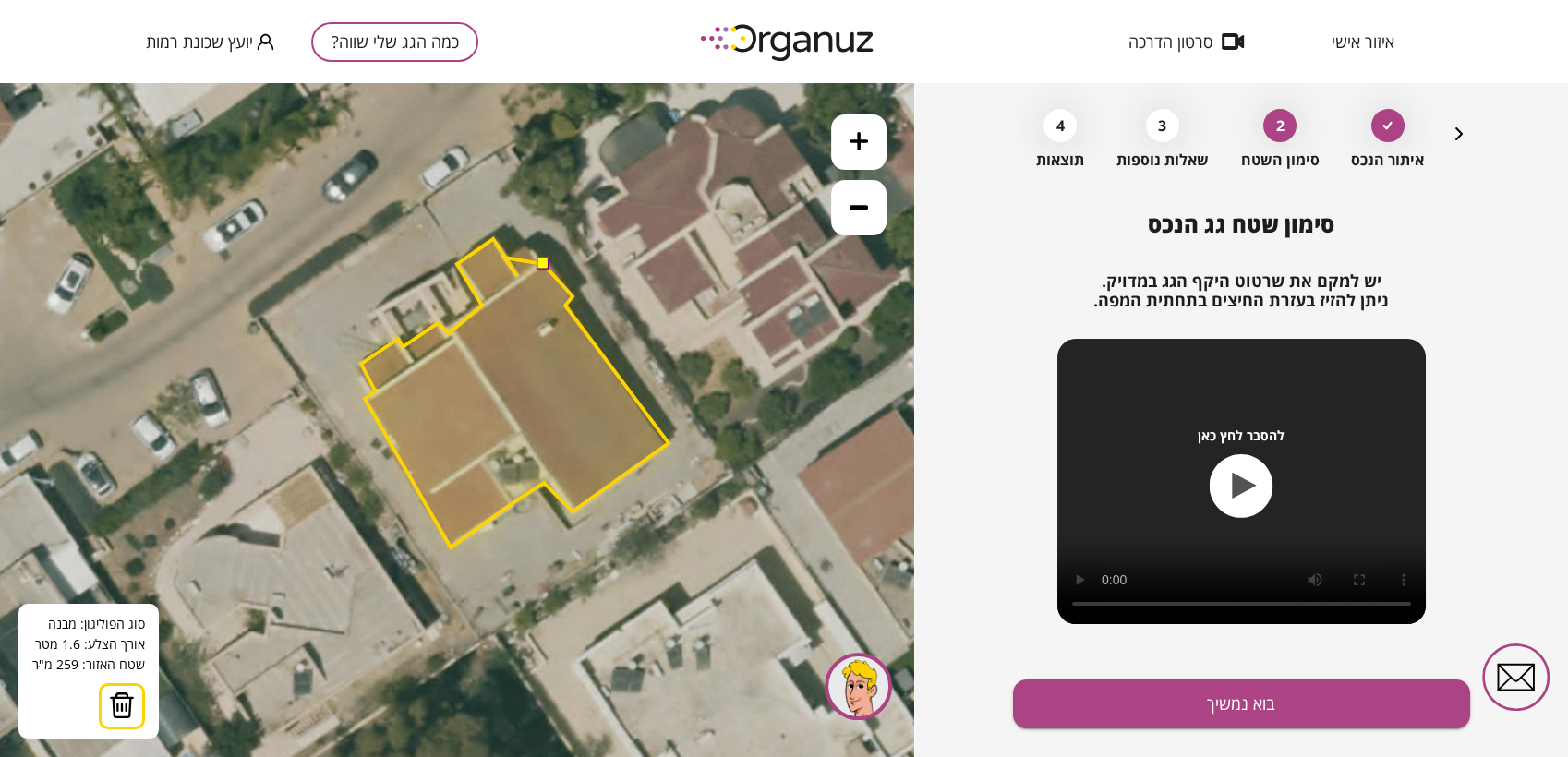click 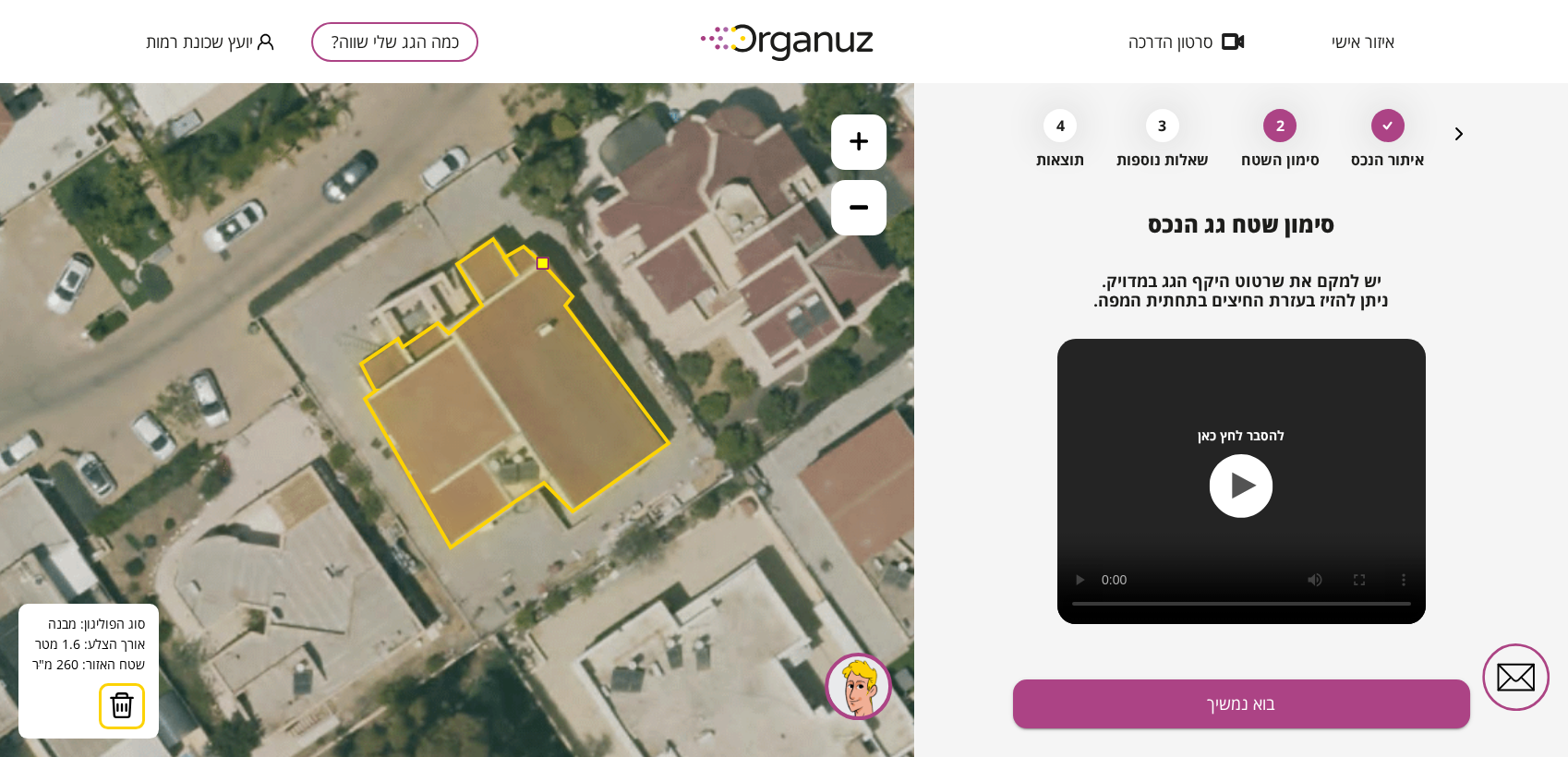 click 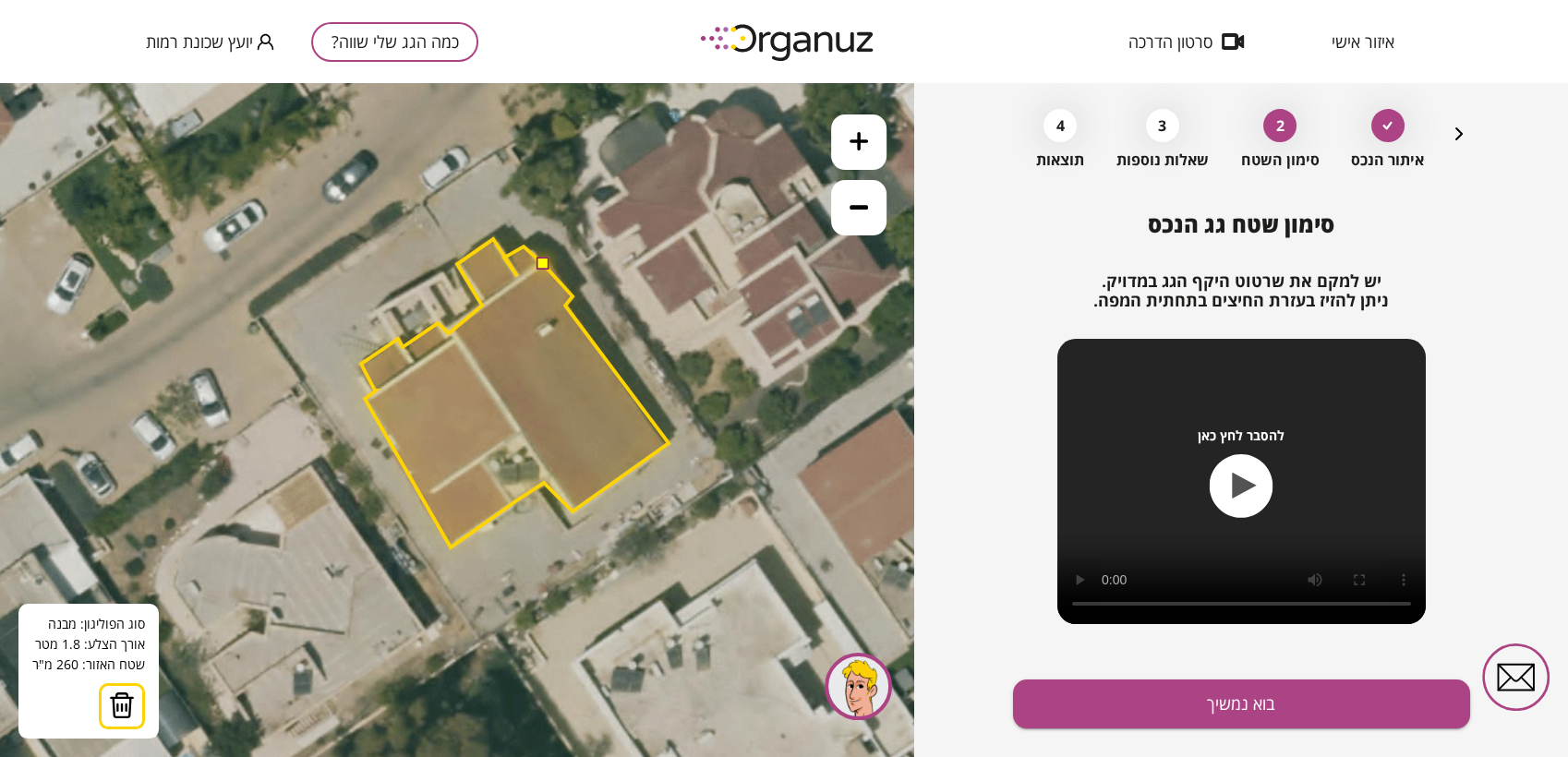 click at bounding box center (542, 263) 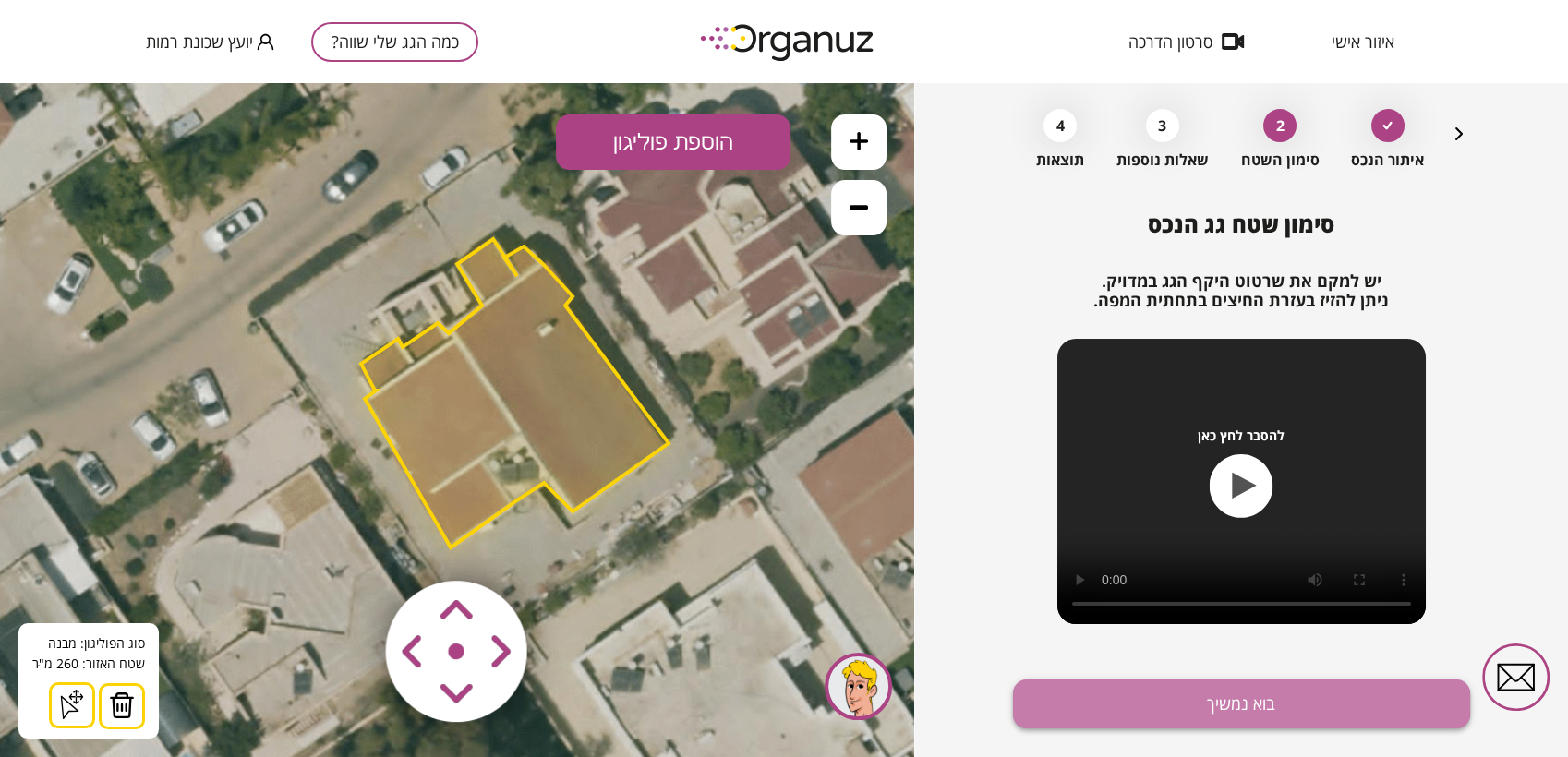 click on "בוא נמשיך" at bounding box center [1241, 703] 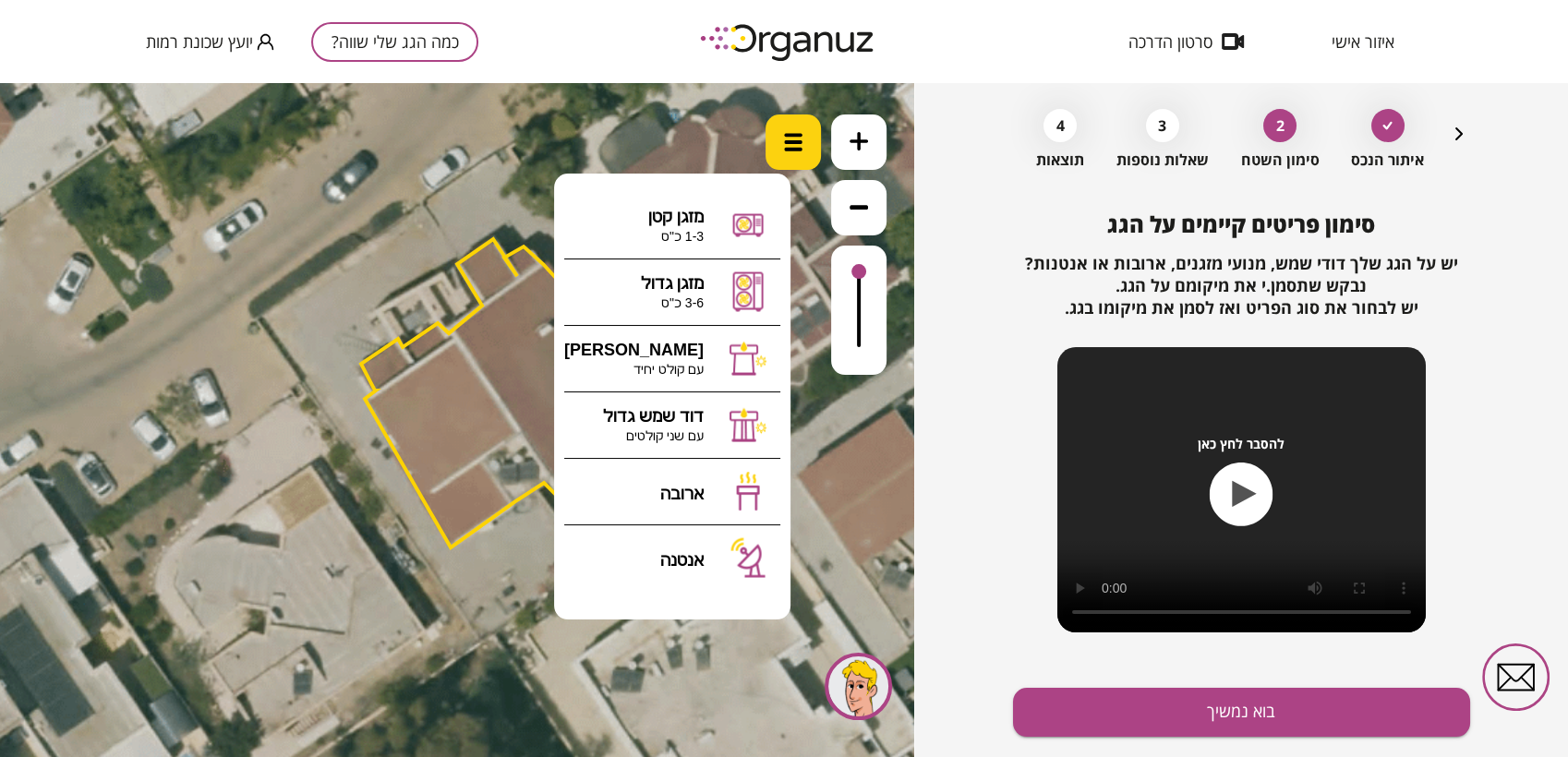 click at bounding box center (793, 142) 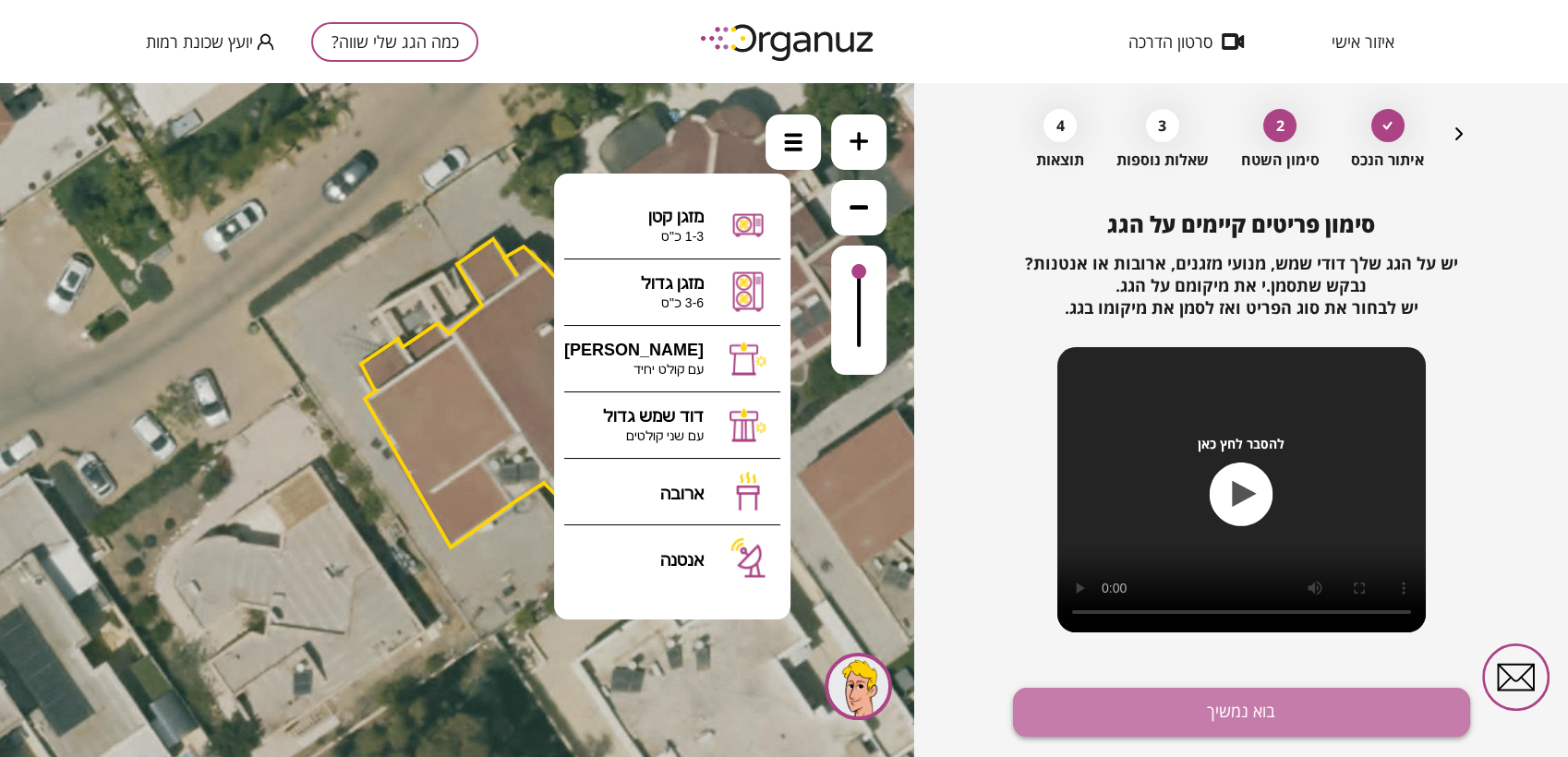 click on "בוא נמשיך" at bounding box center [1241, 712] 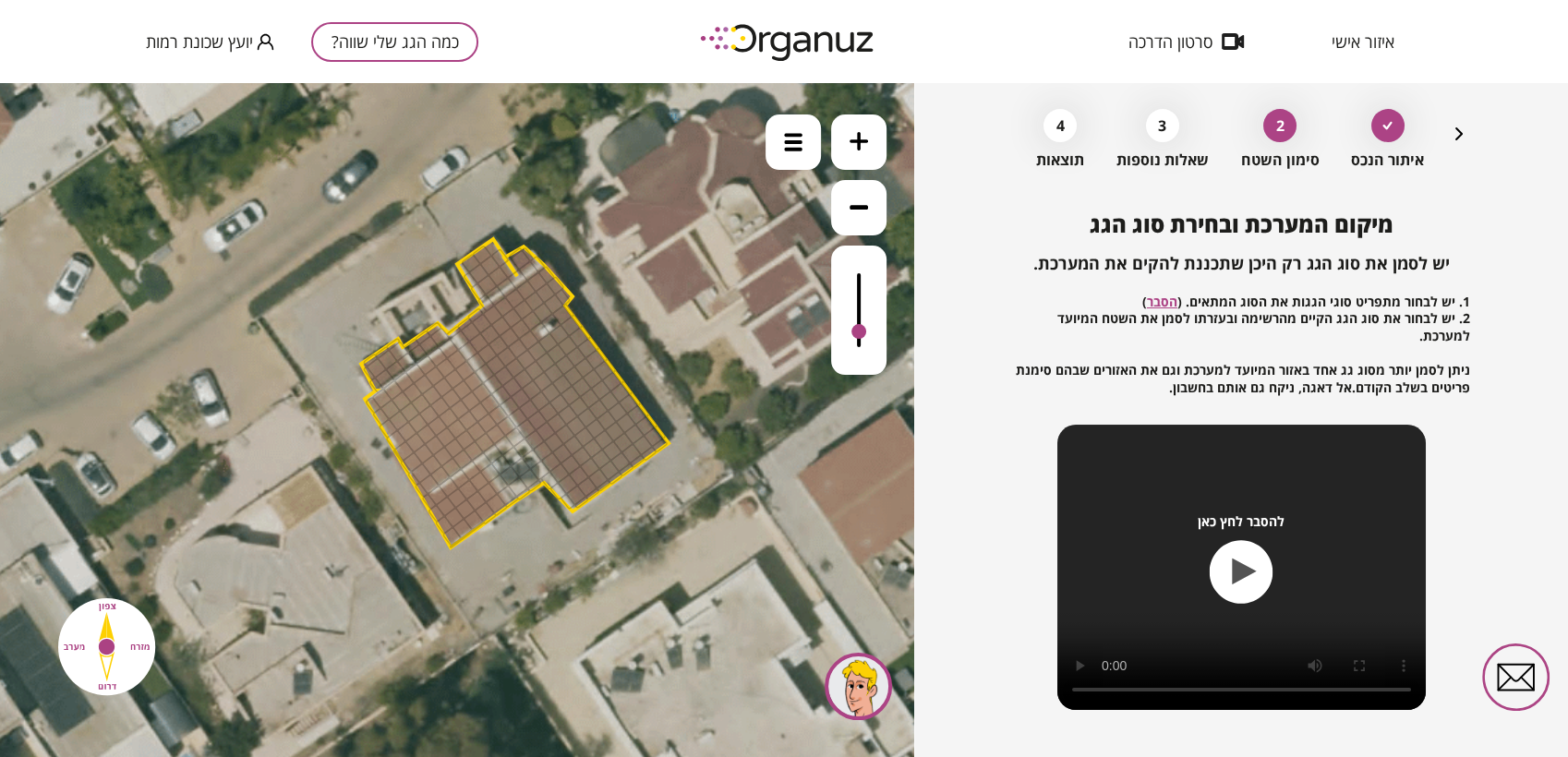 drag, startPoint x: 846, startPoint y: 278, endPoint x: 851, endPoint y: 333, distance: 55.226805 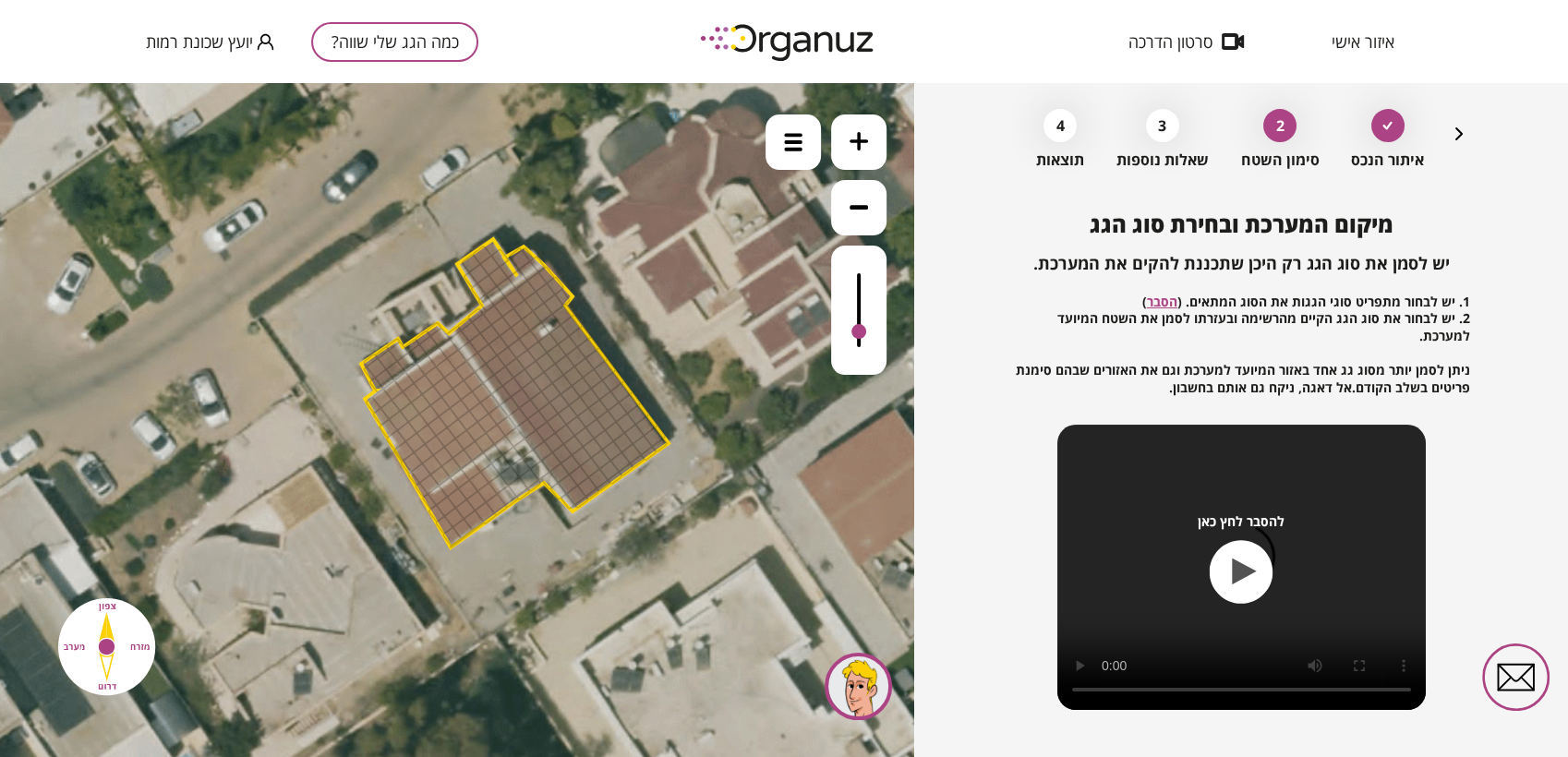 click at bounding box center [859, 310] 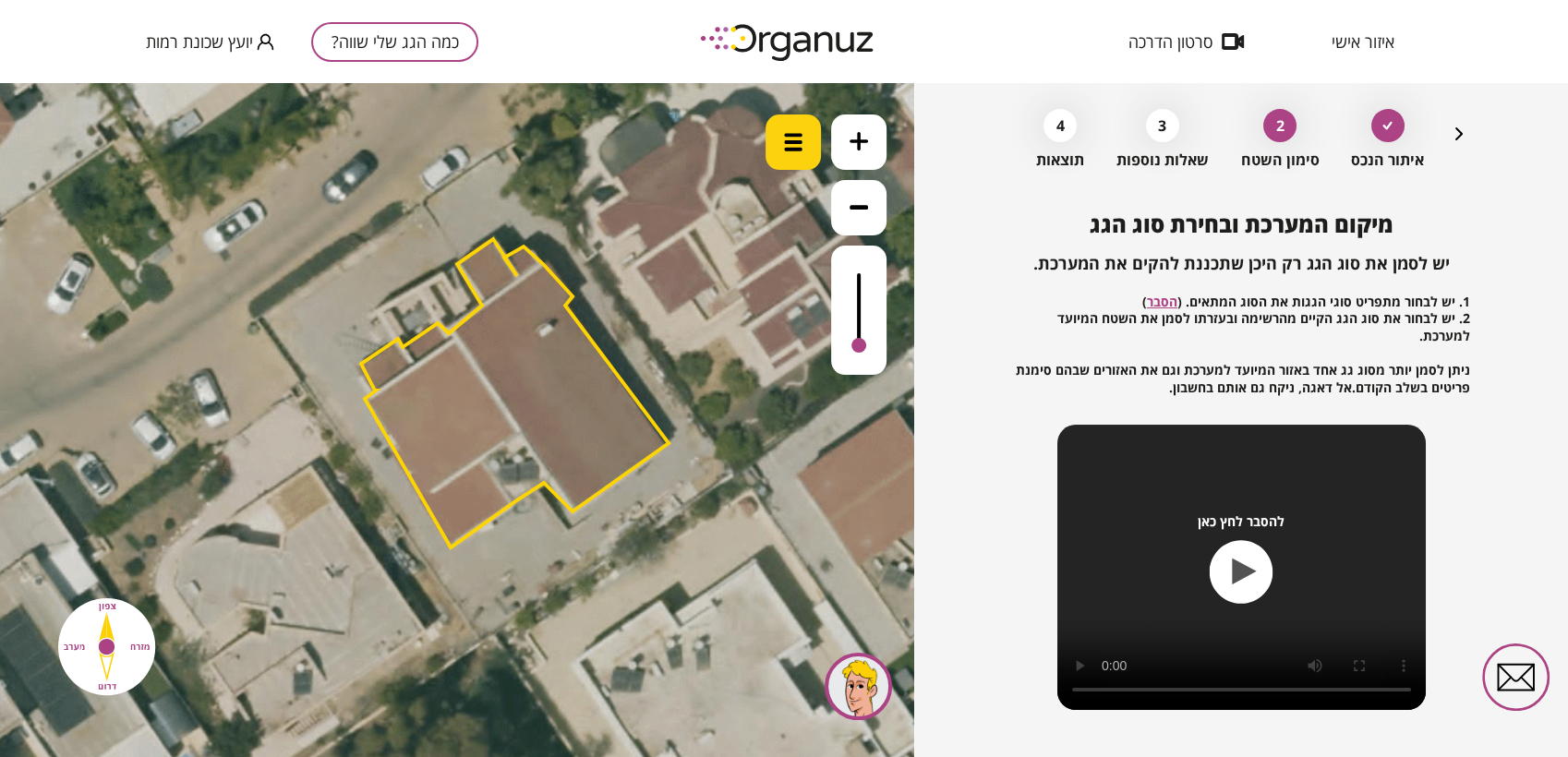 click at bounding box center [793, 142] 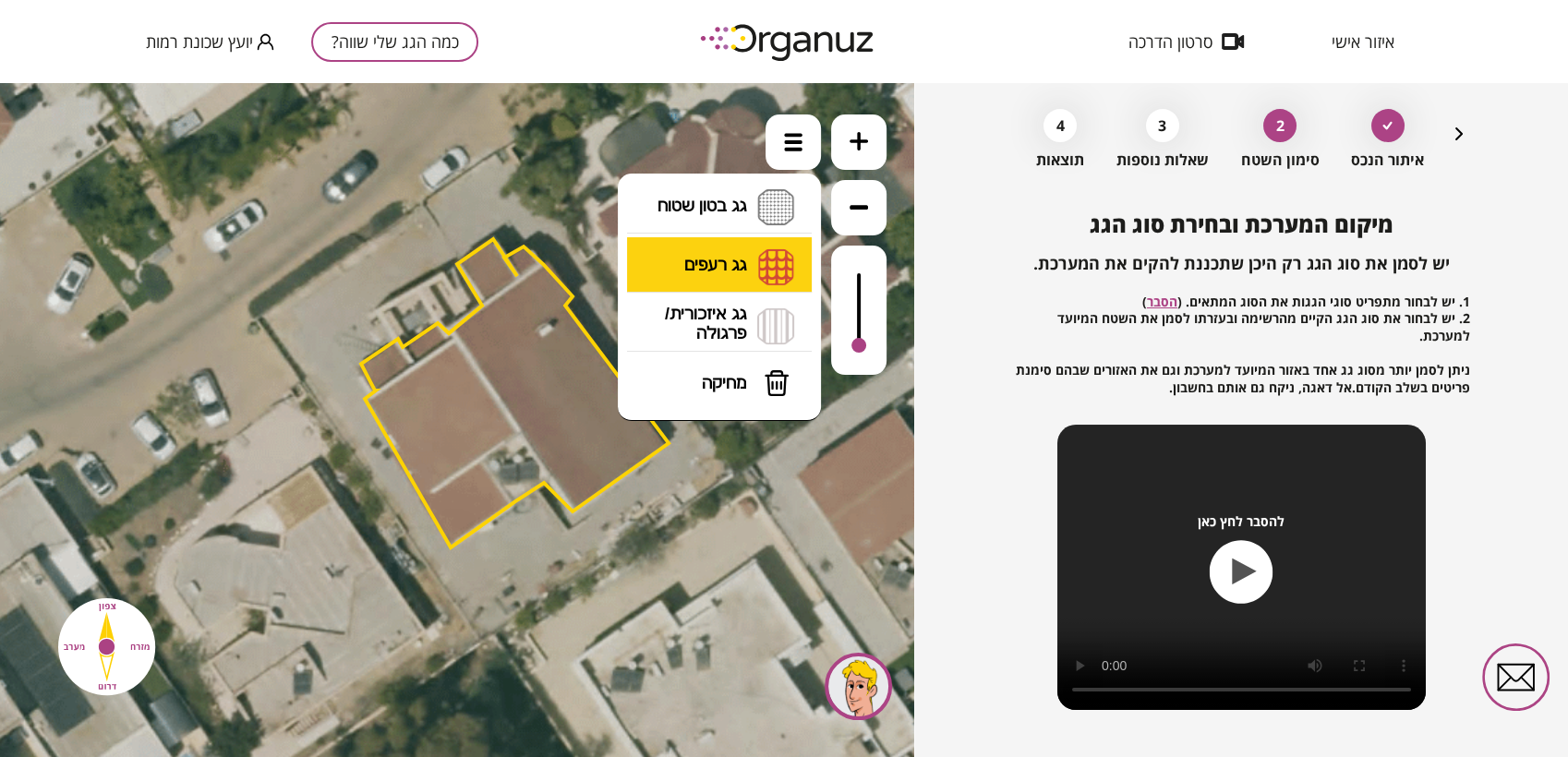 click on "גג רעפים
רעפים צפון
רעפים דרום
רעפים מערב
רעפים מזרח" at bounding box center [719, 267] 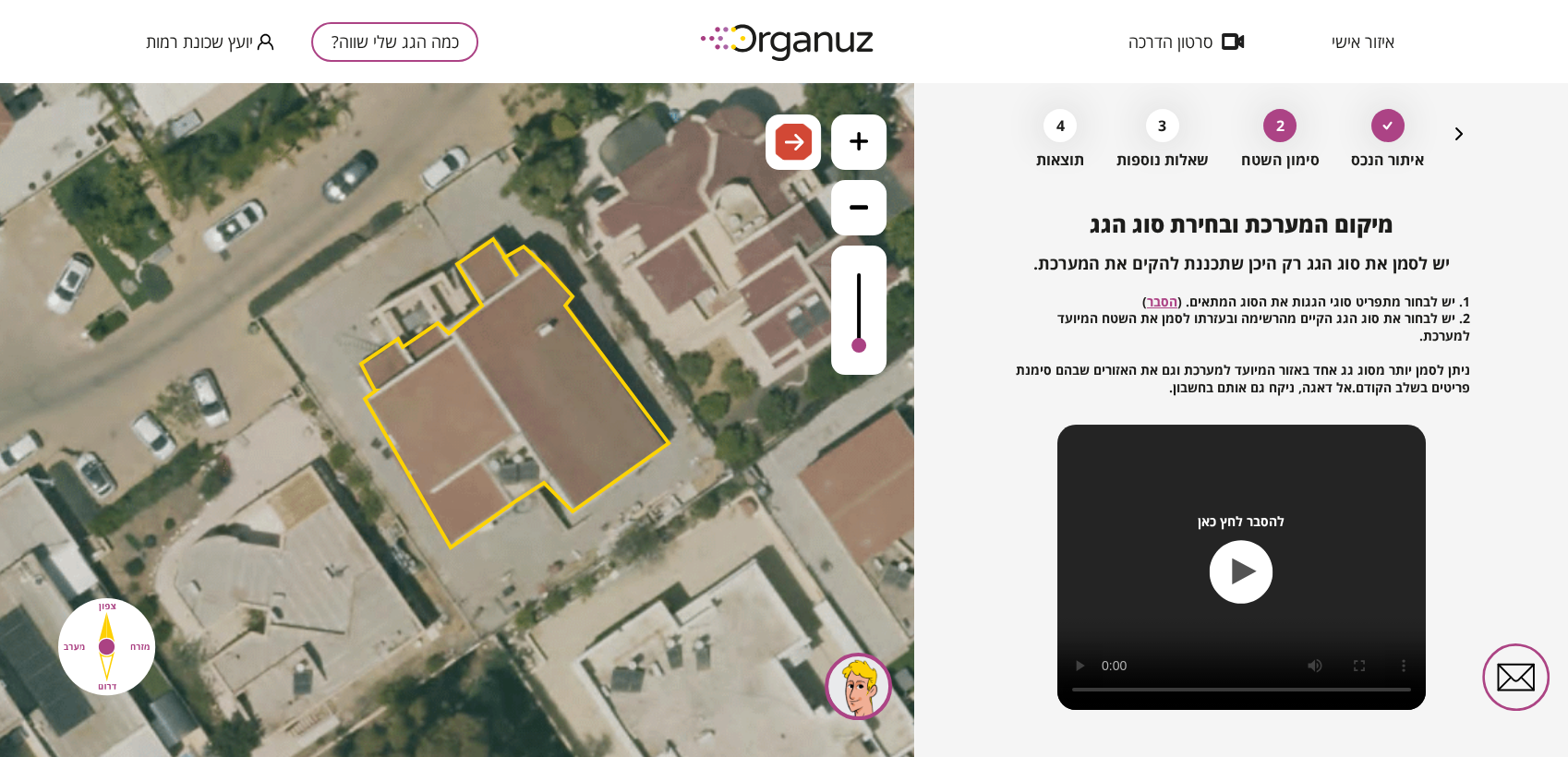 drag, startPoint x: 697, startPoint y: 449, endPoint x: 674, endPoint y: 453, distance: 23.345235 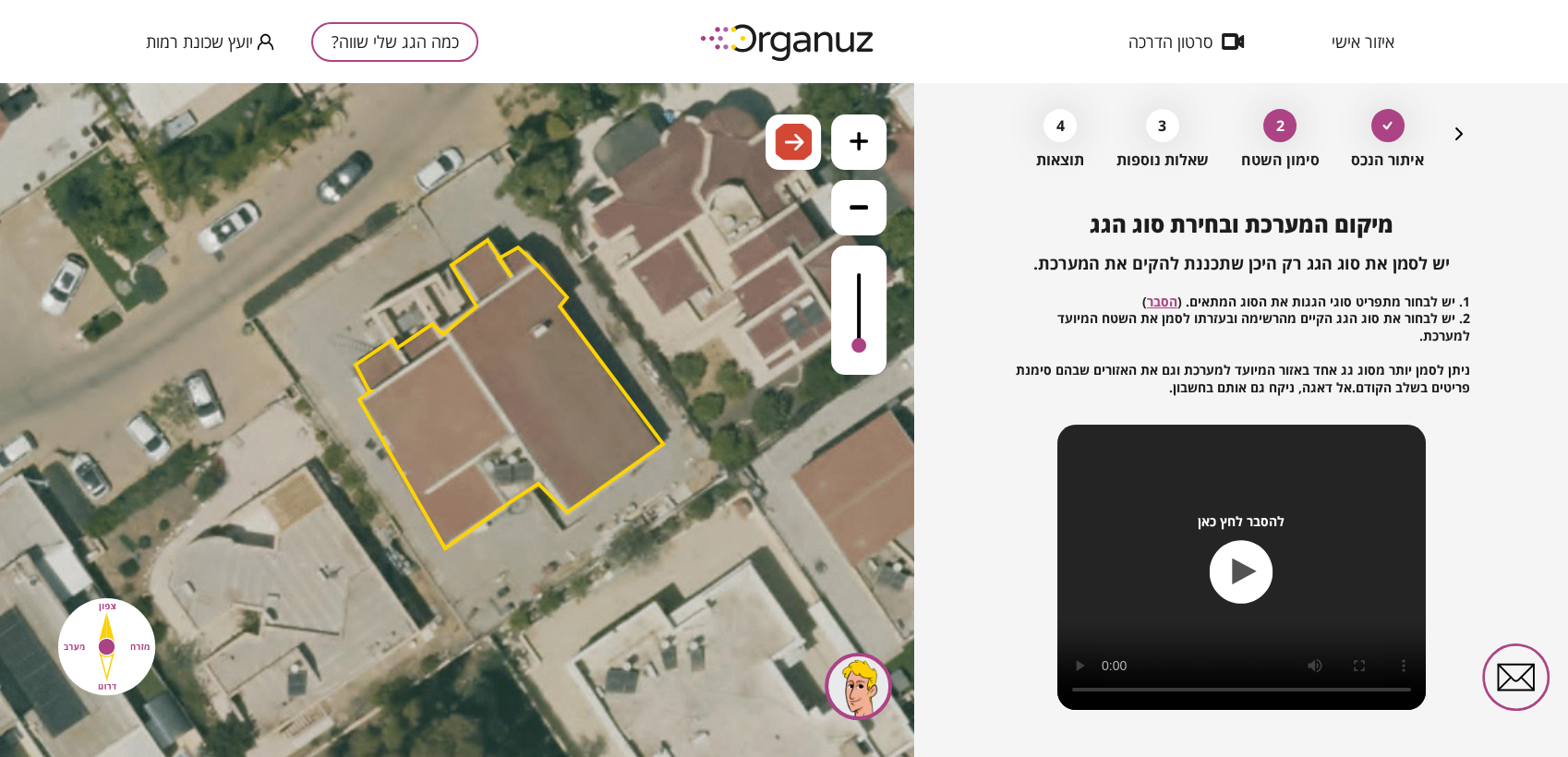 drag, startPoint x: 597, startPoint y: 483, endPoint x: 655, endPoint y: 429, distance: 79.246451 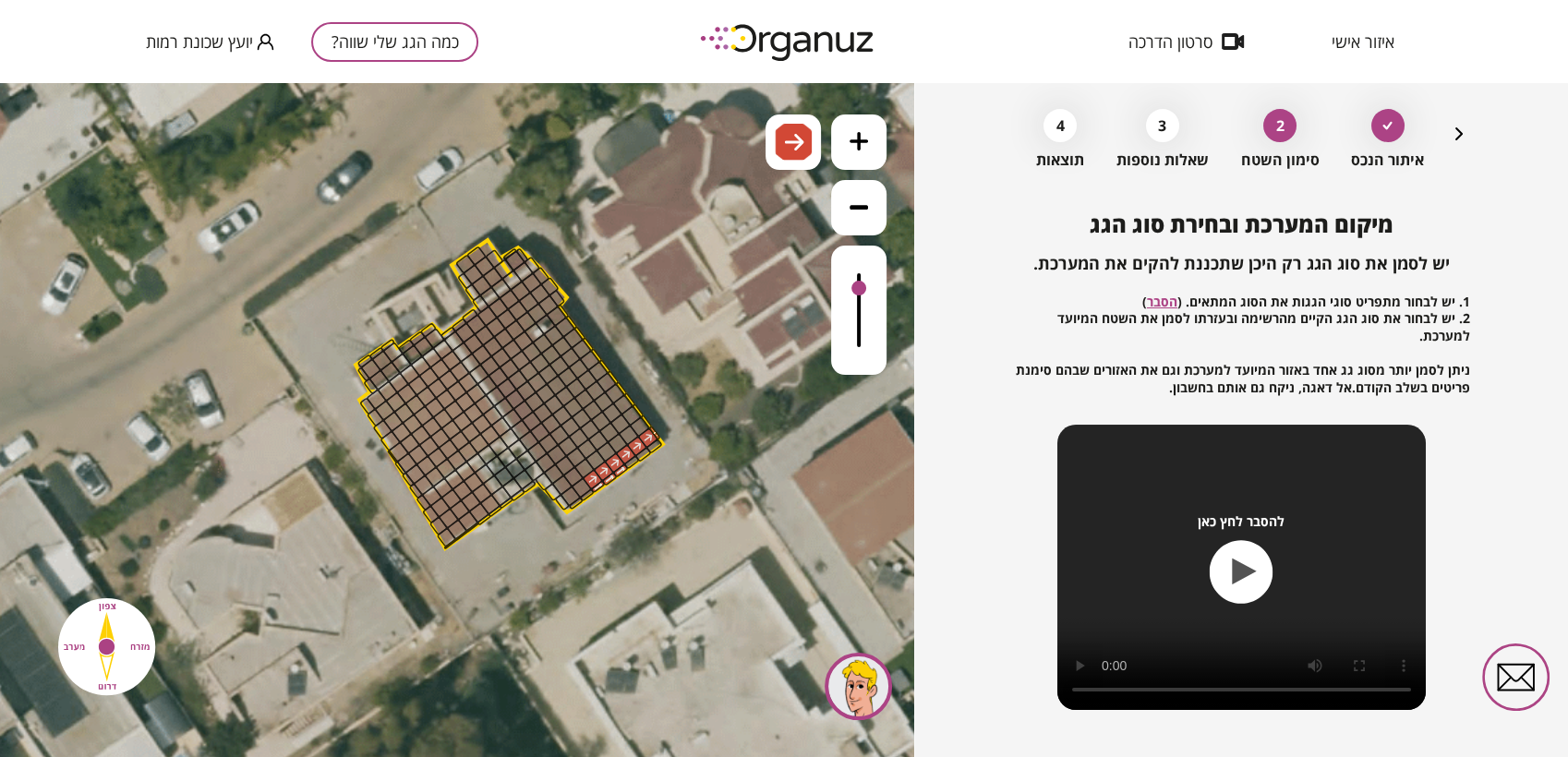 drag, startPoint x: 862, startPoint y: 345, endPoint x: 850, endPoint y: 290, distance: 56.29387 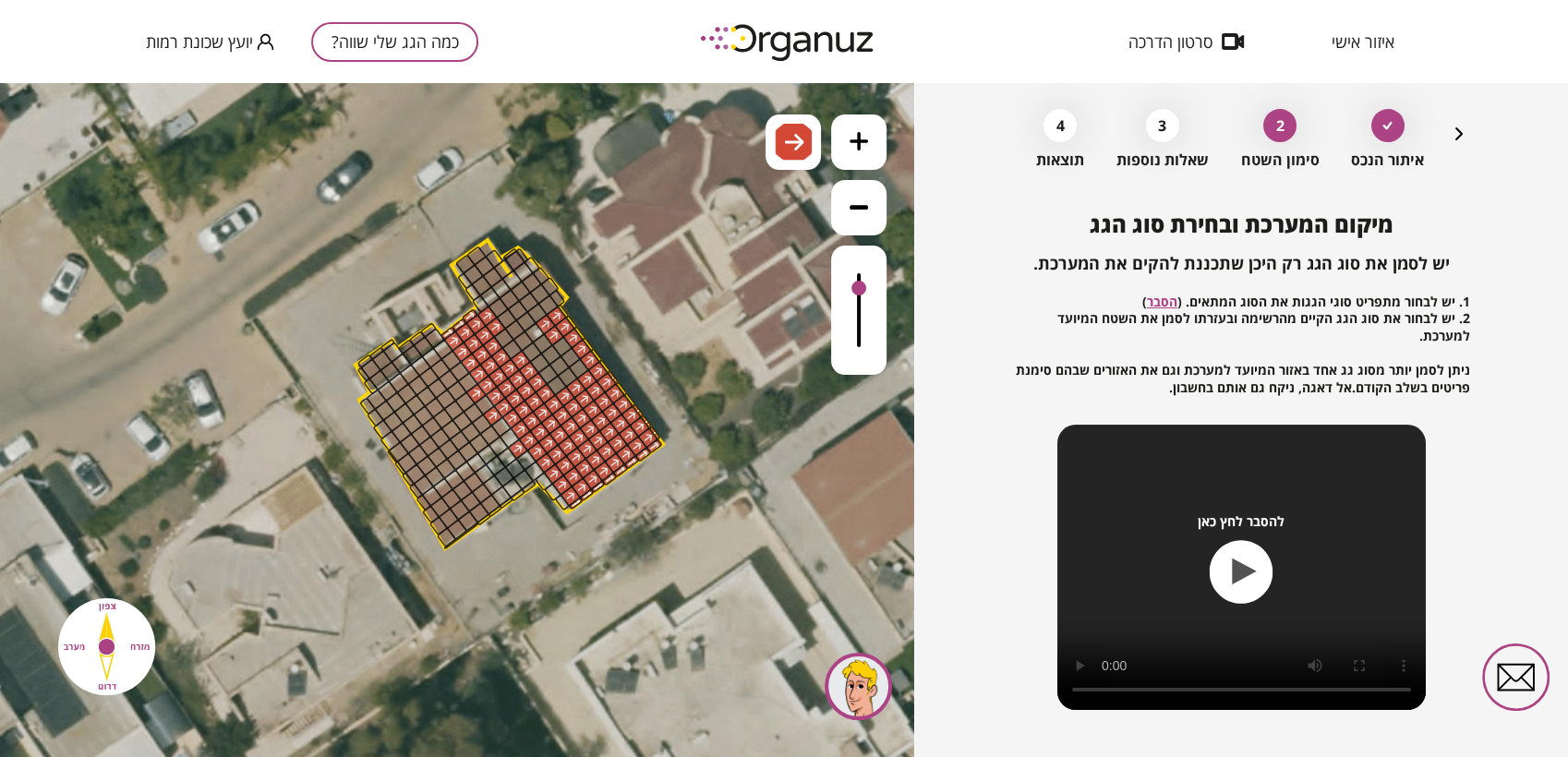 drag, startPoint x: 630, startPoint y: 463, endPoint x: 552, endPoint y: 314, distance: 168.1814 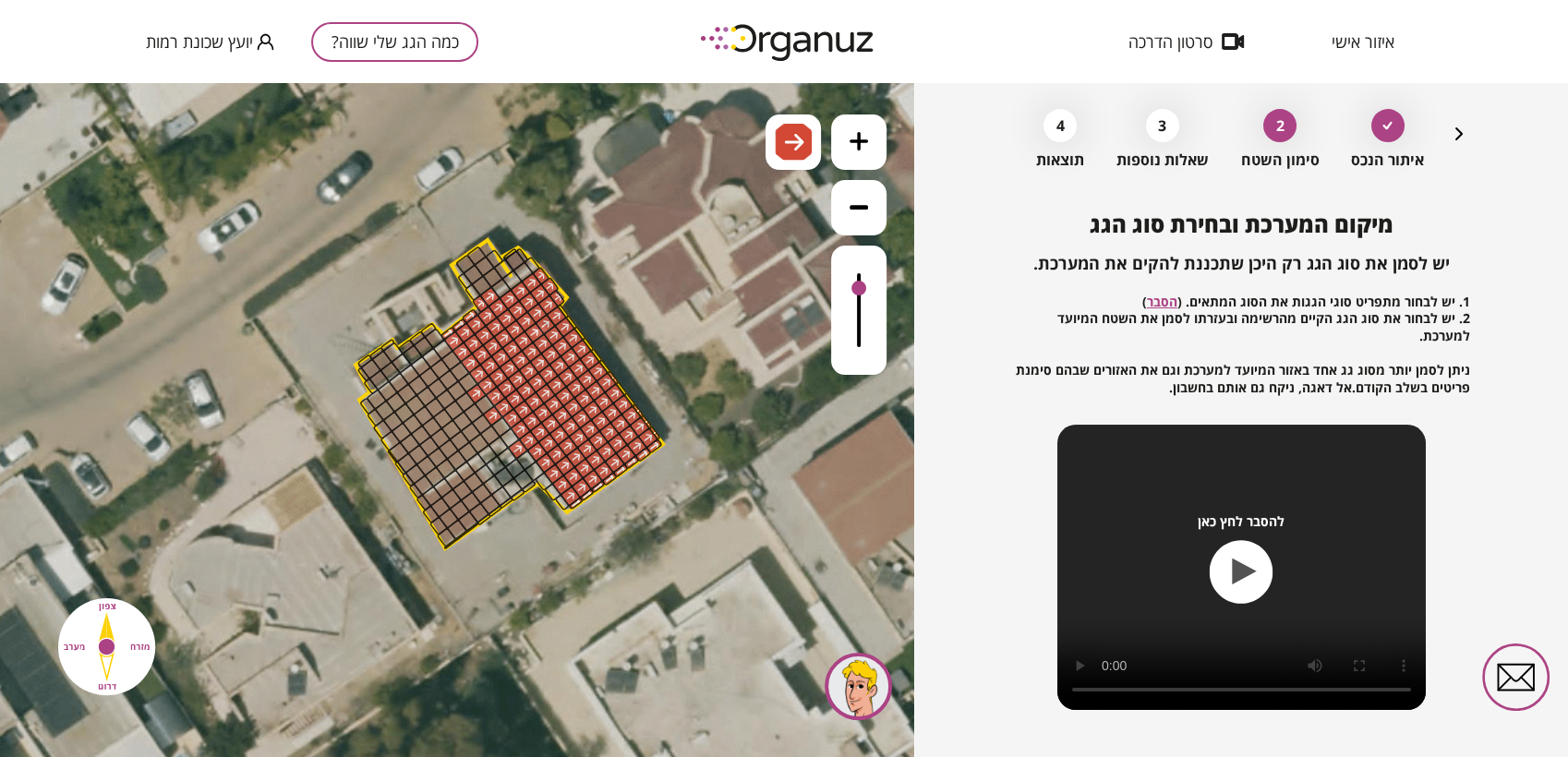 drag, startPoint x: 548, startPoint y: 288, endPoint x: 582, endPoint y: 321, distance: 47.38143 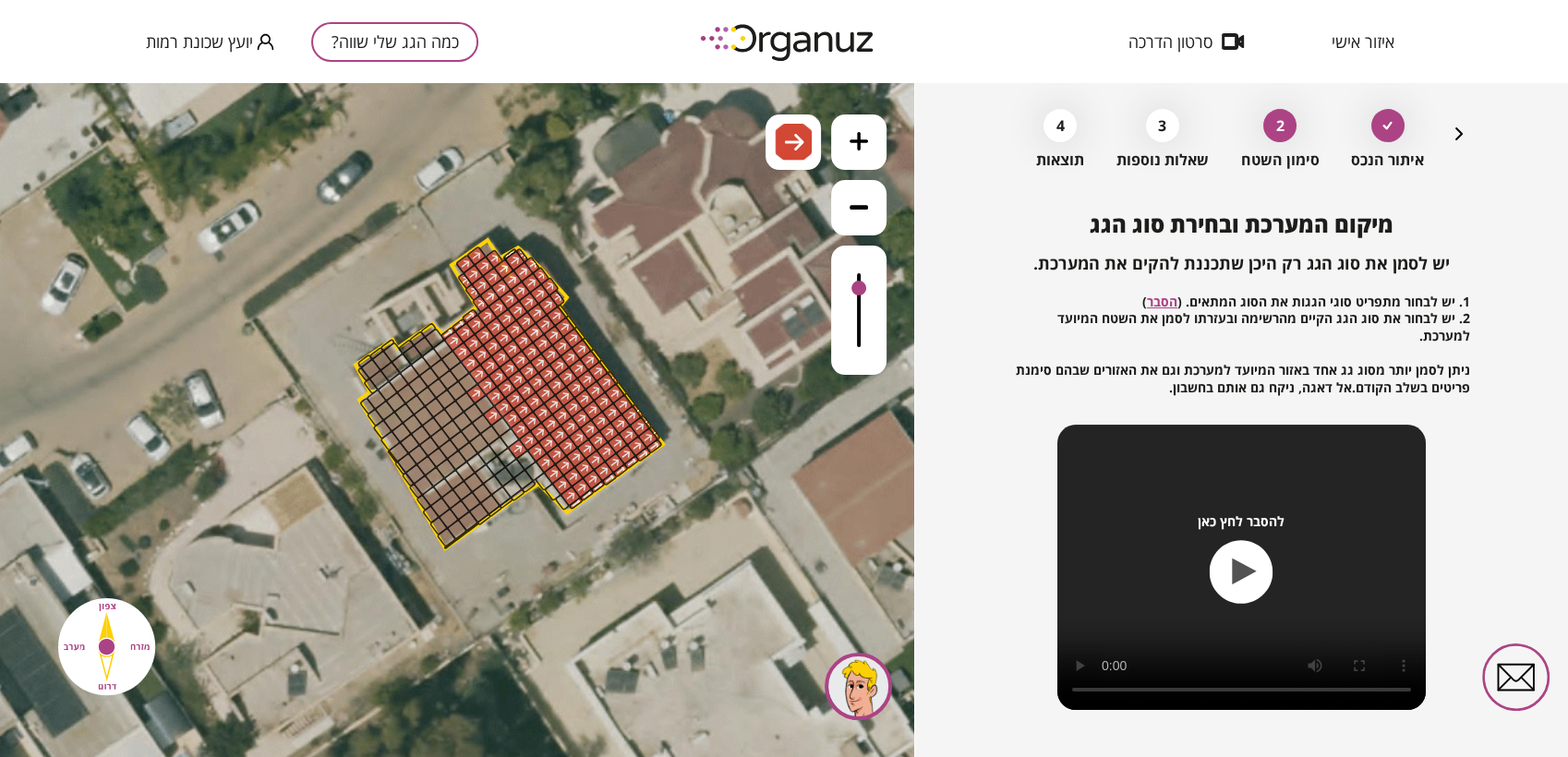 drag, startPoint x: 531, startPoint y: 266, endPoint x: 476, endPoint y: 296, distance: 62.64982 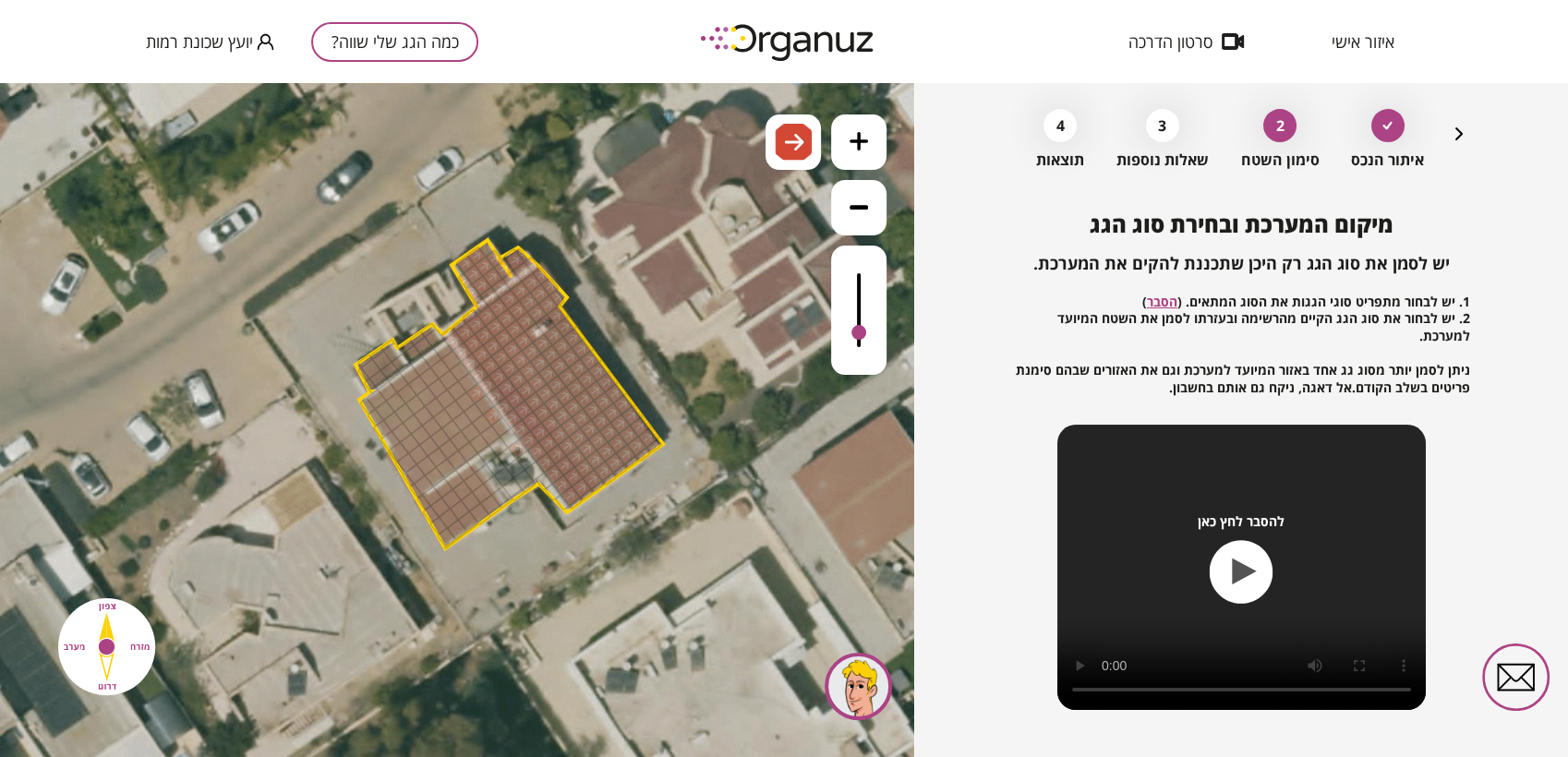 click at bounding box center (859, 310) 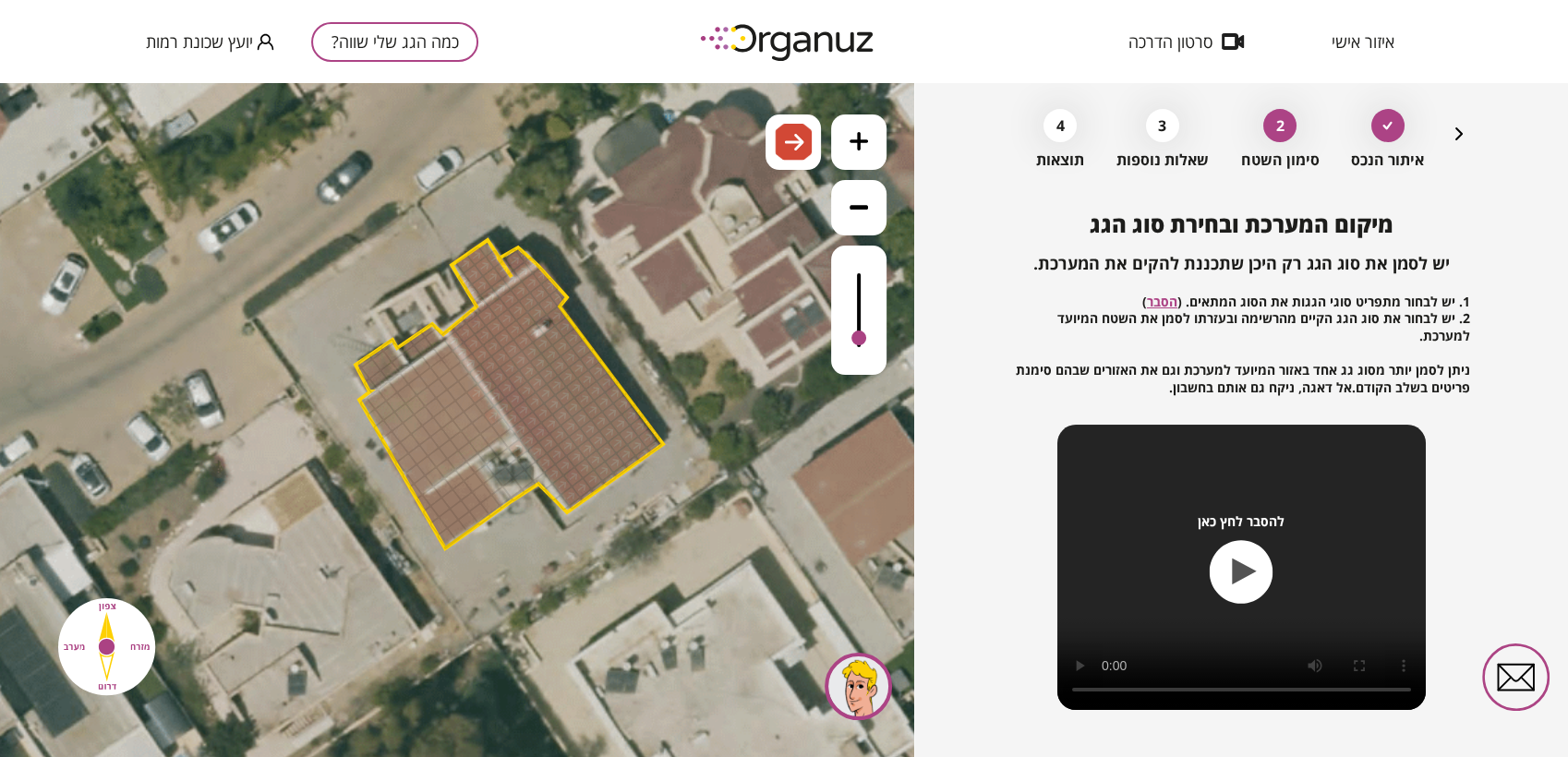click on "כמה הגג שלי שווה? איתור הנכס 2 סימון השטח 3 שאלות נוספות 4 תוצאות מיקום המערכת ובחירת סוג הגג יש לסמן את סוג הגג רק היכן שתכננת להקים את המערכת. 1. יש לבחור מתפריט סוגי הגגות את הסוג המתאים. ( הסבר )
2. יש לבחור את סוג הגג הקיים מהרשימה ובעזרתו לסמן את השטח המיועד למערכת.
ניתן לסמן יותר מסוג גג אחד באזור המיועד למערכת וגם את האזורים שבהם סימנת פריטים בשלב הקודם.אל דאגה, ניקח גם אותם בחשבון. להסבר לחץ כאן סימנתי את השטח הרלוונטי, אפשר להמשיך" at bounding box center (1242, 420) 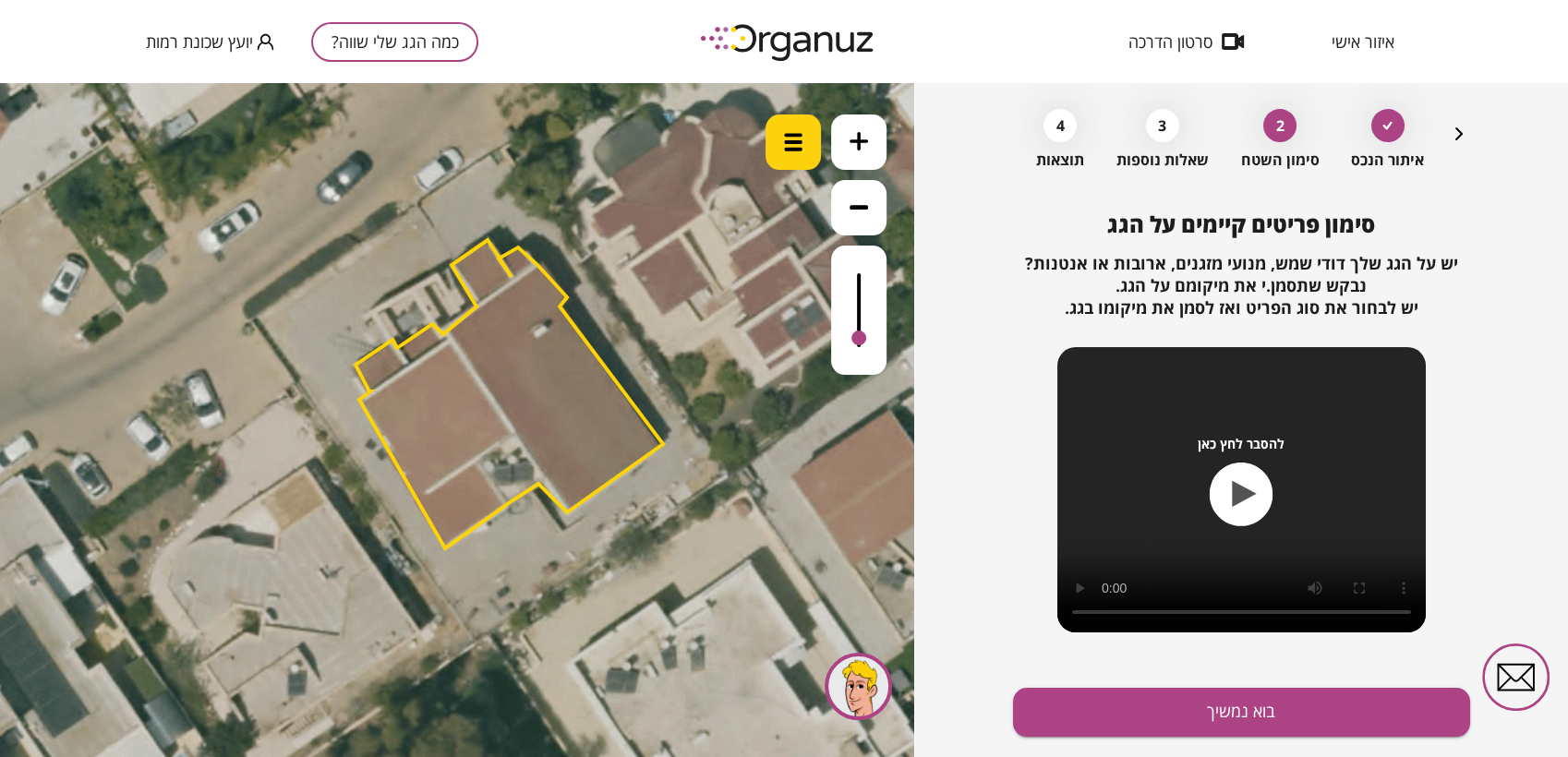 click at bounding box center [793, 142] 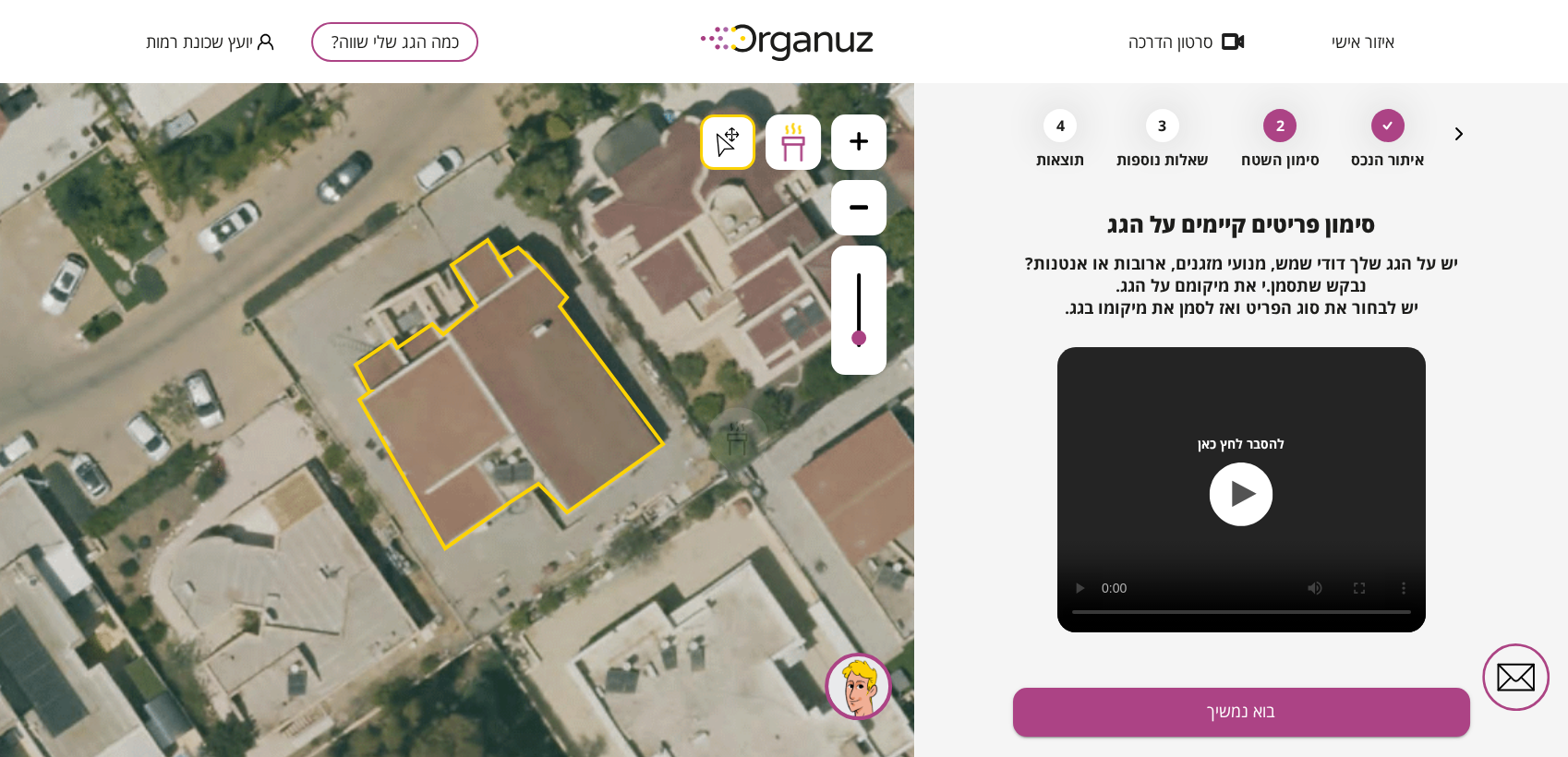 click on ".st0 {
fill: #FFFFFF;
}
.st0 {
fill: #FFFFFF;
}" at bounding box center (457, 420) 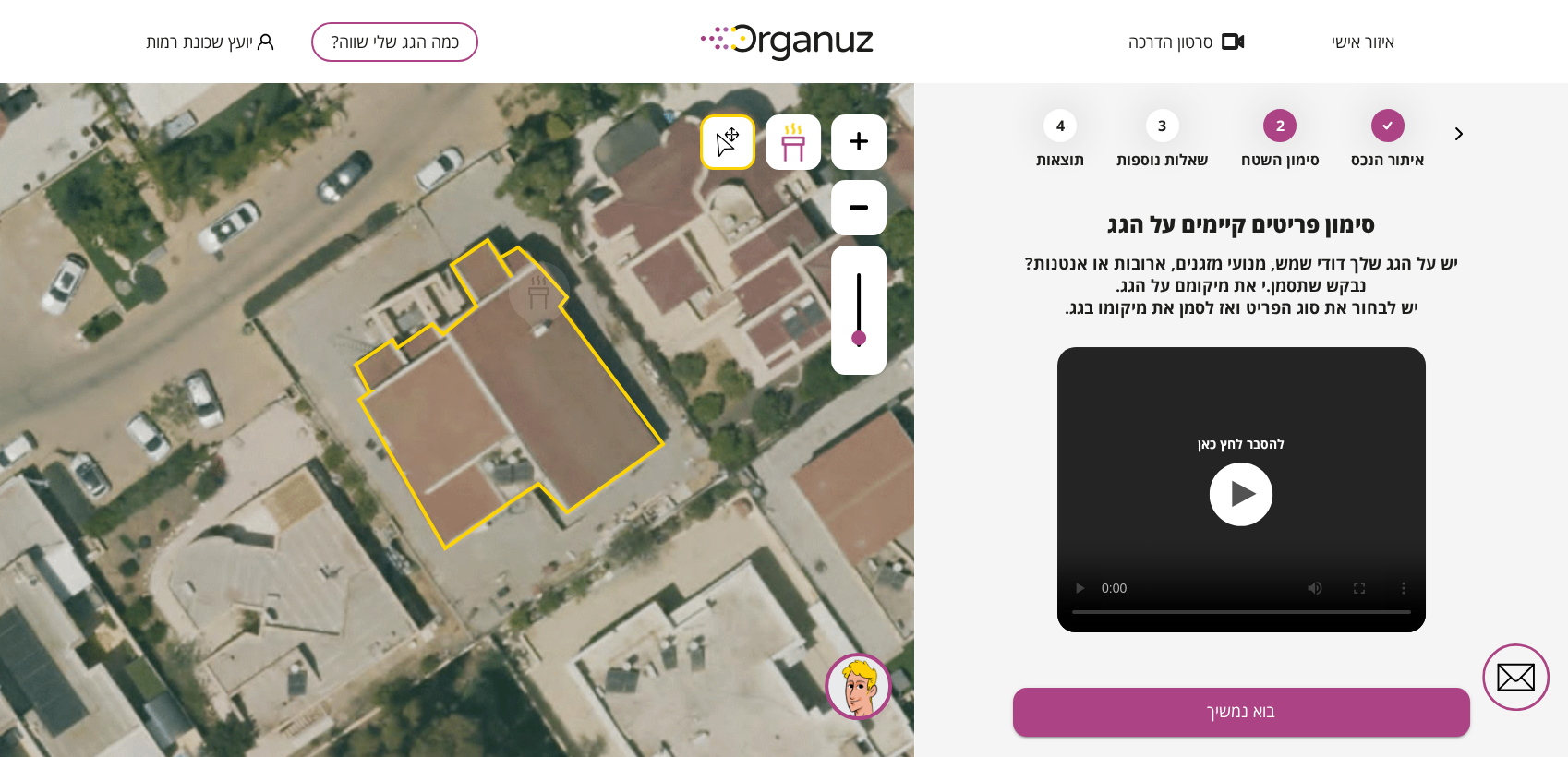 click on ".st0 {
fill: #FFFFFF;
}
.st0 {
fill: #FFFFFF;
}
.st0 {
fill: #FFFFFF;
}" at bounding box center (624, 1190) 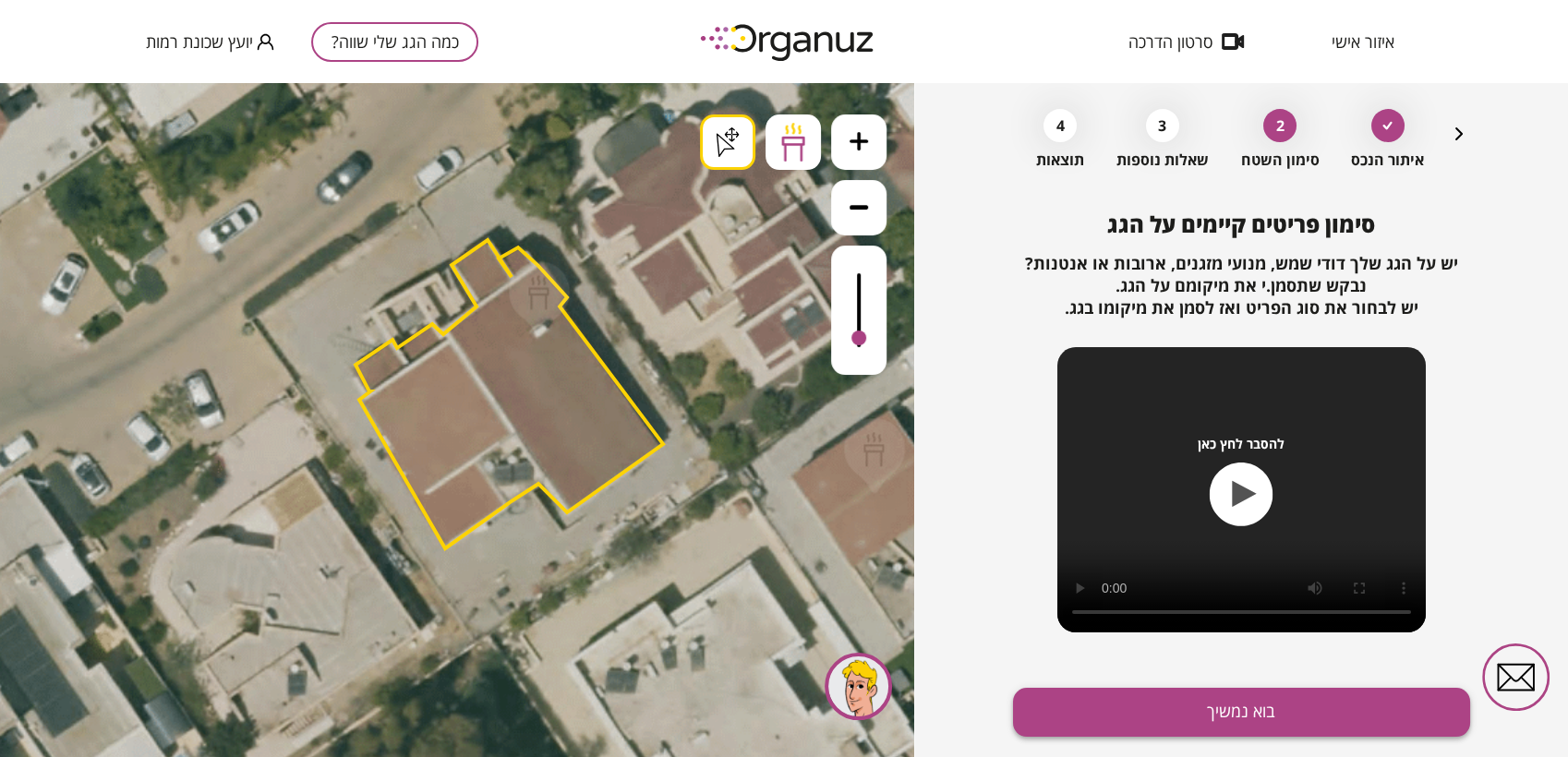 click on "בוא נמשיך" at bounding box center (1241, 712) 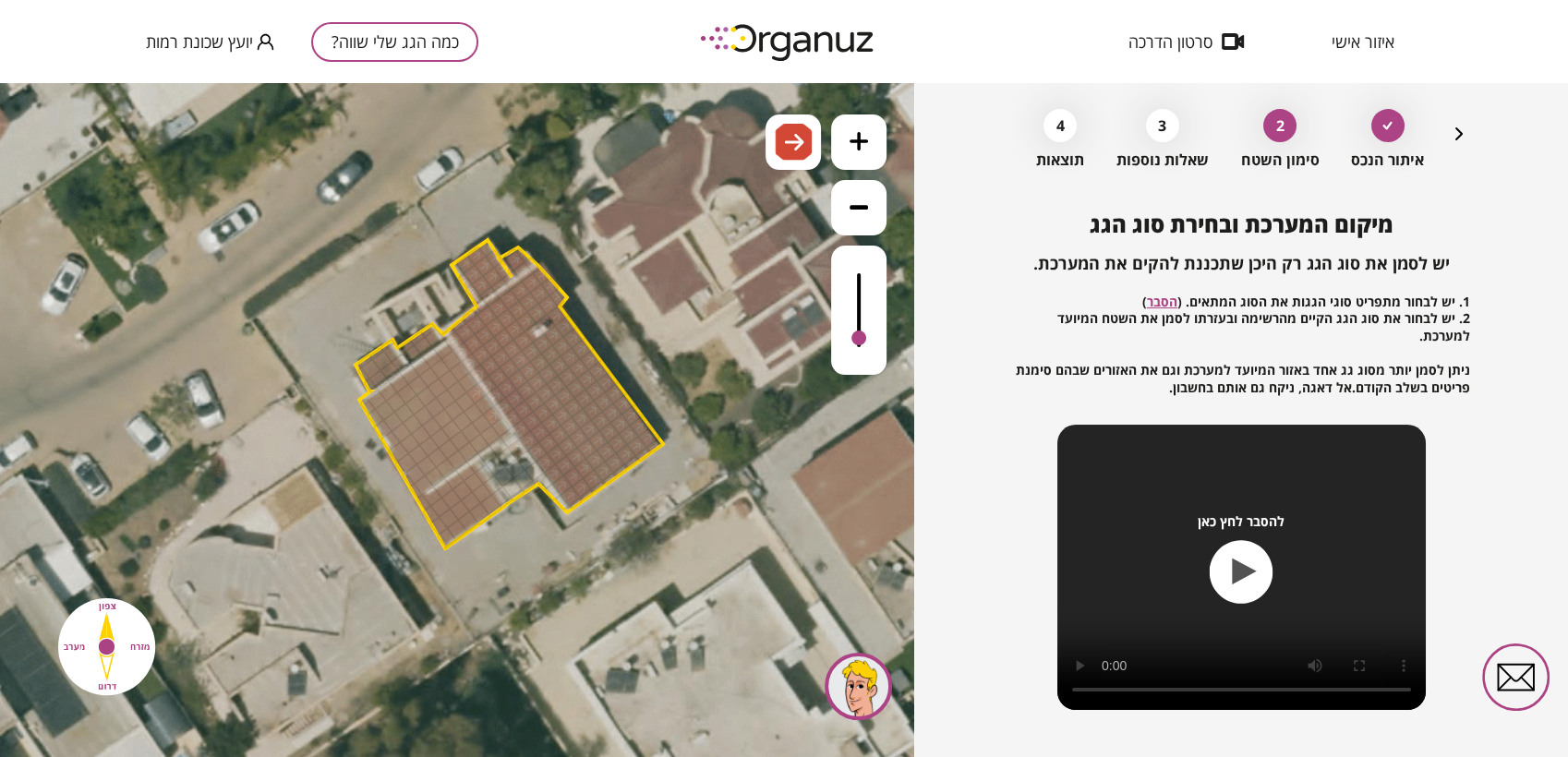 click at bounding box center (859, 310) 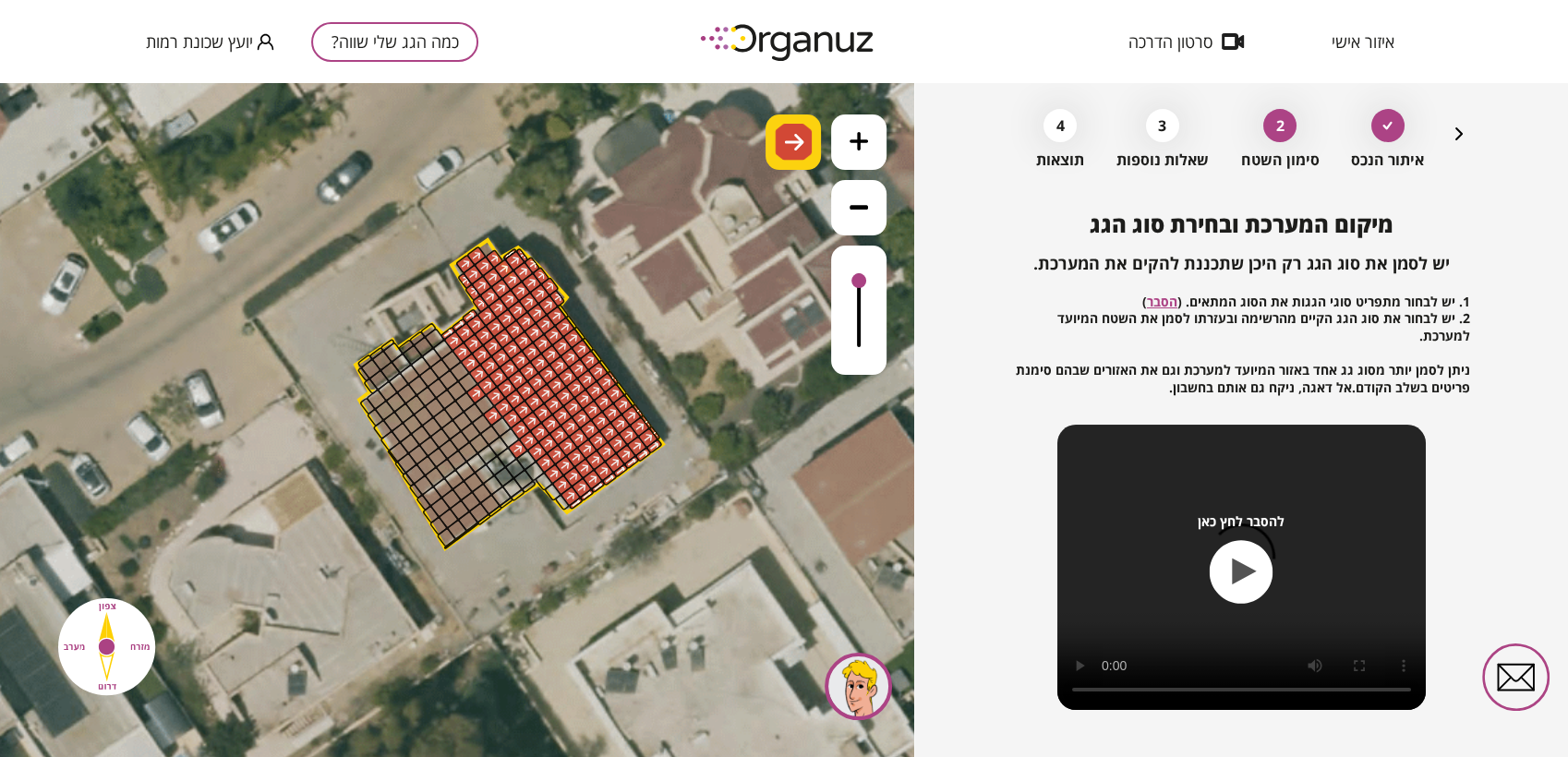 click at bounding box center (793, 142) 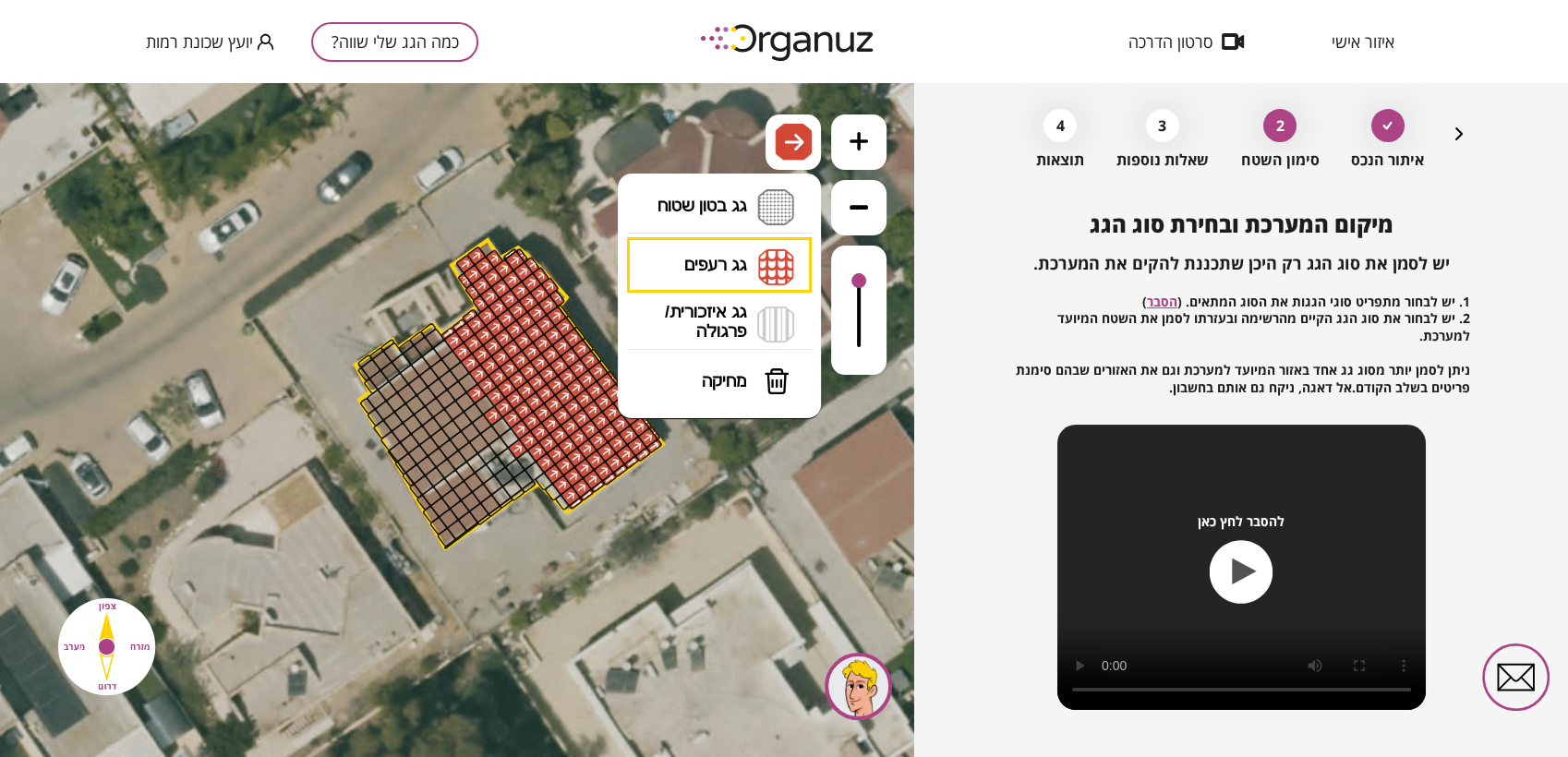 click on "גג רעפים
רעפים צפון
רעפים דרום
רעפים מערב
רעפים מזרח" at bounding box center [719, 266] 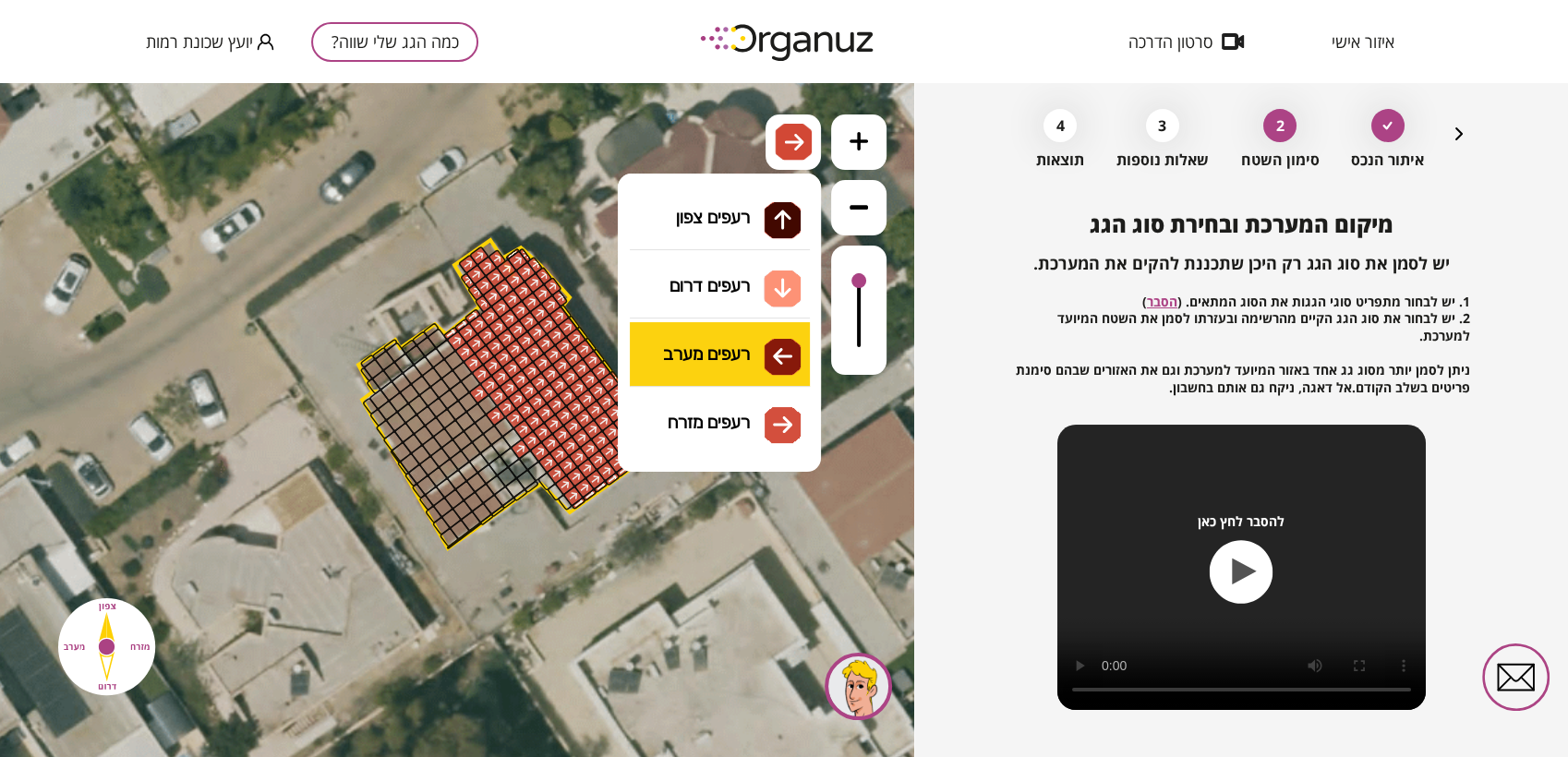 click on ".st0 {
fill: #FFFFFF;
}
.st0 {
fill: #FFFFFF;
}" at bounding box center (457, 420) 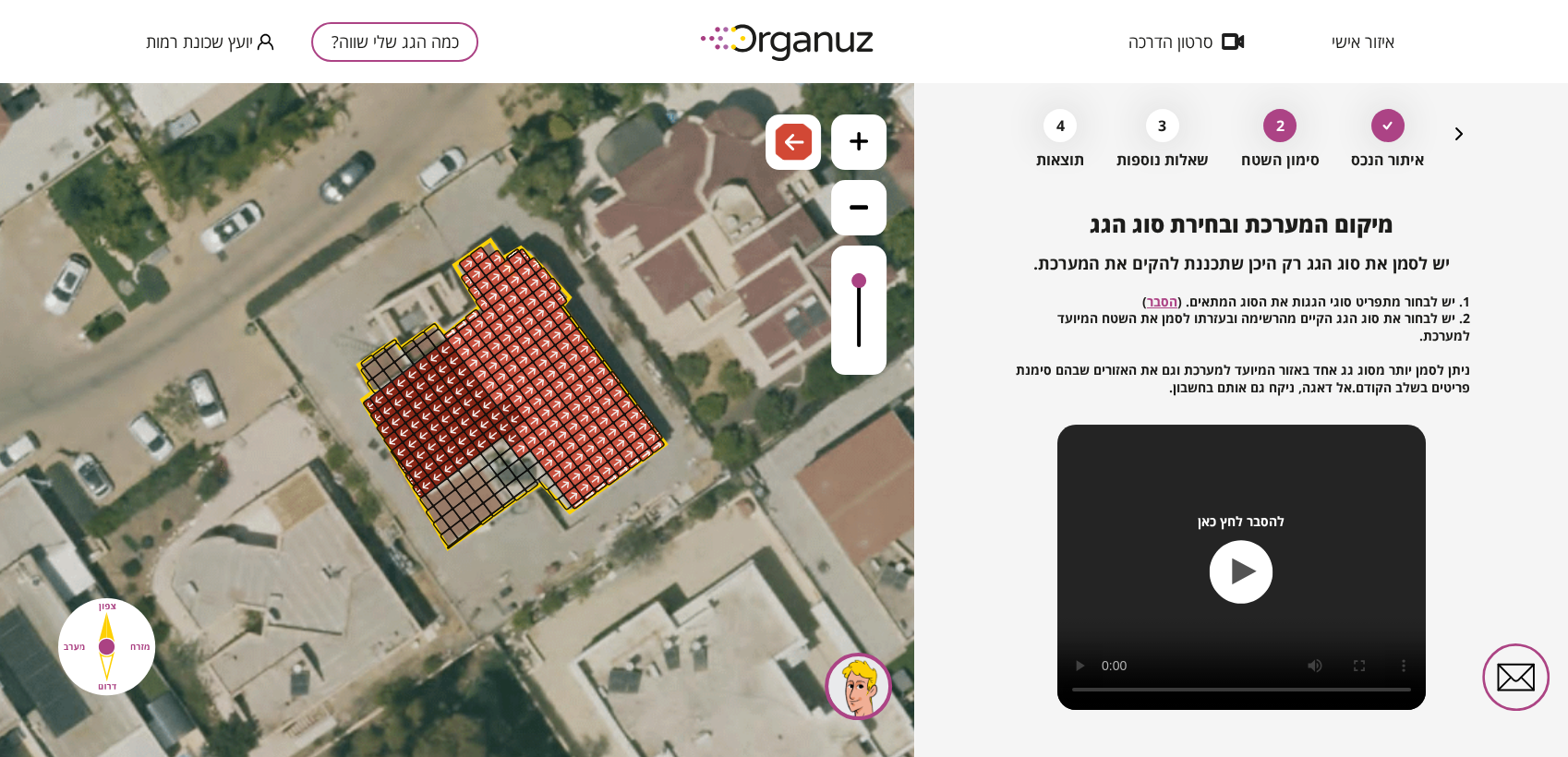 drag, startPoint x: 509, startPoint y: 430, endPoint x: 416, endPoint y: 433, distance: 93.04837 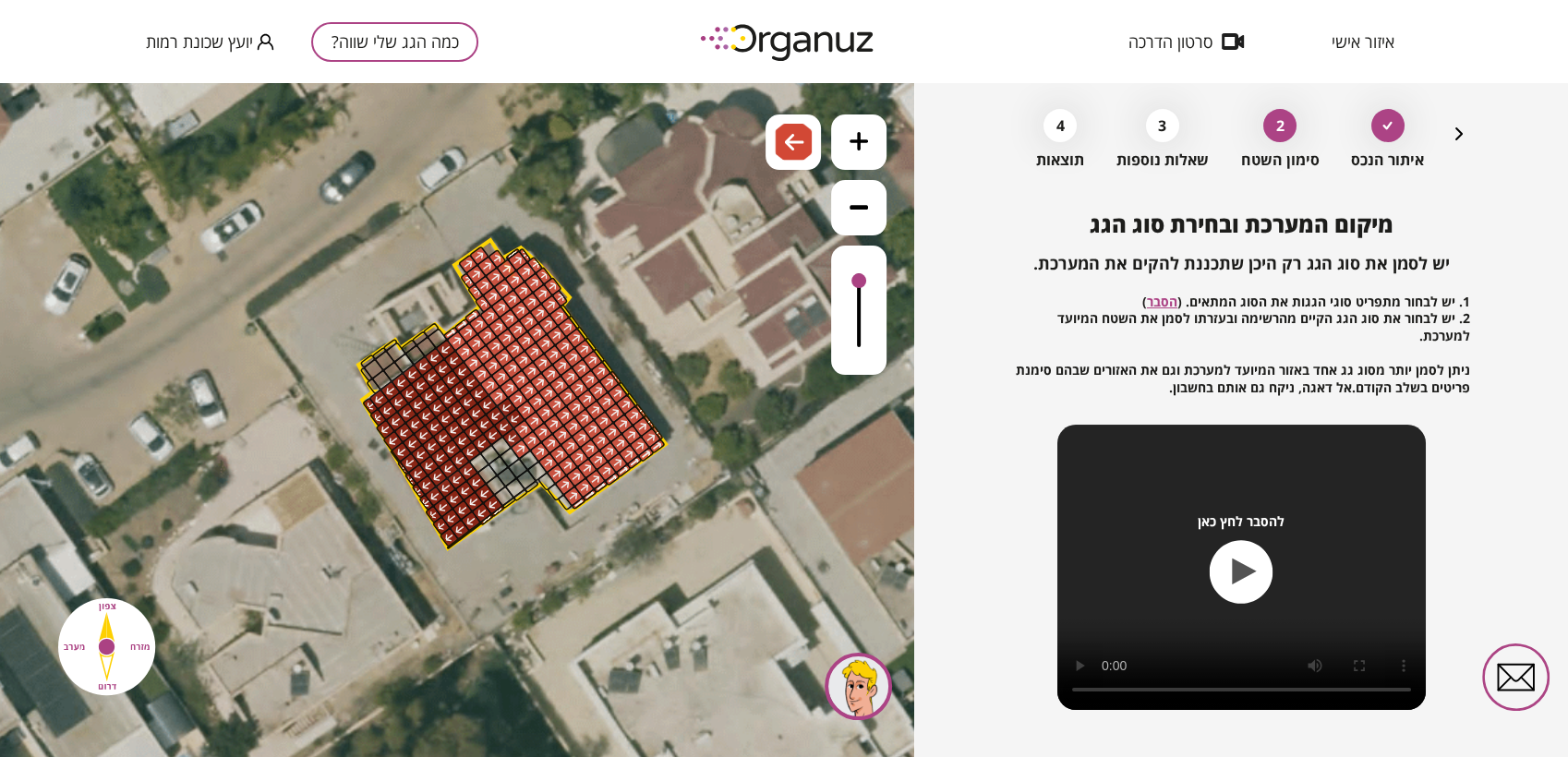 drag, startPoint x: 500, startPoint y: 511, endPoint x: 469, endPoint y: 501, distance: 32.572995 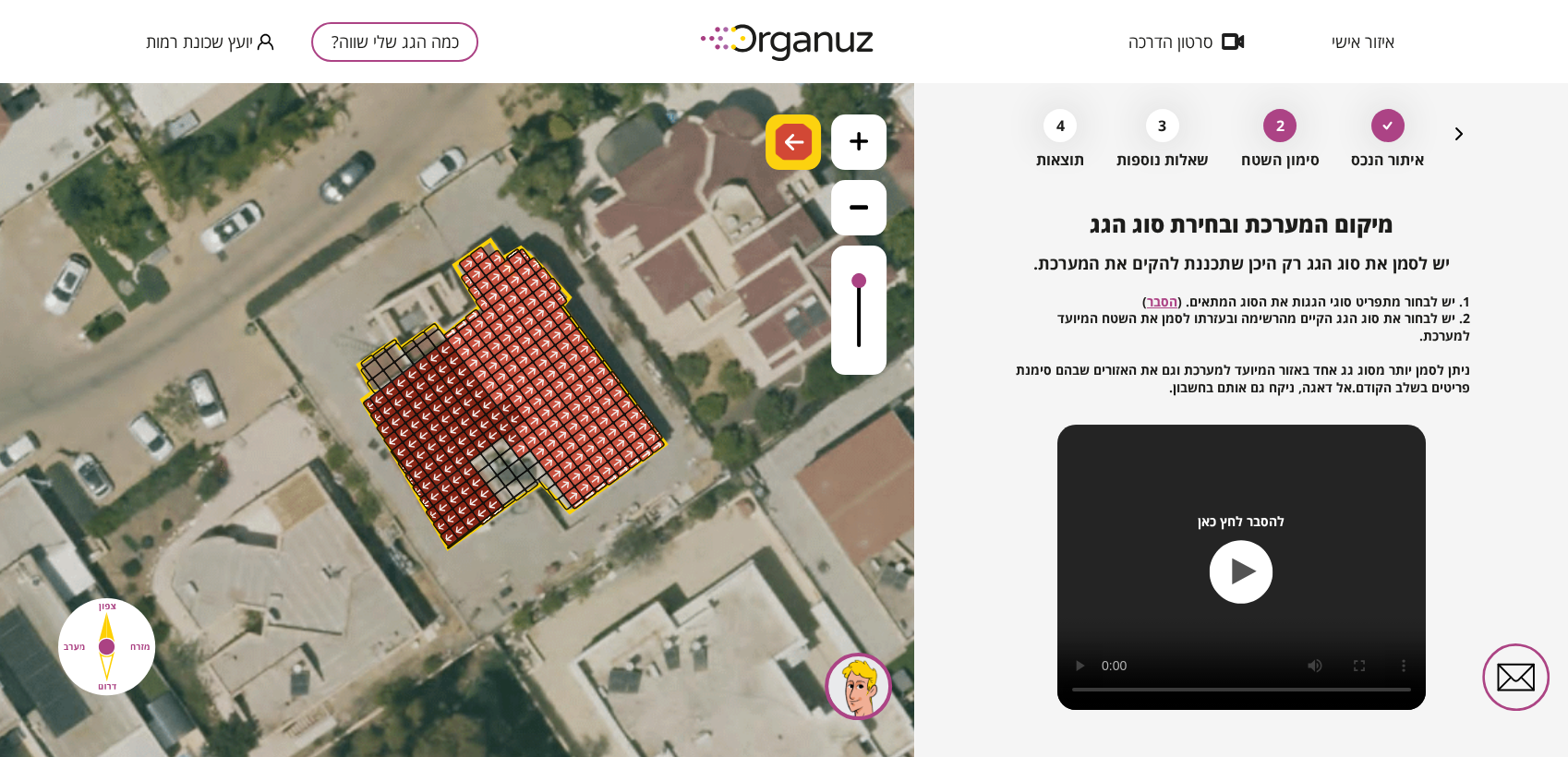 click at bounding box center (793, 142) 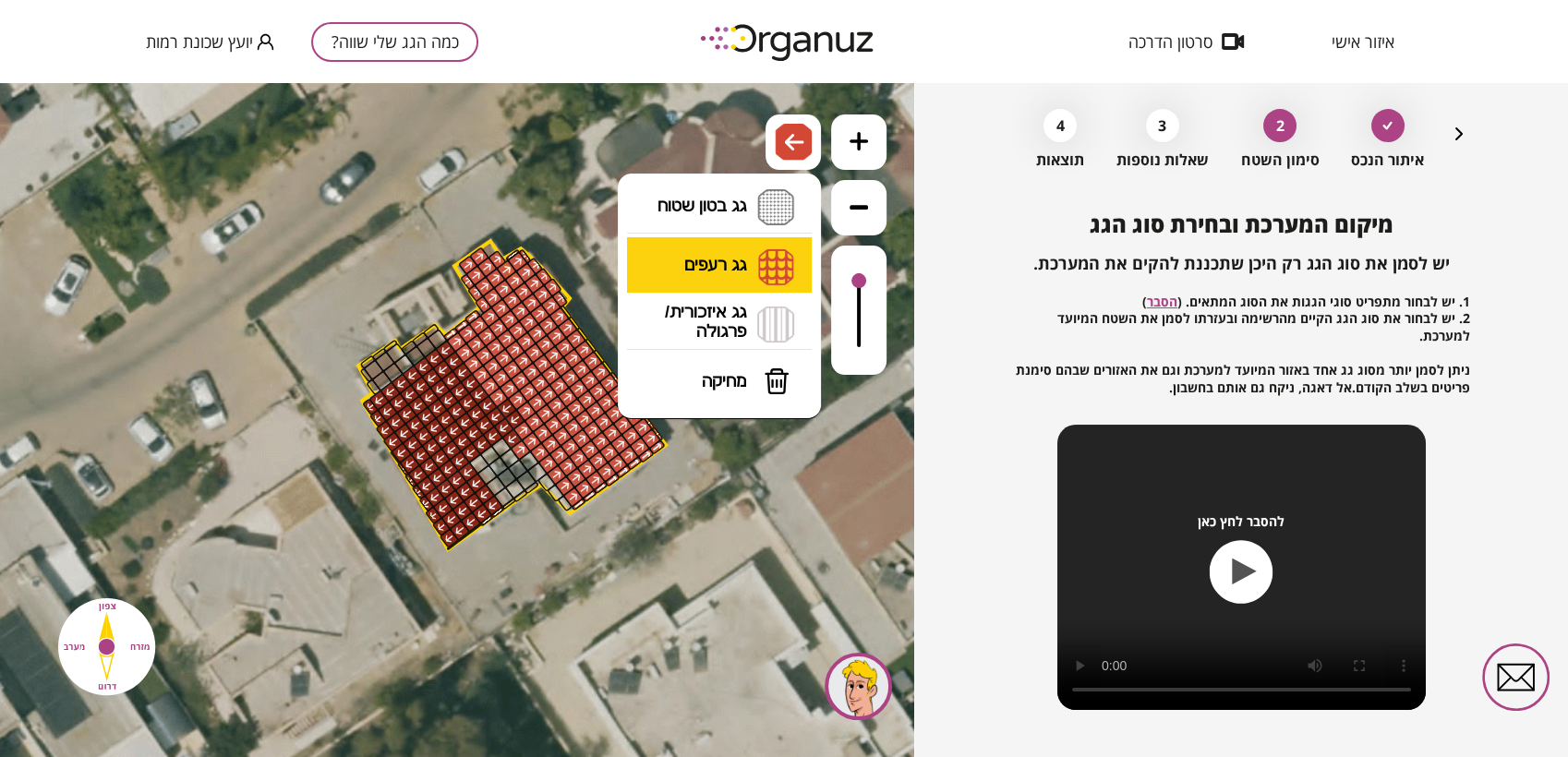 click on "גג רעפים
רעפים צפון
רעפים דרום
רעפים מערב
רעפים מזרח" at bounding box center (719, 266) 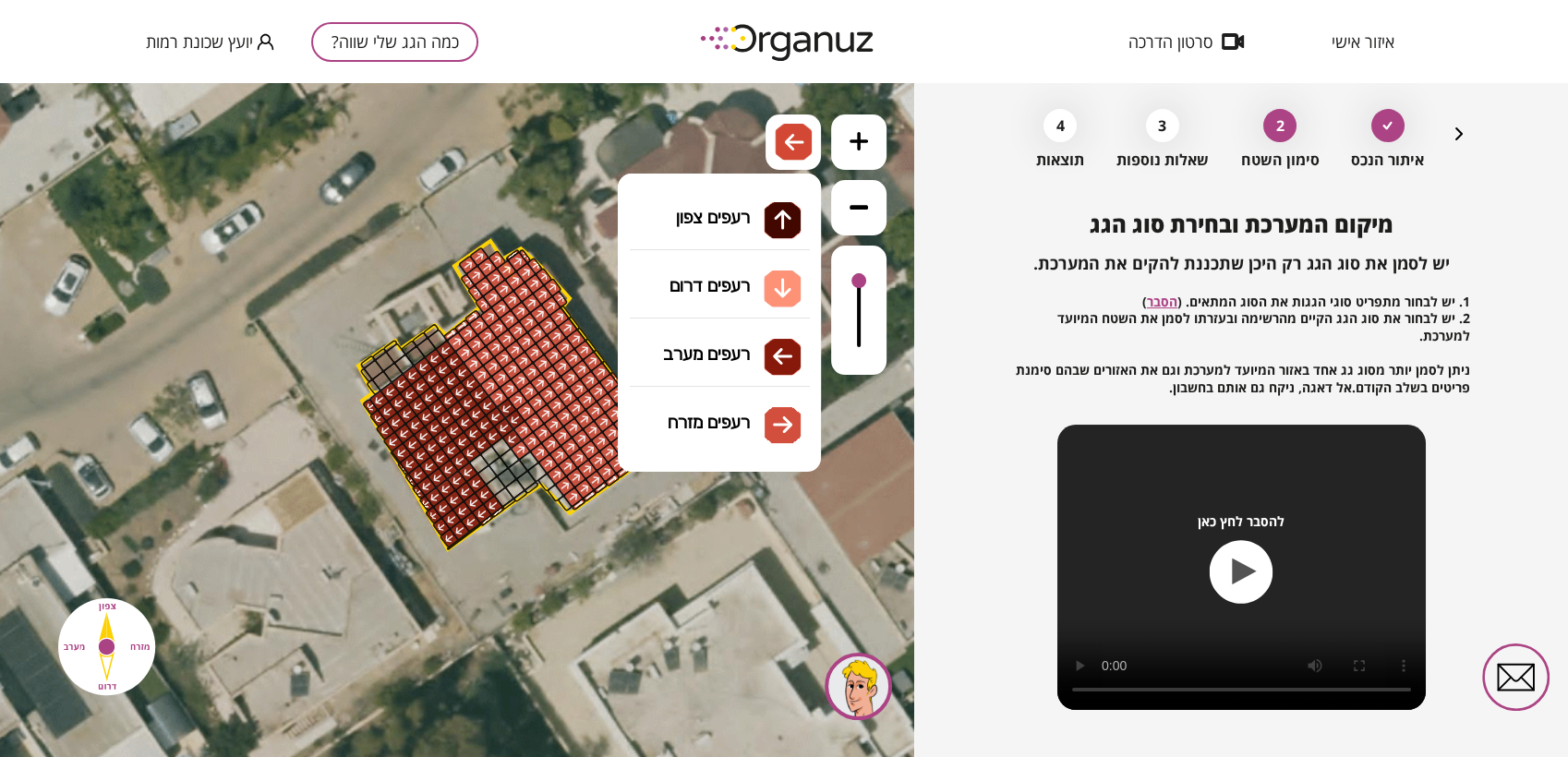 click on ".st0 {
fill: #FFFFFF;
}
.st0 {
fill: #FFFFFF;
}" at bounding box center [457, 420] 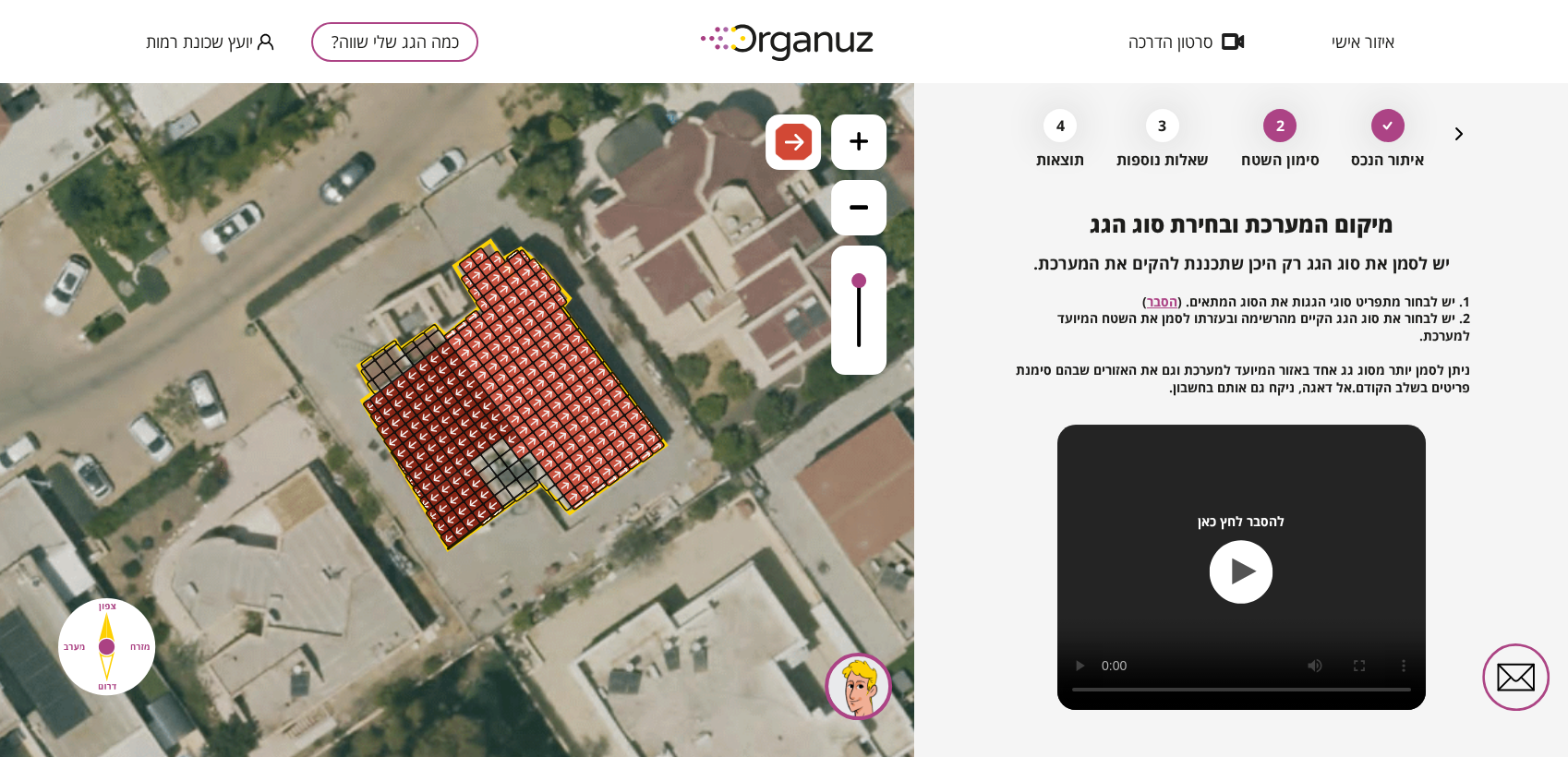 drag, startPoint x: 513, startPoint y: 403, endPoint x: 521, endPoint y: 424, distance: 22.472205 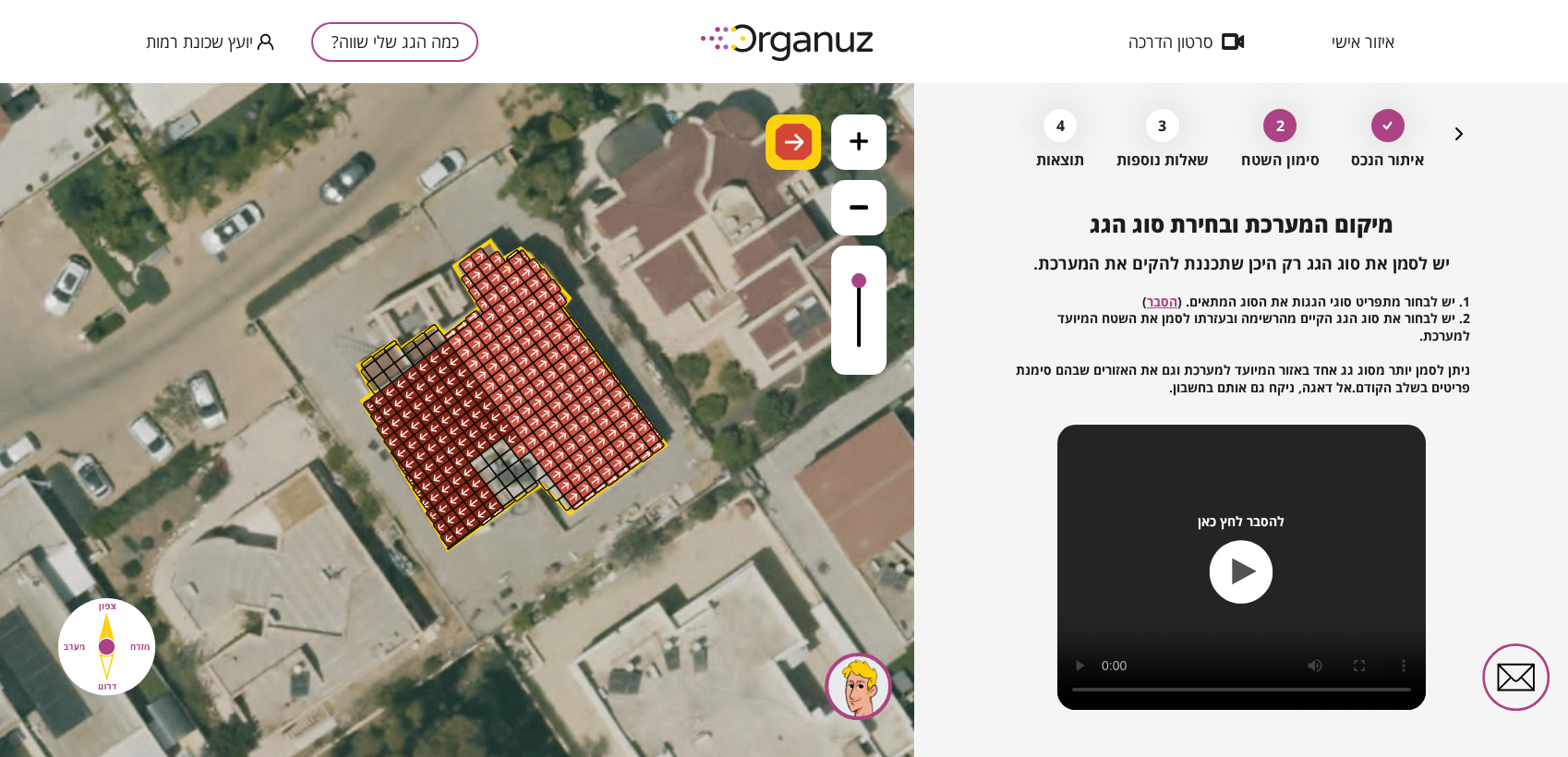 click at bounding box center [793, 142] 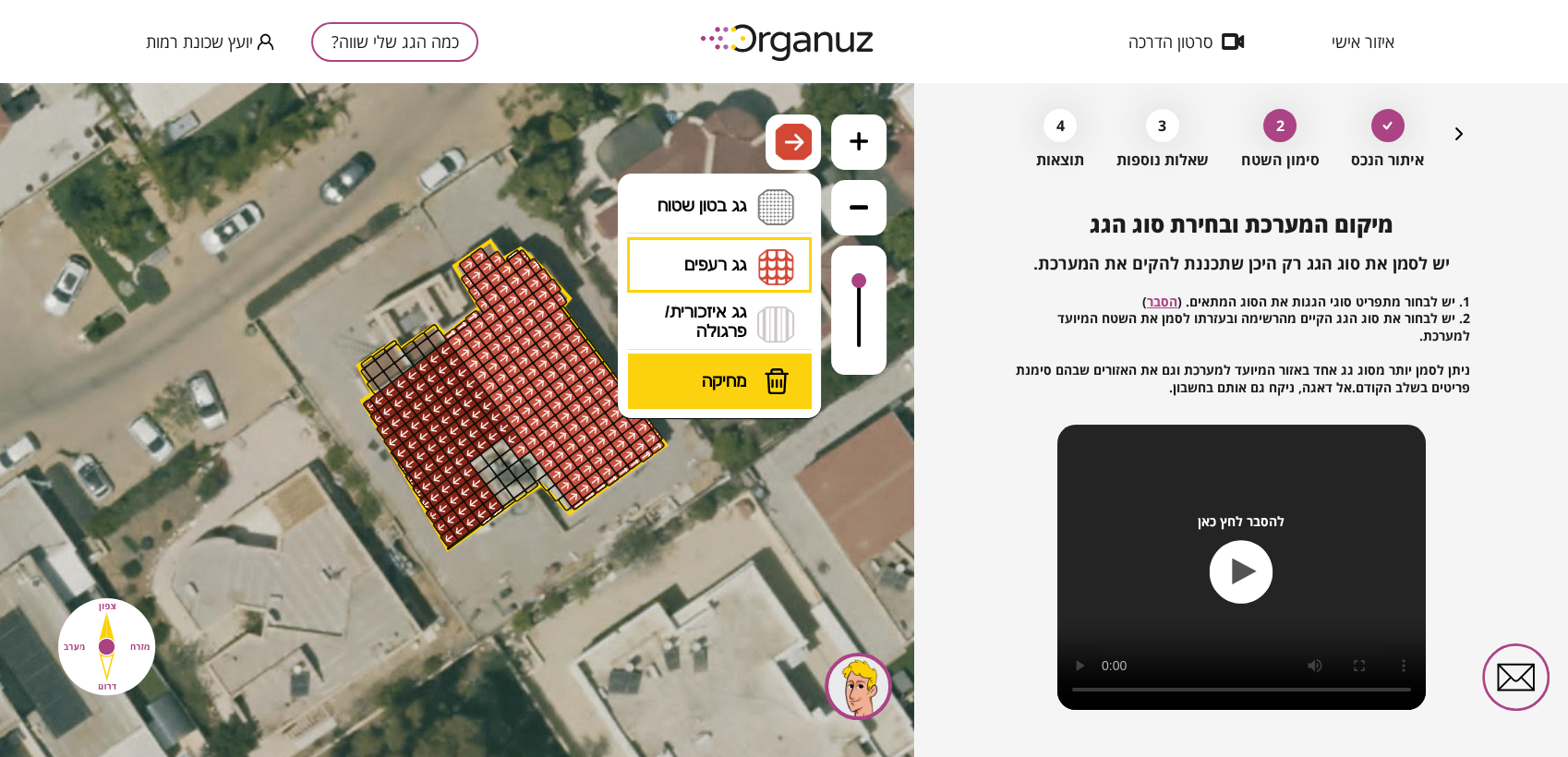 click on "מחיקה" at bounding box center [720, 381] 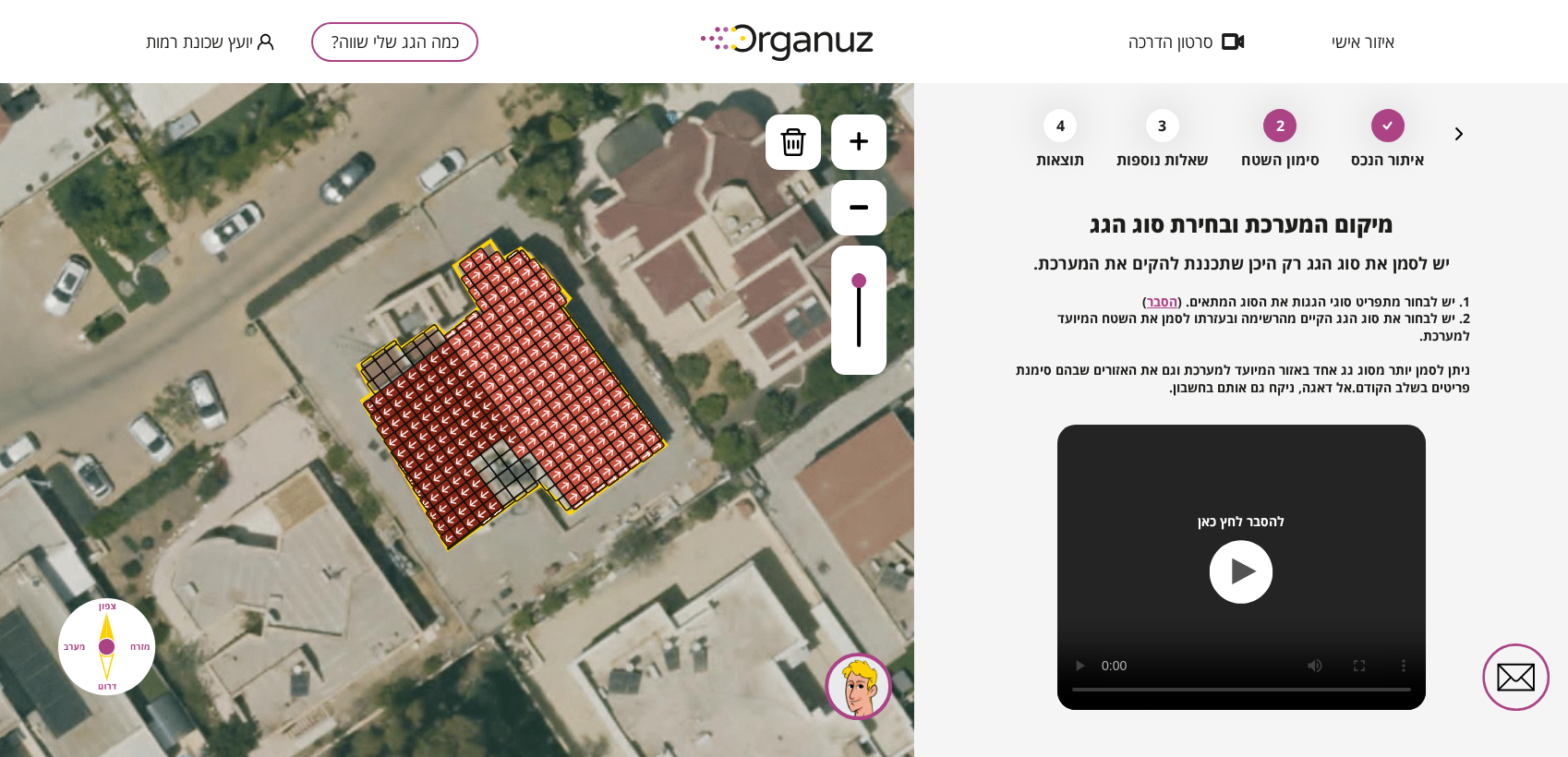 click at bounding box center [520, 450] 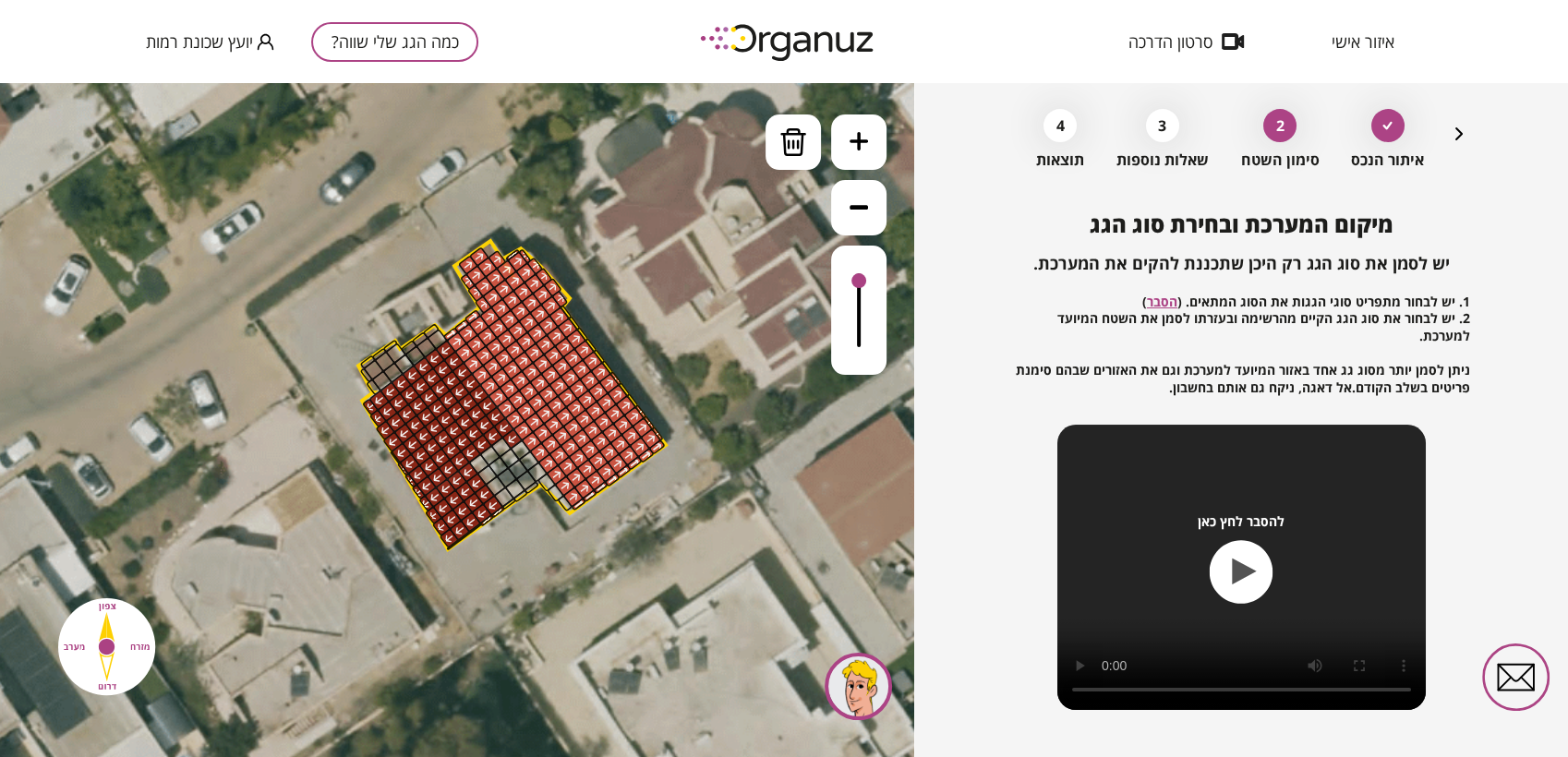 click at bounding box center [512, 439] 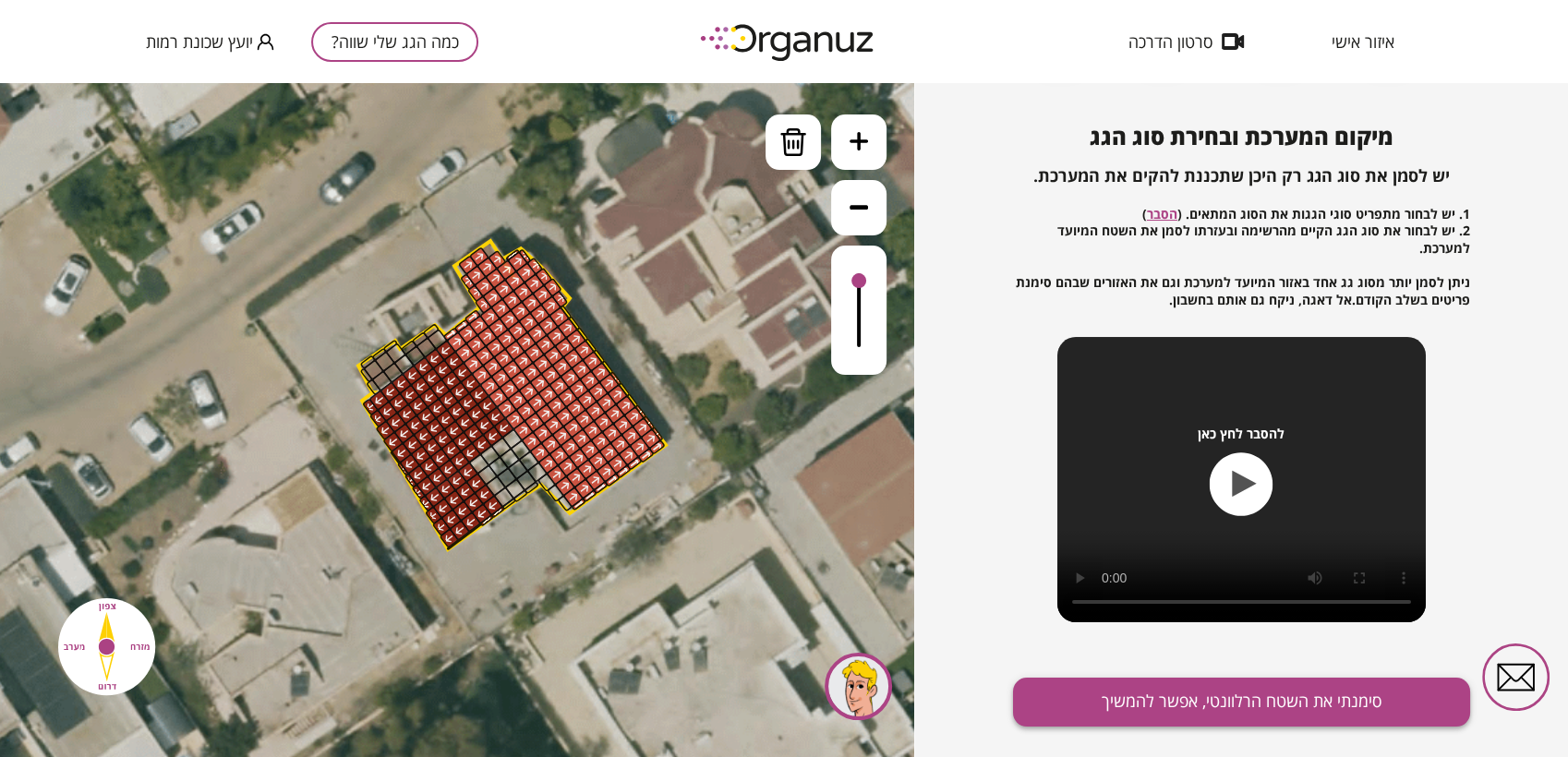 scroll, scrollTop: 198, scrollLeft: 0, axis: vertical 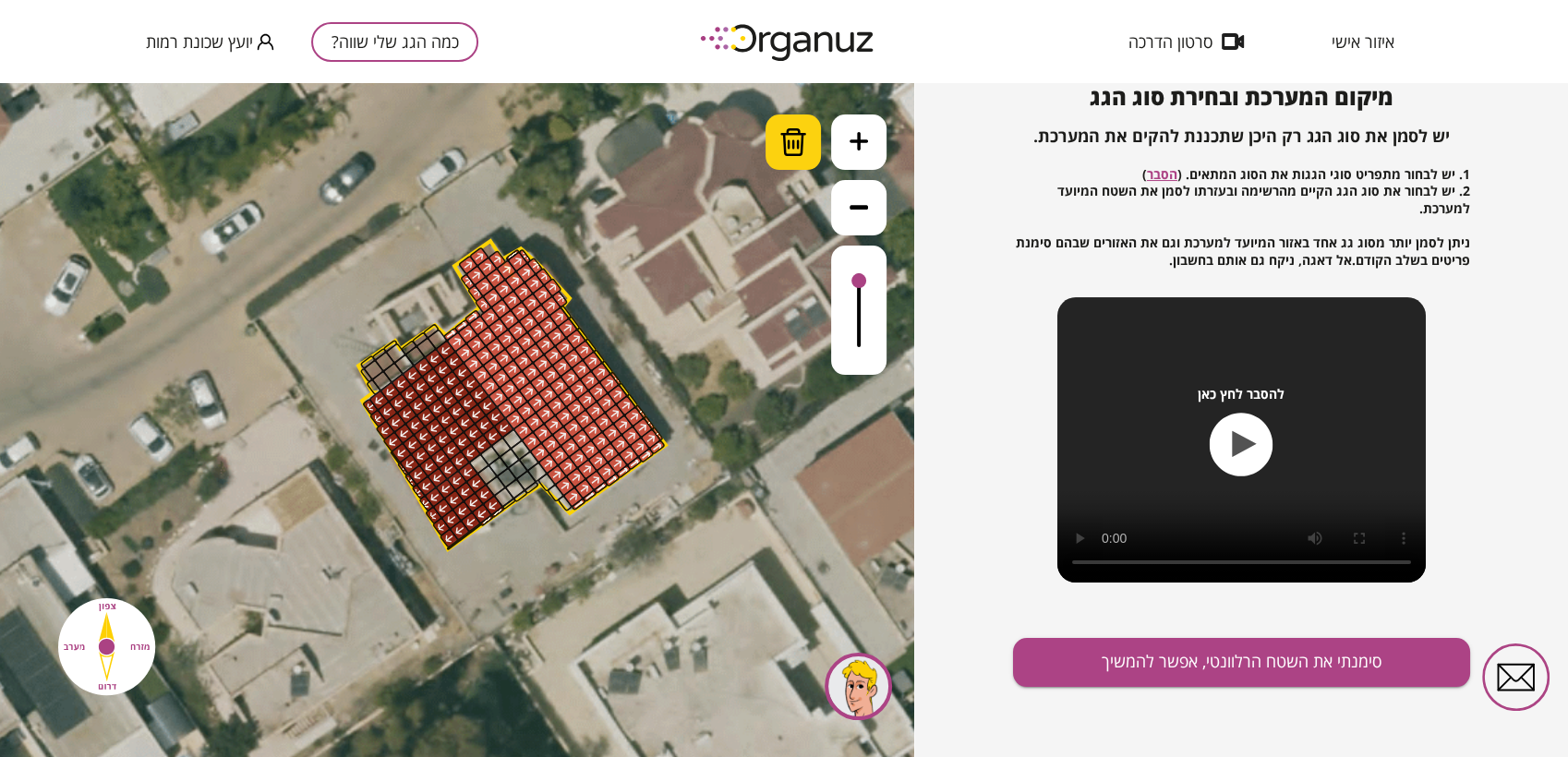 click at bounding box center [793, 142] 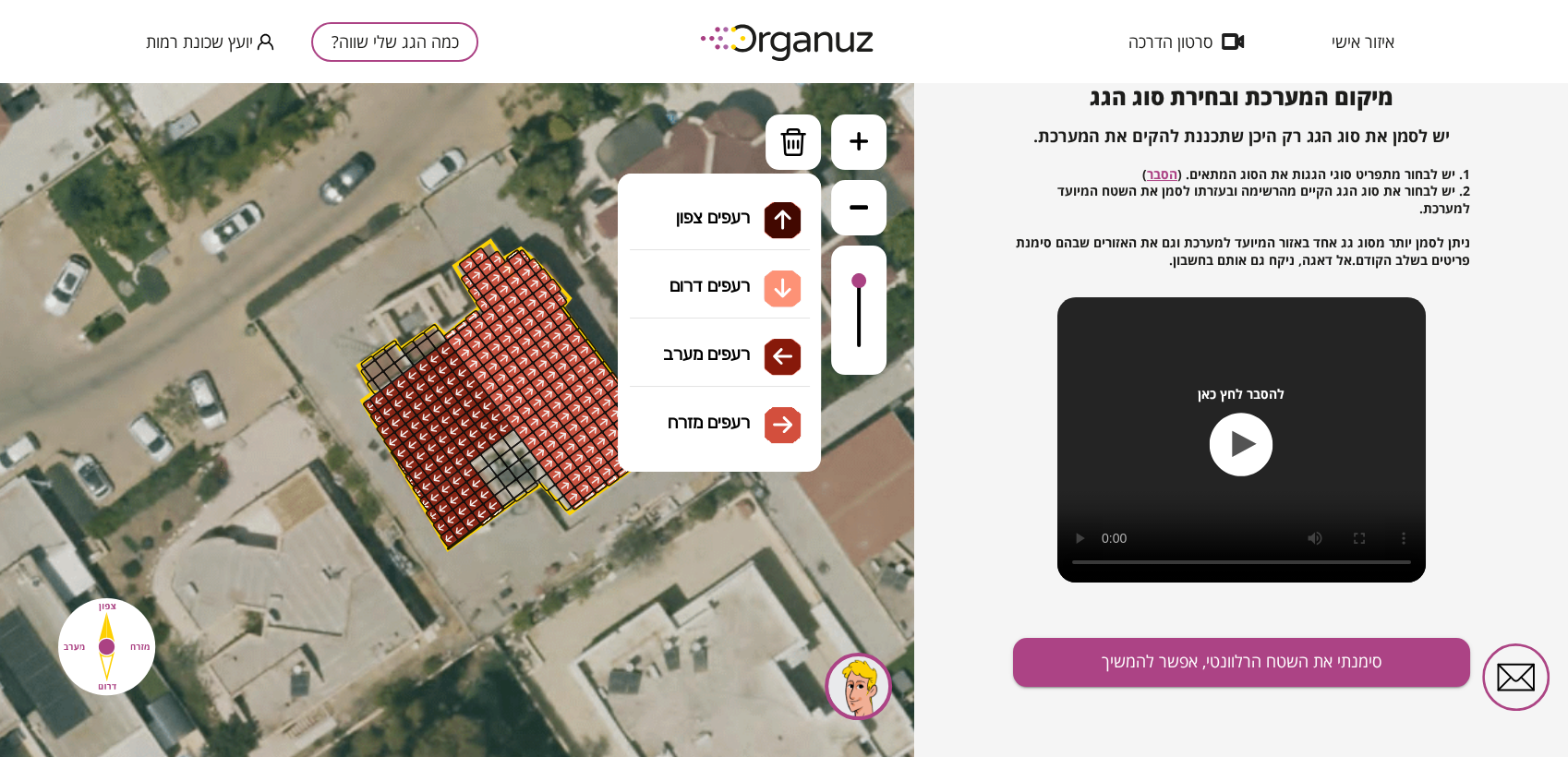 click on "גג רעפים
רעפים צפון
רעפים דרום
רעפים מערב
רעפים מזרח" at bounding box center (719, 267) 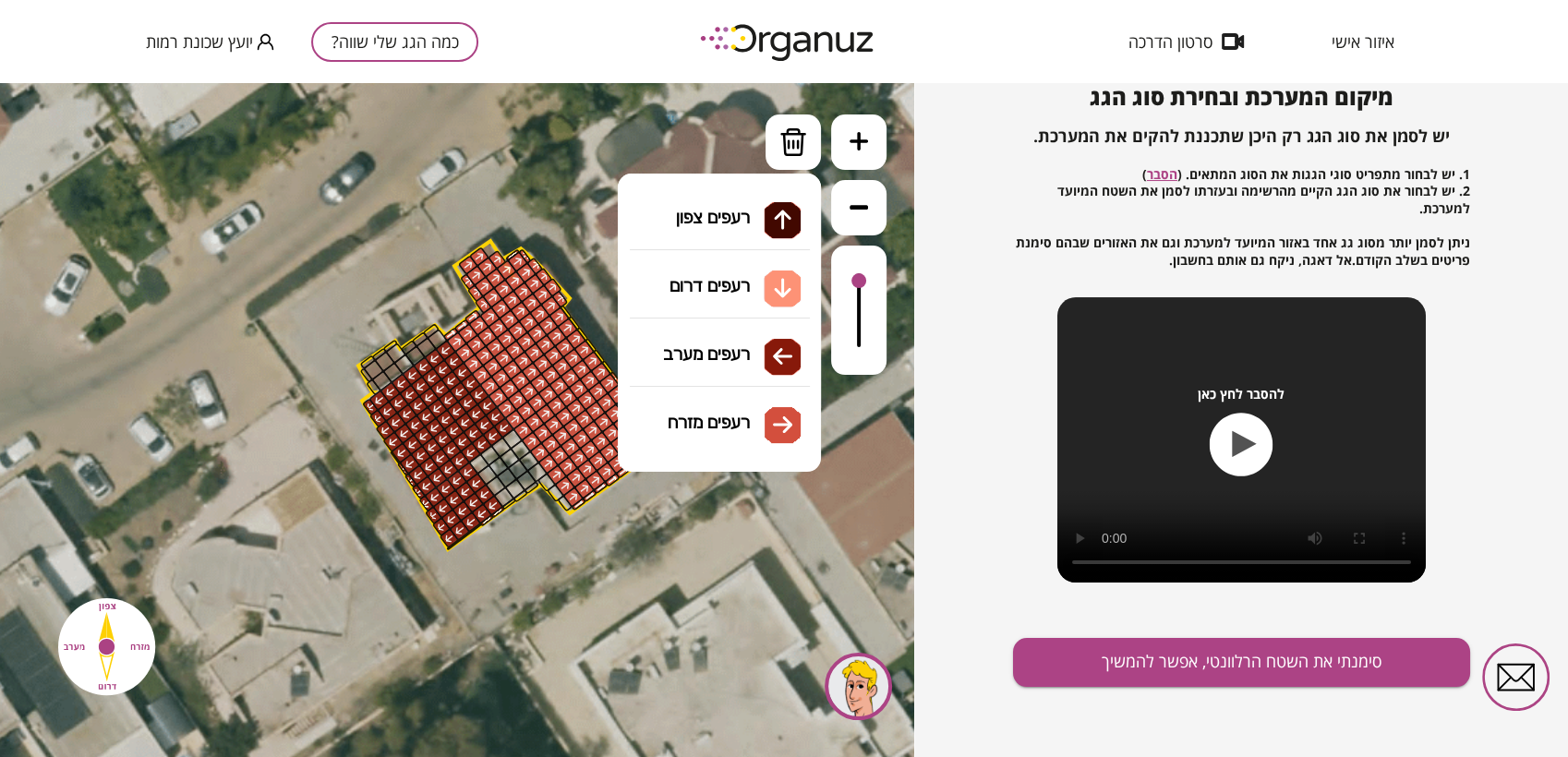 click on ".st0 {
fill: #FFFFFF;
}
.st0 {
fill: #FFFFFF;
}" at bounding box center [457, 420] 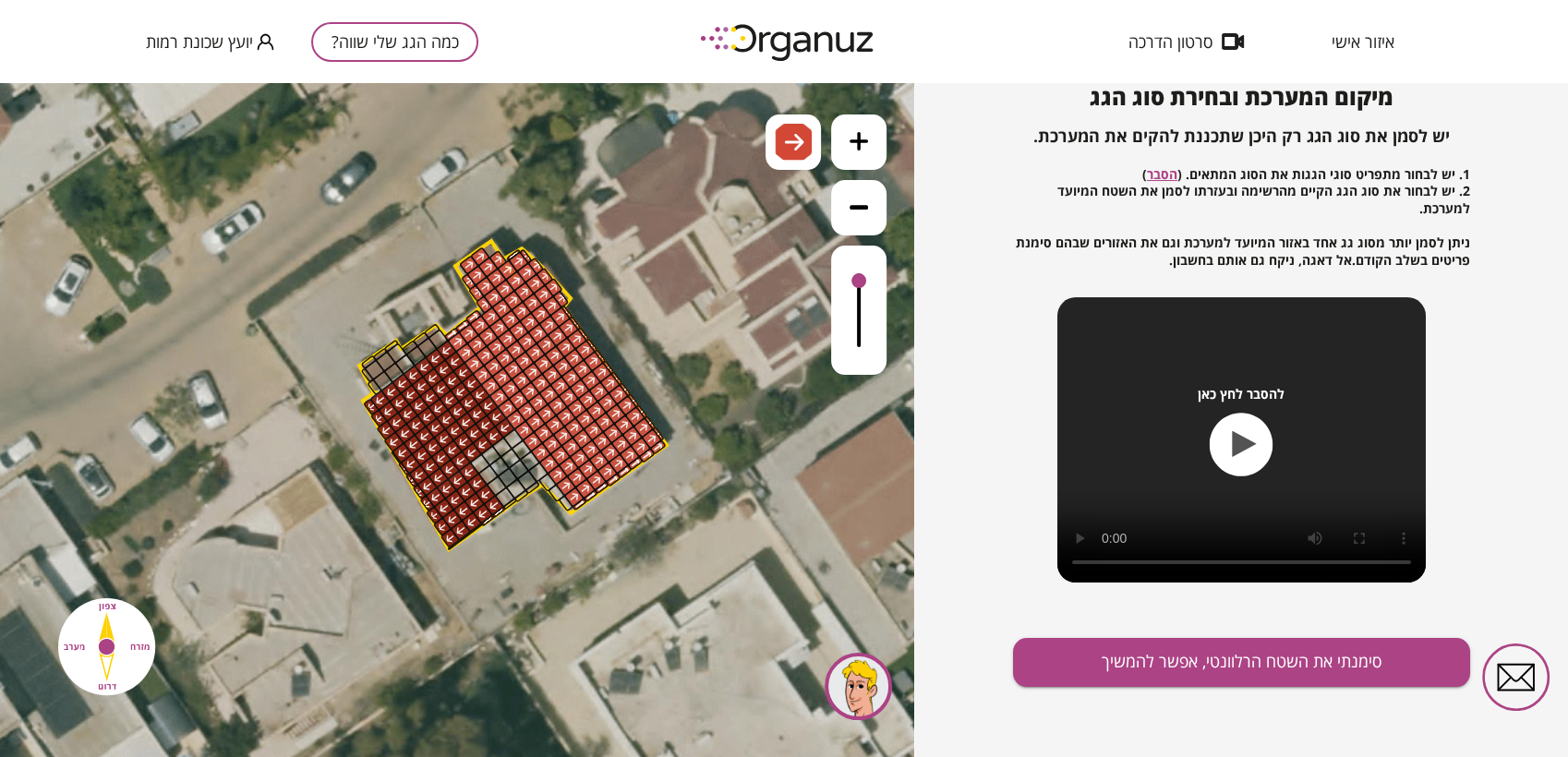 drag, startPoint x: 603, startPoint y: 358, endPoint x: 666, endPoint y: 318, distance: 74.625733 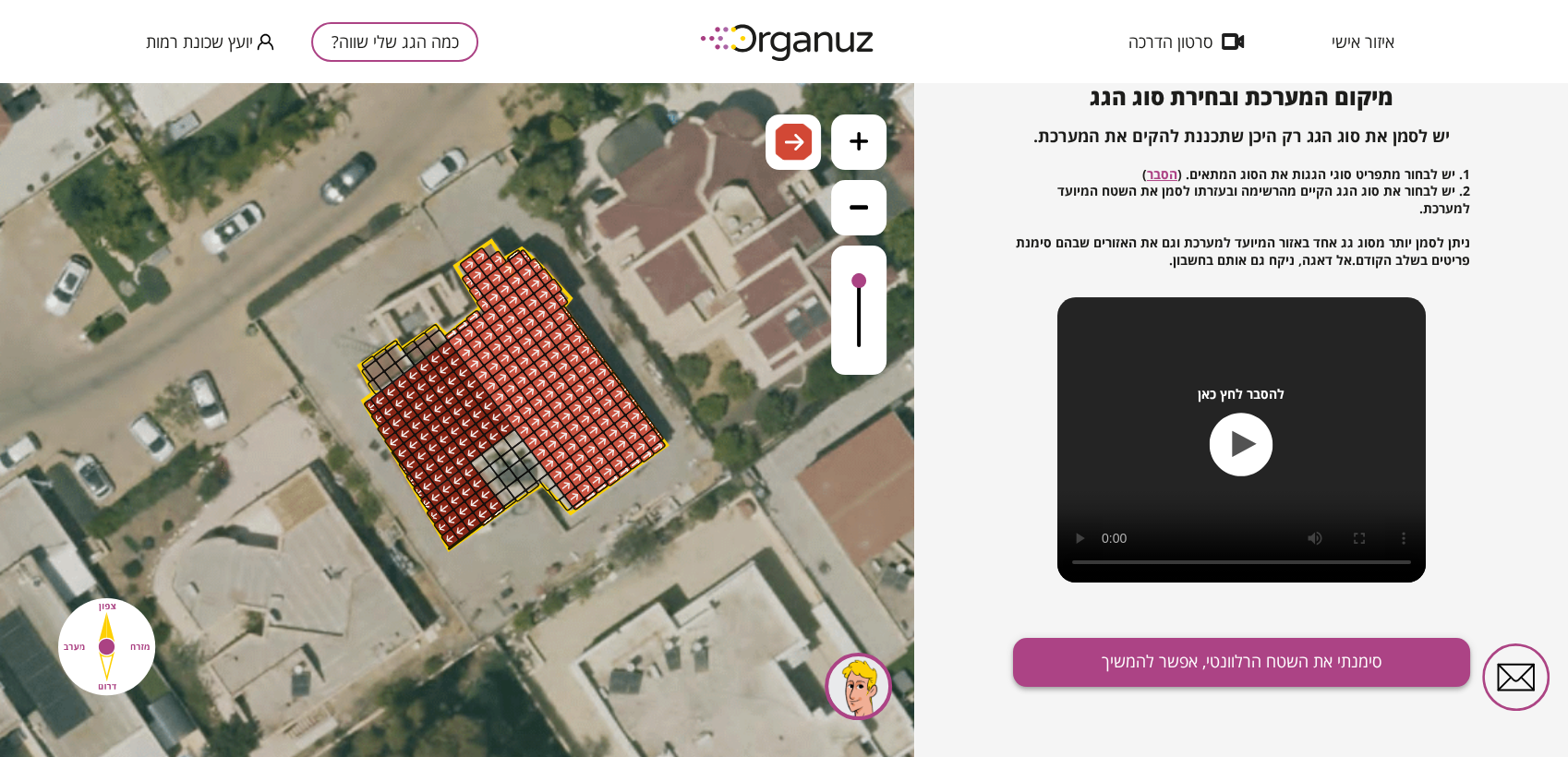 click on "סימנתי את השטח הרלוונטי, אפשר להמשיך" at bounding box center (1241, 662) 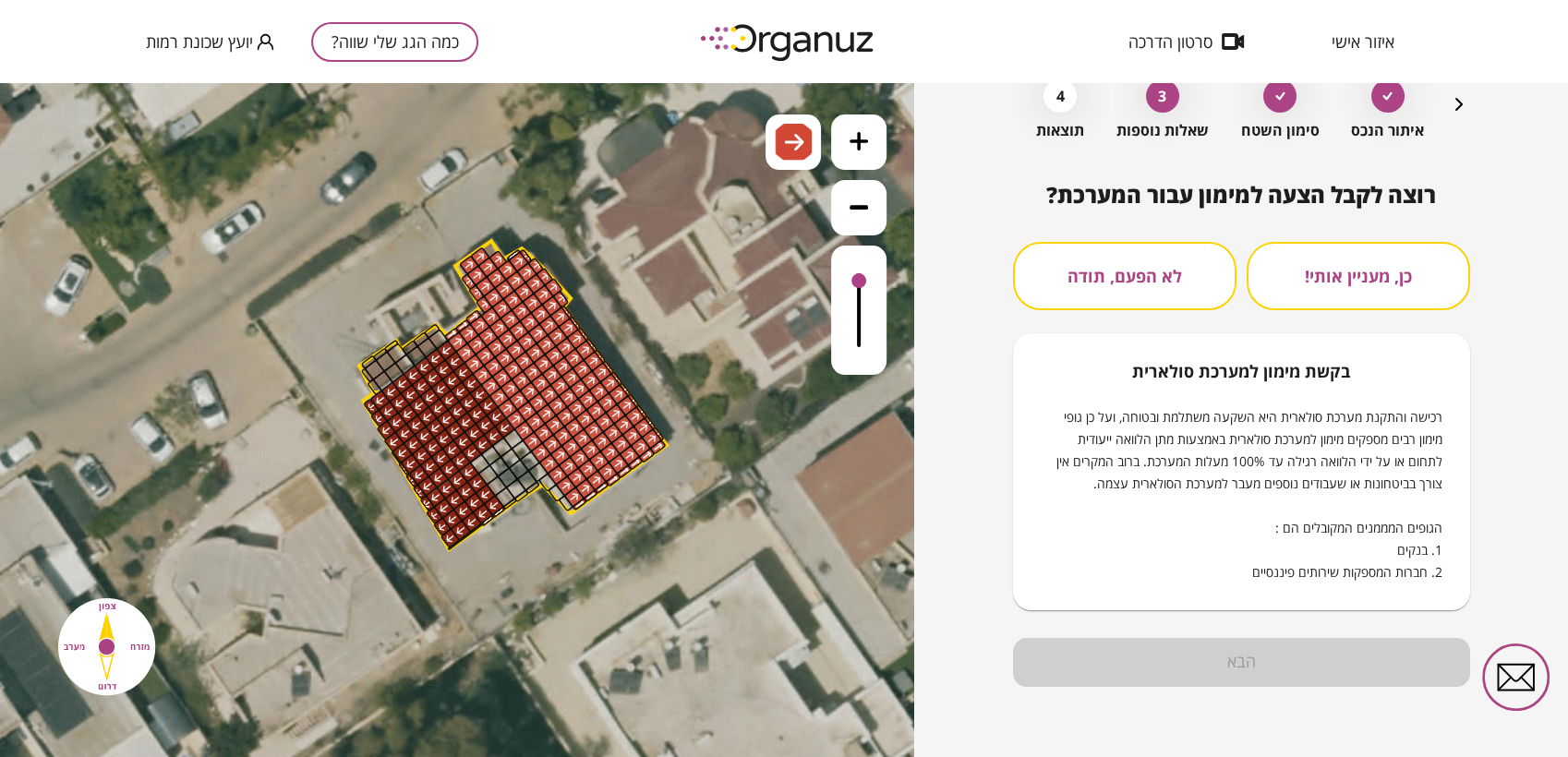 scroll, scrollTop: 100, scrollLeft: 0, axis: vertical 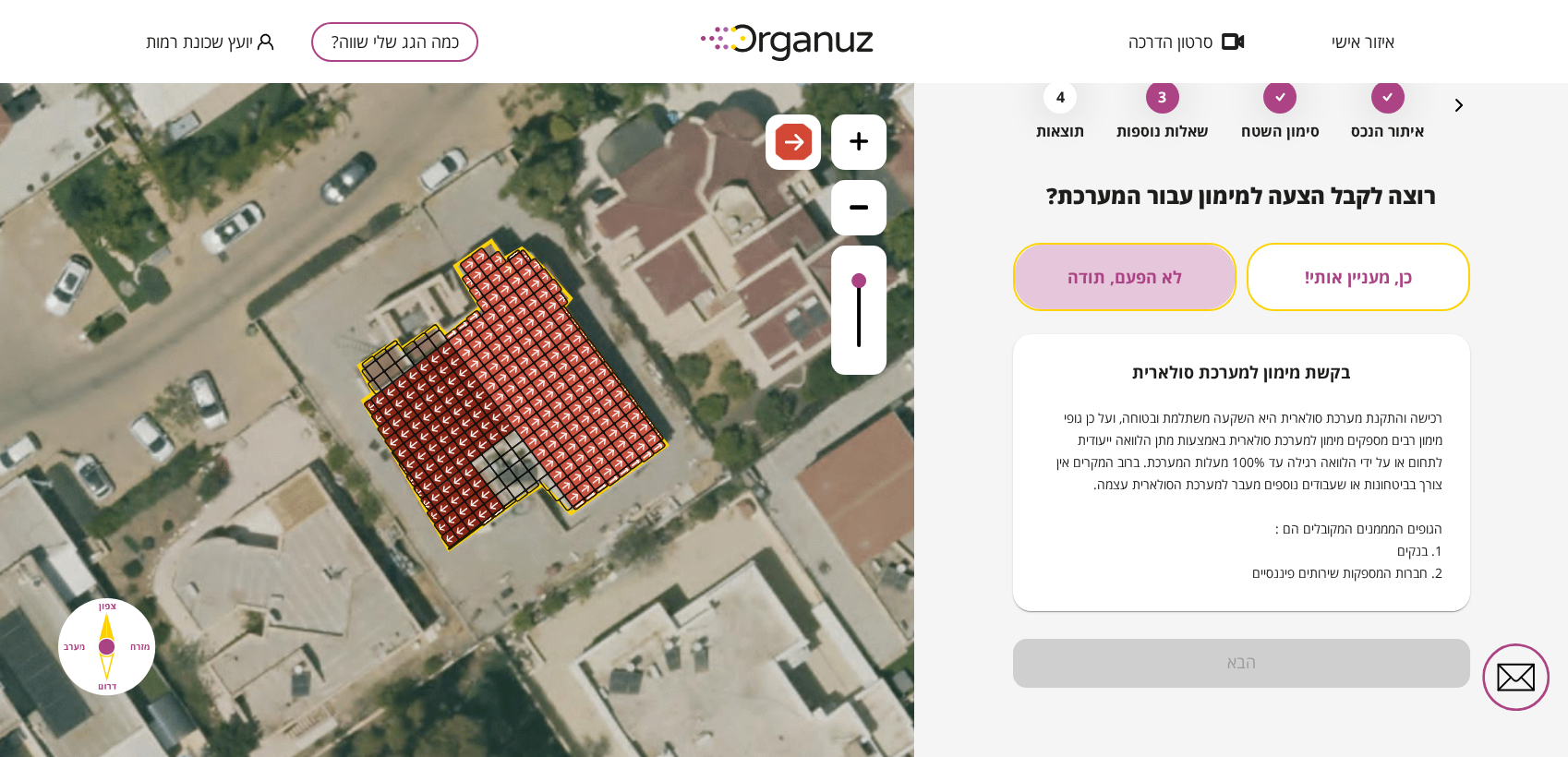 click on "לא הפעם, תודה" at bounding box center (1125, 277) 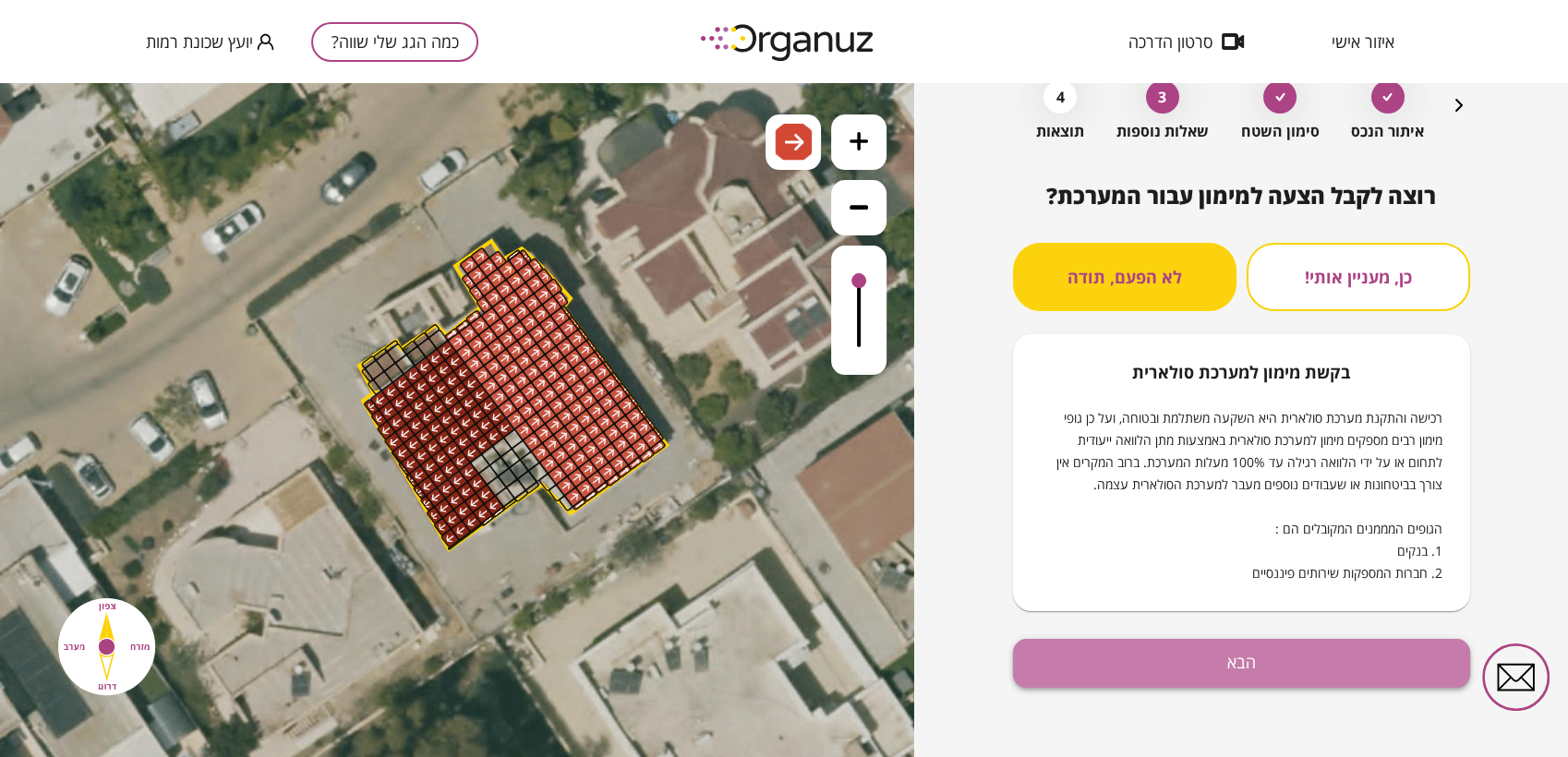 click on "הבא" at bounding box center (1241, 663) 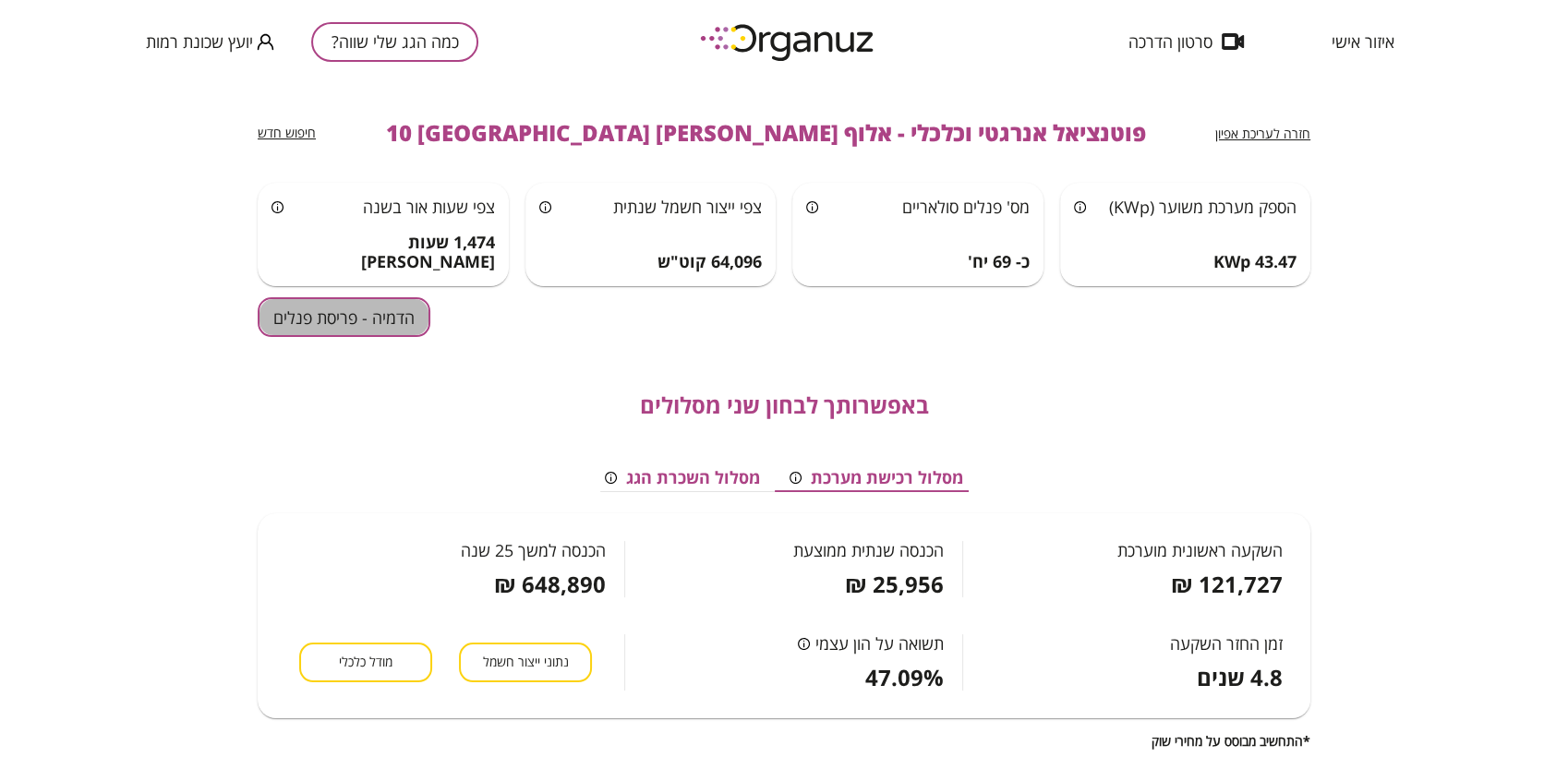 click on "הדמיה - פריסת פנלים" at bounding box center (344, 317) 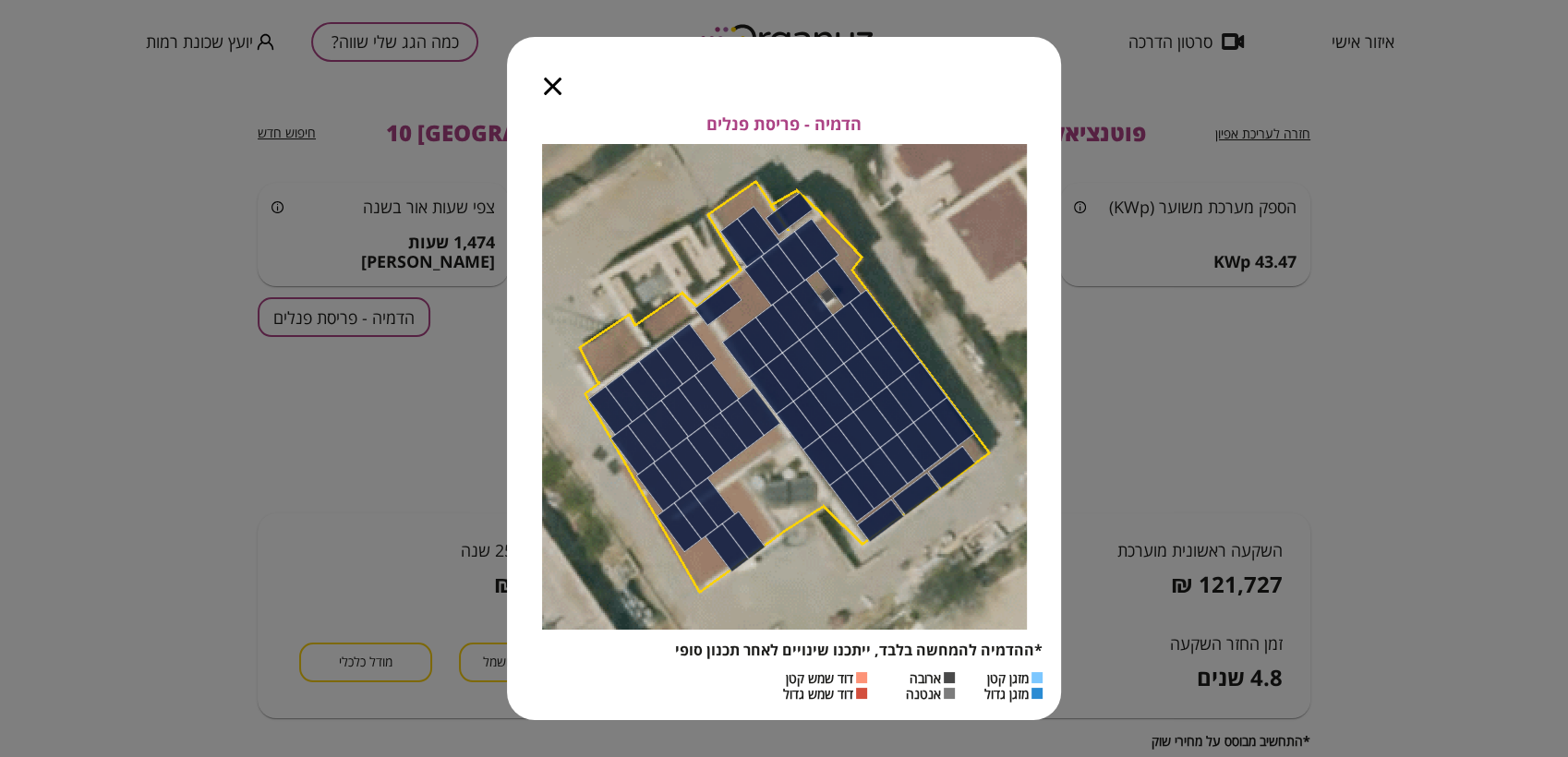click 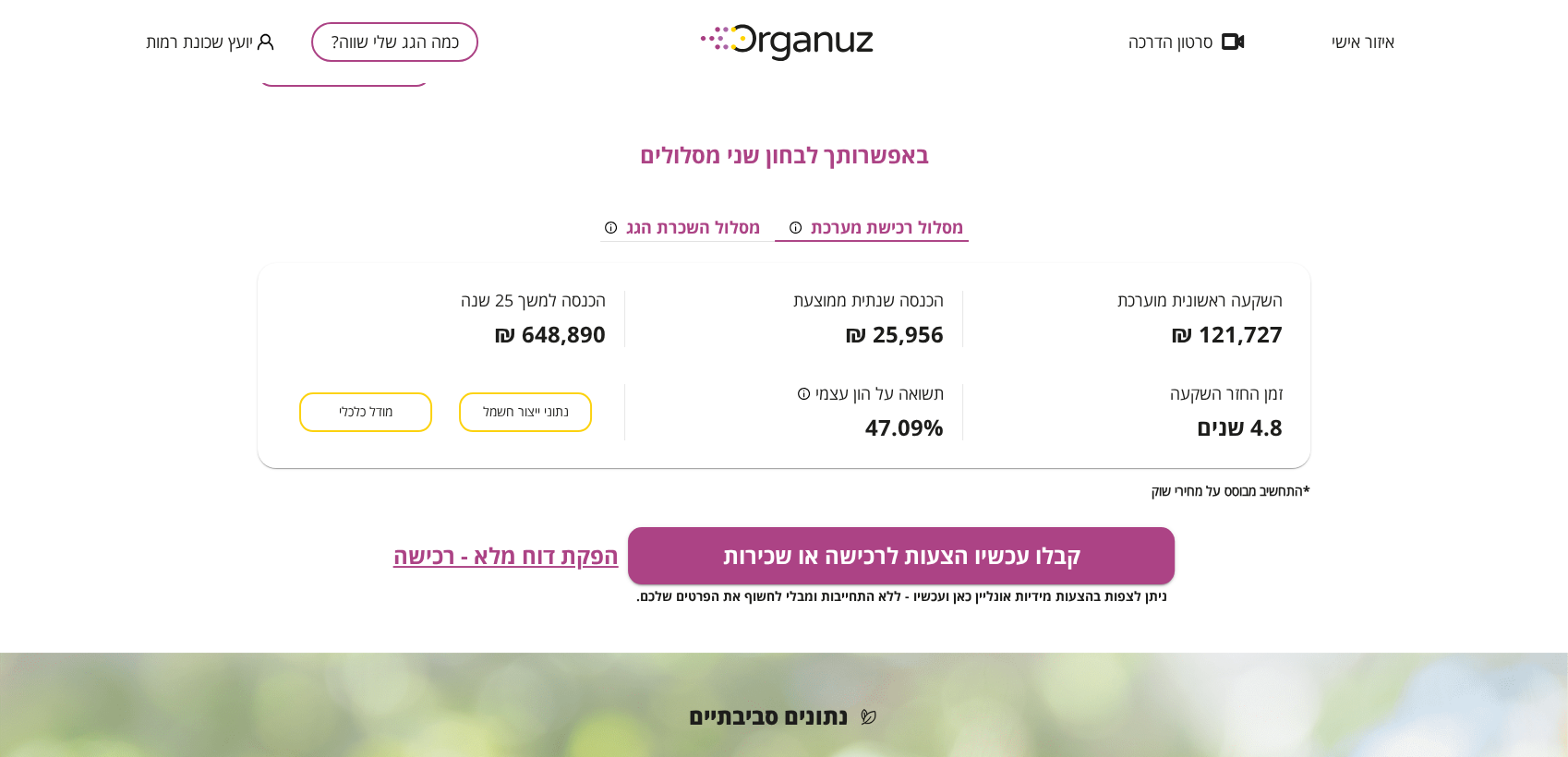 click on "קבלו עכשיו הצעות לרכישה או שכירות ניתן לצפות בהצעות מידיות אונליין כאן ועכשיו - ללא התחייבות ומבלי לחשוף את הפרטים שלכם. הפקת דוח מלא - רכישה" at bounding box center [784, 567] 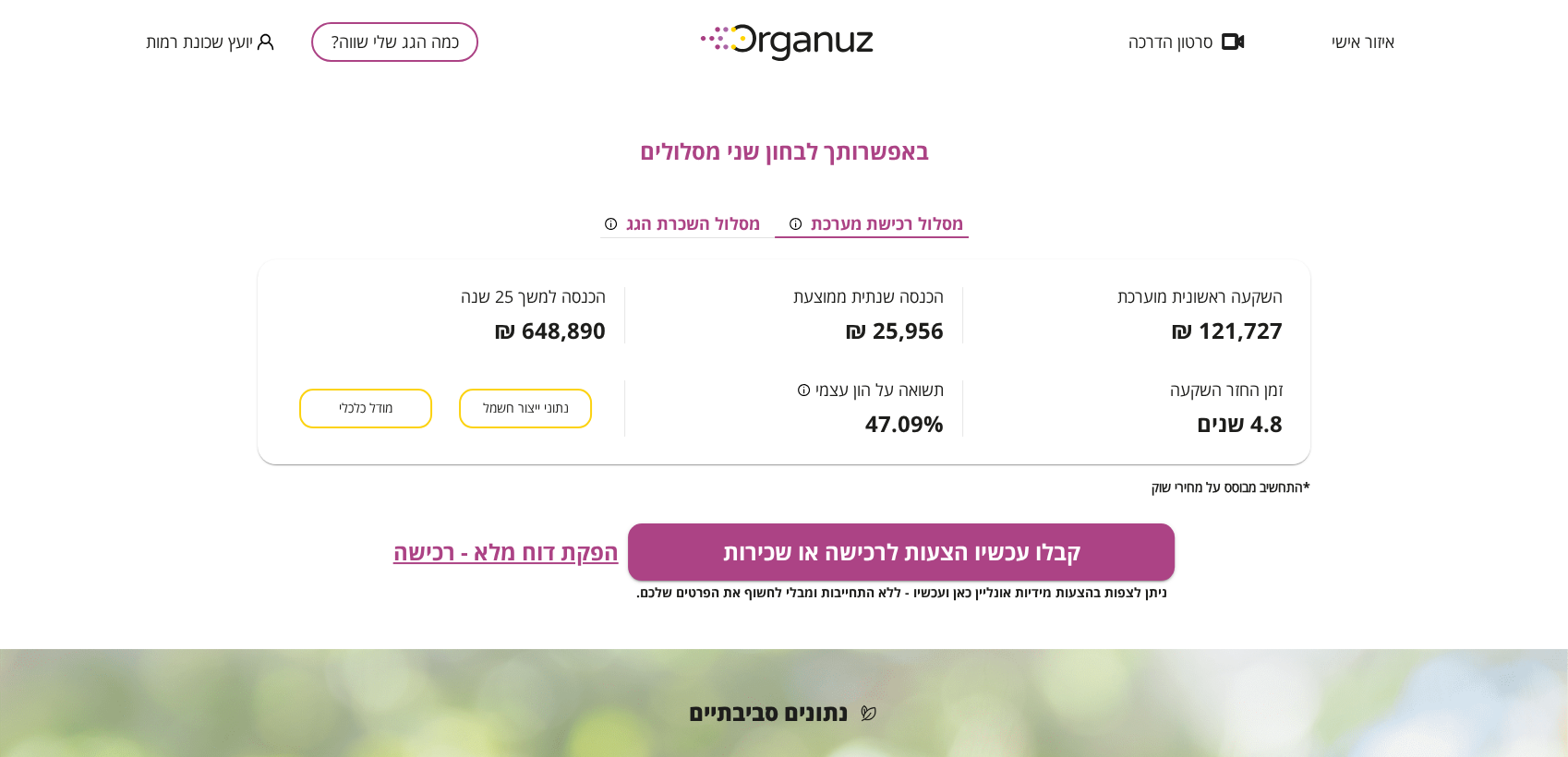 scroll, scrollTop: 257, scrollLeft: 0, axis: vertical 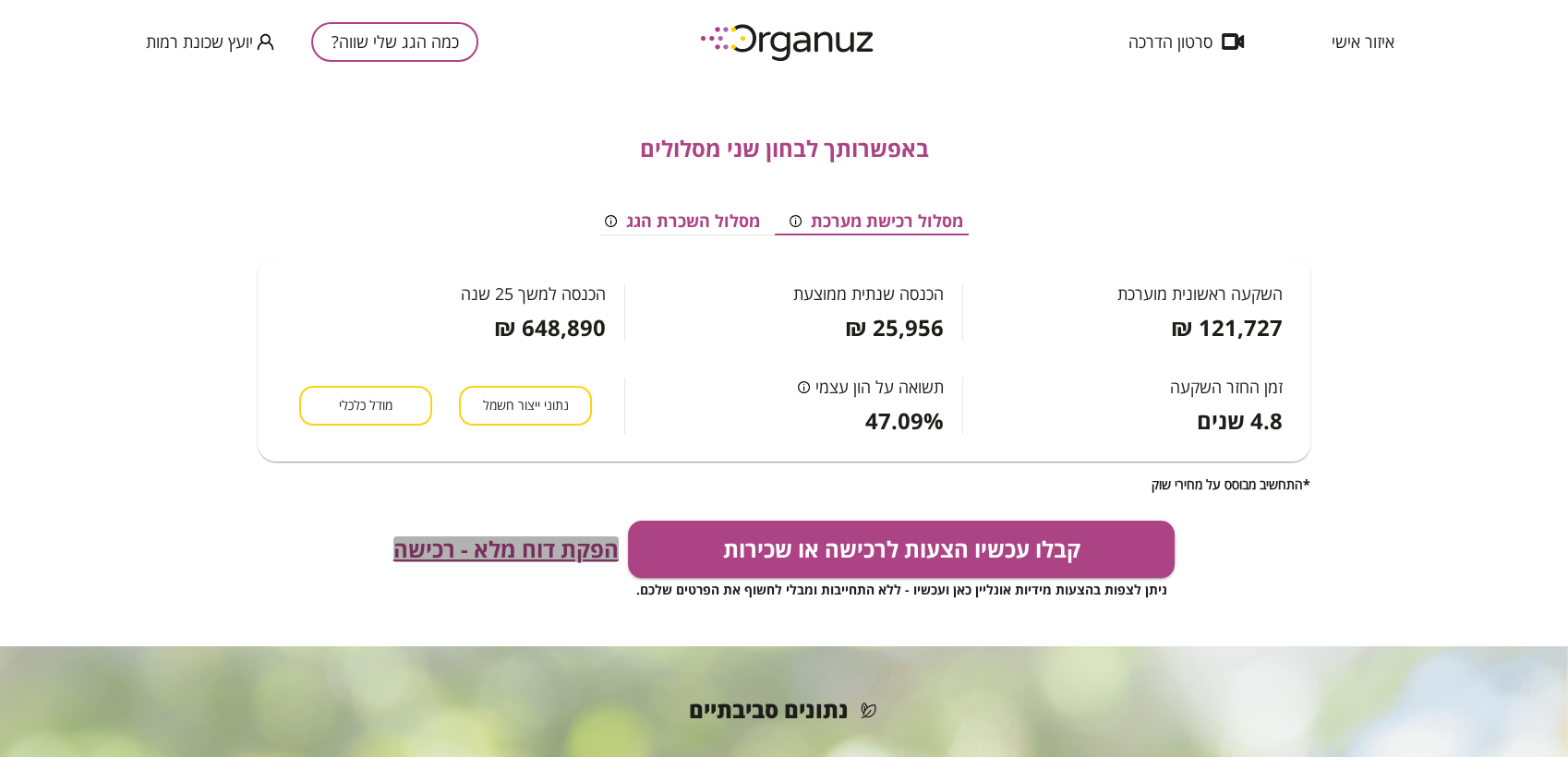 click on "הפקת דוח מלא - רכישה" at bounding box center [506, 549] 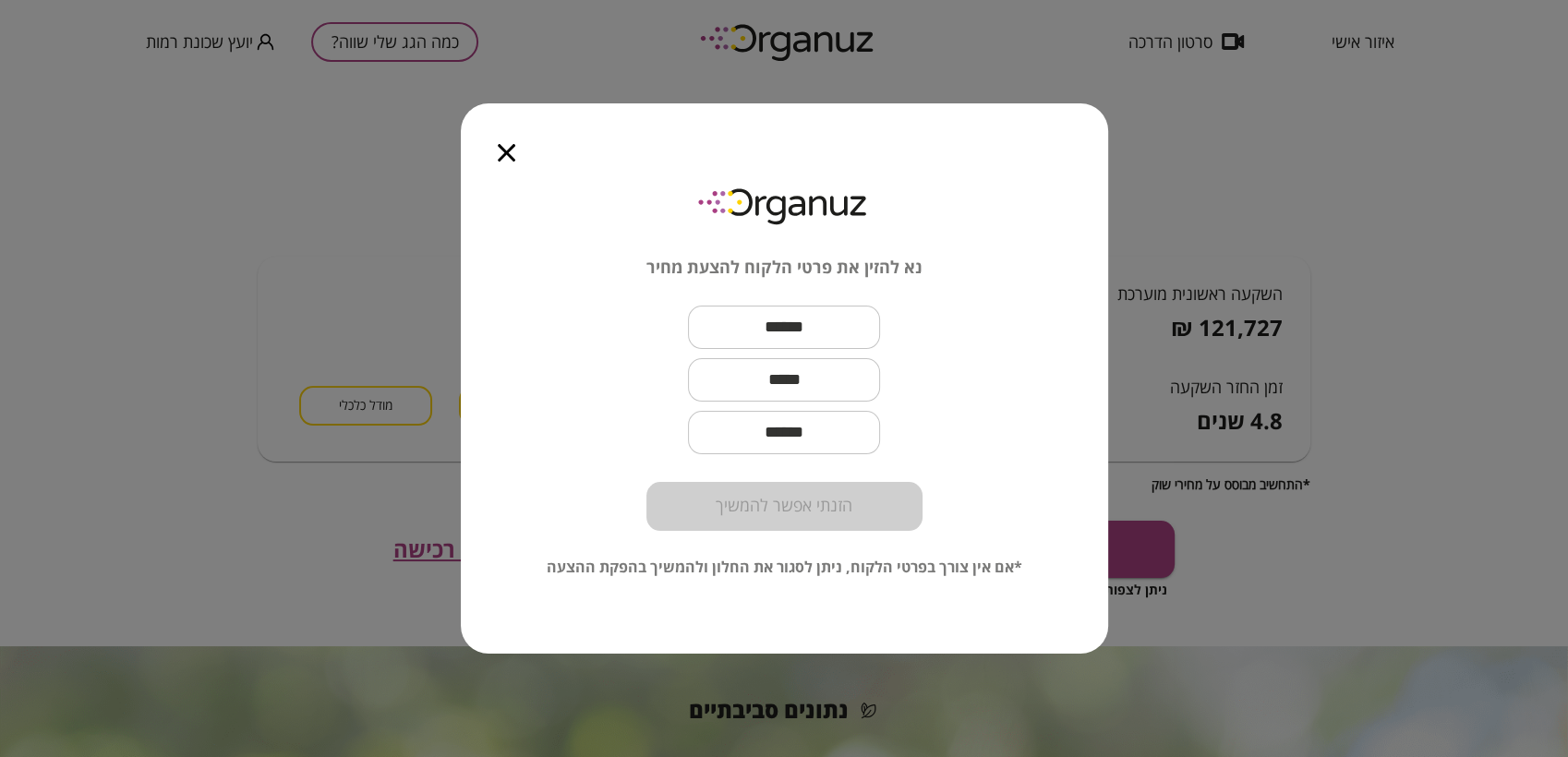 click 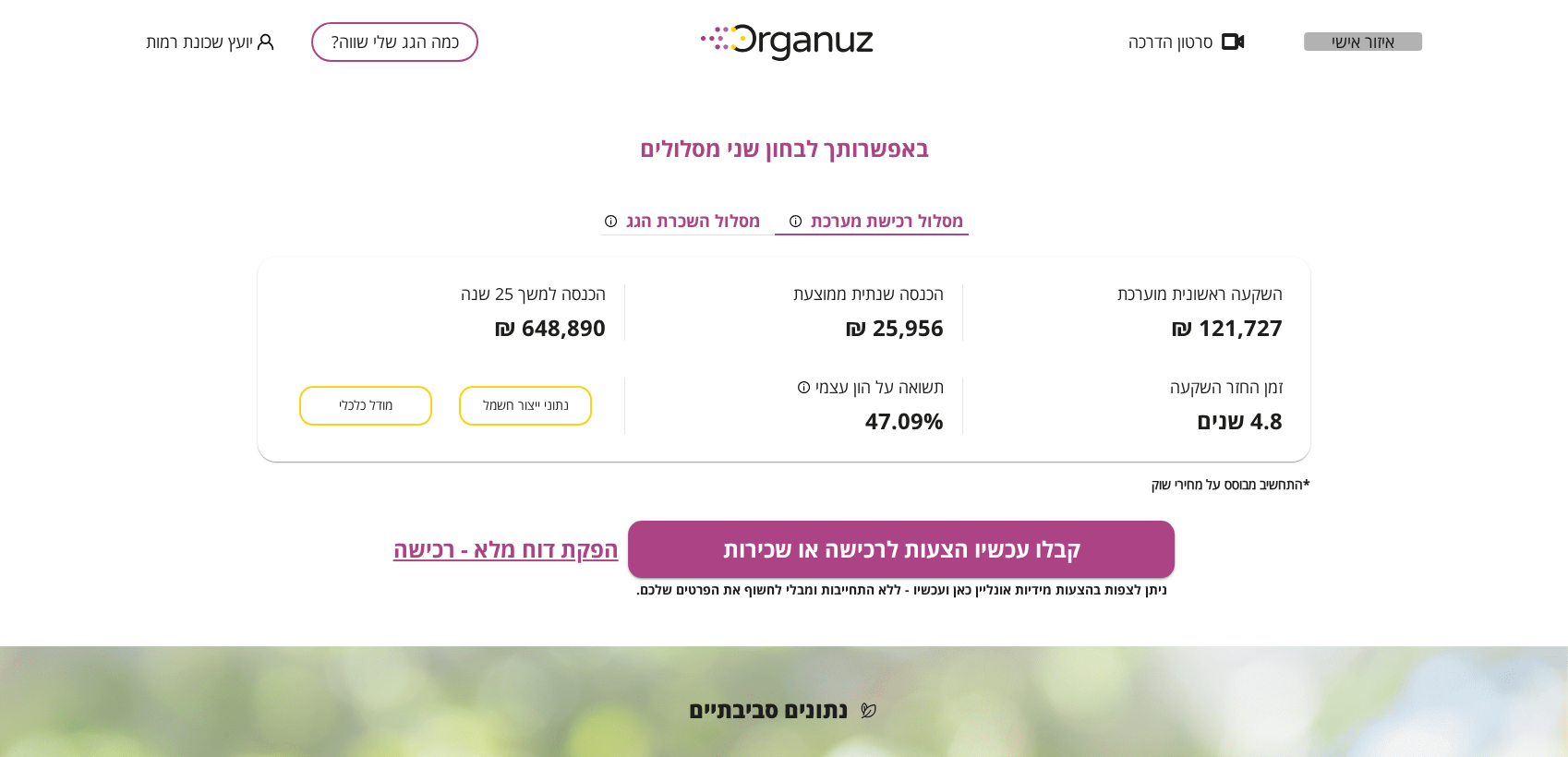 click on "איזור אישי" at bounding box center [1363, 42] 